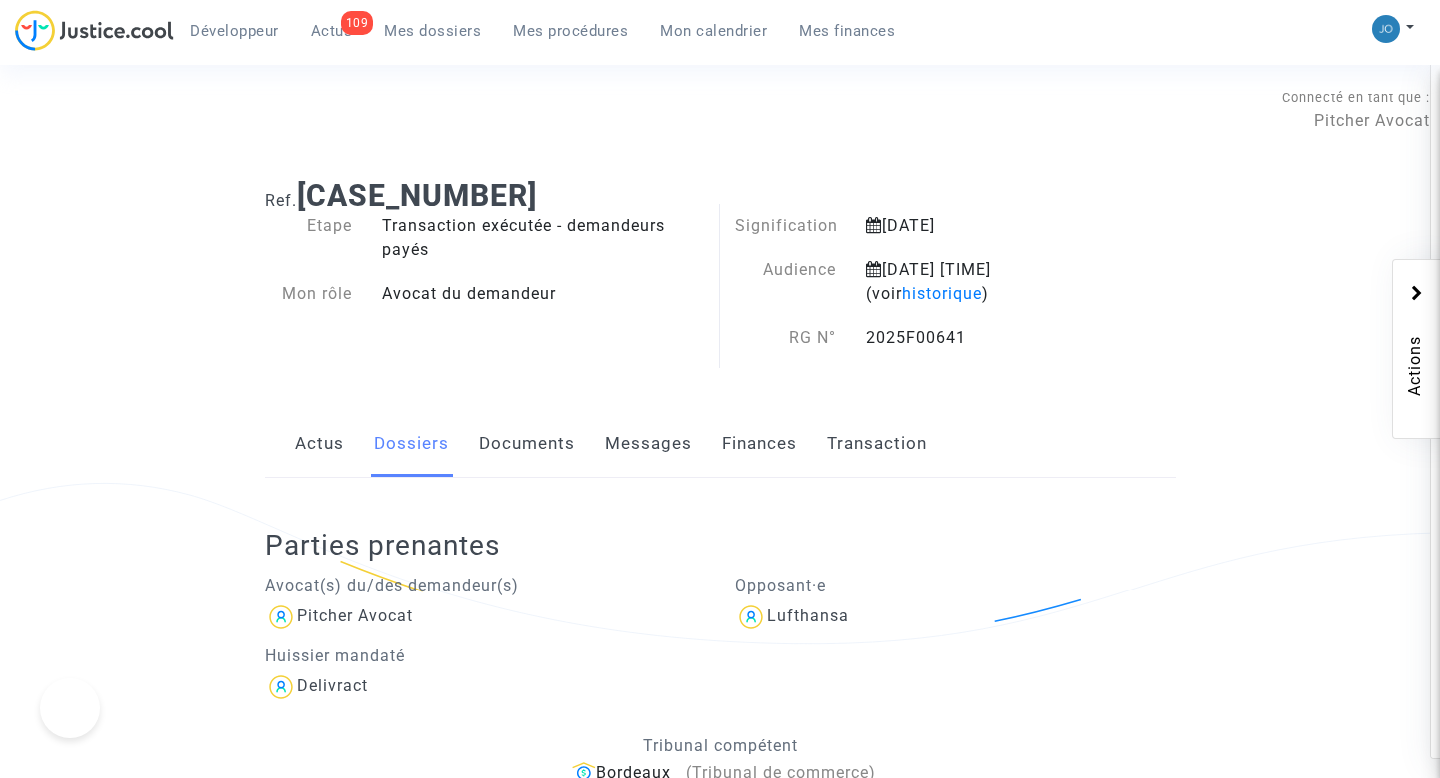 scroll, scrollTop: 0, scrollLeft: 0, axis: both 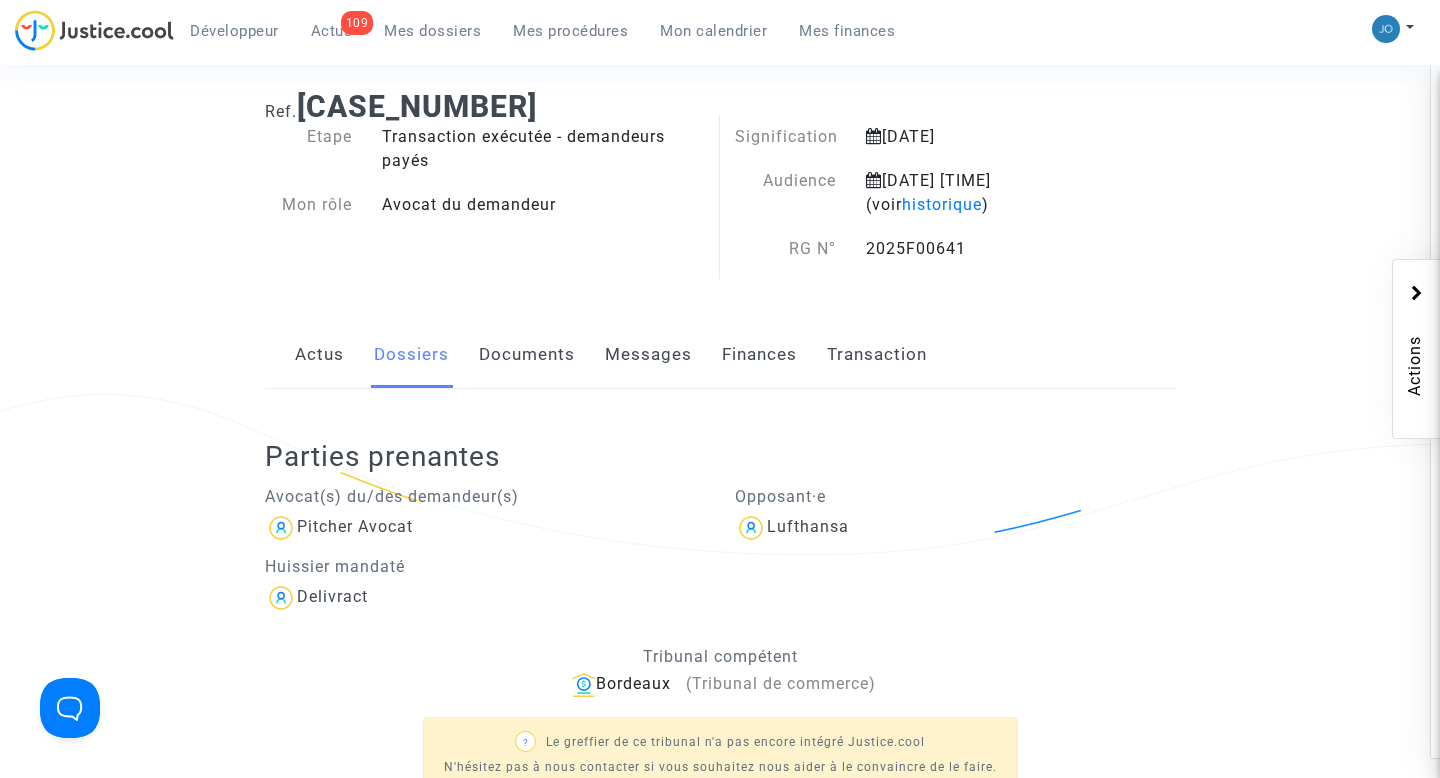 click on "Documents" 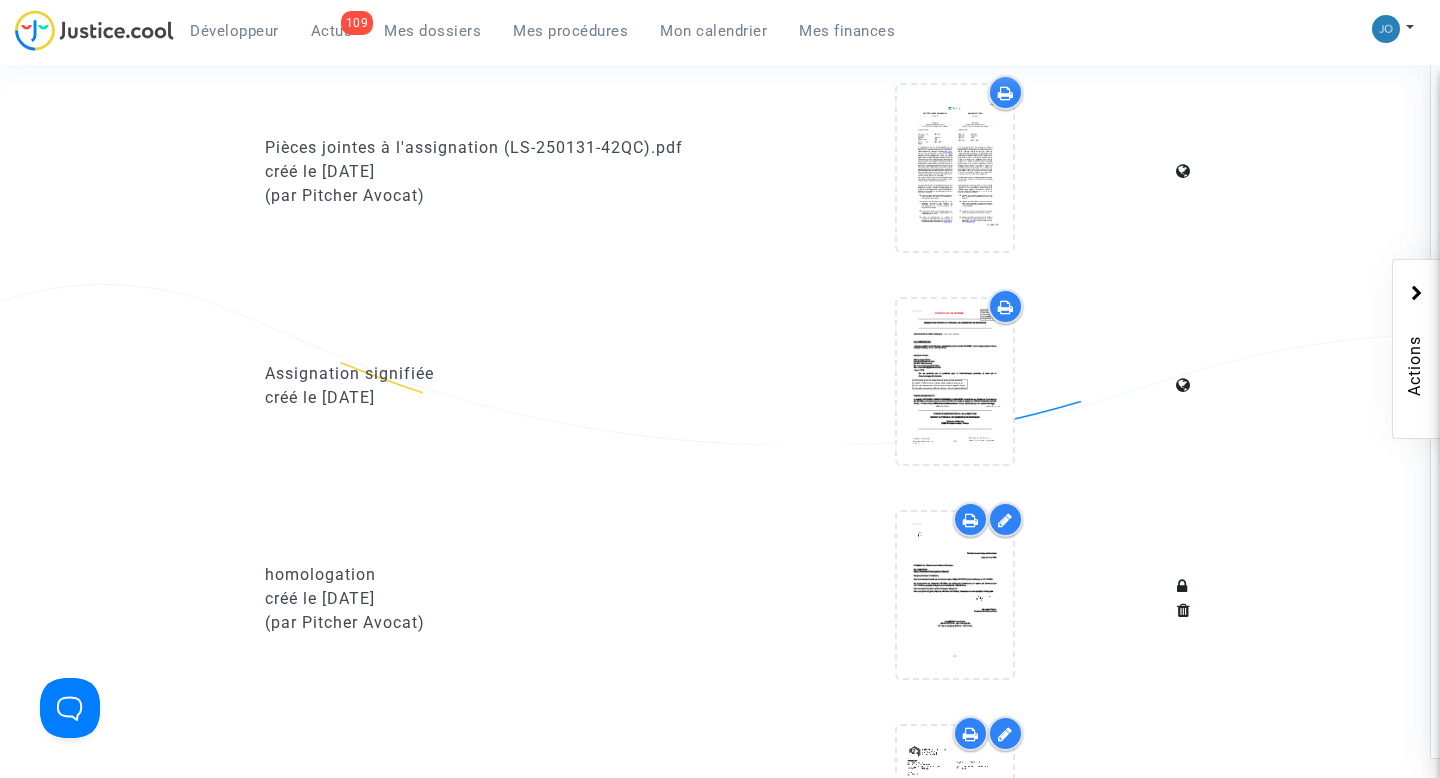scroll, scrollTop: 181, scrollLeft: 0, axis: vertical 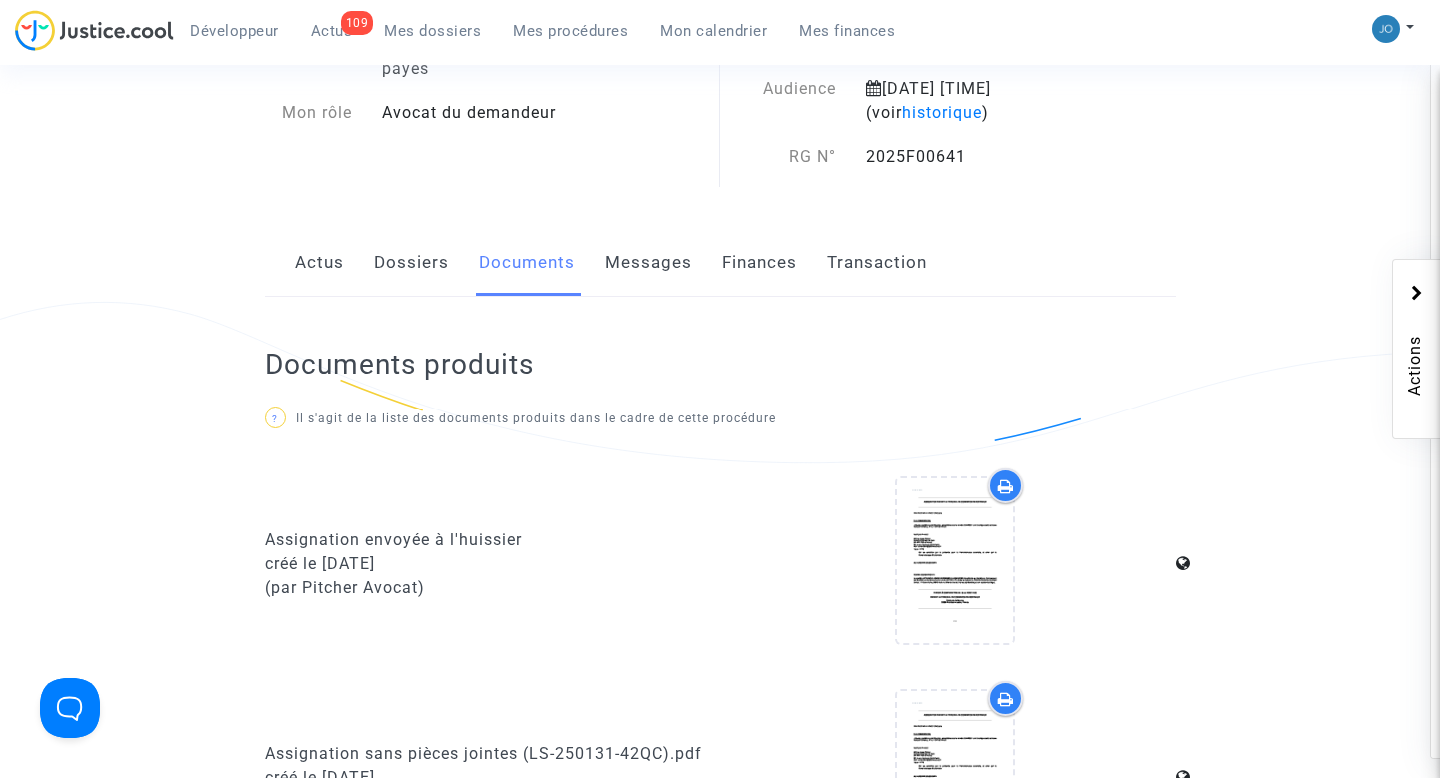 click on "Dossiers" 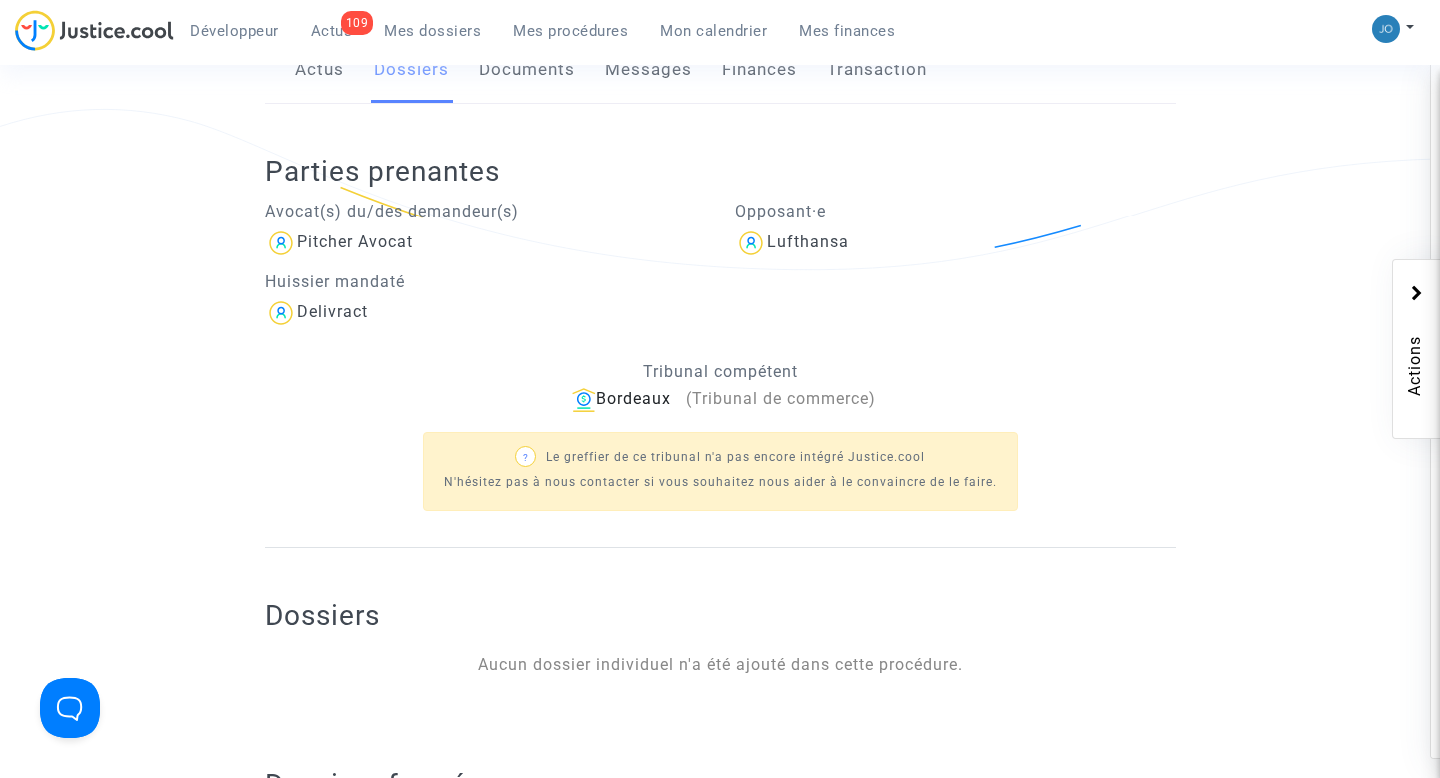 scroll, scrollTop: 657, scrollLeft: 0, axis: vertical 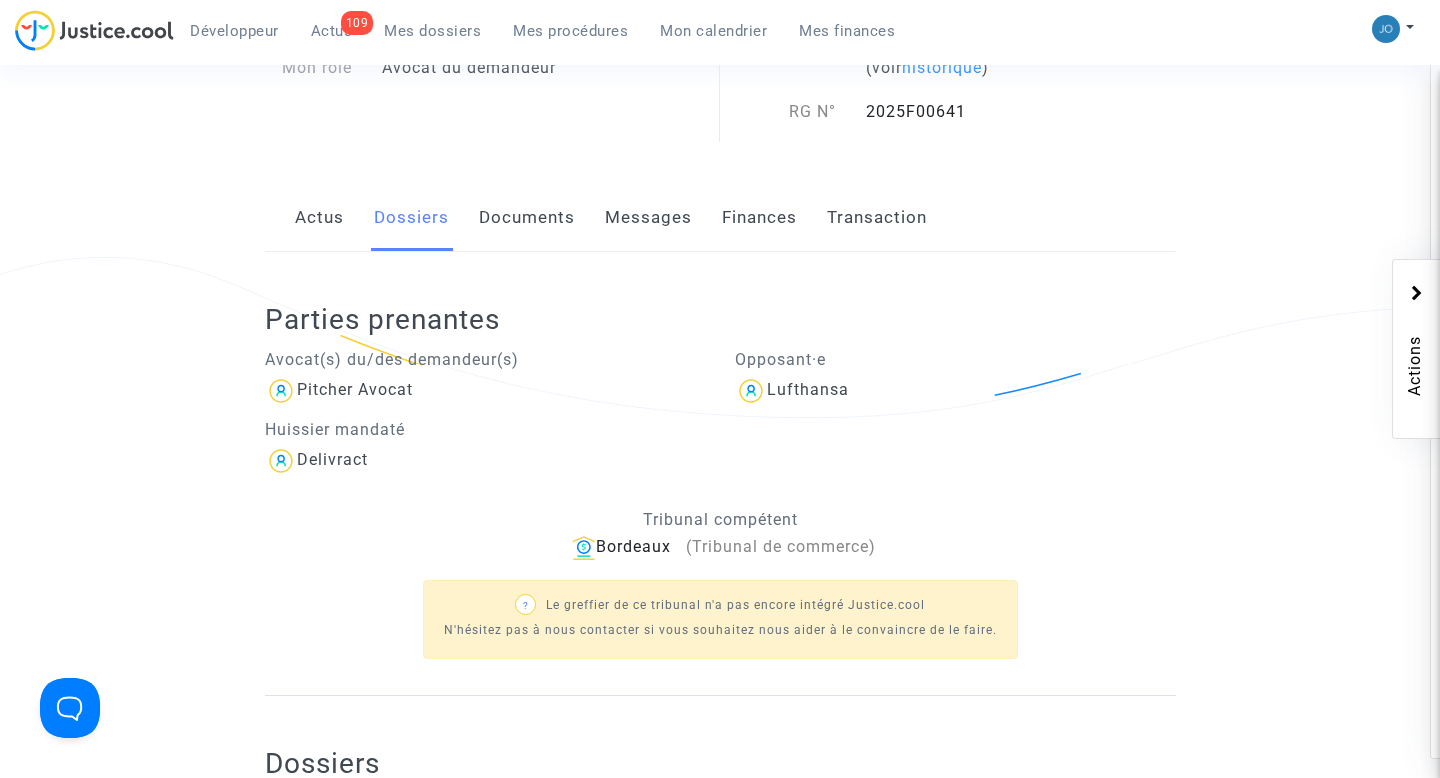 click on "Documents" 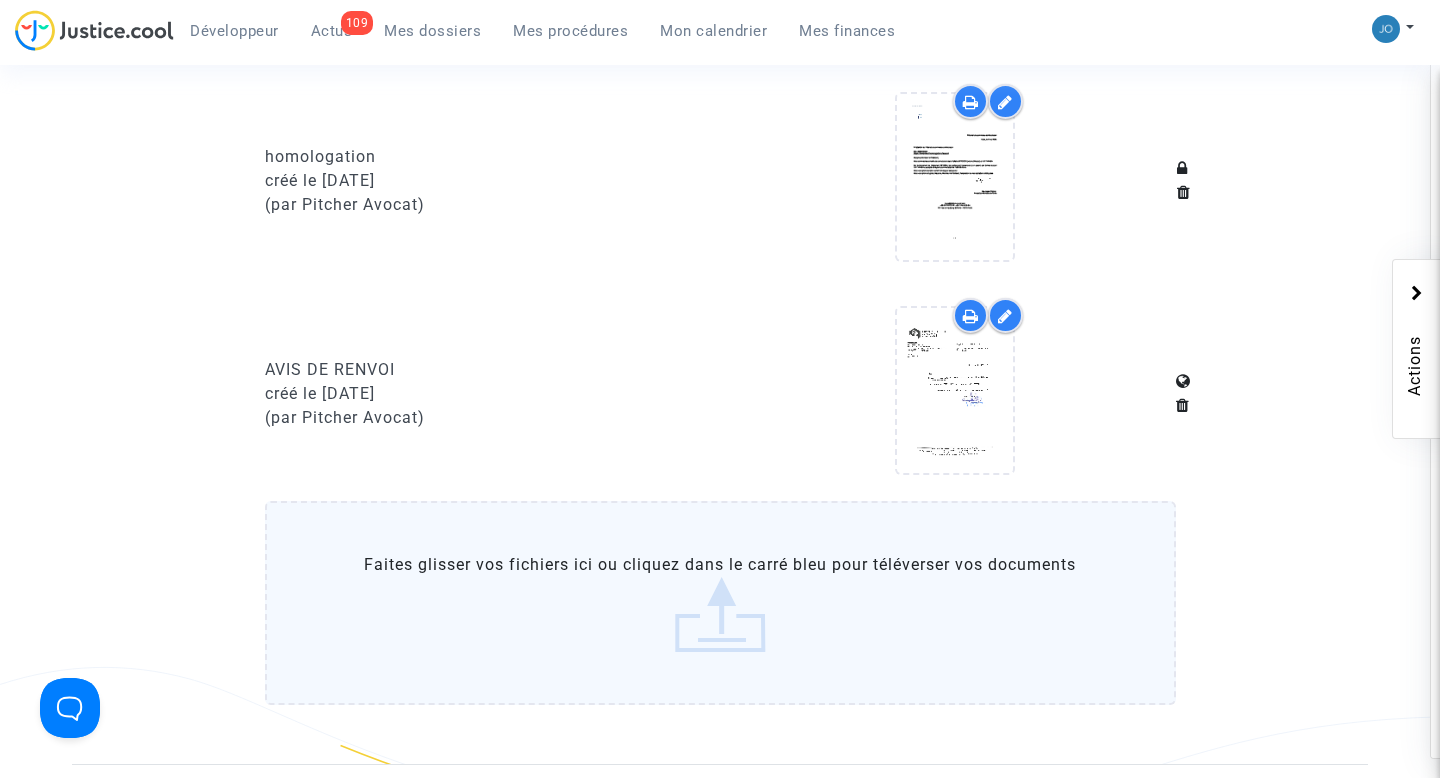 scroll, scrollTop: 1448, scrollLeft: 0, axis: vertical 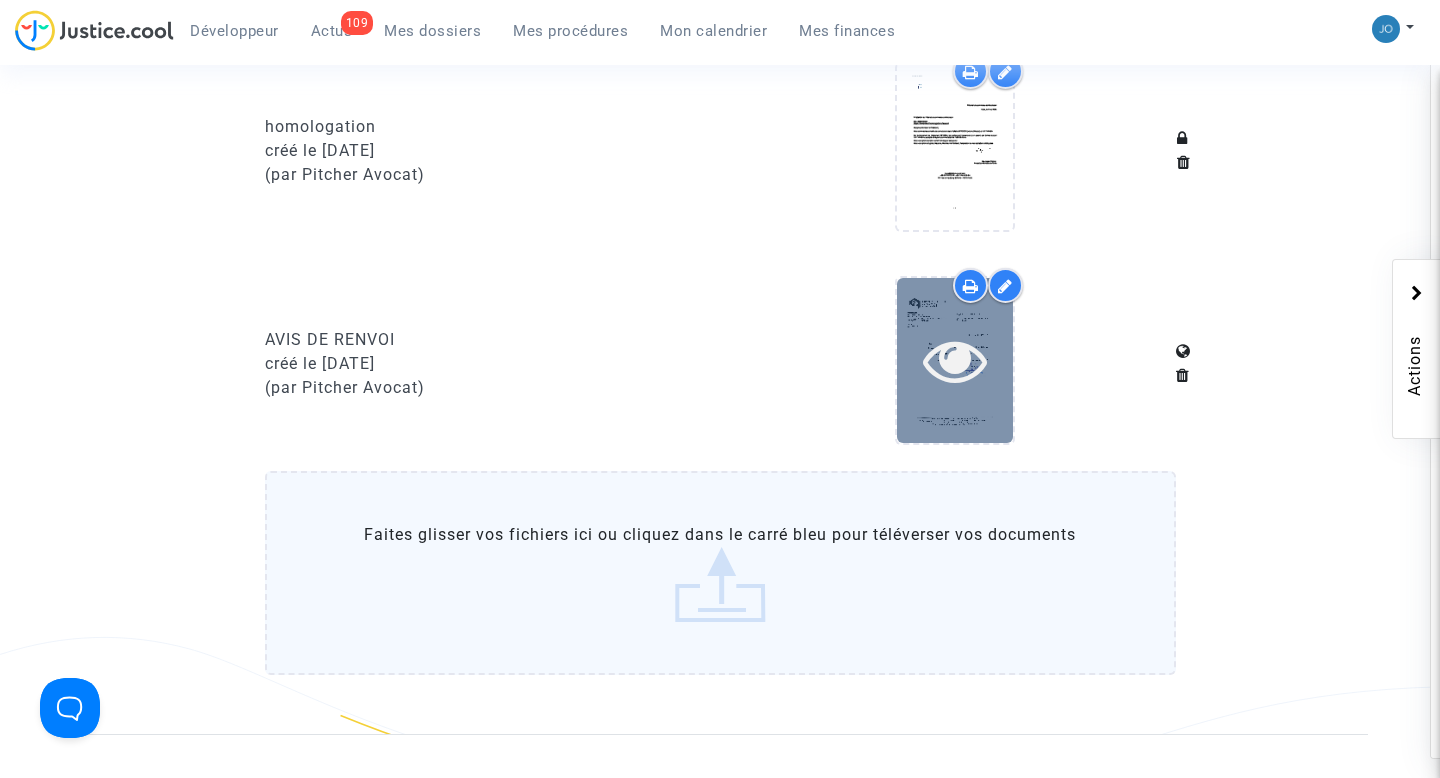click at bounding box center (955, 360) 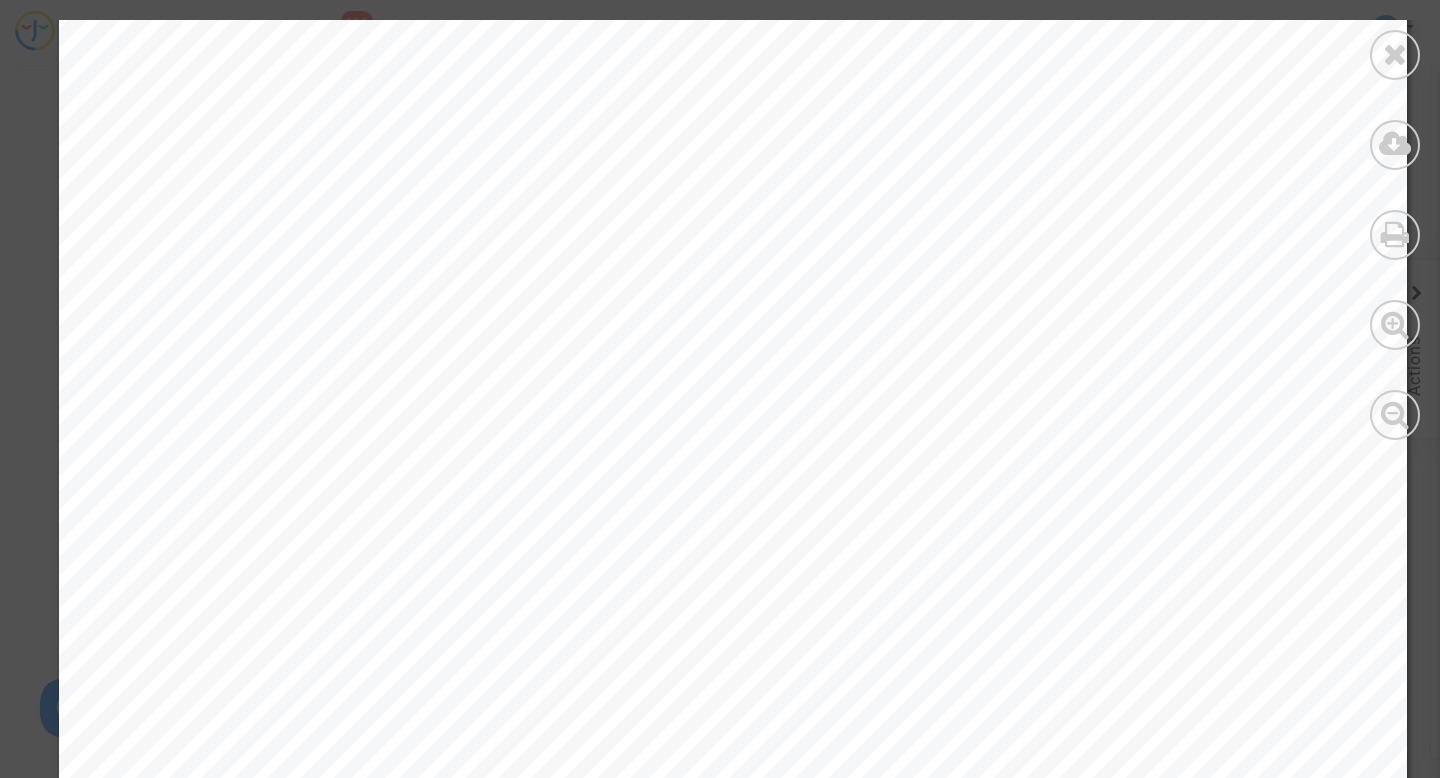 scroll, scrollTop: 12, scrollLeft: 0, axis: vertical 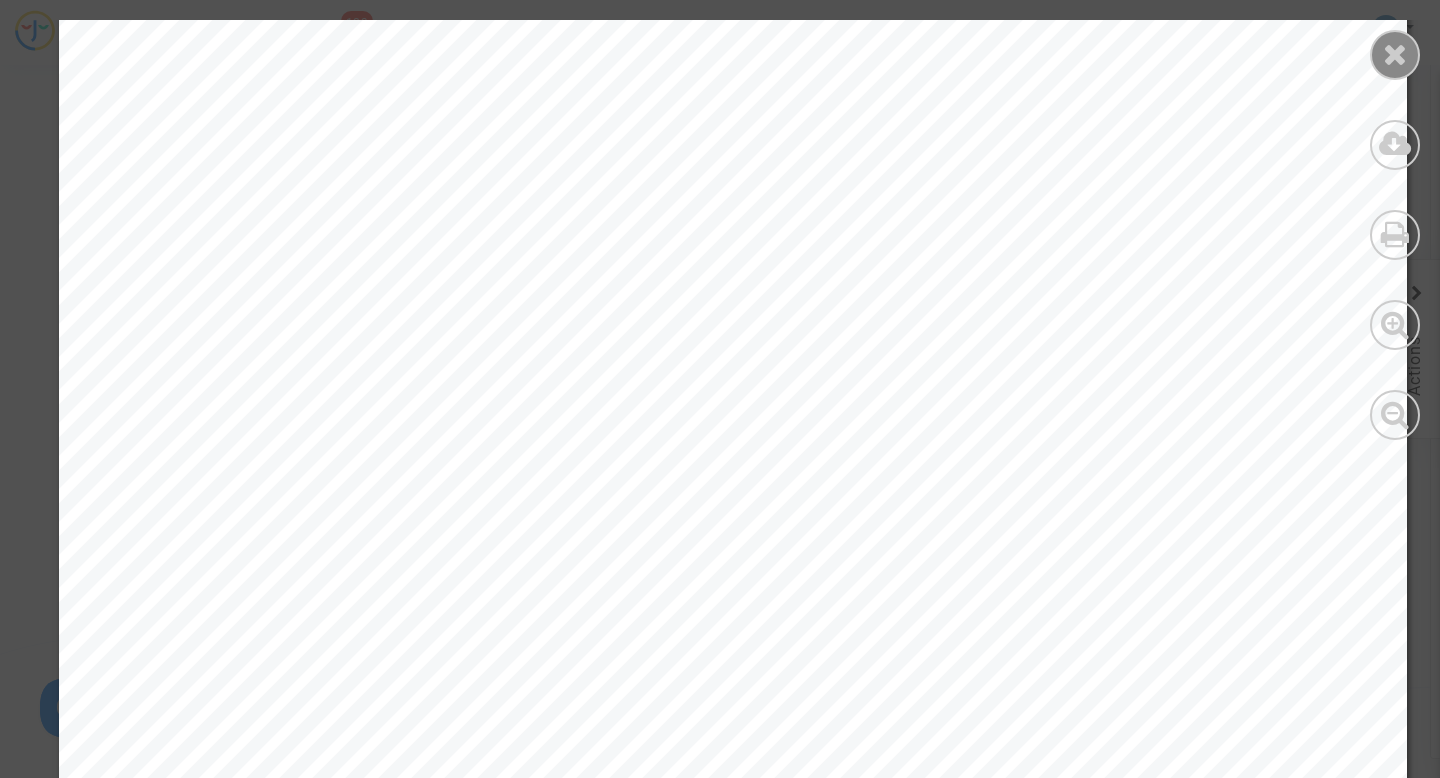 click at bounding box center (1395, 55) 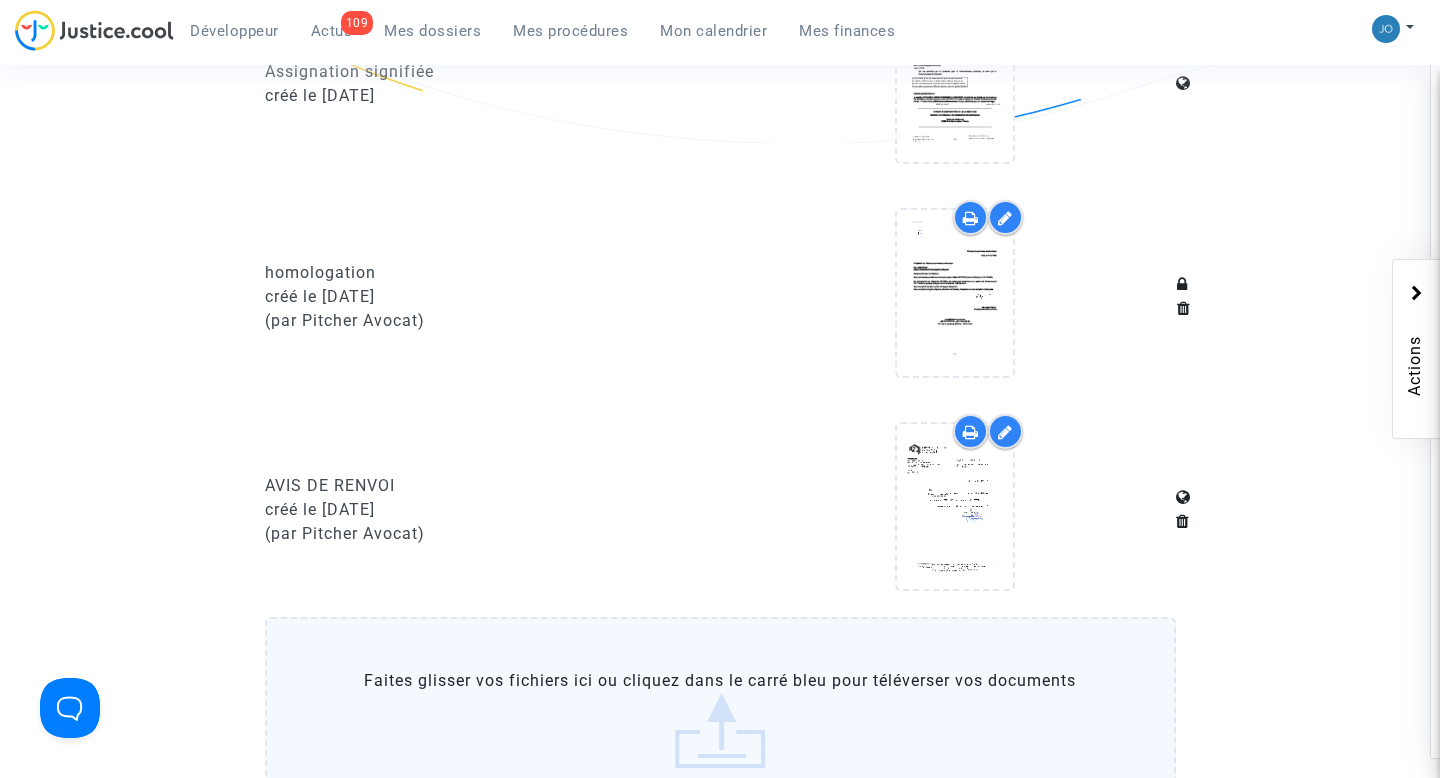 scroll, scrollTop: 1270, scrollLeft: 0, axis: vertical 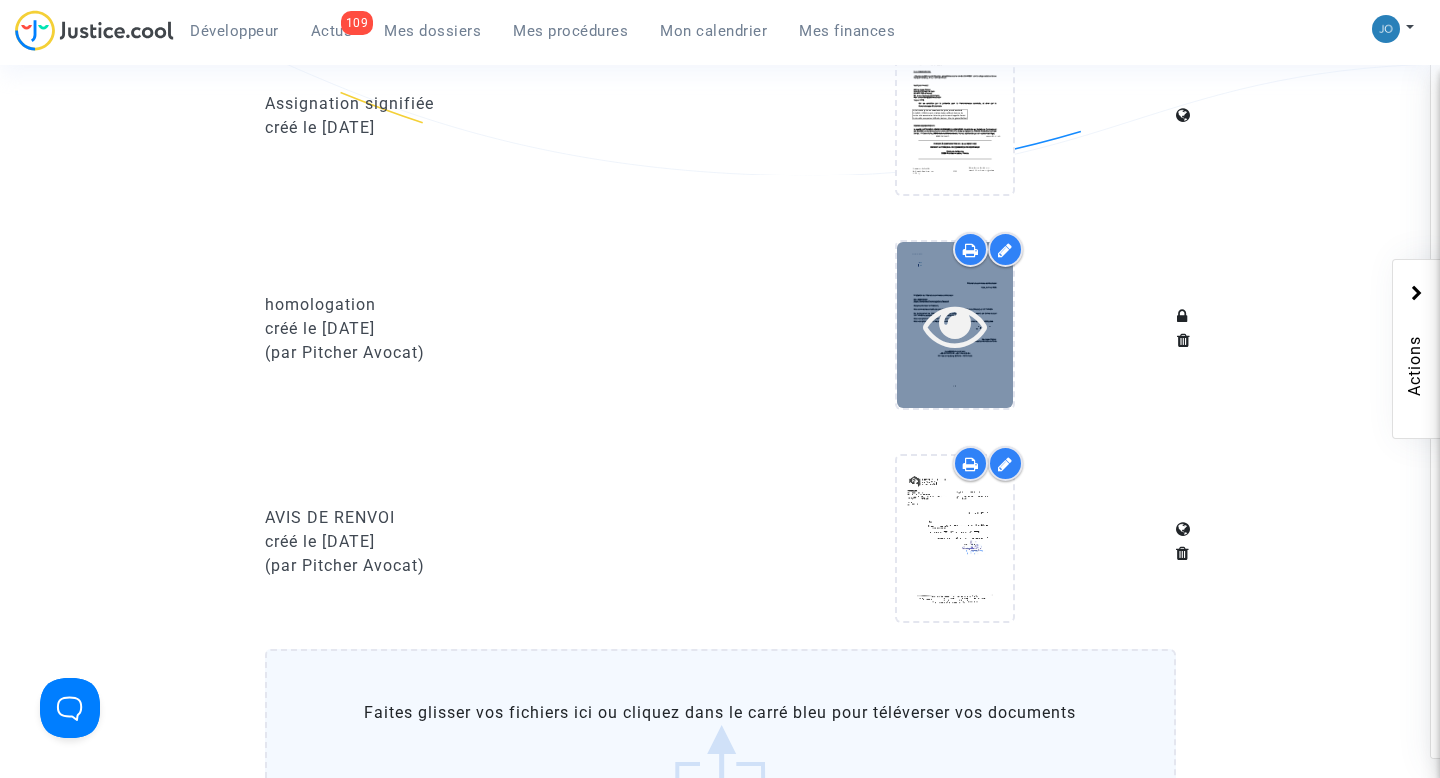 click at bounding box center (955, 325) 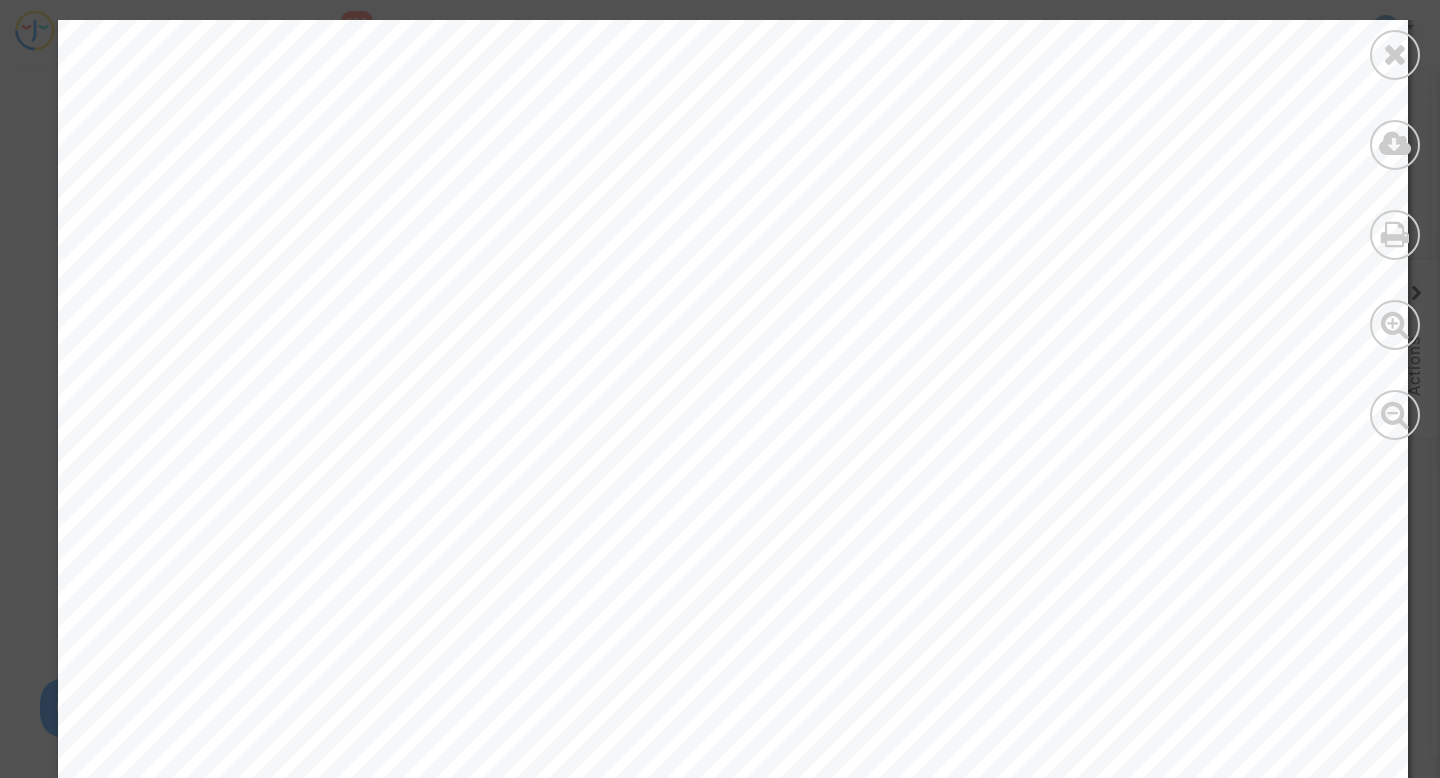 scroll, scrollTop: 425, scrollLeft: 0, axis: vertical 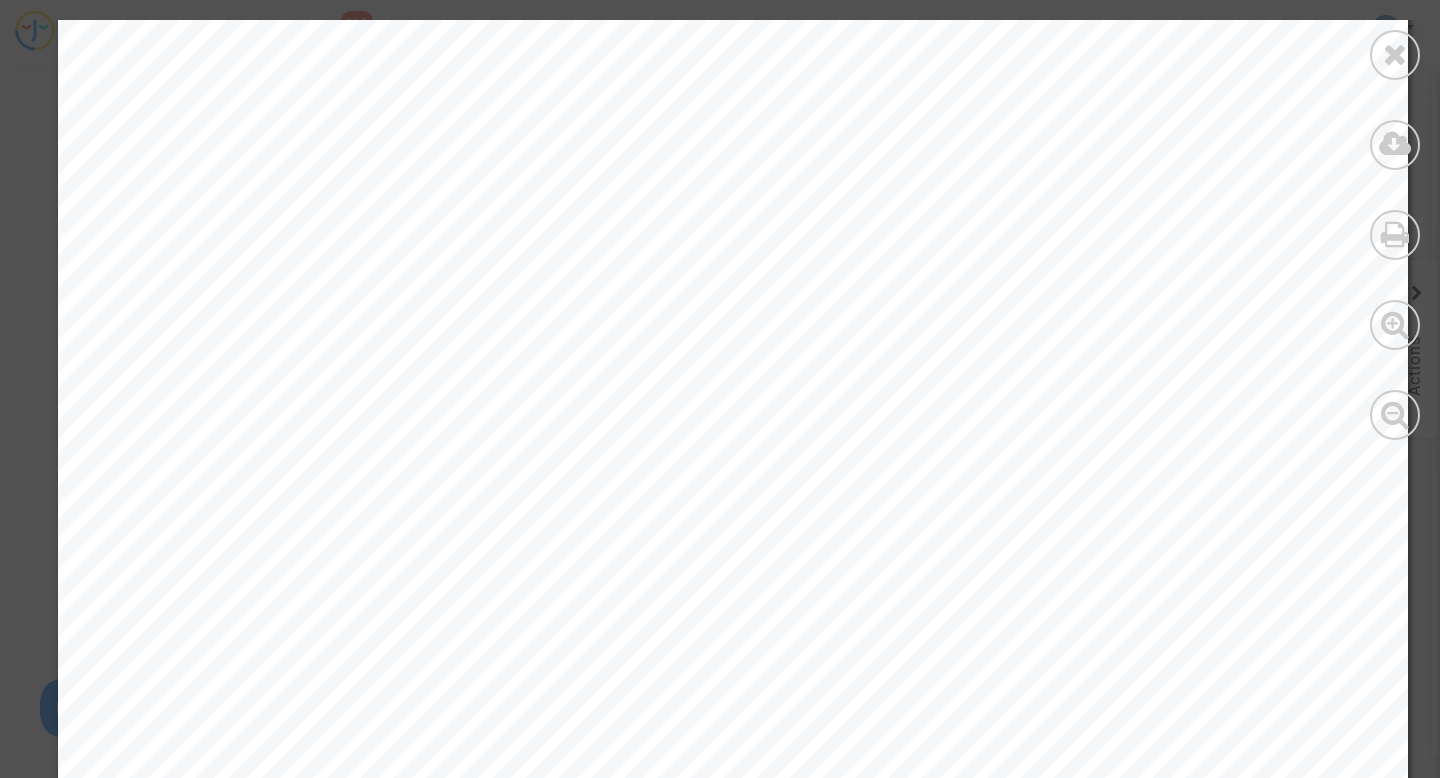 click on "Tribunal de commerce de Bordeaux Paris, le 2 mai 2025 À l’attention du Tribunal de commerce de Bordeaux RG : 2025F00641 Objet : Demande d’homologation d’accord Madame, Monsieur le Président, Nous sommes les conseils des demandeurs dans l’affaire SKYCOPU (via mut Akarsu) c/ LUFTHANSA. Sur le fondement du Règlement 261/2004, les parties sont parvenues à un accord aux termes duquel LUFTHANSA a accepté de régler la somme totale de 1569.69 euros. Nous vous prions de bien vouloir homologuer cet accord. Nous vous prions d’agréer, Madame, Monsieur le Président, l’expression de nos salutations distinguées. Me Joyce Pitcher Avocat au Barreau de Paris joyce@pitcher-avocat.com +33.6.47.22.73.72 - +33.1.45.49.09.34 201 rue du Faubourg St Denis - 75010 Paris 1/1 LS-250131-42QC" at bounding box center (733, 549) 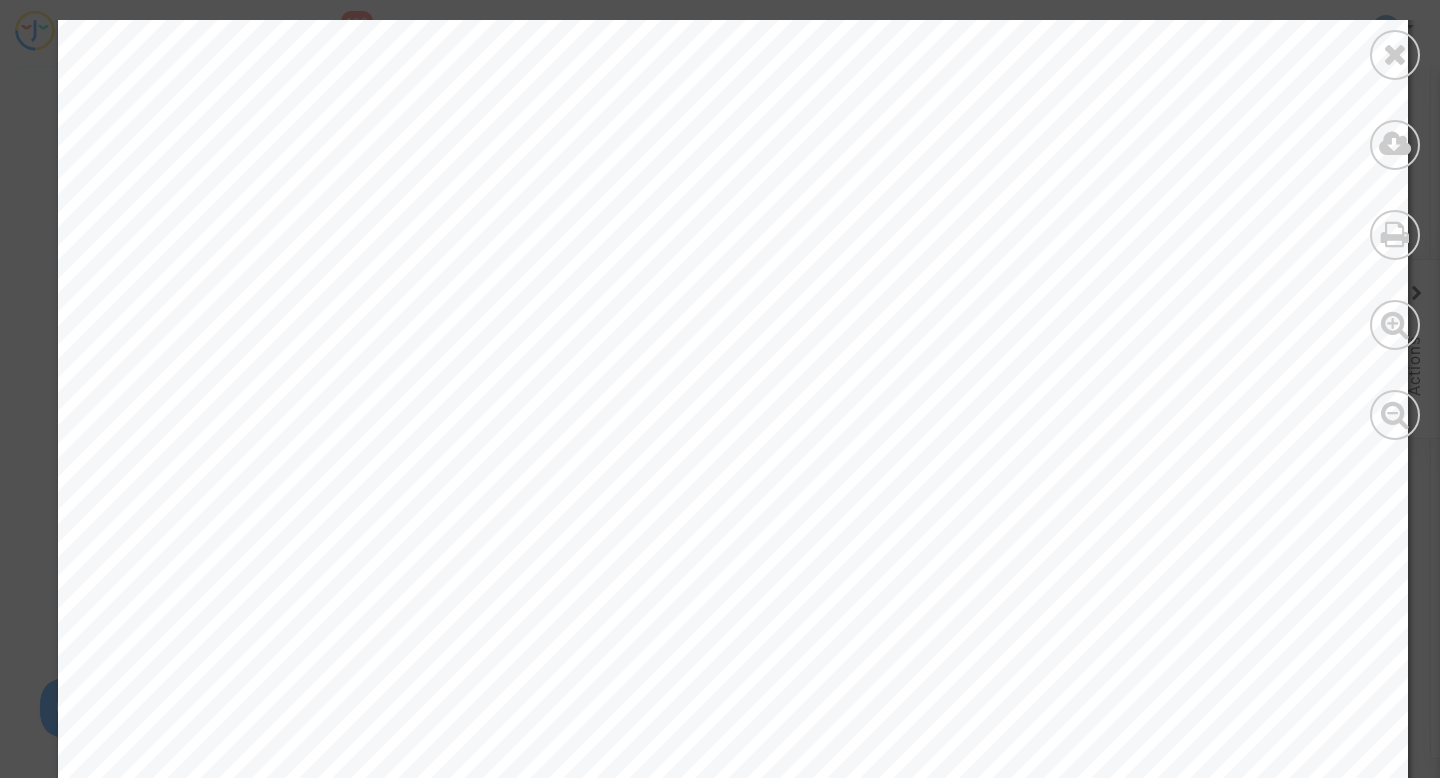 scroll, scrollTop: 0, scrollLeft: 0, axis: both 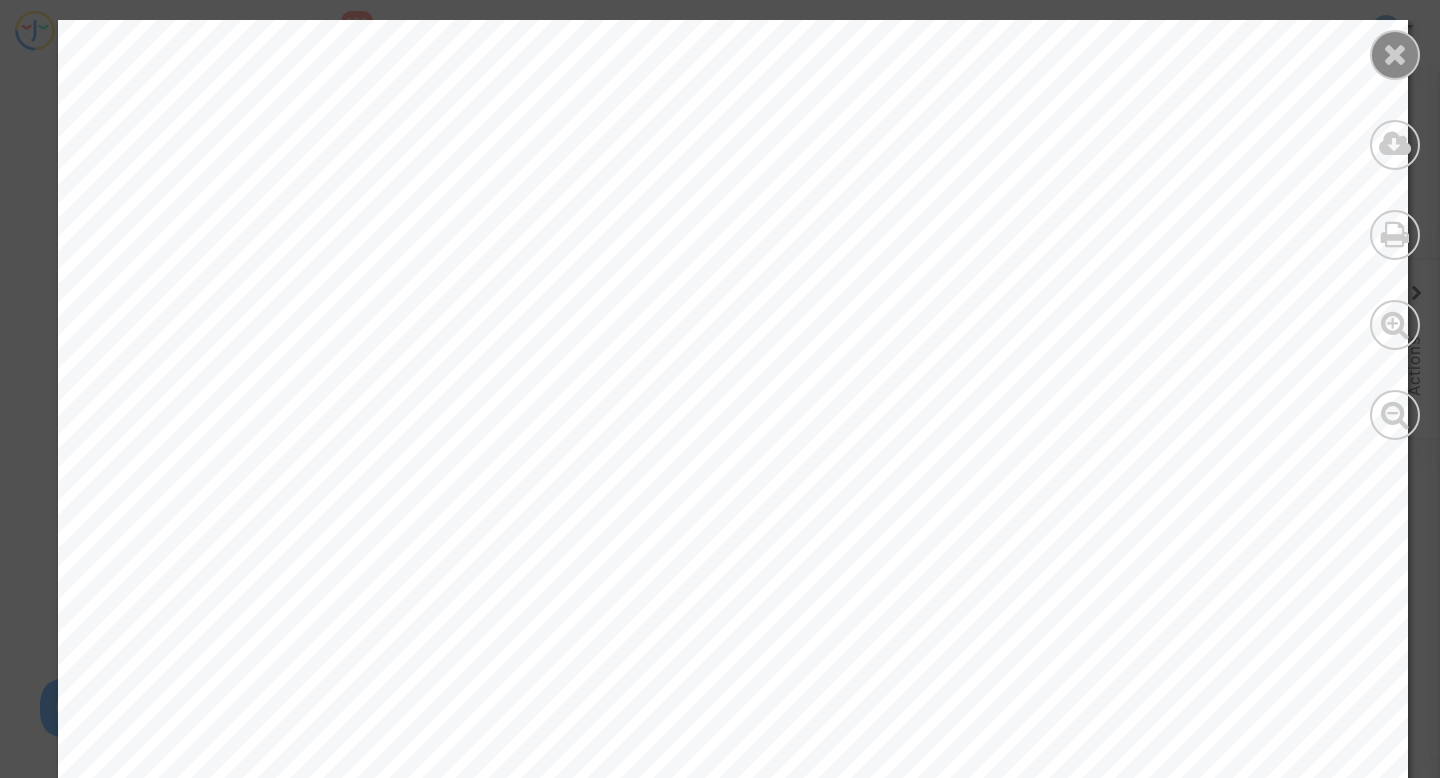 click at bounding box center [1395, 54] 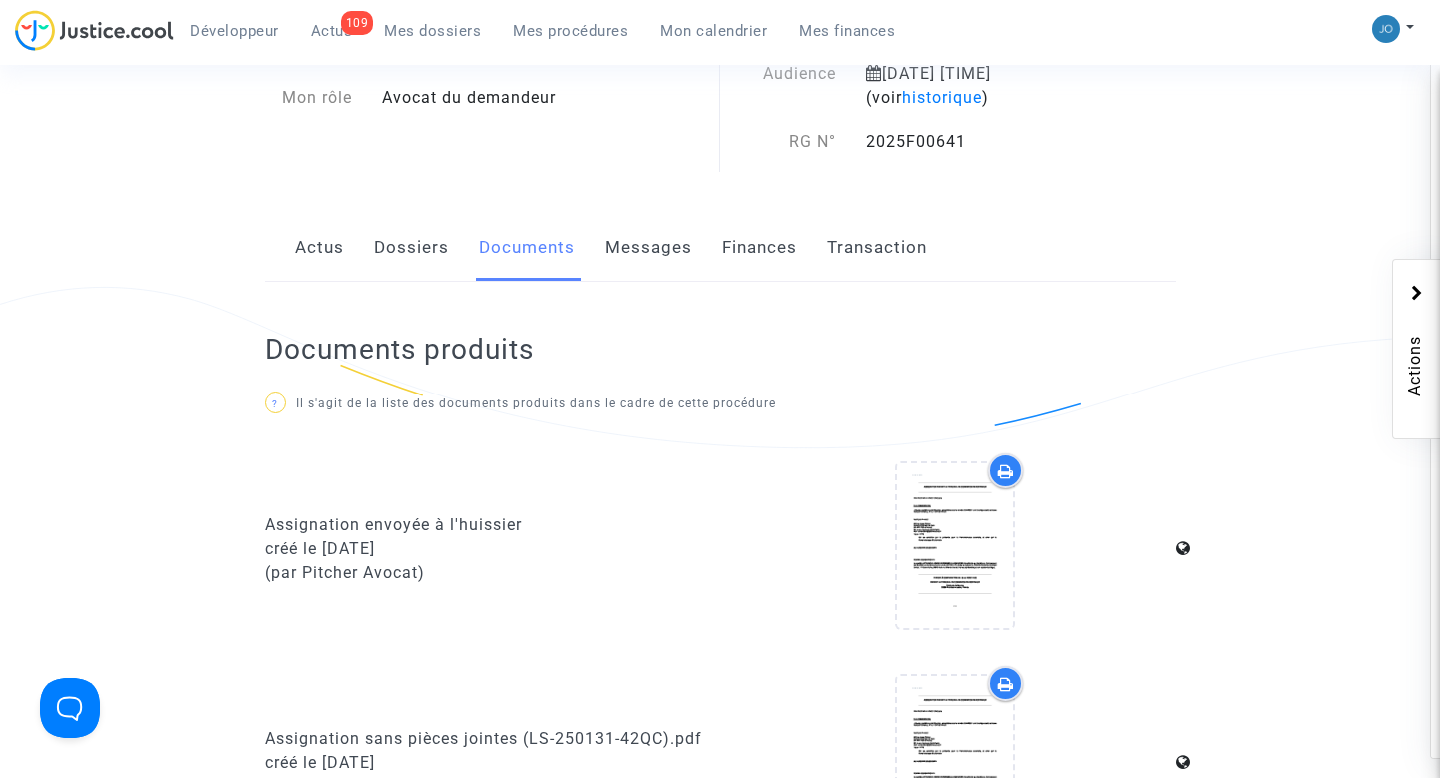 scroll, scrollTop: 0, scrollLeft: 0, axis: both 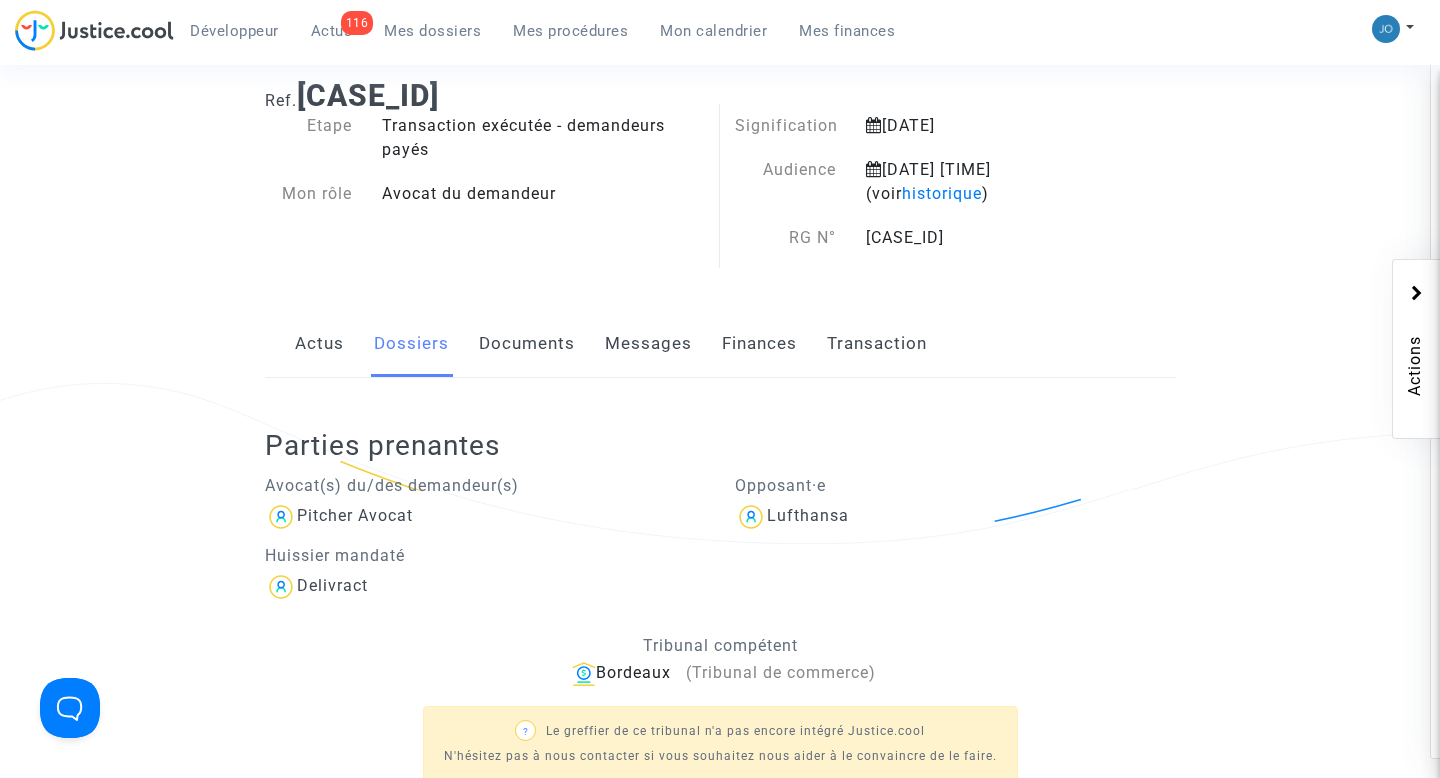 click on "Documents" 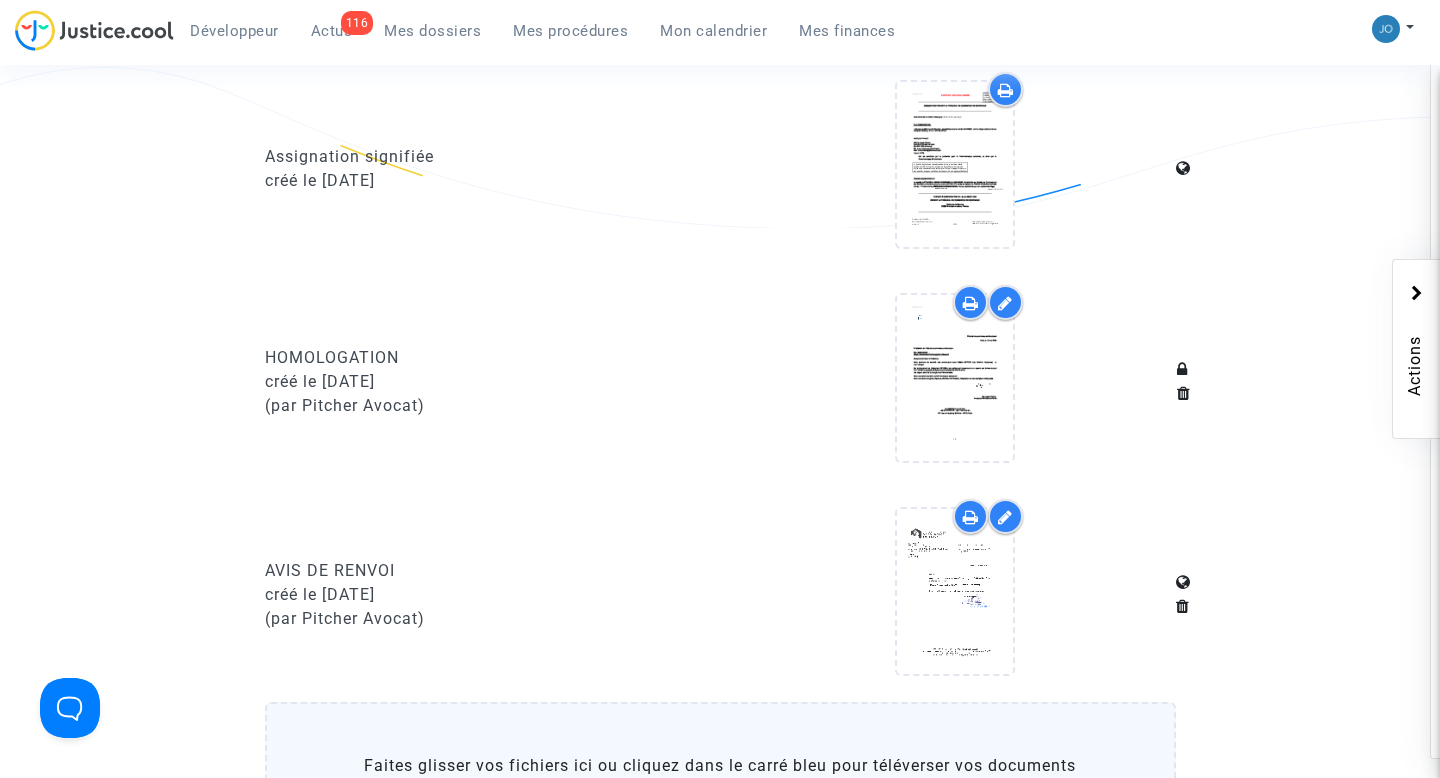 scroll, scrollTop: 1241, scrollLeft: 0, axis: vertical 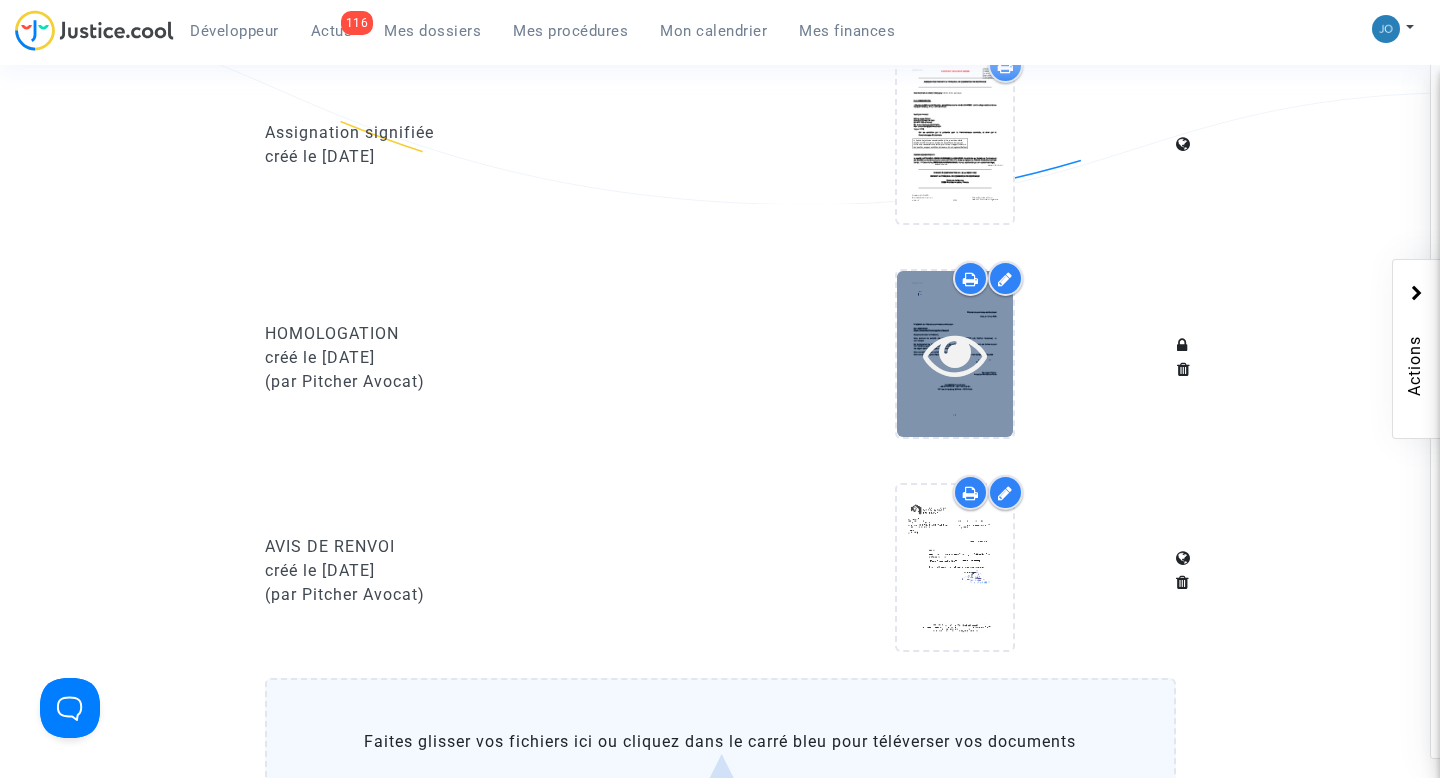 click at bounding box center (955, 354) 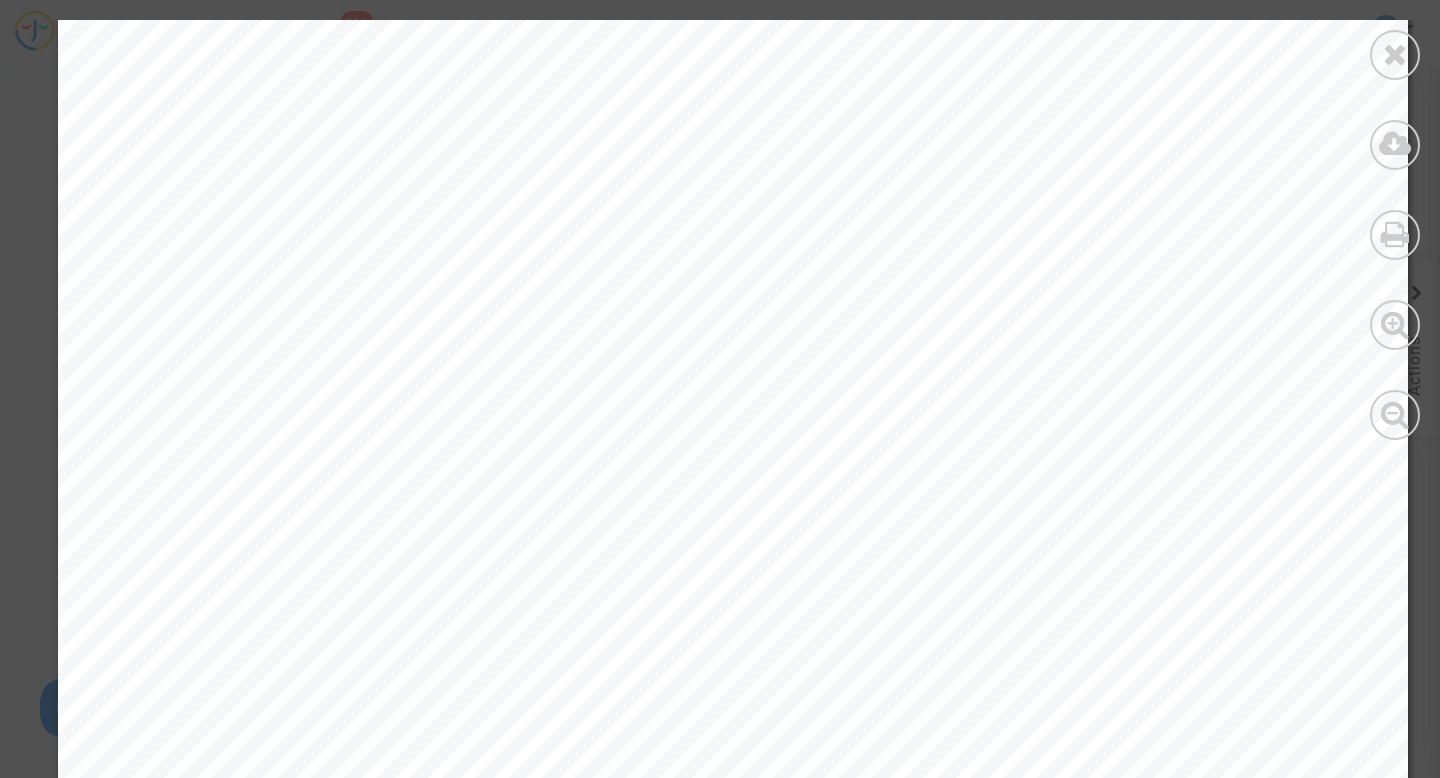 scroll, scrollTop: 460, scrollLeft: 0, axis: vertical 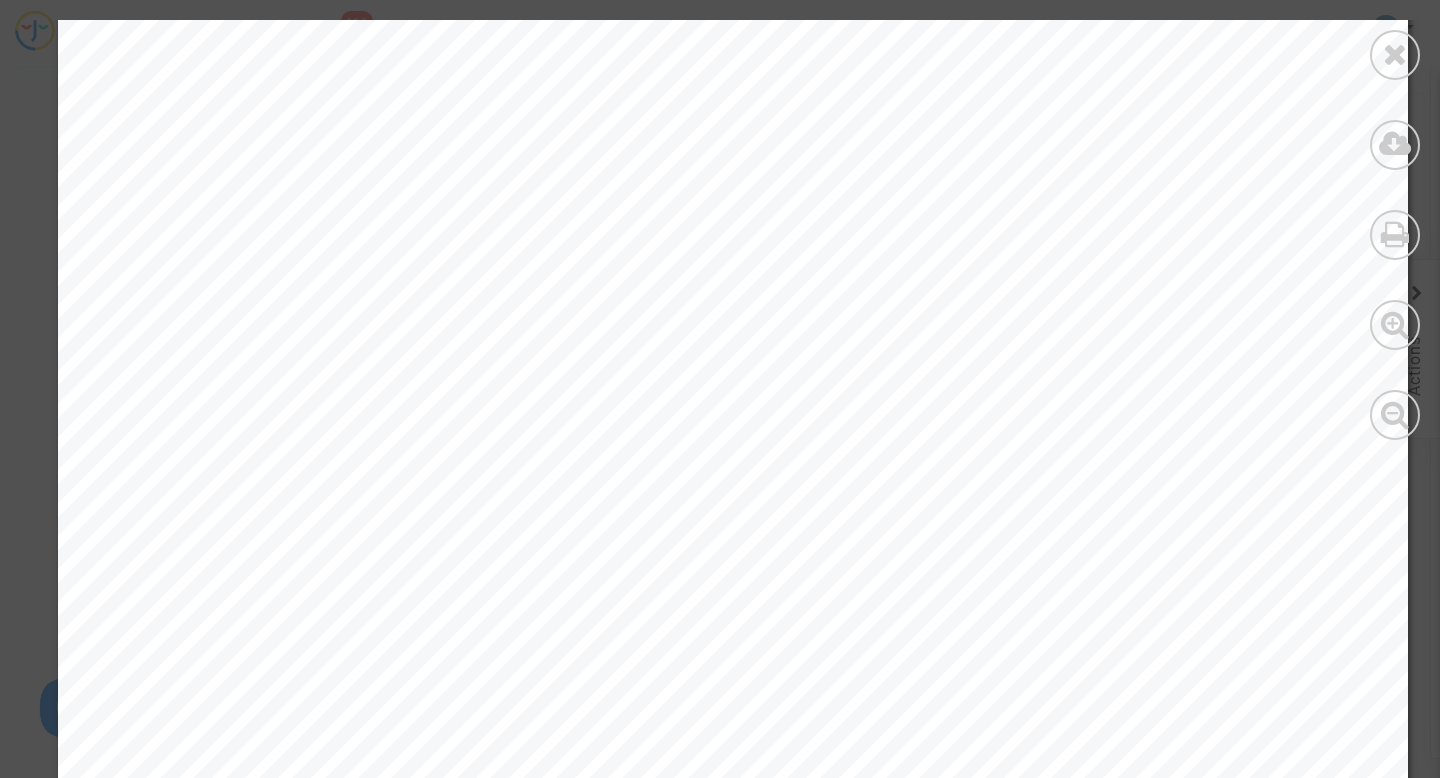 drag, startPoint x: 291, startPoint y: 543, endPoint x: 610, endPoint y: 550, distance: 319.07678 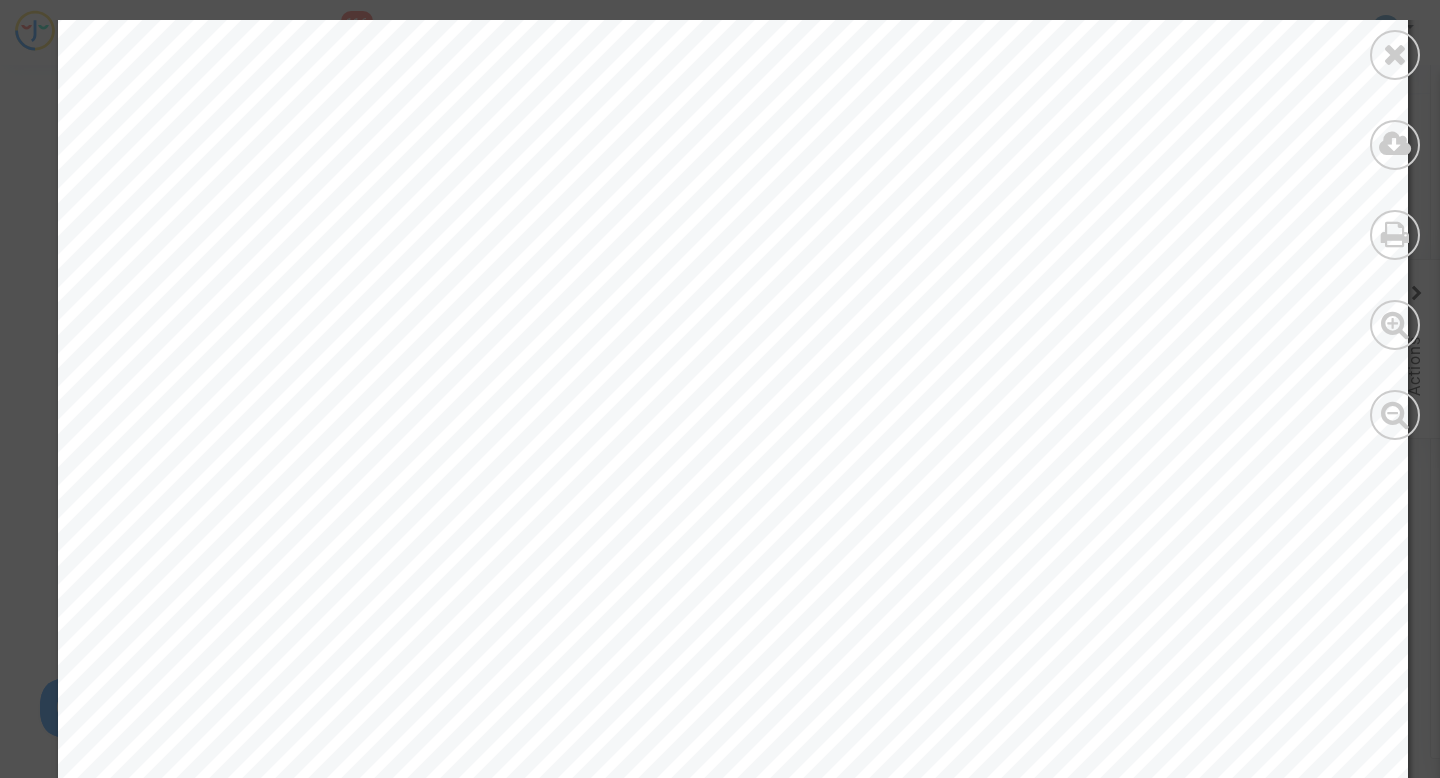 scroll, scrollTop: 489, scrollLeft: 0, axis: vertical 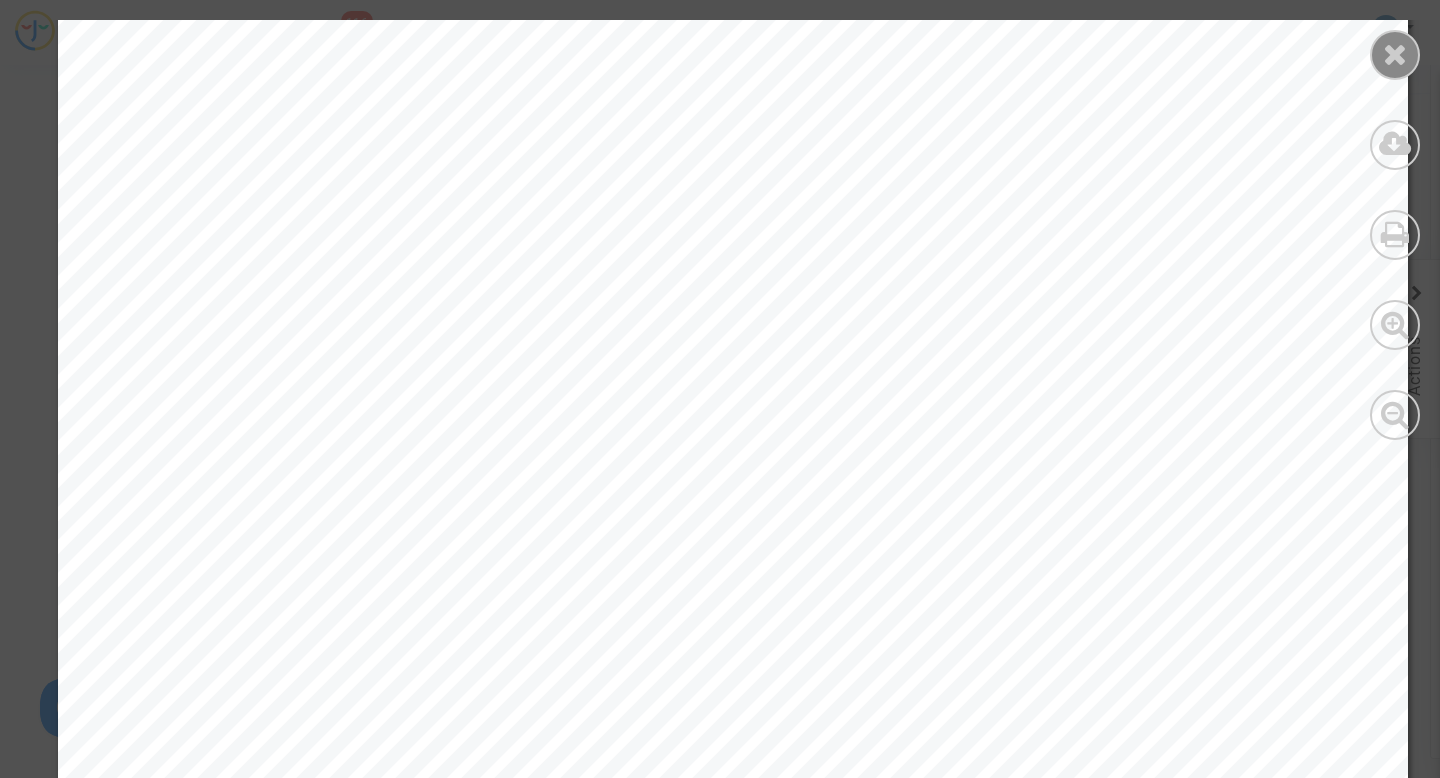 click at bounding box center (1395, 55) 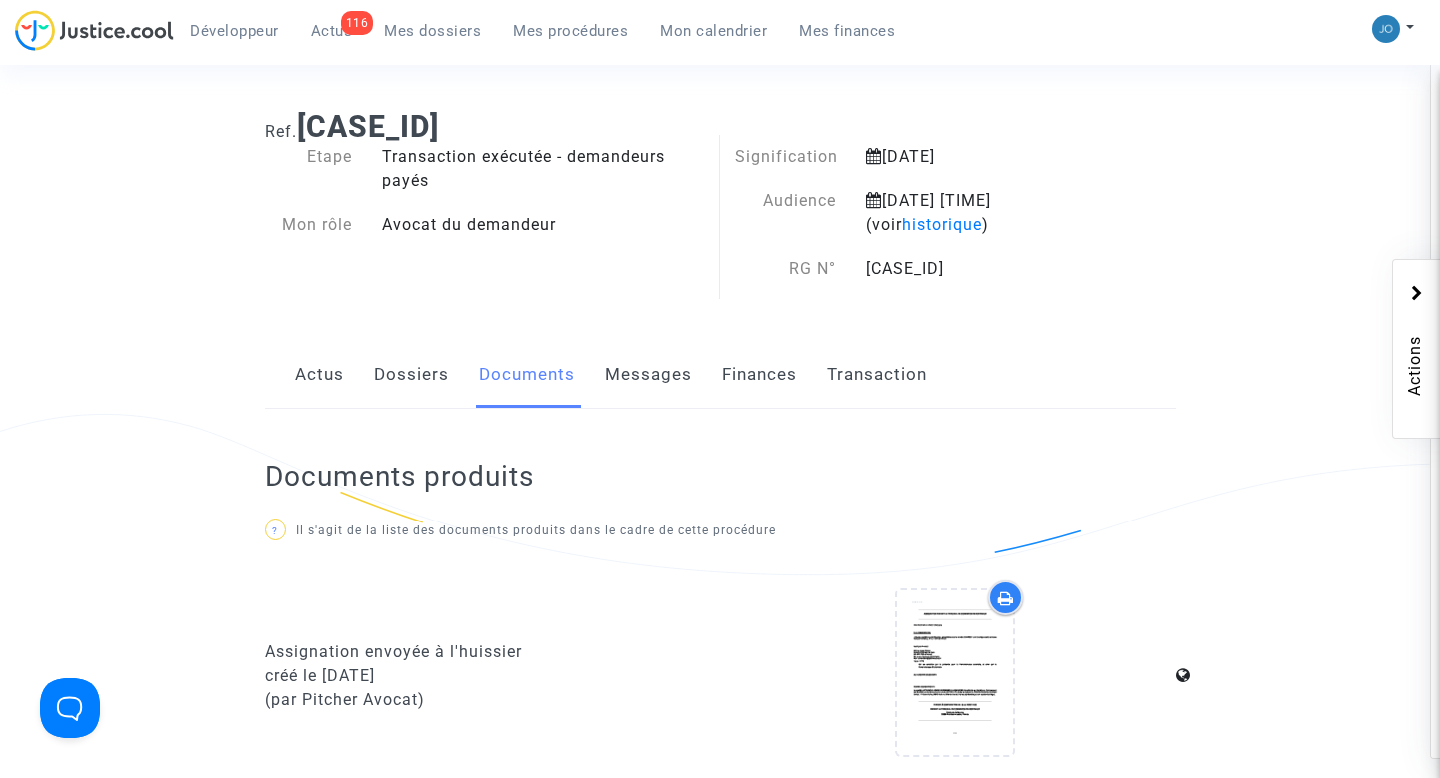 scroll, scrollTop: 0, scrollLeft: 0, axis: both 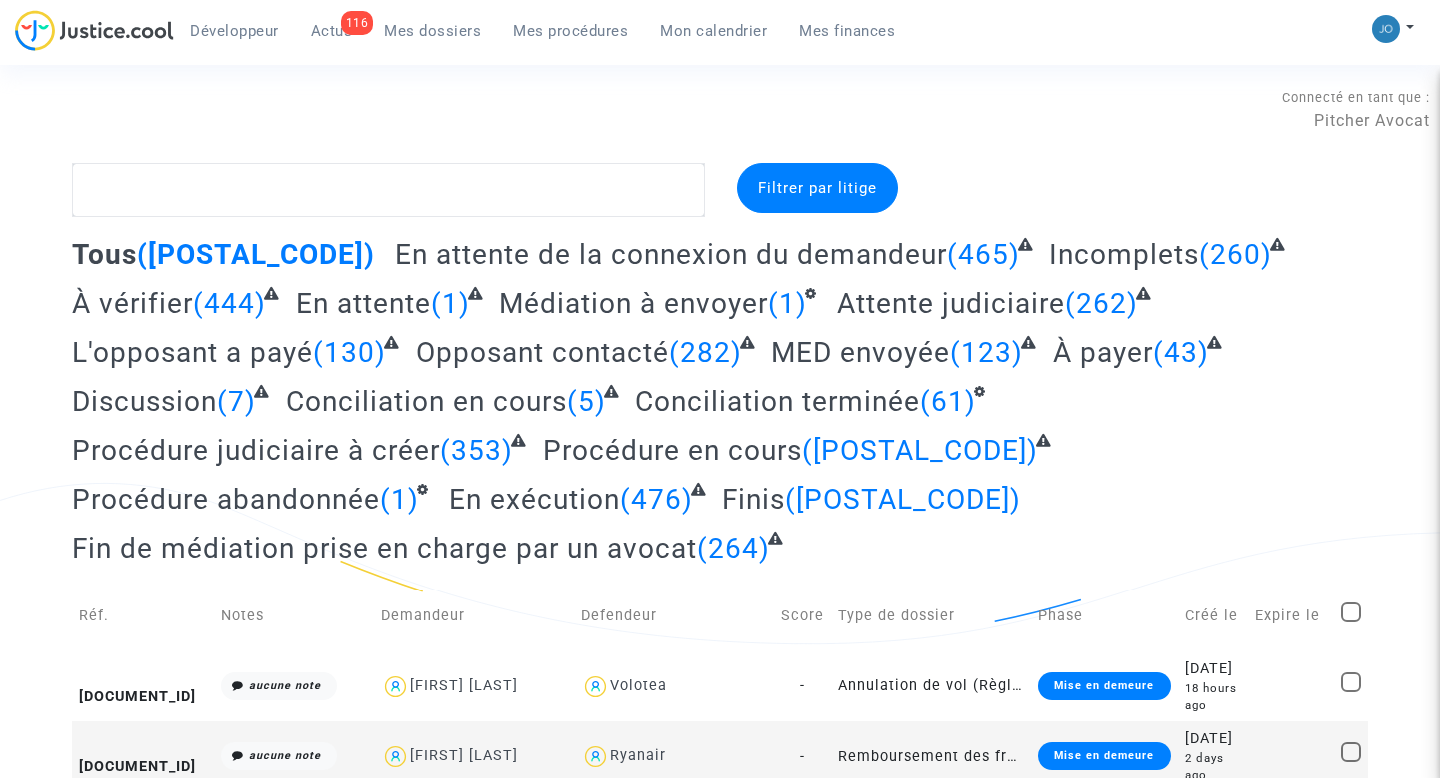 click on "Mon calendrier" at bounding box center [713, 31] 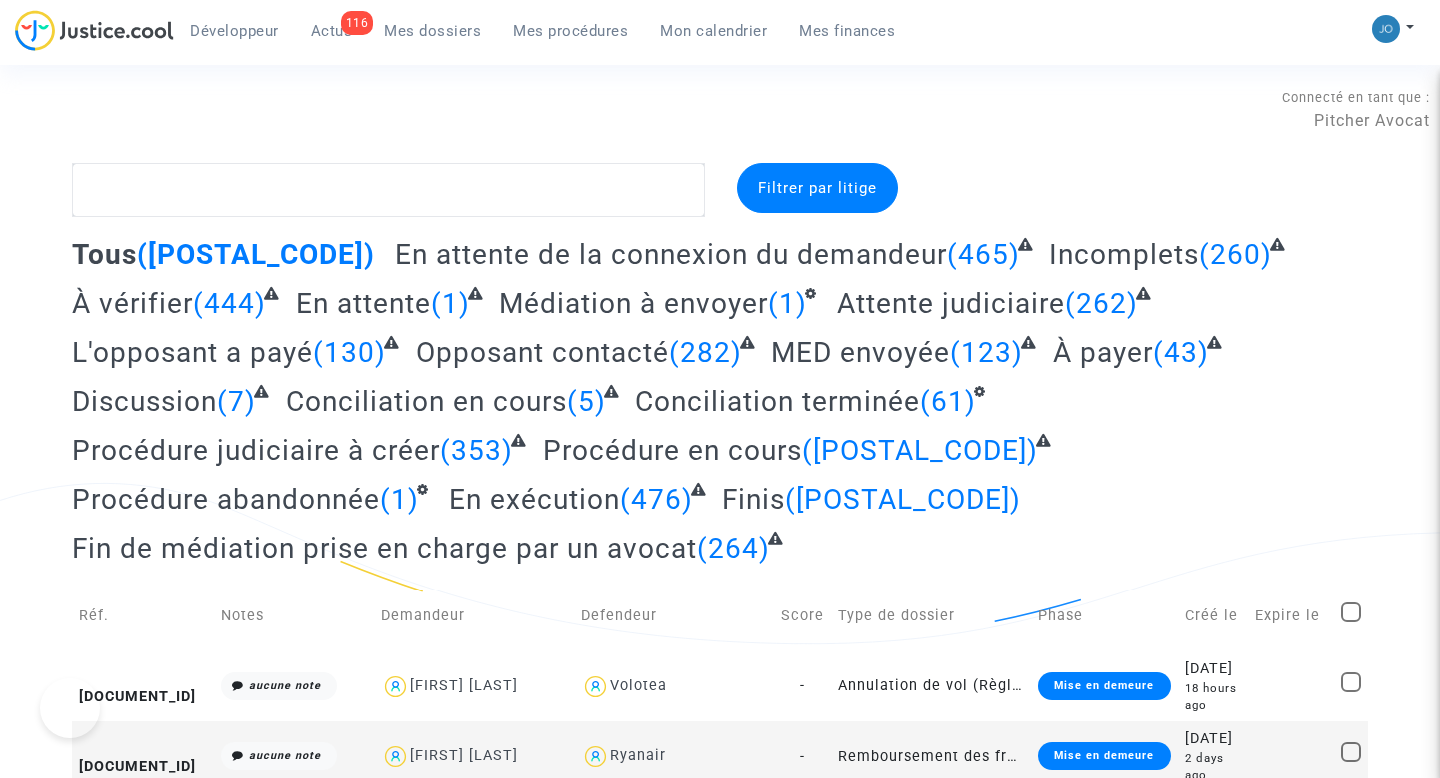 click on "Mon calendrier" at bounding box center (713, 31) 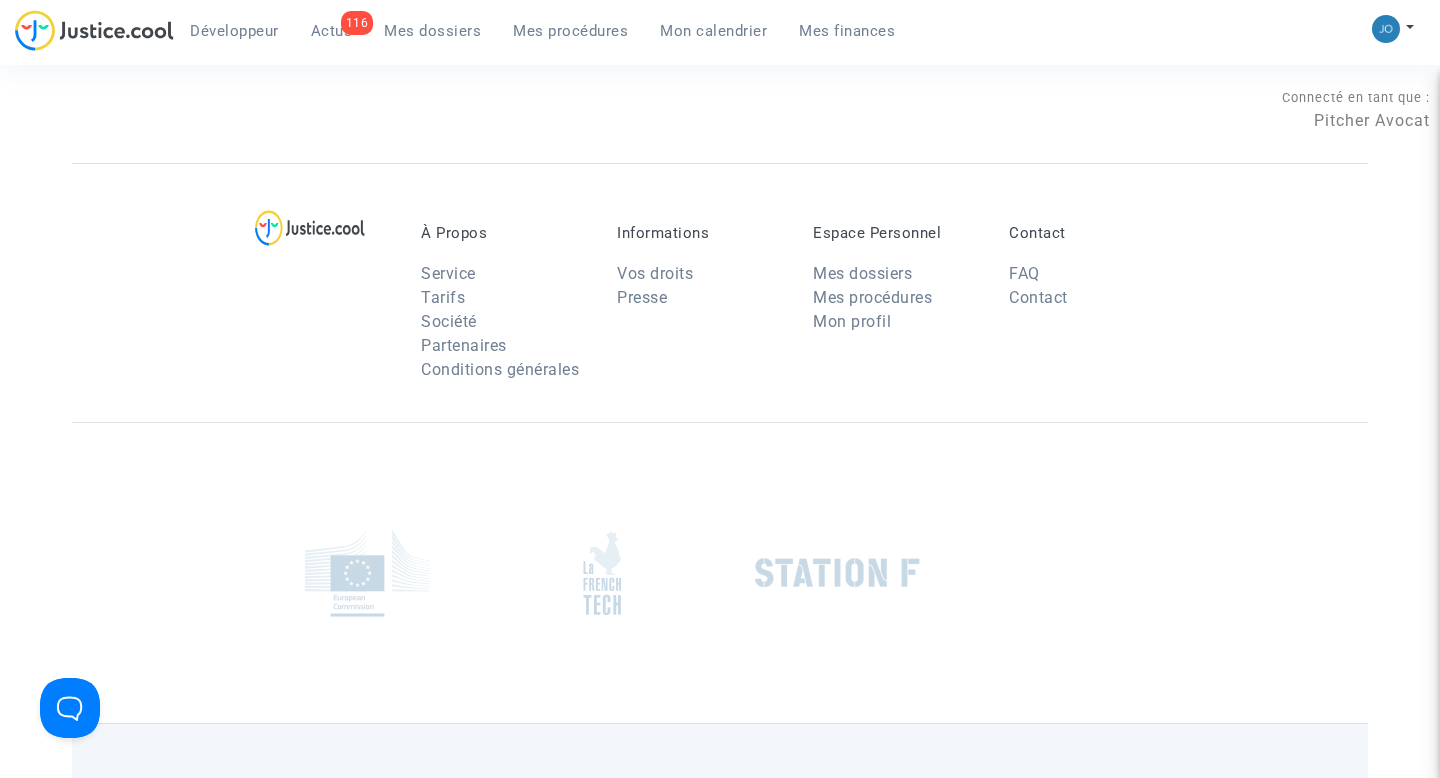 scroll, scrollTop: 0, scrollLeft: 0, axis: both 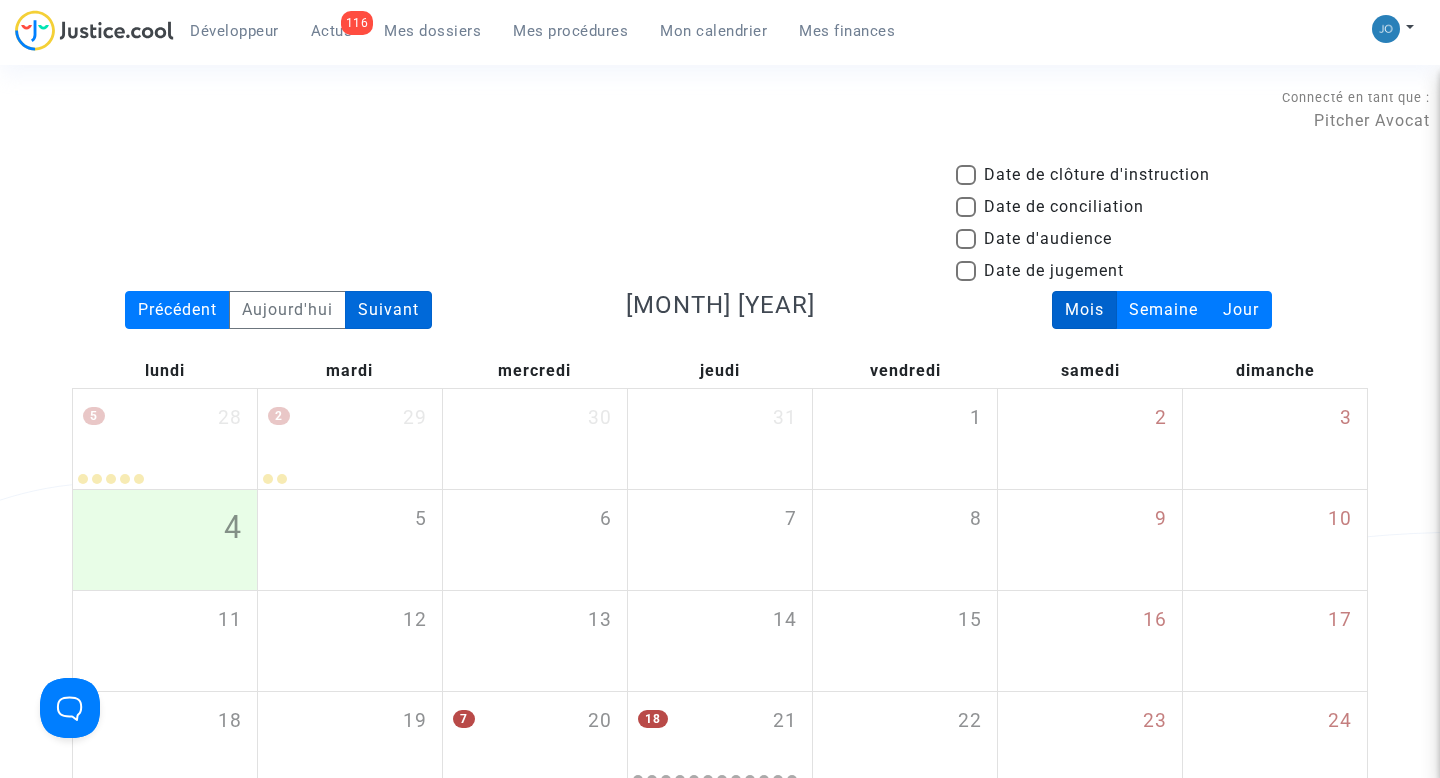 click on "Suivant" 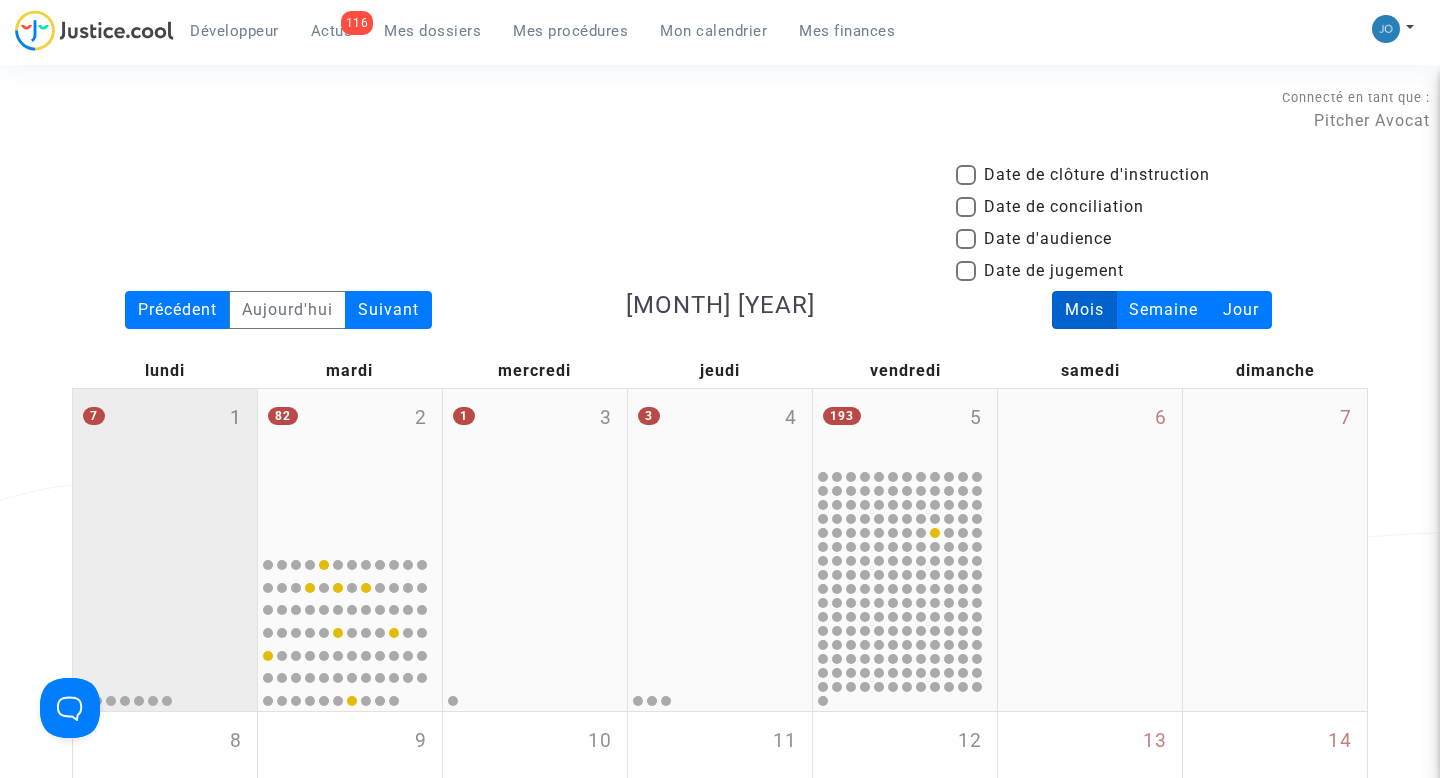 click on "7 1" 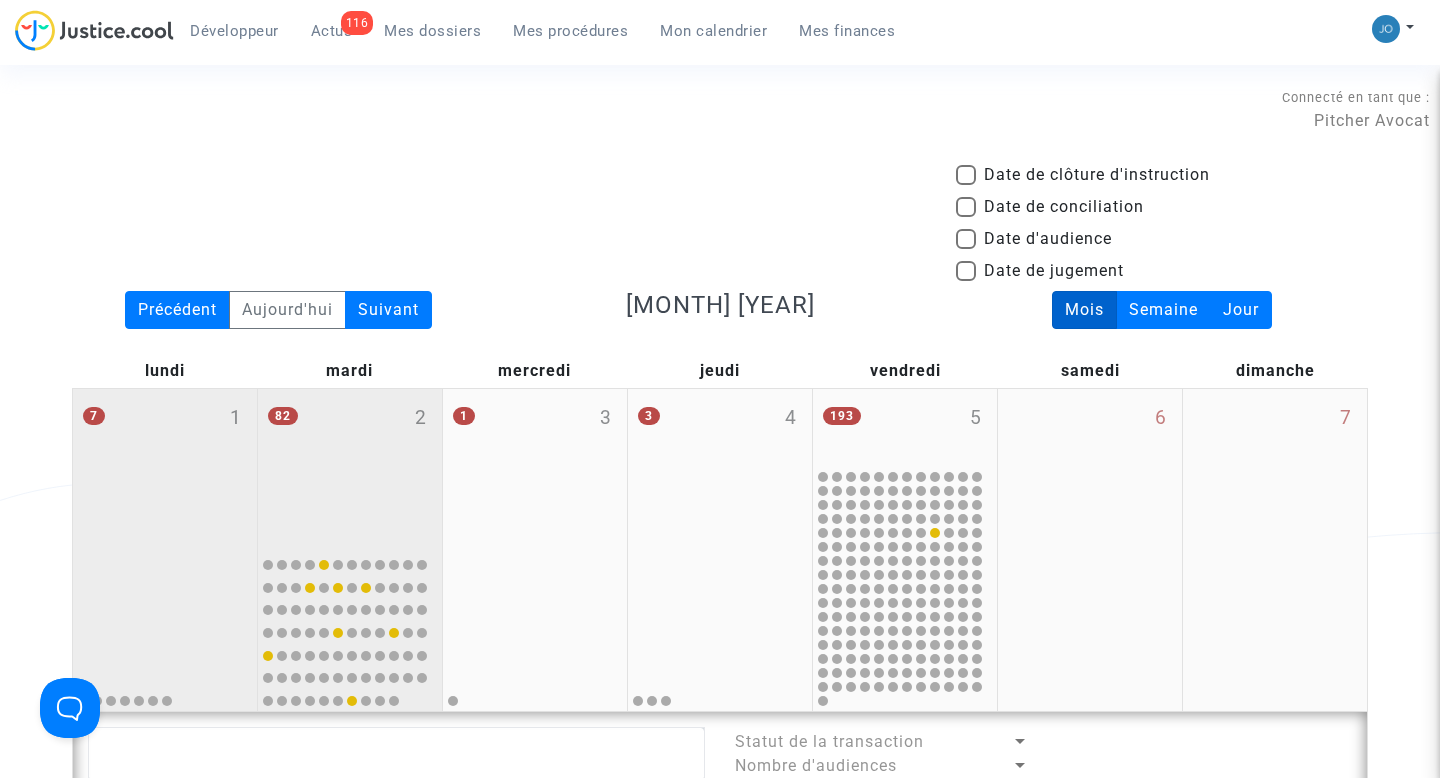 click on "[NUMBER] [NUMBER]" 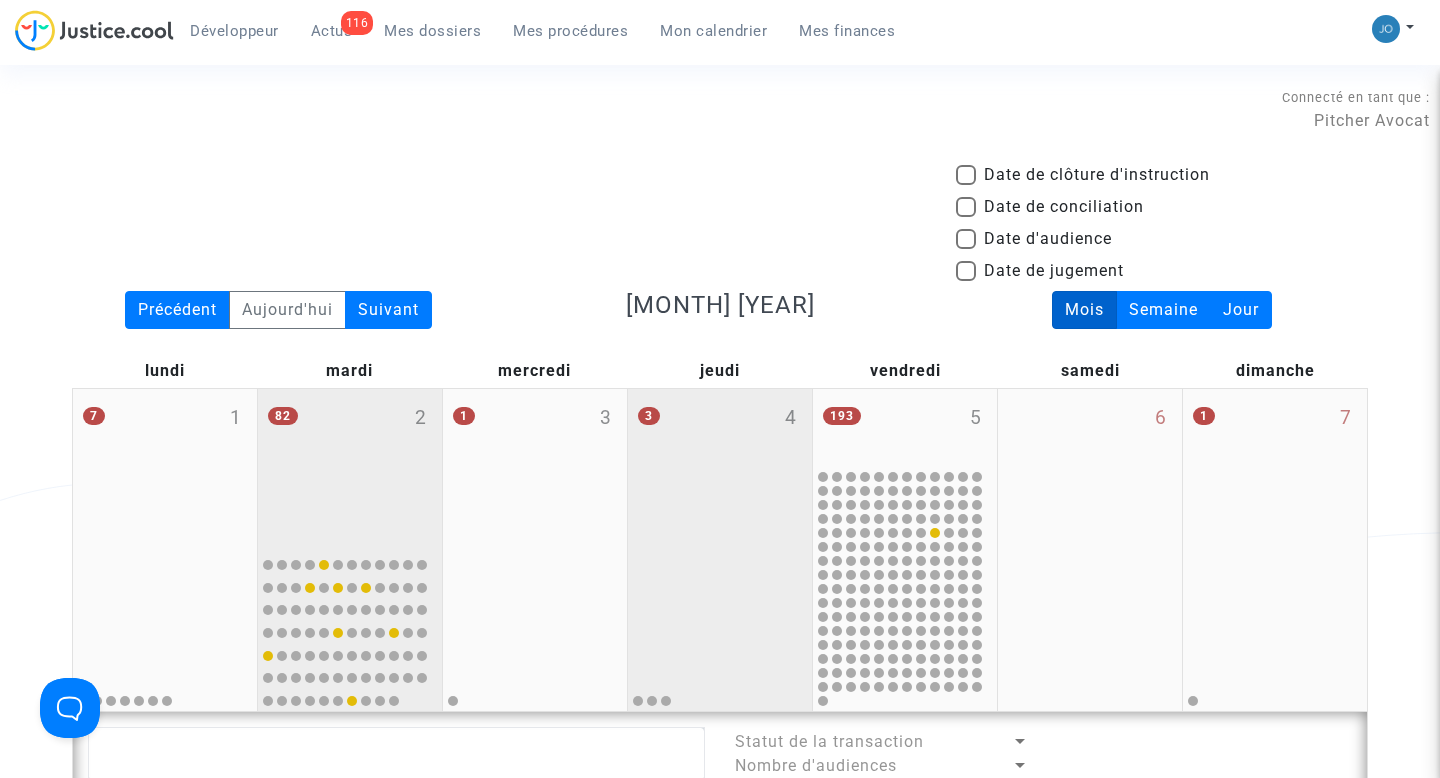 scroll, scrollTop: 59, scrollLeft: 0, axis: vertical 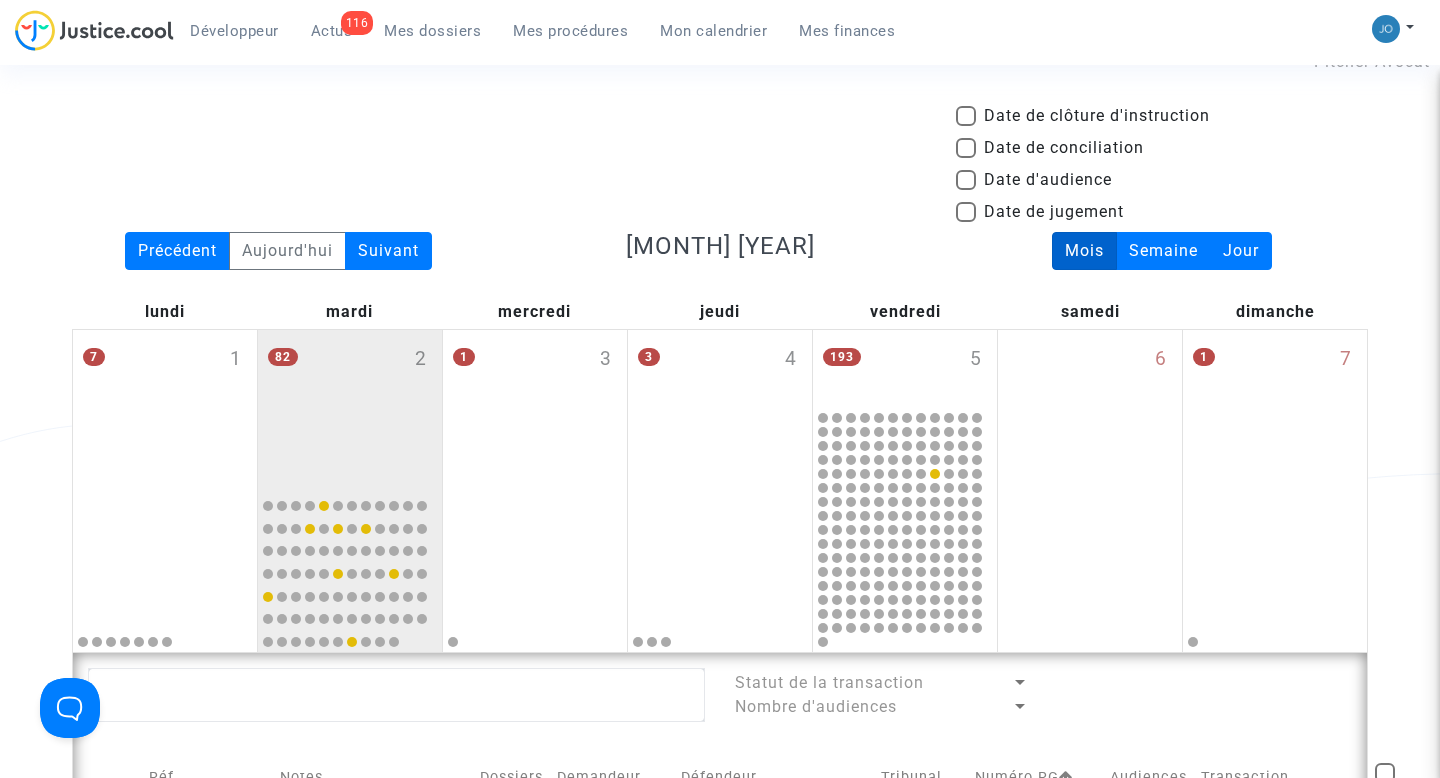 click at bounding box center [966, 180] 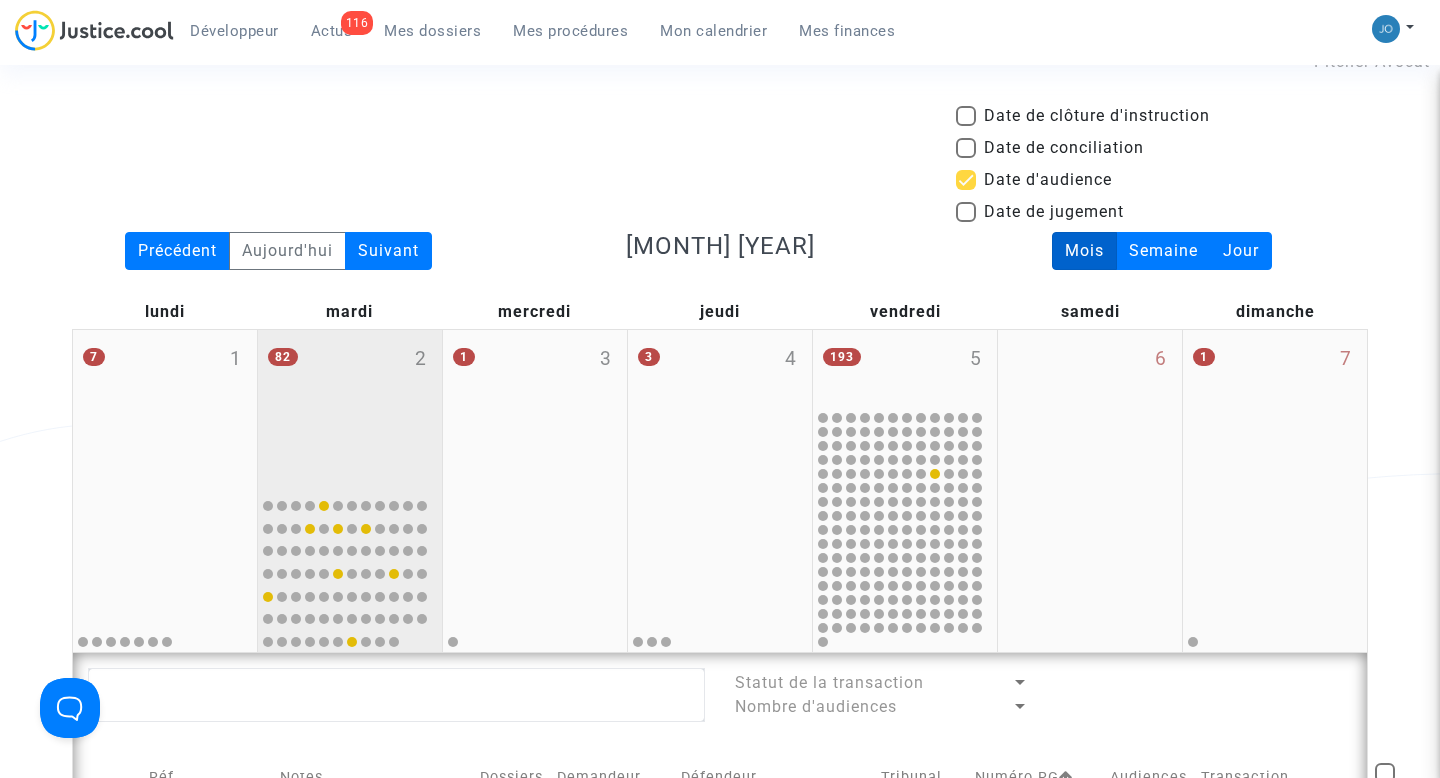 click on "82 2" 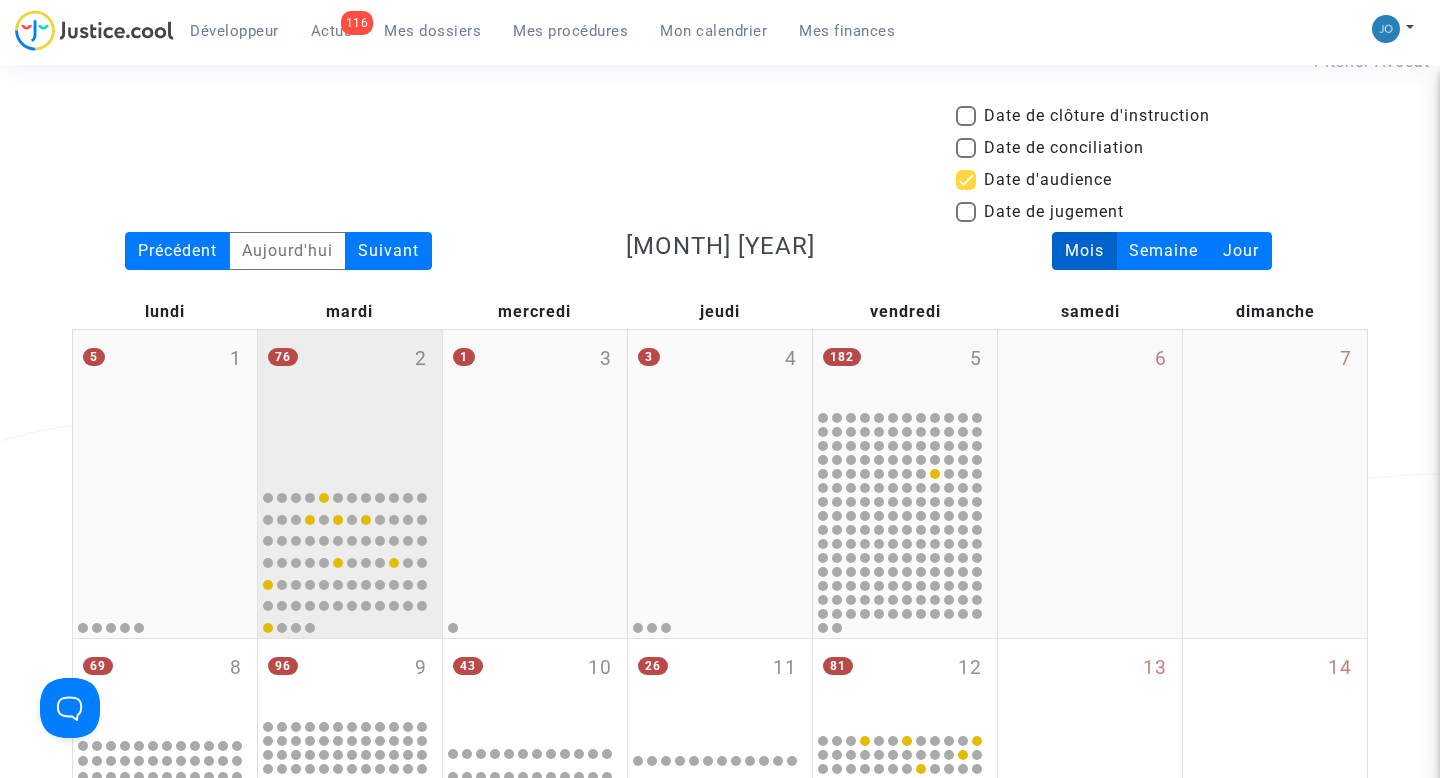 scroll, scrollTop: 237, scrollLeft: 0, axis: vertical 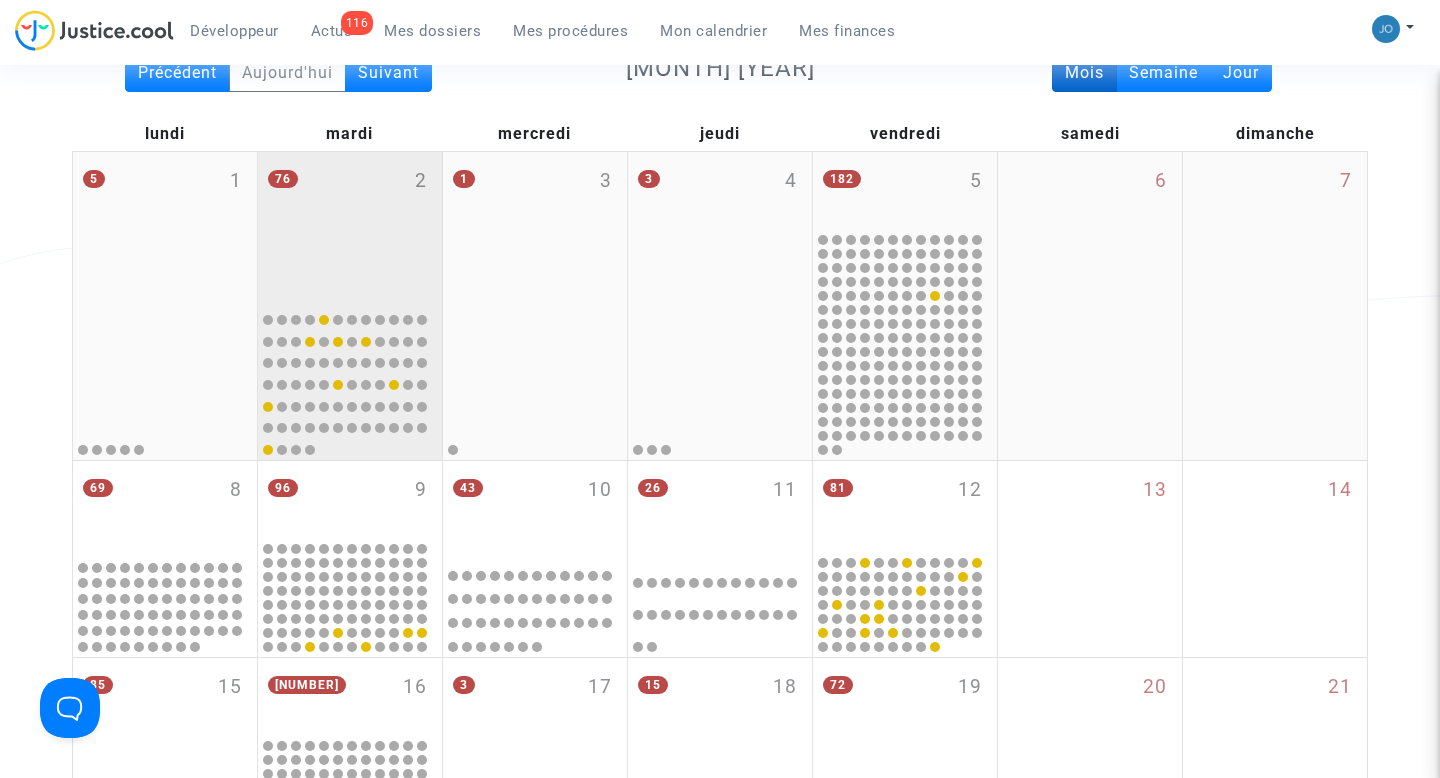 click on "76 2" 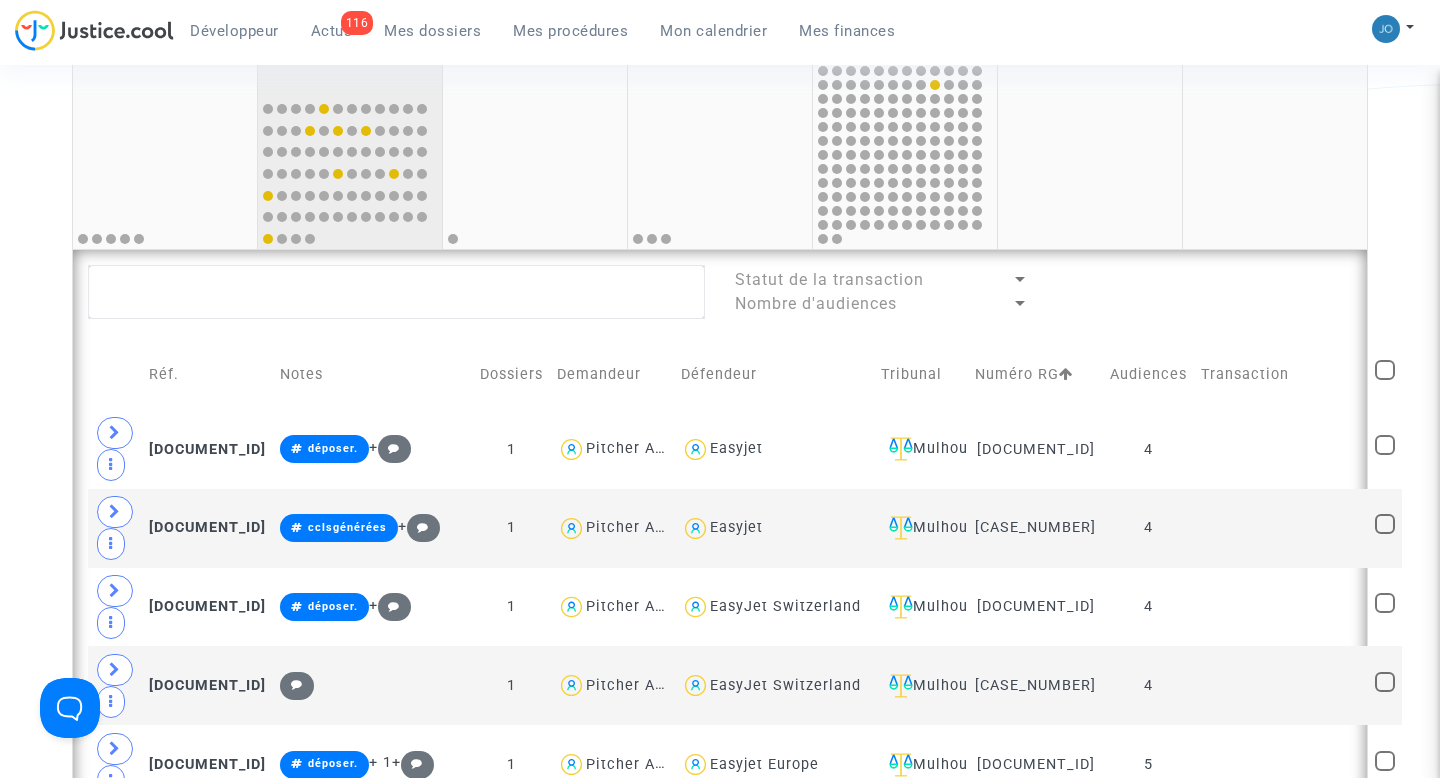 scroll, scrollTop: 446, scrollLeft: 0, axis: vertical 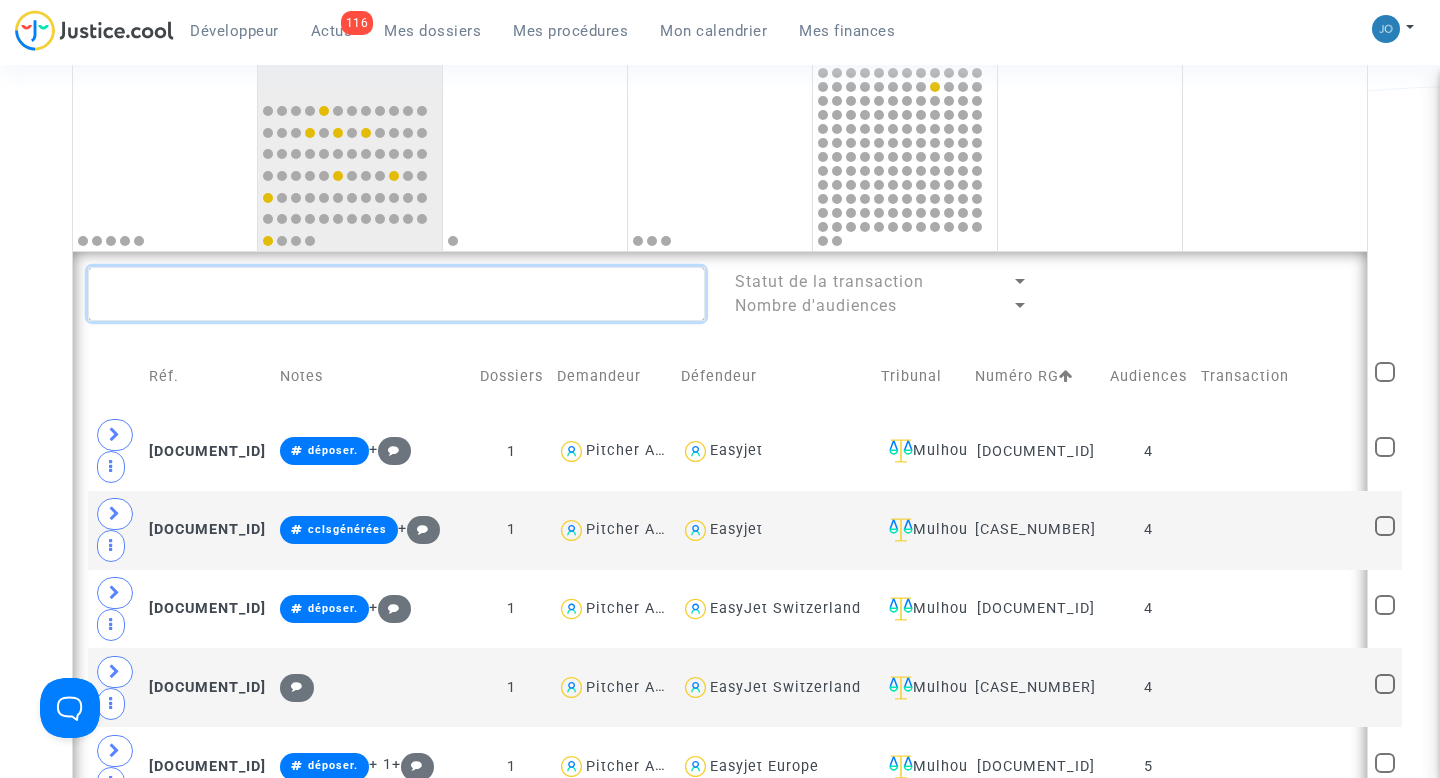 click 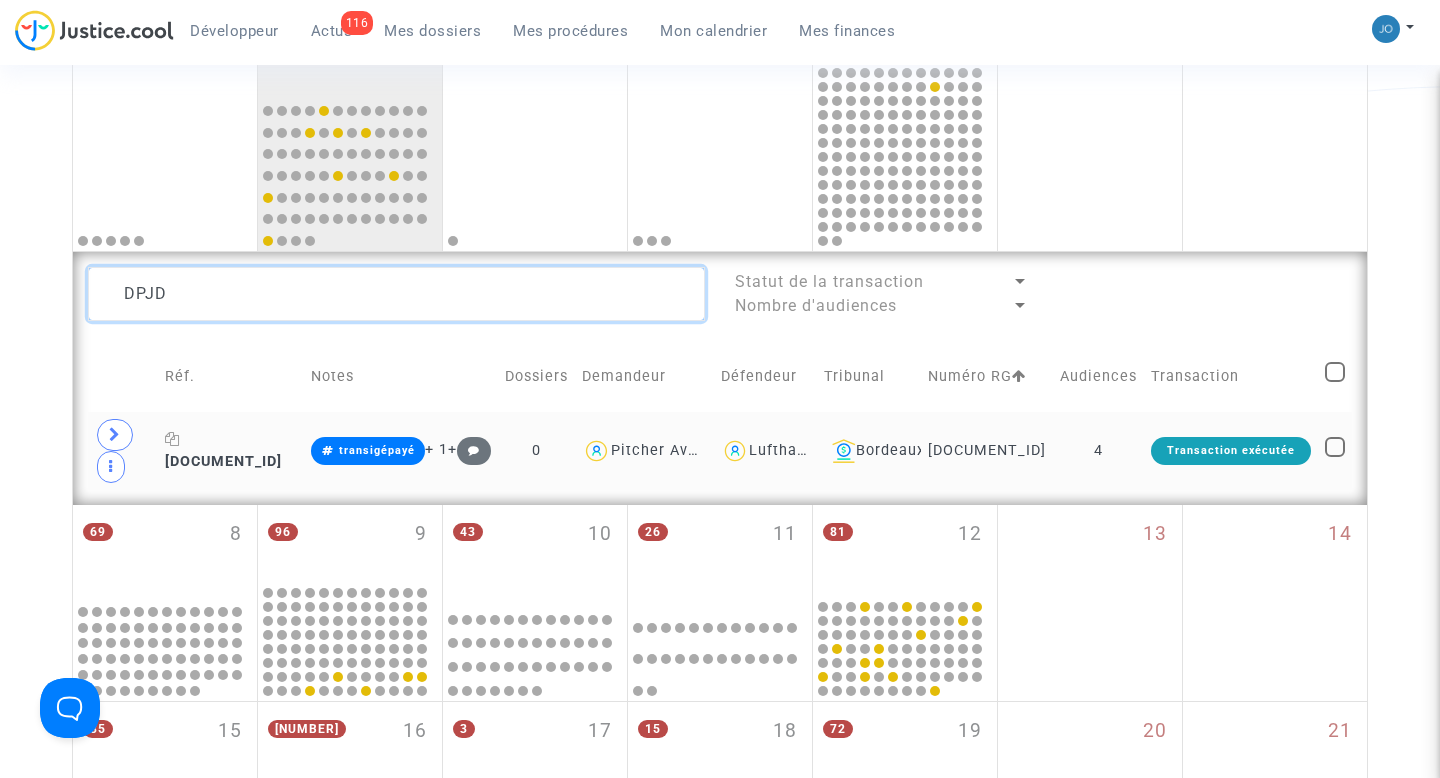 type on "DPJD" 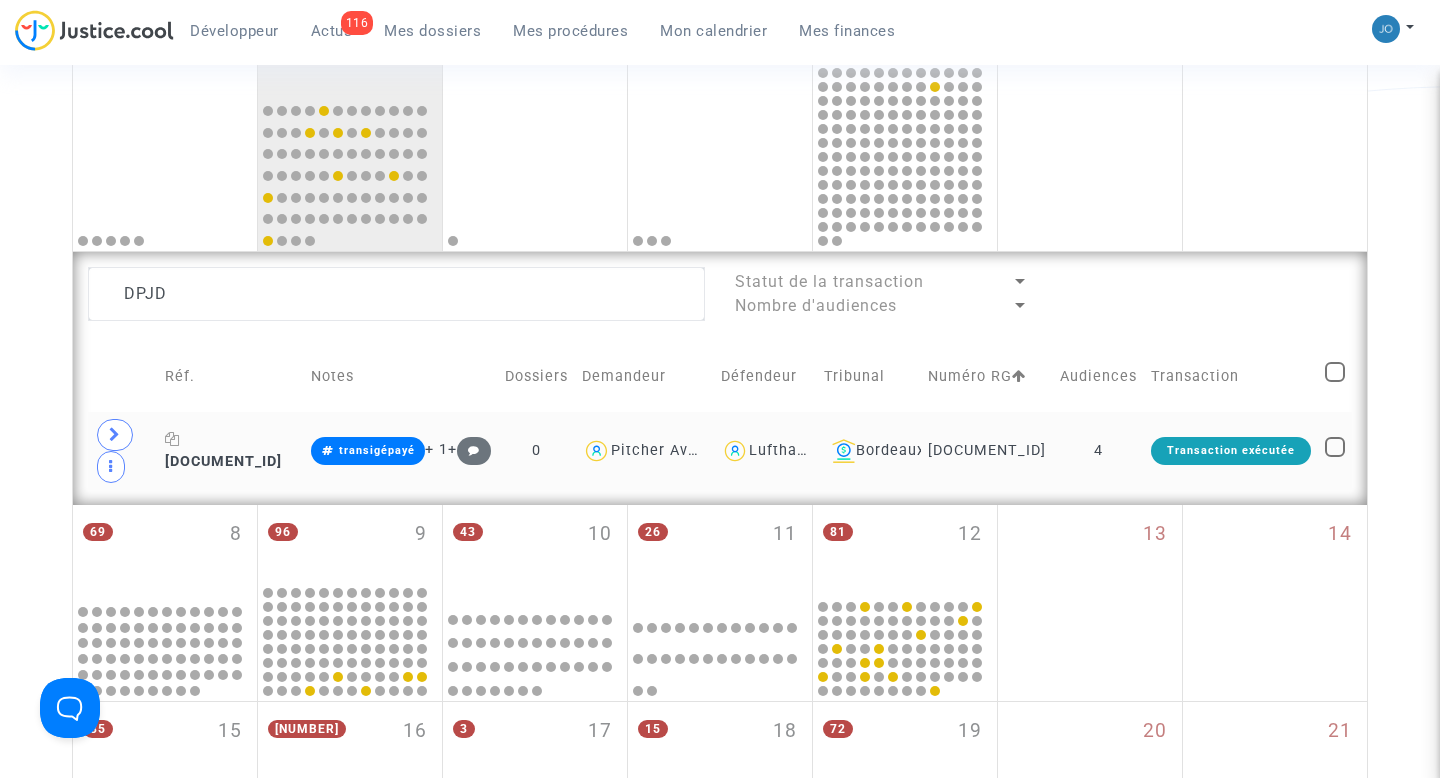 click on "LS-250131-DPJD" 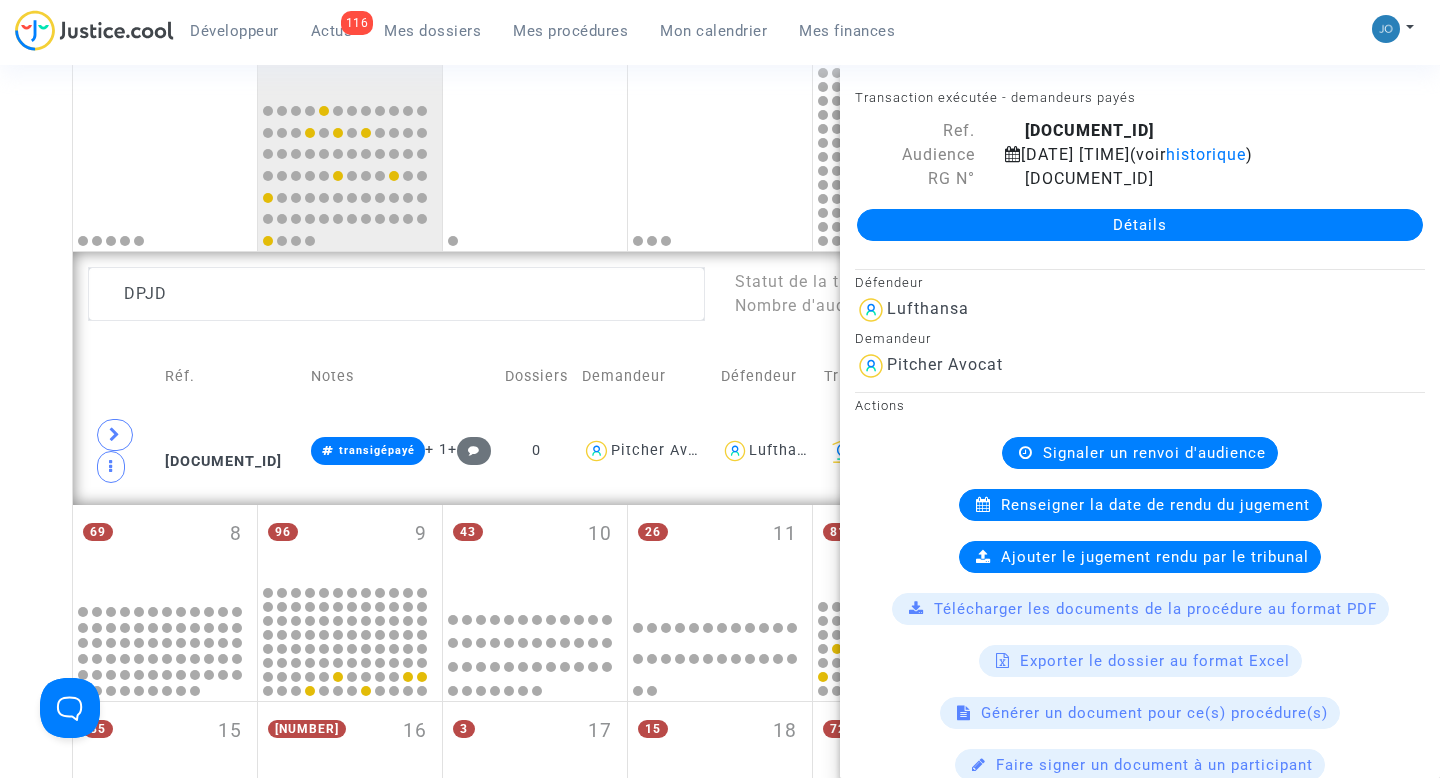 click on "Détails" 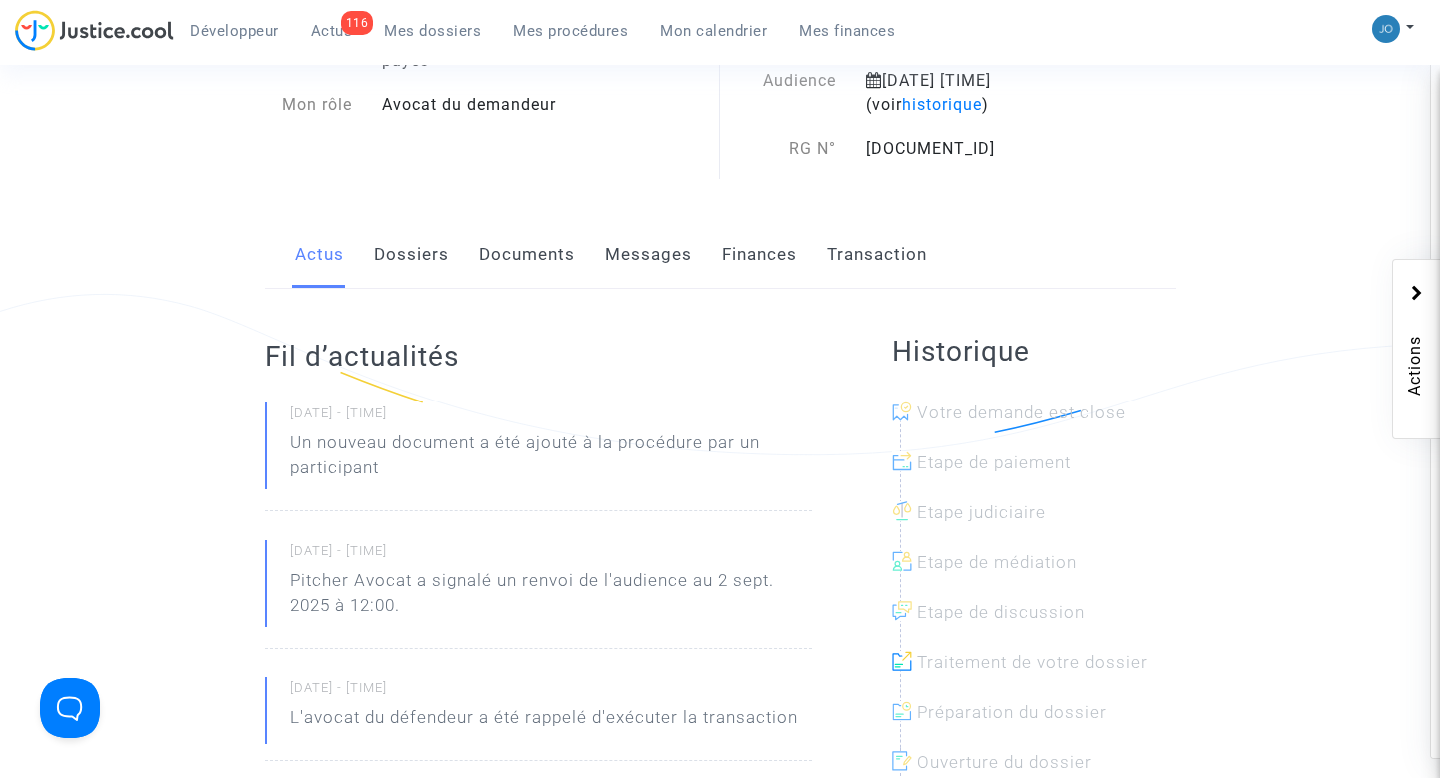 scroll, scrollTop: 170, scrollLeft: 0, axis: vertical 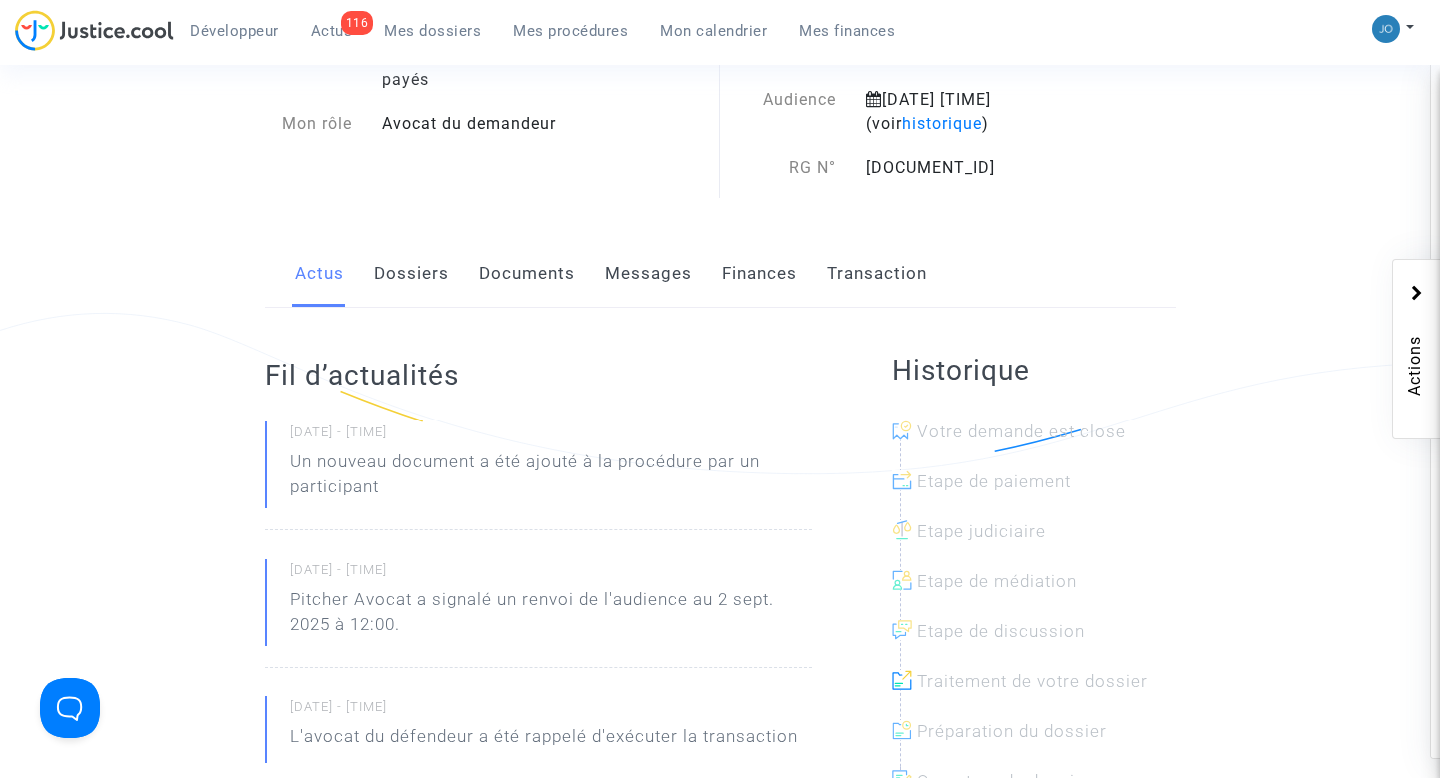click on "Dossiers" 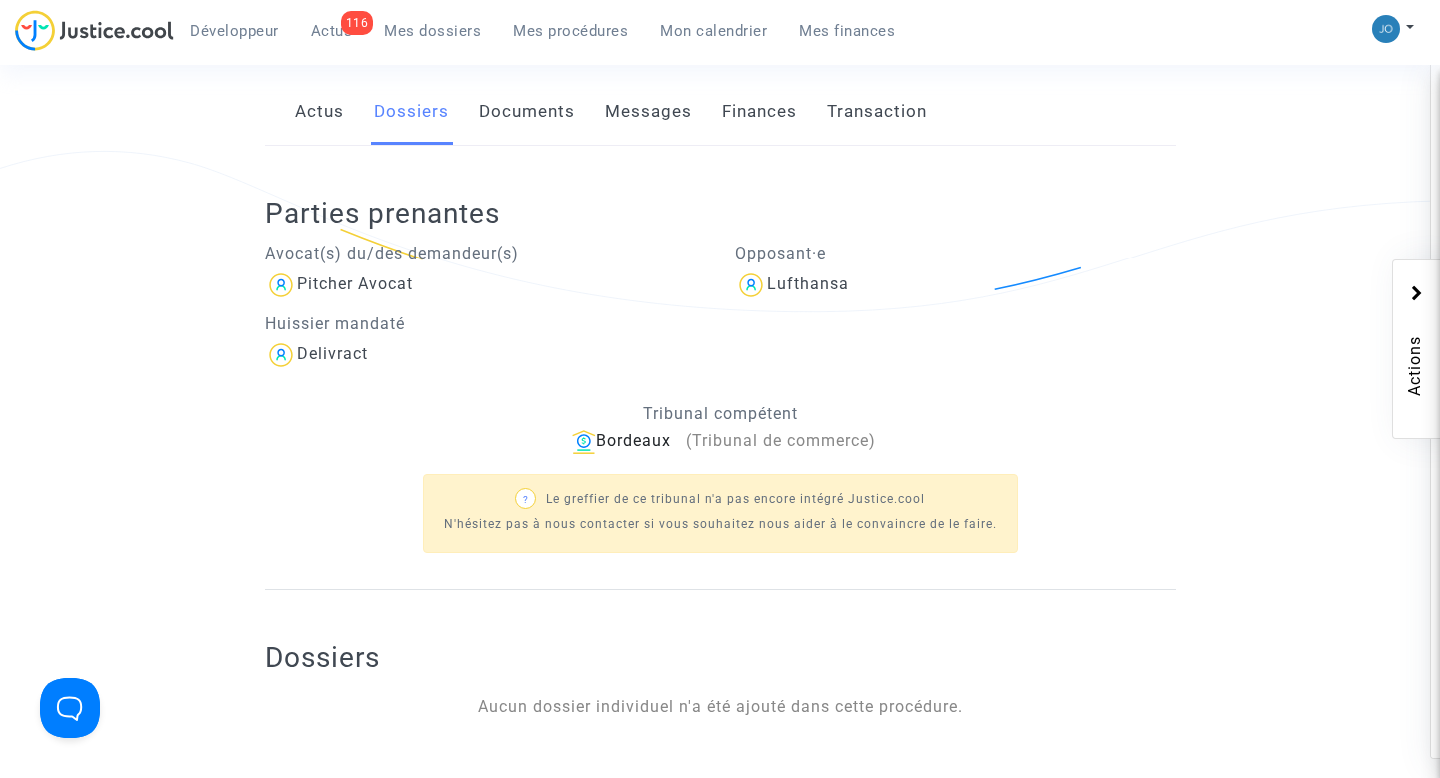 scroll, scrollTop: 274, scrollLeft: 0, axis: vertical 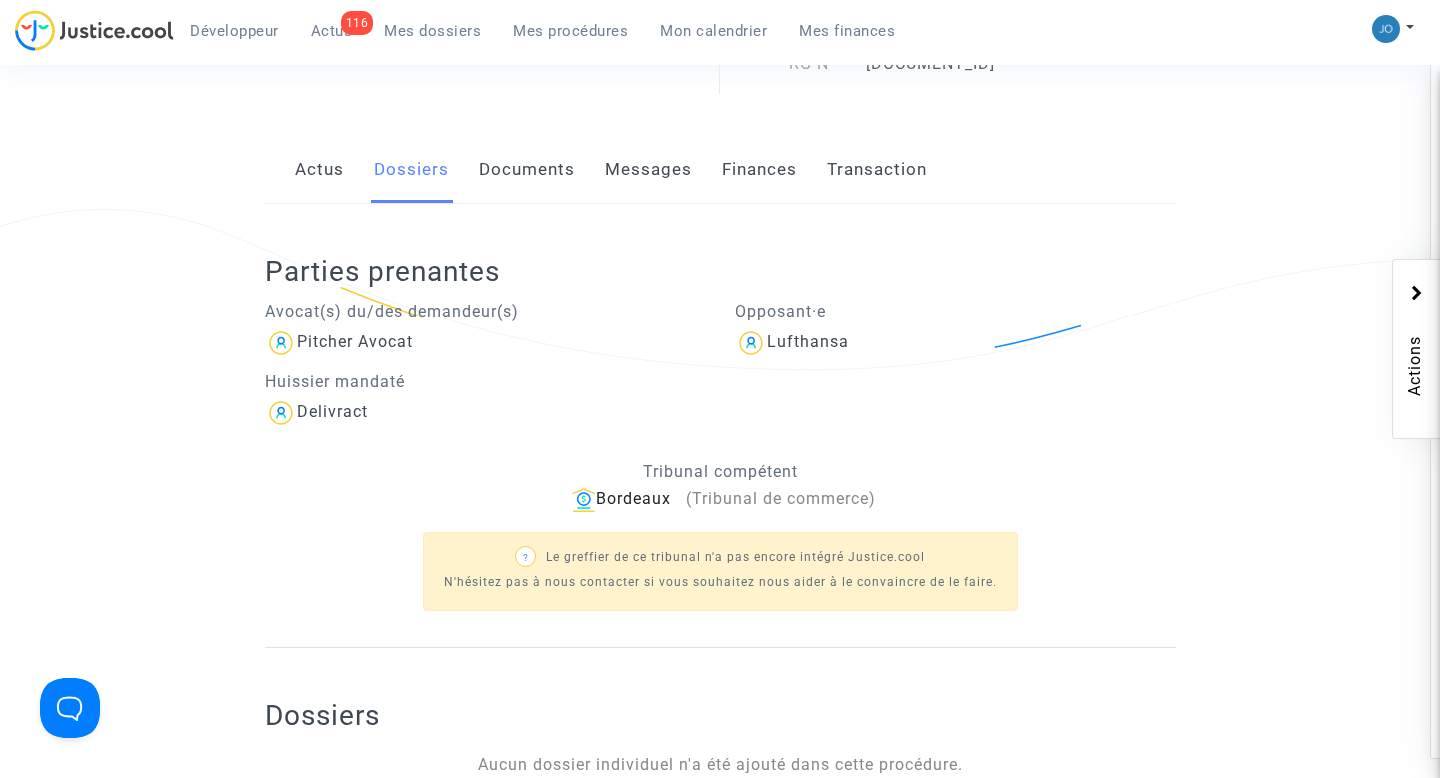 click on "Documents" 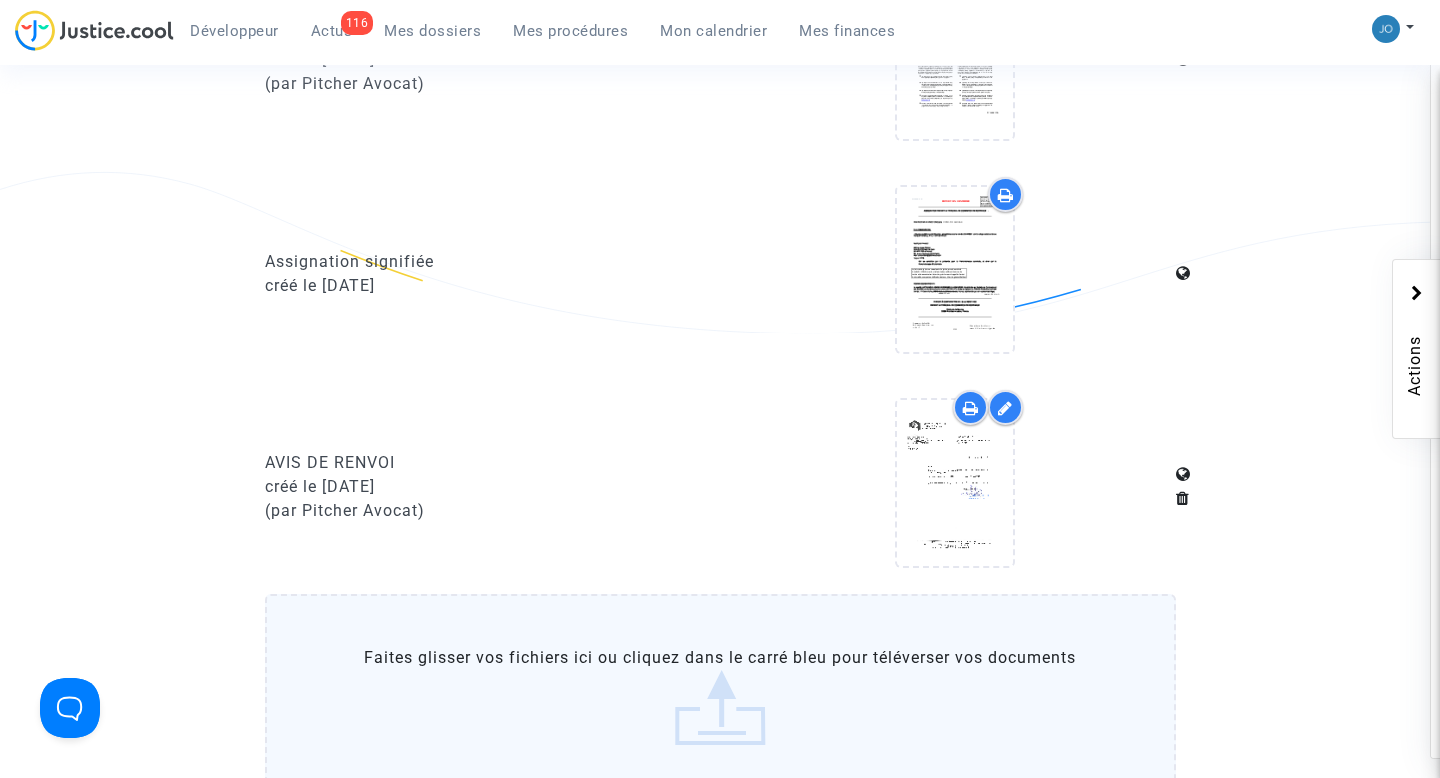 click on "Assignation signifiée  créé le 10/03/2025" 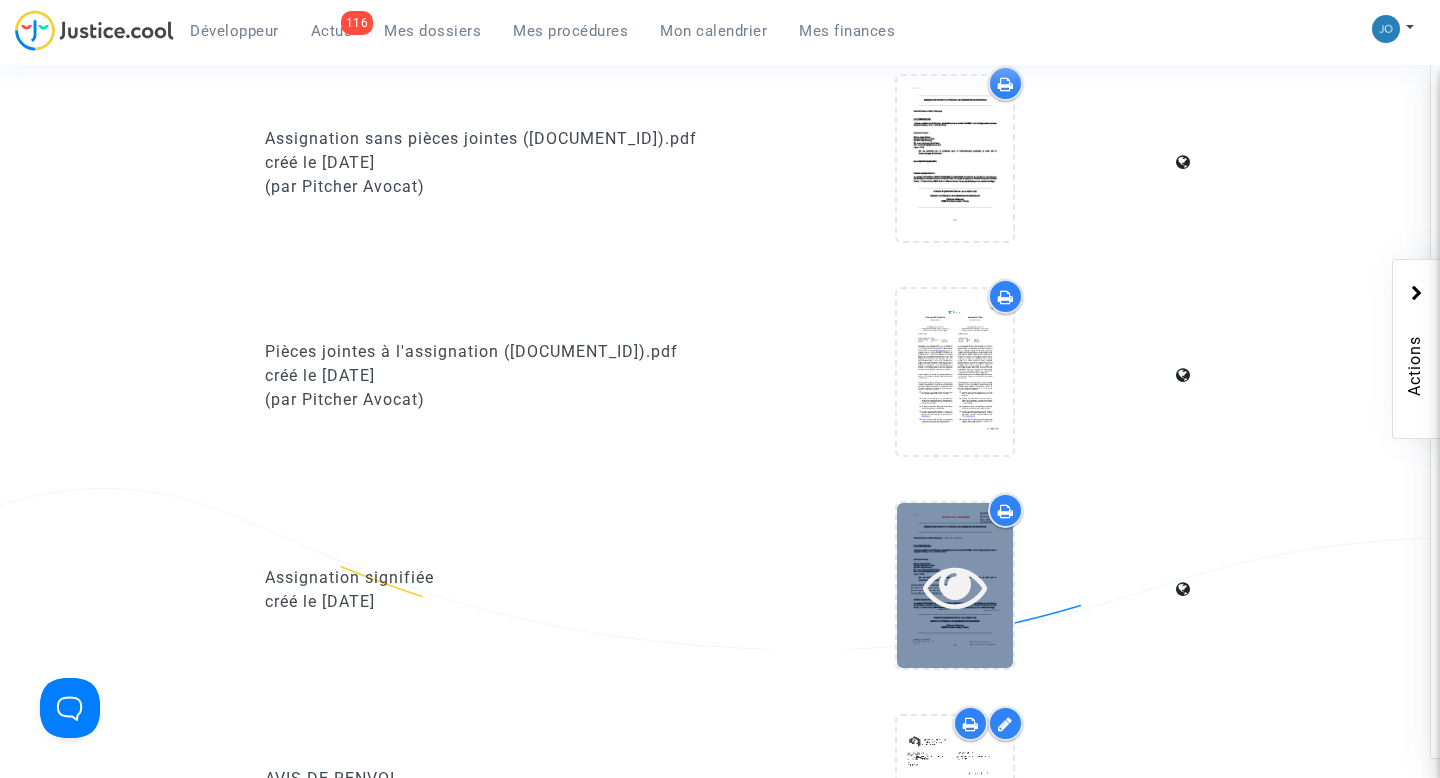 scroll, scrollTop: 795, scrollLeft: 0, axis: vertical 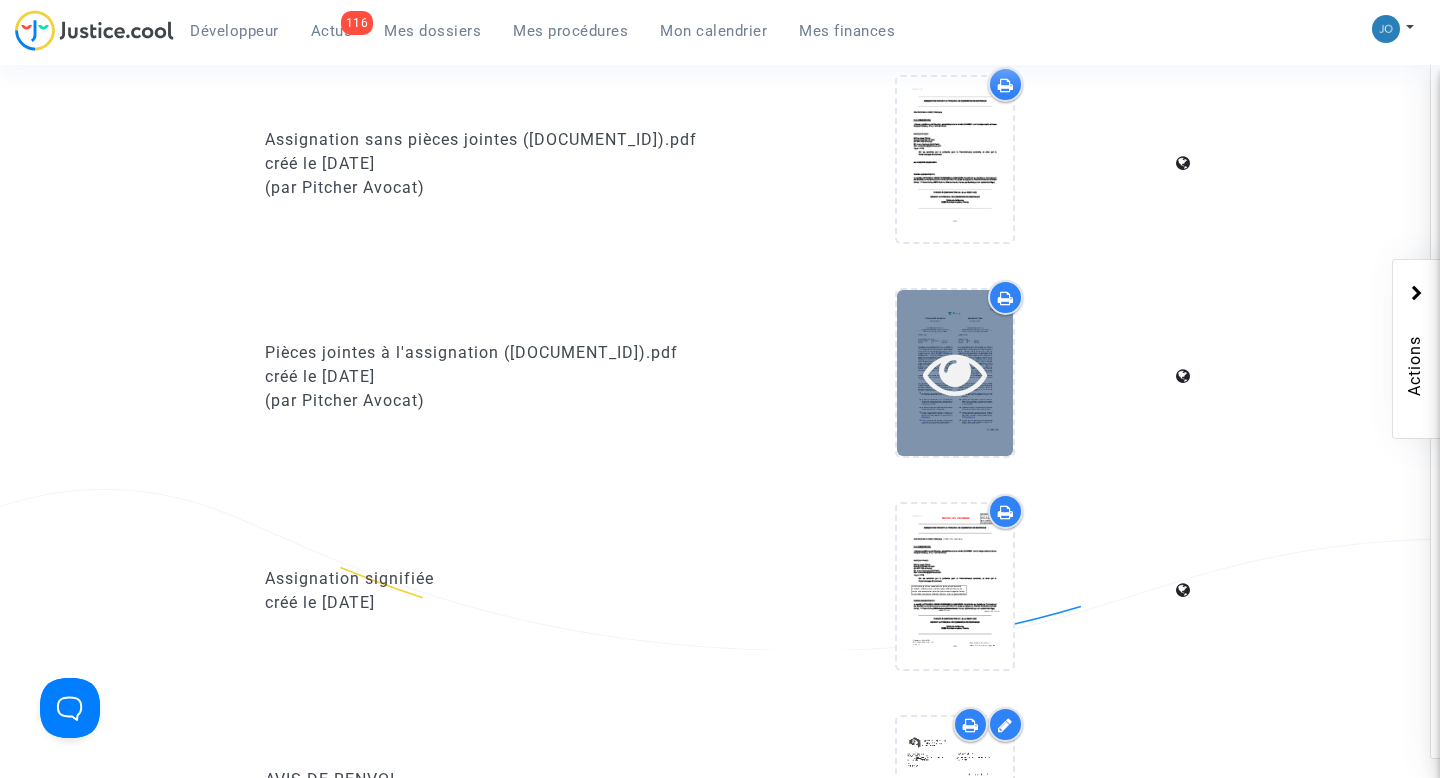 click at bounding box center (955, 373) 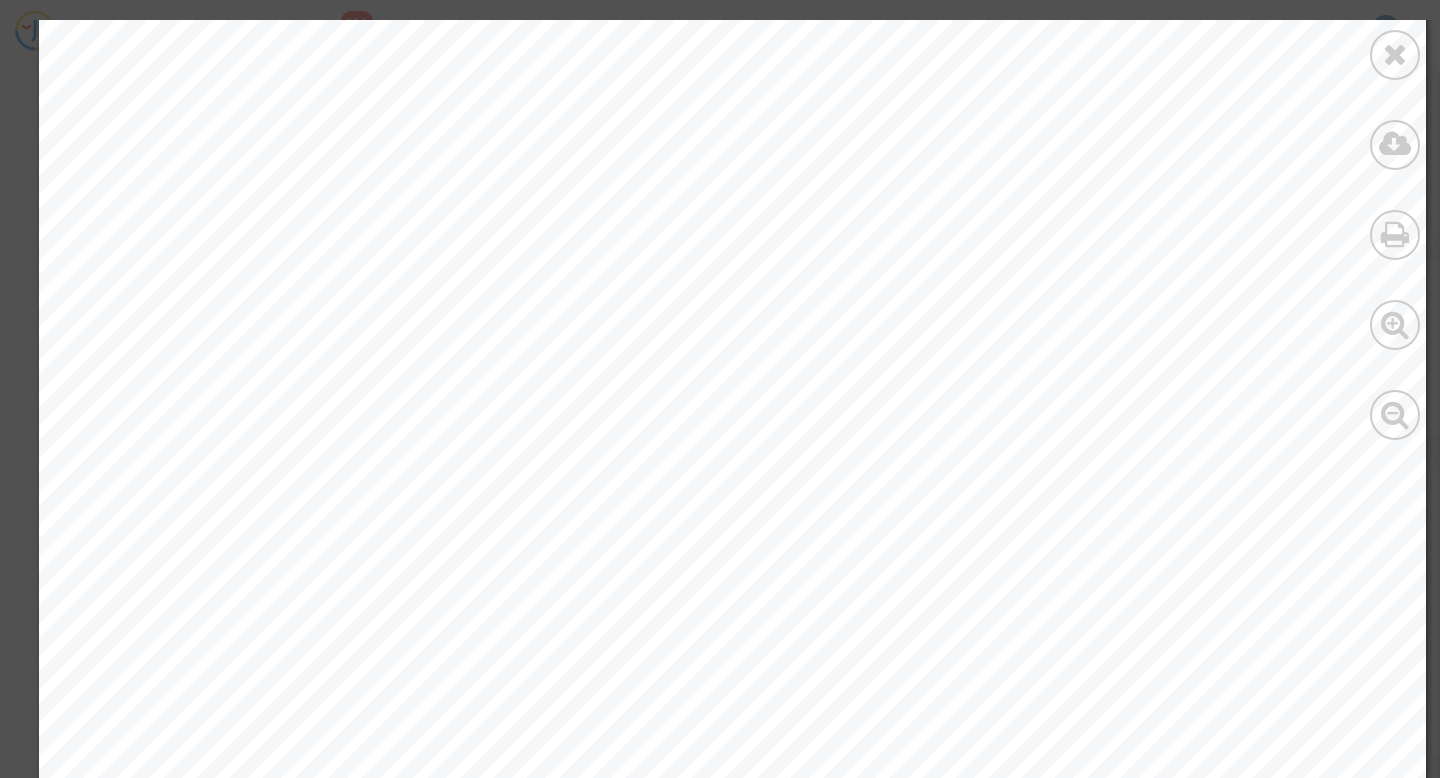 scroll, scrollTop: 76, scrollLeft: 0, axis: vertical 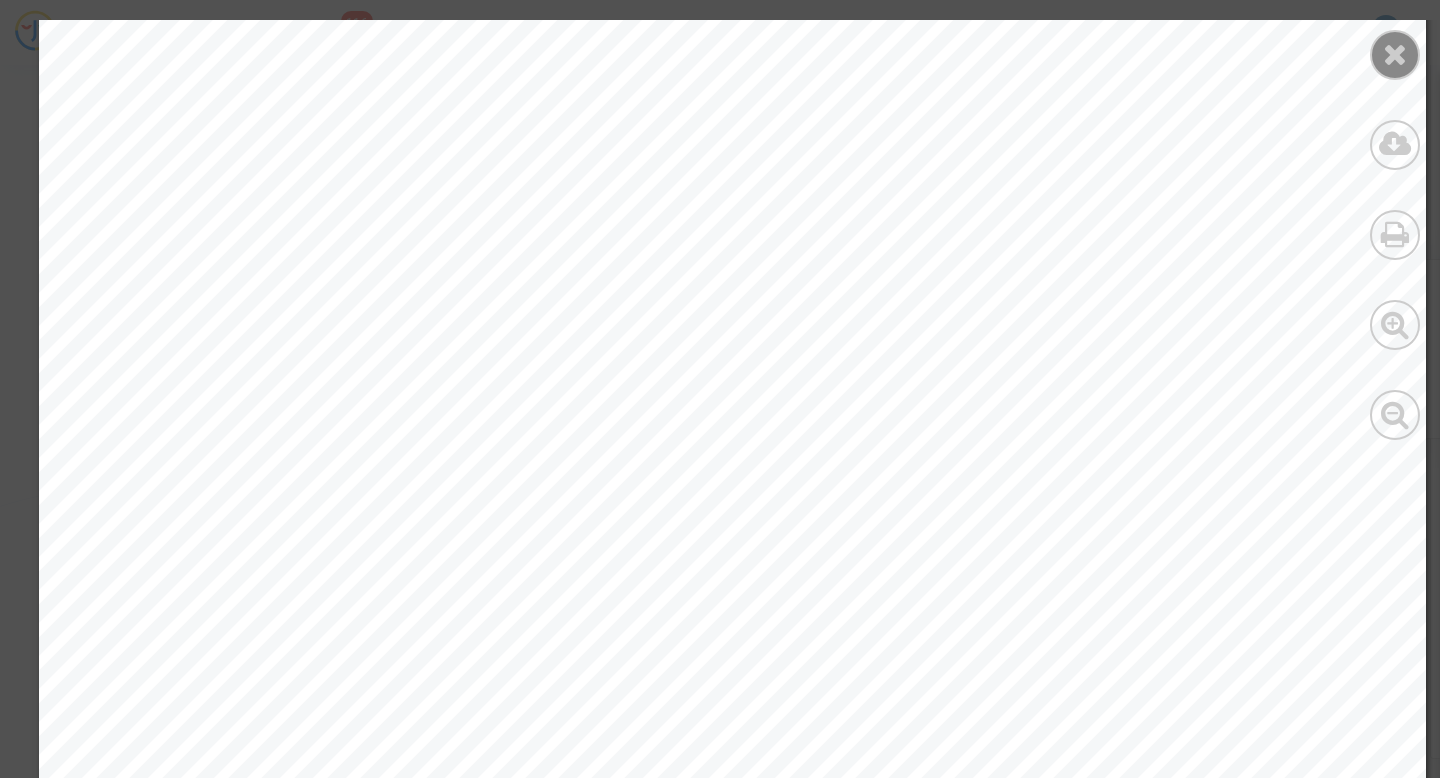 click at bounding box center [1395, 55] 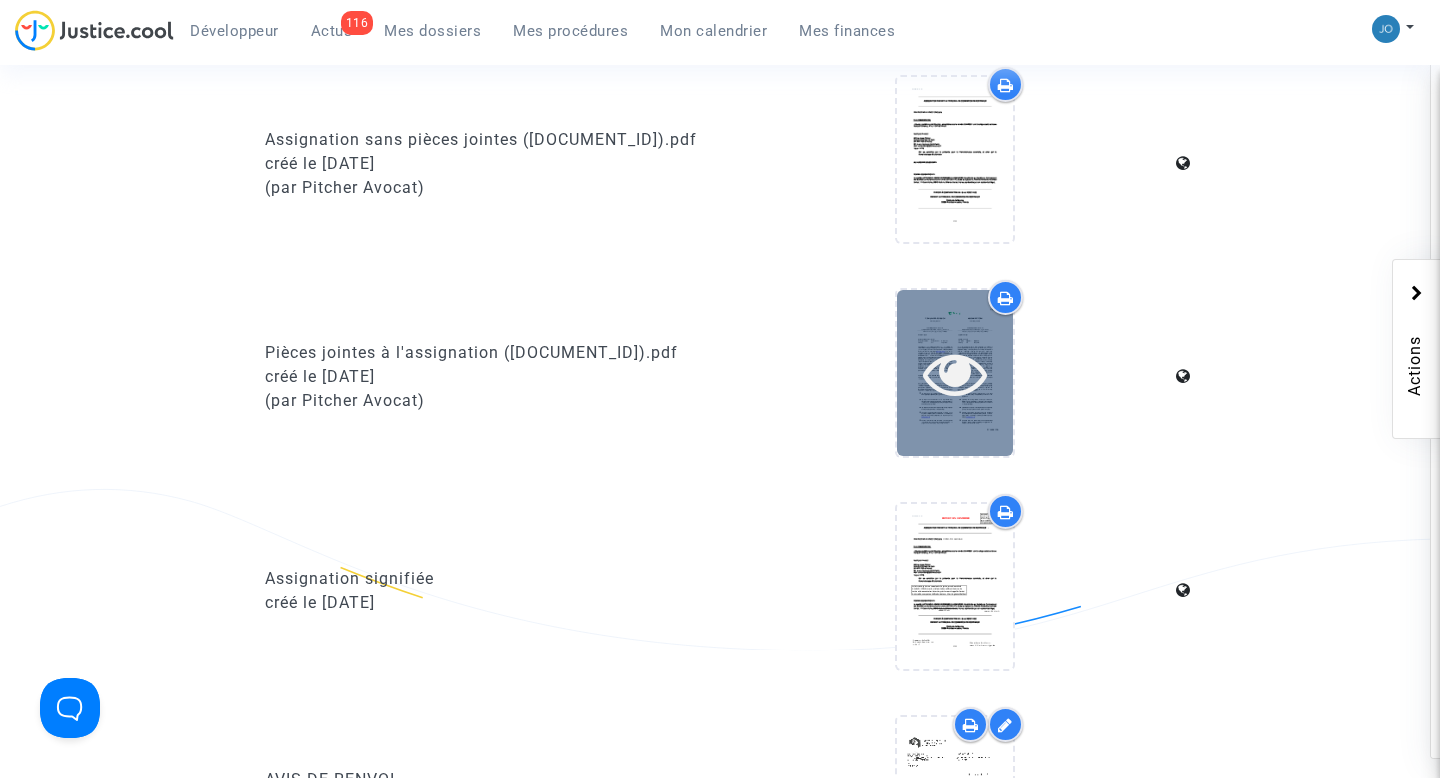 click at bounding box center (955, 373) 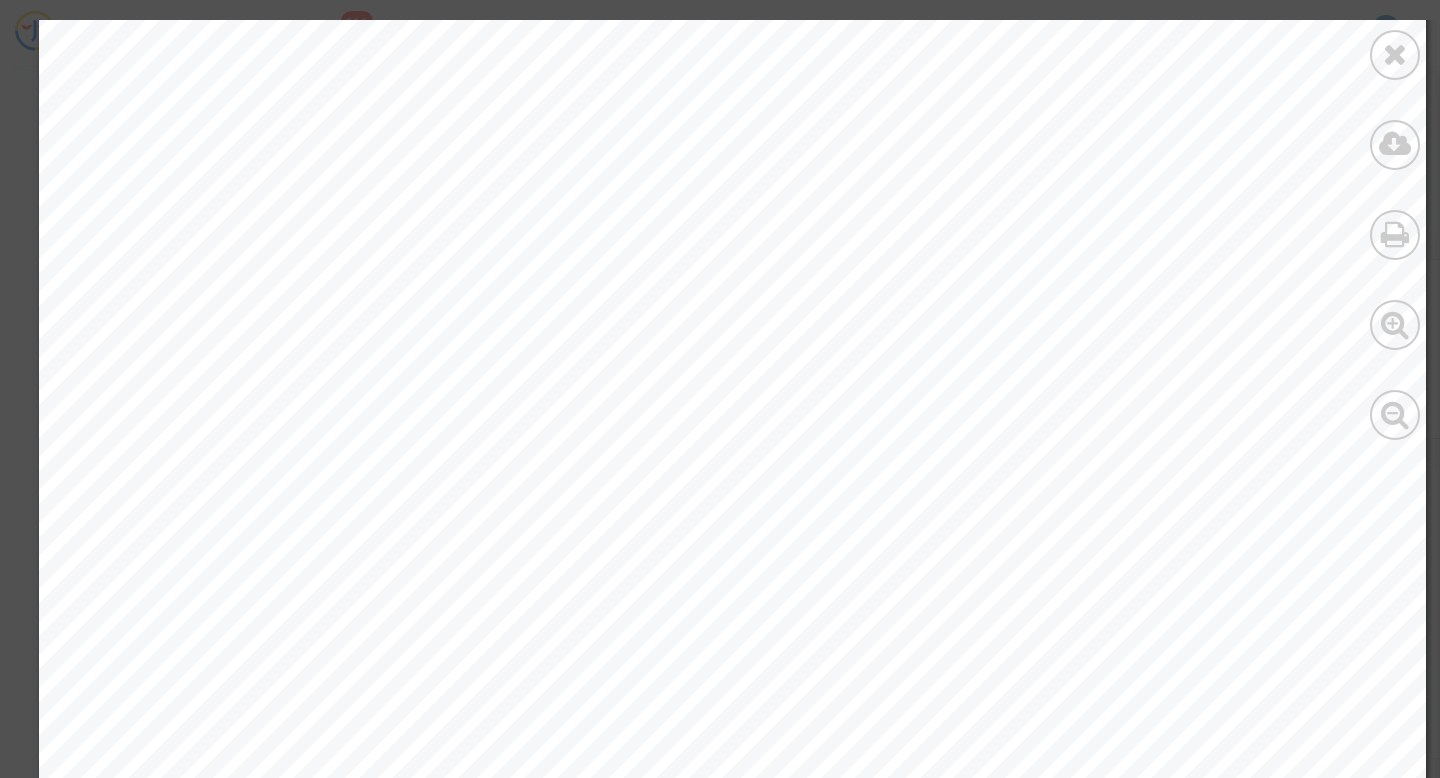 scroll, scrollTop: 90, scrollLeft: 0, axis: vertical 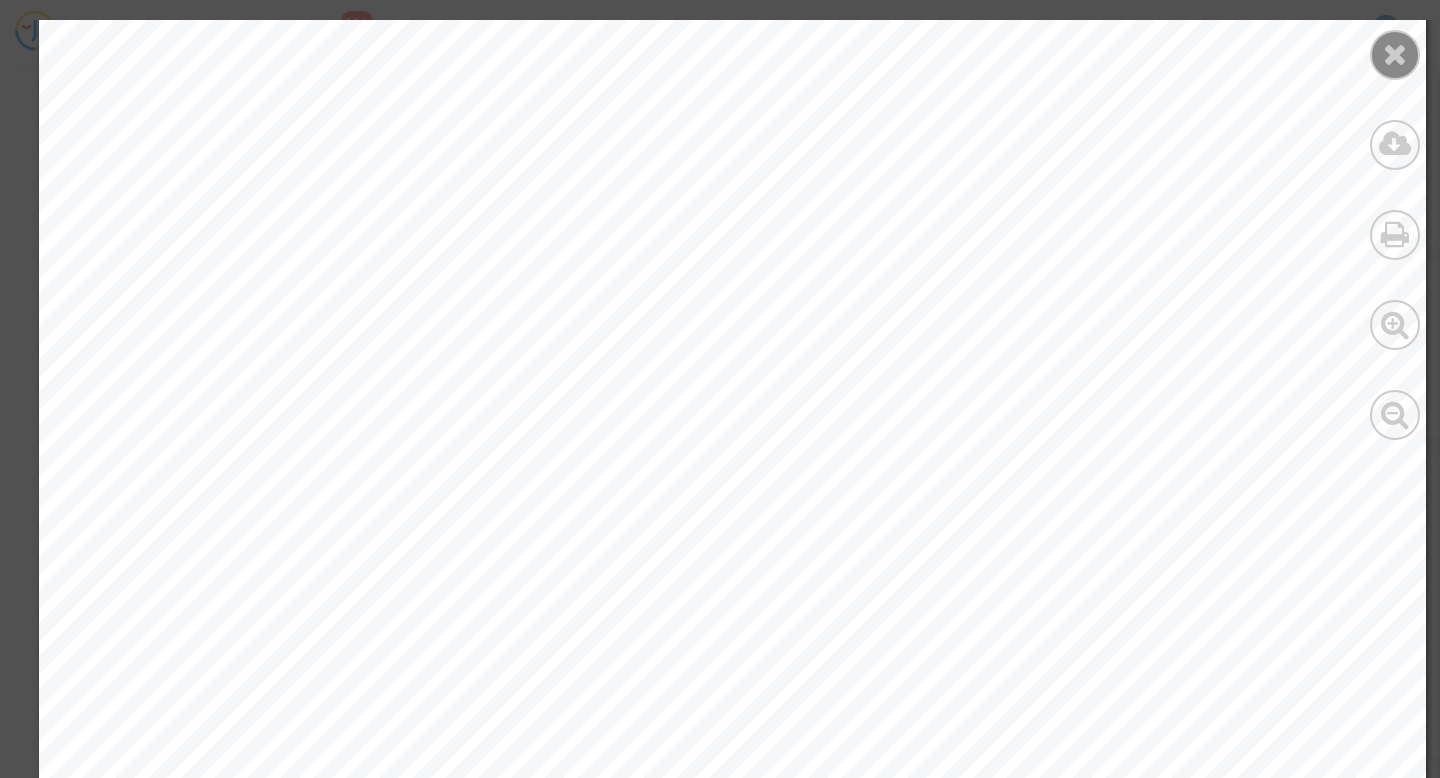 click at bounding box center [1395, 54] 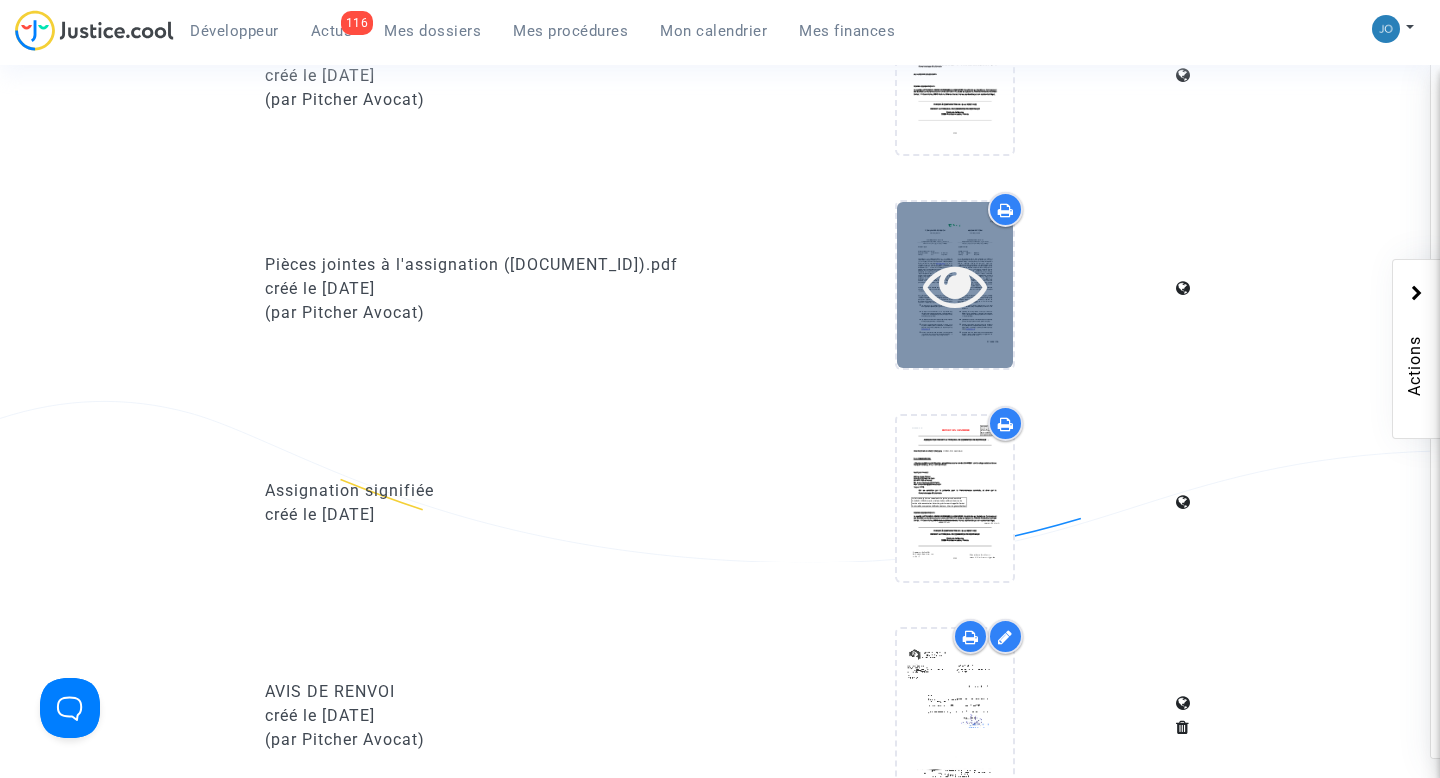 scroll, scrollTop: 901, scrollLeft: 0, axis: vertical 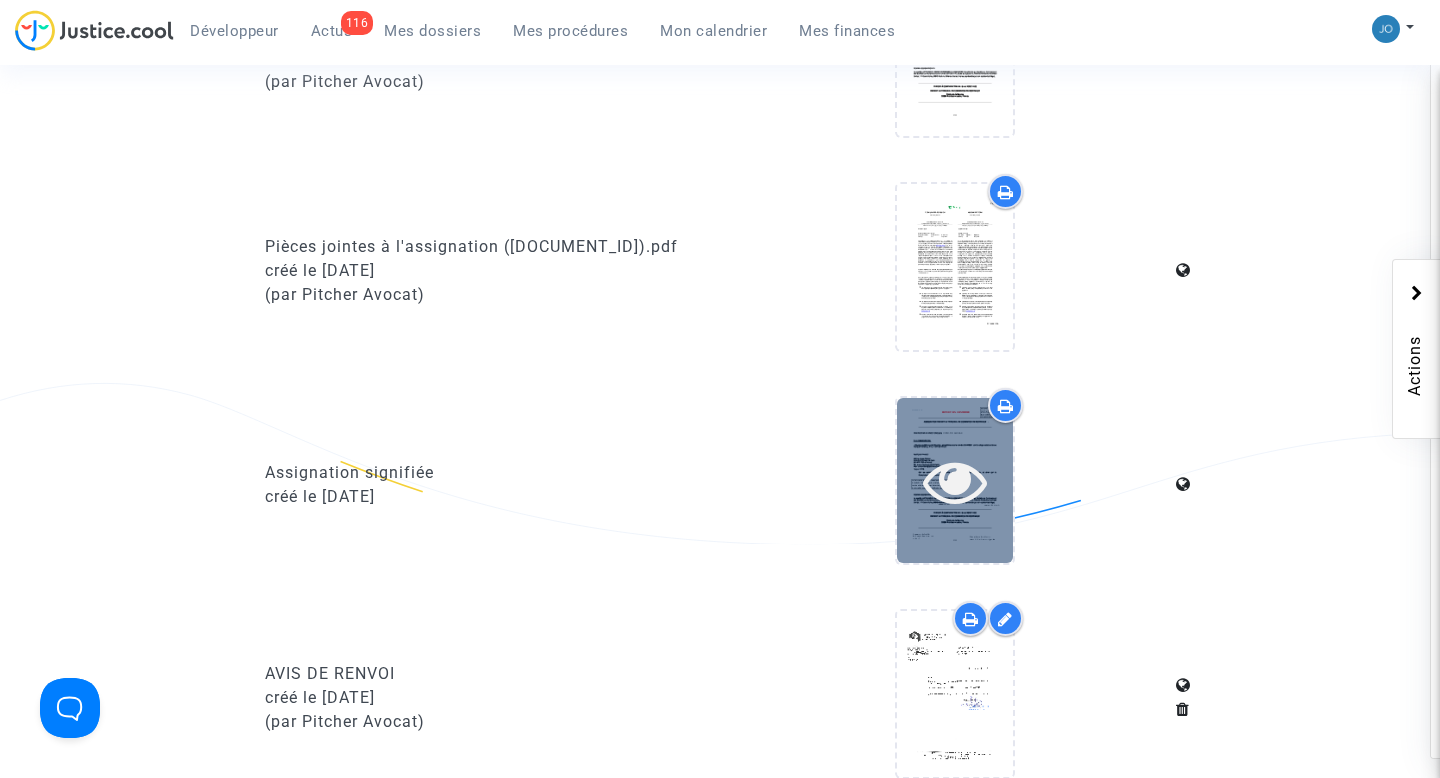 click at bounding box center [955, 481] 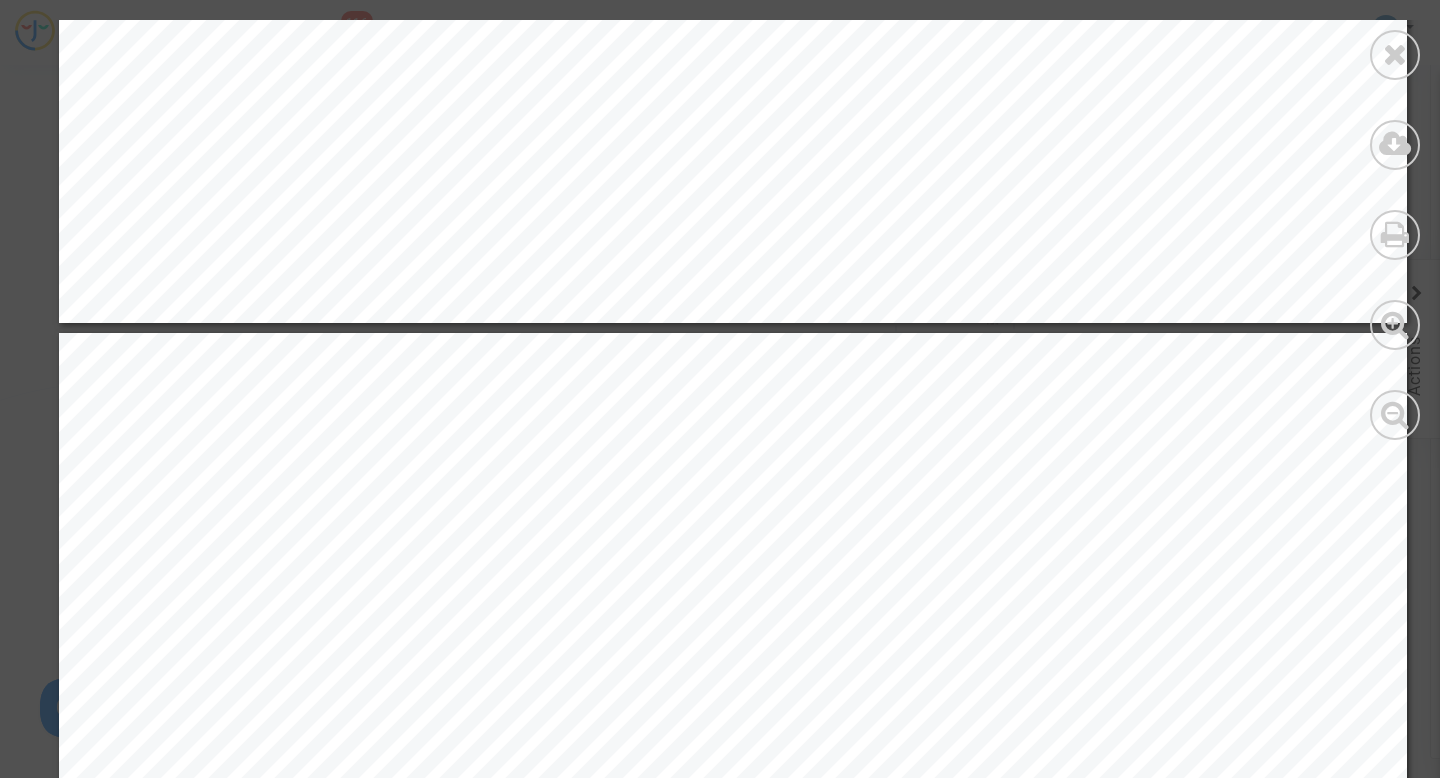 scroll, scrollTop: 1595, scrollLeft: 0, axis: vertical 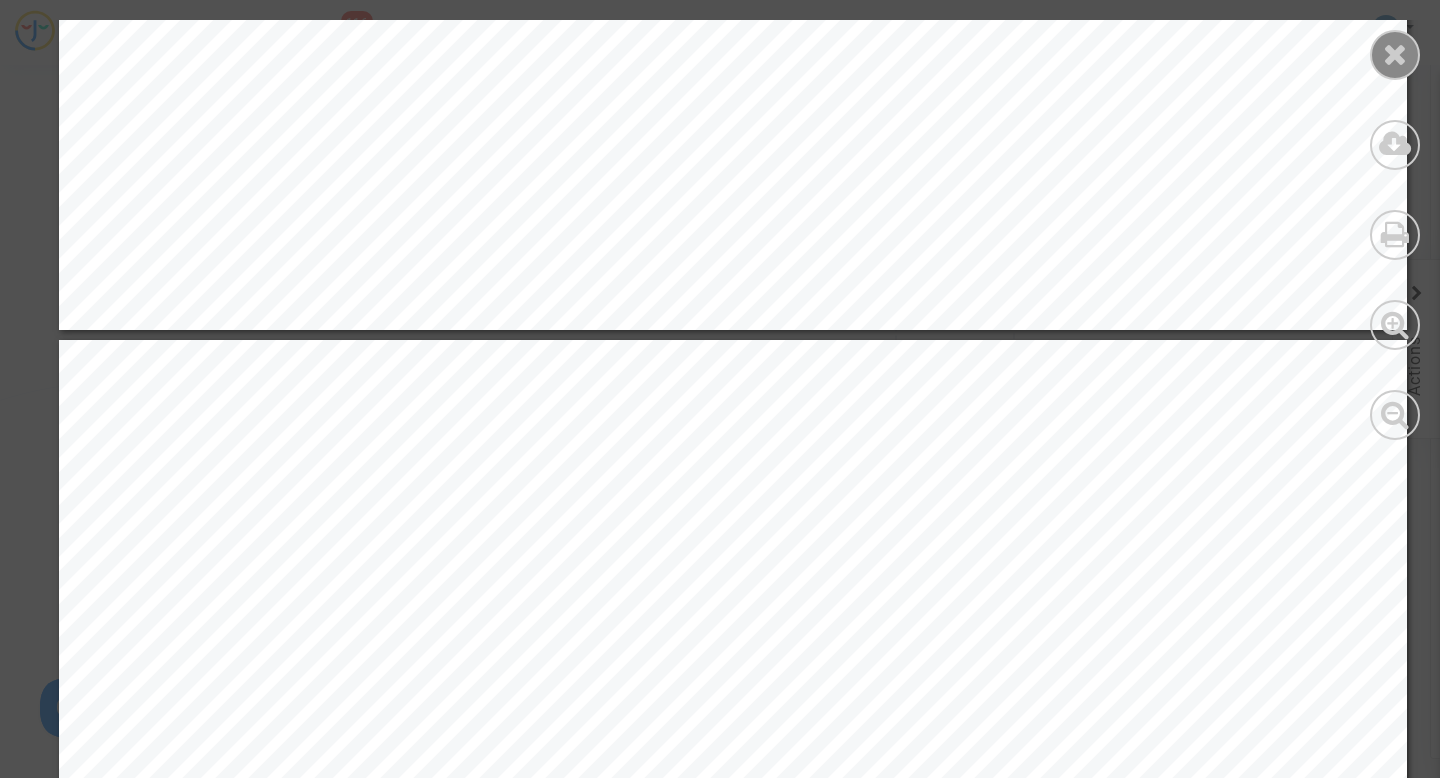 click at bounding box center [1395, 54] 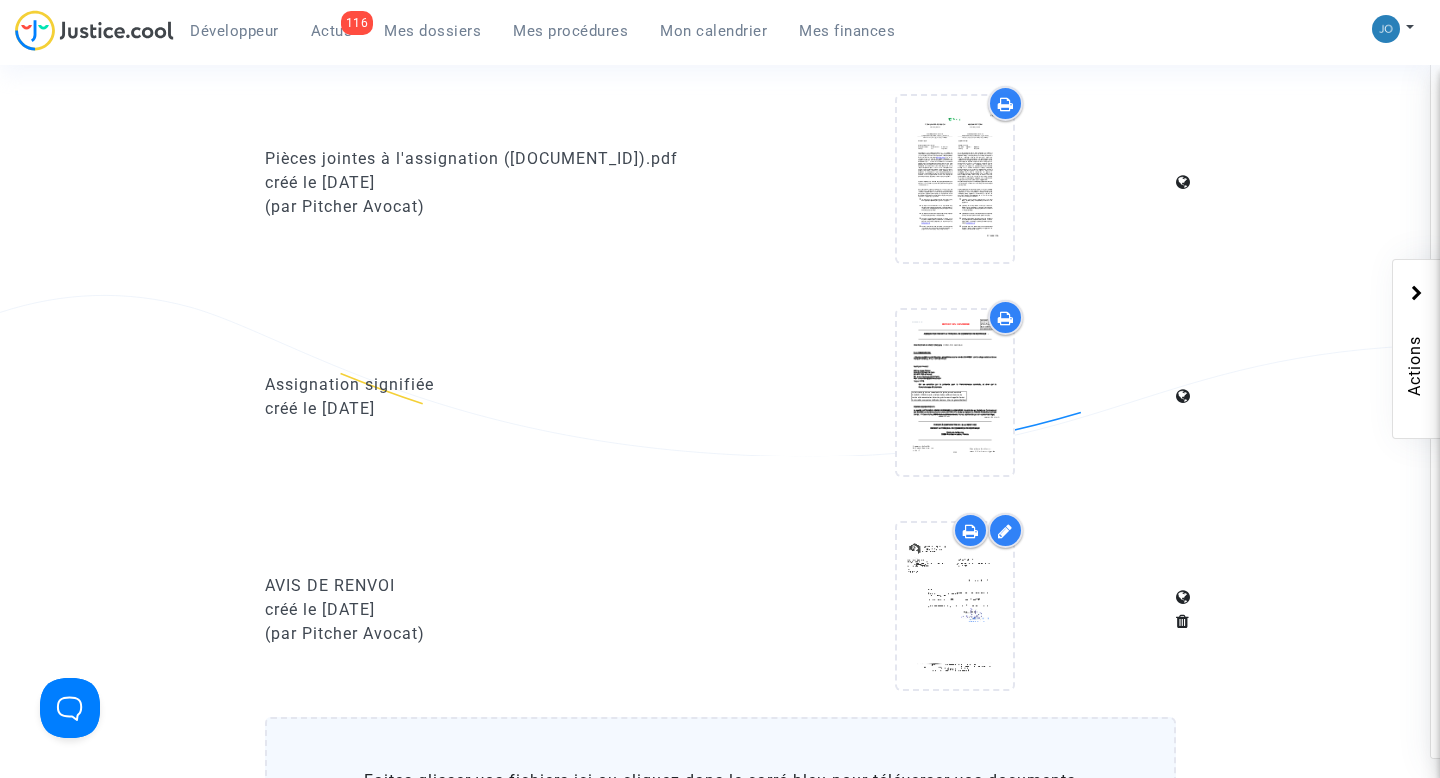 scroll, scrollTop: 1025, scrollLeft: 0, axis: vertical 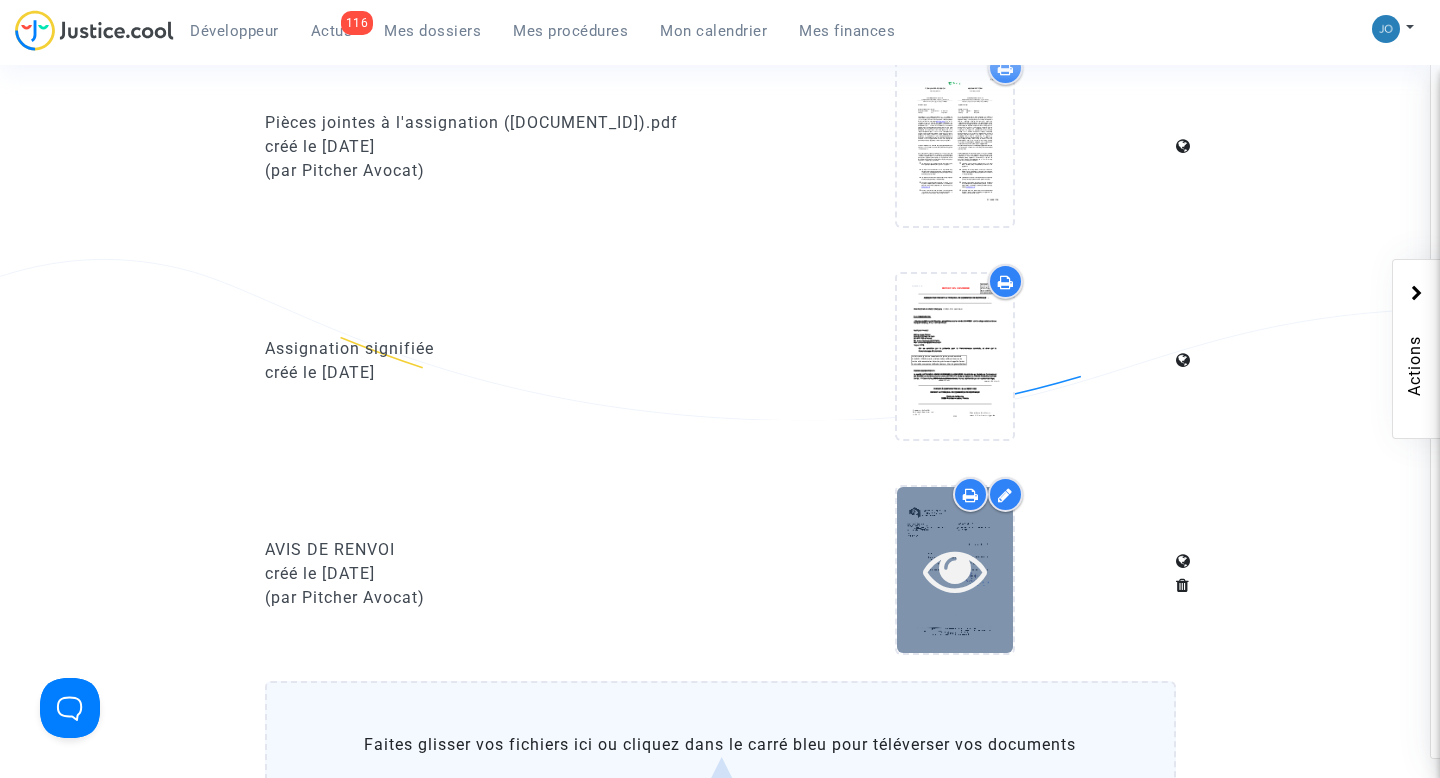click at bounding box center [955, 570] 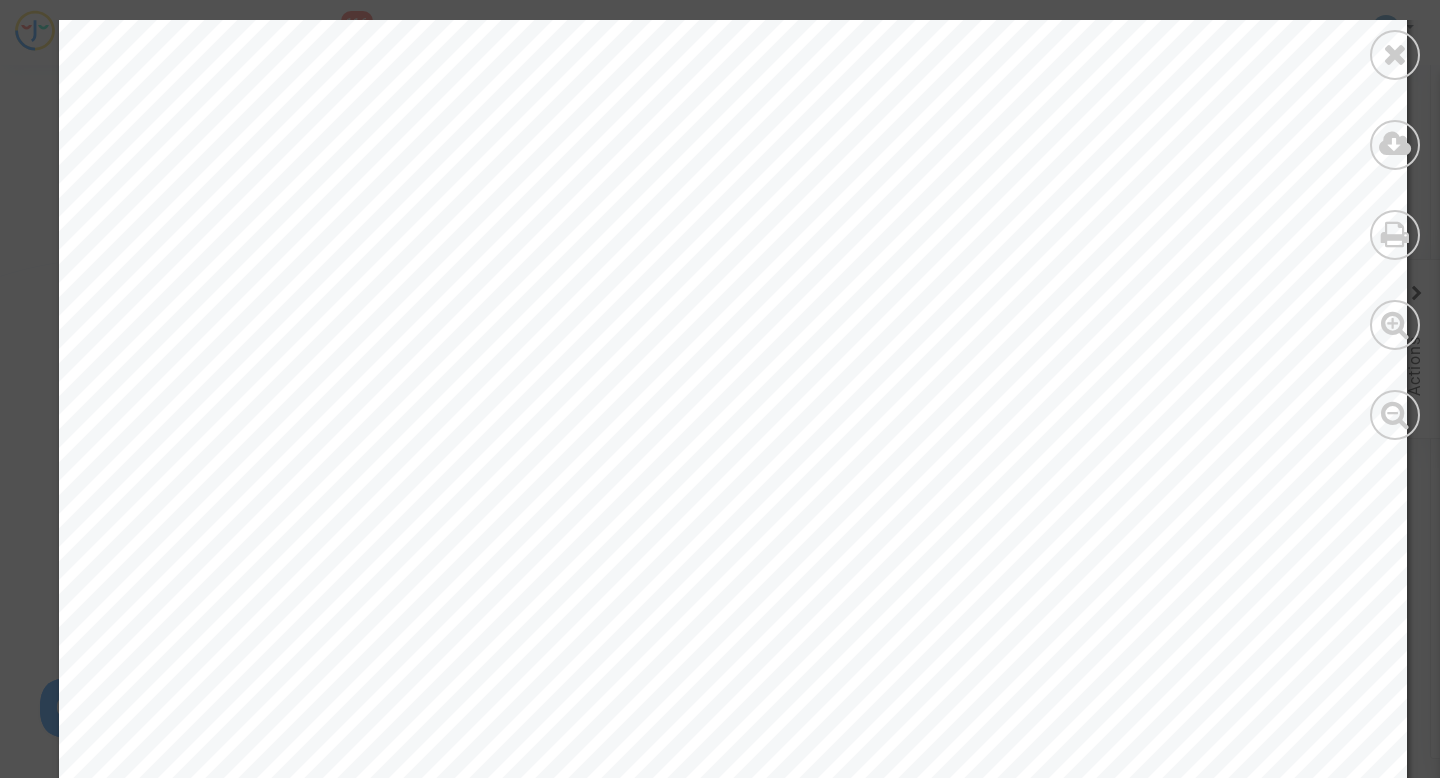 scroll, scrollTop: 479, scrollLeft: 0, axis: vertical 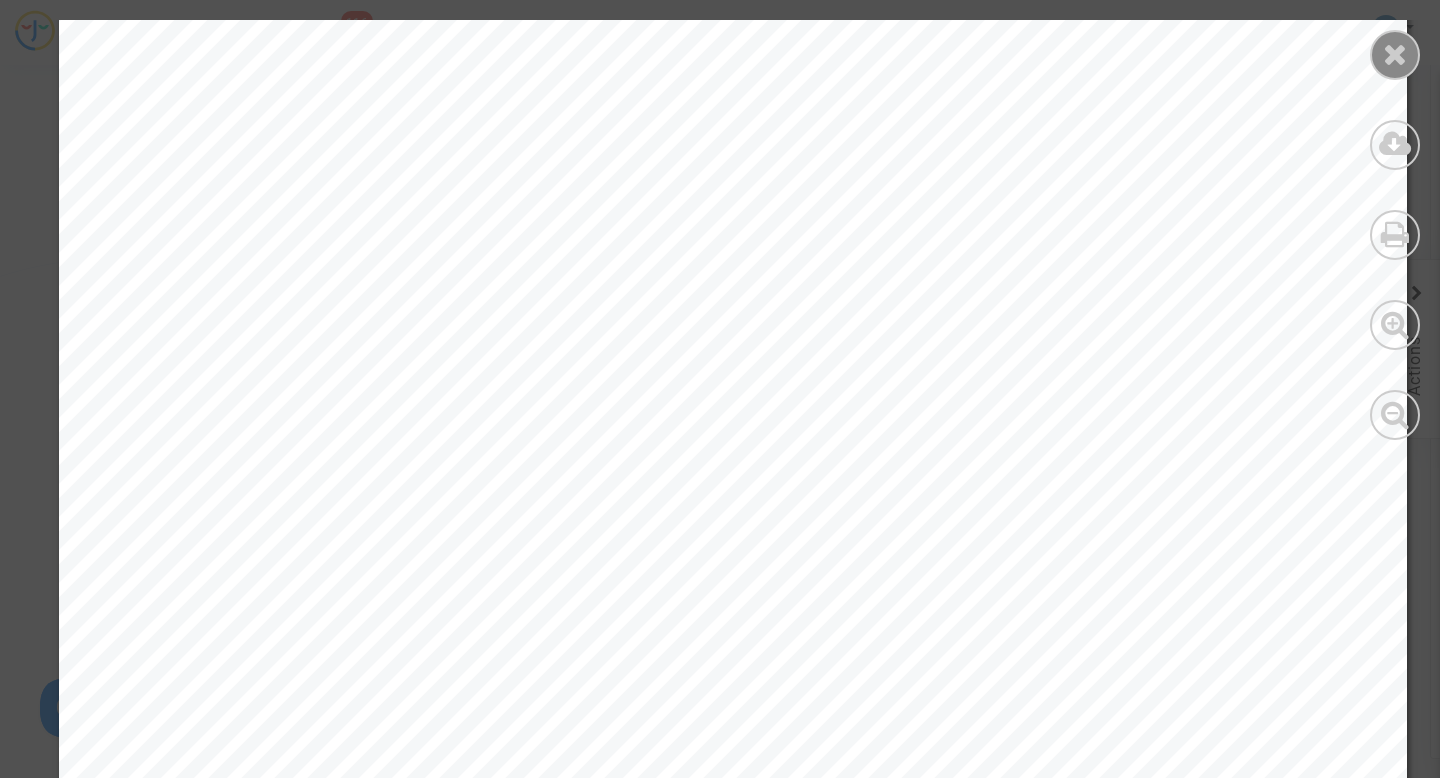 click at bounding box center (1395, 54) 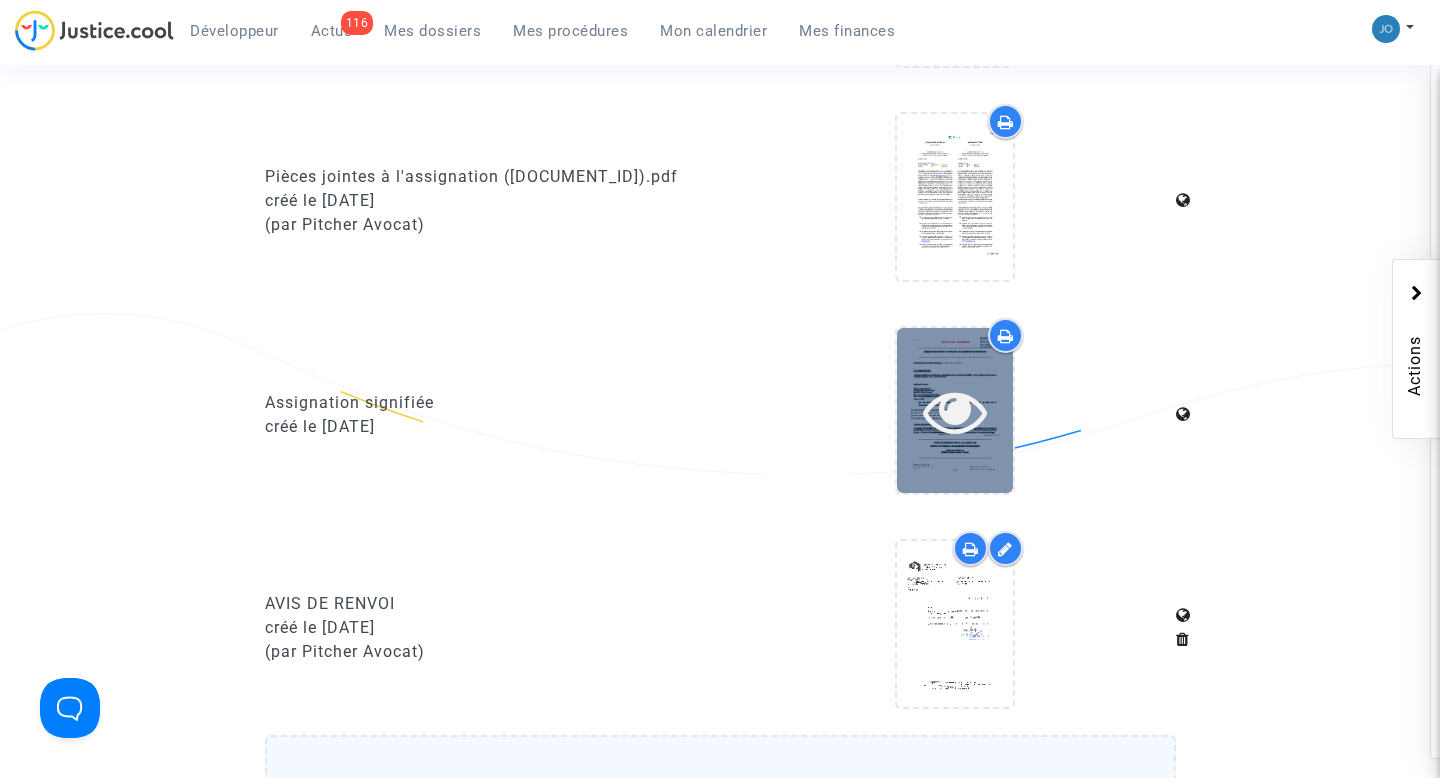 scroll, scrollTop: 932, scrollLeft: 0, axis: vertical 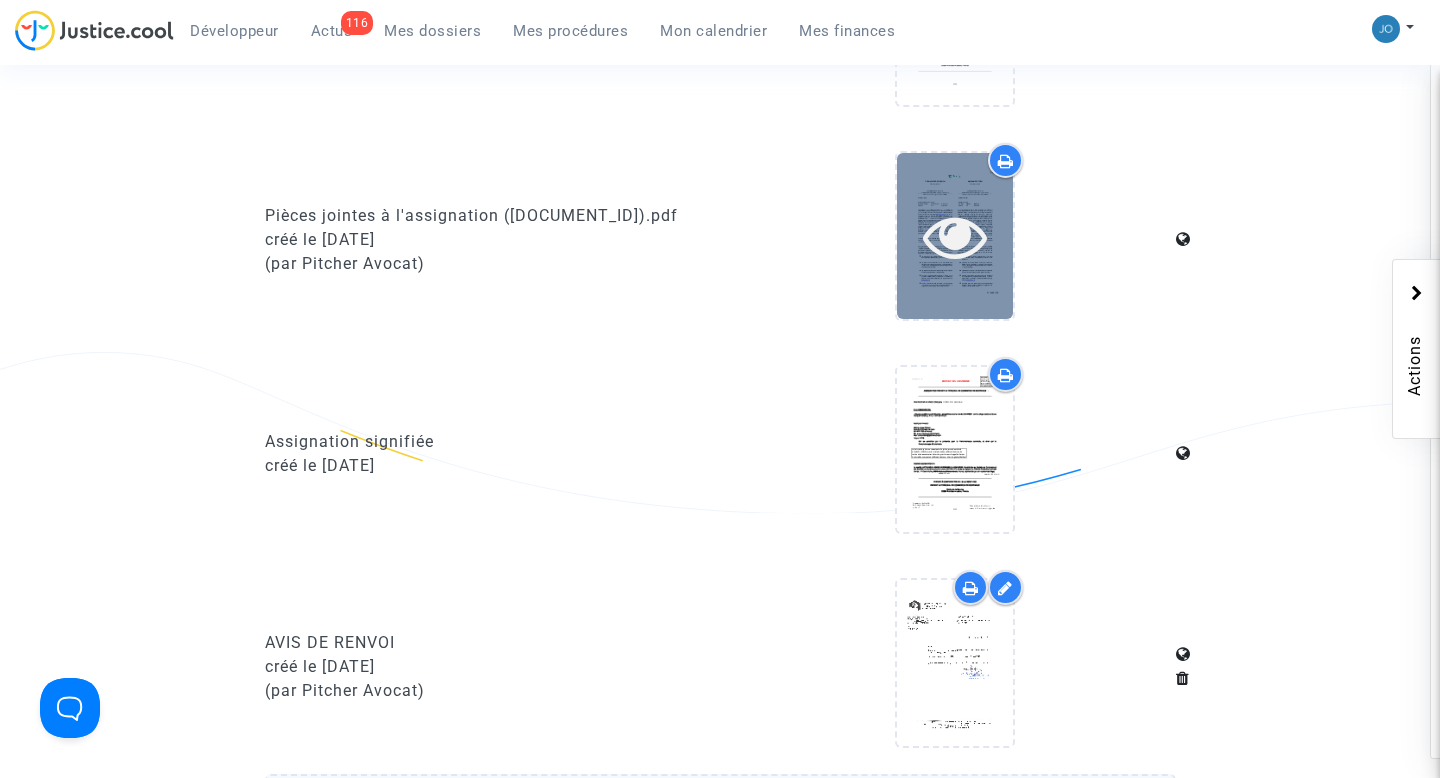 click at bounding box center (955, 236) 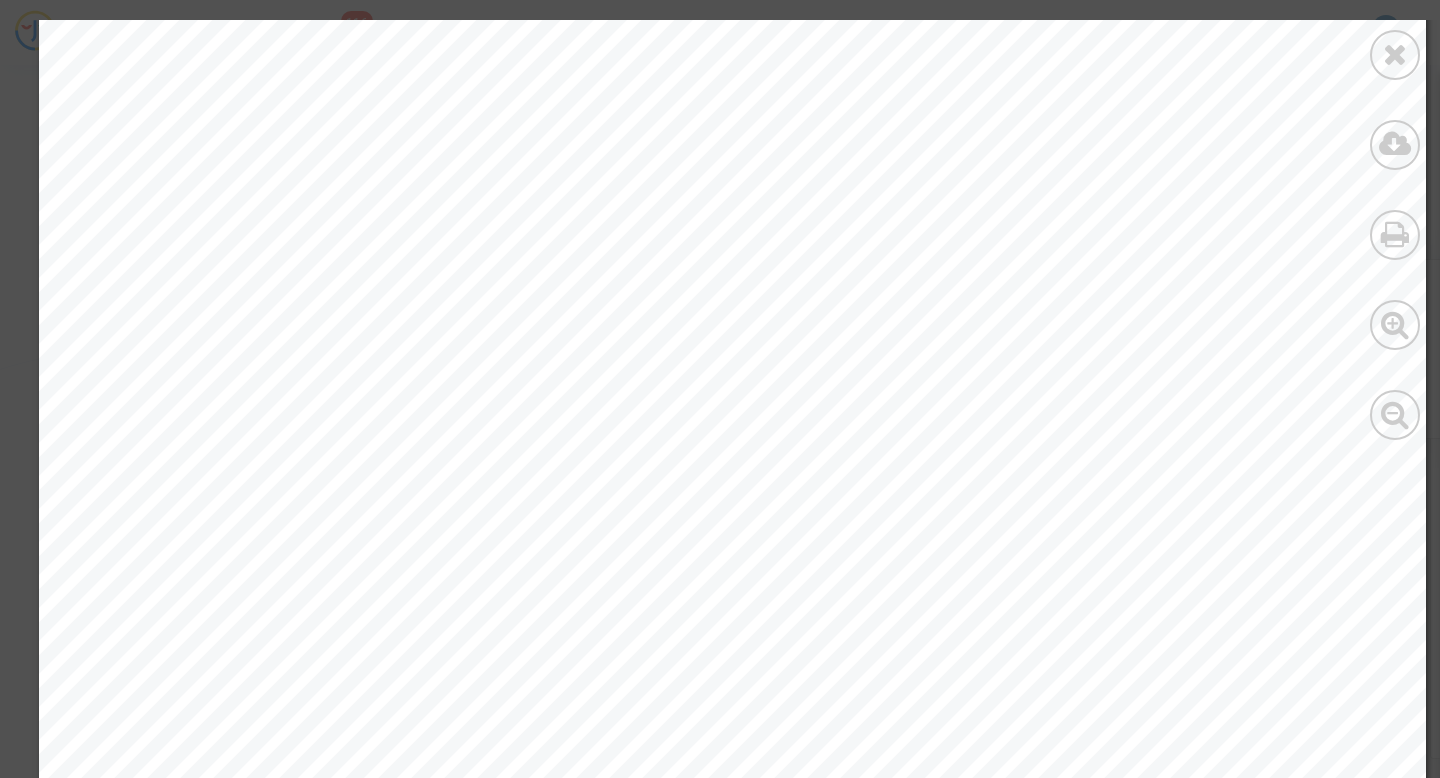 scroll, scrollTop: 0, scrollLeft: 0, axis: both 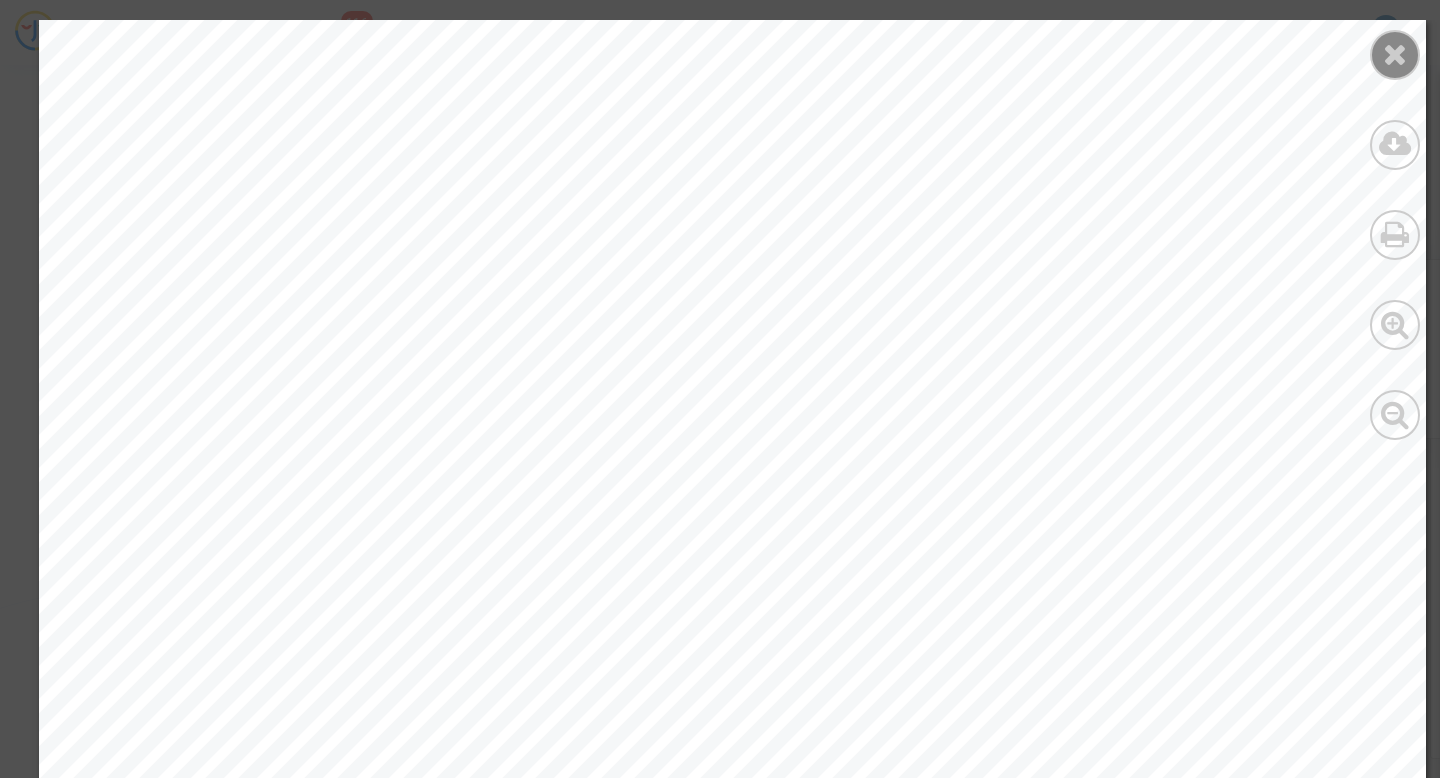 click at bounding box center [1395, 55] 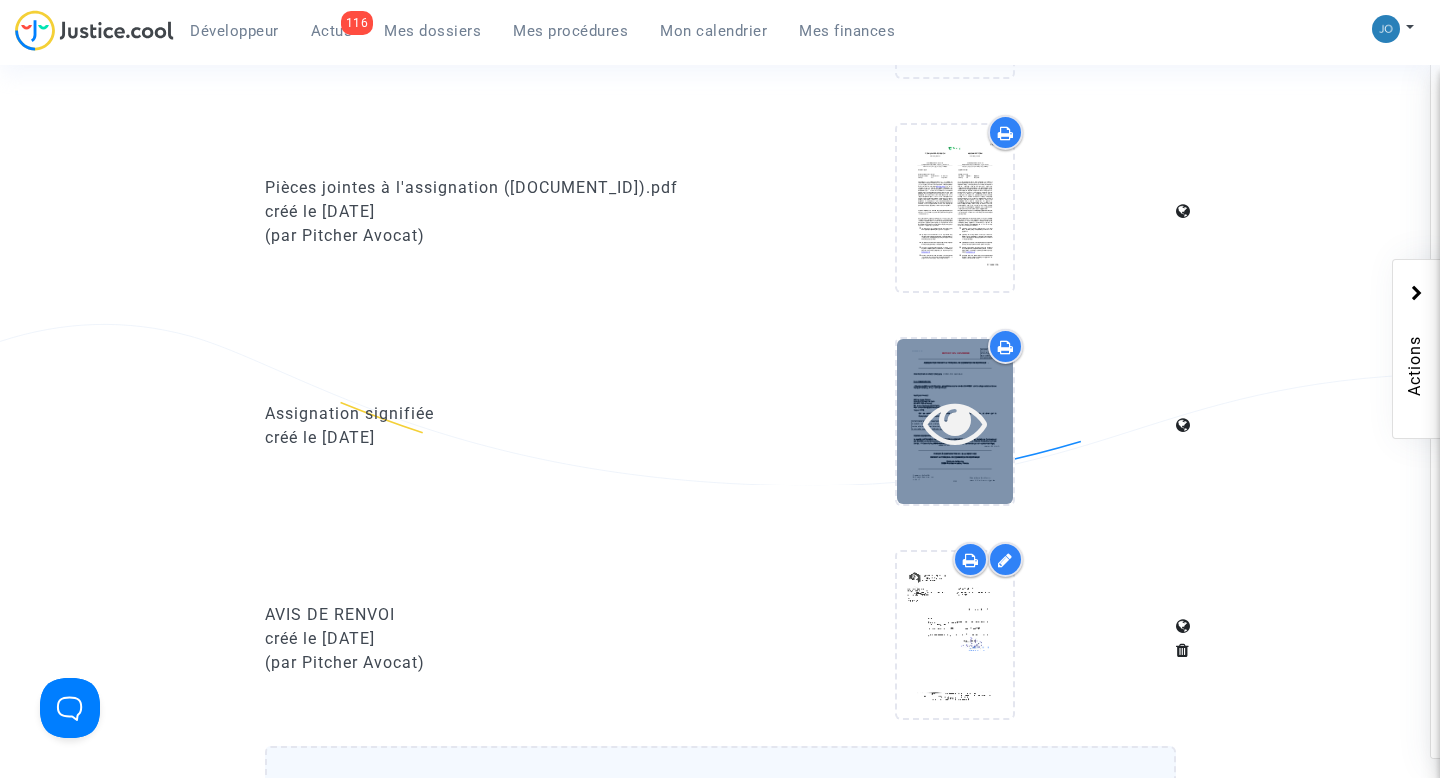 scroll, scrollTop: 974, scrollLeft: 0, axis: vertical 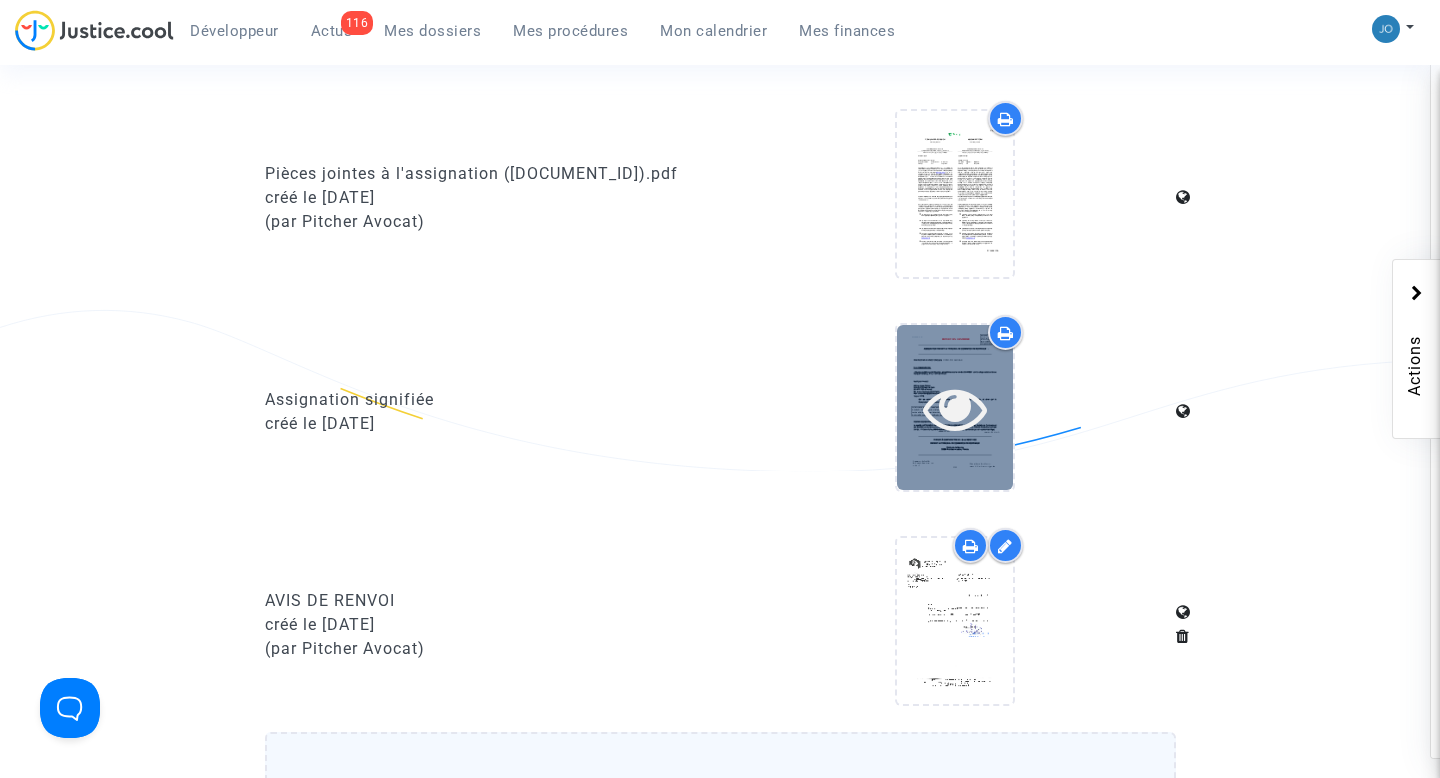 click at bounding box center [955, 408] 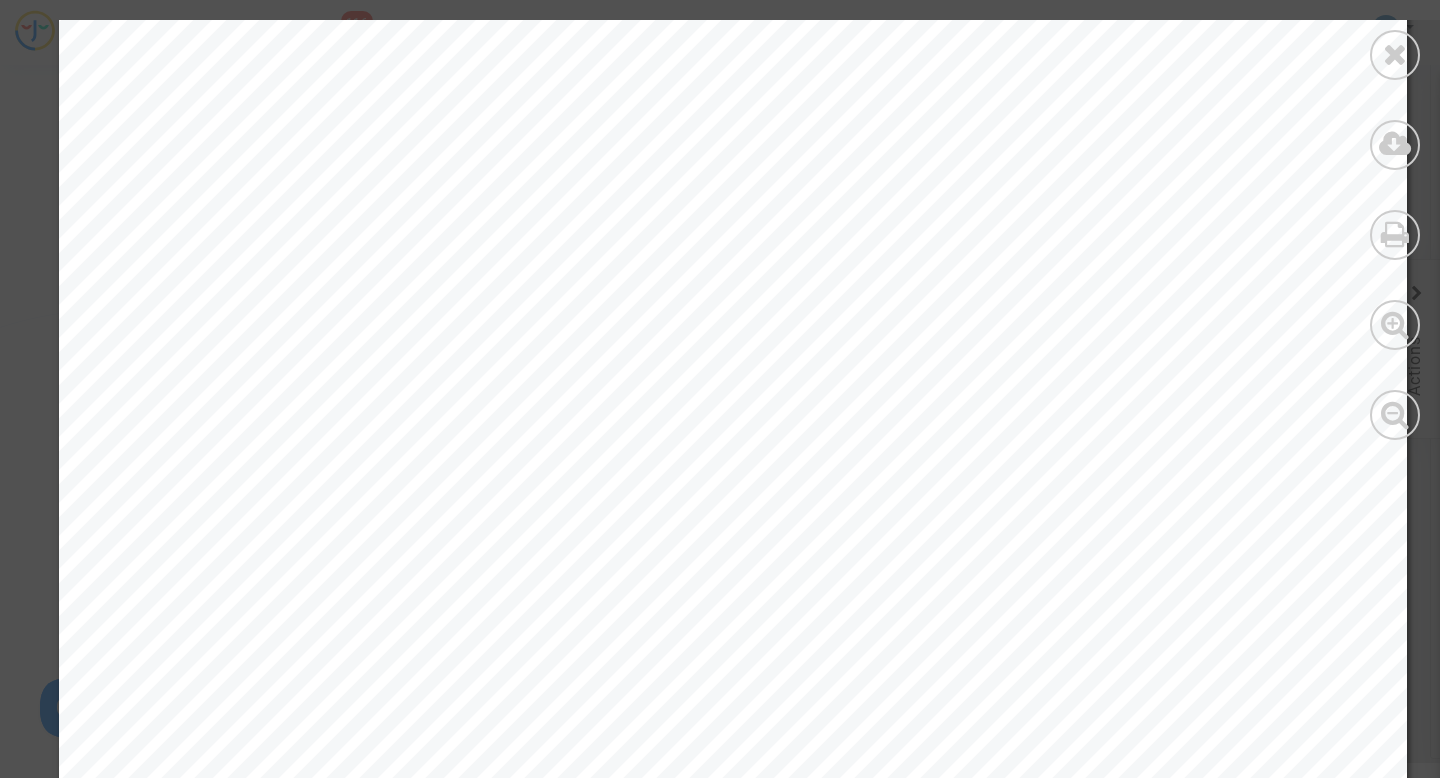 scroll, scrollTop: 4357, scrollLeft: 0, axis: vertical 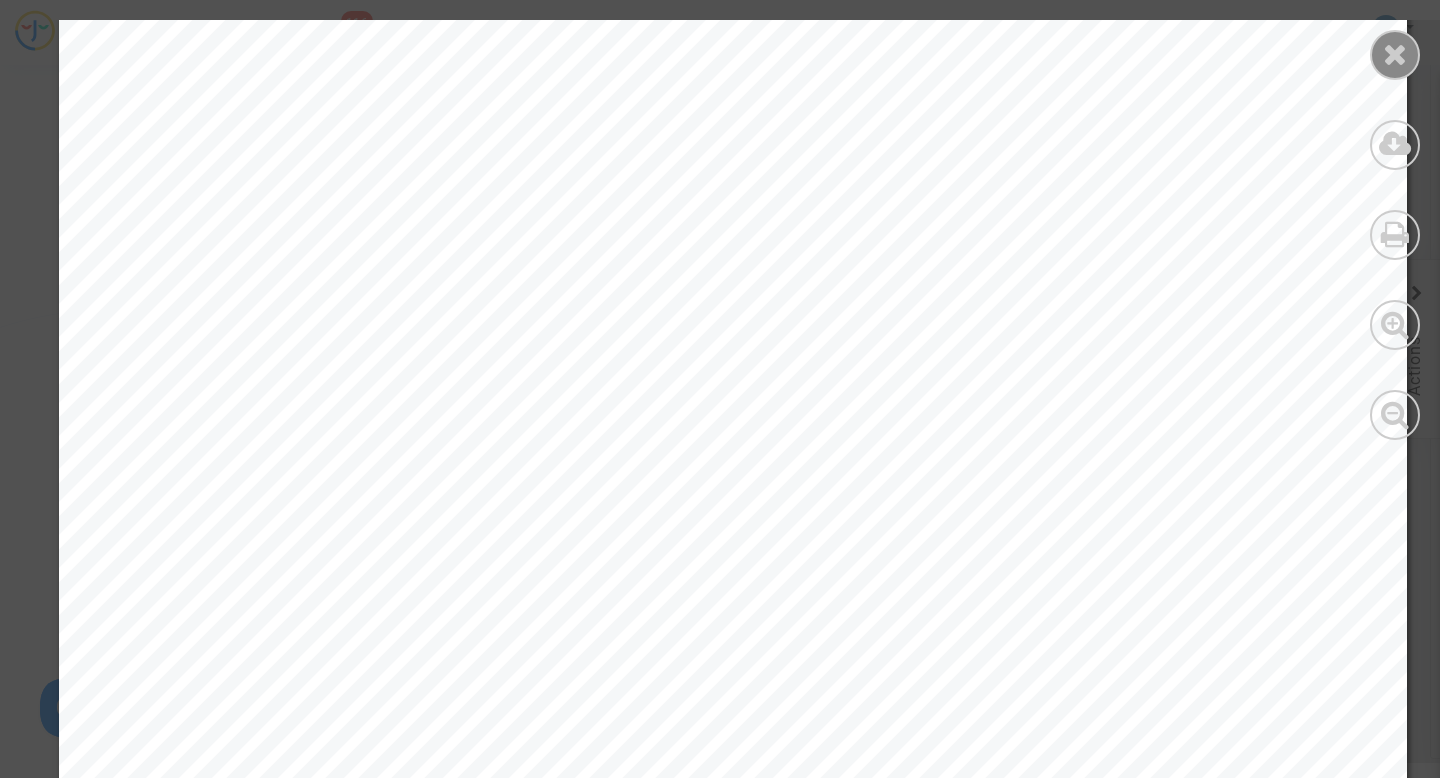 click at bounding box center [1395, 54] 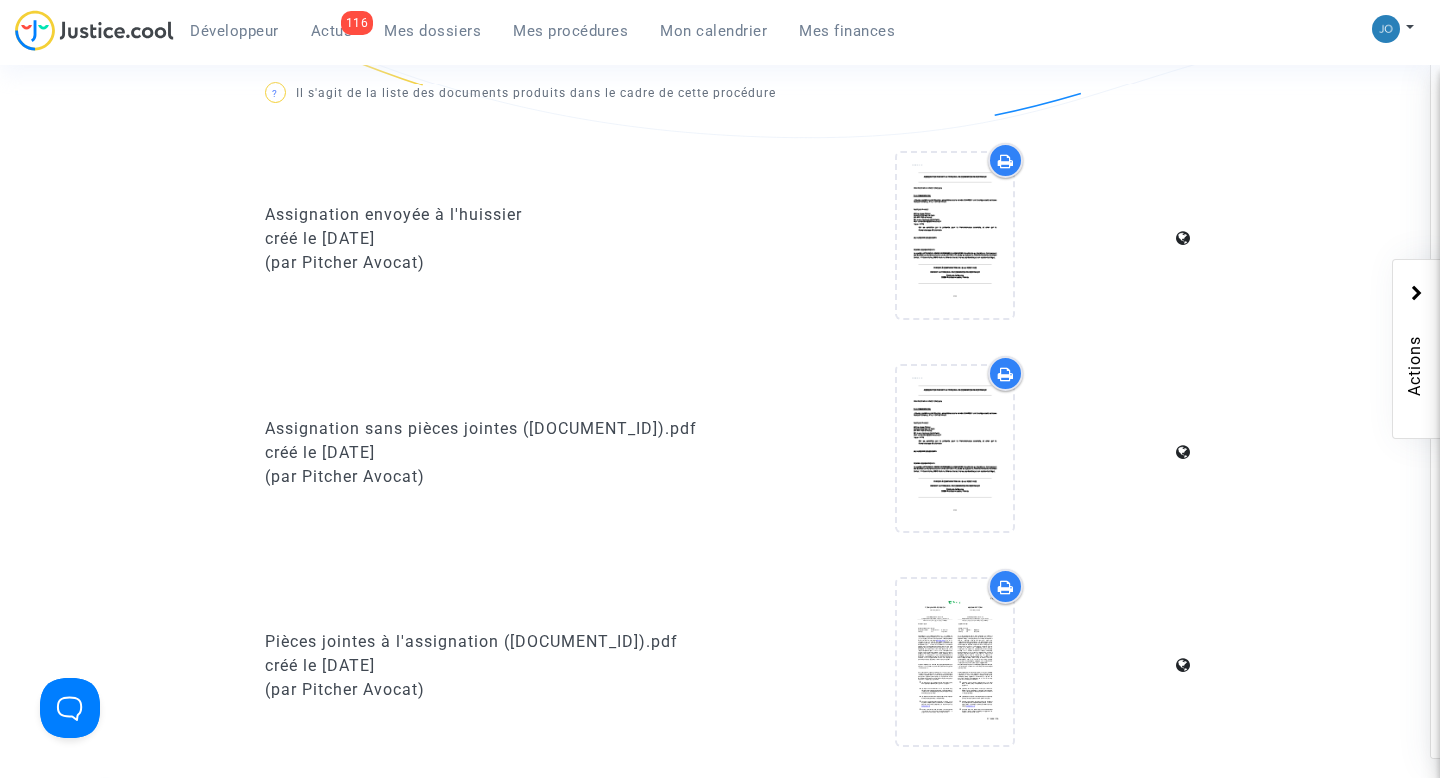 scroll, scrollTop: 495, scrollLeft: 0, axis: vertical 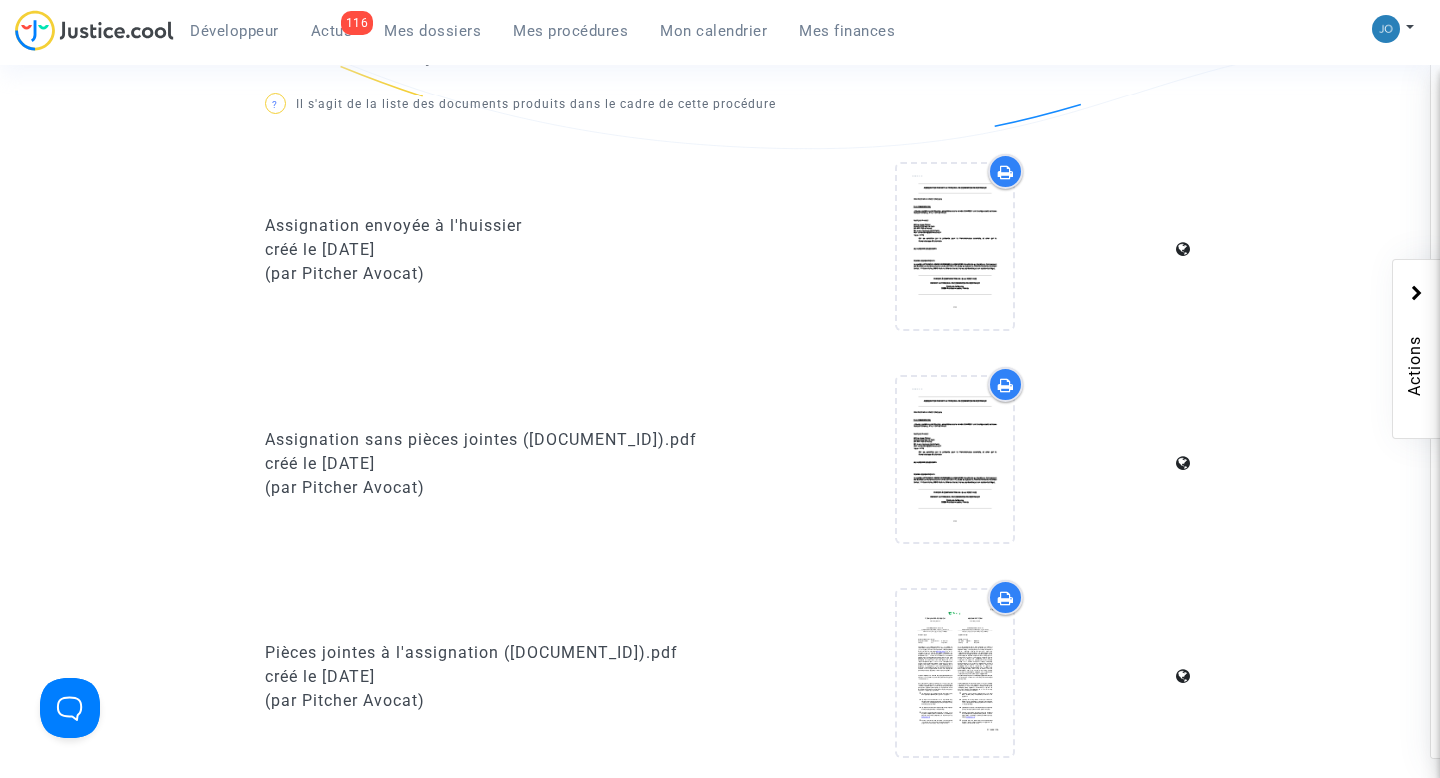 click at bounding box center [955, 250] 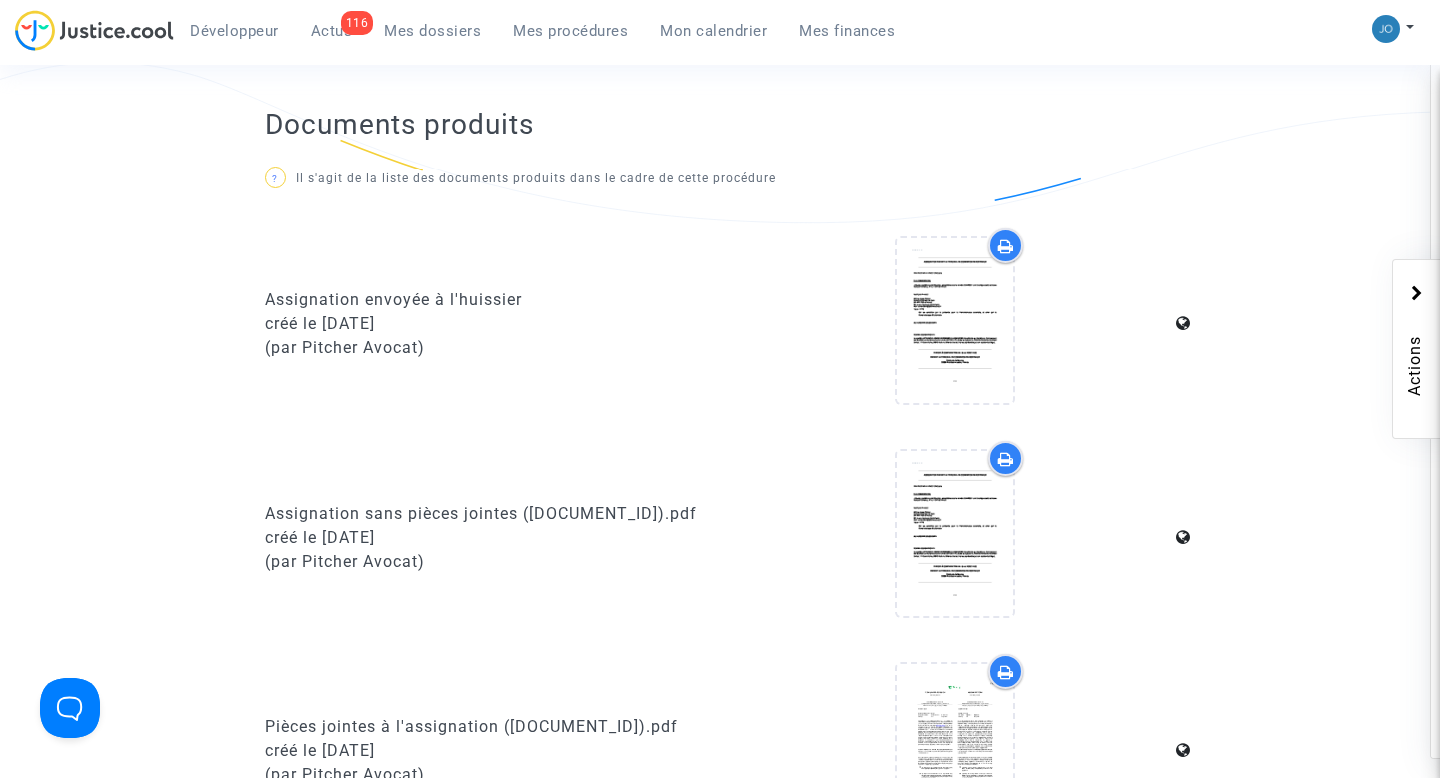 scroll, scrollTop: 417, scrollLeft: 0, axis: vertical 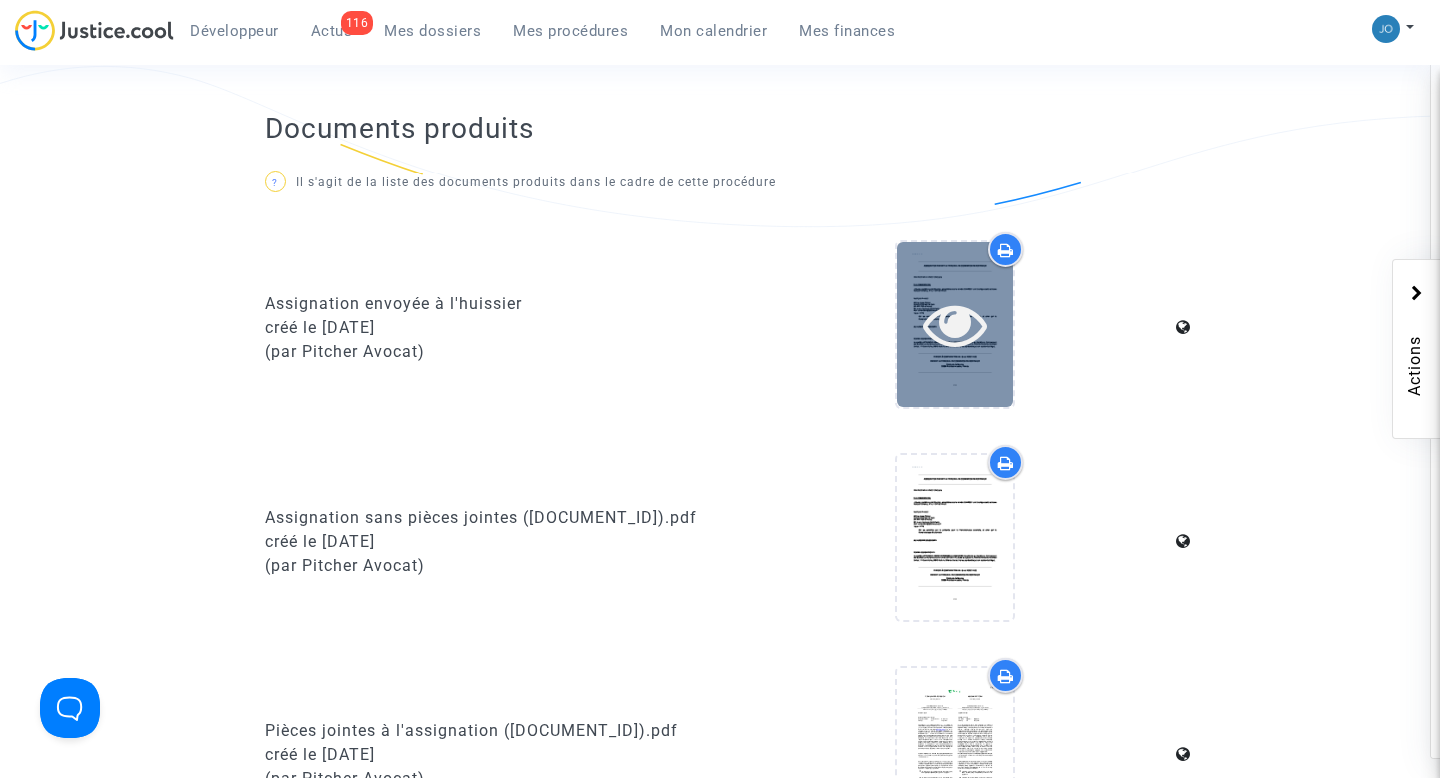 click at bounding box center (955, 324) 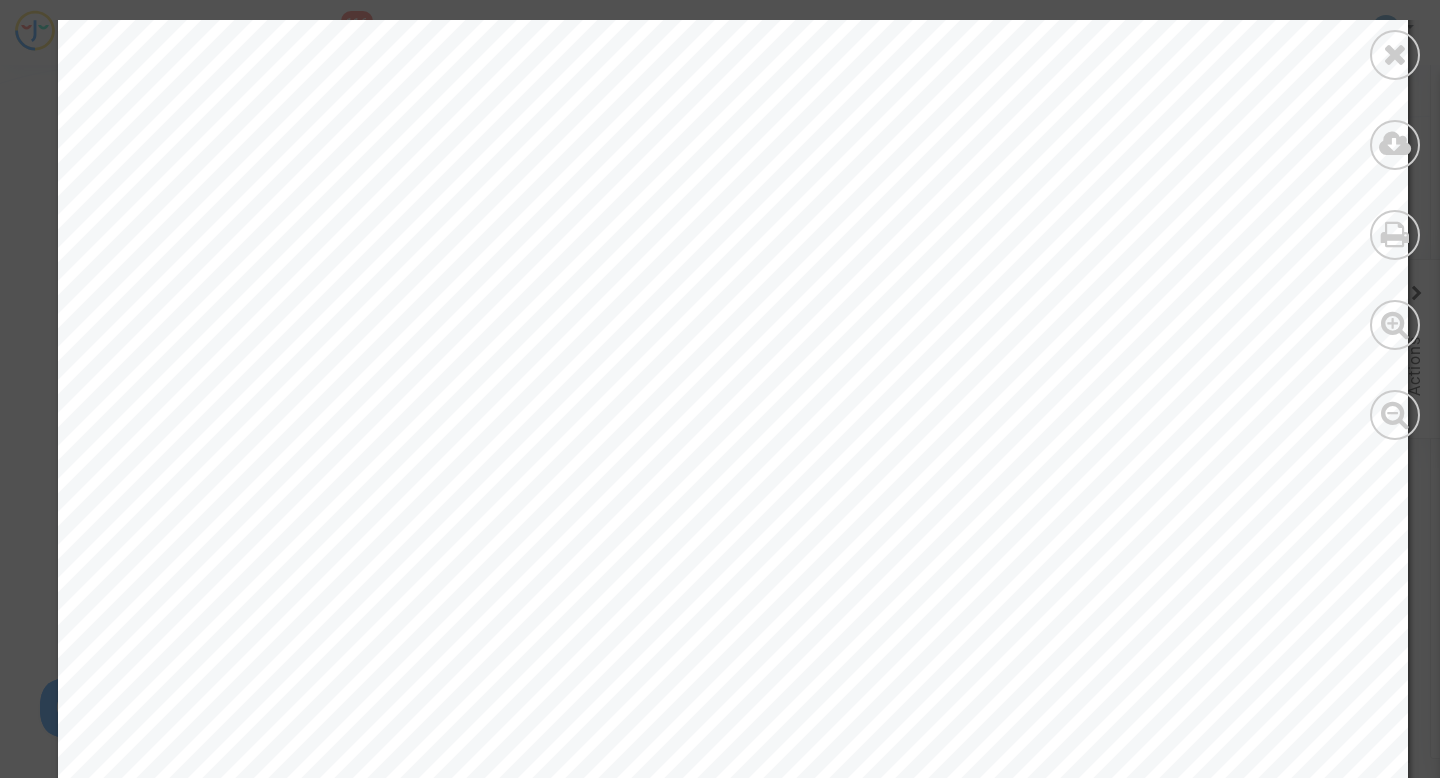 scroll, scrollTop: 4536, scrollLeft: 0, axis: vertical 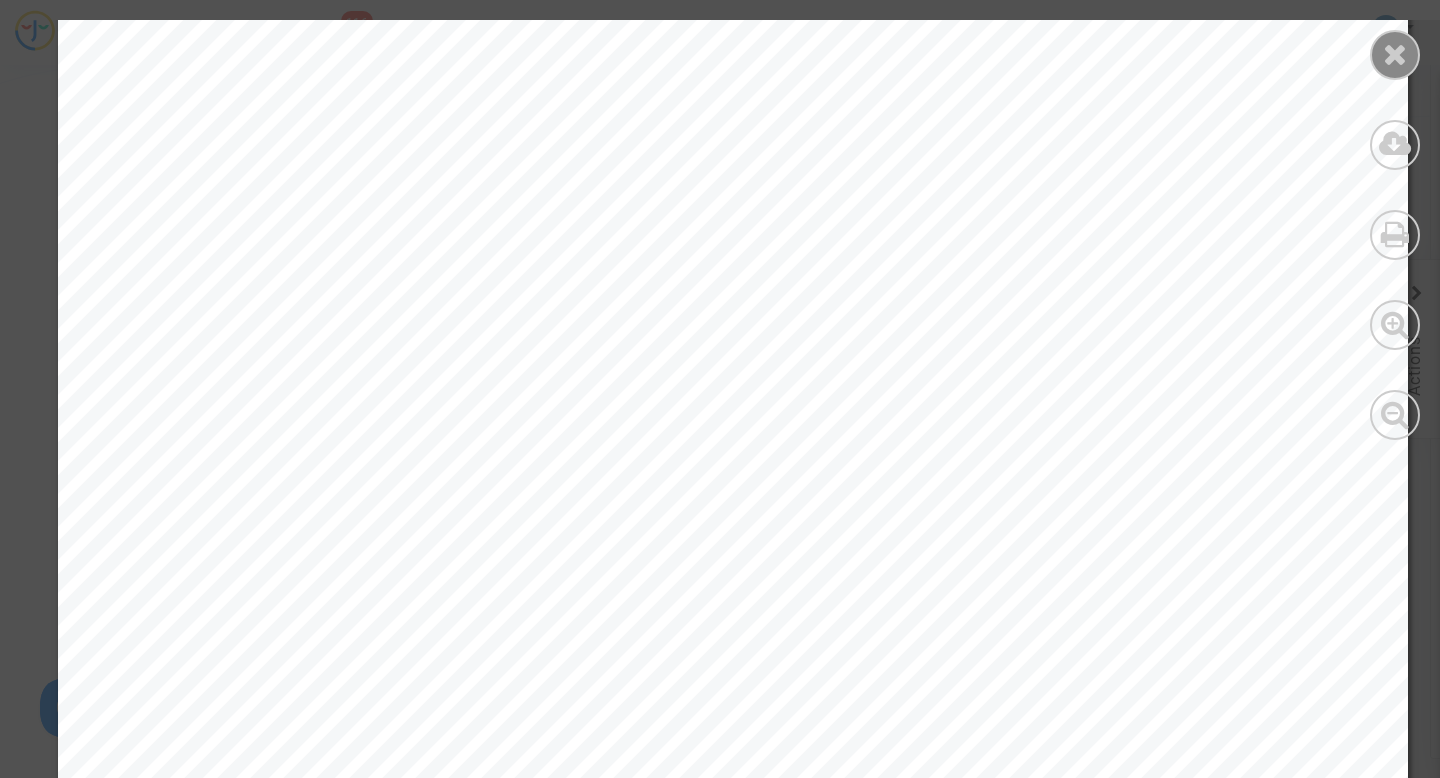 click at bounding box center (1395, 54) 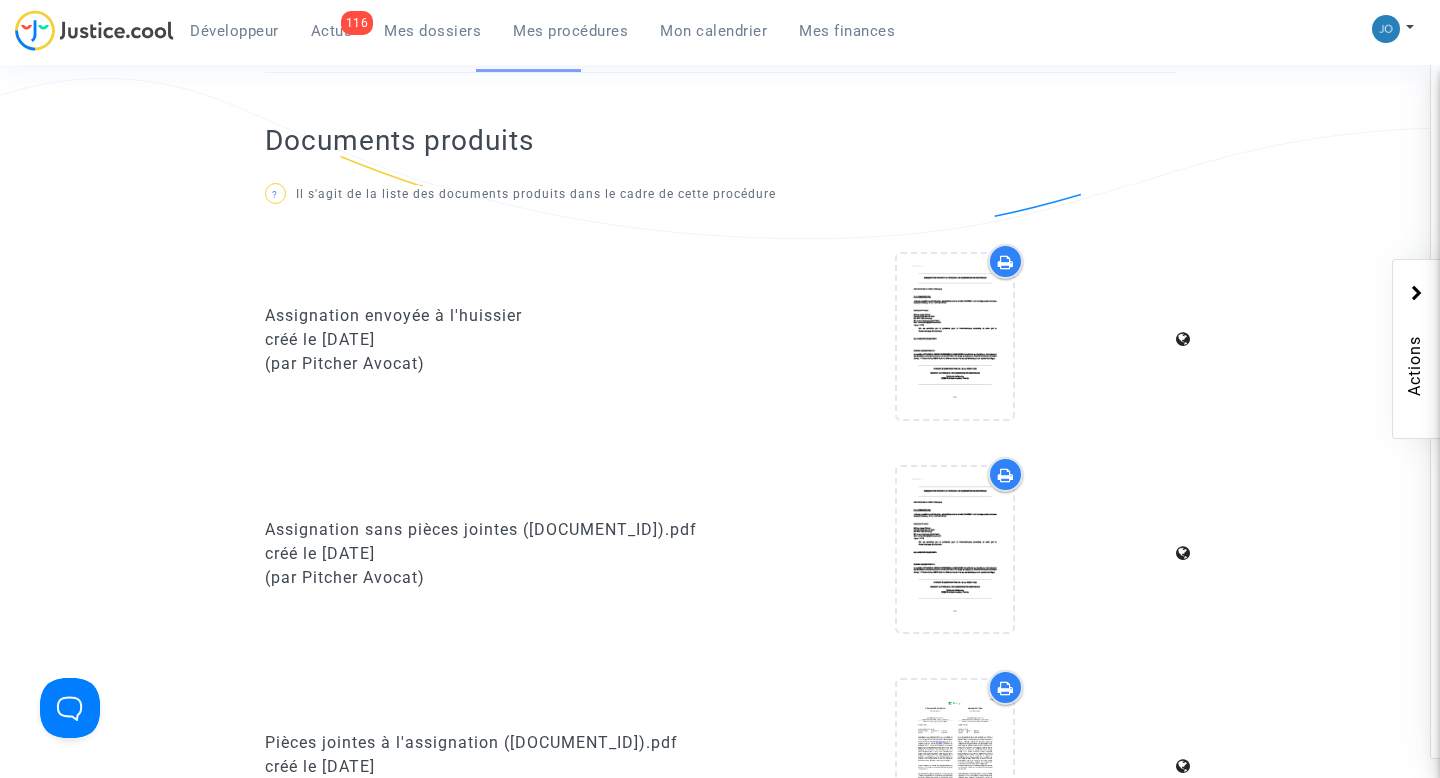 scroll, scrollTop: 233, scrollLeft: 0, axis: vertical 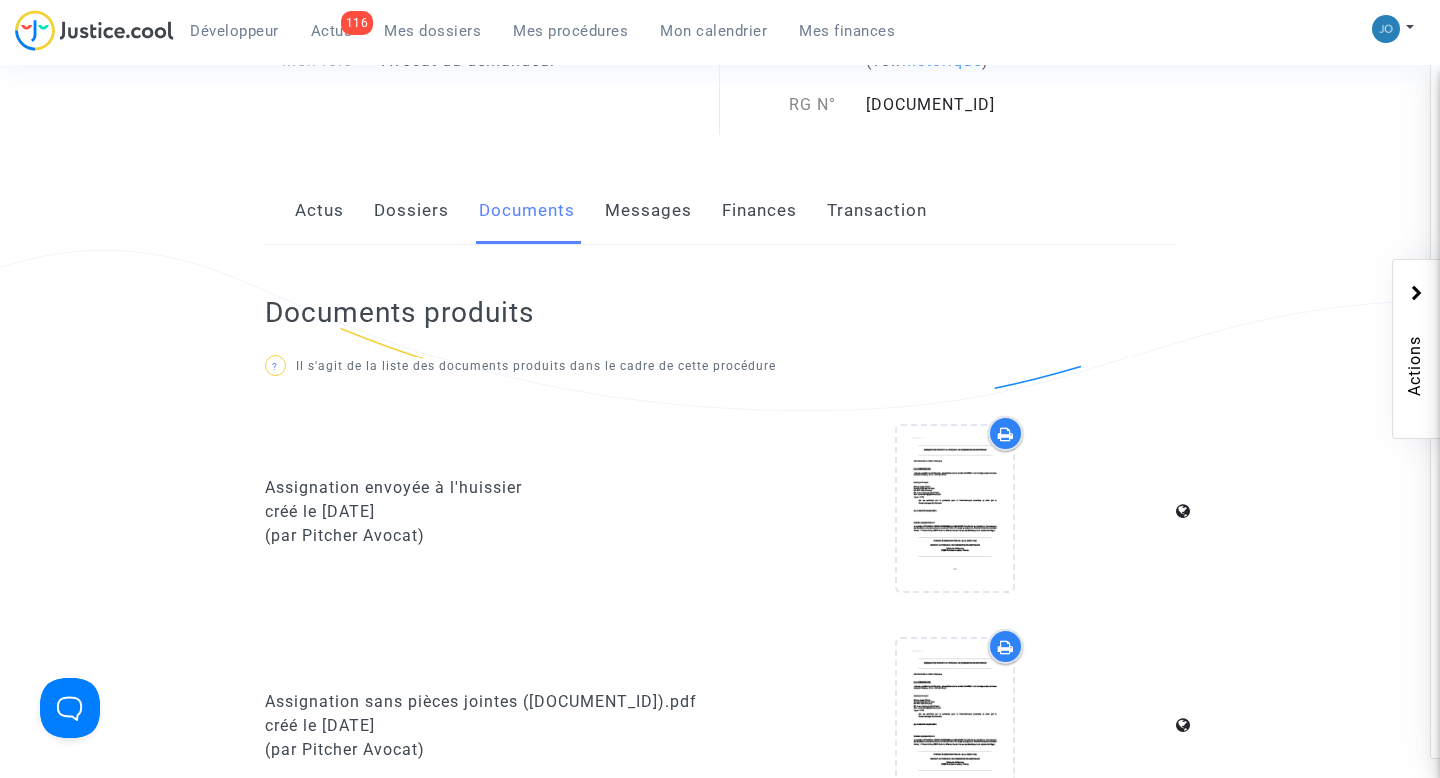 click on "Dossiers" 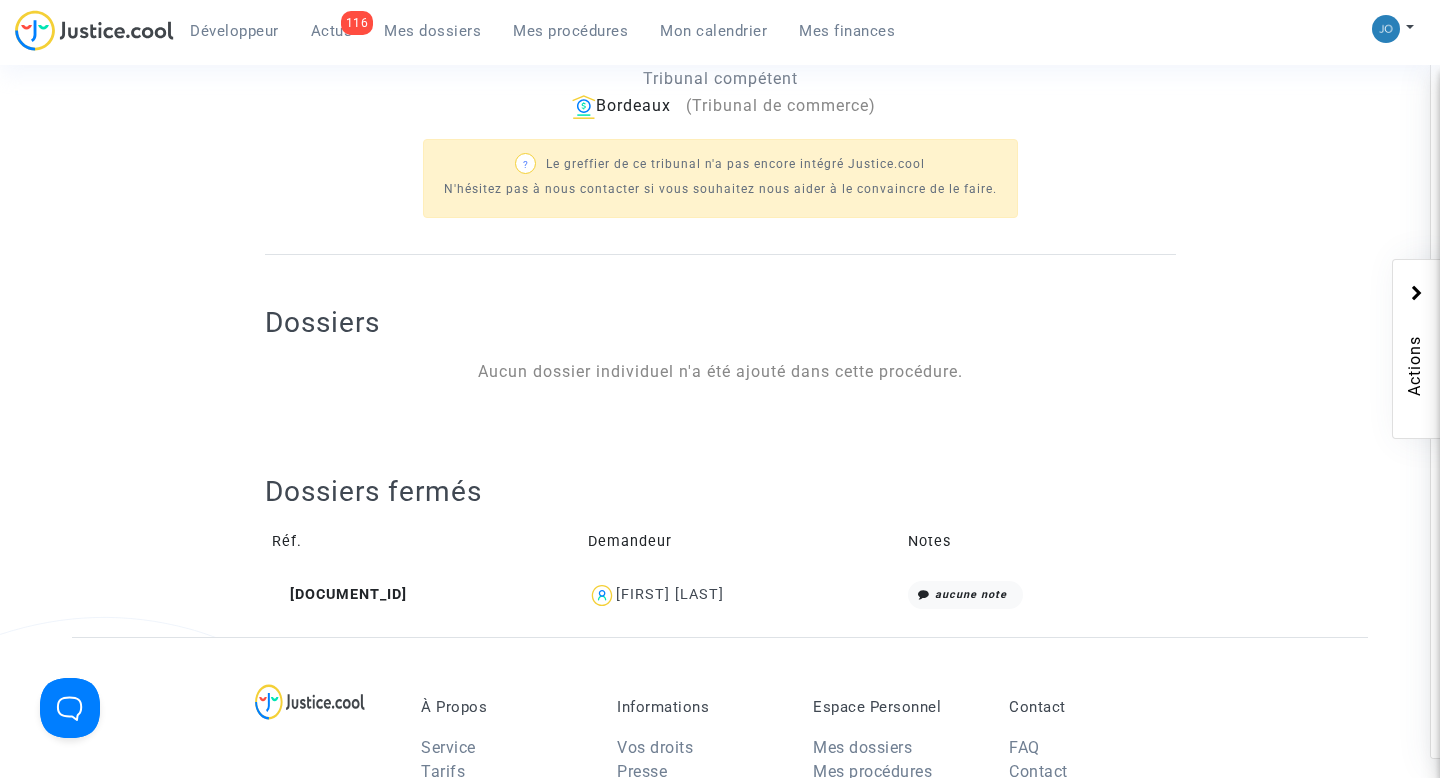 scroll, scrollTop: 671, scrollLeft: 0, axis: vertical 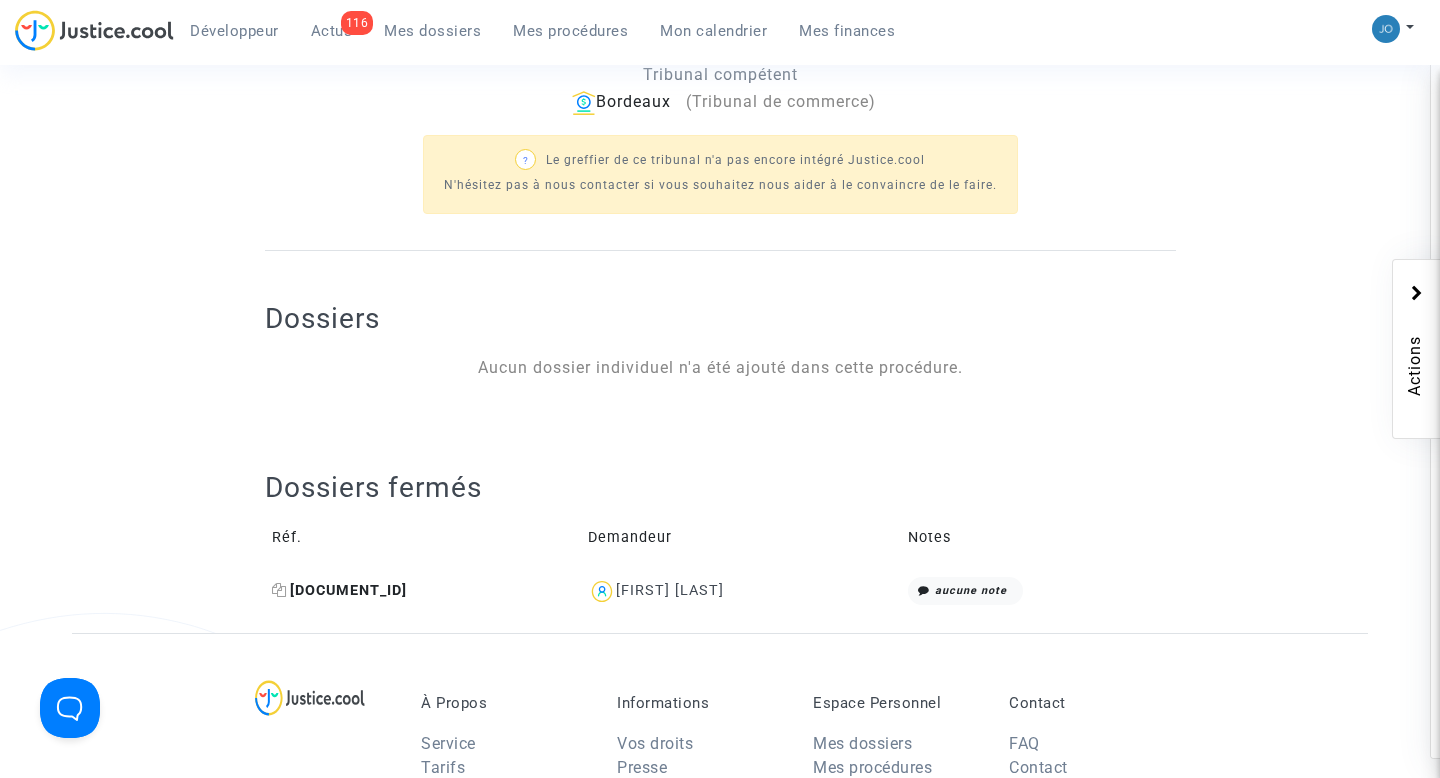 click 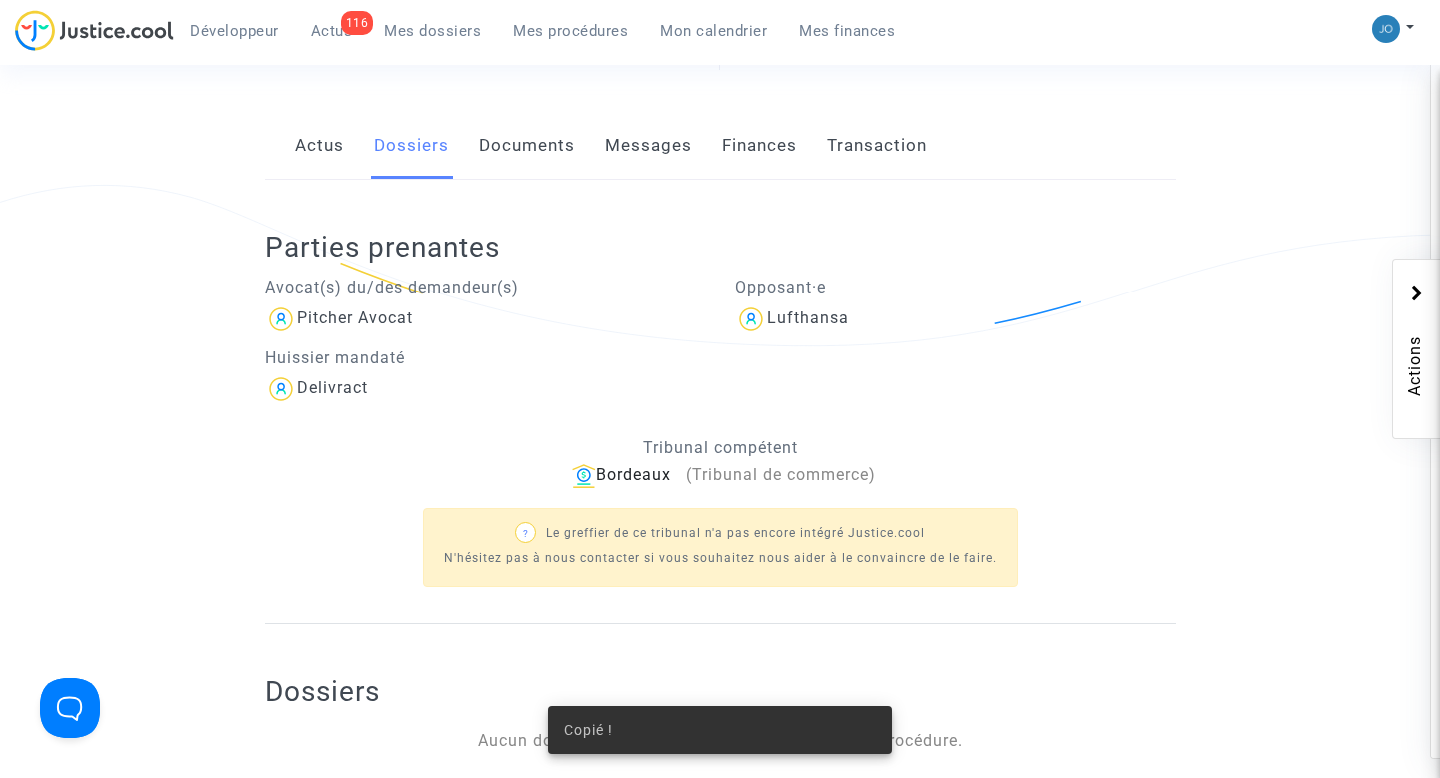scroll, scrollTop: 0, scrollLeft: 0, axis: both 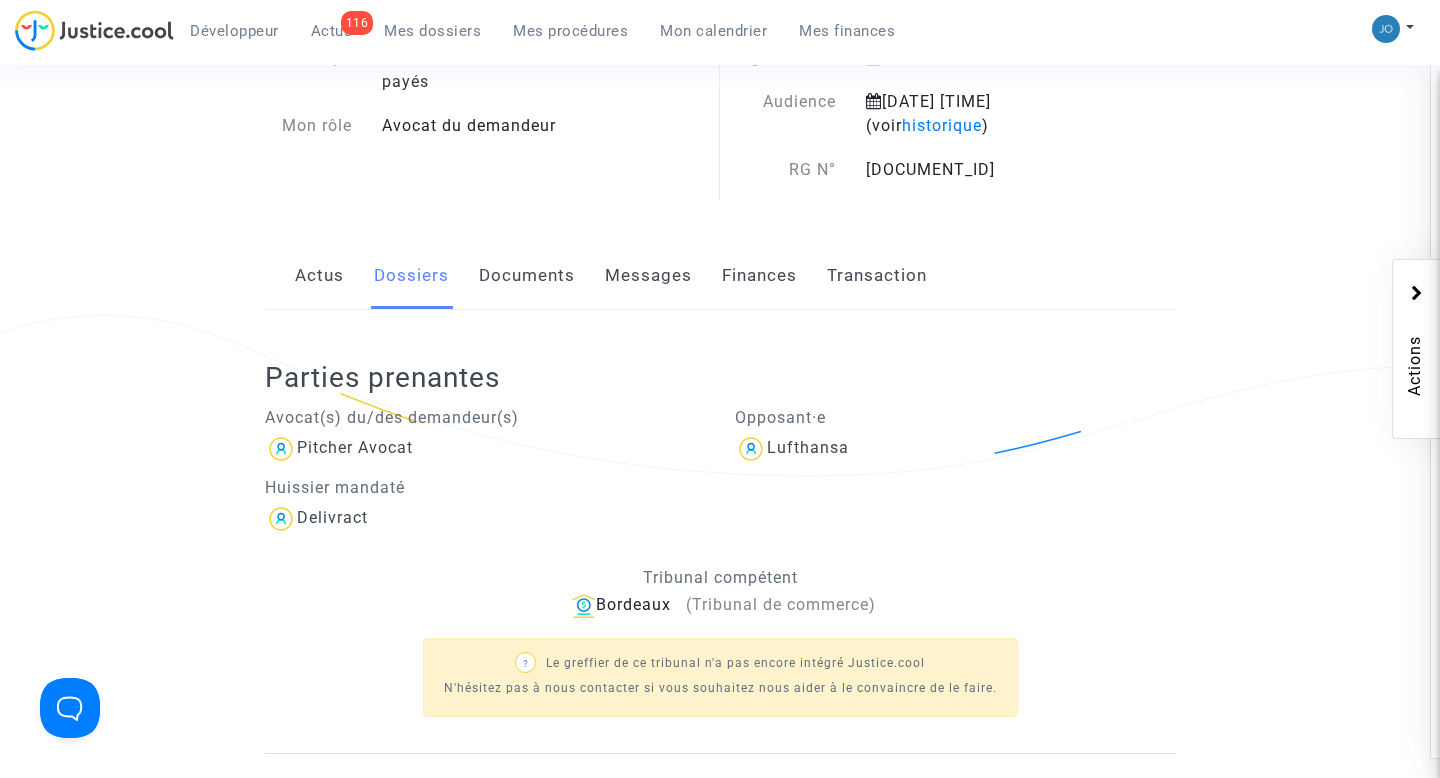 click on "Documents" 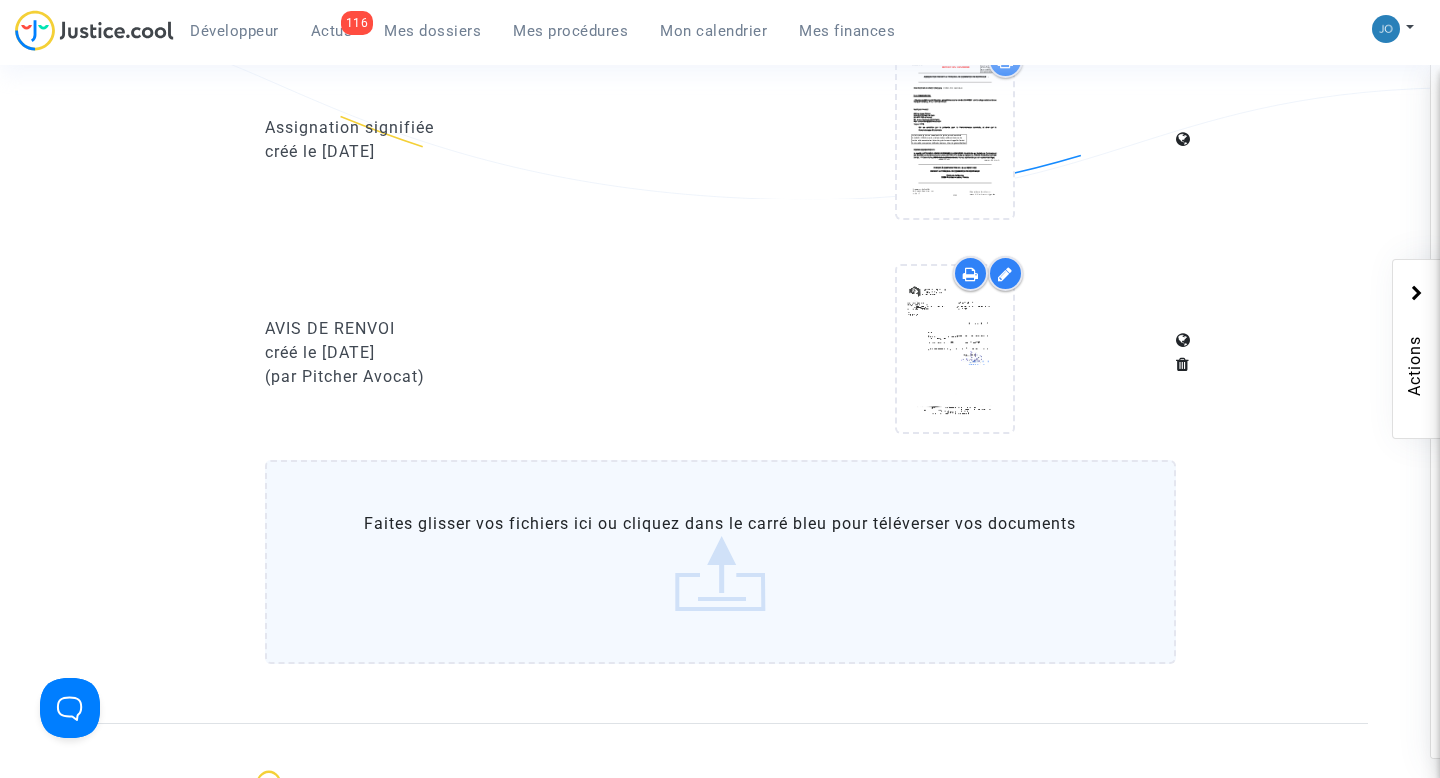 scroll, scrollTop: 1252, scrollLeft: 0, axis: vertical 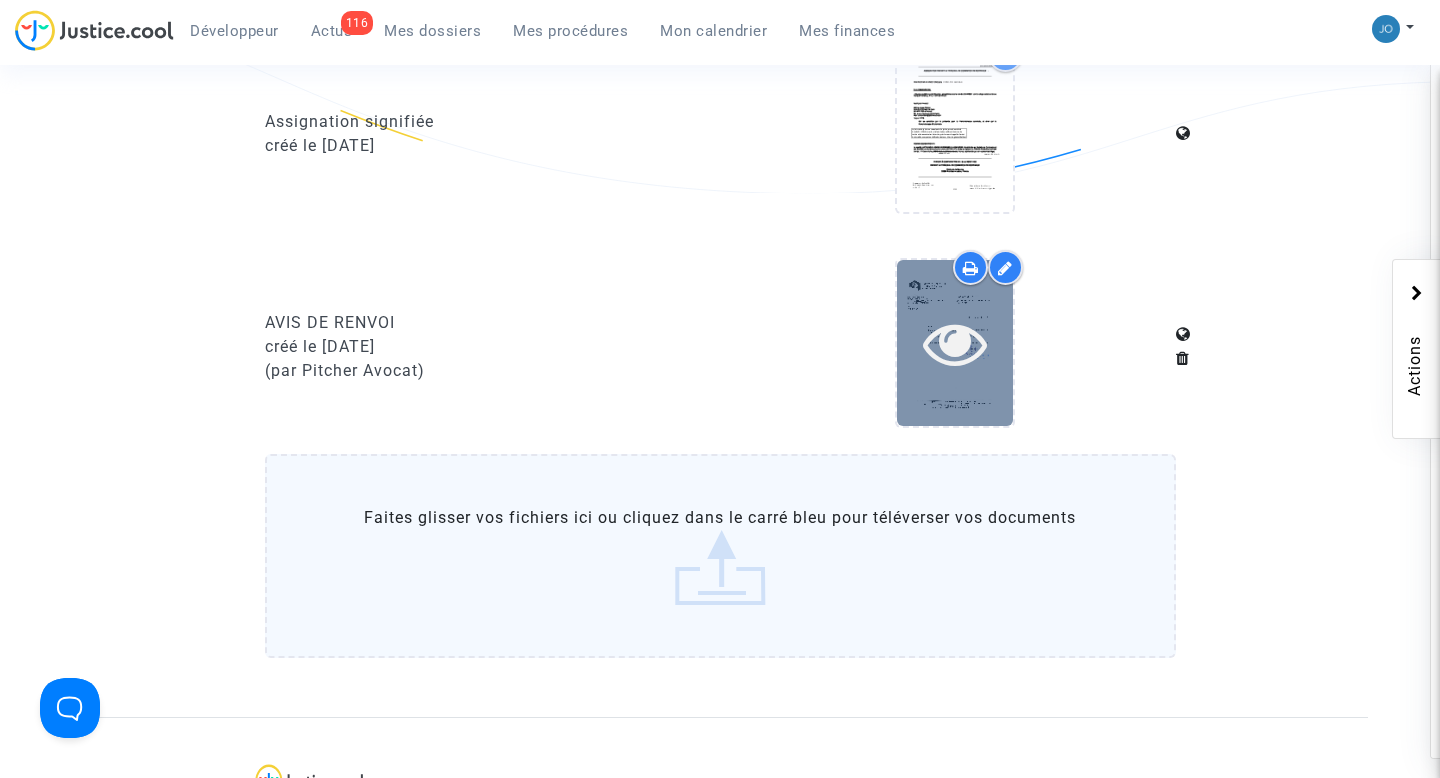 click at bounding box center (955, 342) 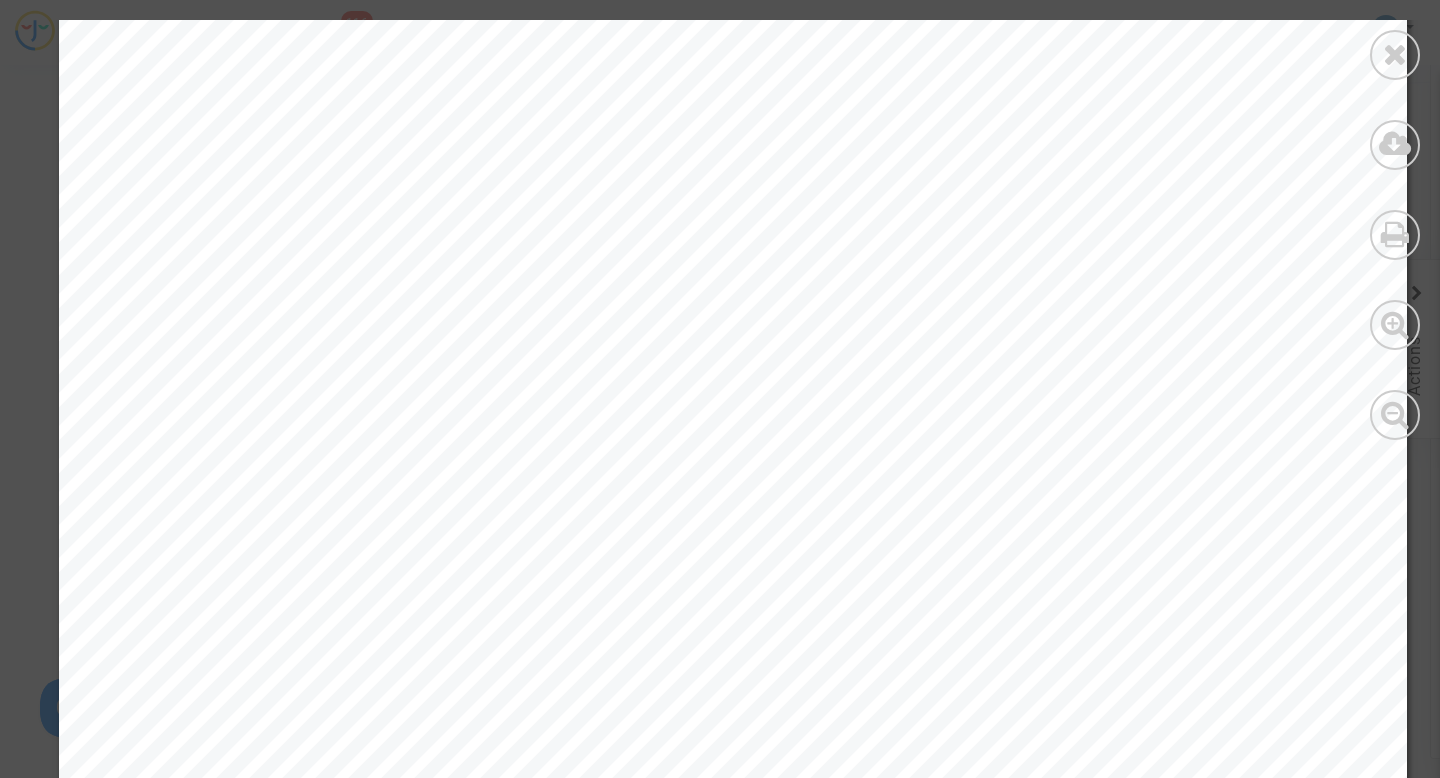 scroll, scrollTop: 74, scrollLeft: 0, axis: vertical 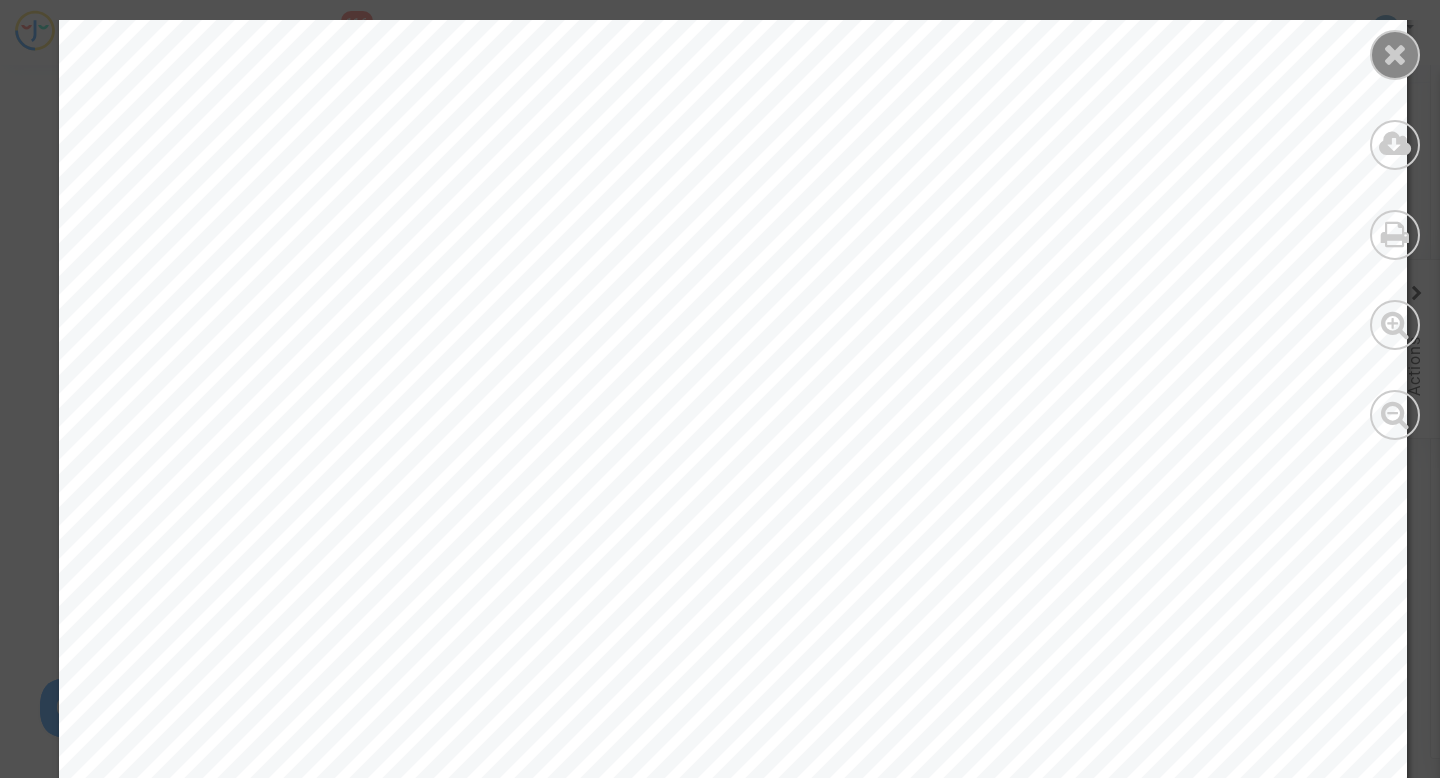 click at bounding box center [1395, 54] 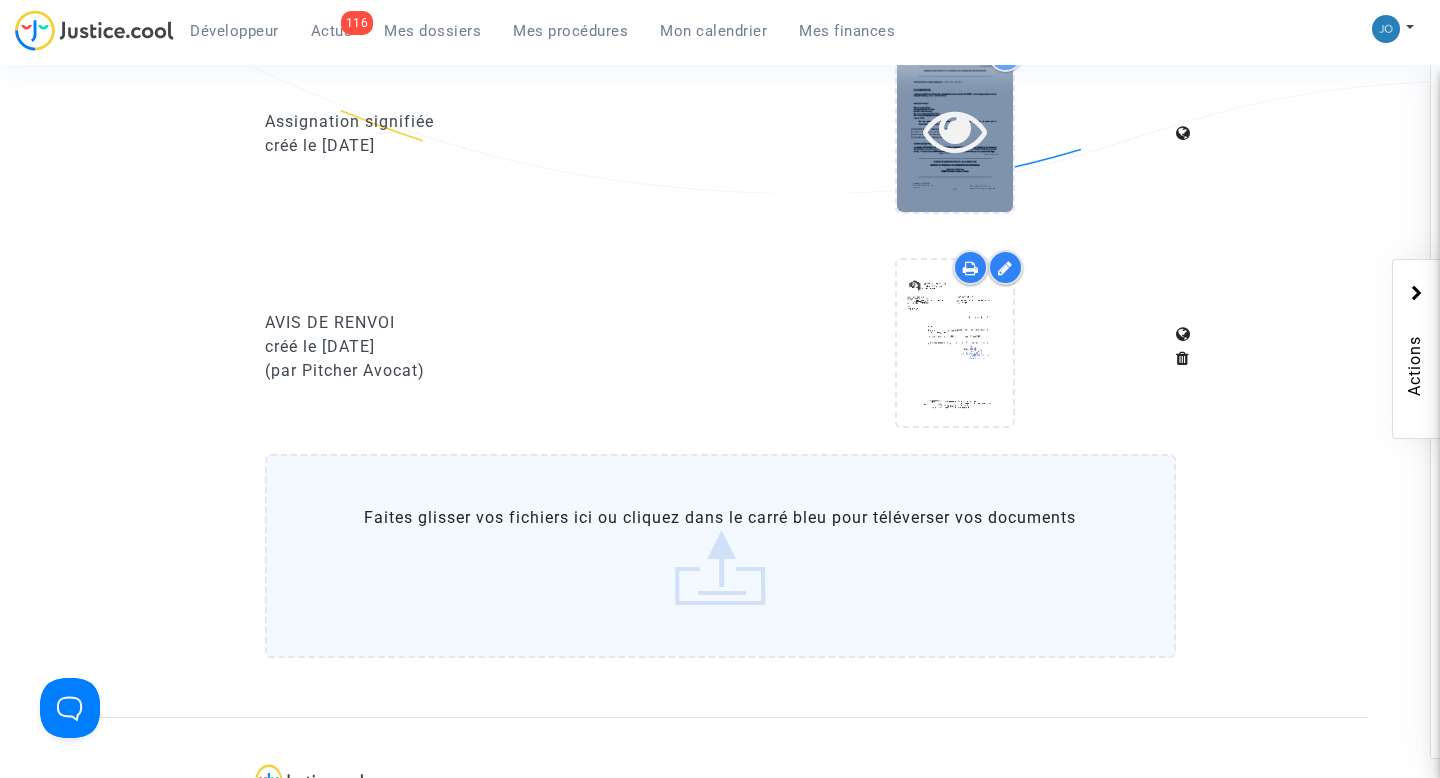 click at bounding box center (955, 130) 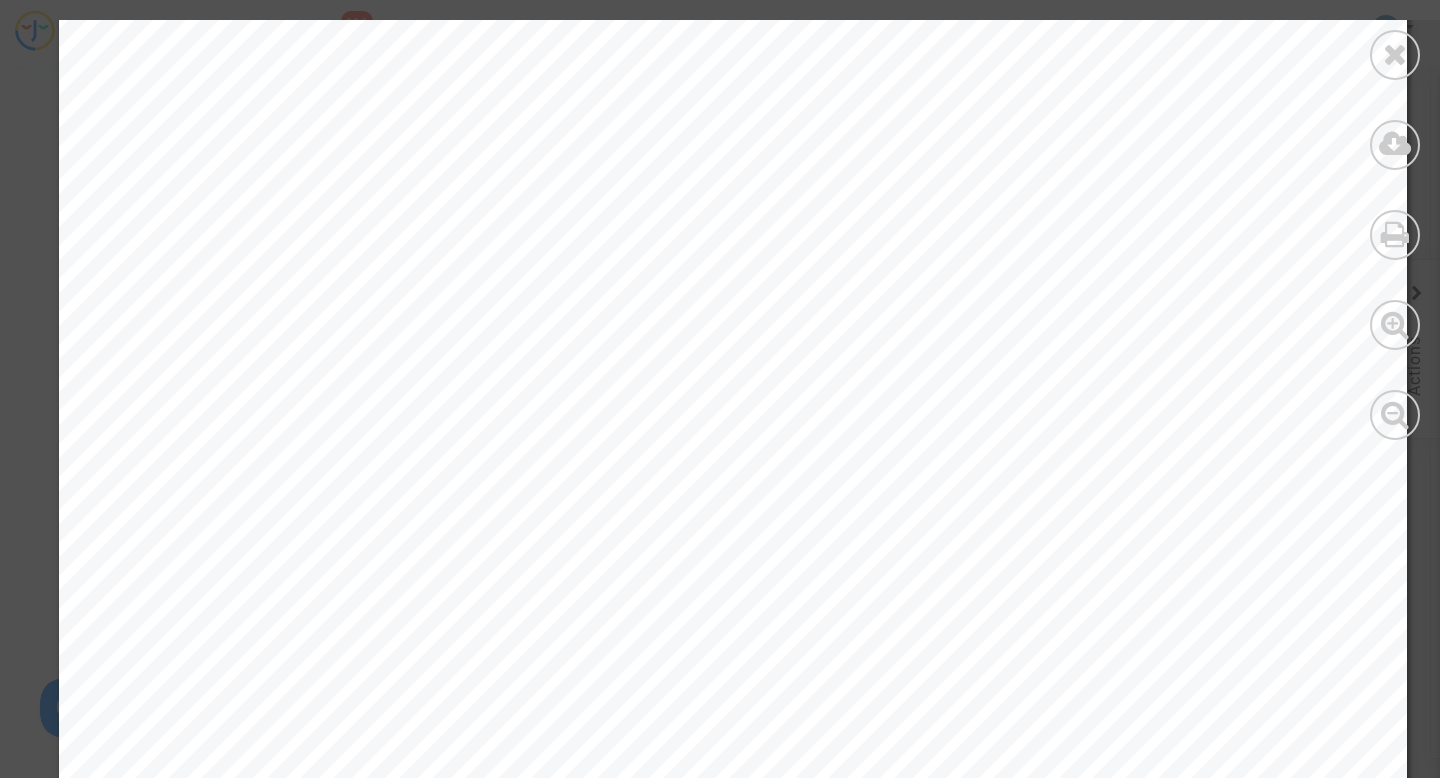 scroll, scrollTop: 4023, scrollLeft: 0, axis: vertical 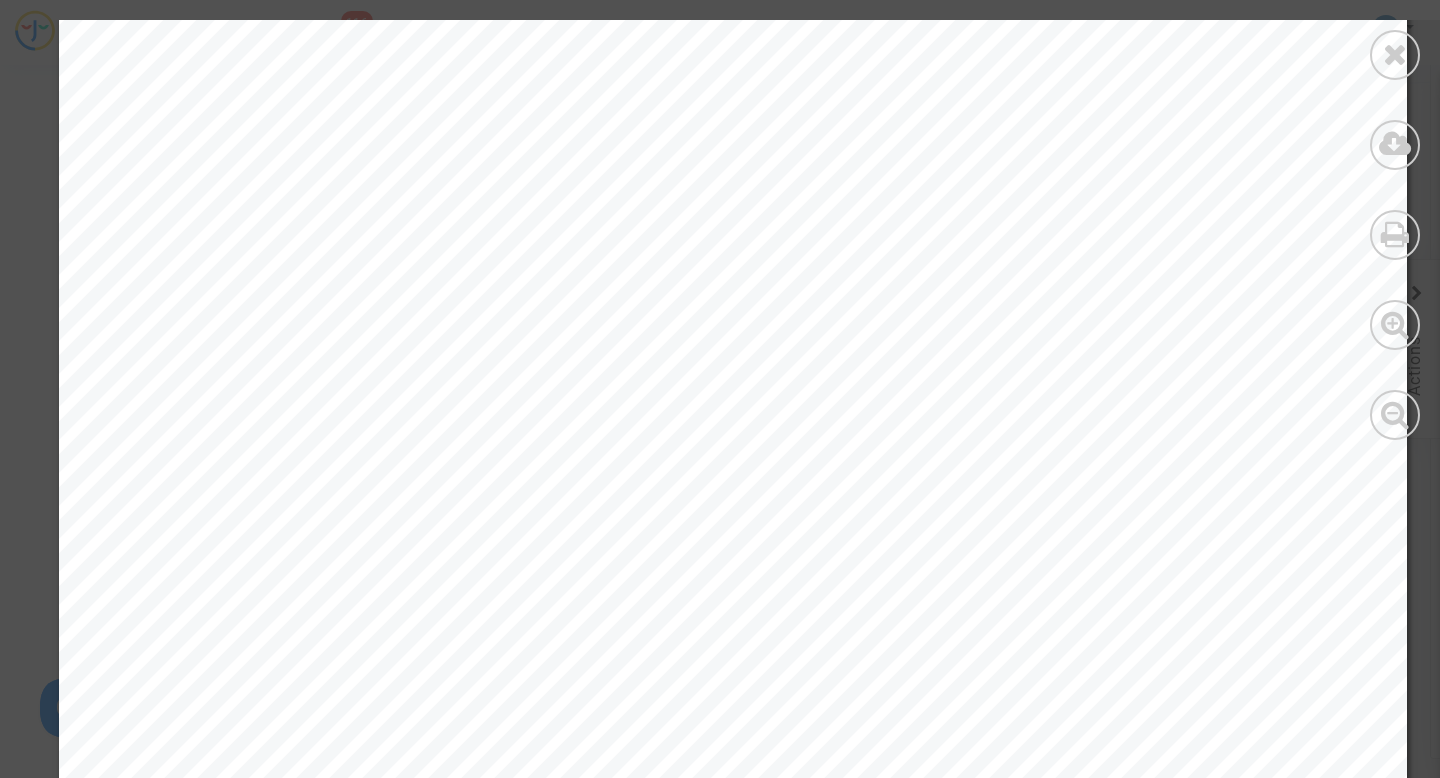 drag, startPoint x: 806, startPoint y: 118, endPoint x: 1048, endPoint y: 123, distance: 242.05165 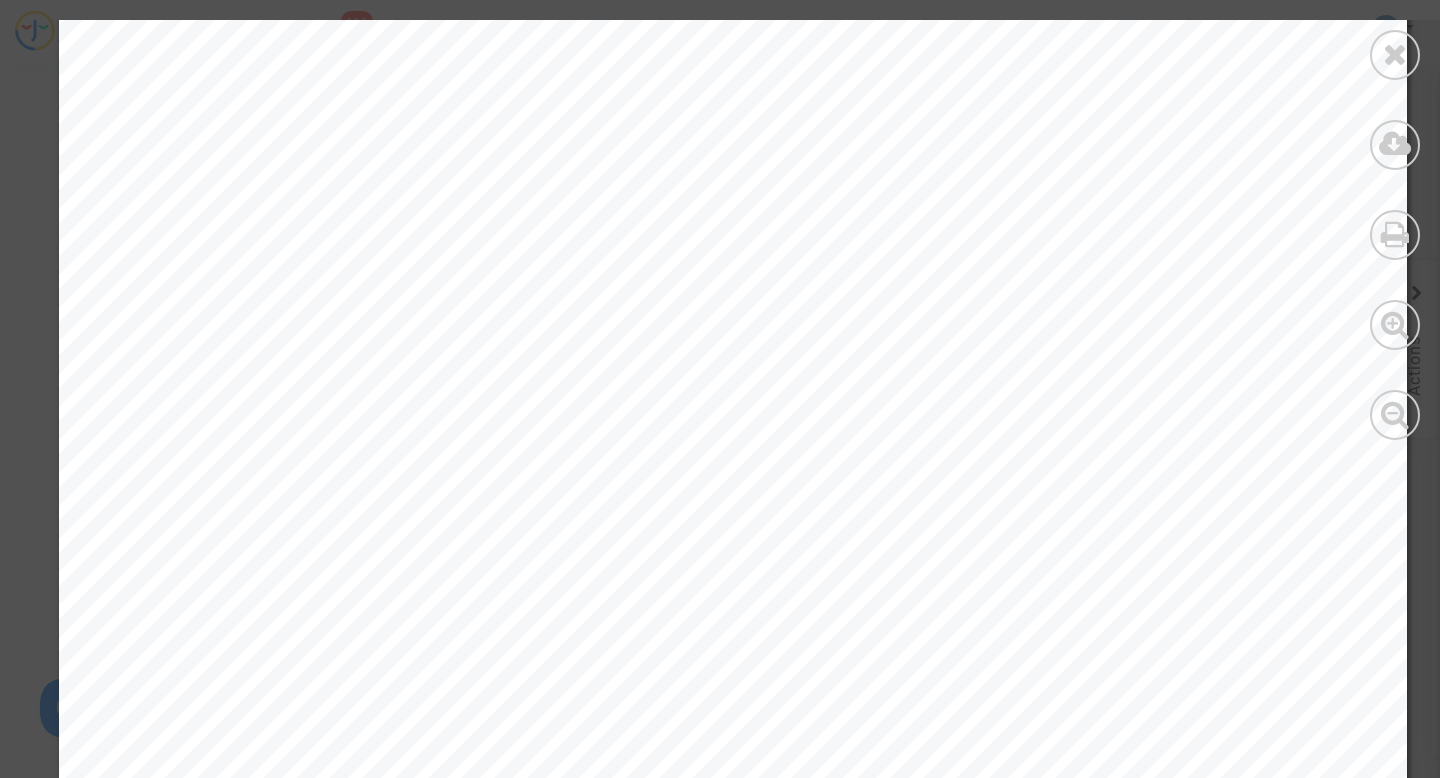 copy on "vec LUCAS PATERN" 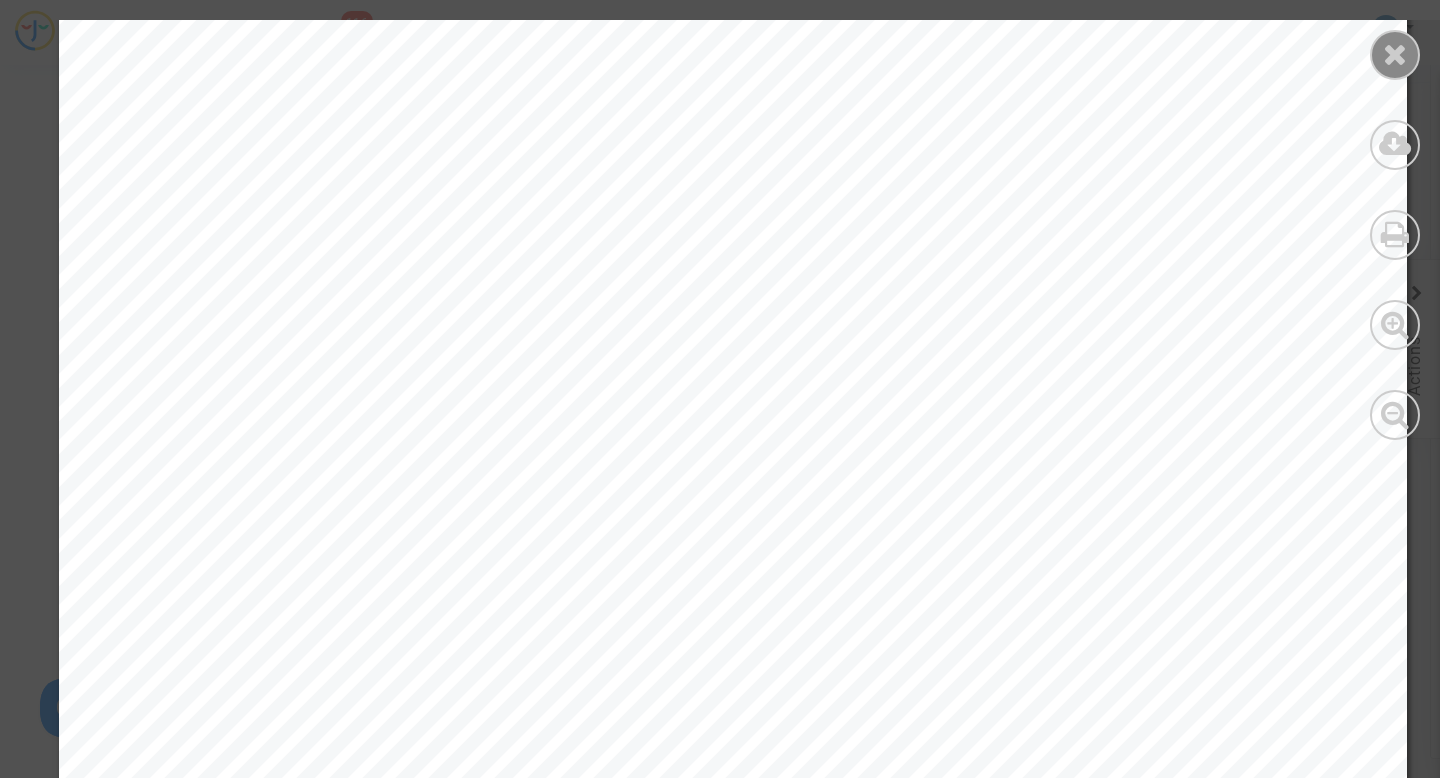 click at bounding box center (1395, 54) 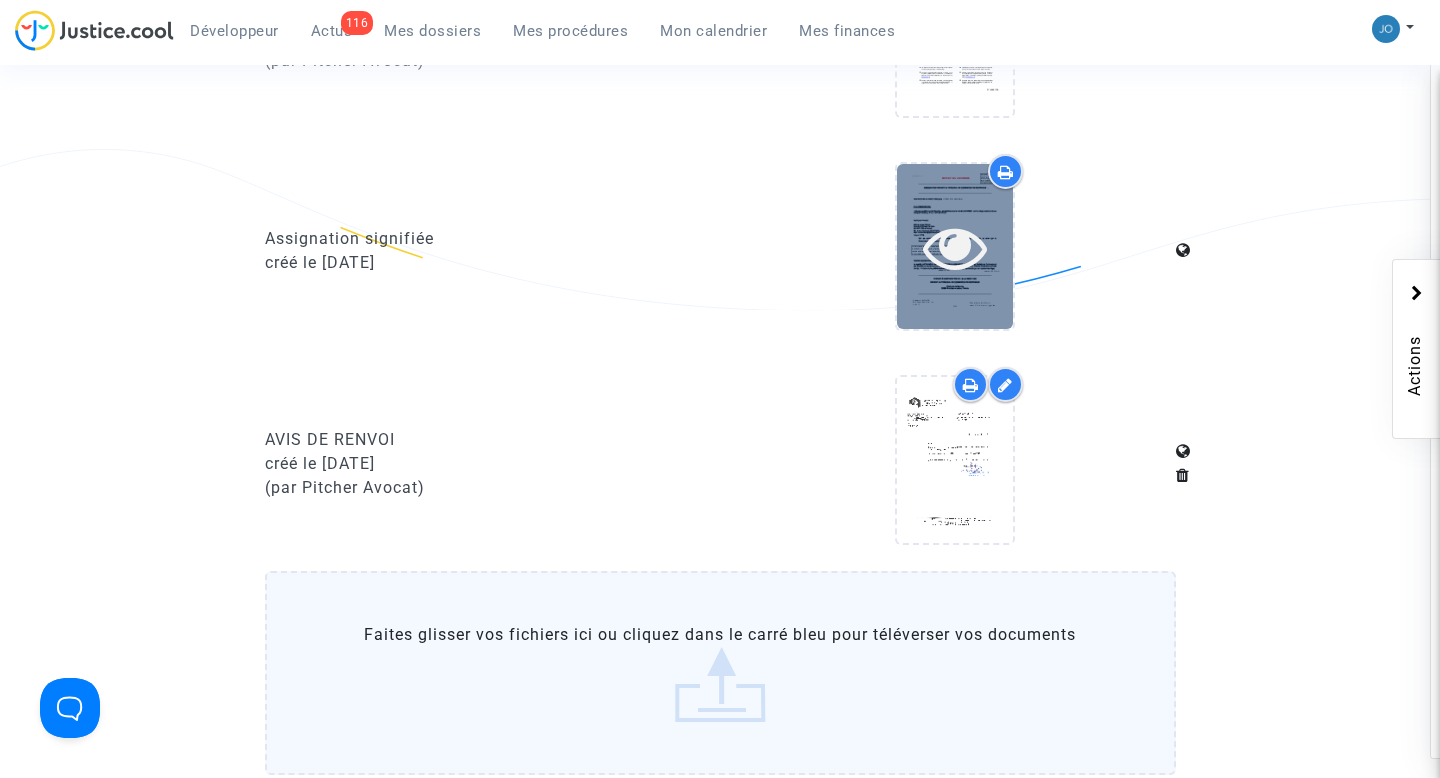 scroll, scrollTop: 1057, scrollLeft: 0, axis: vertical 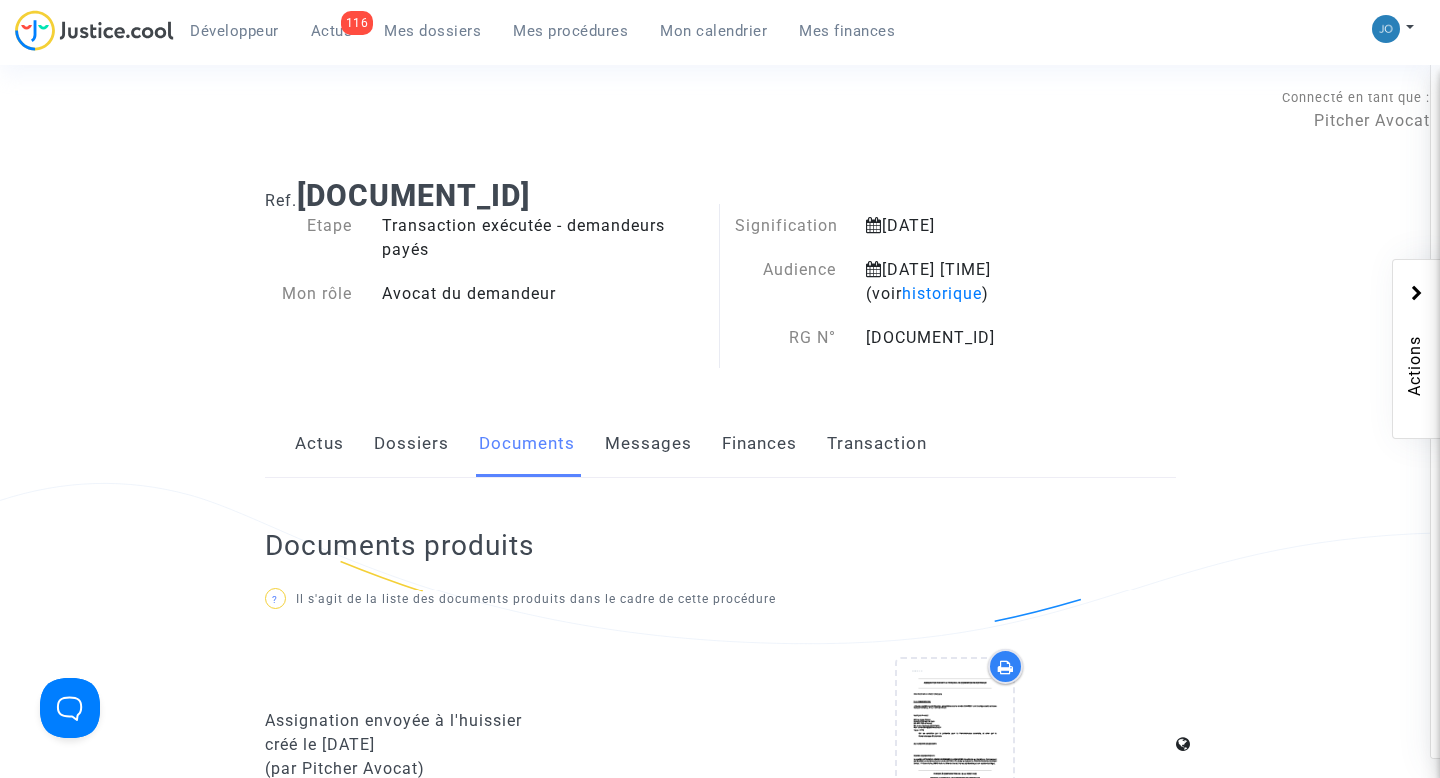 click on "Messages" 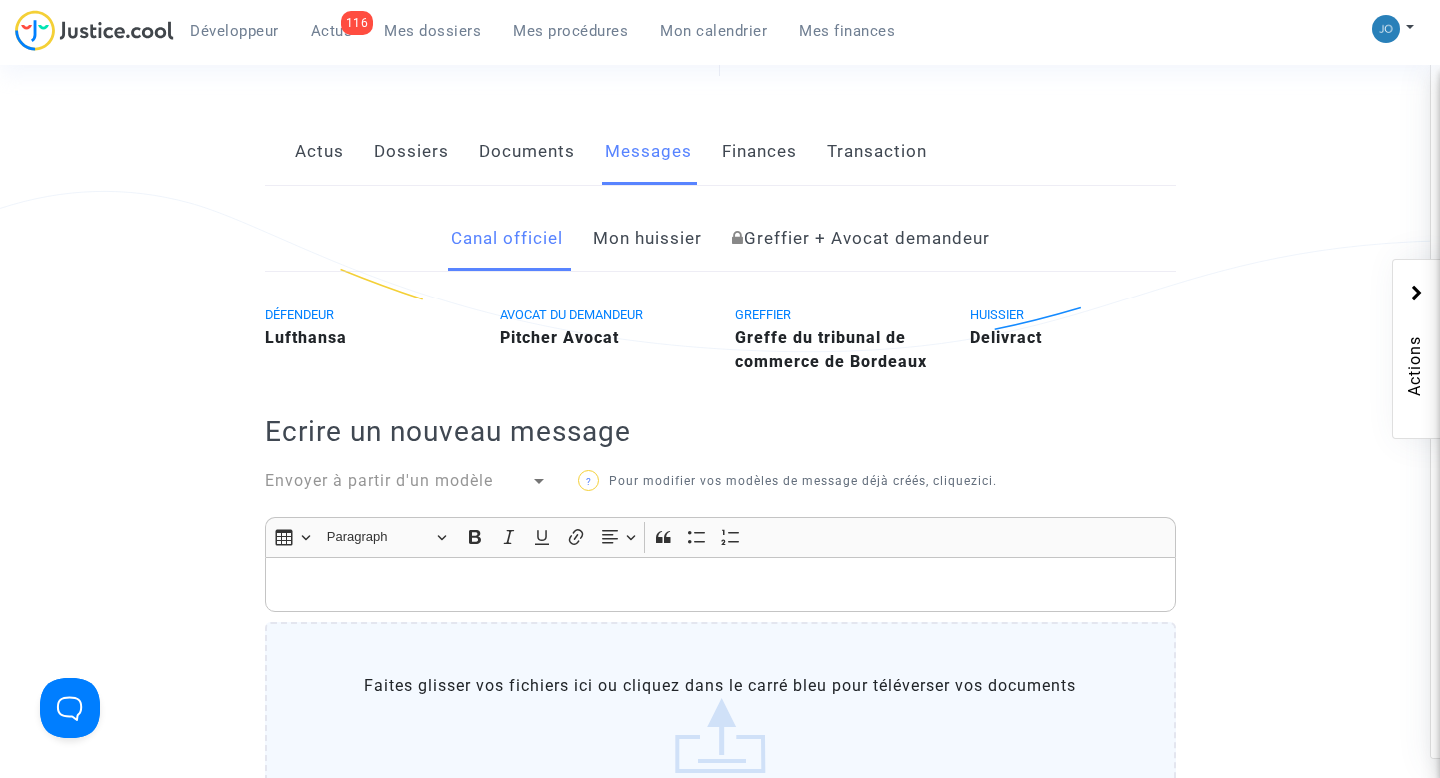 scroll, scrollTop: 277, scrollLeft: 0, axis: vertical 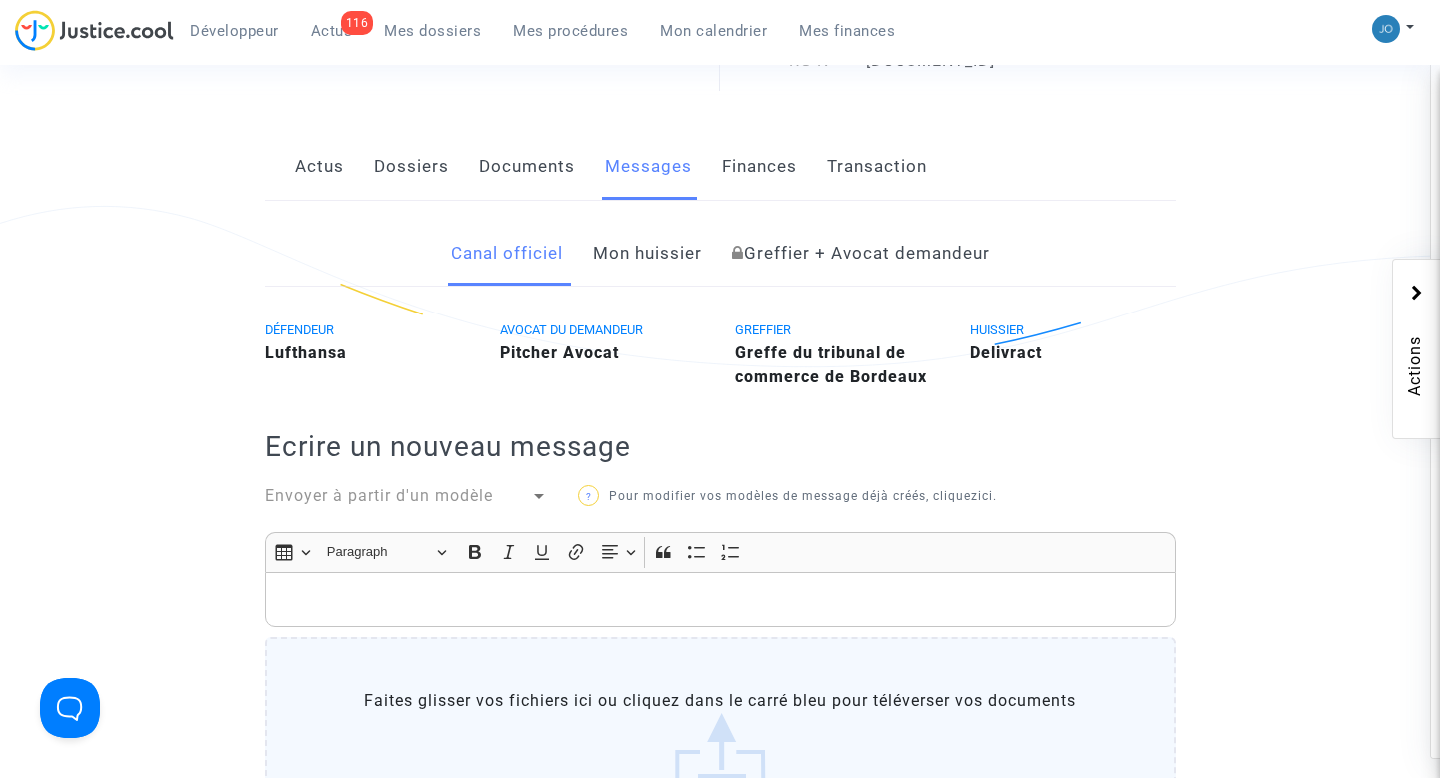 click on "Documents" 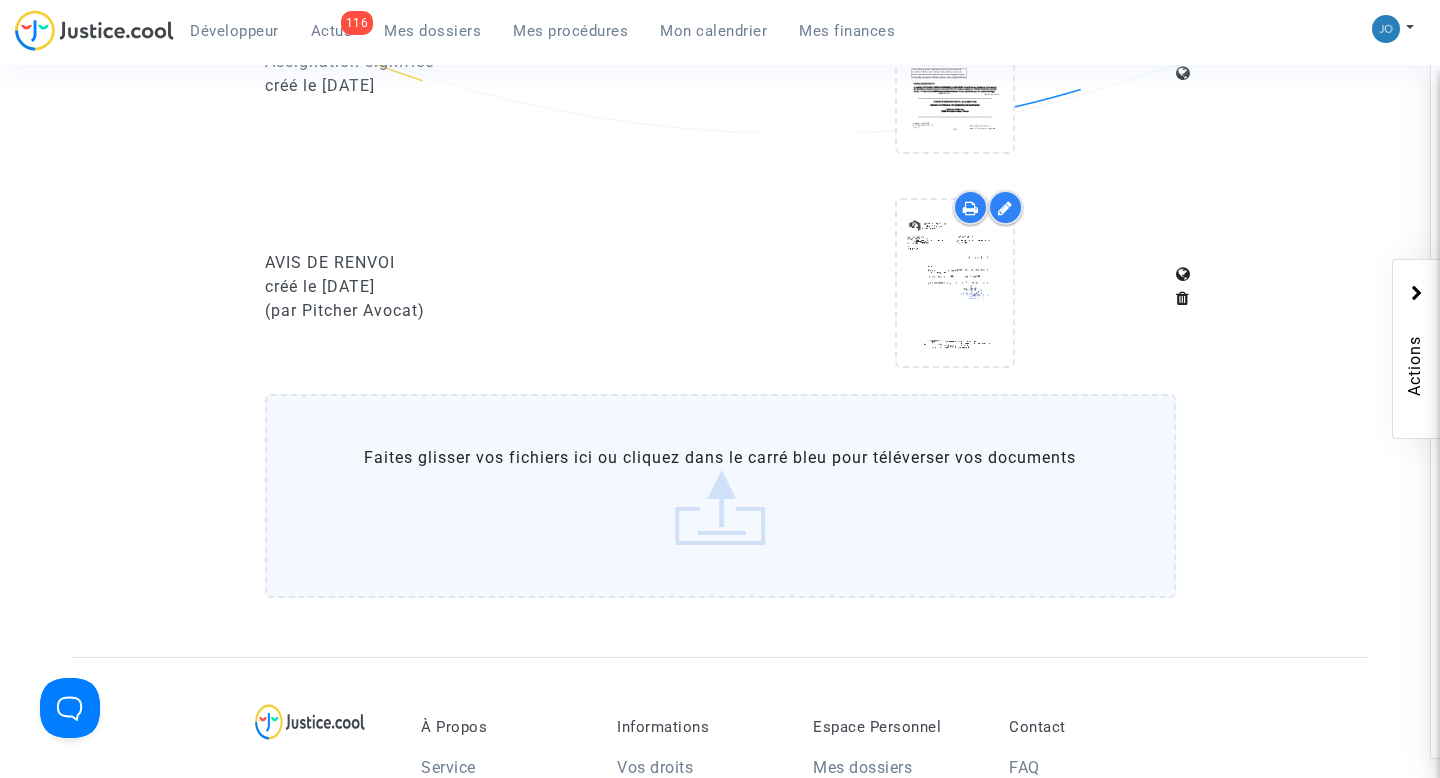 scroll, scrollTop: 1309, scrollLeft: 0, axis: vertical 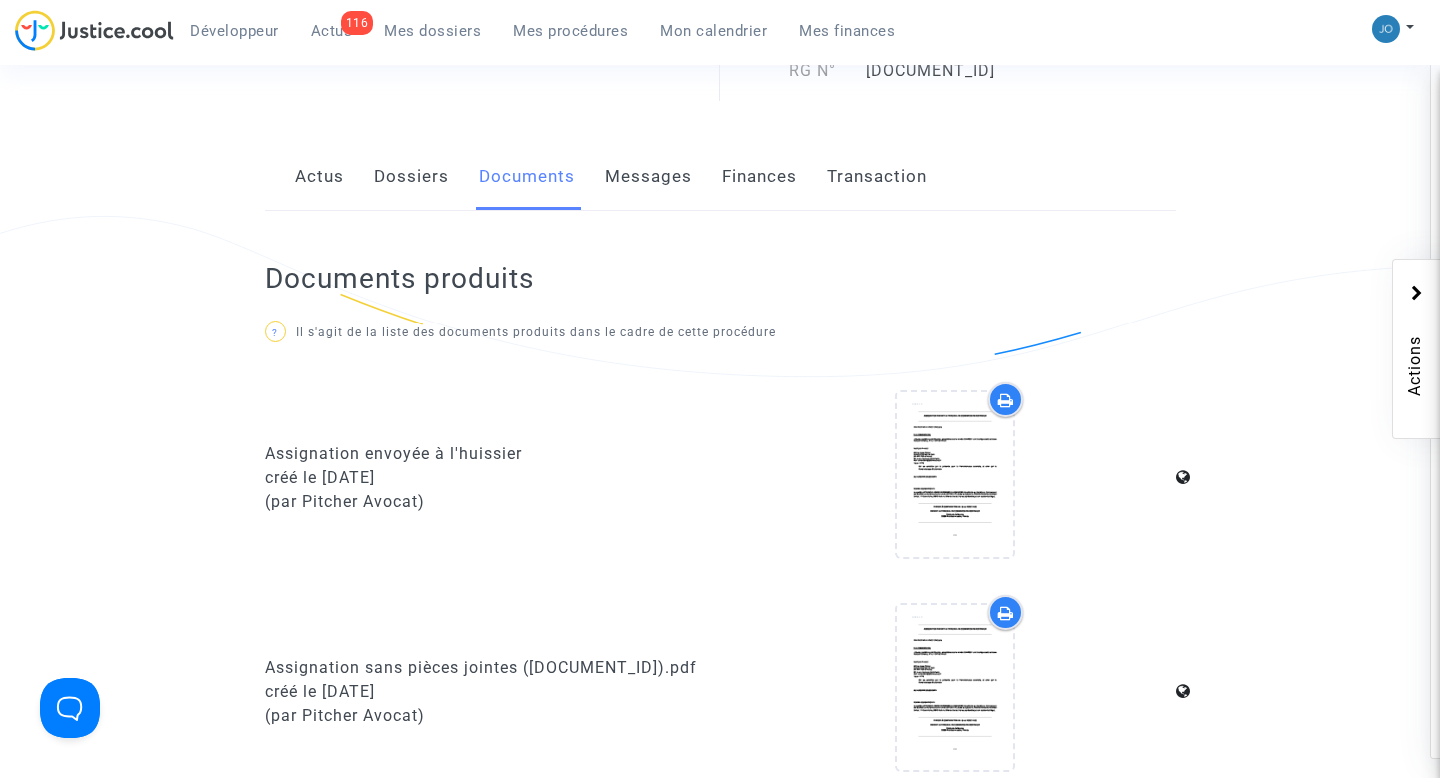 click on "Dossiers" 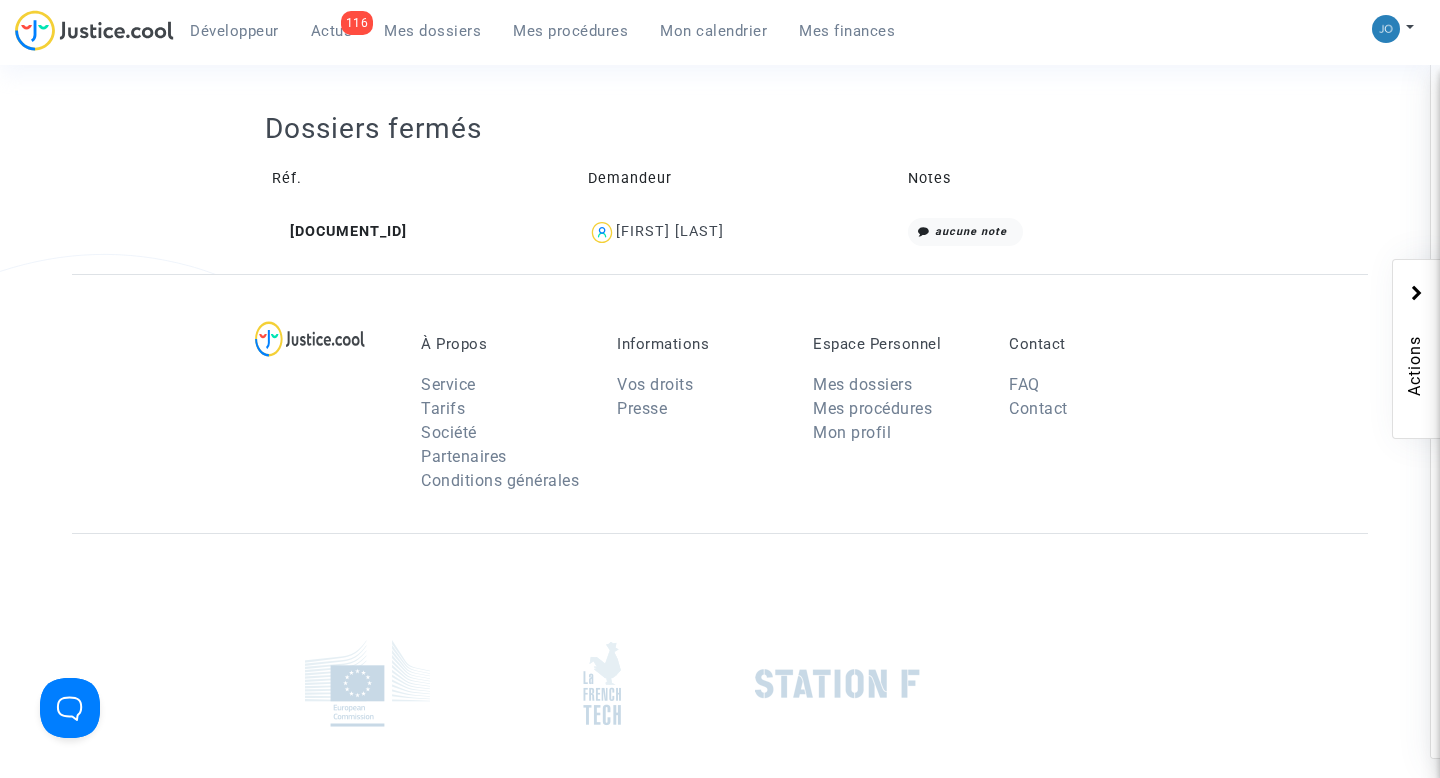 scroll, scrollTop: 1003, scrollLeft: 0, axis: vertical 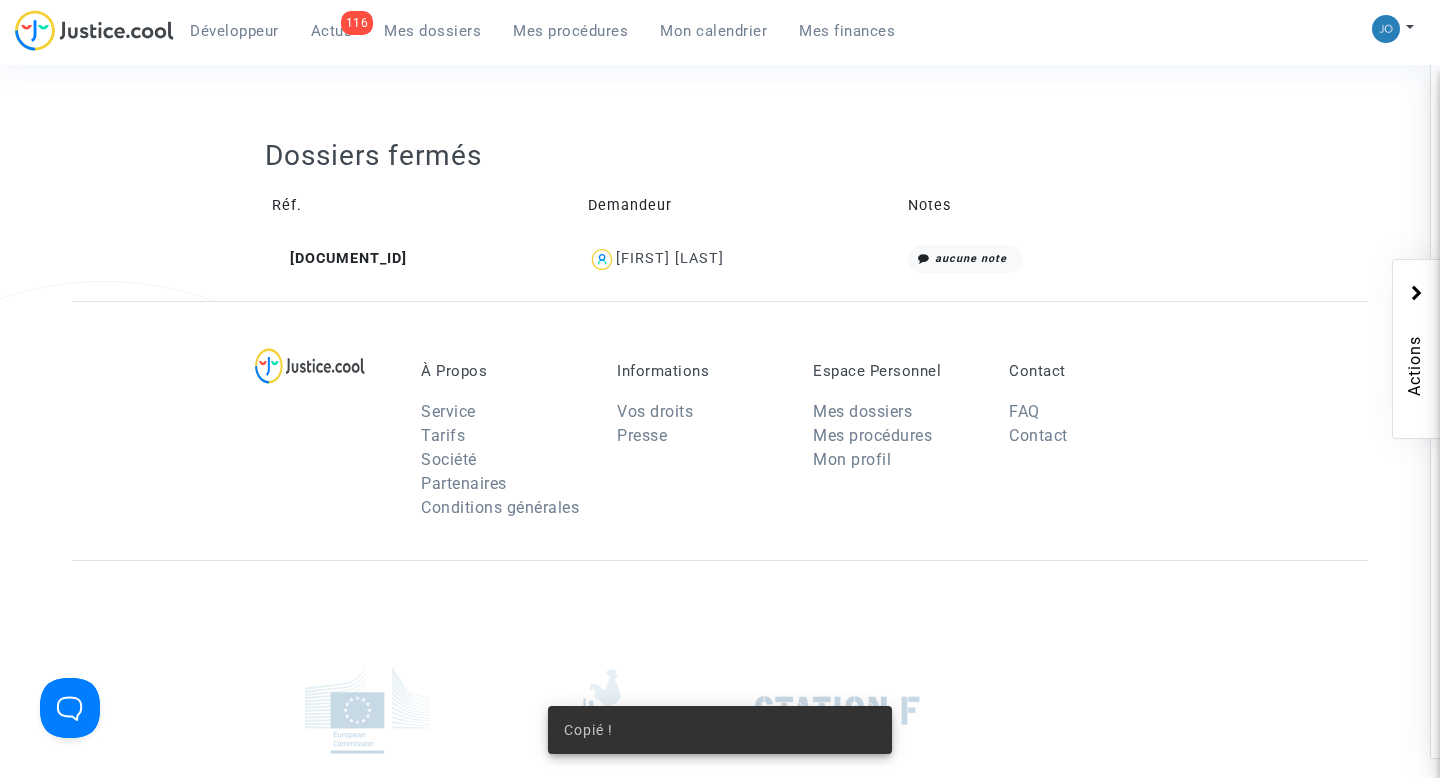 click 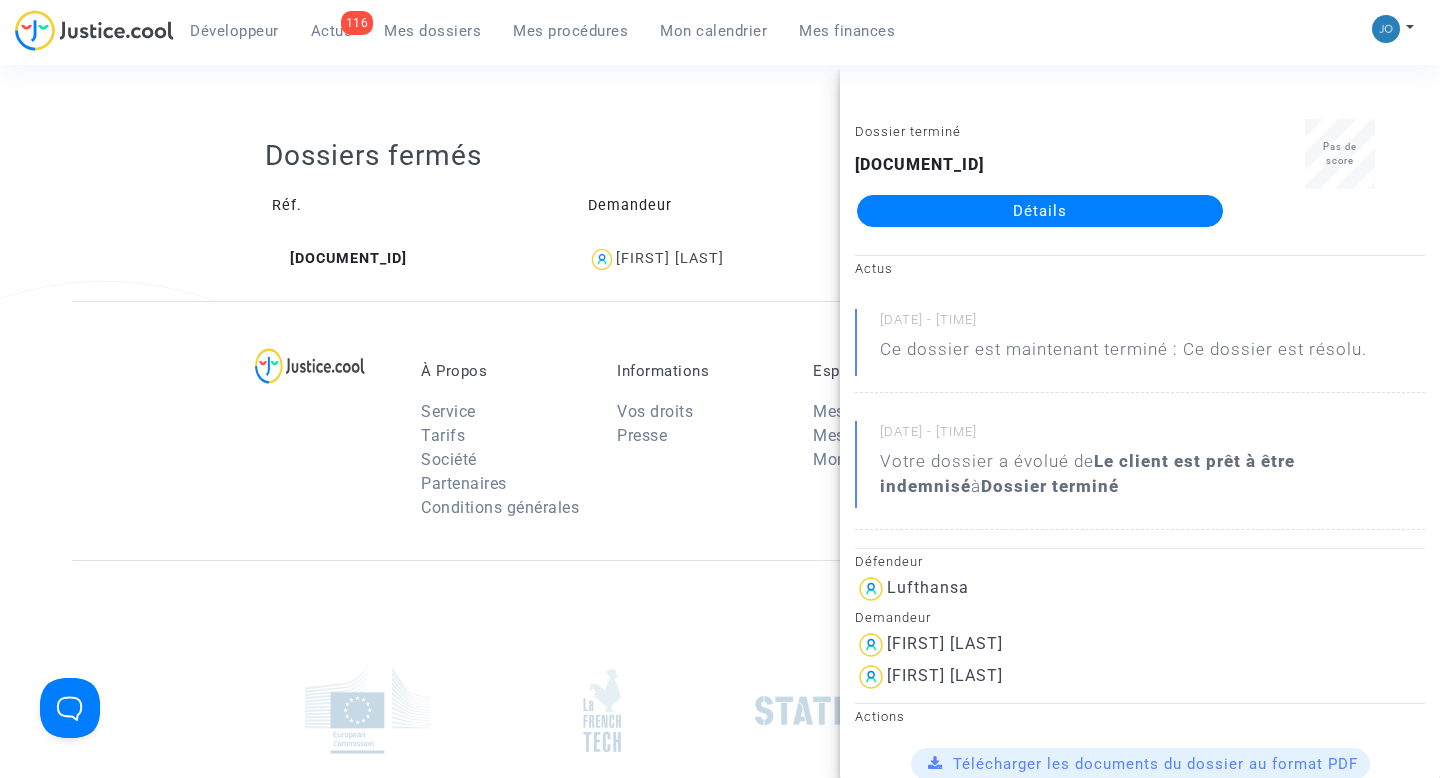 click on "Détails" 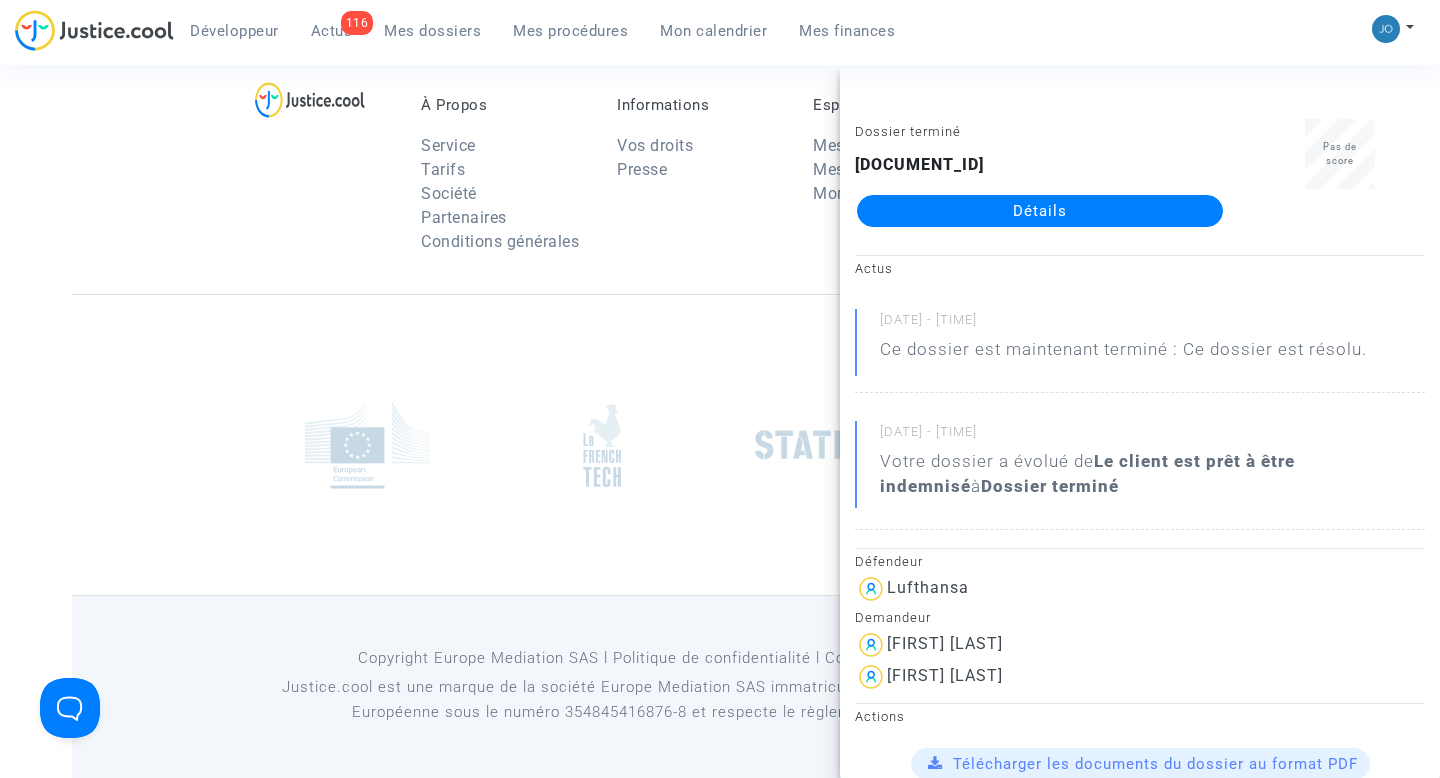 scroll, scrollTop: 1003, scrollLeft: 0, axis: vertical 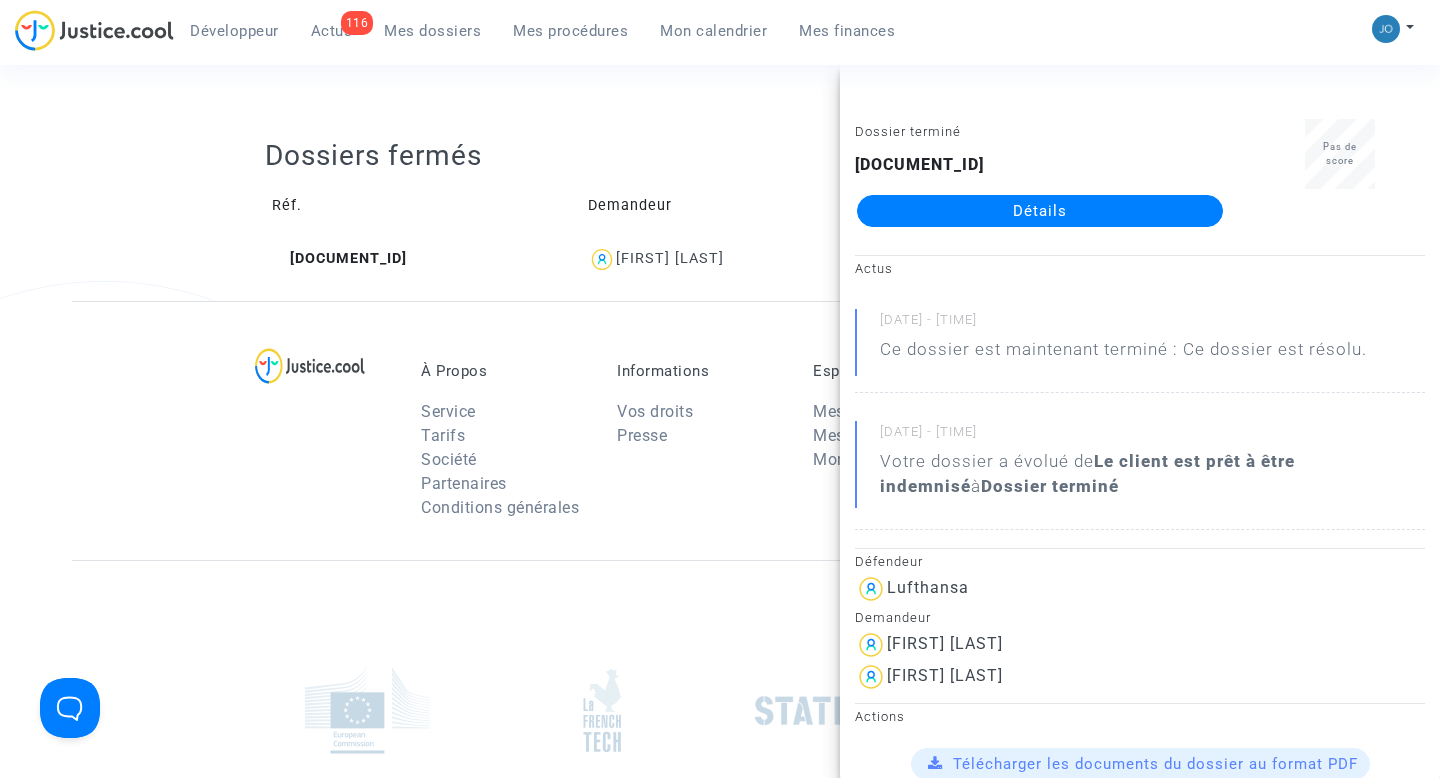 click on "Dossiers fermés  Réf.   Demandeur   Notes  CFR-240828-QF3H LUCAS PATERNOTTE  aucune note" 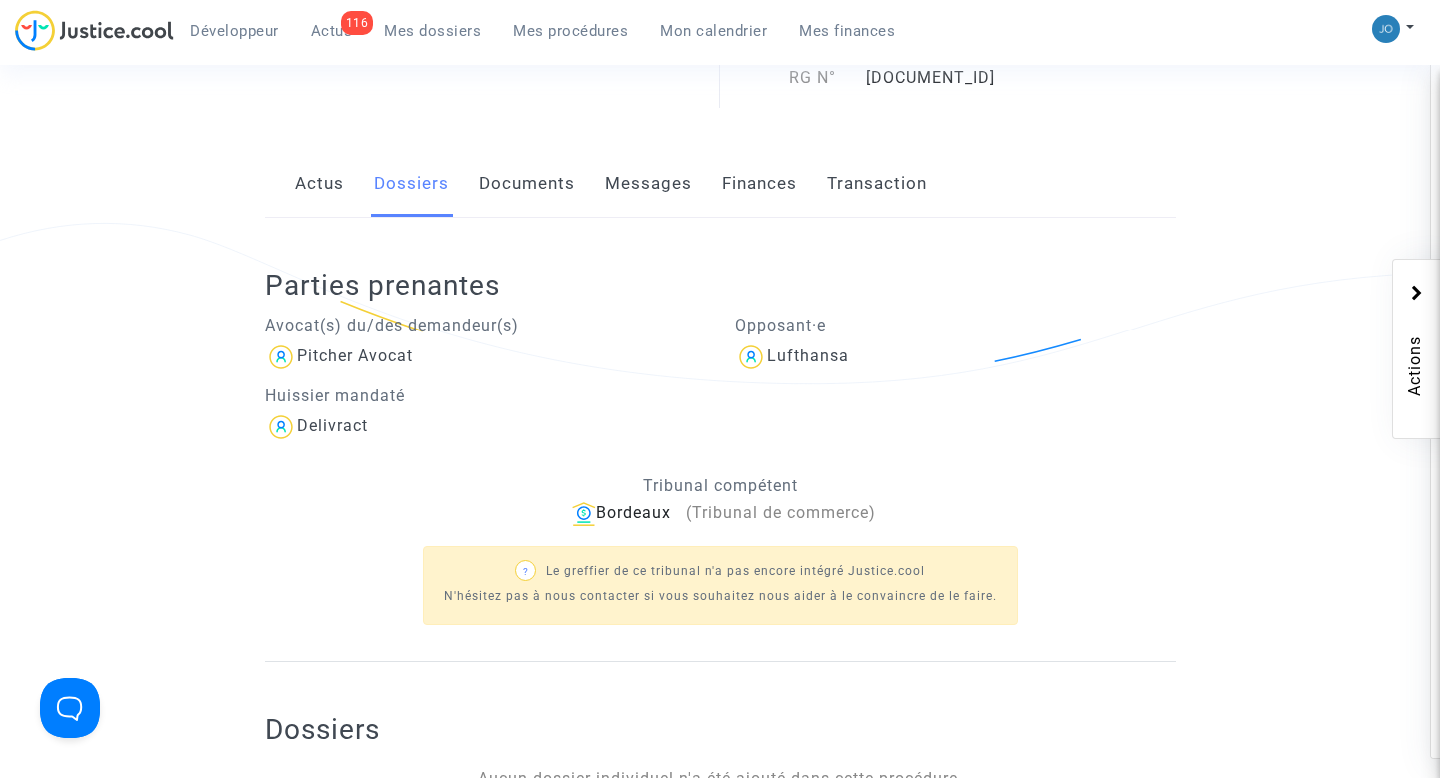 scroll, scrollTop: 258, scrollLeft: 0, axis: vertical 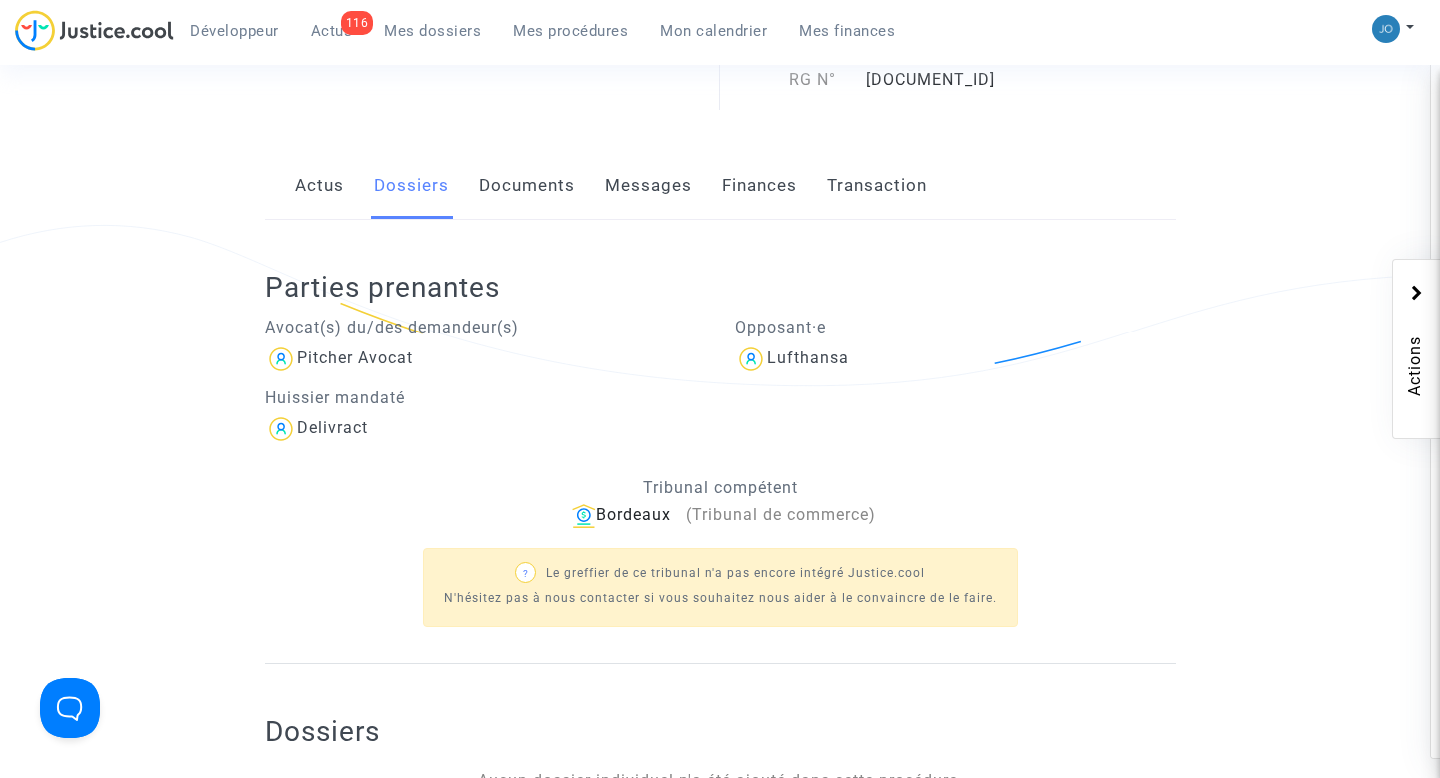 click on "Documents" 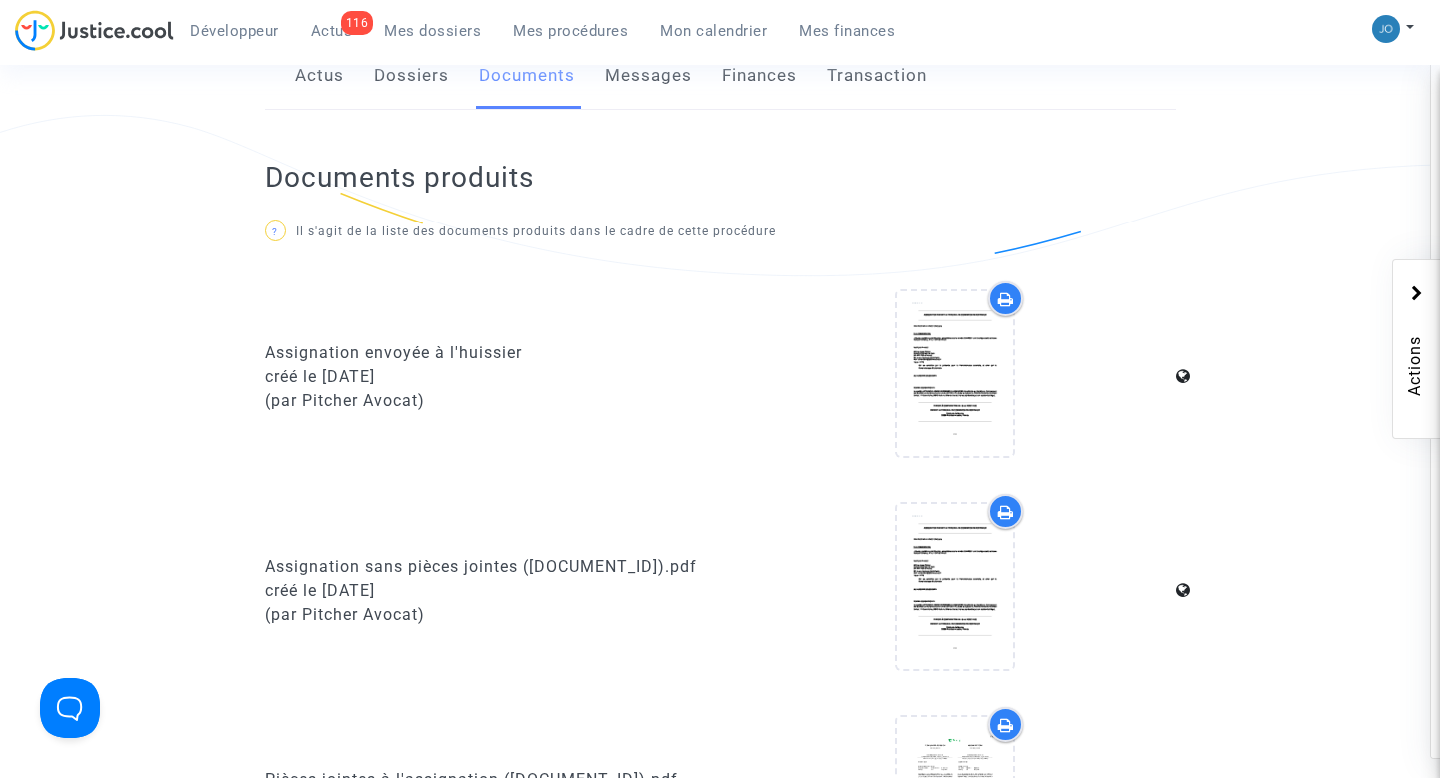 scroll, scrollTop: 0, scrollLeft: 0, axis: both 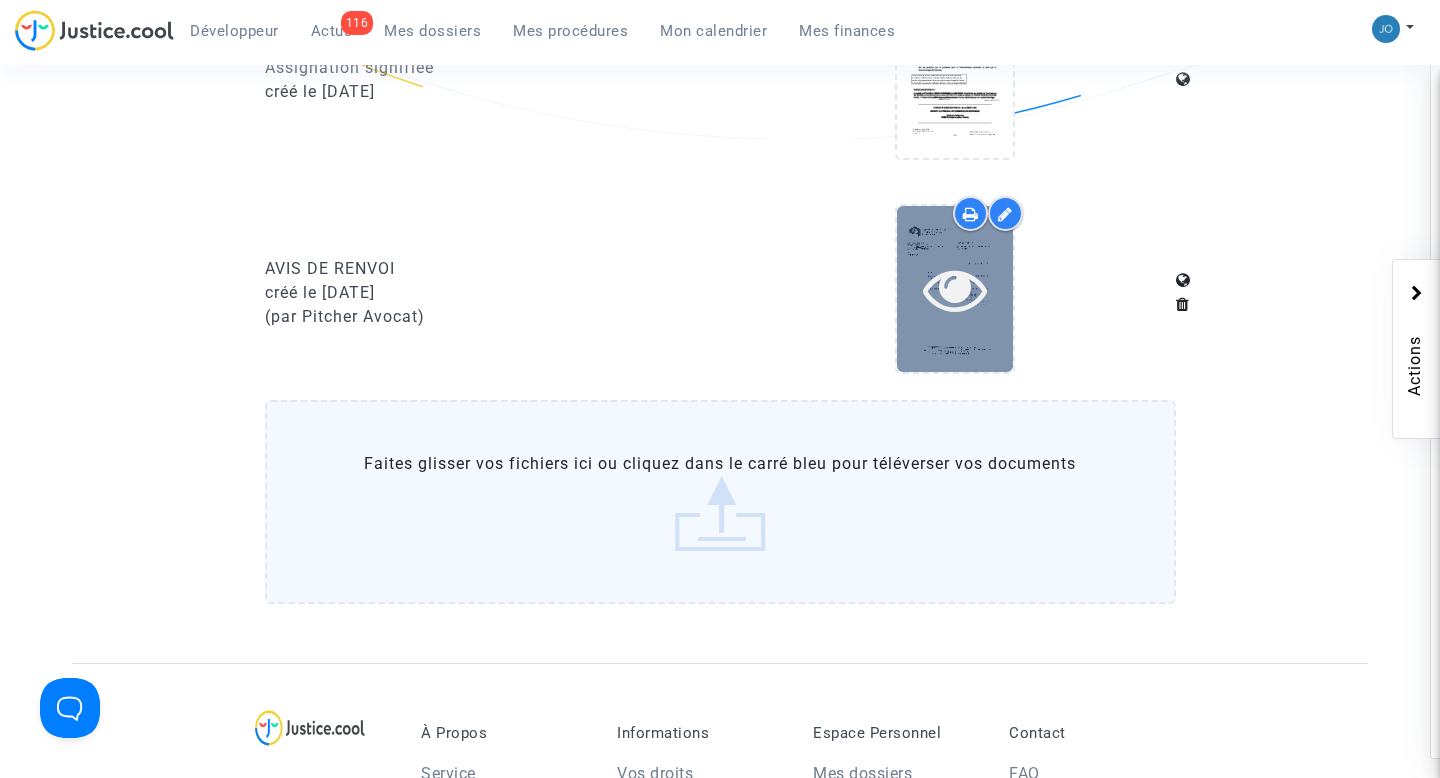 click at bounding box center (955, 289) 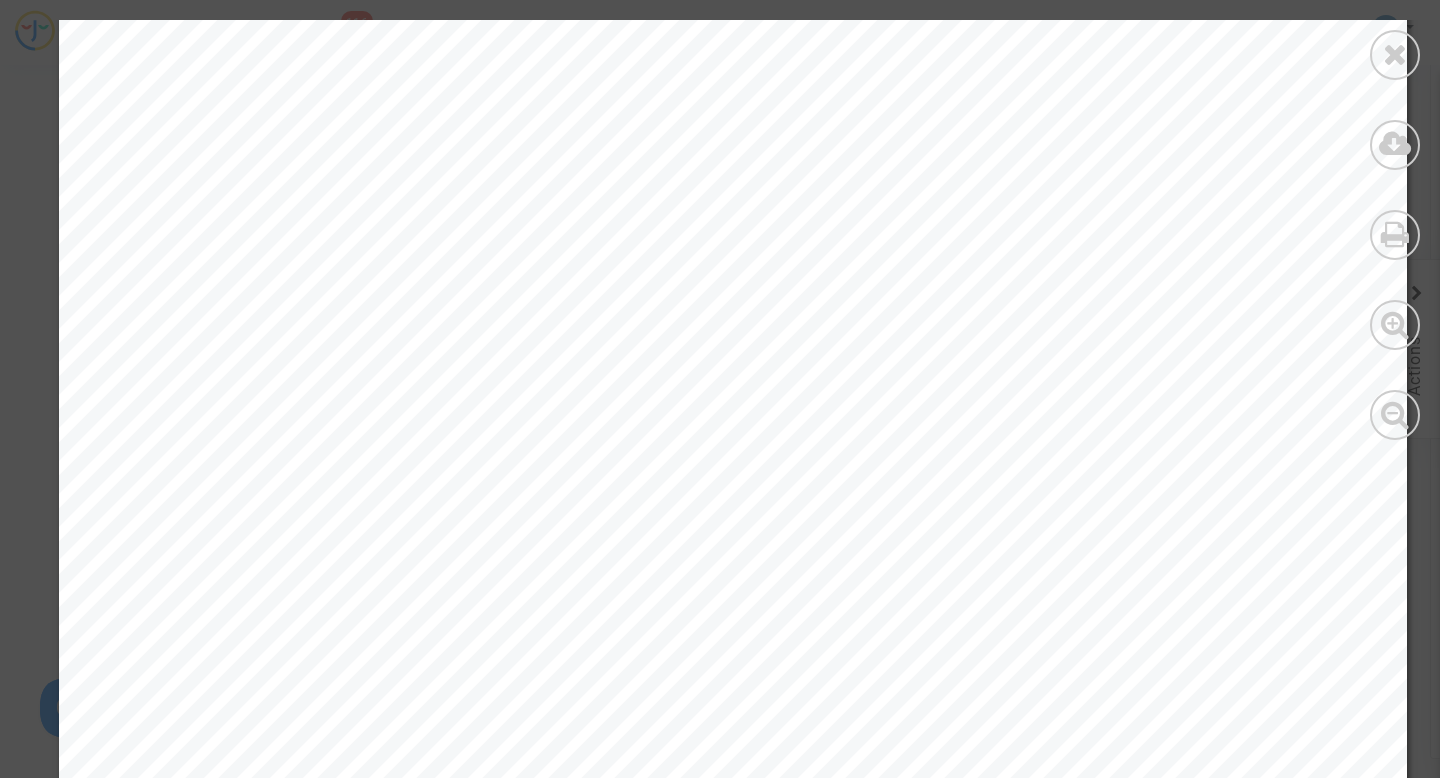 scroll, scrollTop: 690, scrollLeft: 0, axis: vertical 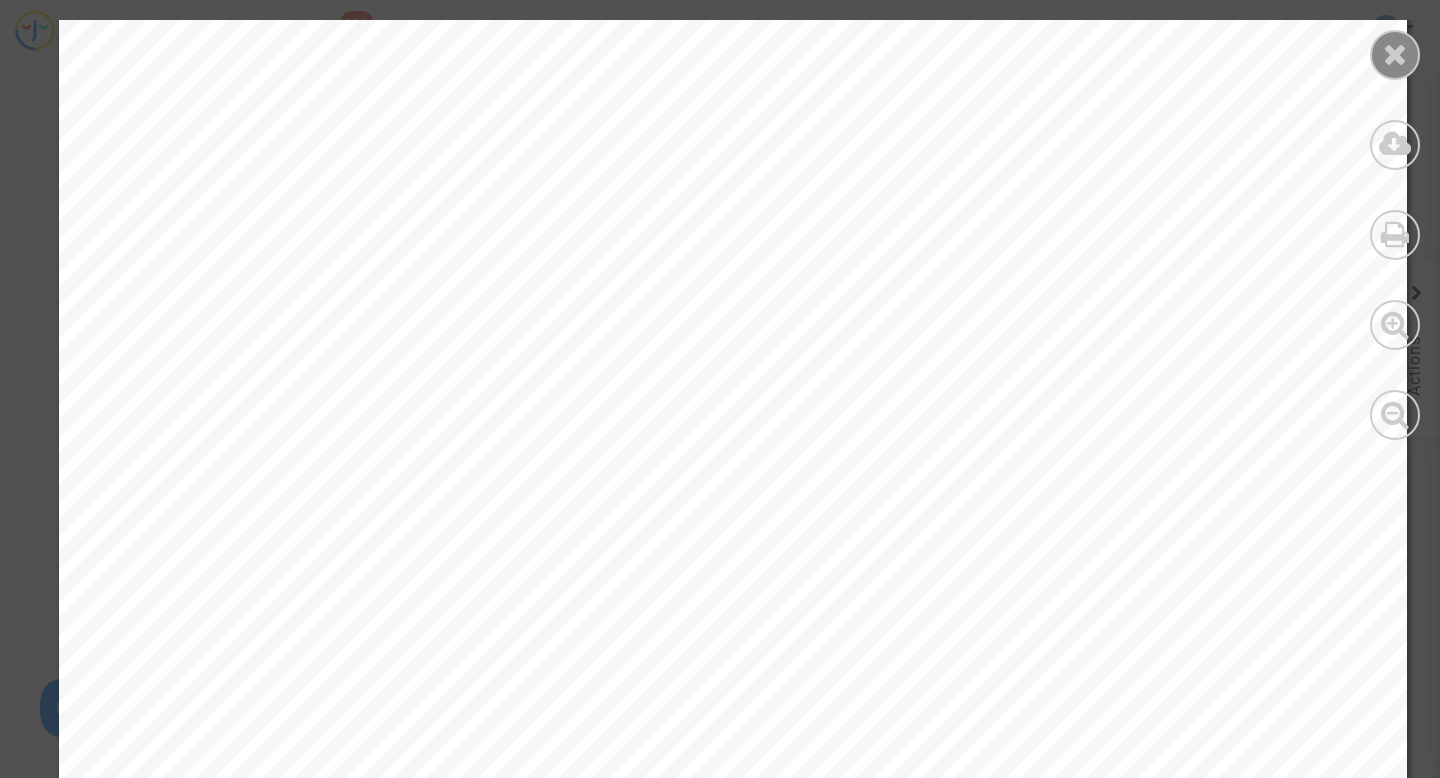 click at bounding box center (1395, 55) 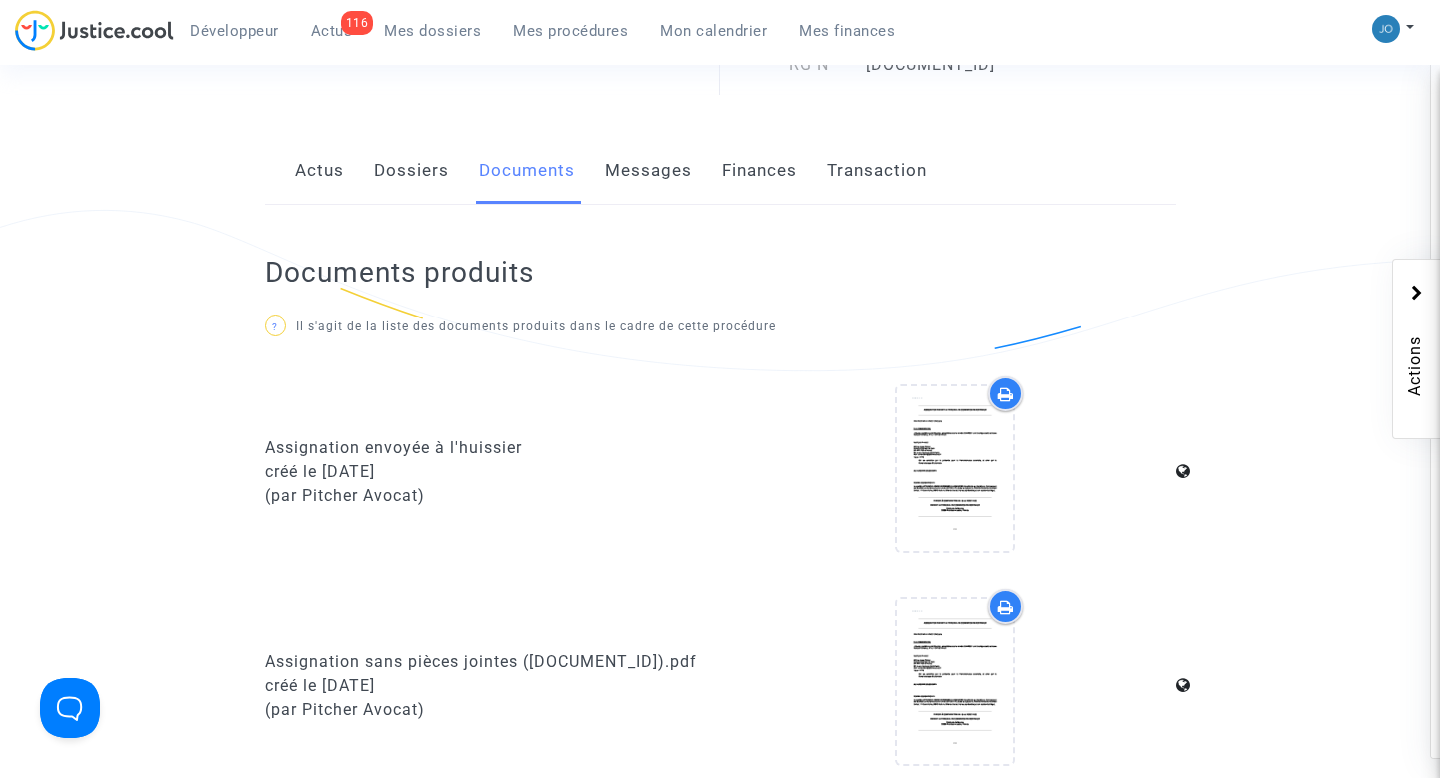 scroll, scrollTop: 41, scrollLeft: 0, axis: vertical 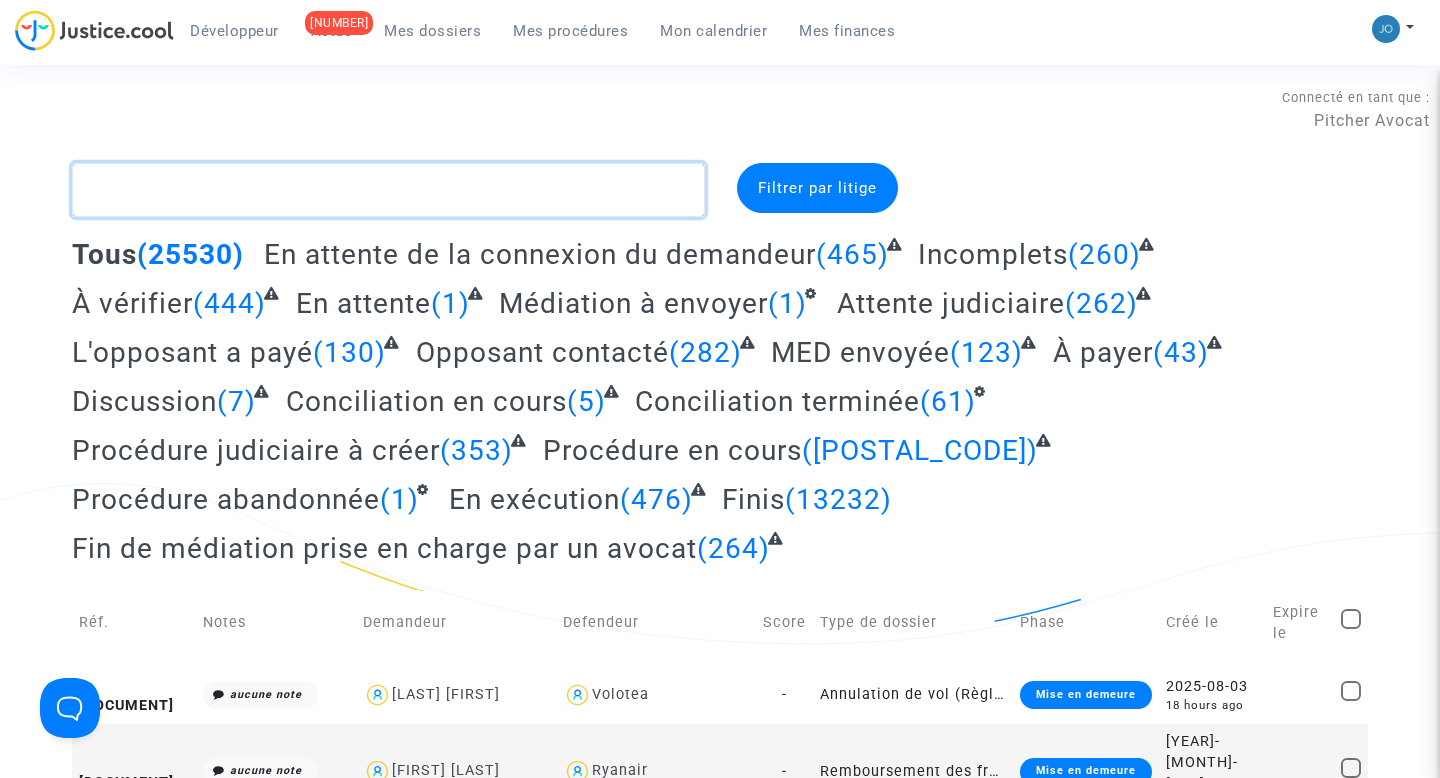 click 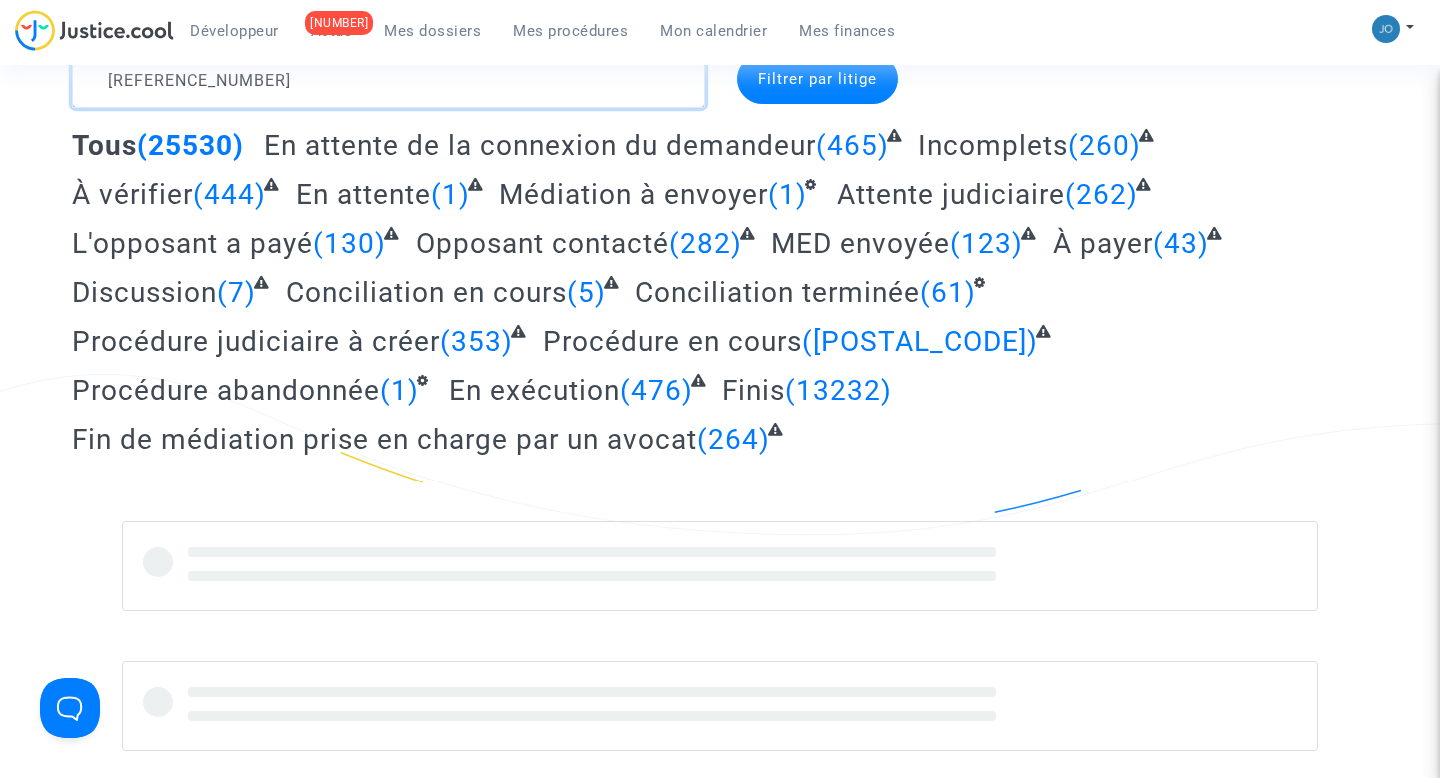 scroll, scrollTop: 204, scrollLeft: 0, axis: vertical 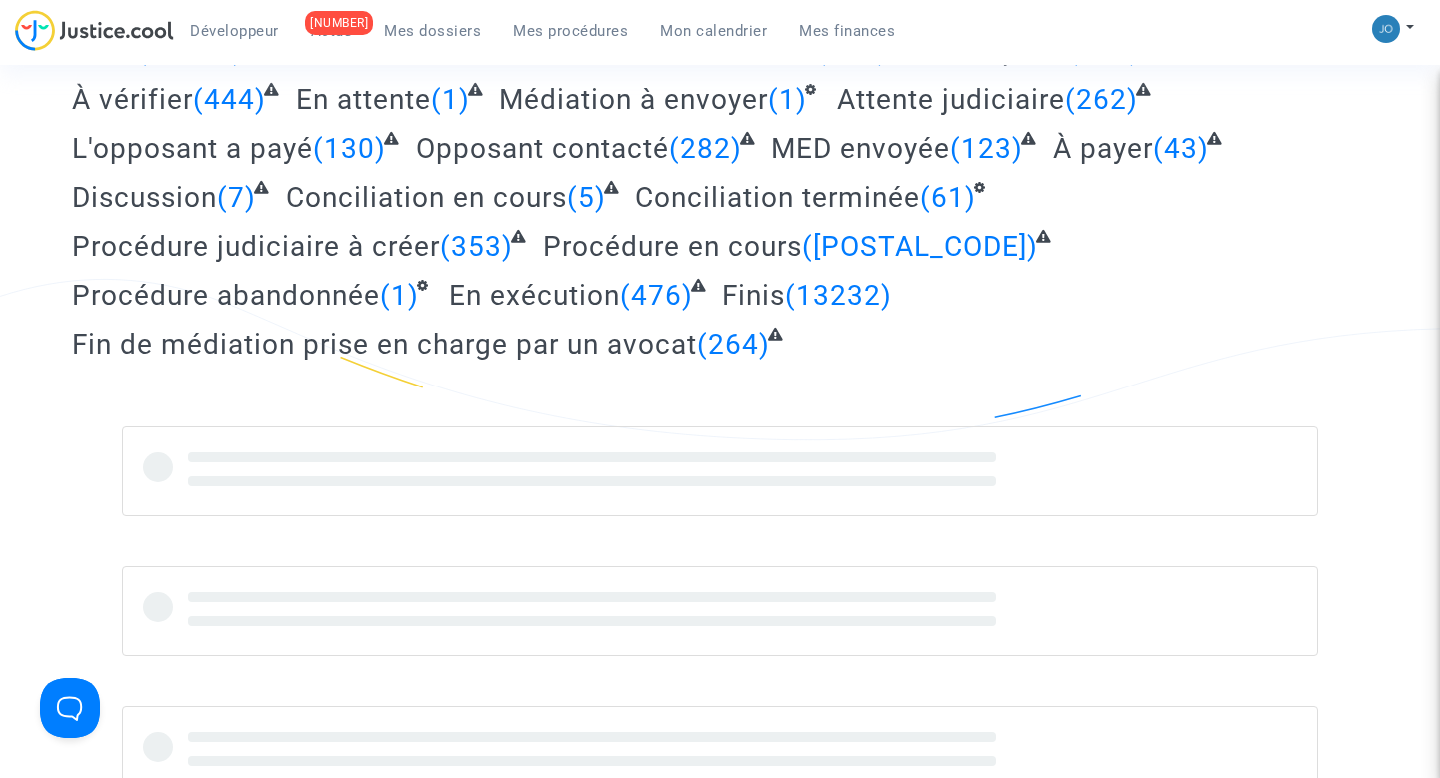 type on "[DOCUMENT_ID]" 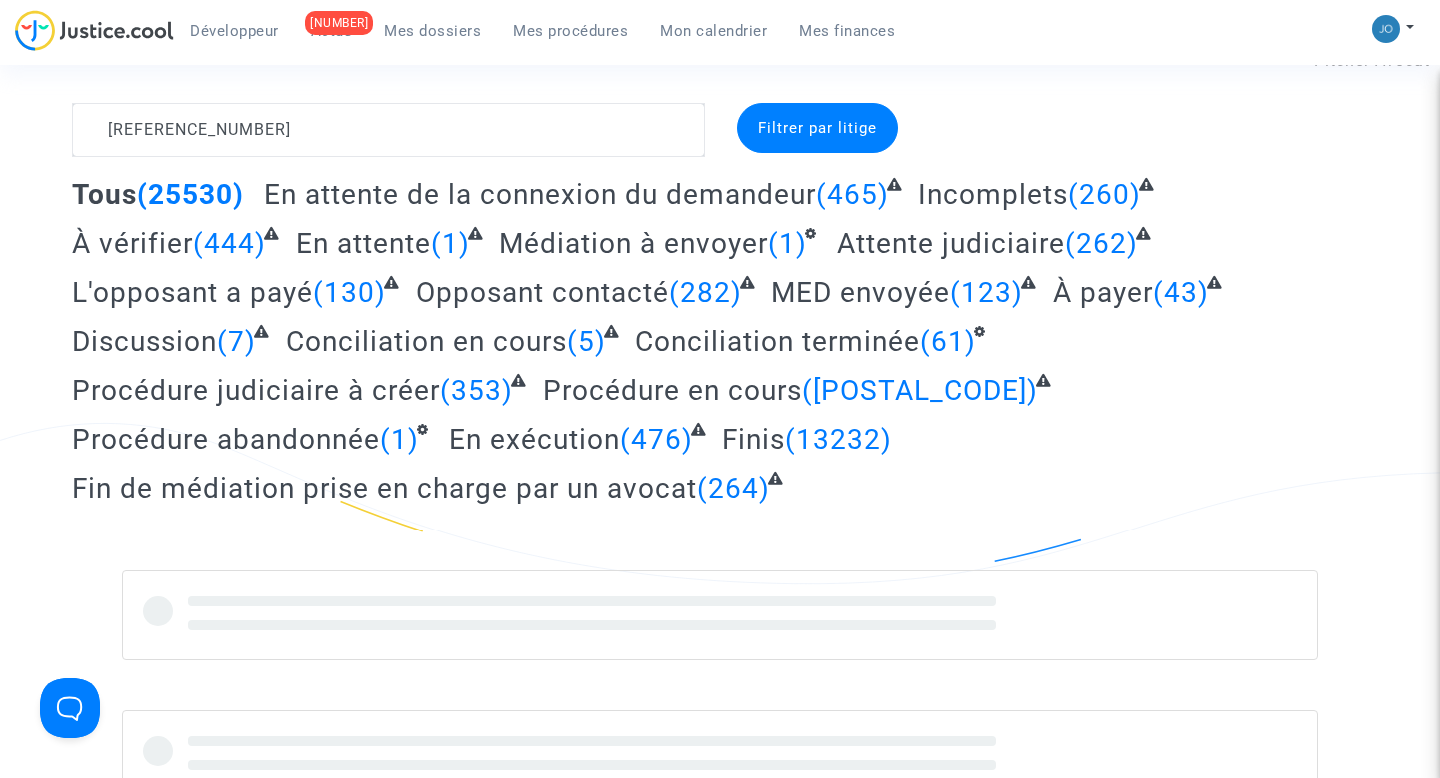 scroll, scrollTop: 58, scrollLeft: 0, axis: vertical 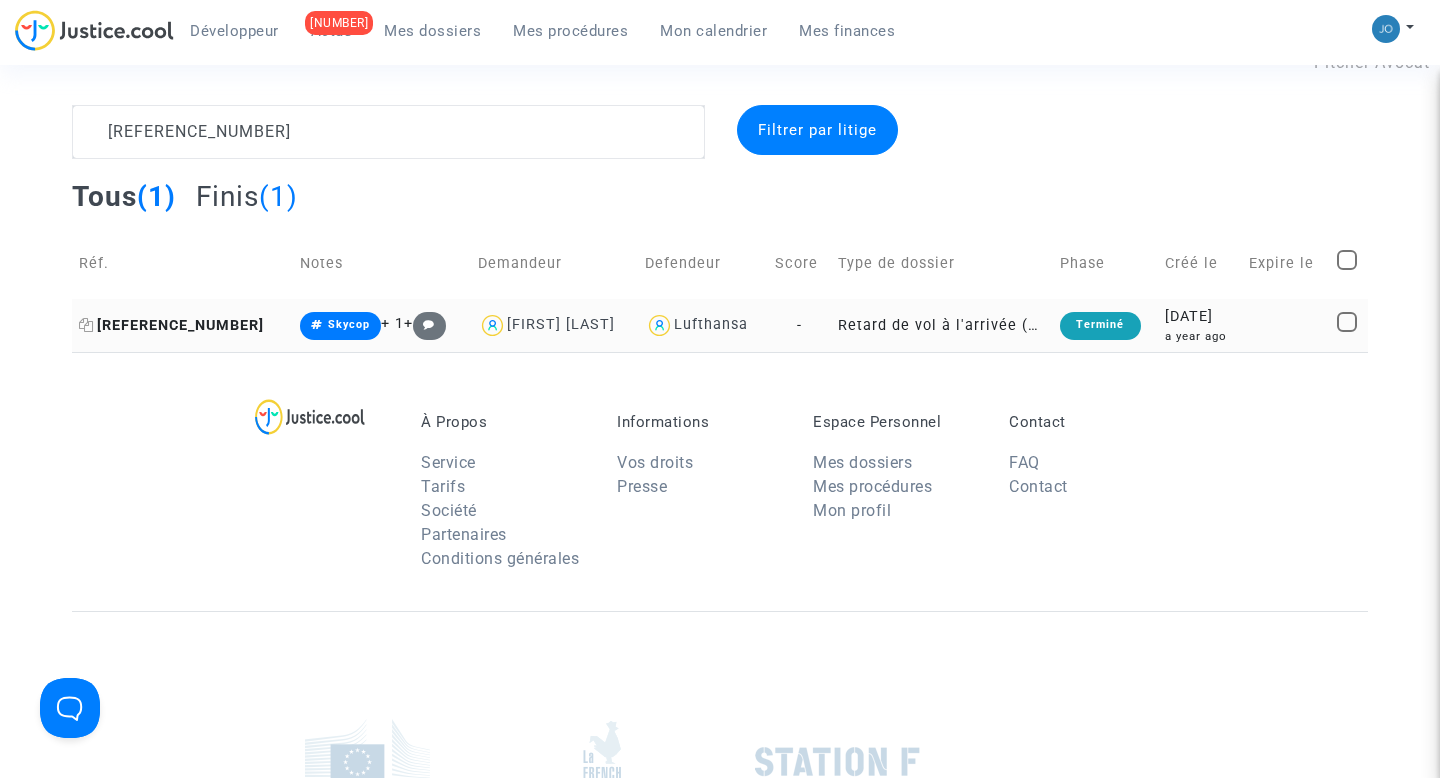 click on "[DOCUMENT_ID]" 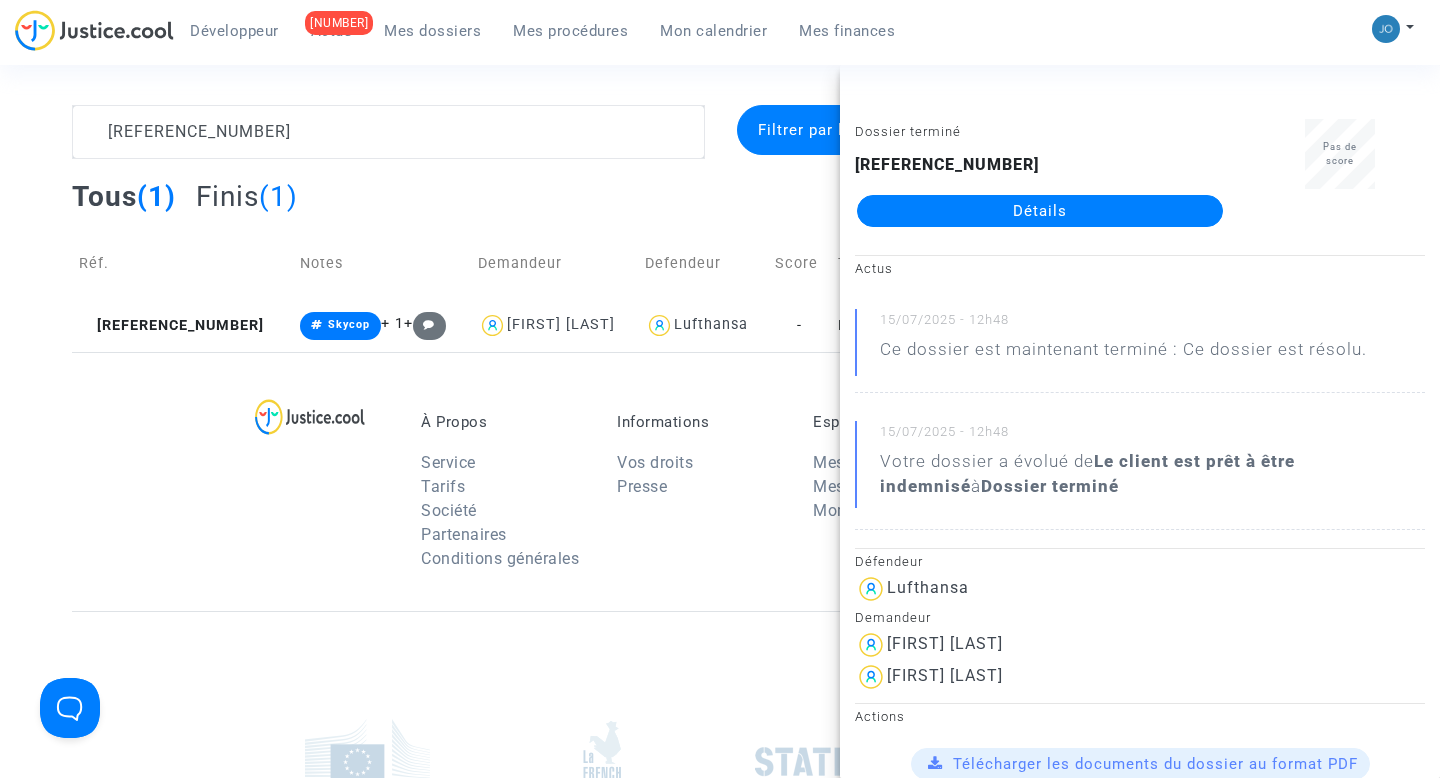 click on "Détails" 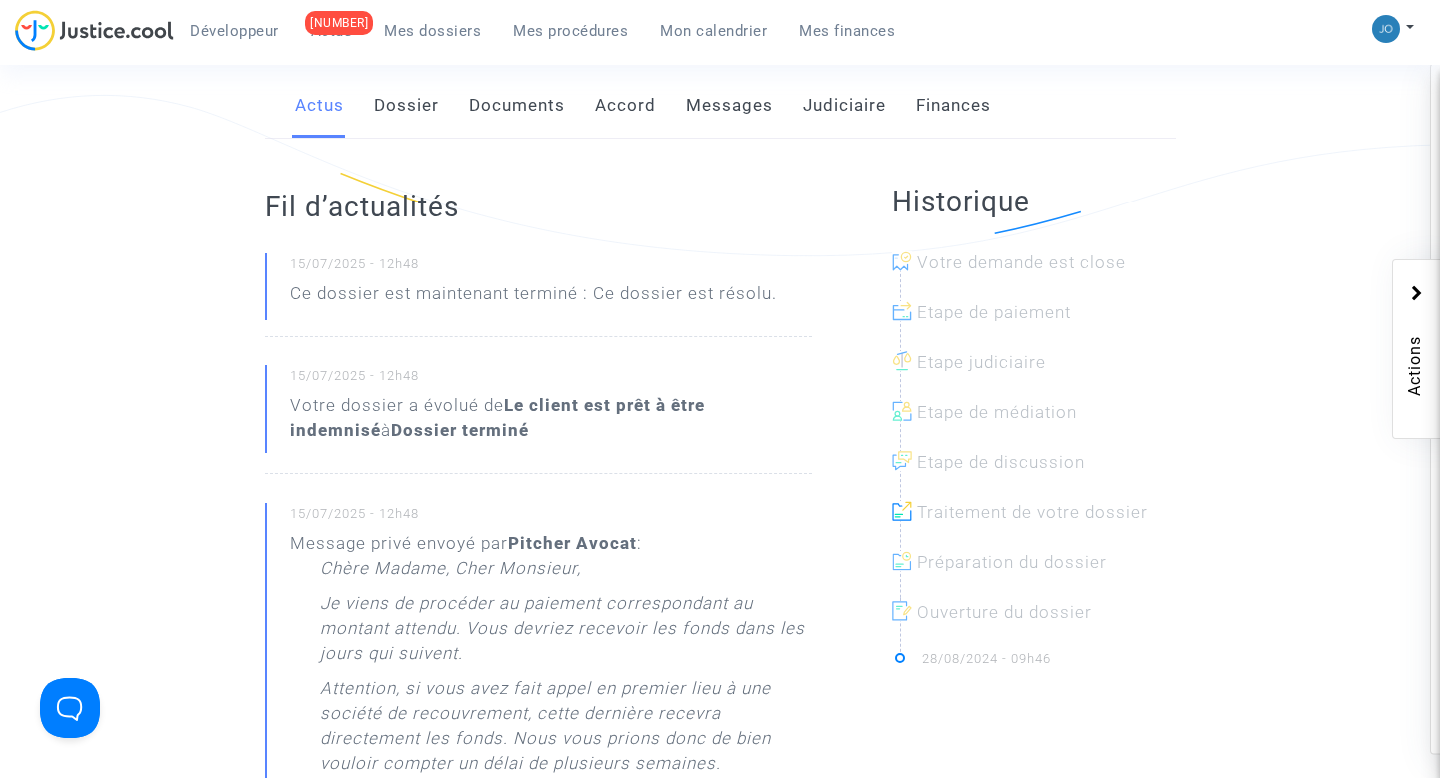 scroll, scrollTop: 392, scrollLeft: 0, axis: vertical 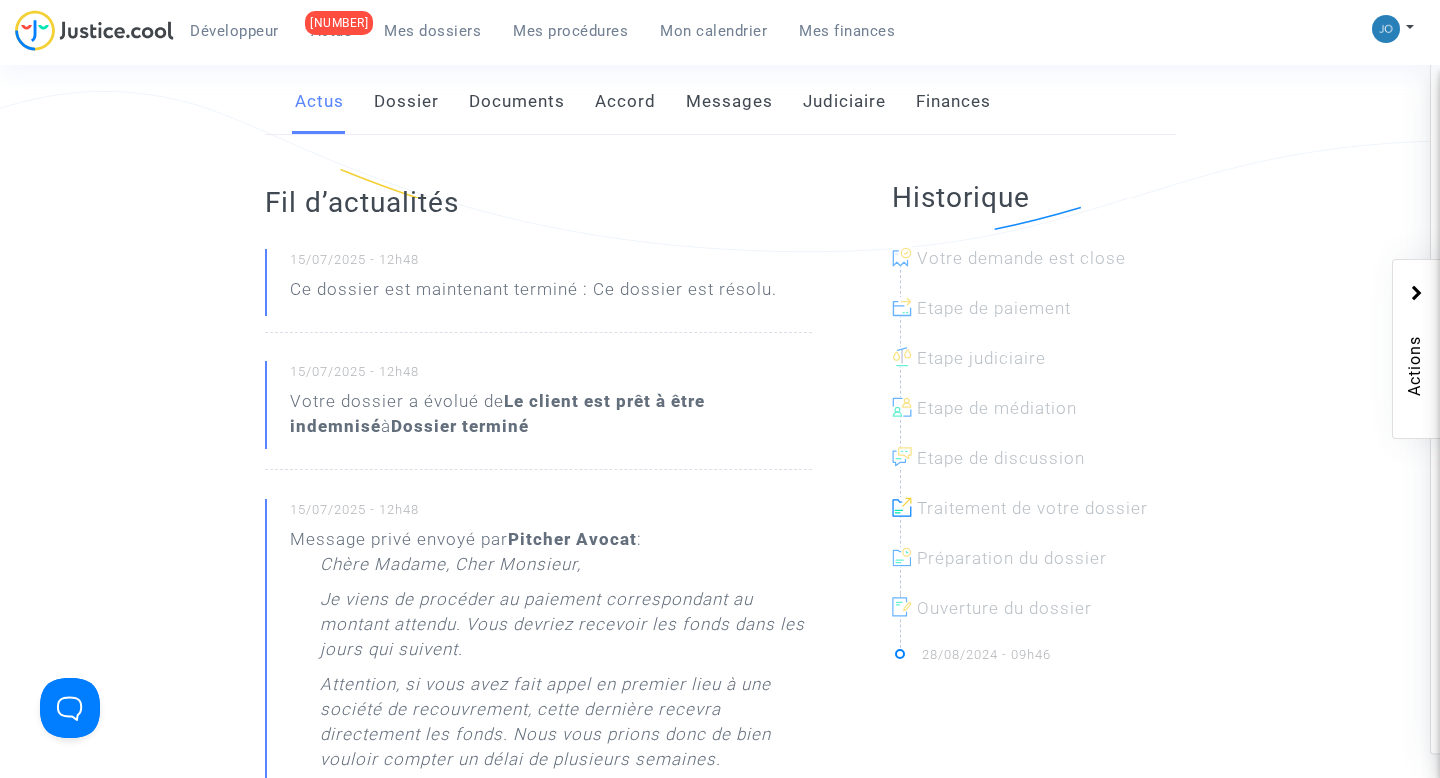 click on "Chère Madame, Cher Monsieur," 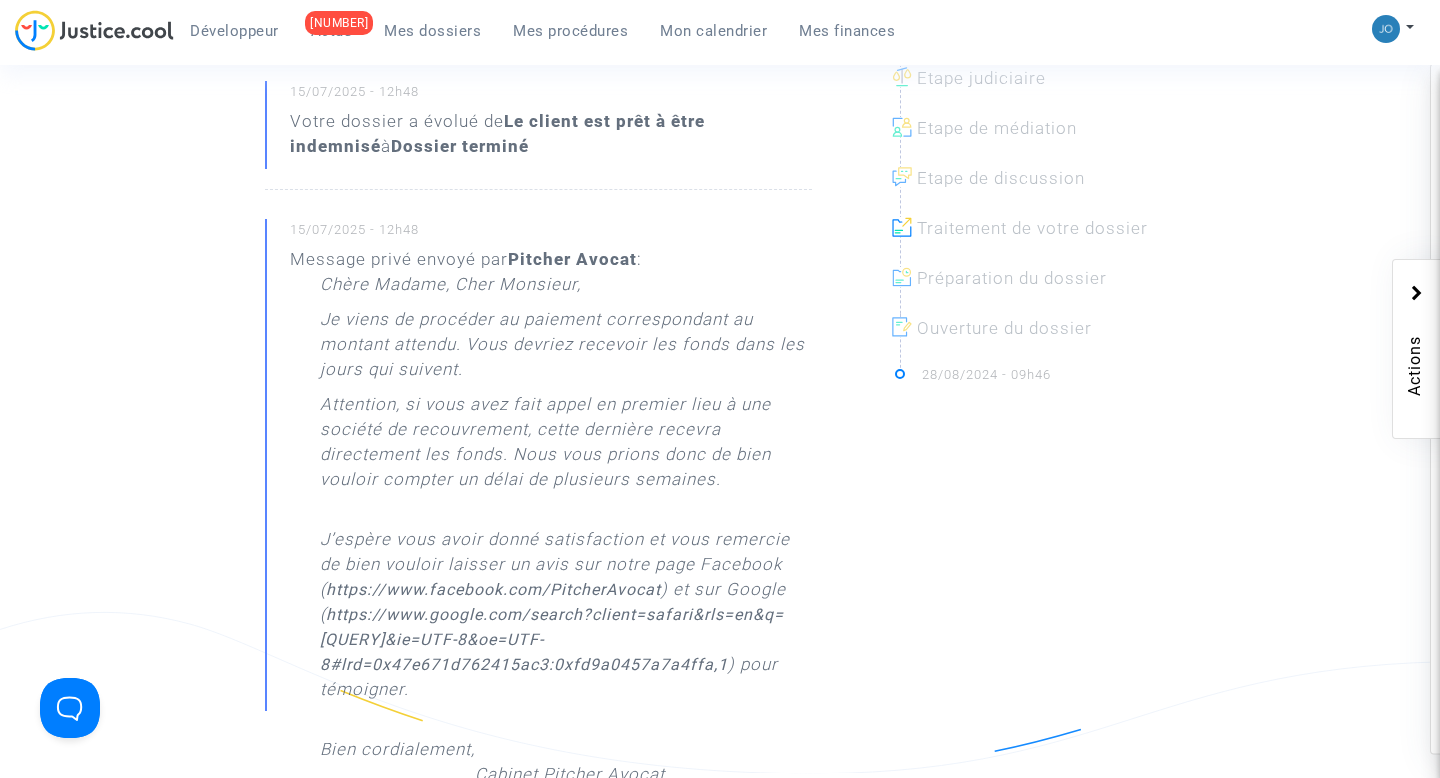scroll, scrollTop: 673, scrollLeft: 0, axis: vertical 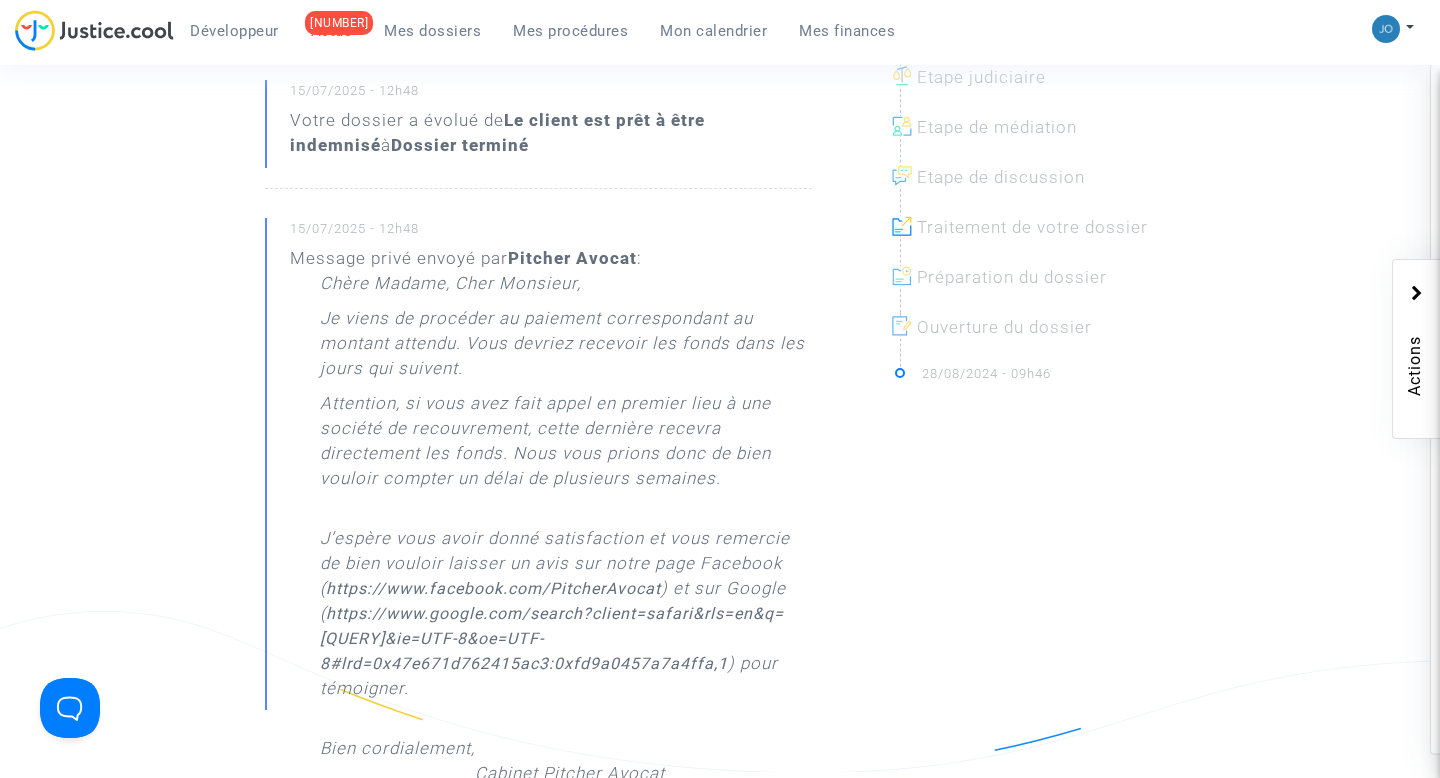 drag, startPoint x: 370, startPoint y: 403, endPoint x: 625, endPoint y: 400, distance: 255.01764 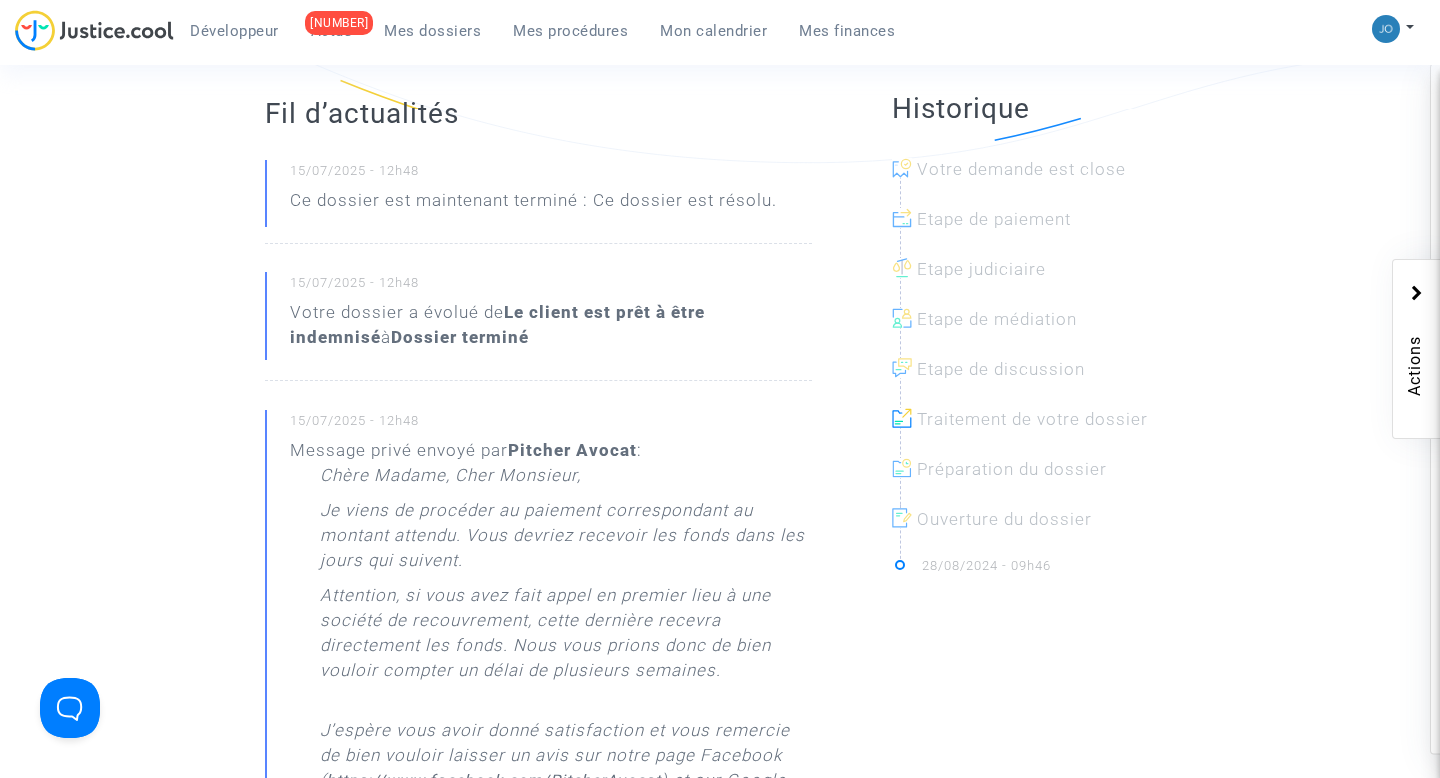 scroll, scrollTop: 42, scrollLeft: 0, axis: vertical 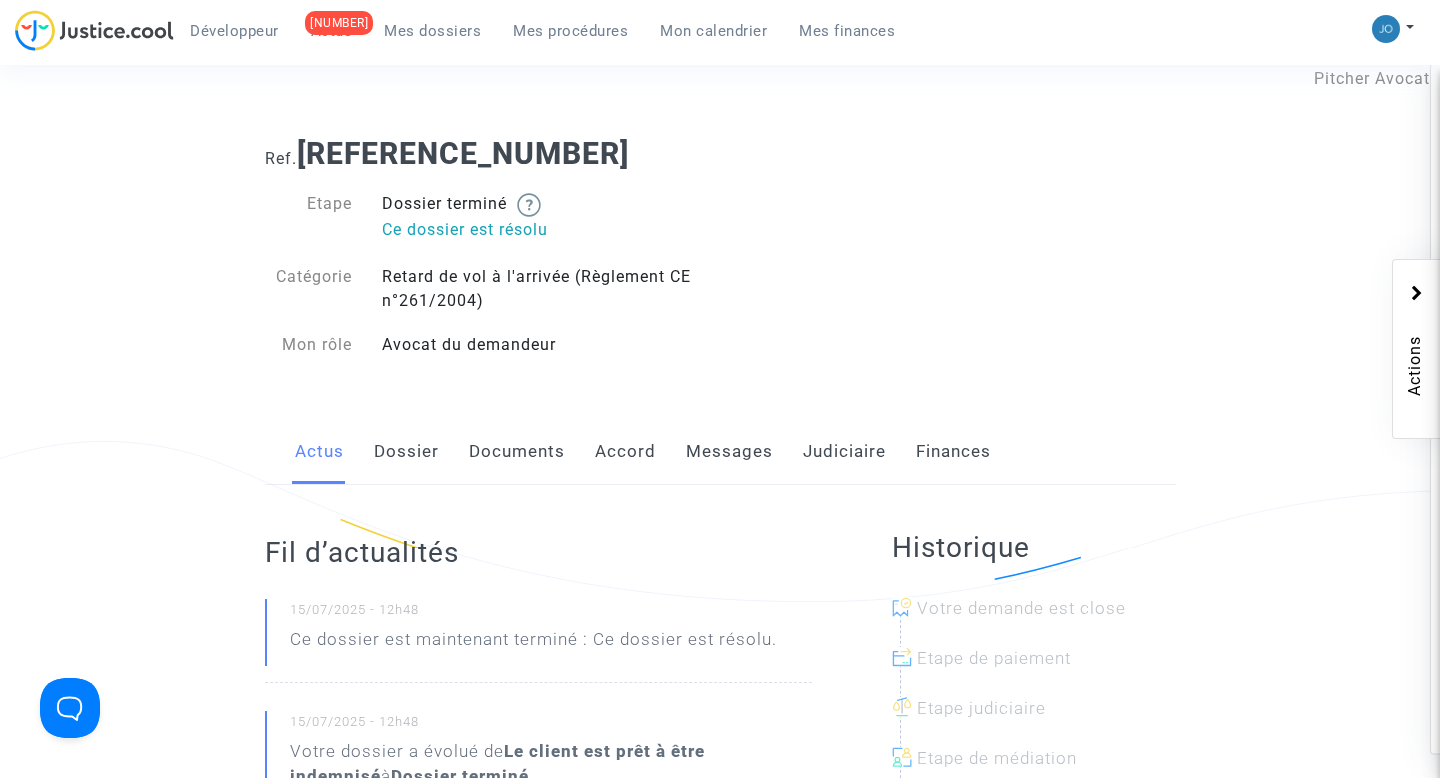 click on "Documents" 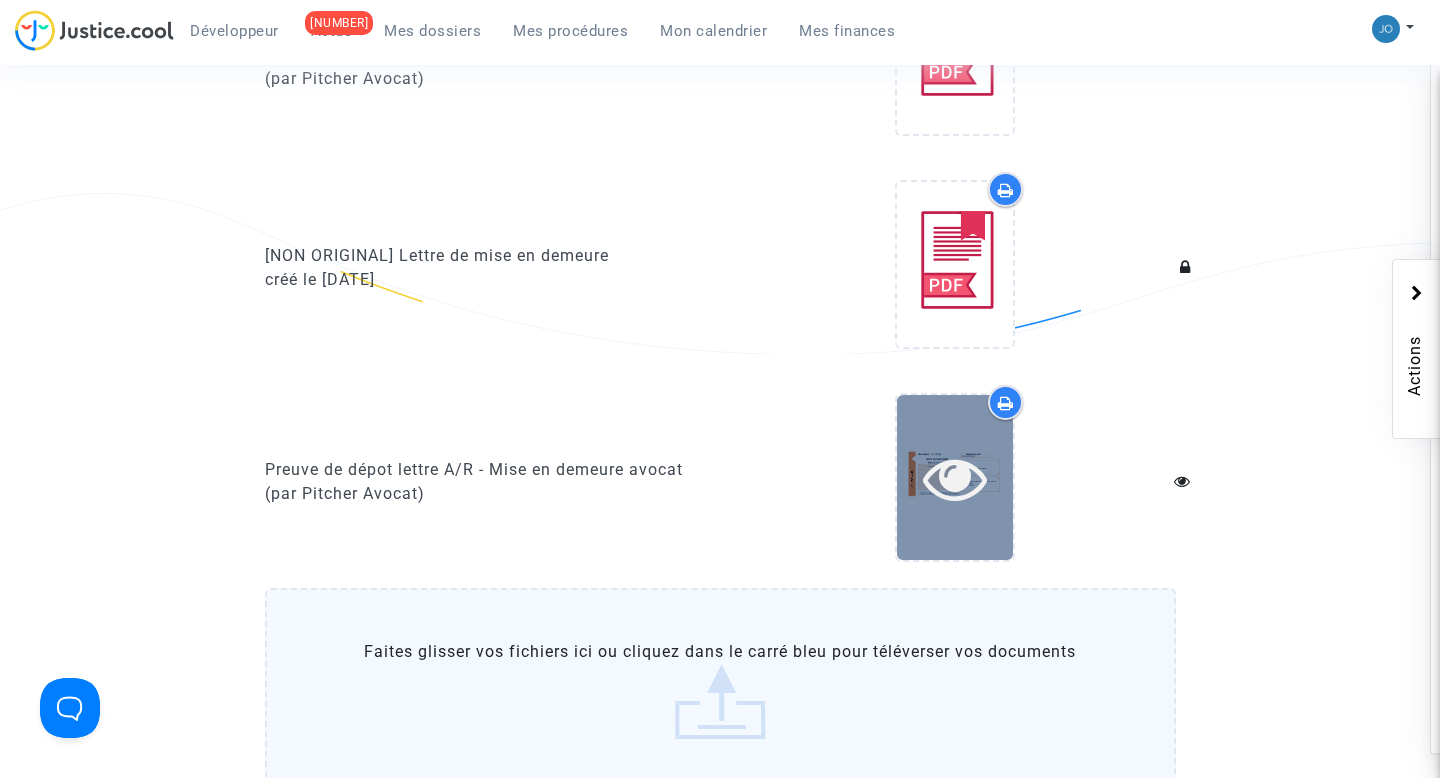 scroll, scrollTop: 1088, scrollLeft: 0, axis: vertical 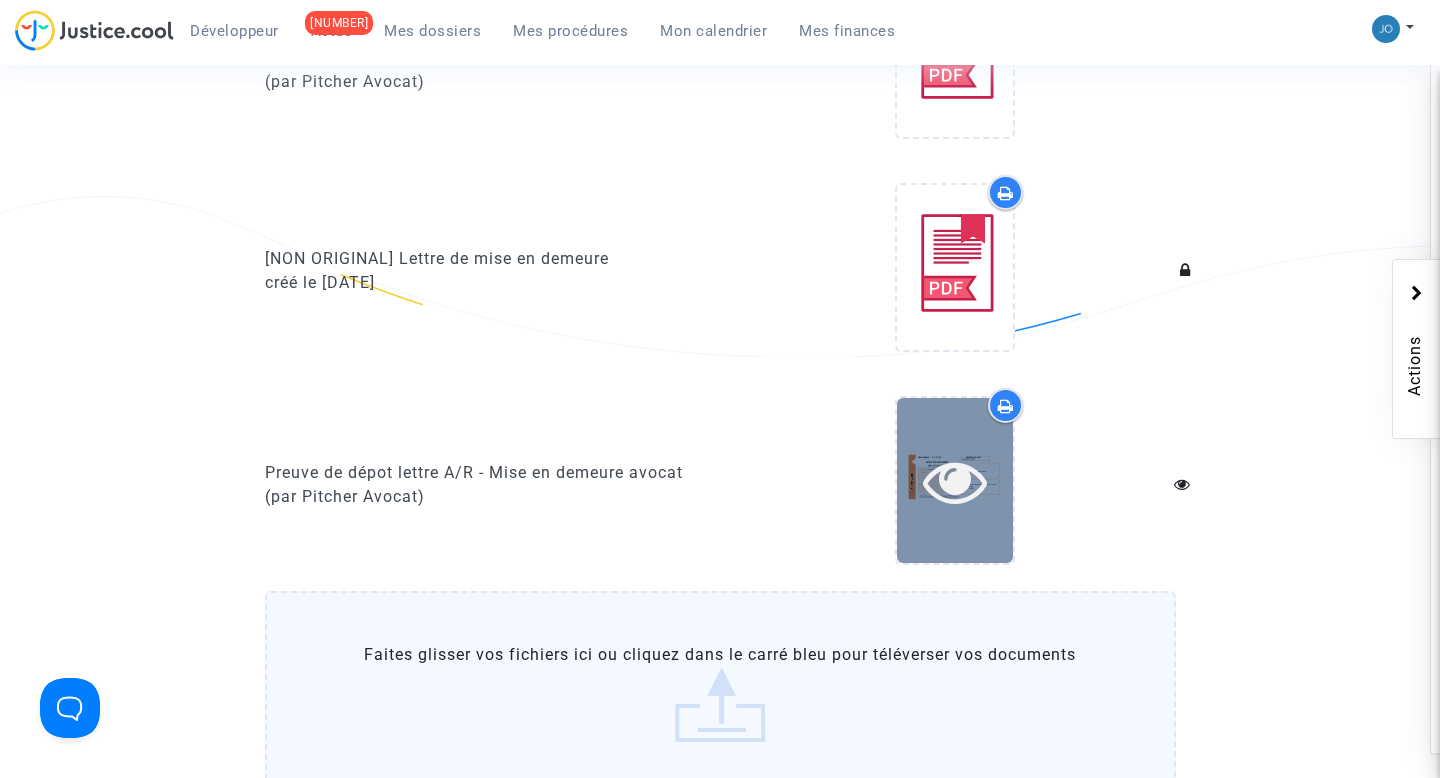 click at bounding box center [955, 480] 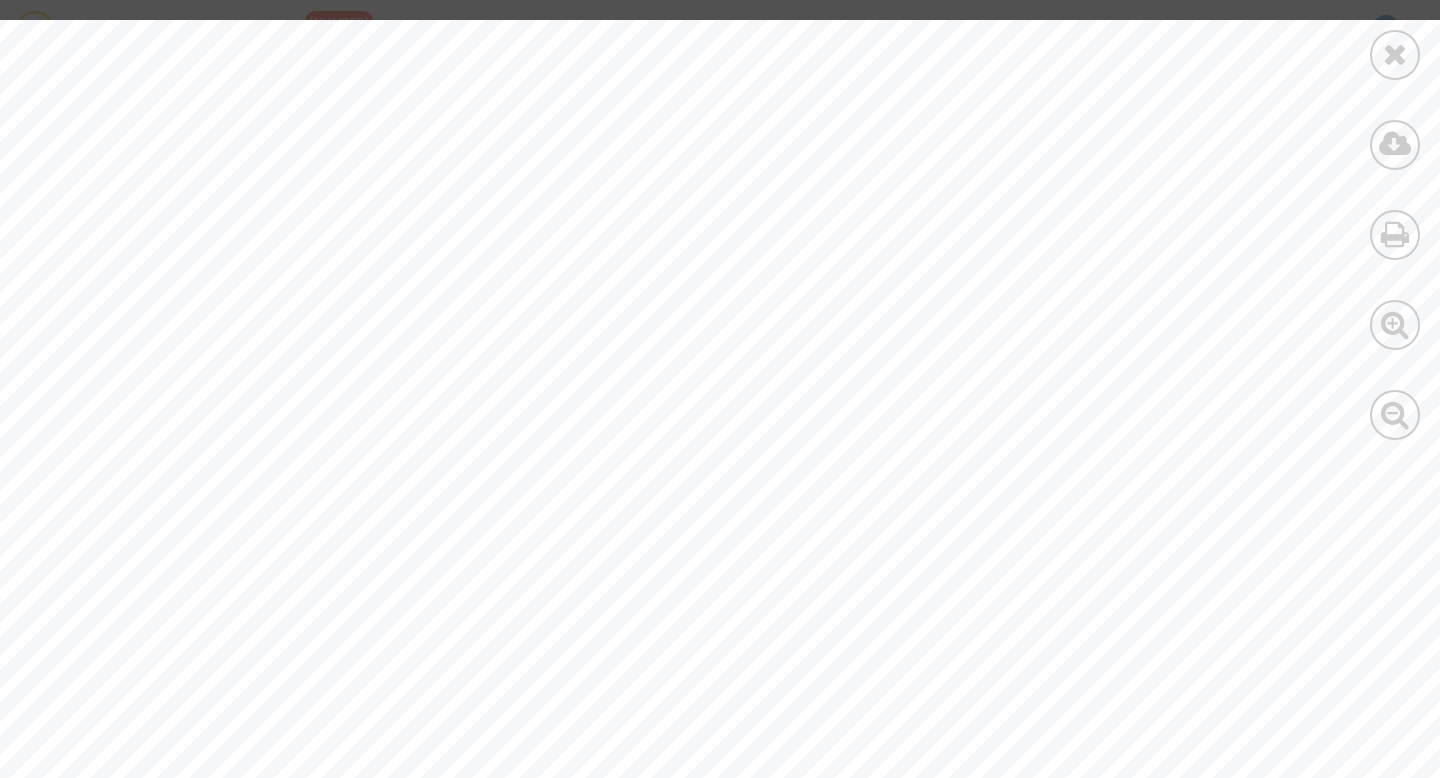 scroll, scrollTop: 639, scrollLeft: 107, axis: both 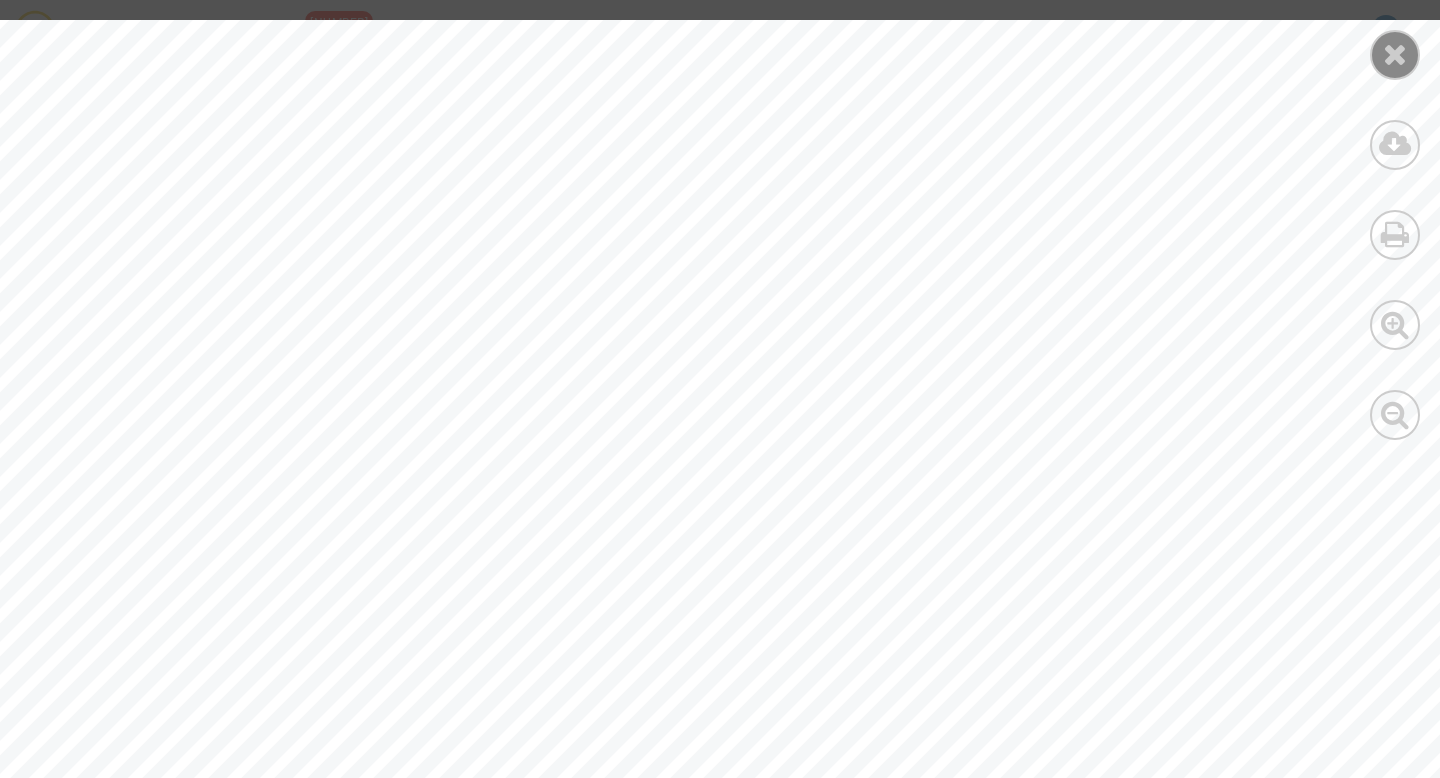 click at bounding box center [1395, 54] 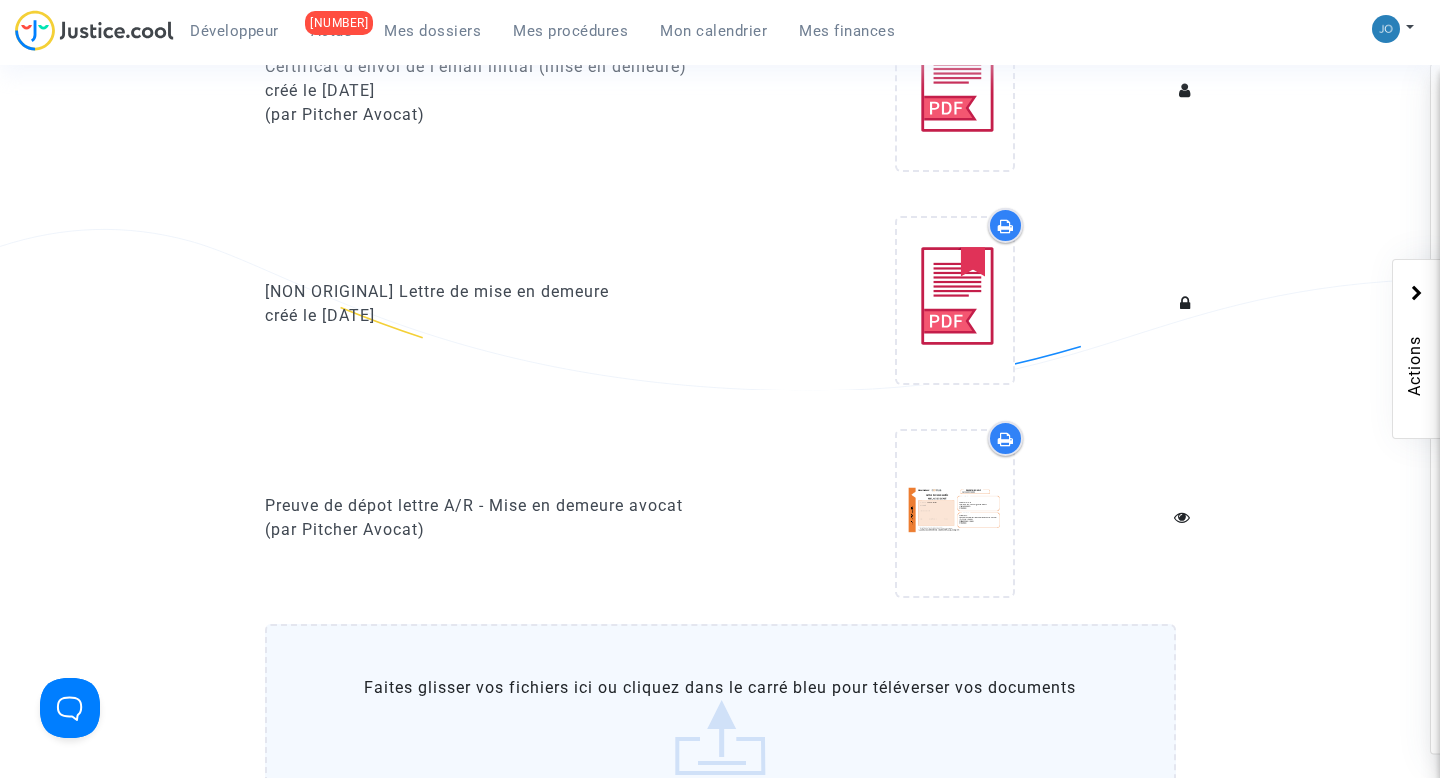 scroll, scrollTop: 1054, scrollLeft: 0, axis: vertical 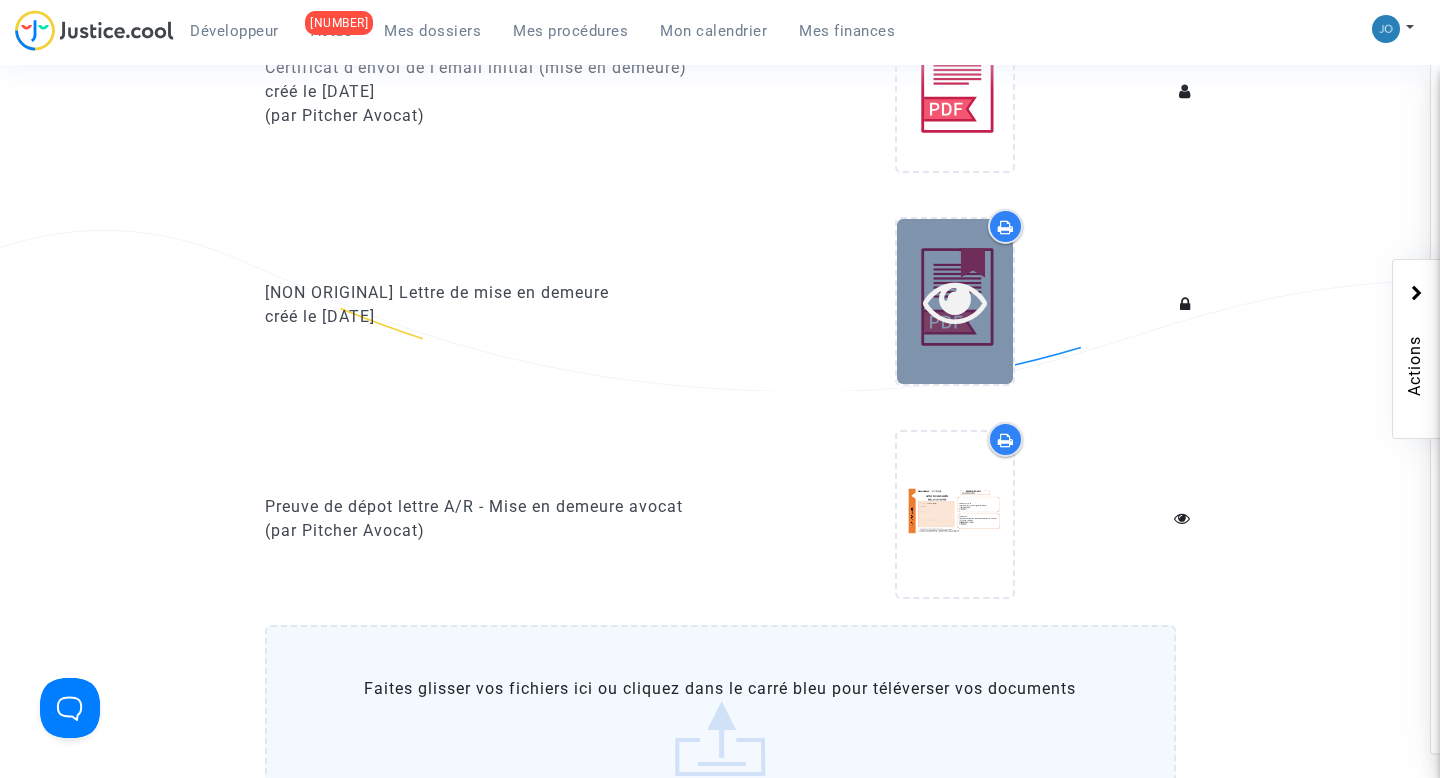 click at bounding box center (955, 301) 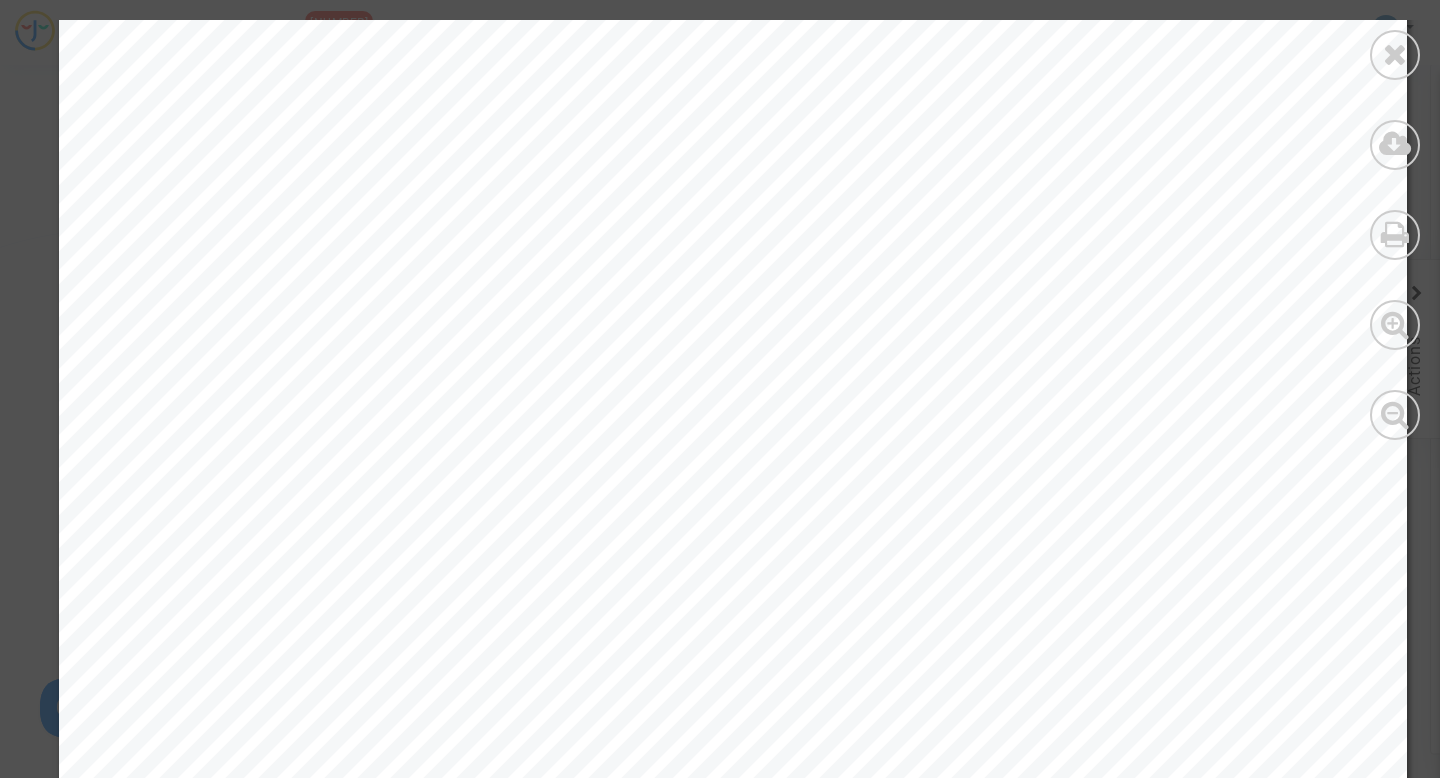 scroll, scrollTop: 496, scrollLeft: 0, axis: vertical 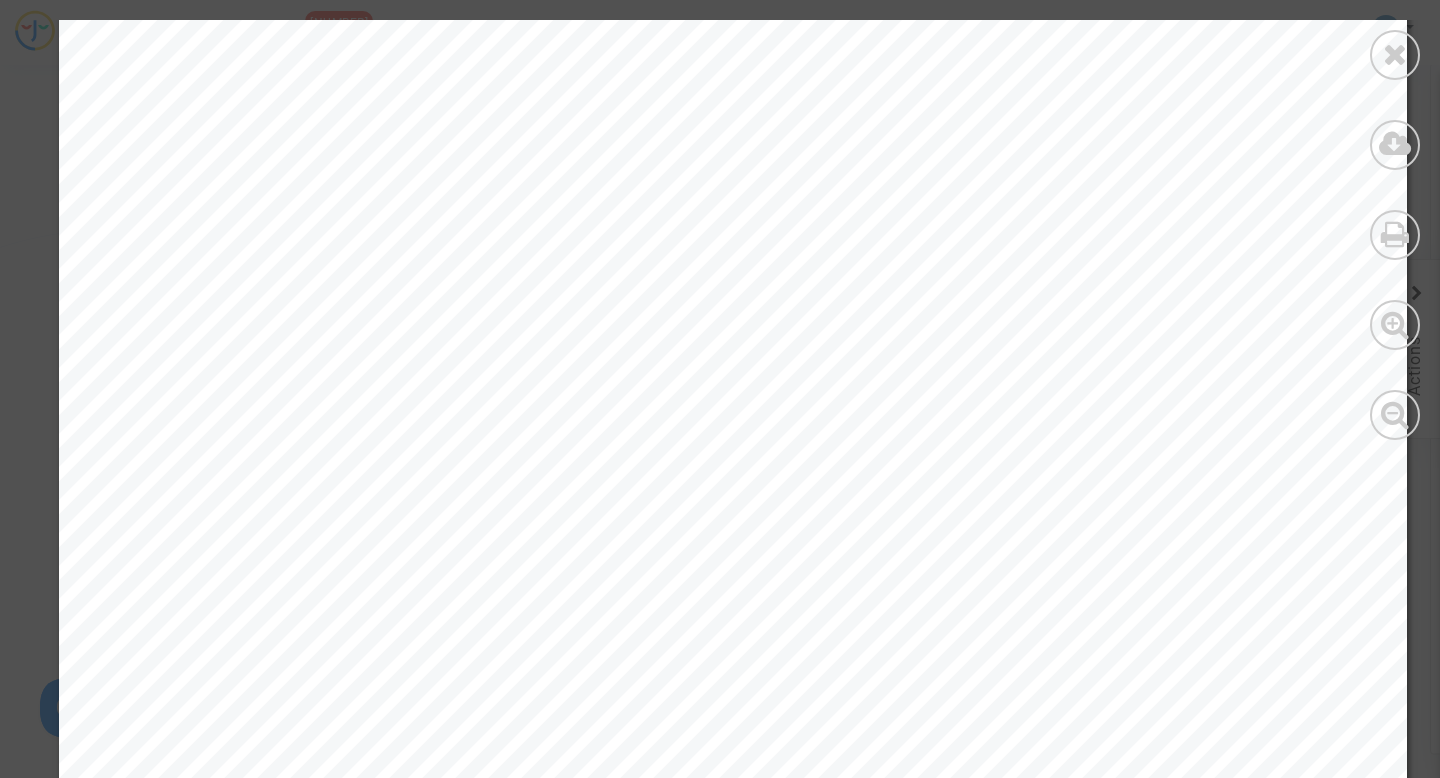 drag, startPoint x: 411, startPoint y: 358, endPoint x: 785, endPoint y: 375, distance: 374.38617 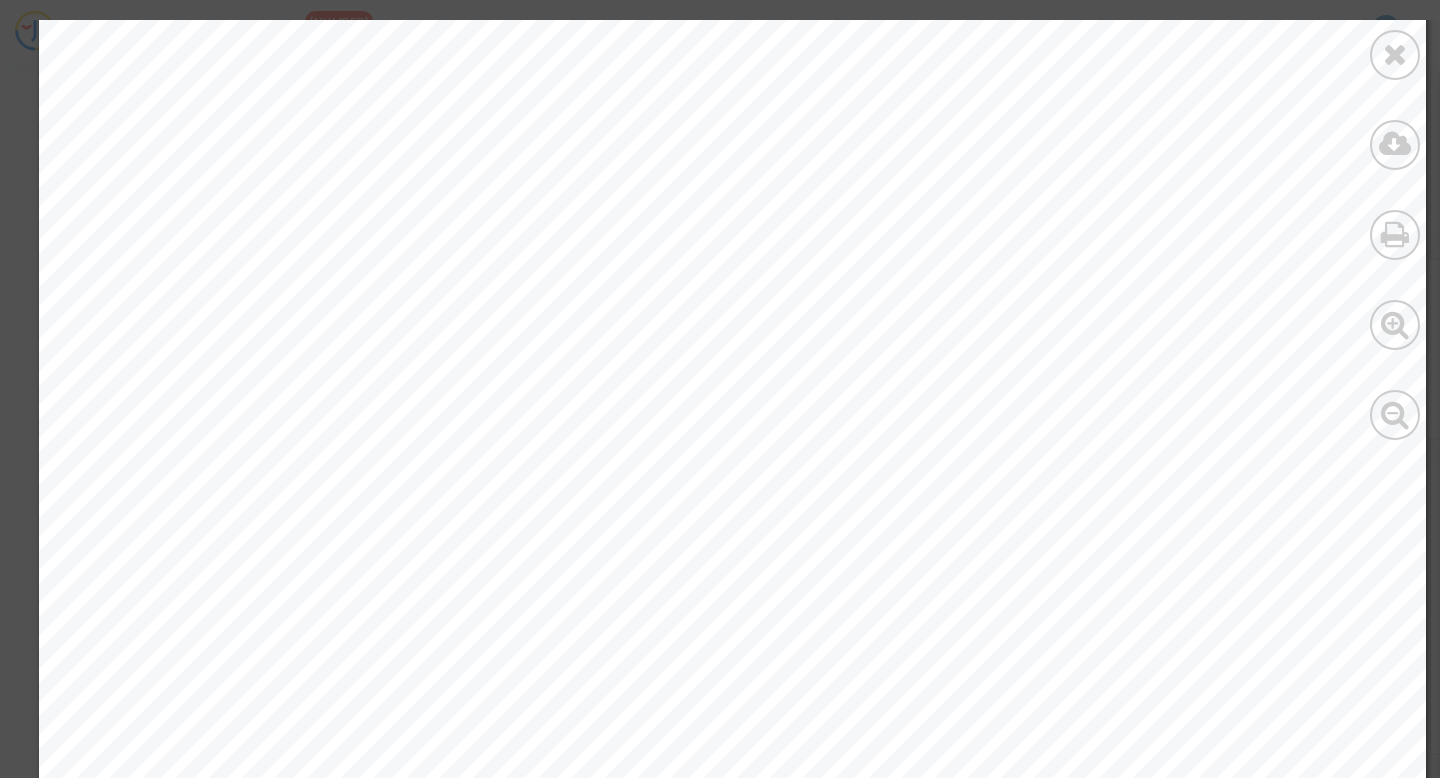 scroll, scrollTop: 11443, scrollLeft: 0, axis: vertical 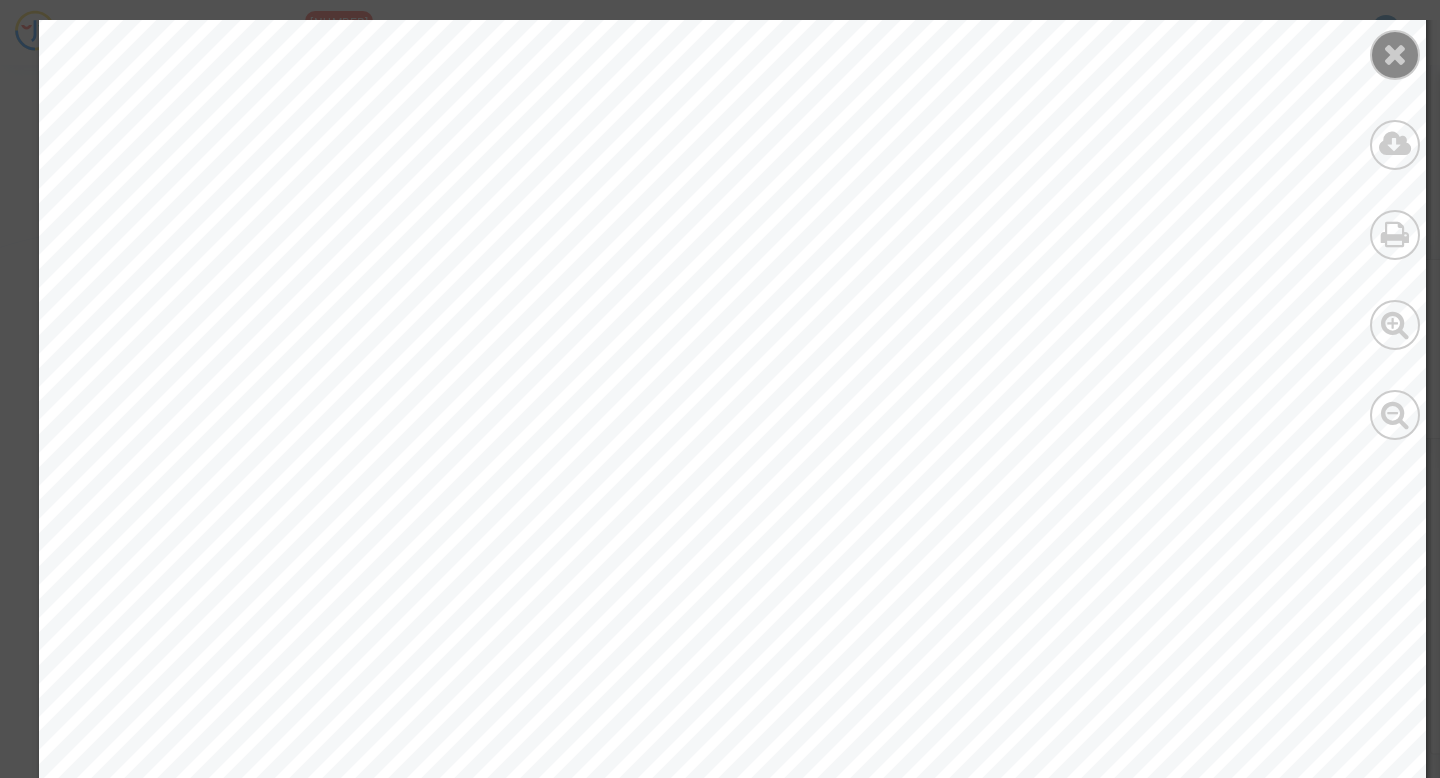click at bounding box center (1395, 55) 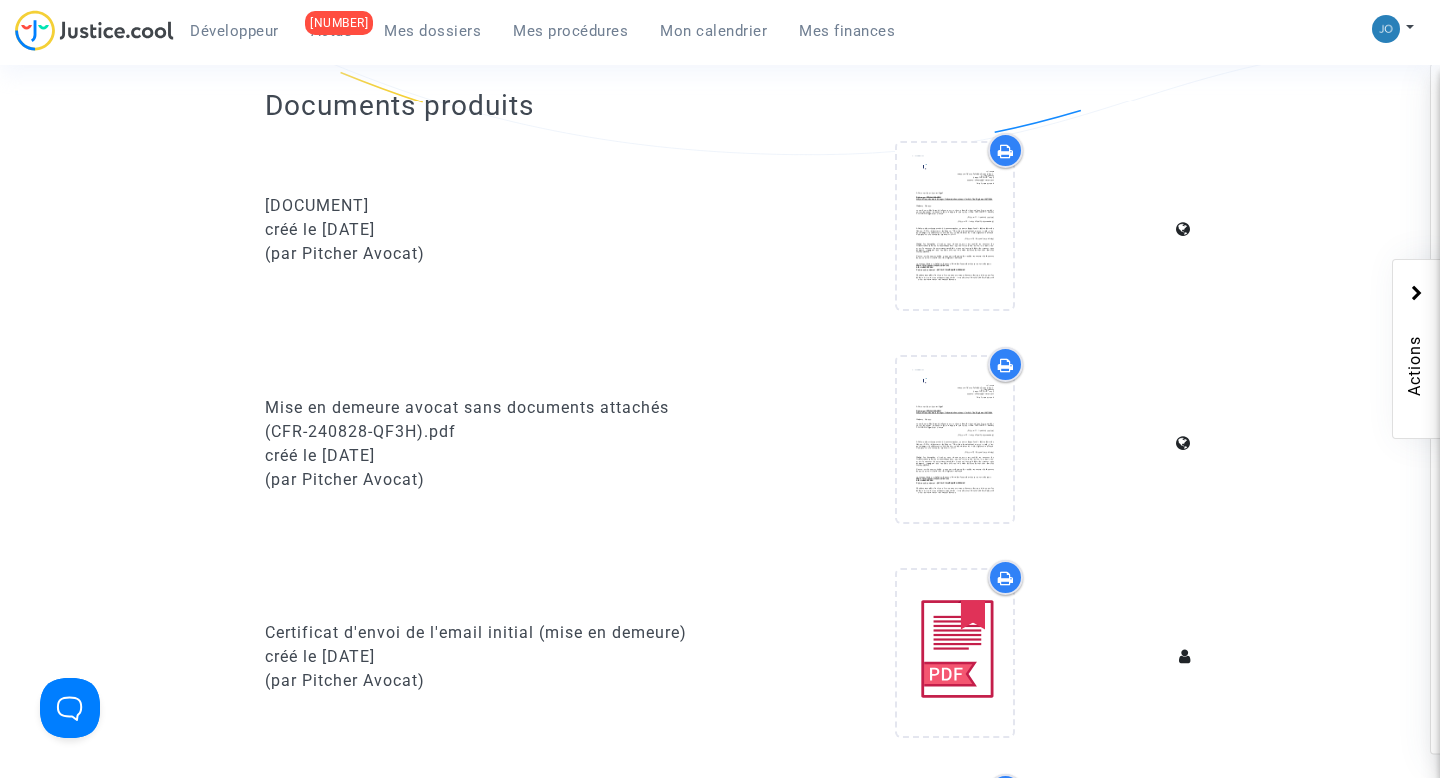 scroll, scrollTop: 0, scrollLeft: 0, axis: both 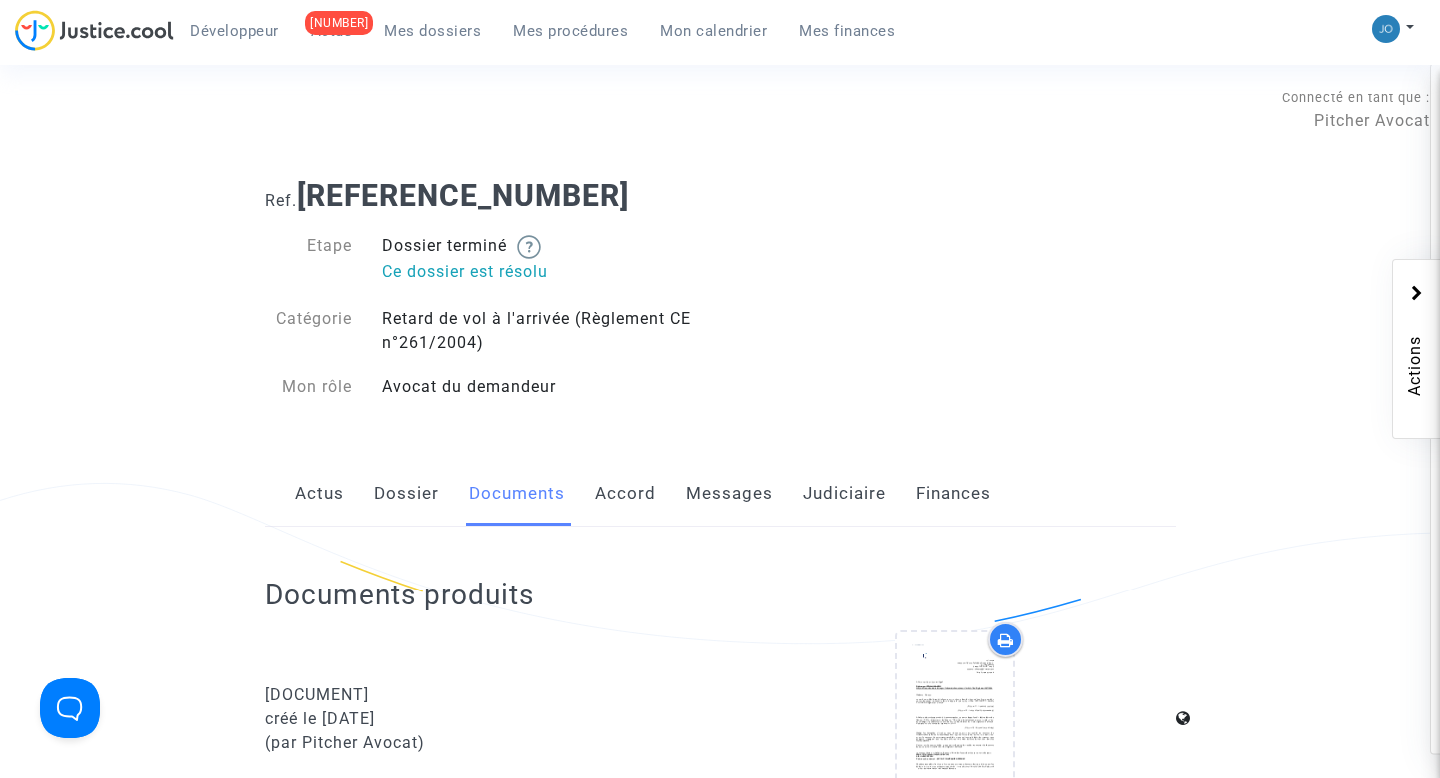 drag, startPoint x: 401, startPoint y: 271, endPoint x: 530, endPoint y: 271, distance: 129 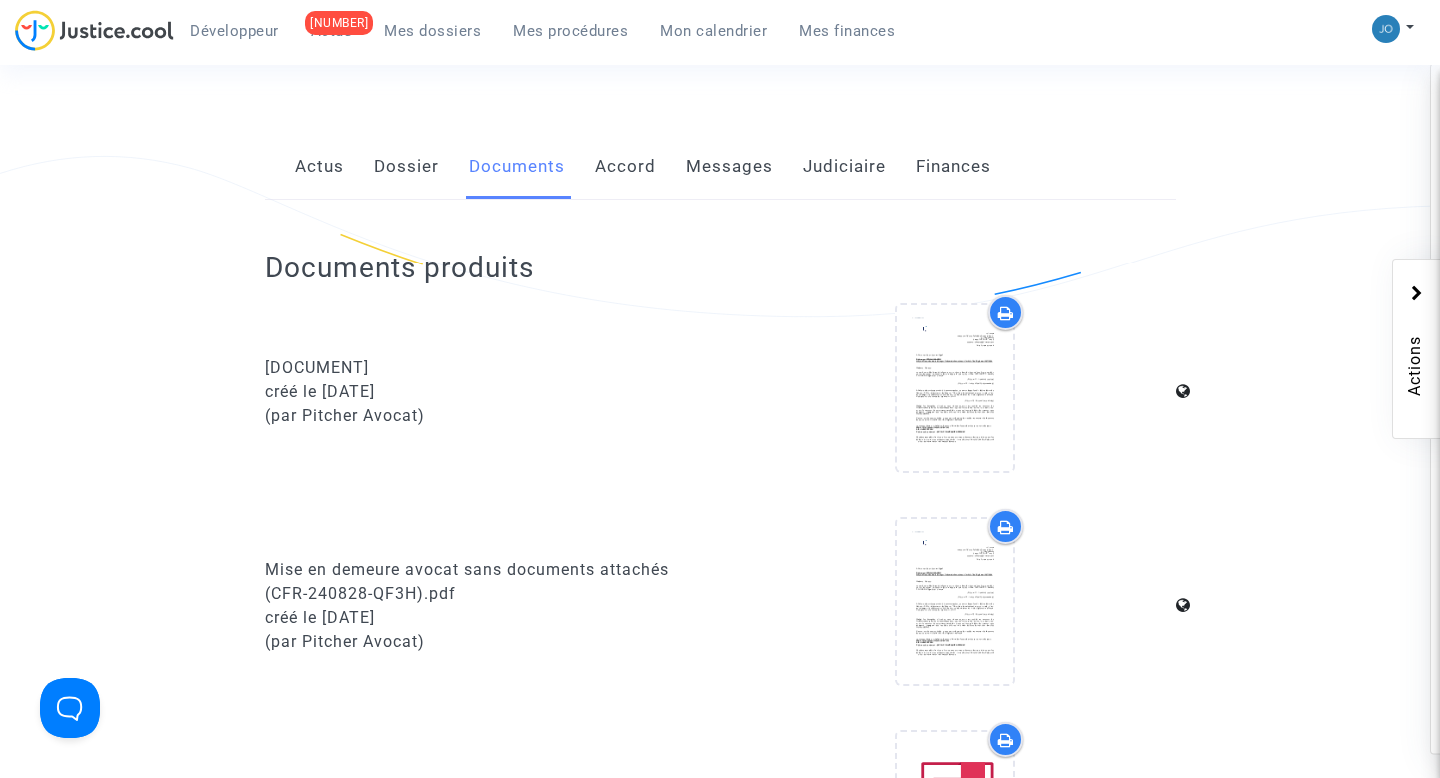 scroll, scrollTop: 321, scrollLeft: 0, axis: vertical 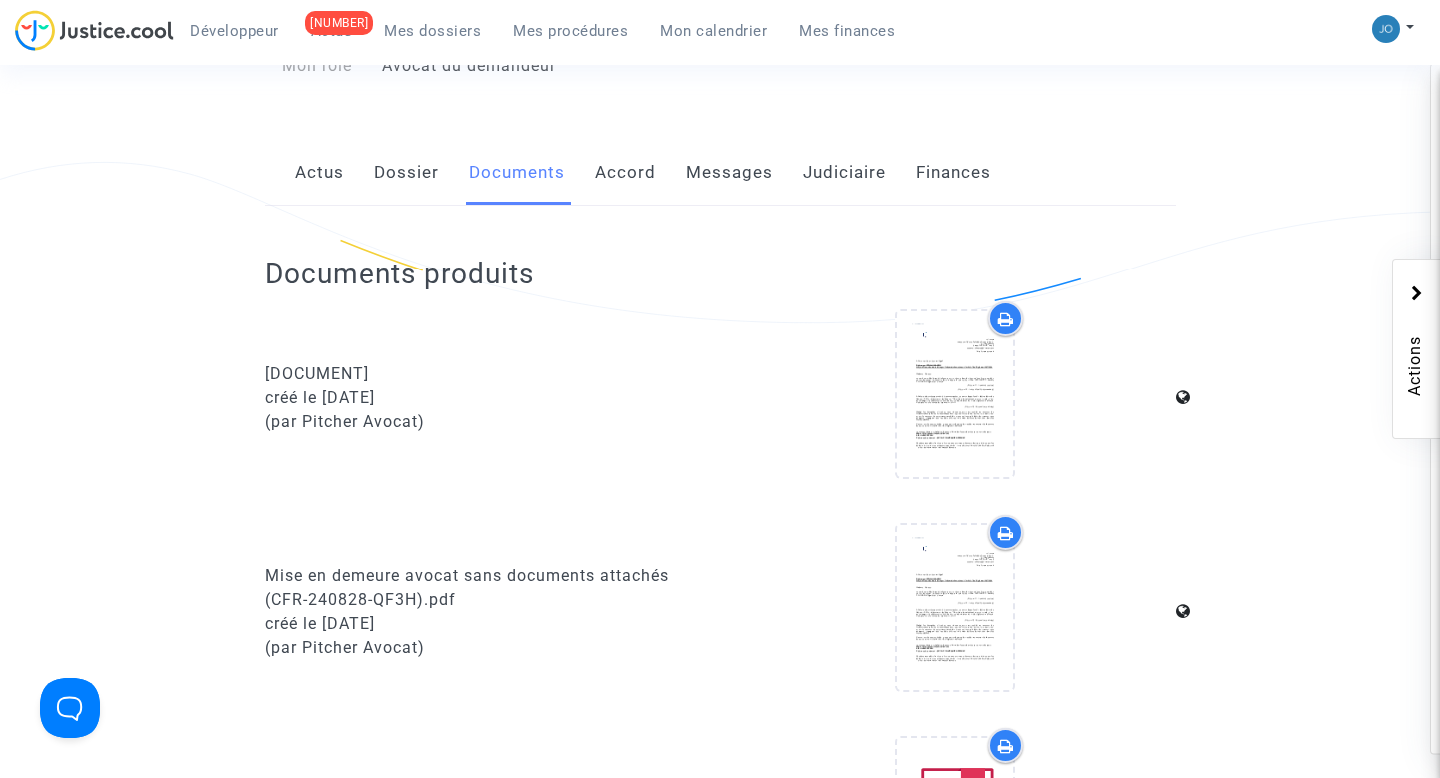 click on "Judiciaire" 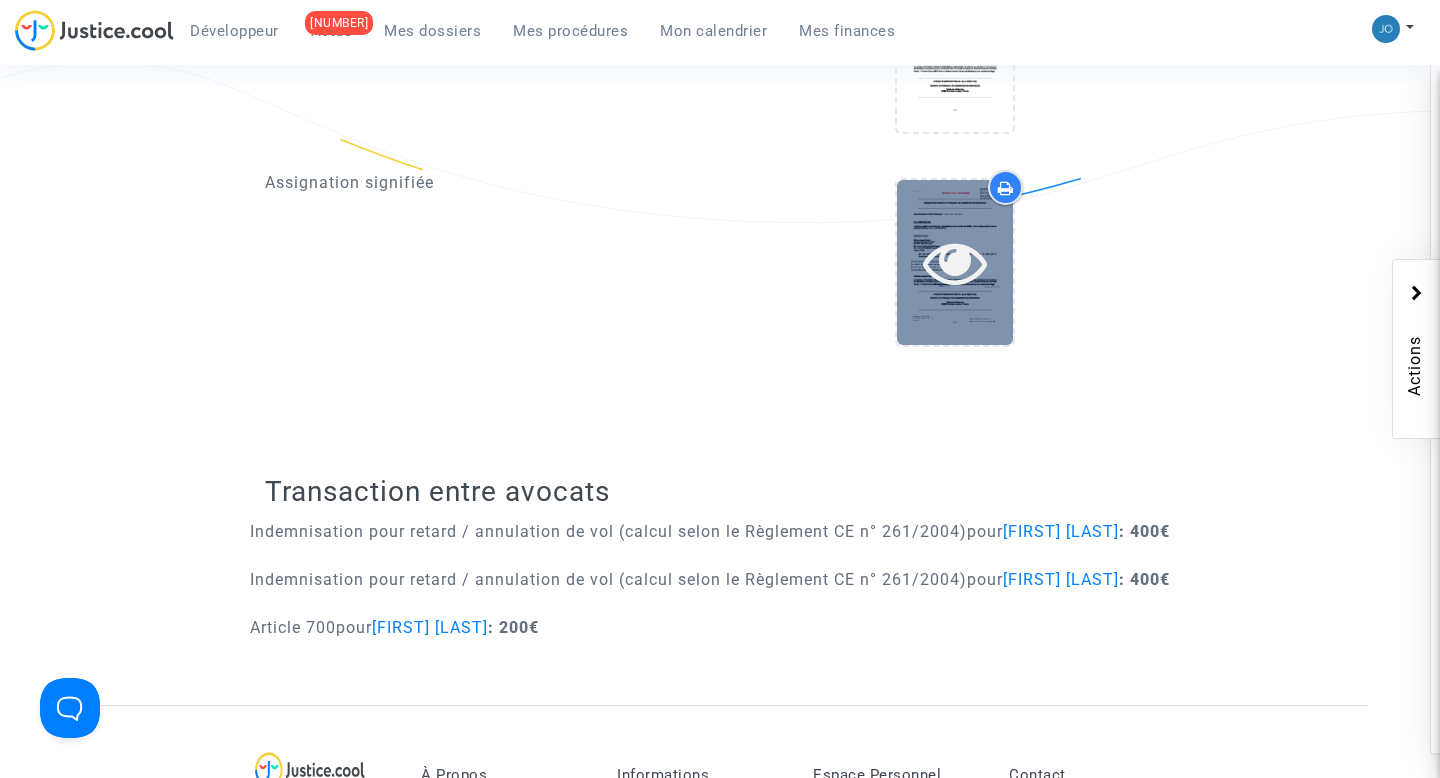 scroll, scrollTop: 2022, scrollLeft: 0, axis: vertical 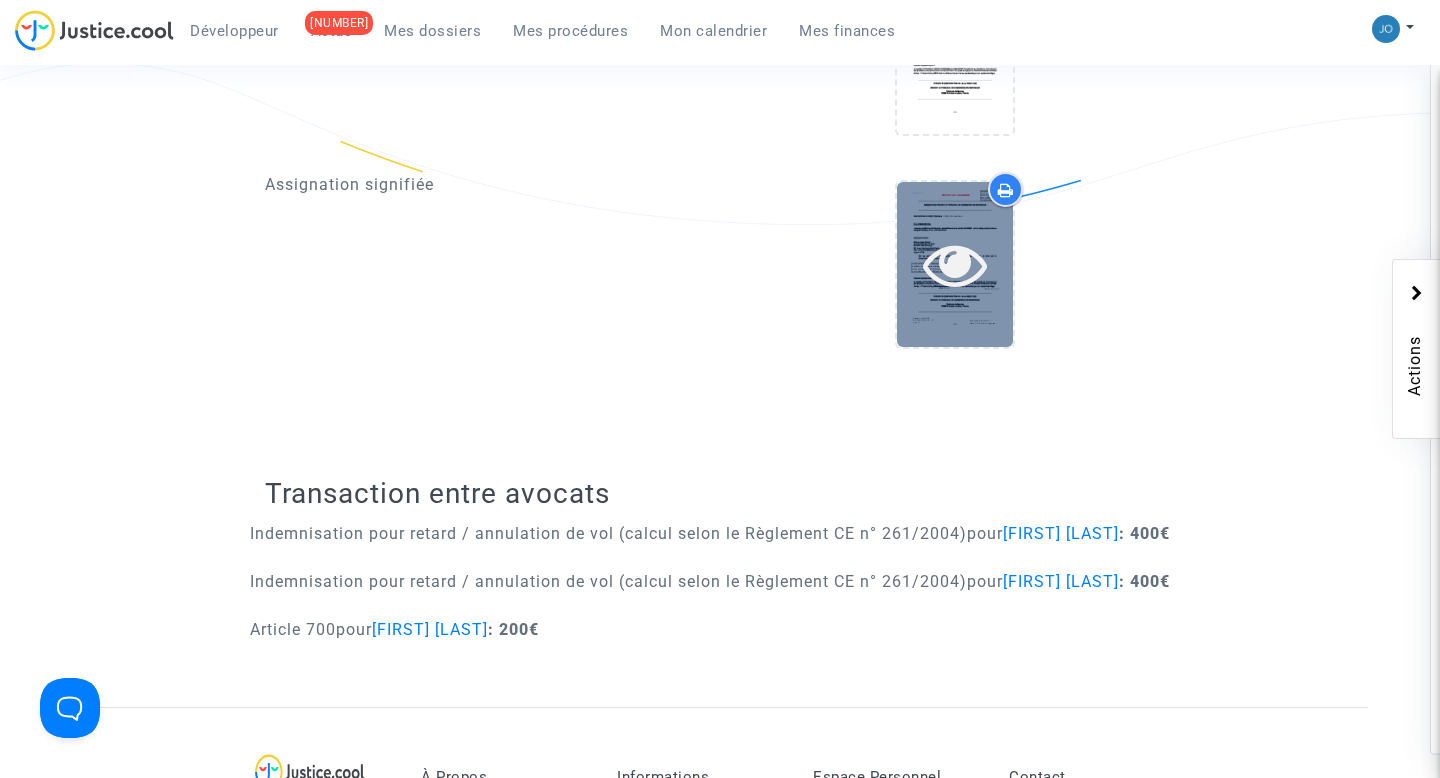 click at bounding box center (955, 264) 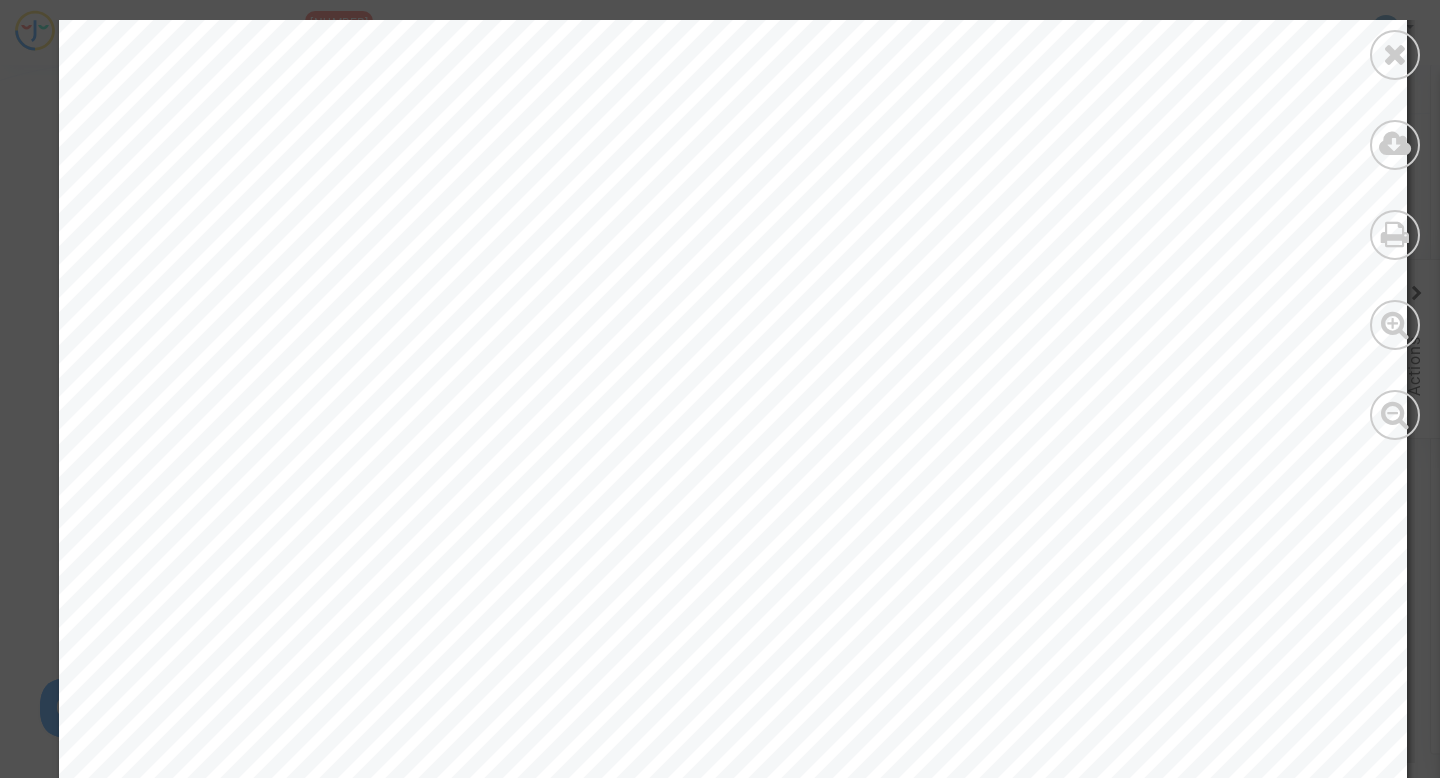 scroll, scrollTop: 4402, scrollLeft: 0, axis: vertical 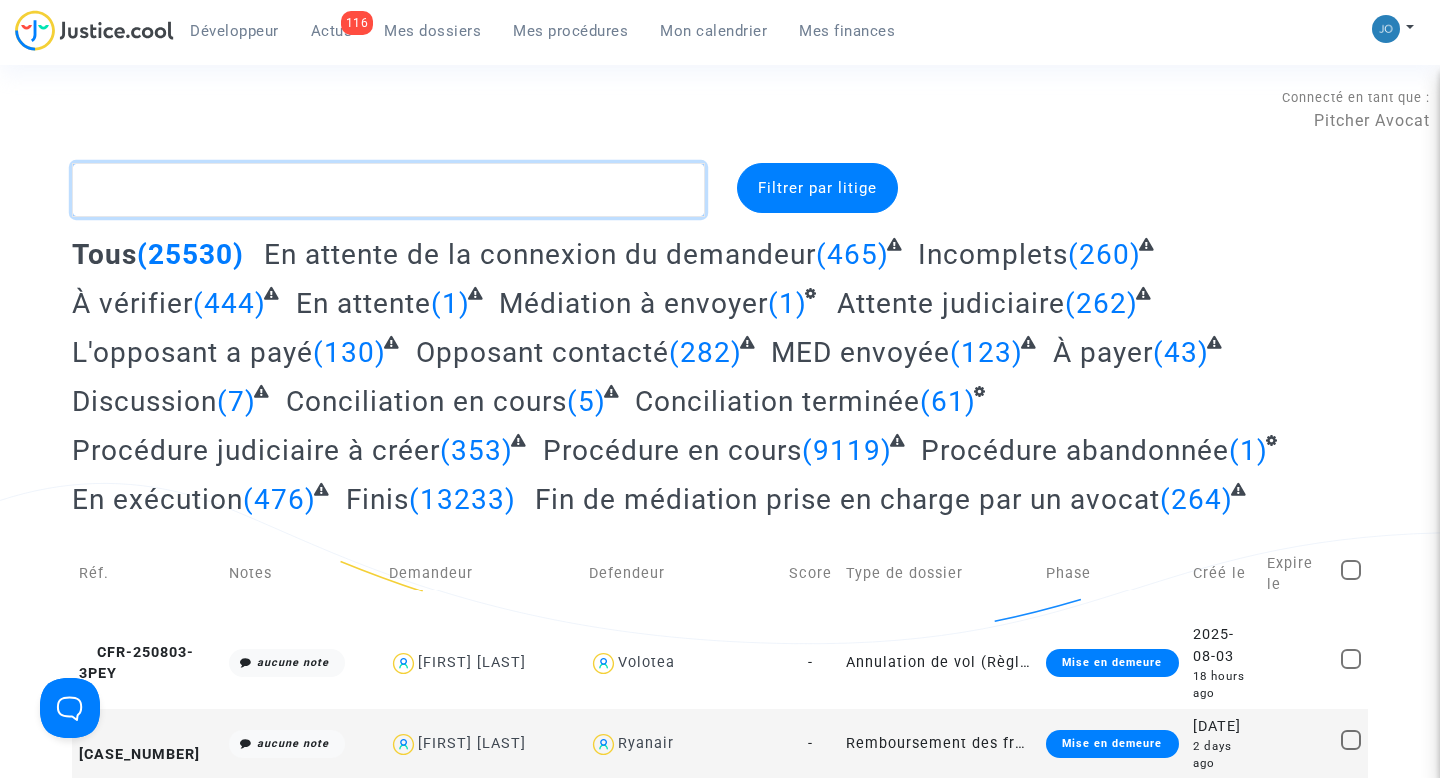 click 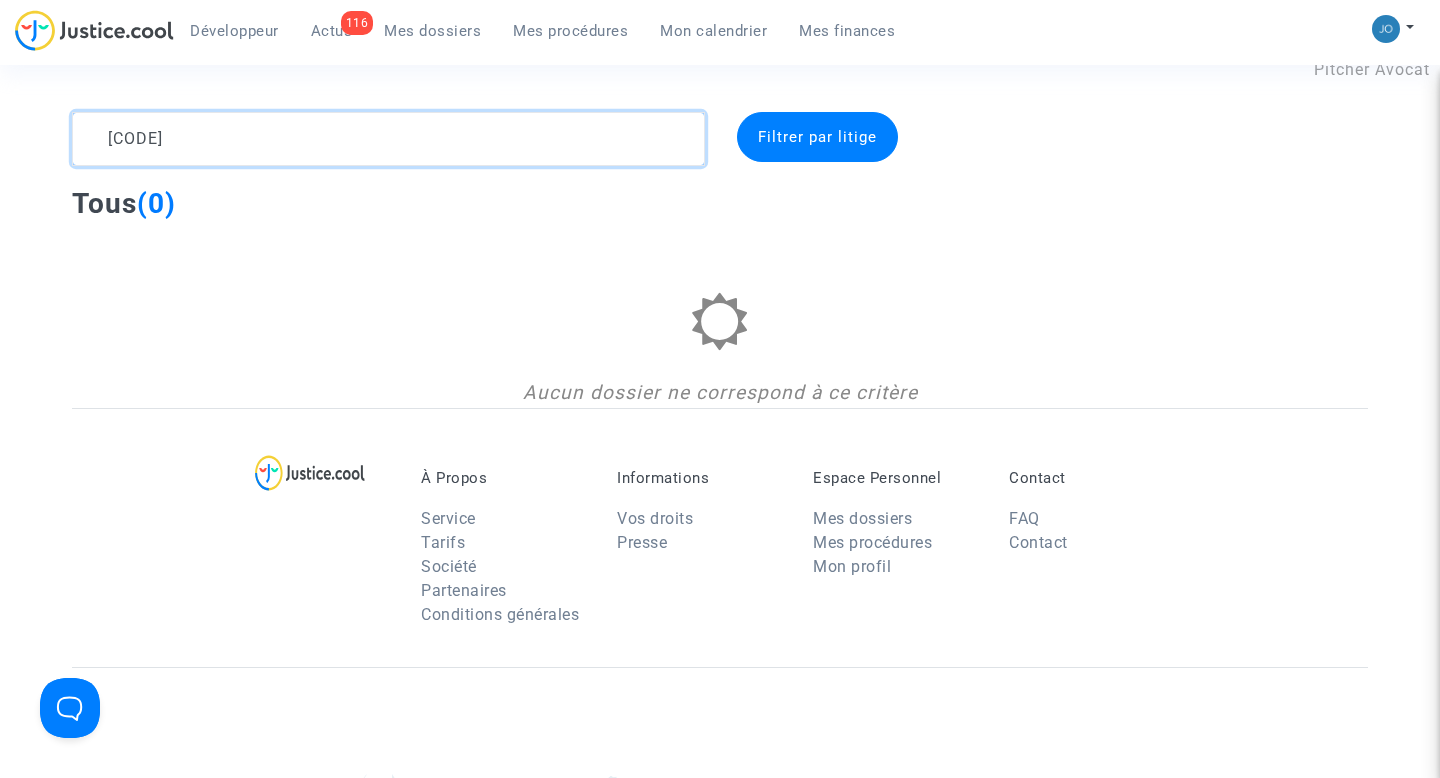 scroll, scrollTop: 52, scrollLeft: 0, axis: vertical 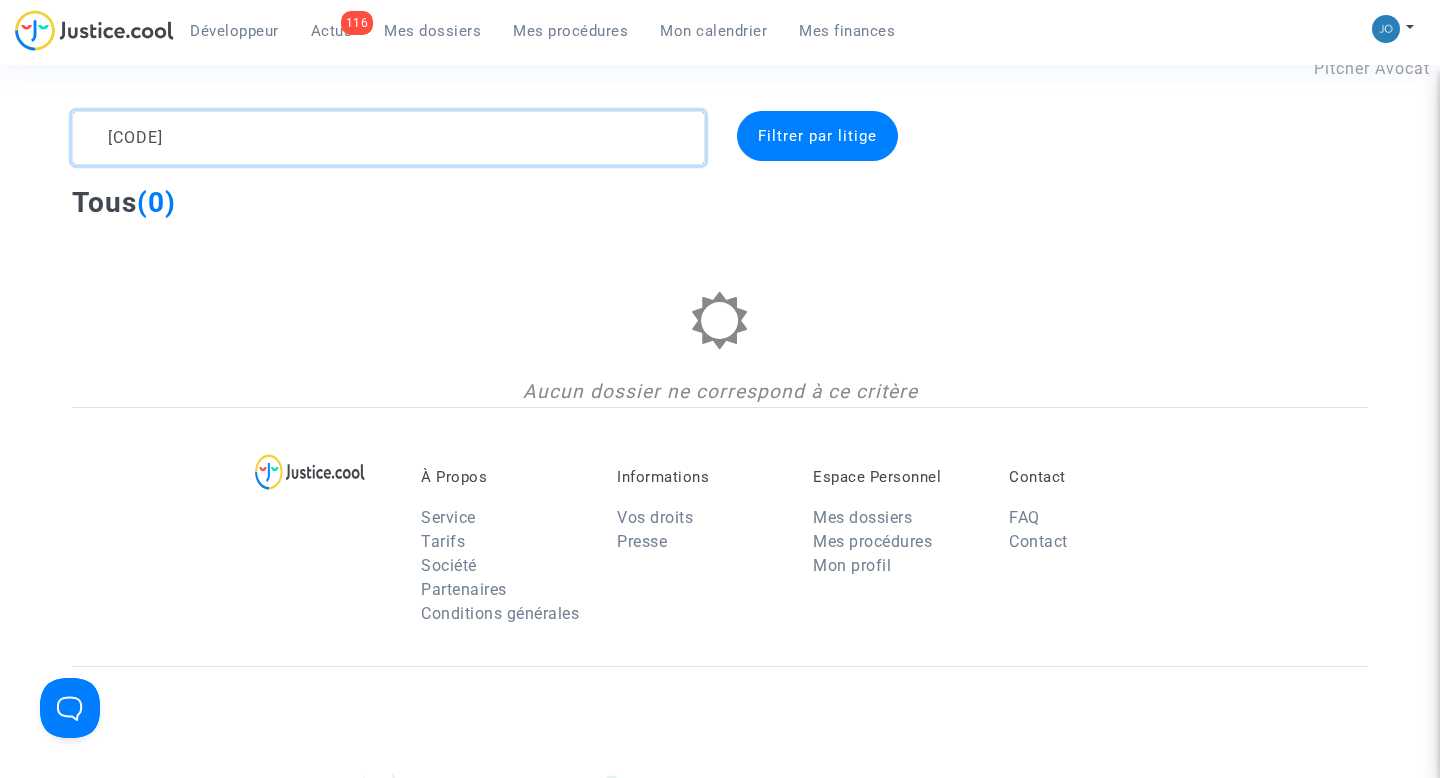 click 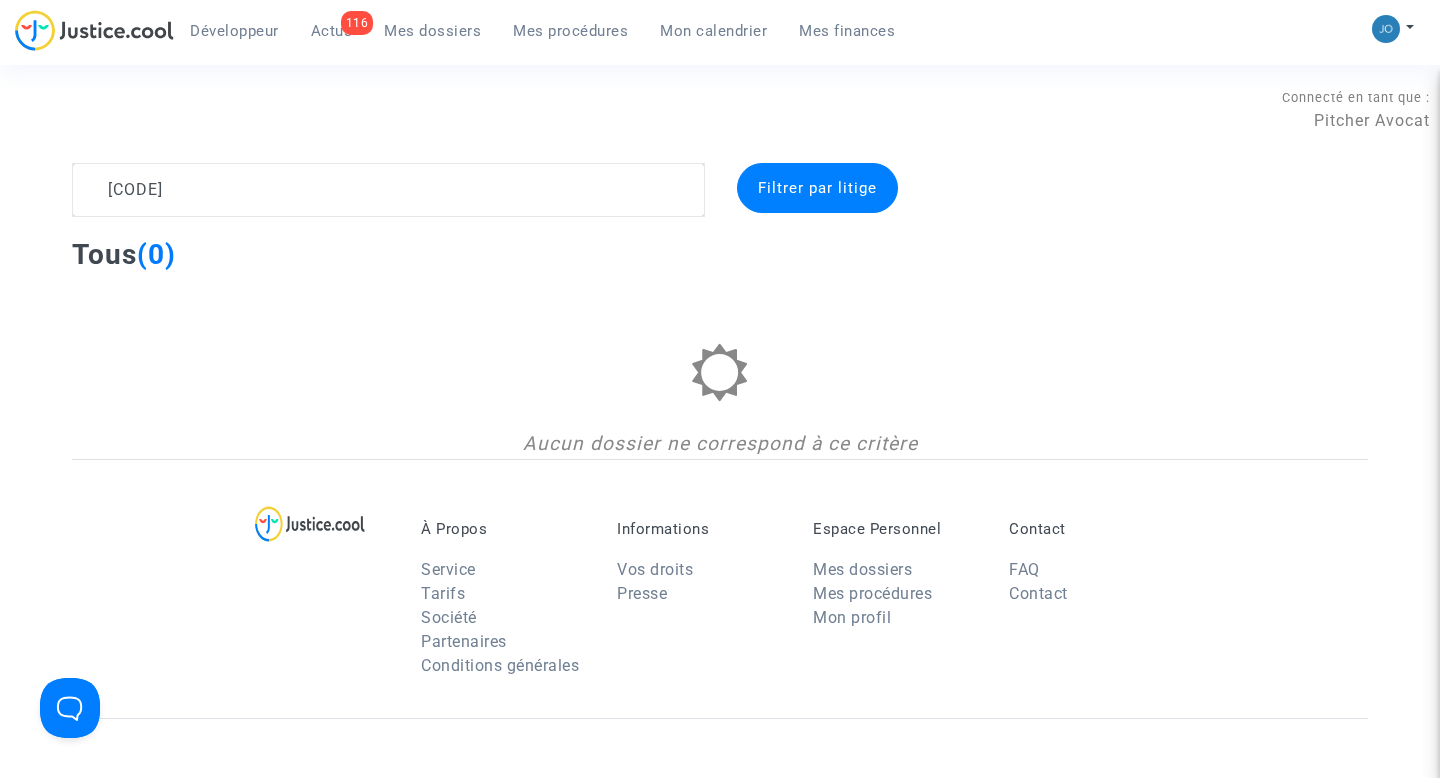 click on "Mes procédures" at bounding box center (570, 31) 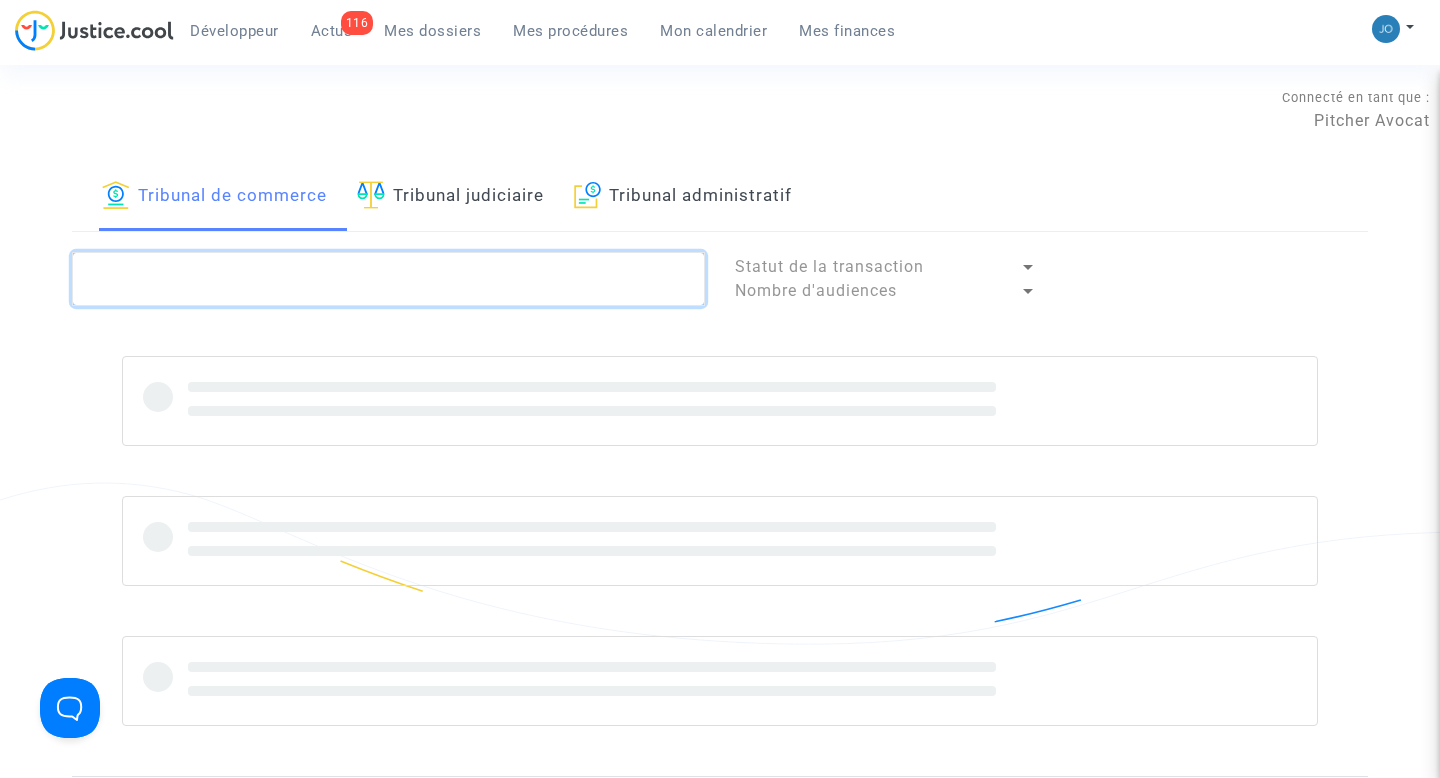 click 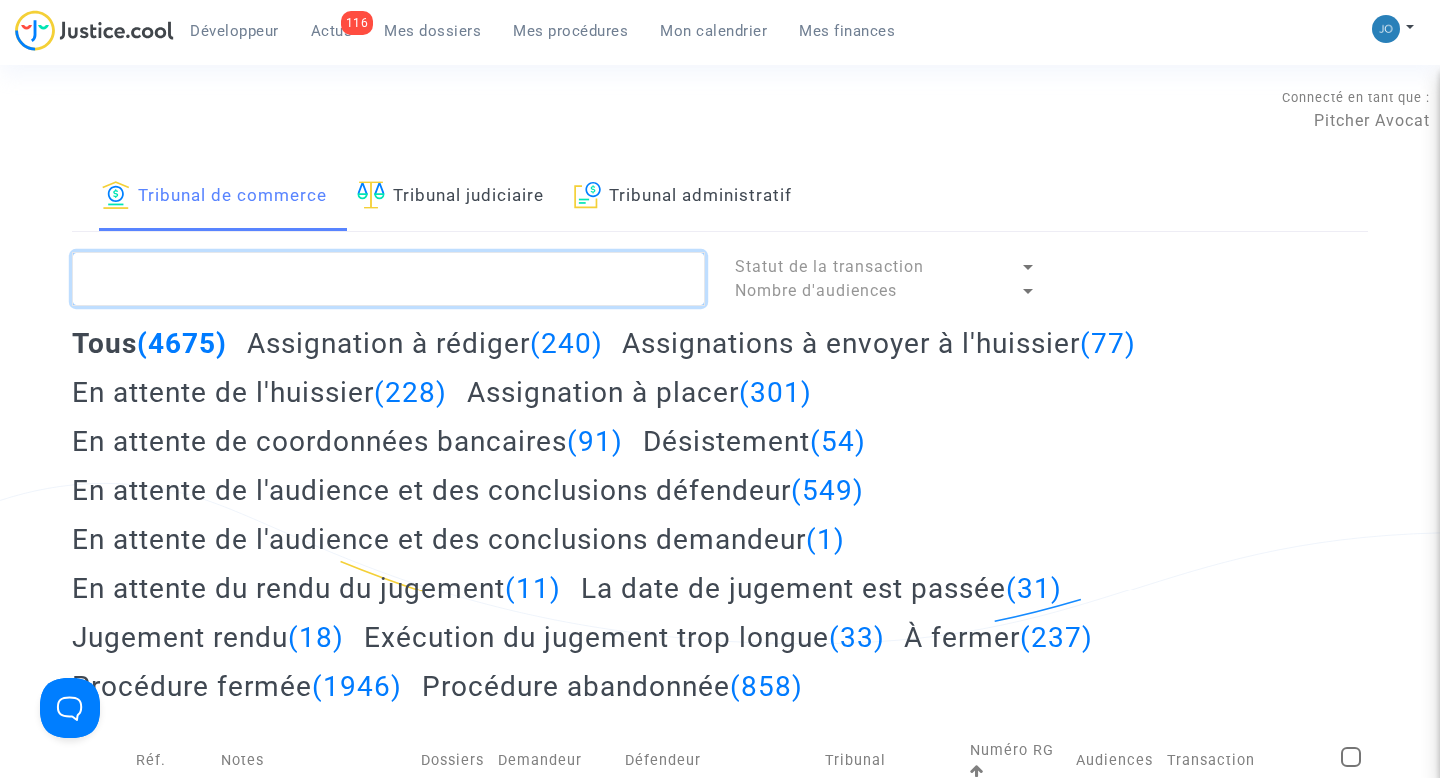 paste on "96KQ" 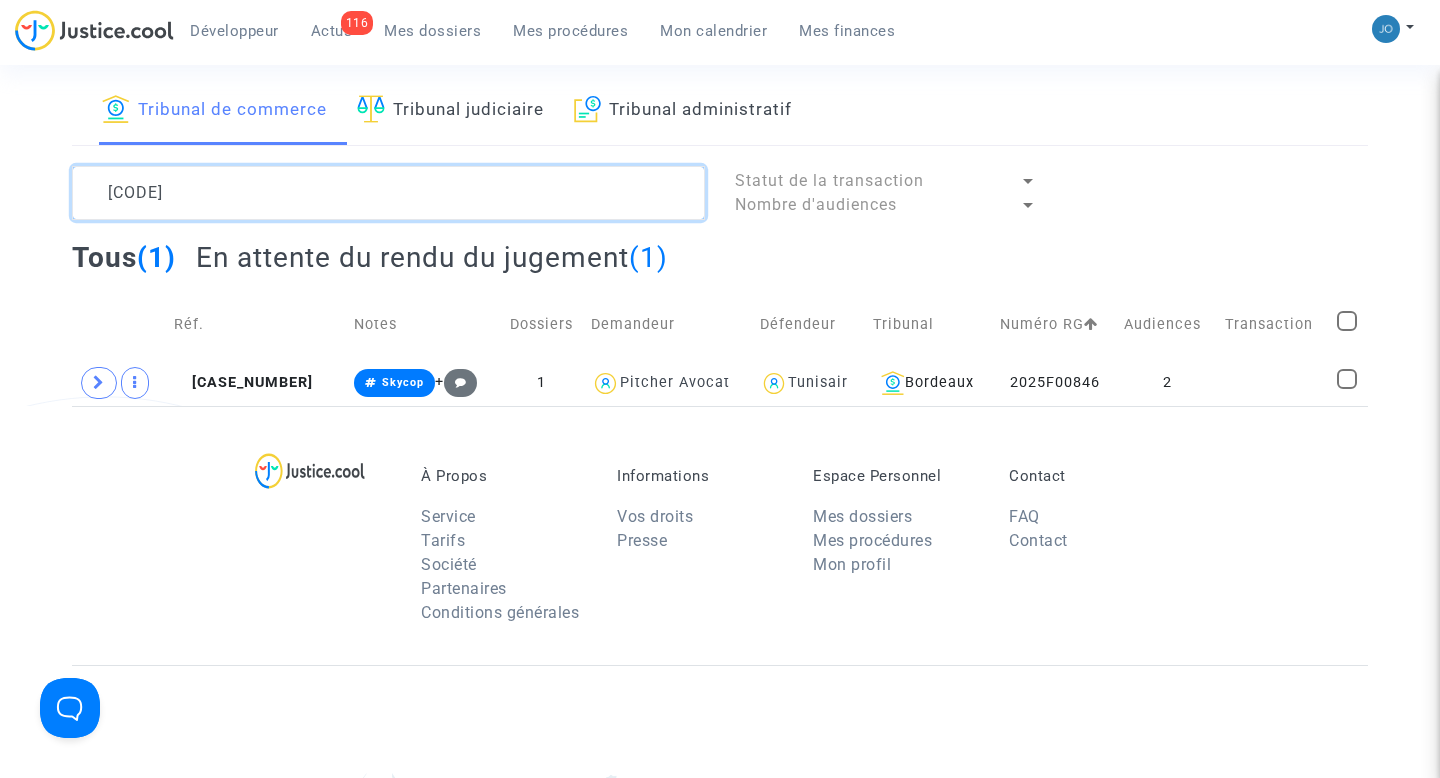 scroll, scrollTop: 125, scrollLeft: 0, axis: vertical 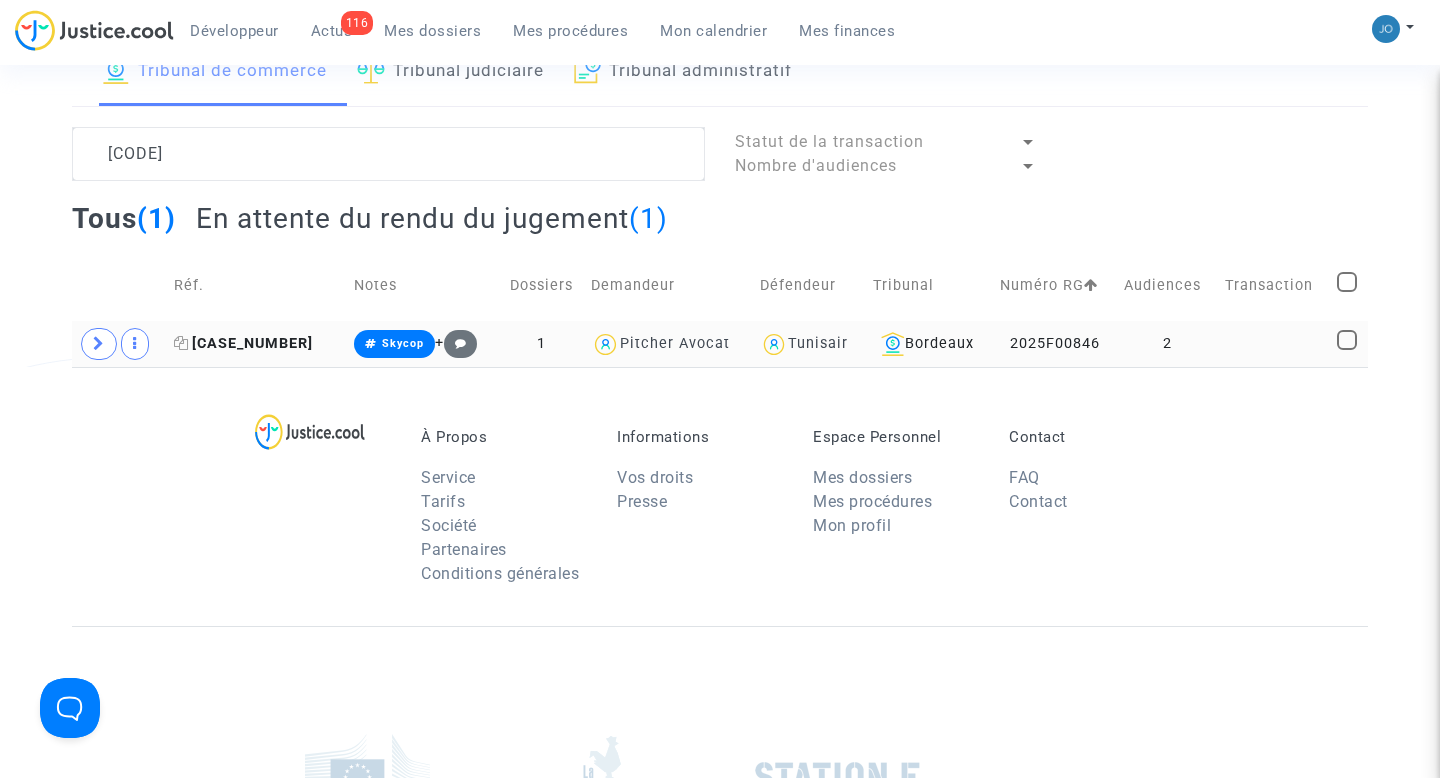 click on "LS-250213-96KQ" 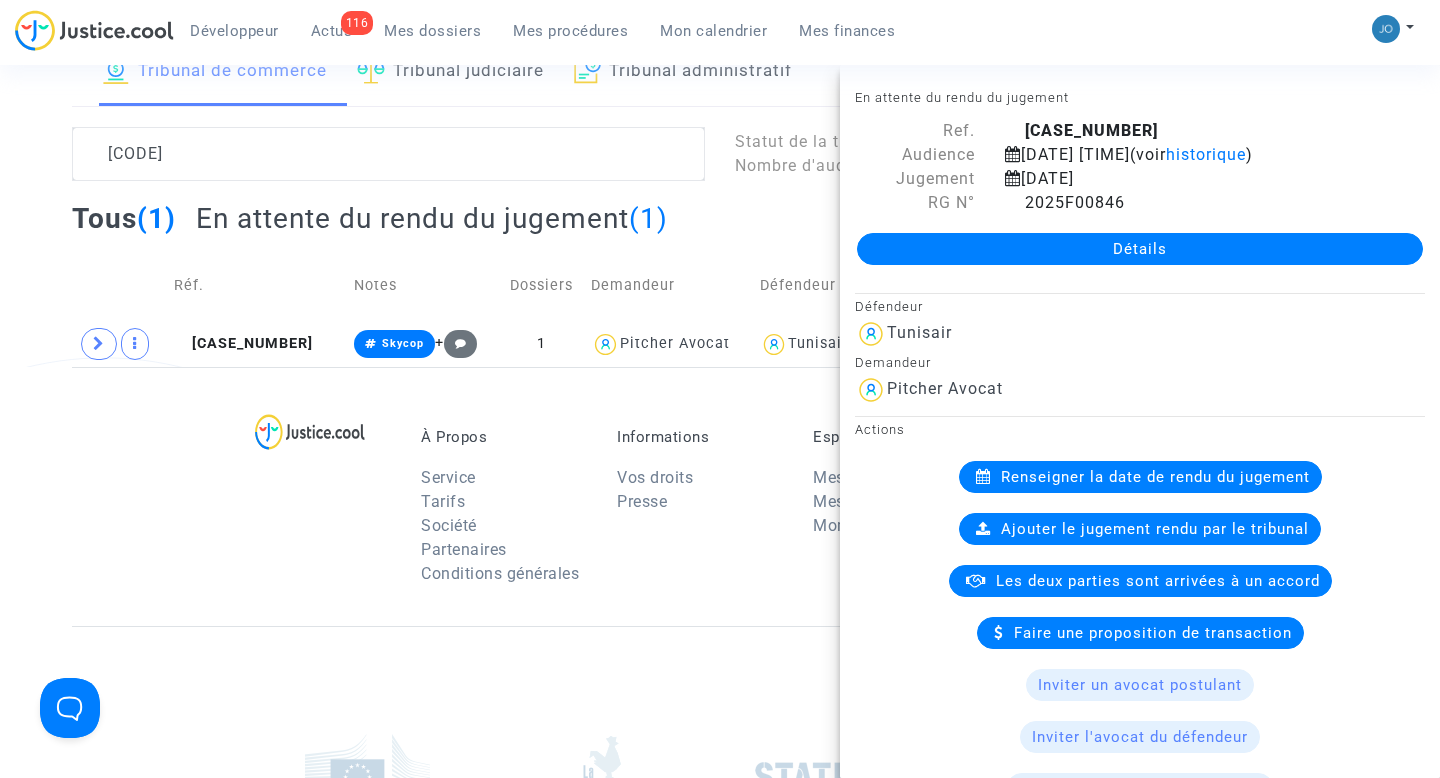 click on "À Propos  Service   Tarifs   Société   Partenaires   Conditions générales  Informations  Vos droits   Presse  Espace Personnel  Mes dossiers   Mes procédures   Mon profil   Contact   FAQ   Contact" at bounding box center [720, 496] 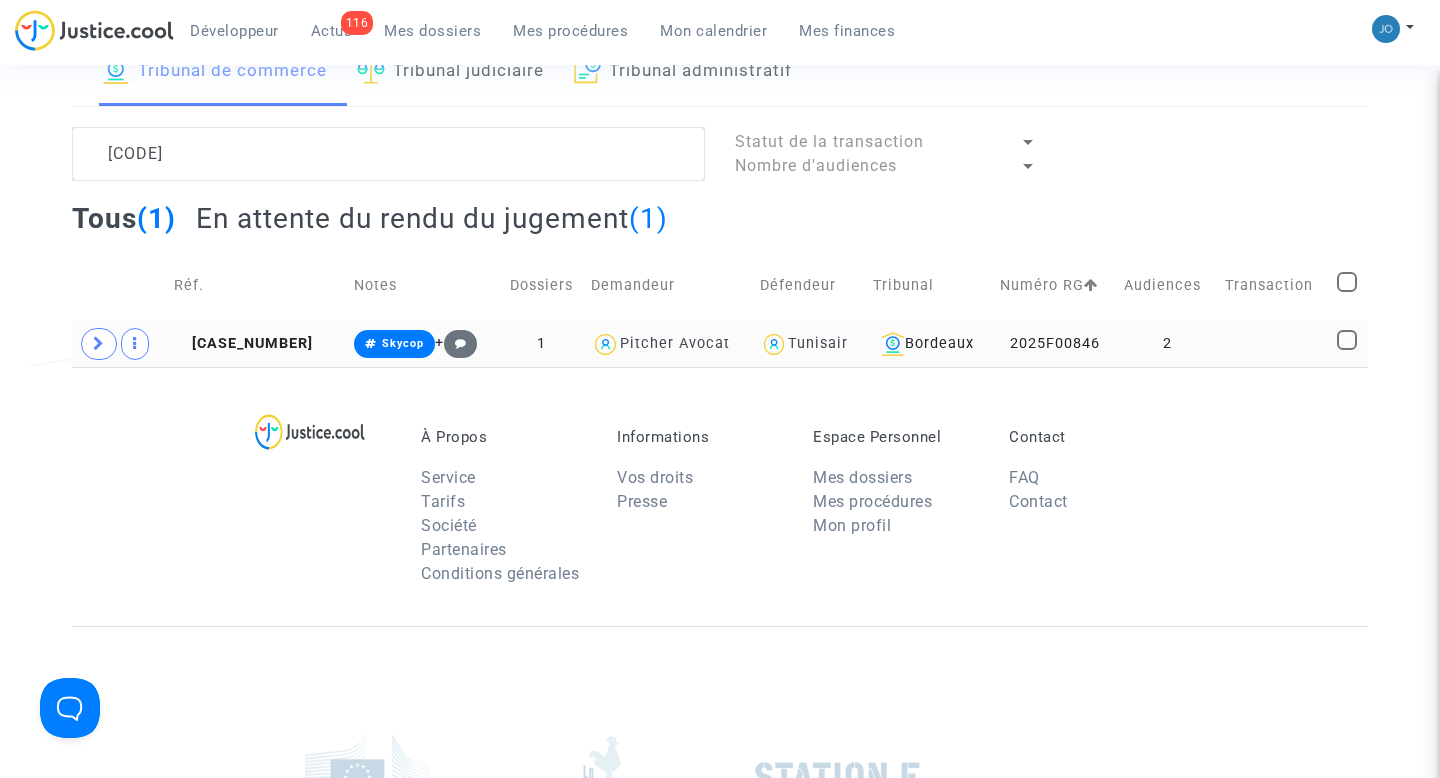 click on "Tunisair" 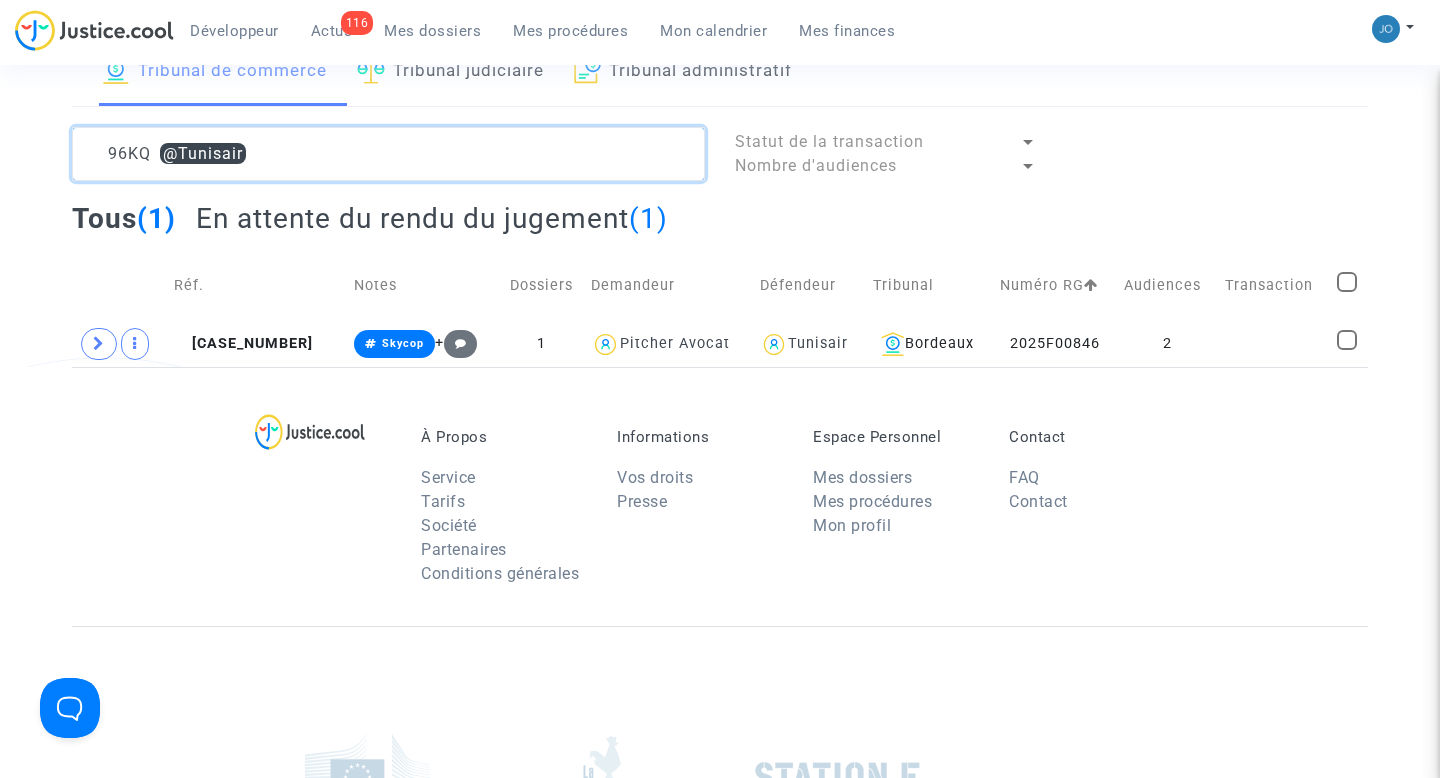 click 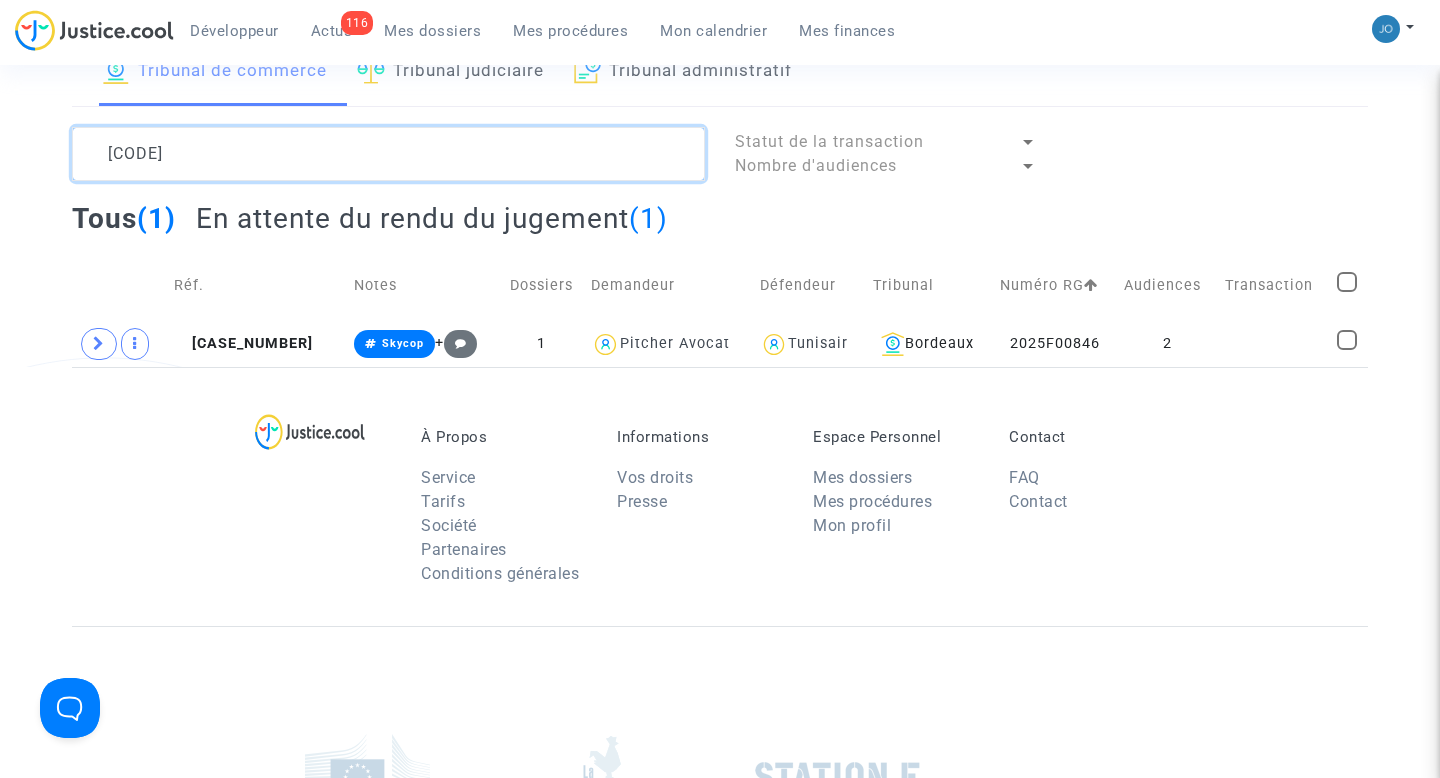 click 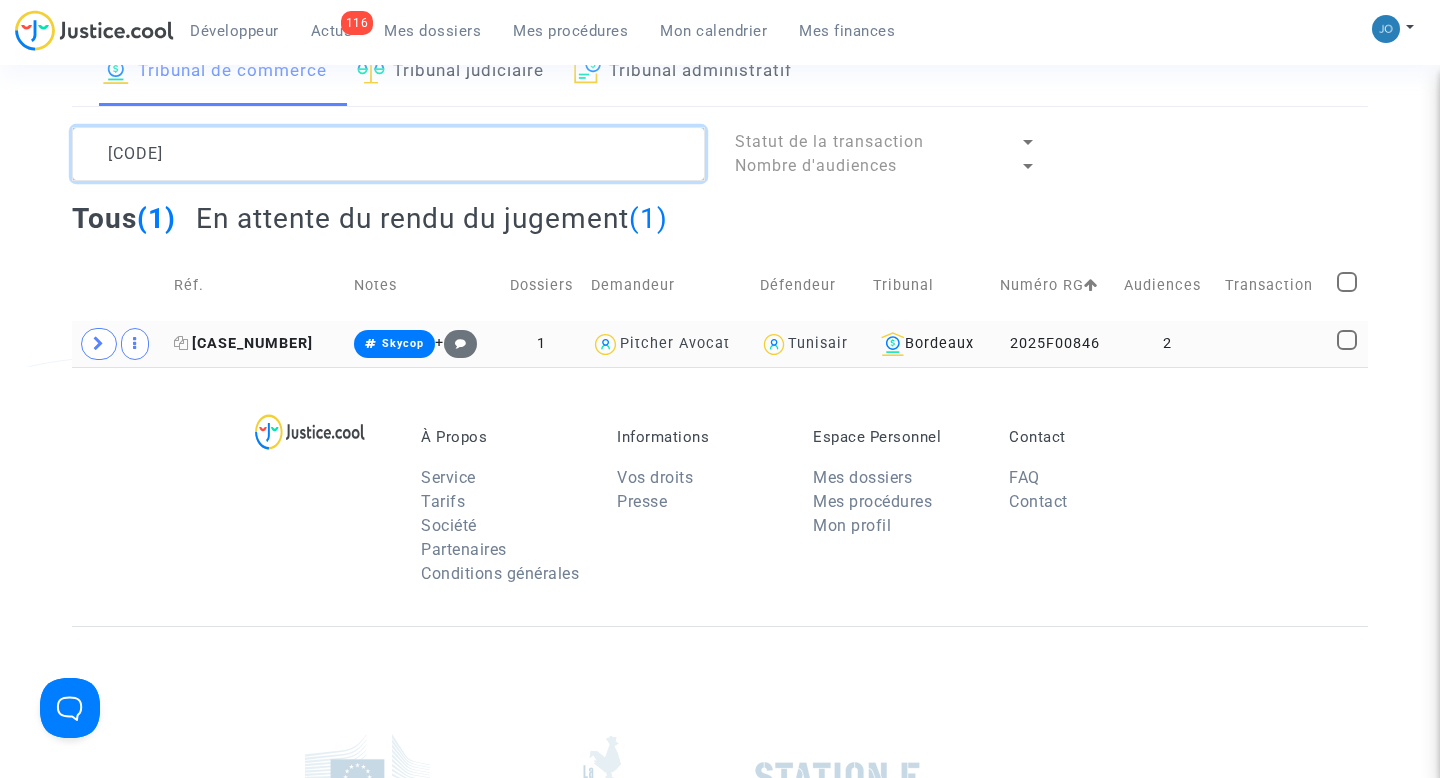 type on "96KQ" 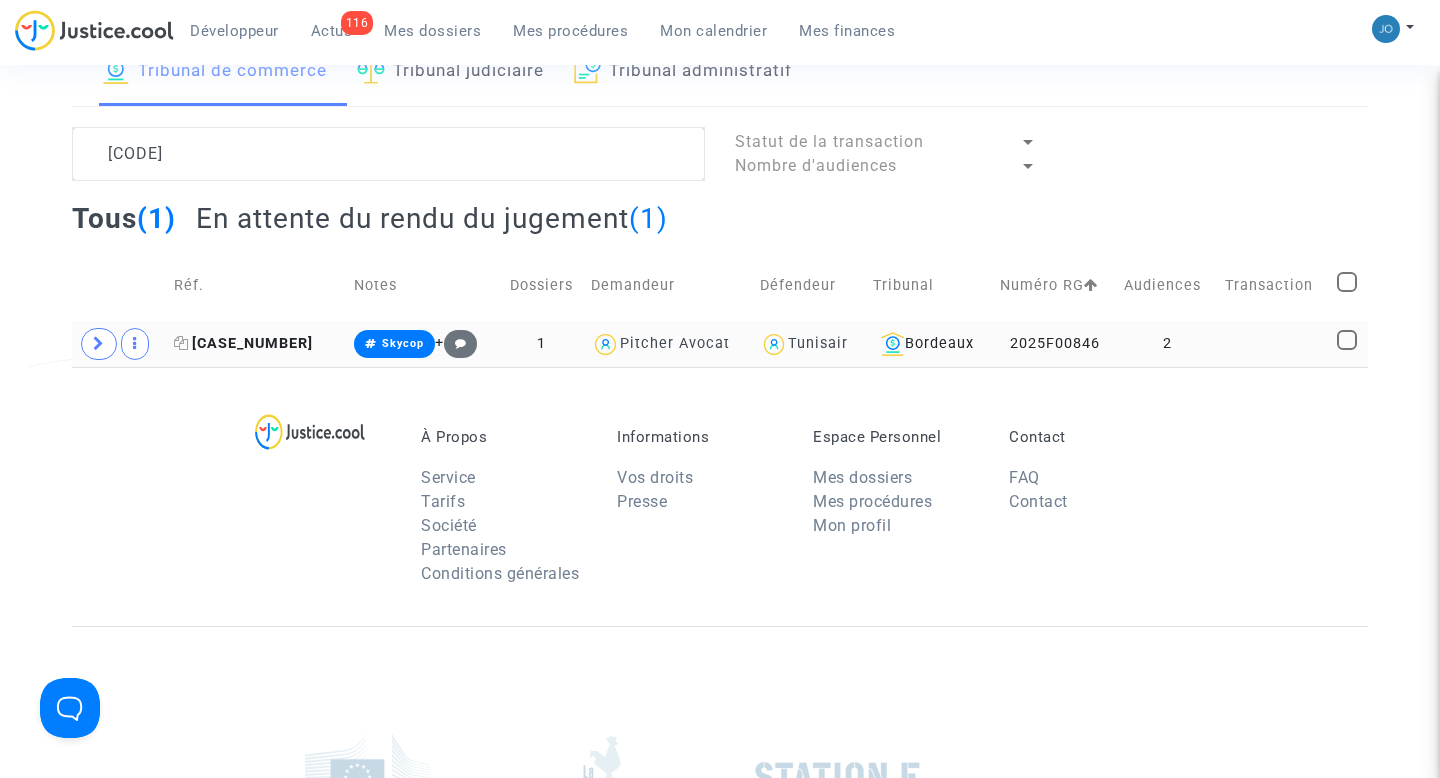 click on "LS-250213-96KQ" 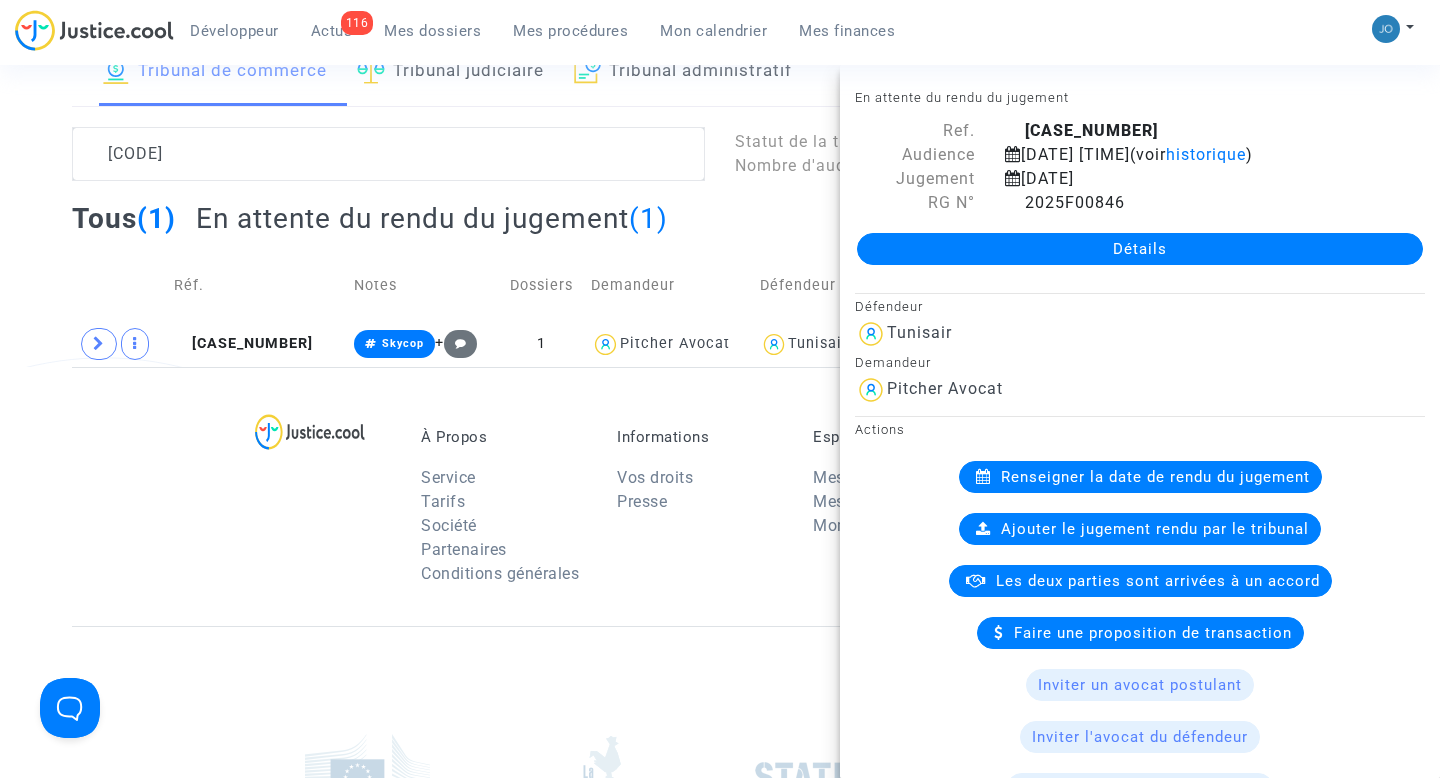 click on "Détails" 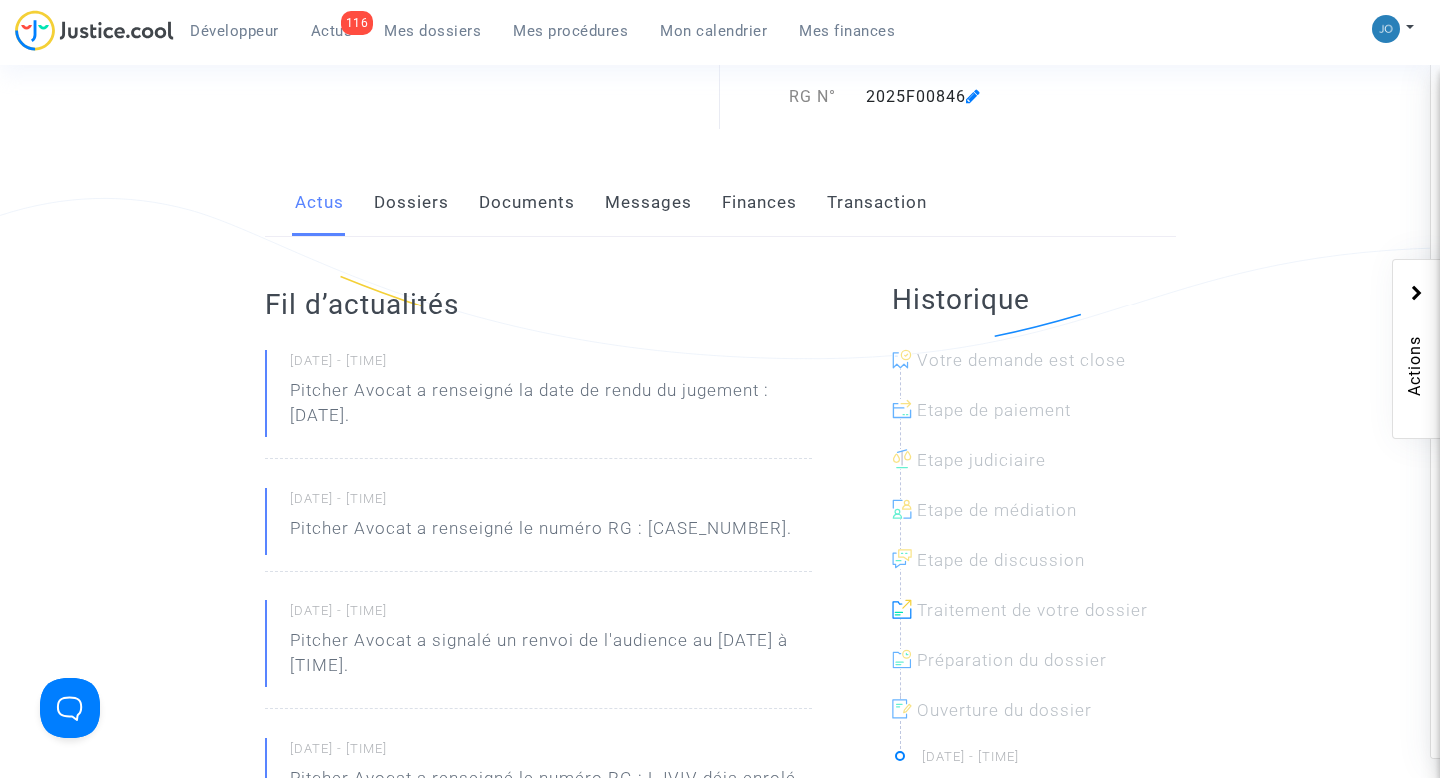 scroll, scrollTop: 279, scrollLeft: 0, axis: vertical 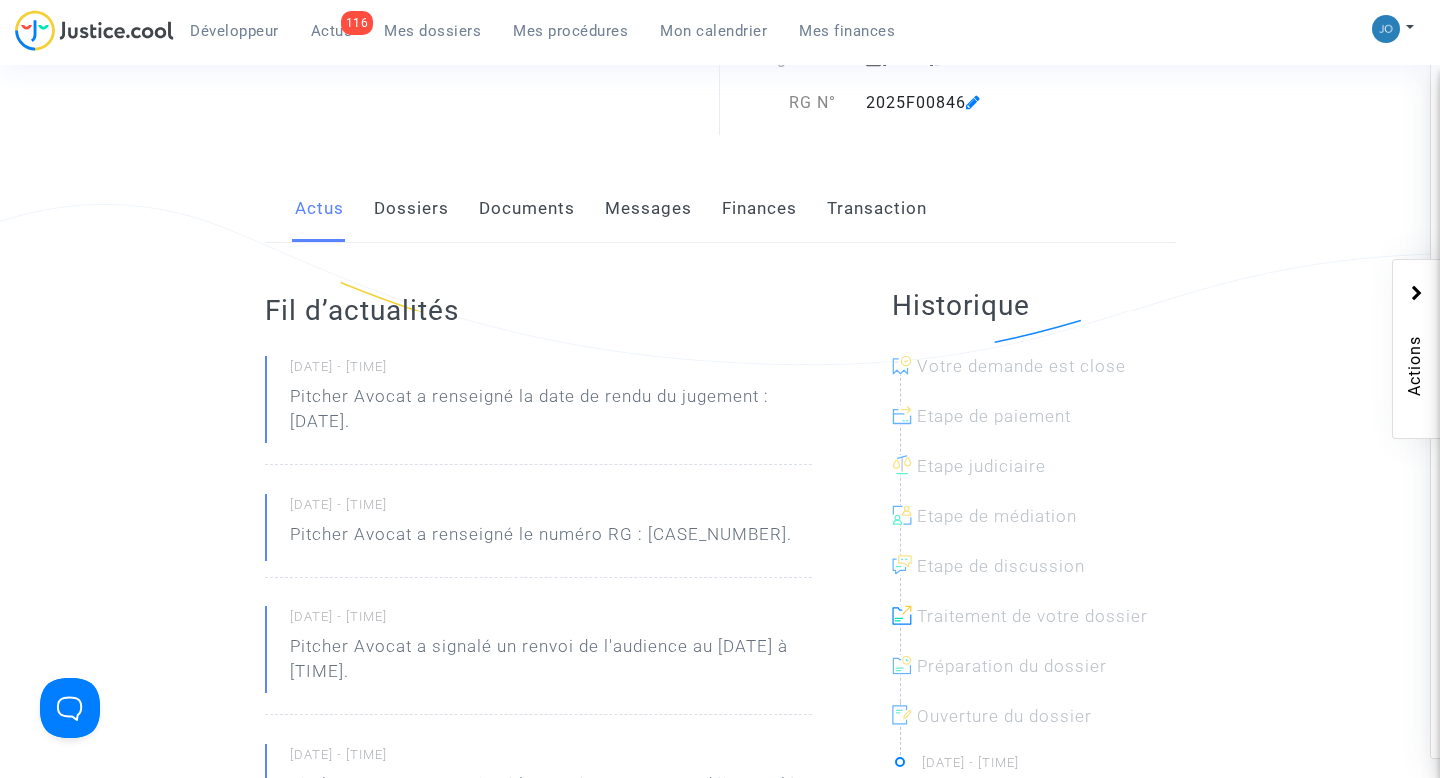 click on "Dossiers" 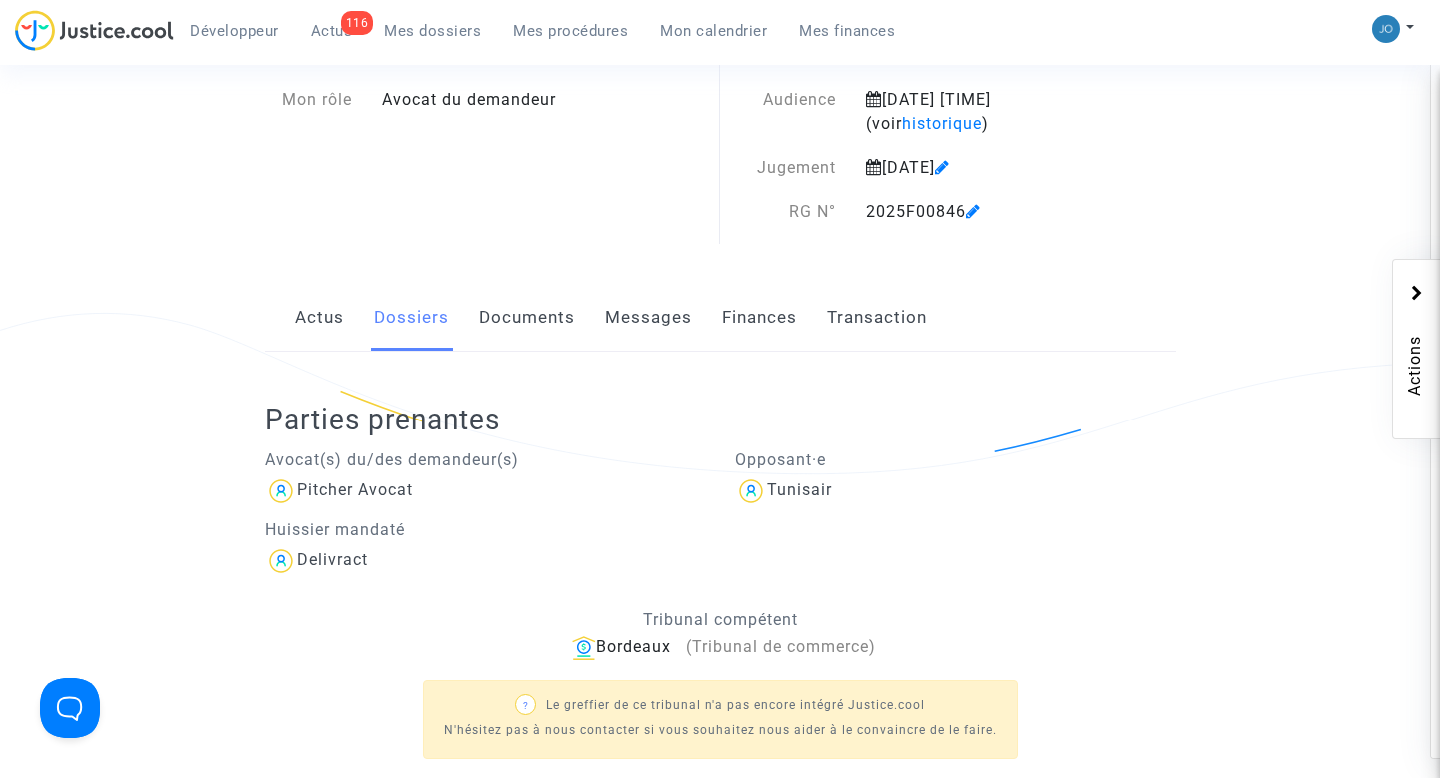 scroll, scrollTop: 169, scrollLeft: 0, axis: vertical 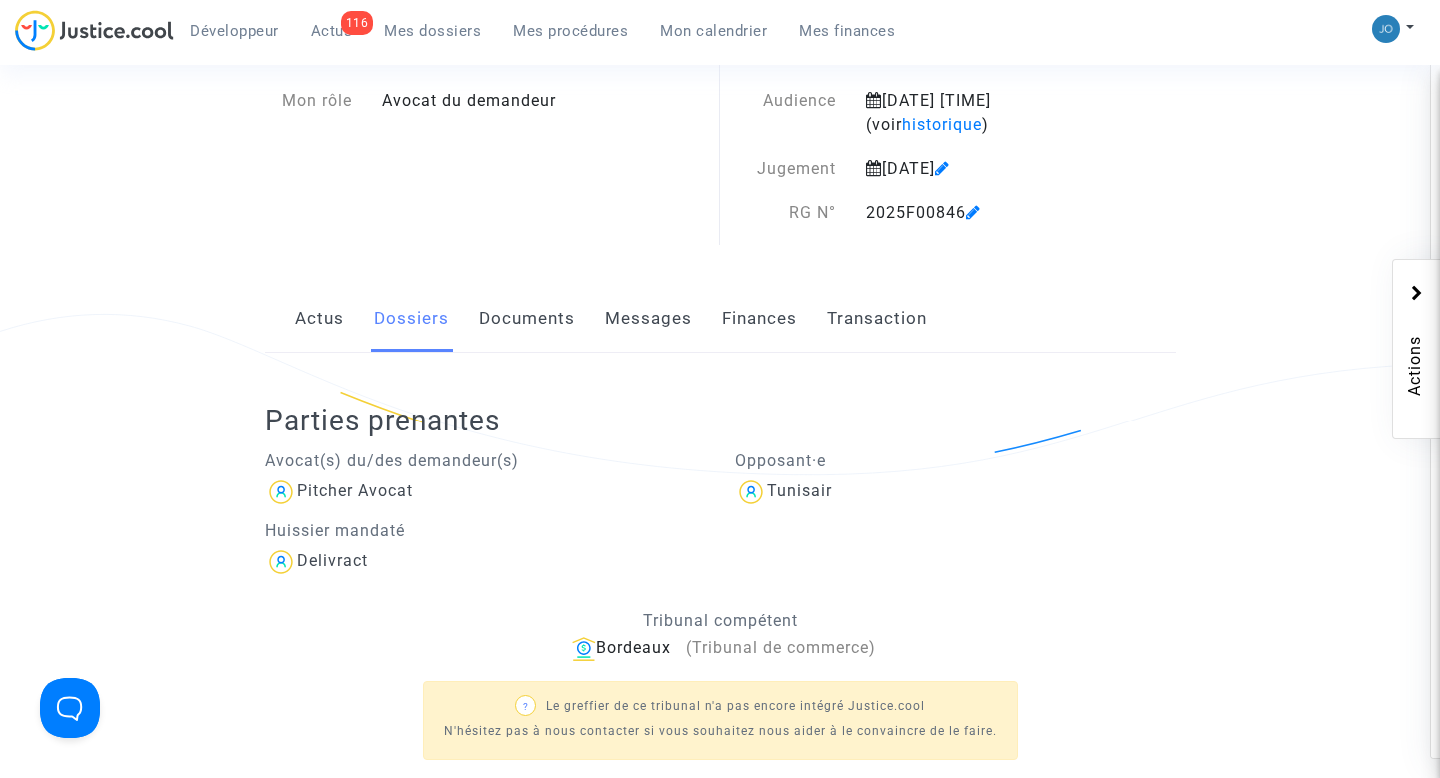 click on "Documents" 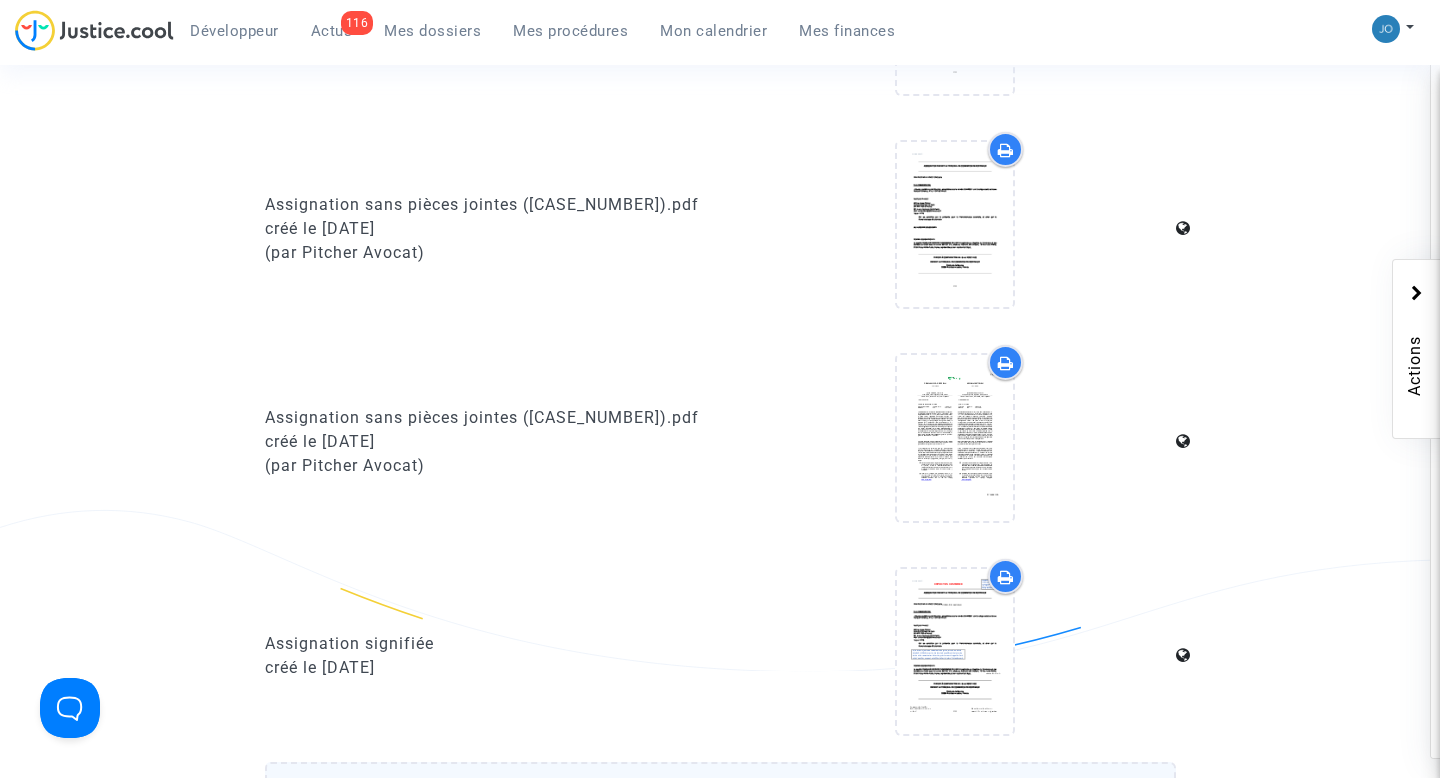 scroll, scrollTop: 817, scrollLeft: 0, axis: vertical 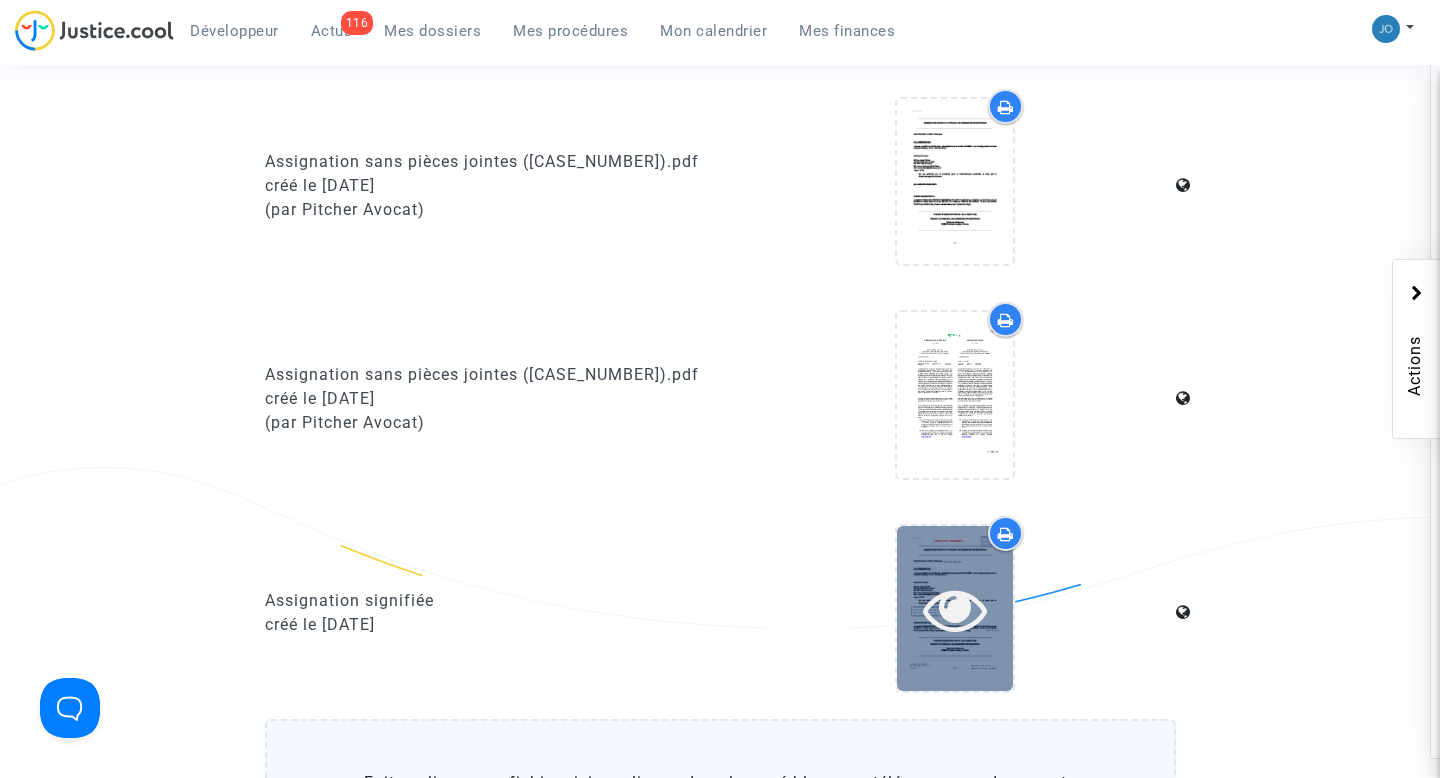 click at bounding box center (955, 609) 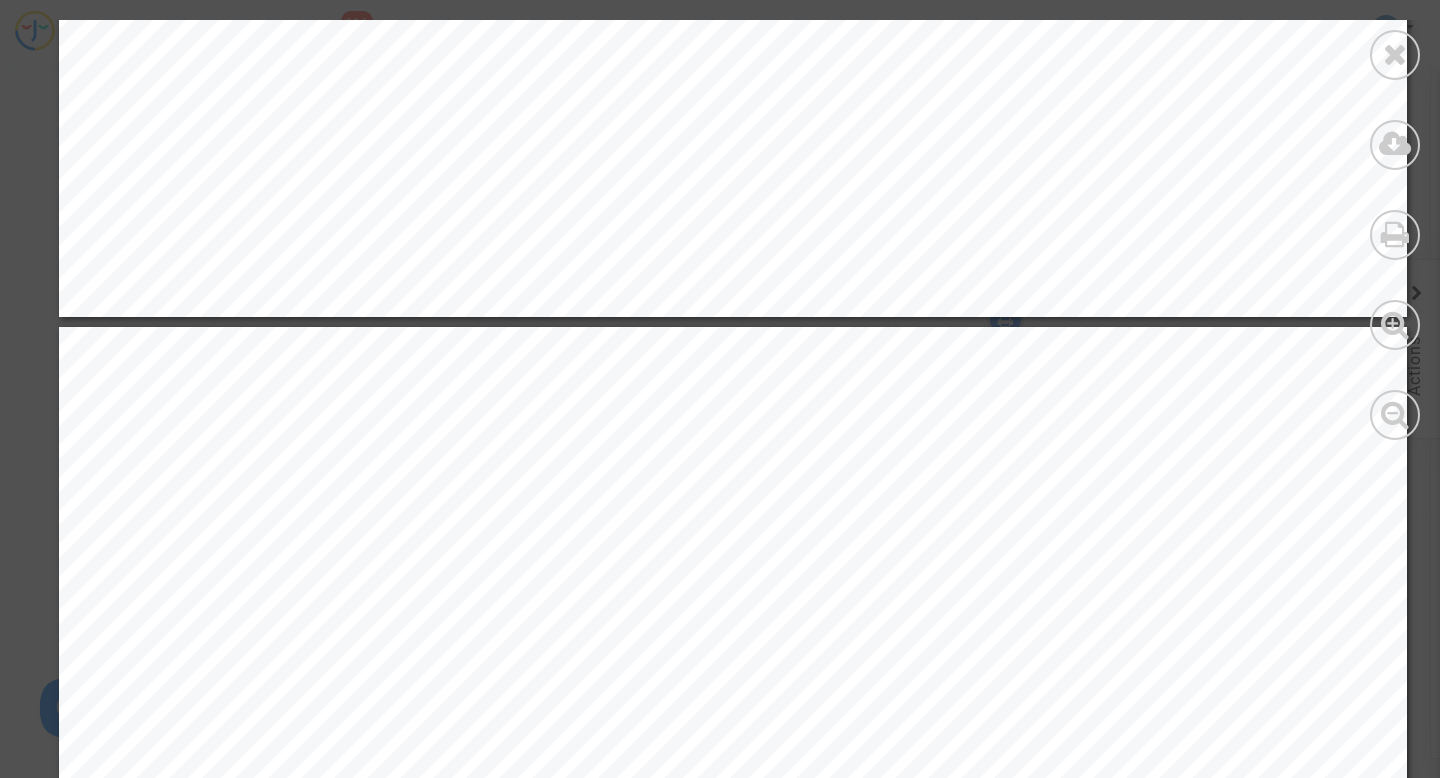 scroll, scrollTop: 1611, scrollLeft: 0, axis: vertical 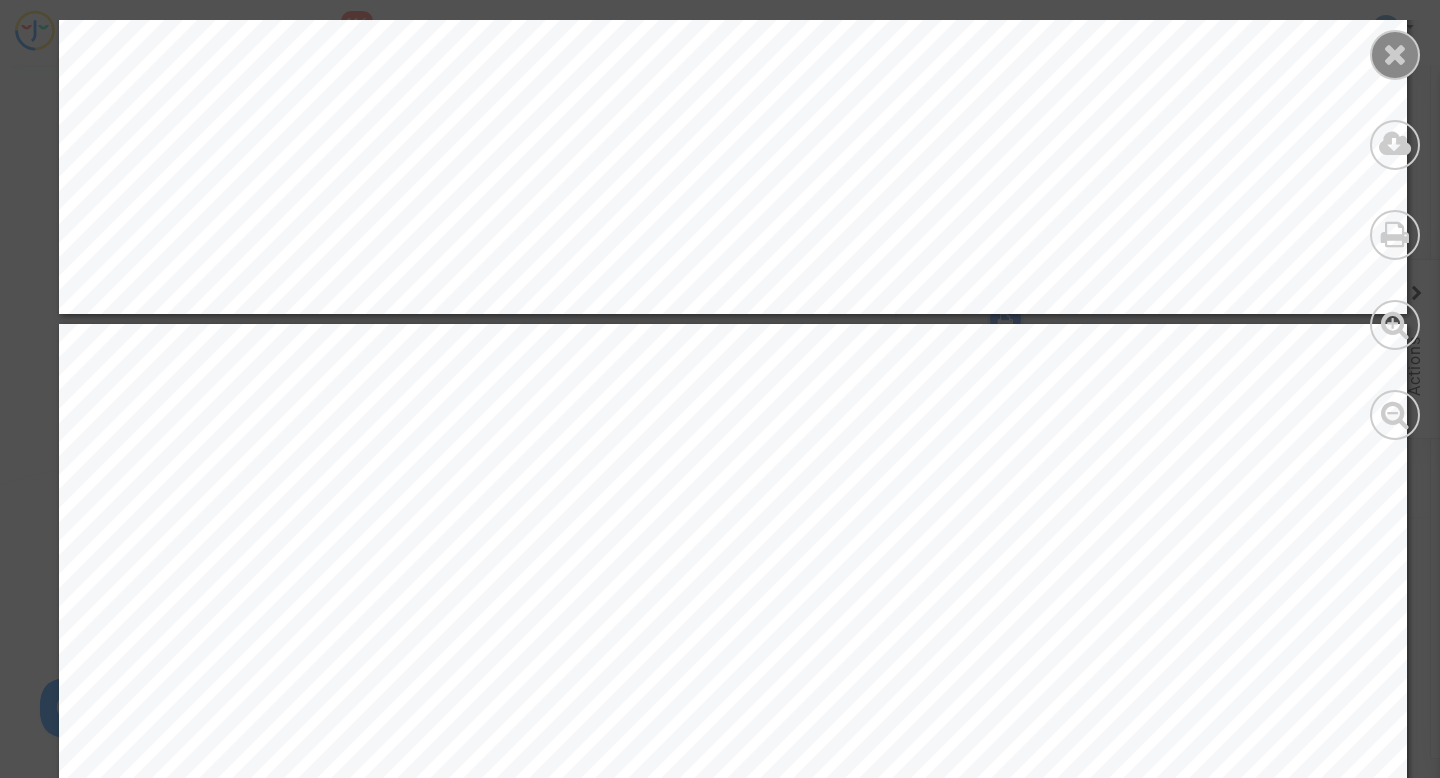 click at bounding box center [1395, 54] 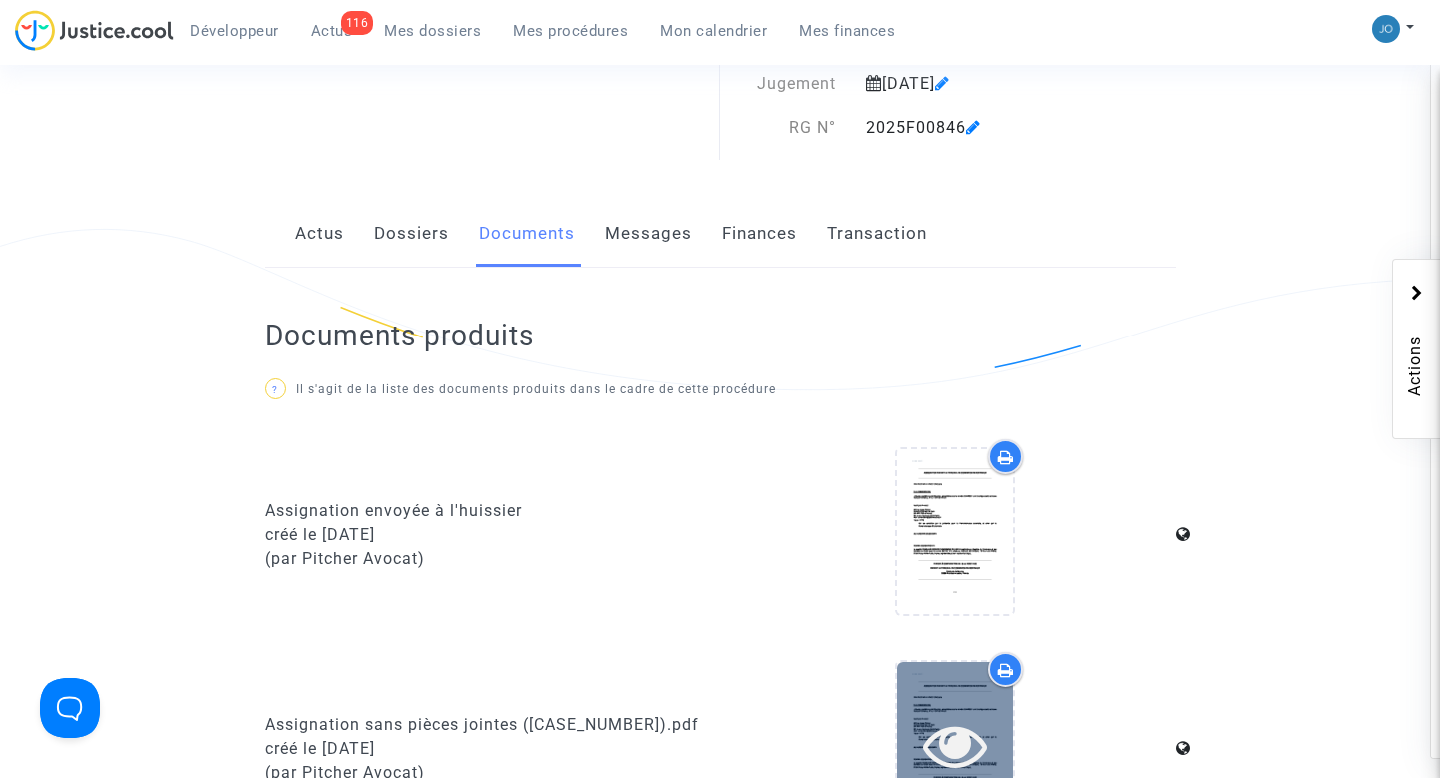 scroll, scrollTop: 0, scrollLeft: 0, axis: both 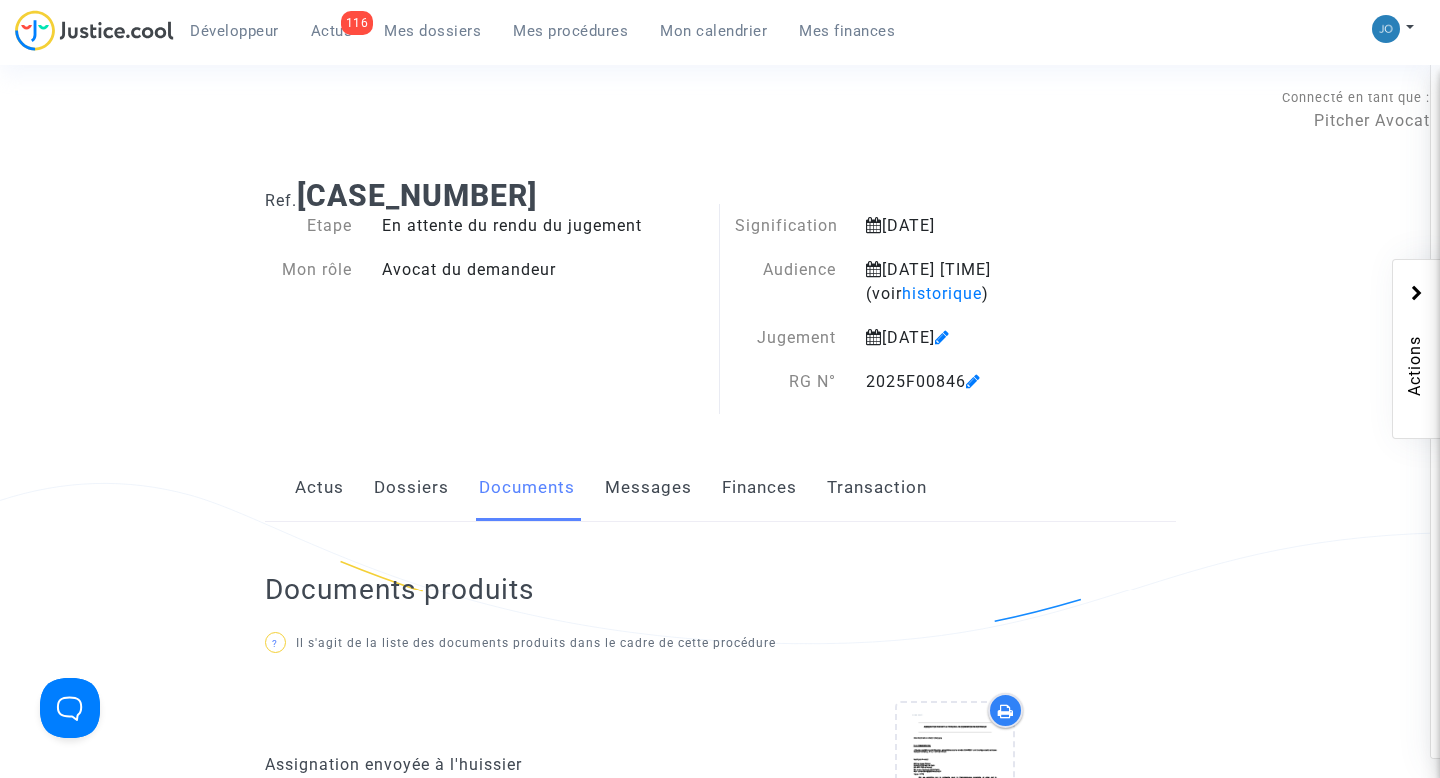 click on "Finances" 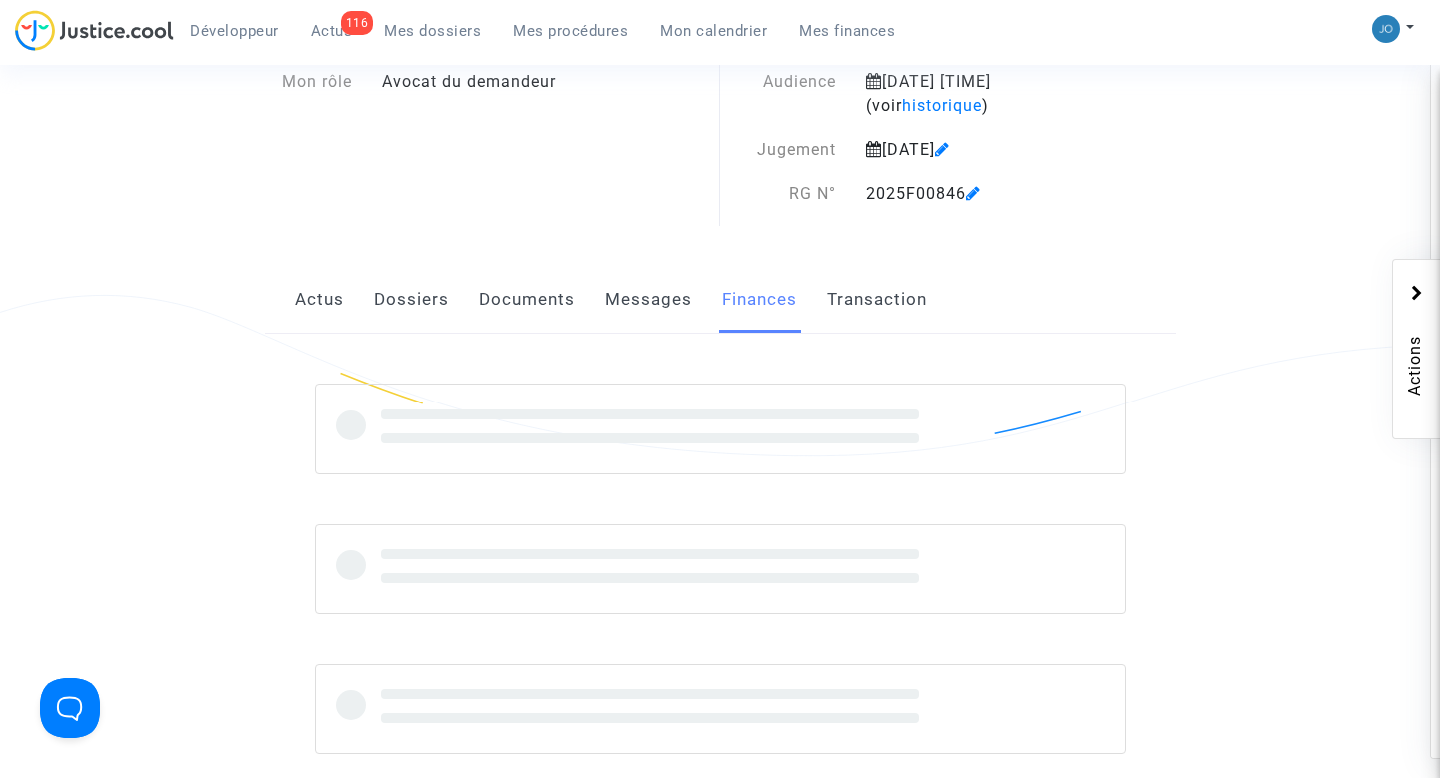 scroll, scrollTop: 199, scrollLeft: 0, axis: vertical 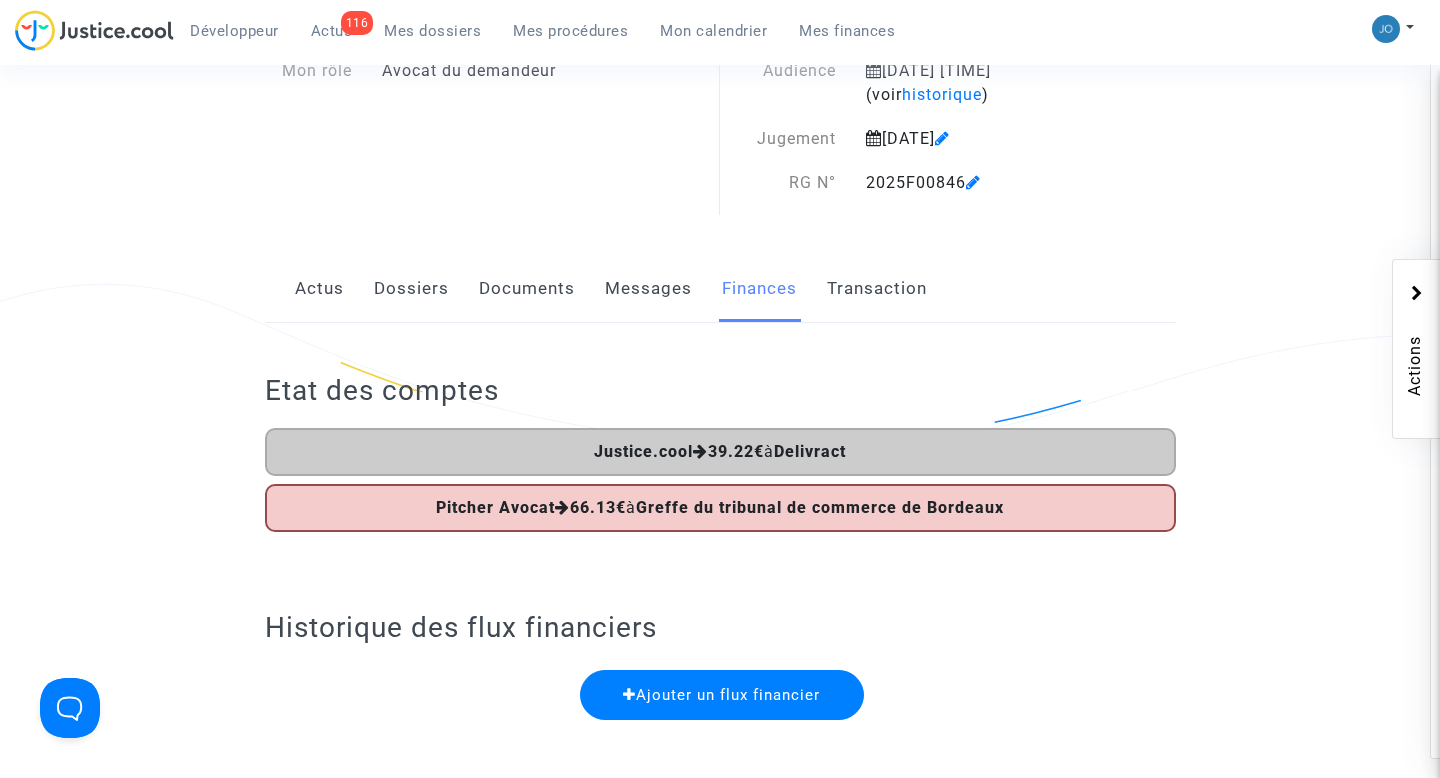 click on "Dossiers" 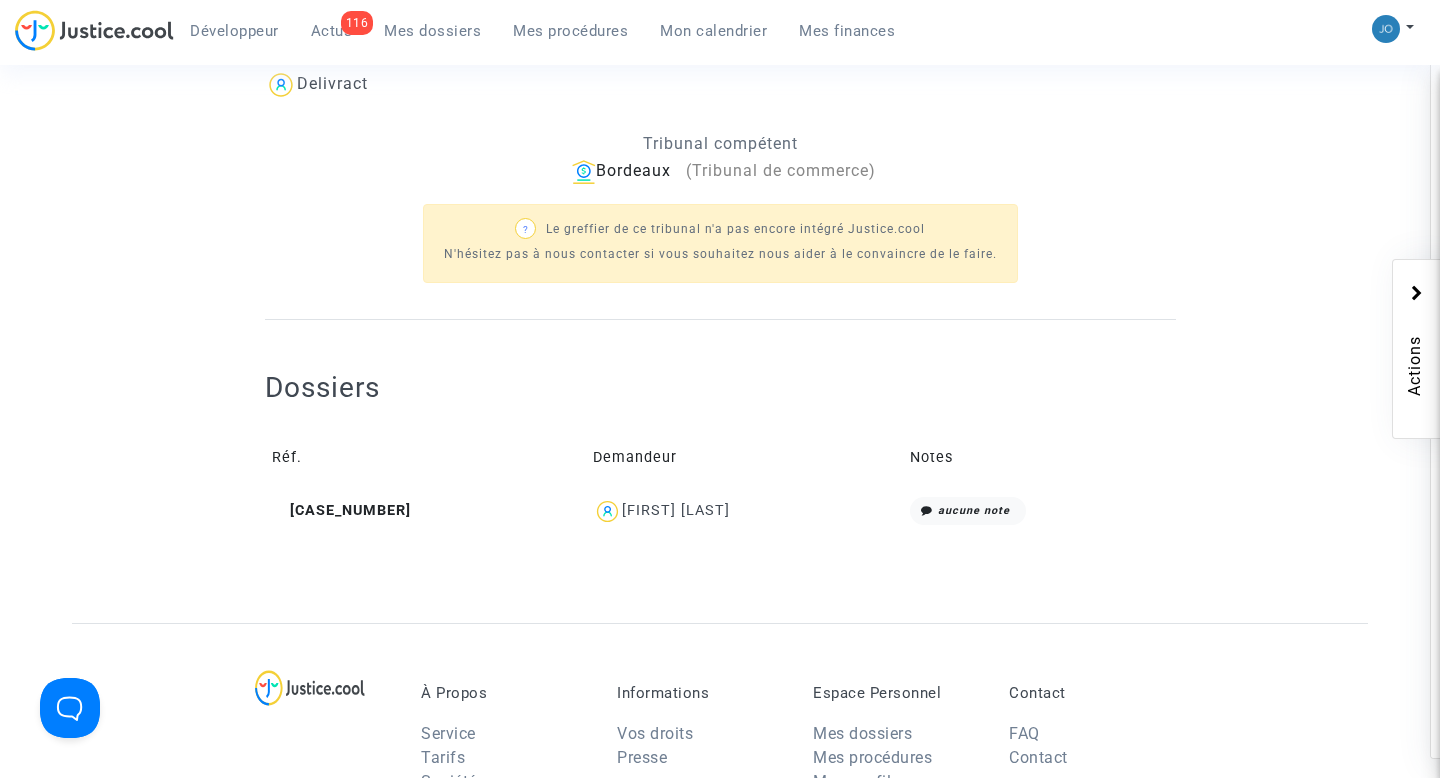 scroll, scrollTop: 650, scrollLeft: 0, axis: vertical 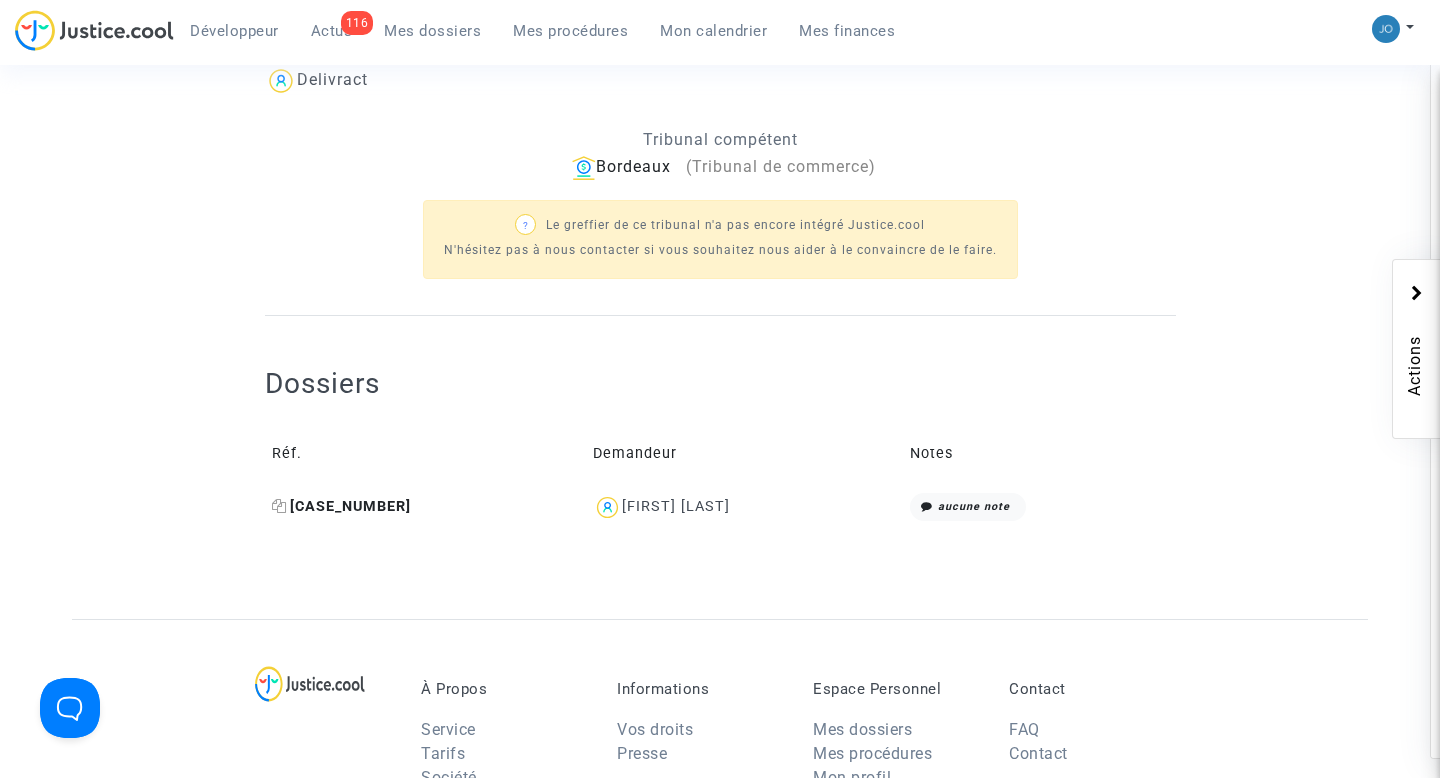drag, startPoint x: 429, startPoint y: 511, endPoint x: 389, endPoint y: 512, distance: 40.012497 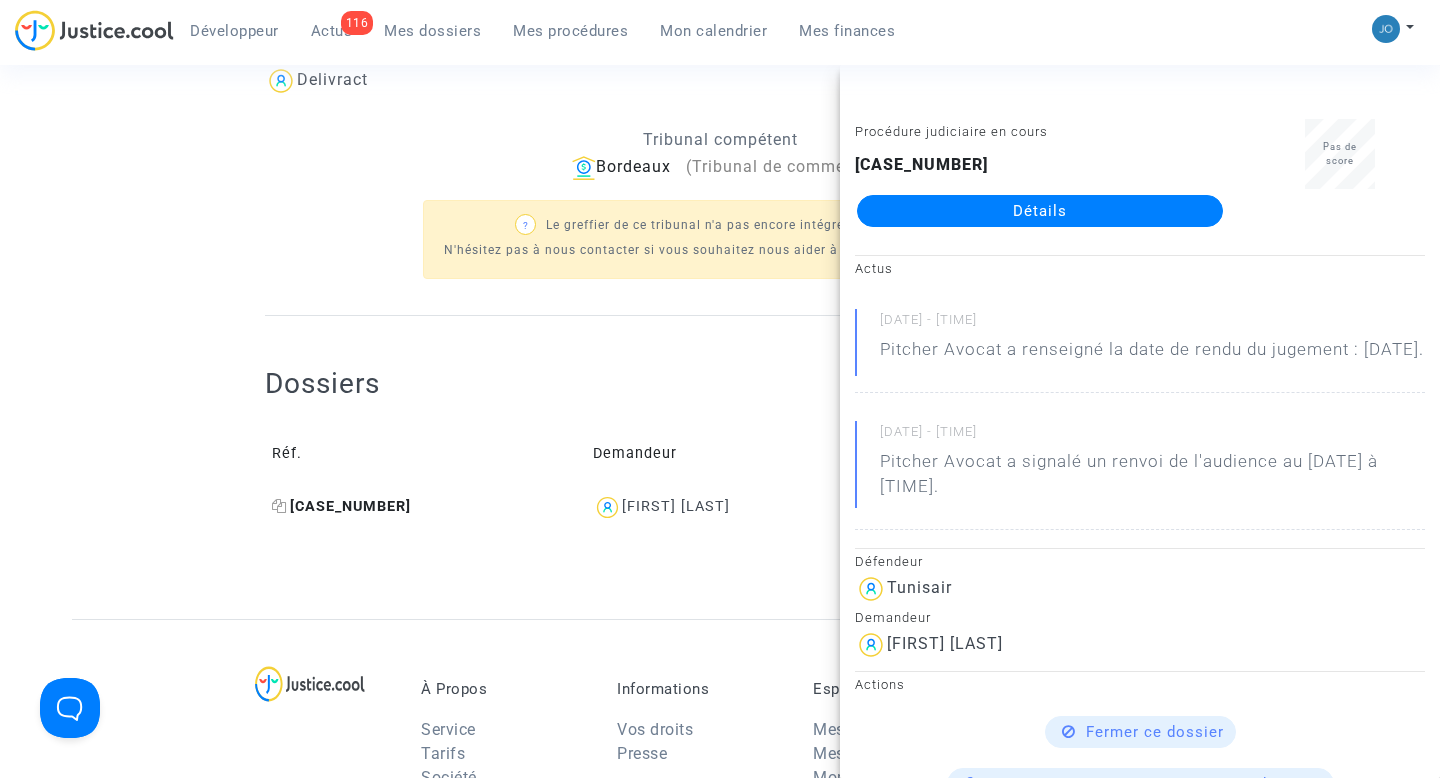 copy on "KG6A" 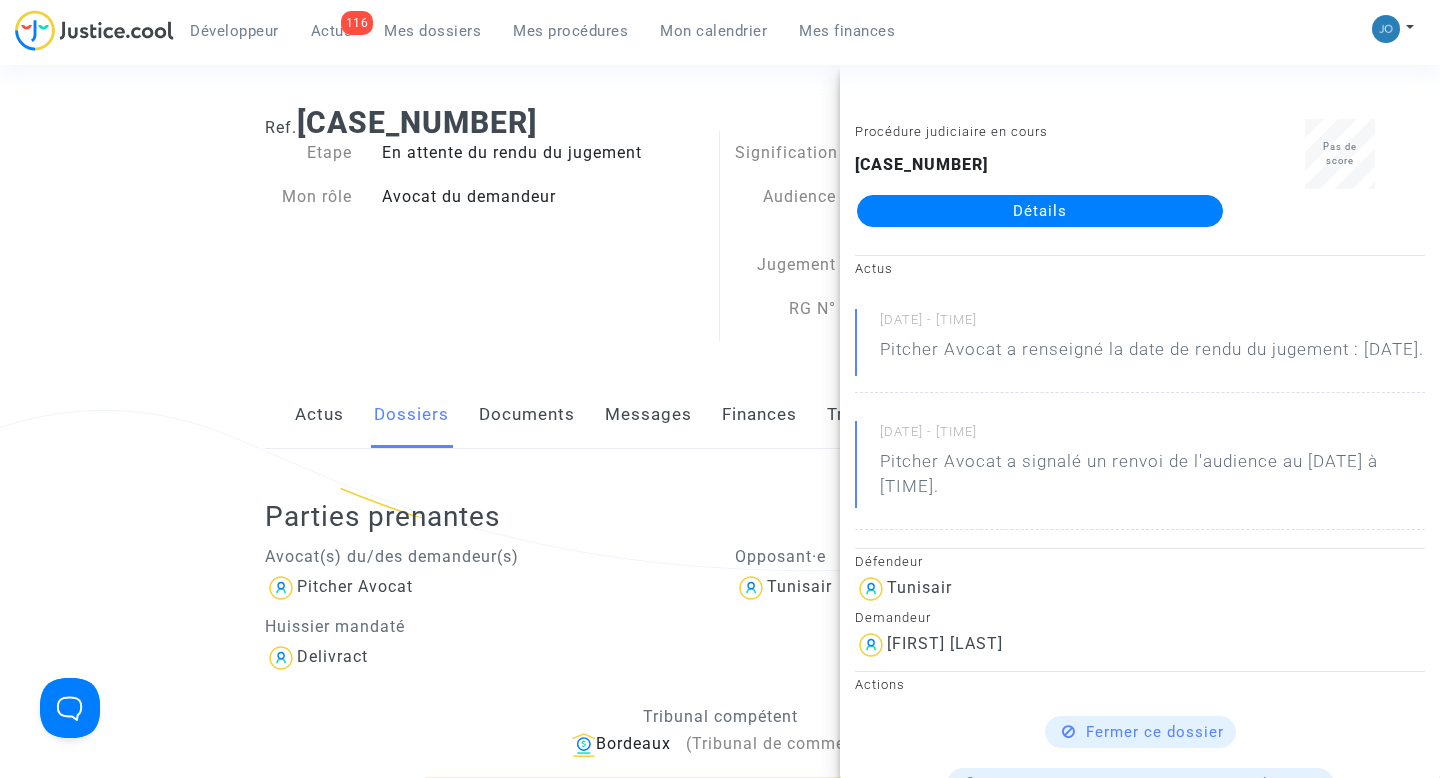 scroll, scrollTop: 0, scrollLeft: 0, axis: both 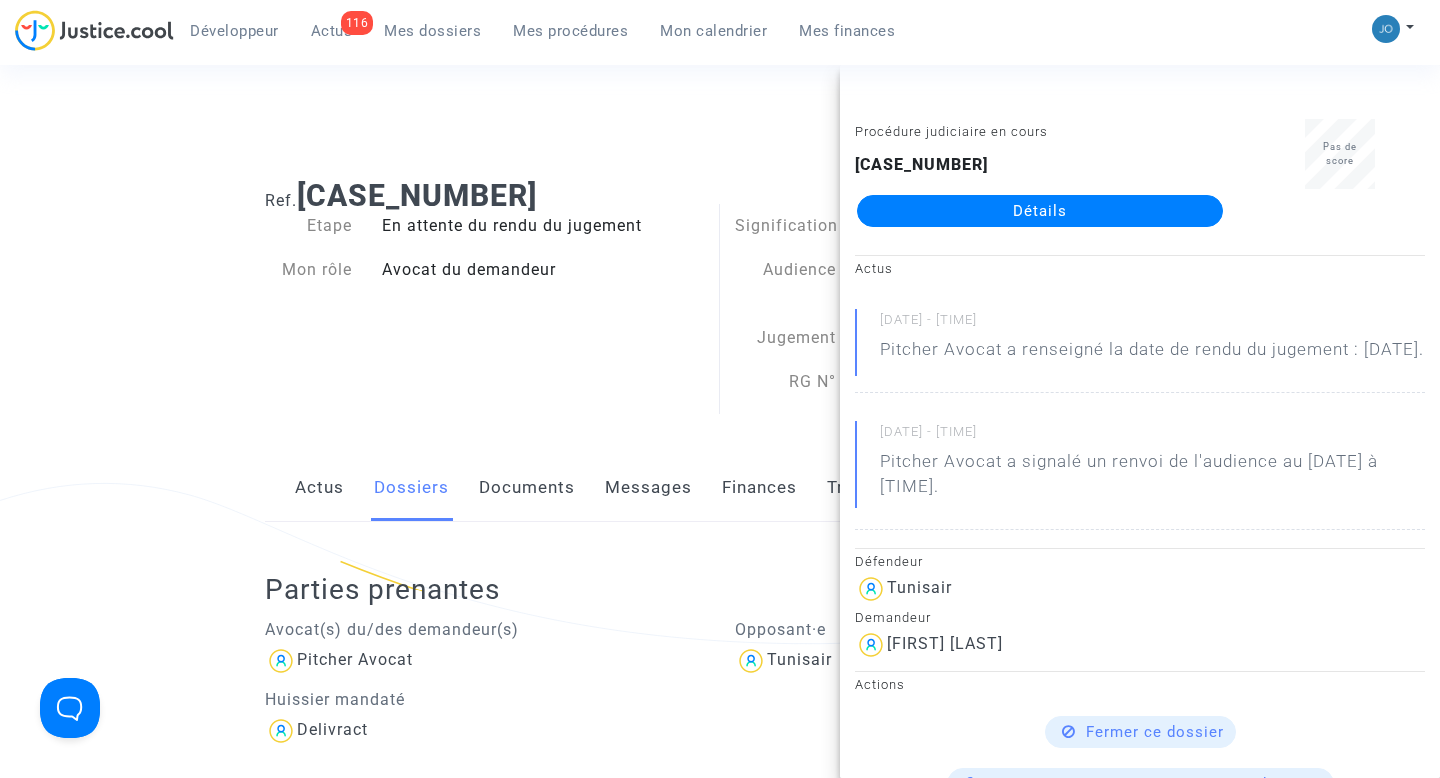click on "Etape   En attente du rendu du jugement   Mon rôle   Avocat du demandeur" 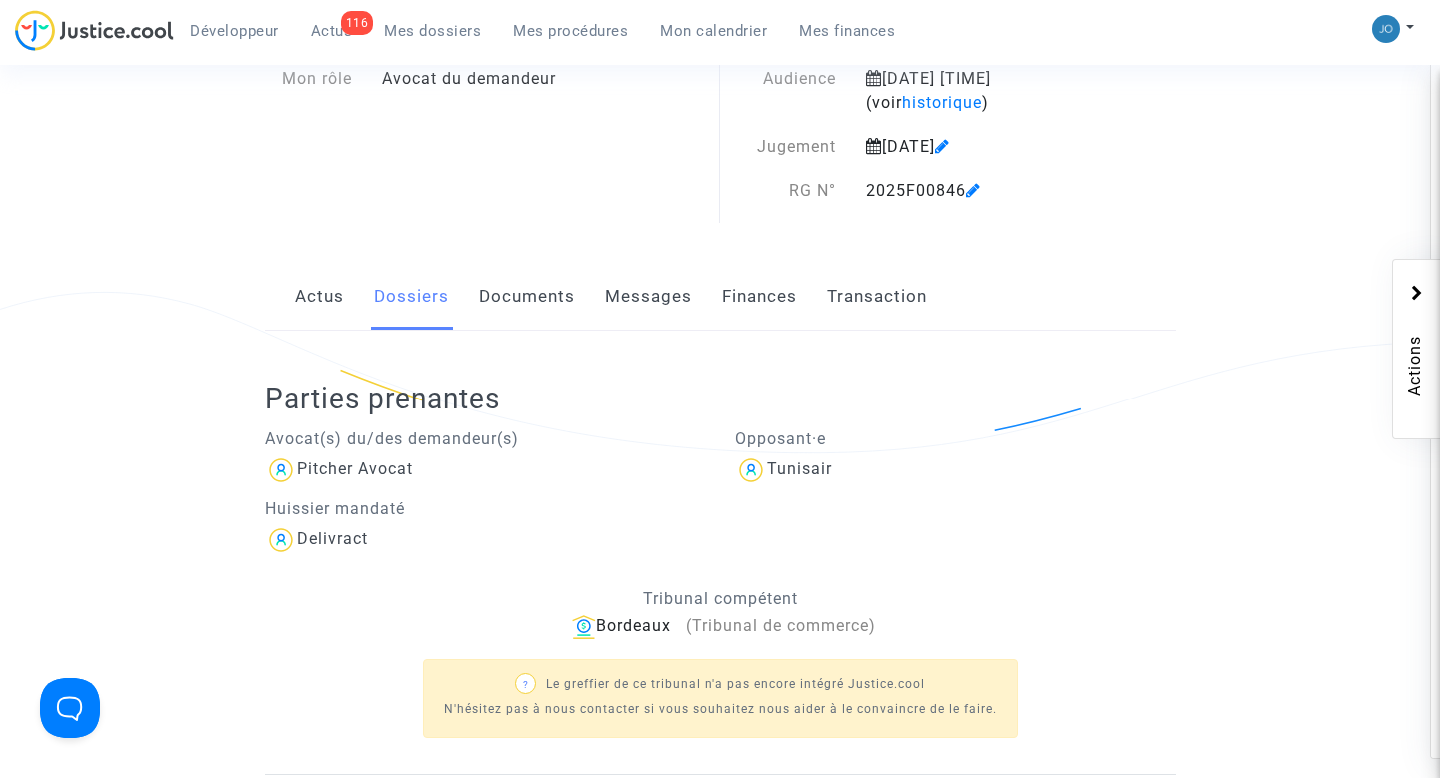 scroll, scrollTop: 158, scrollLeft: 0, axis: vertical 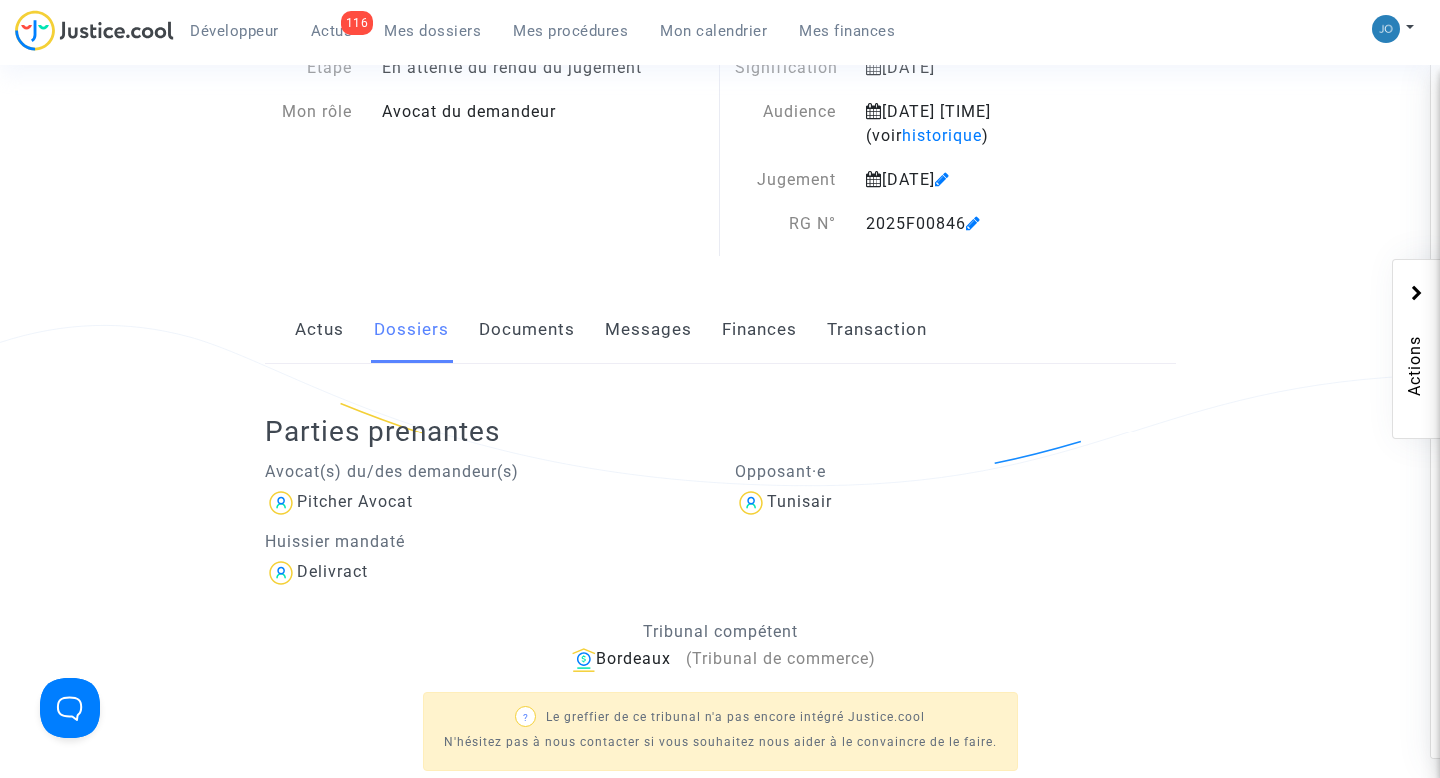 click on "Actus" 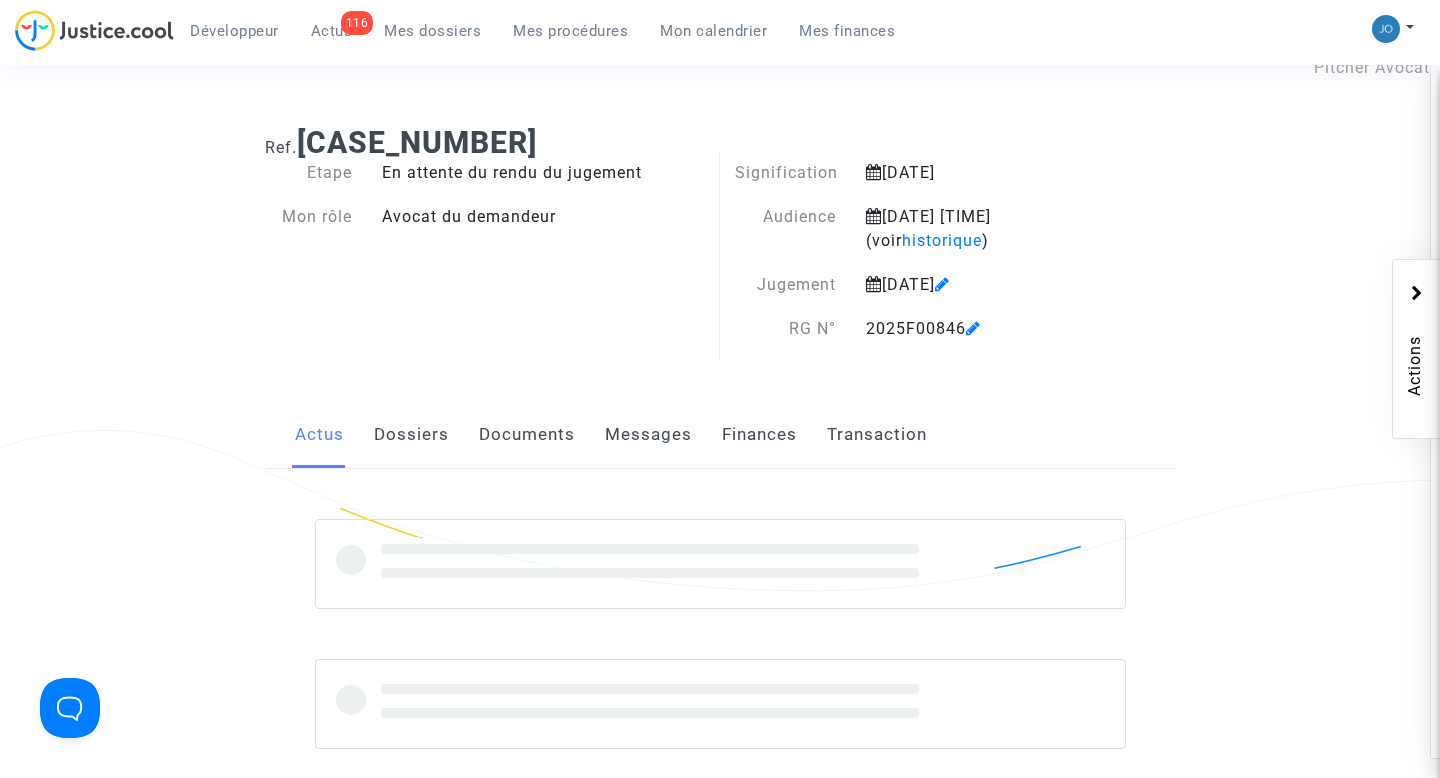 scroll, scrollTop: 45, scrollLeft: 0, axis: vertical 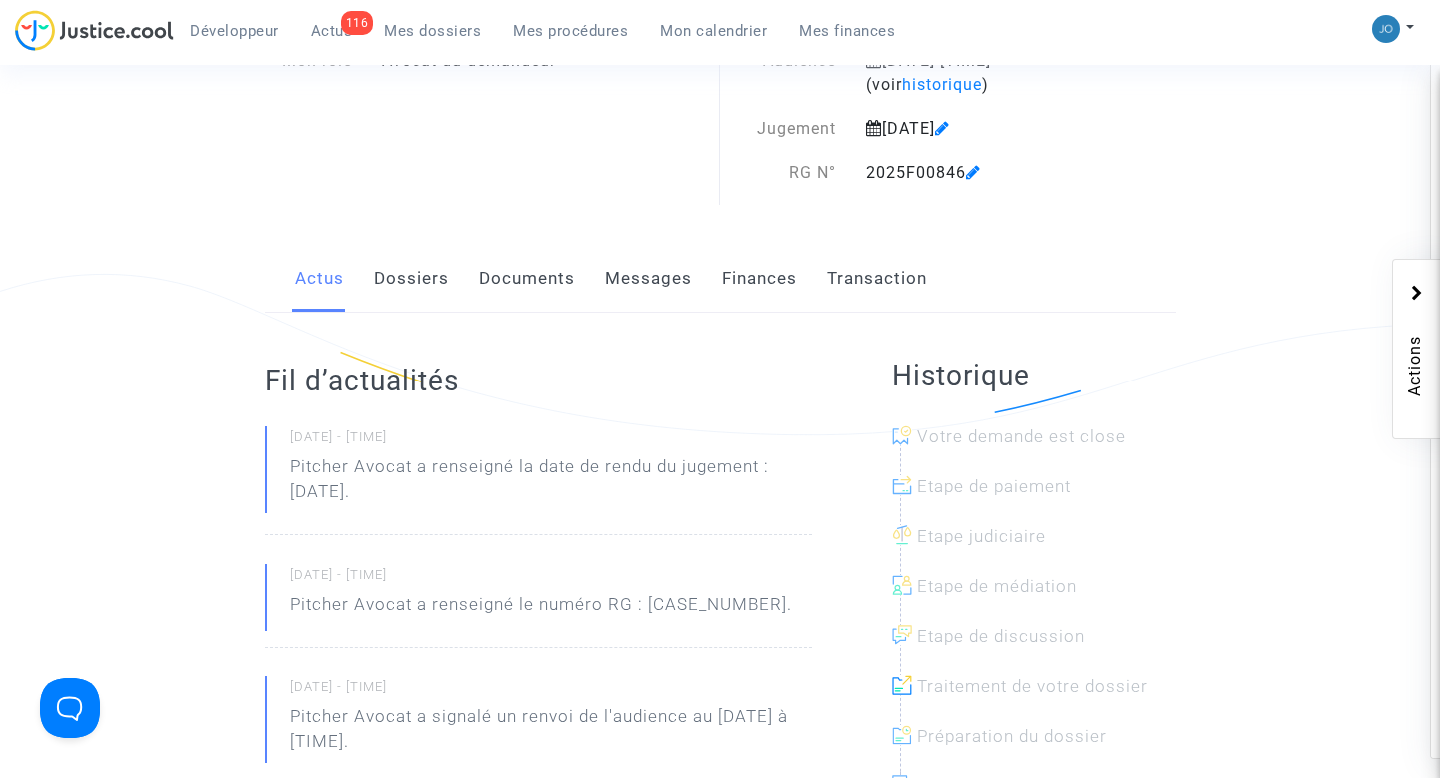 click on "Dossiers" 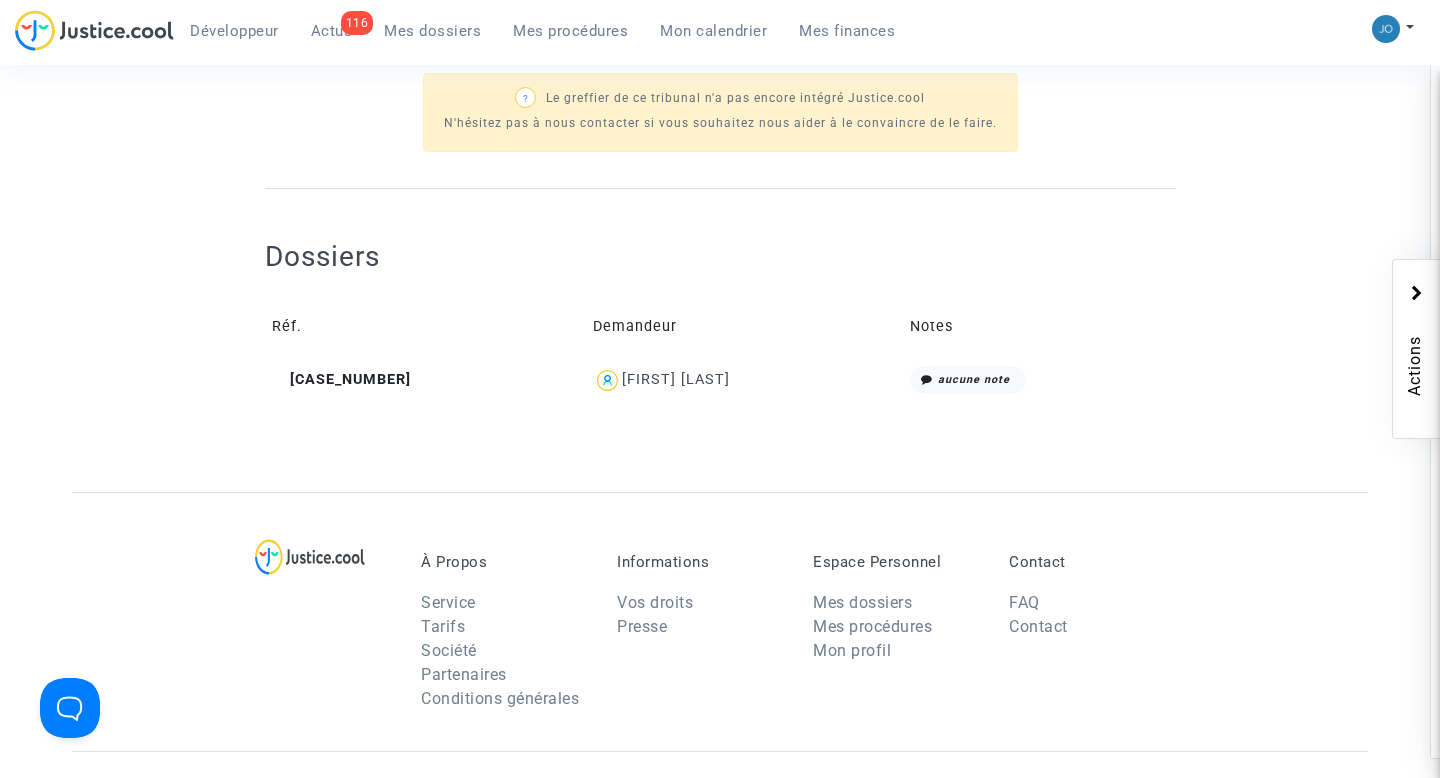 scroll, scrollTop: 788, scrollLeft: 0, axis: vertical 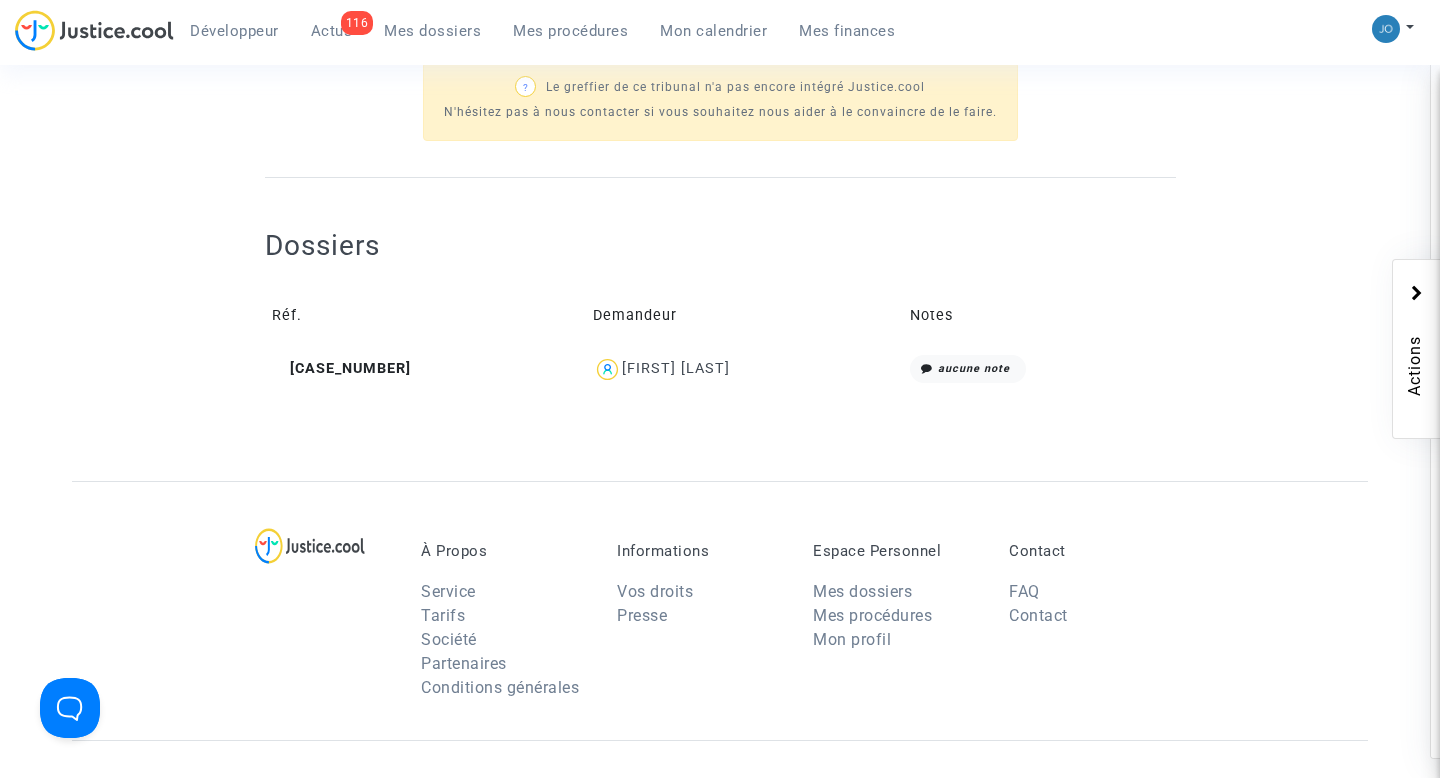 click 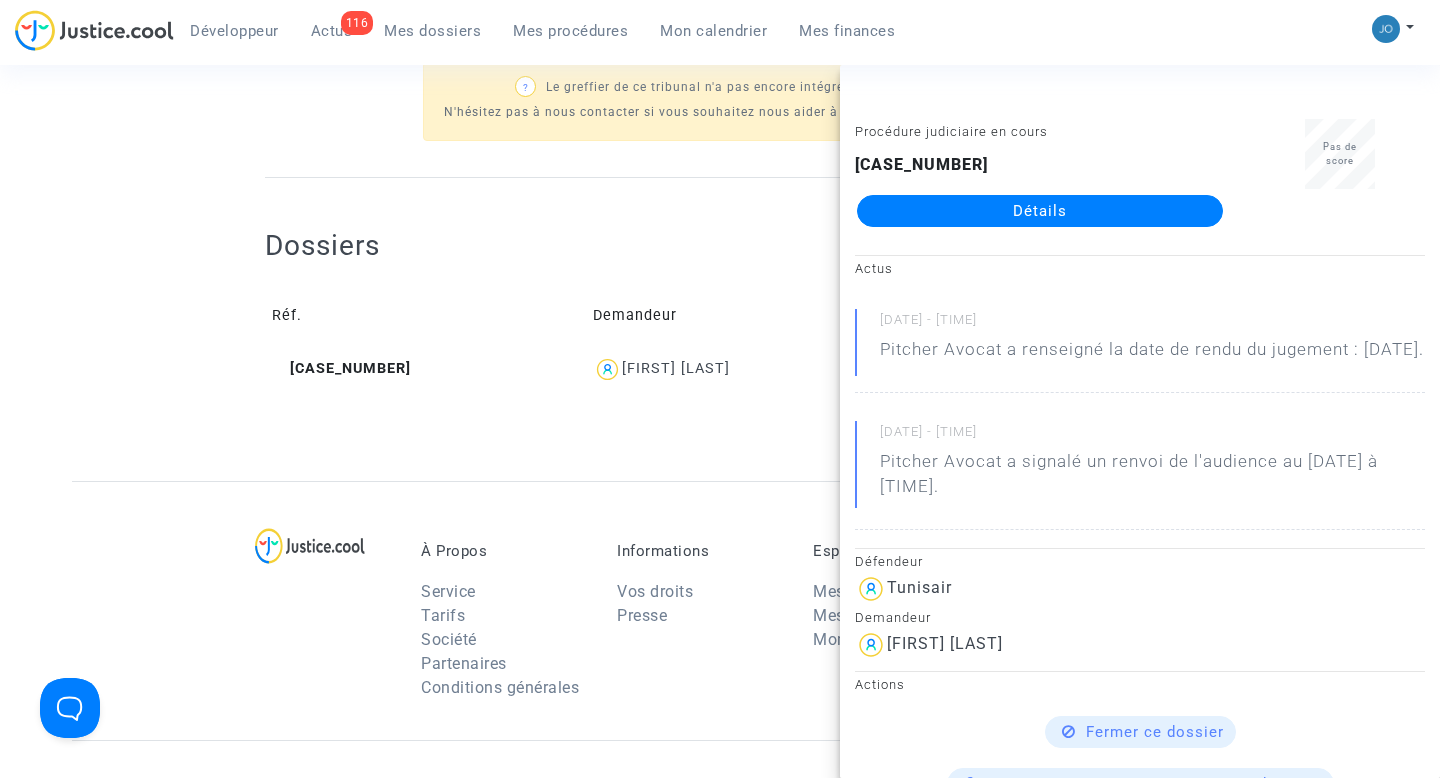 click on "Dossiers  Réf.   Demandeur   Notes  CFR-250123-KG6A Sirine Mabrouk  aucune note" 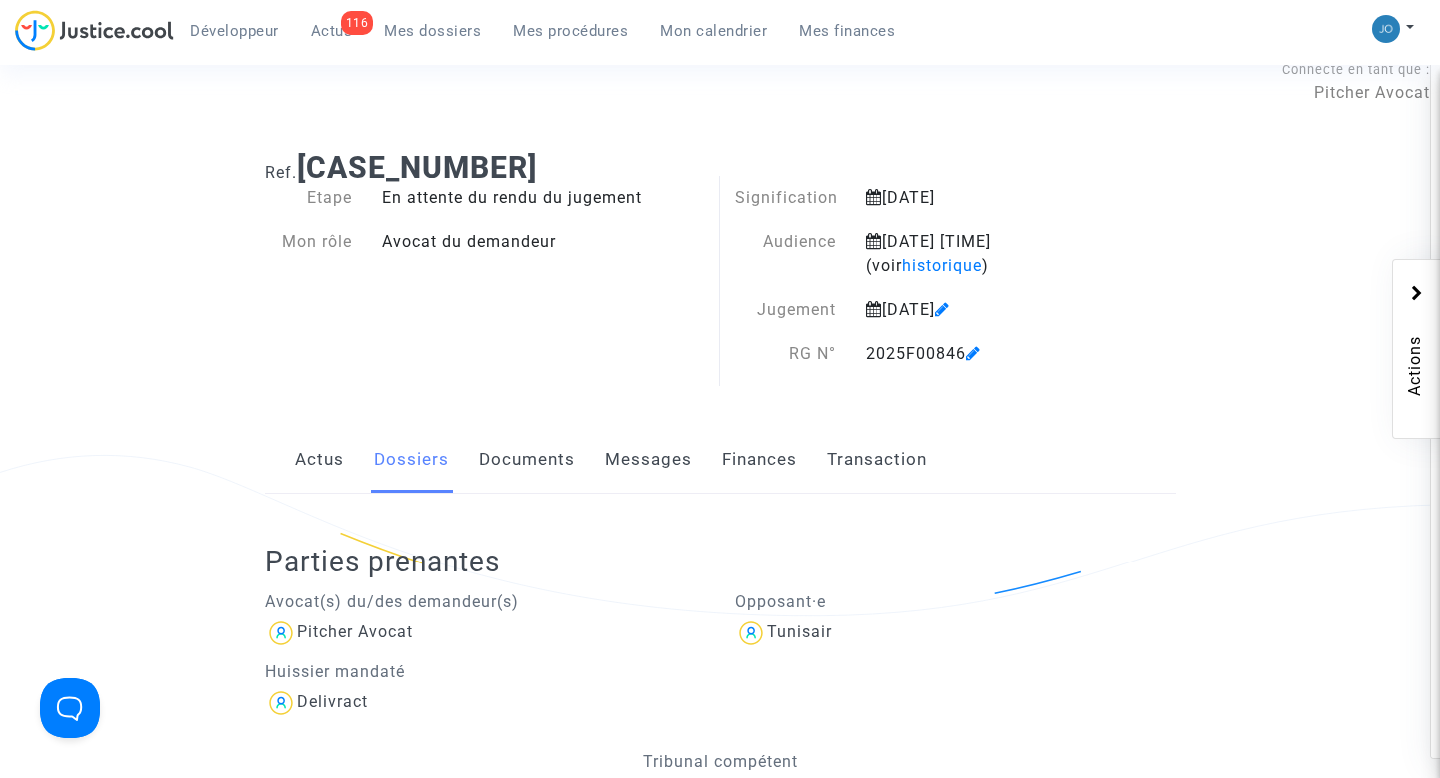 scroll, scrollTop: 0, scrollLeft: 0, axis: both 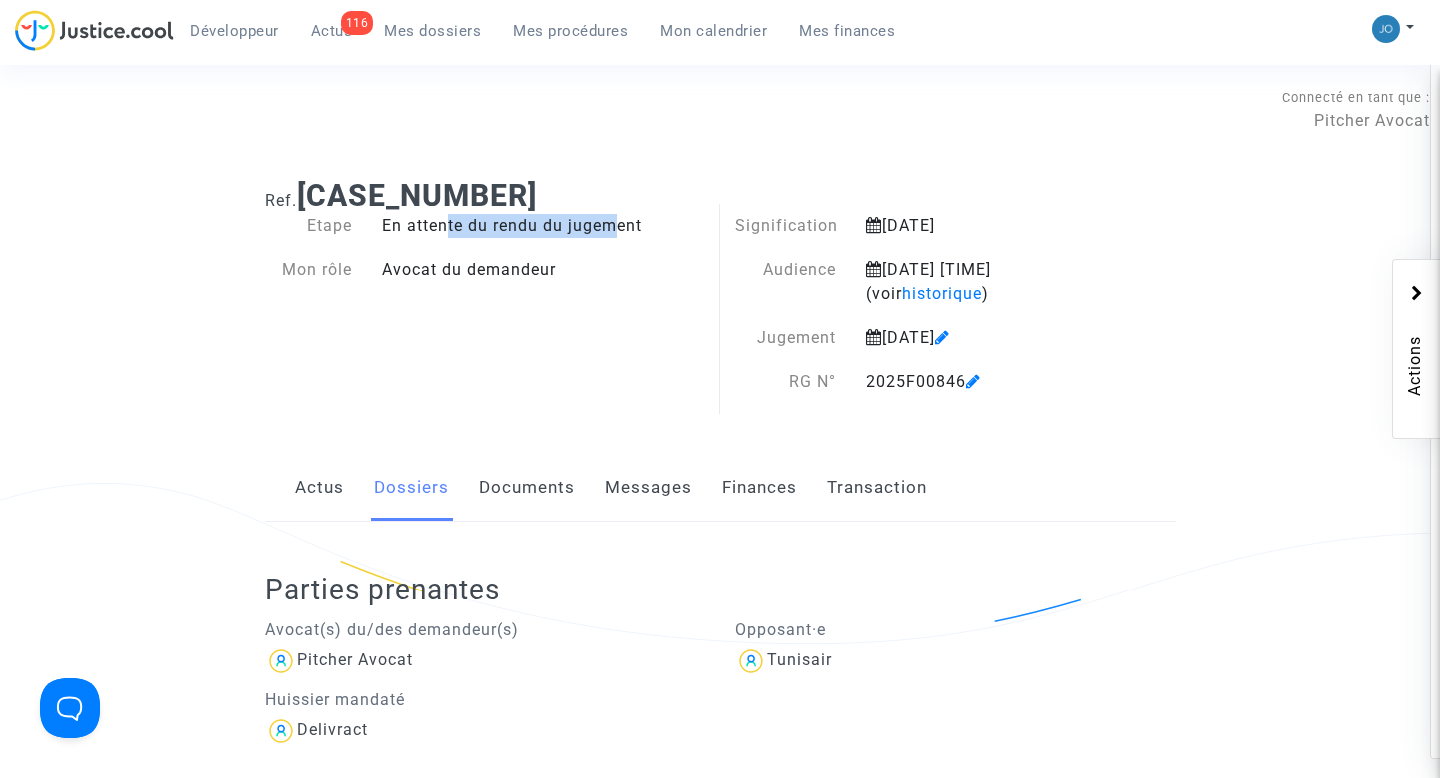 drag, startPoint x: 441, startPoint y: 229, endPoint x: 616, endPoint y: 229, distance: 175 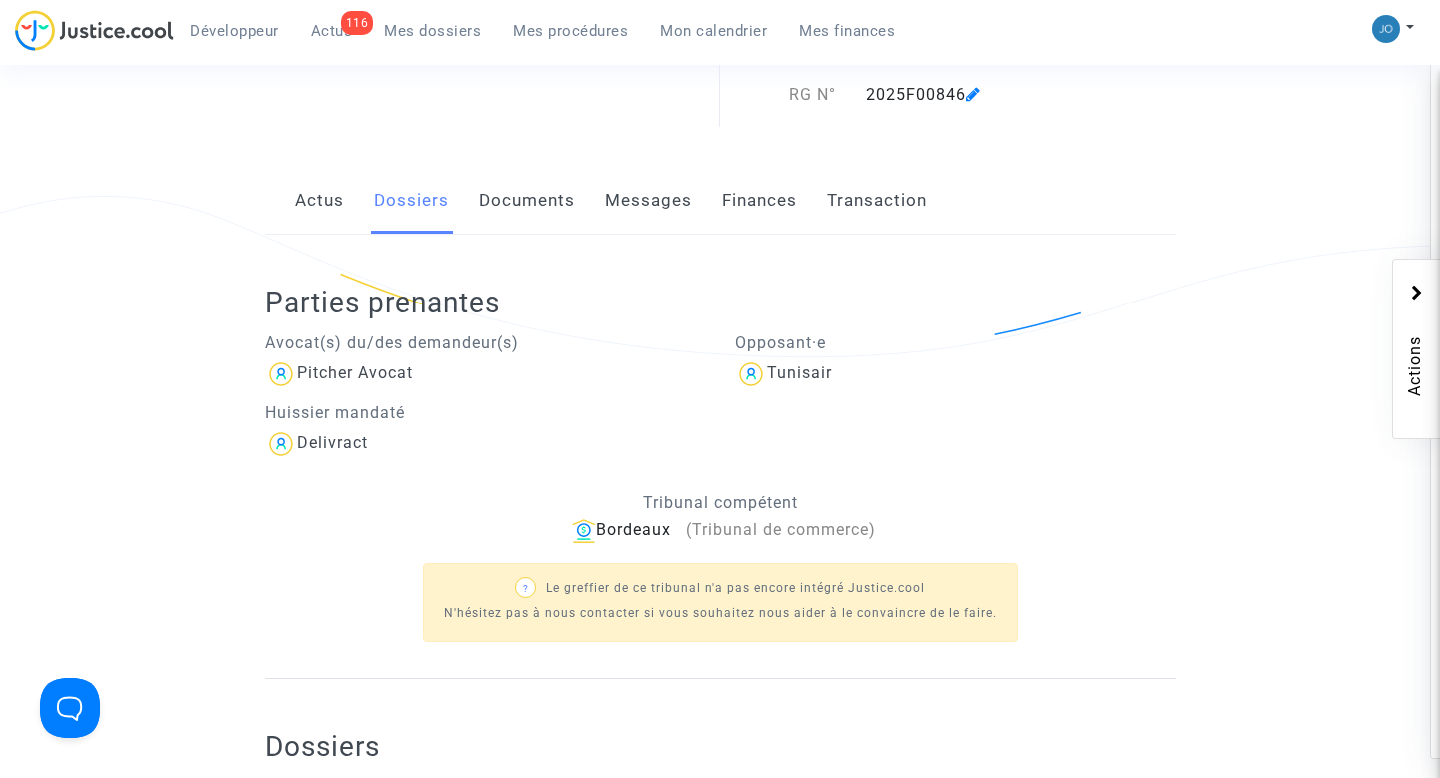 scroll, scrollTop: 0, scrollLeft: 0, axis: both 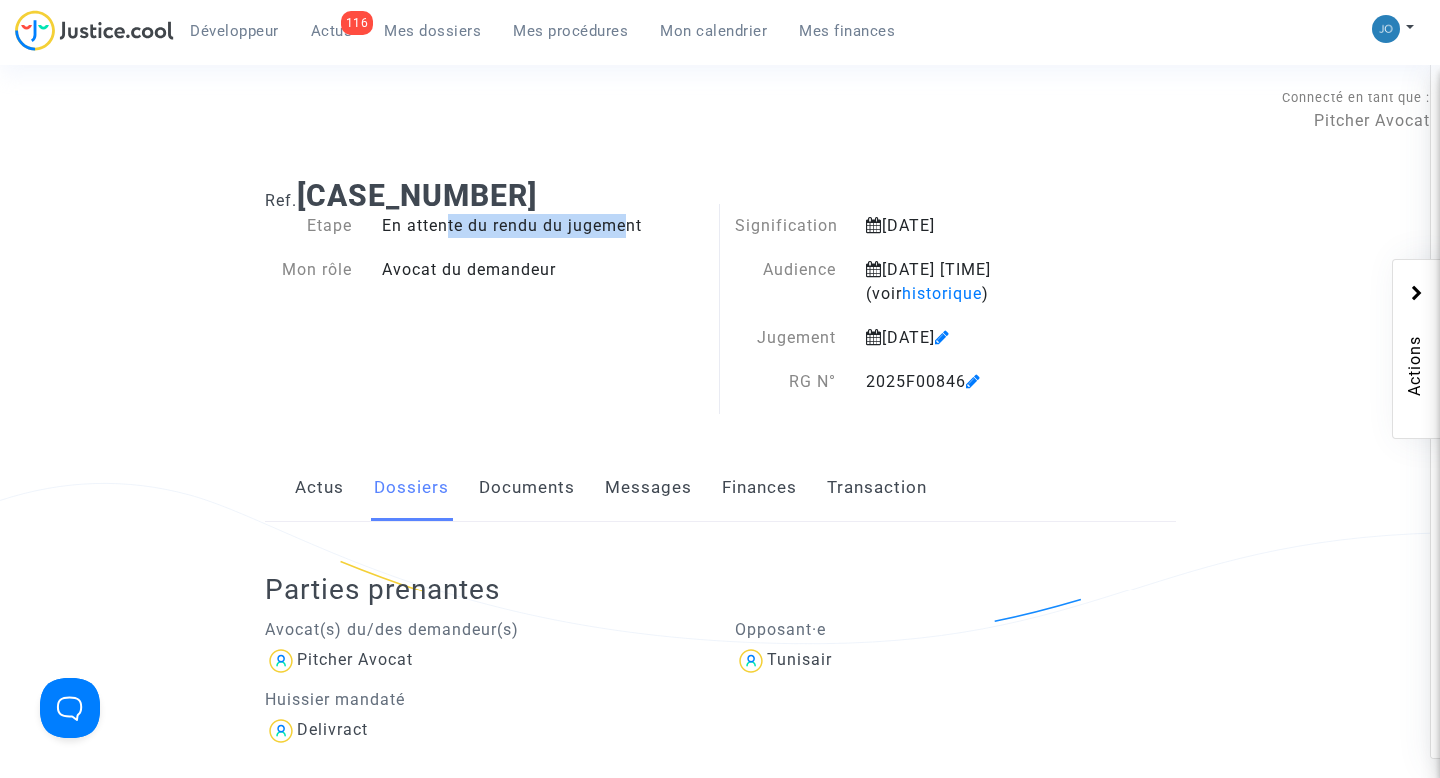 click on "Documents" 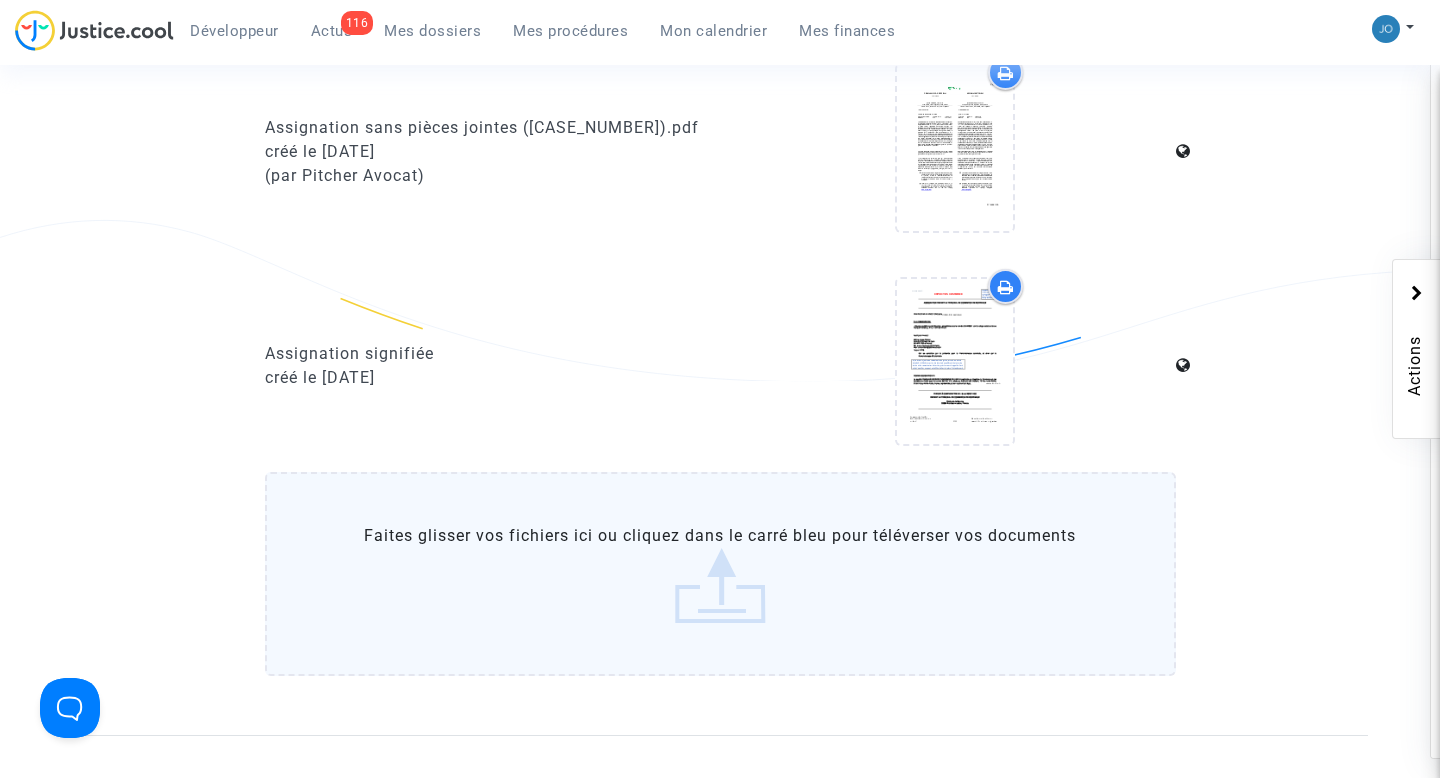 scroll, scrollTop: 1061, scrollLeft: 0, axis: vertical 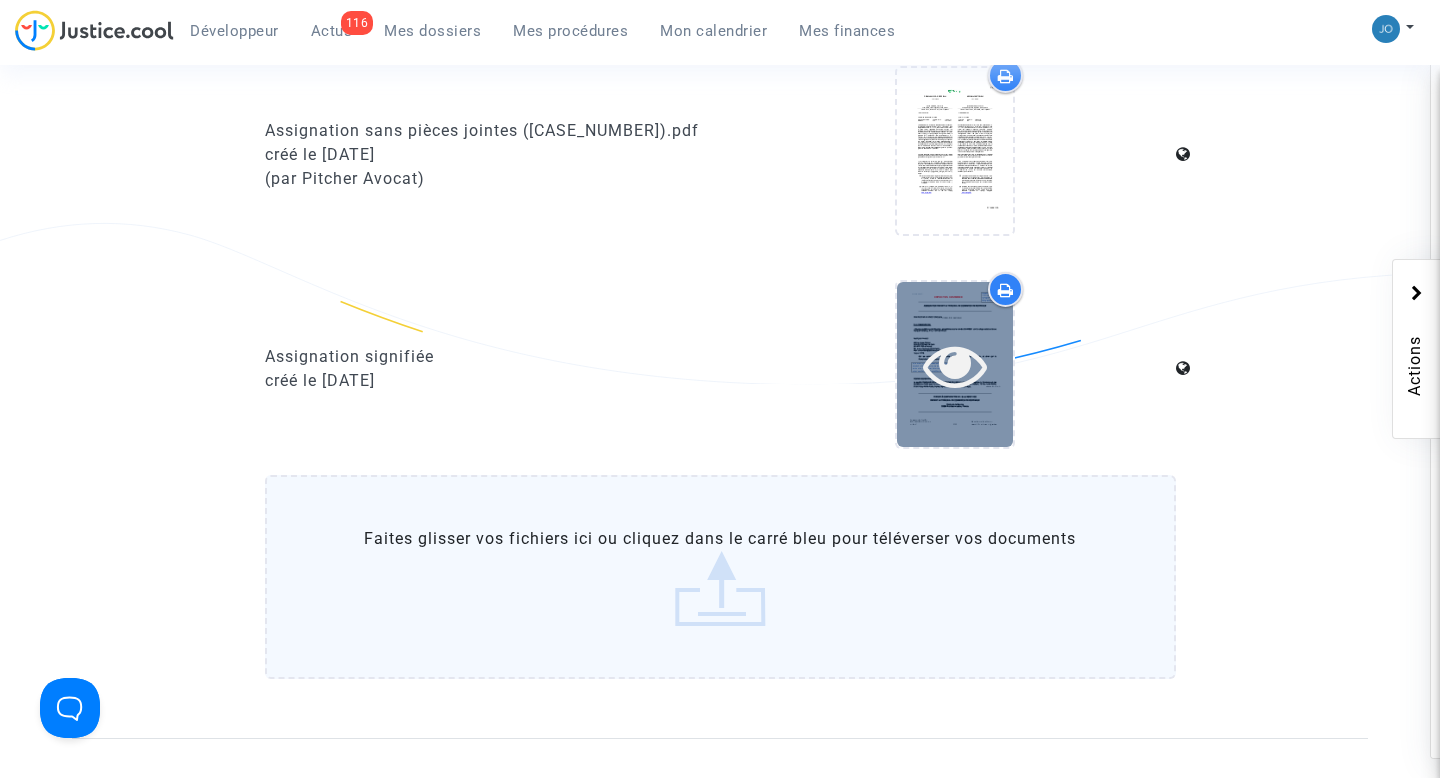 click at bounding box center [955, 365] 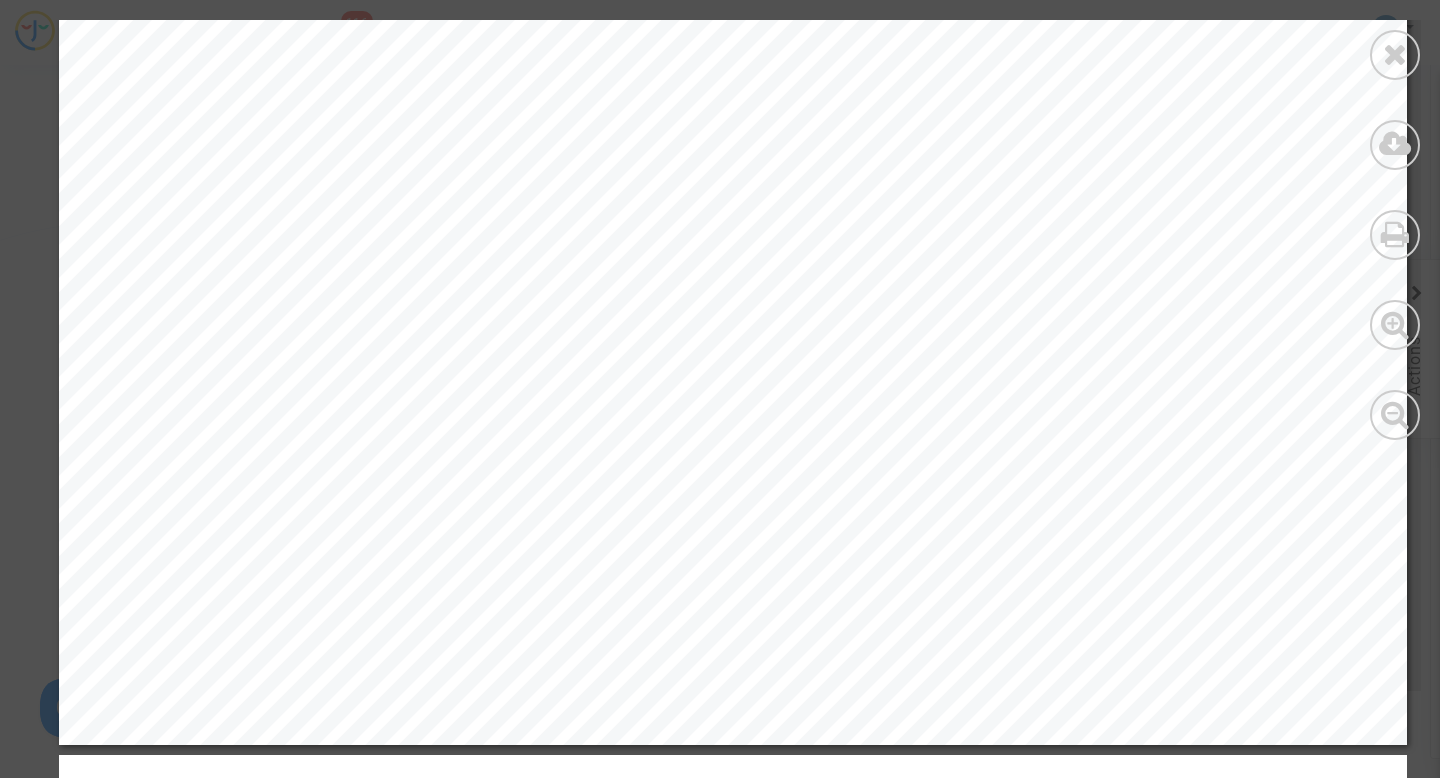 scroll, scrollTop: 22225, scrollLeft: 0, axis: vertical 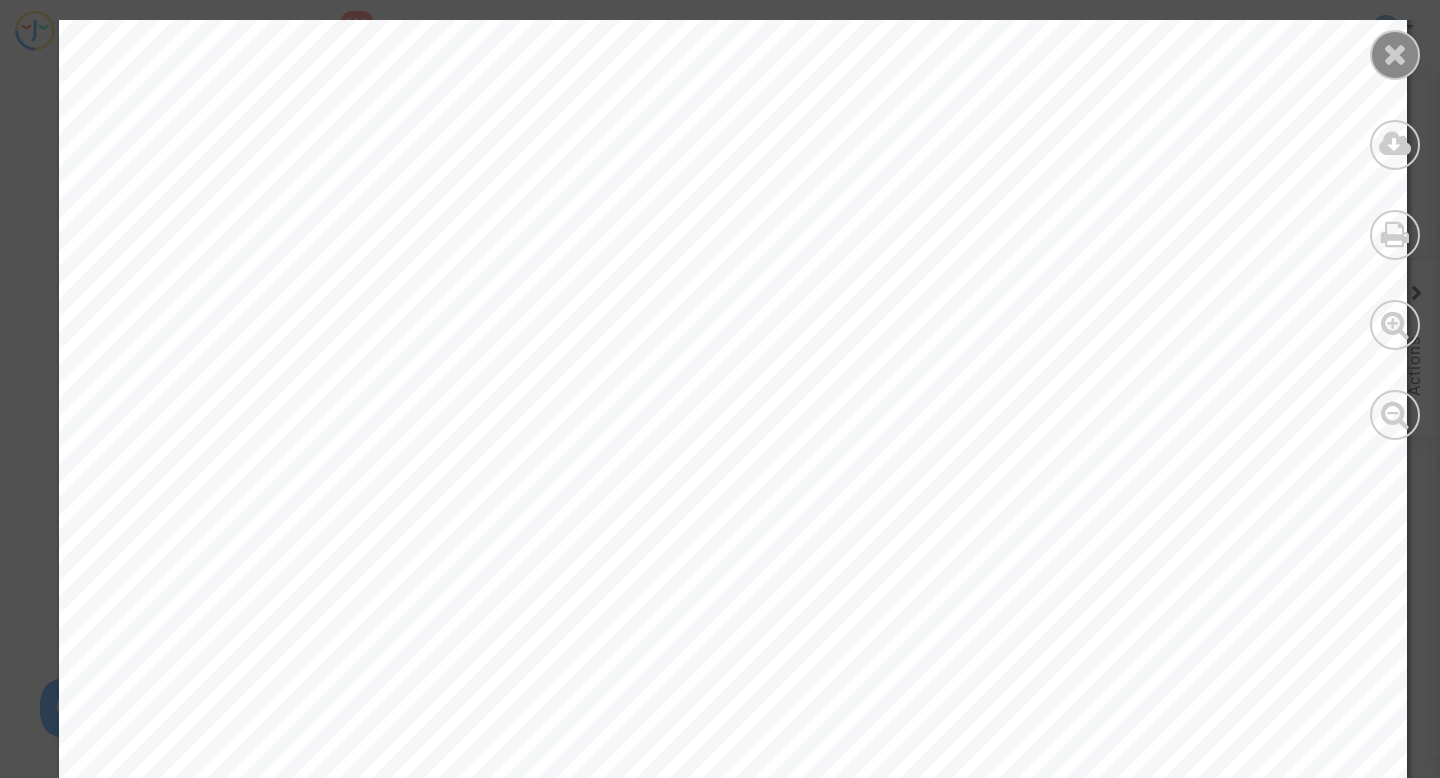 click at bounding box center (1395, 54) 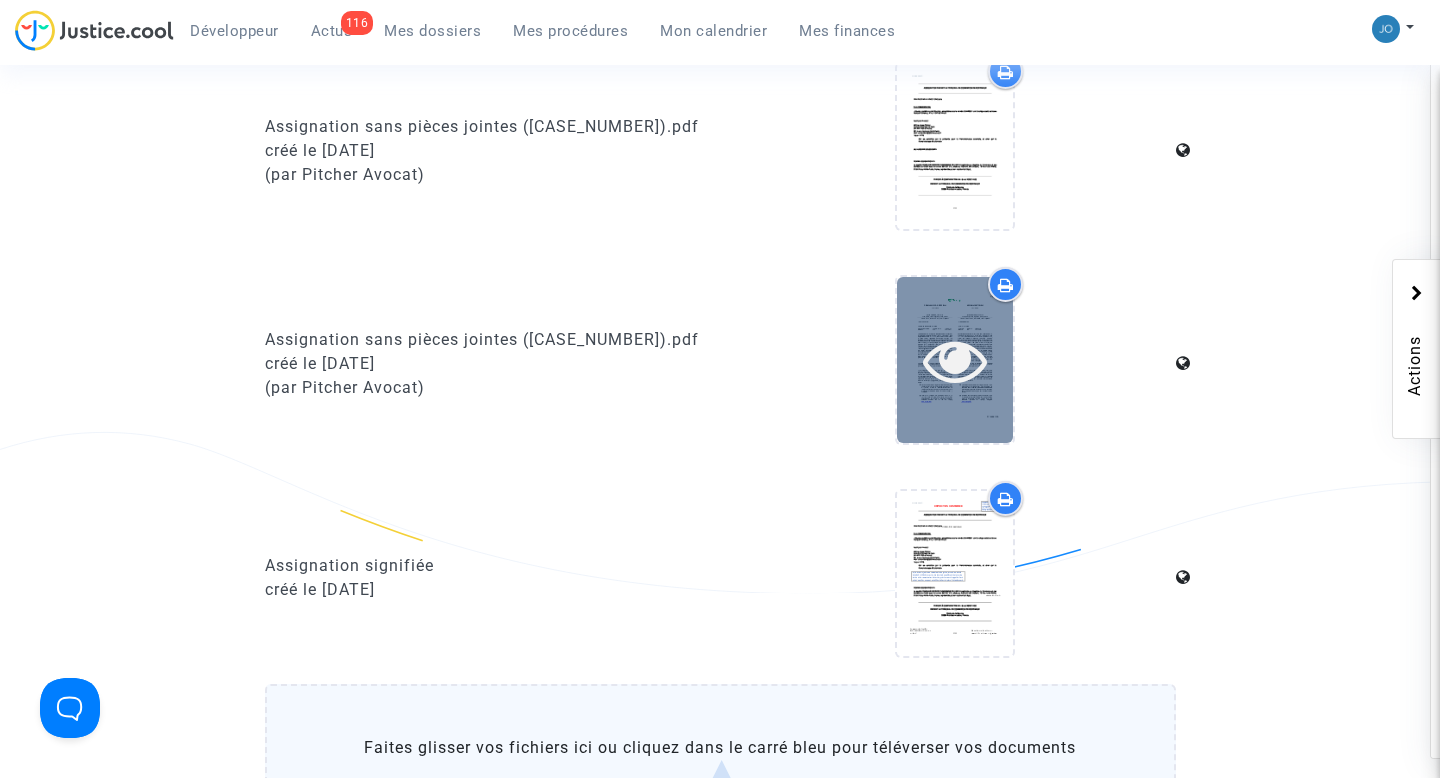 scroll, scrollTop: 868, scrollLeft: 0, axis: vertical 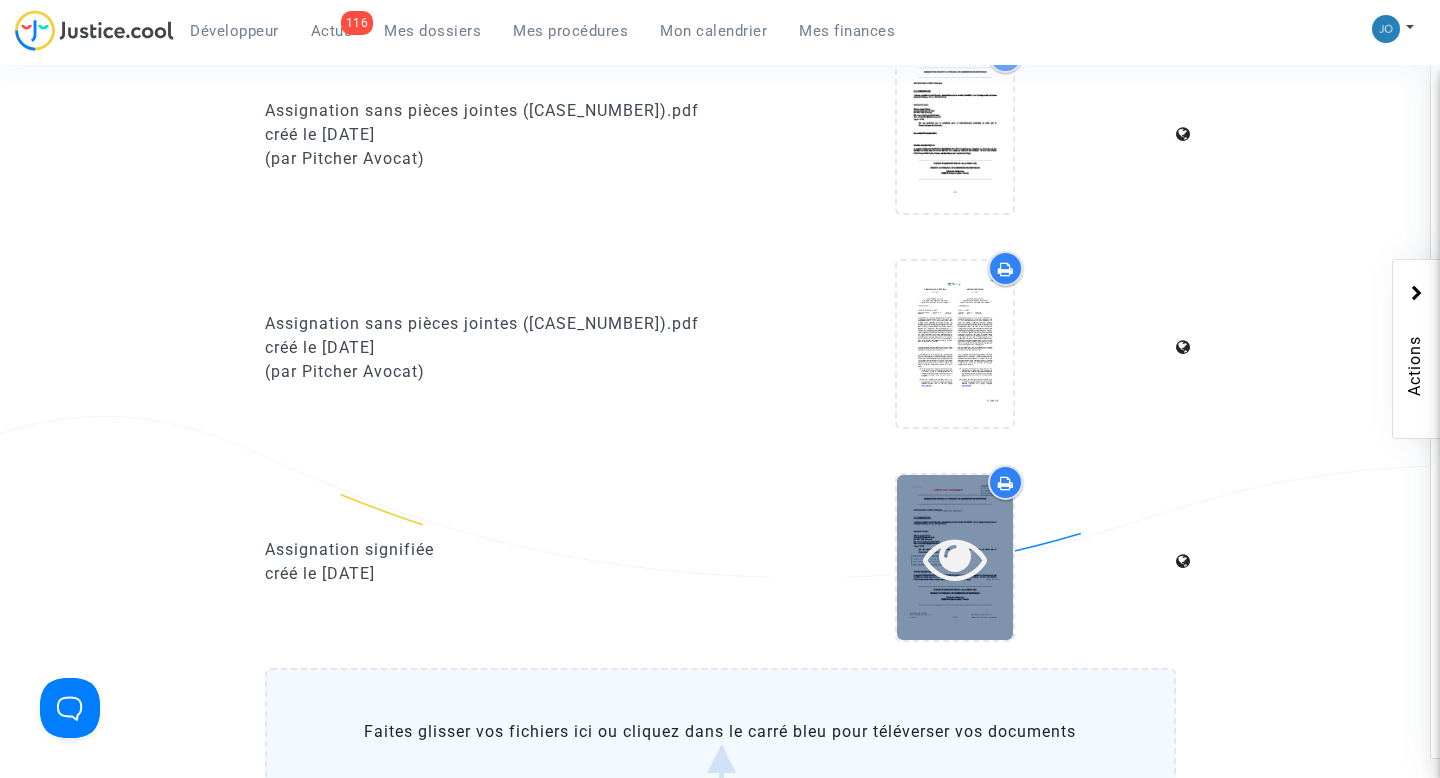 click at bounding box center (955, 558) 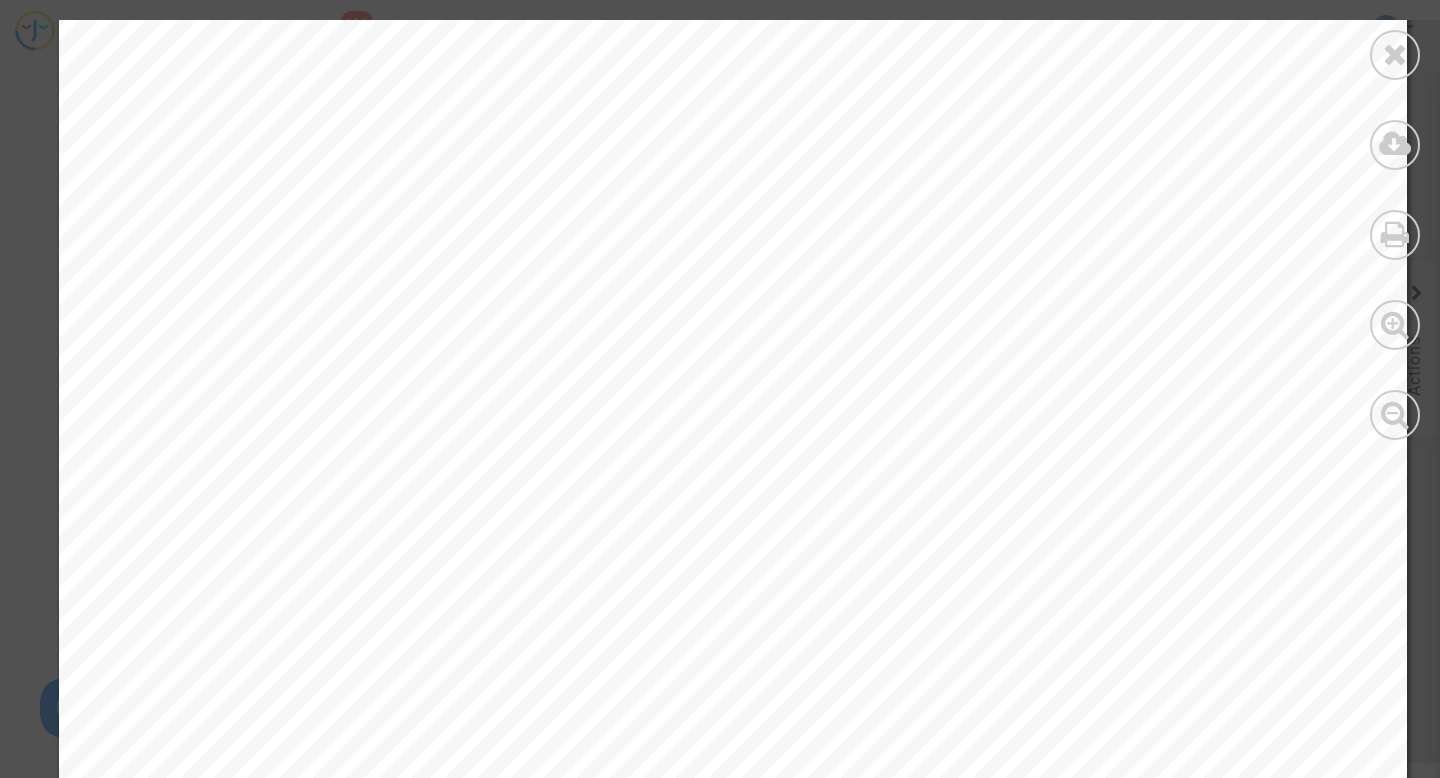 scroll, scrollTop: 187, scrollLeft: 0, axis: vertical 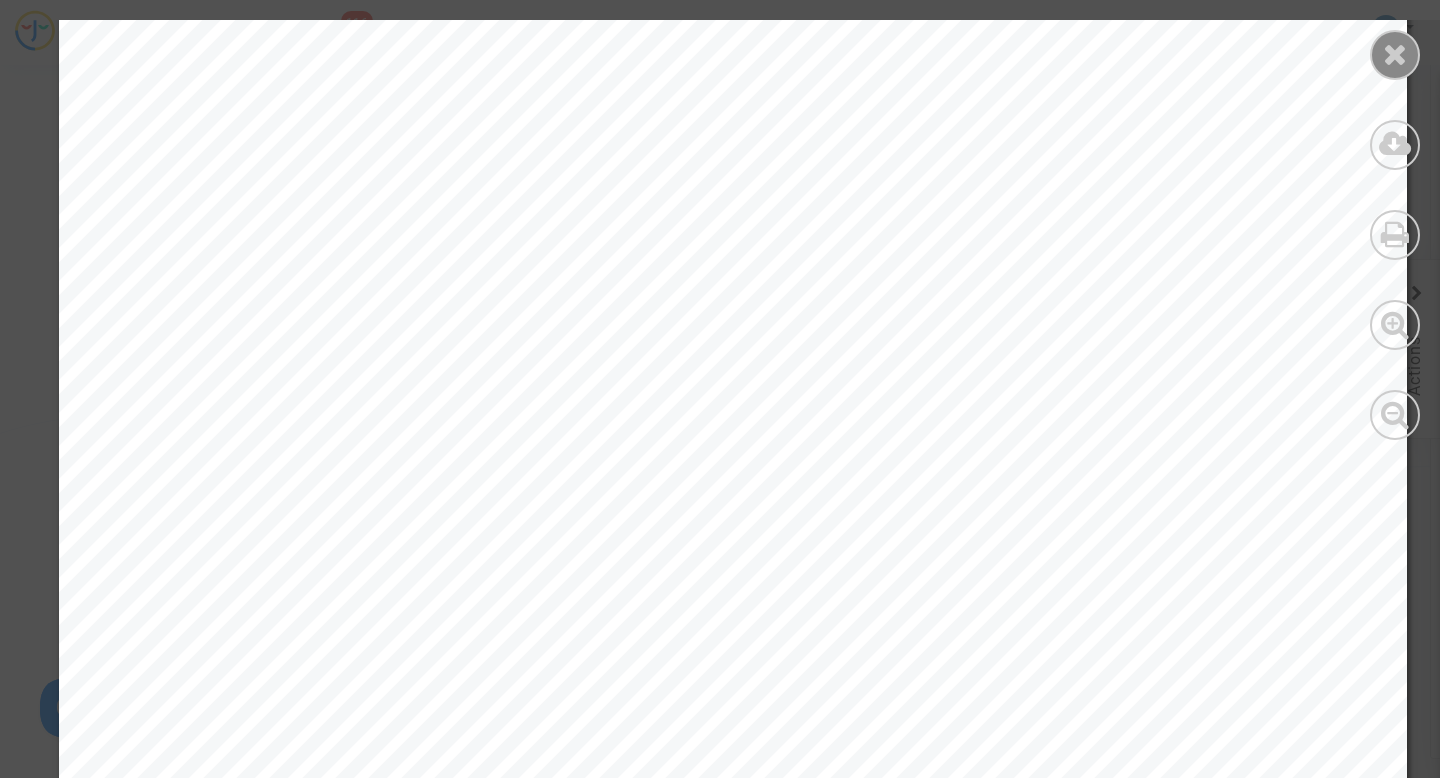 click at bounding box center (1395, 54) 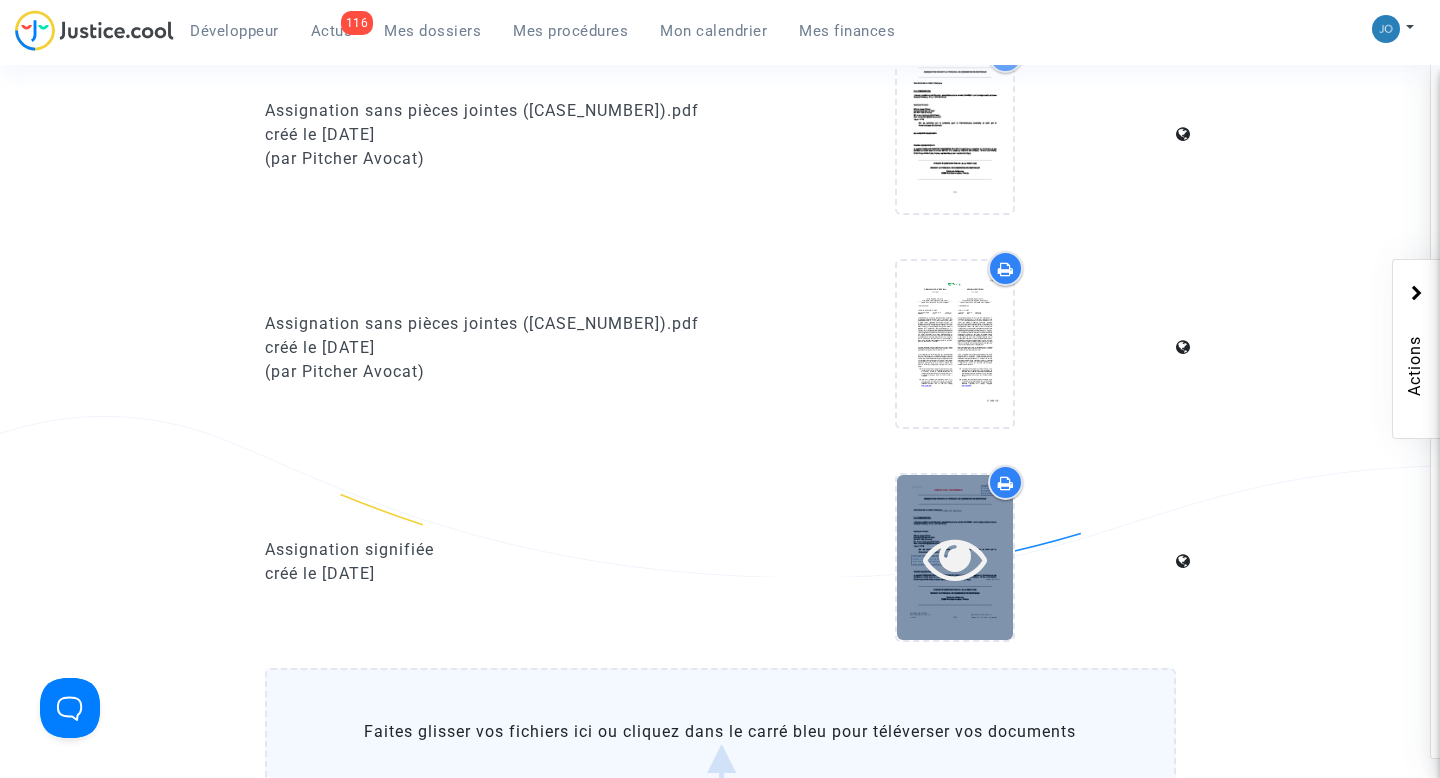 click at bounding box center [955, 558] 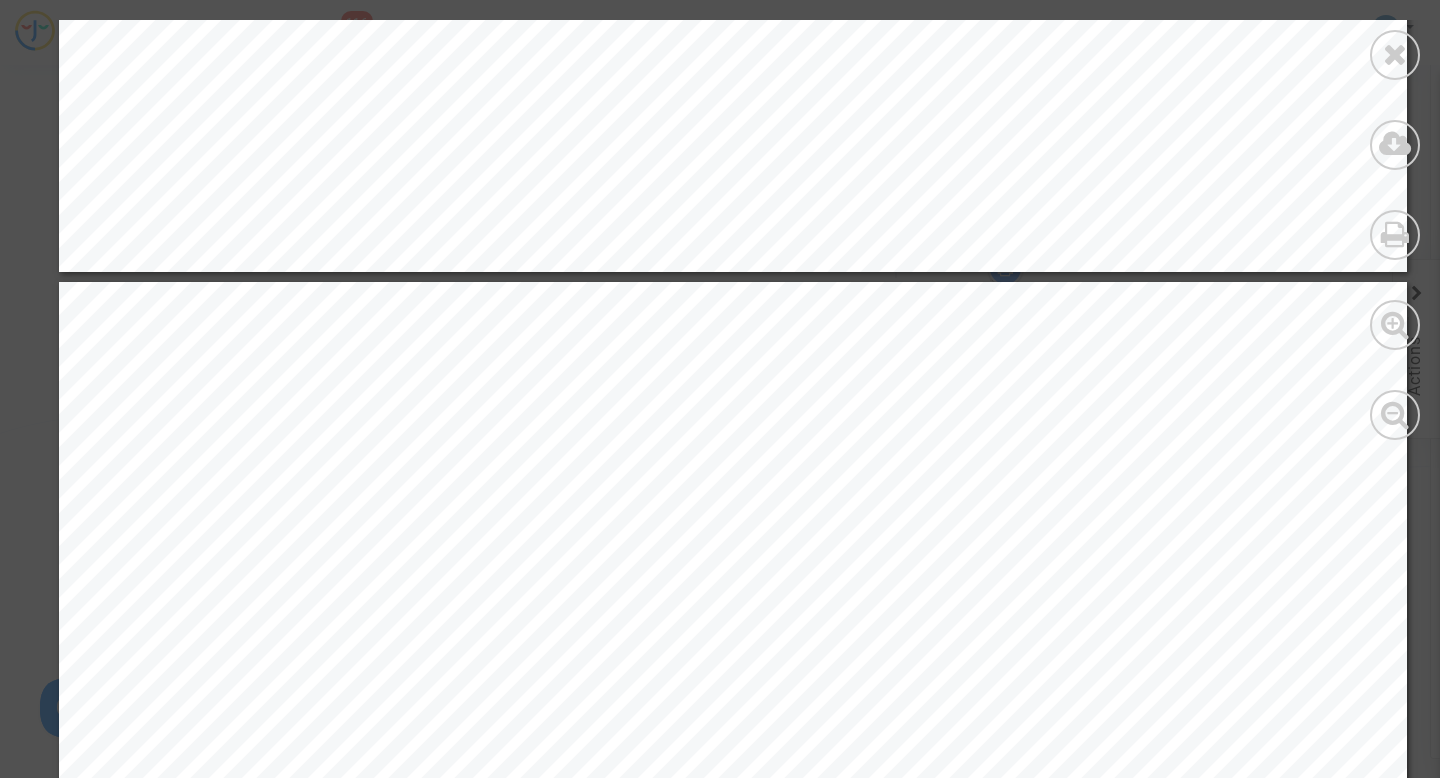 scroll, scrollTop: 1649, scrollLeft: 0, axis: vertical 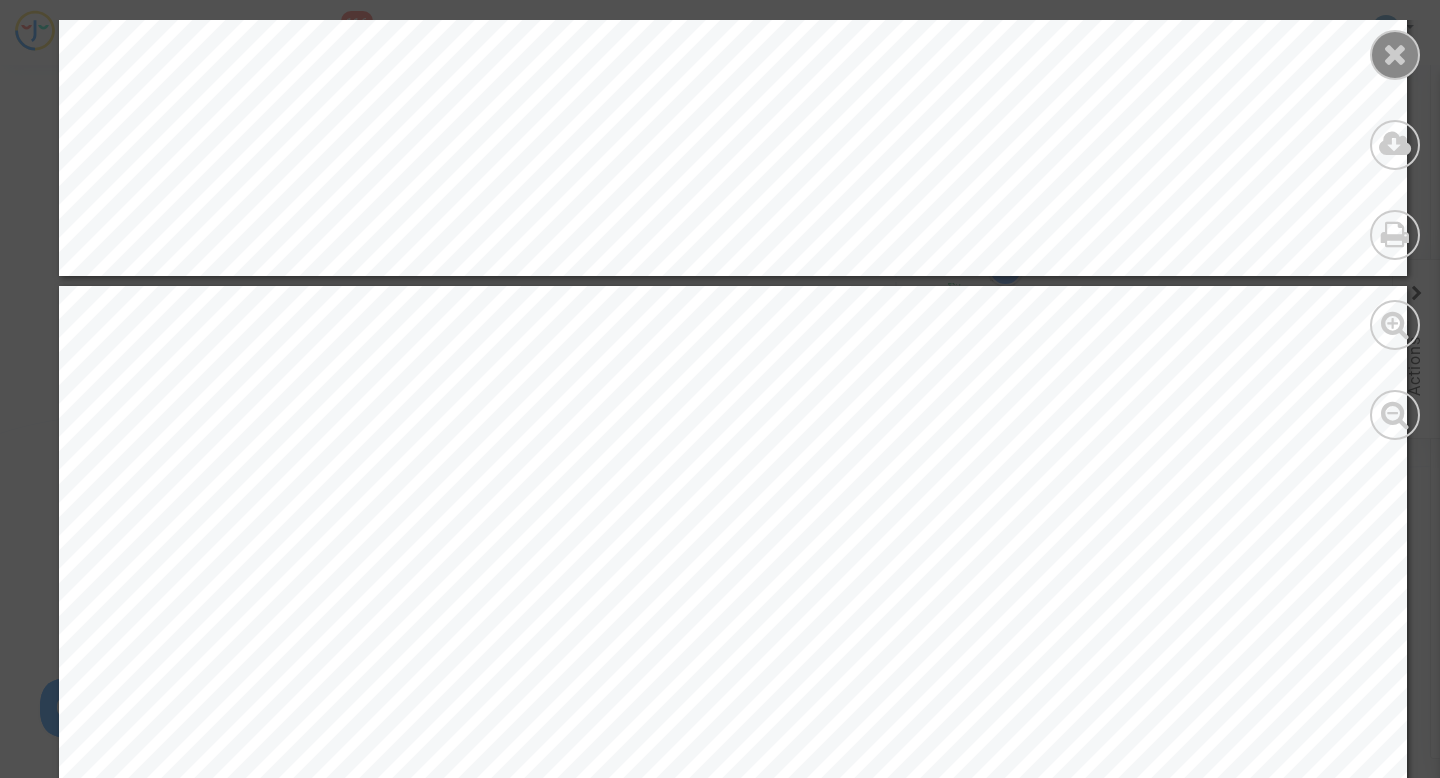 click at bounding box center (1395, 55) 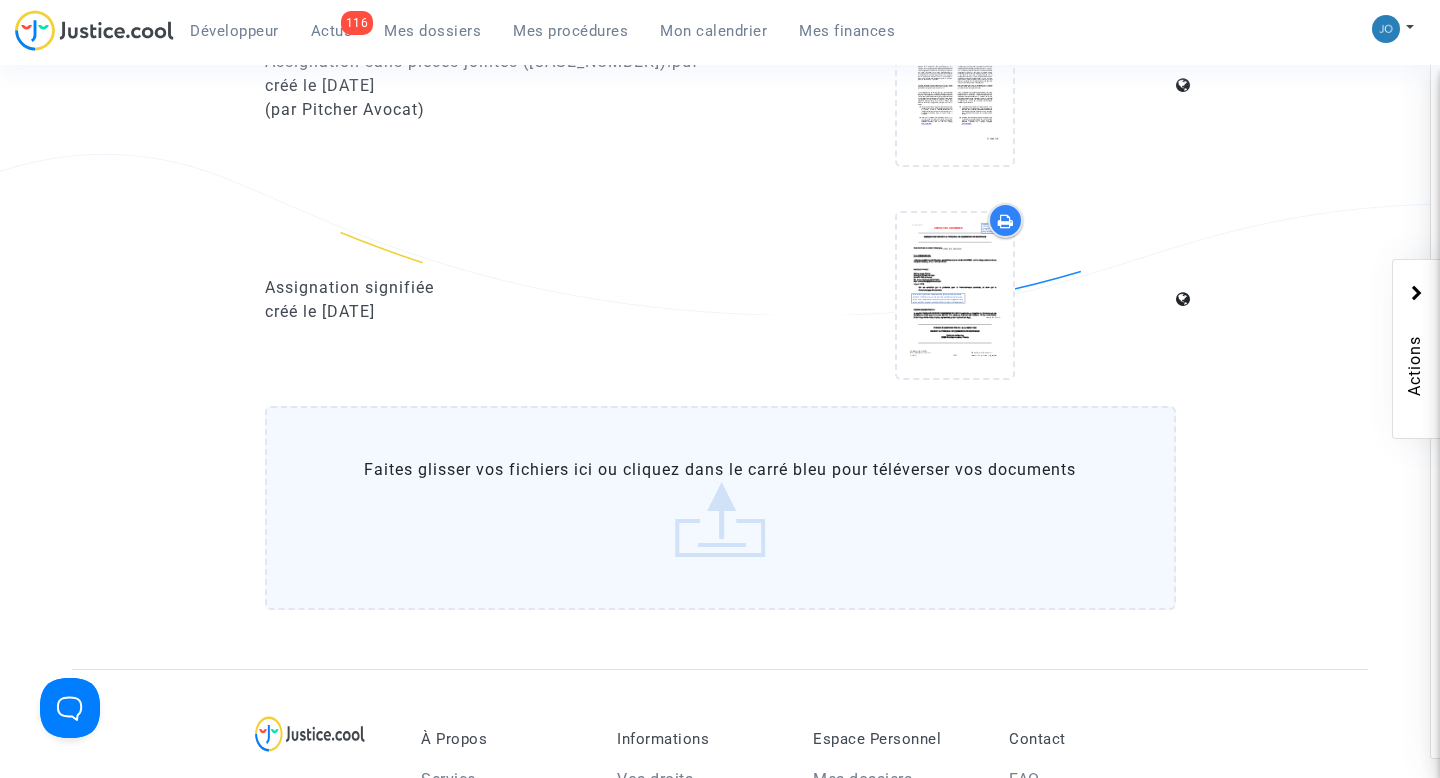 scroll, scrollTop: 1095, scrollLeft: 0, axis: vertical 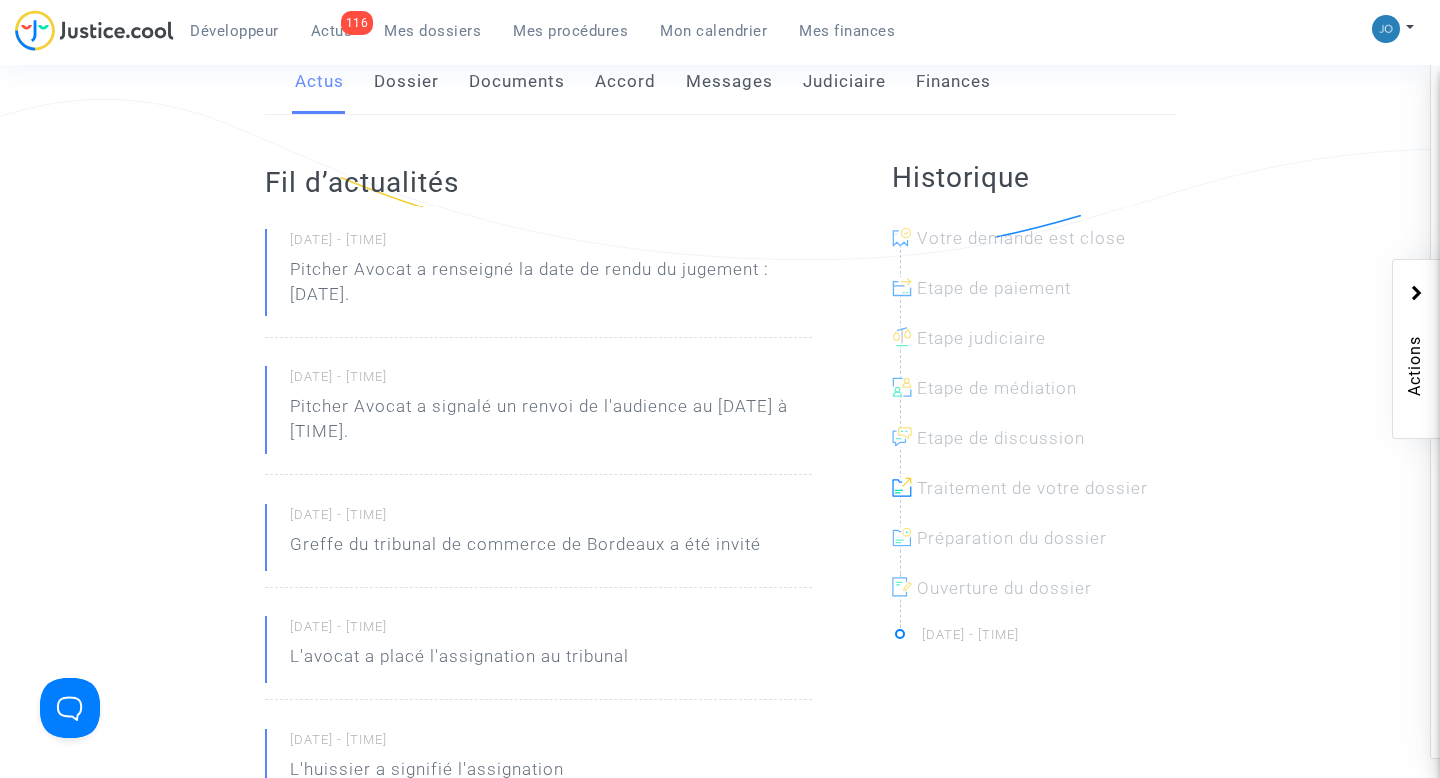 click on "Documents" 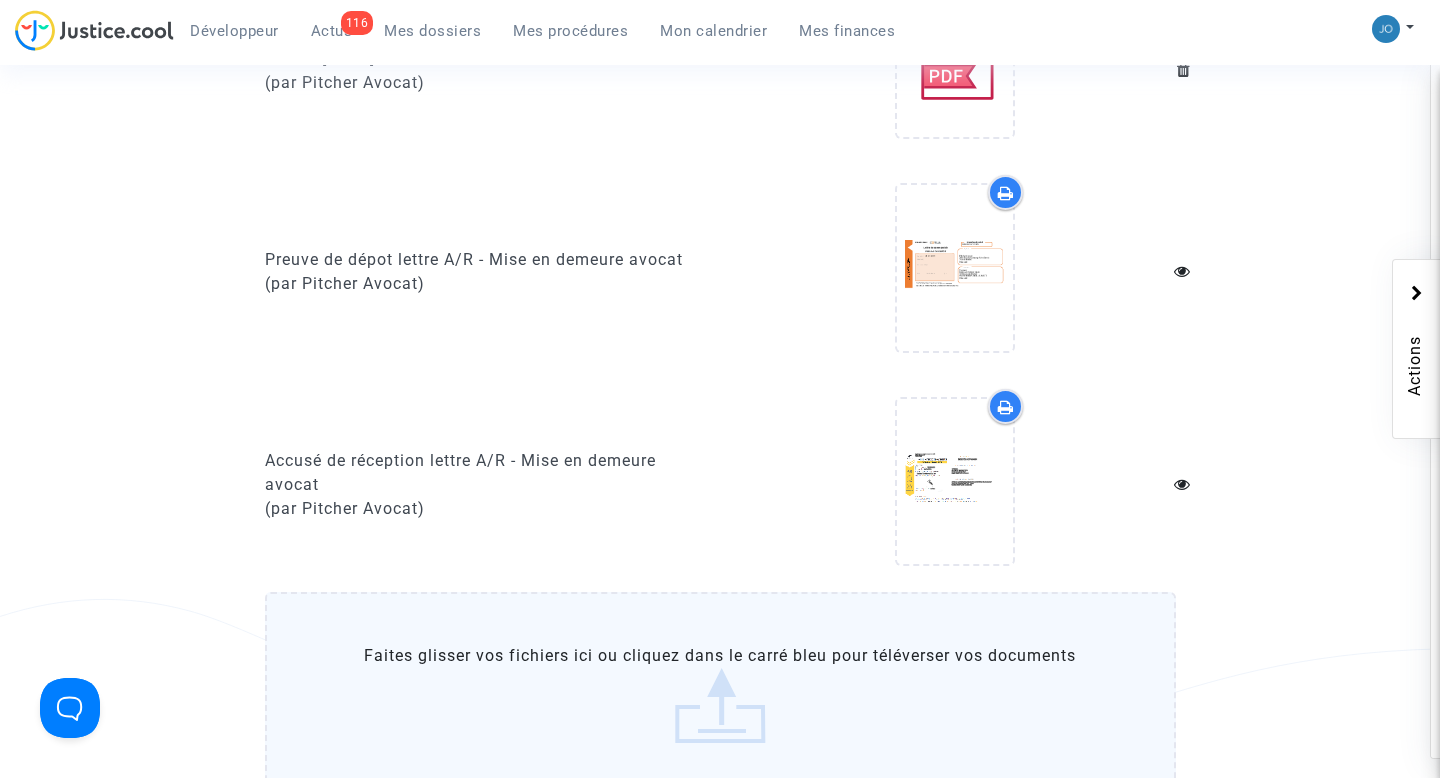 scroll, scrollTop: 1485, scrollLeft: 0, axis: vertical 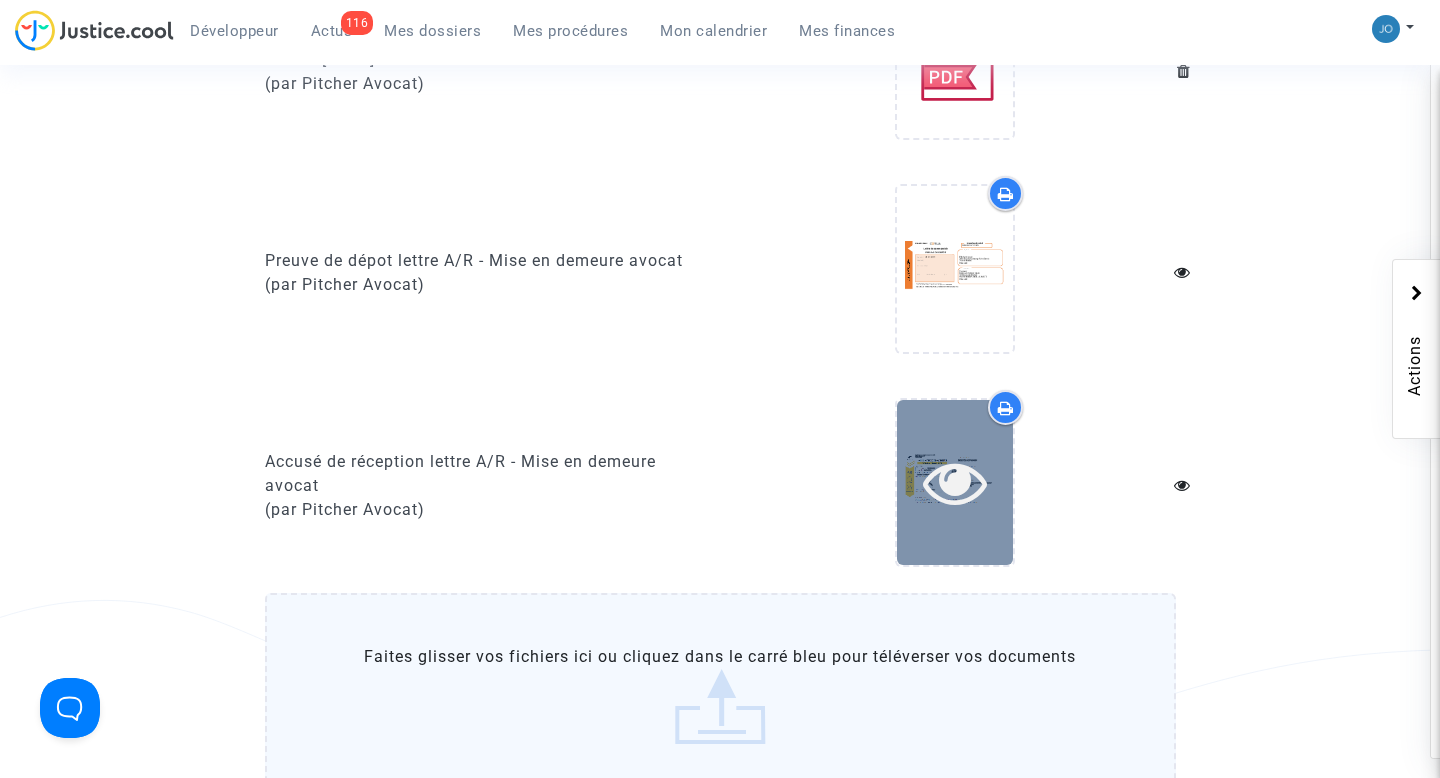 click at bounding box center (955, 482) 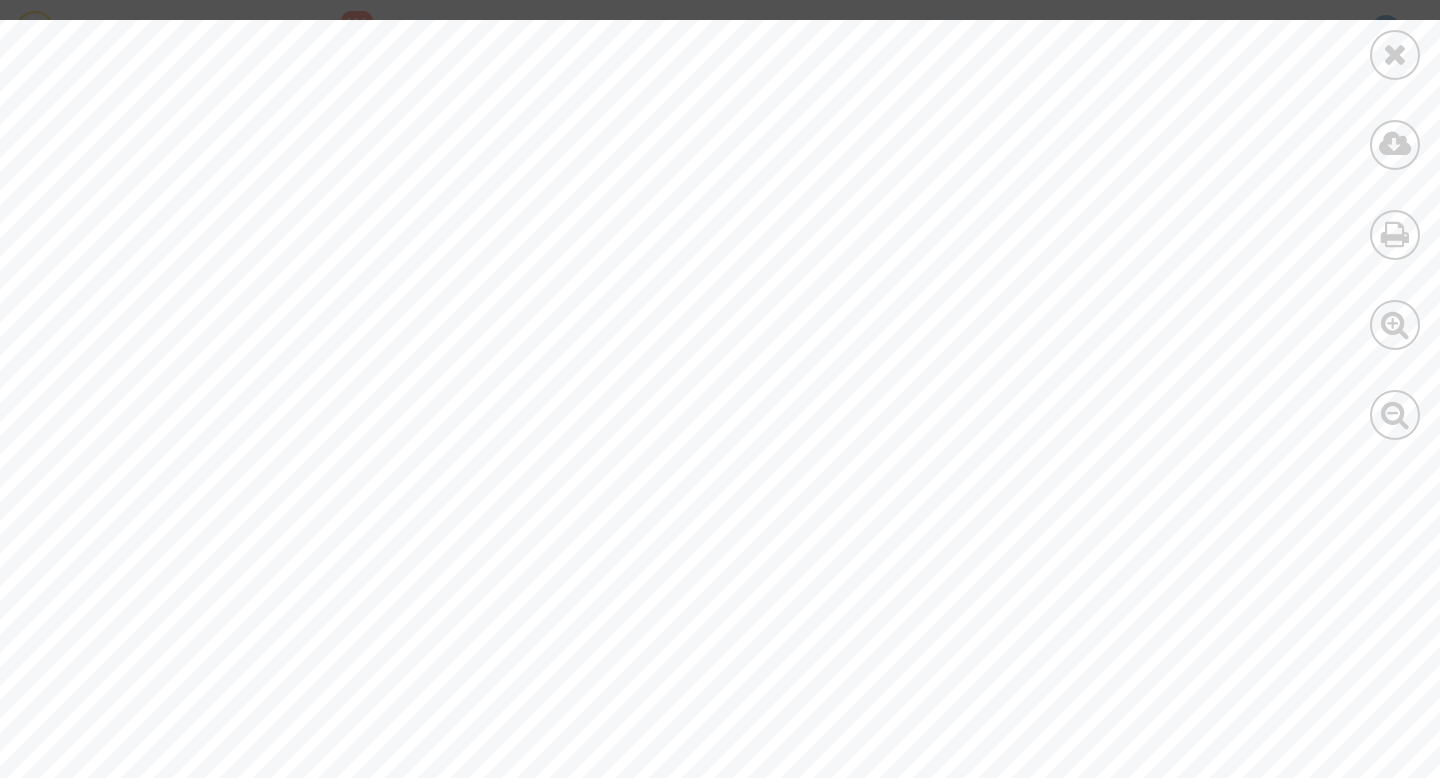 scroll, scrollTop: 107, scrollLeft: 0, axis: vertical 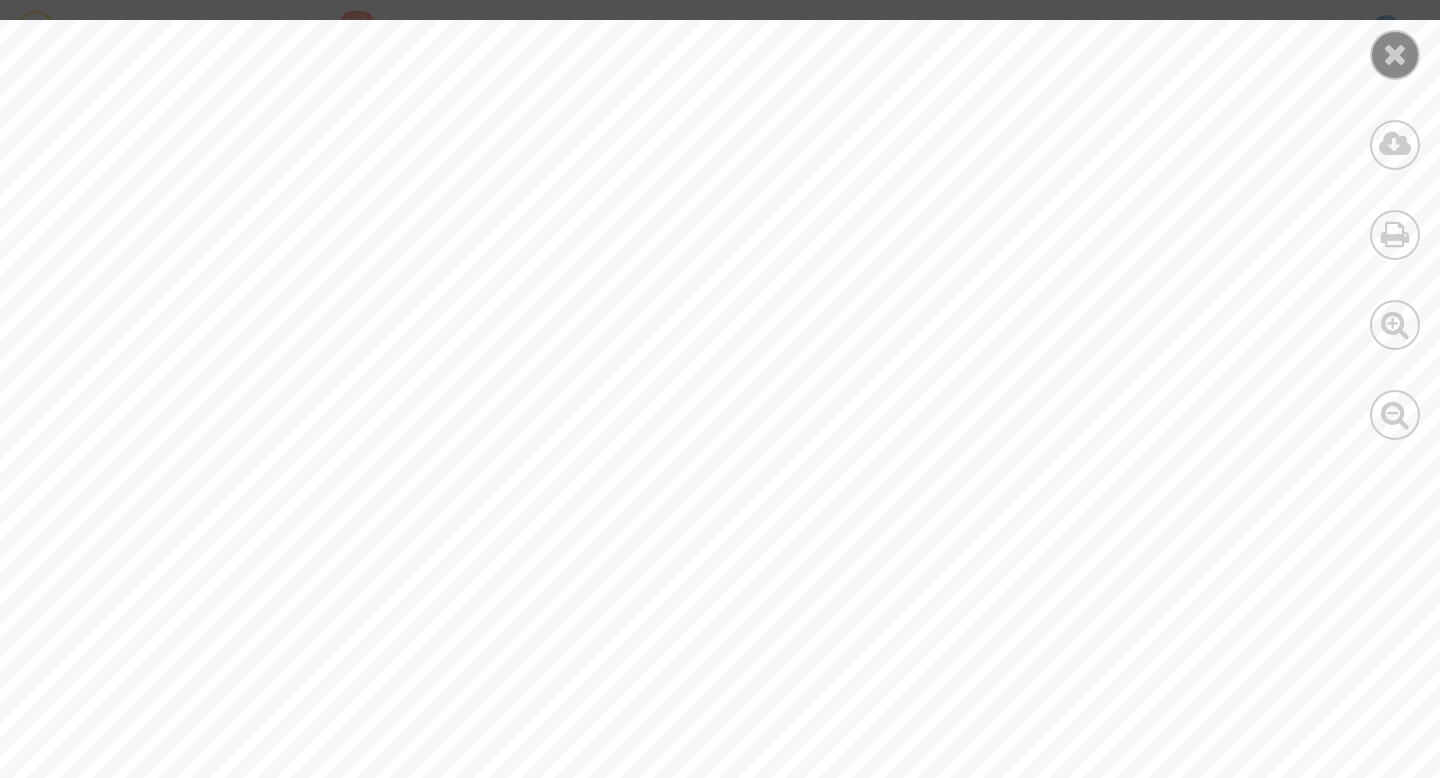 click at bounding box center (1395, 54) 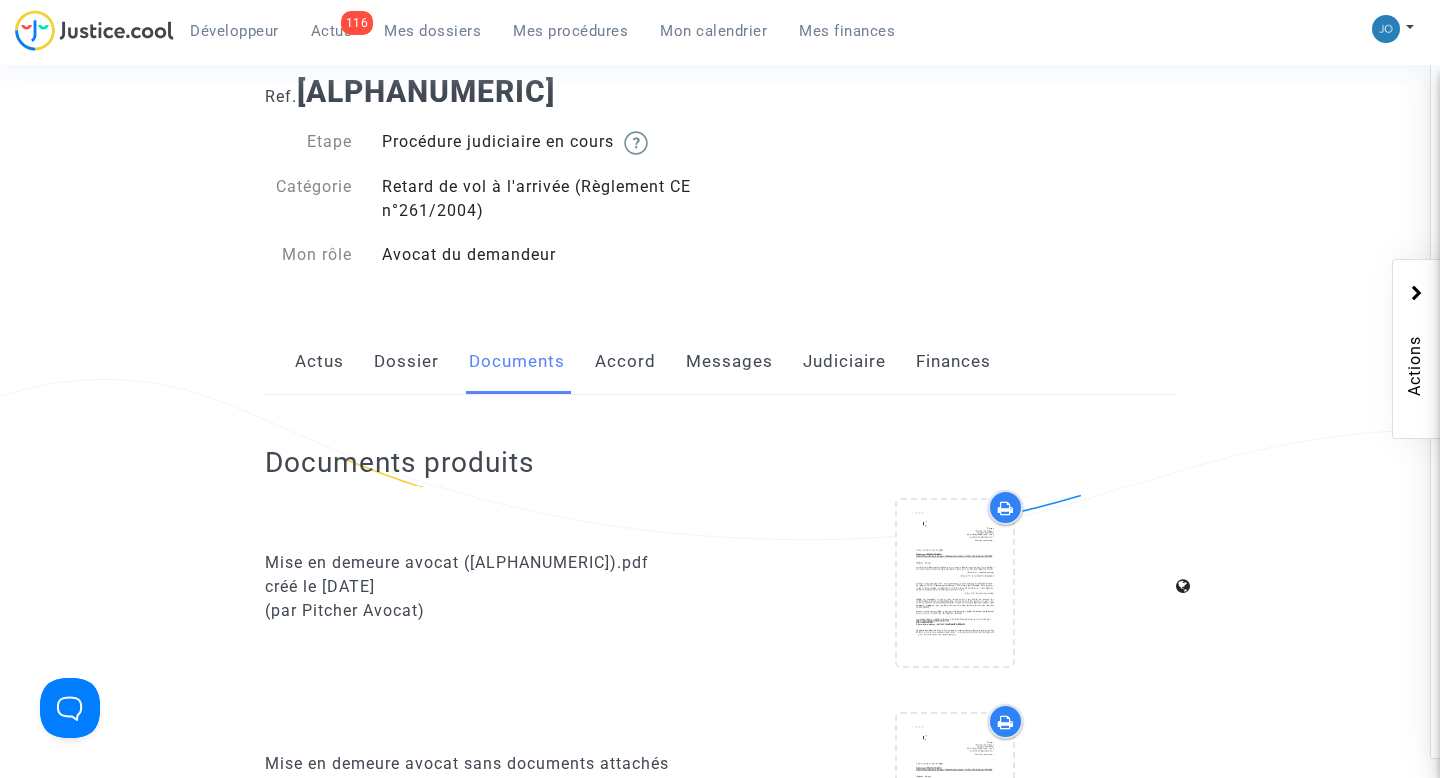 scroll, scrollTop: 111, scrollLeft: 0, axis: vertical 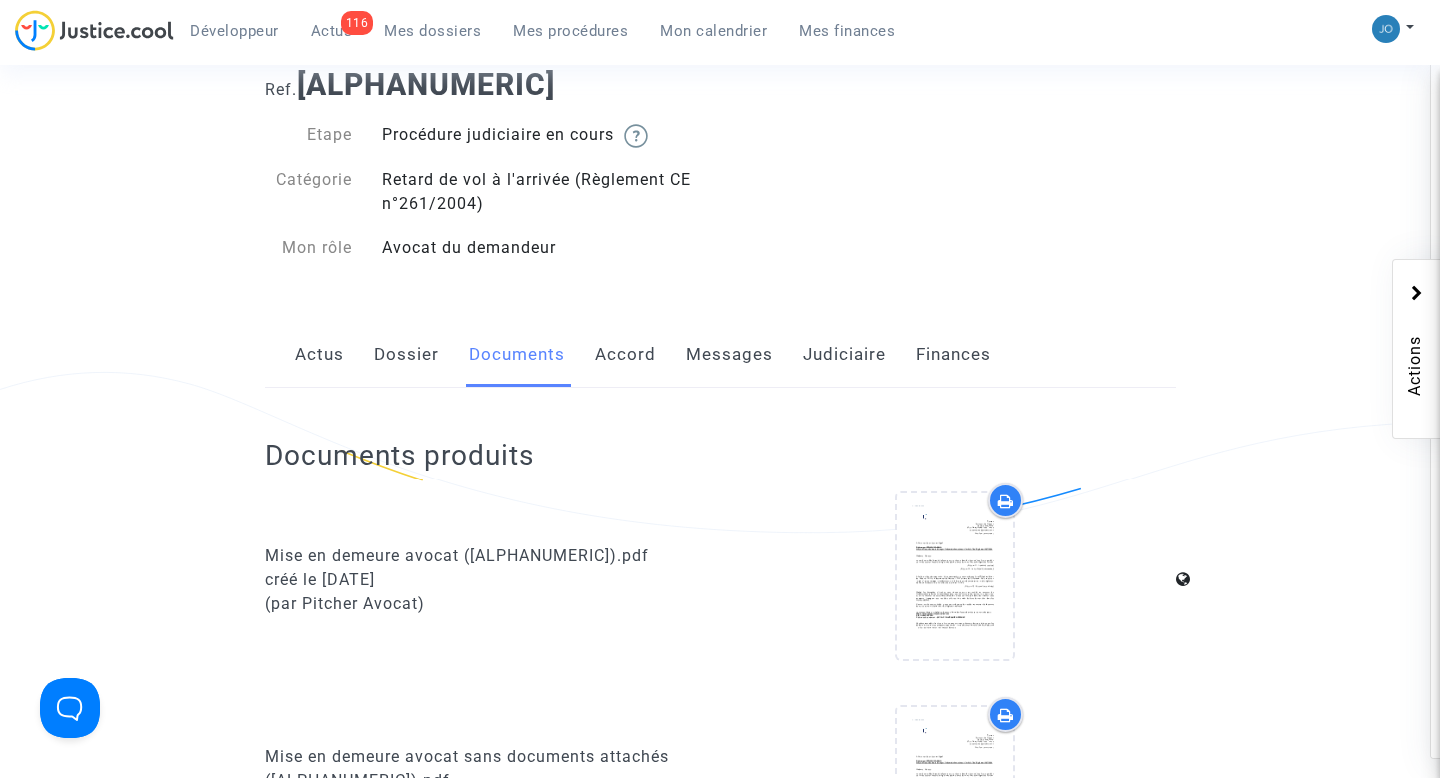 click on "Actus" 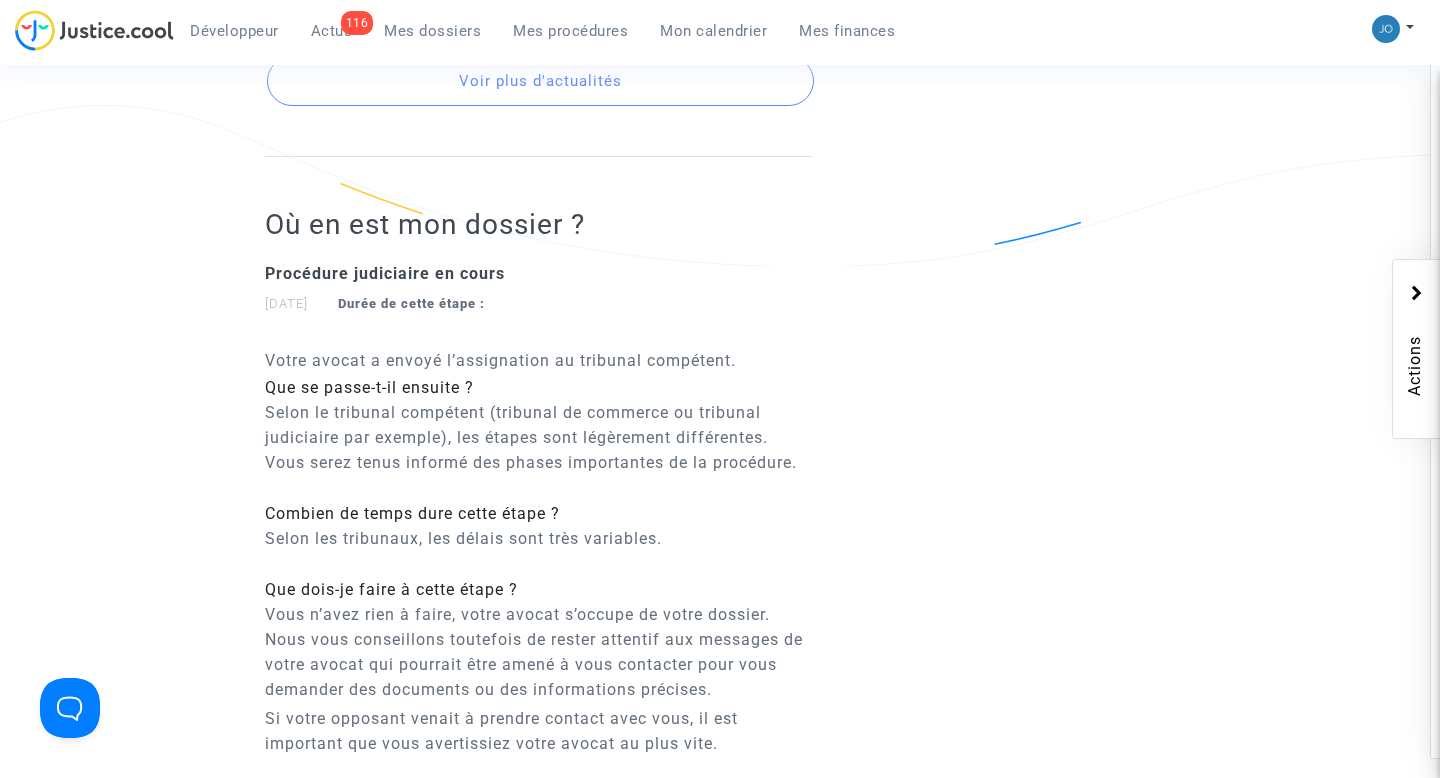 scroll, scrollTop: 1173, scrollLeft: 0, axis: vertical 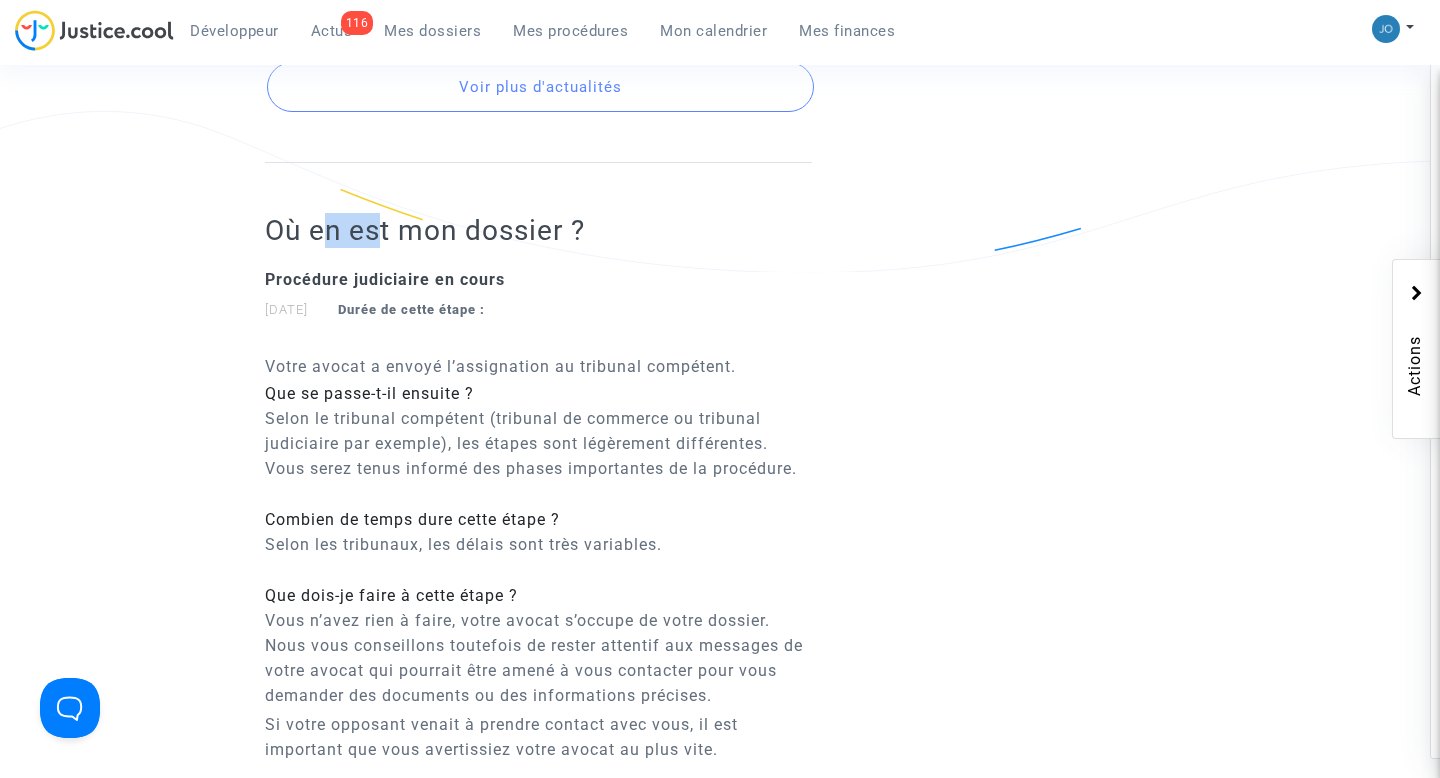 drag, startPoint x: 324, startPoint y: 237, endPoint x: 470, endPoint y: 237, distance: 146 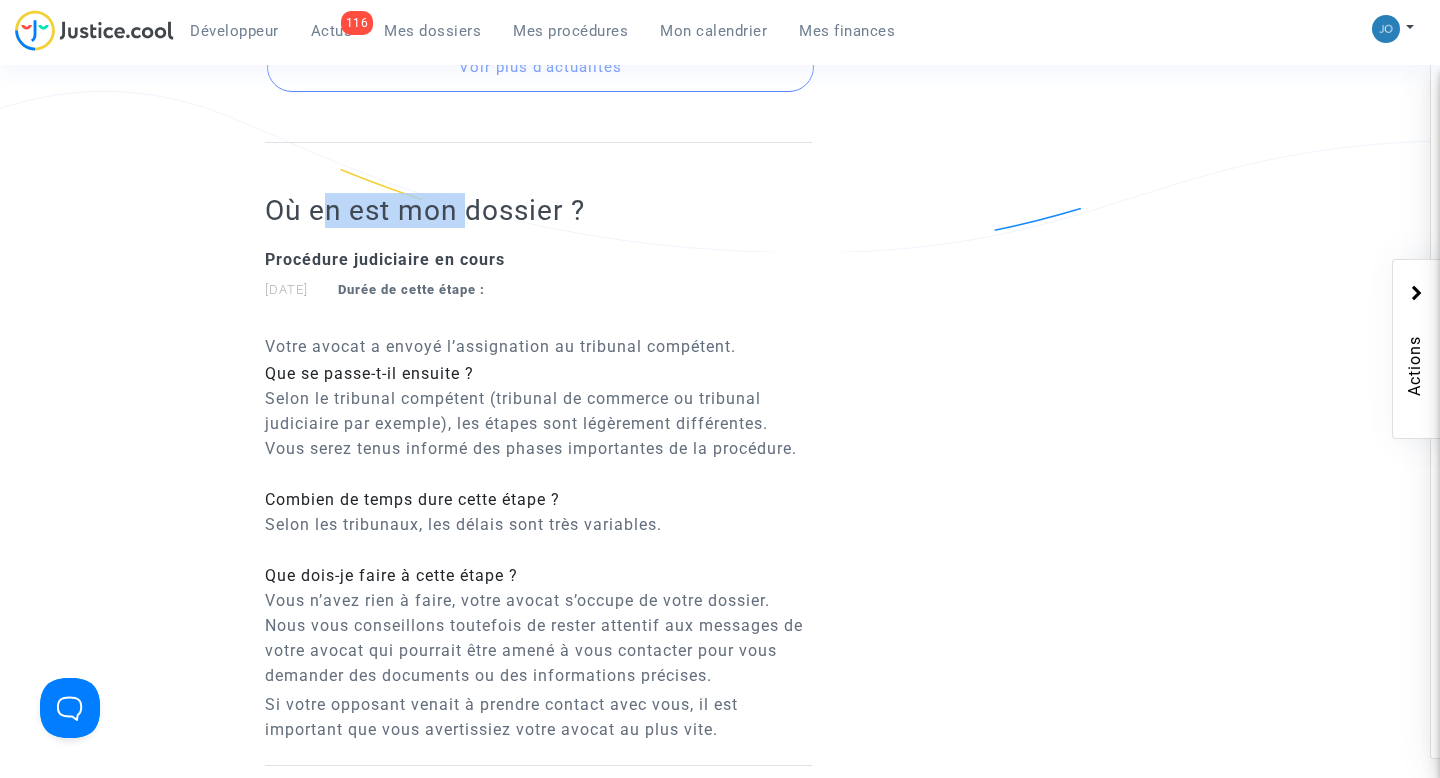 scroll, scrollTop: 1197, scrollLeft: 0, axis: vertical 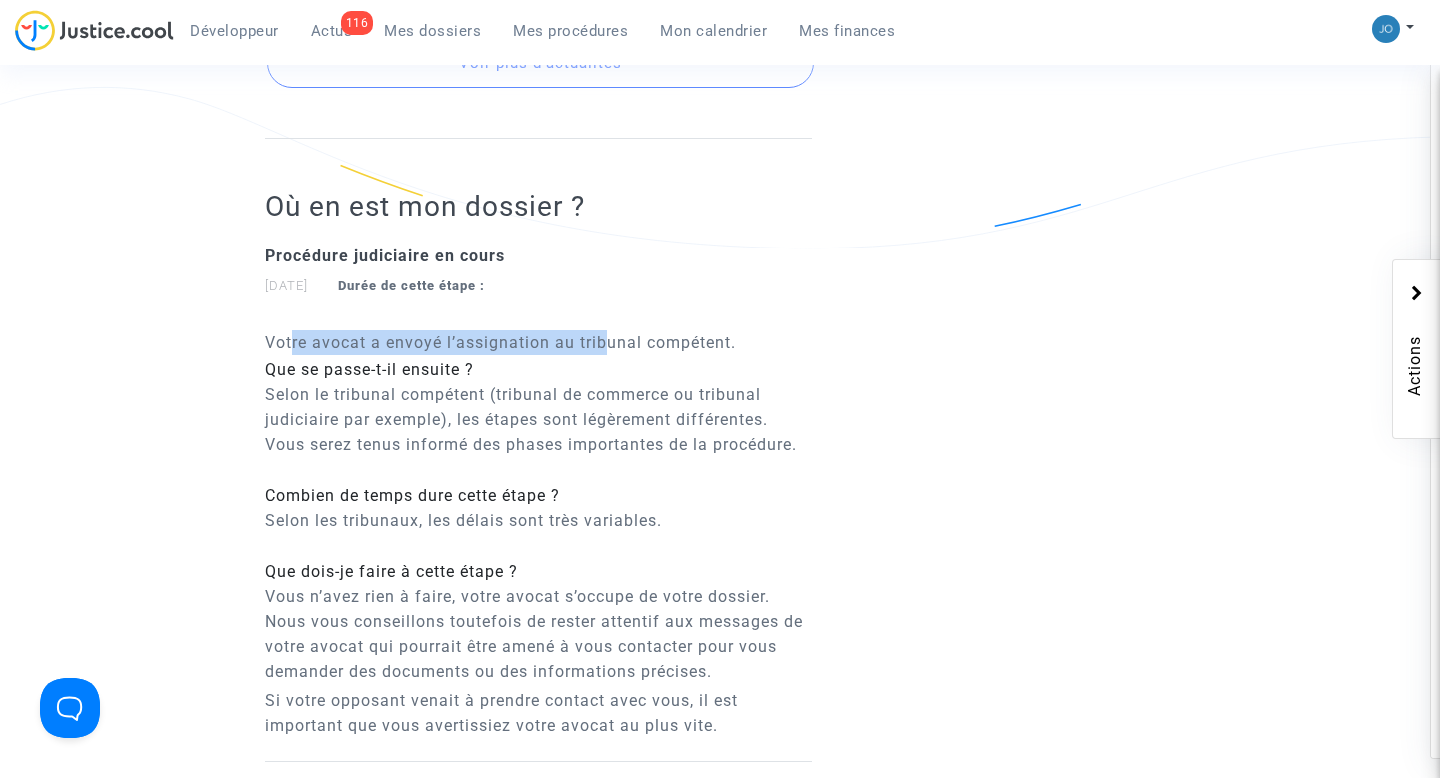 drag, startPoint x: 291, startPoint y: 340, endPoint x: 608, endPoint y: 344, distance: 317.02524 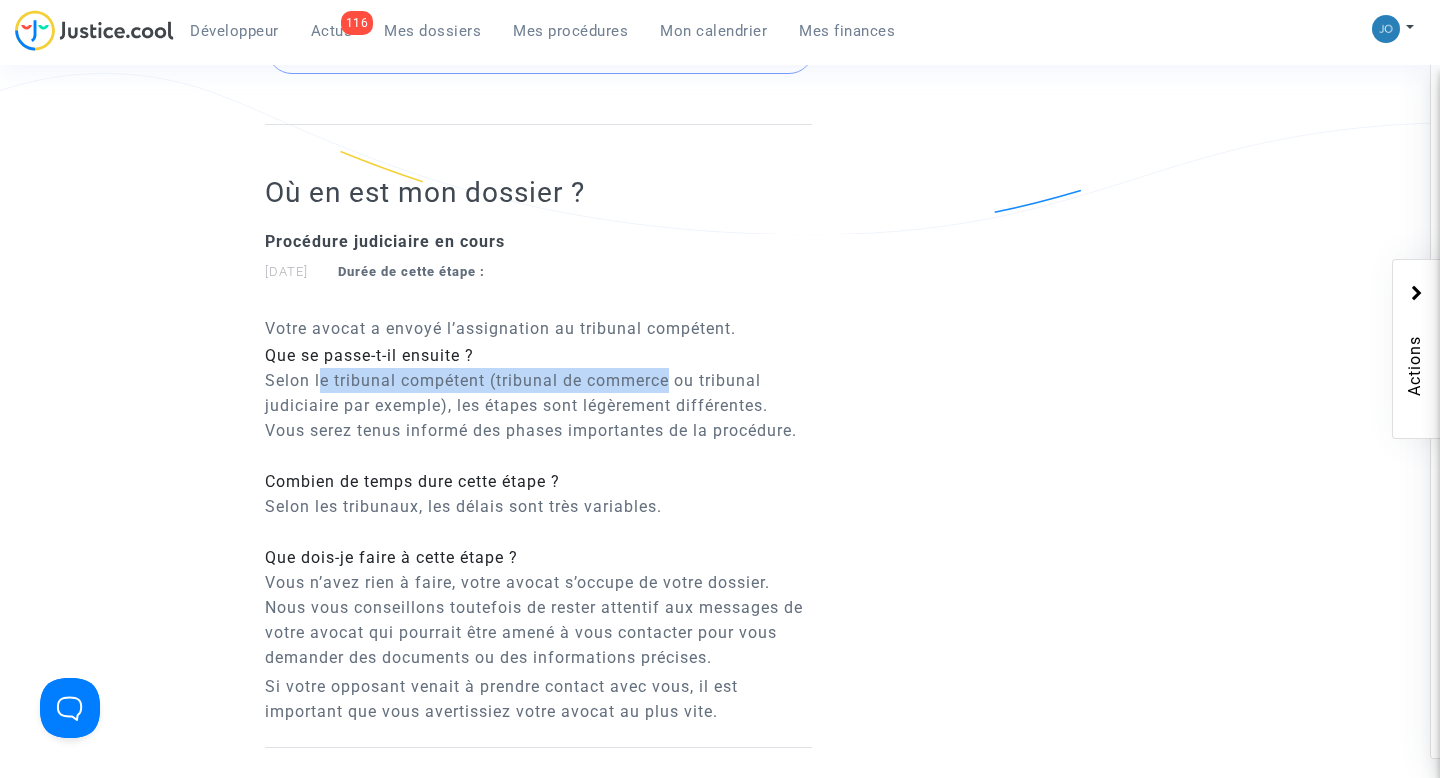 drag, startPoint x: 318, startPoint y: 378, endPoint x: 670, endPoint y: 384, distance: 352.05115 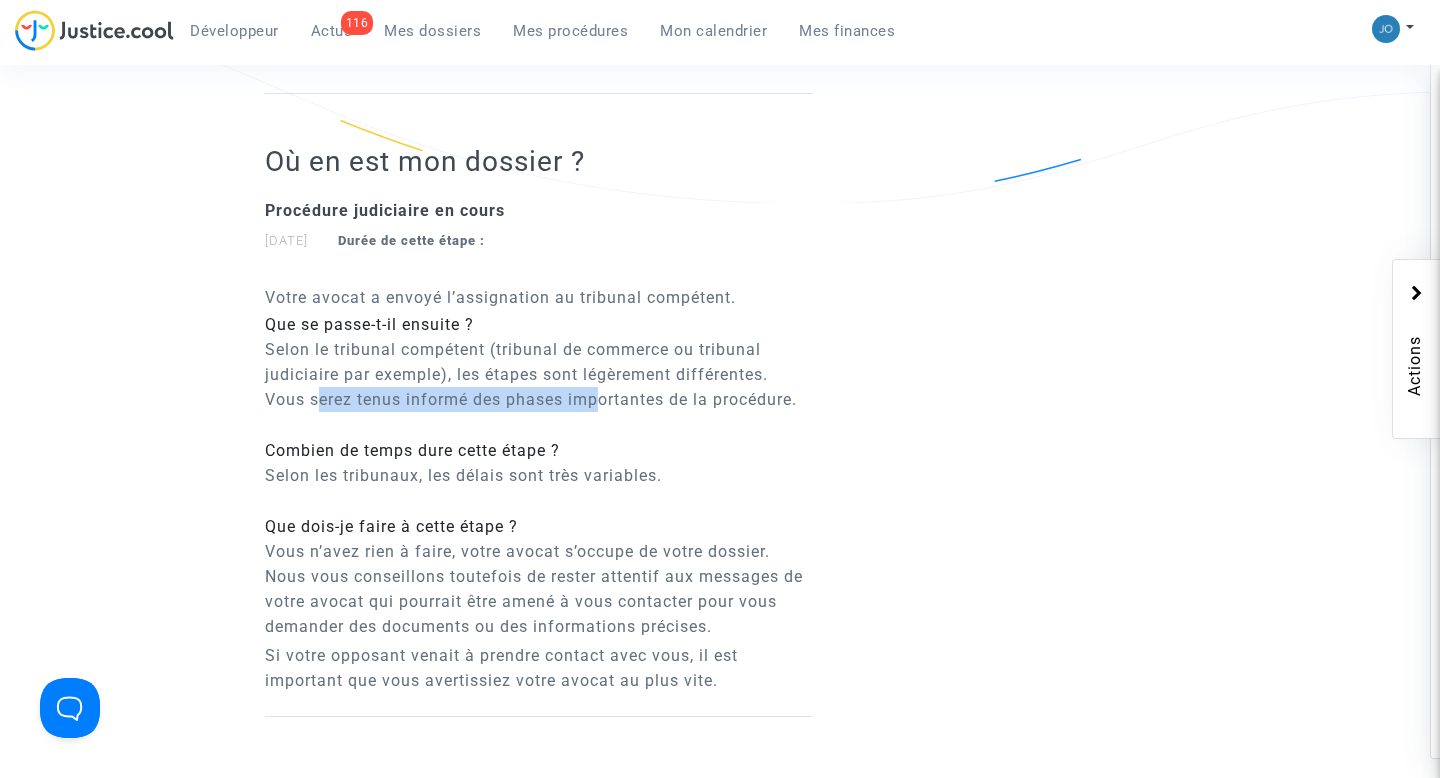 drag, startPoint x: 321, startPoint y: 398, endPoint x: 597, endPoint y: 401, distance: 276.0163 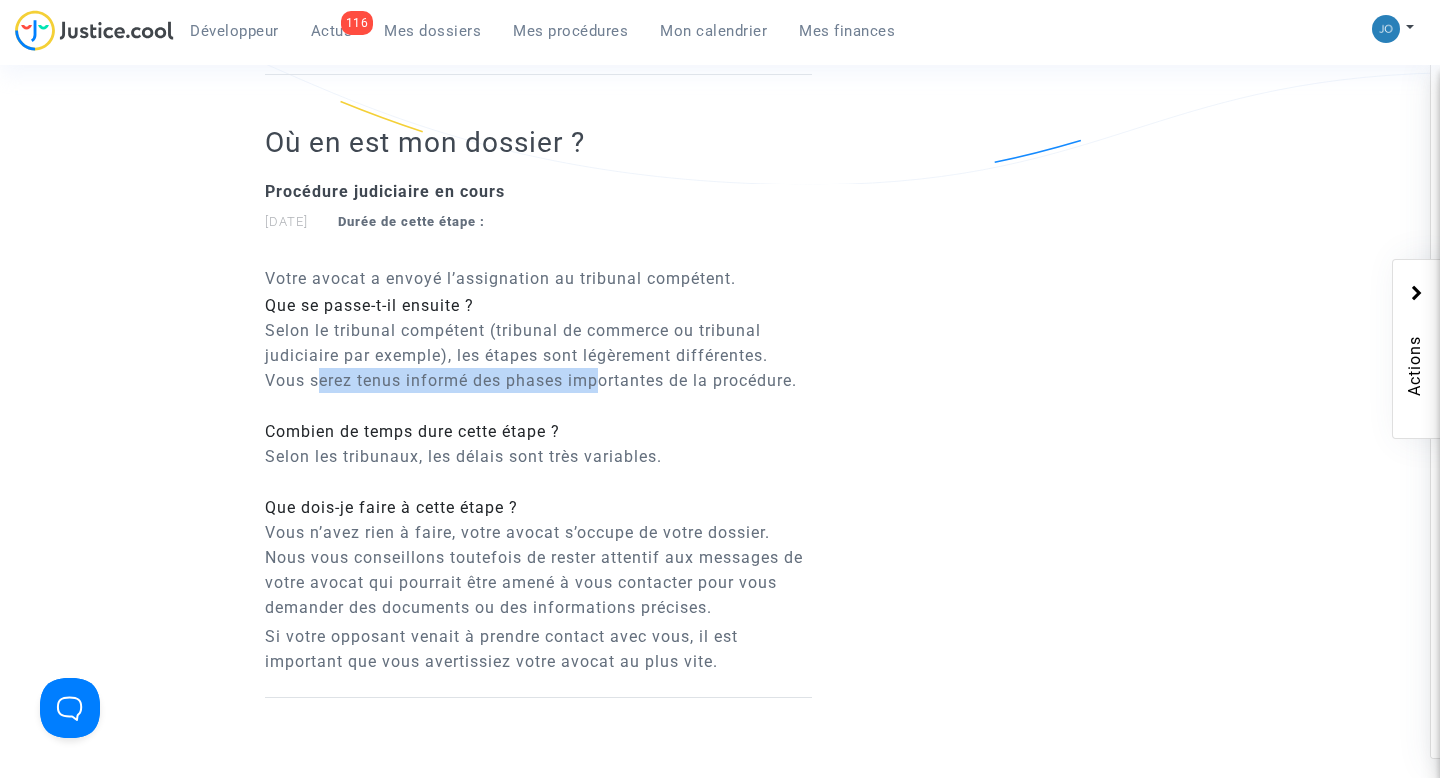scroll, scrollTop: 1265, scrollLeft: 0, axis: vertical 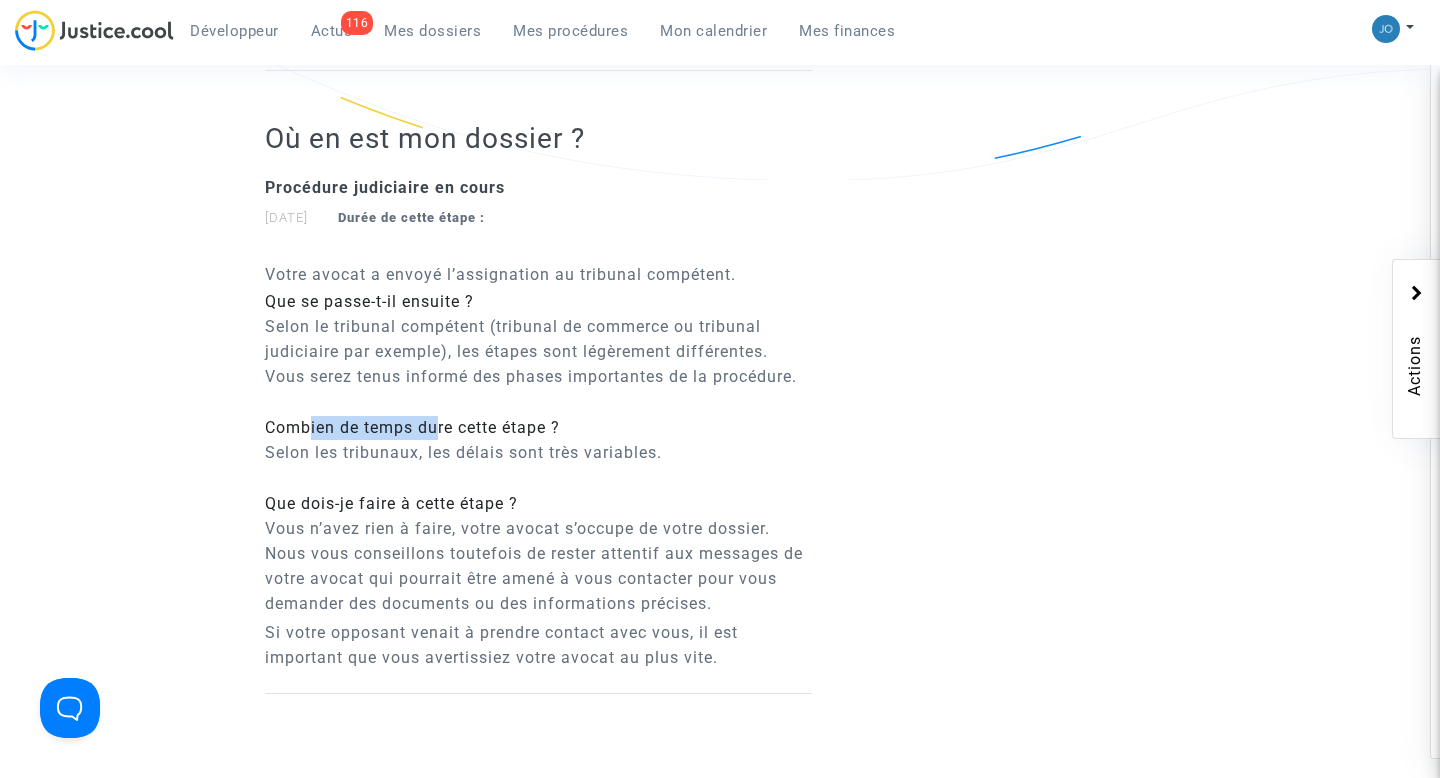 drag, startPoint x: 307, startPoint y: 427, endPoint x: 439, endPoint y: 427, distance: 132 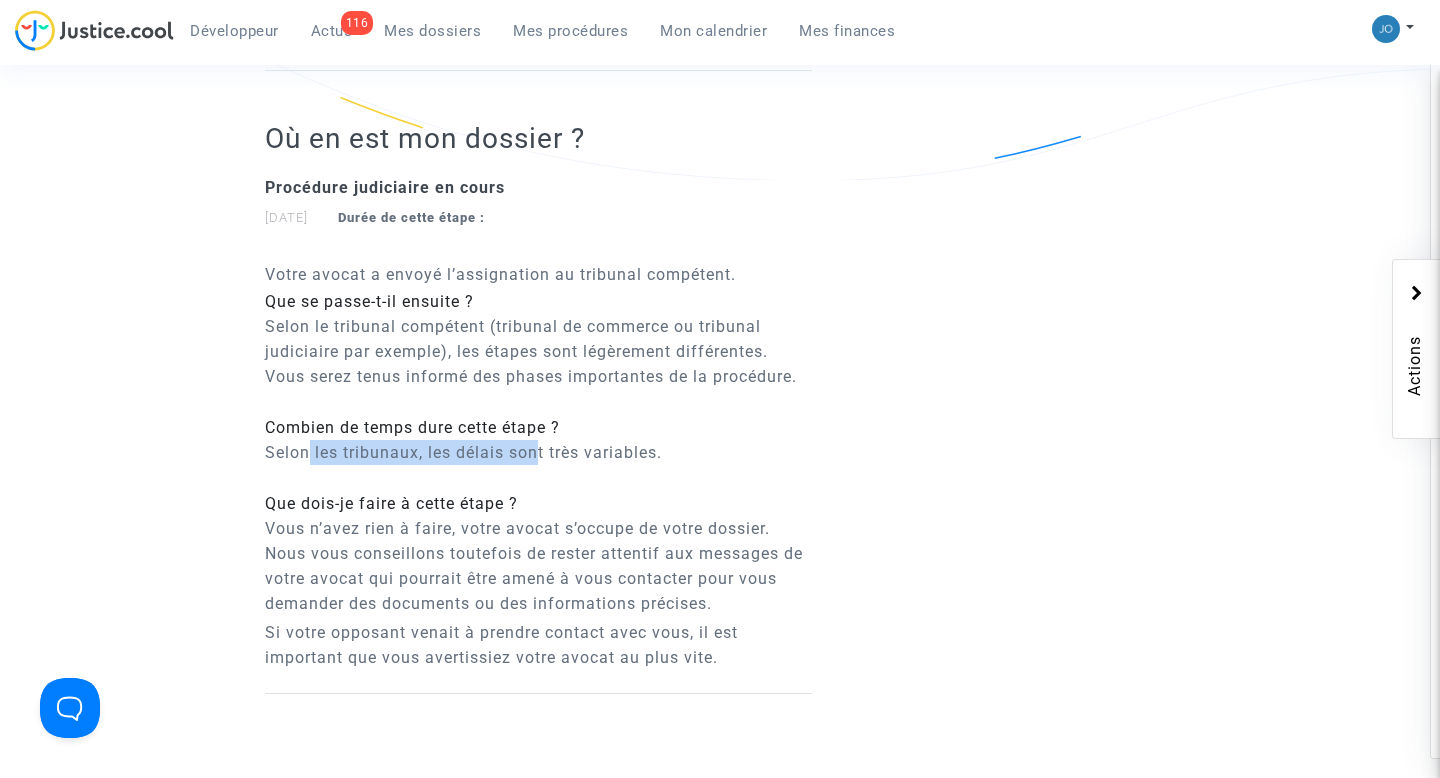 drag, startPoint x: 307, startPoint y: 452, endPoint x: 541, endPoint y: 453, distance: 234.00214 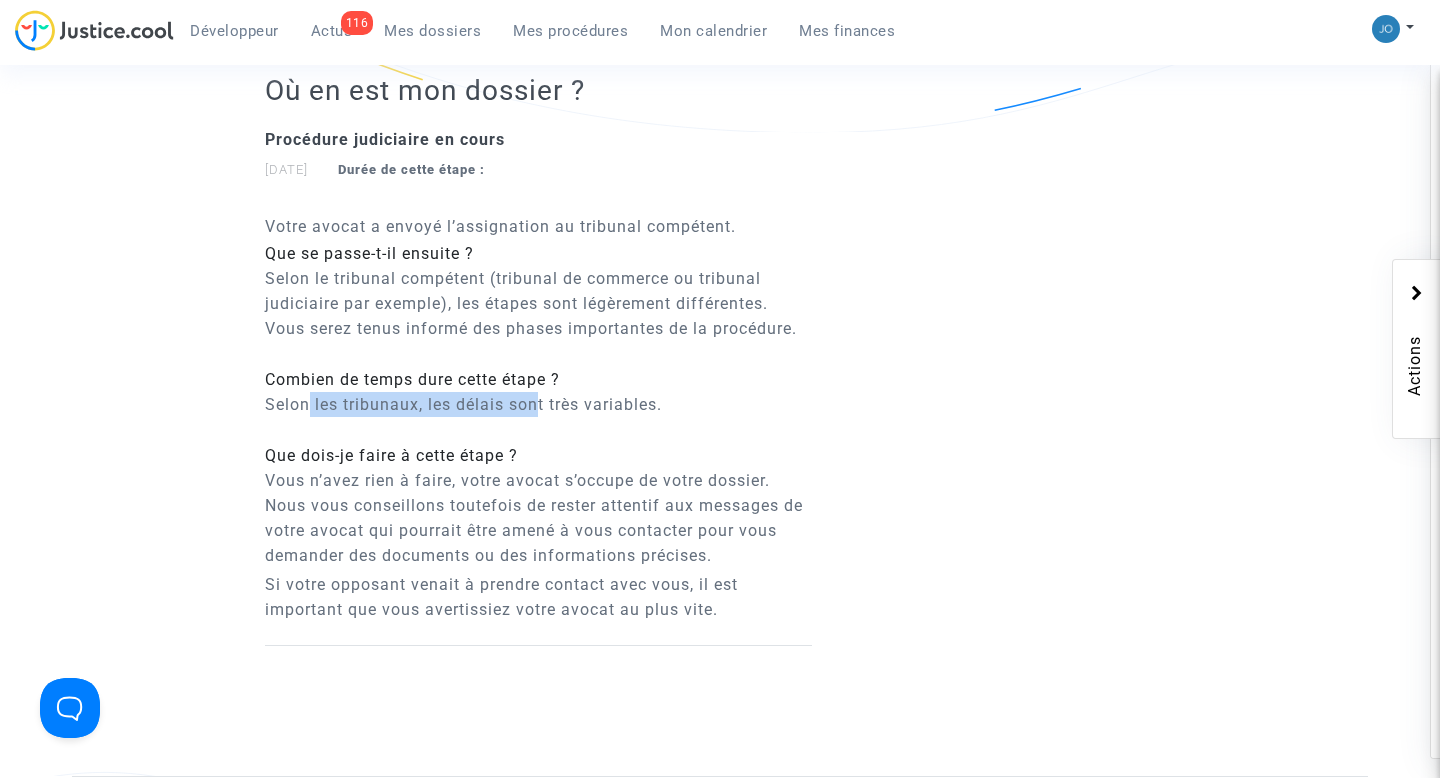 scroll, scrollTop: 1314, scrollLeft: 0, axis: vertical 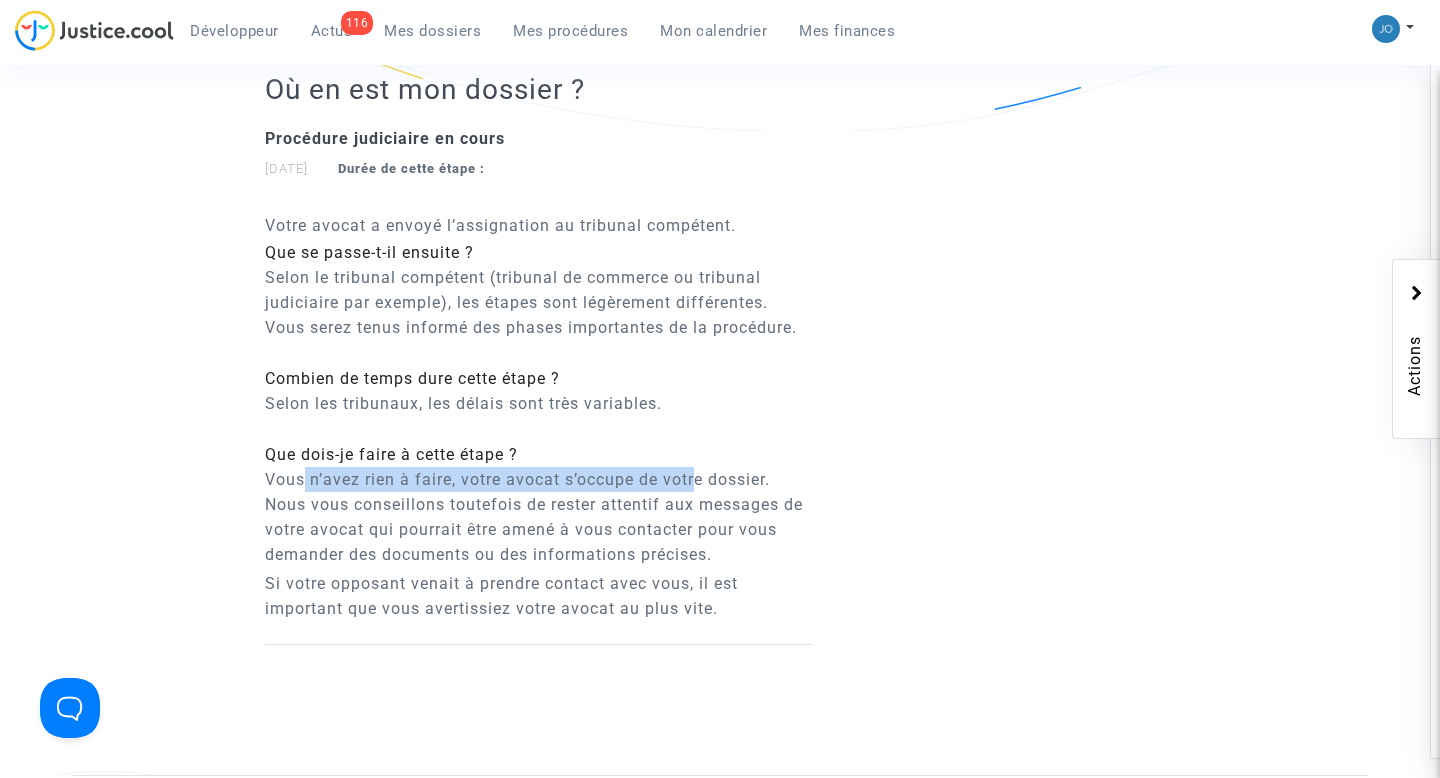 drag, startPoint x: 303, startPoint y: 476, endPoint x: 697, endPoint y: 485, distance: 394.10278 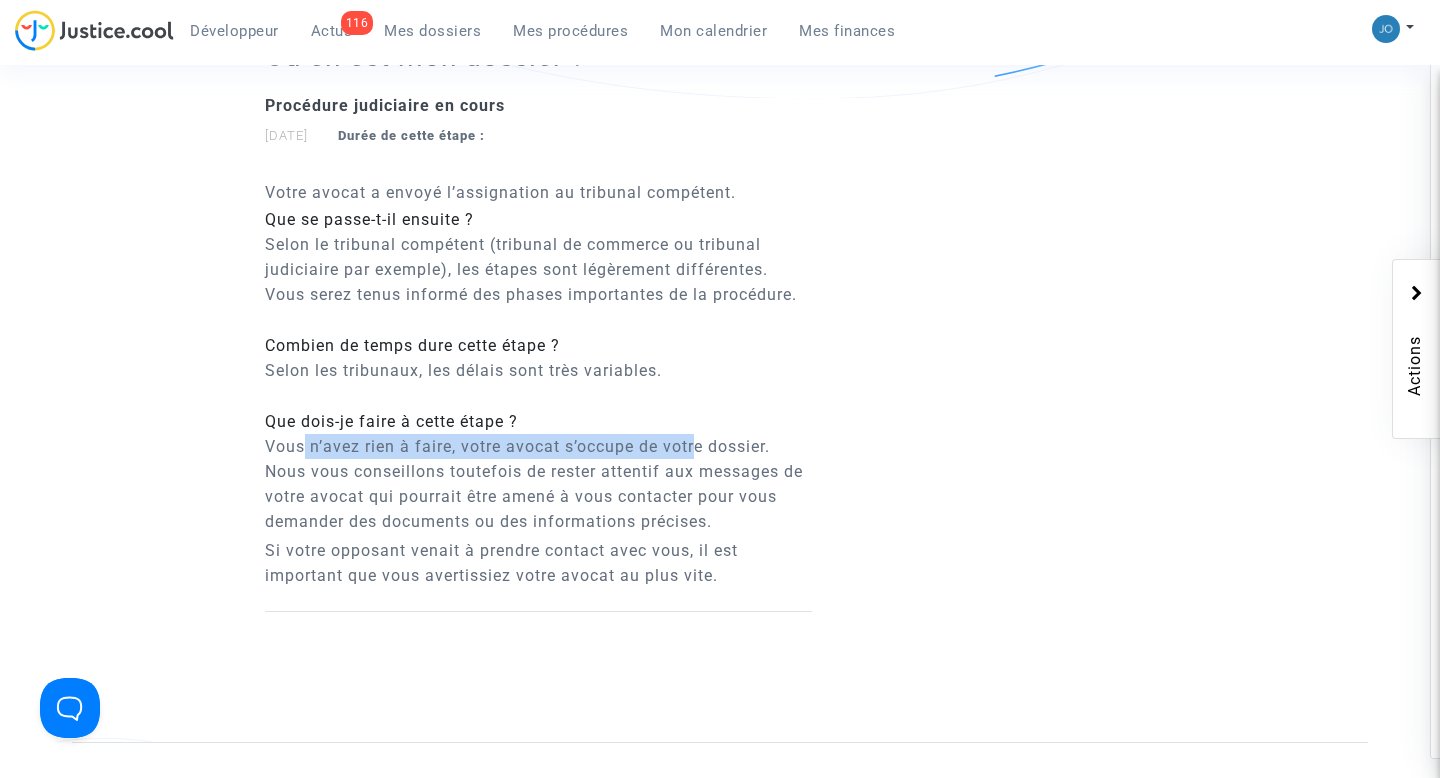 scroll, scrollTop: 1348, scrollLeft: 0, axis: vertical 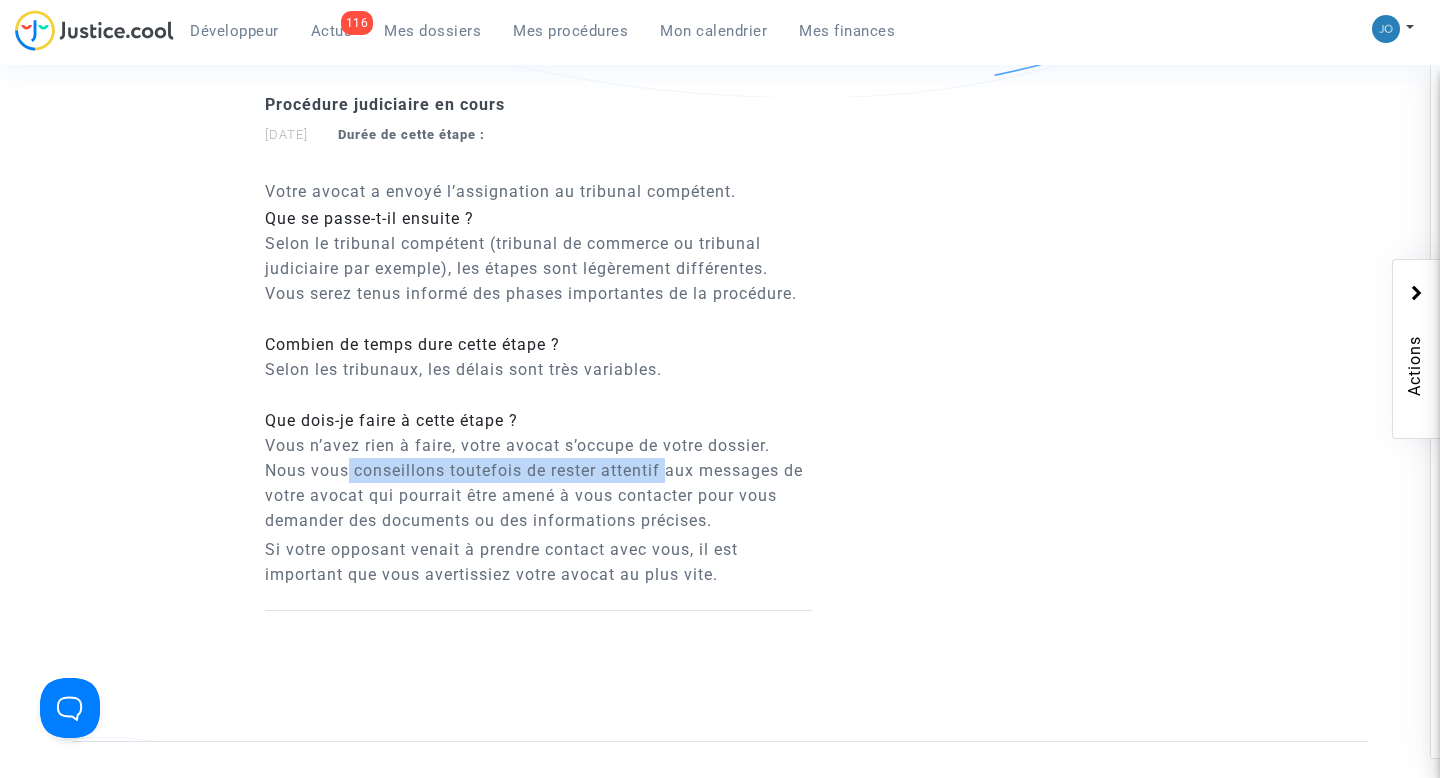 drag, startPoint x: 350, startPoint y: 469, endPoint x: 672, endPoint y: 476, distance: 322.07608 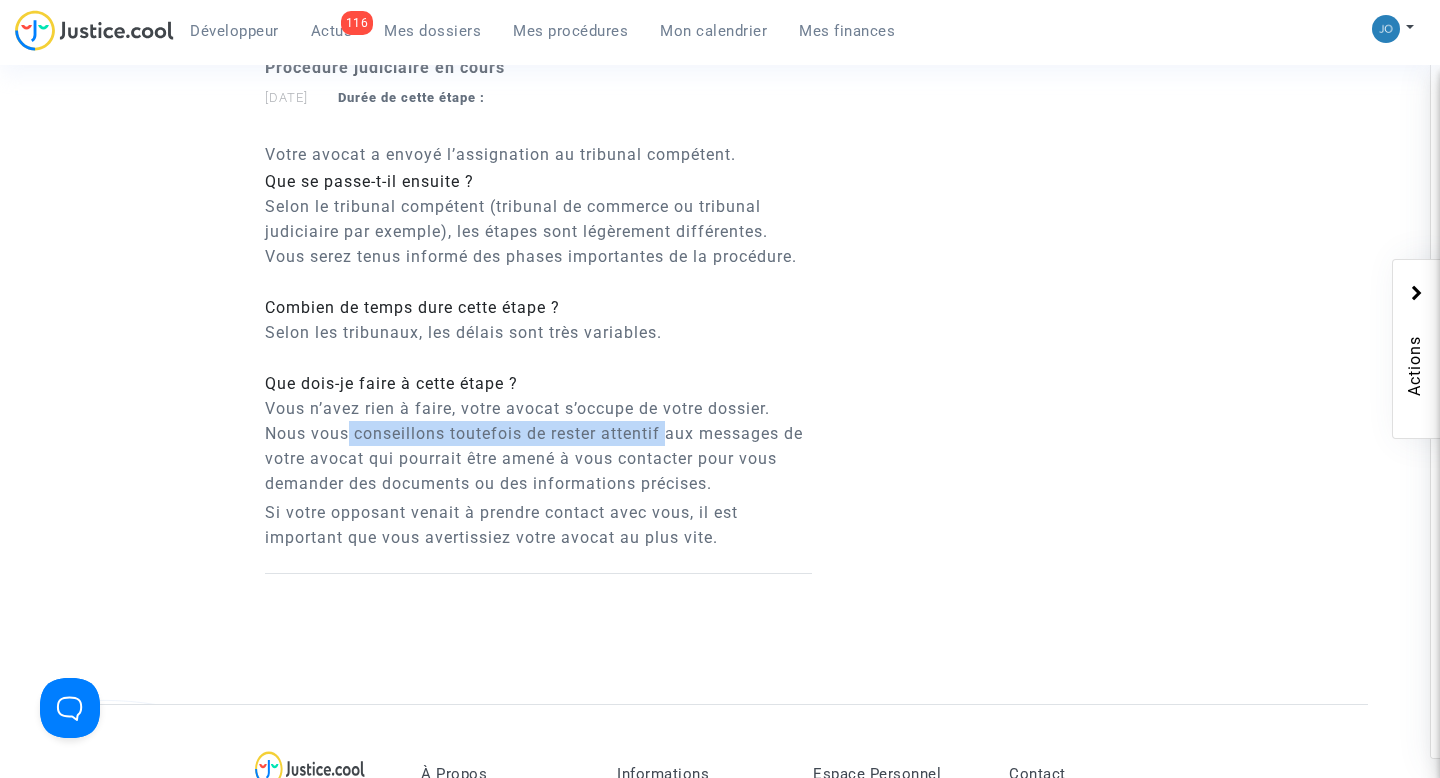 scroll, scrollTop: 1389, scrollLeft: 0, axis: vertical 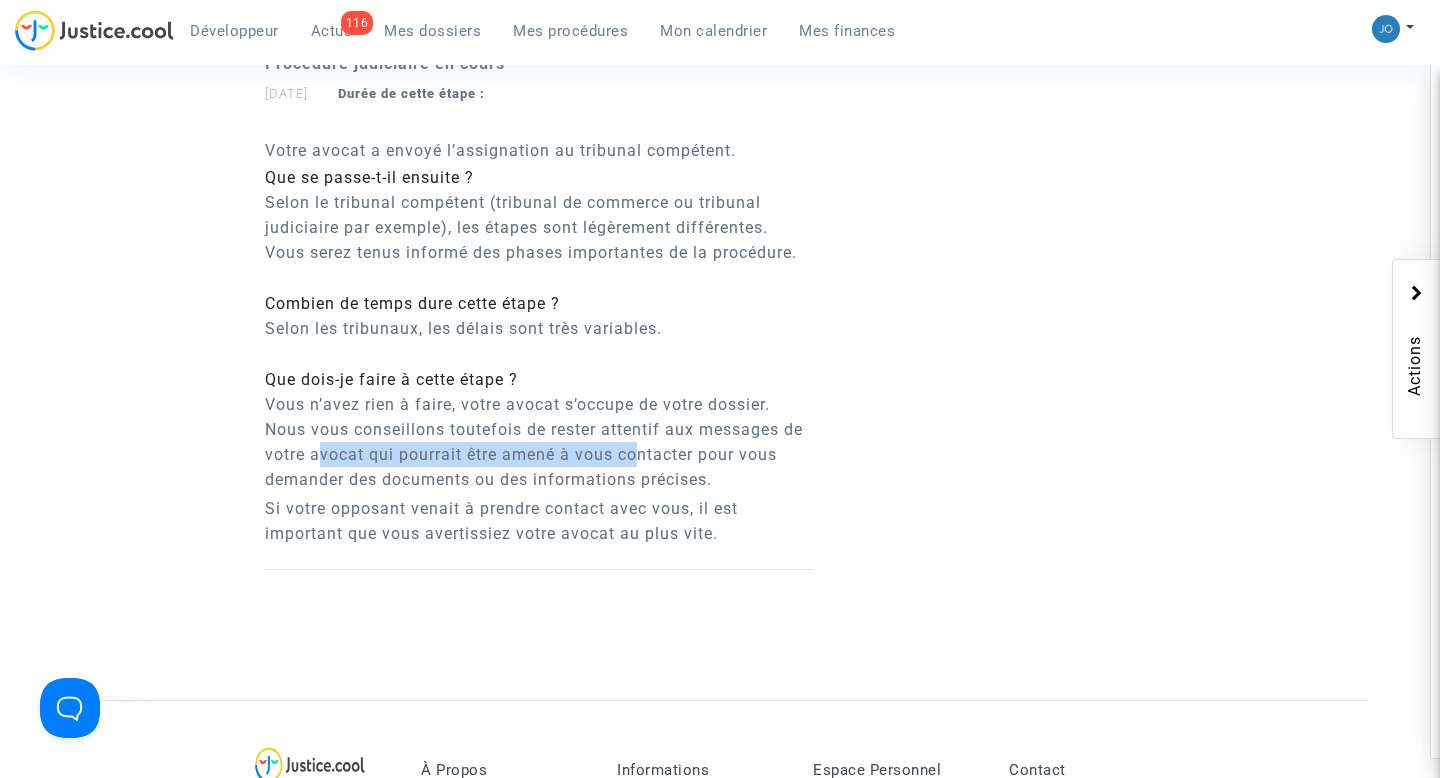 drag, startPoint x: 316, startPoint y: 453, endPoint x: 641, endPoint y: 458, distance: 325.03845 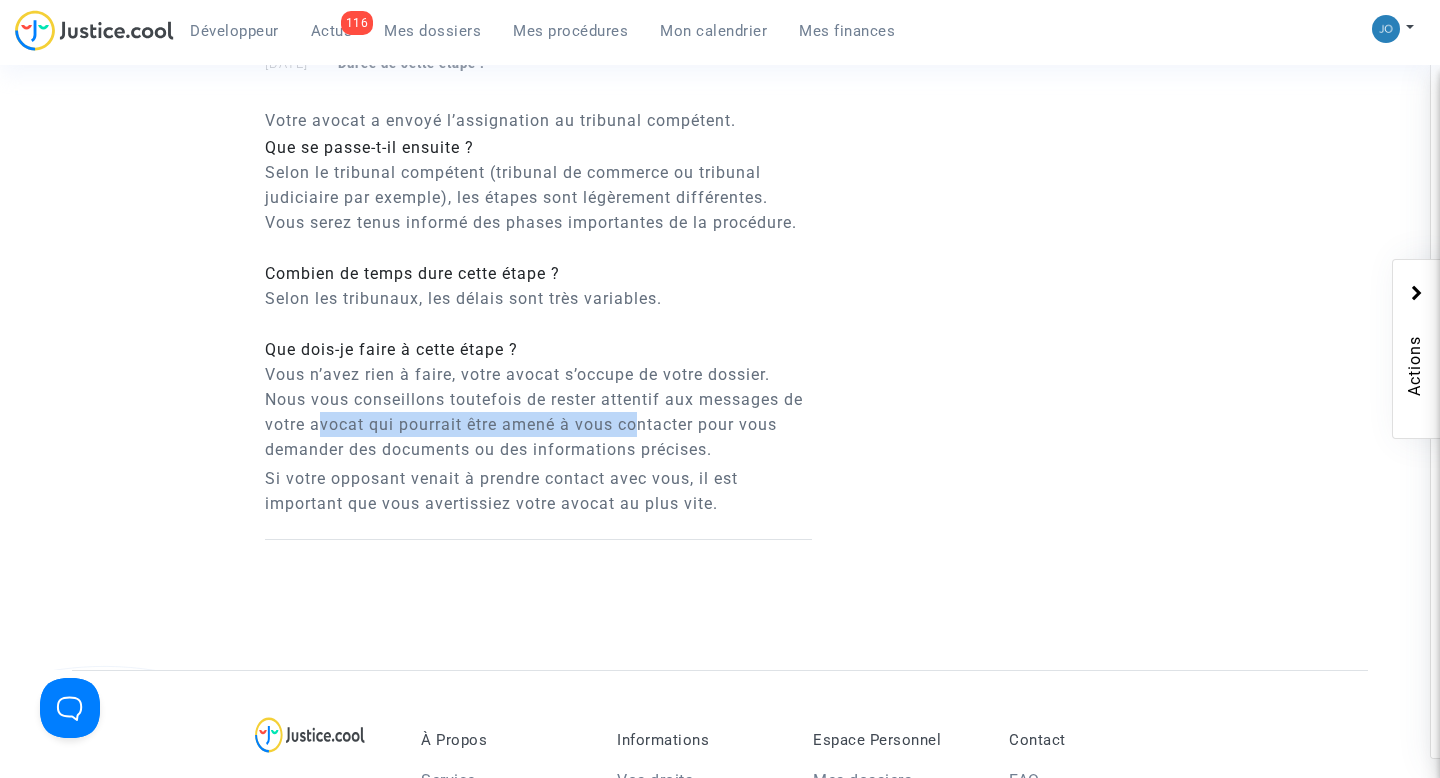 scroll, scrollTop: 1420, scrollLeft: 0, axis: vertical 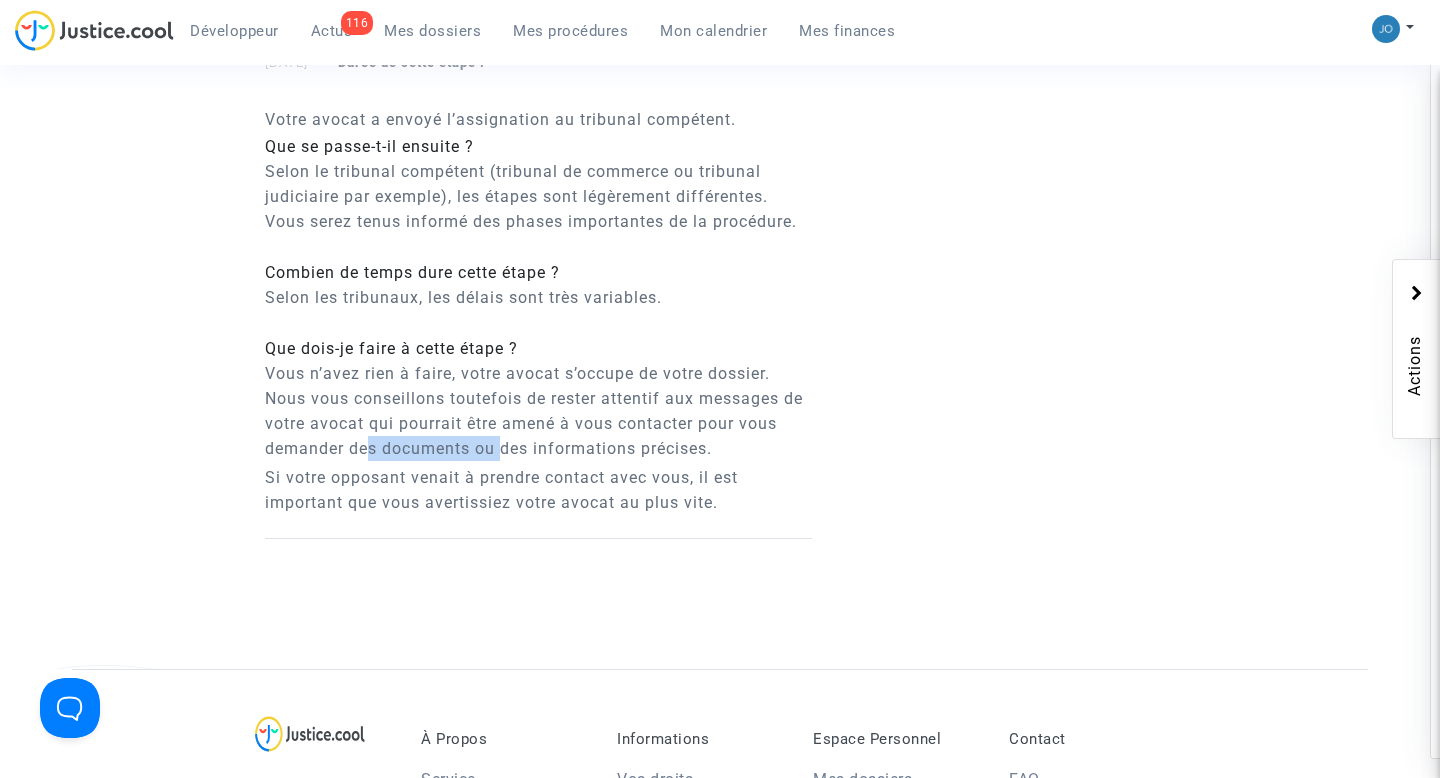 drag, startPoint x: 372, startPoint y: 451, endPoint x: 517, endPoint y: 451, distance: 145 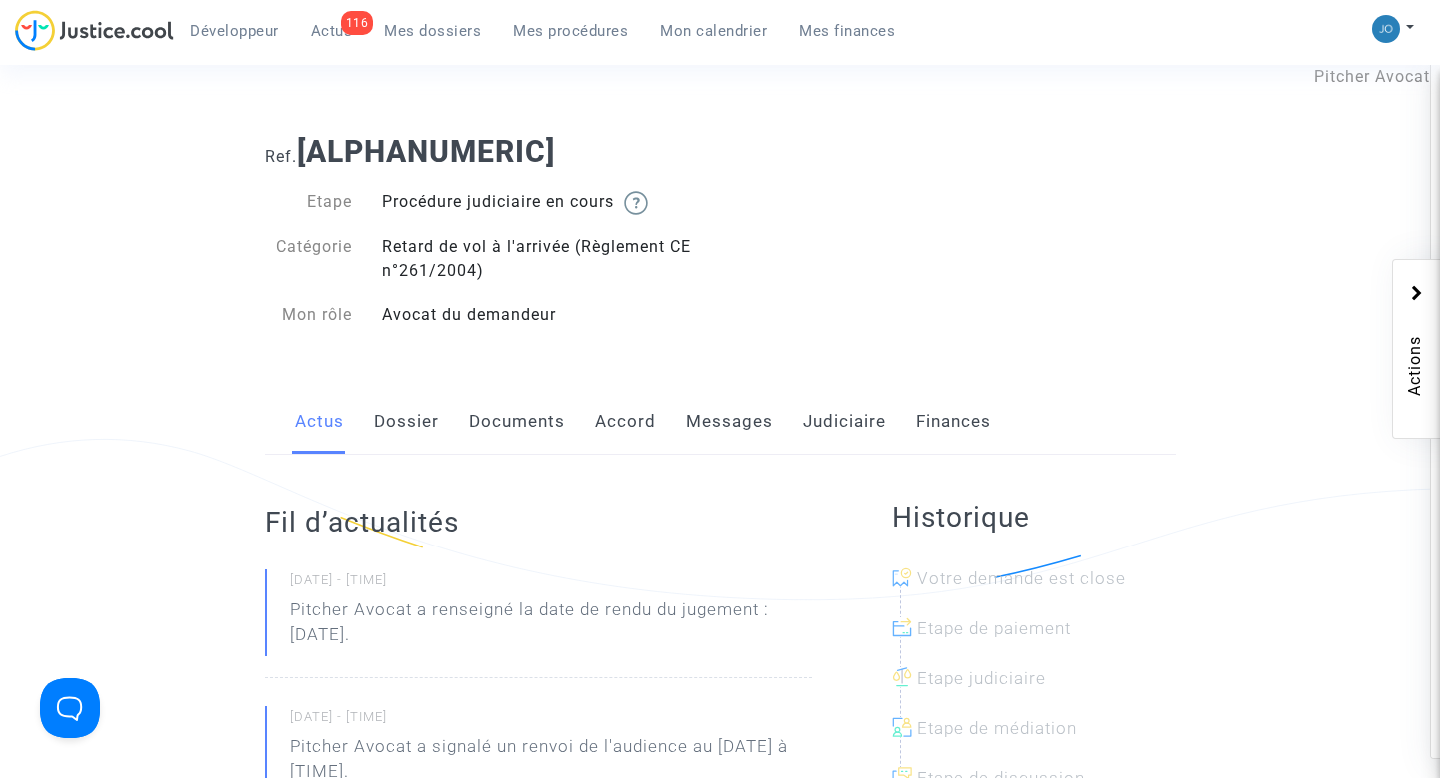 scroll, scrollTop: 39, scrollLeft: 0, axis: vertical 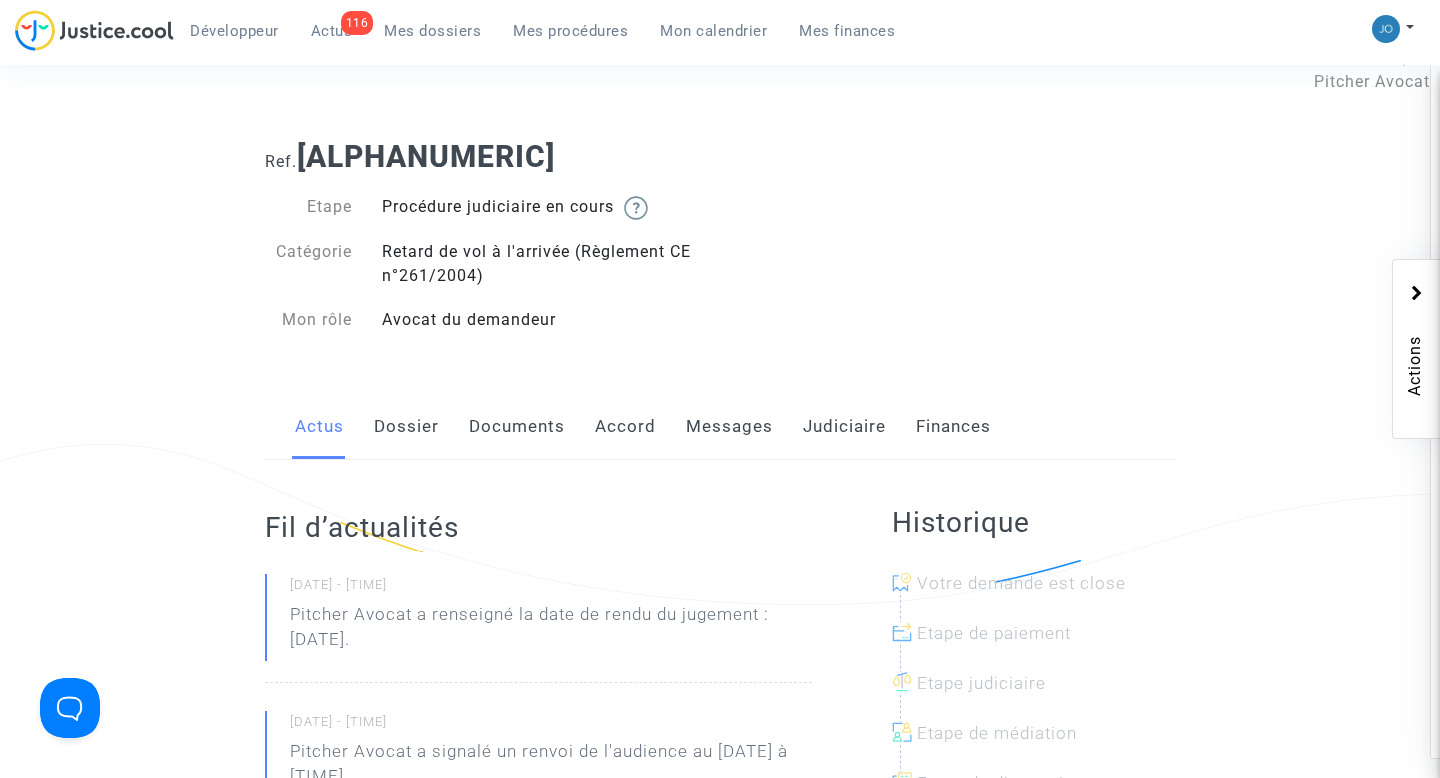 click on "Dossier" 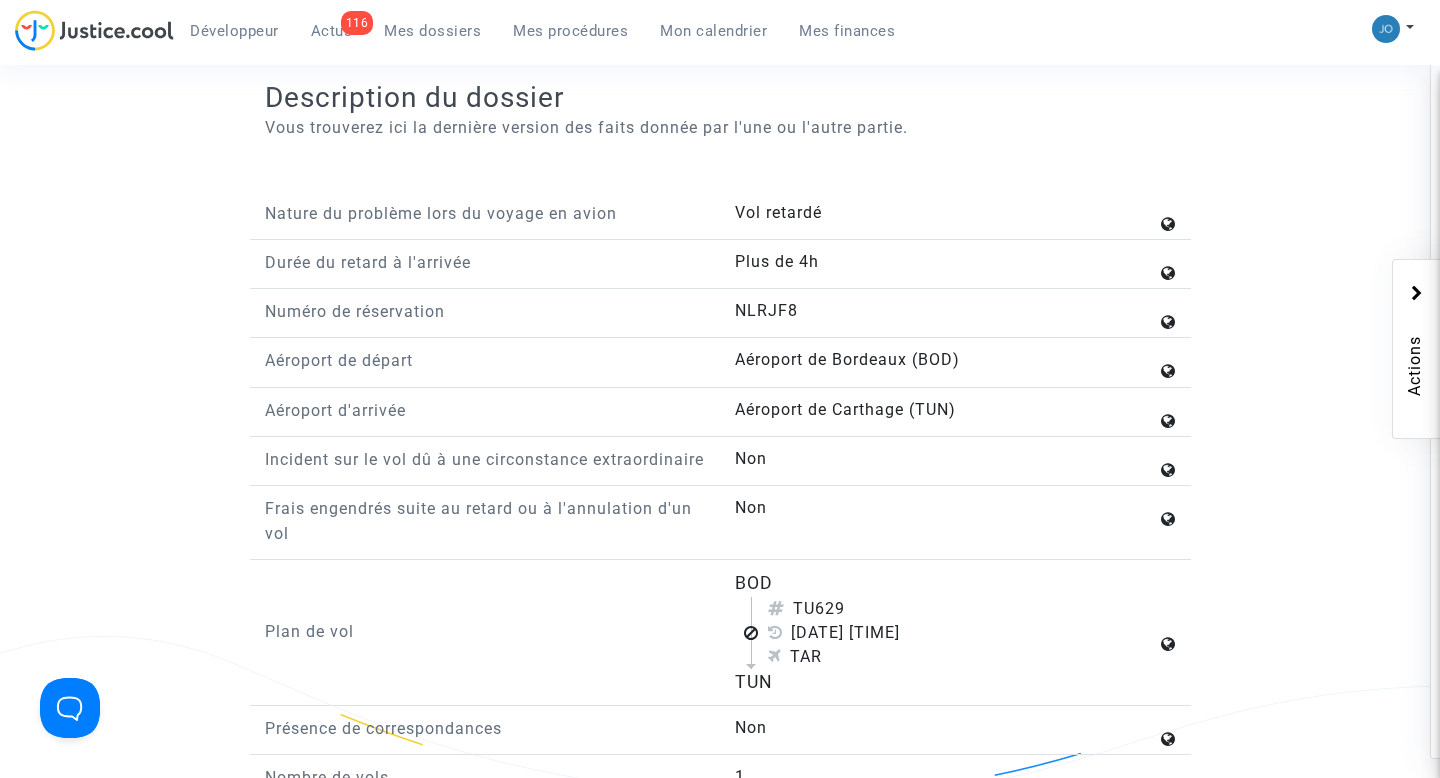 scroll, scrollTop: 2237, scrollLeft: 0, axis: vertical 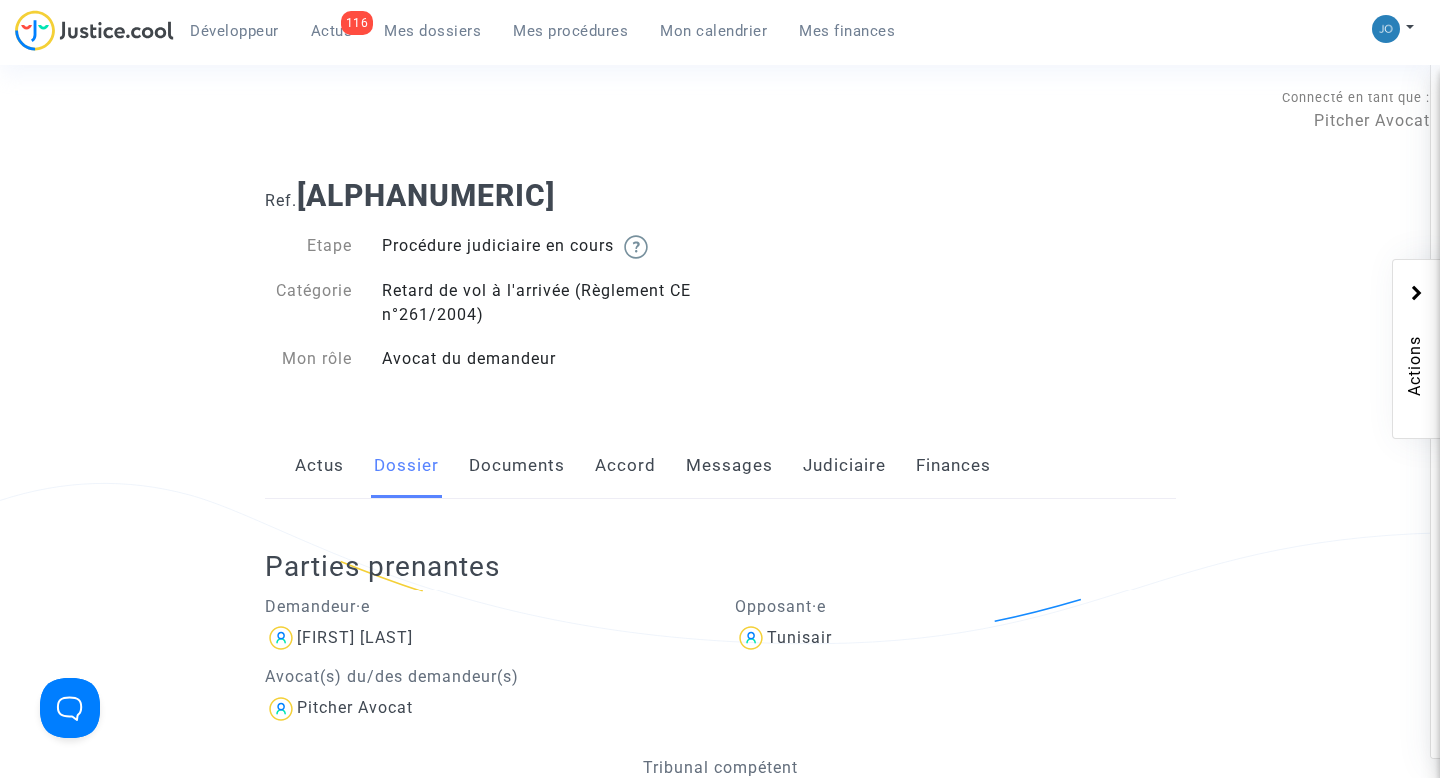 click on "Documents" 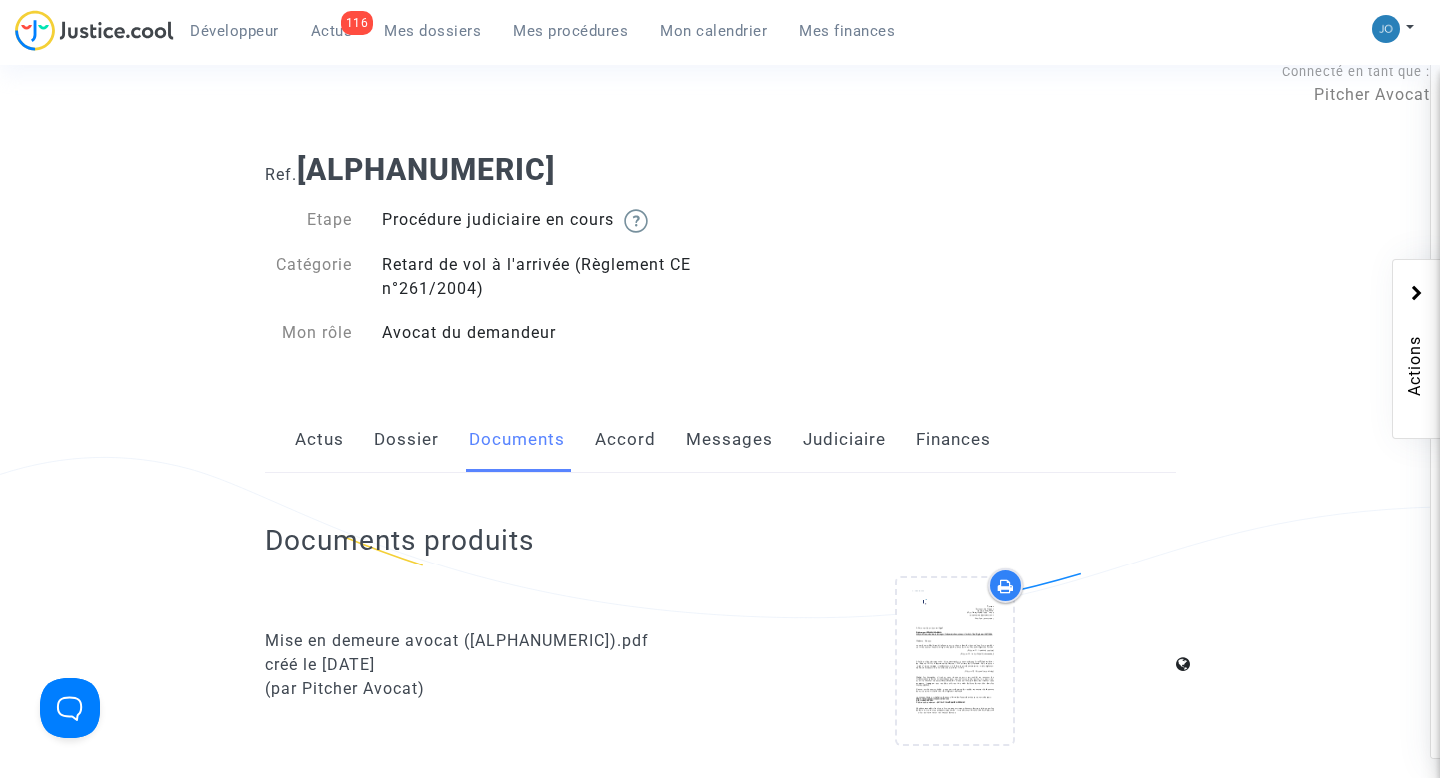scroll, scrollTop: 0, scrollLeft: 0, axis: both 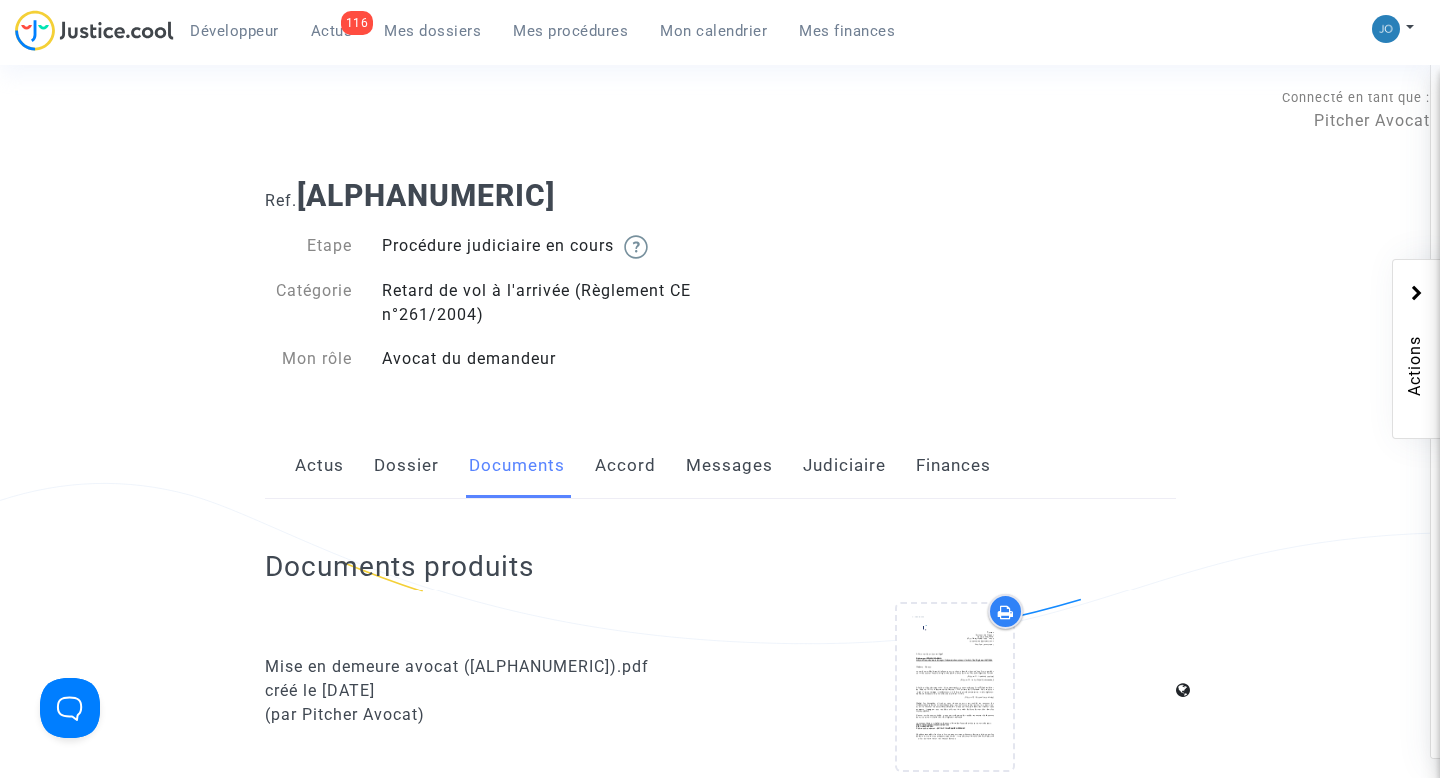 click on "Actus" 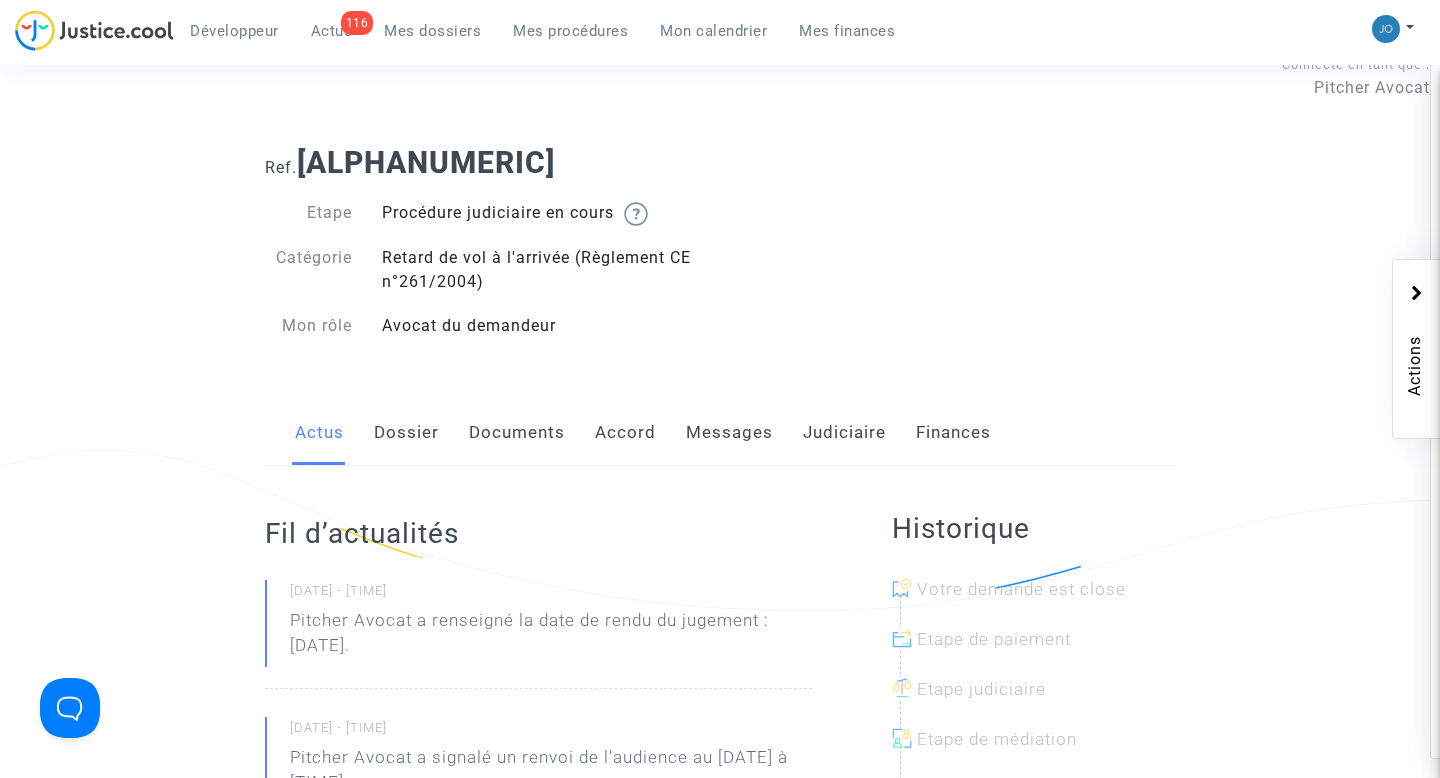 scroll, scrollTop: 0, scrollLeft: 0, axis: both 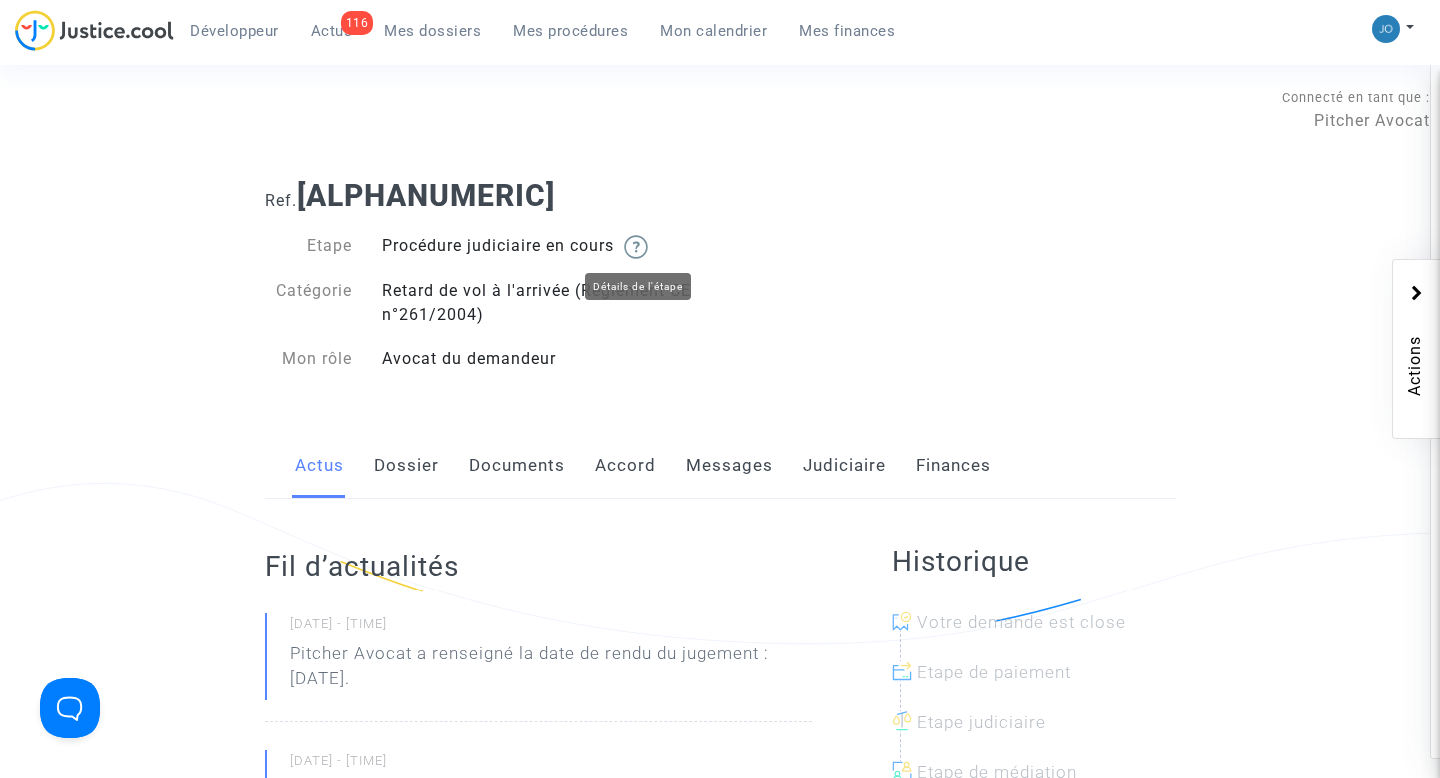 click 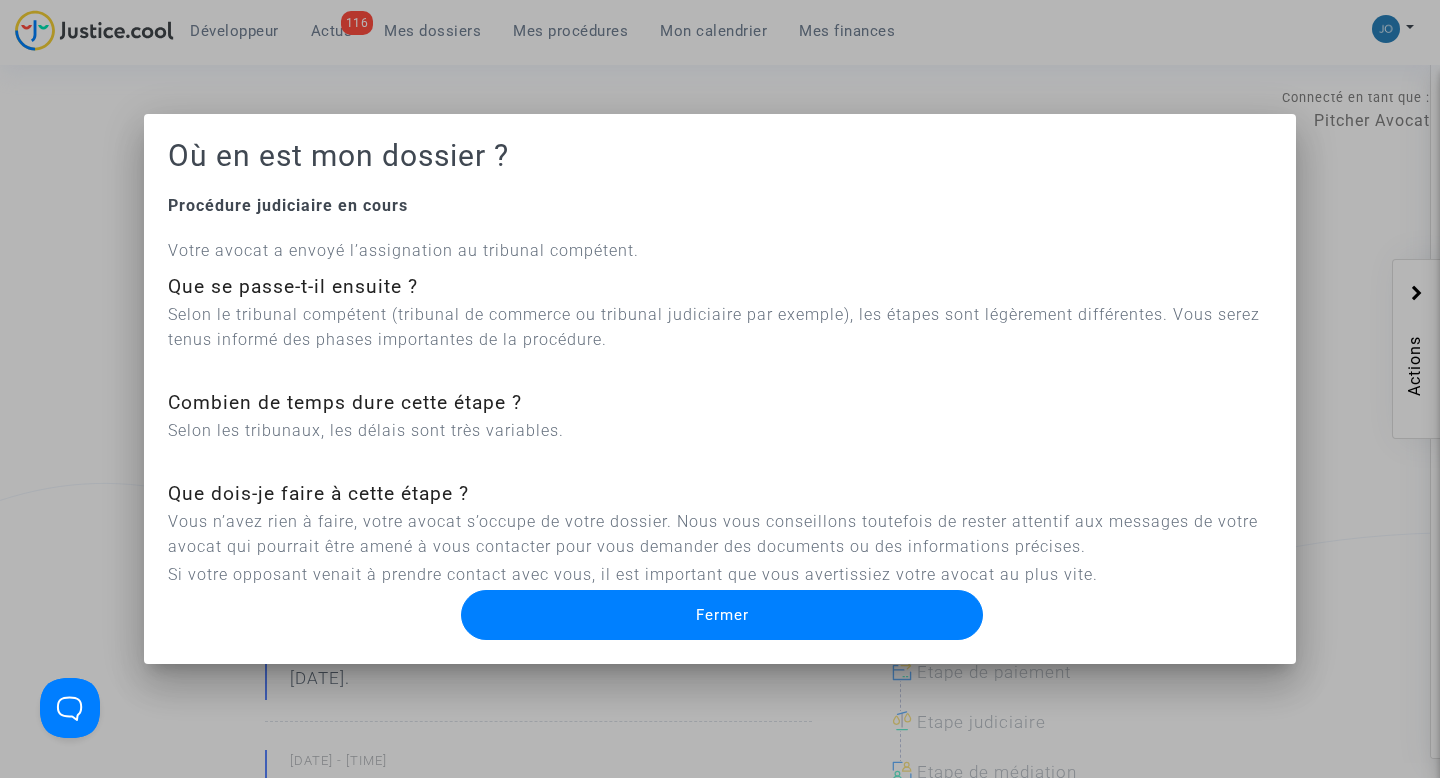 click on "Fermer" at bounding box center [722, 615] 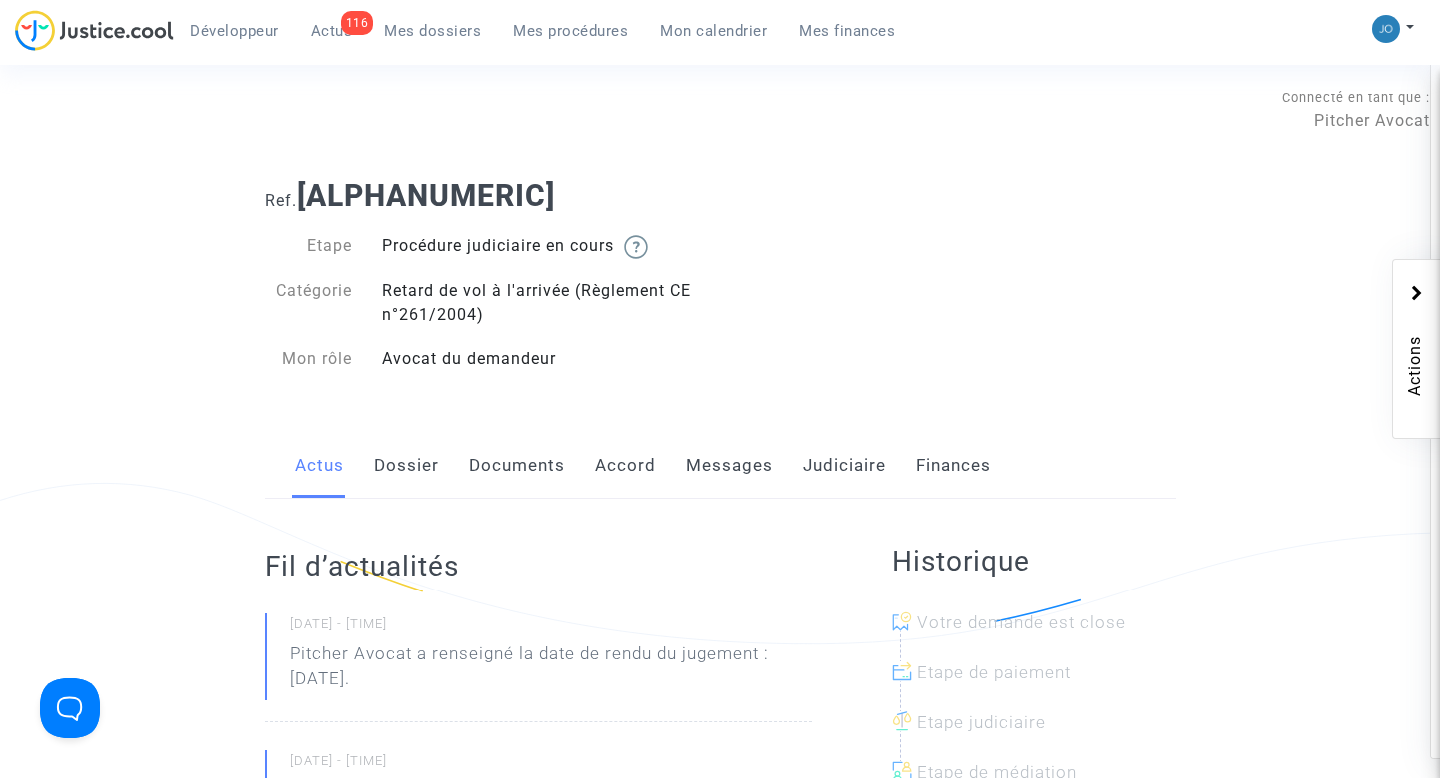 scroll, scrollTop: 60, scrollLeft: 0, axis: vertical 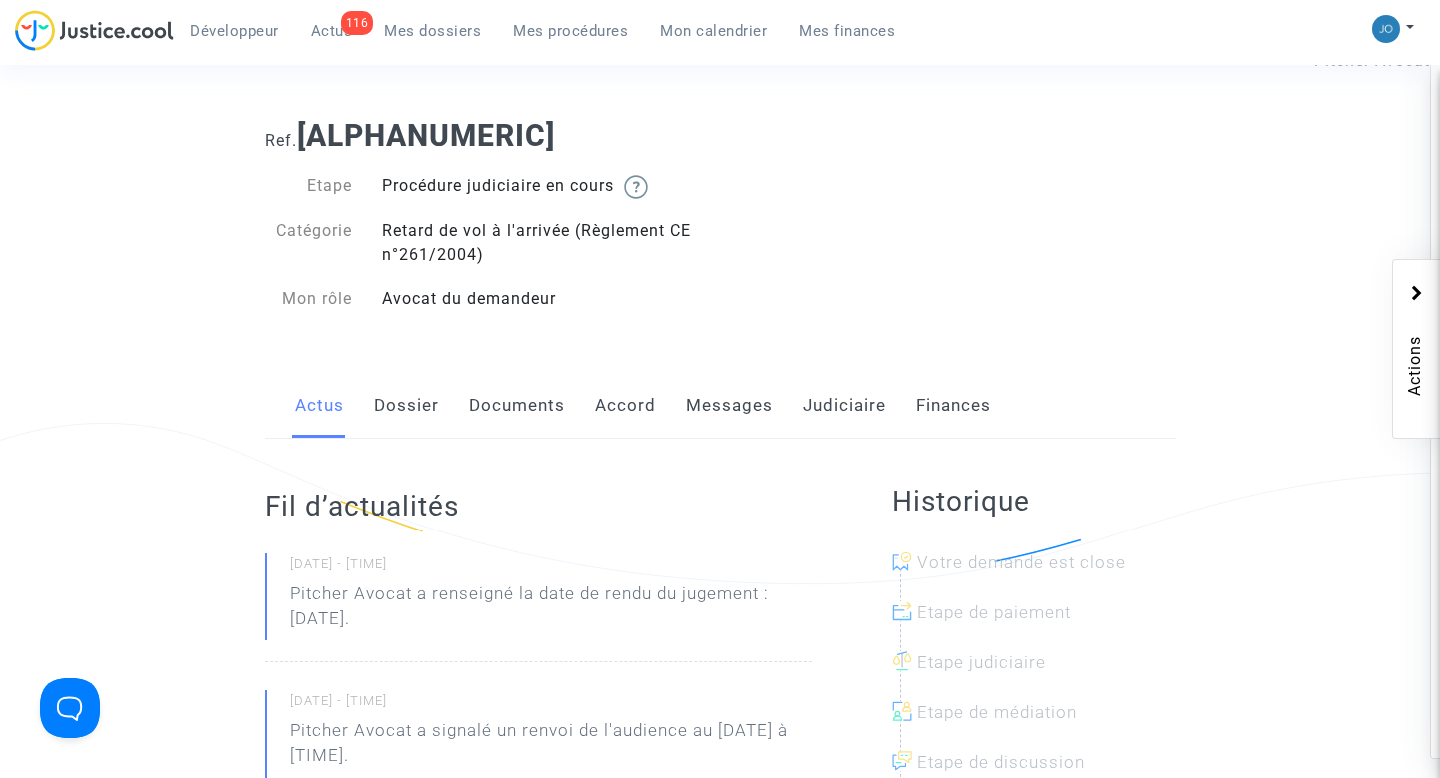 click on "Documents" 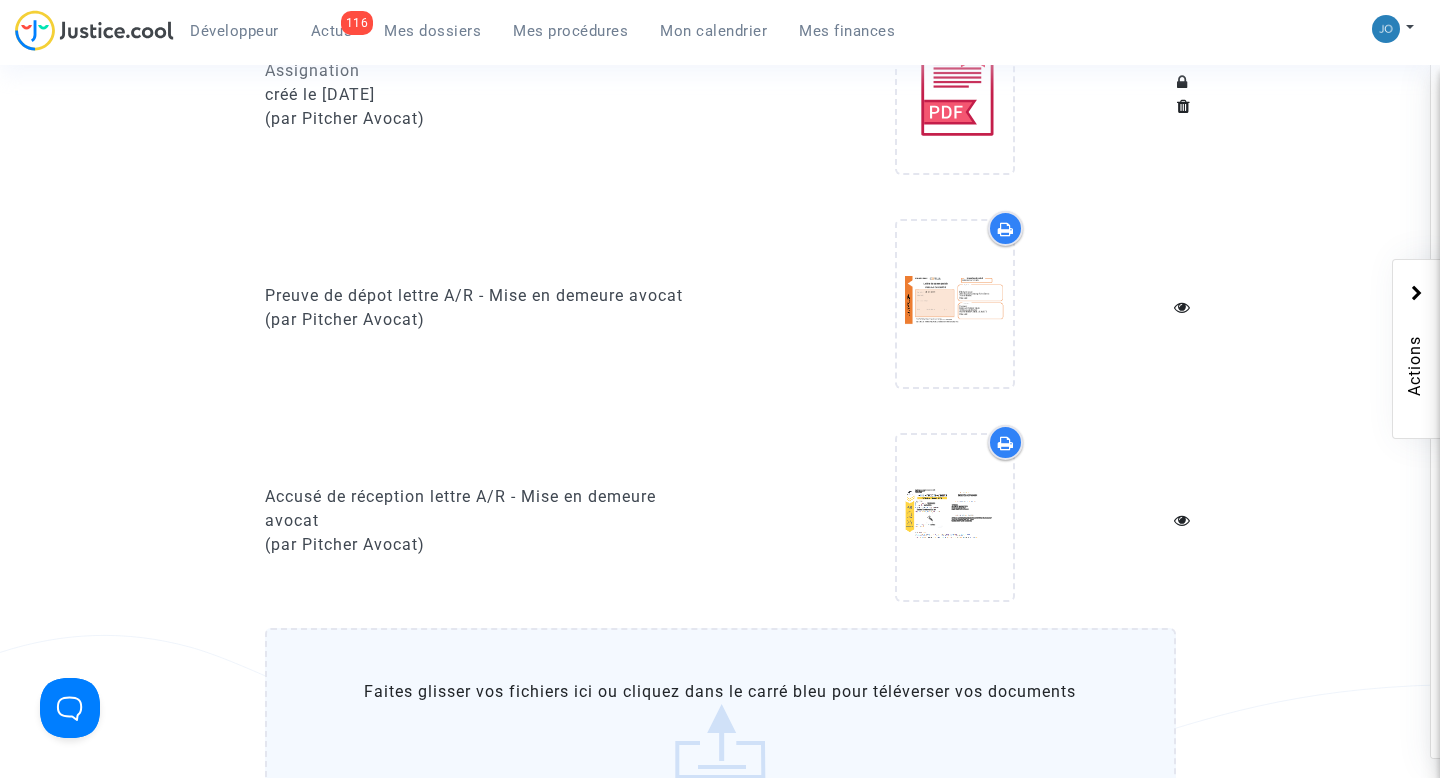 scroll, scrollTop: 1469, scrollLeft: 0, axis: vertical 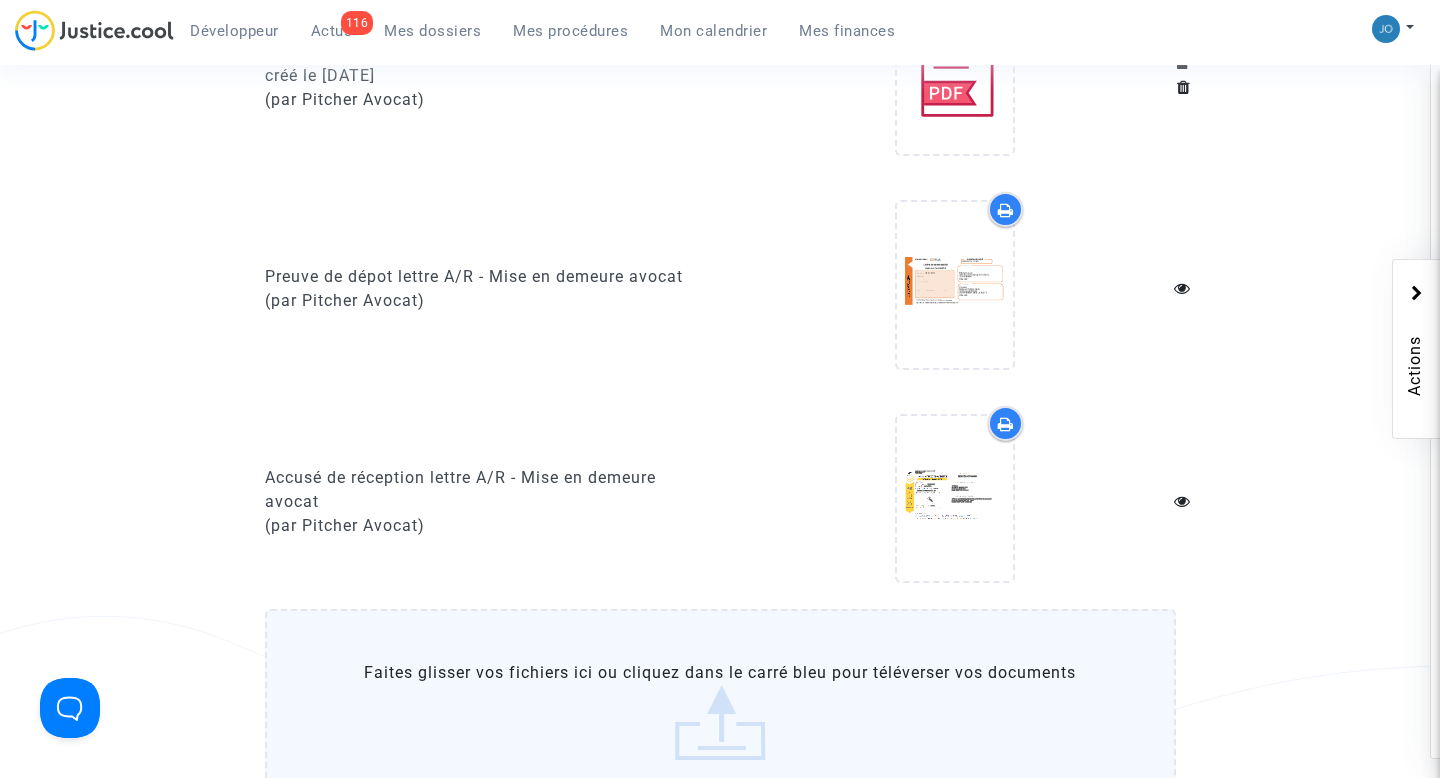 drag, startPoint x: 282, startPoint y: 477, endPoint x: 518, endPoint y: 487, distance: 236.21178 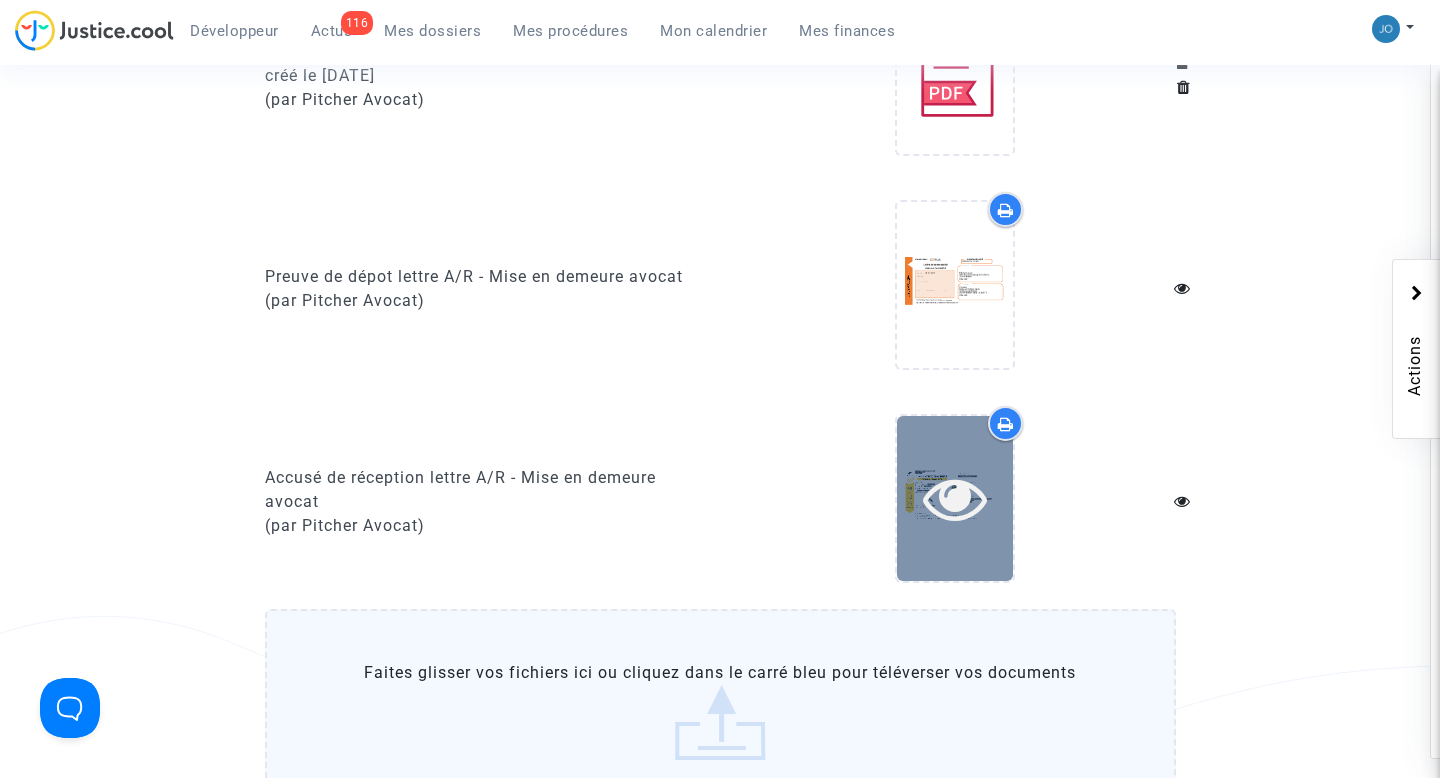 click at bounding box center (955, 498) 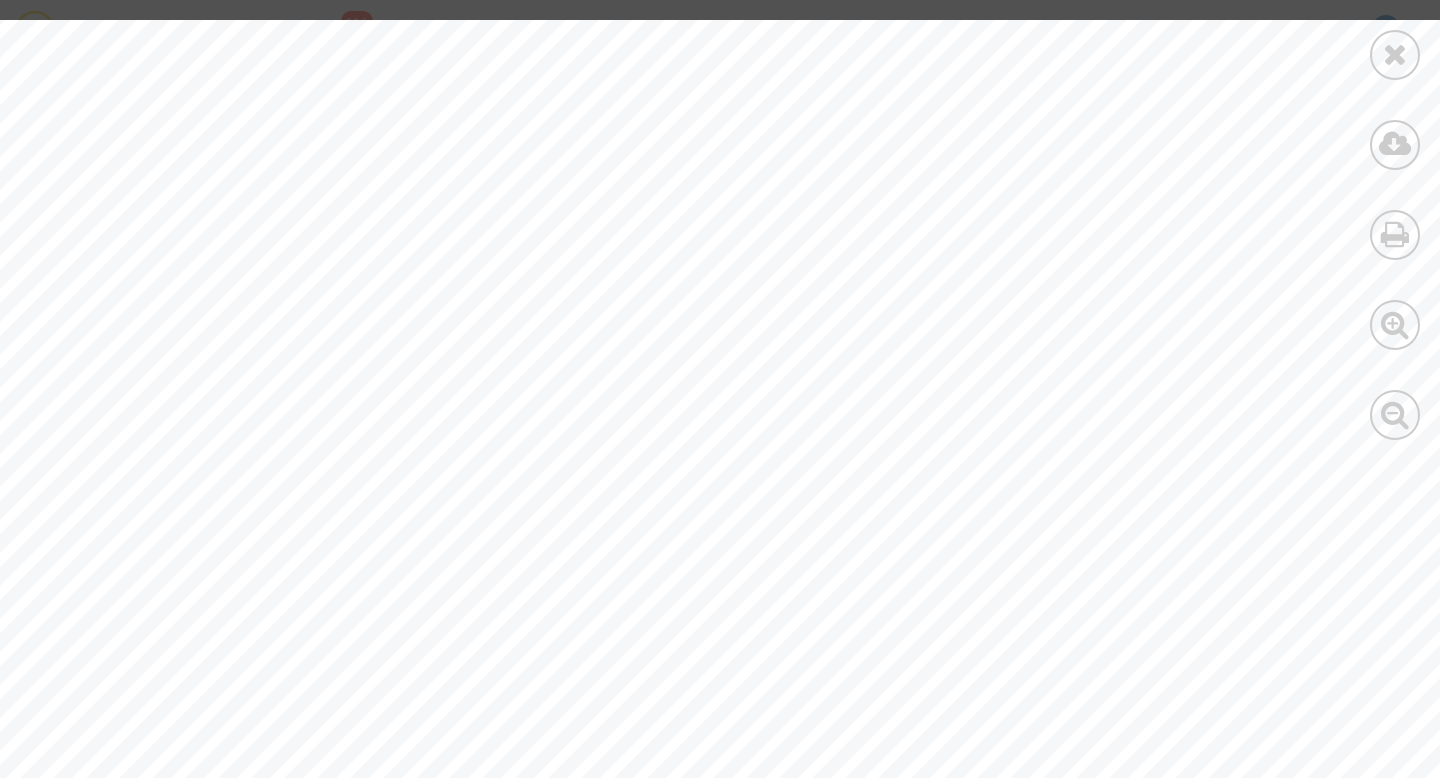 scroll, scrollTop: 349, scrollLeft: 146, axis: both 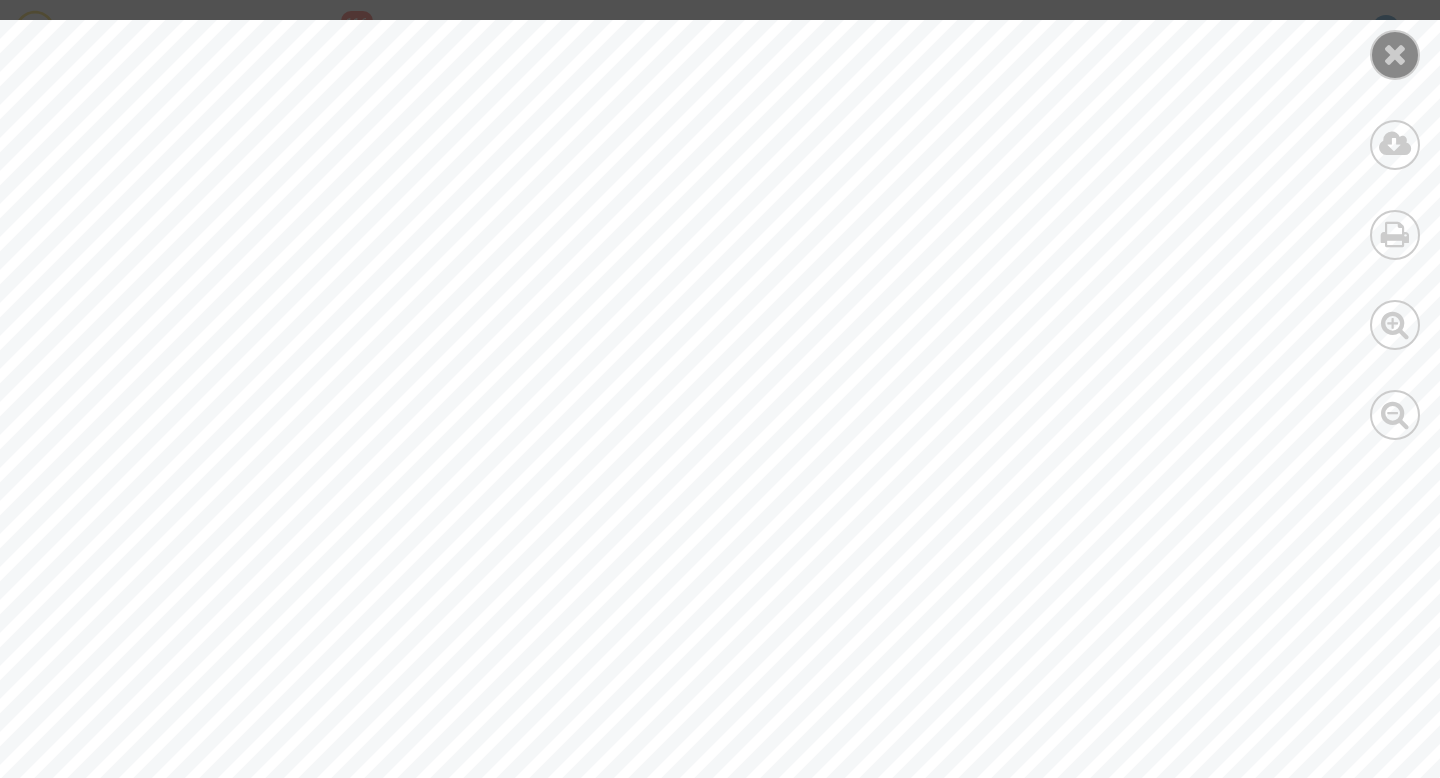 click at bounding box center (1395, 54) 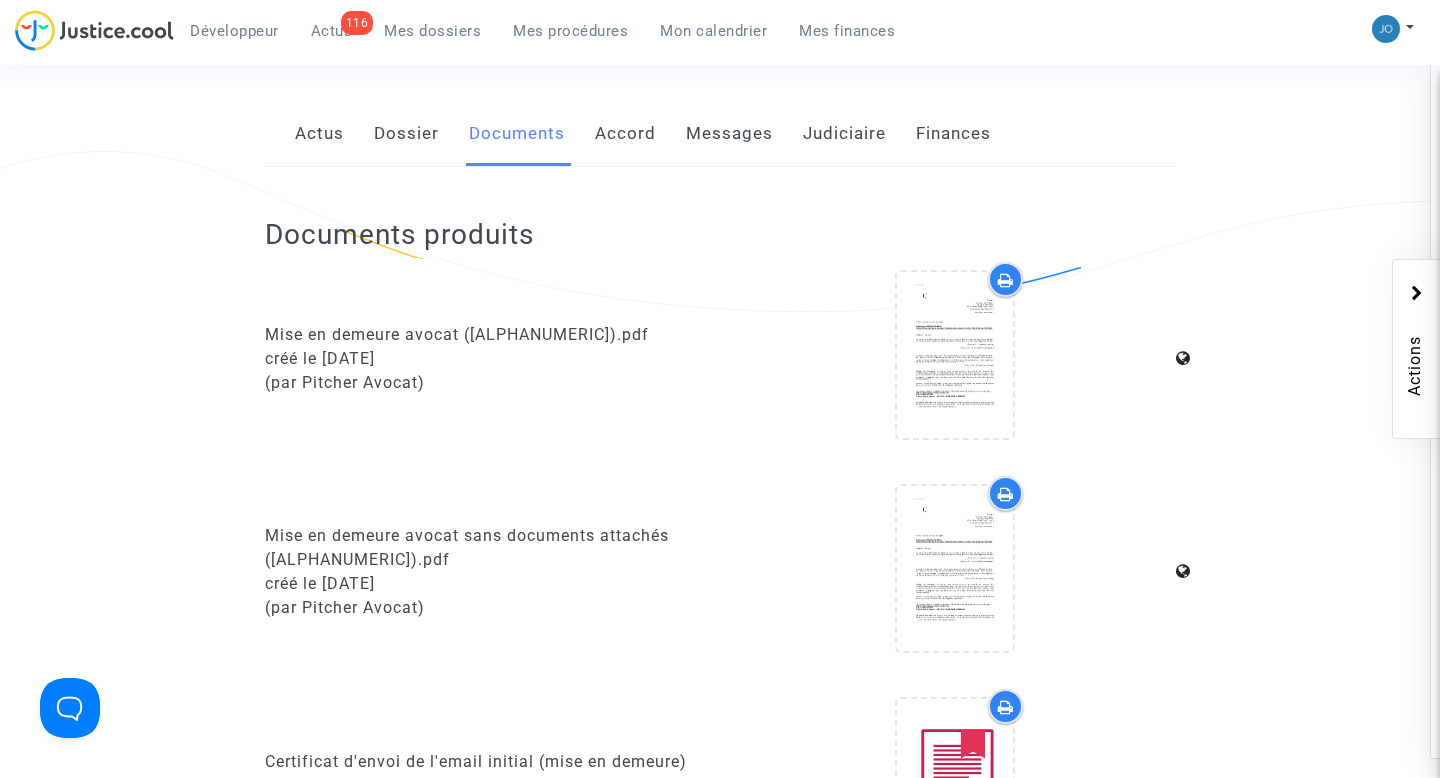 scroll, scrollTop: 358, scrollLeft: 0, axis: vertical 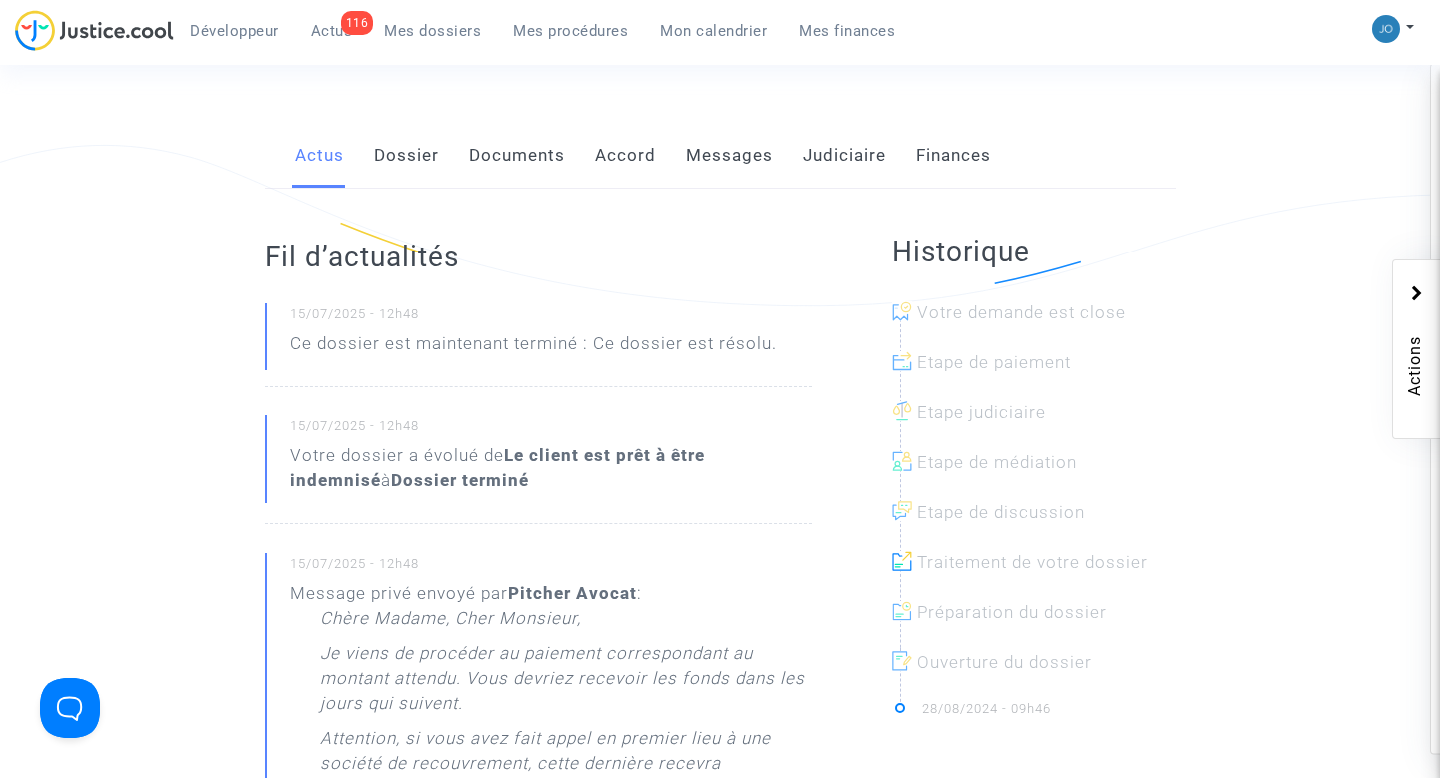 click on "Dossier" 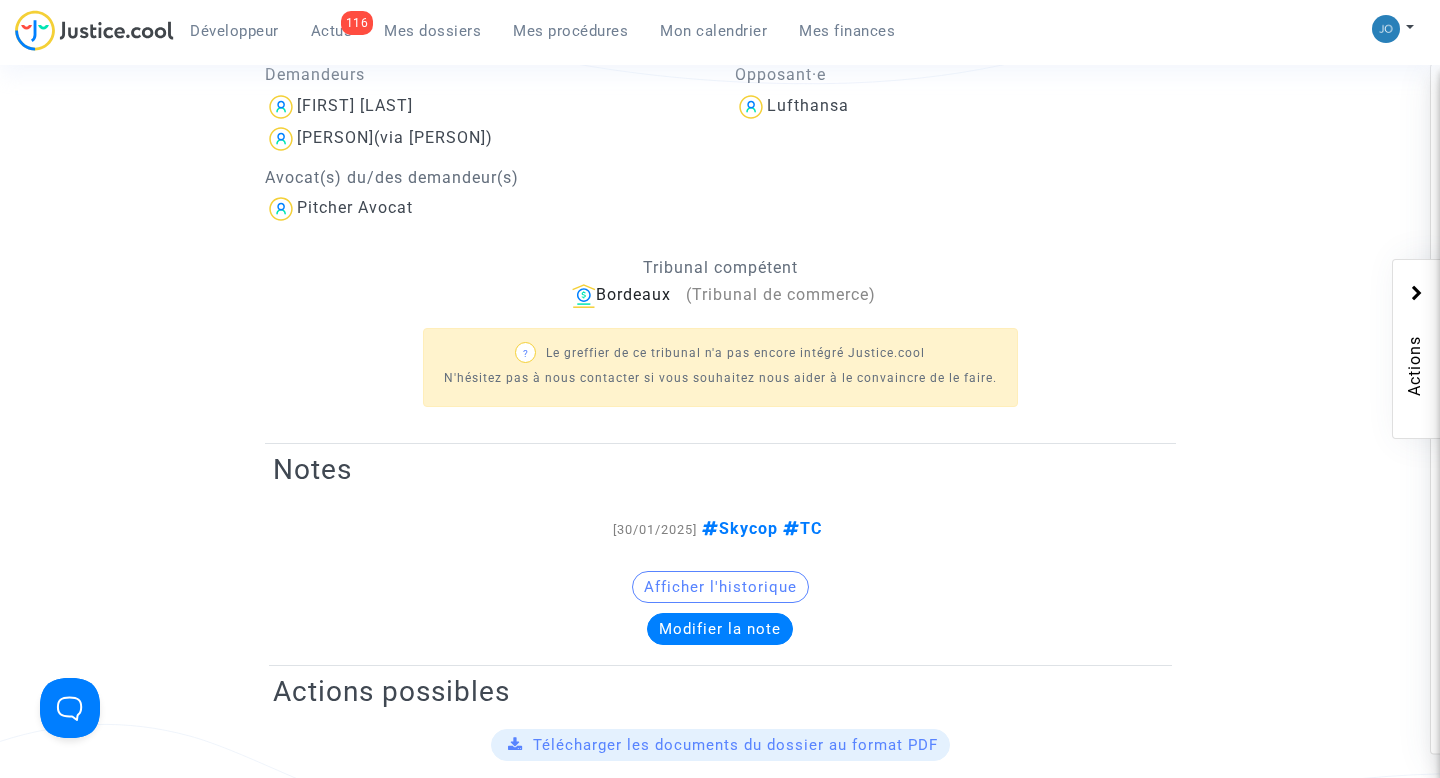 scroll, scrollTop: 0, scrollLeft: 0, axis: both 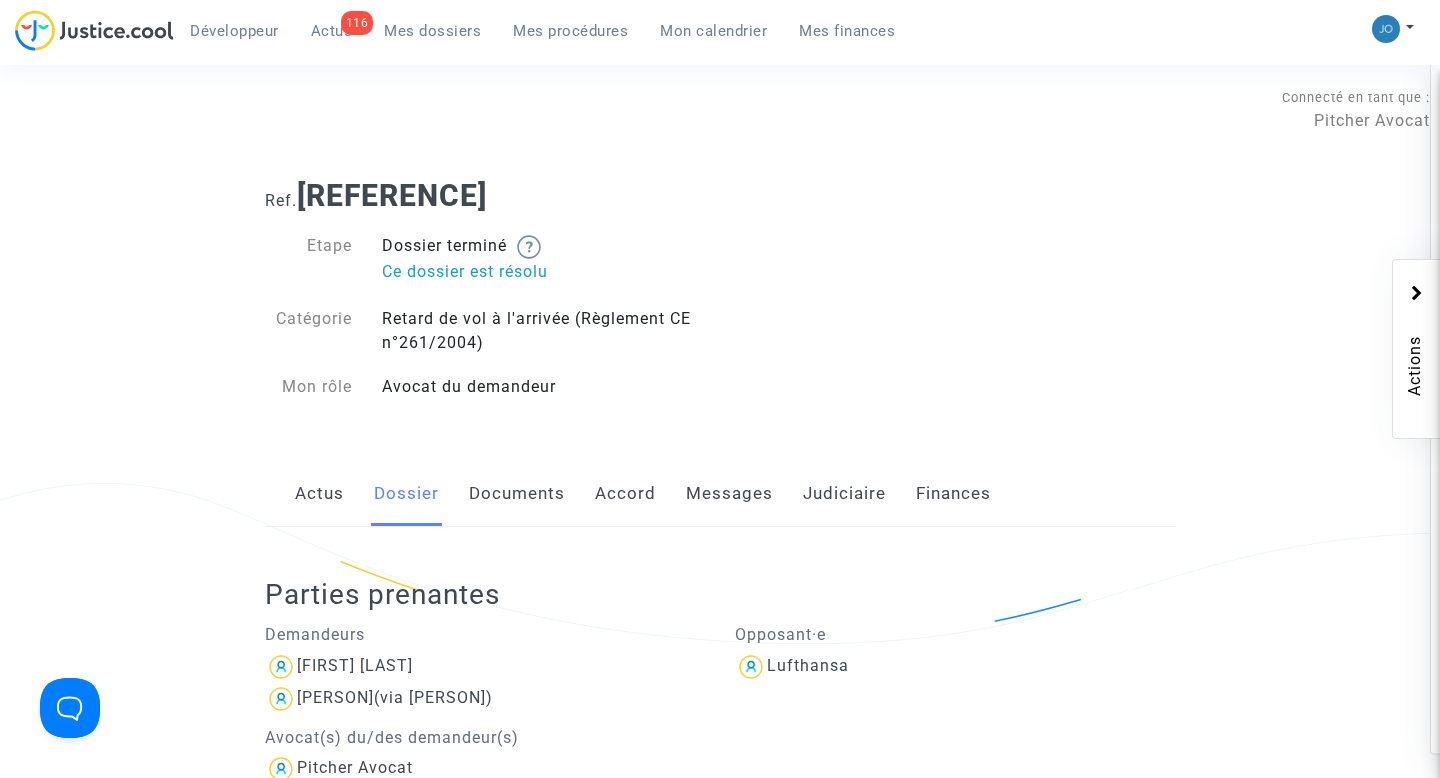click on "Documents" 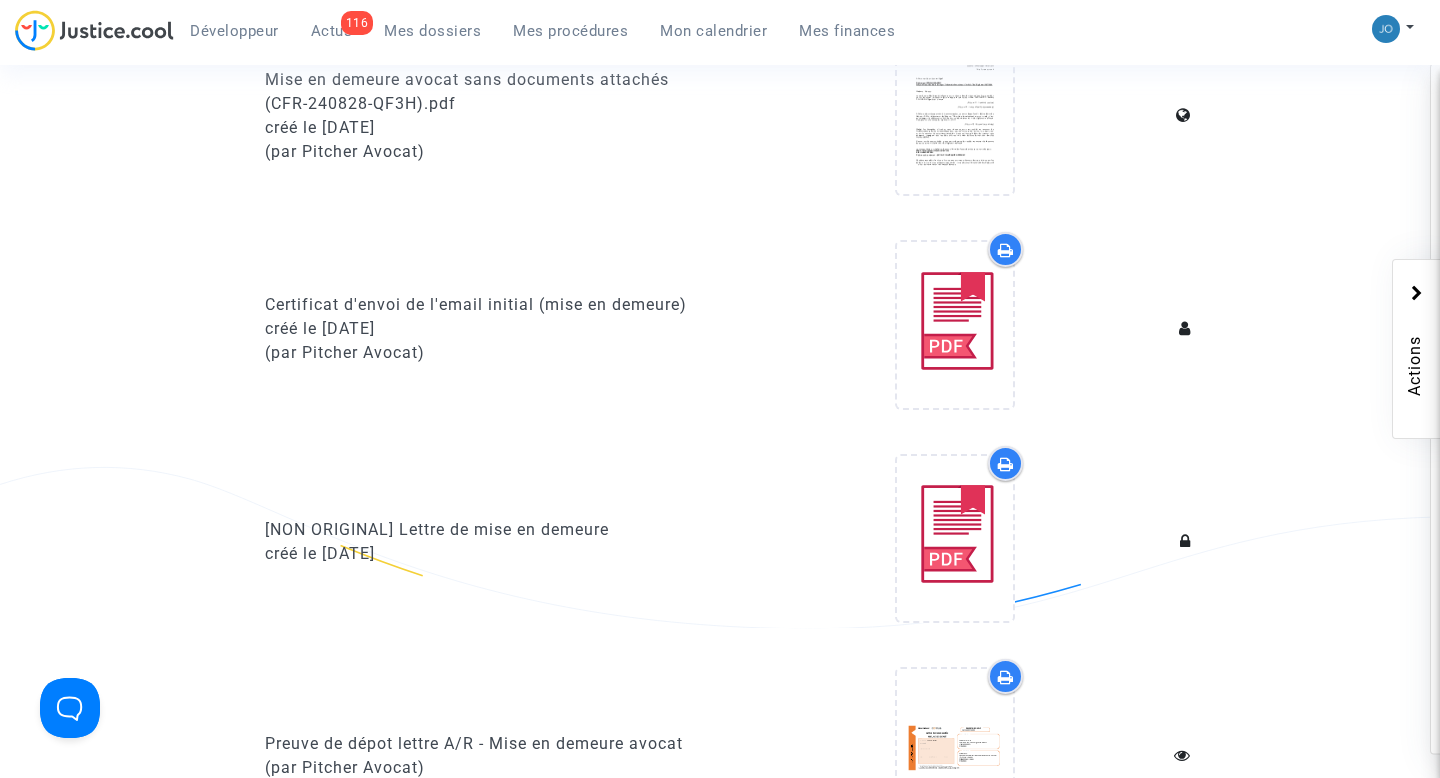 scroll, scrollTop: 1061, scrollLeft: 0, axis: vertical 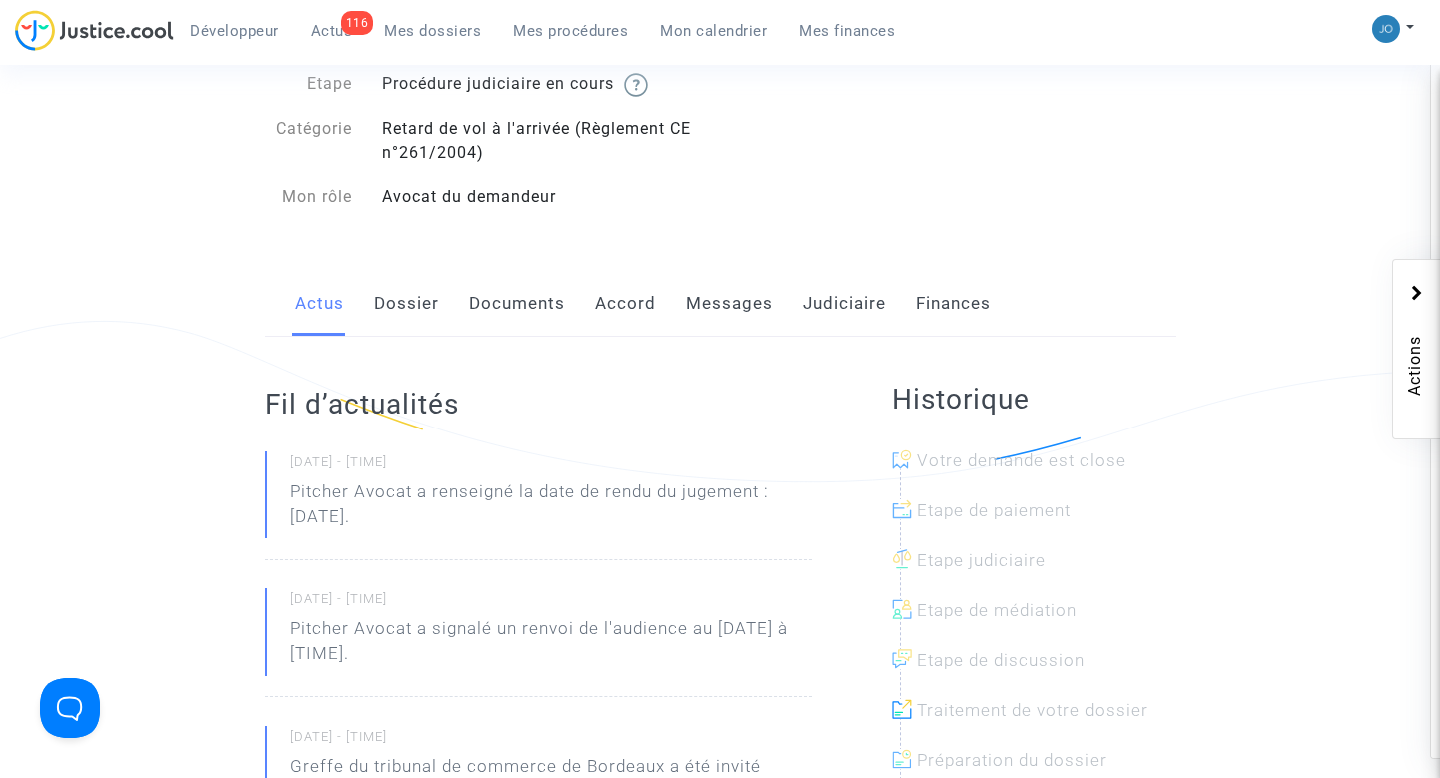 click on "Documents" 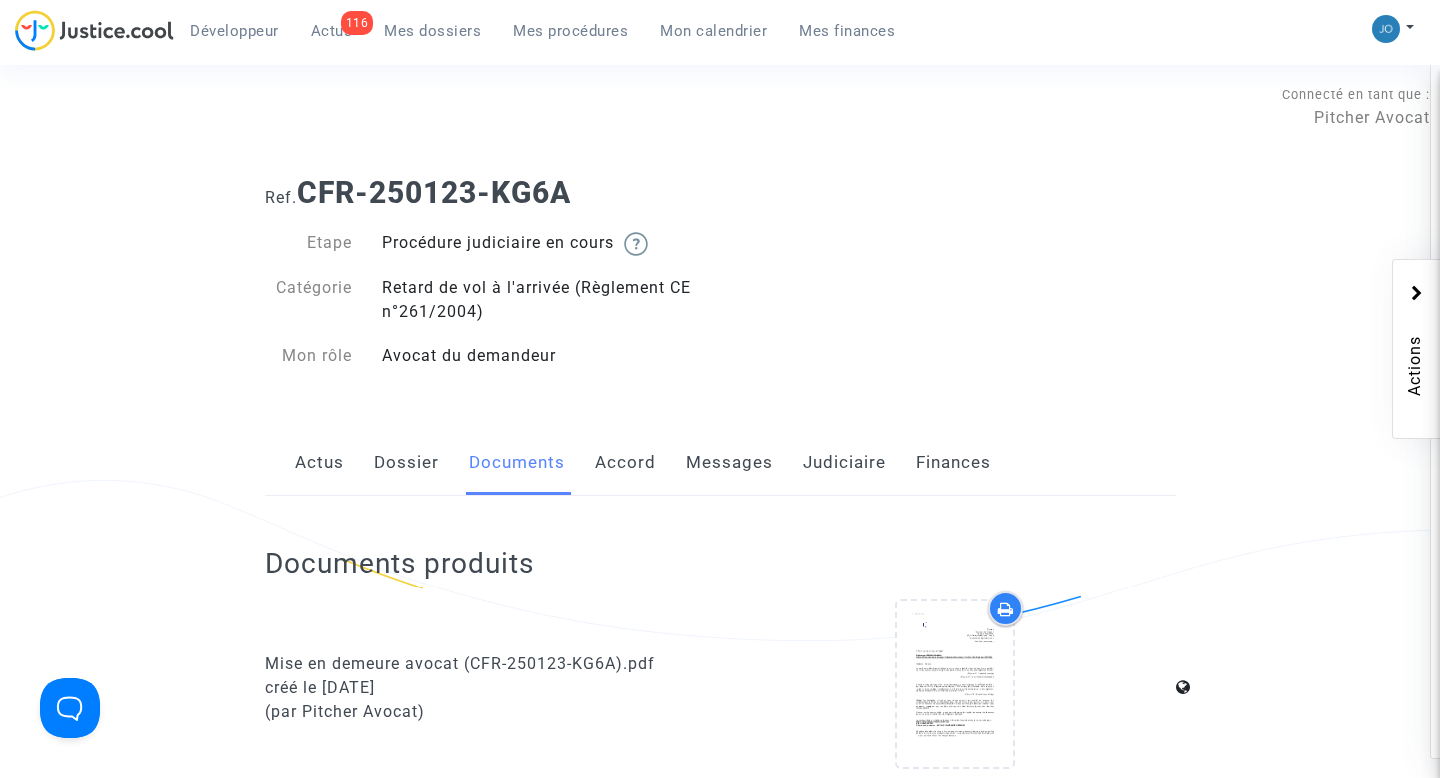 scroll, scrollTop: 0, scrollLeft: 0, axis: both 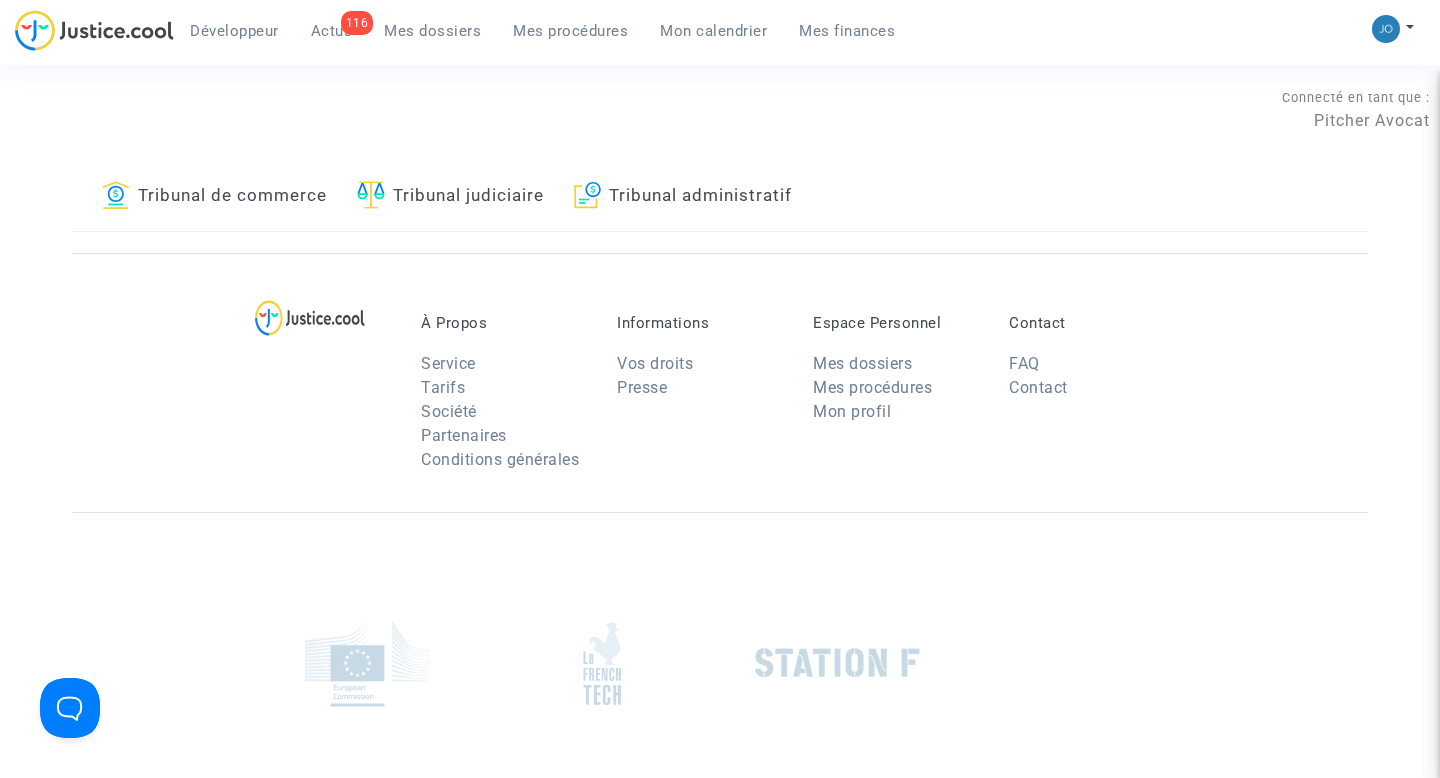 click on "Mes procédures" at bounding box center [570, 31] 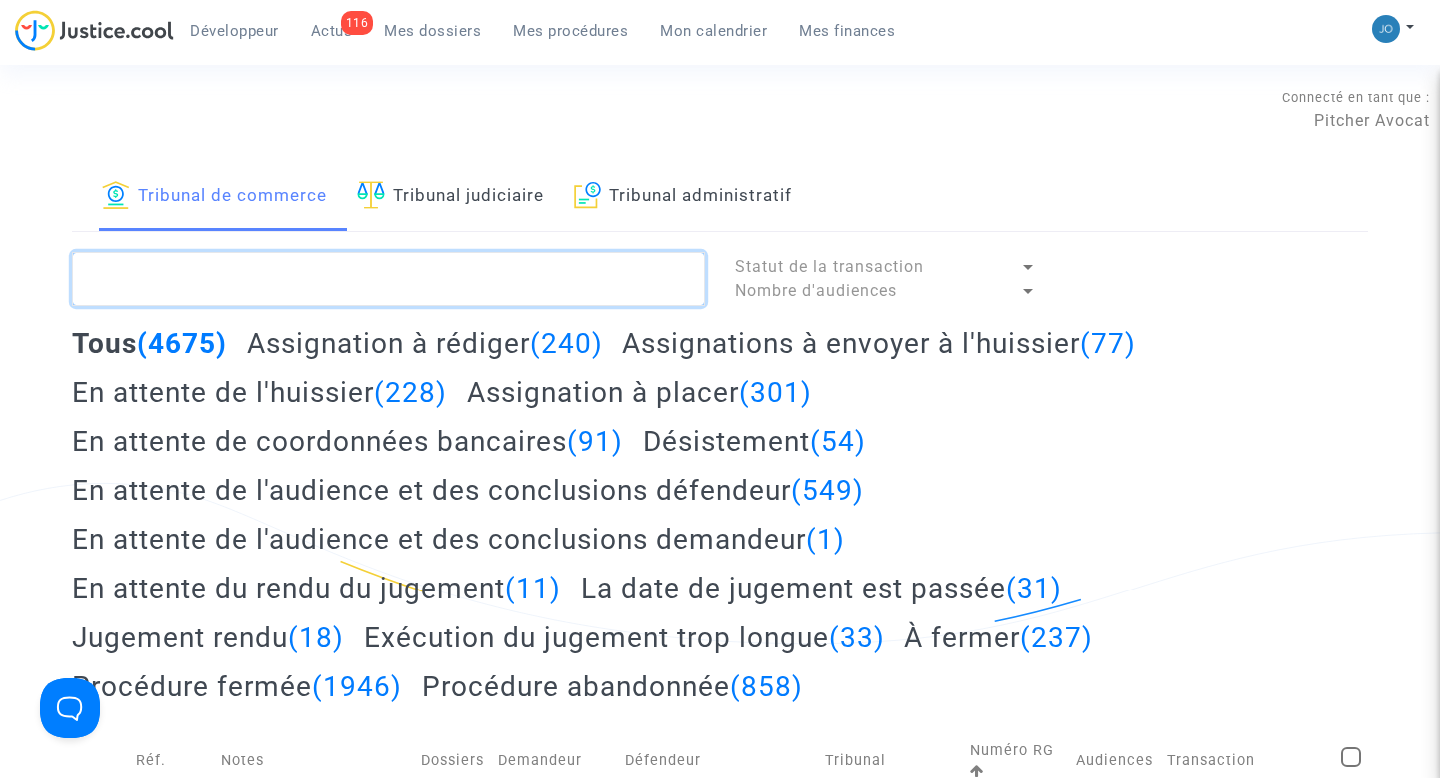click 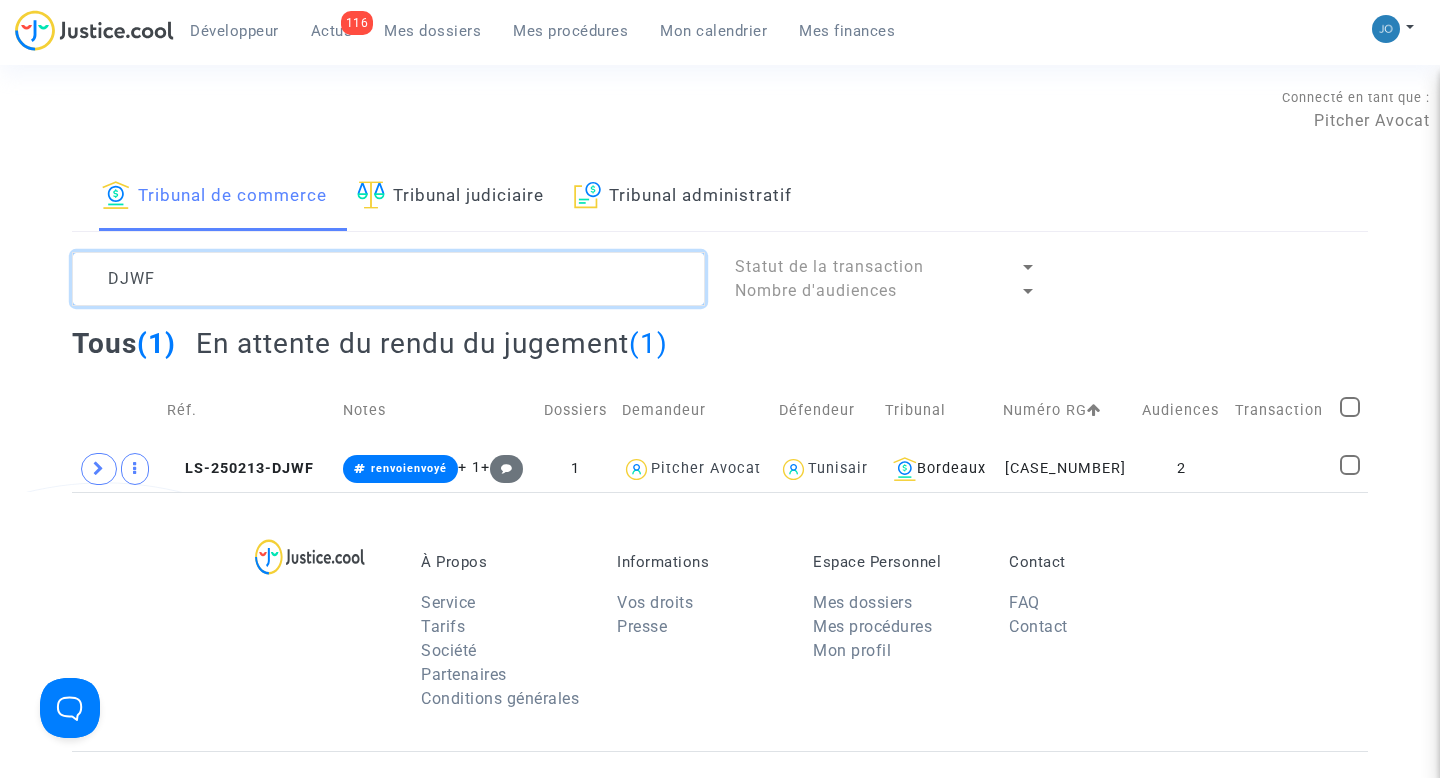 type on "DJWF" 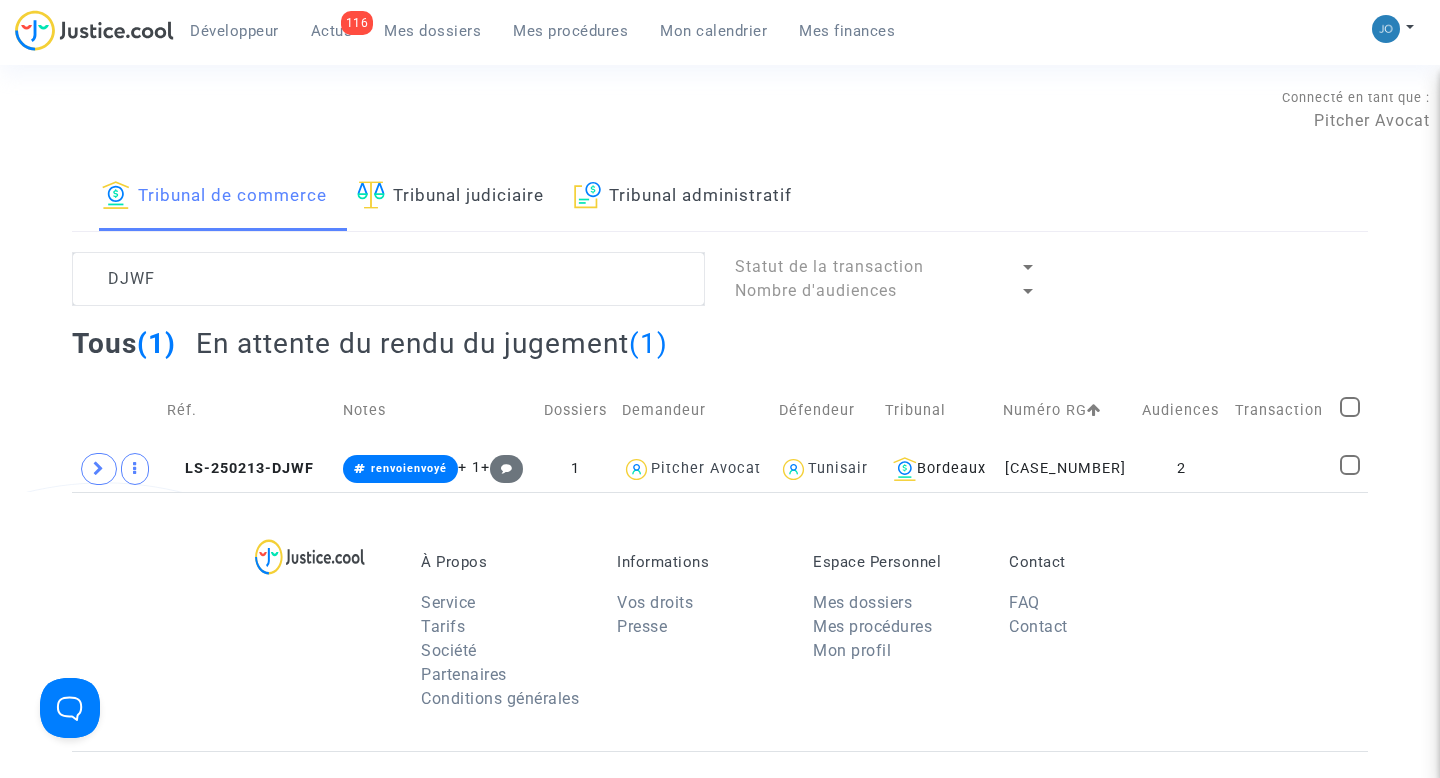click on "Tribunal judiciaire" 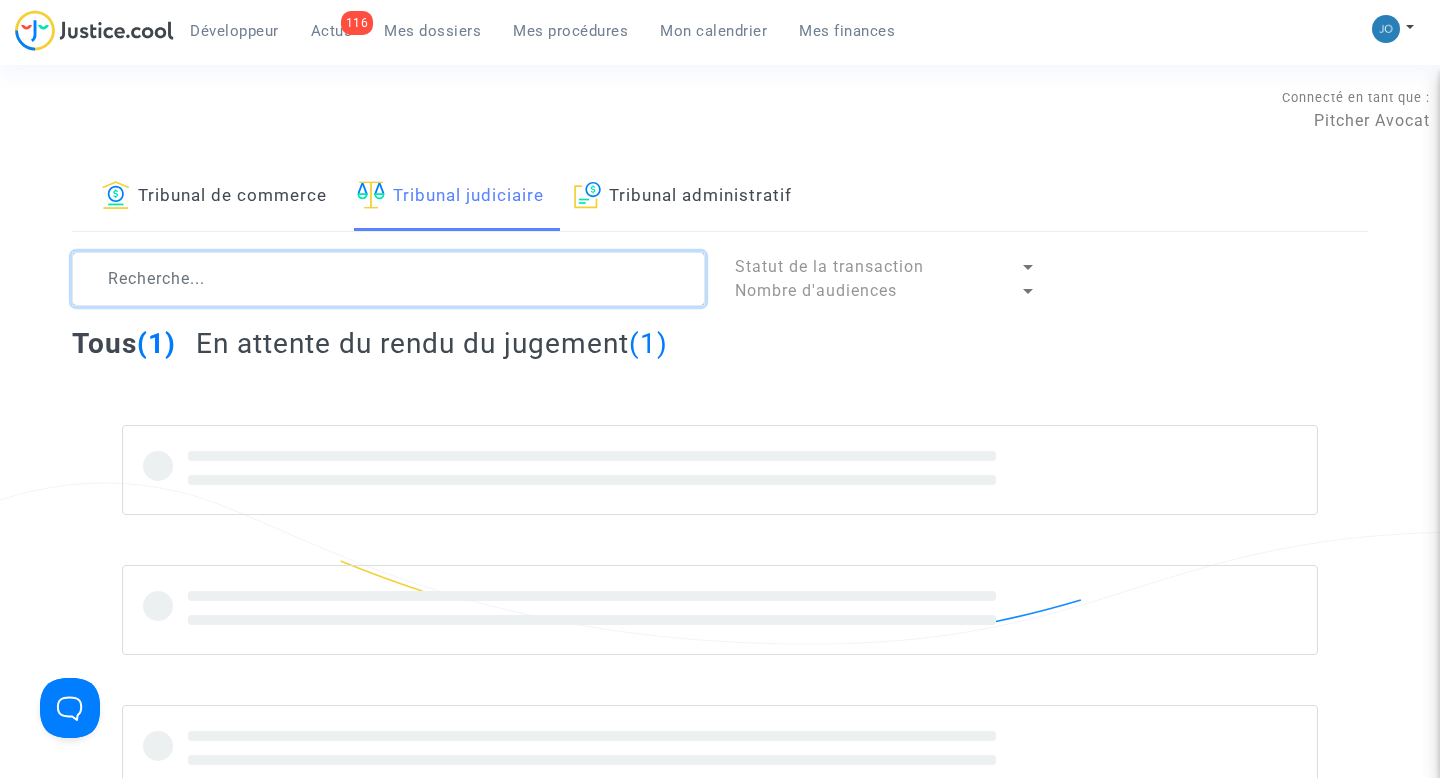 click 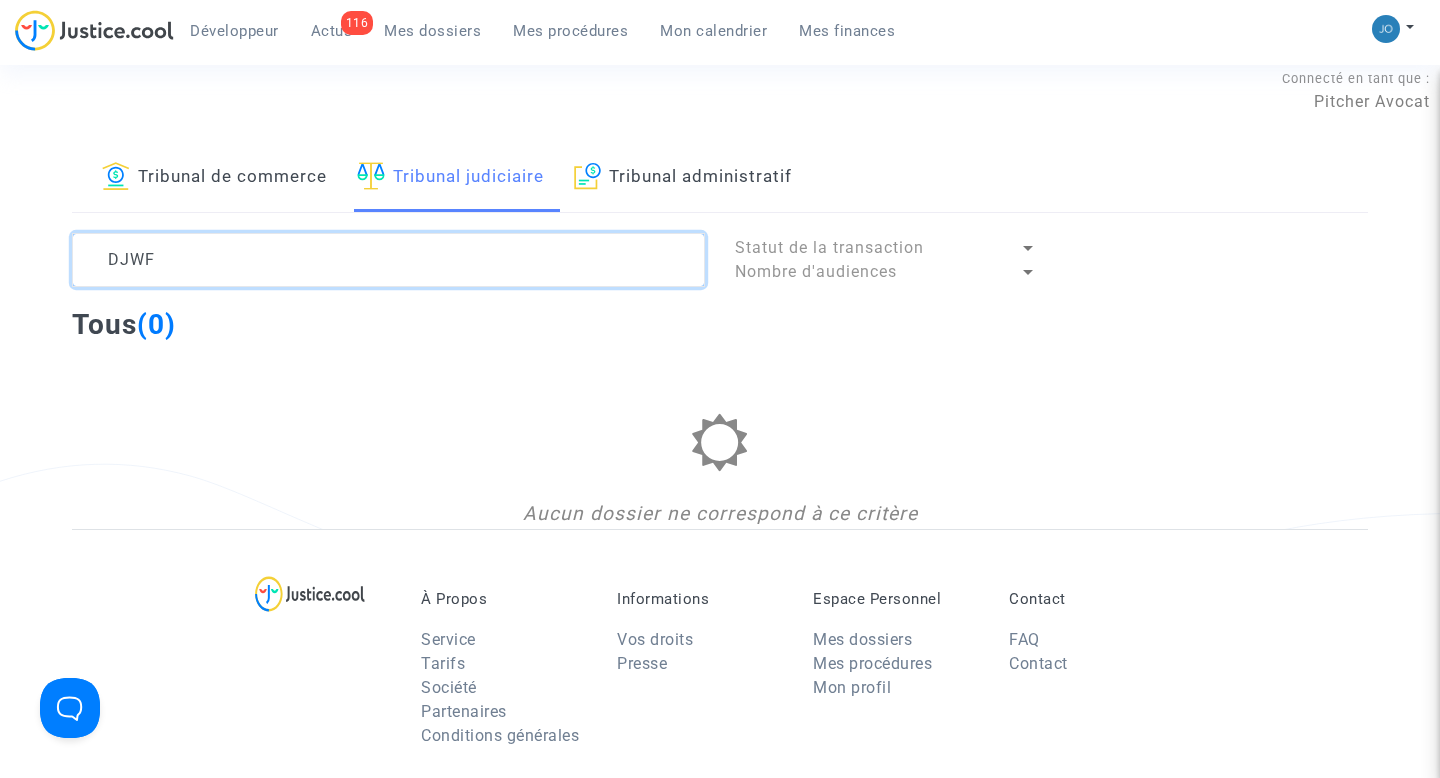 scroll, scrollTop: 0, scrollLeft: 0, axis: both 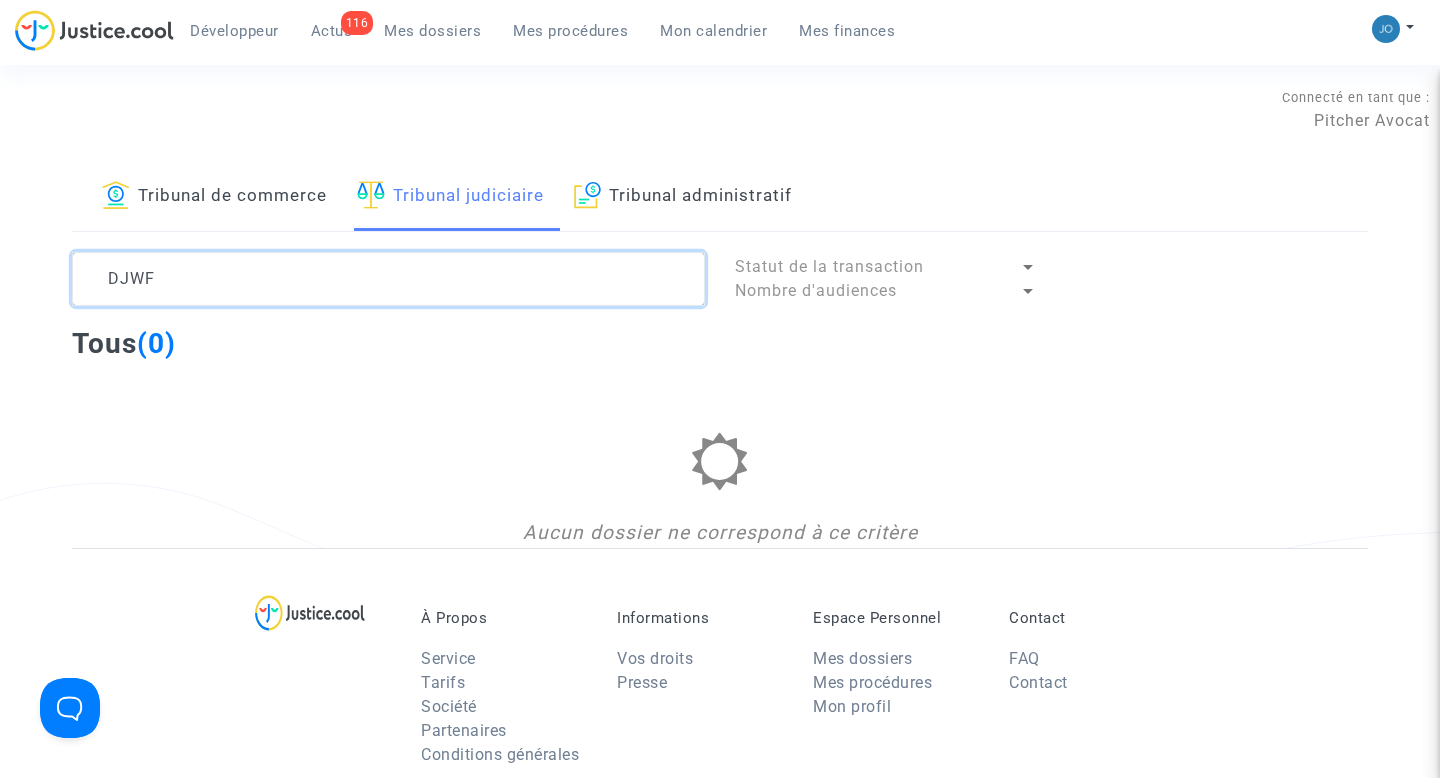 type on "DJWF" 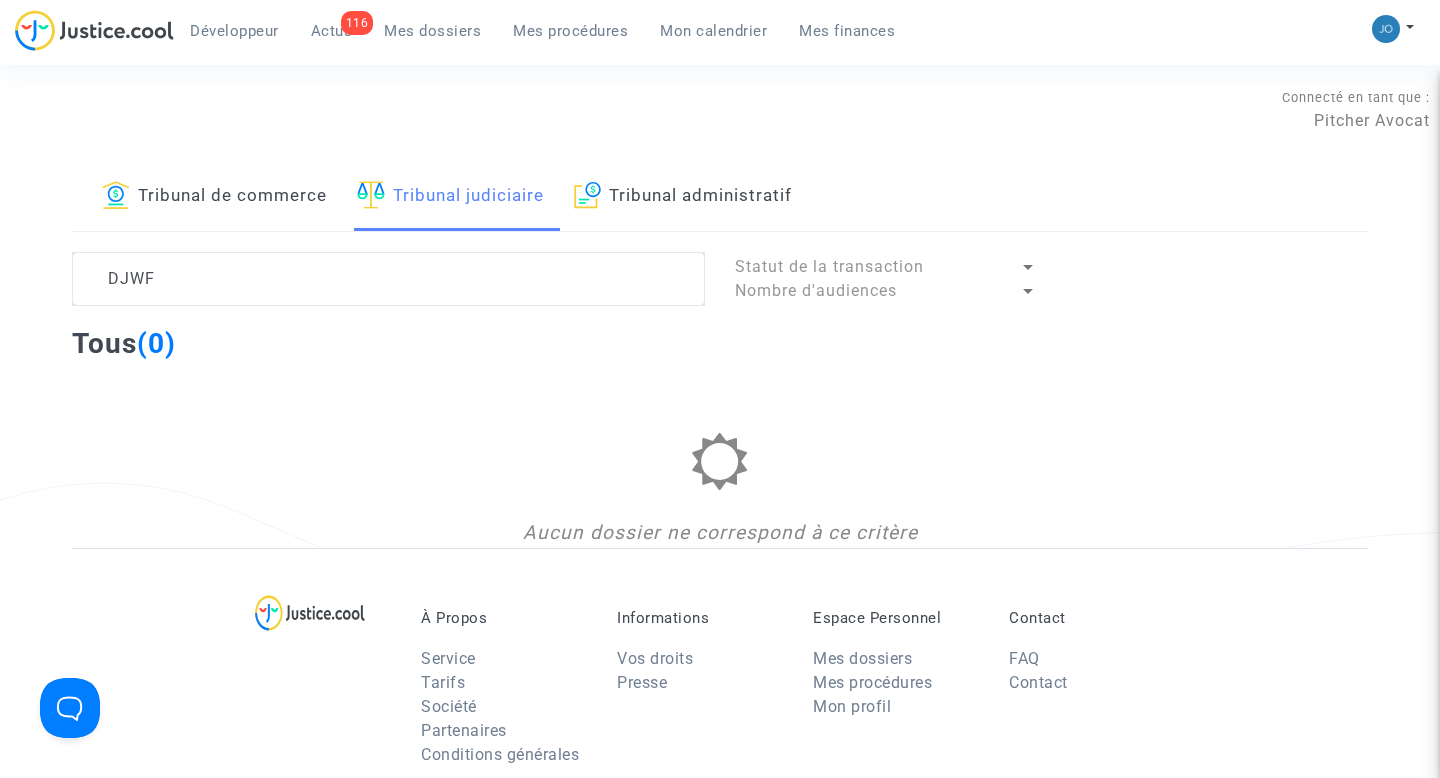 click on "Tribunal de commerce" 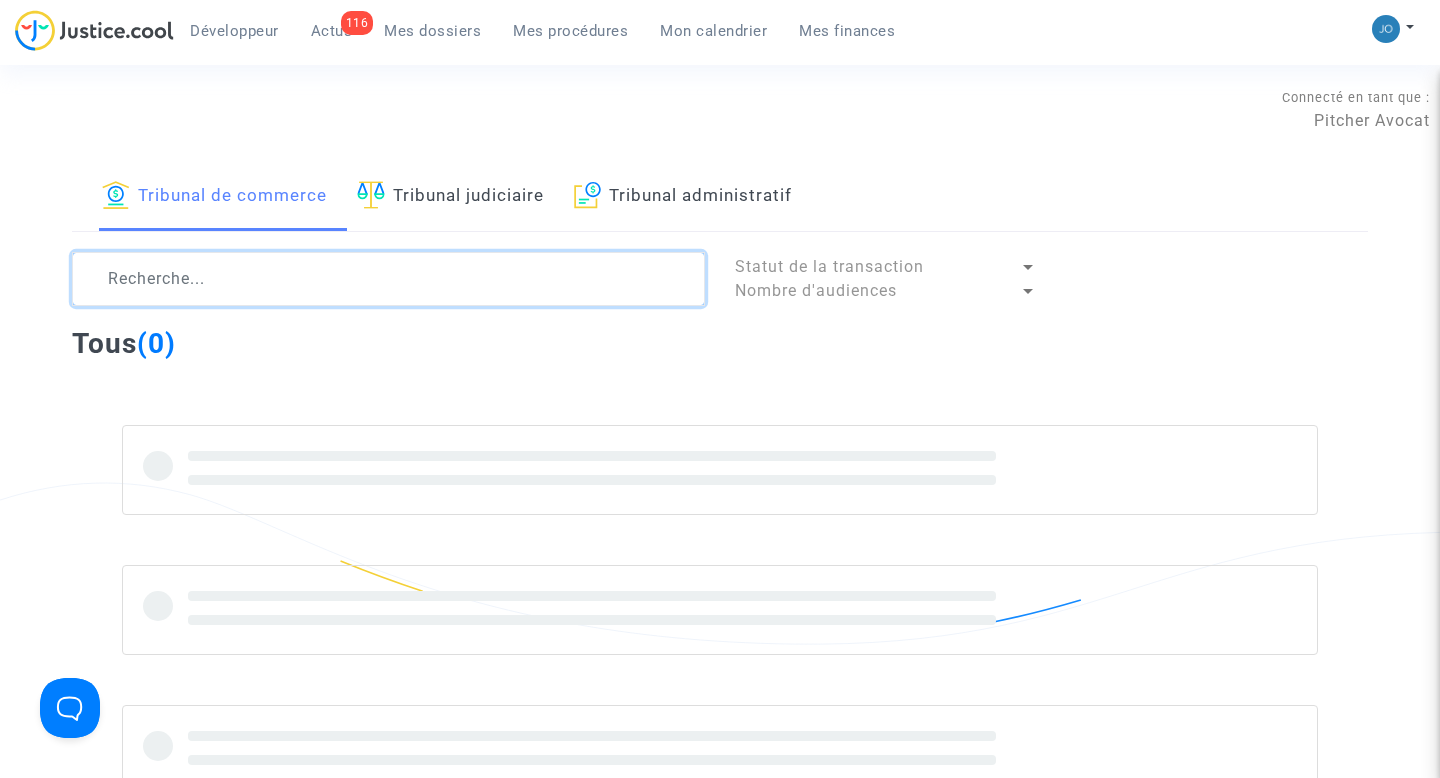 click 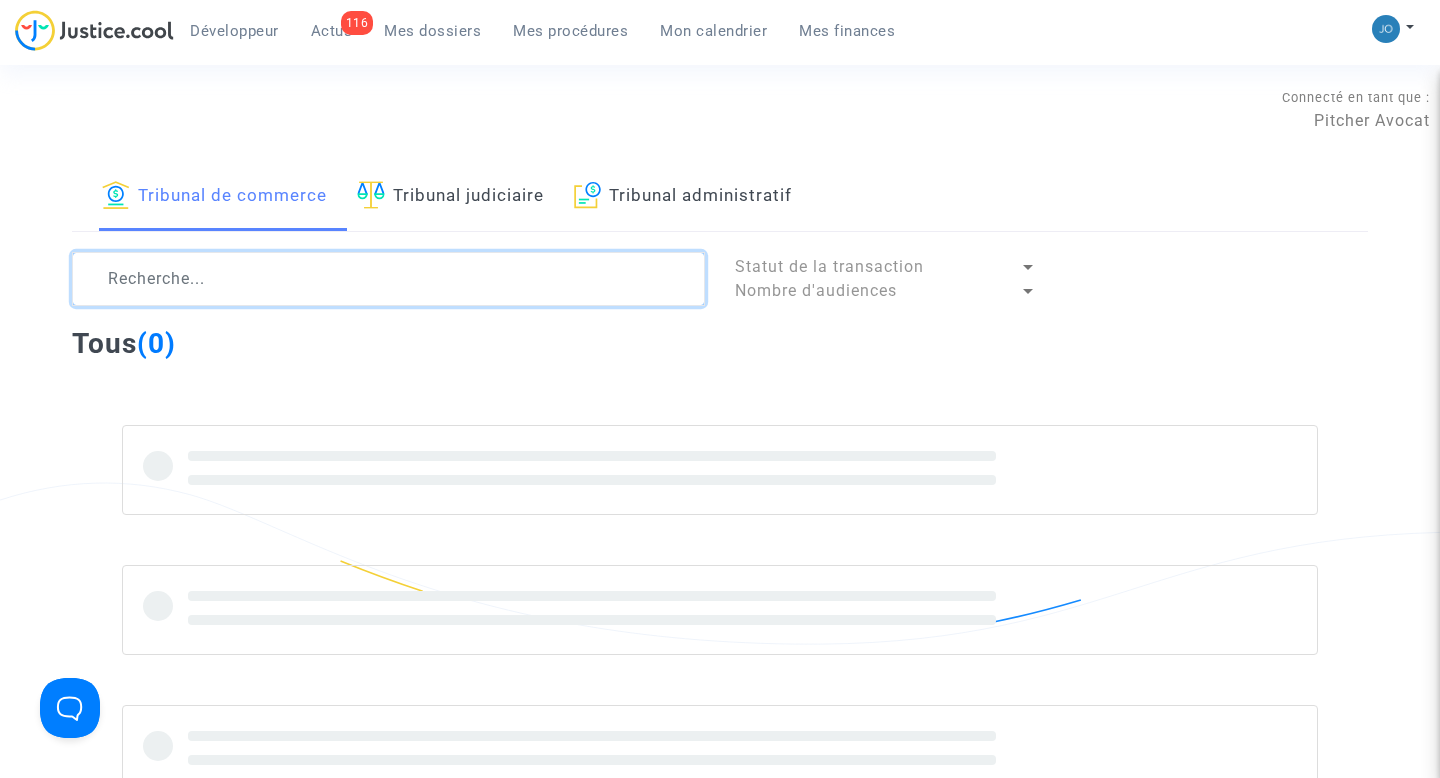 paste on "DJWF" 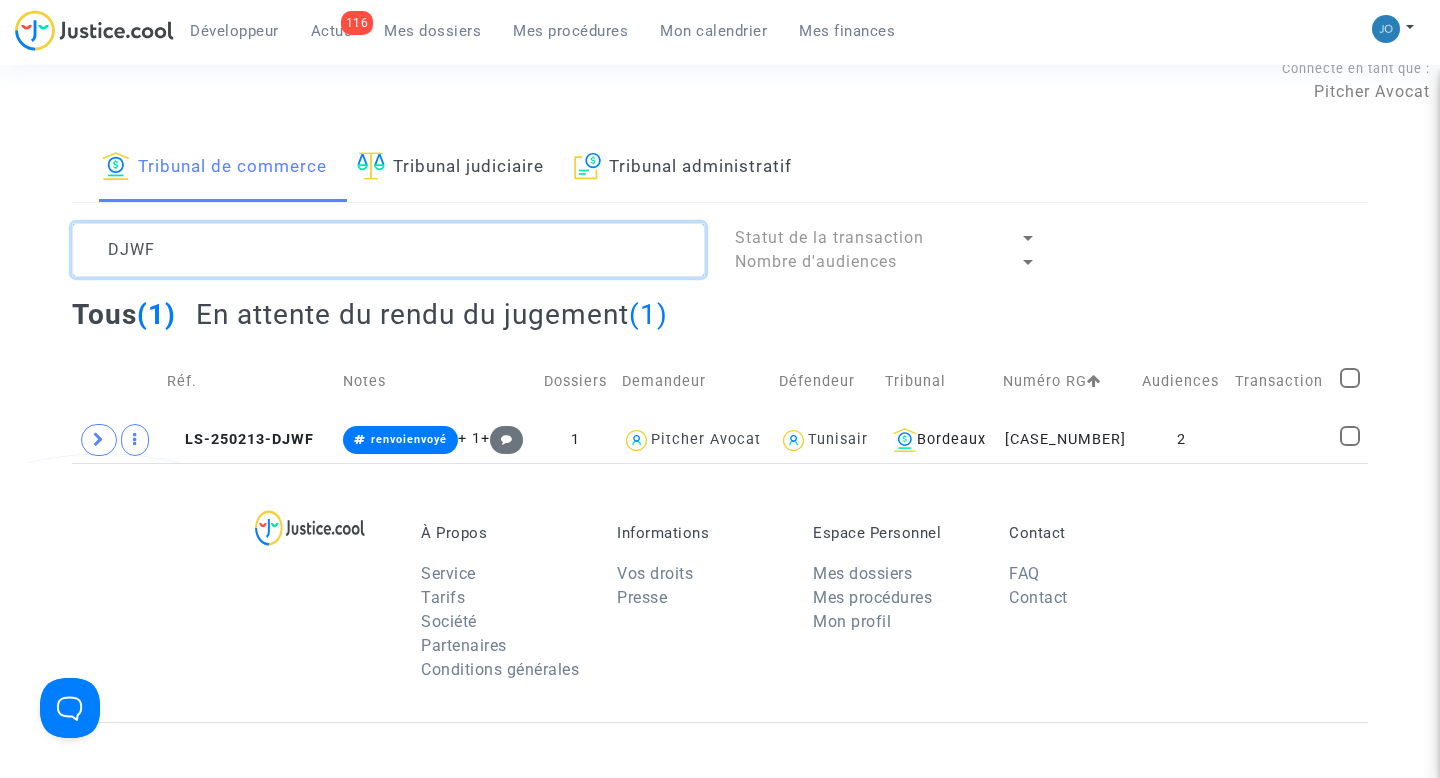 scroll, scrollTop: 31, scrollLeft: 0, axis: vertical 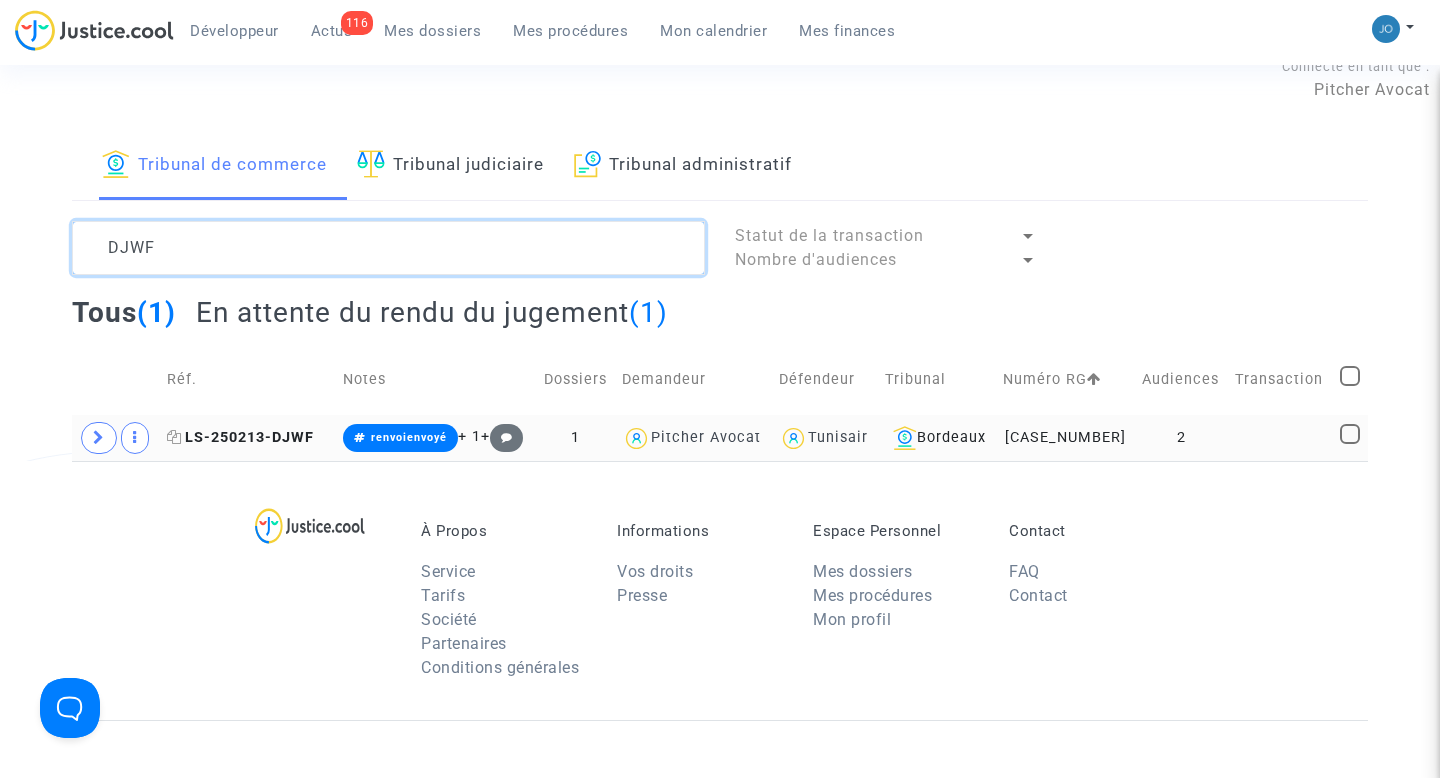 type on "DJWF" 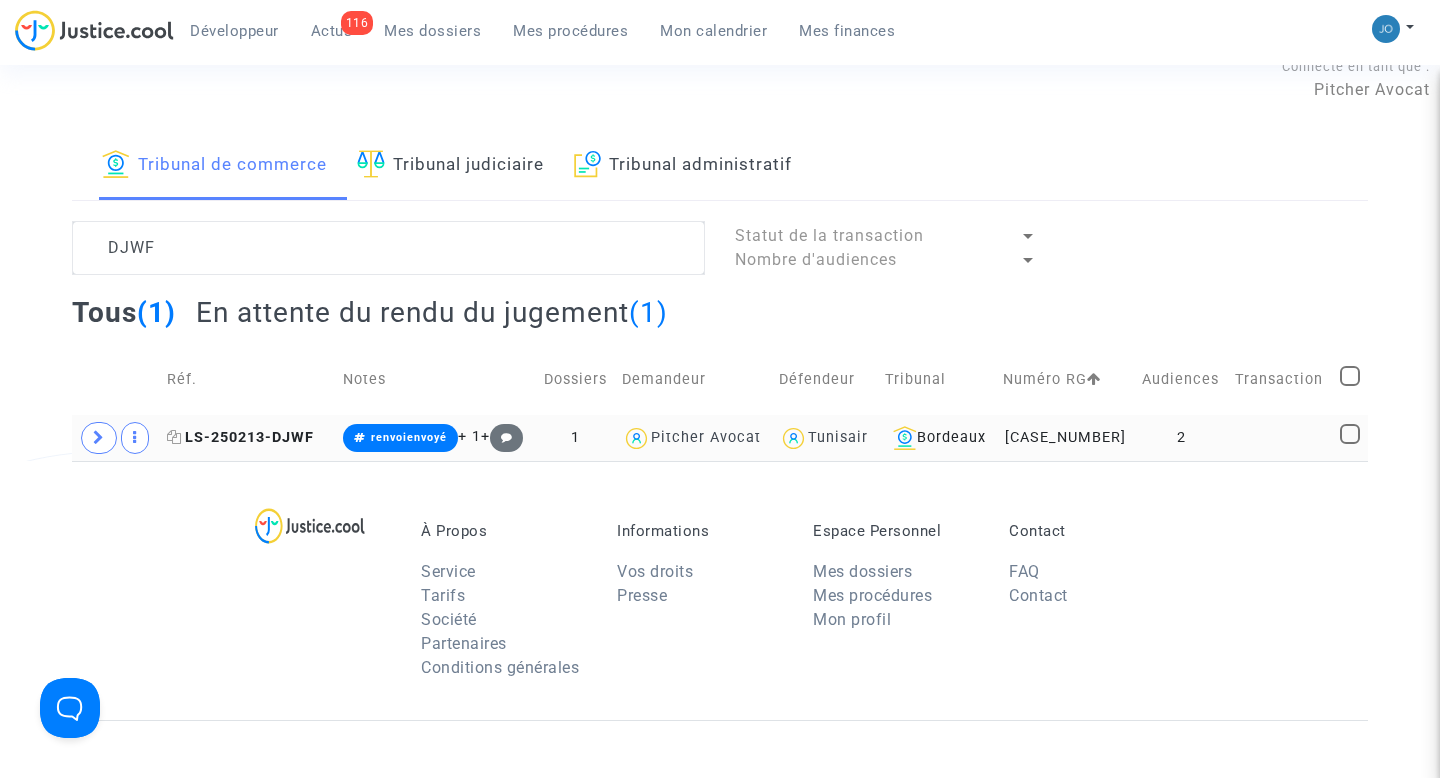 click on "LS-250213-DJWF" 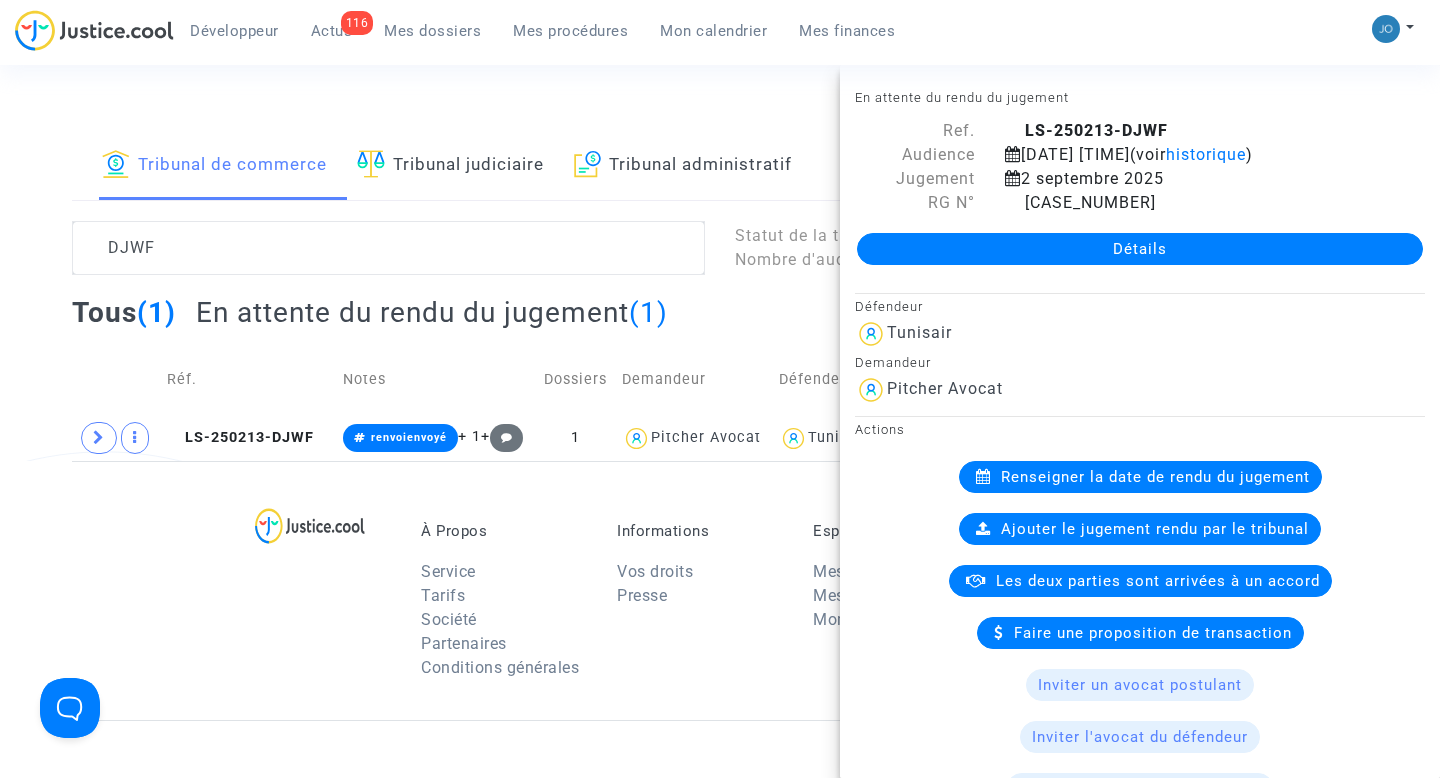 click on "Détails" 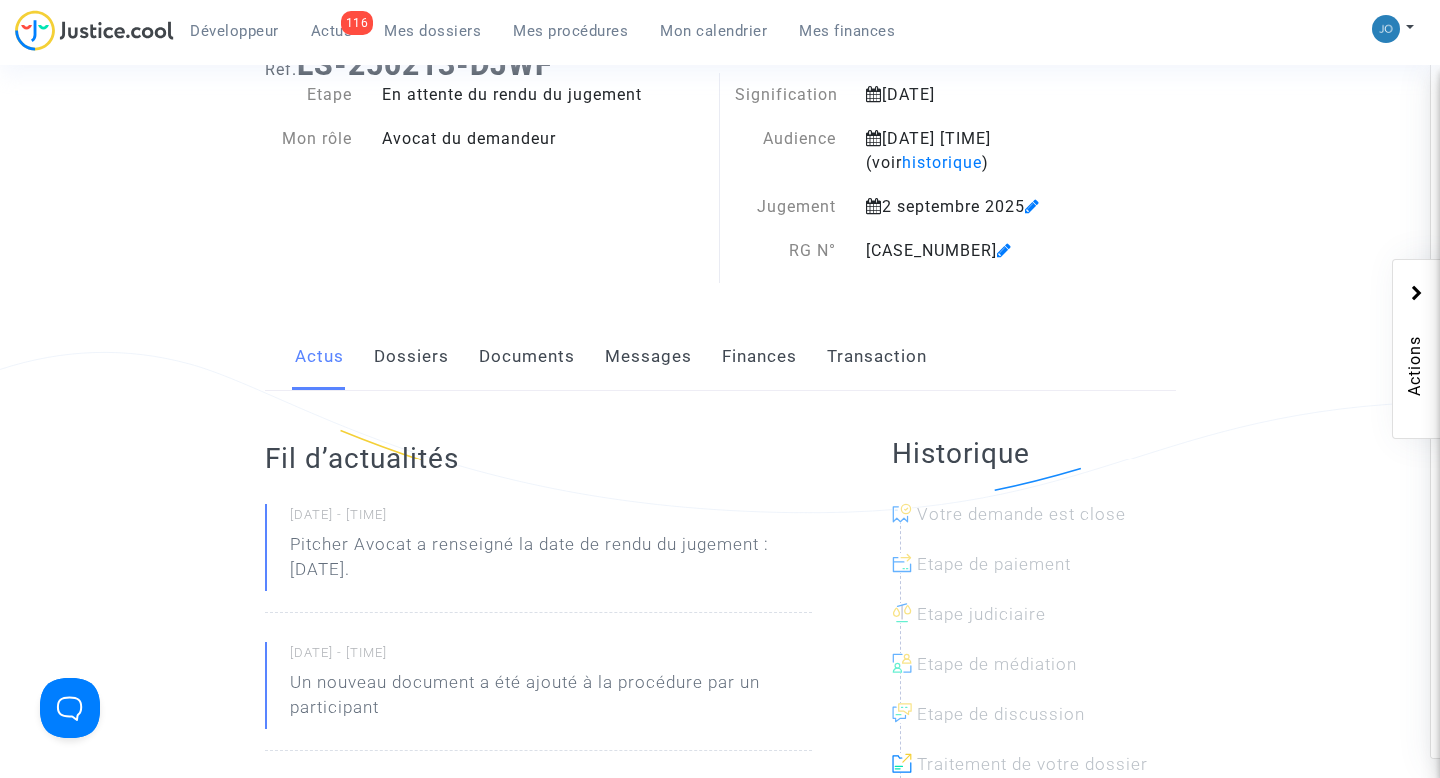 click on "Dossiers" 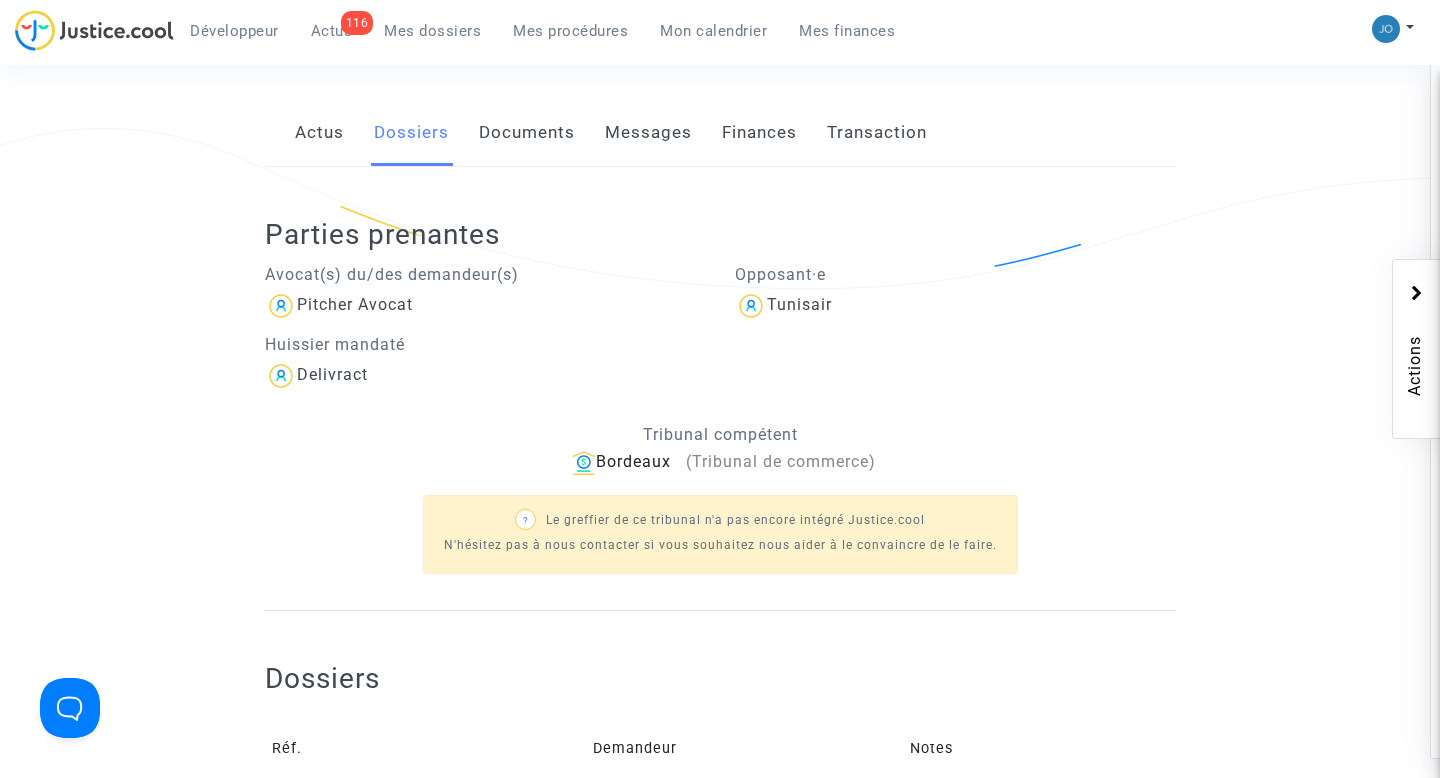 click on "Huissier mandaté" 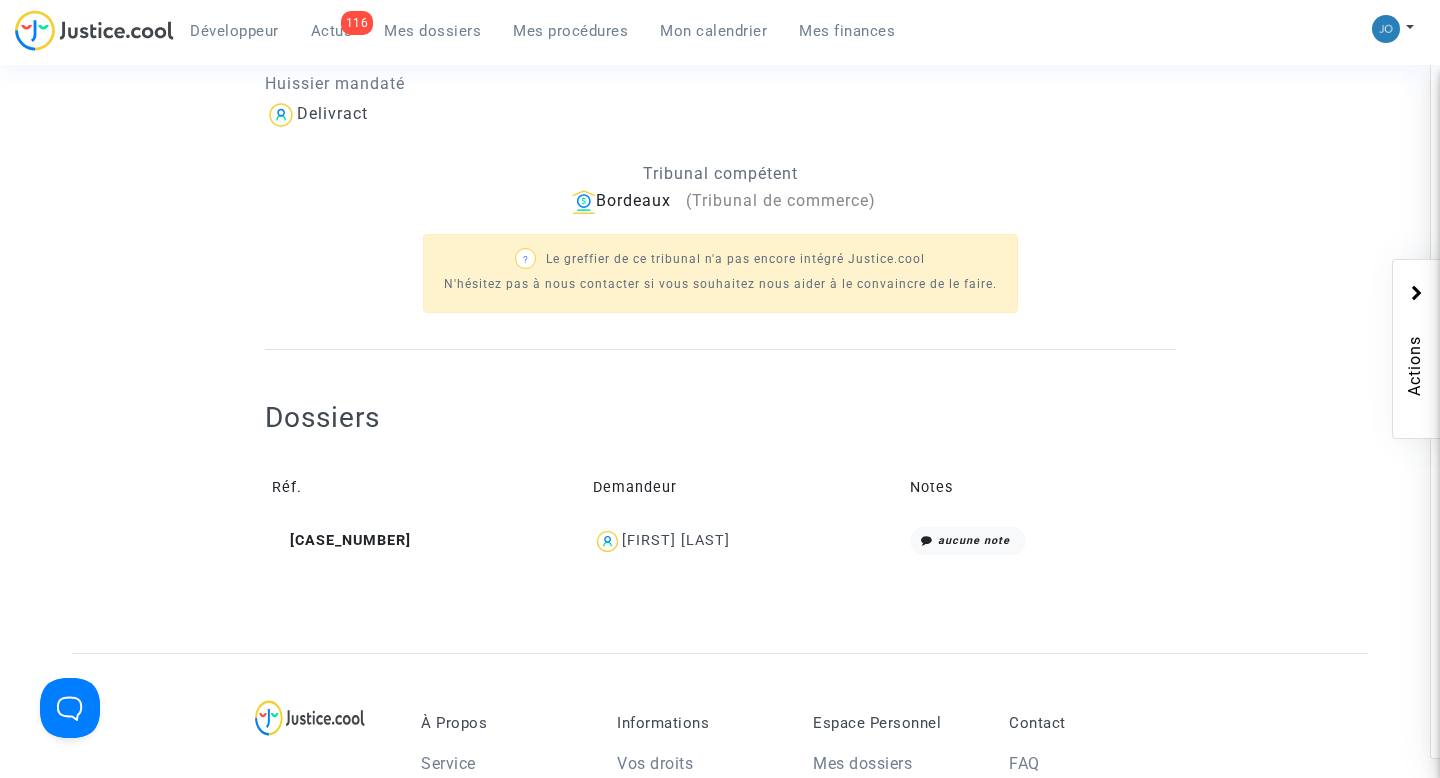 scroll, scrollTop: 635, scrollLeft: 0, axis: vertical 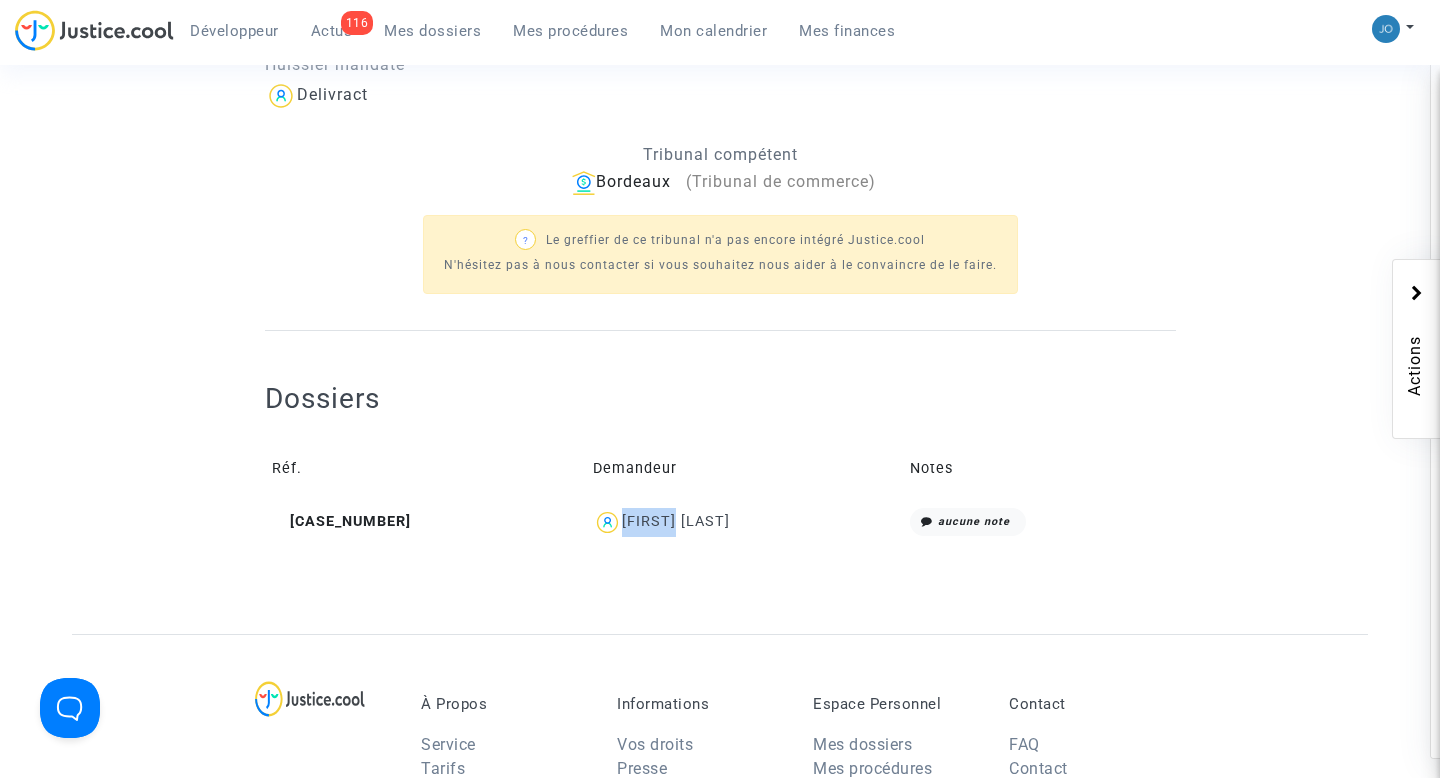 click 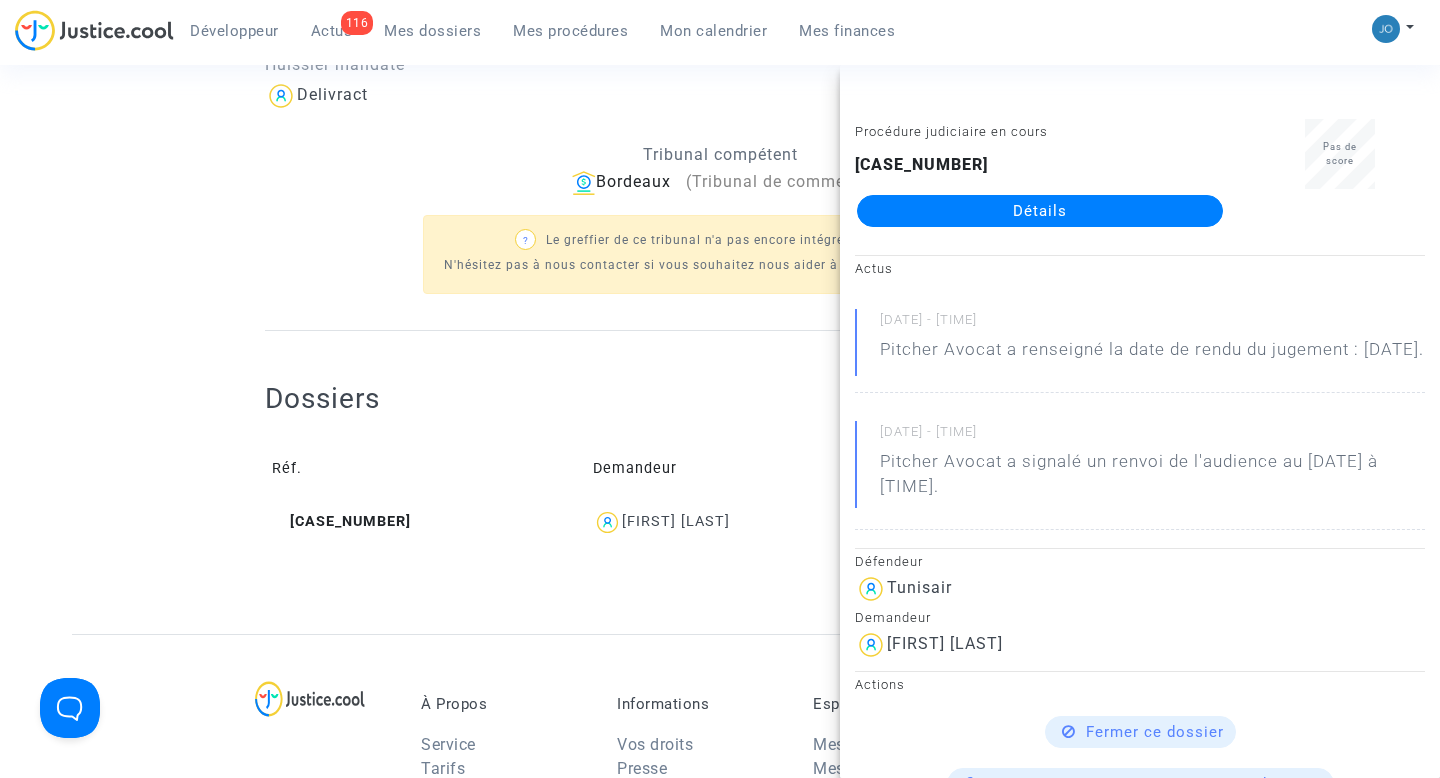 click on "Tribunal compétent" 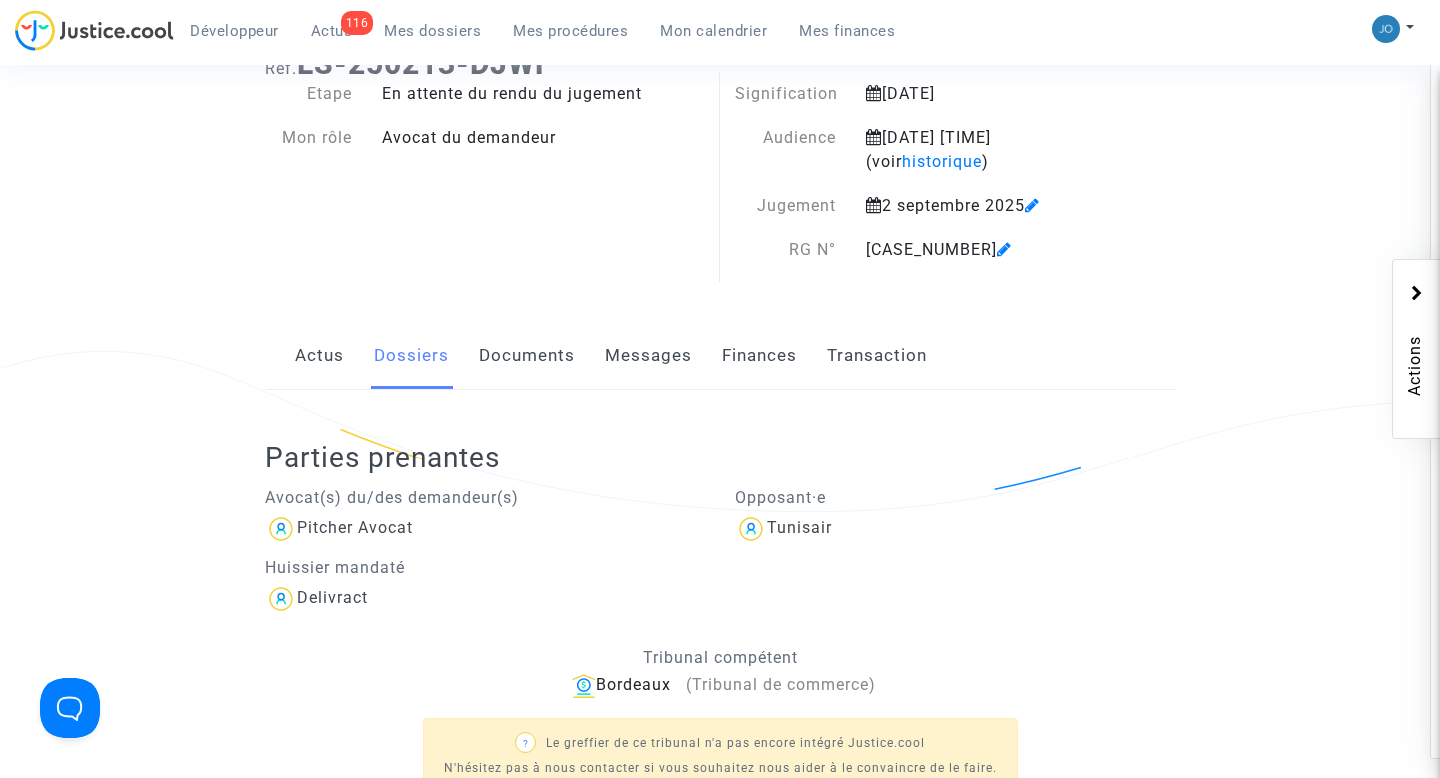 scroll, scrollTop: 0, scrollLeft: 0, axis: both 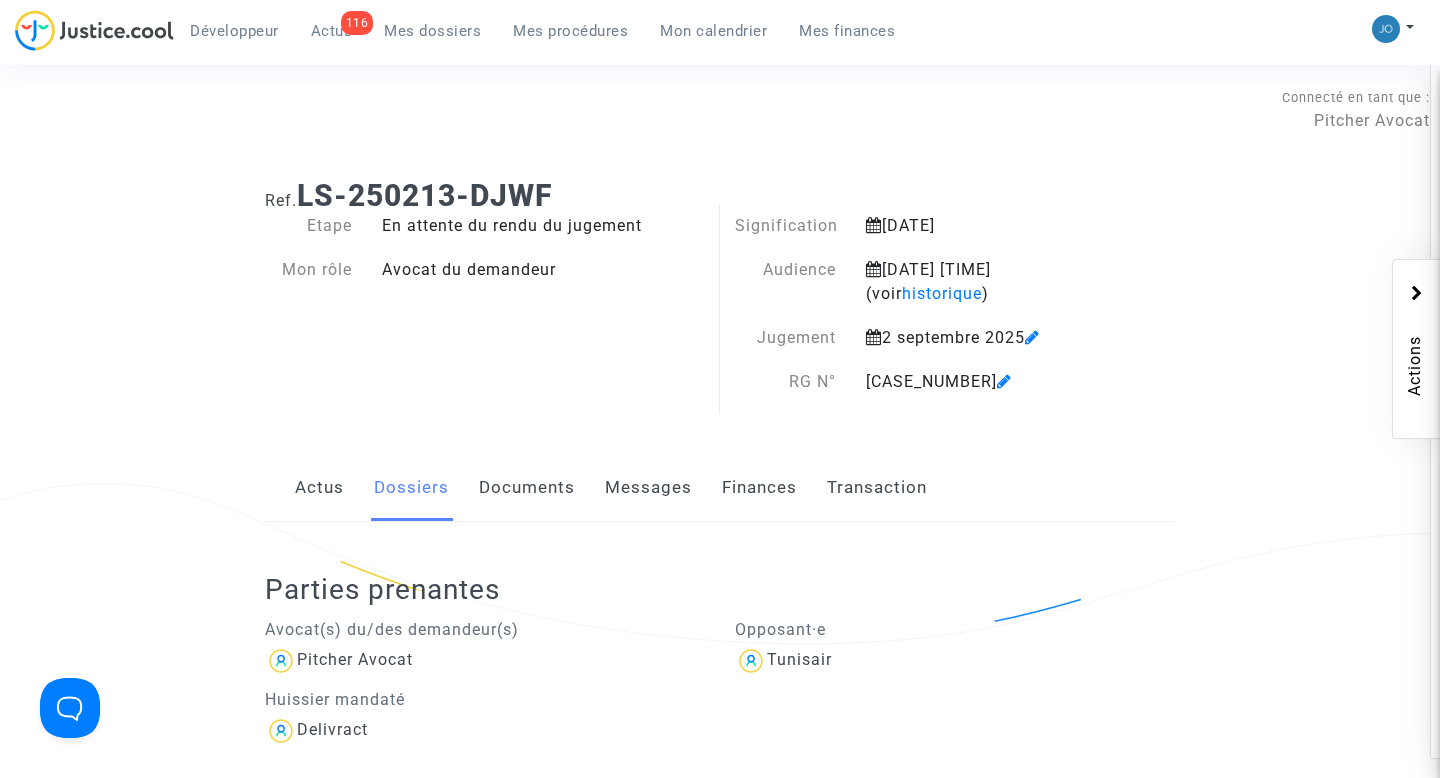click on "Actus" 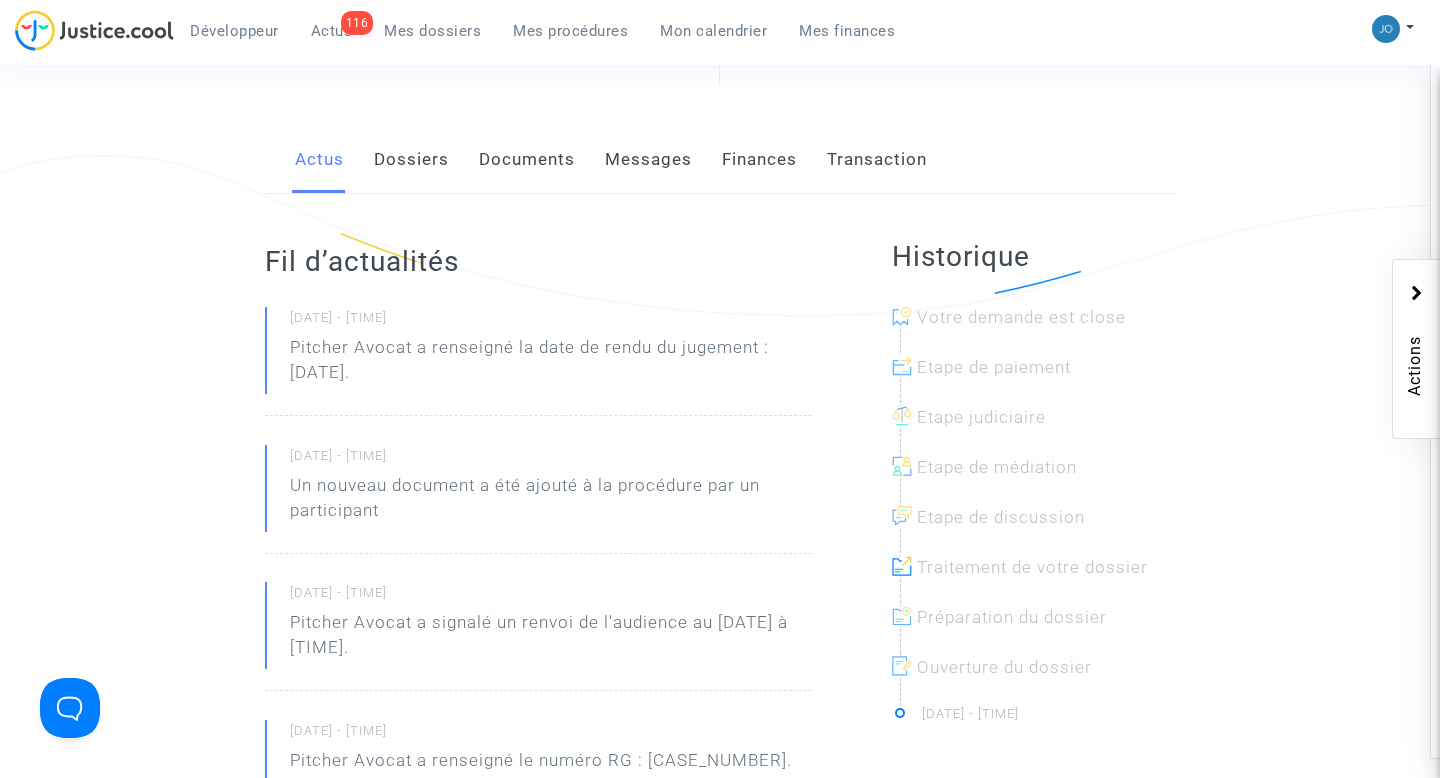 scroll, scrollTop: 324, scrollLeft: 0, axis: vertical 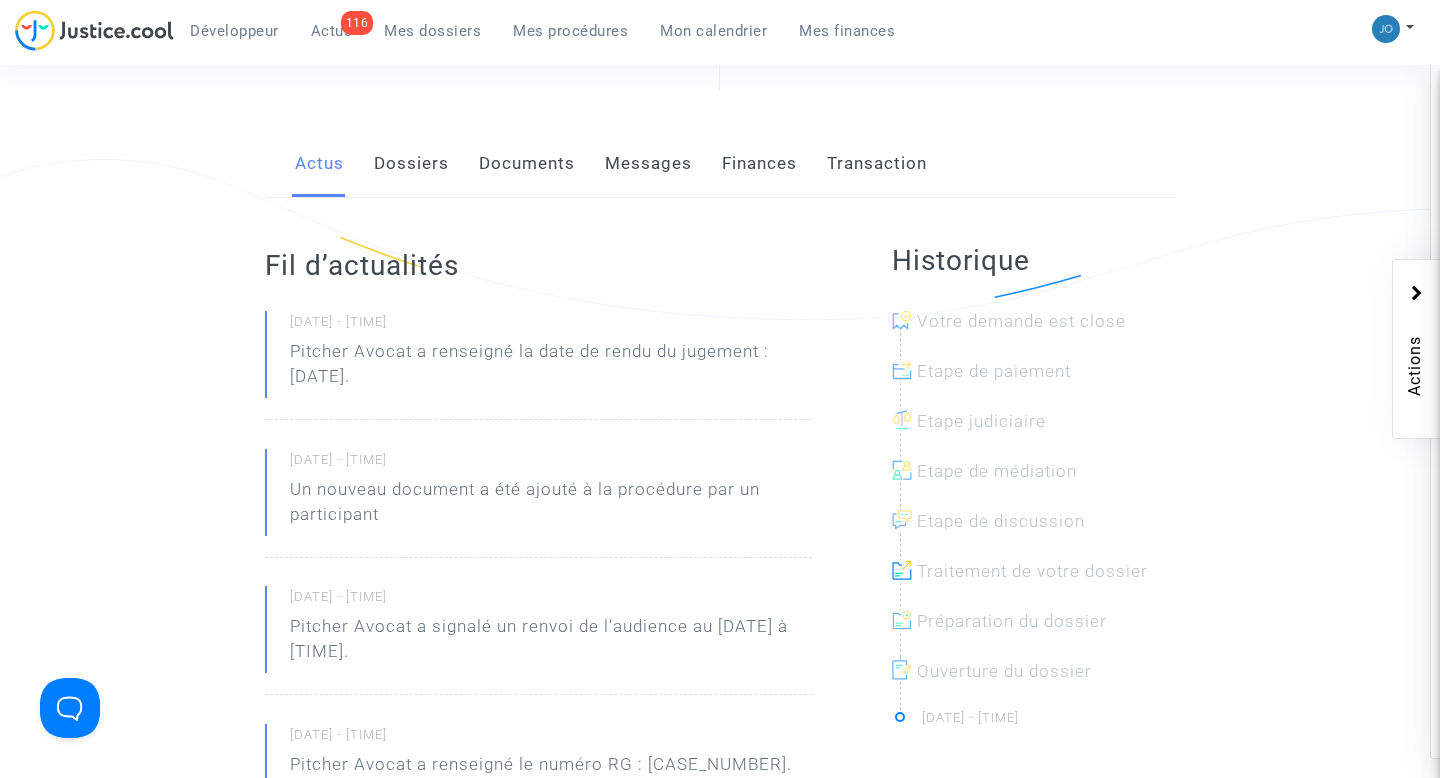 click on "Dossiers" 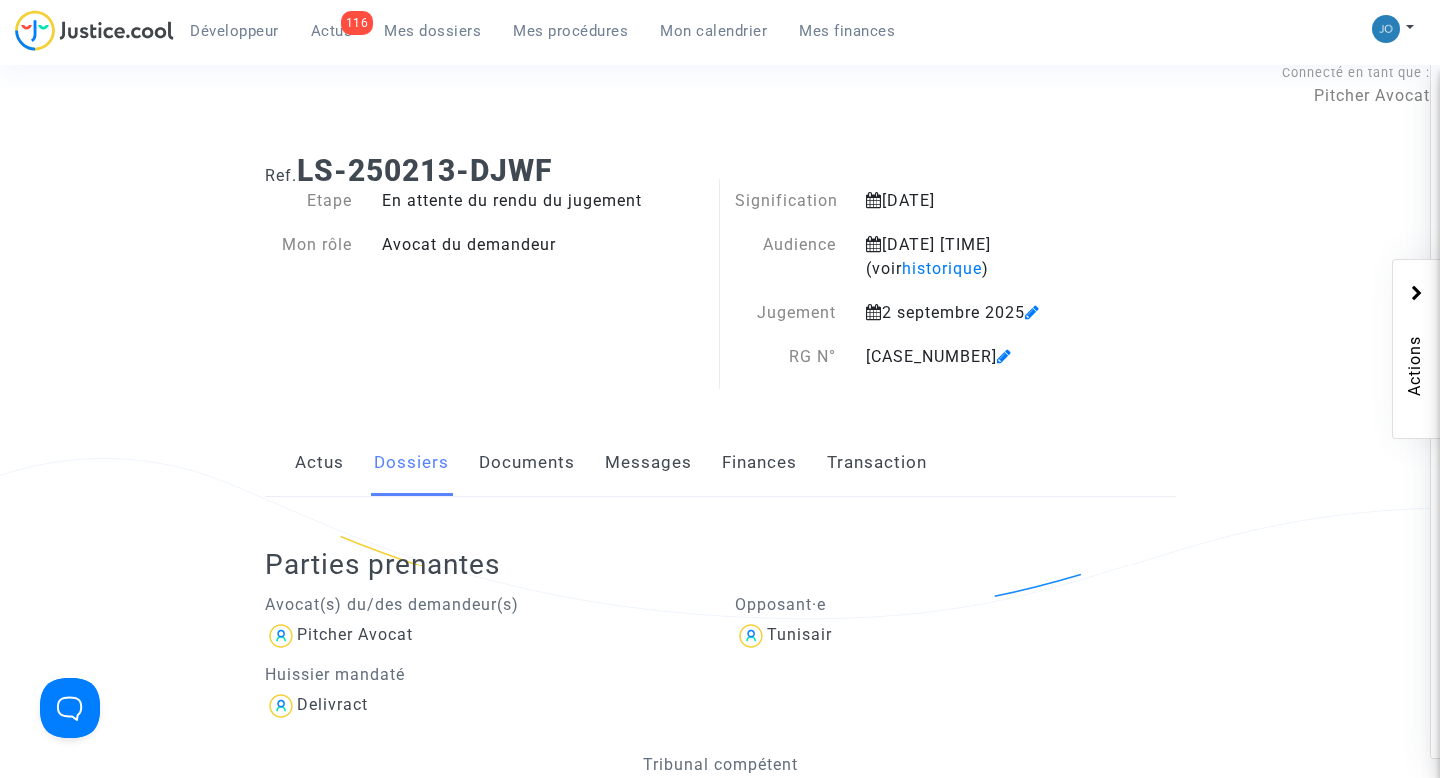 scroll, scrollTop: 0, scrollLeft: 0, axis: both 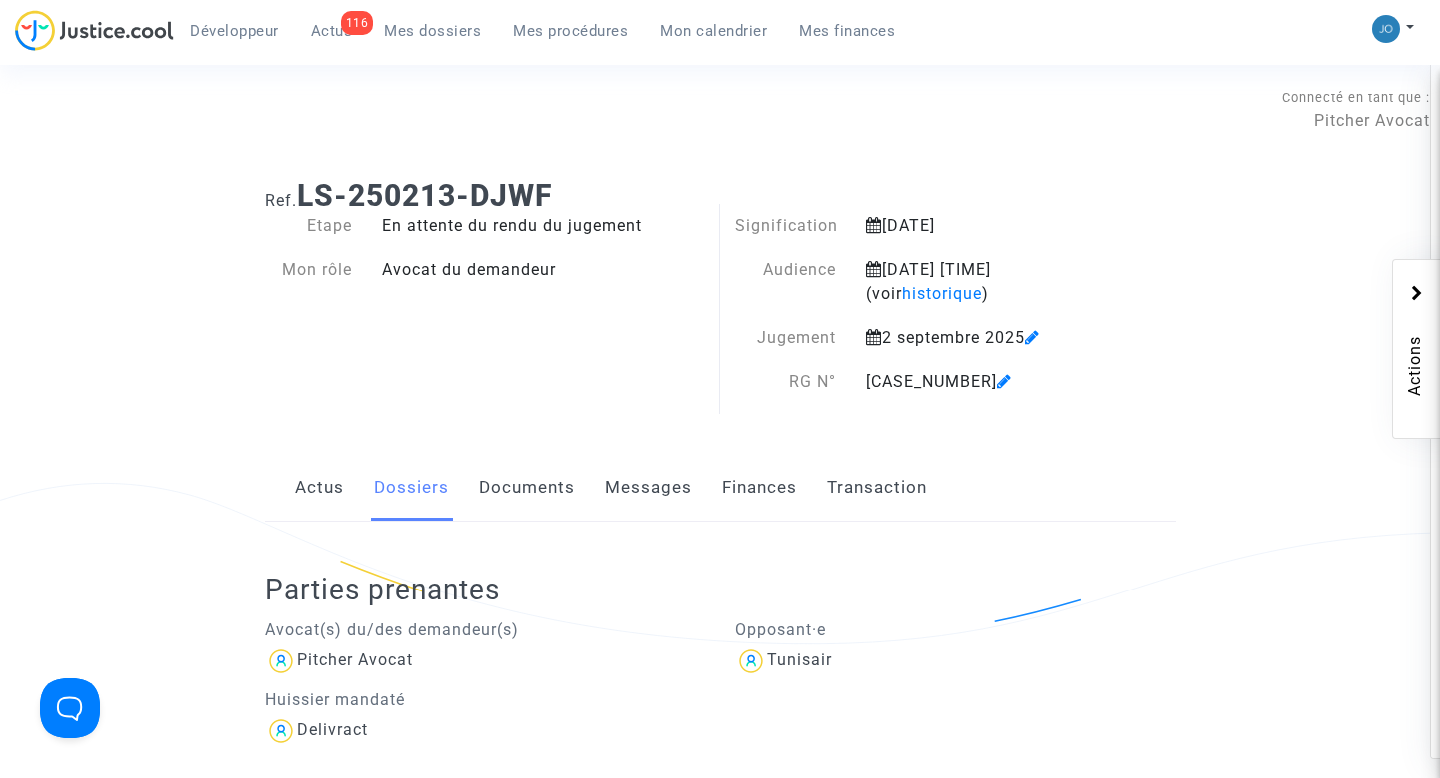 click on "Documents" 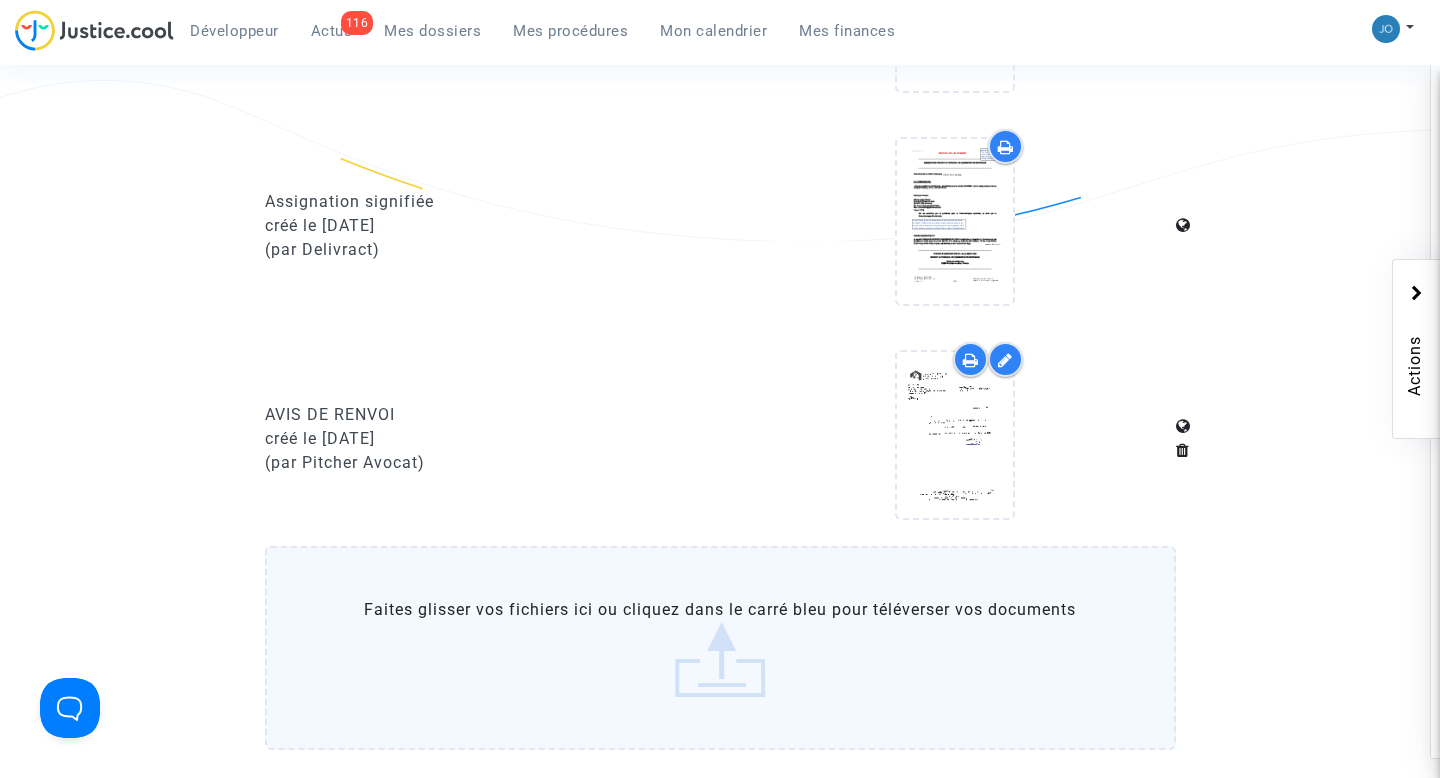 scroll, scrollTop: 1213, scrollLeft: 0, axis: vertical 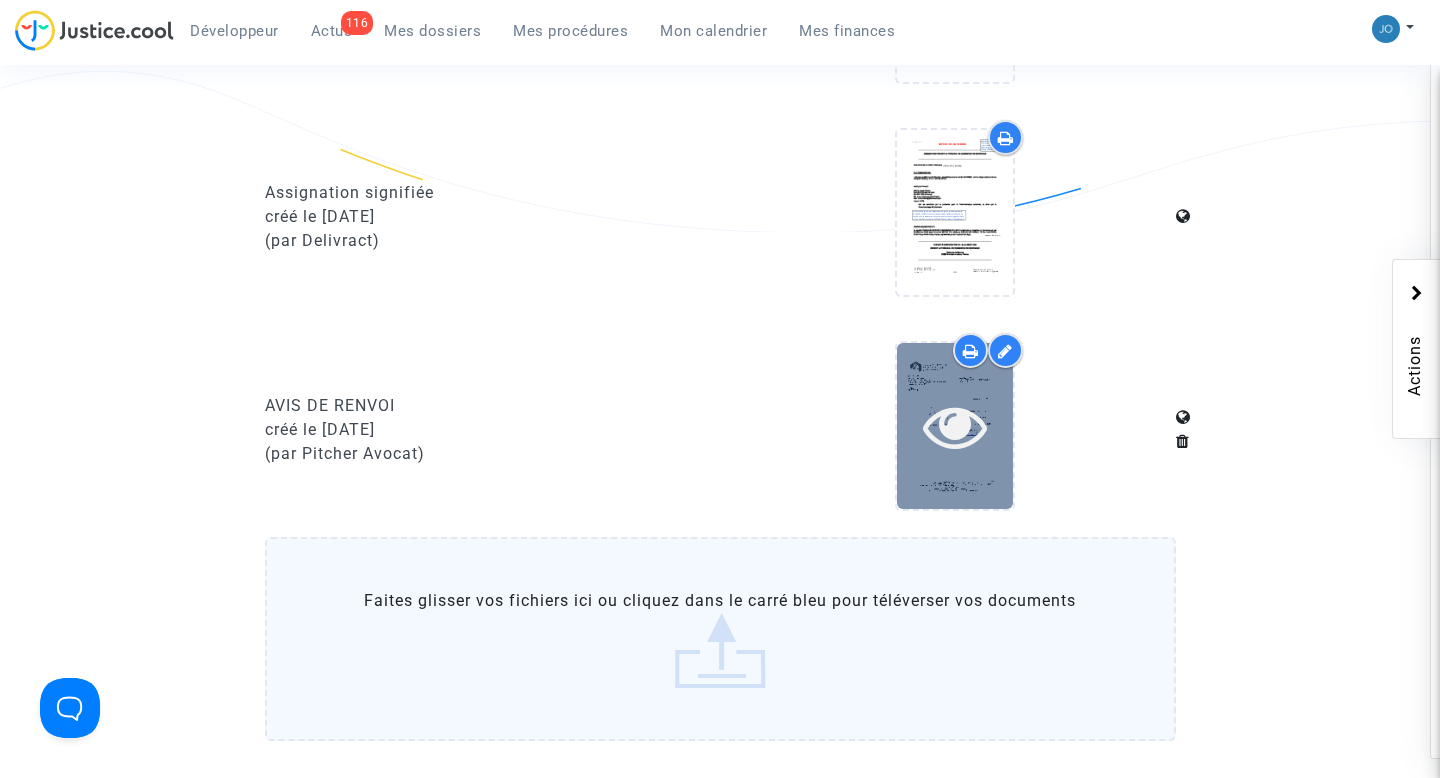 click at bounding box center [955, 426] 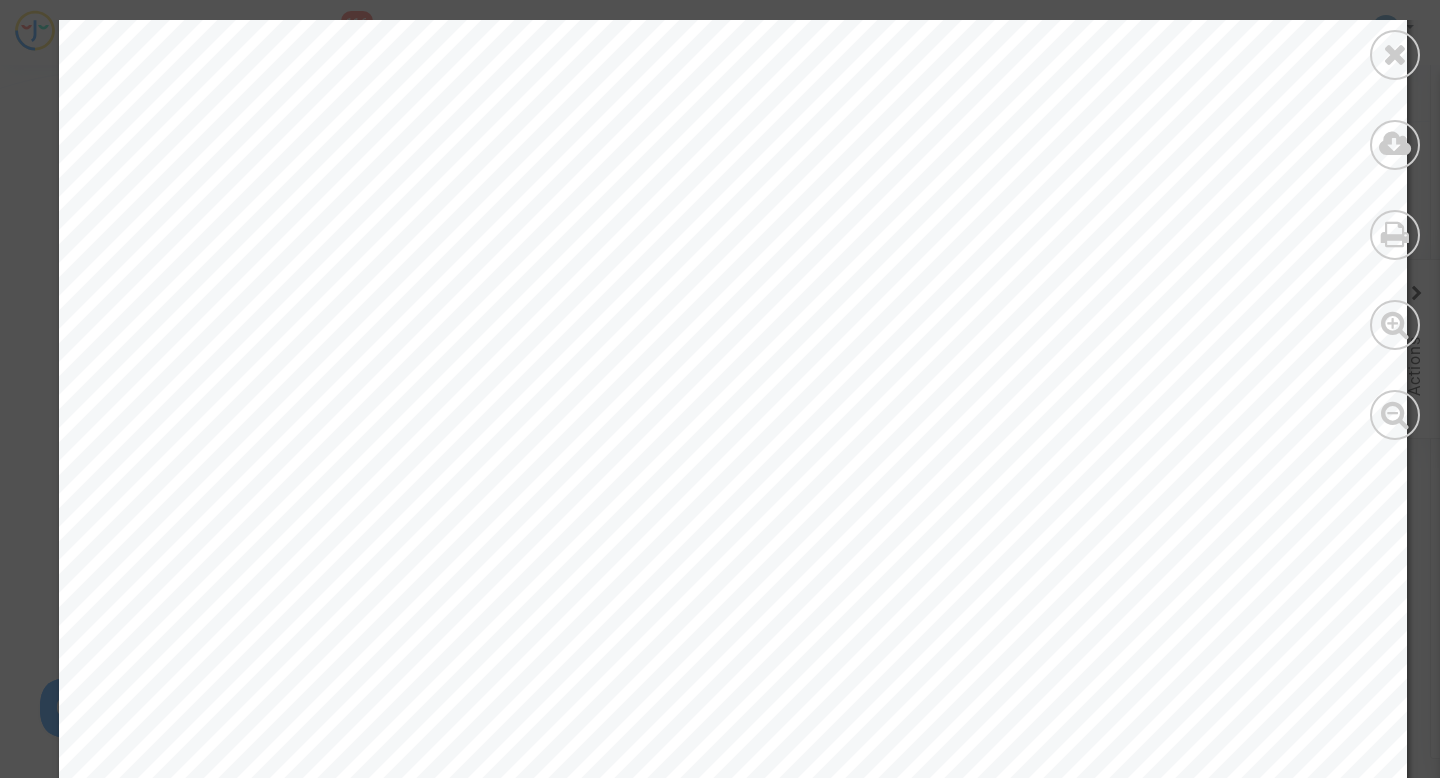 scroll, scrollTop: 1160, scrollLeft: 0, axis: vertical 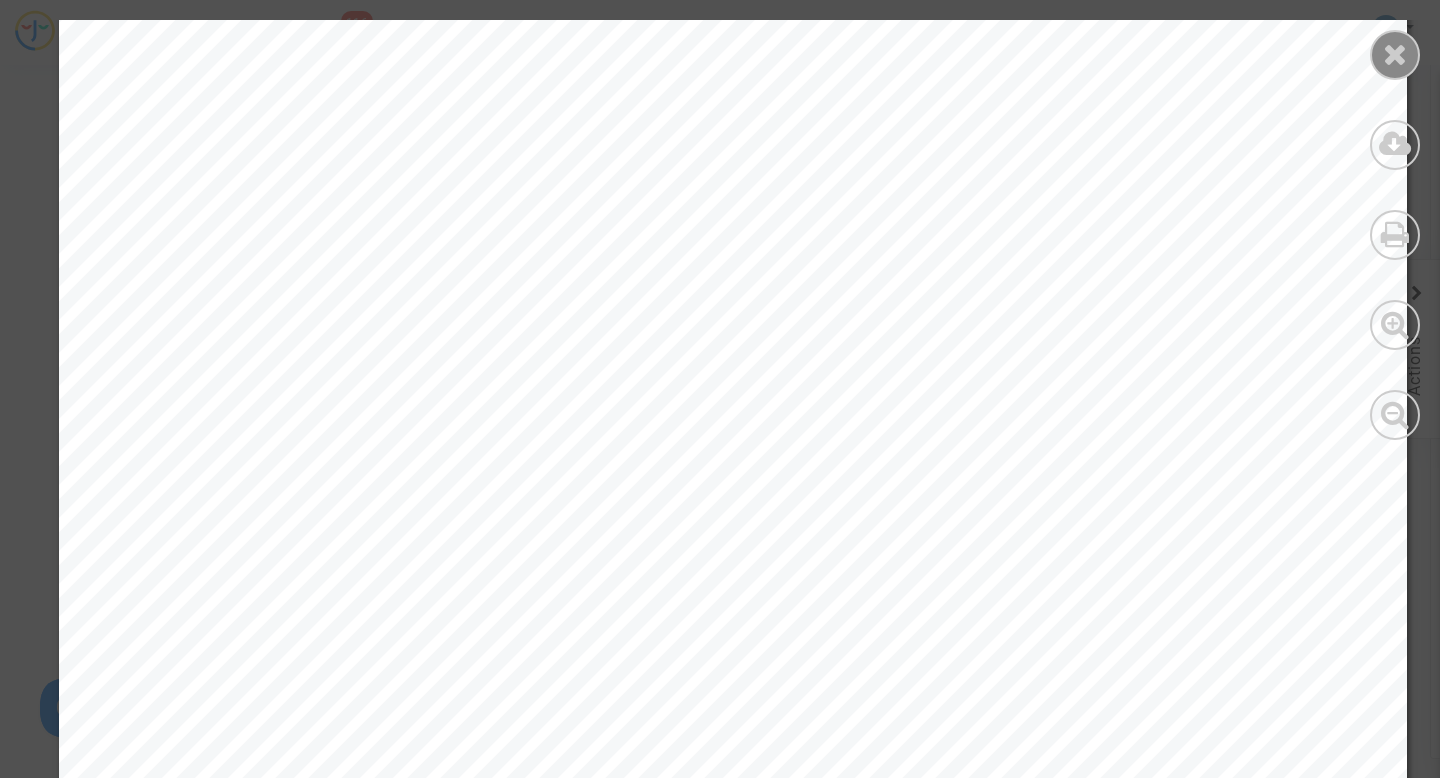 click at bounding box center [1395, 54] 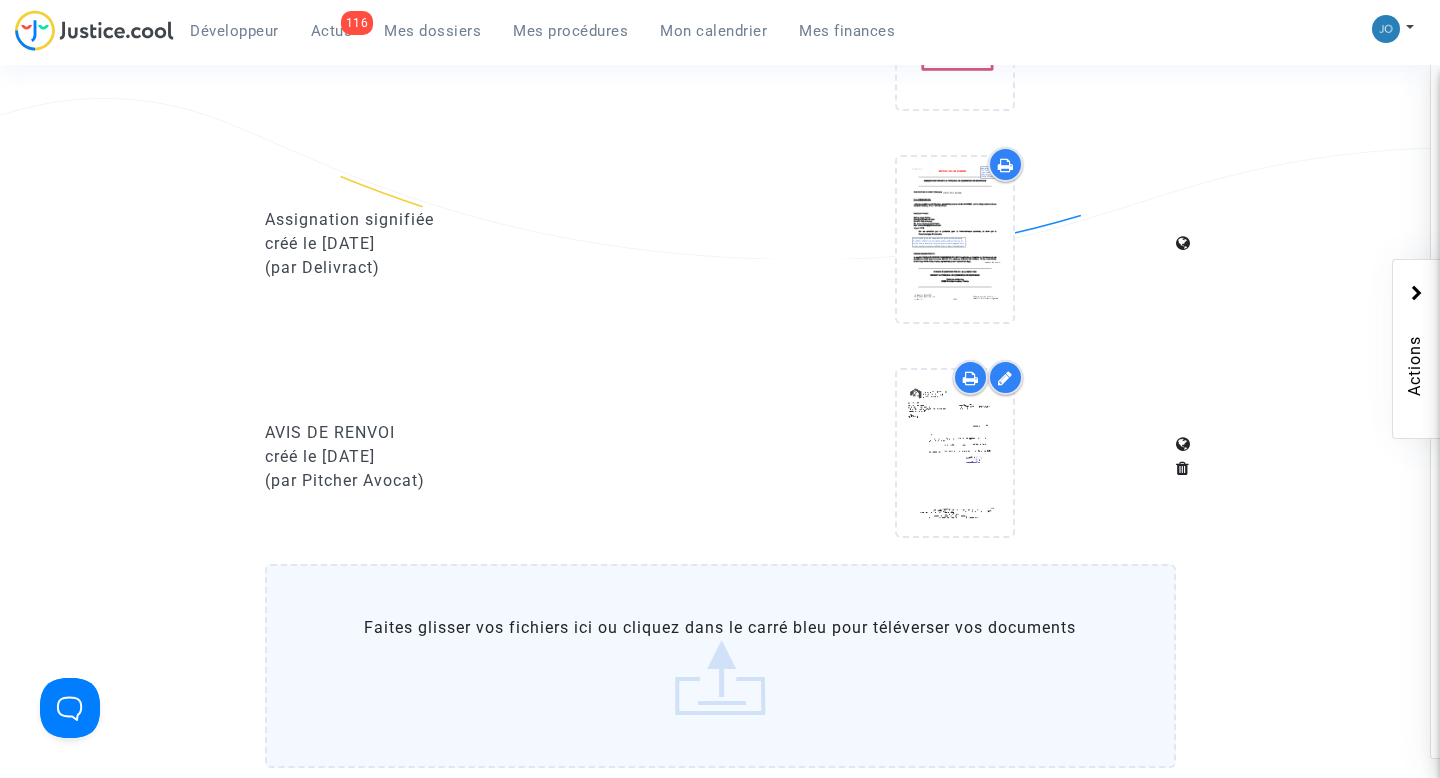 scroll, scrollTop: 1190, scrollLeft: 0, axis: vertical 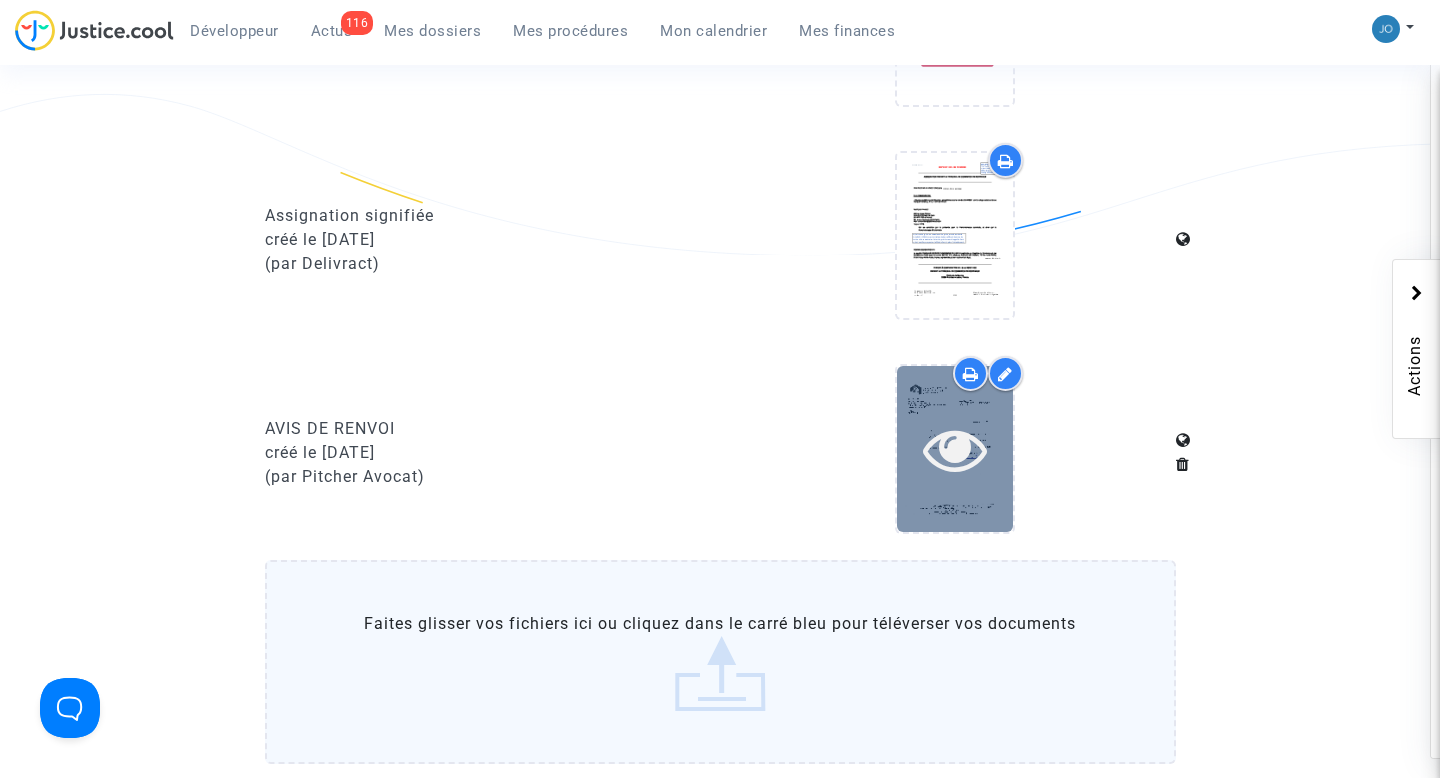 click at bounding box center [955, 449] 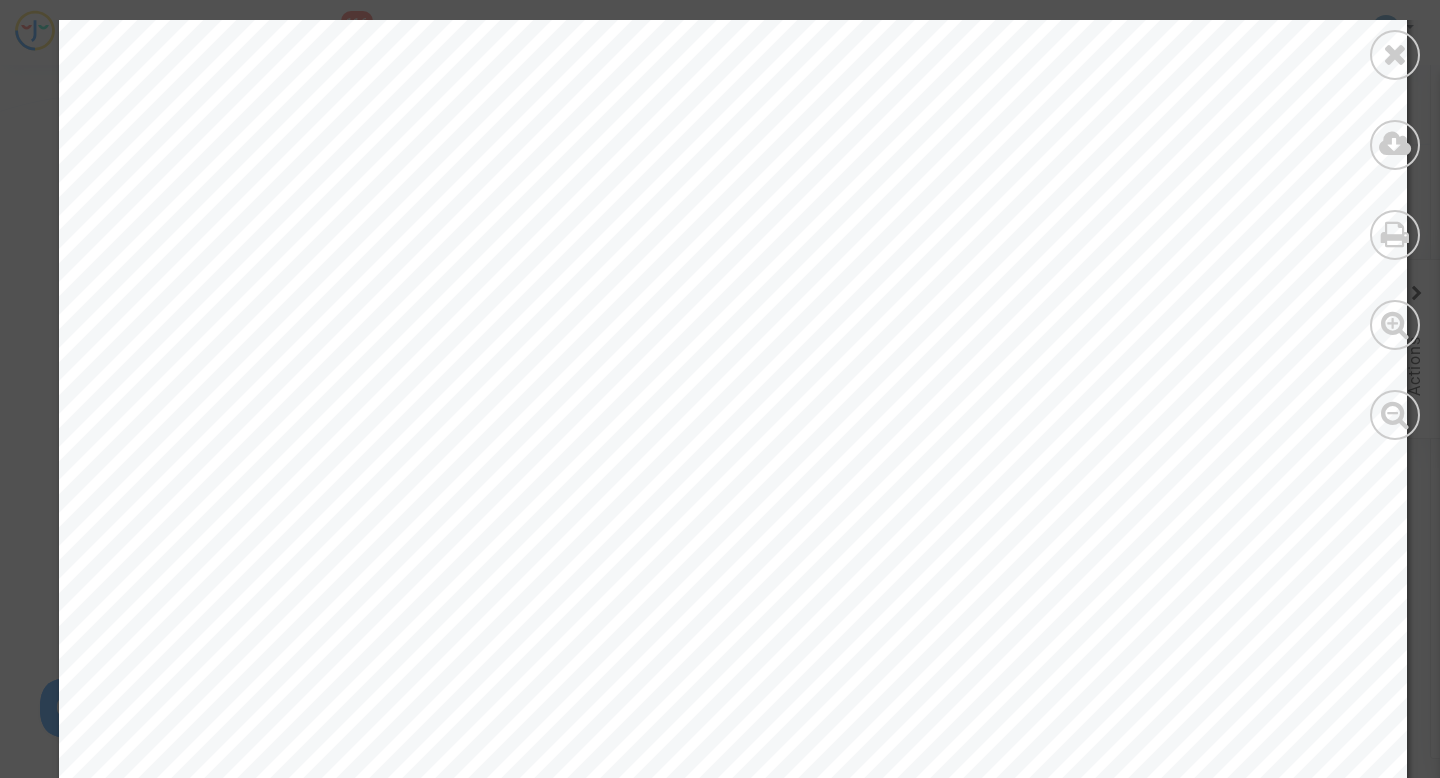 scroll, scrollTop: 354, scrollLeft: 0, axis: vertical 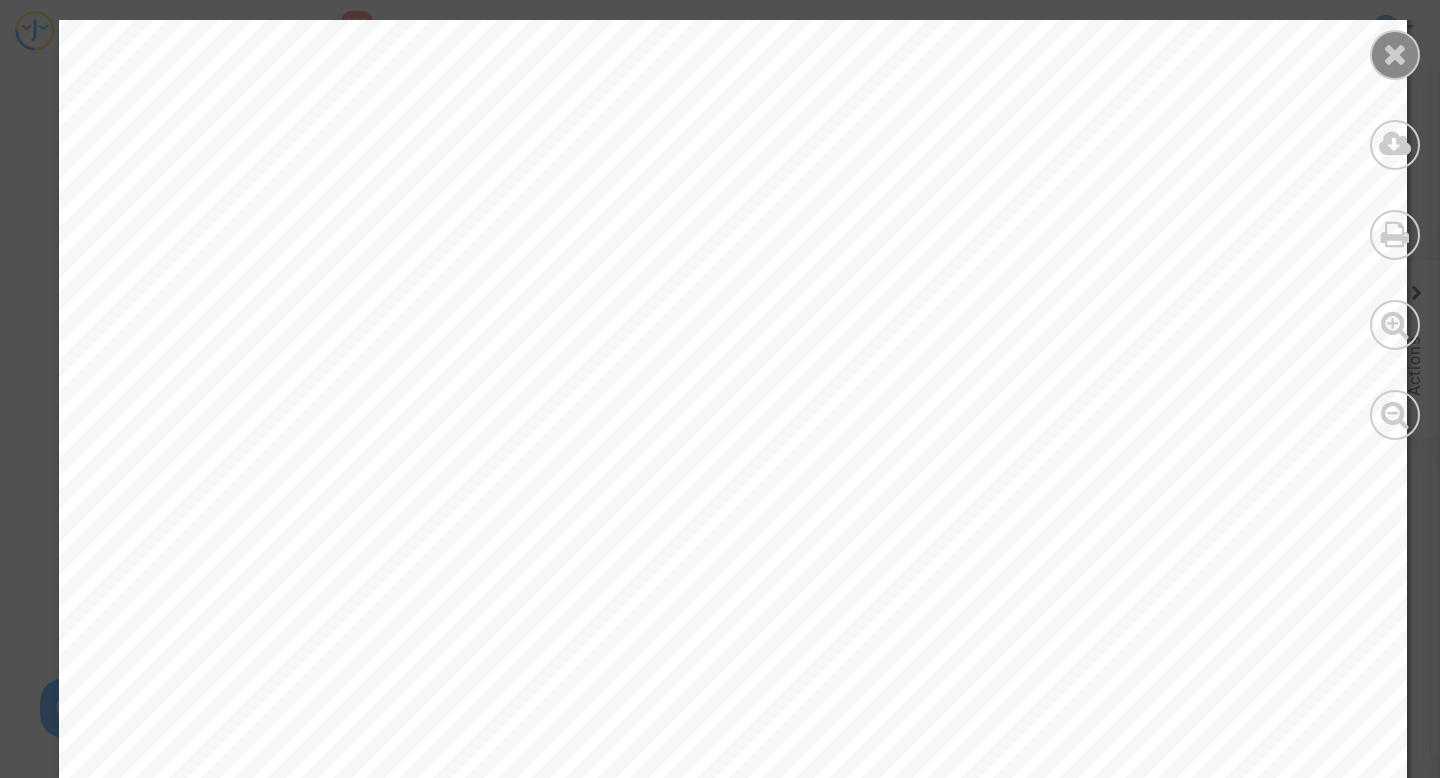 click at bounding box center [1395, 54] 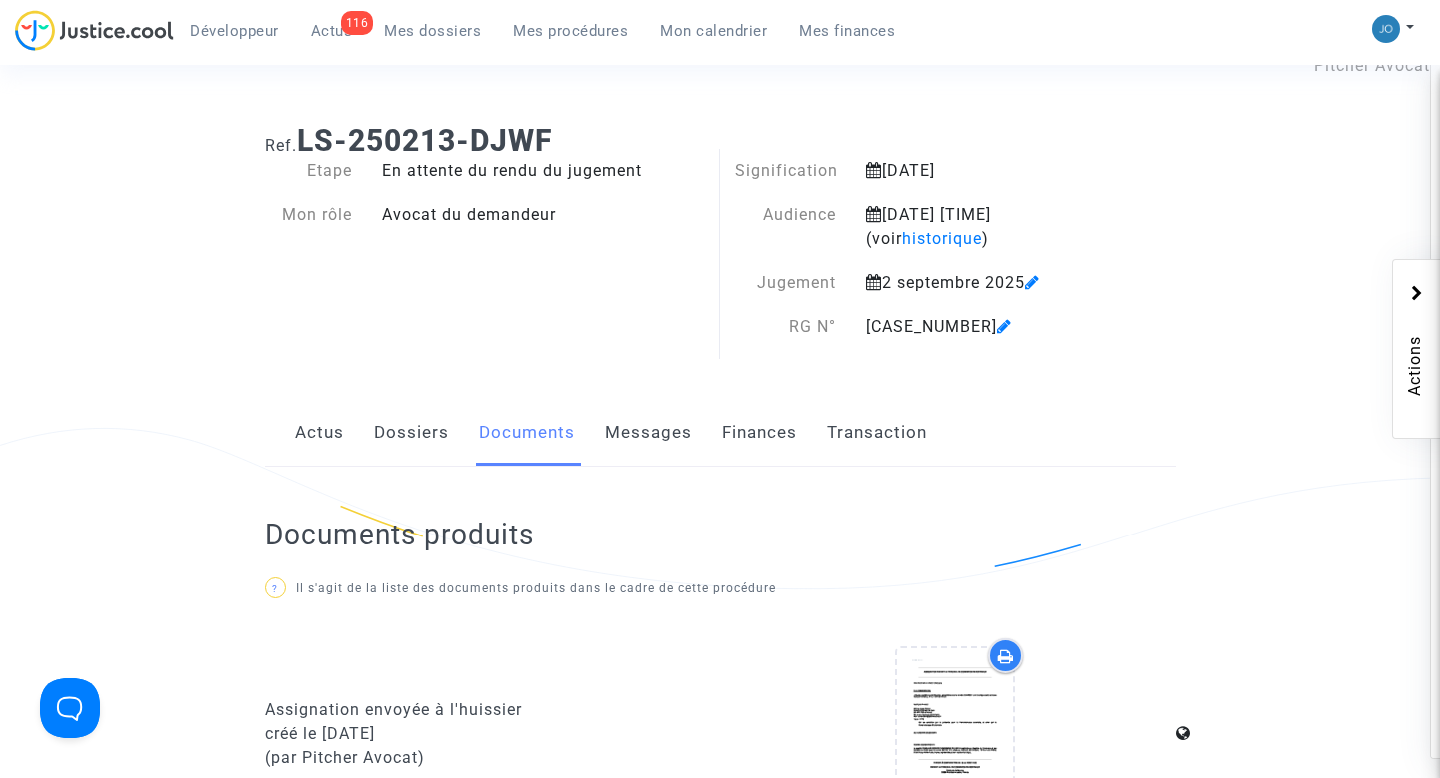 scroll, scrollTop: 0, scrollLeft: 0, axis: both 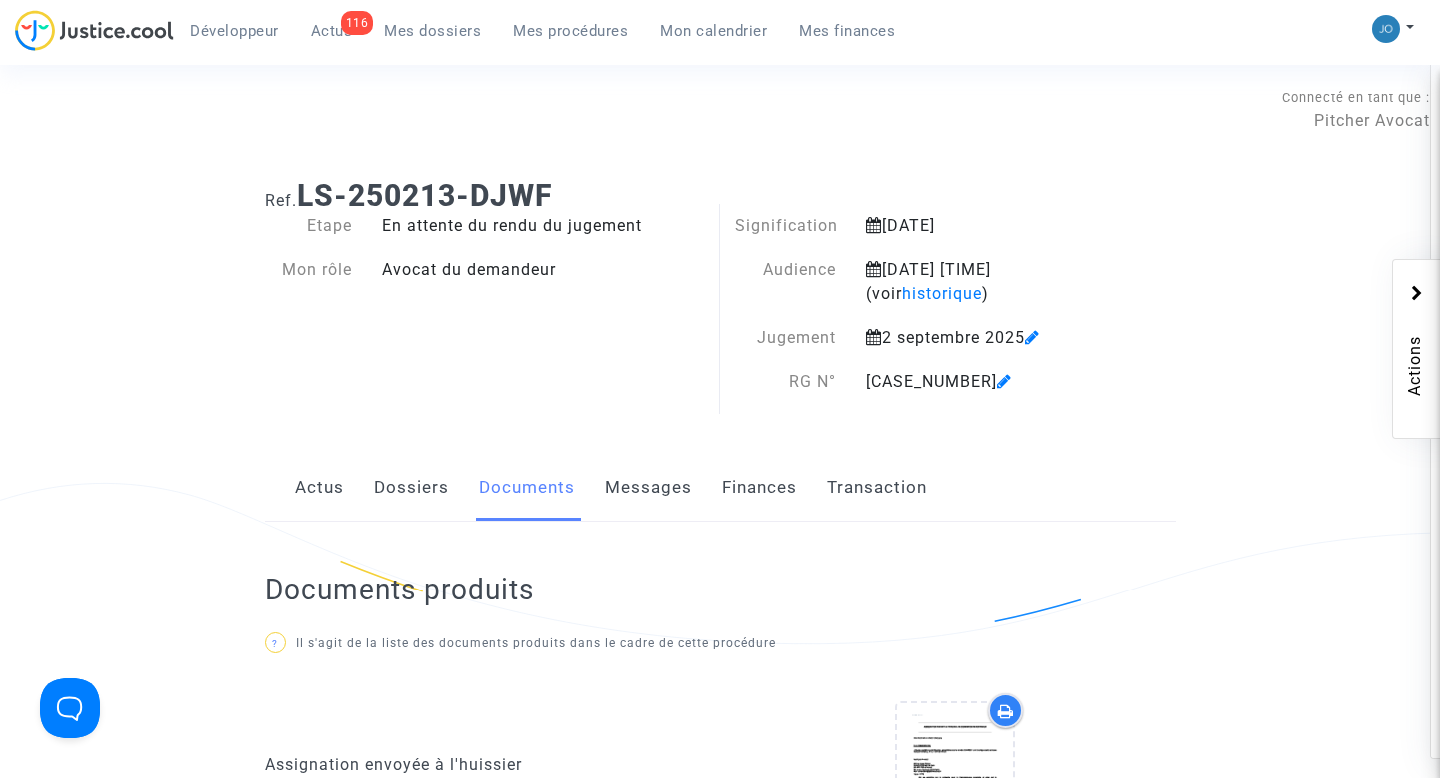click on "LS-250213-DJWF" 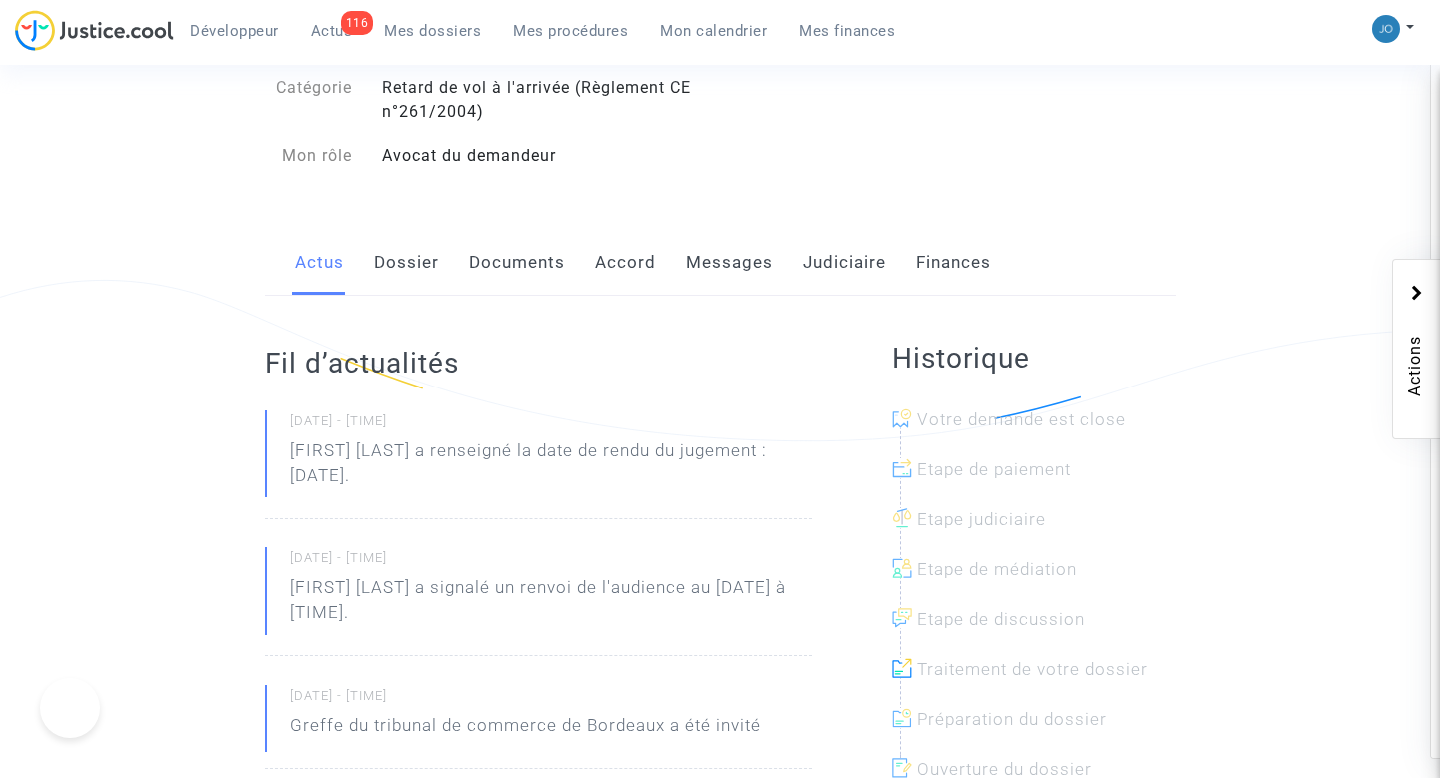 scroll, scrollTop: 0, scrollLeft: 0, axis: both 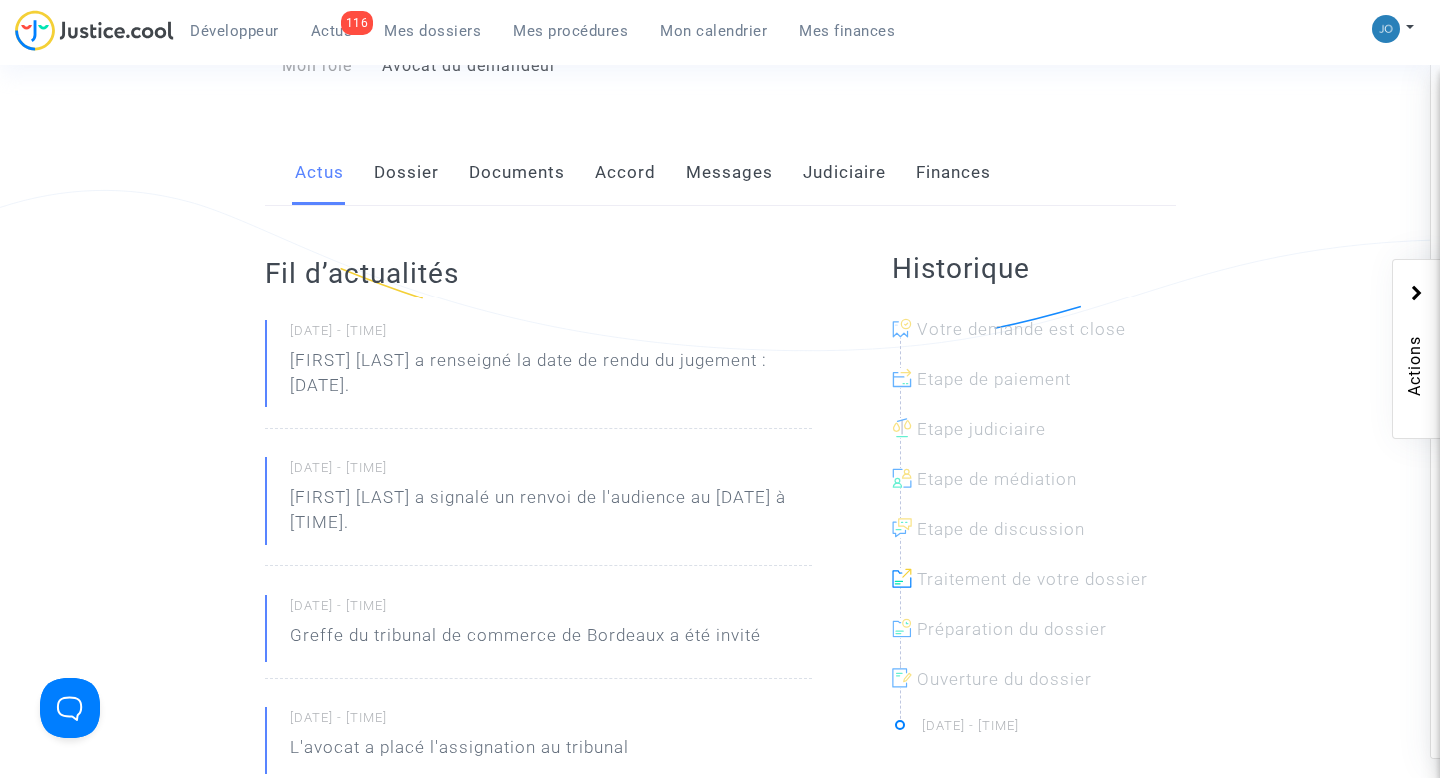 click on "Mes dossiers" at bounding box center [432, 31] 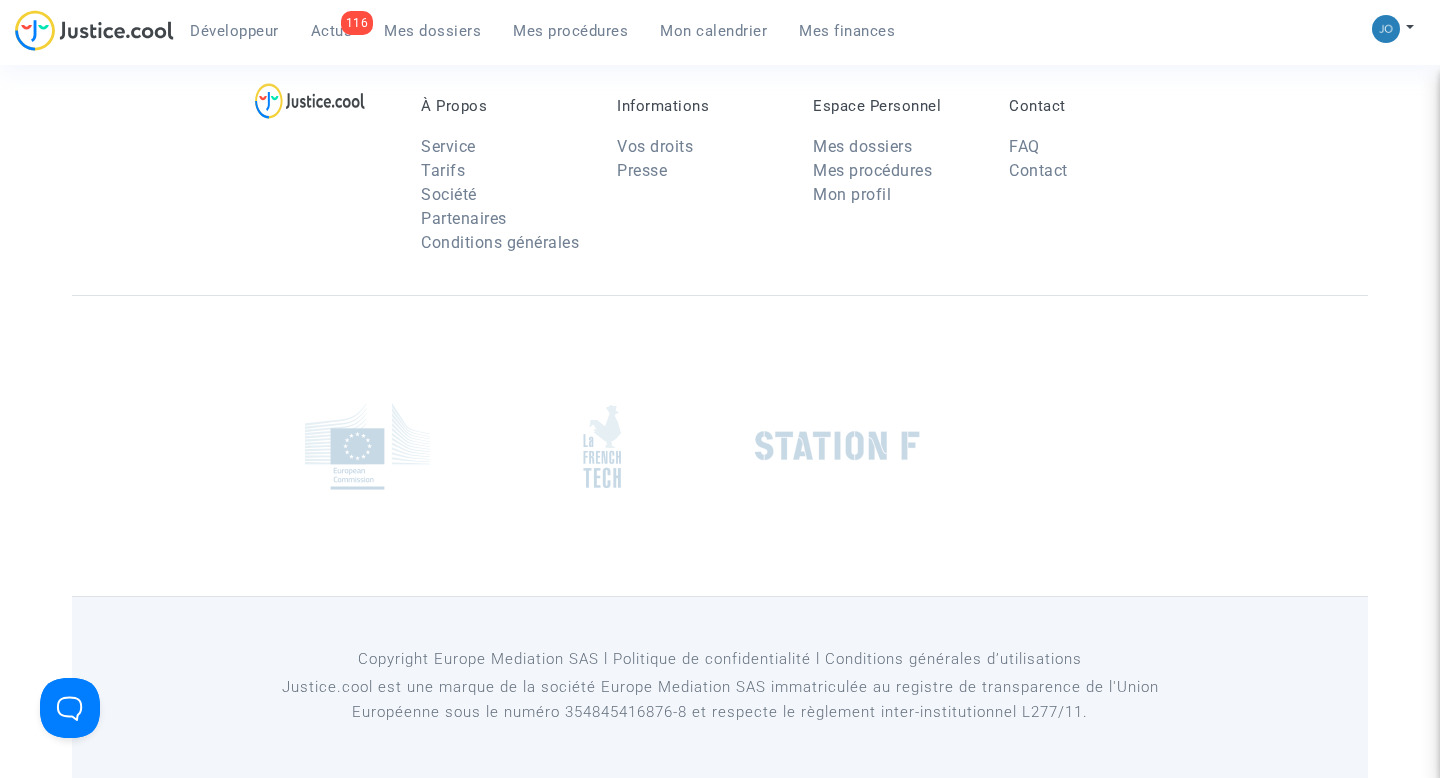 scroll, scrollTop: 293, scrollLeft: 0, axis: vertical 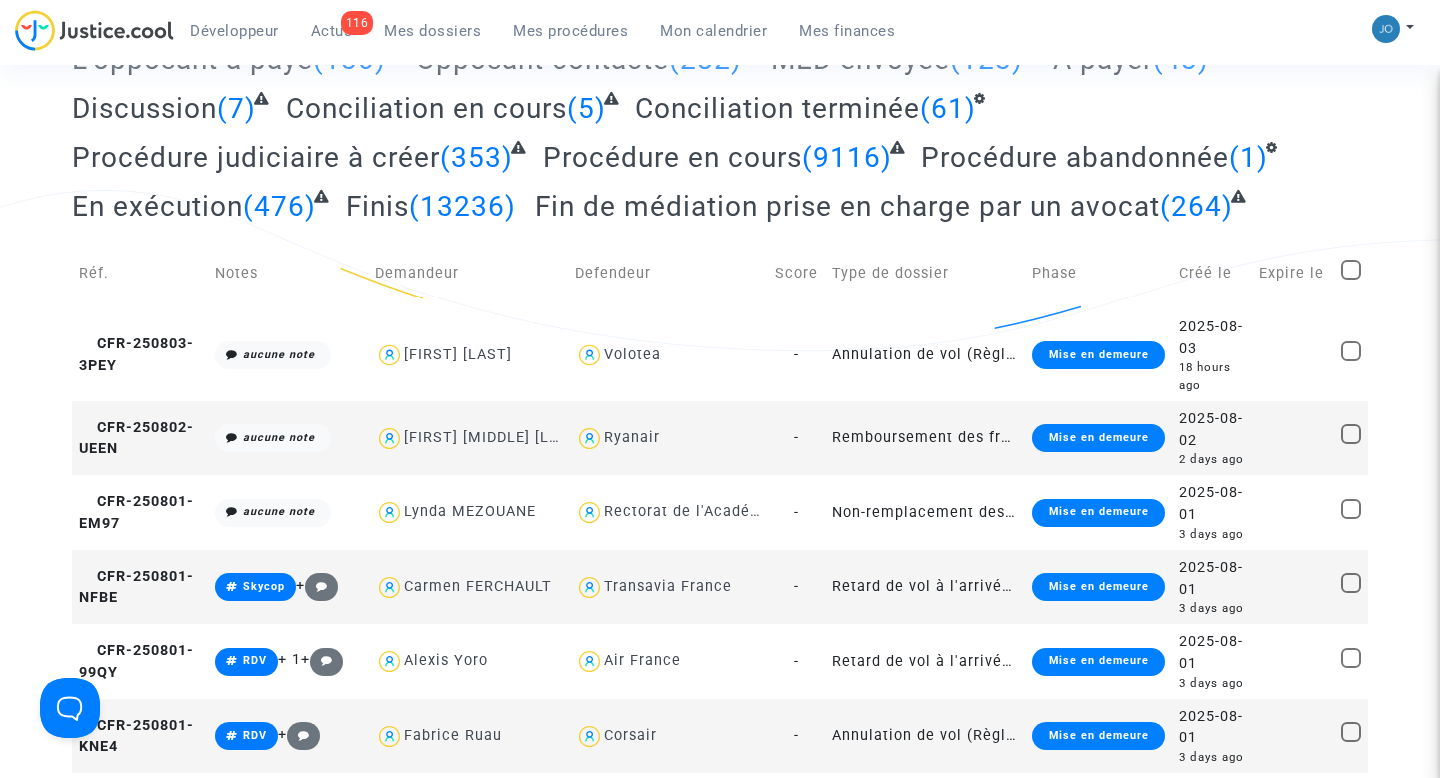 click on "Conciliation en cours" 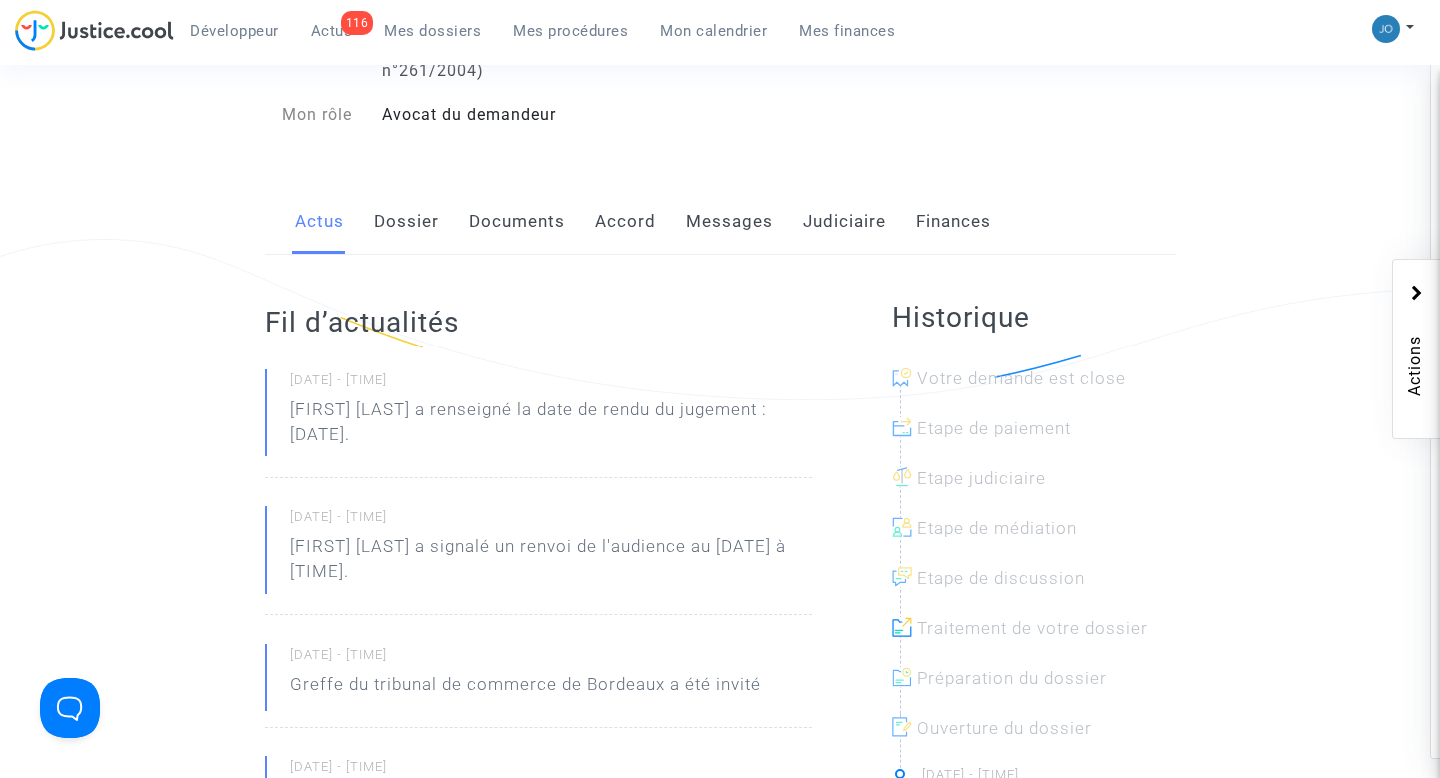 scroll, scrollTop: 235, scrollLeft: 0, axis: vertical 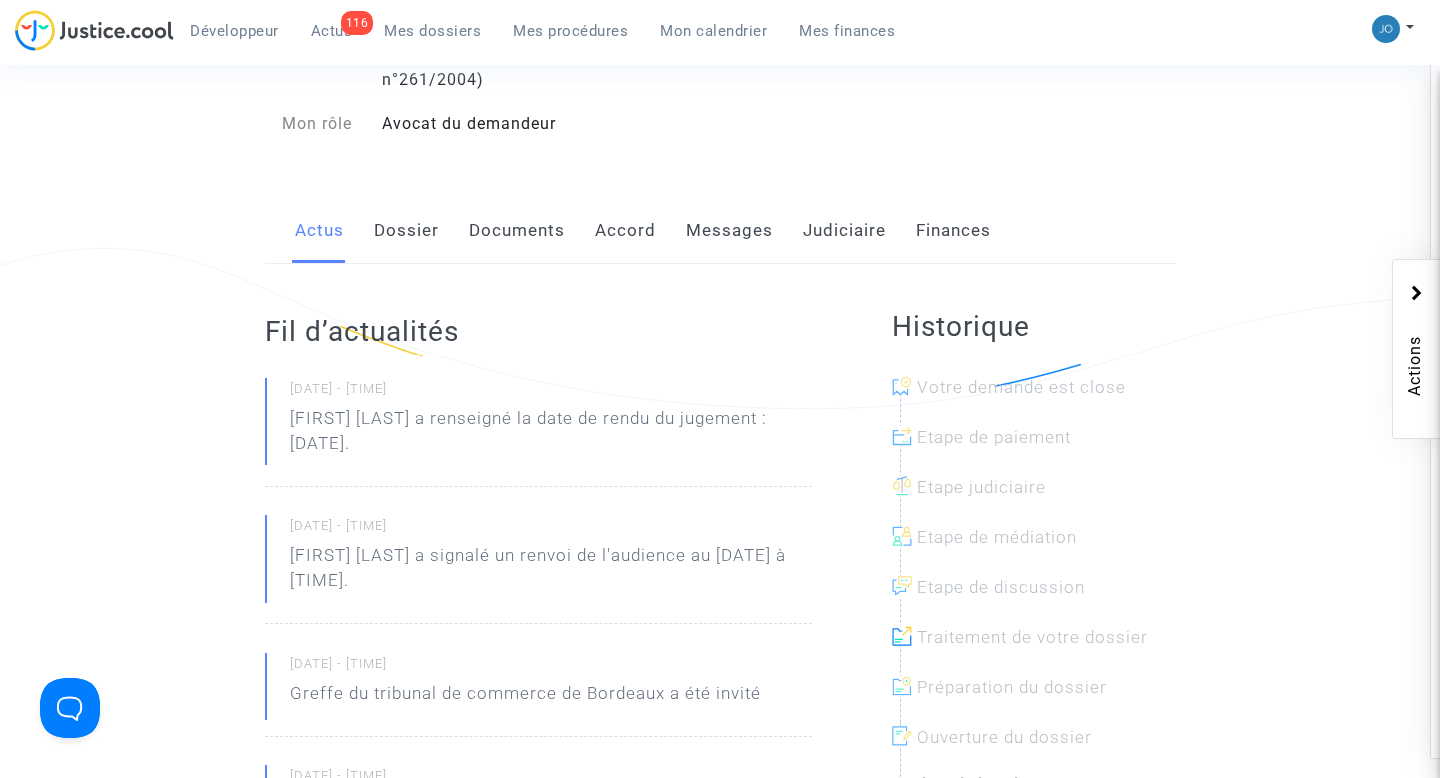 click on "Documents" 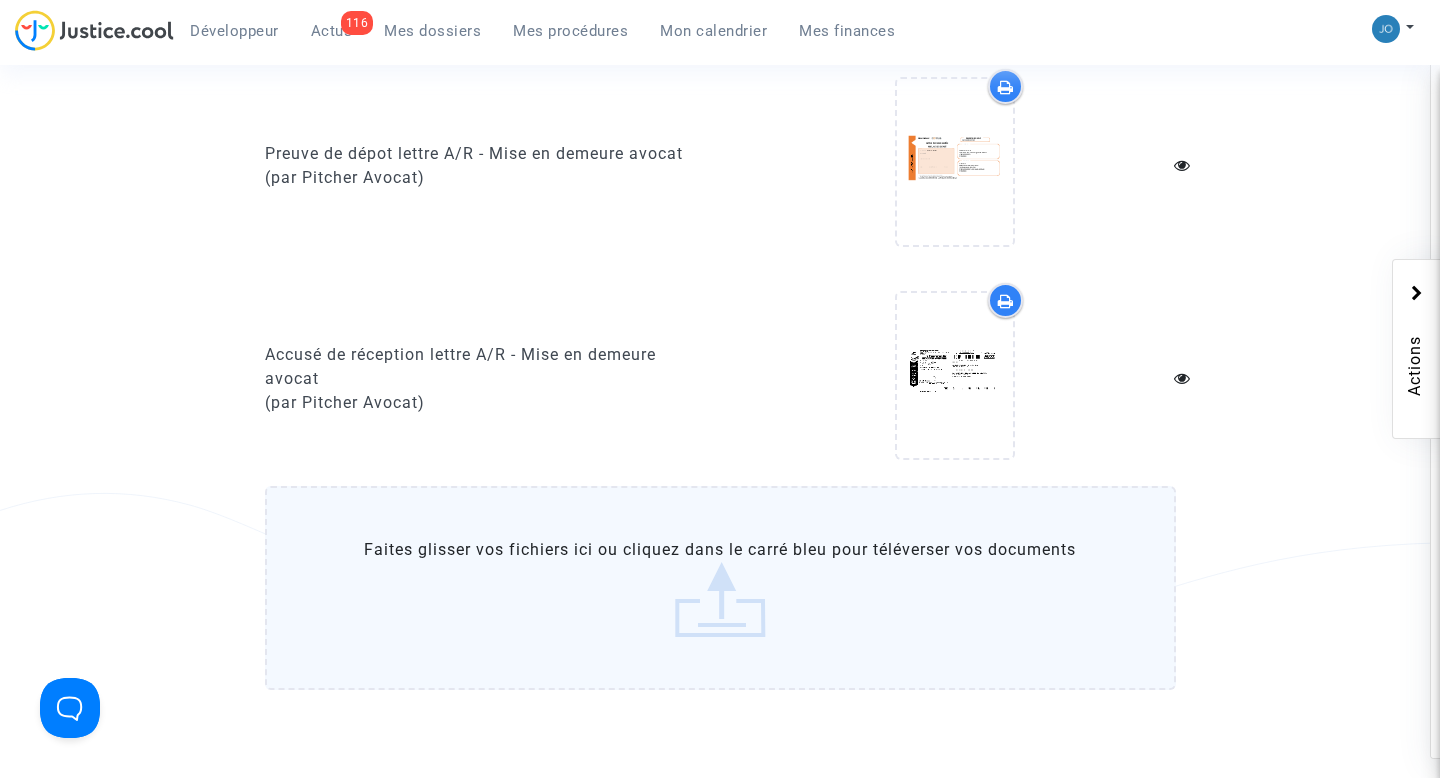 scroll, scrollTop: 1600, scrollLeft: 0, axis: vertical 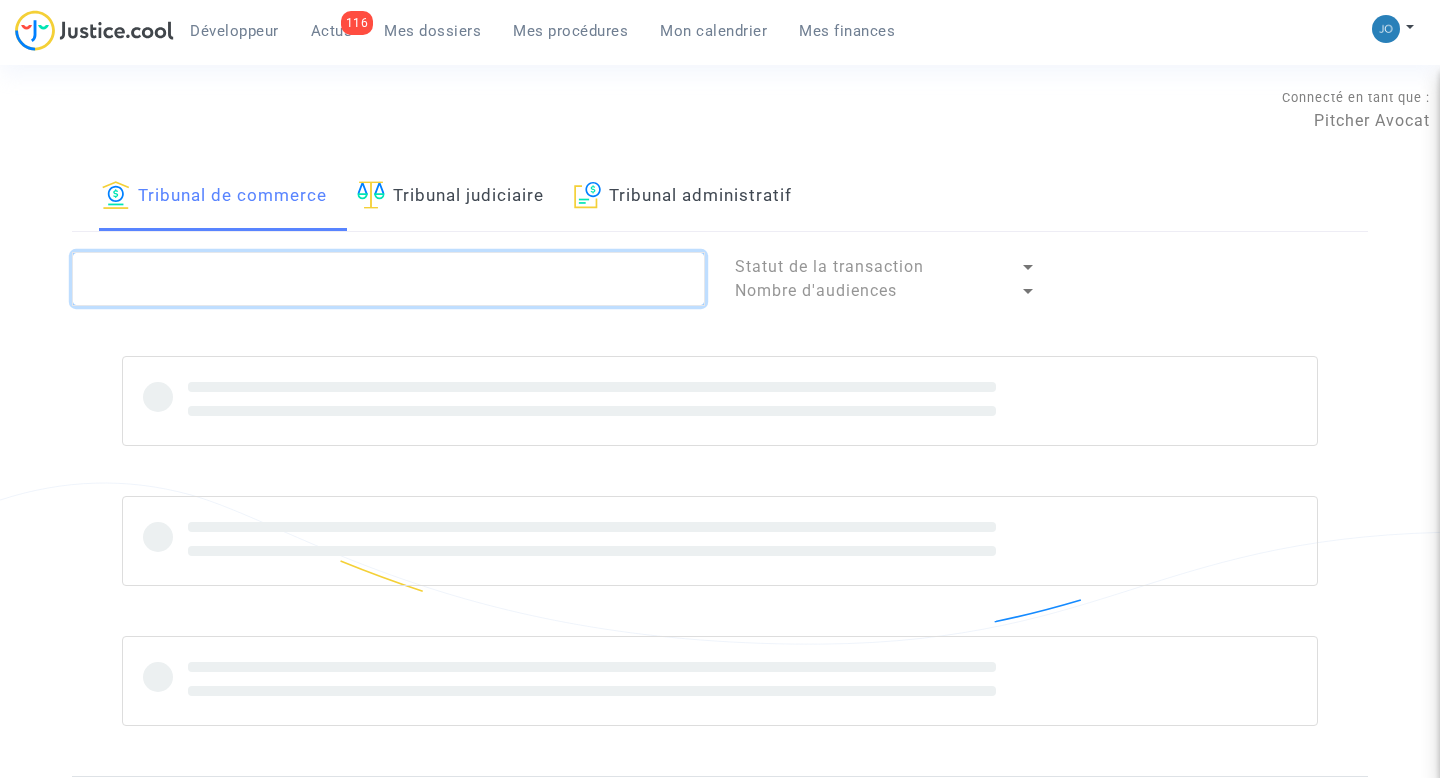 click 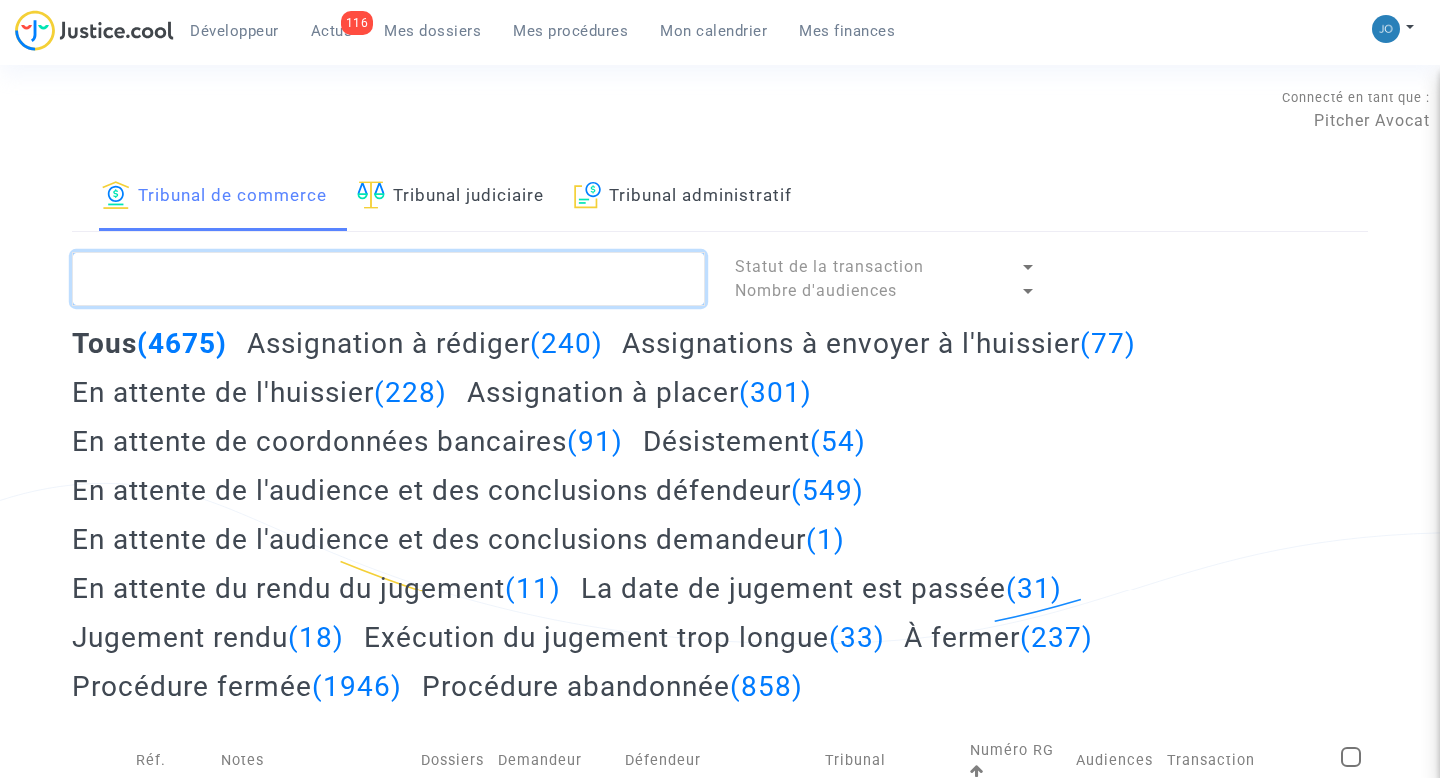 scroll, scrollTop: 0, scrollLeft: 0, axis: both 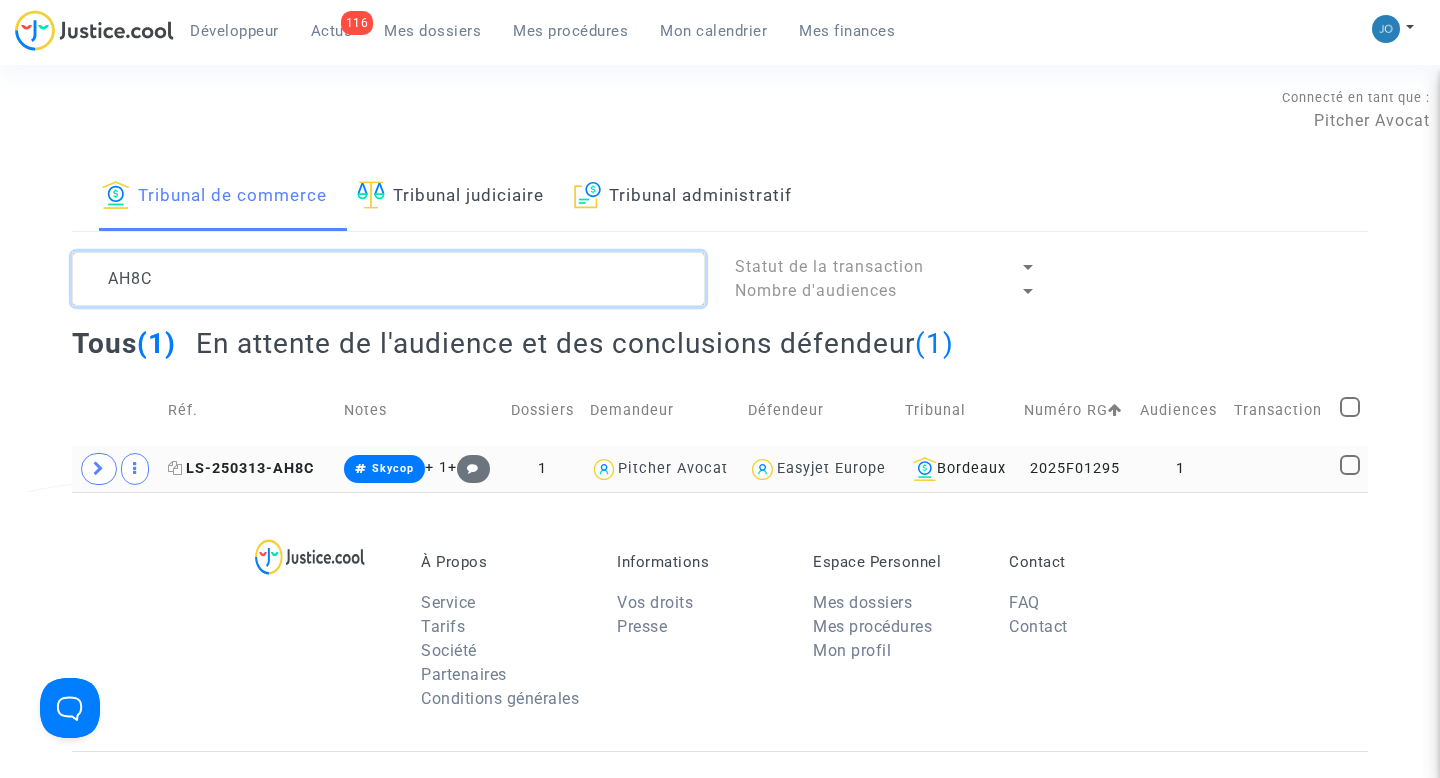 type on "AH8C" 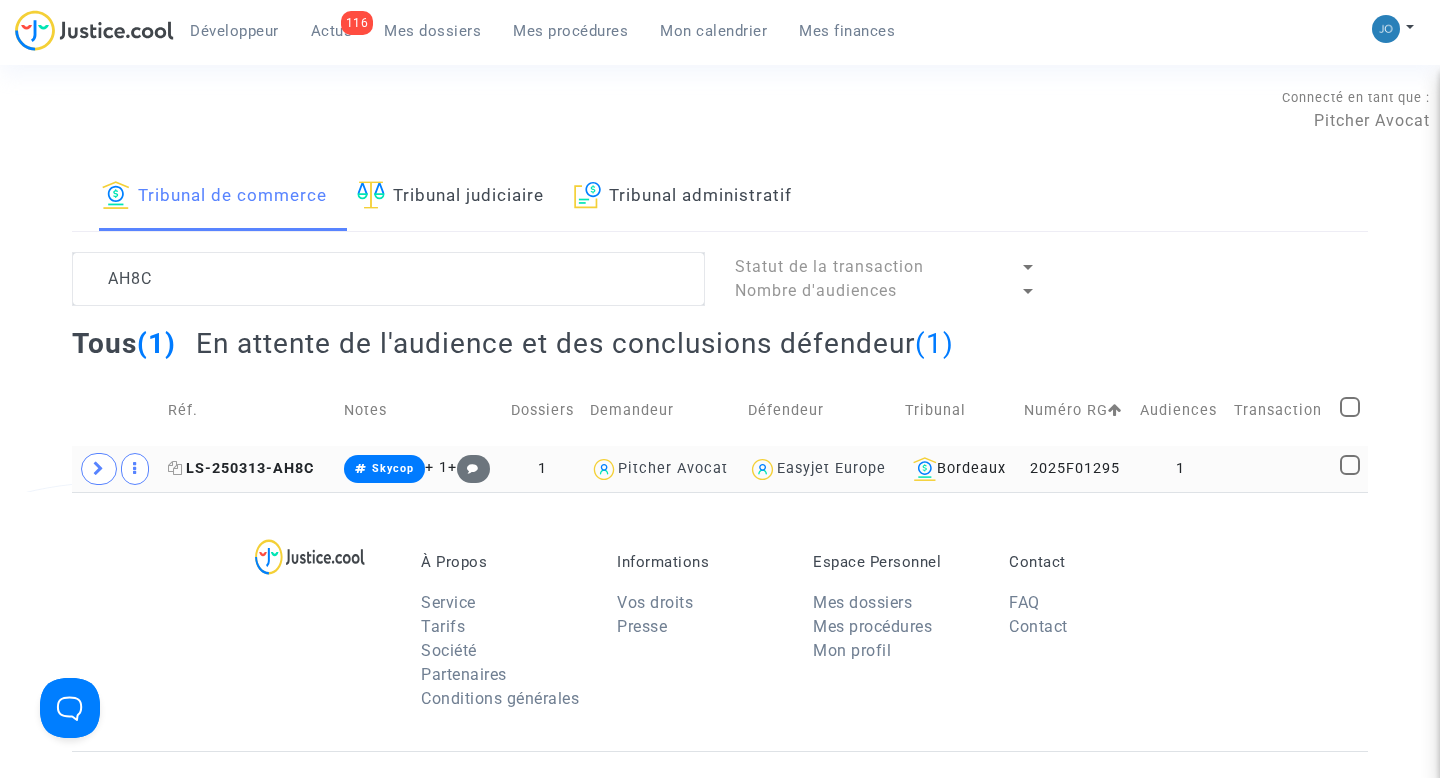 click on "LS-250313-AH8C" 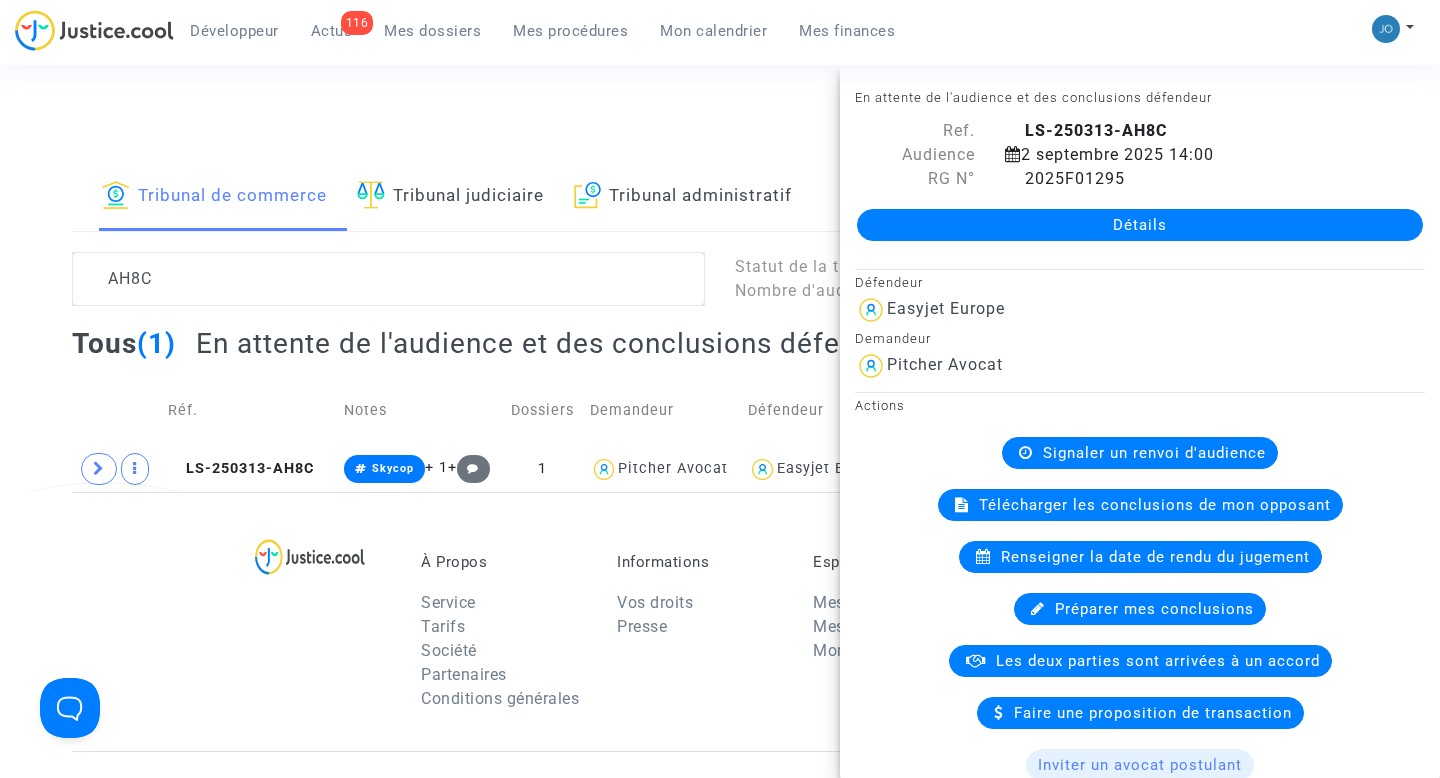 click on "Détails" 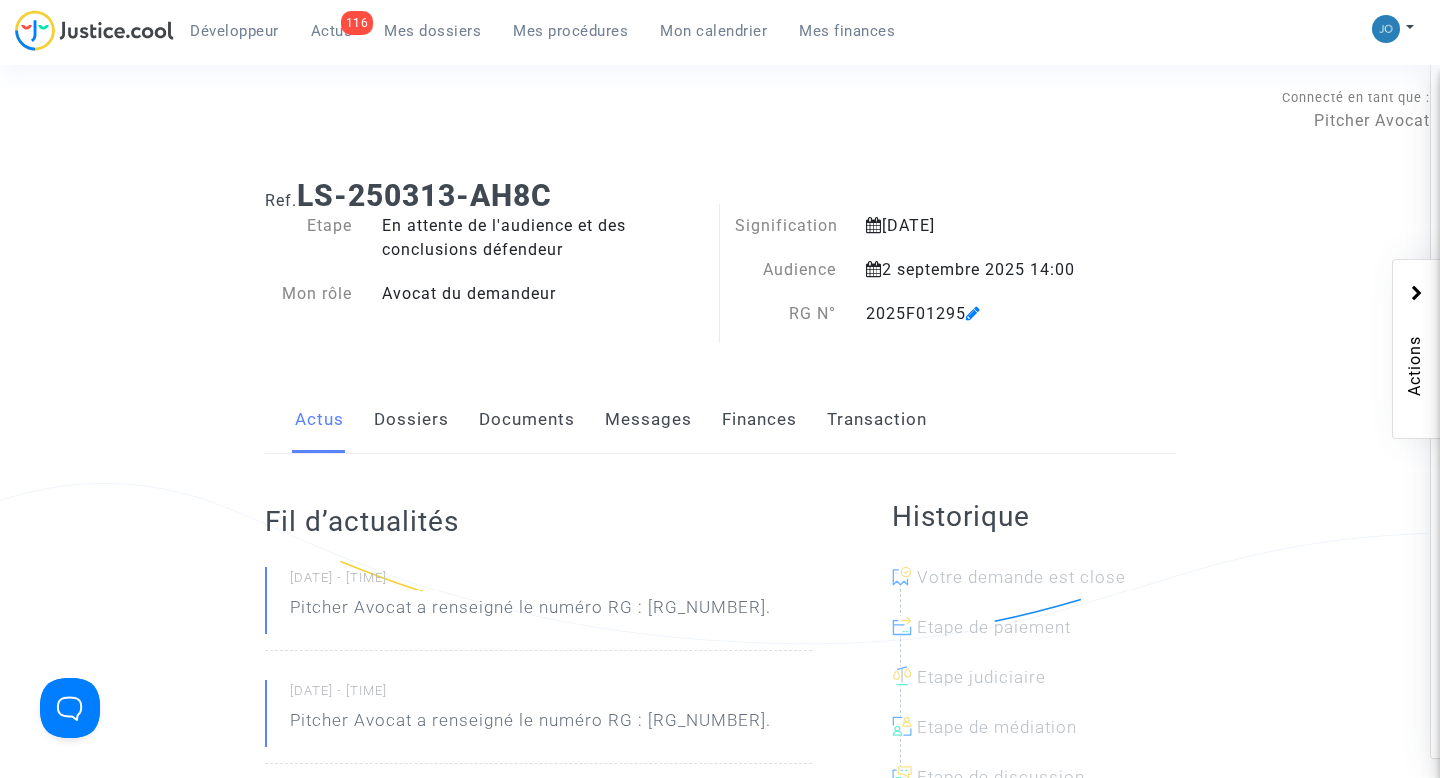 scroll, scrollTop: 22, scrollLeft: 0, axis: vertical 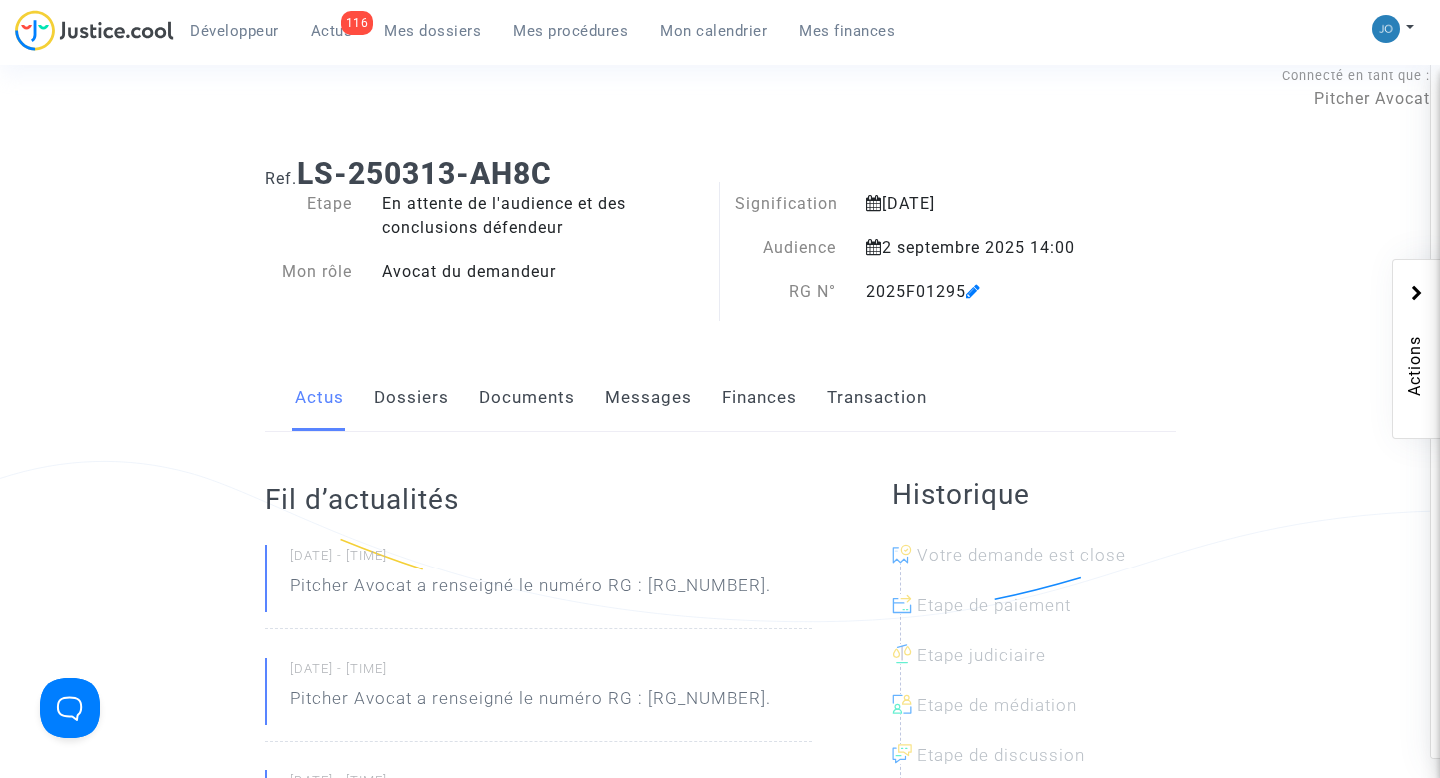 click on "Messages" 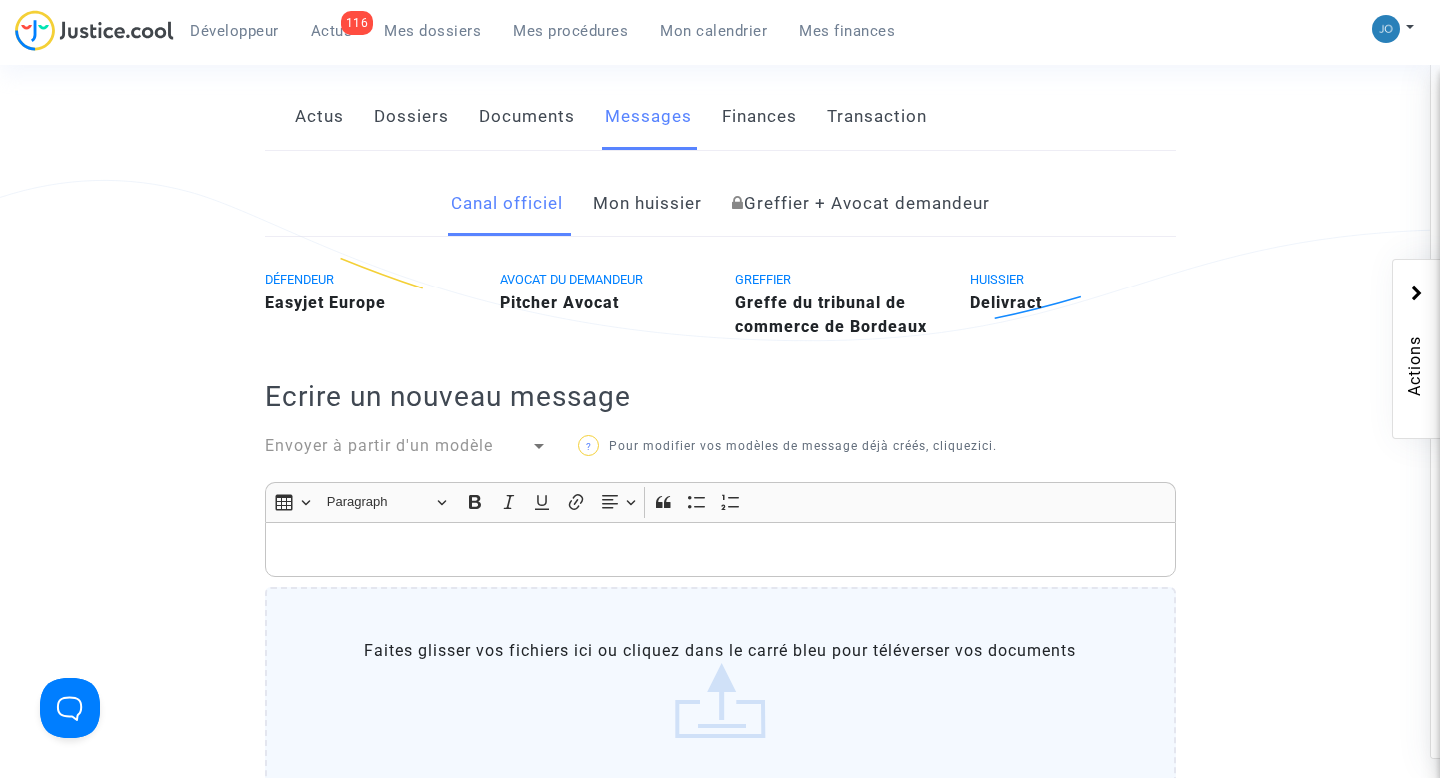 scroll, scrollTop: 0, scrollLeft: 0, axis: both 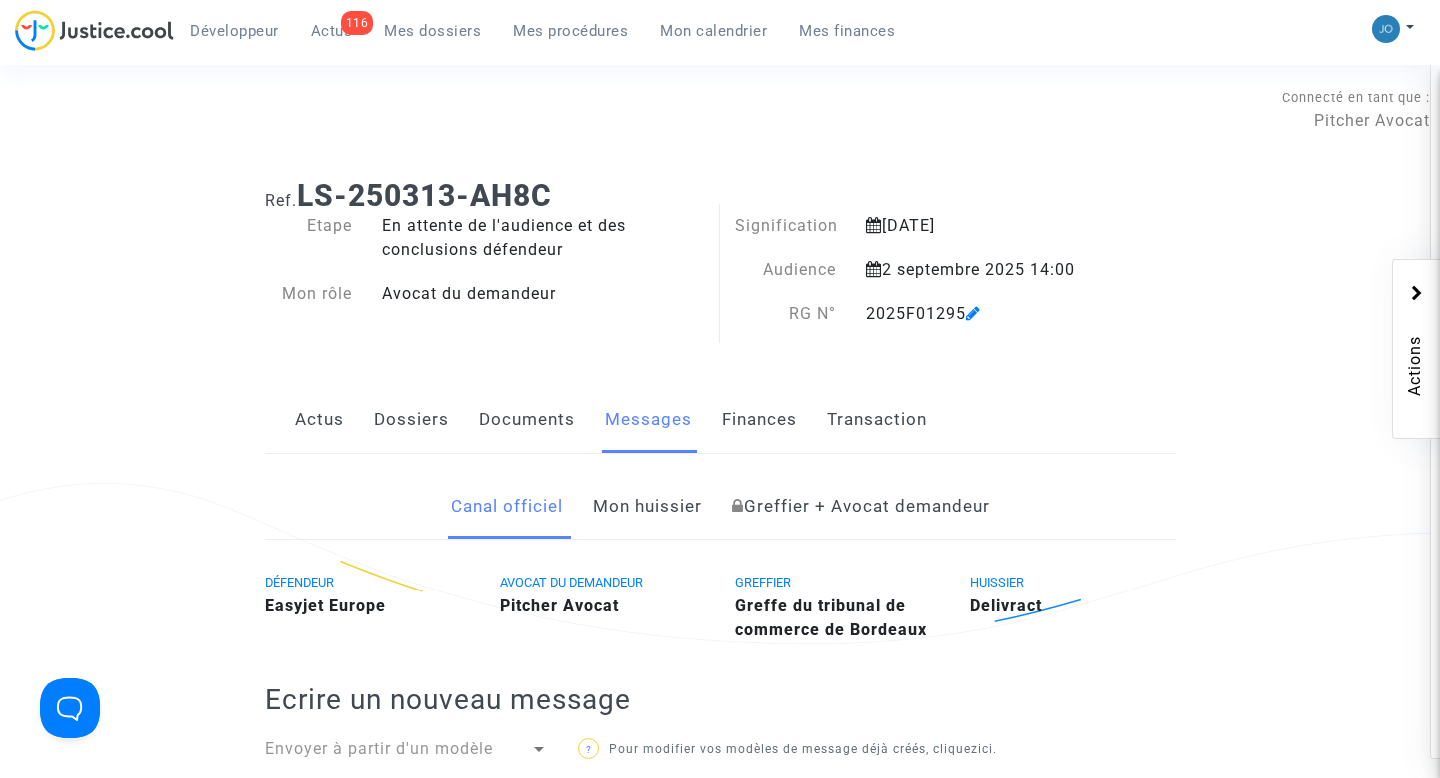 click on "Documents" 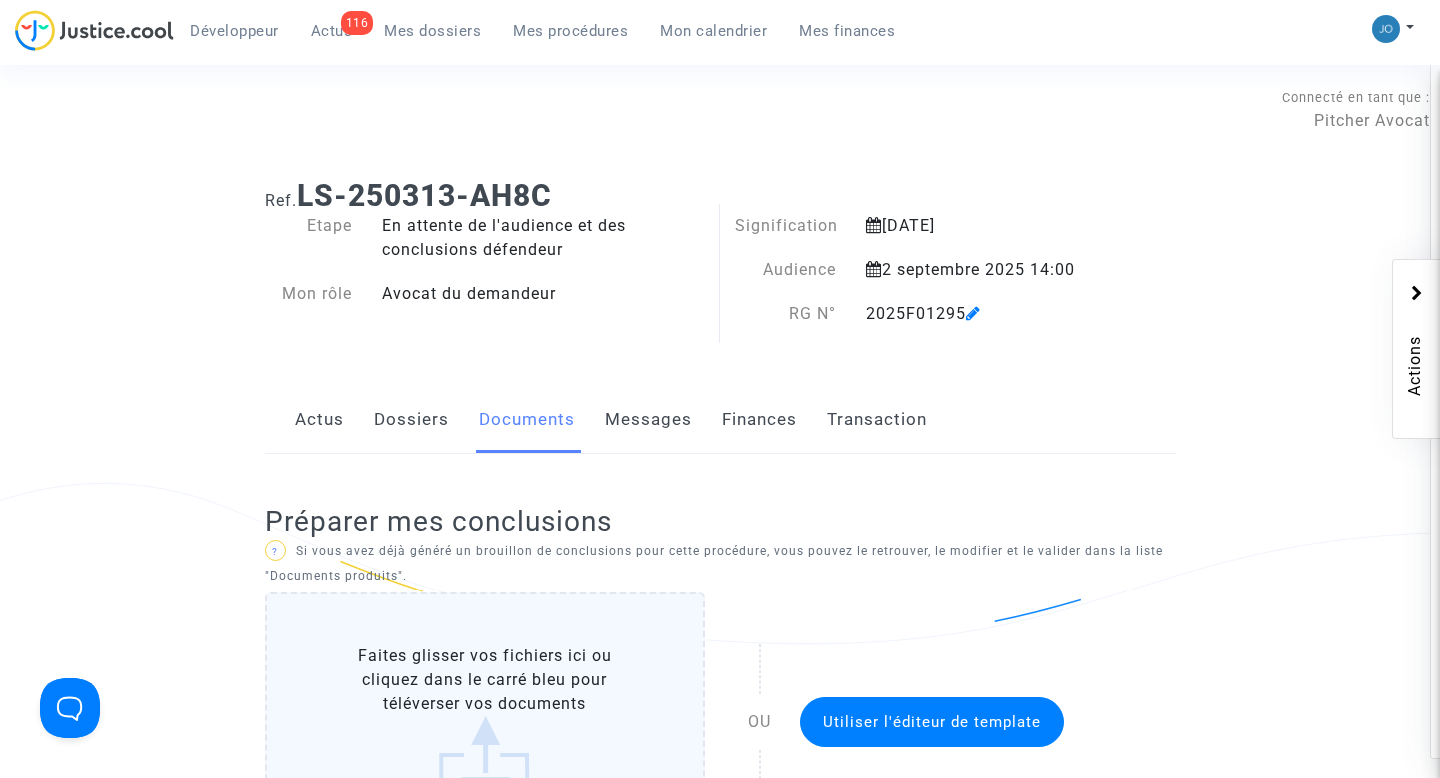 click on "Dossiers" 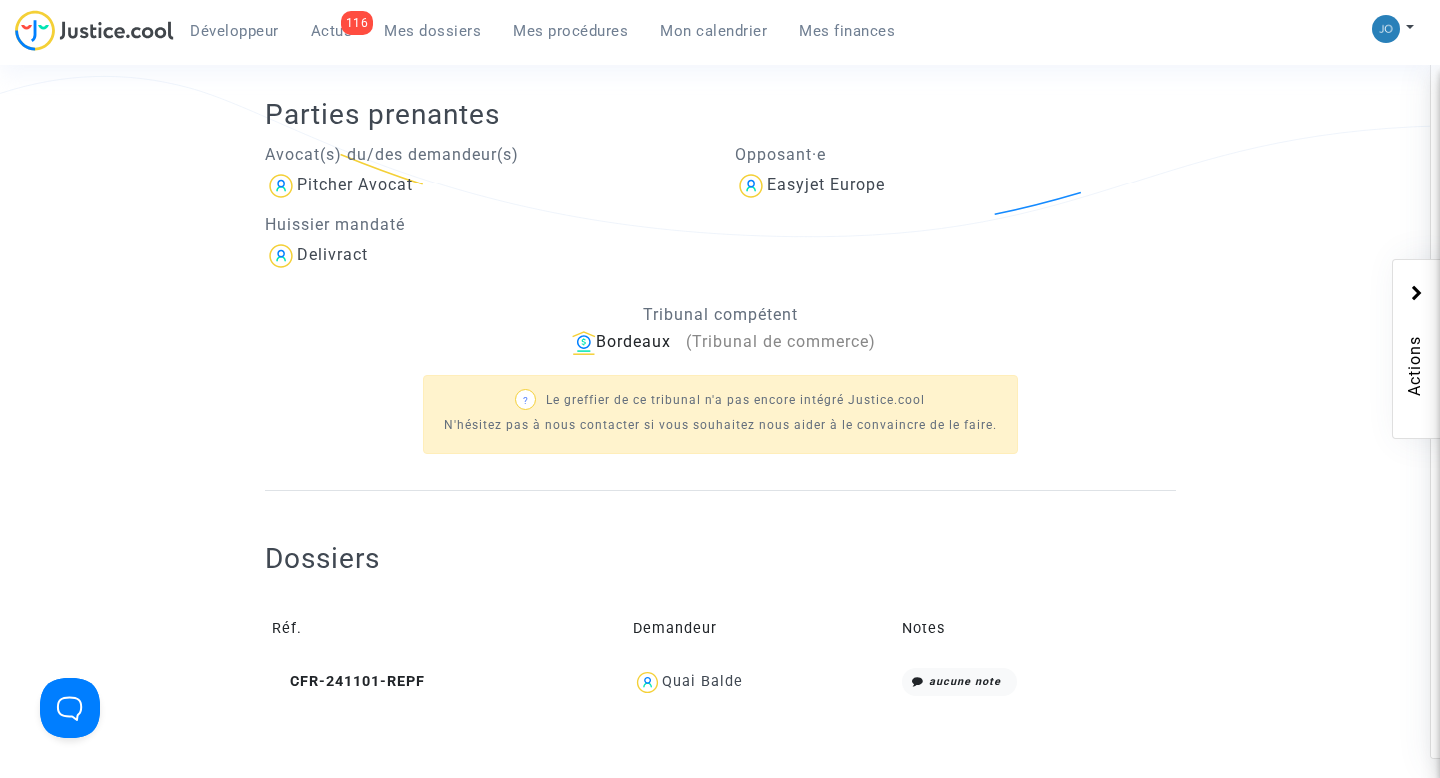 scroll, scrollTop: 442, scrollLeft: 0, axis: vertical 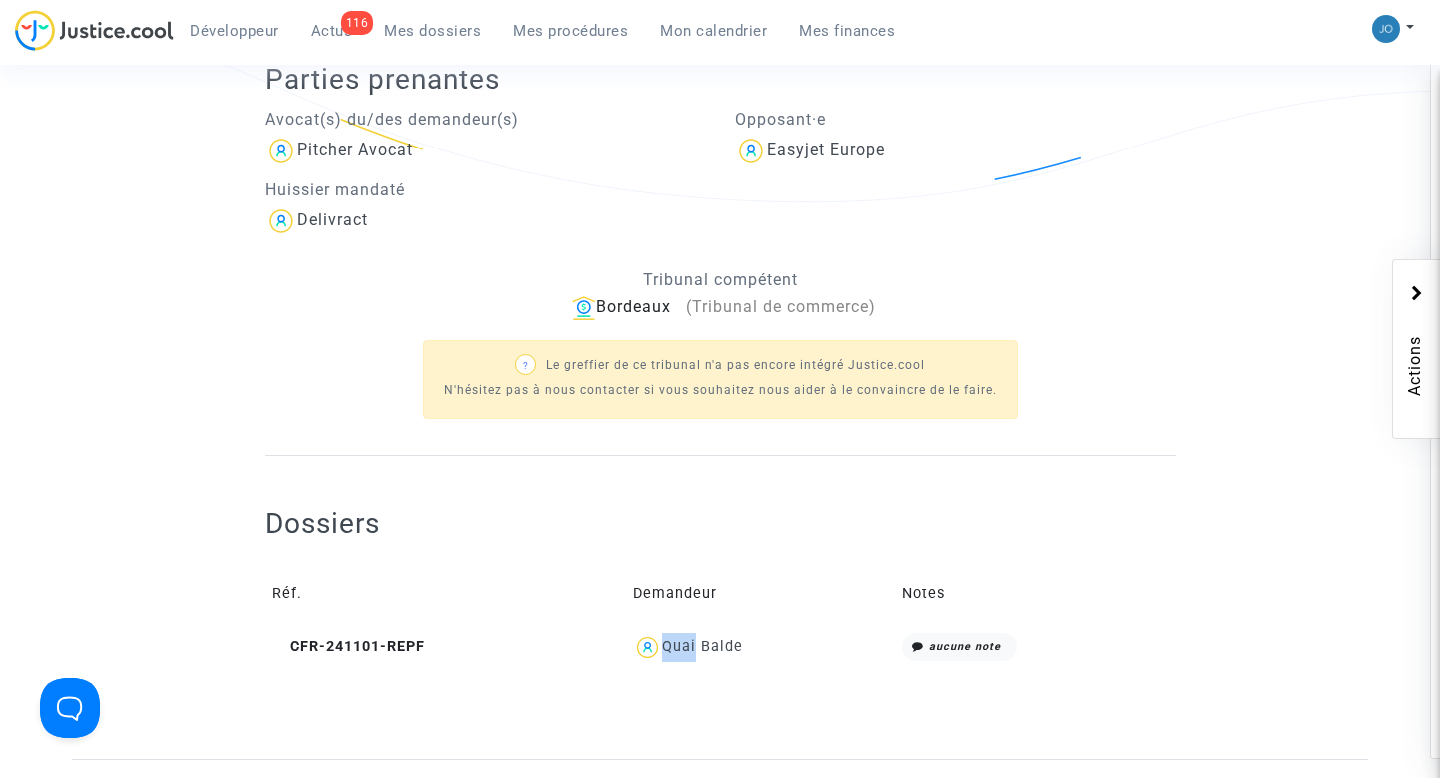 click 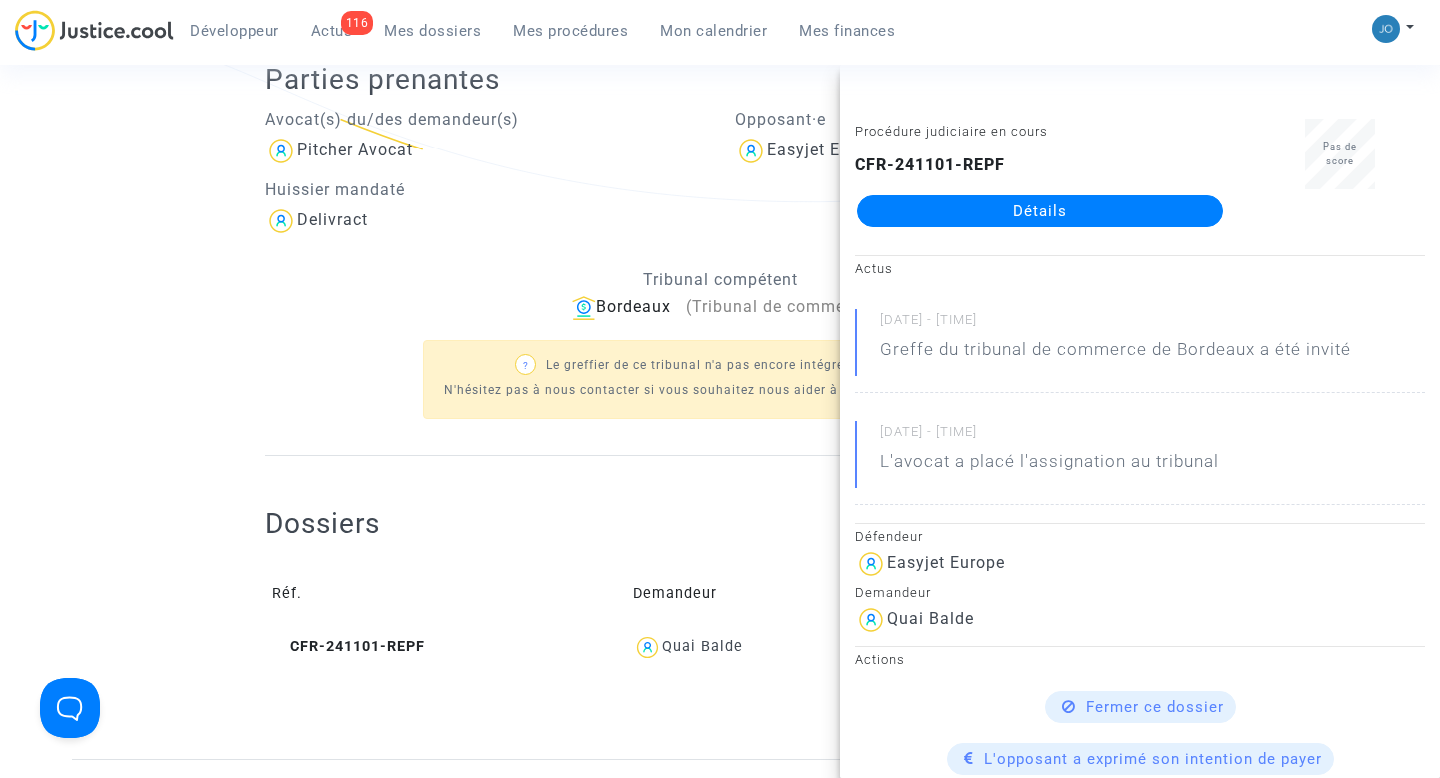 click on "Avocat(s) du/des demandeur(s)  Pitcher Avocat  Huissier mandaté  Delivract  Opposant·e  Easyjet Europe  Tribunal compétent     Bordeaux      (Tribunal de commerce) ?  Le greffier de ce tribunal n'a pas encore intégré Justice.cool  N'hésitez pas à nous contacter si vous souhaitez nous aider à le convaincre de le faire." 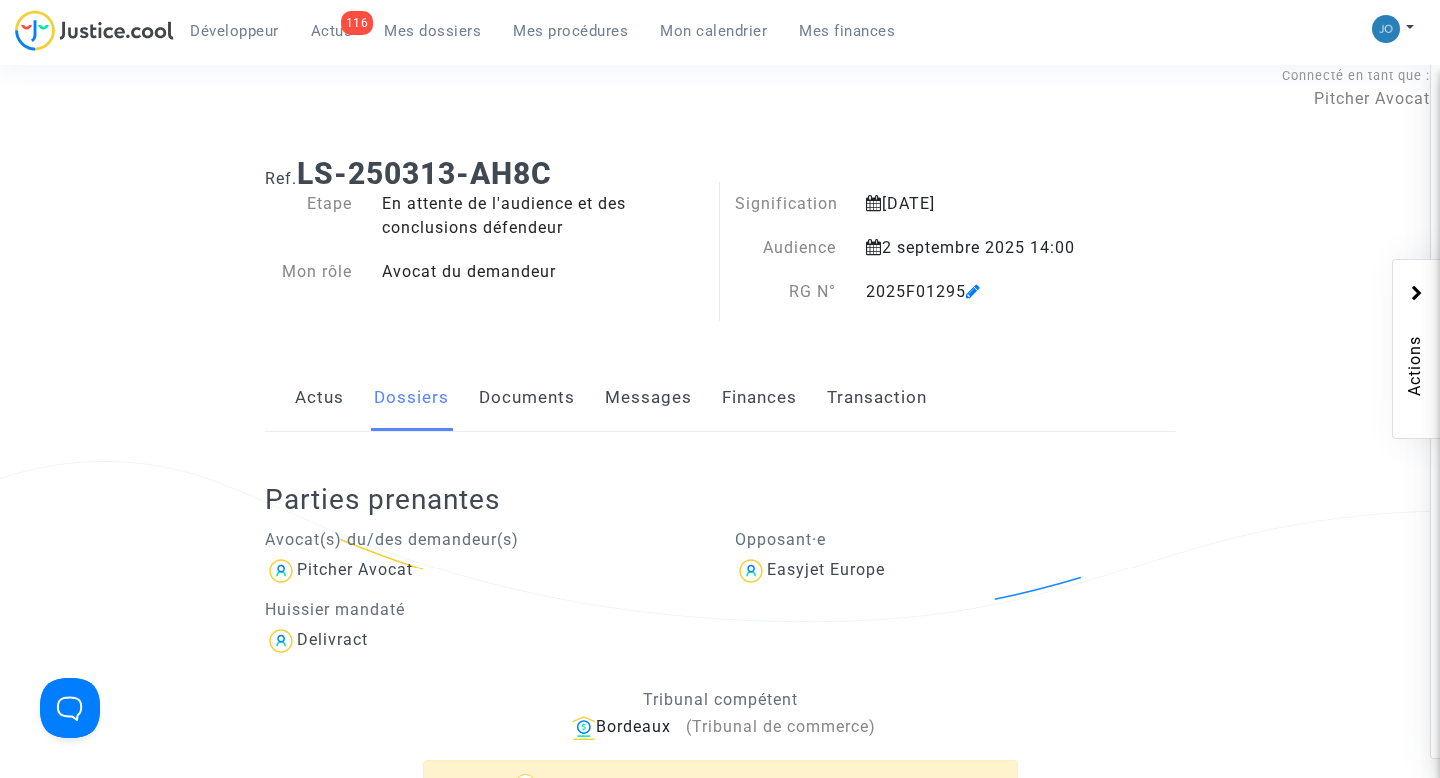 scroll, scrollTop: 0, scrollLeft: 0, axis: both 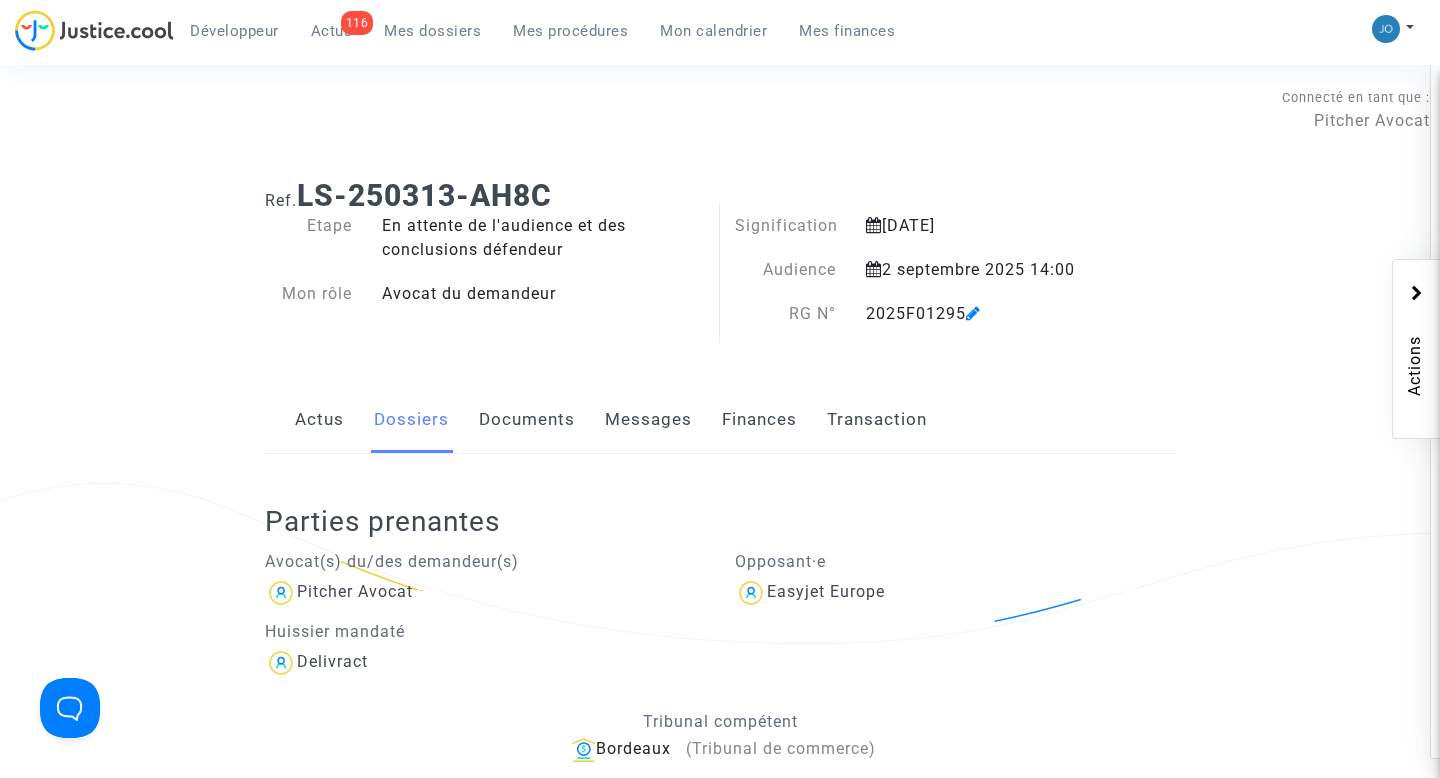 click on "Documents" 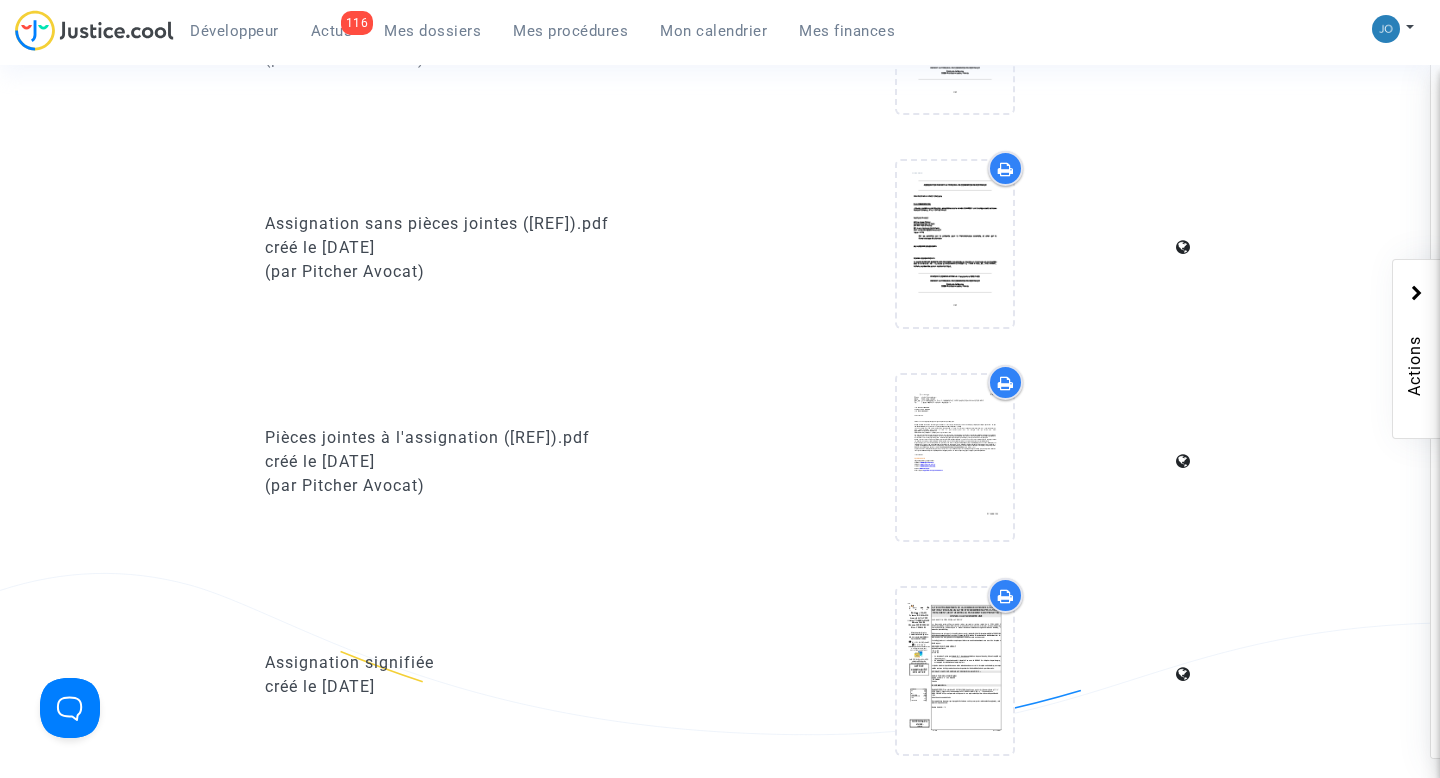 scroll, scrollTop: 1700, scrollLeft: 0, axis: vertical 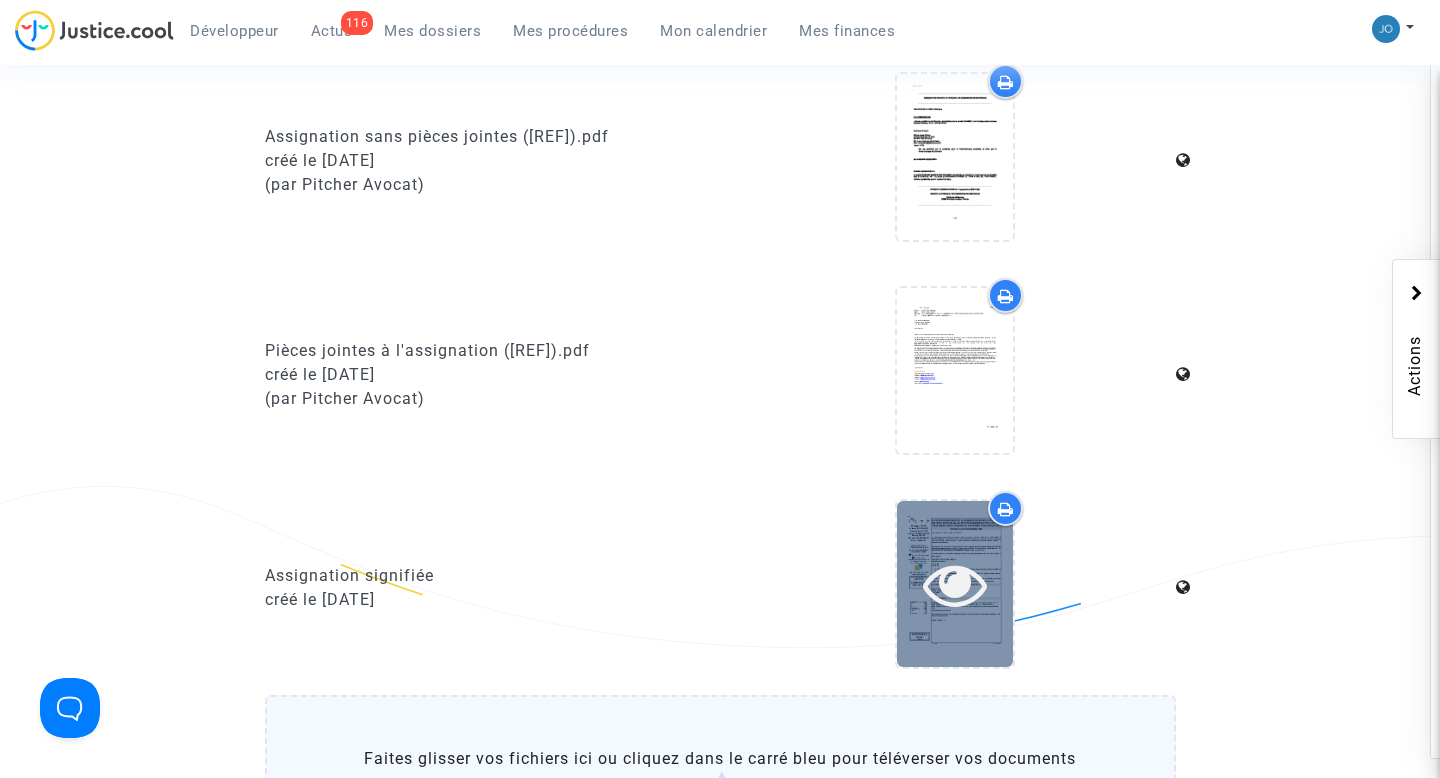 click at bounding box center (955, 584) 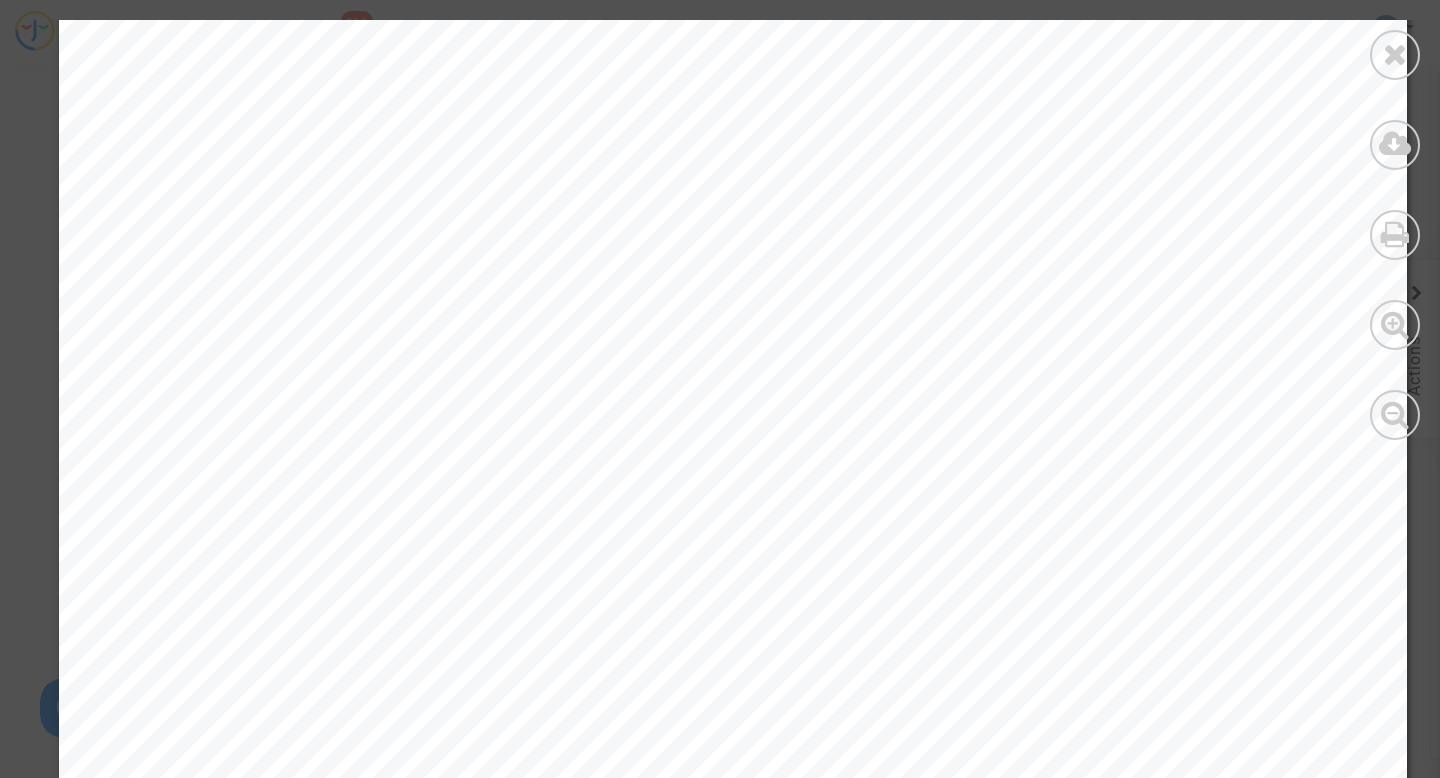 scroll, scrollTop: 19456, scrollLeft: 0, axis: vertical 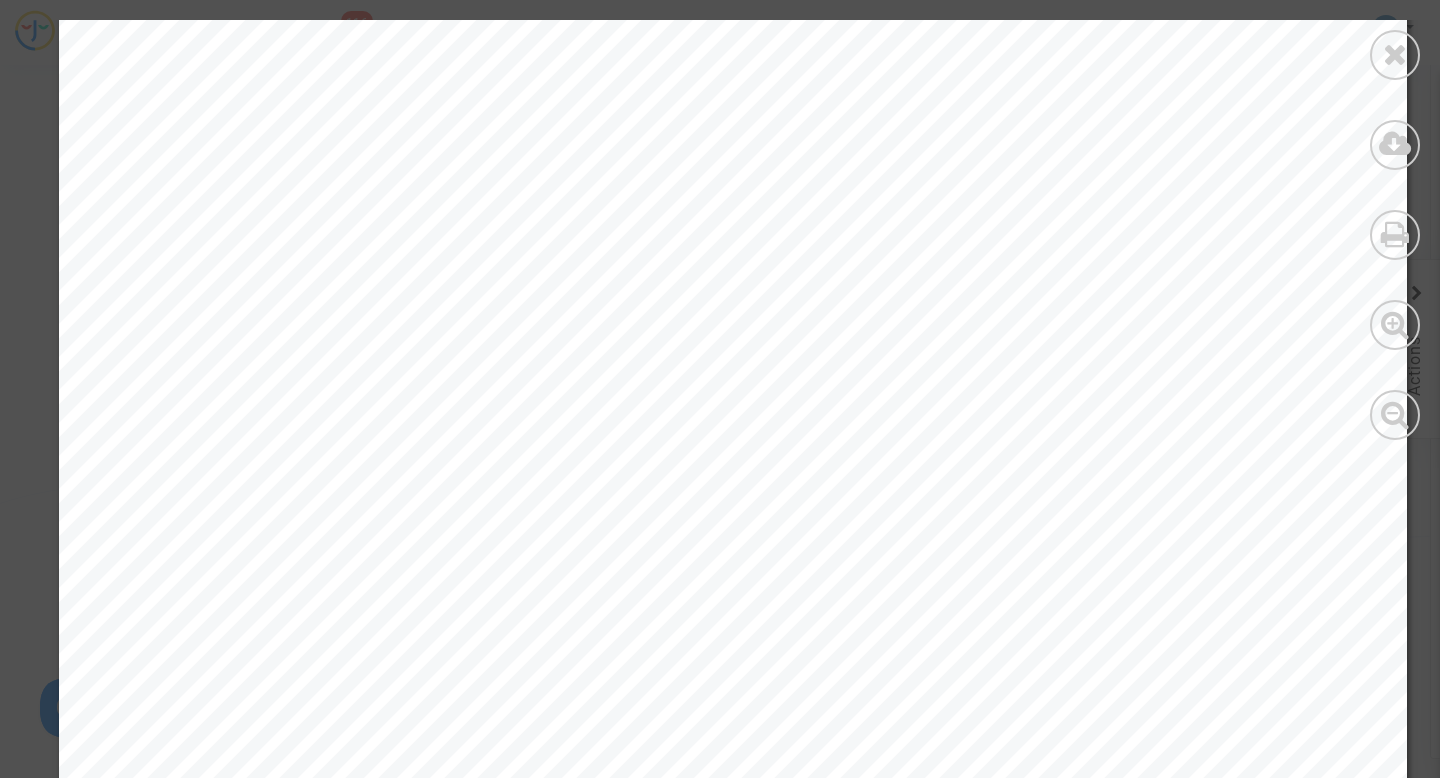 drag, startPoint x: 272, startPoint y: 325, endPoint x: 560, endPoint y: 338, distance: 288.29324 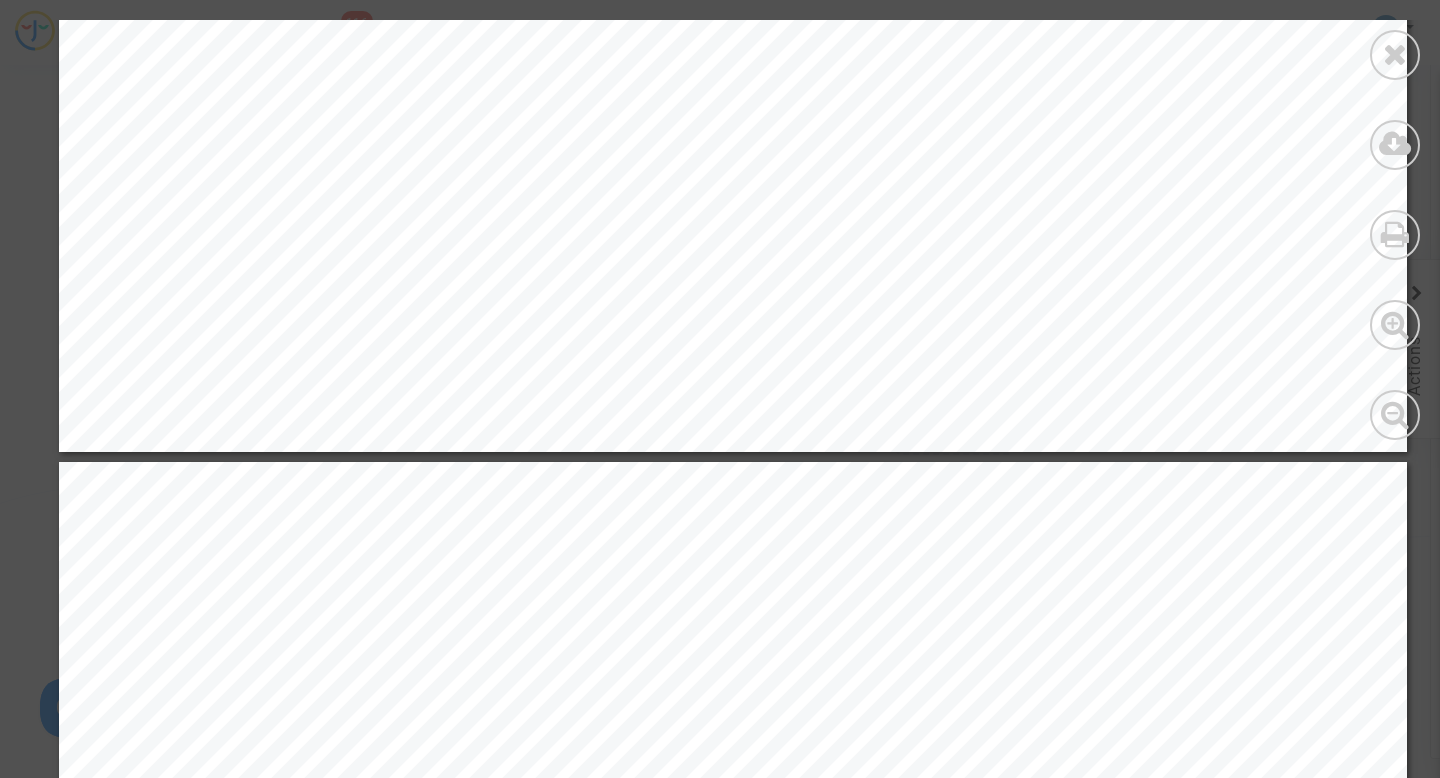 scroll, scrollTop: 24462, scrollLeft: 0, axis: vertical 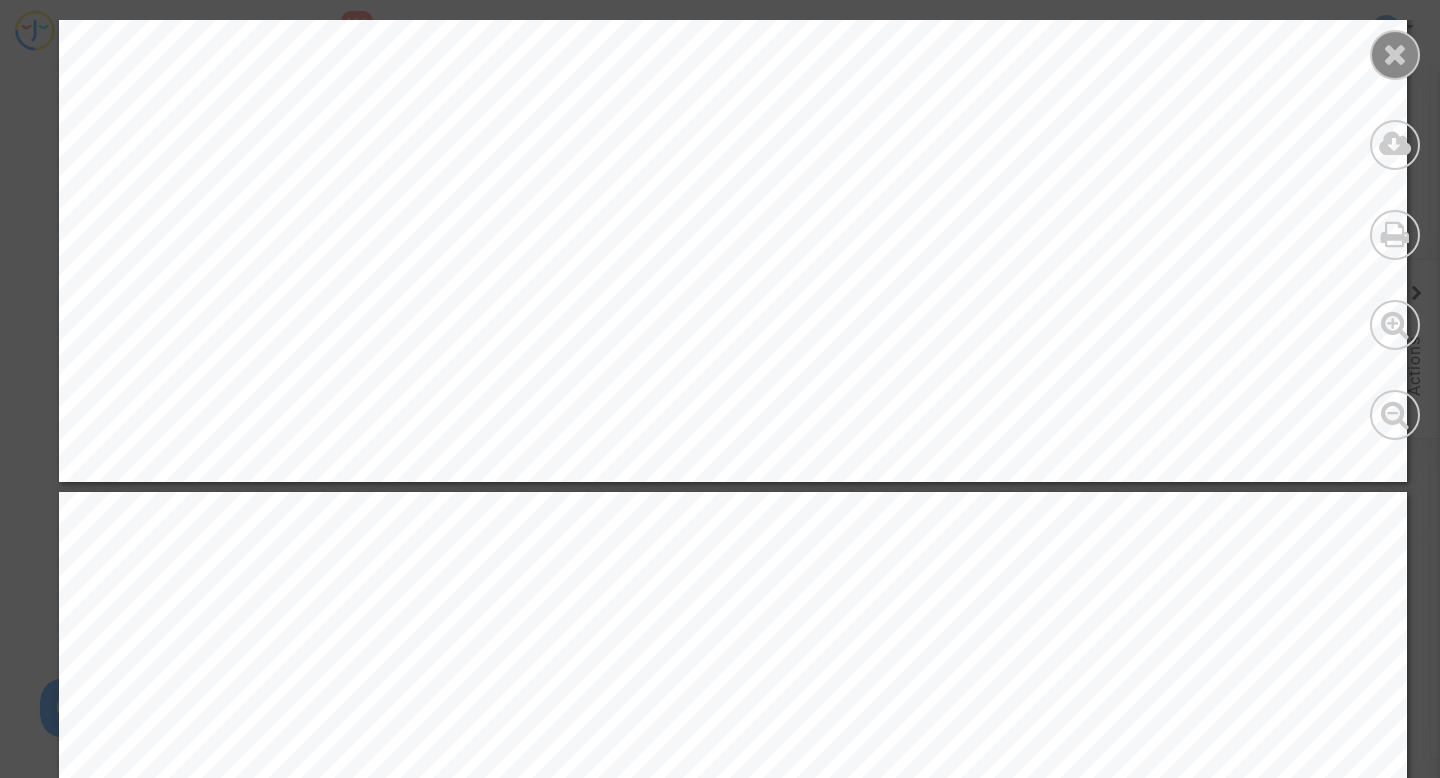 click at bounding box center (1395, 55) 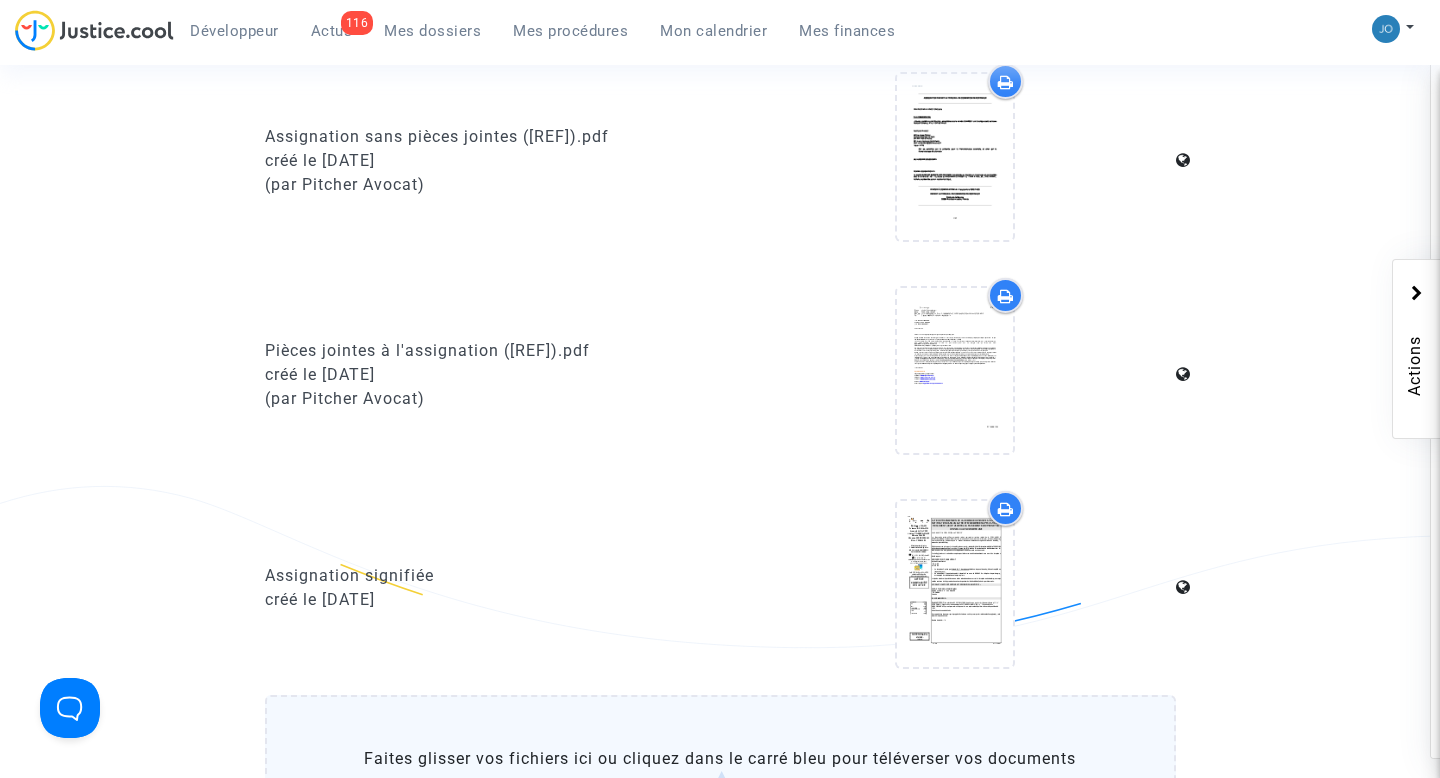 click at bounding box center (955, 160) 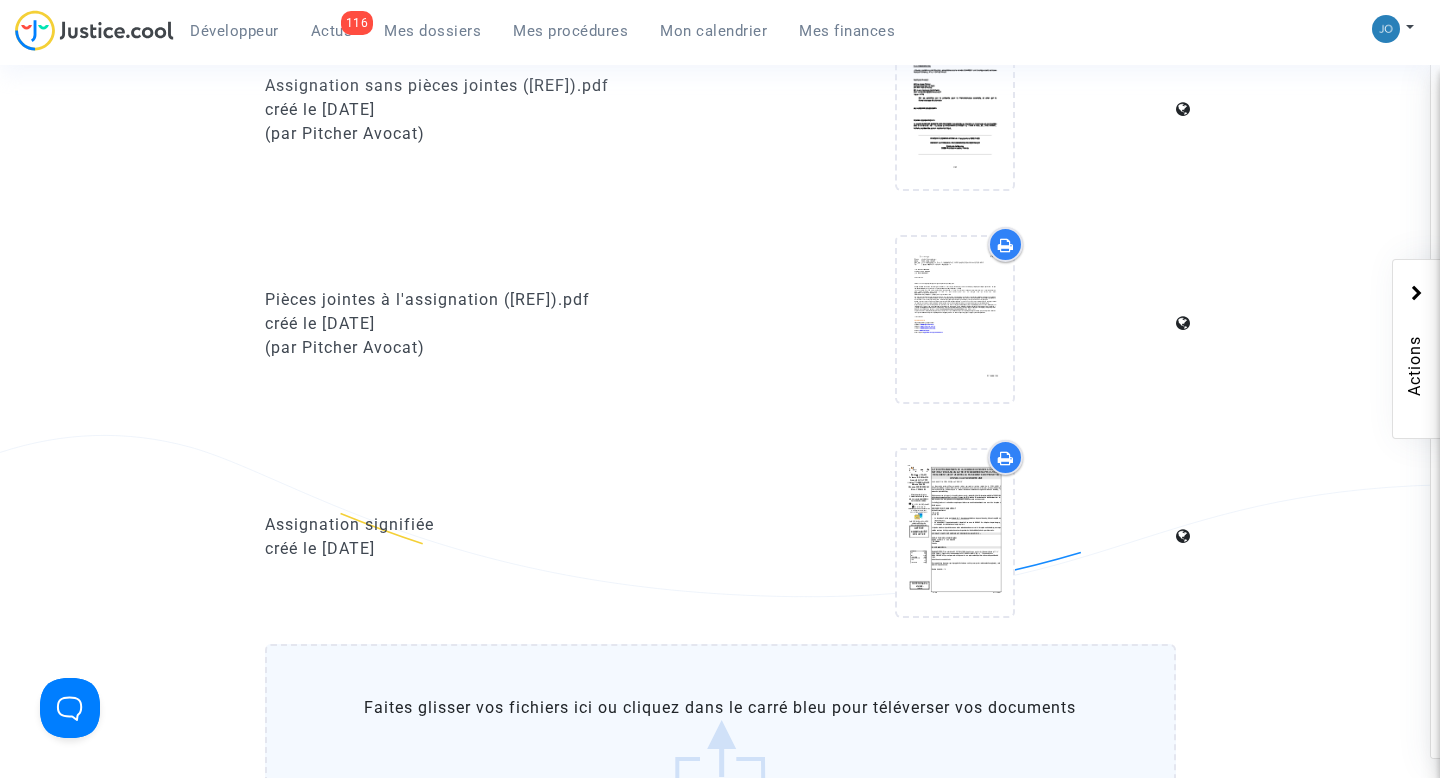 scroll, scrollTop: 1657, scrollLeft: 0, axis: vertical 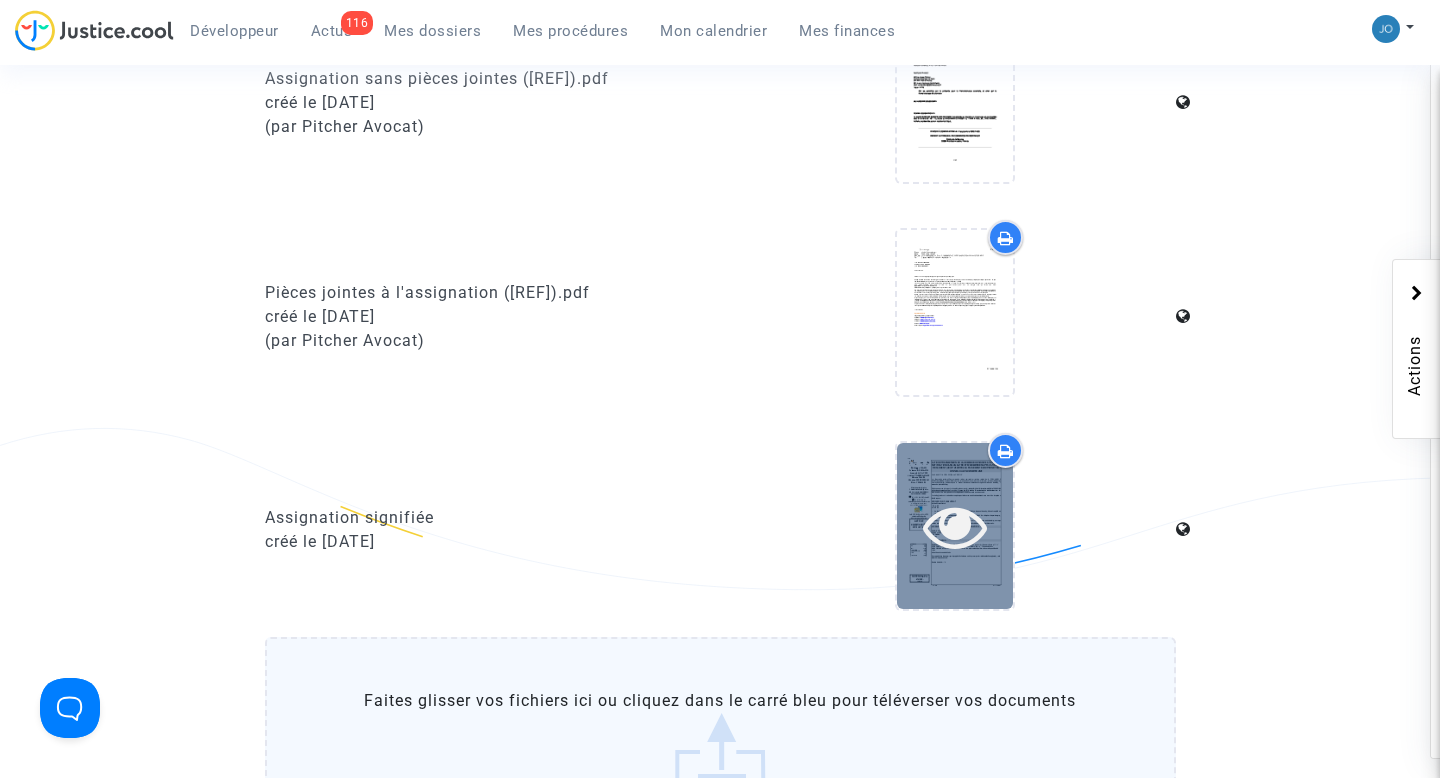 click at bounding box center [955, 526] 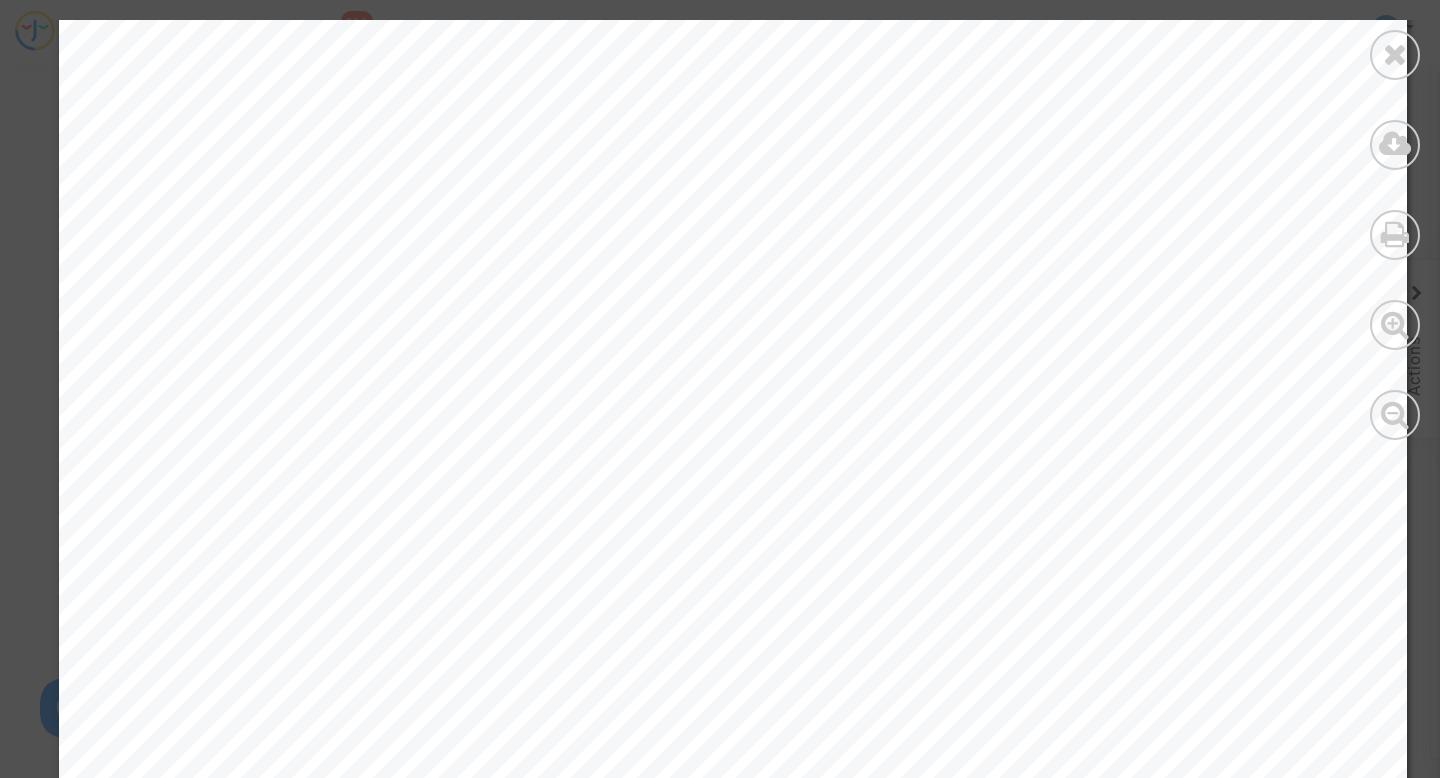 scroll, scrollTop: 33320, scrollLeft: 0, axis: vertical 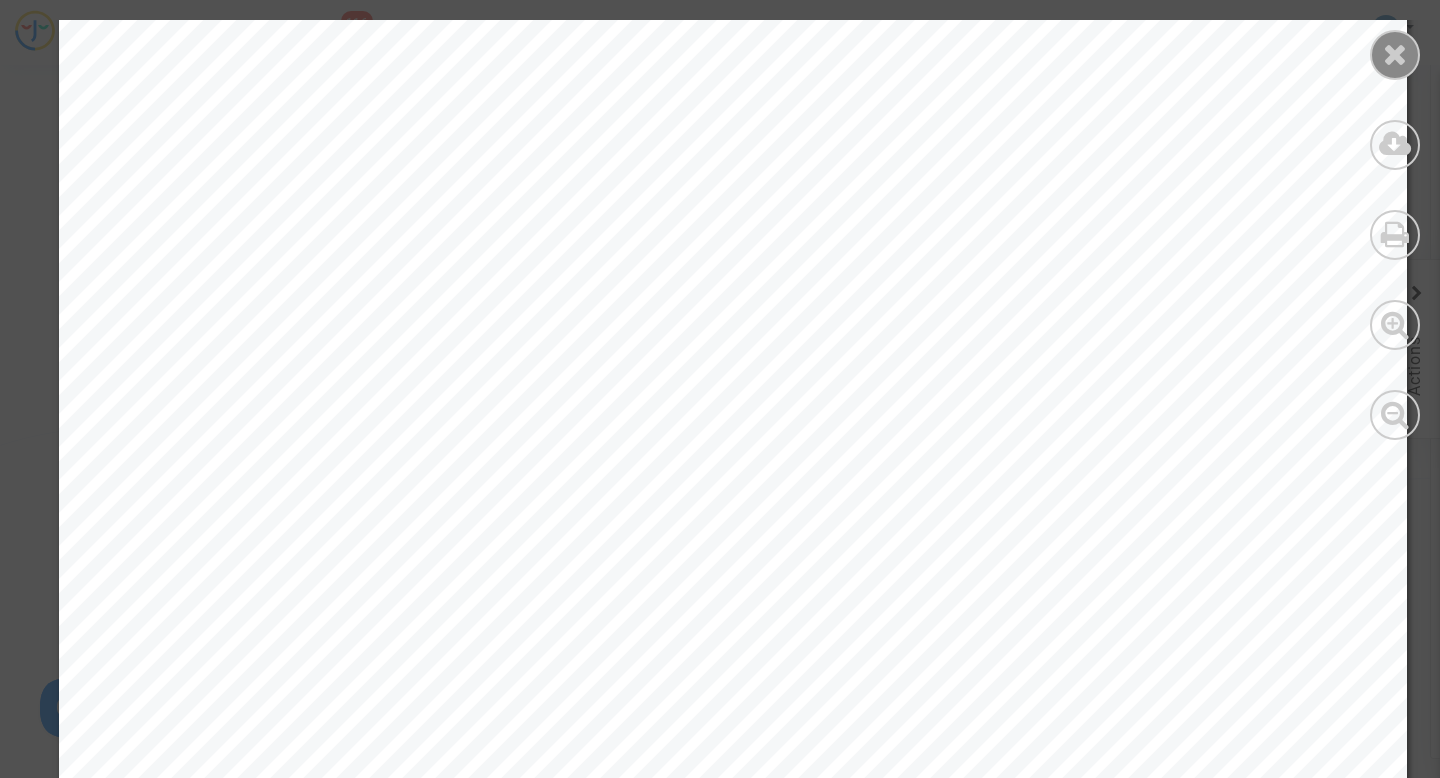 click at bounding box center [1395, 54] 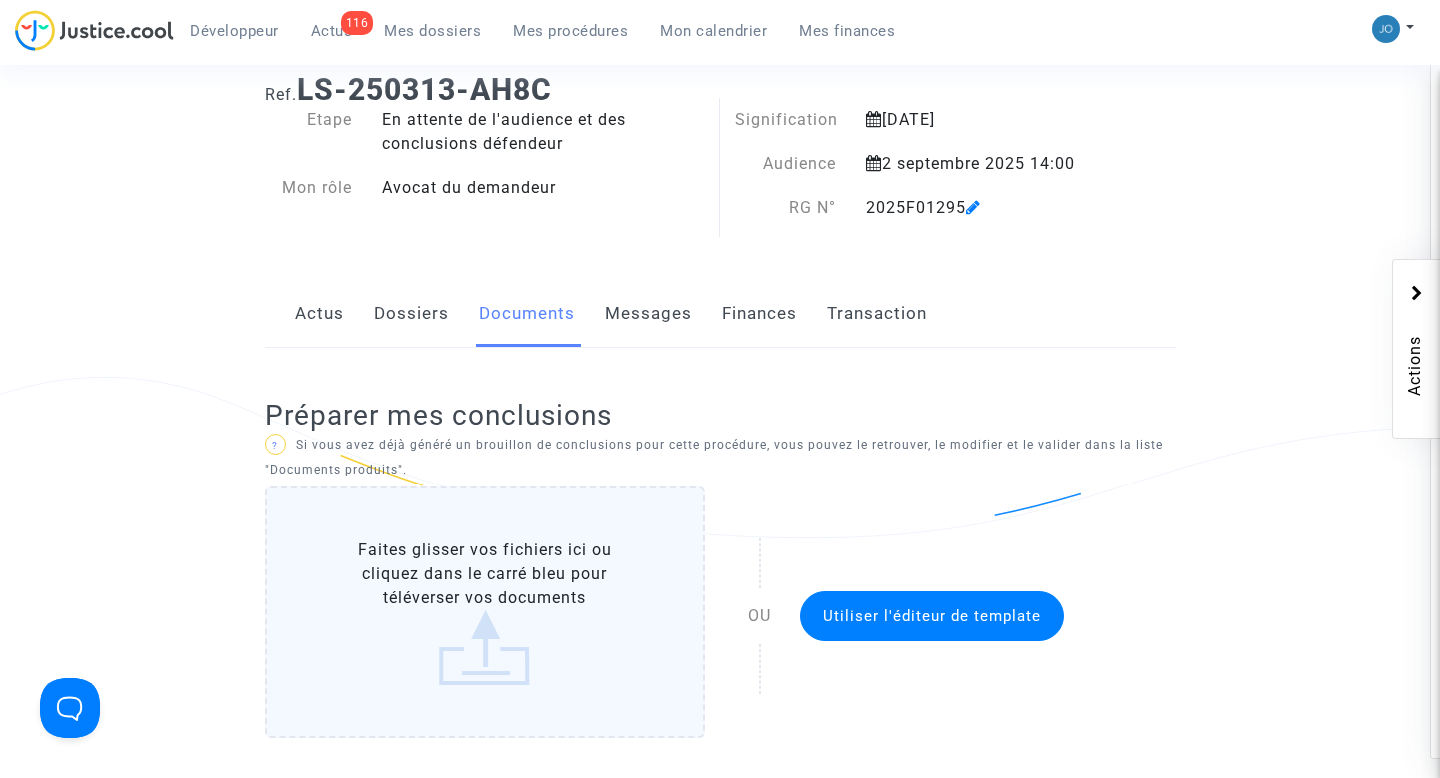 scroll, scrollTop: 118, scrollLeft: 0, axis: vertical 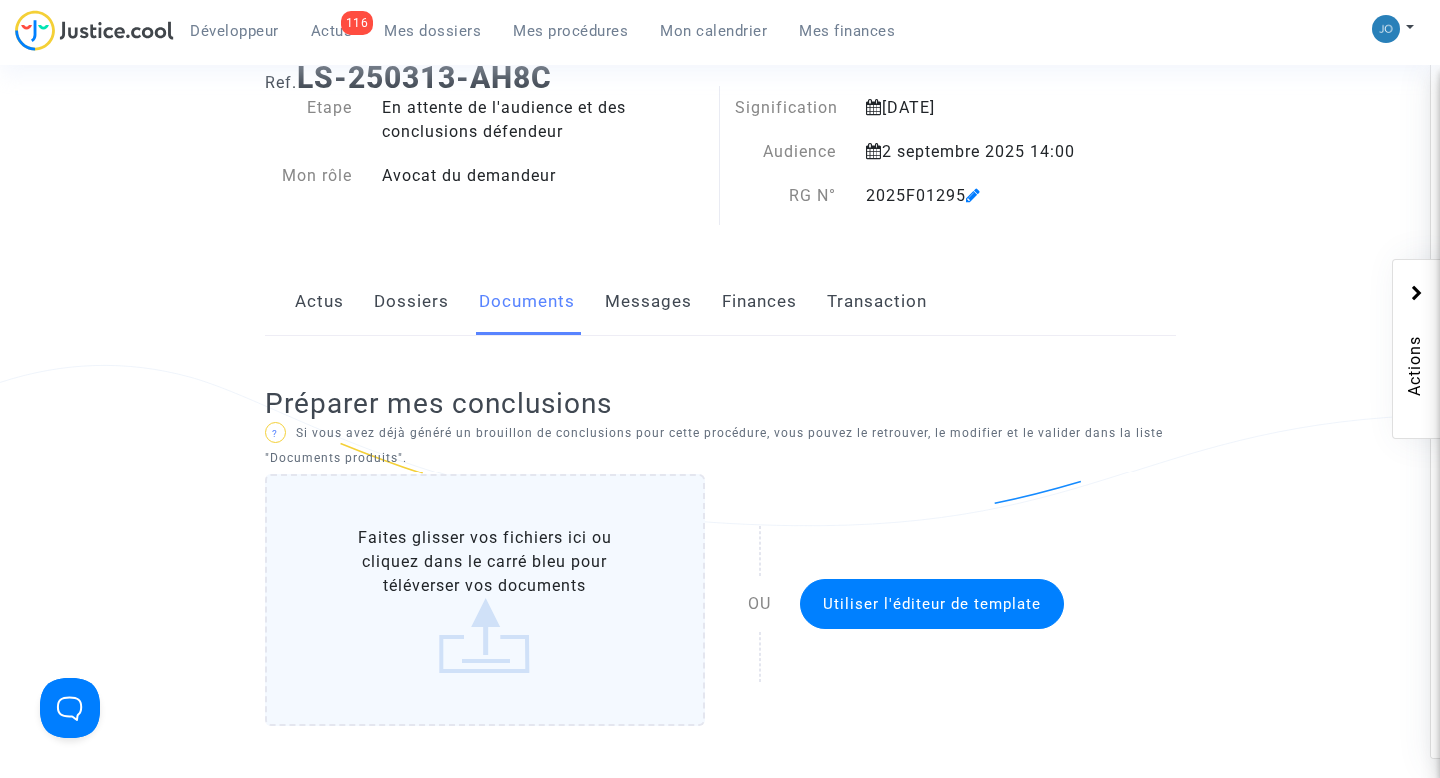 click on "Messages" 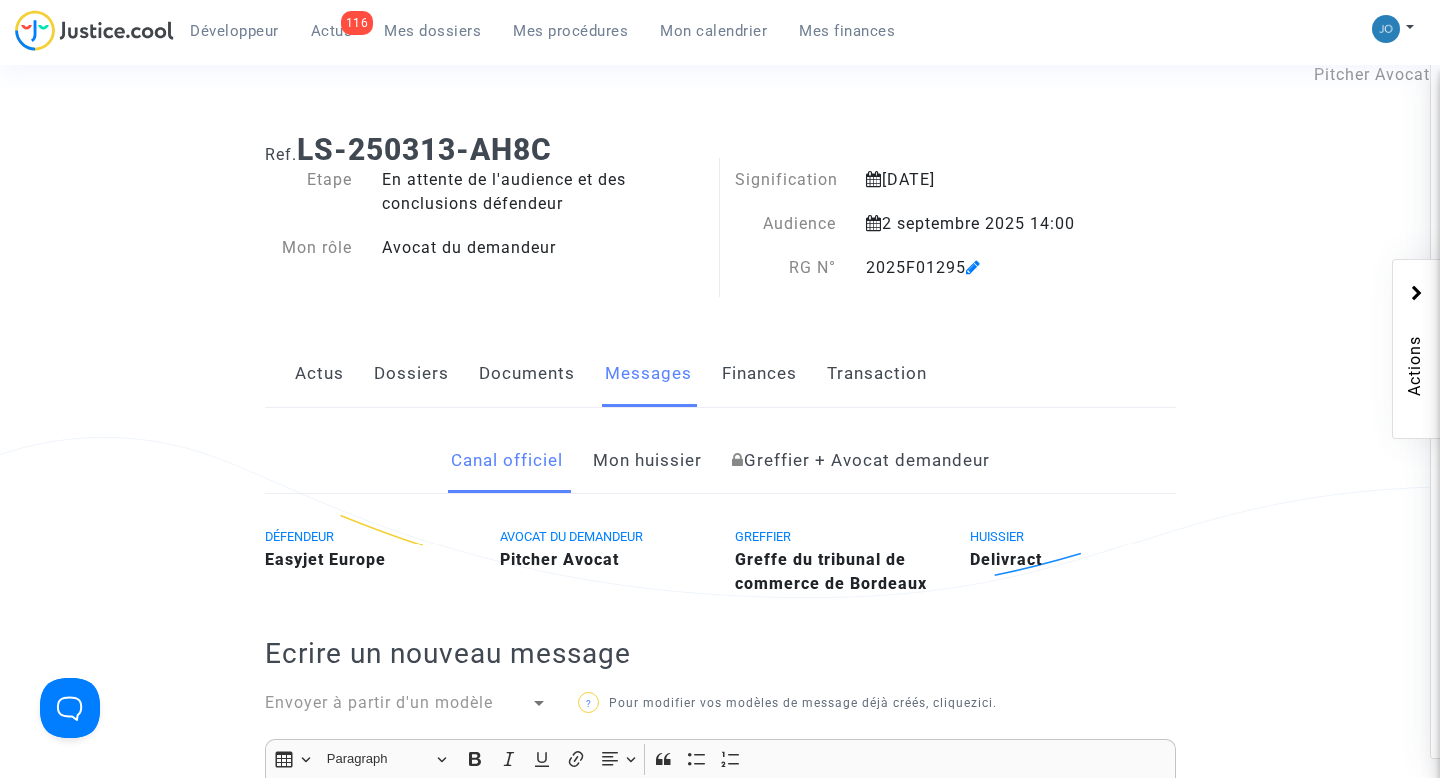 scroll, scrollTop: 0, scrollLeft: 0, axis: both 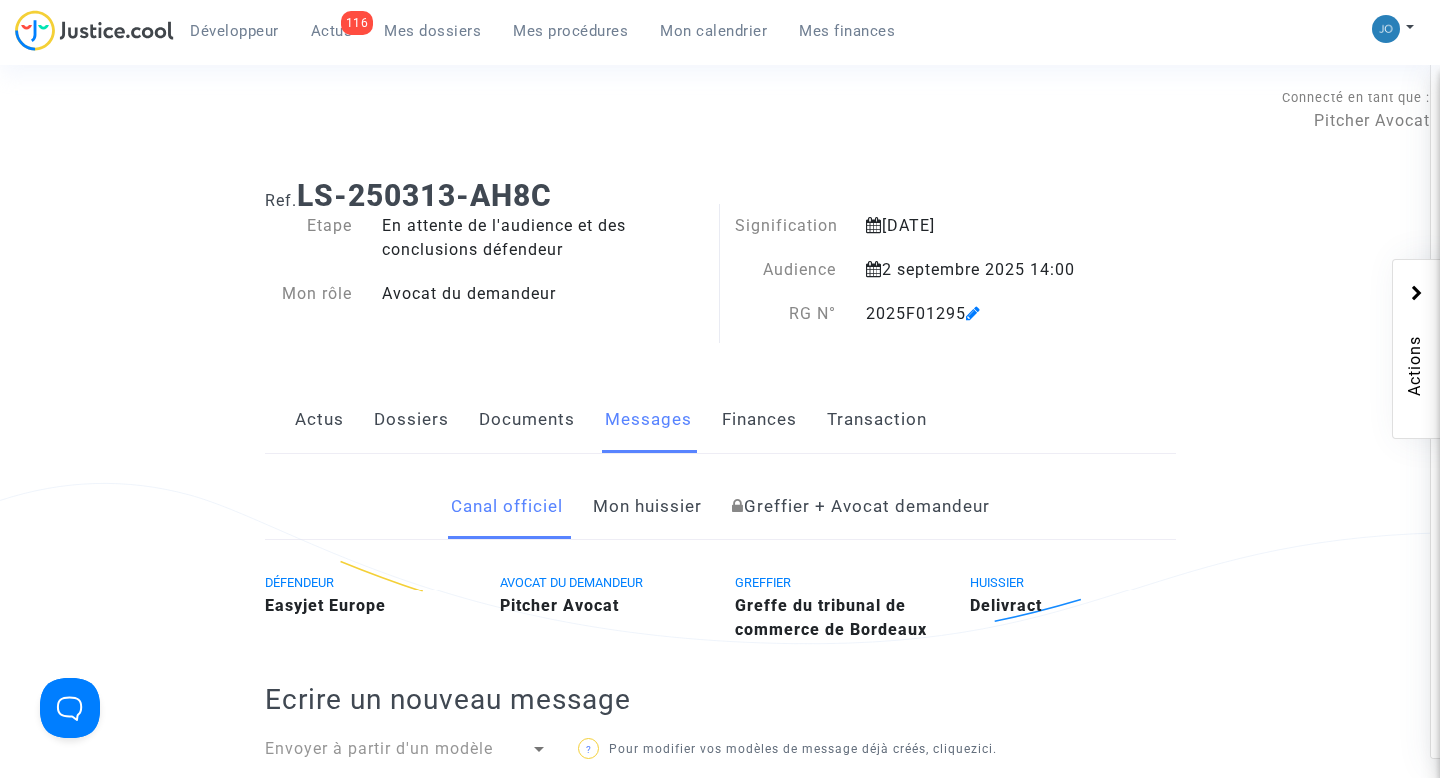 click on "Documents" 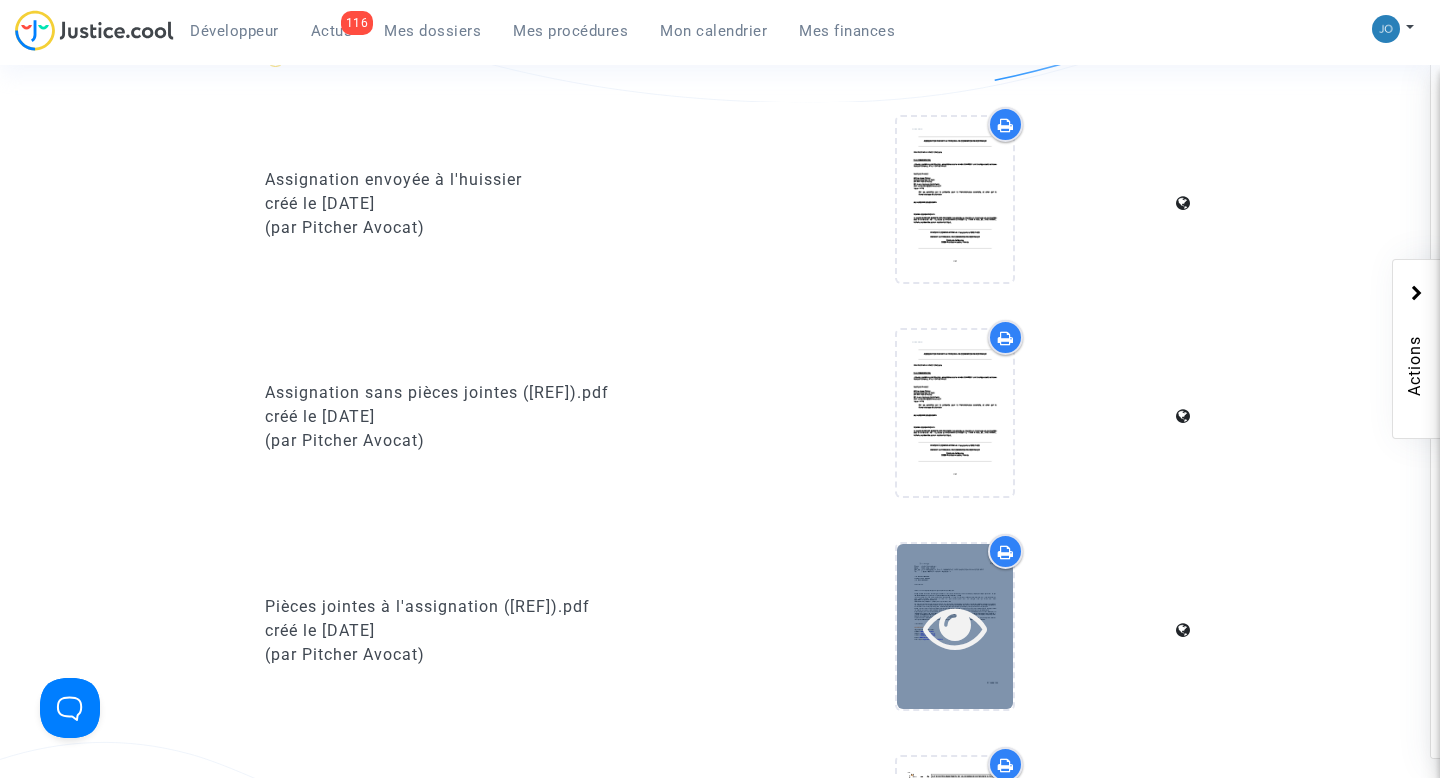 scroll, scrollTop: 1340, scrollLeft: 0, axis: vertical 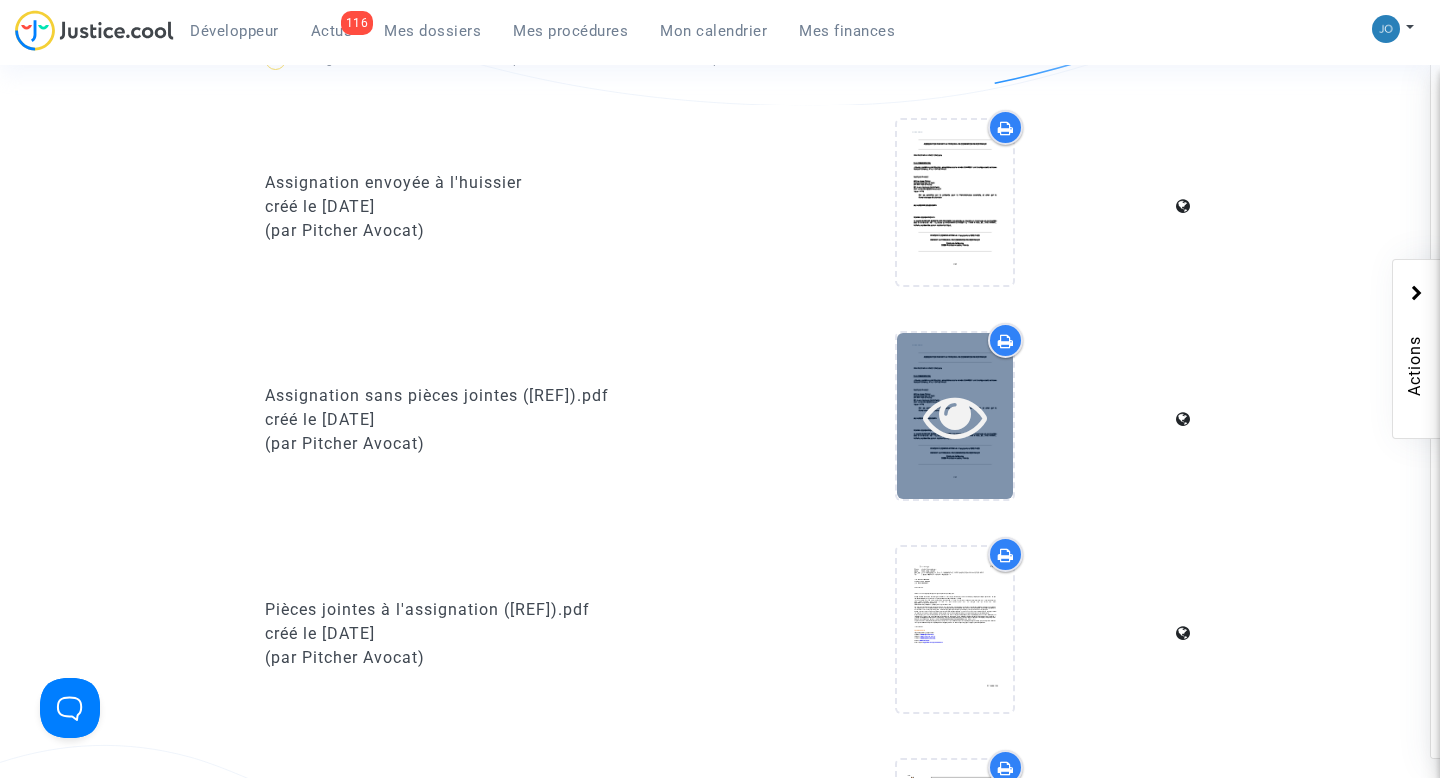 click at bounding box center (955, 416) 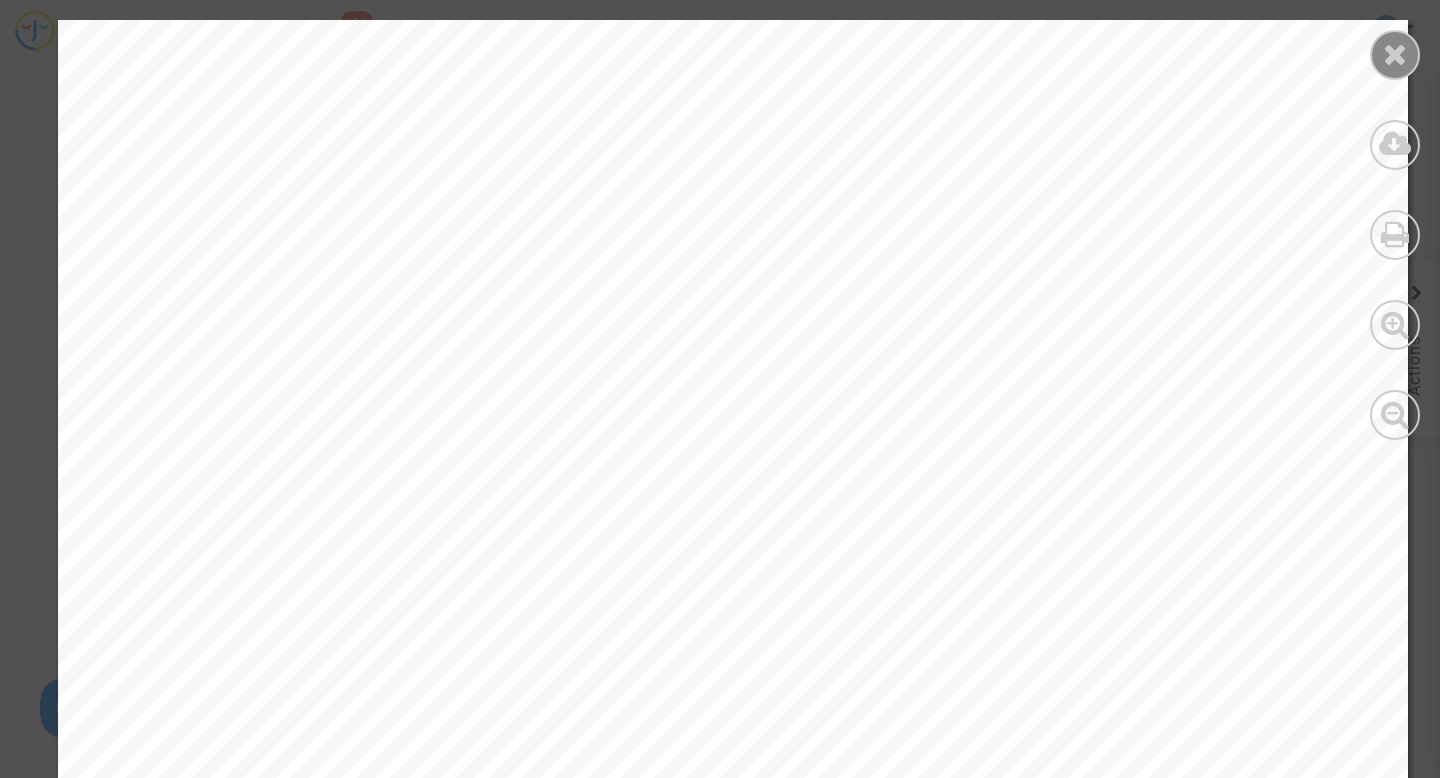 click at bounding box center (1395, 54) 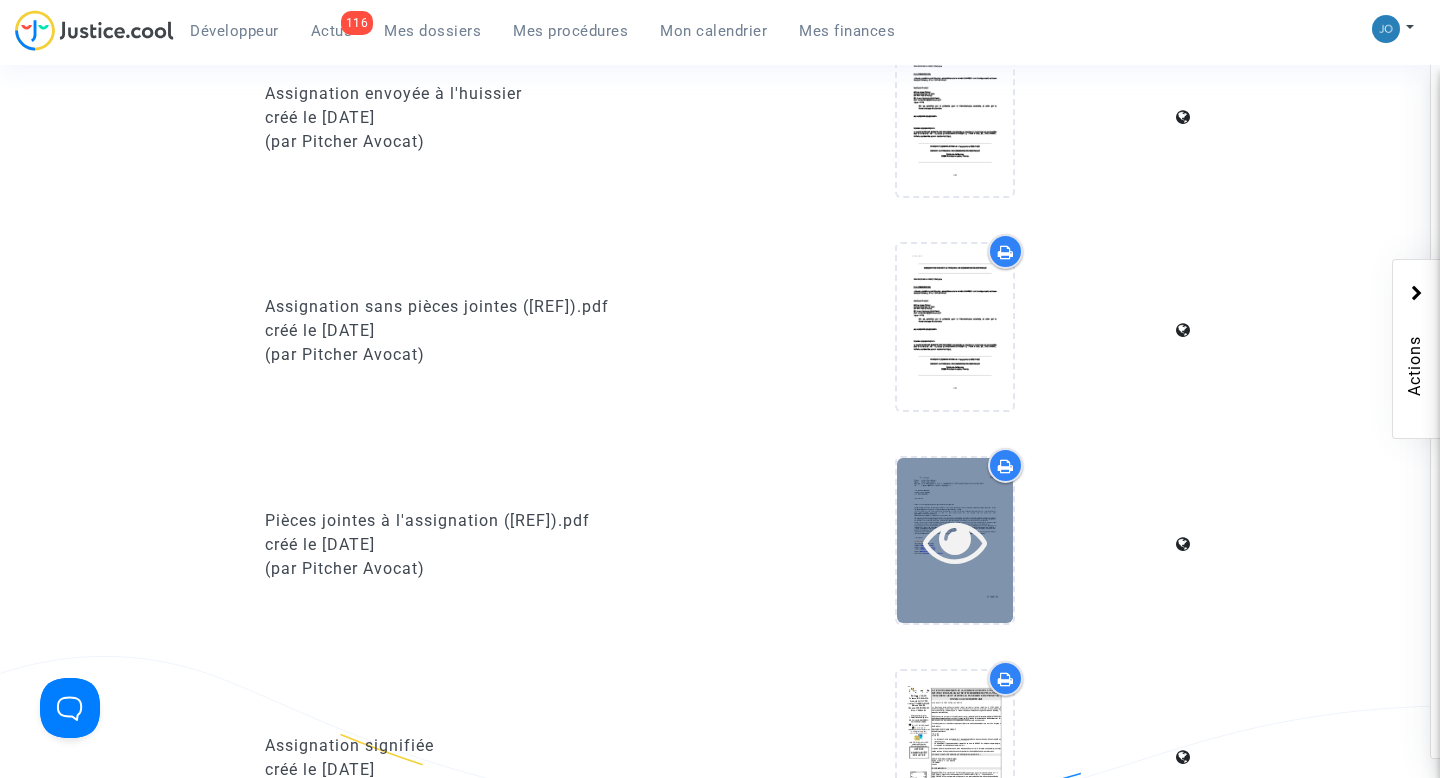 scroll, scrollTop: 1492, scrollLeft: 0, axis: vertical 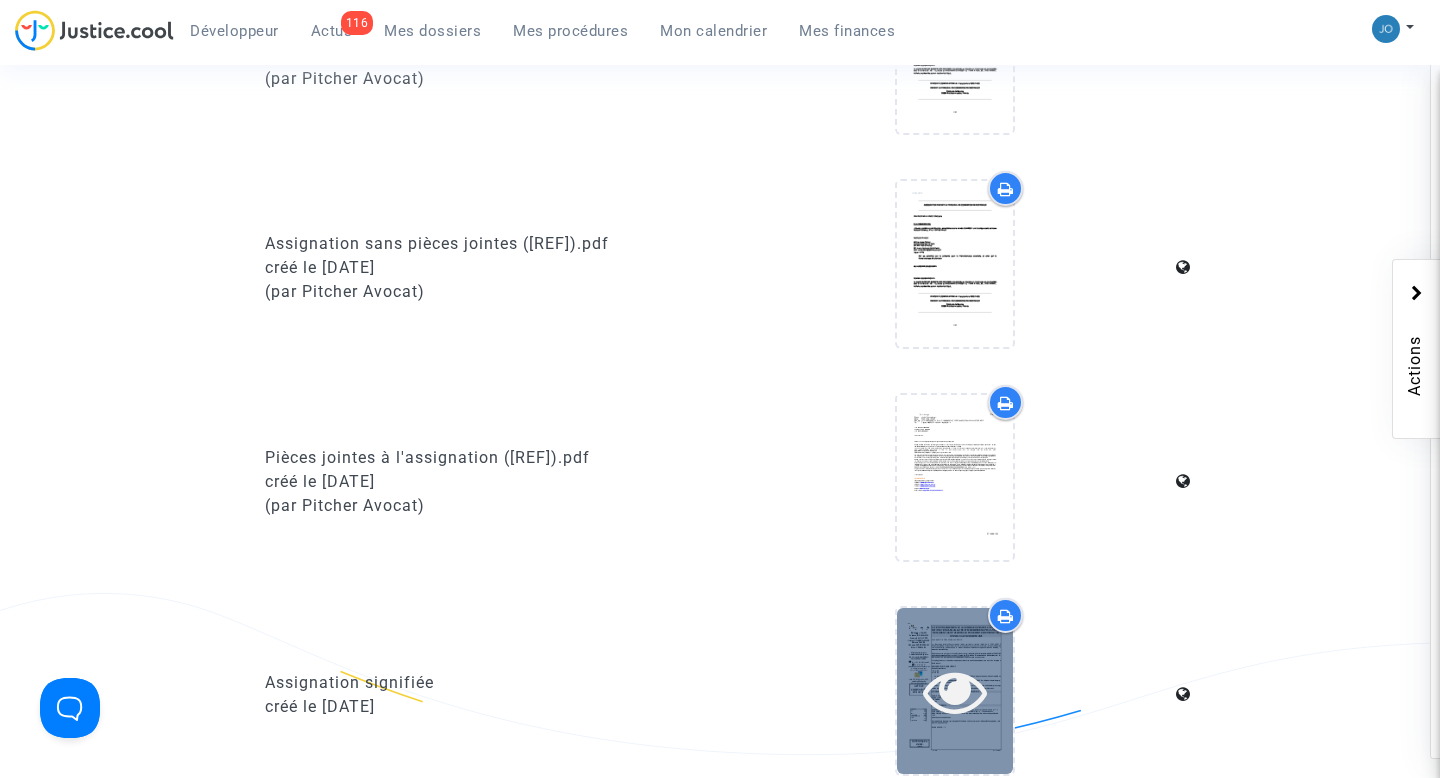 click at bounding box center (955, 691) 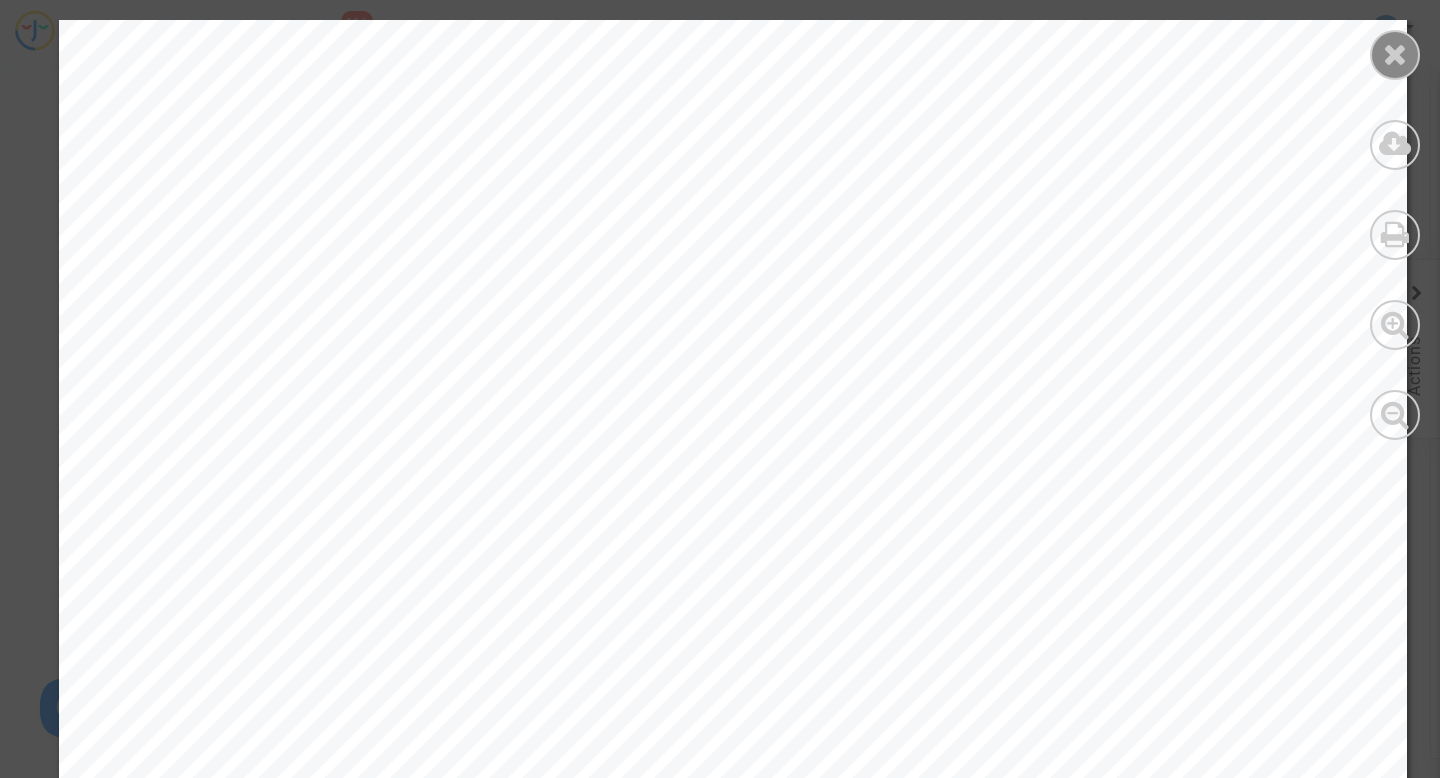 click at bounding box center [1395, 54] 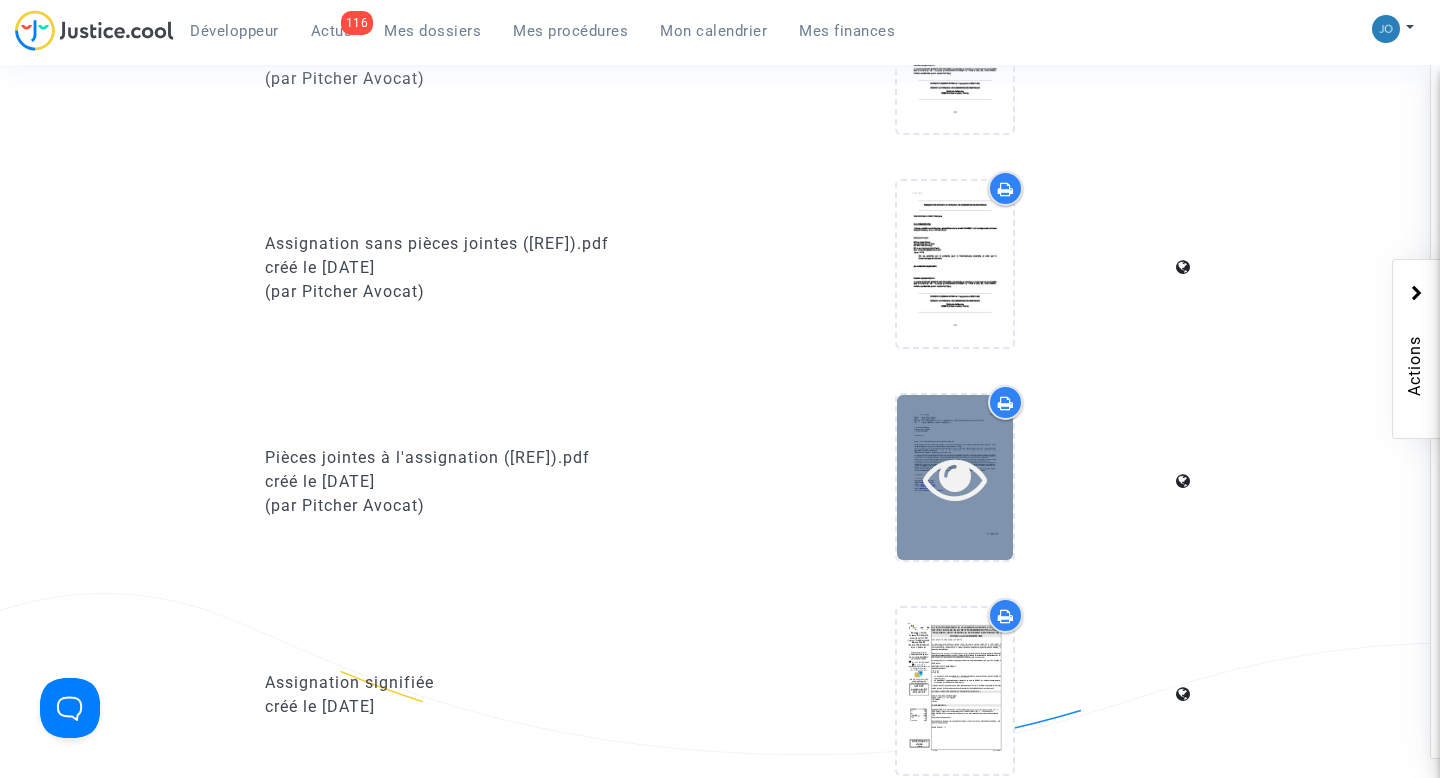 click at bounding box center [955, 478] 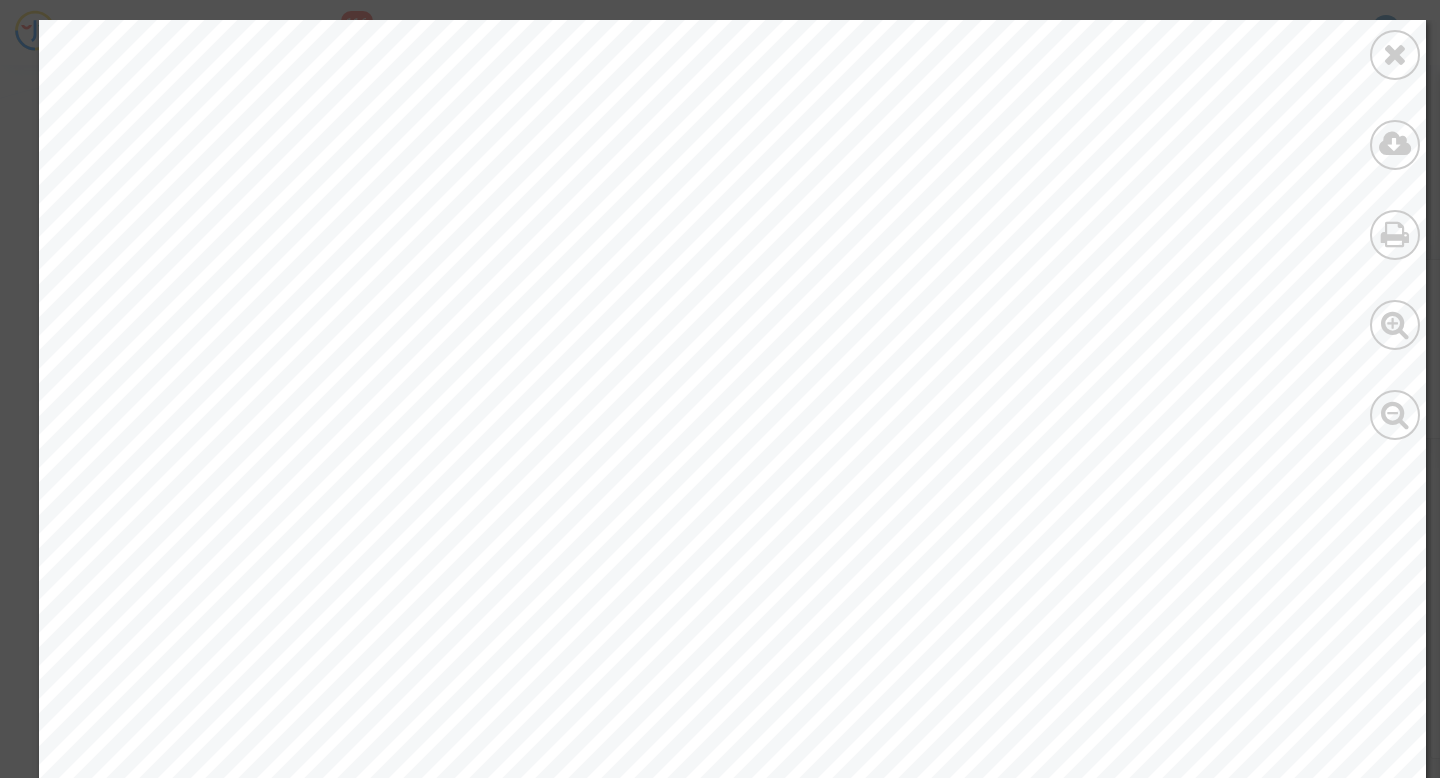 scroll, scrollTop: 1182, scrollLeft: 0, axis: vertical 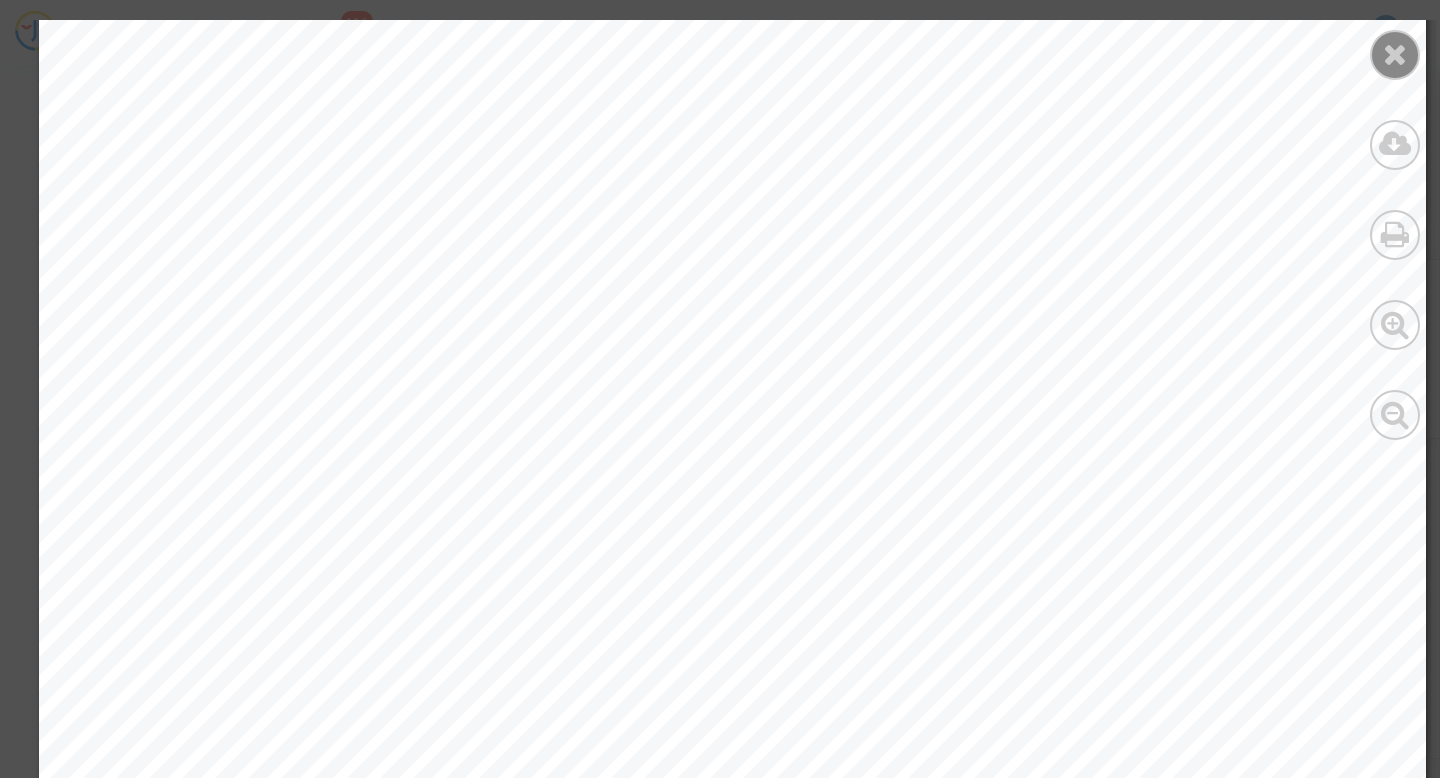 click at bounding box center (1395, 55) 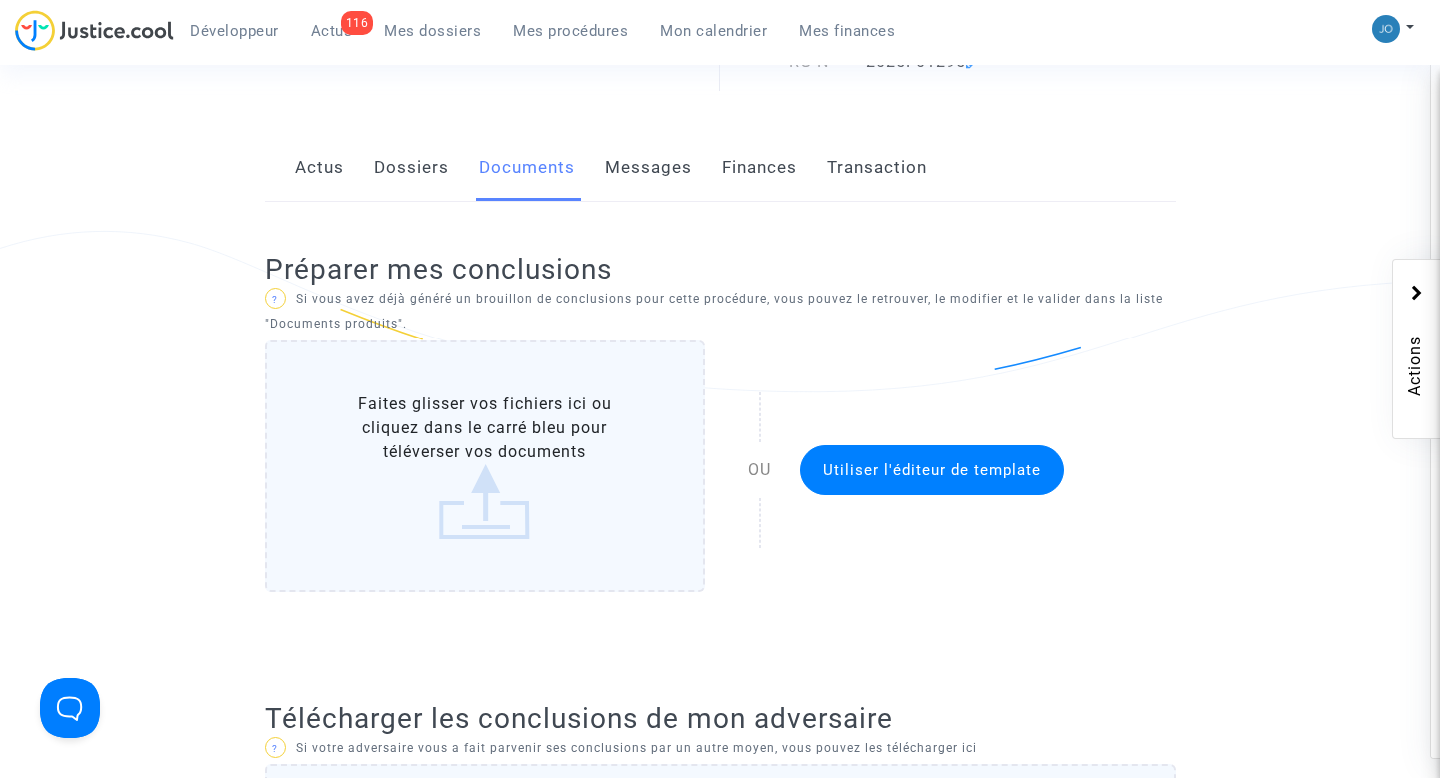 scroll, scrollTop: 239, scrollLeft: 0, axis: vertical 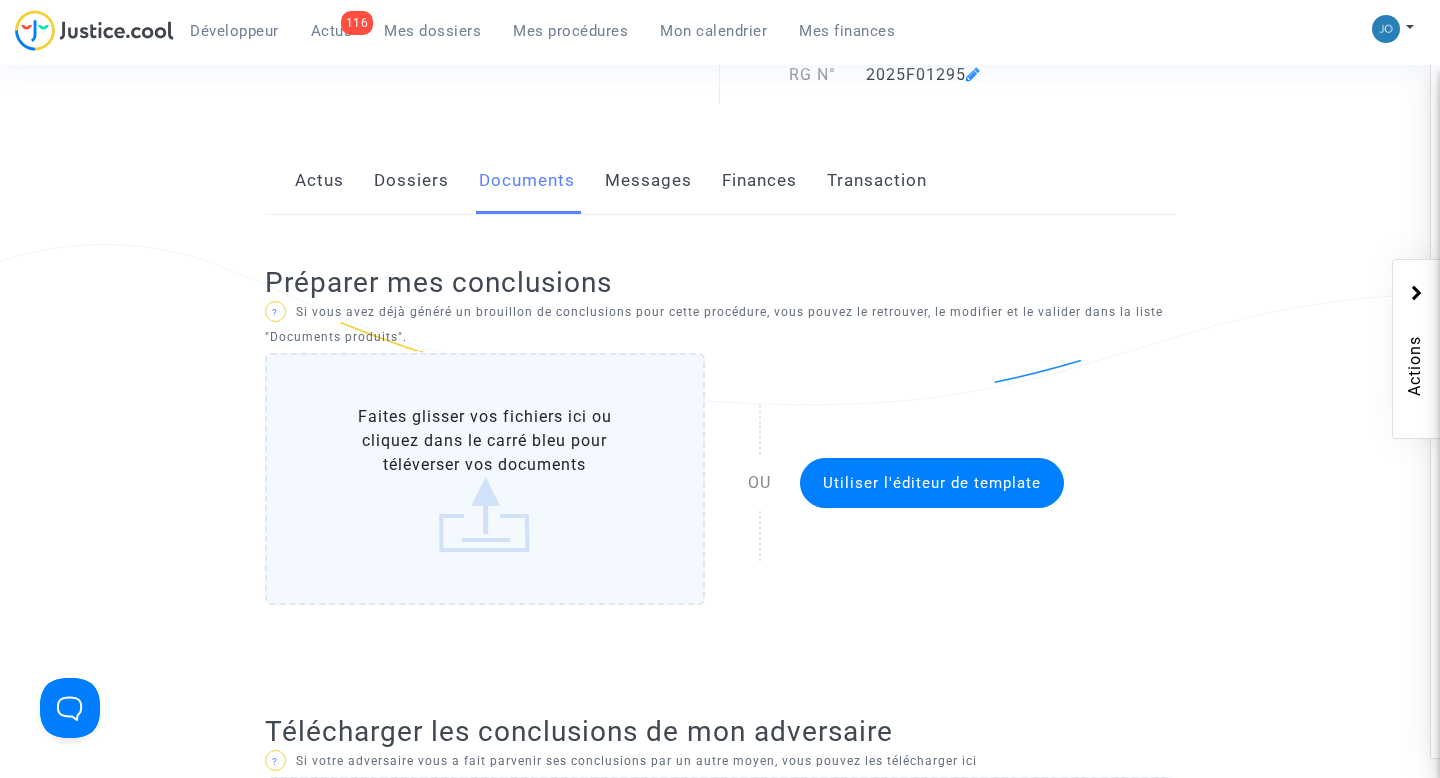 click on "Ref.  LS-250313-AH8C  Etape   En attente de l'audience et des conclusions défendeur   Mon rôle   Avocat du demandeur   Signification   2 juillet 2025   Audience   2 septembre 2025 14:00   RG N°   2025F01295   Actus   Dossiers   Documents   Messages   Finances   Transaction  Préparer mes conclusions ?  Si vous avez déjà généré un brouillon de conclusions pour cette procédure, vous pouvez le retrouver, le modifier et le valider dans la liste "Documents produits".   Faites glisser vos fichiers ici ou cliquez dans le carré bleu pour téléverser vos documents  OU  Utiliser l'éditeur de template  Télécharger les conclusions de mon adversaire ?  Si votre adversaire vous a fait parvenir ses conclusions par un autre moyen, vous pouvez les télécharger ici   Faites glisser vos fichiers ici ou cliquez dans le carré bleu pour téléverser vos documents  Documents produits ?  Il s'agit de la liste des documents produits dans le cadre de cette procédure  Assignation envoyée à l'huissier" 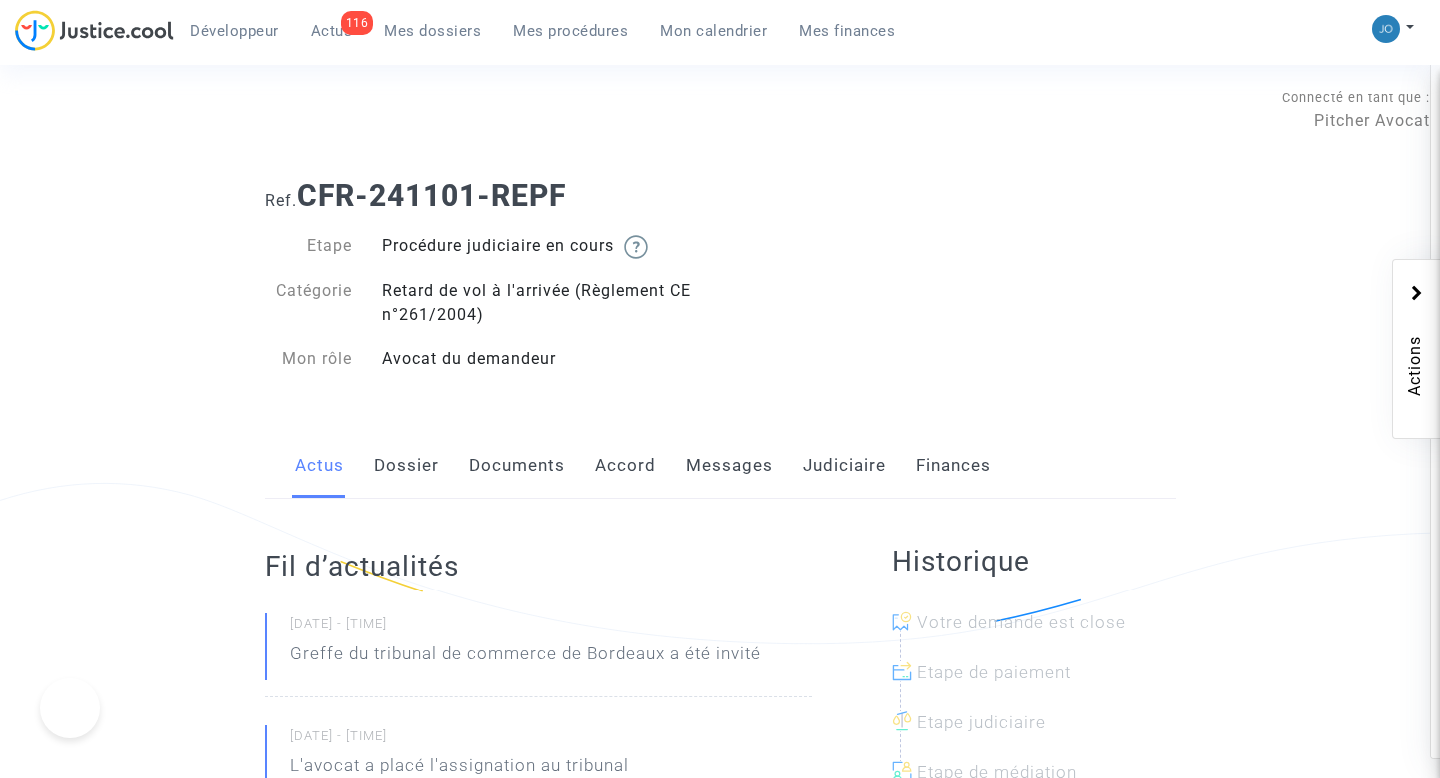 scroll, scrollTop: 0, scrollLeft: 0, axis: both 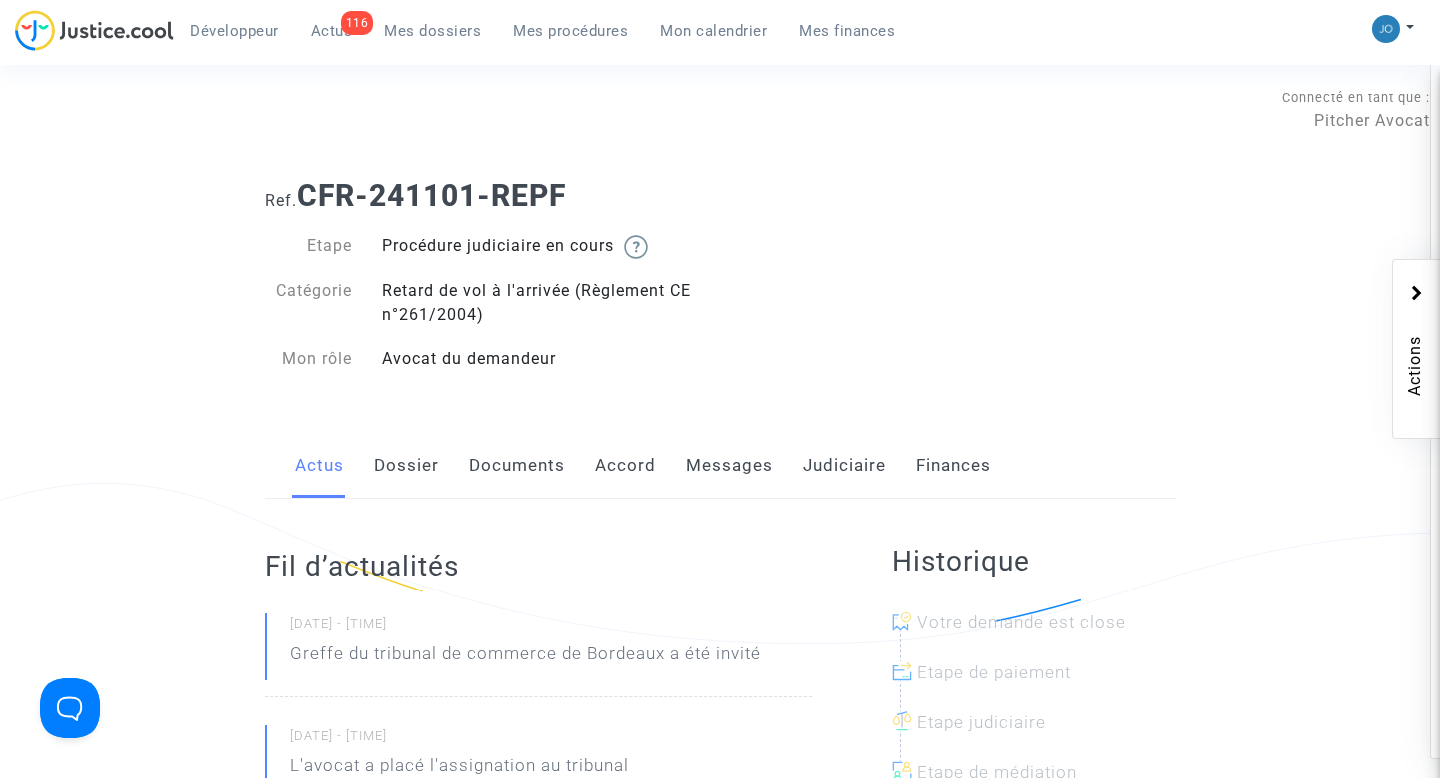 click on "Messages" 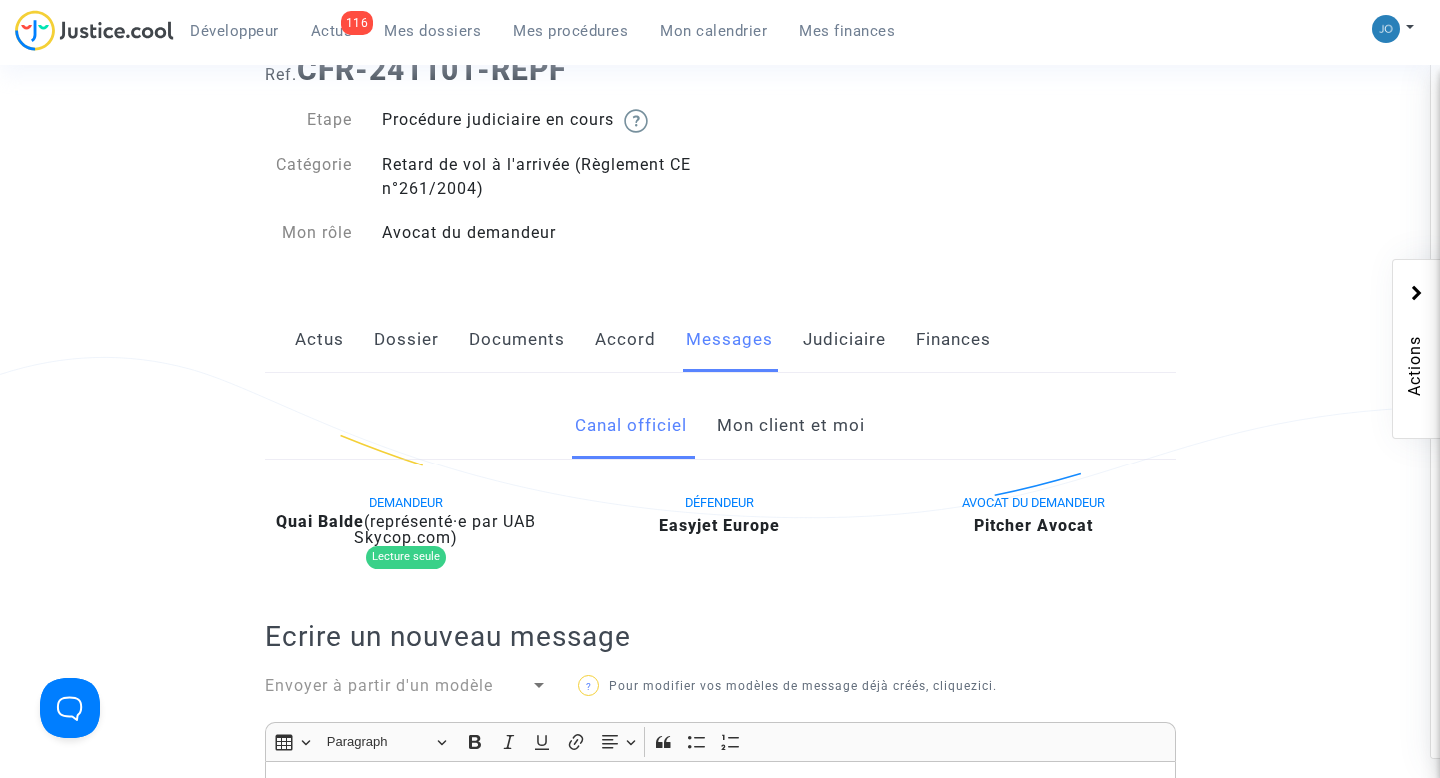 scroll, scrollTop: 98, scrollLeft: 0, axis: vertical 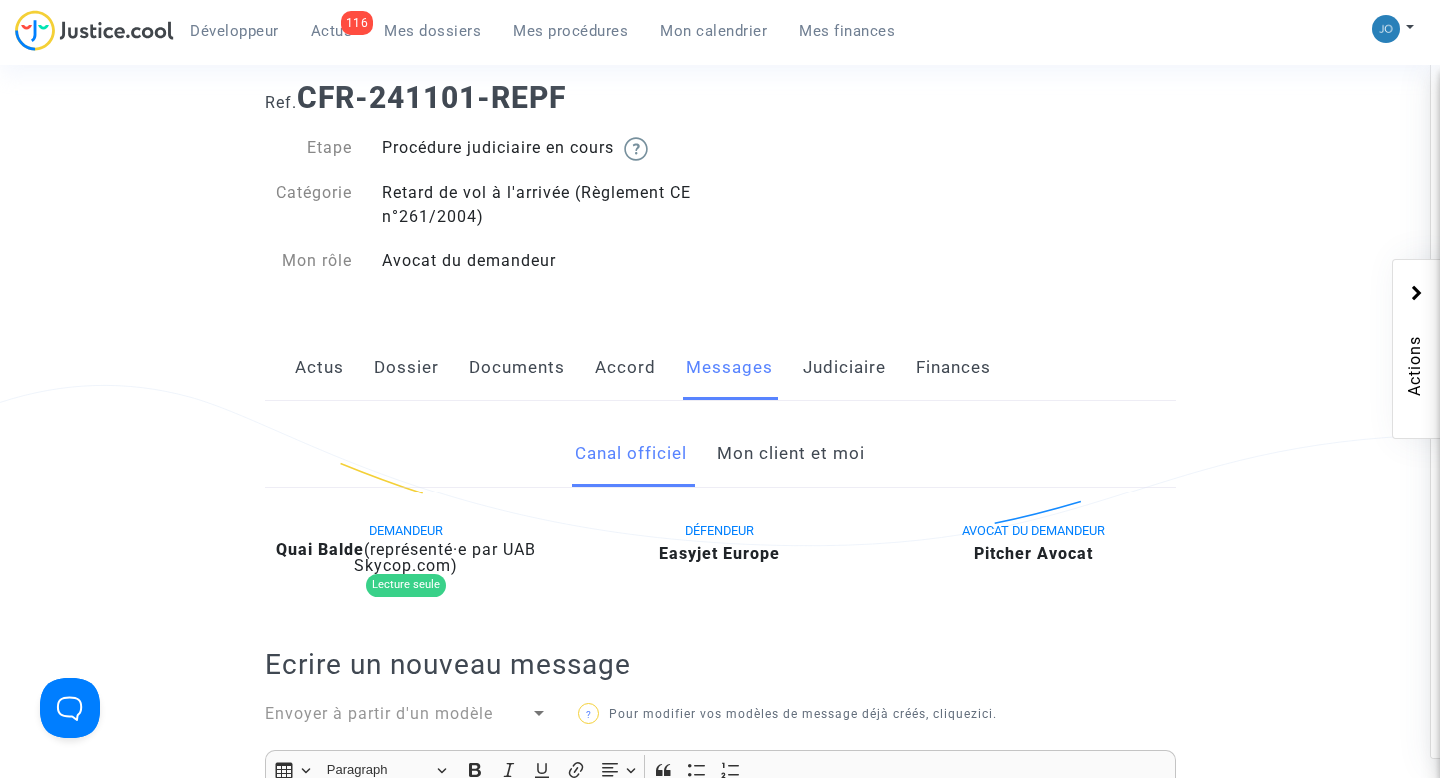 click on "Dossier" 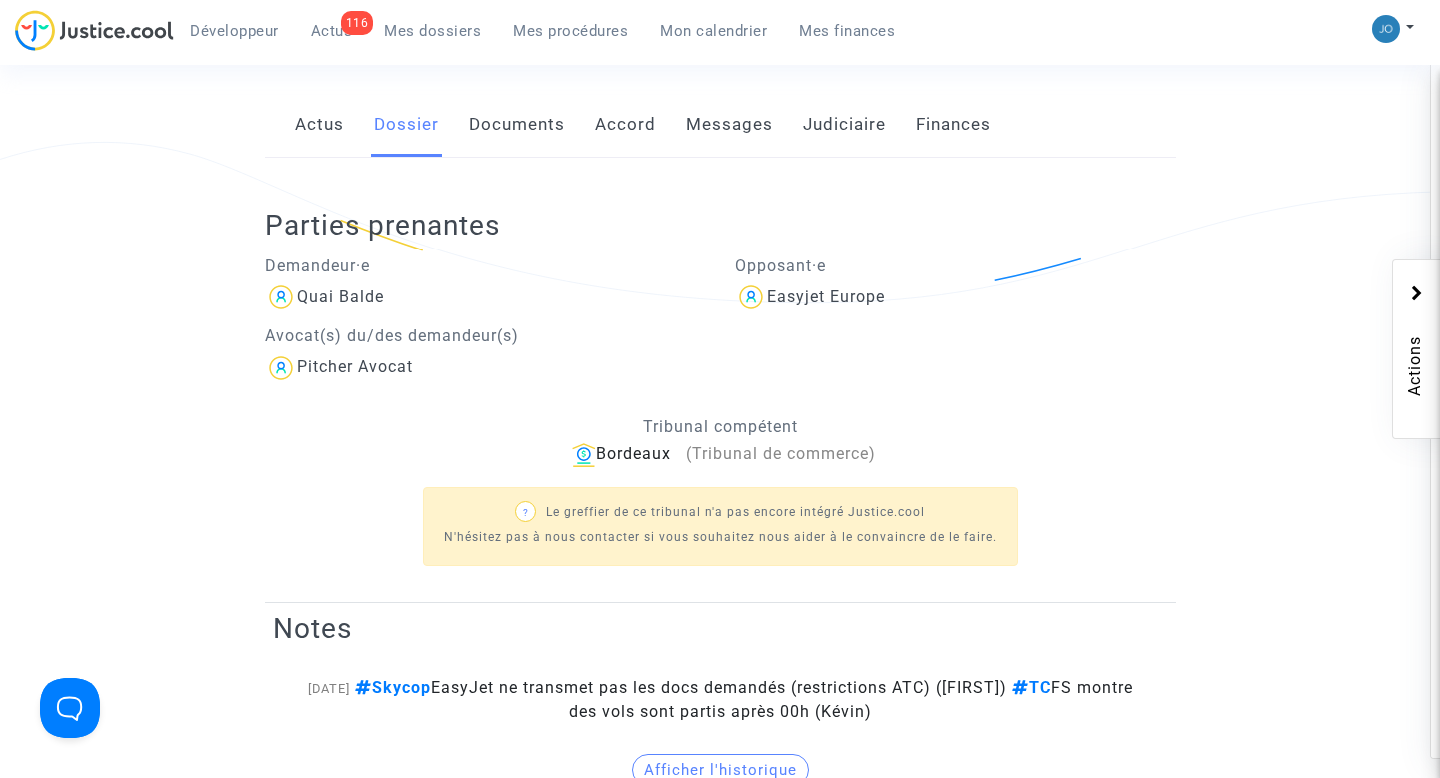 scroll, scrollTop: 0, scrollLeft: 0, axis: both 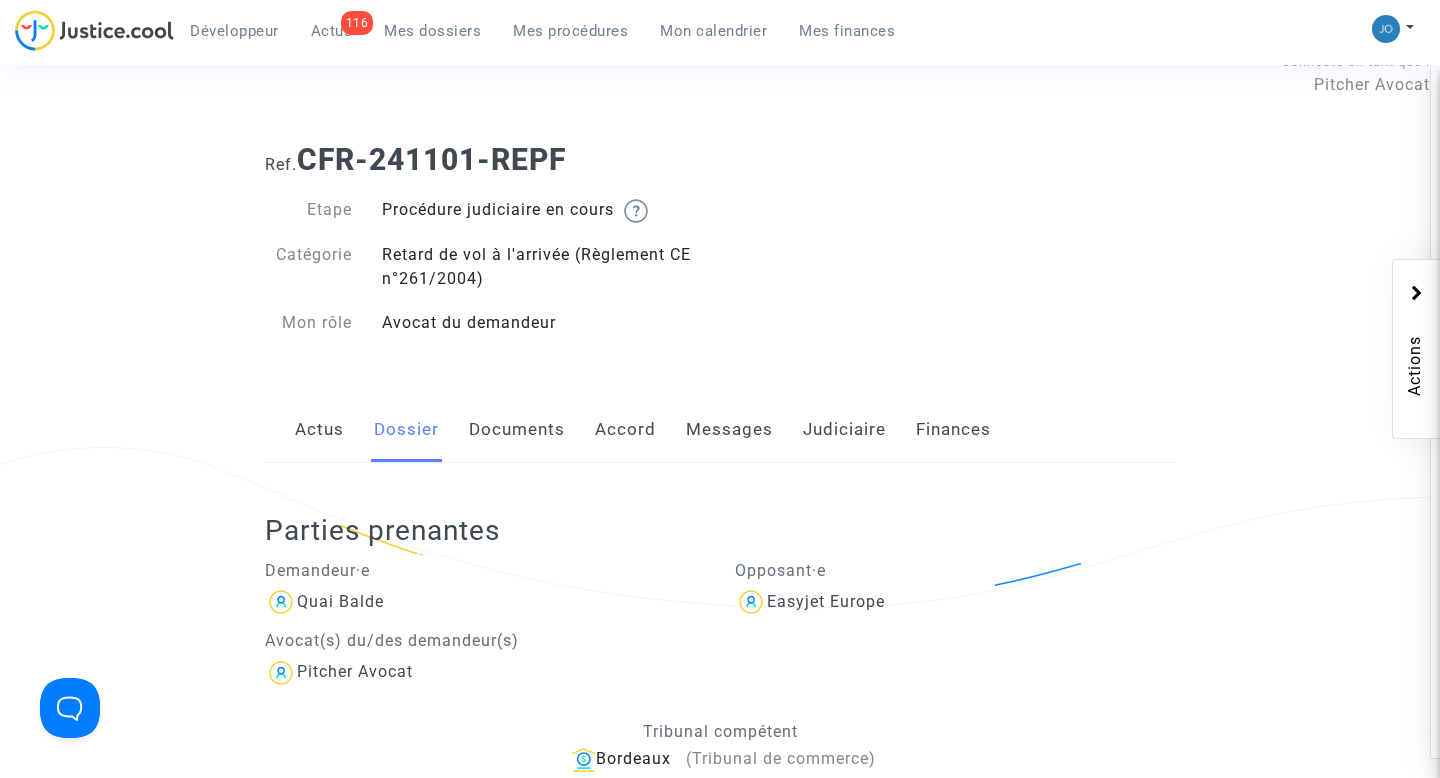 click on "Documents" 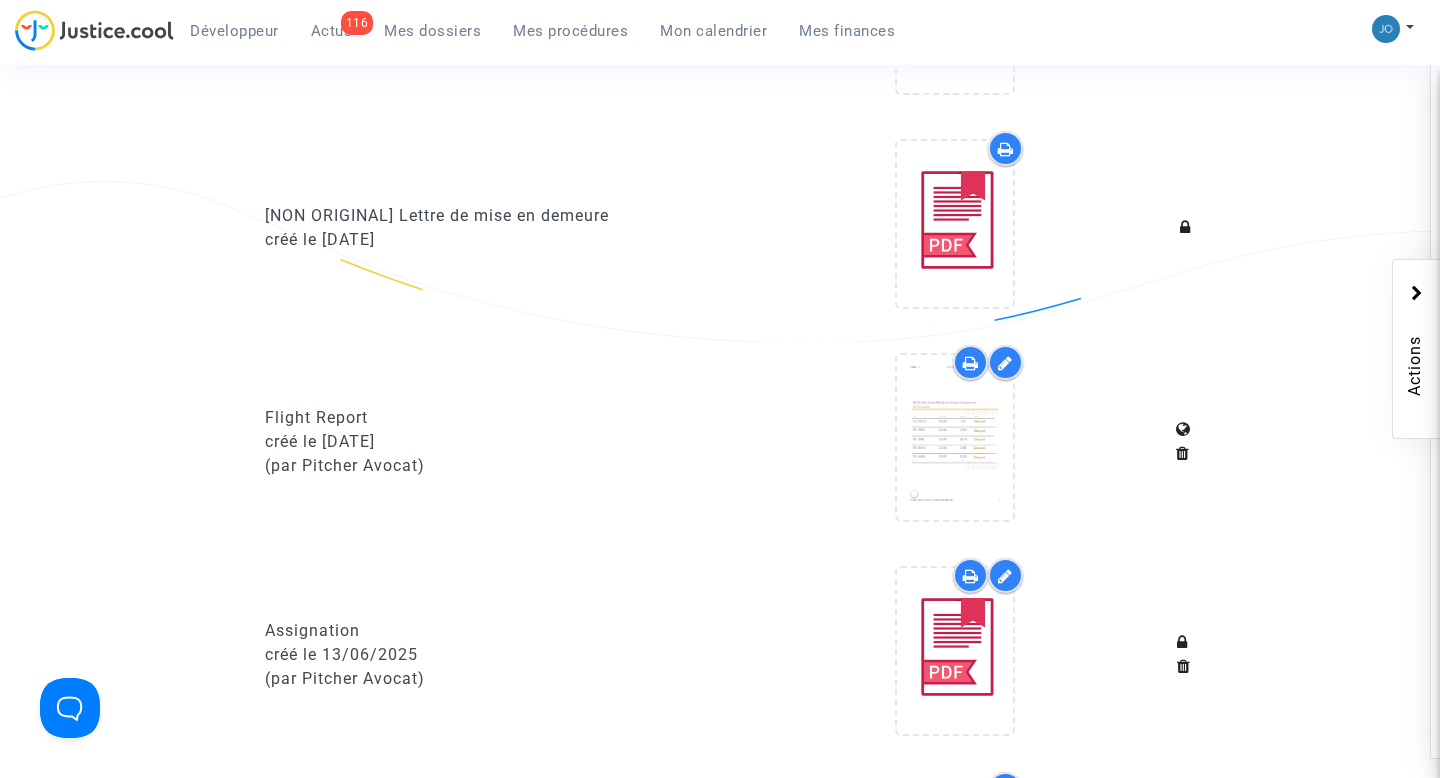 scroll, scrollTop: 1100, scrollLeft: 0, axis: vertical 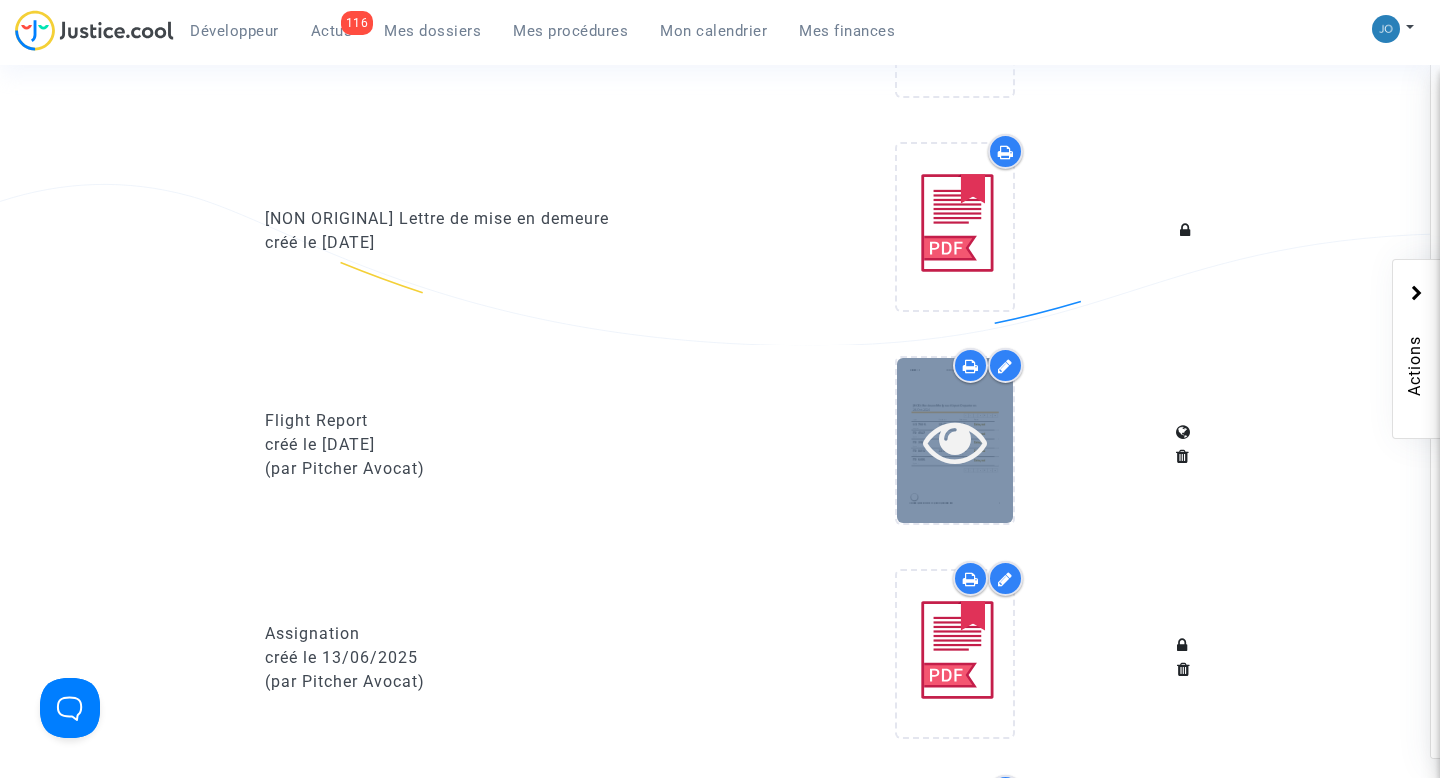 click at bounding box center (955, 441) 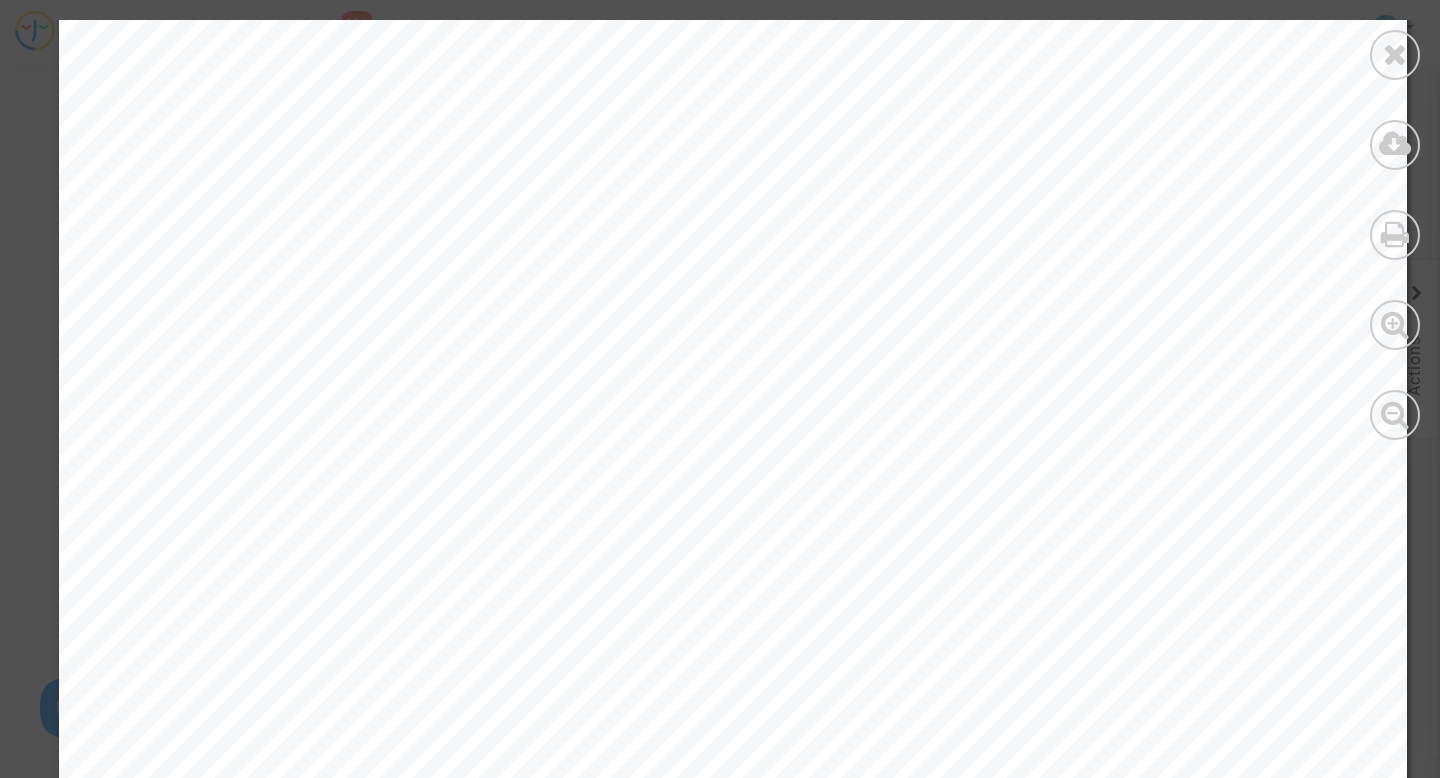 scroll, scrollTop: 880, scrollLeft: 0, axis: vertical 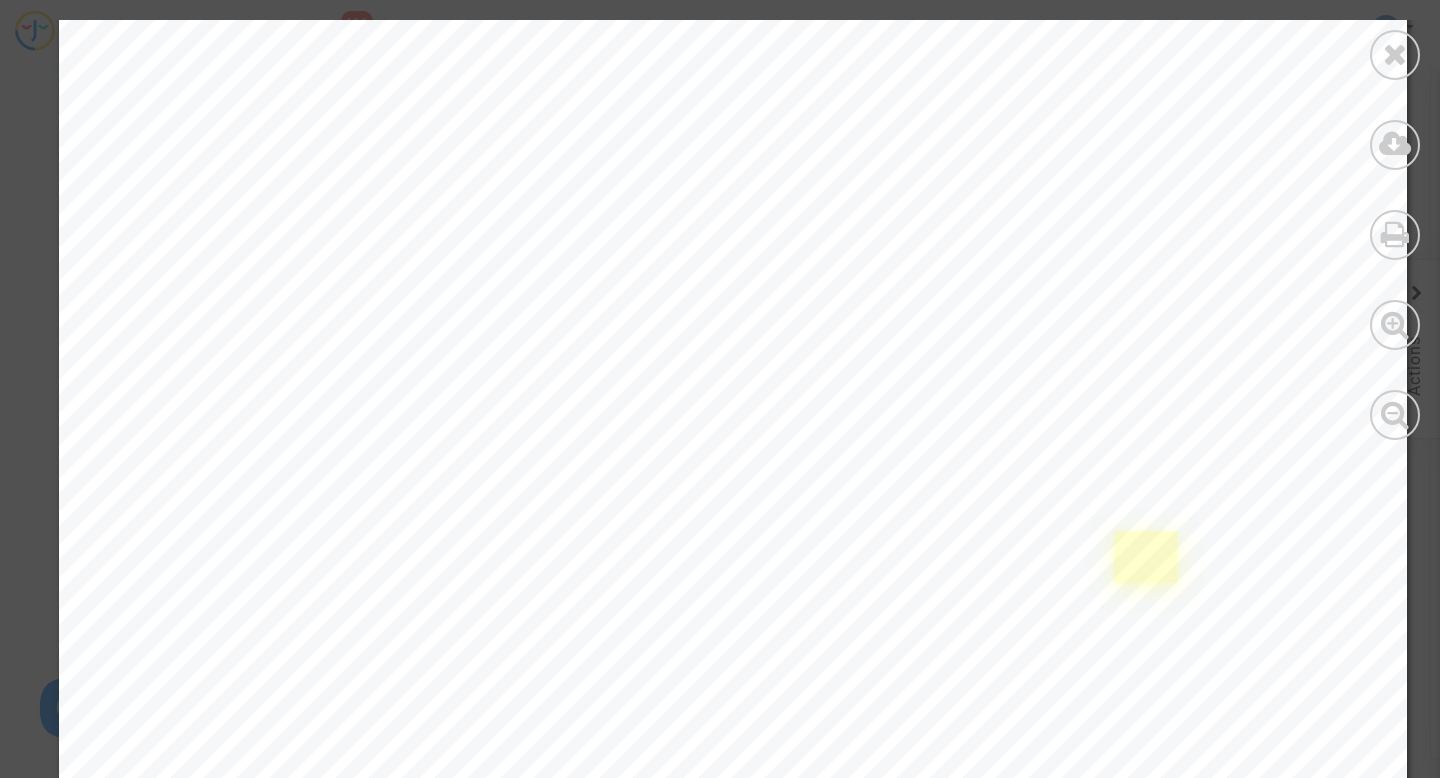 click at bounding box center [1145, 556] 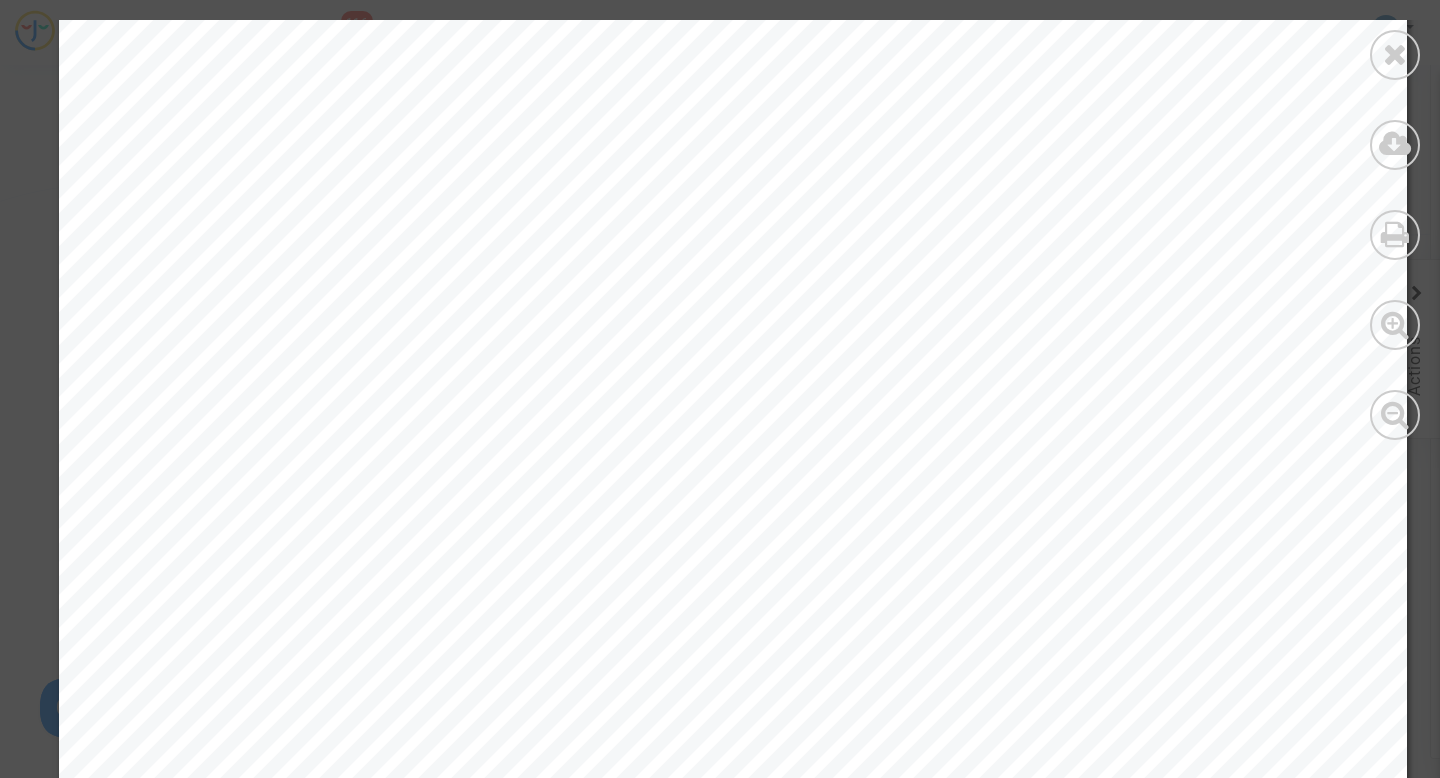 scroll, scrollTop: 147, scrollLeft: 0, axis: vertical 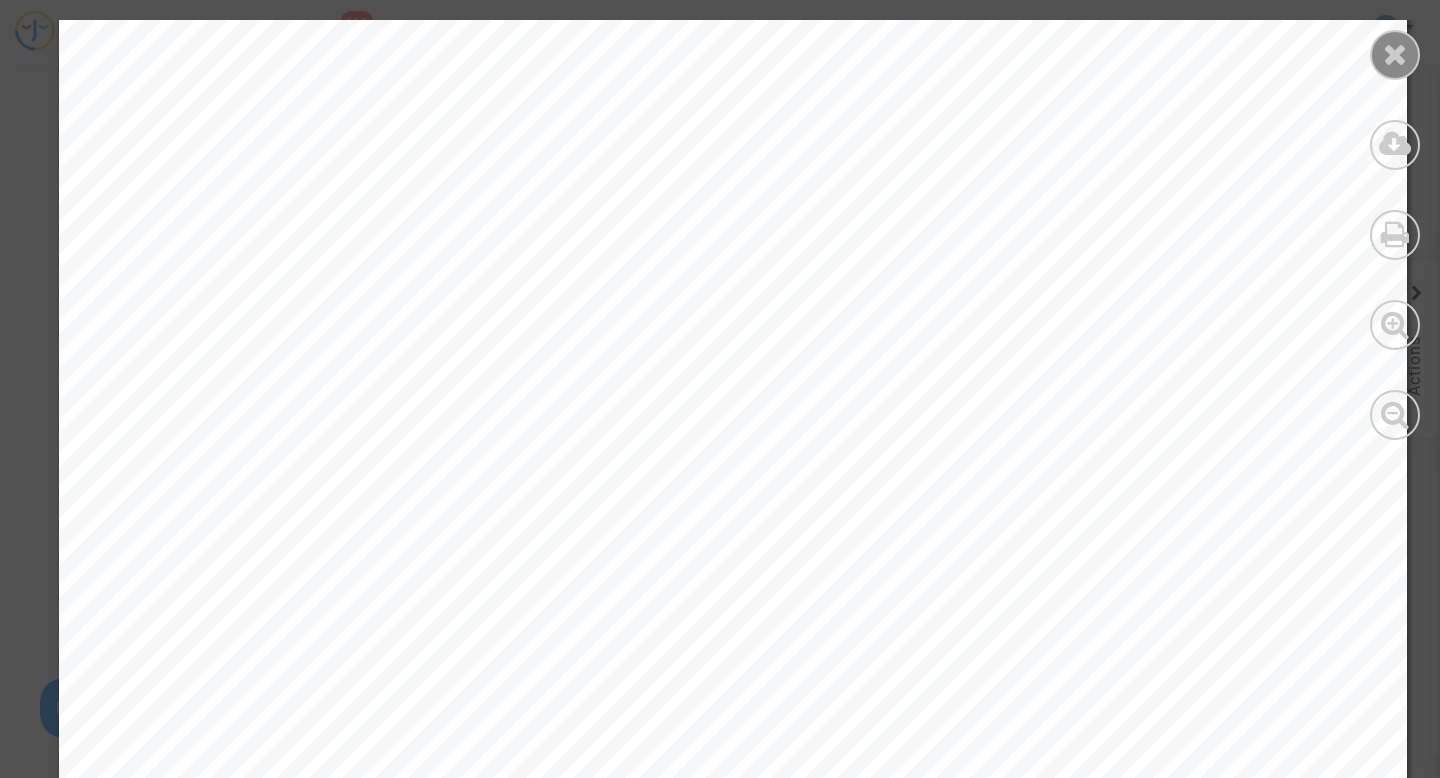 click at bounding box center (1395, 54) 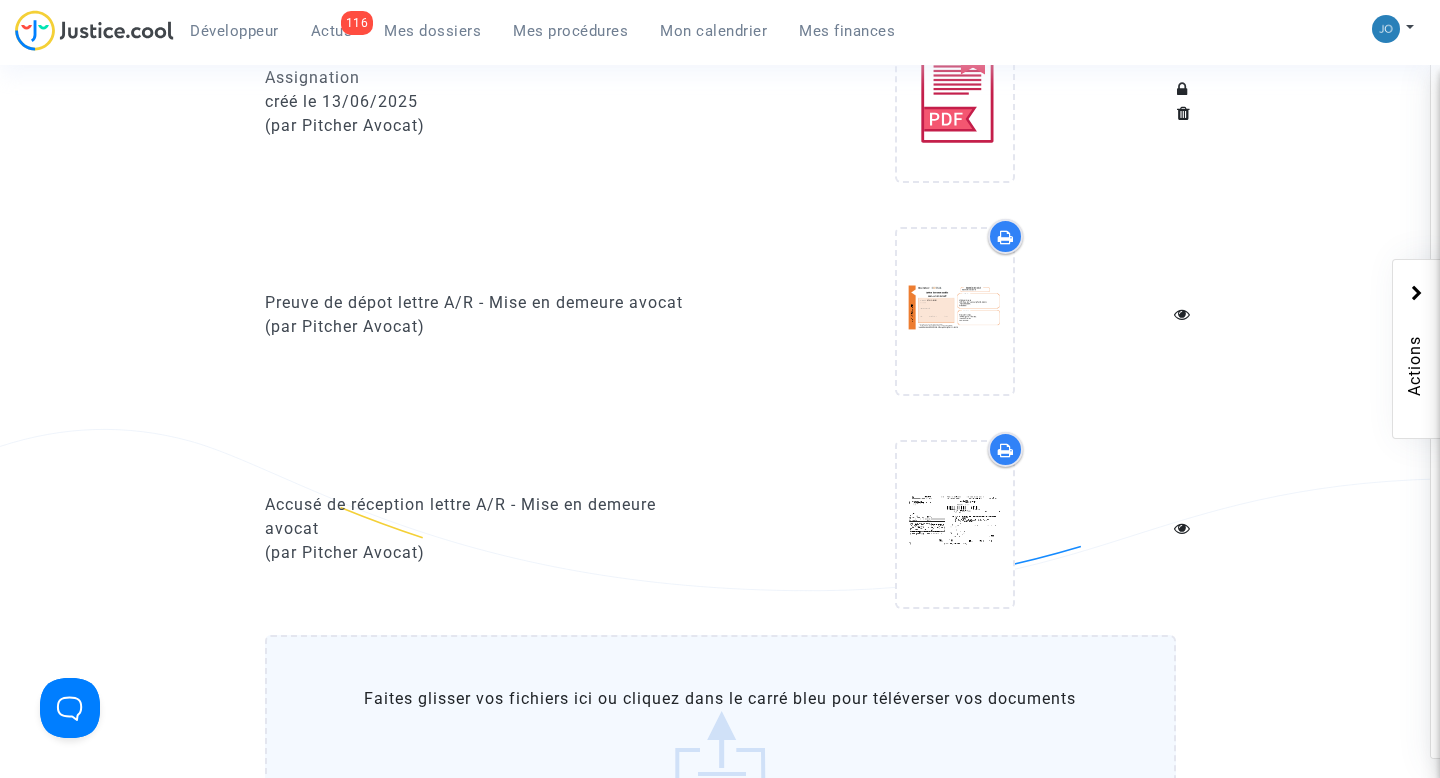 scroll, scrollTop: 1654, scrollLeft: 0, axis: vertical 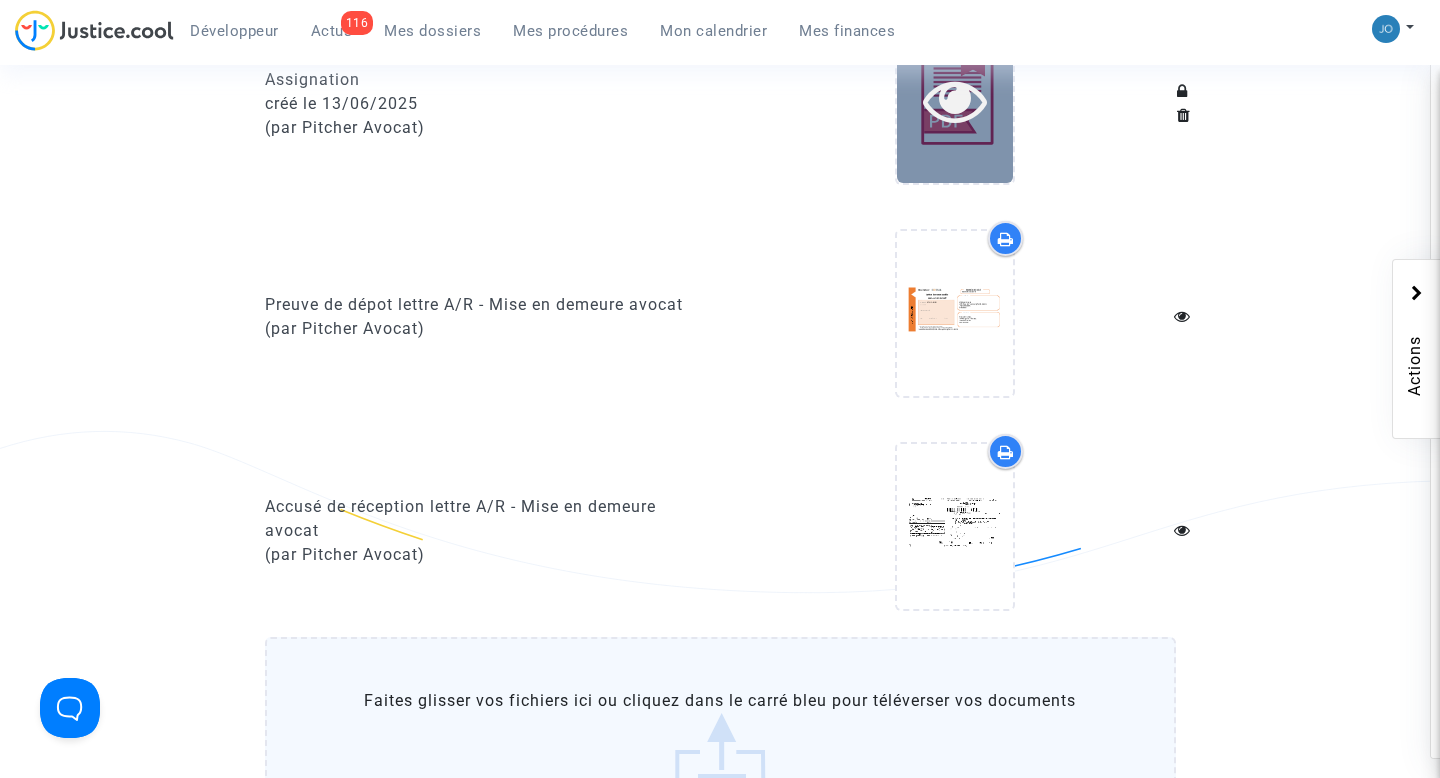 click at bounding box center (955, 100) 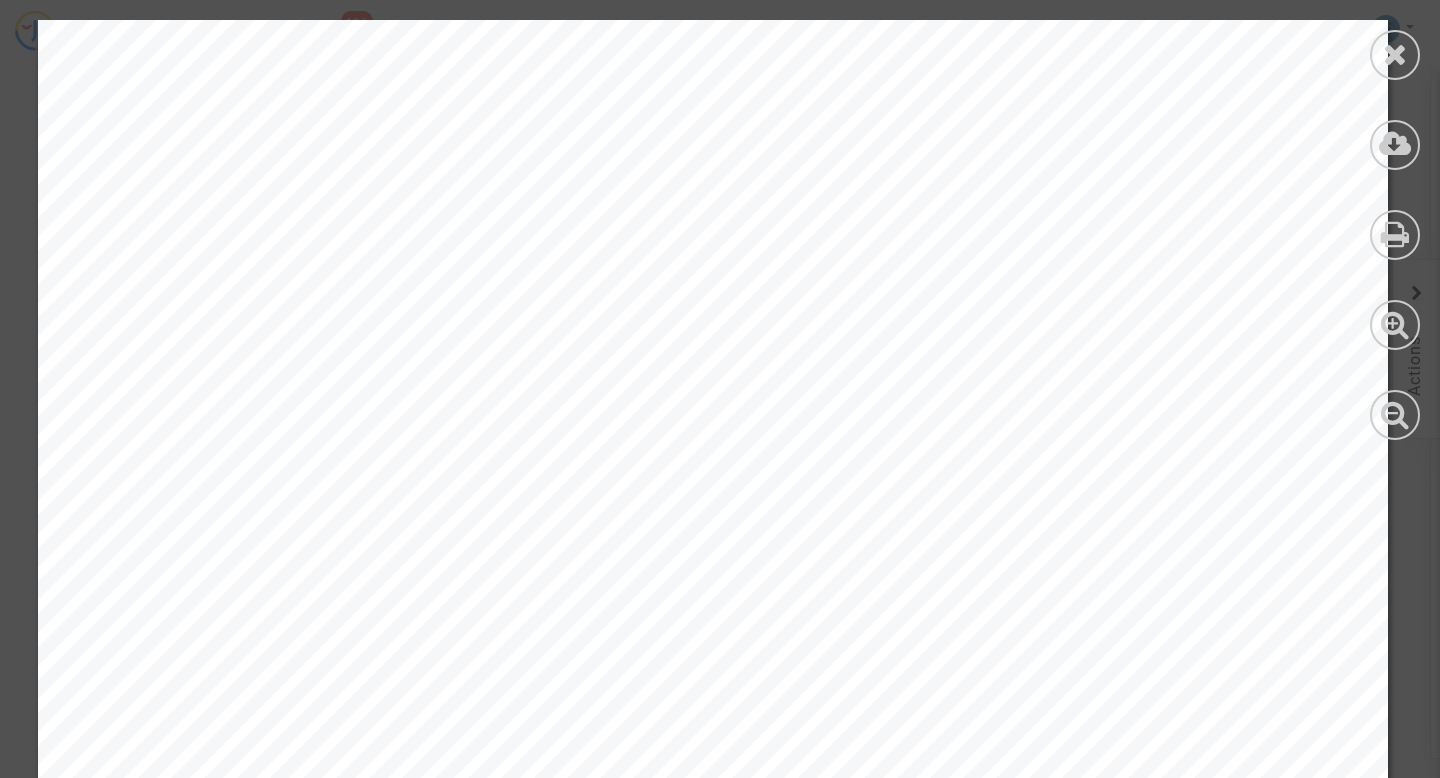 scroll, scrollTop: 0, scrollLeft: 18, axis: horizontal 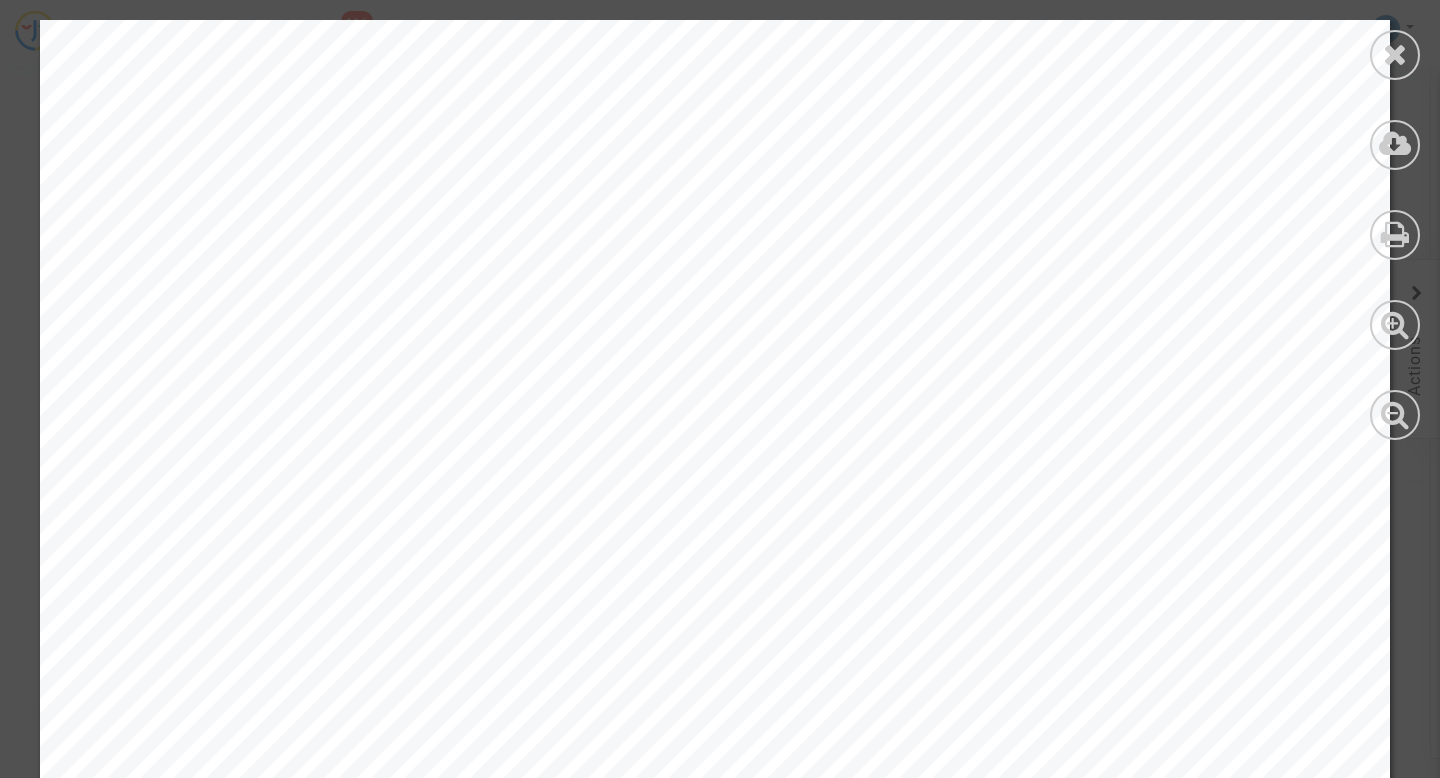 drag, startPoint x: 903, startPoint y: 209, endPoint x: 1034, endPoint y: 212, distance: 131.03435 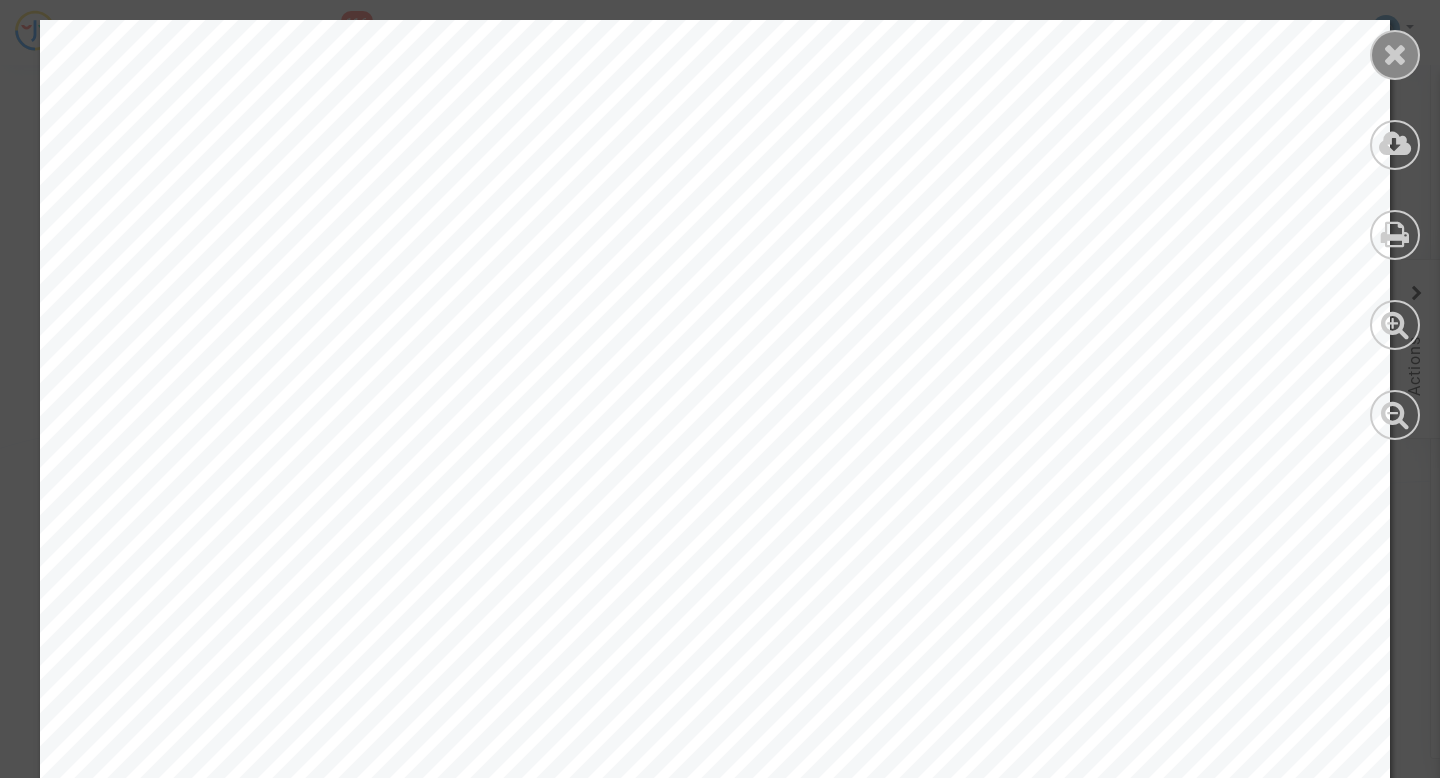 click at bounding box center (1395, 54) 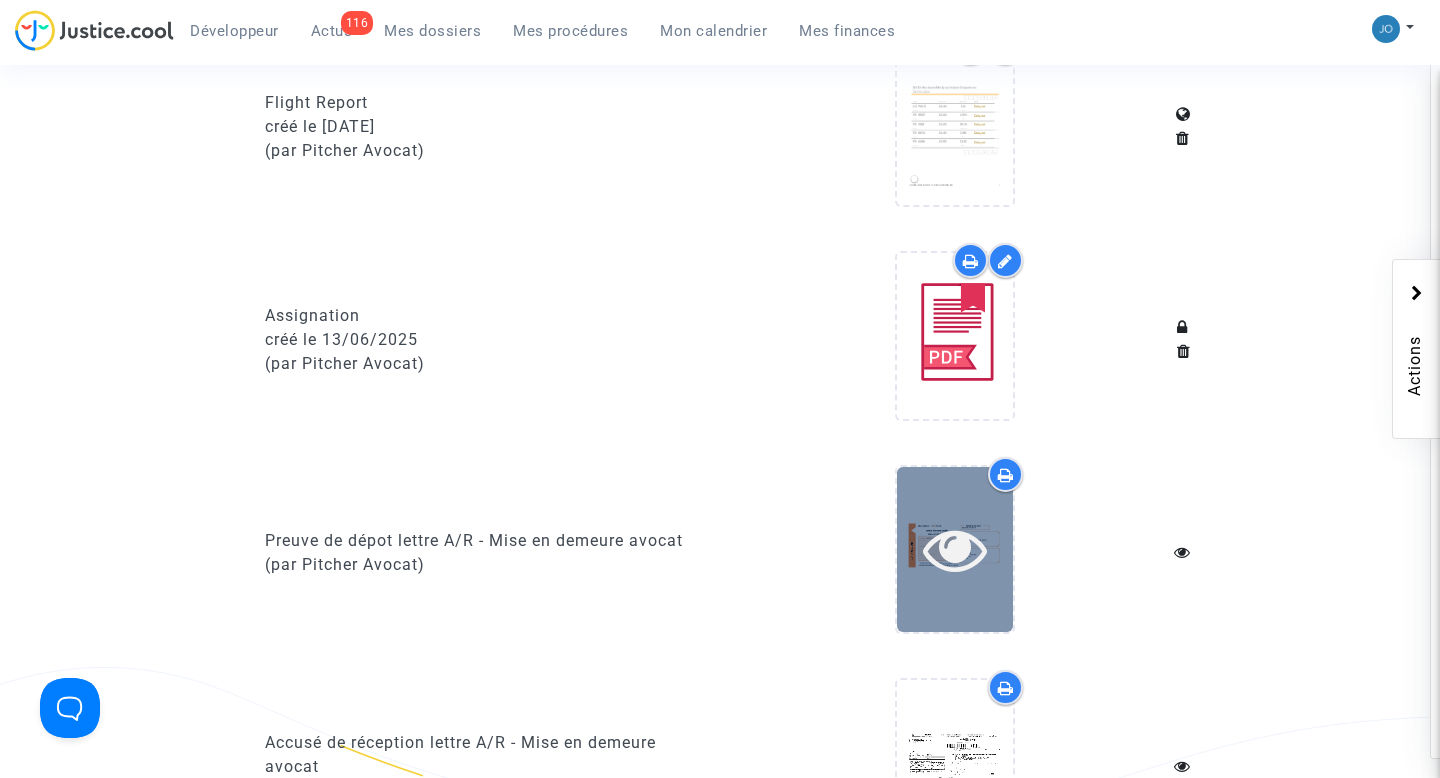 scroll, scrollTop: 1447, scrollLeft: 0, axis: vertical 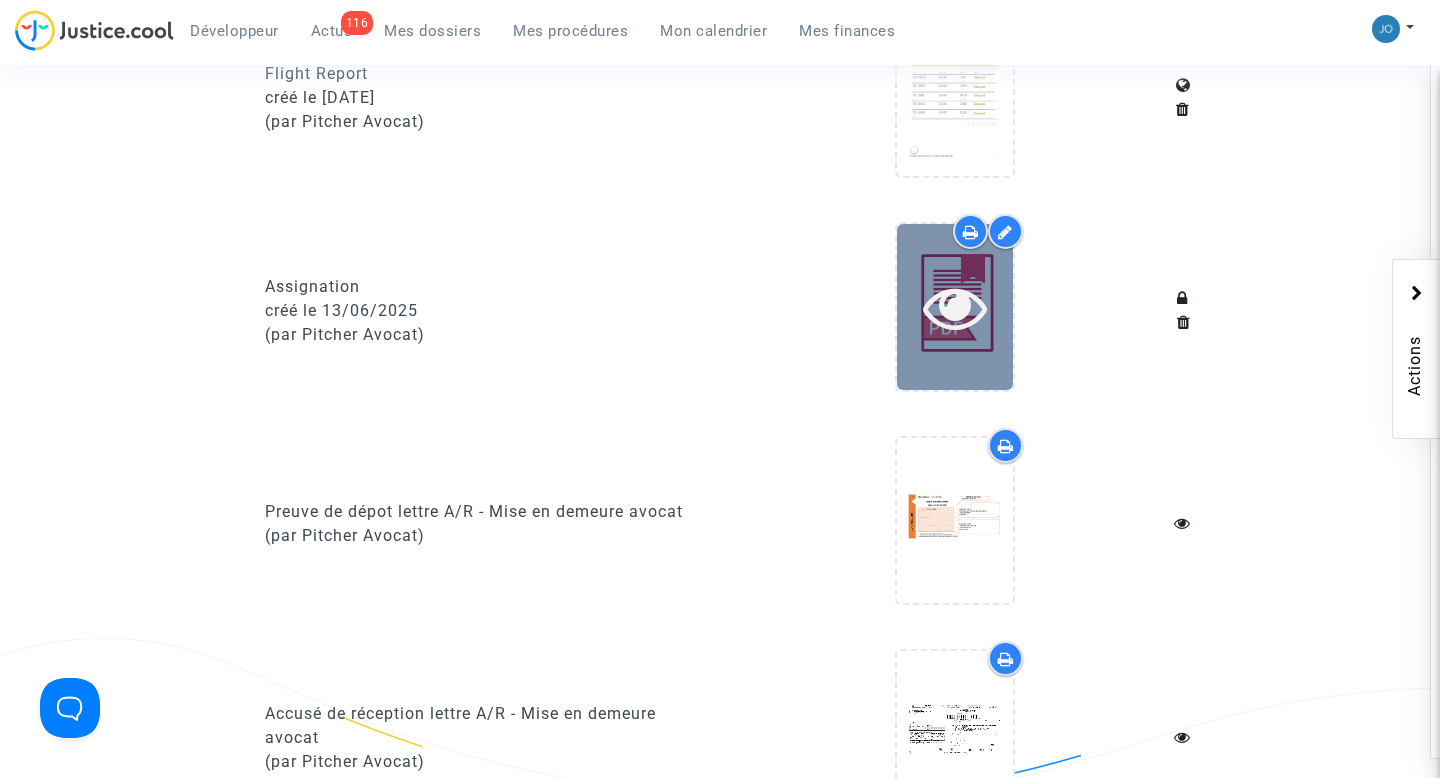 click at bounding box center (955, 307) 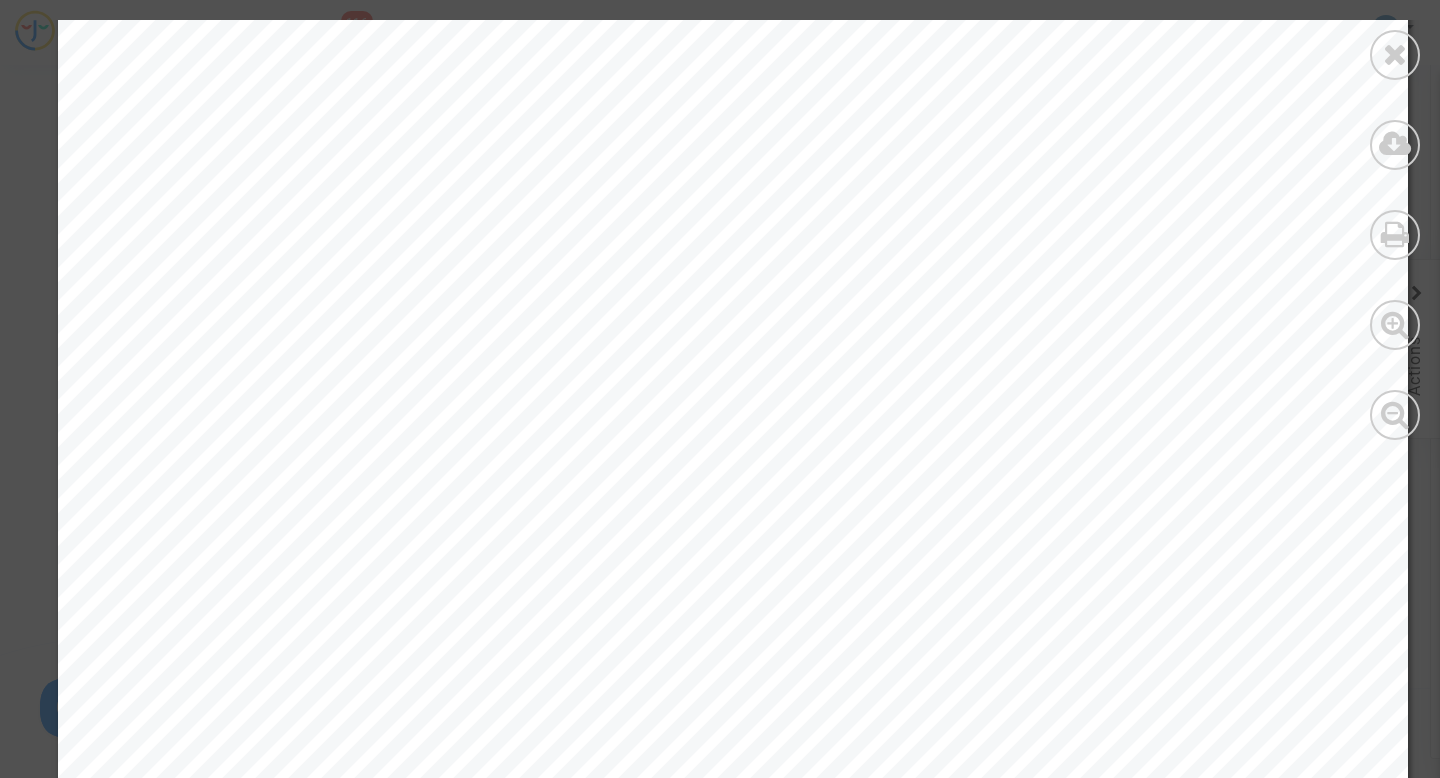 scroll, scrollTop: 667, scrollLeft: 0, axis: vertical 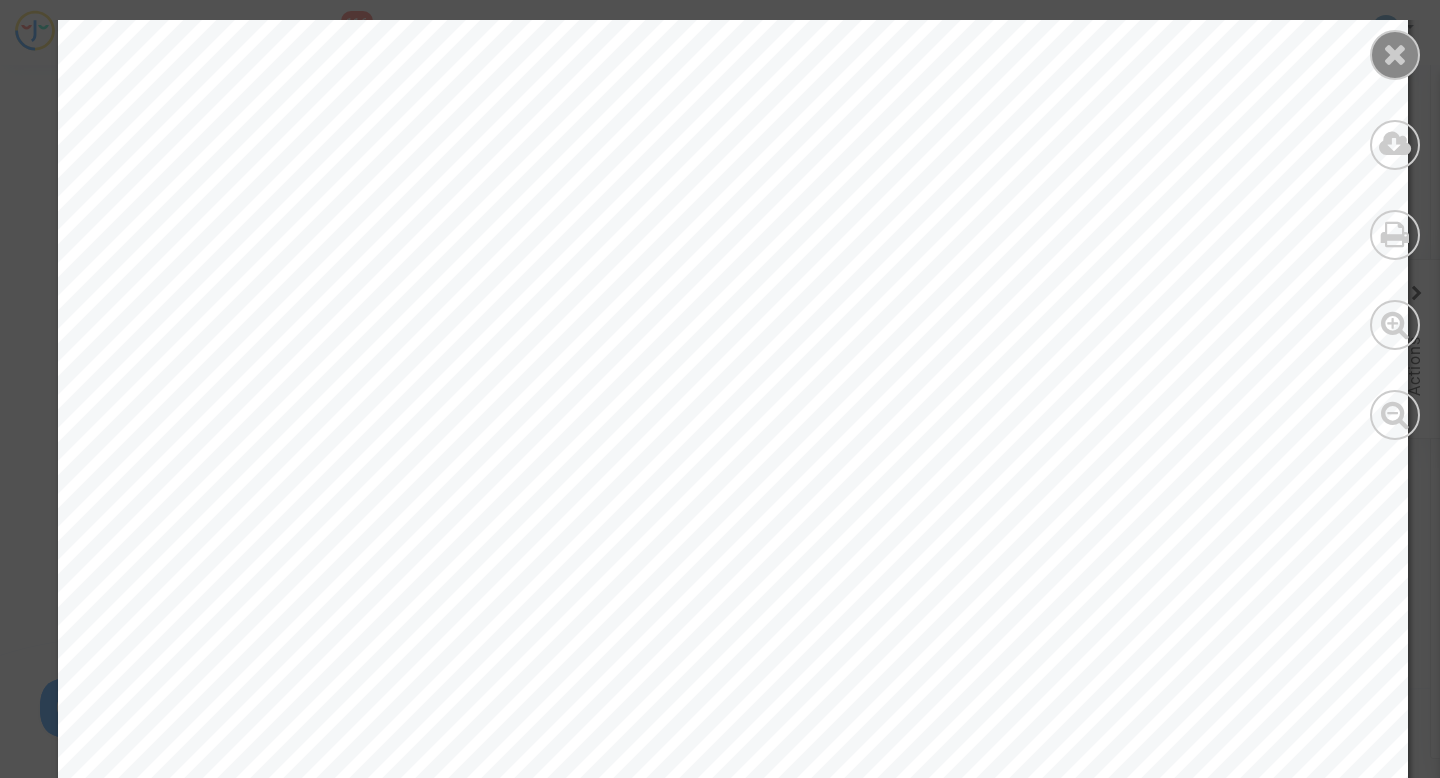 click at bounding box center [1395, 54] 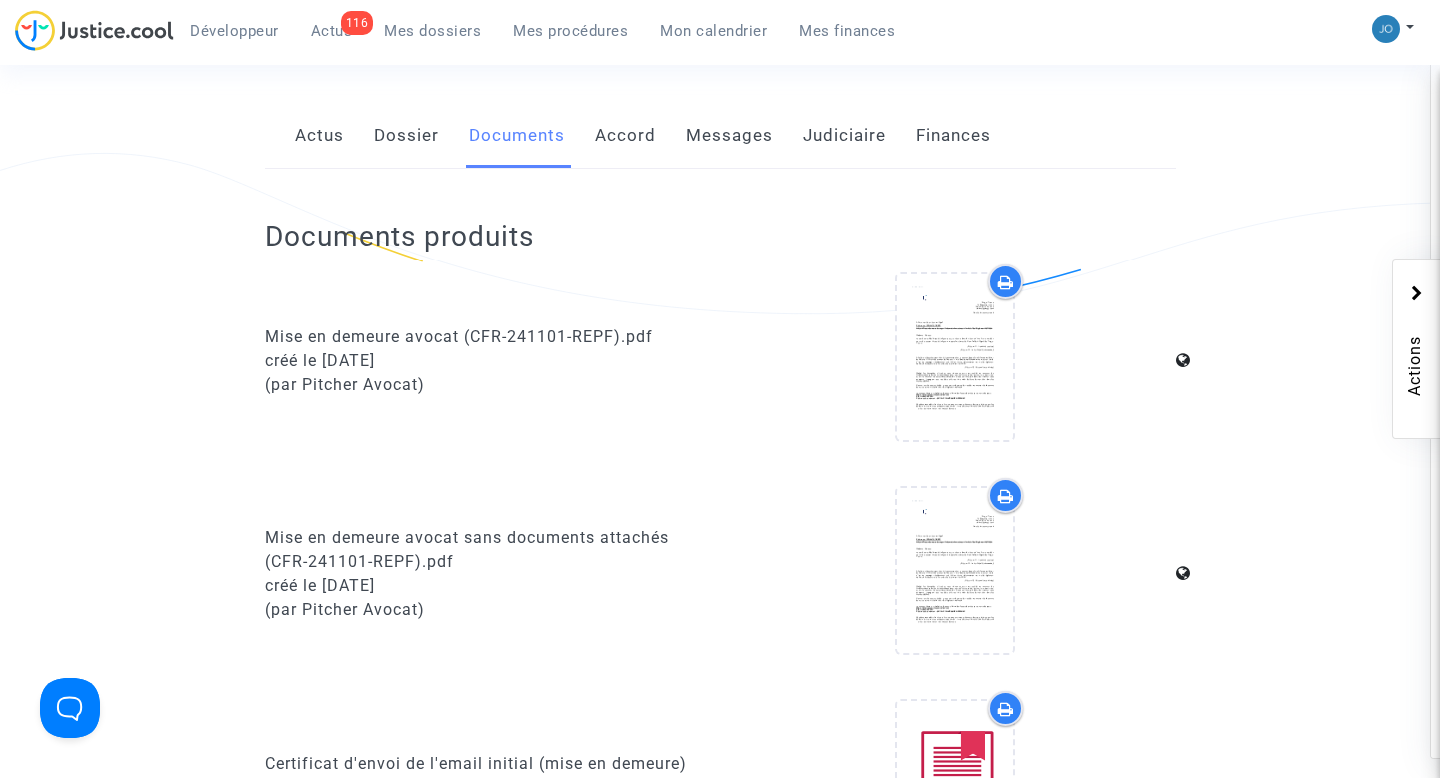 scroll, scrollTop: 0, scrollLeft: 0, axis: both 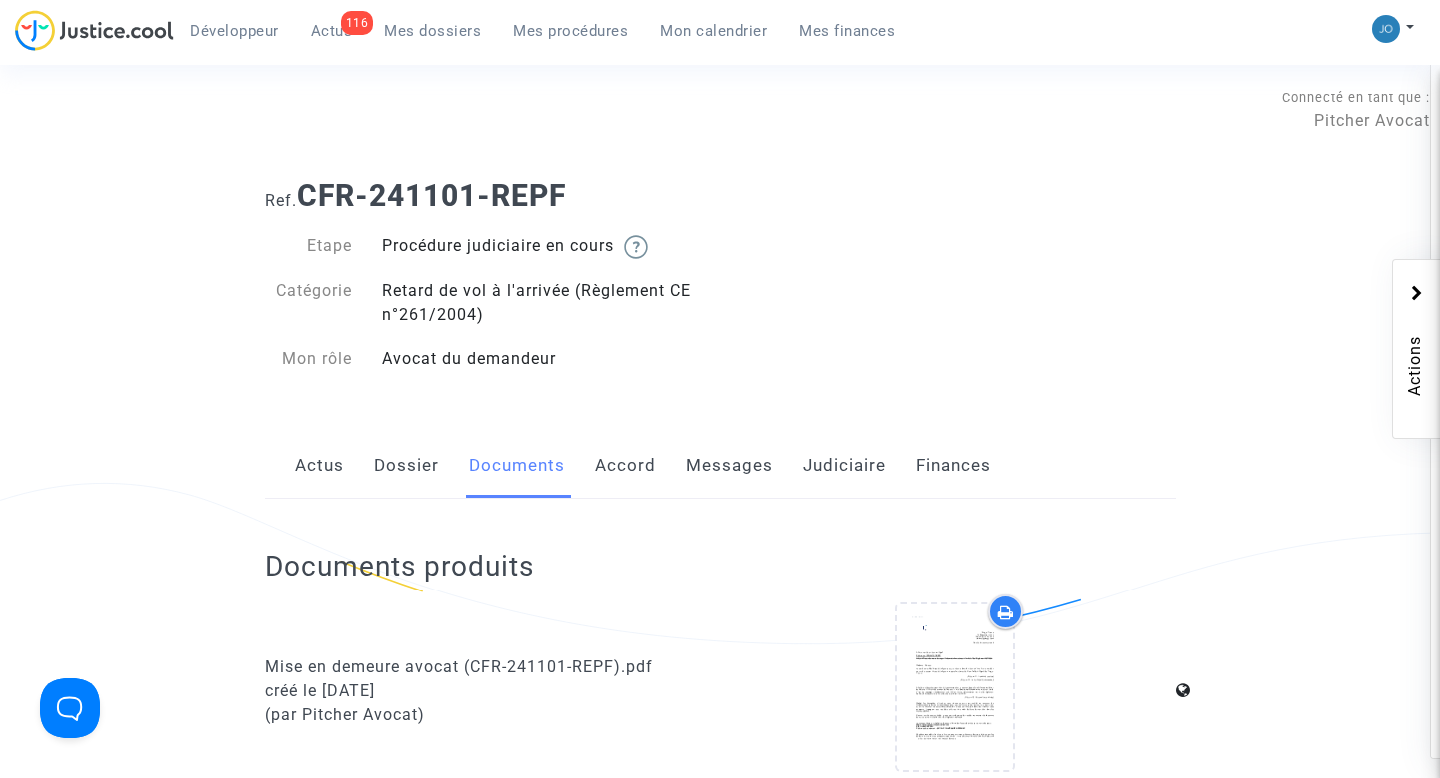 click on "Messages" 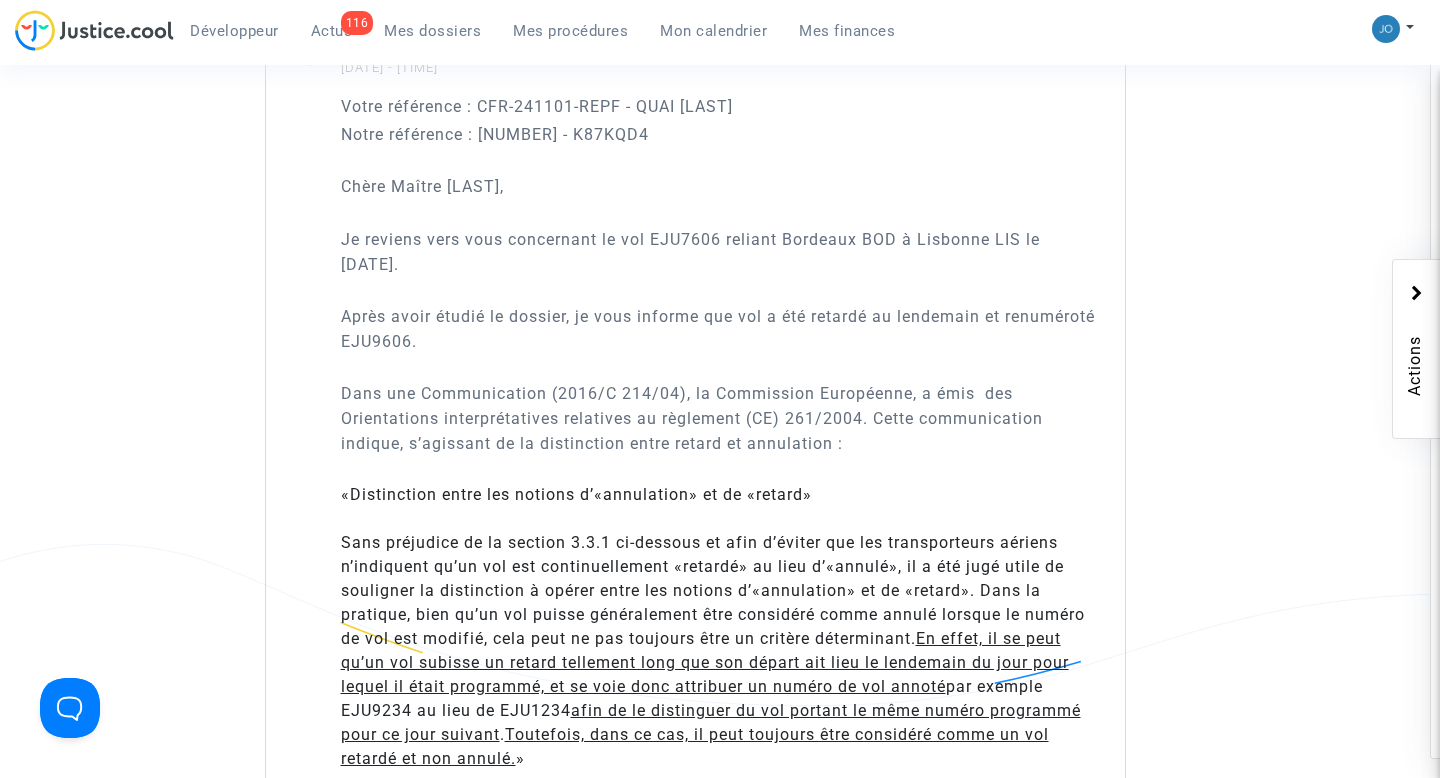 scroll, scrollTop: 3114, scrollLeft: 0, axis: vertical 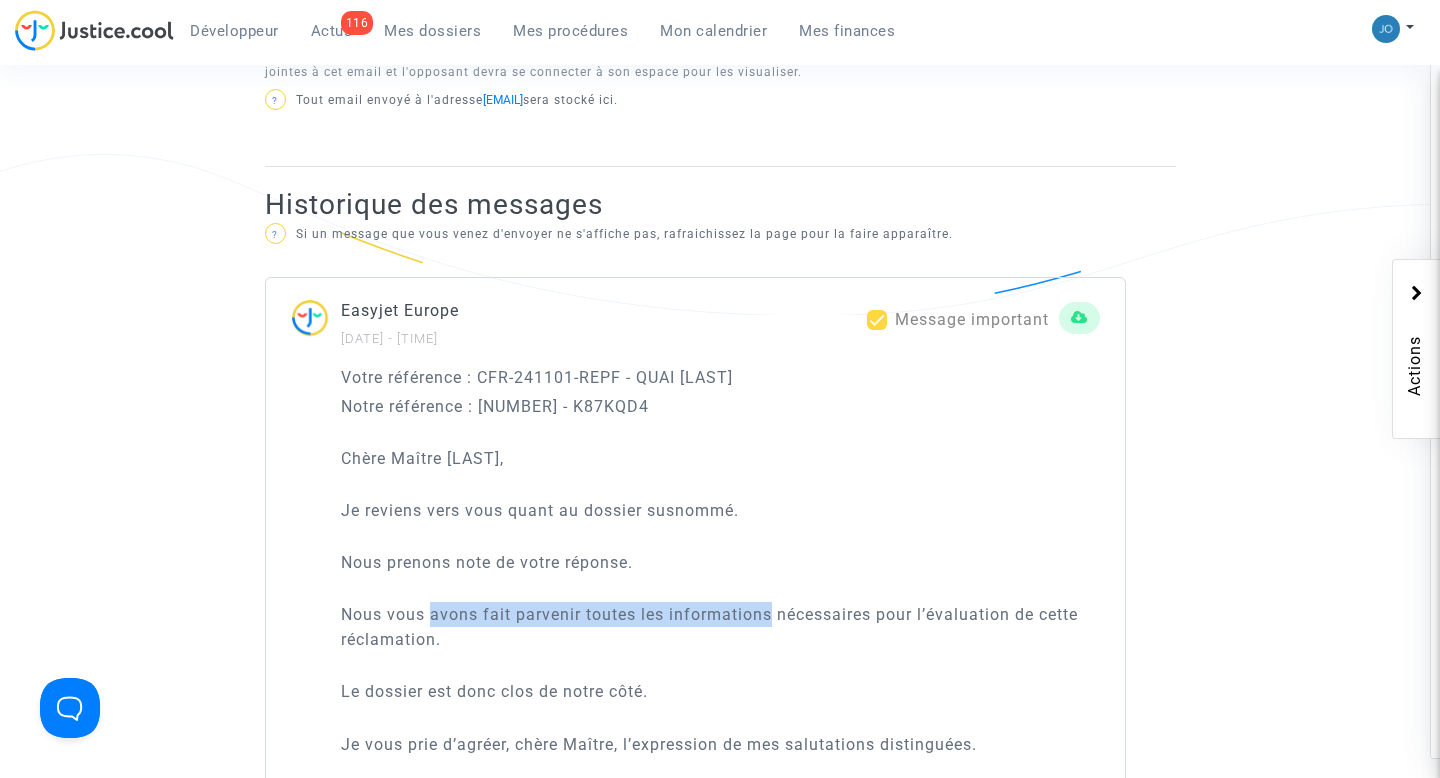 drag, startPoint x: 430, startPoint y: 622, endPoint x: 770, endPoint y: 625, distance: 340.01324 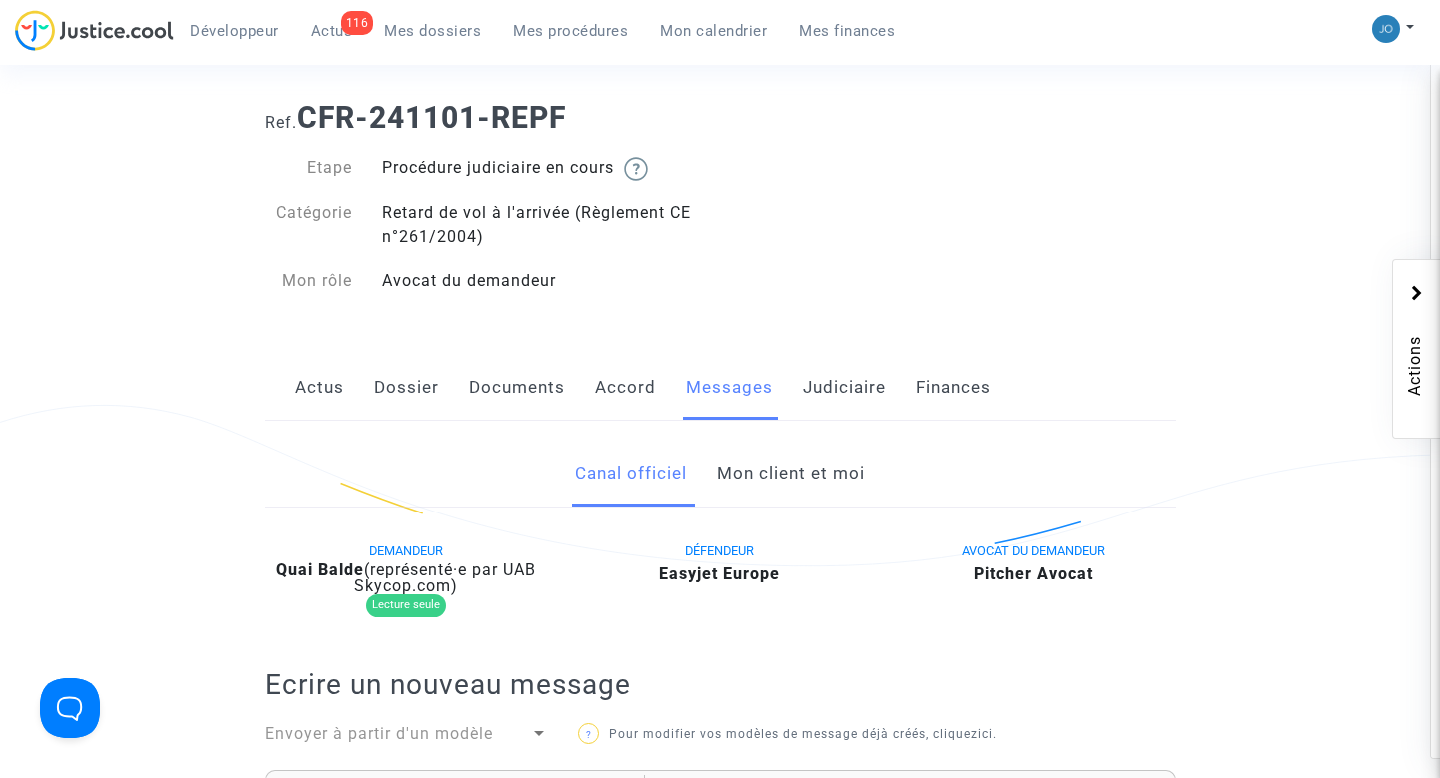 scroll, scrollTop: 0, scrollLeft: 0, axis: both 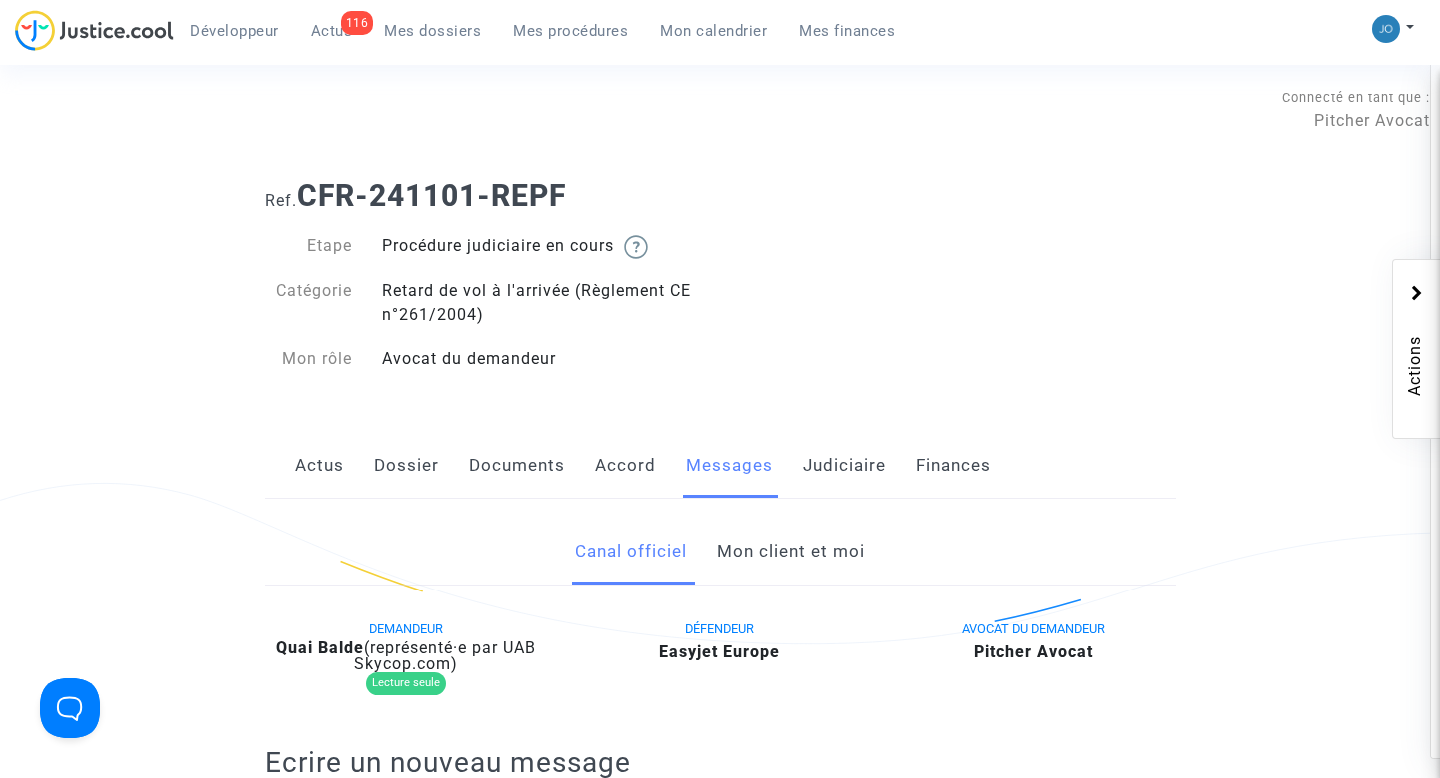 click on "Documents" 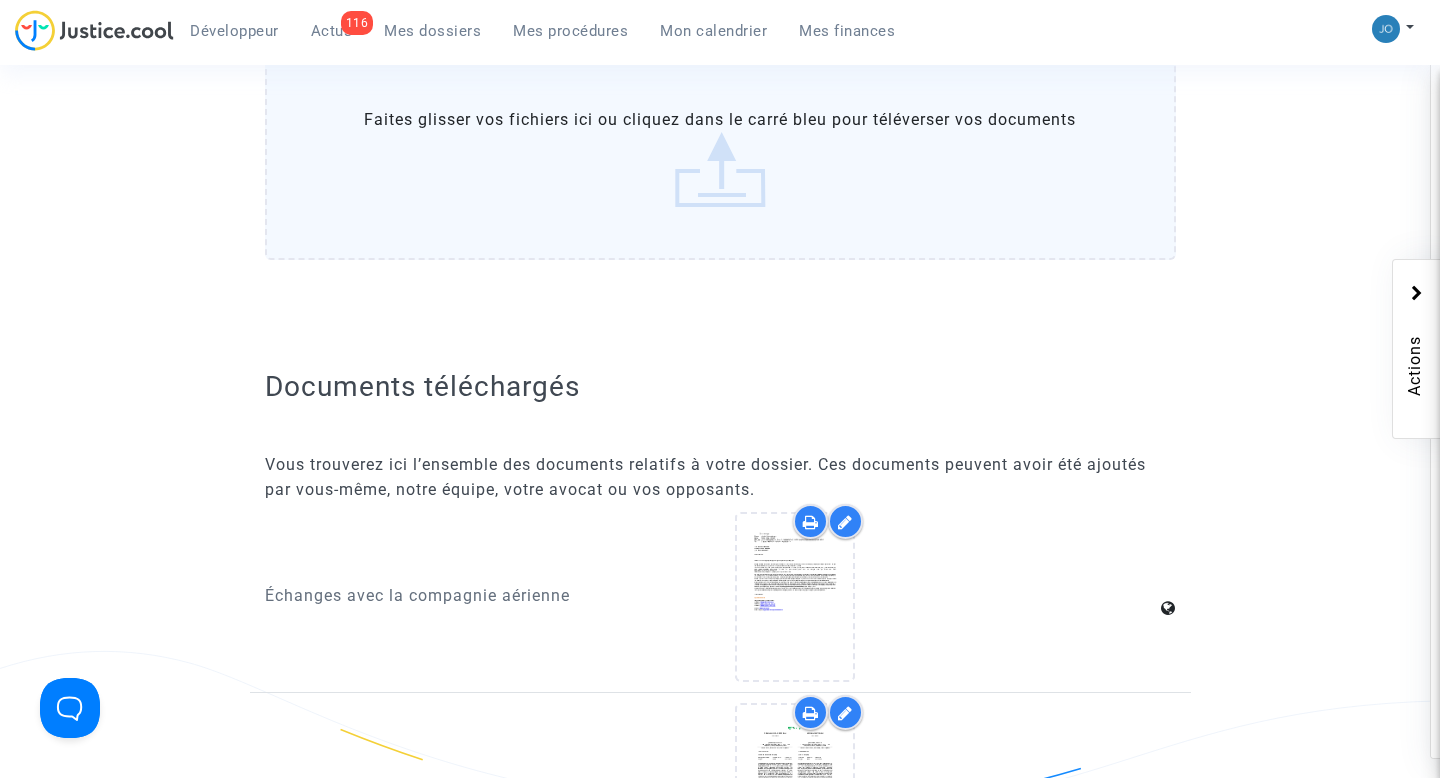 scroll, scrollTop: 2090, scrollLeft: 0, axis: vertical 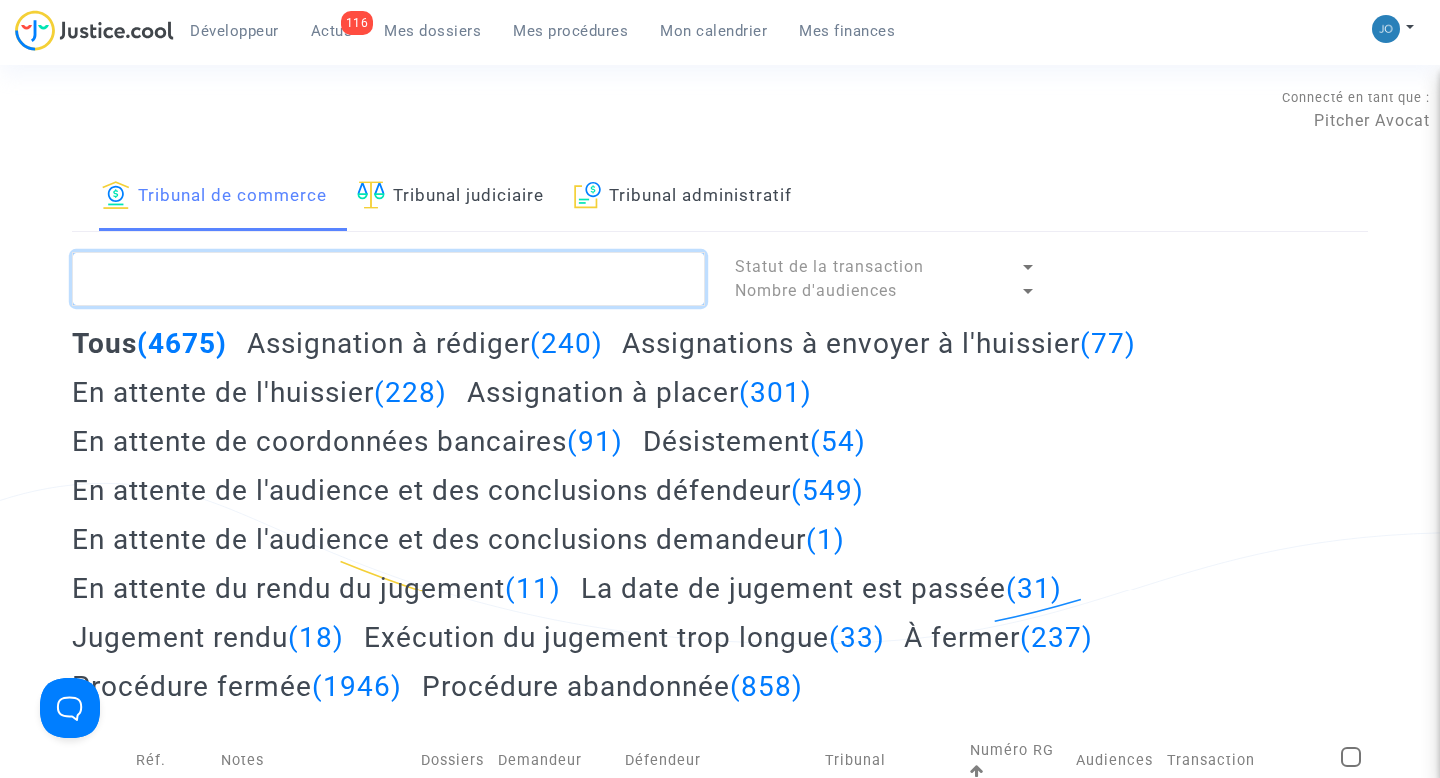 click 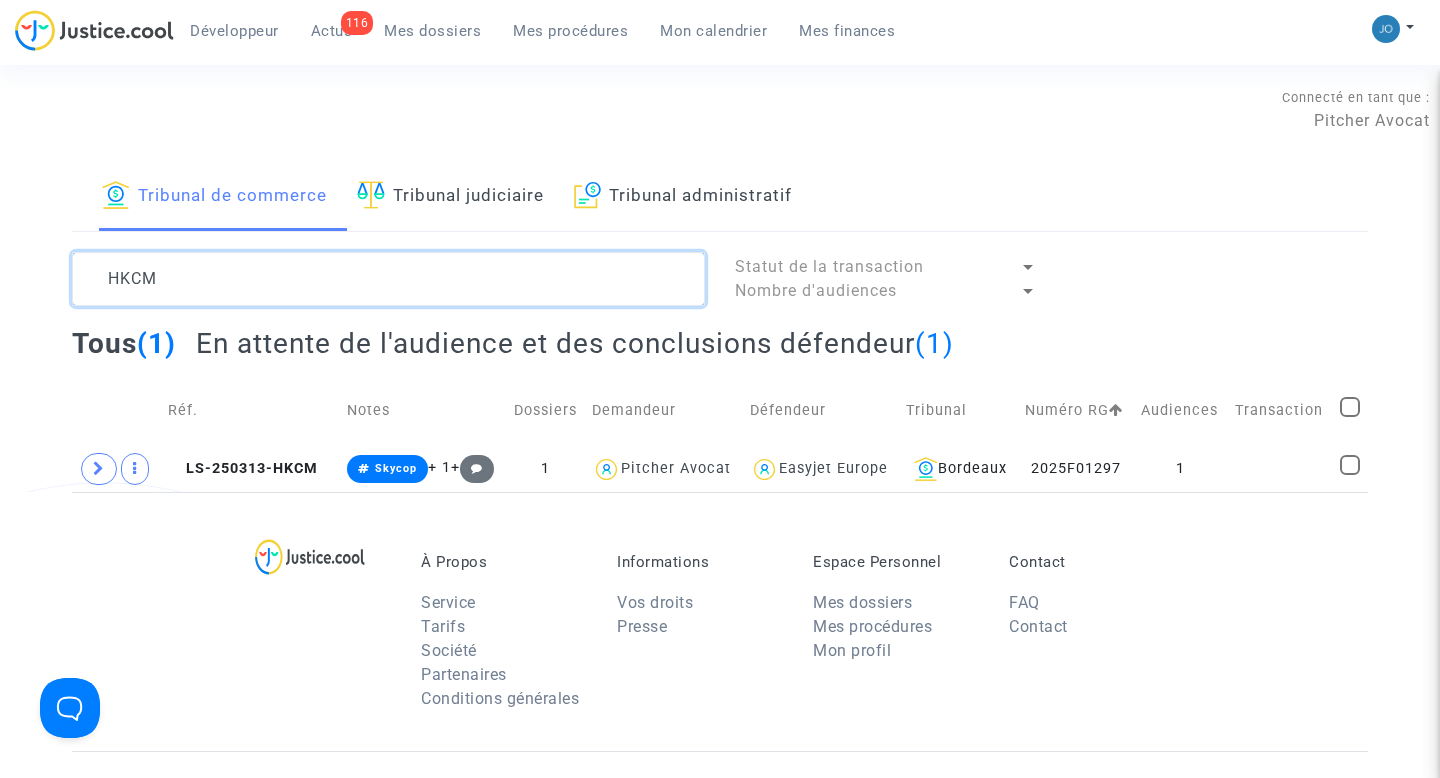 scroll, scrollTop: 298, scrollLeft: 0, axis: vertical 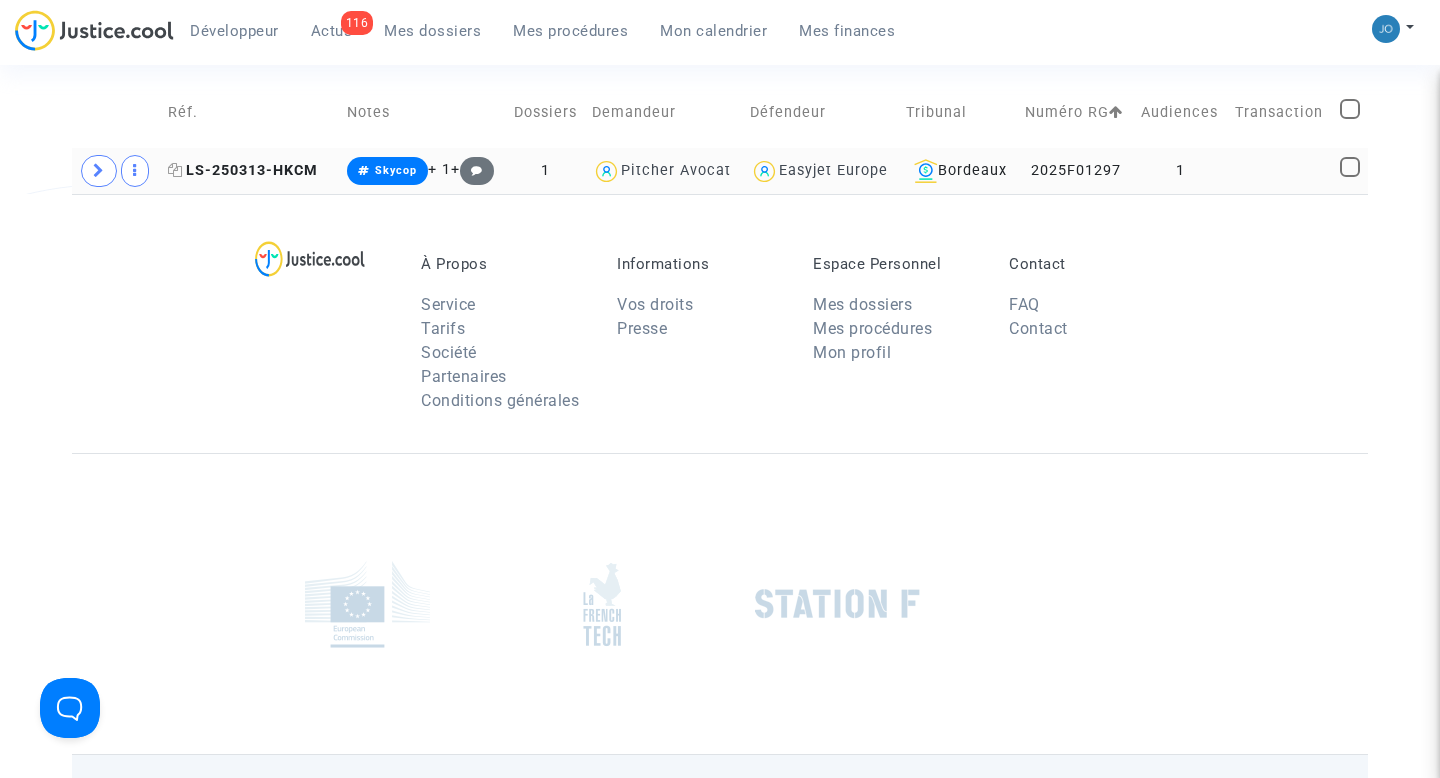 type on "HKCM" 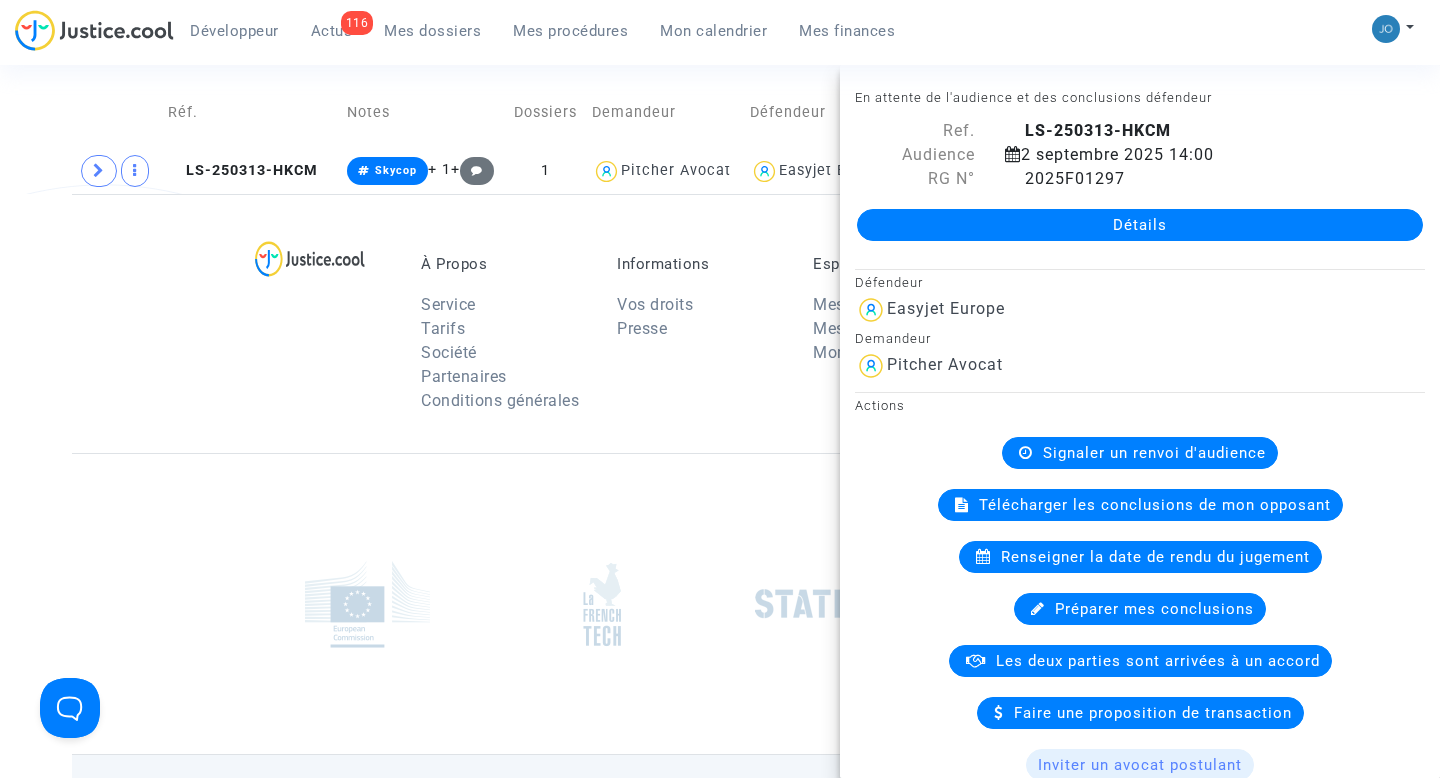 click on "Détails" 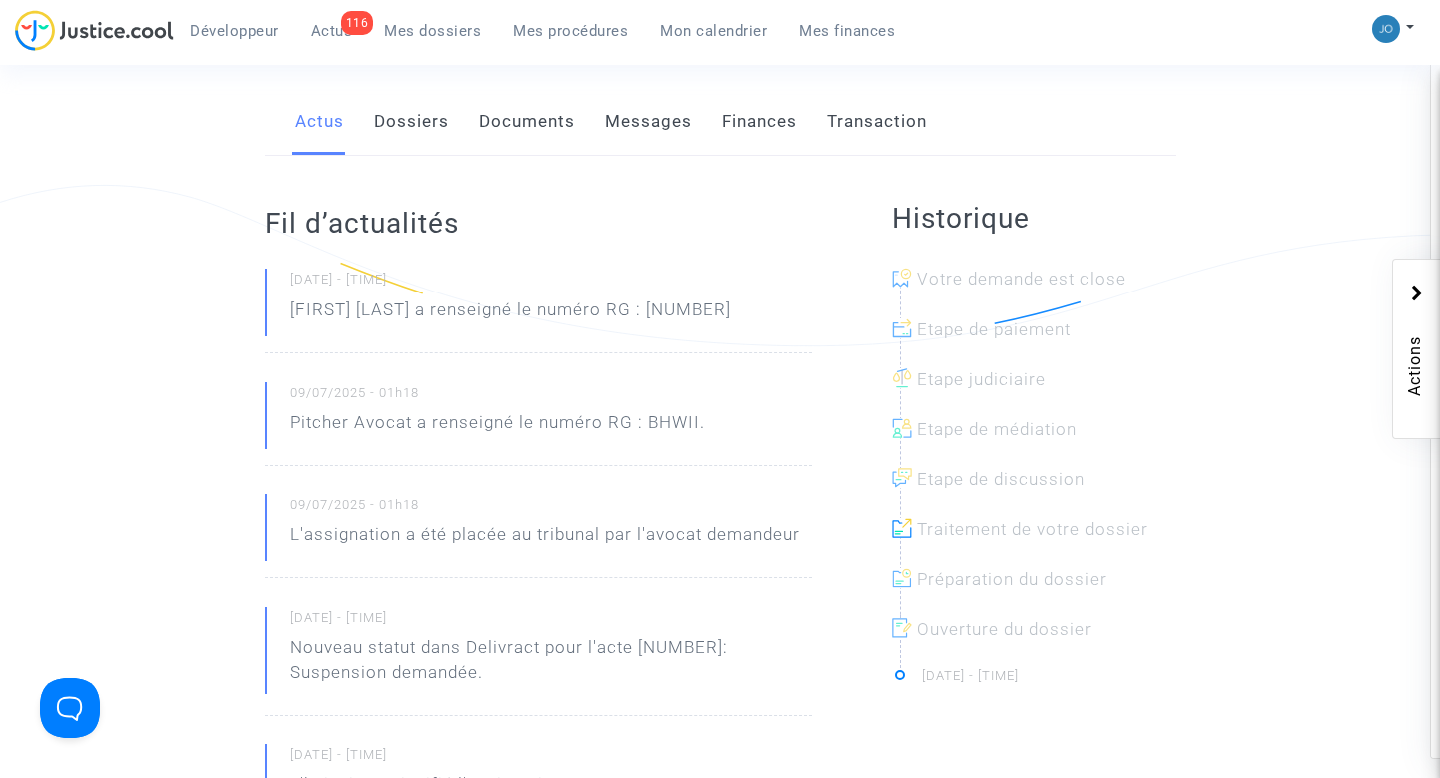 scroll, scrollTop: 0, scrollLeft: 0, axis: both 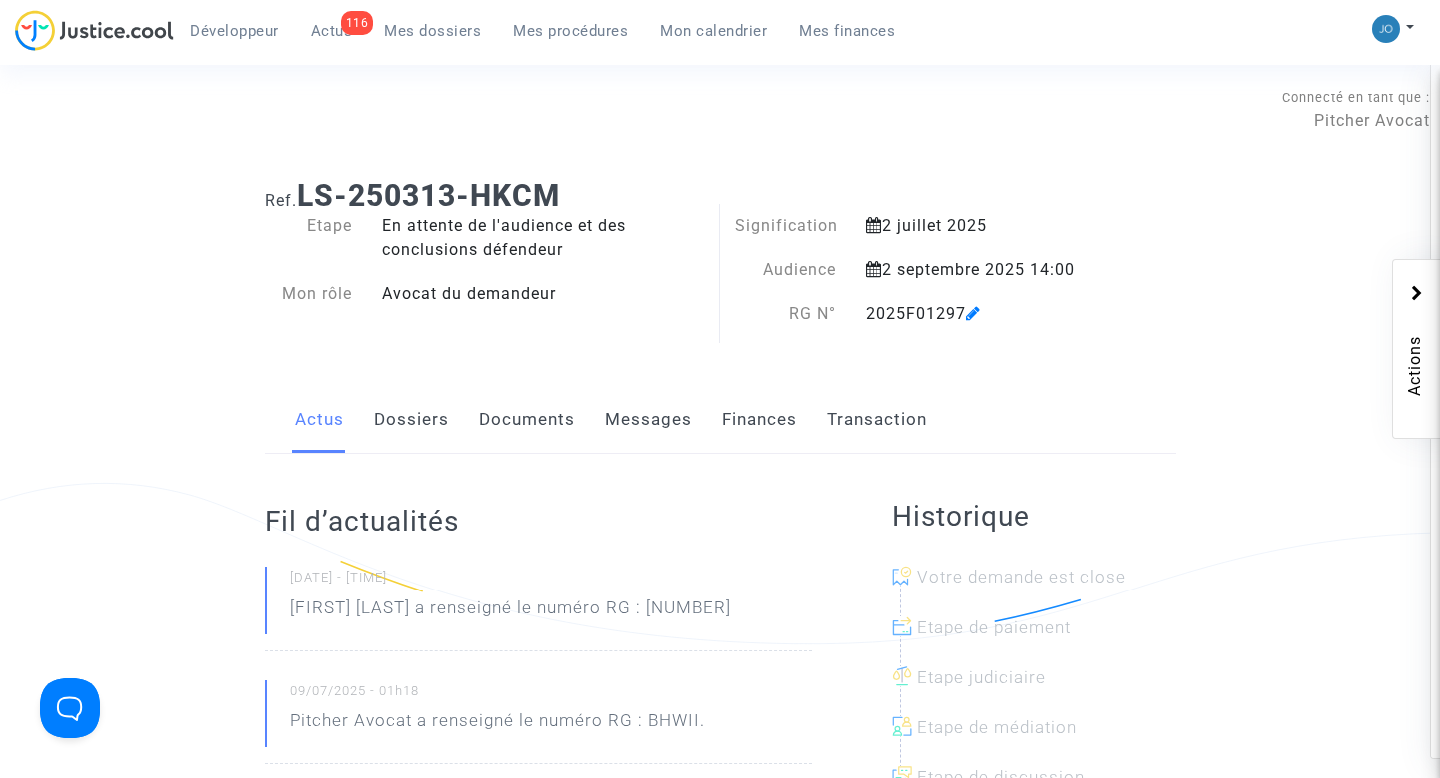 click on "Documents" 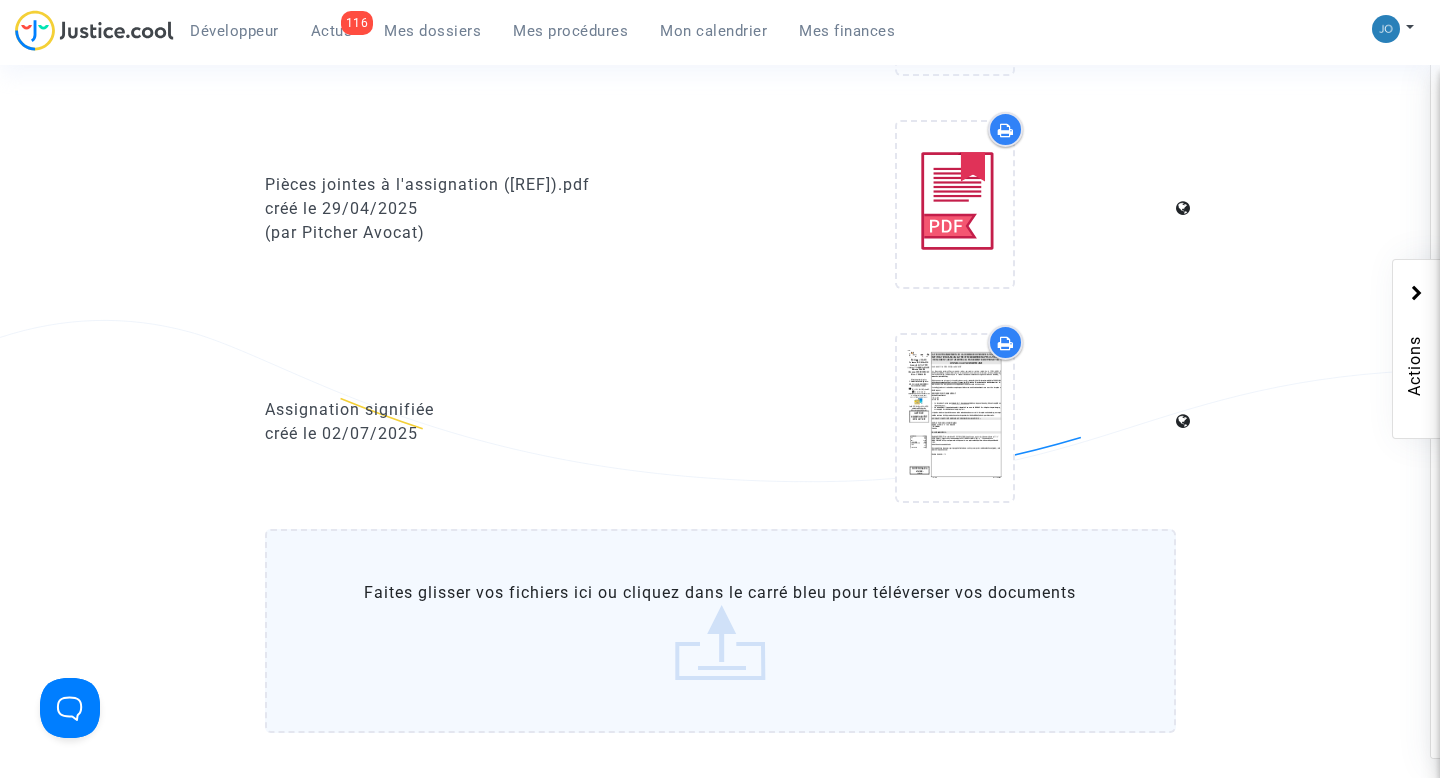 scroll, scrollTop: 1736, scrollLeft: 0, axis: vertical 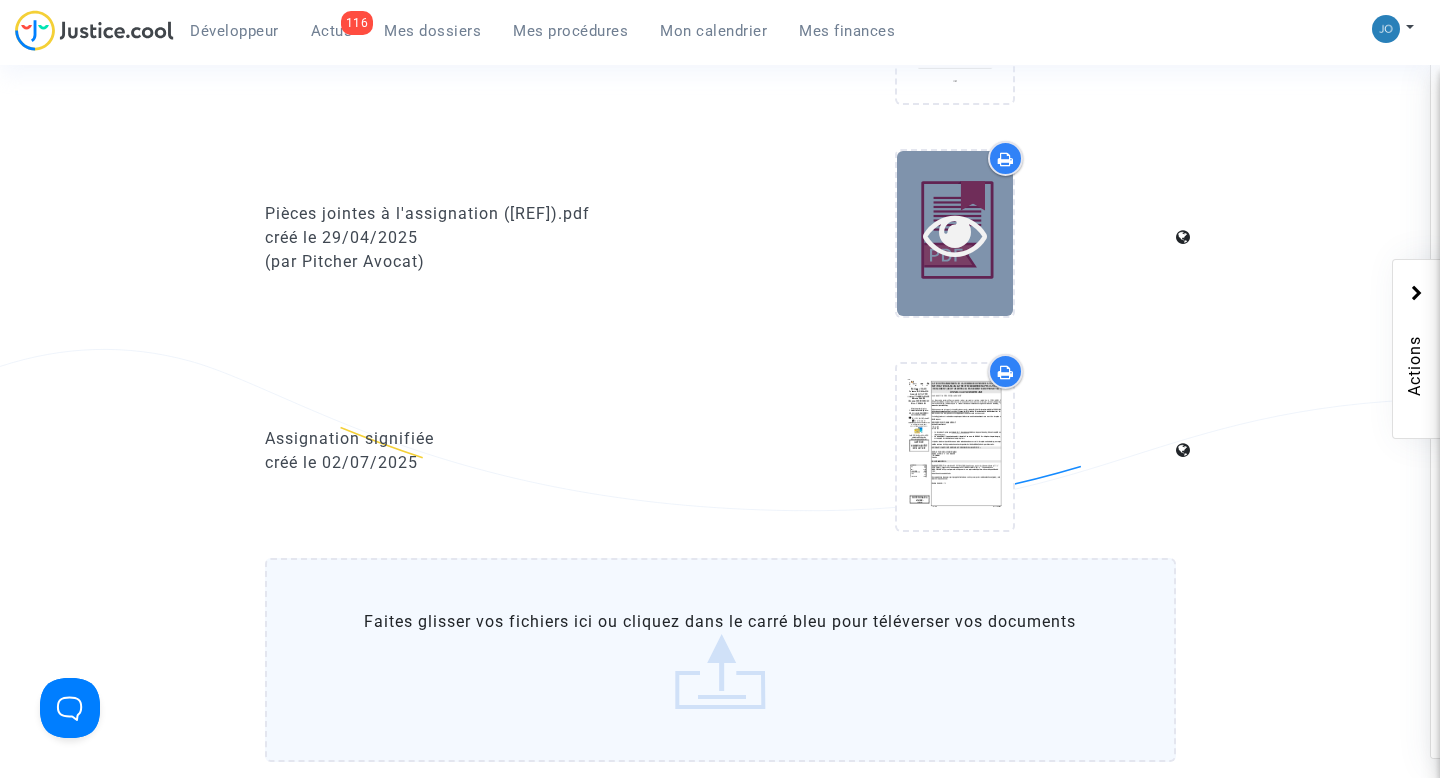 click at bounding box center [955, 234] 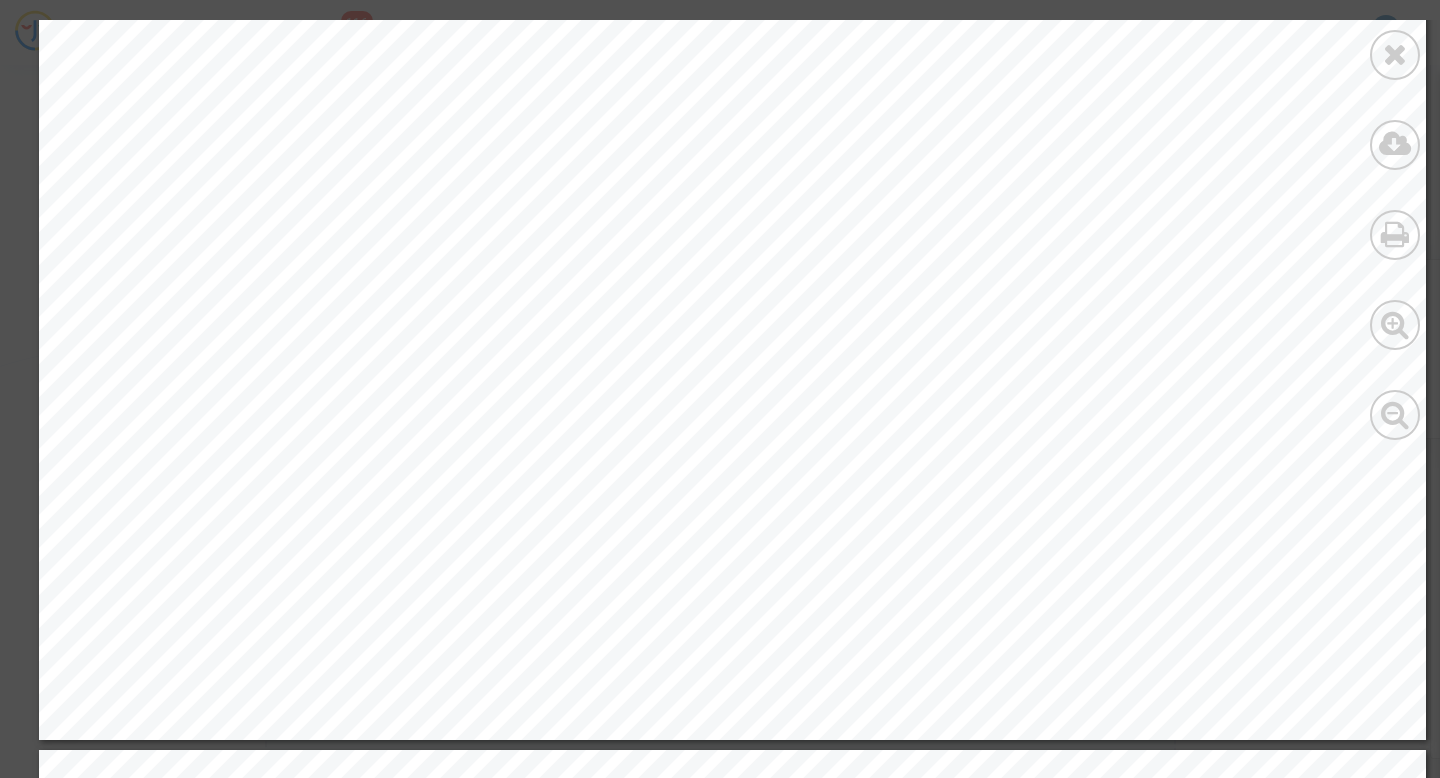scroll, scrollTop: 48172, scrollLeft: 0, axis: vertical 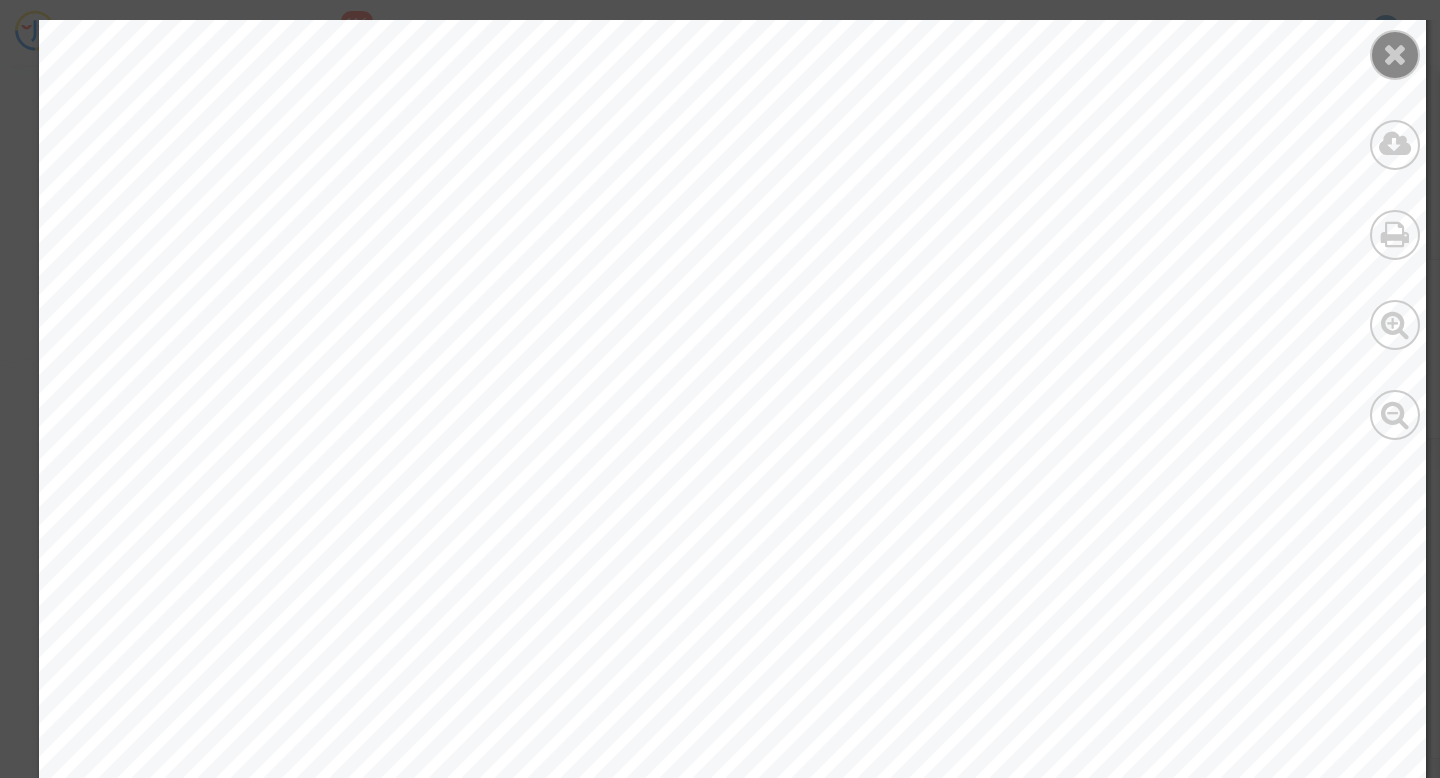 click at bounding box center (1395, 54) 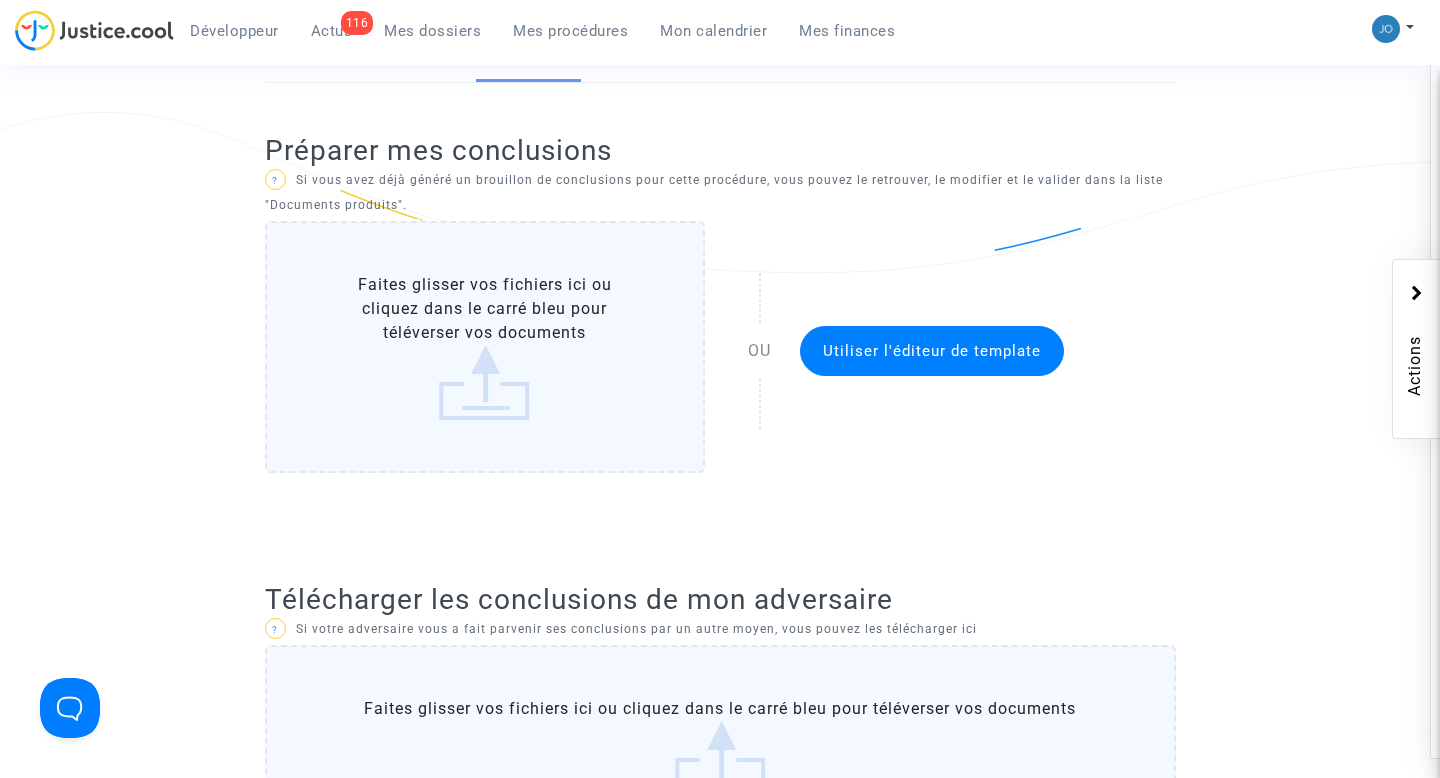 scroll, scrollTop: 0, scrollLeft: 0, axis: both 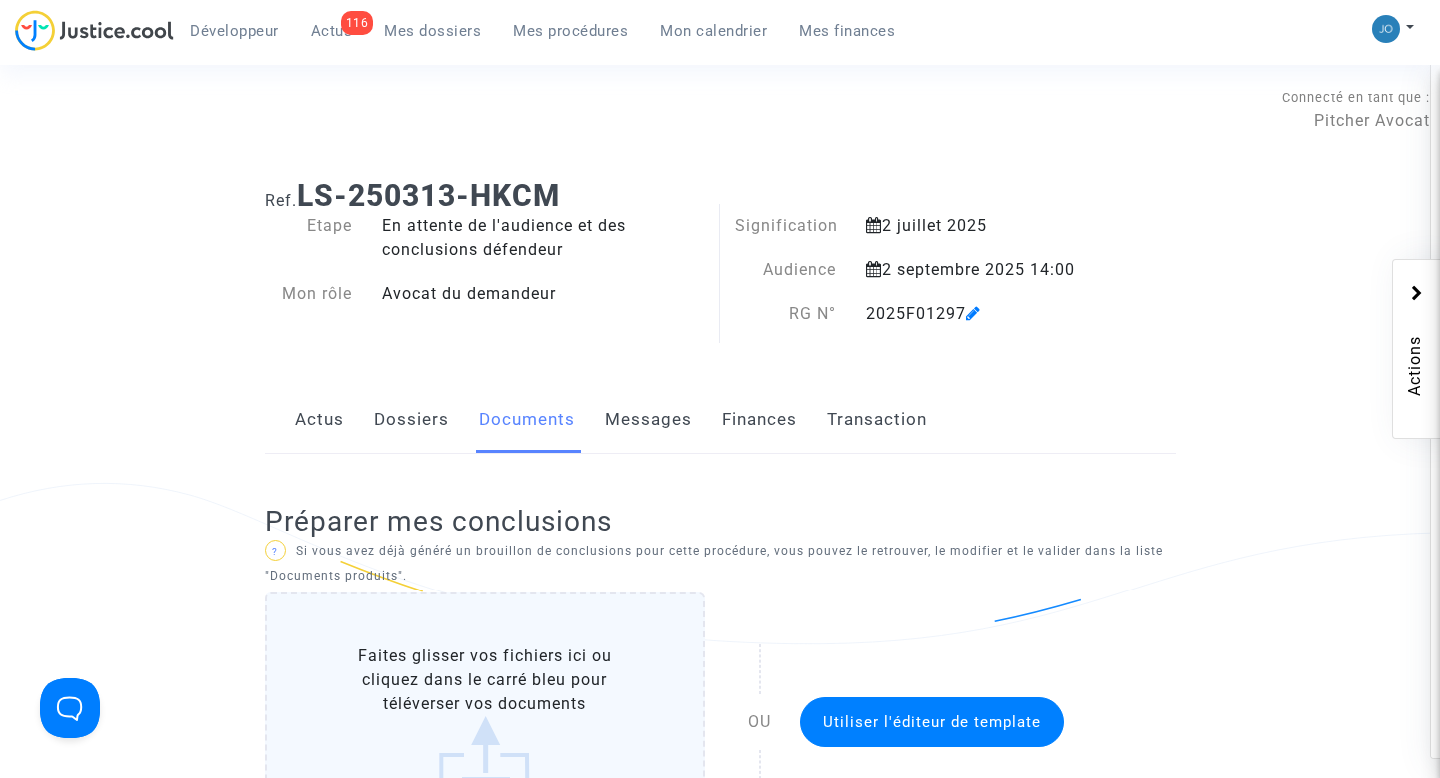 click on "Mes procédures" at bounding box center [570, 31] 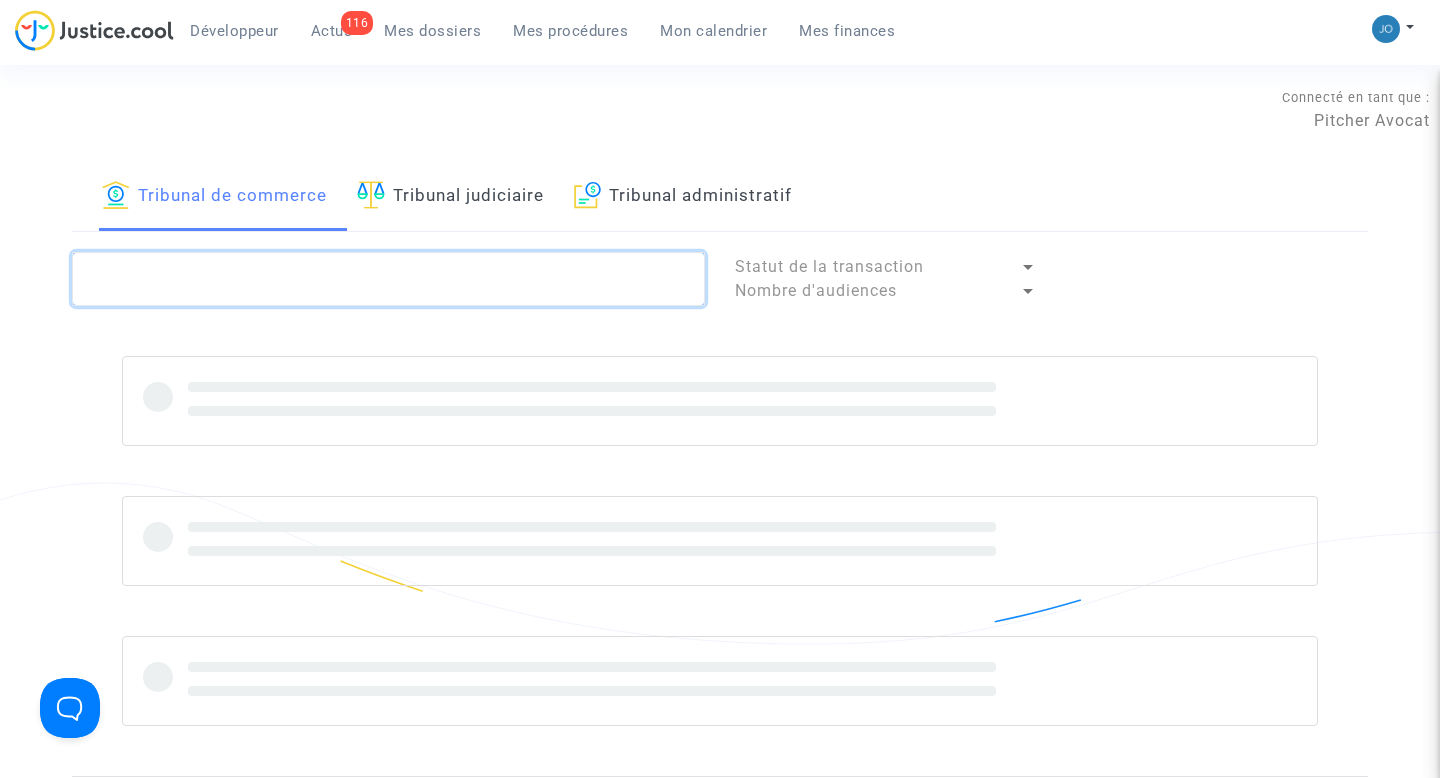 click 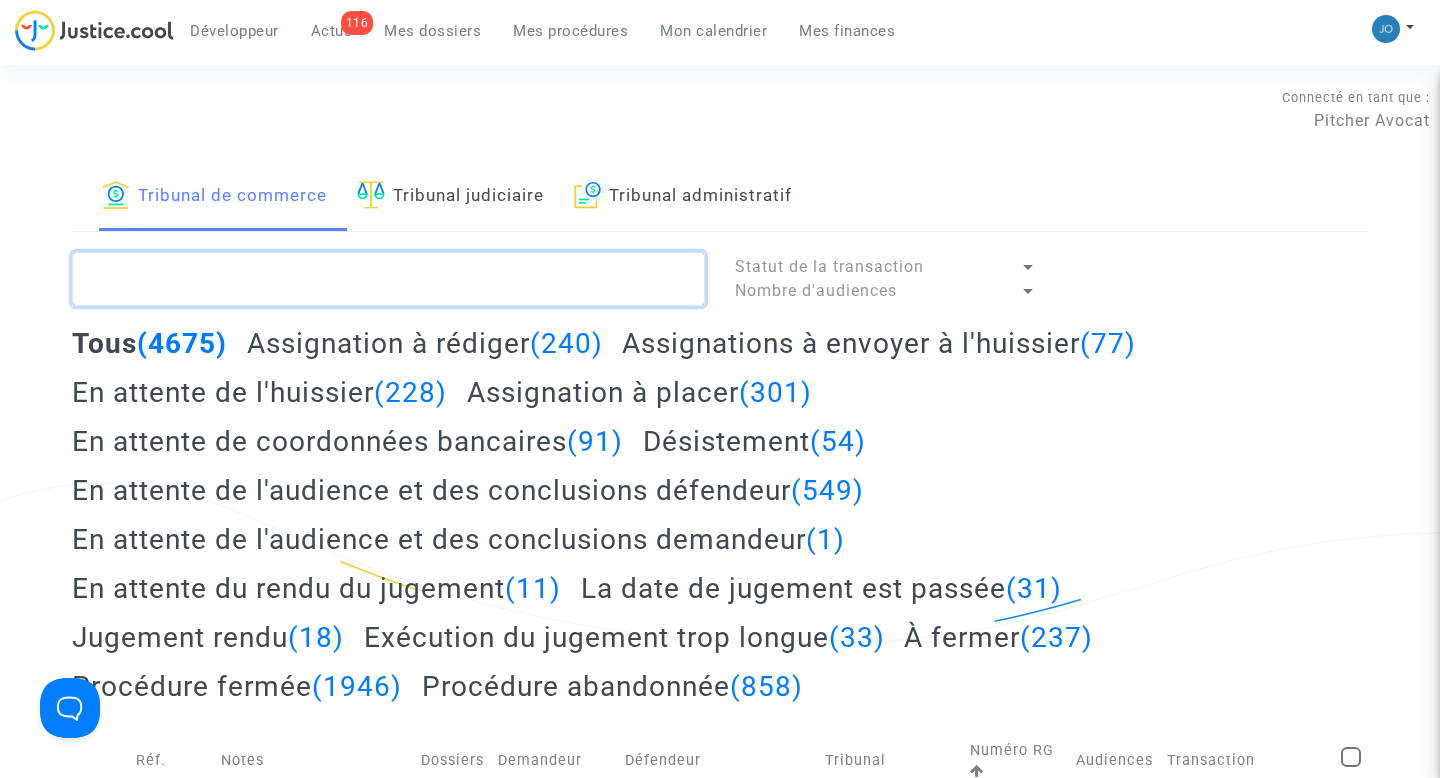 paste on "[CODE]" 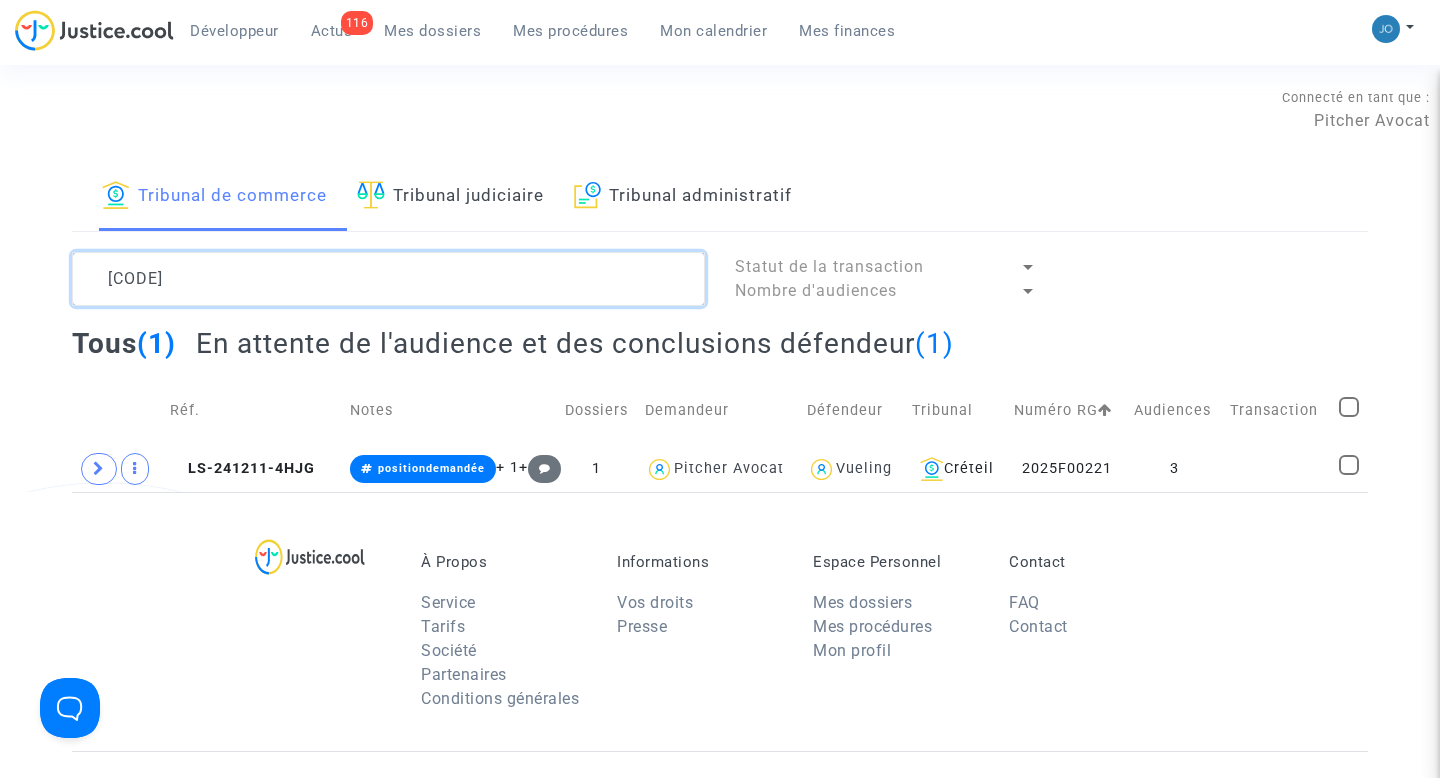 type on "[CODE]" 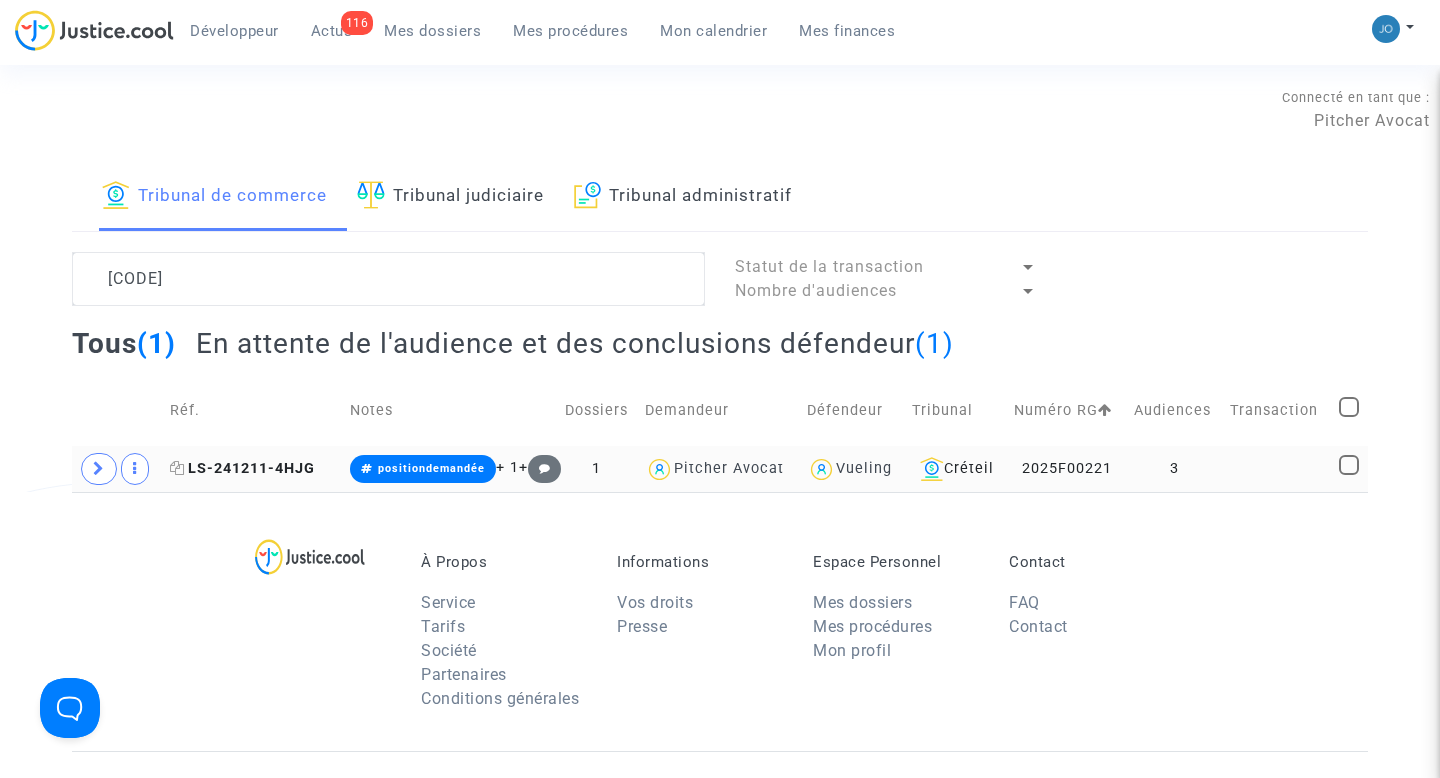 click on "LS-241211-4HJG" 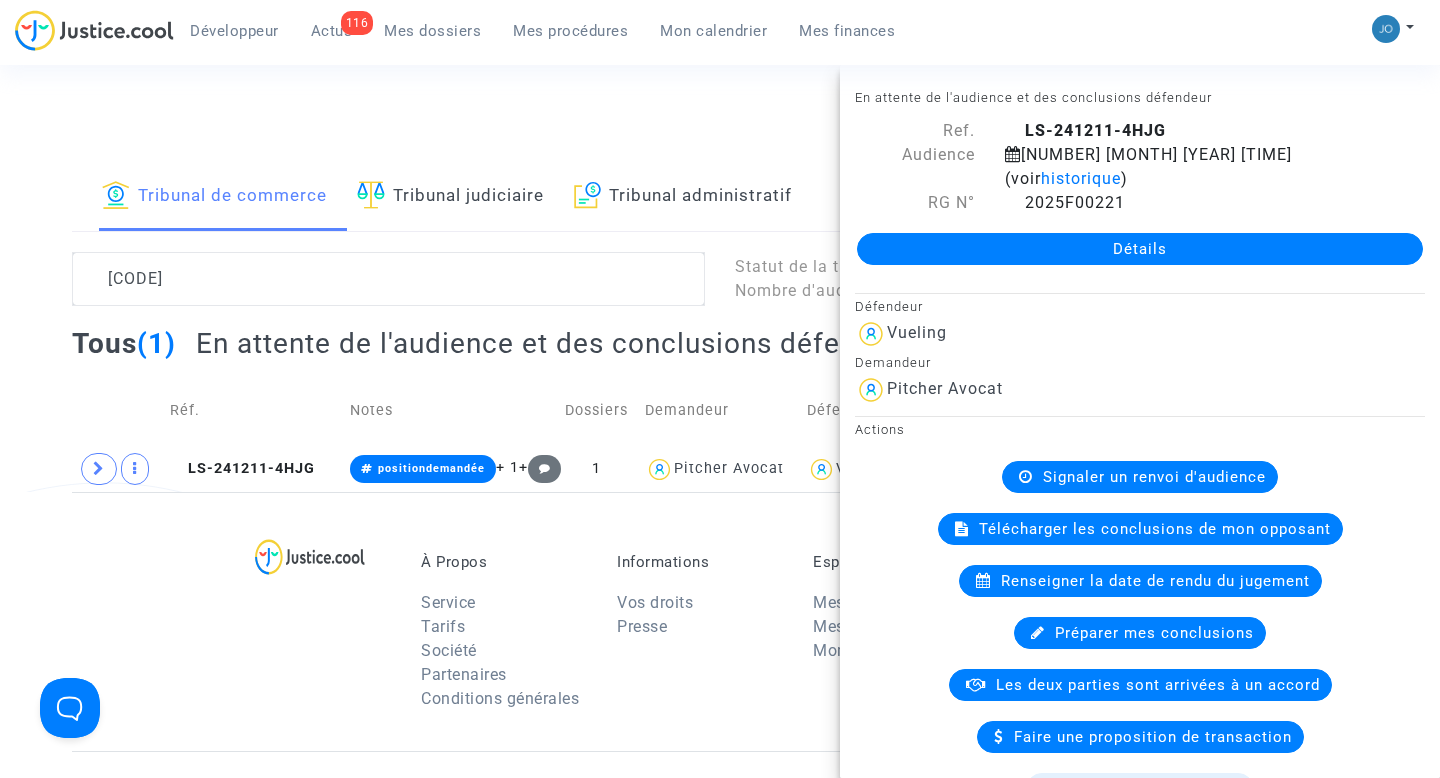 click on "Détails" 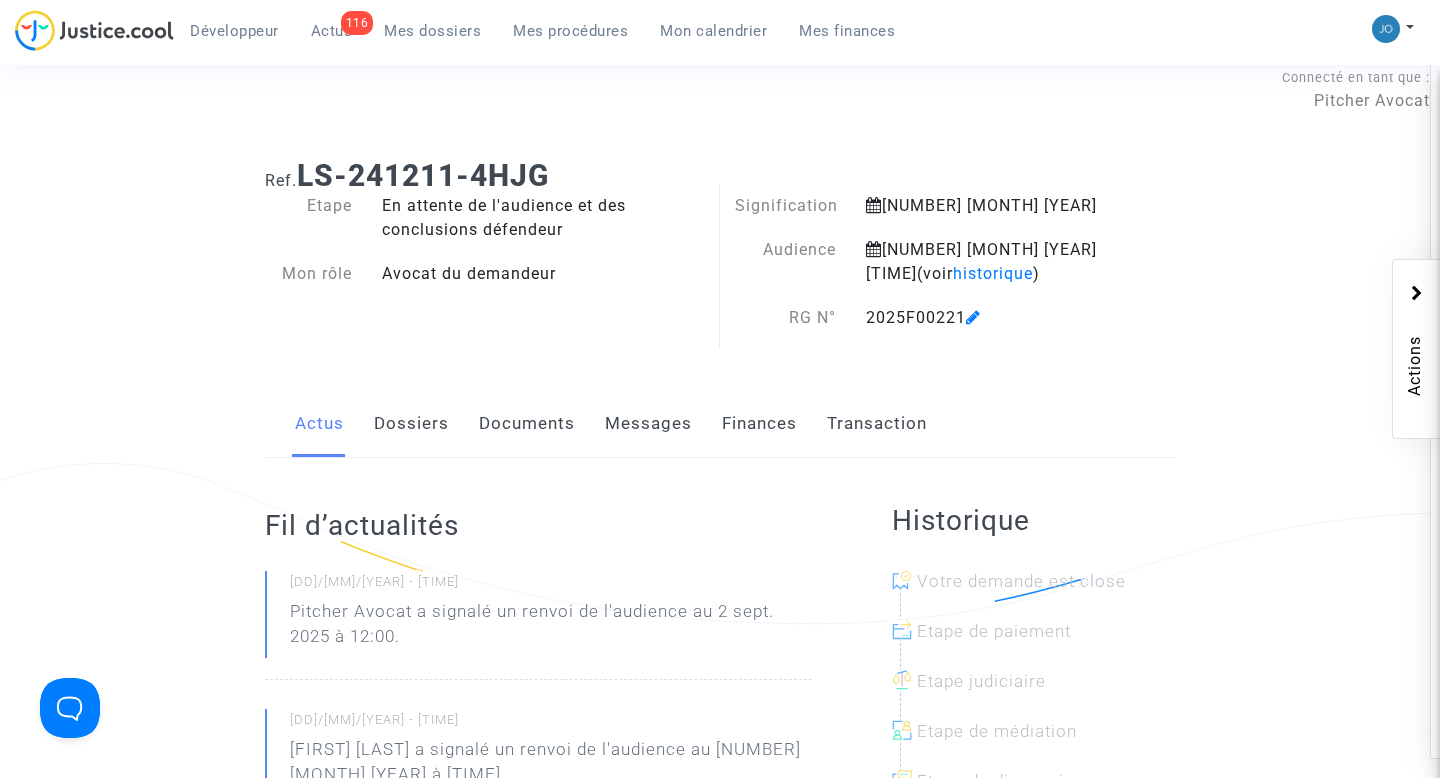 scroll, scrollTop: 42, scrollLeft: 0, axis: vertical 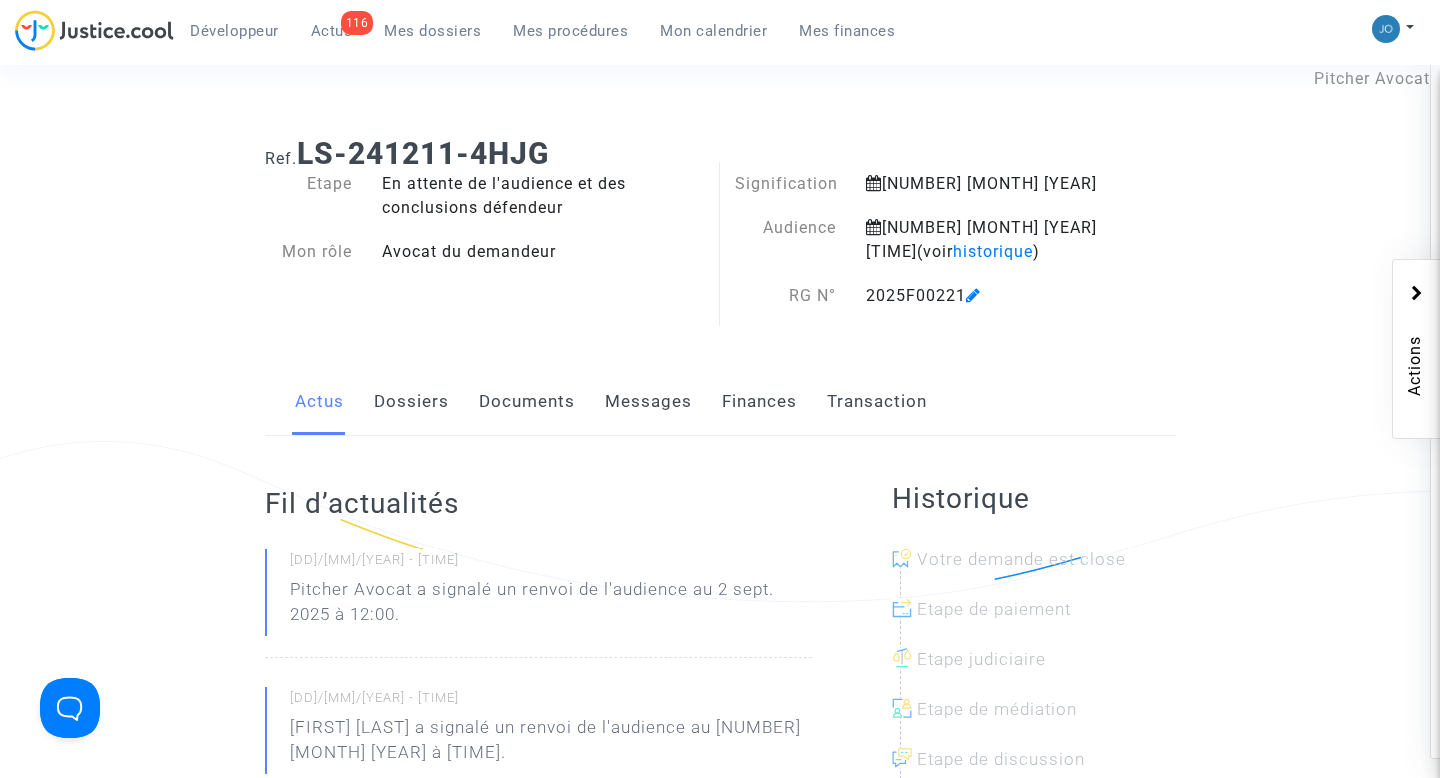 click on "Dossiers" 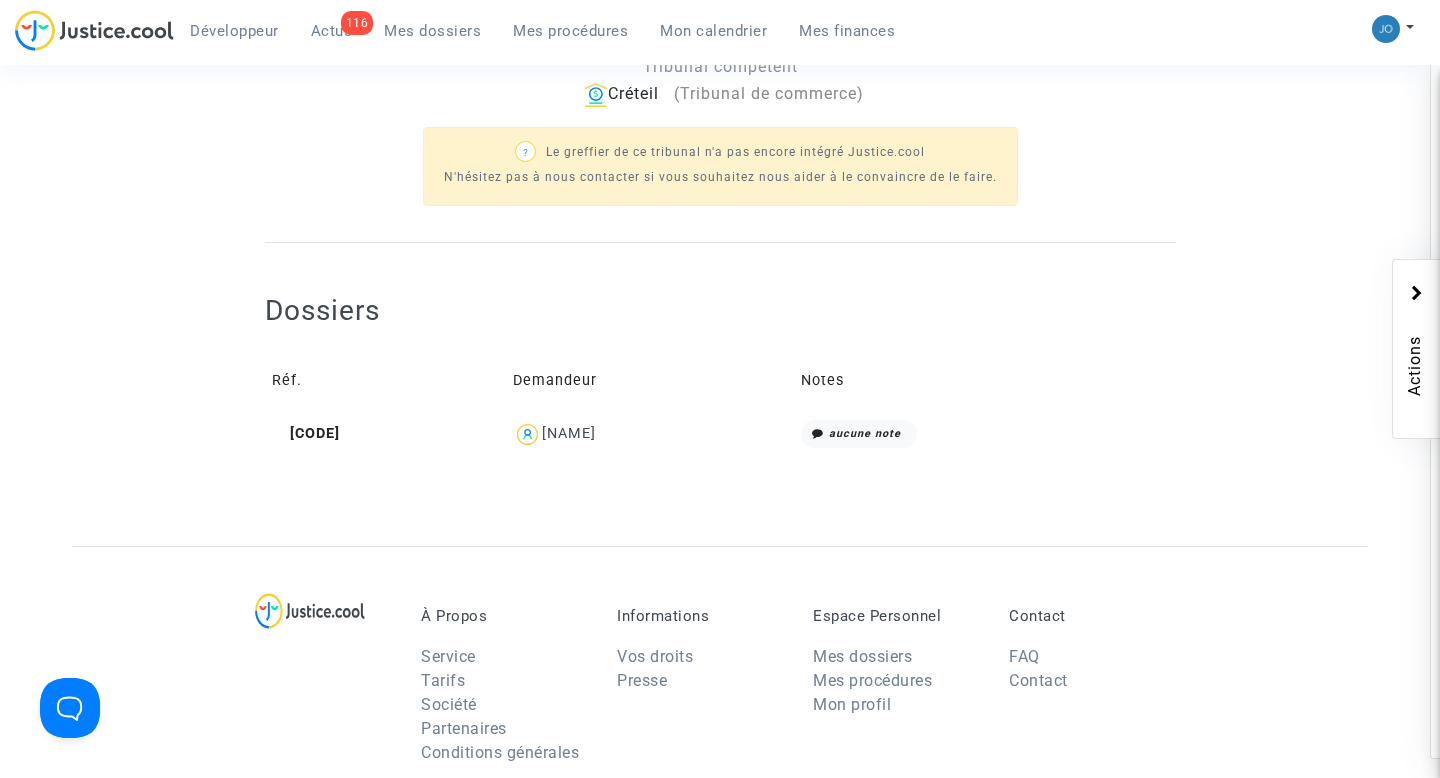 scroll, scrollTop: 678, scrollLeft: 0, axis: vertical 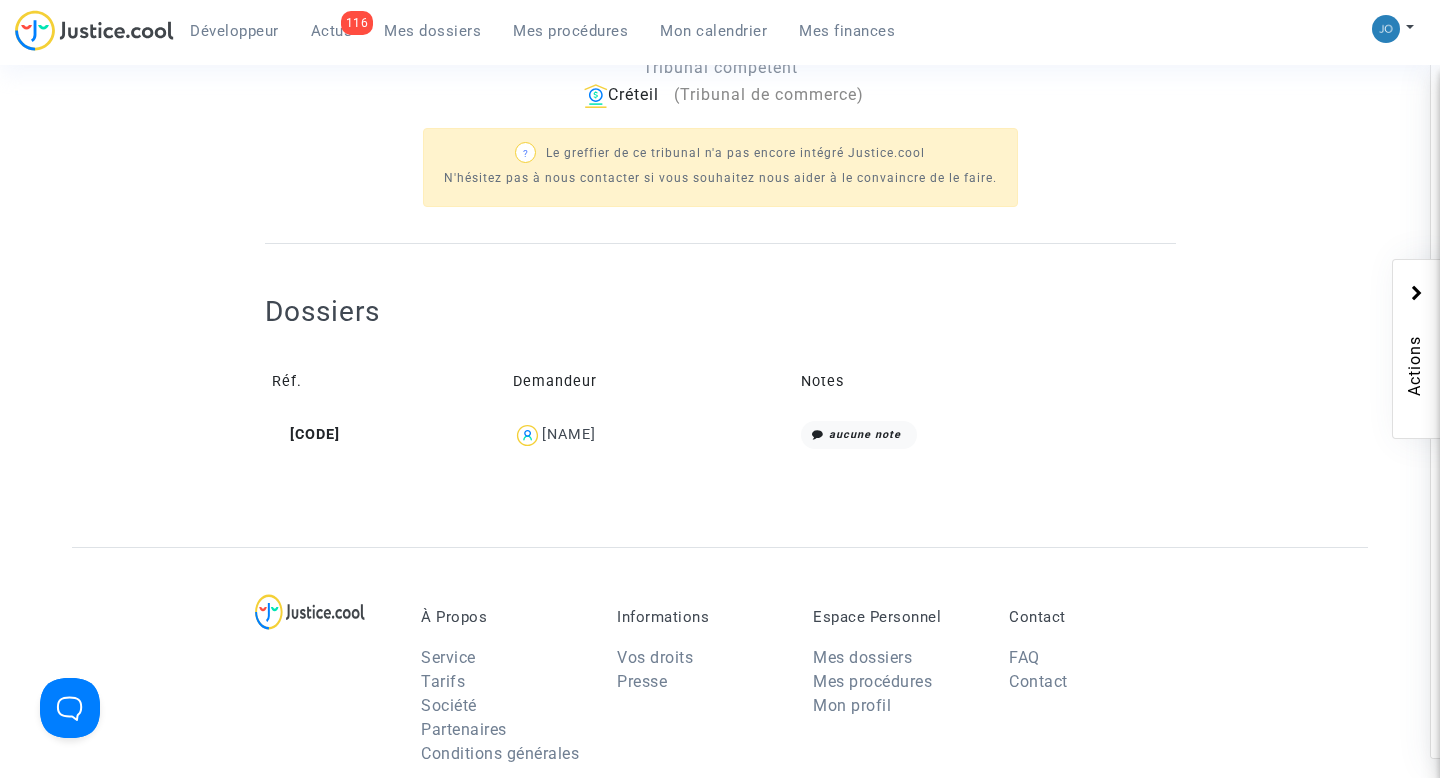 click on "[NAME]" 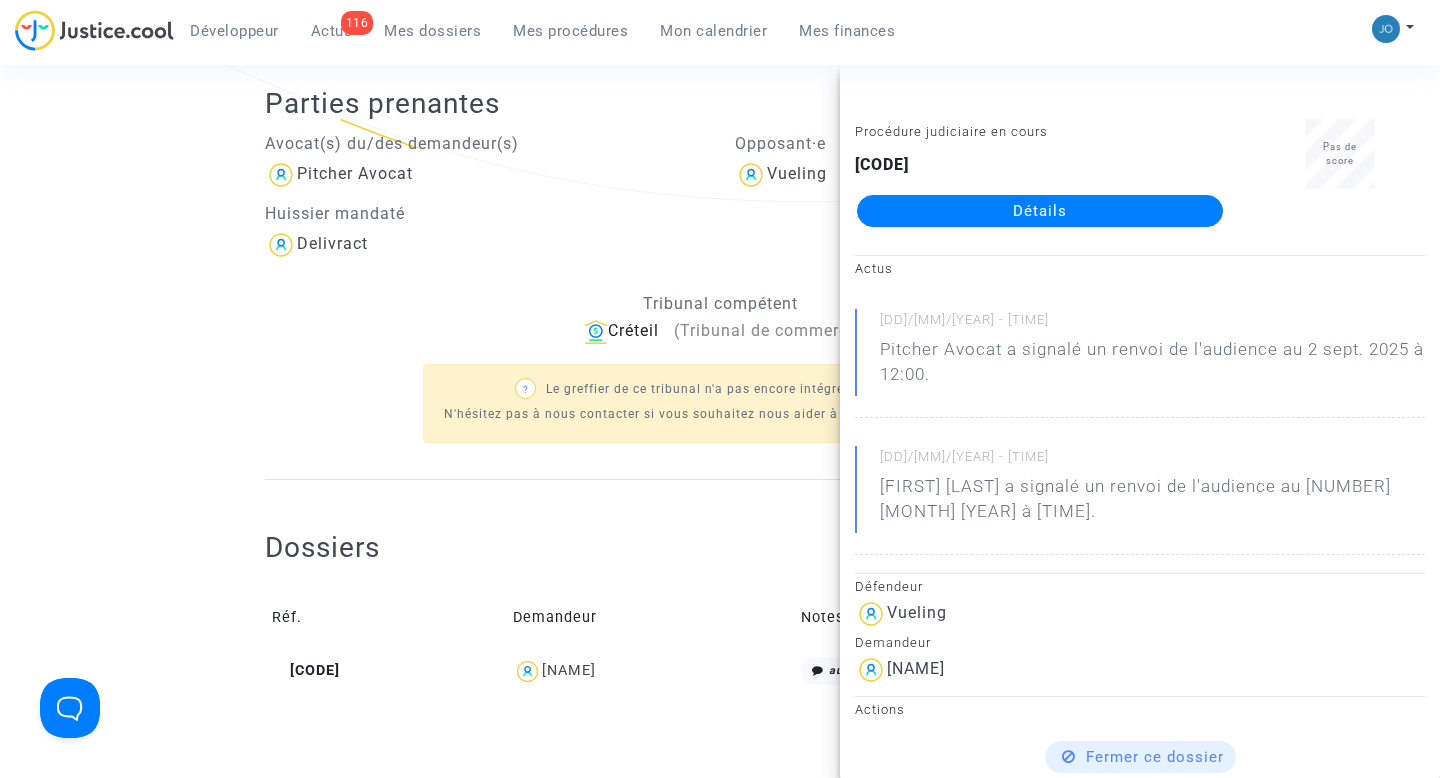 click on "Avocat(s) du/des demandeur(s)" 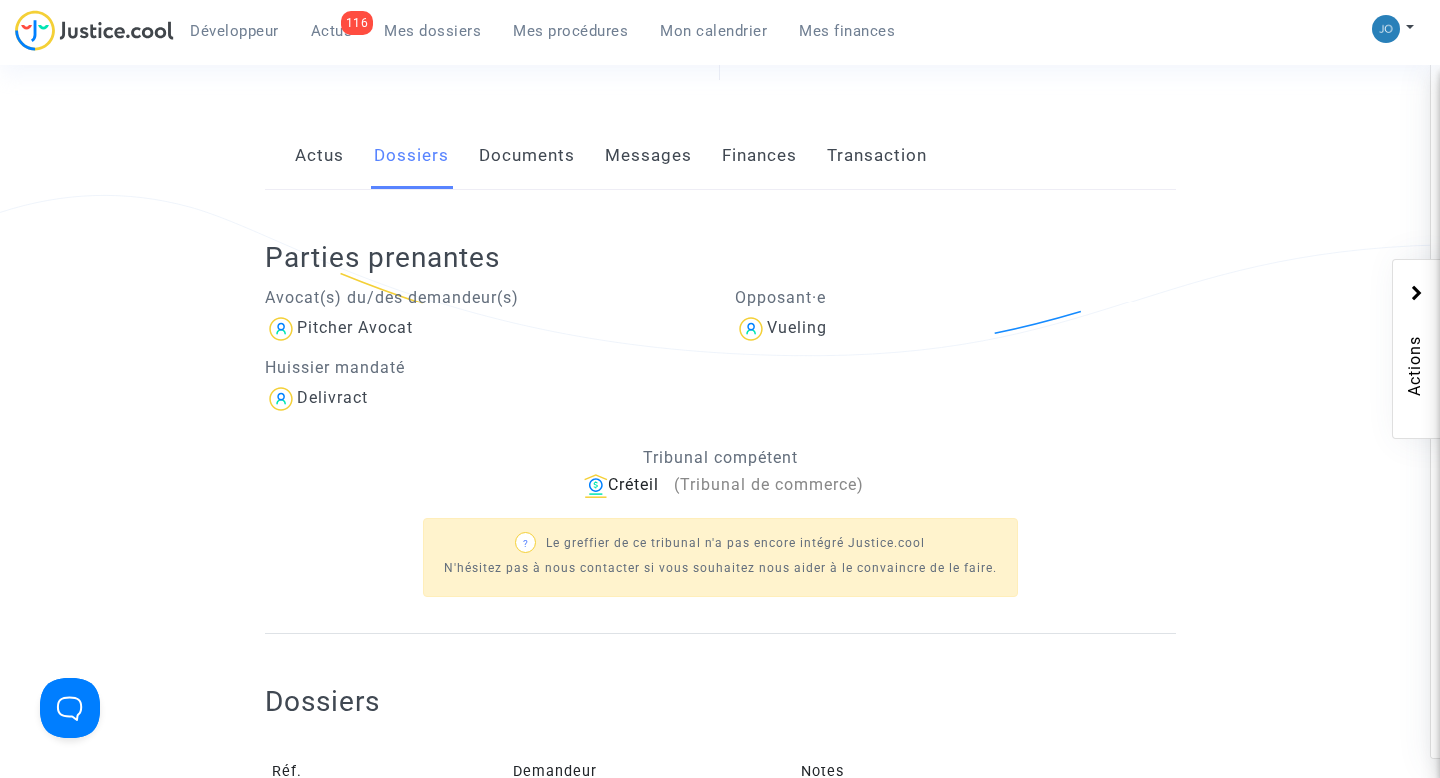 scroll, scrollTop: 284, scrollLeft: 0, axis: vertical 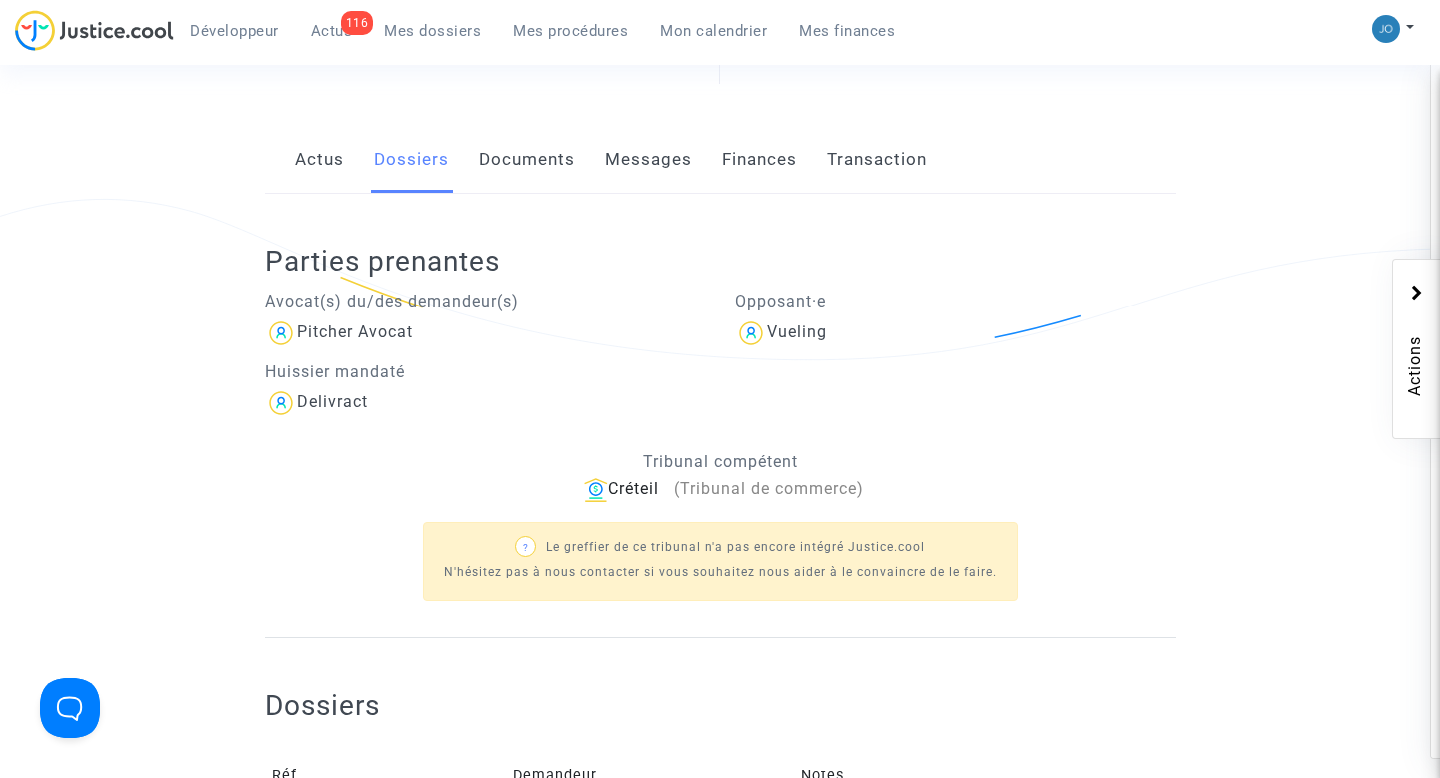 click on "Messages" 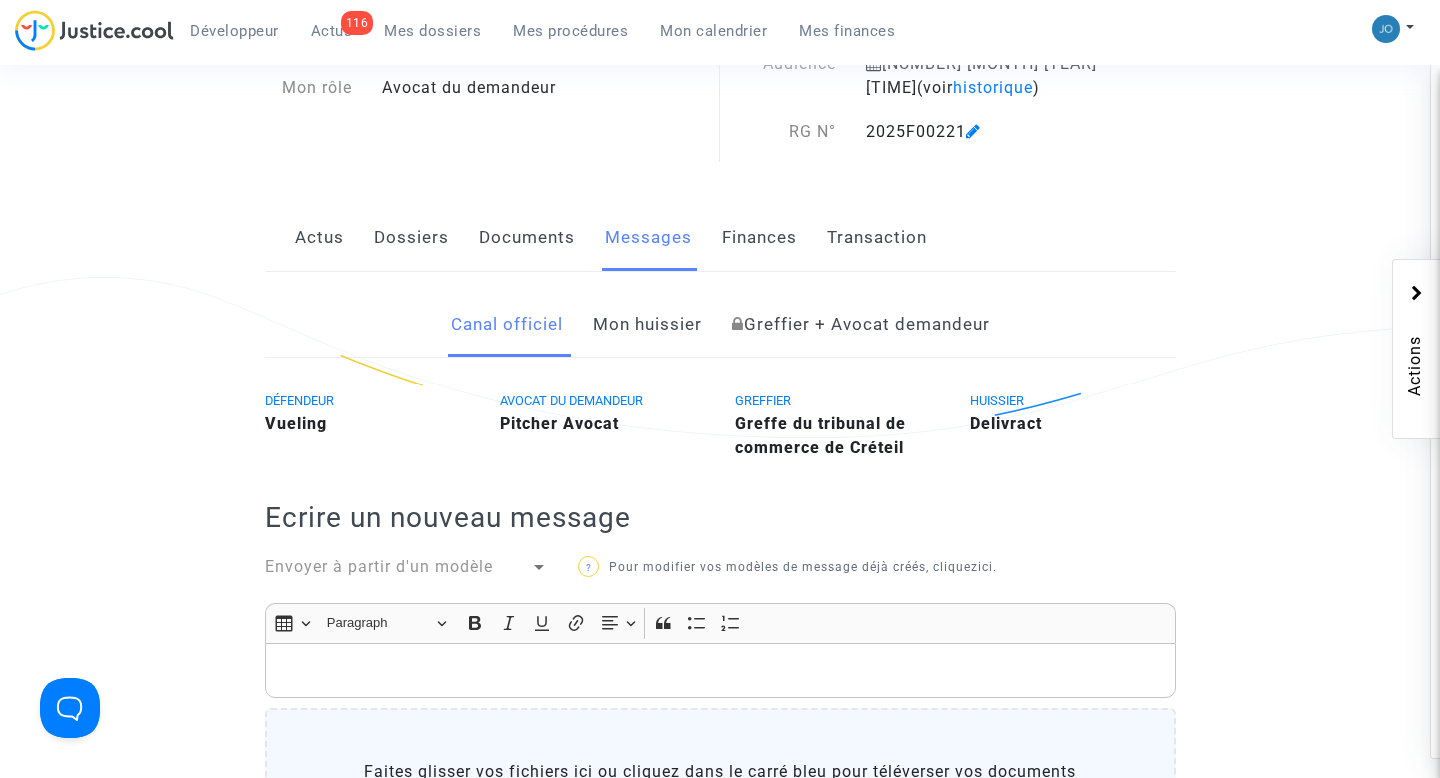 scroll, scrollTop: 152, scrollLeft: 0, axis: vertical 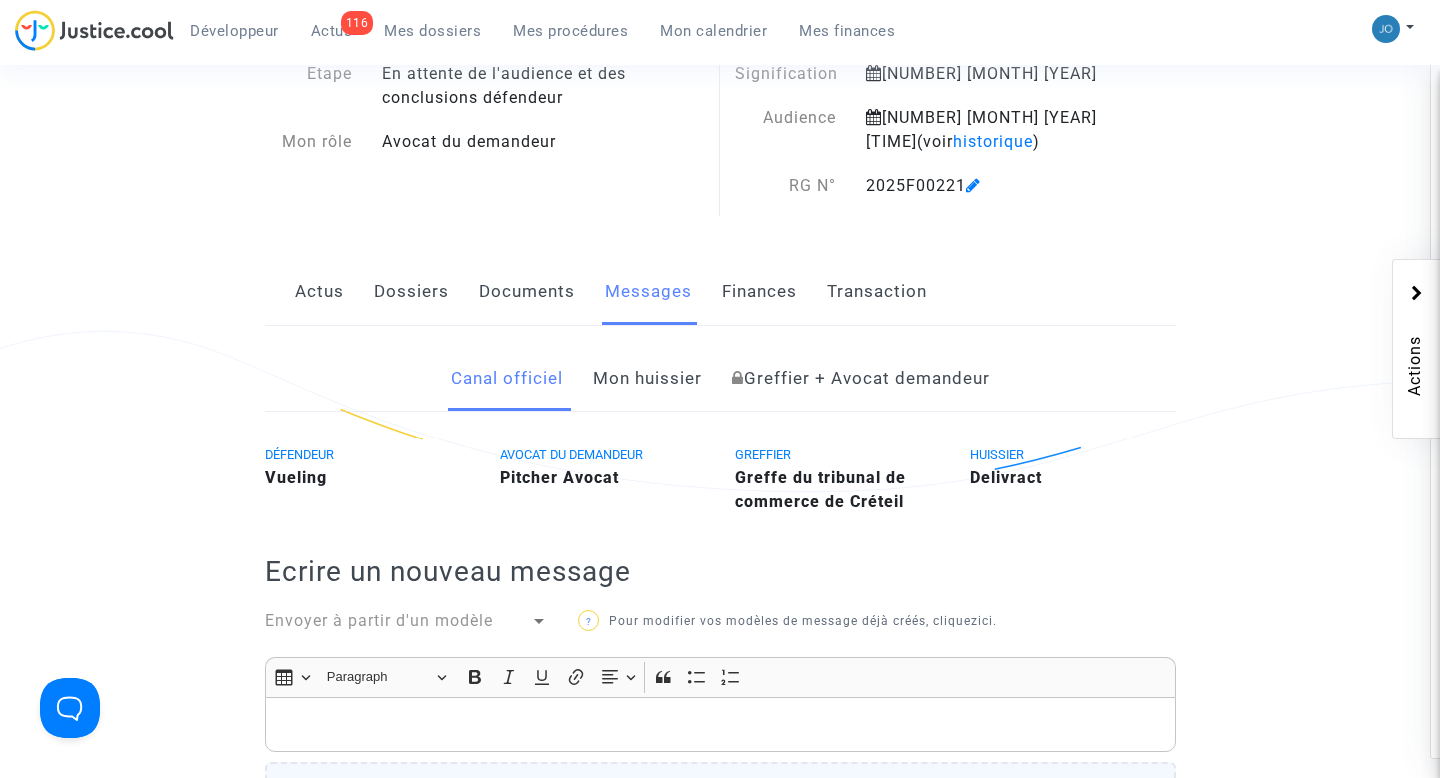 click on "Dossiers" 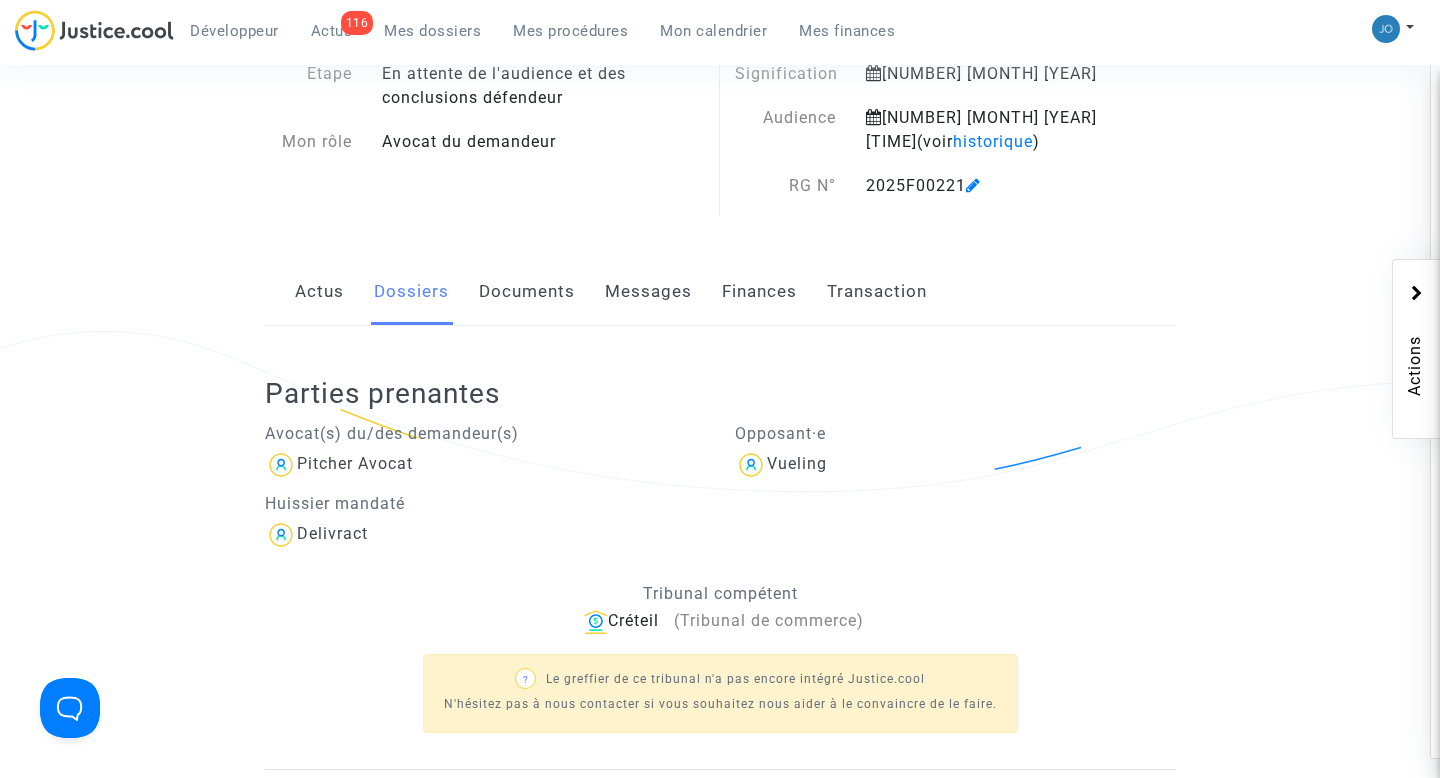 scroll, scrollTop: 0, scrollLeft: 0, axis: both 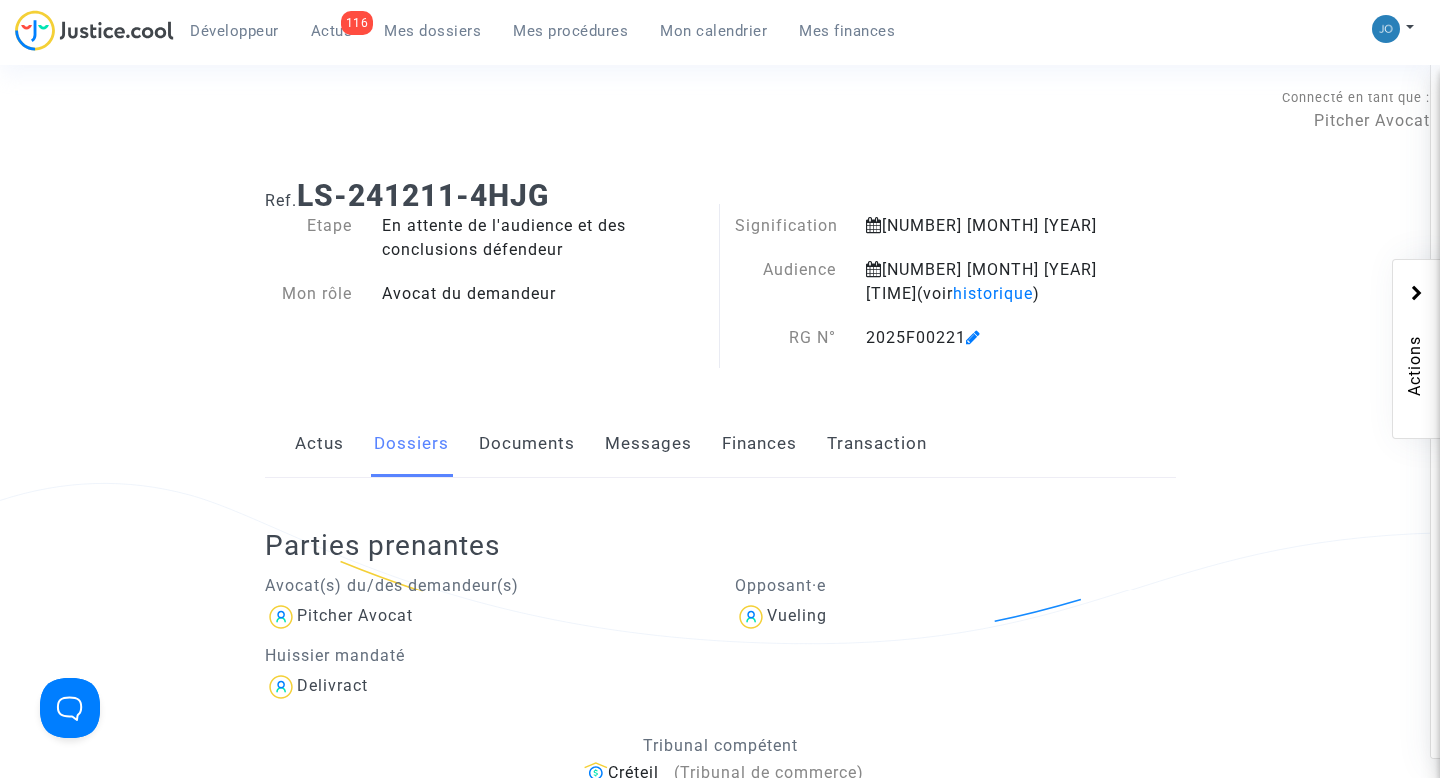 click on "Documents" 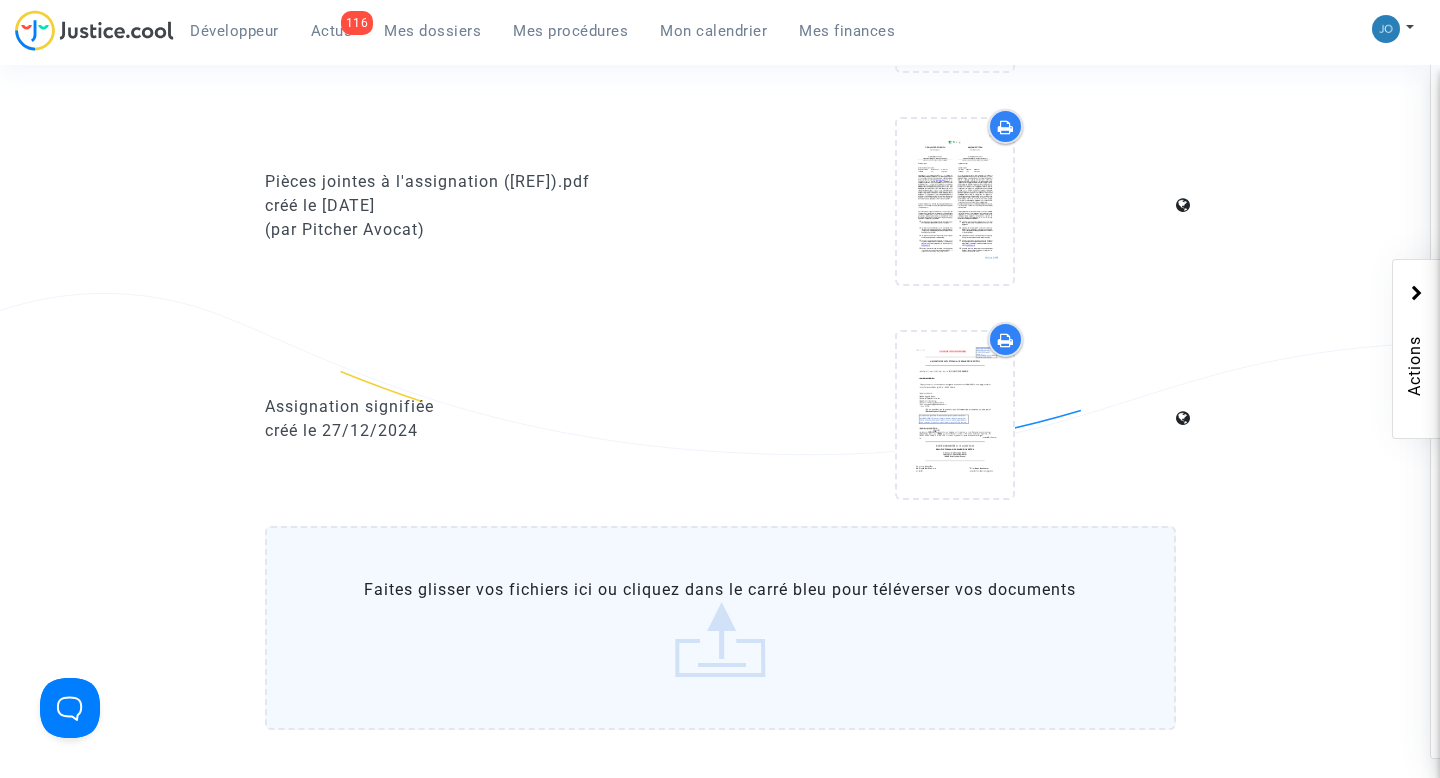 scroll, scrollTop: 1791, scrollLeft: 0, axis: vertical 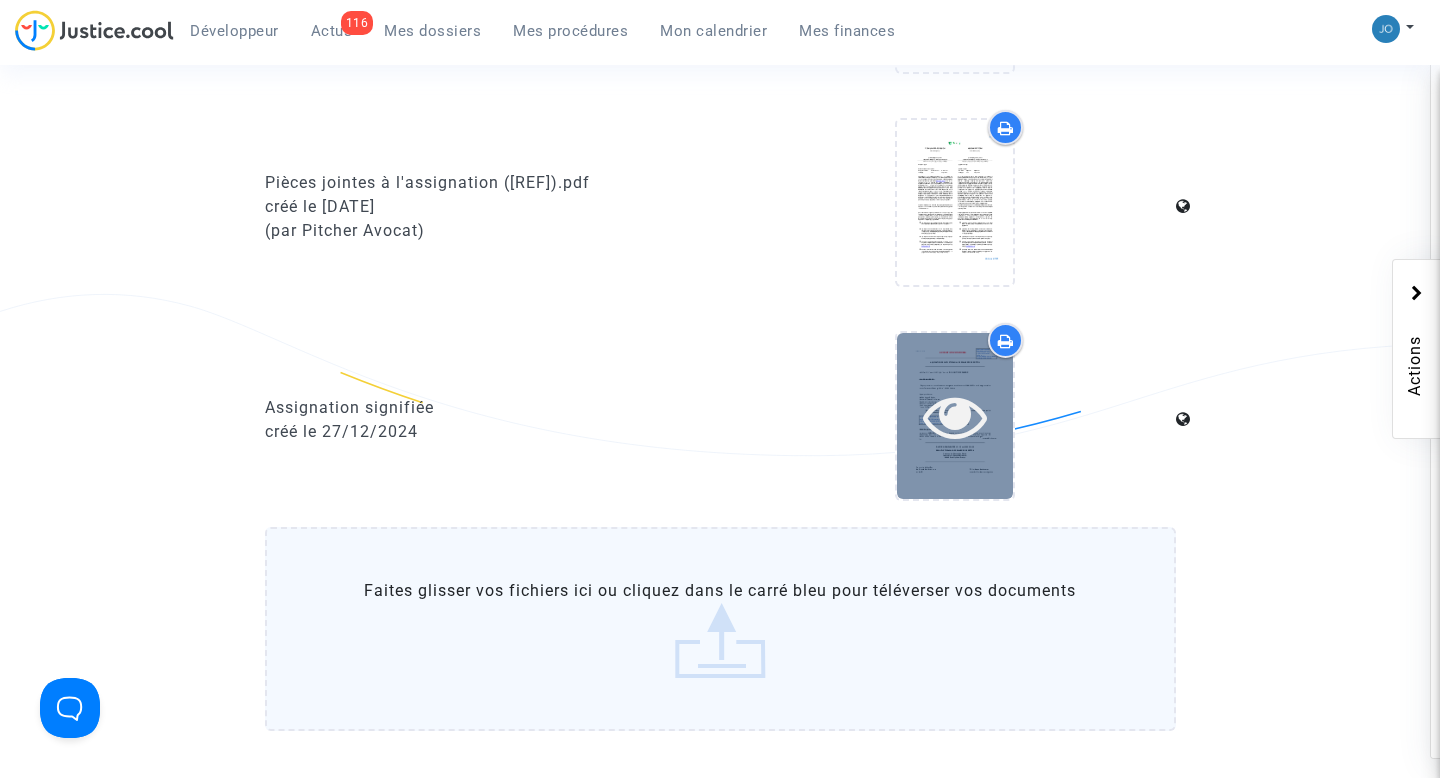 click at bounding box center (955, 415) 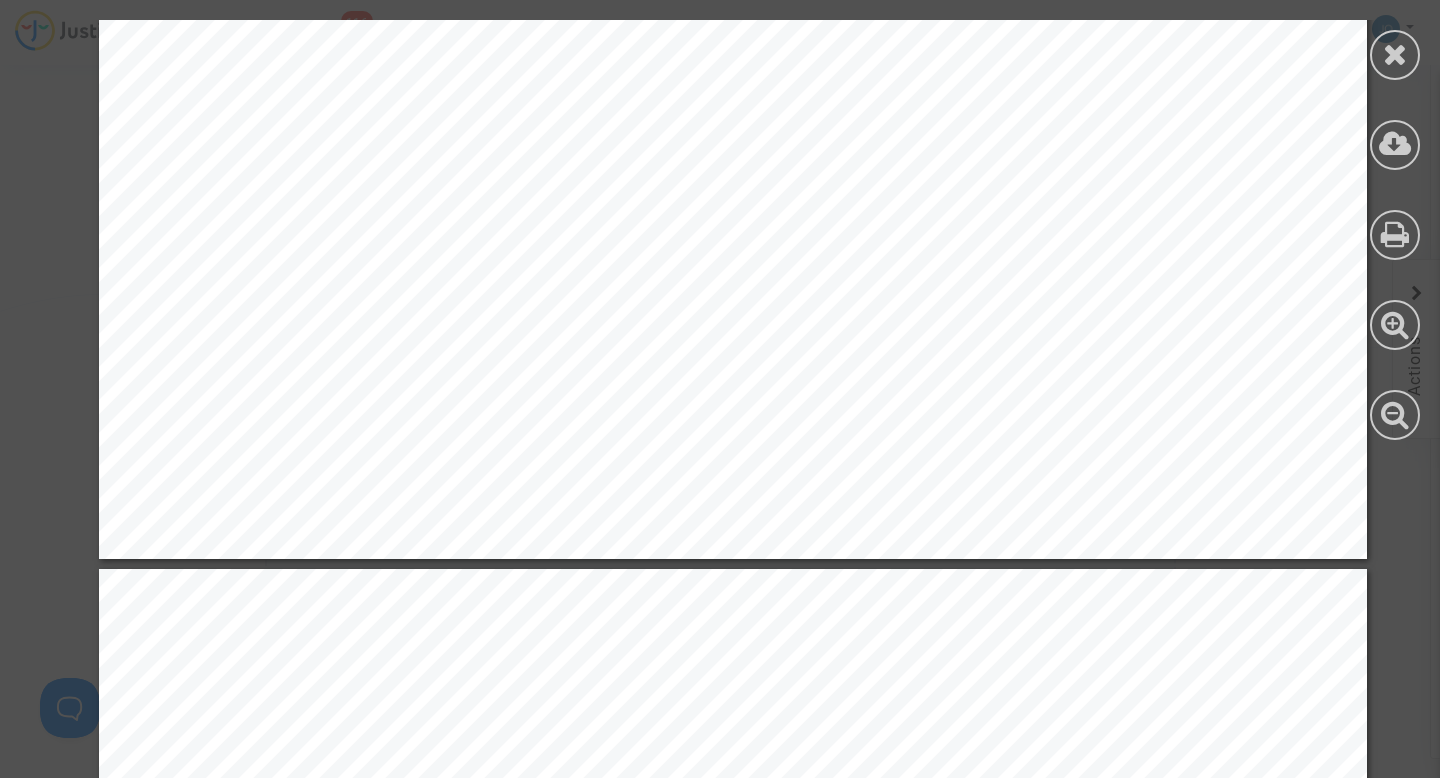 scroll, scrollTop: 1255, scrollLeft: 0, axis: vertical 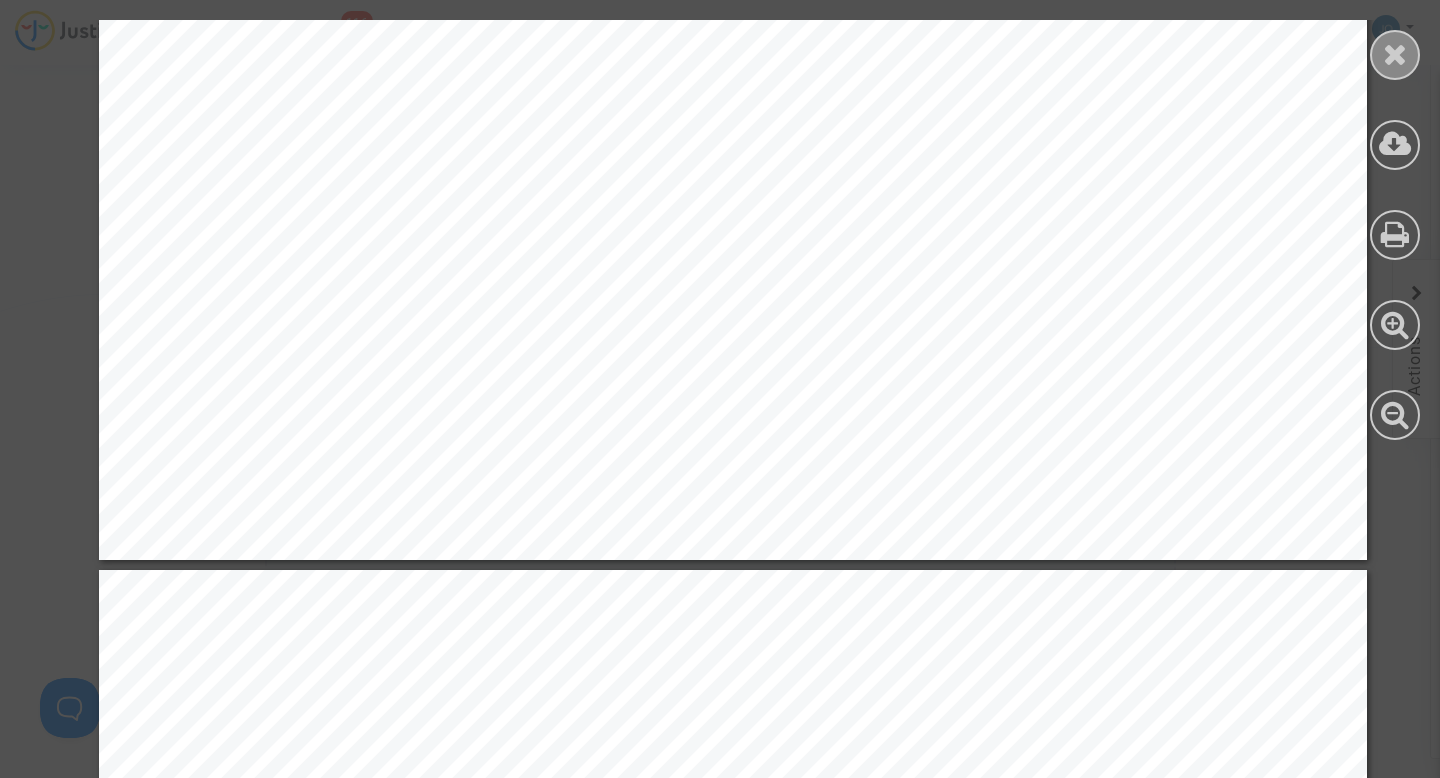 click at bounding box center [1395, 55] 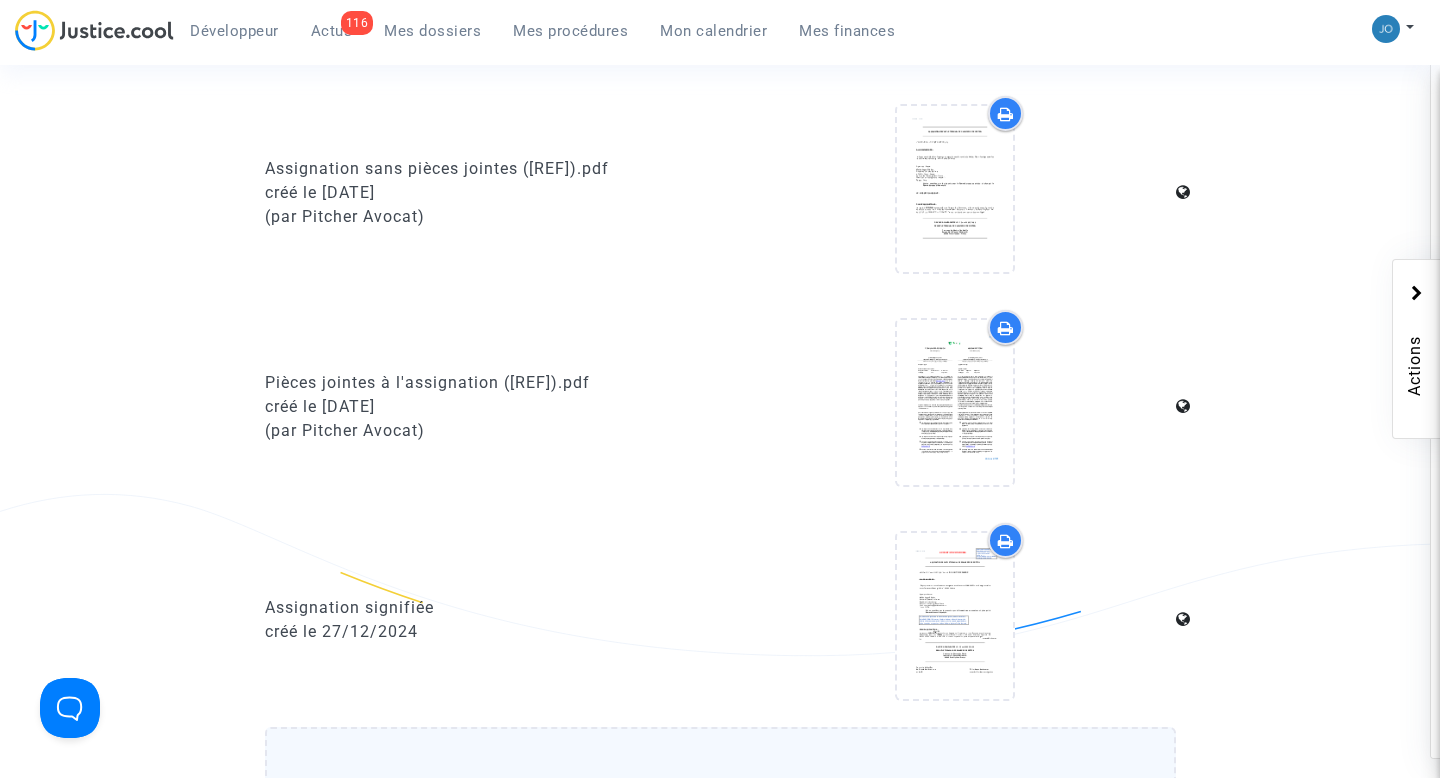 scroll, scrollTop: 1589, scrollLeft: 0, axis: vertical 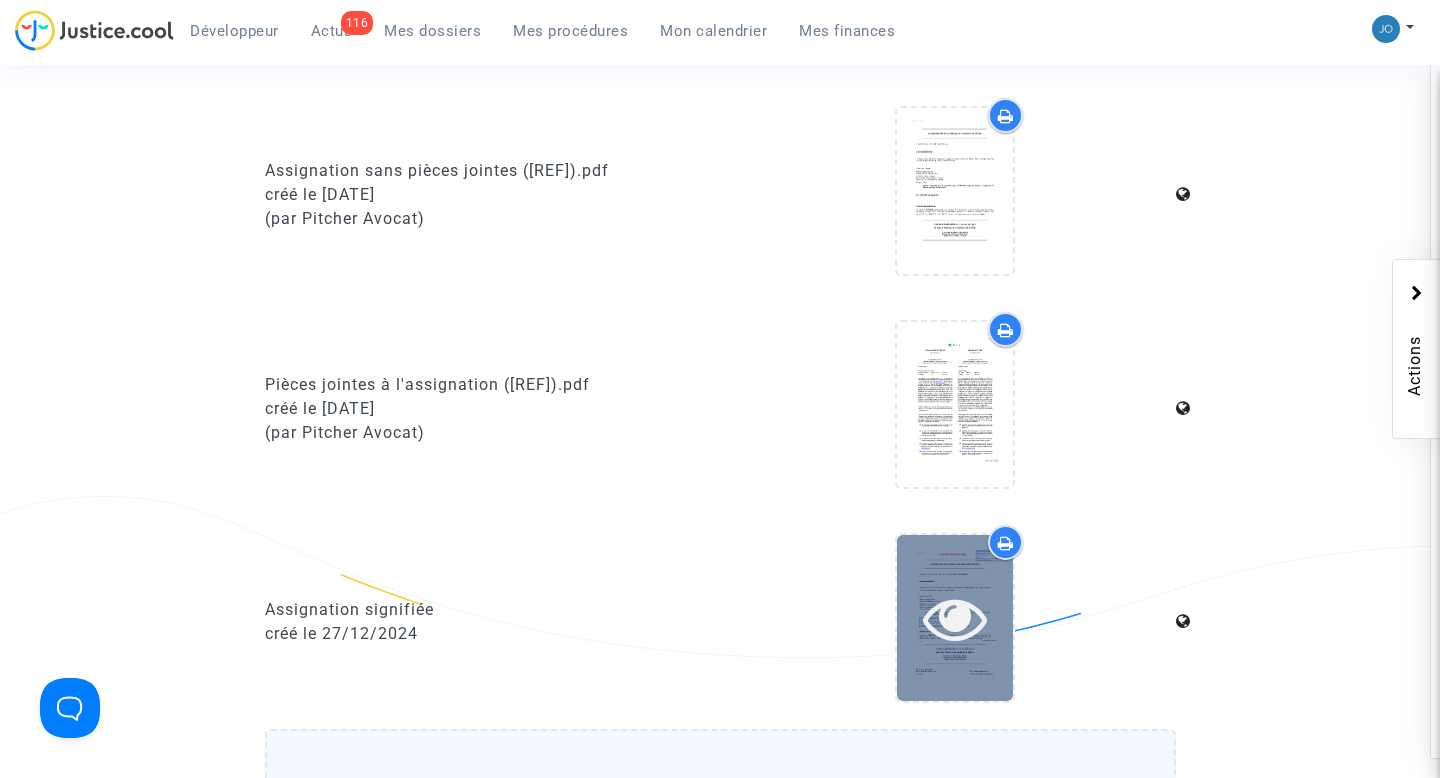 click at bounding box center [955, 618] 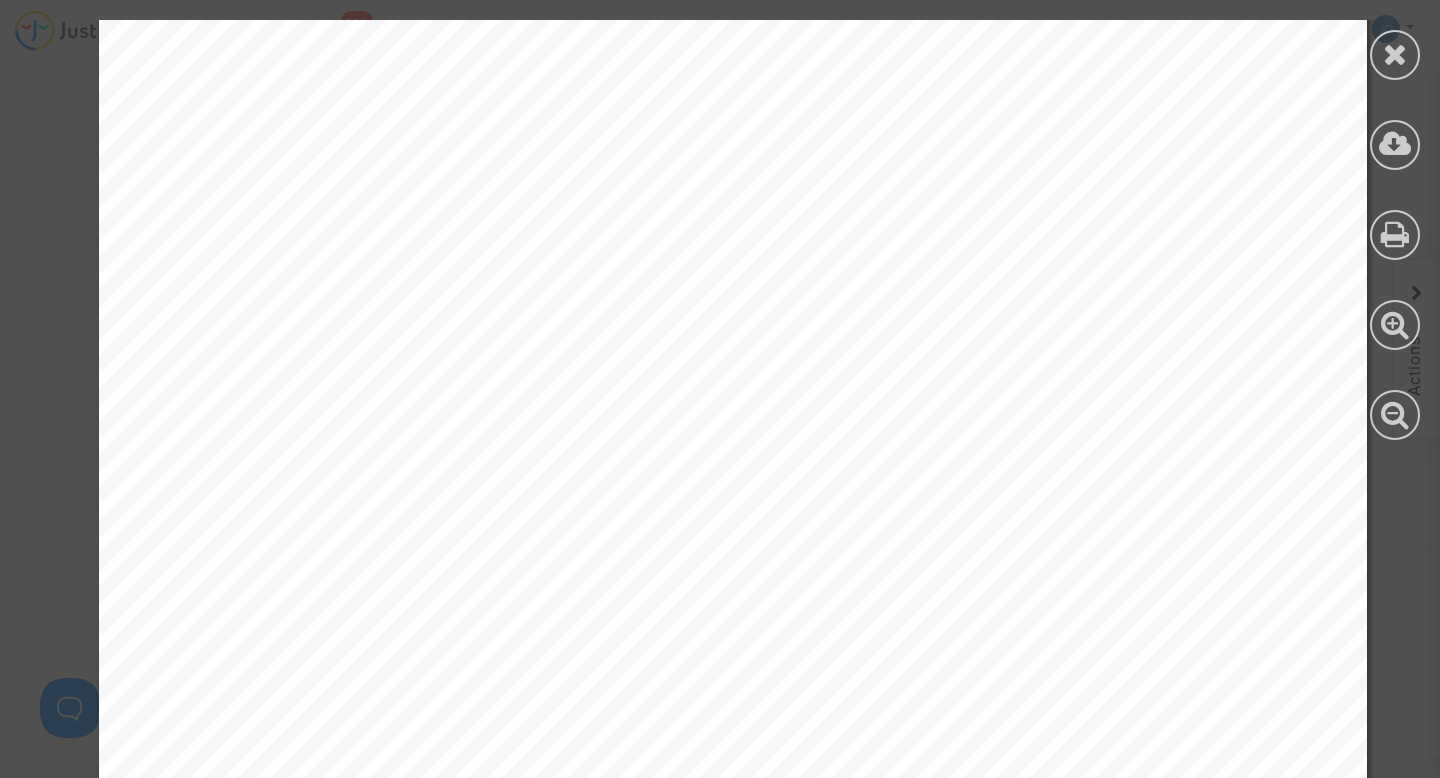 scroll, scrollTop: 6629, scrollLeft: 0, axis: vertical 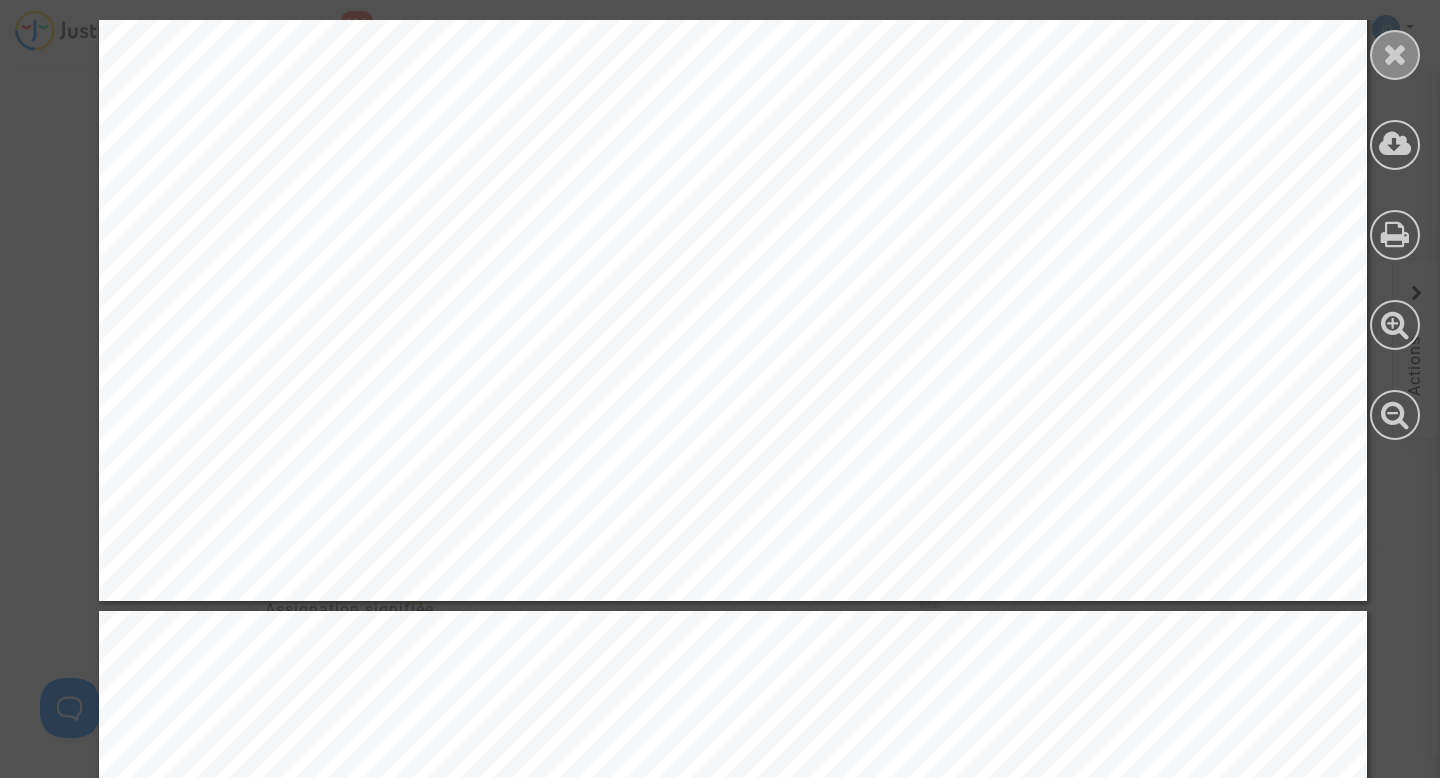 click at bounding box center (1395, 55) 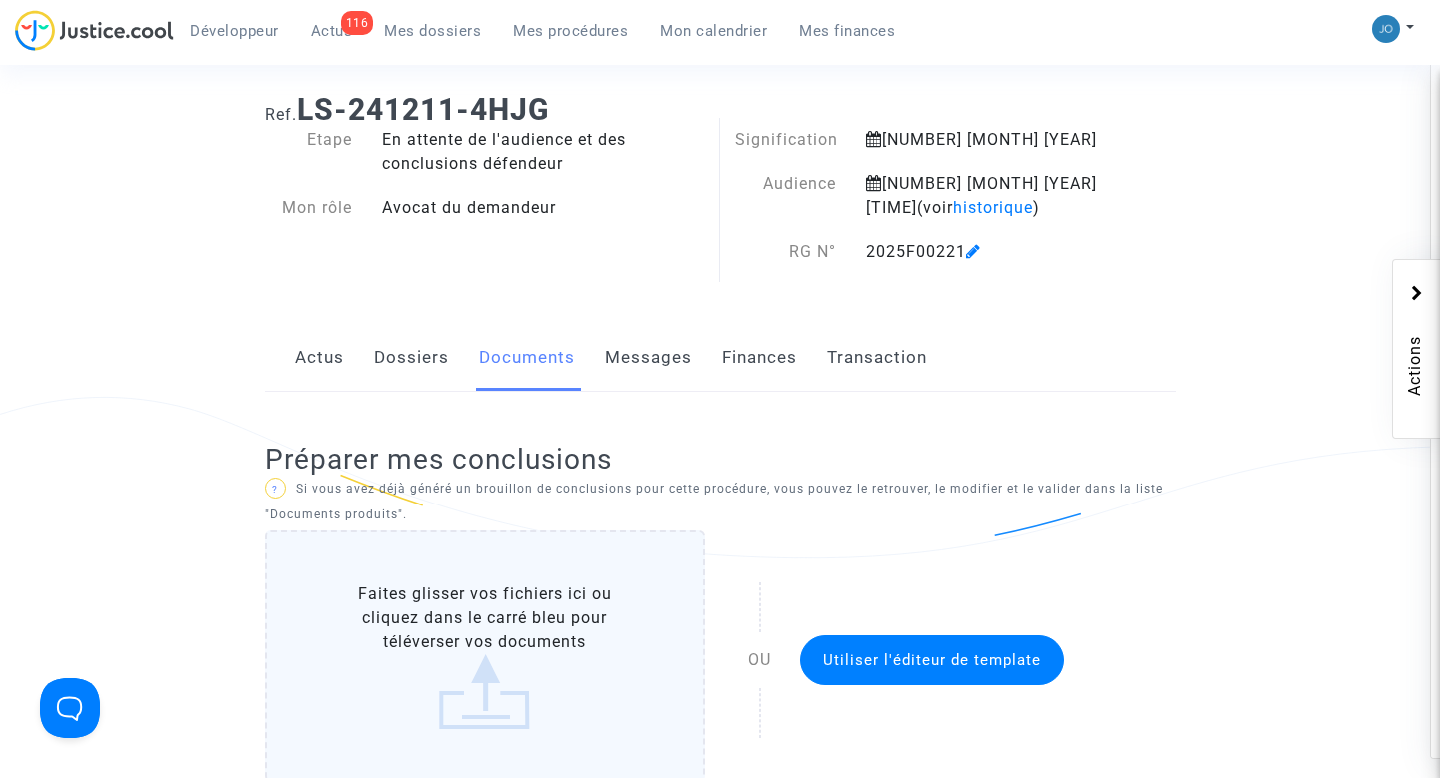 scroll, scrollTop: 85, scrollLeft: 0, axis: vertical 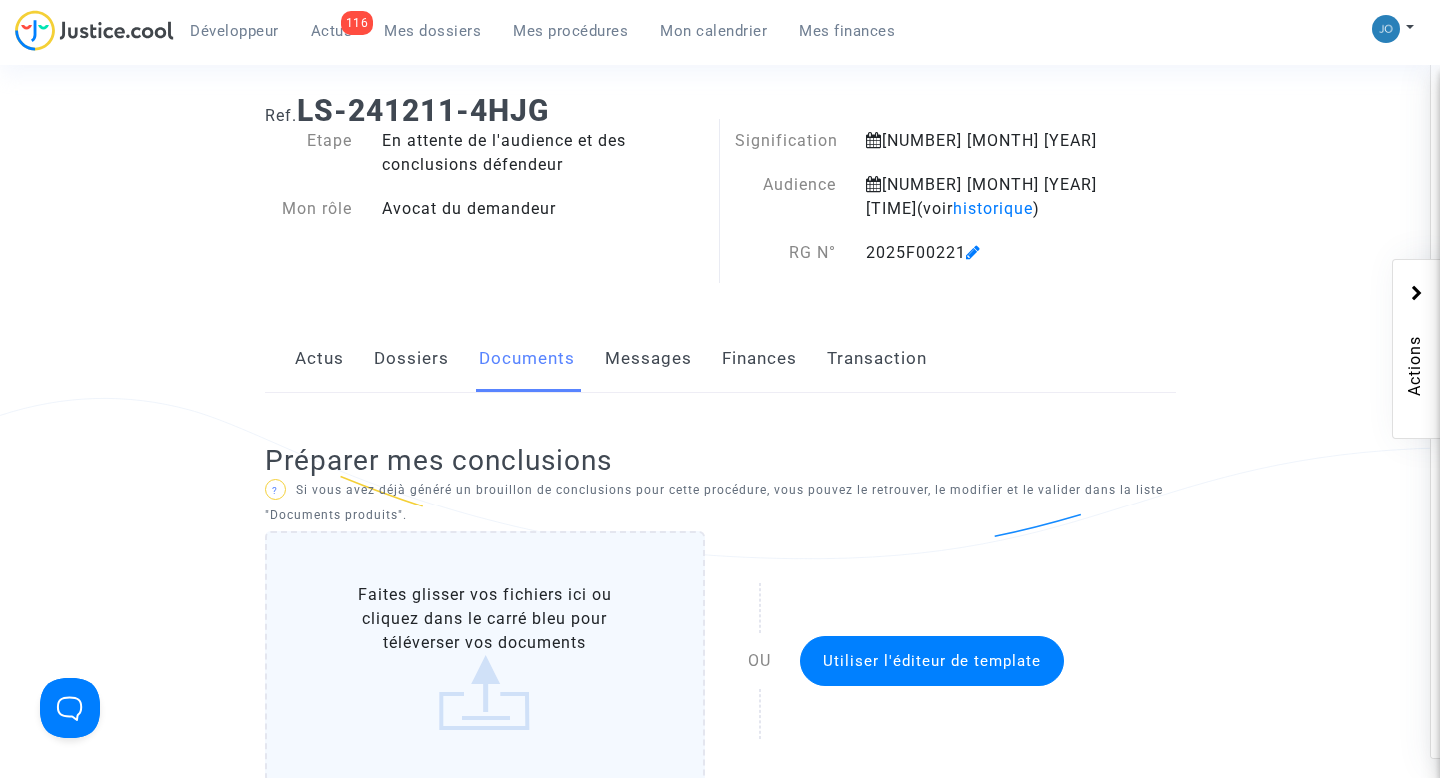 click on "Messages" 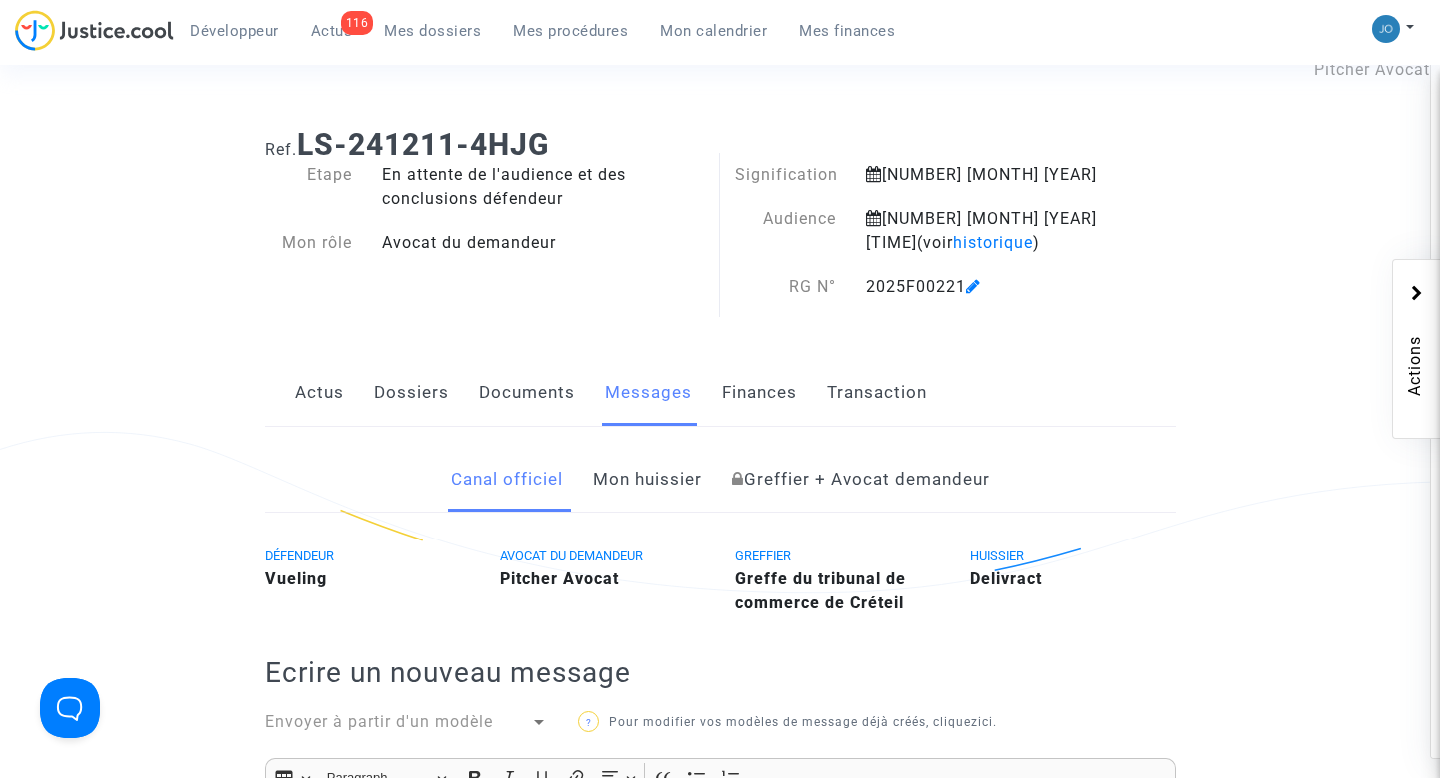 scroll, scrollTop: 0, scrollLeft: 0, axis: both 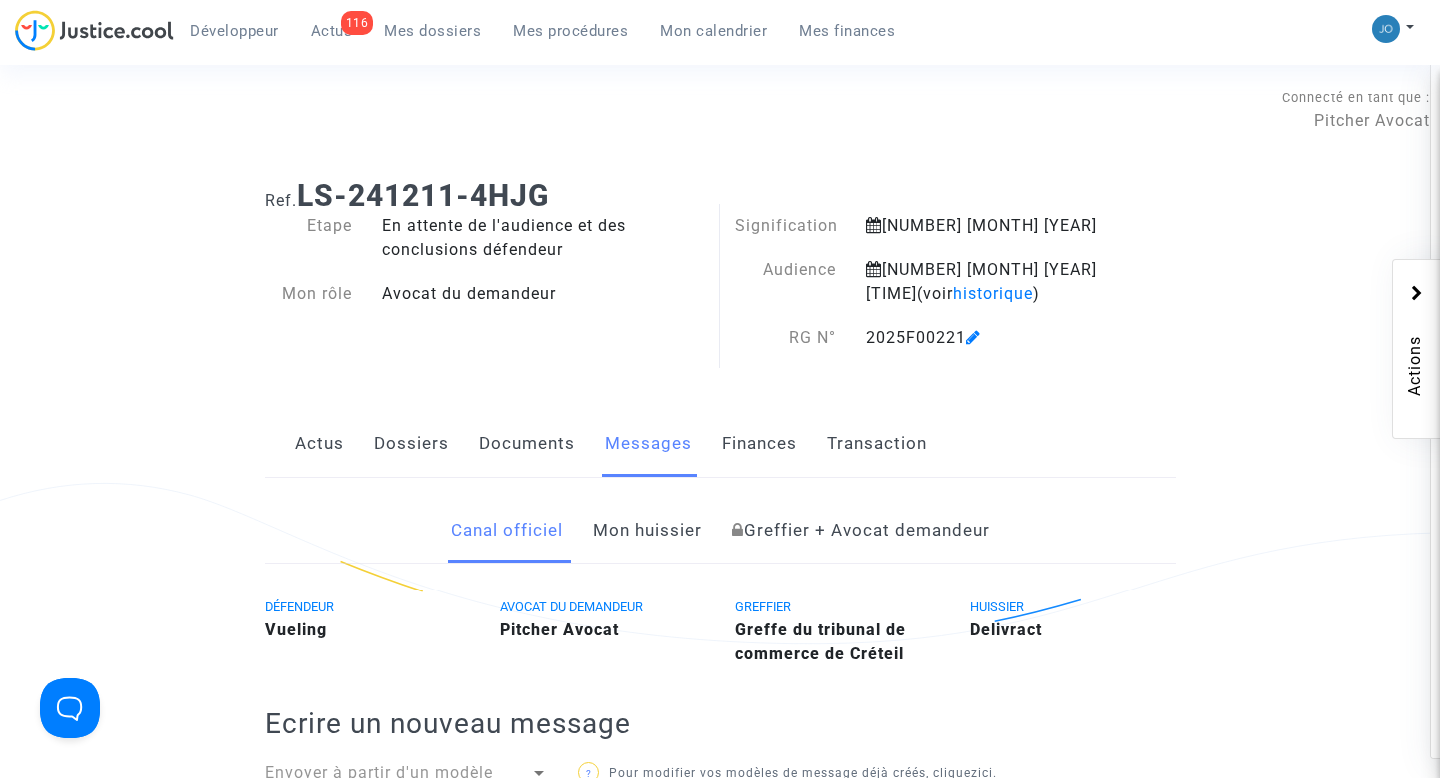 click on "Documents" 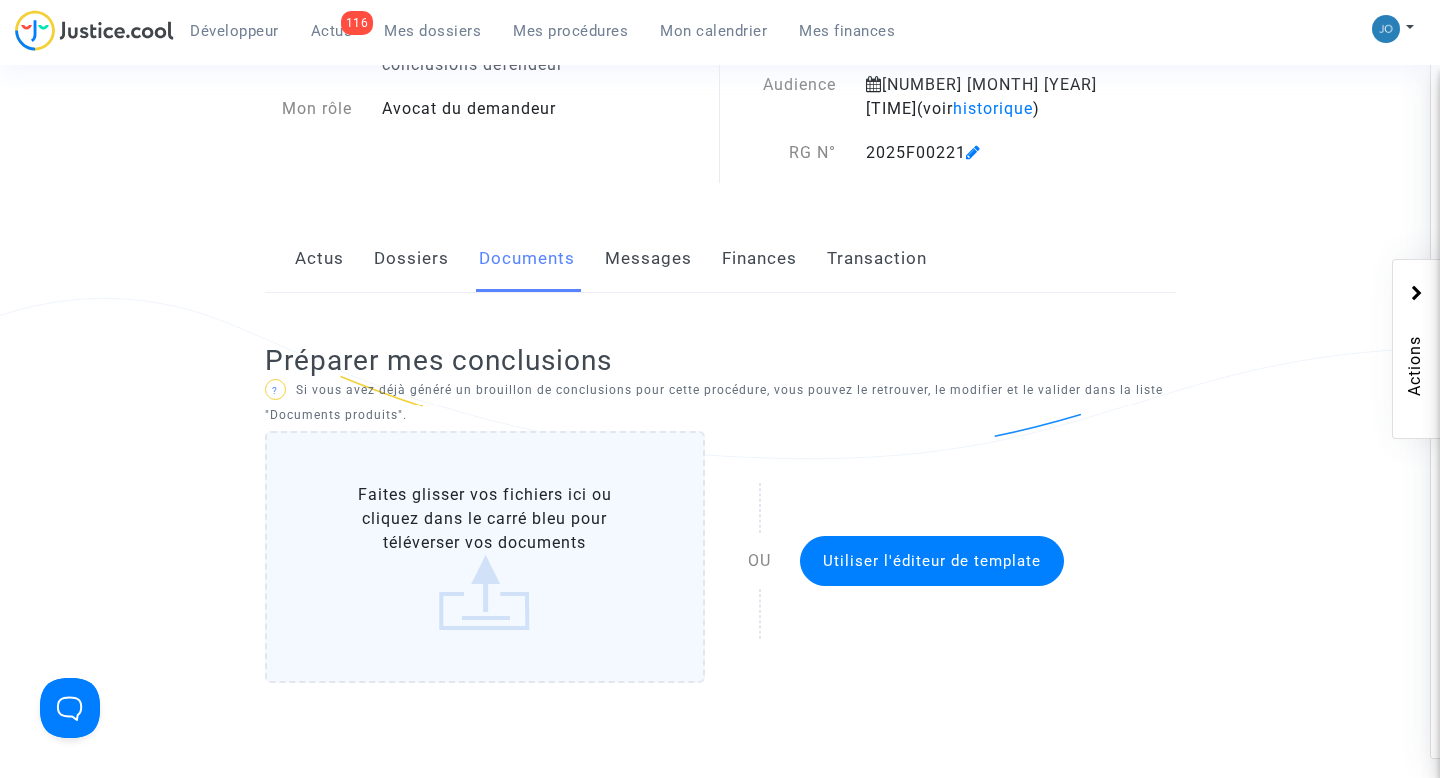 scroll, scrollTop: 222, scrollLeft: 0, axis: vertical 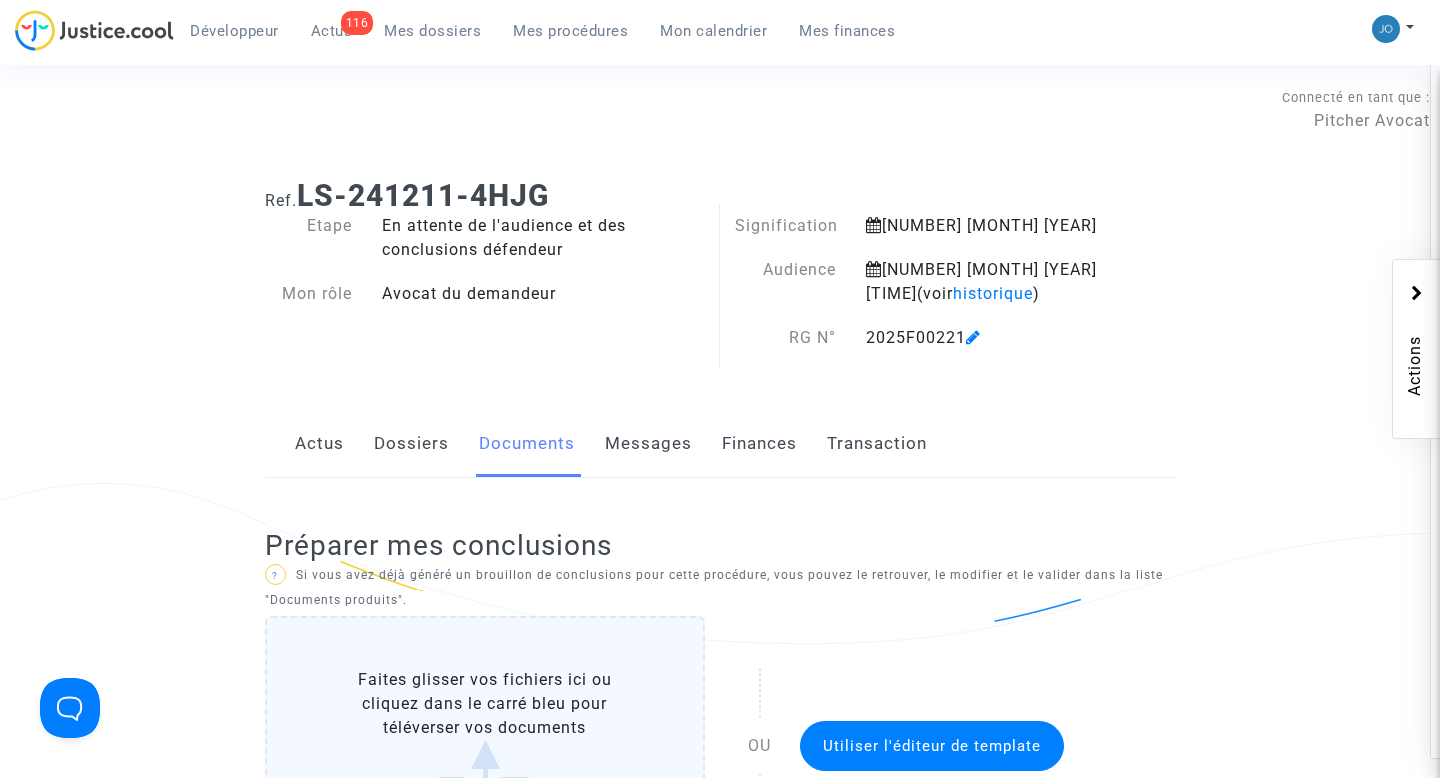 click on "RG N°" 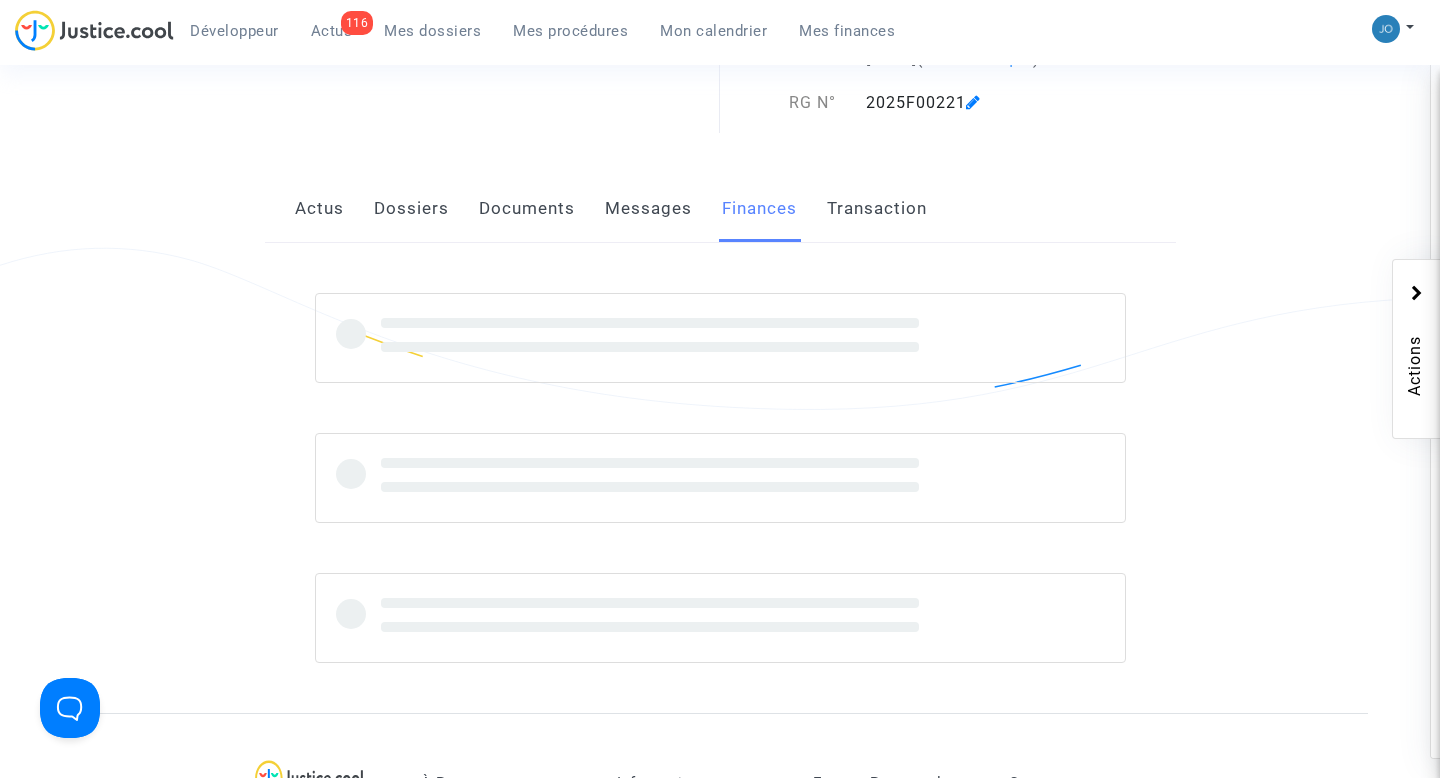 scroll, scrollTop: 231, scrollLeft: 0, axis: vertical 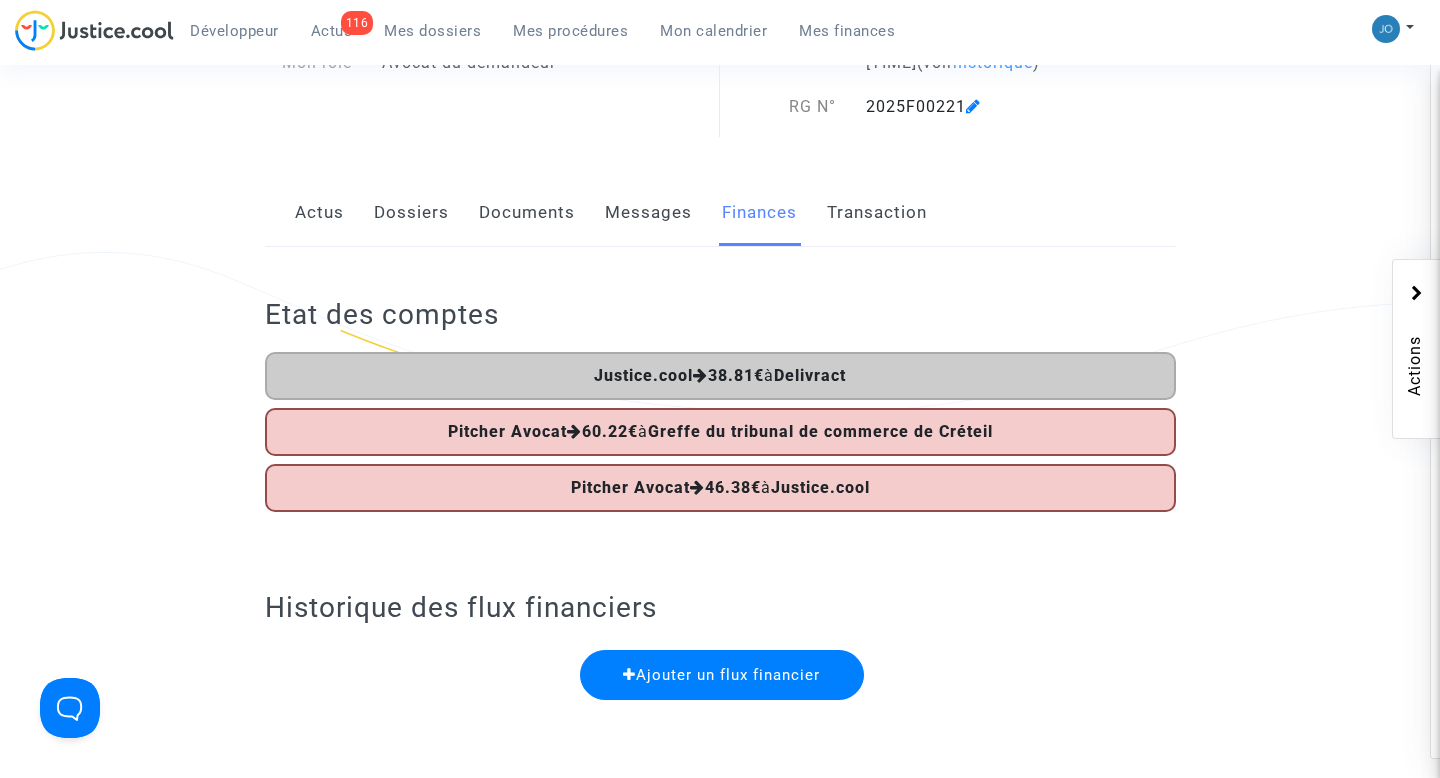 click on "Dossiers" 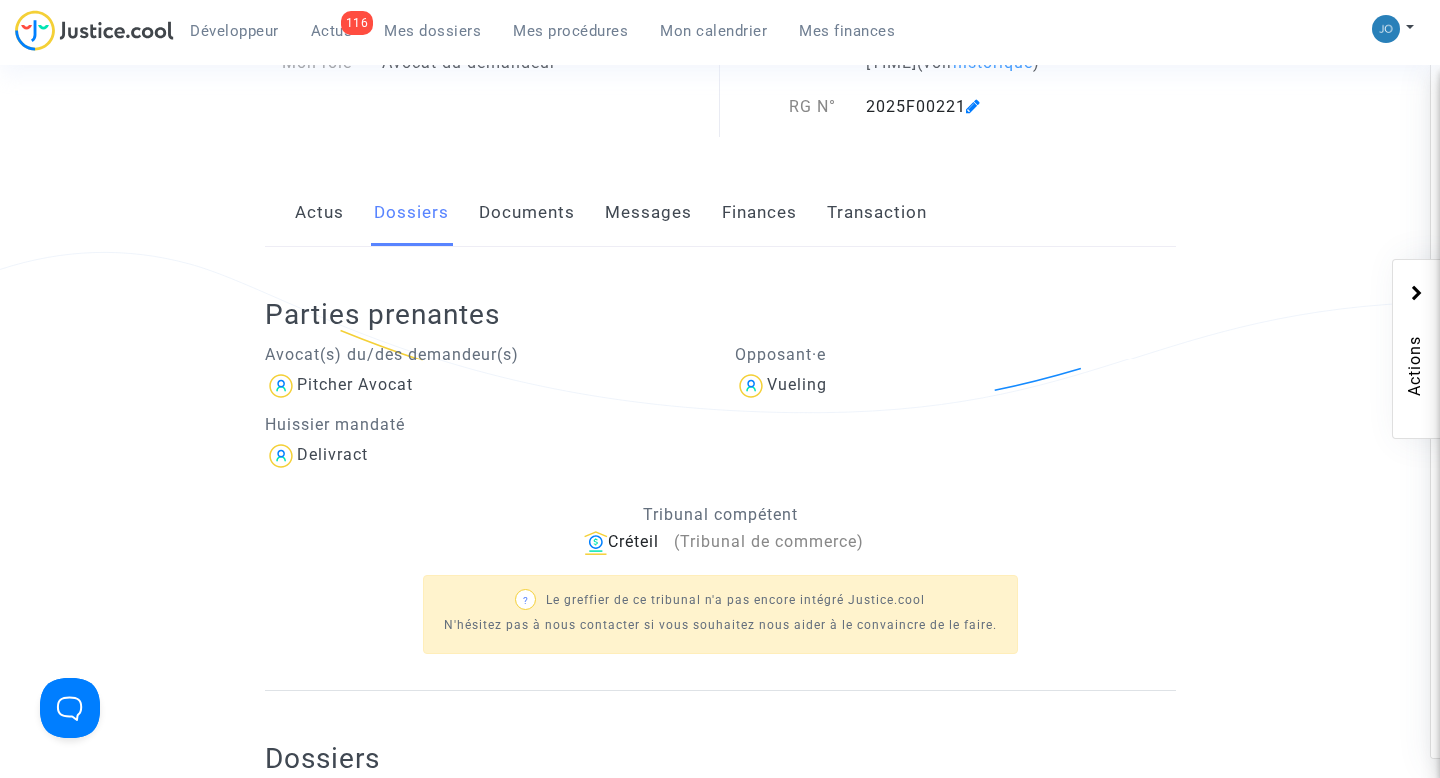 click on "Documents" 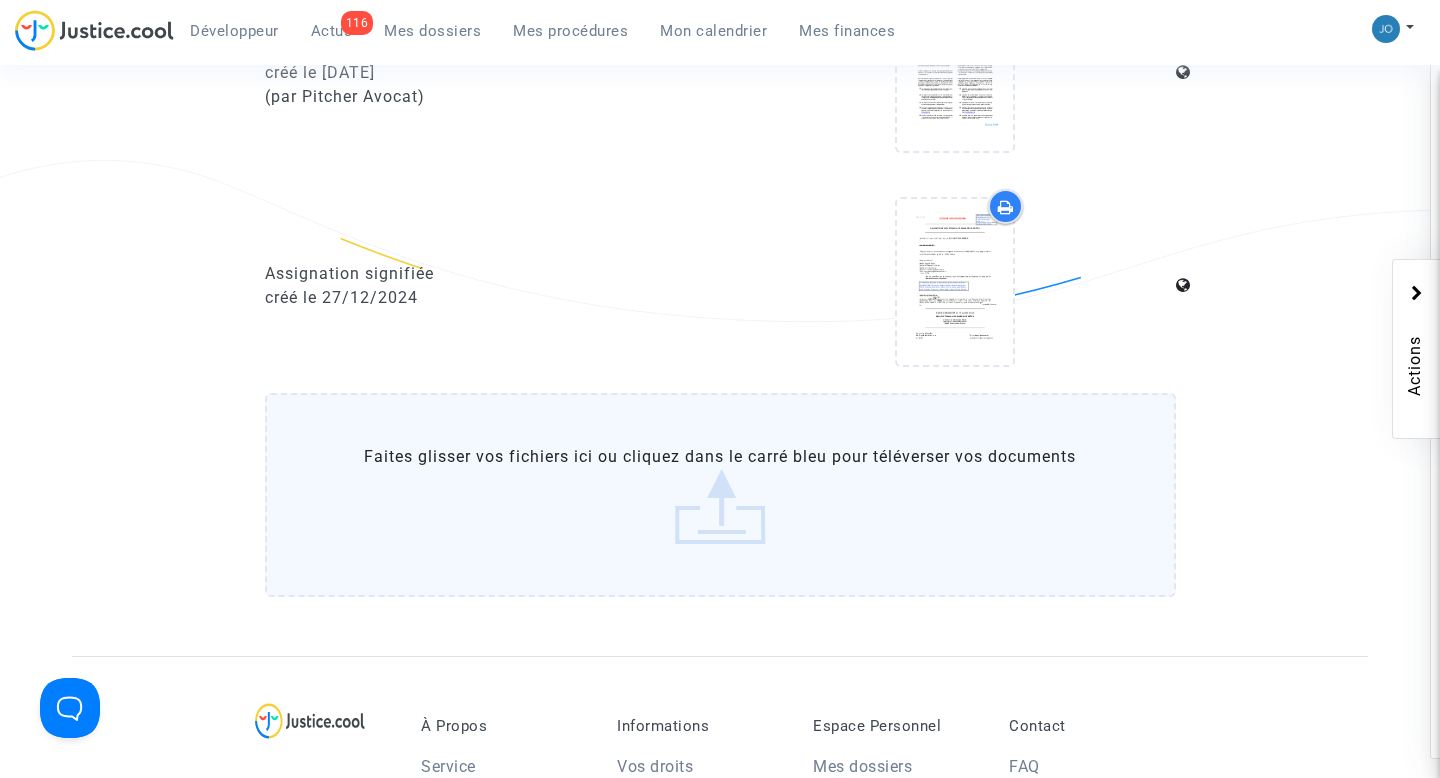 scroll, scrollTop: 1919, scrollLeft: 0, axis: vertical 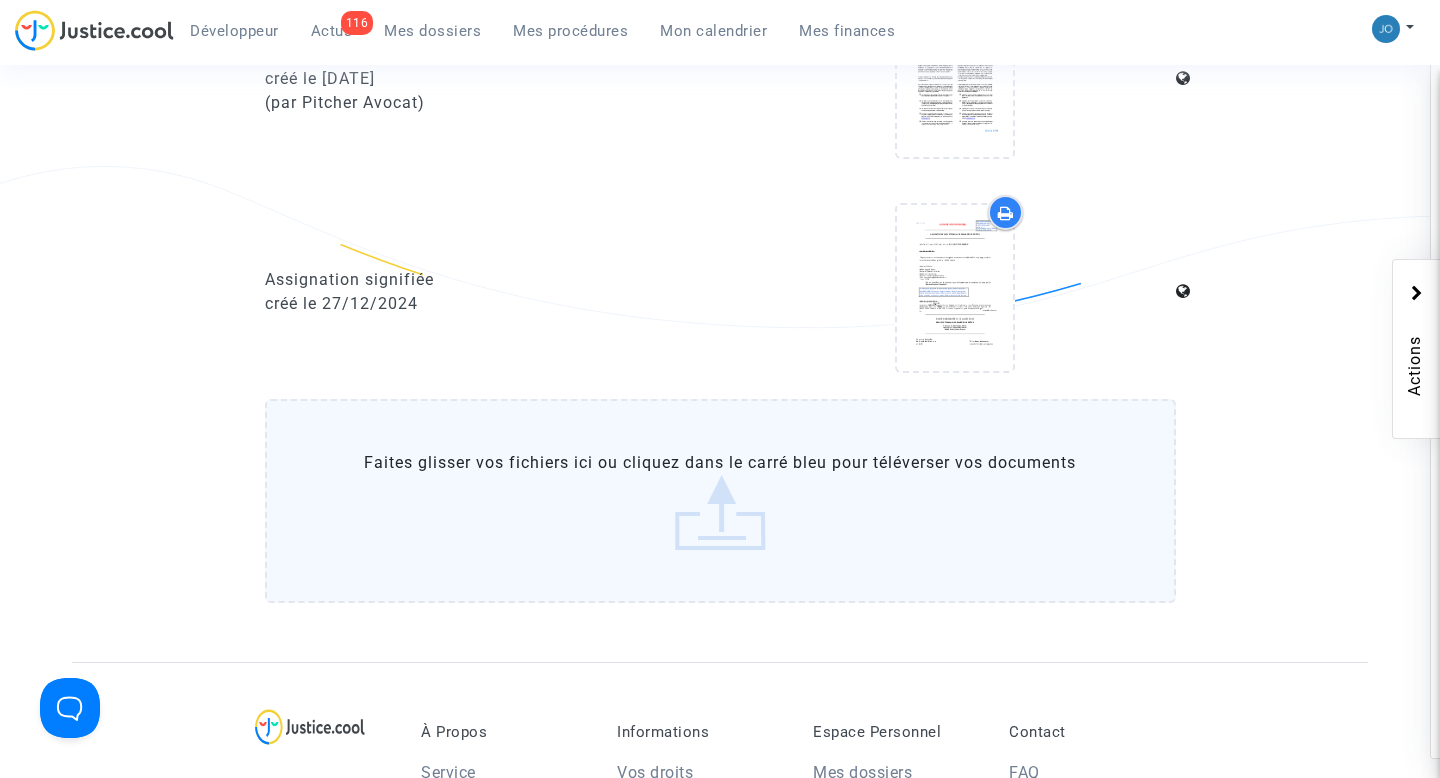 click on "Actions" 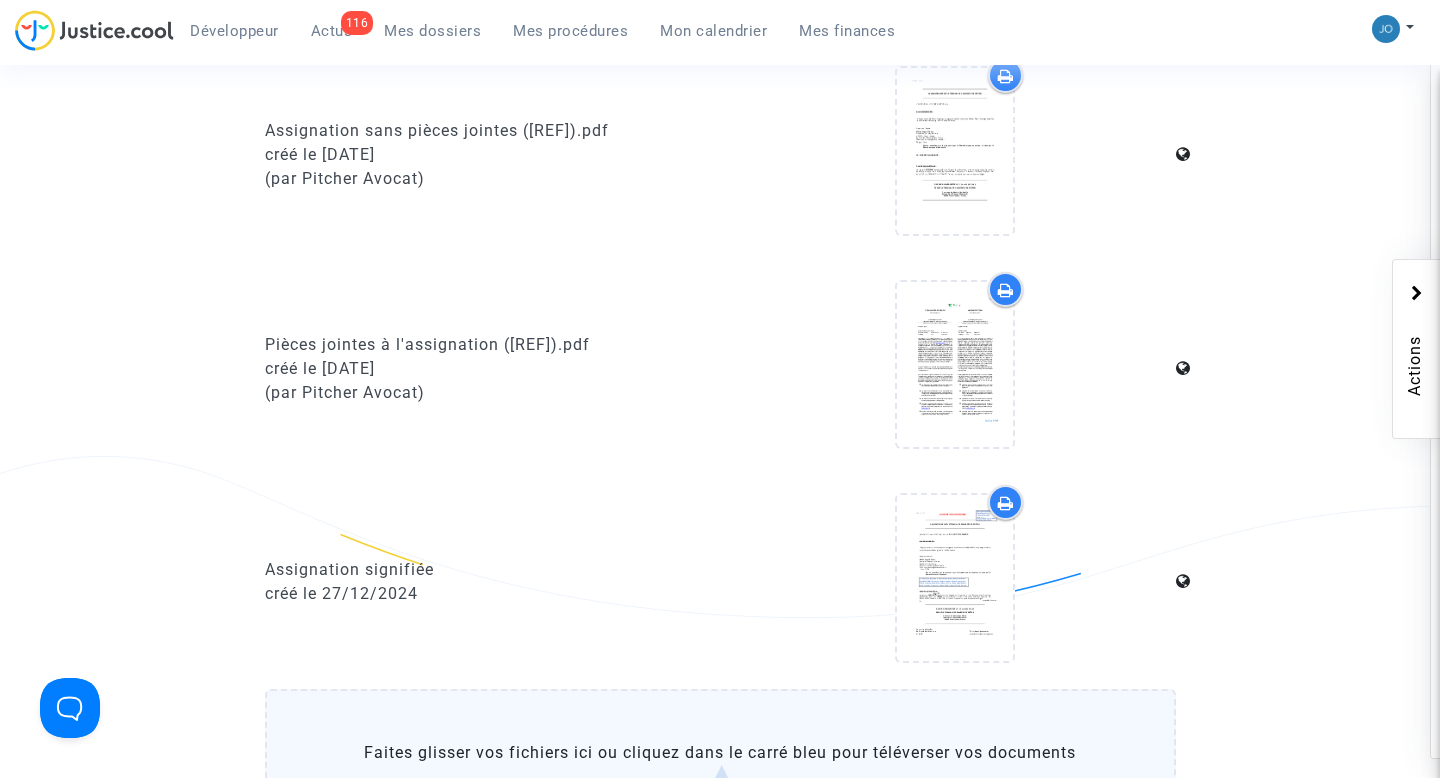 scroll, scrollTop: 1619, scrollLeft: 0, axis: vertical 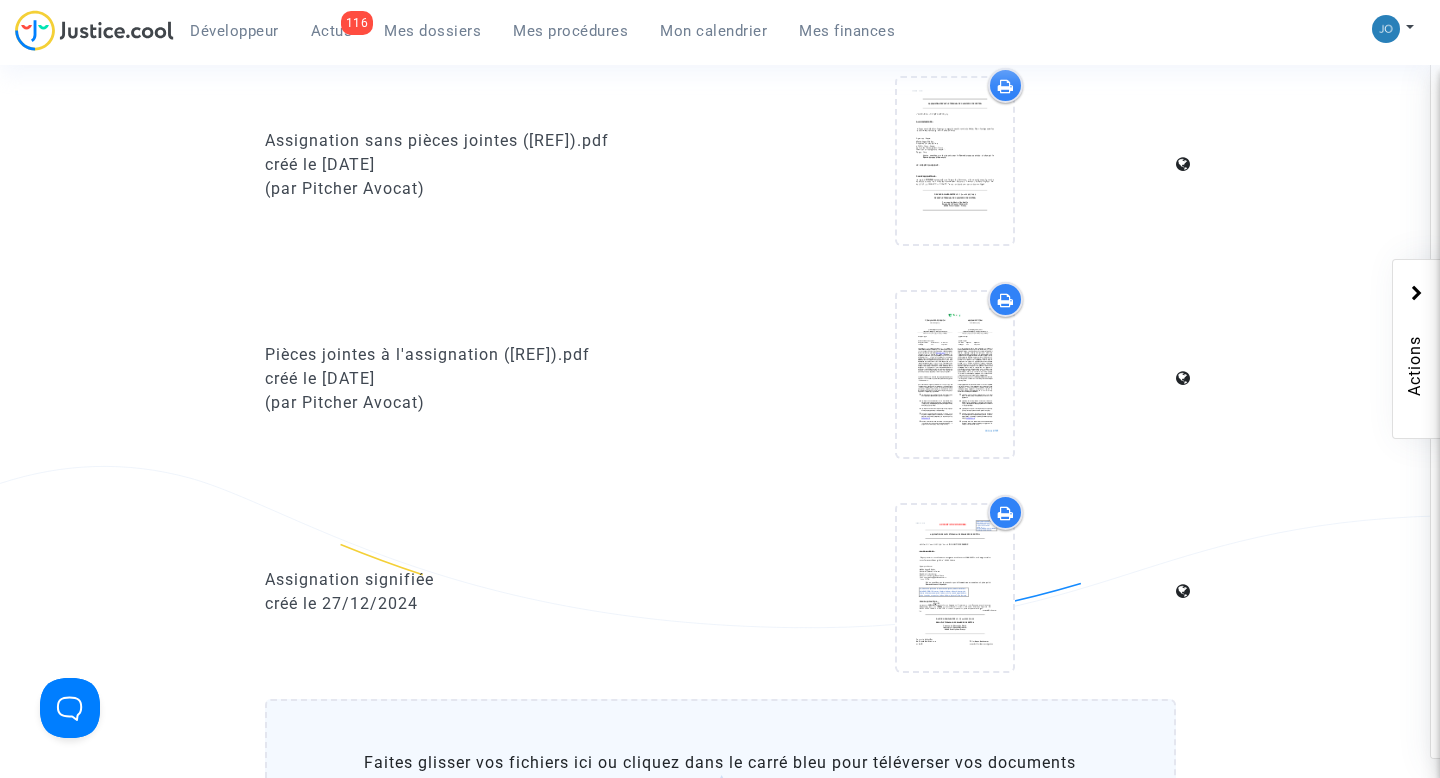 click at bounding box center [955, 164] 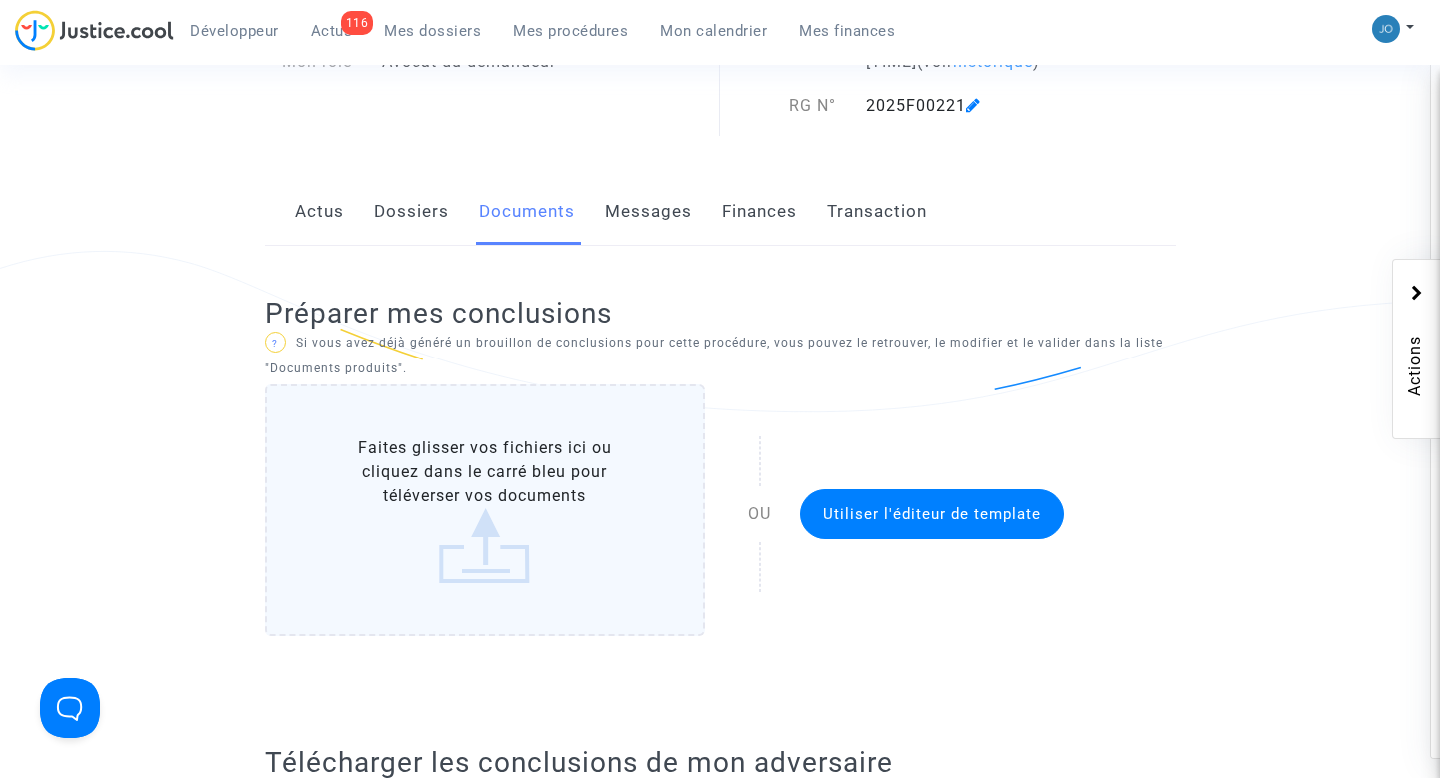 scroll, scrollTop: 0, scrollLeft: 0, axis: both 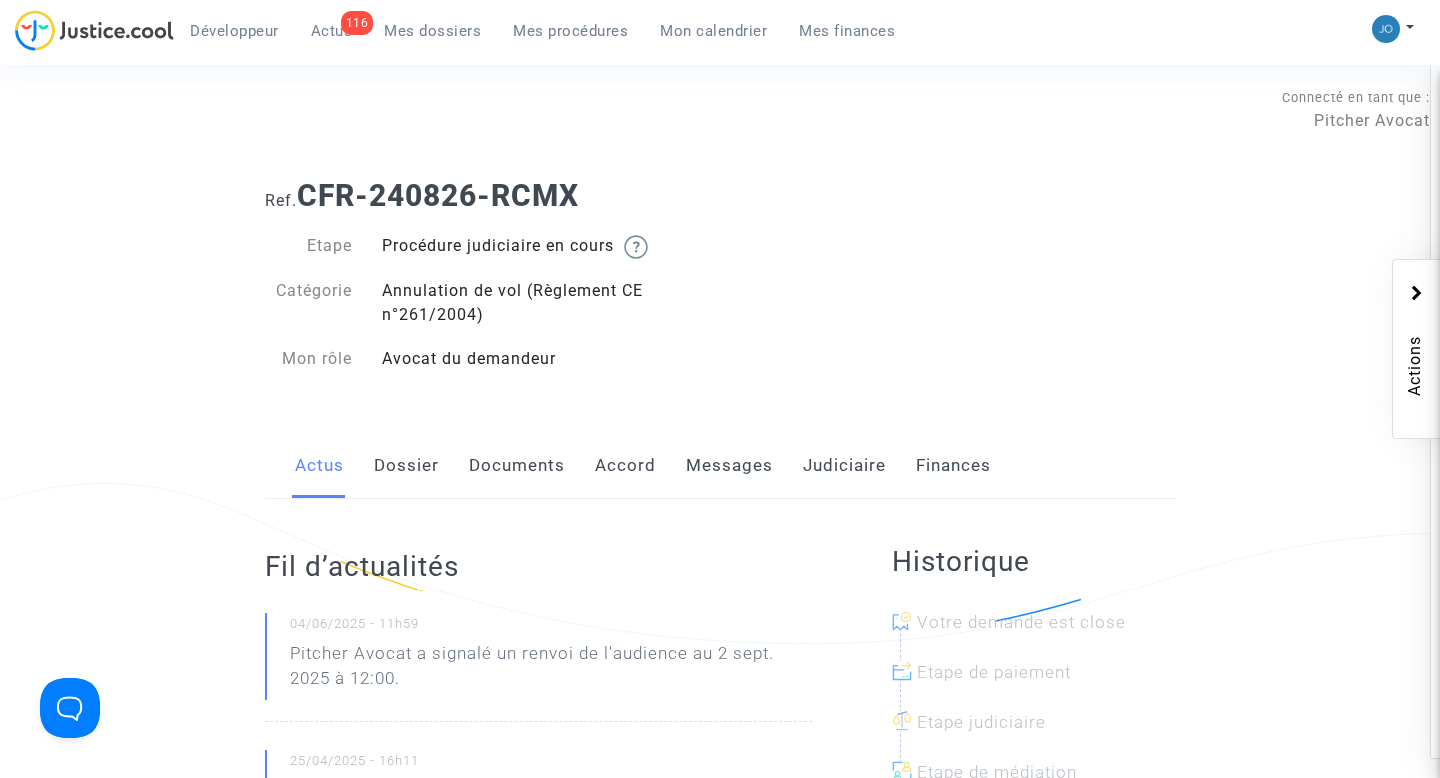 click on "Messages" 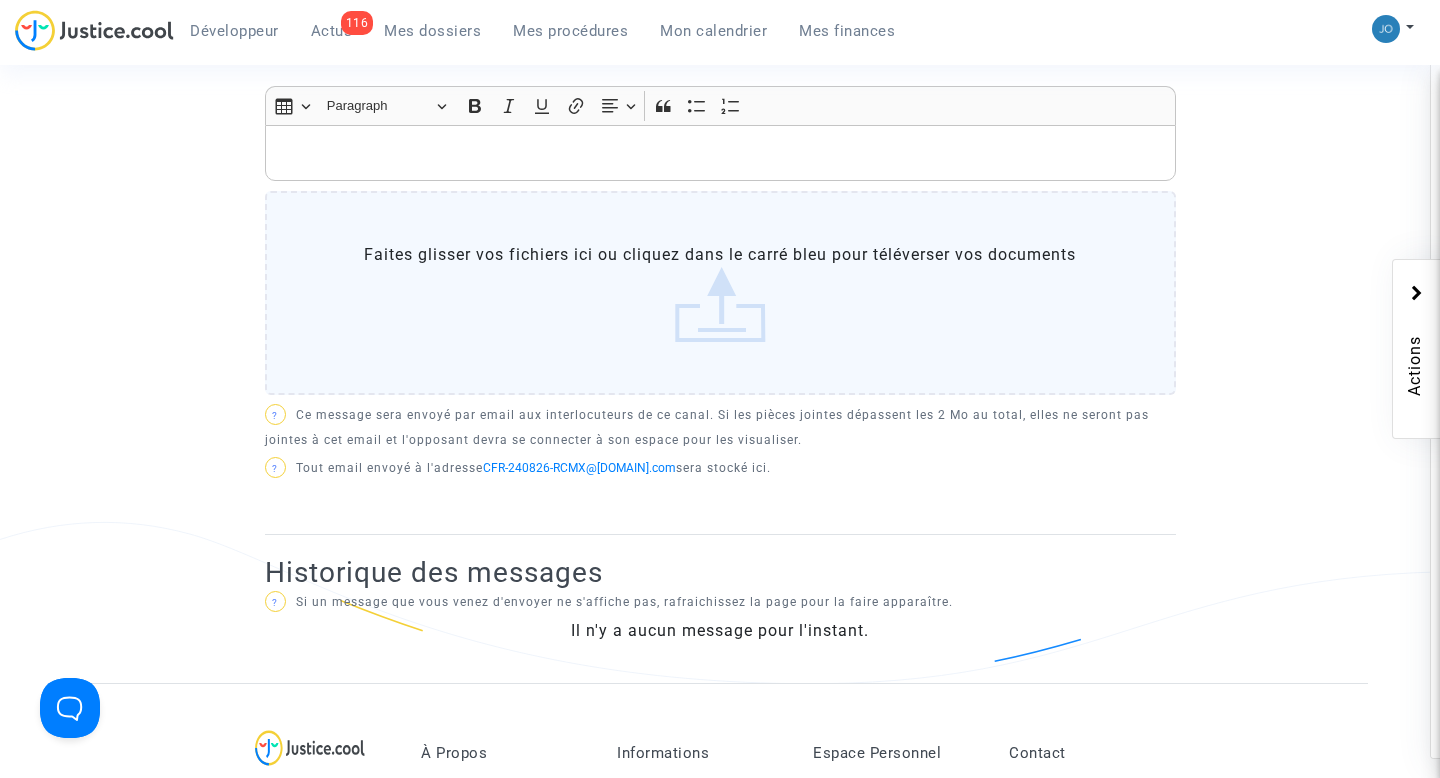 scroll, scrollTop: 0, scrollLeft: 0, axis: both 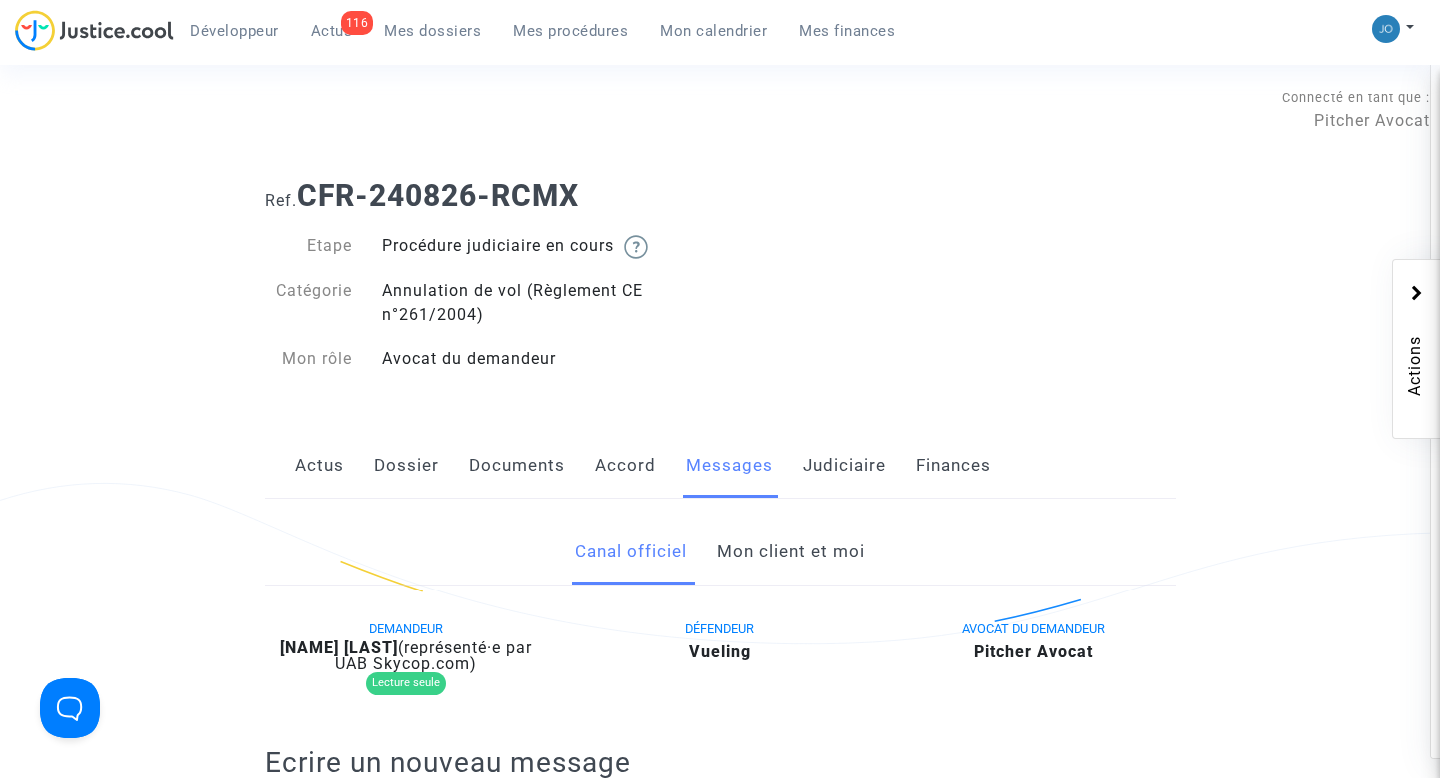 click on "Documents" 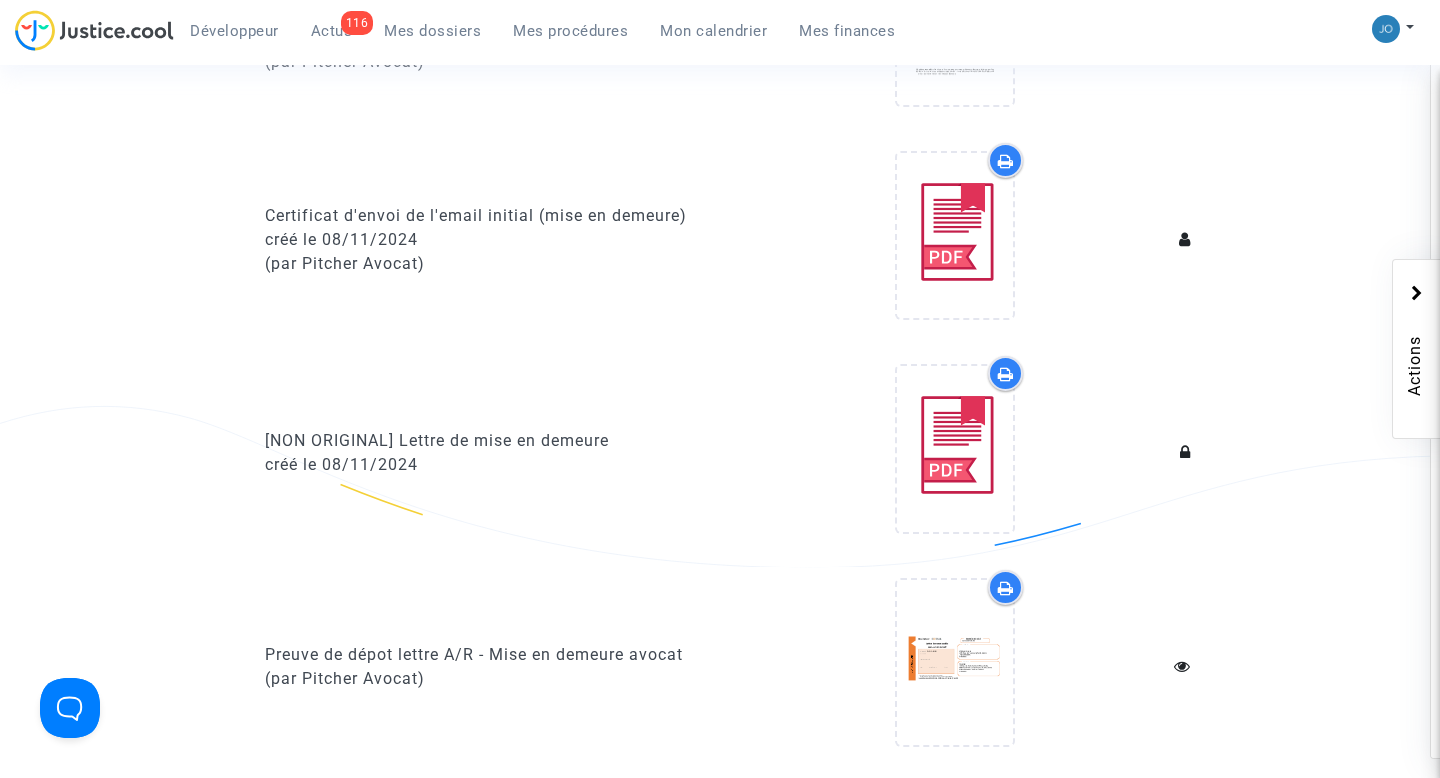 scroll, scrollTop: 873, scrollLeft: 0, axis: vertical 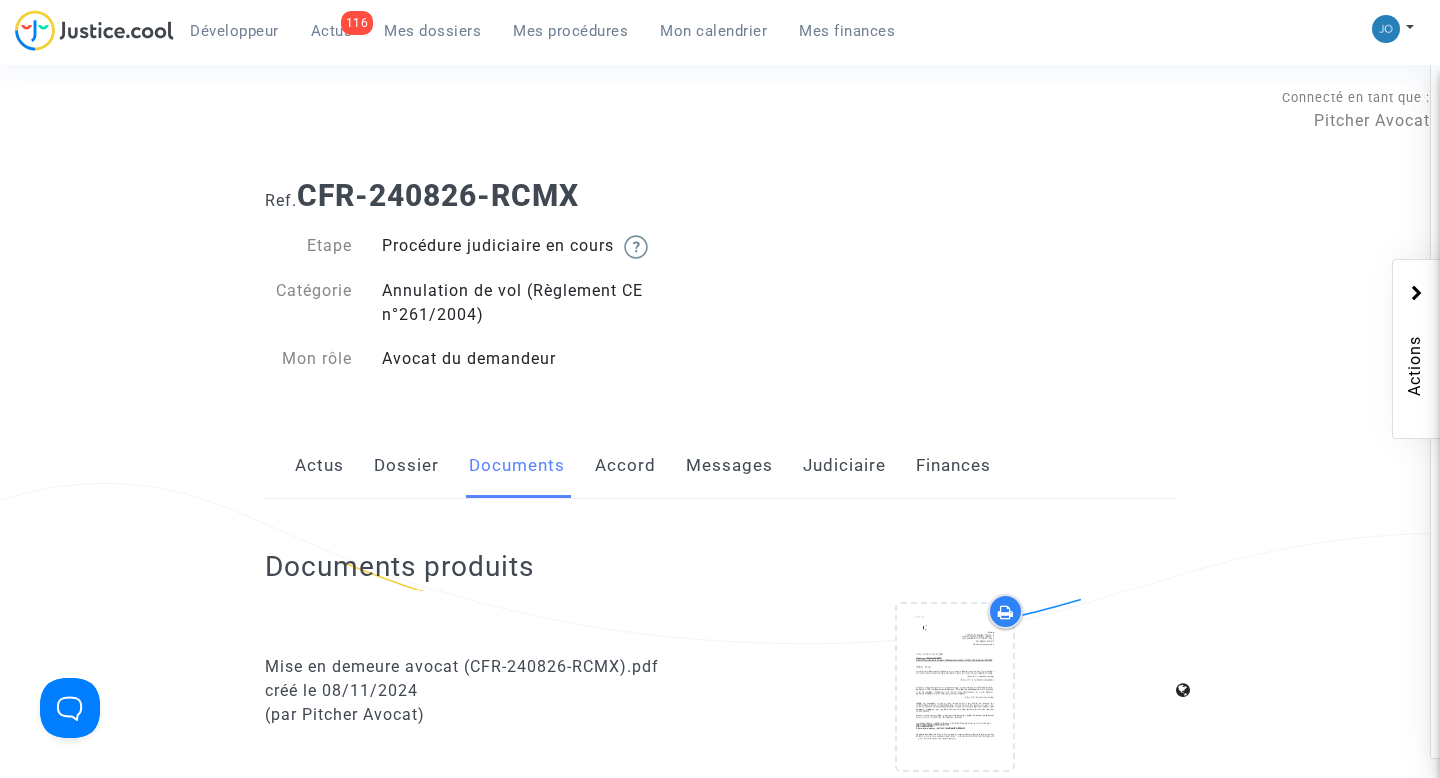 click on "Dossier" 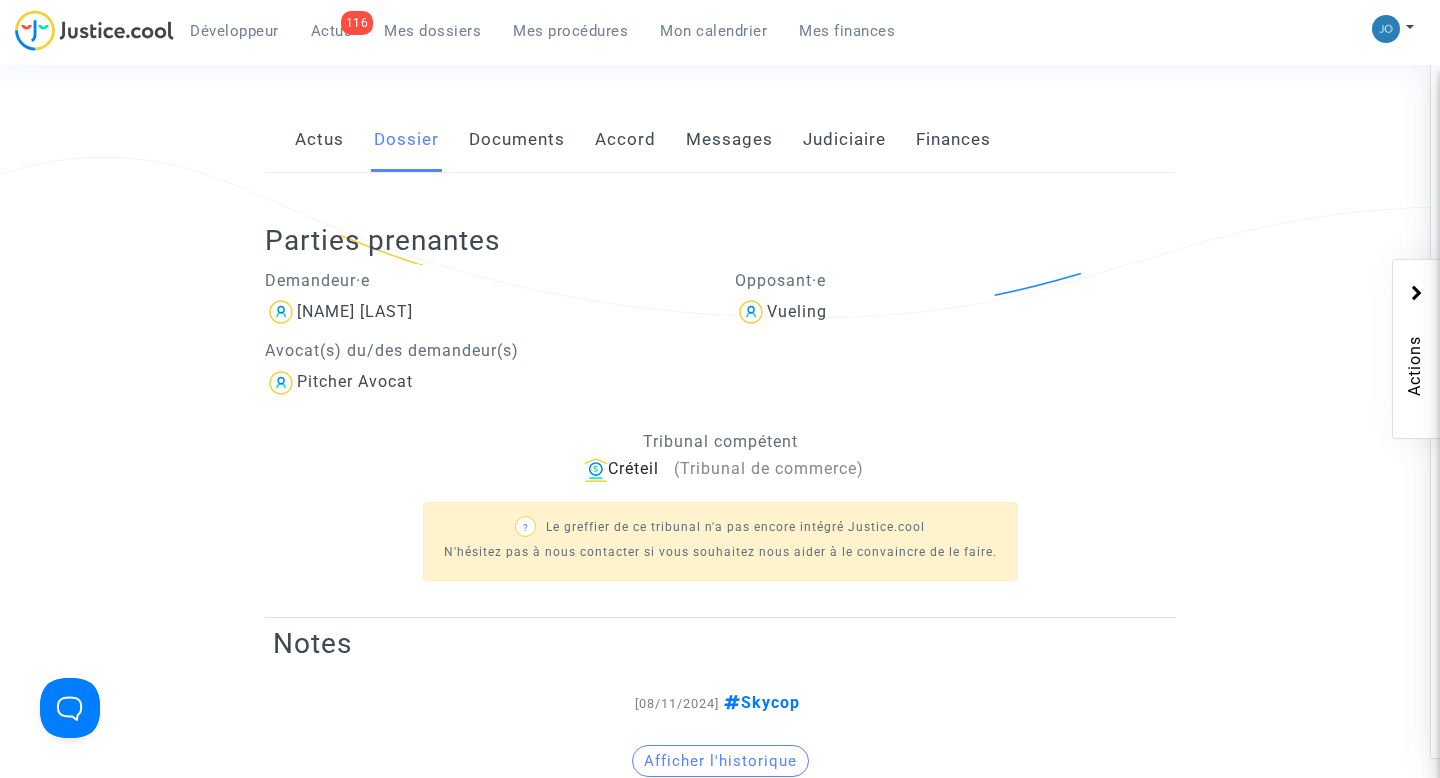 scroll, scrollTop: 322, scrollLeft: 0, axis: vertical 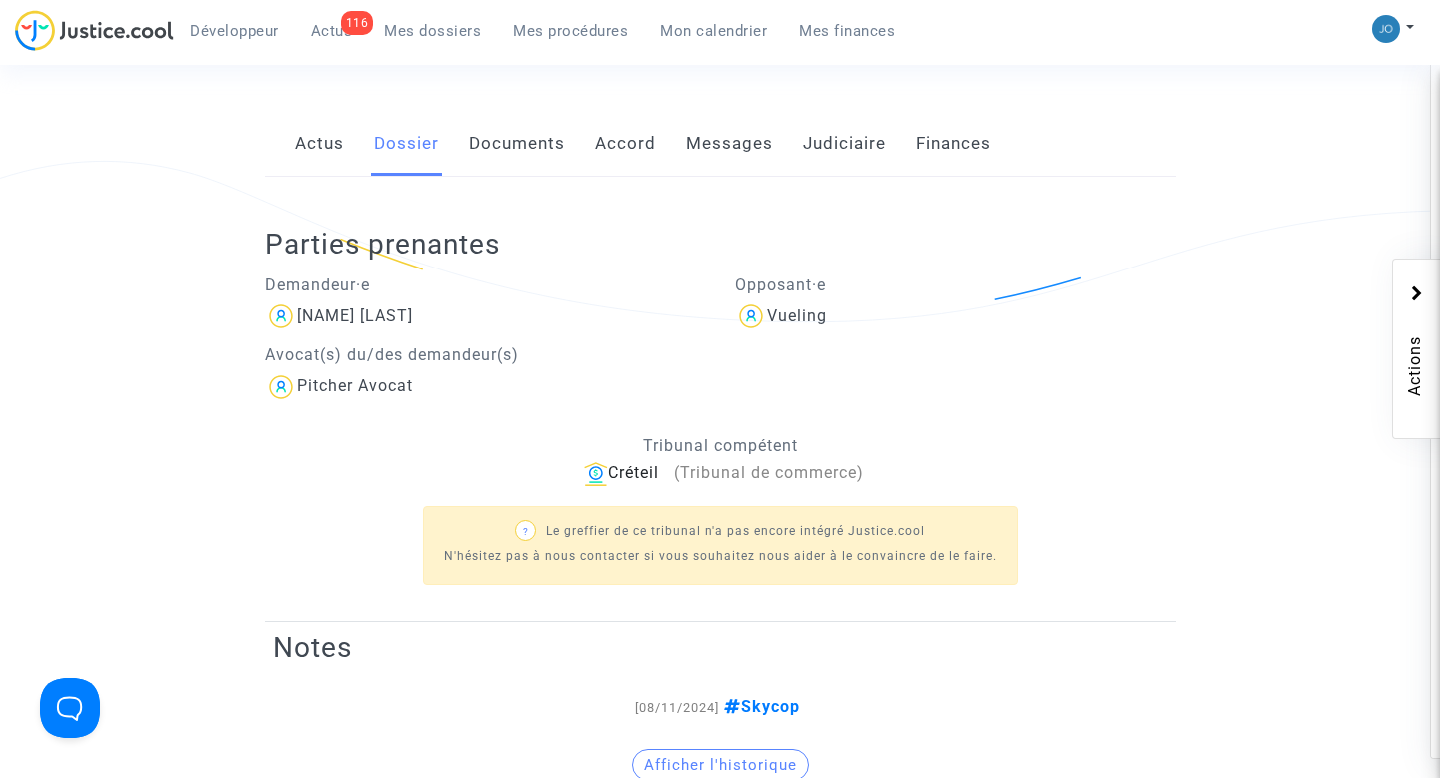 click on "Documents" 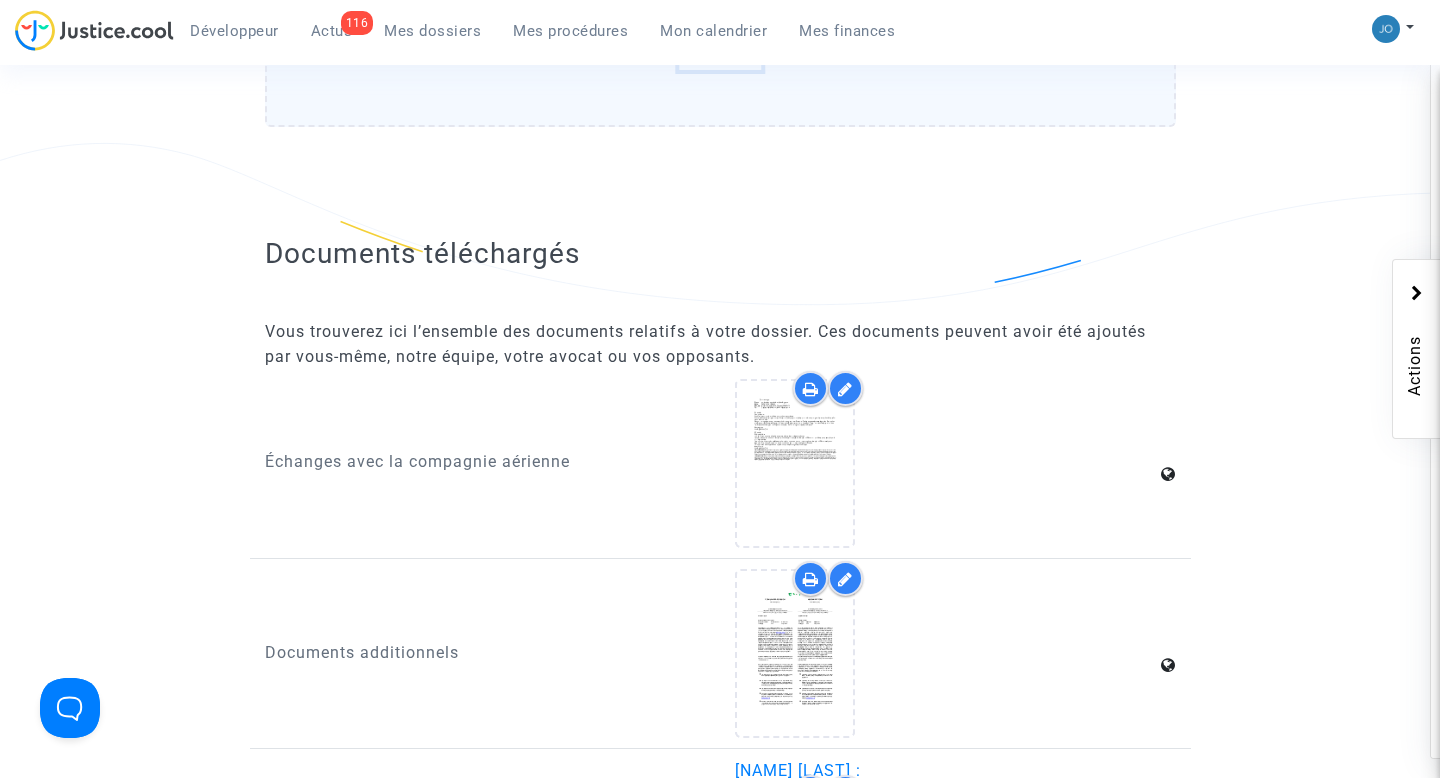 scroll, scrollTop: 1941, scrollLeft: 0, axis: vertical 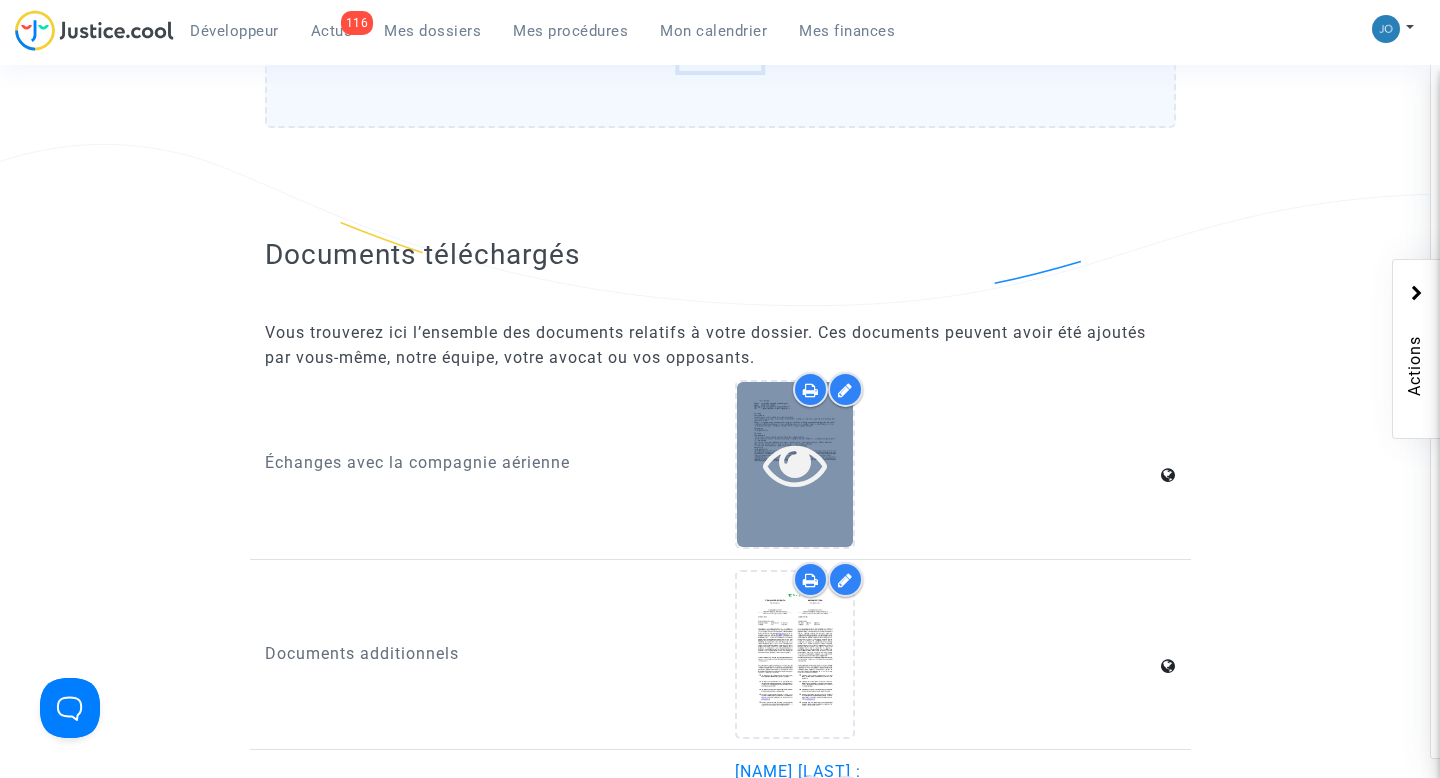 click at bounding box center [795, 464] 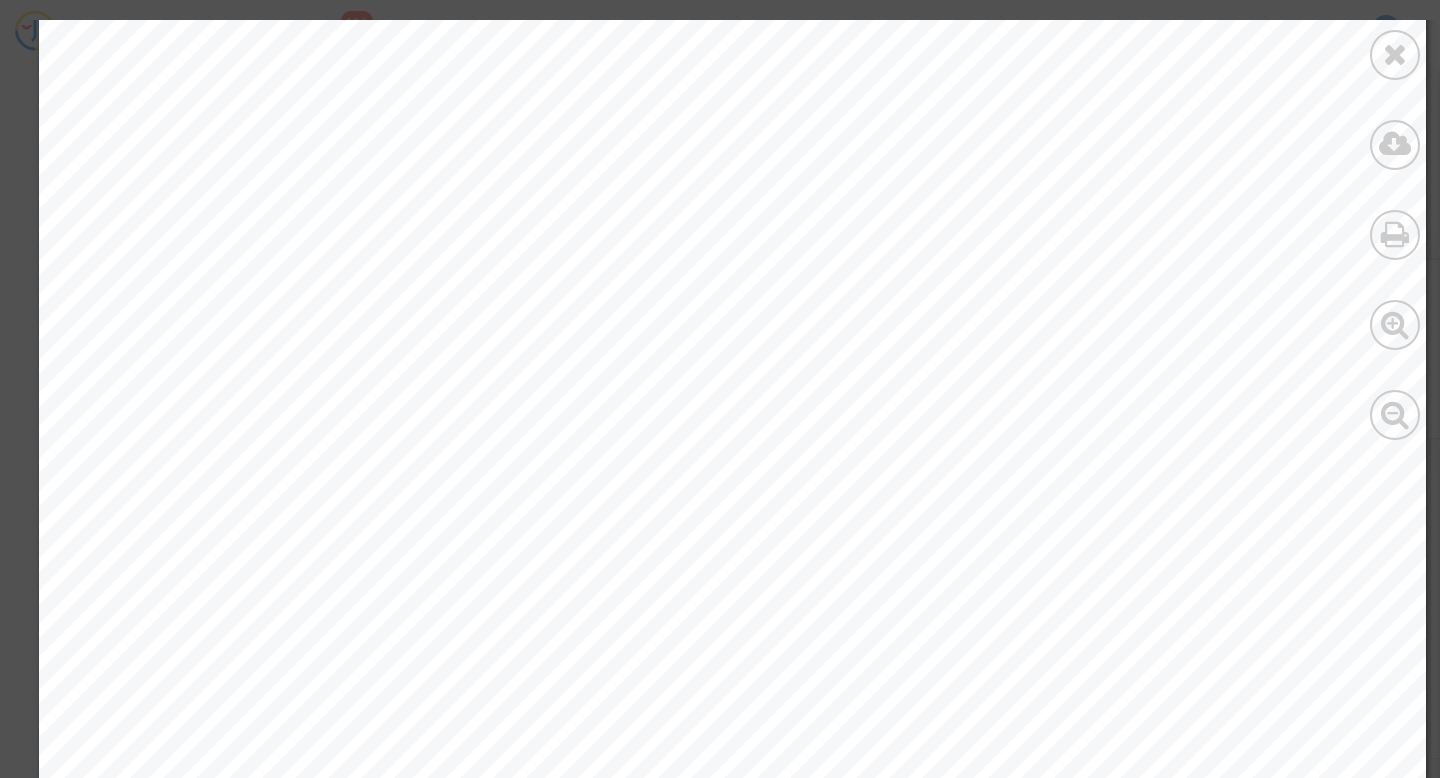 scroll, scrollTop: 210, scrollLeft: 0, axis: vertical 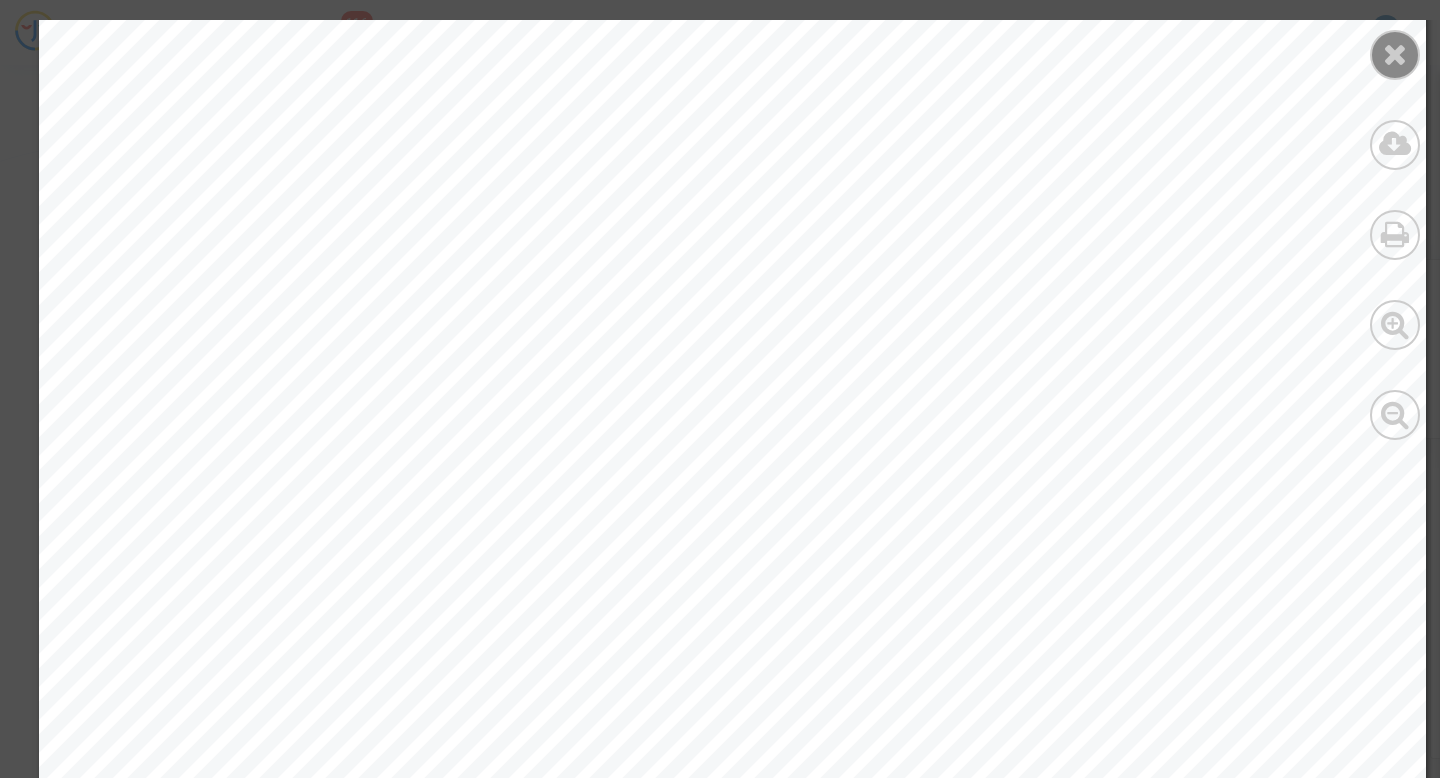 click at bounding box center (1395, 55) 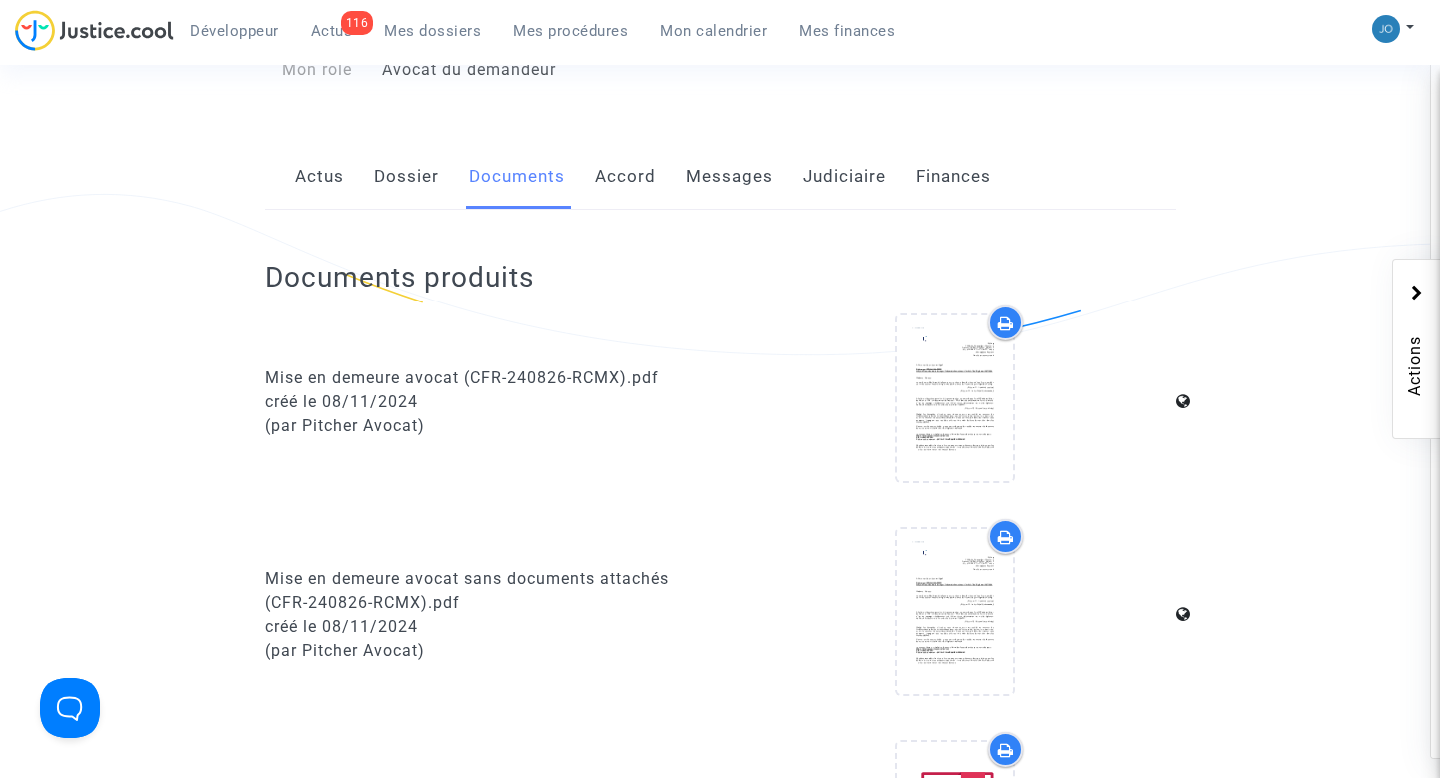 scroll, scrollTop: 0, scrollLeft: 0, axis: both 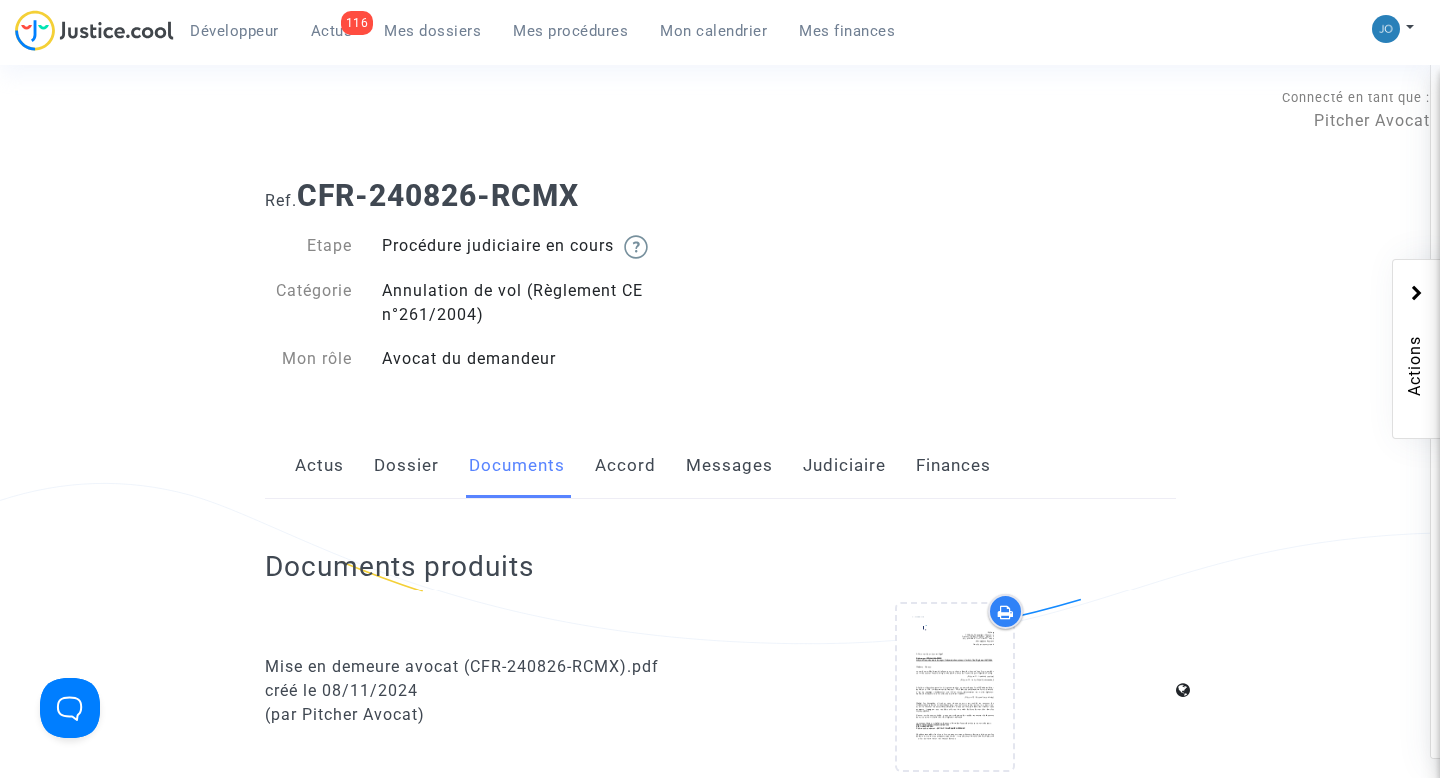 click on "Messages" 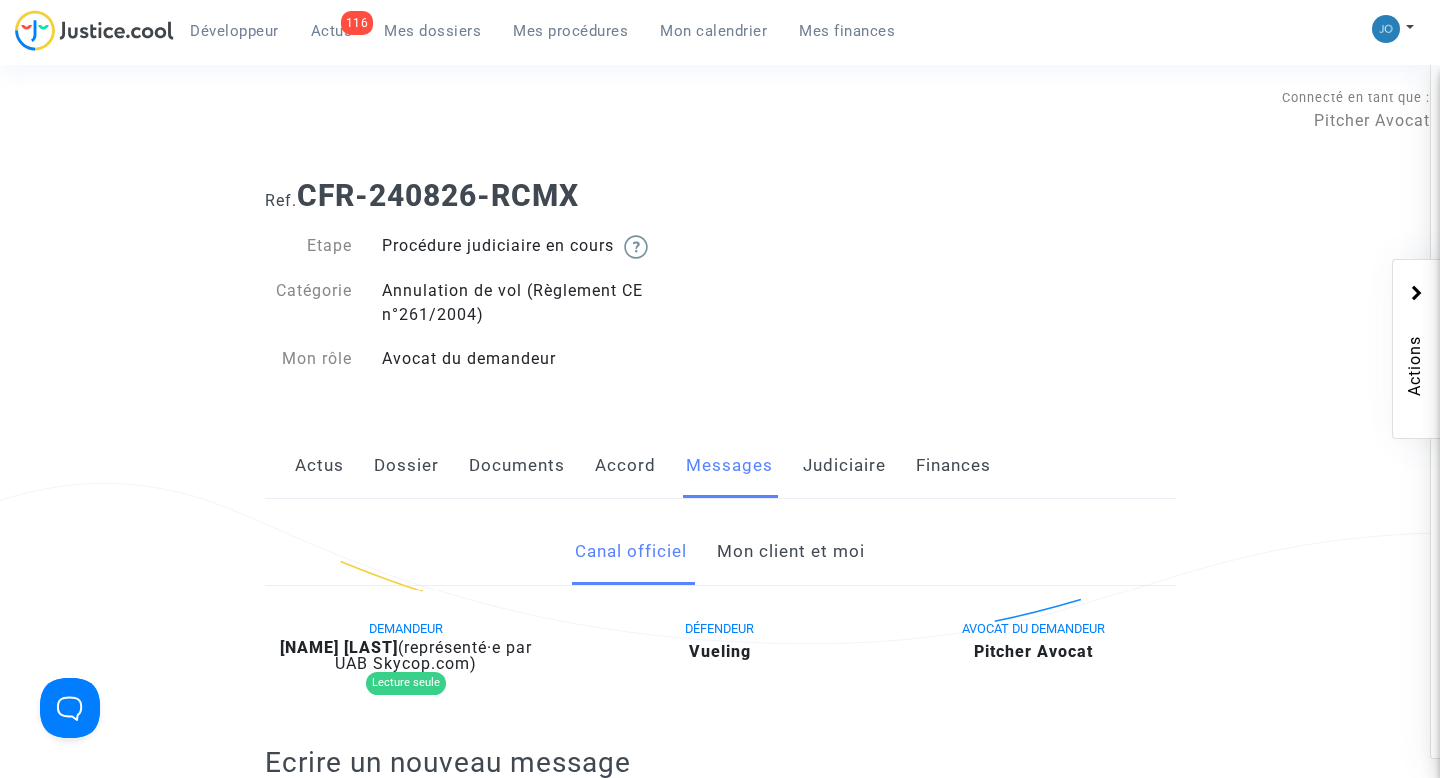click on "Accord" 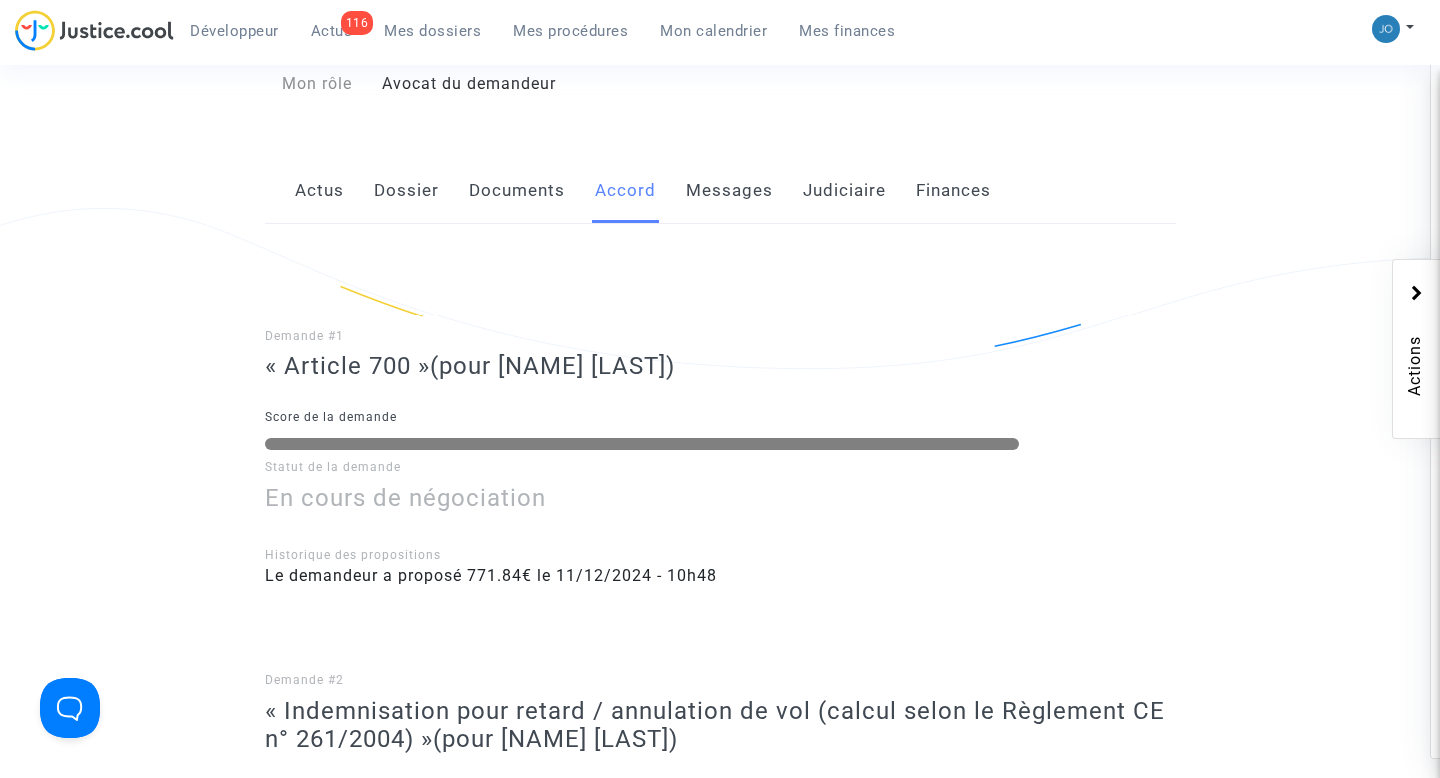scroll, scrollTop: 267, scrollLeft: 0, axis: vertical 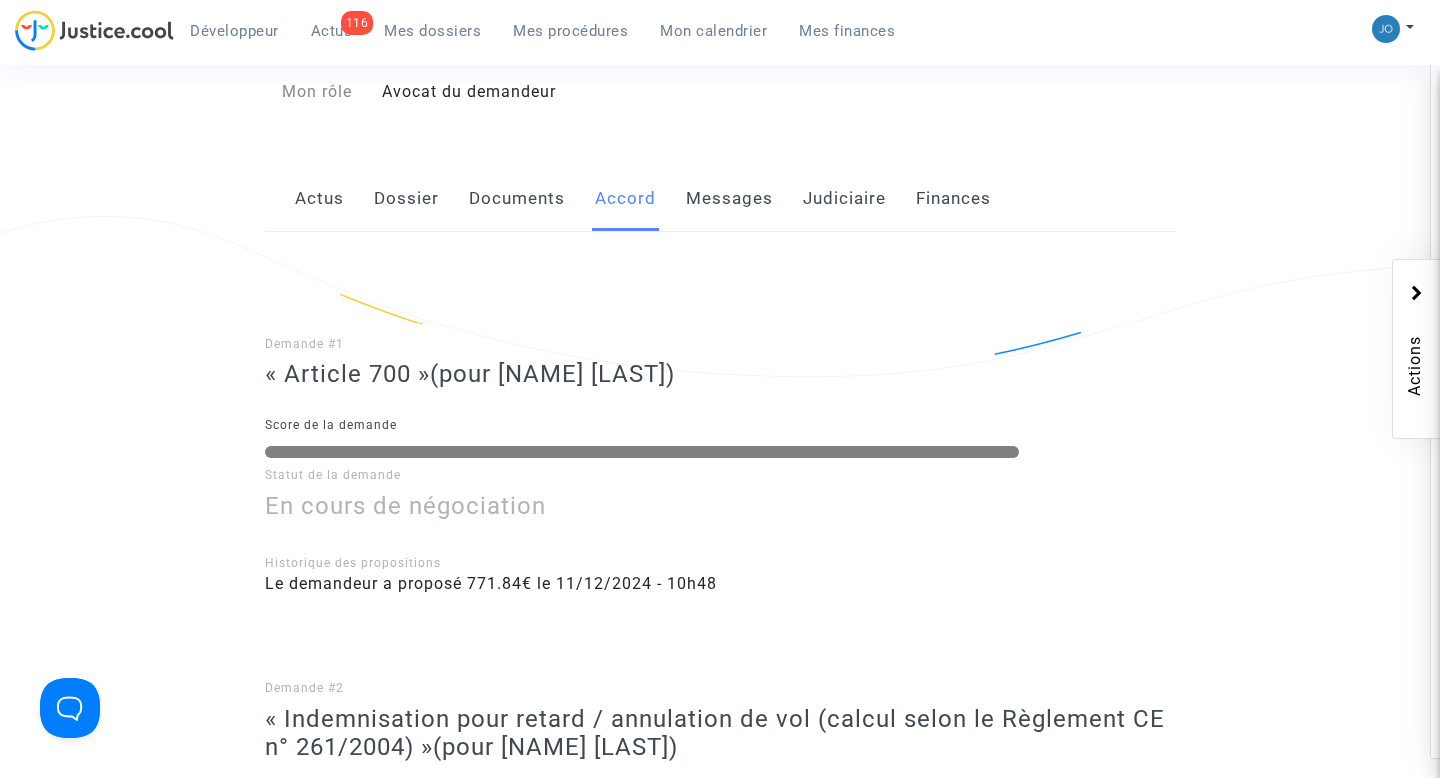 click on "Documents" 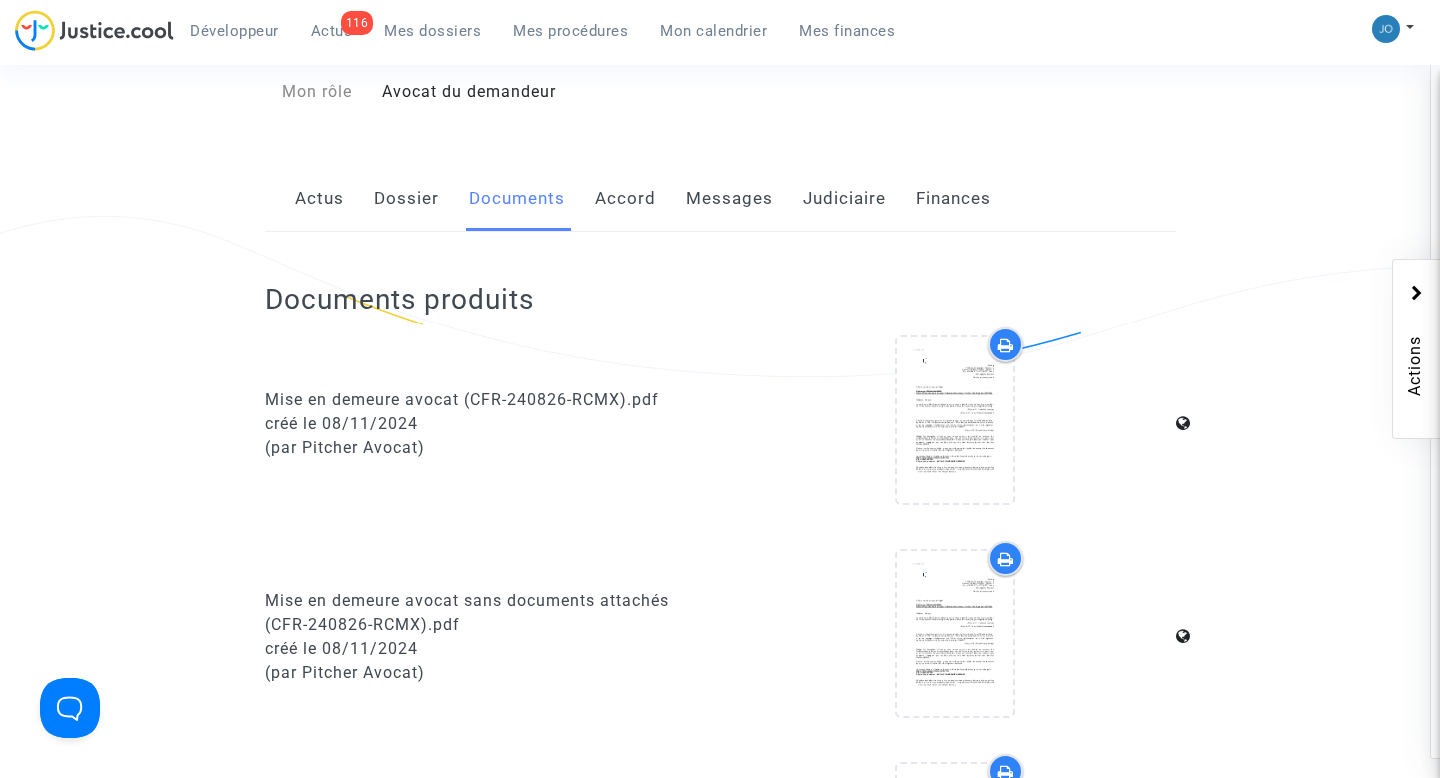 scroll, scrollTop: 0, scrollLeft: 0, axis: both 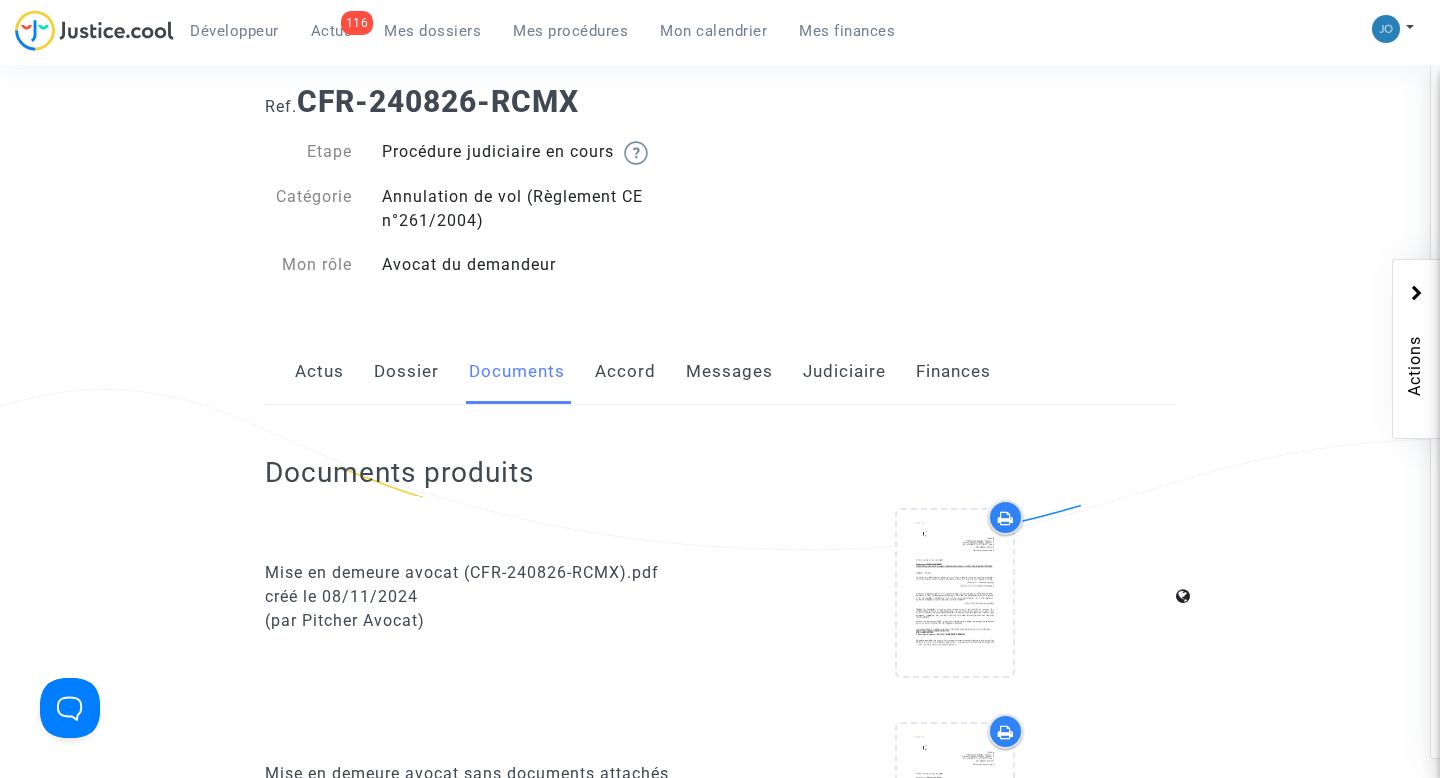 click on "Actus" 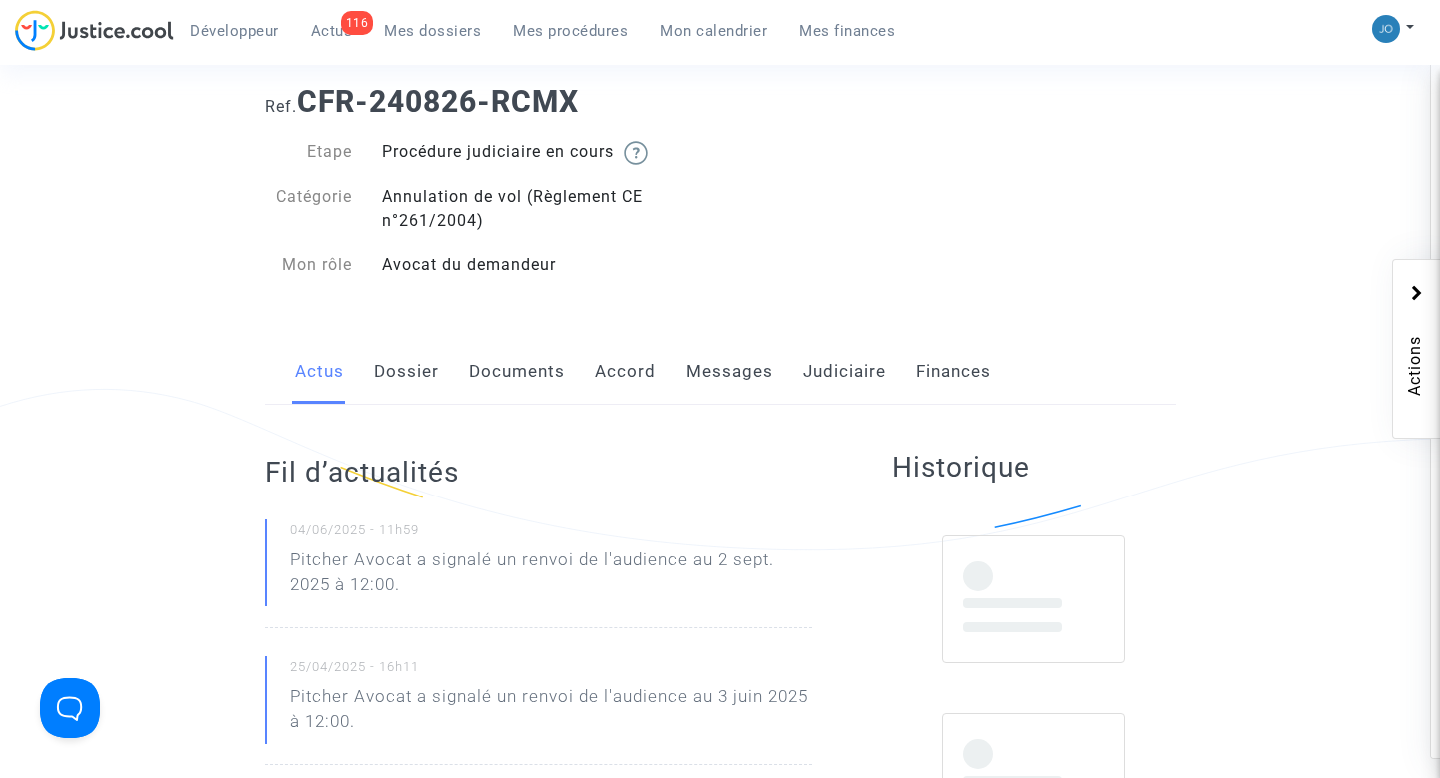 click on "Dossier" 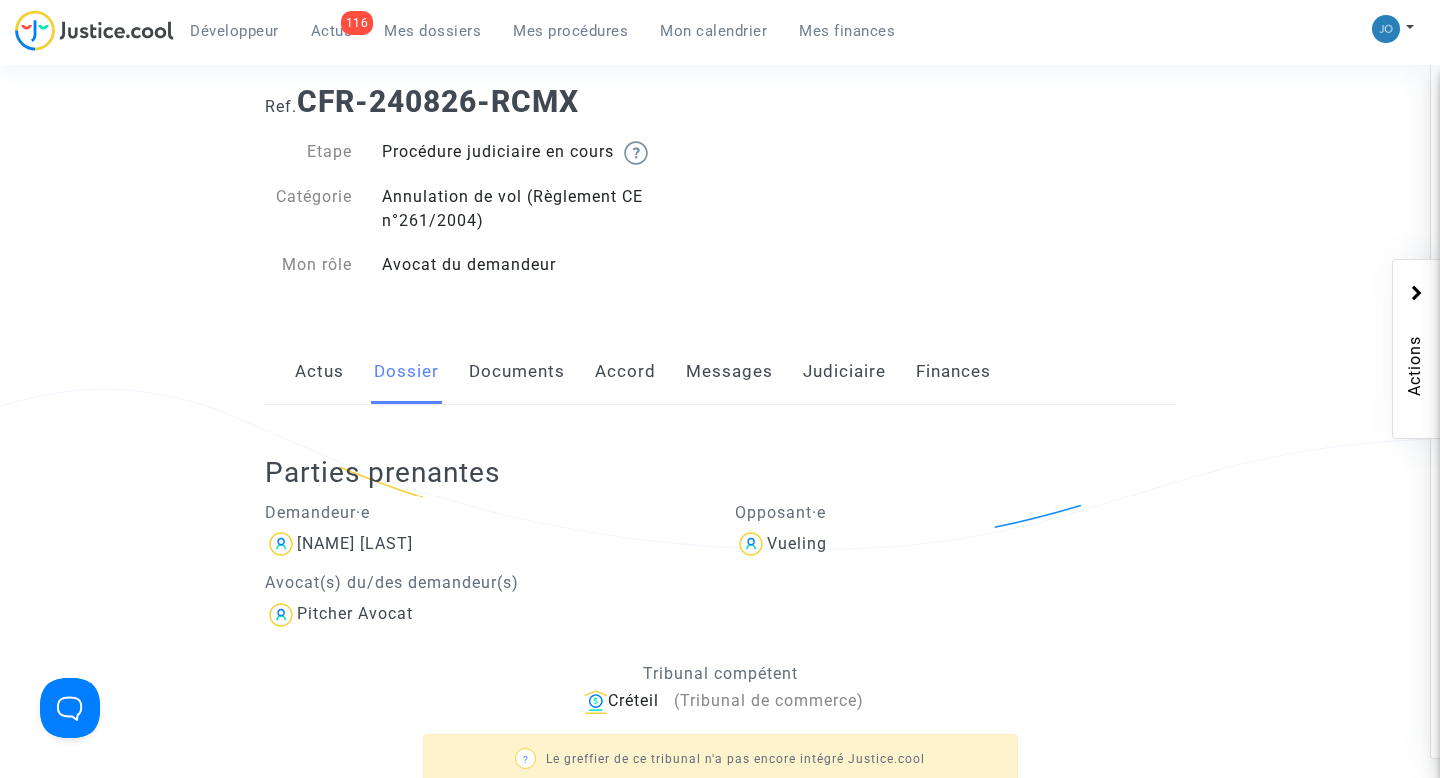 scroll, scrollTop: 0, scrollLeft: 0, axis: both 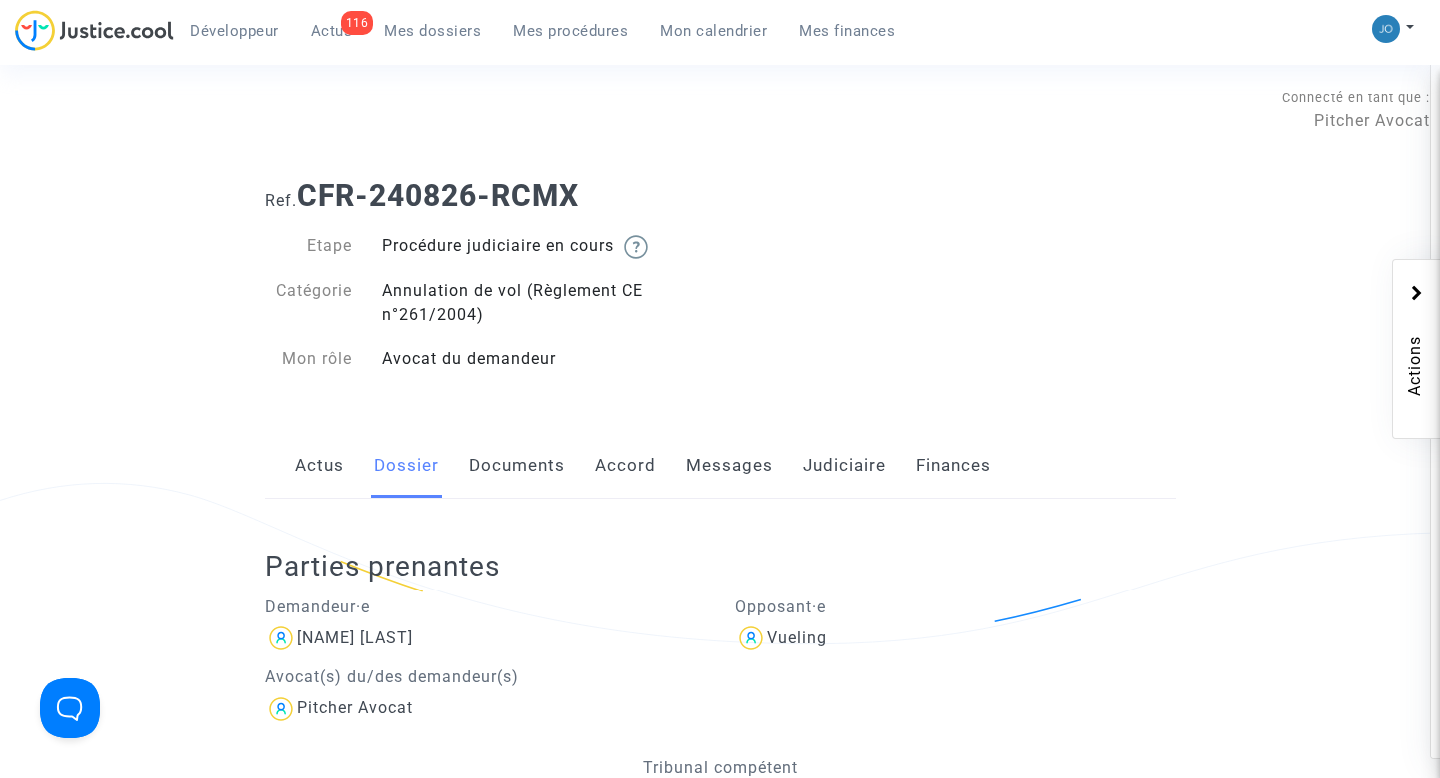 click on "Accord" 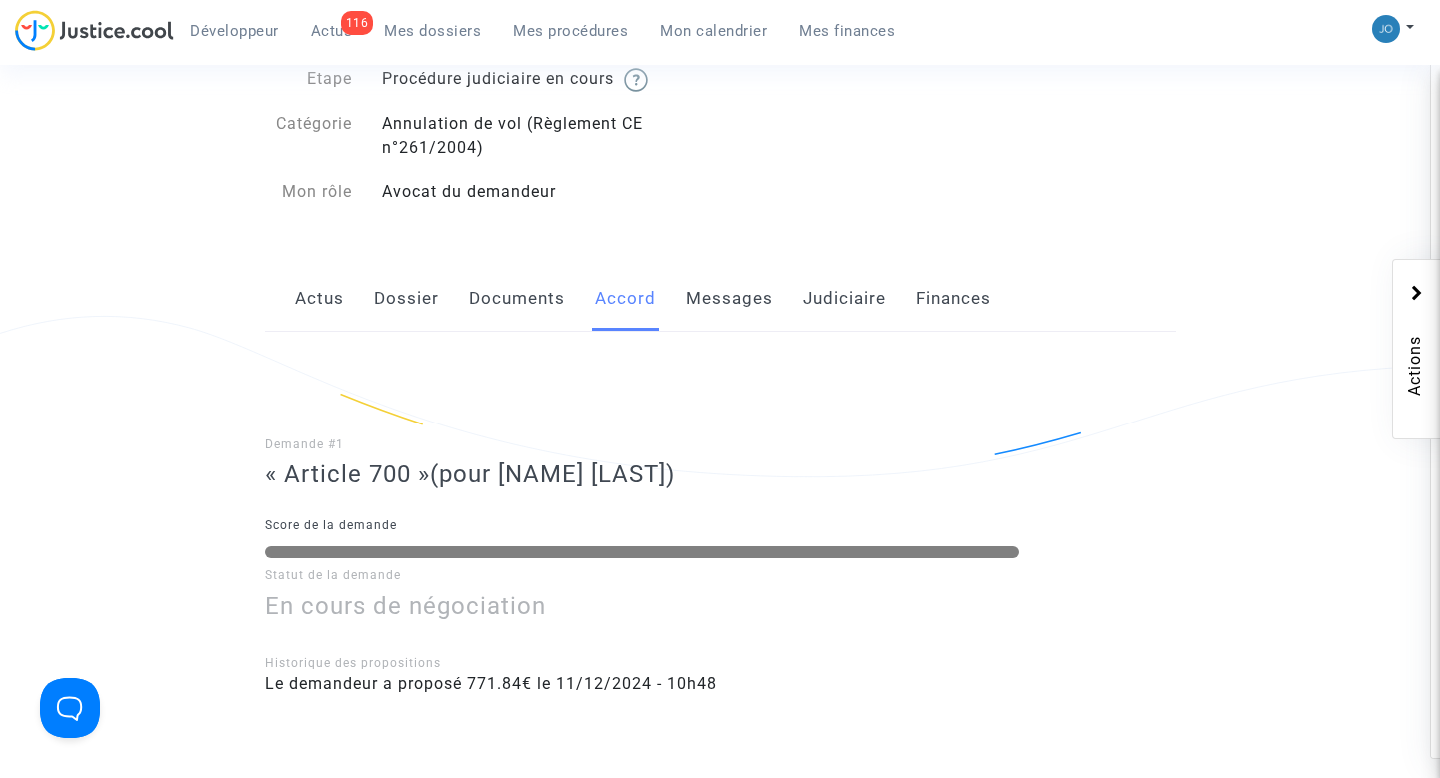 scroll, scrollTop: 80, scrollLeft: 0, axis: vertical 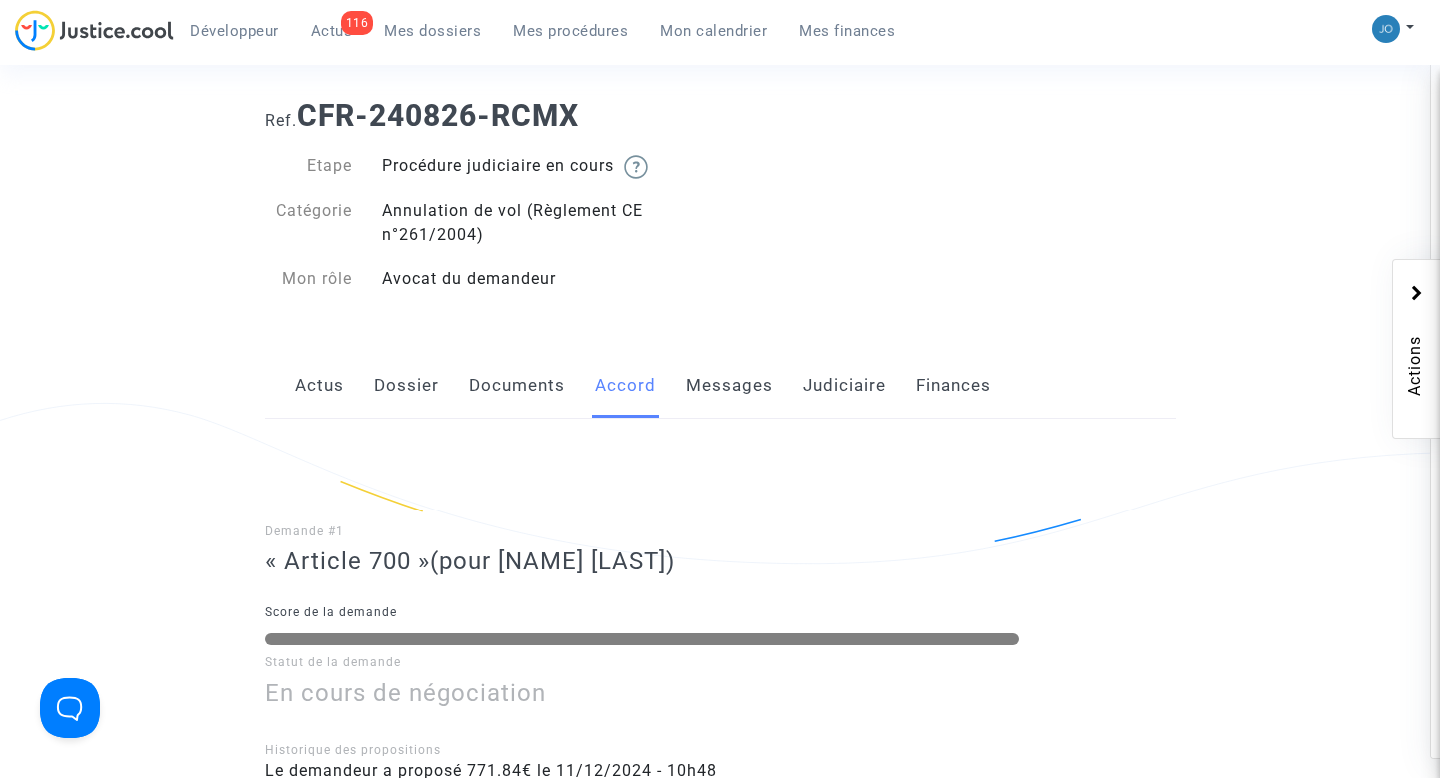 click on "Dossier" 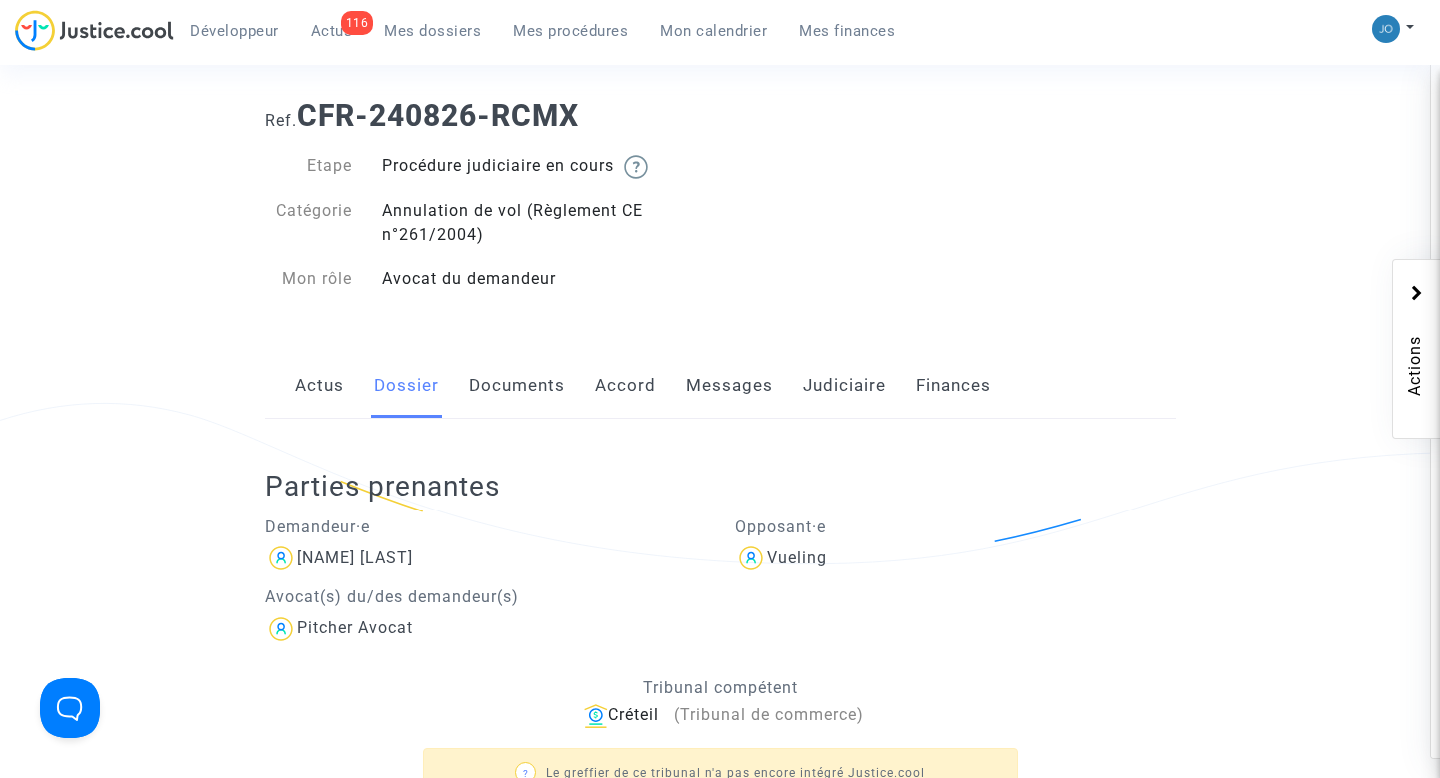 scroll, scrollTop: 0, scrollLeft: 0, axis: both 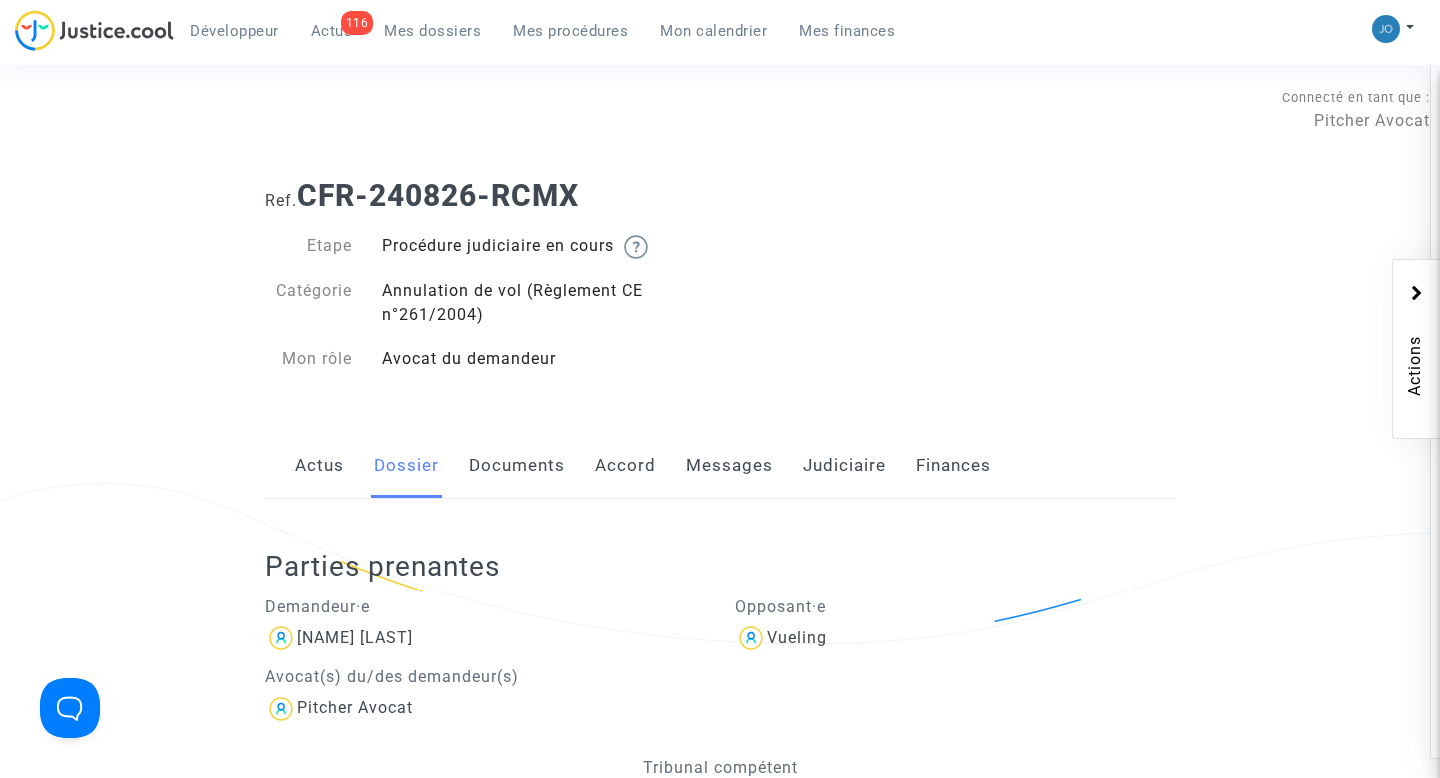 click on "Avocat du demandeur" 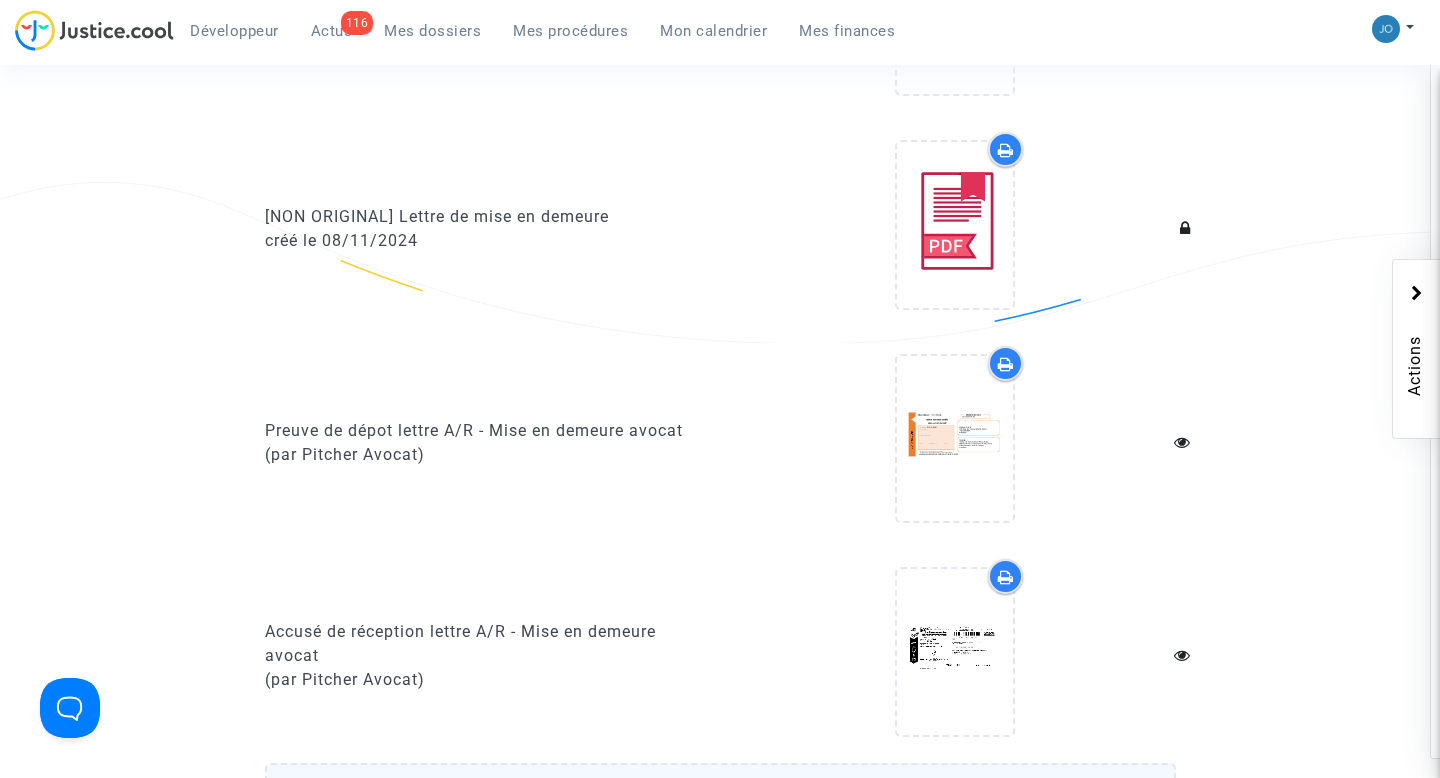 scroll, scrollTop: 1074, scrollLeft: 0, axis: vertical 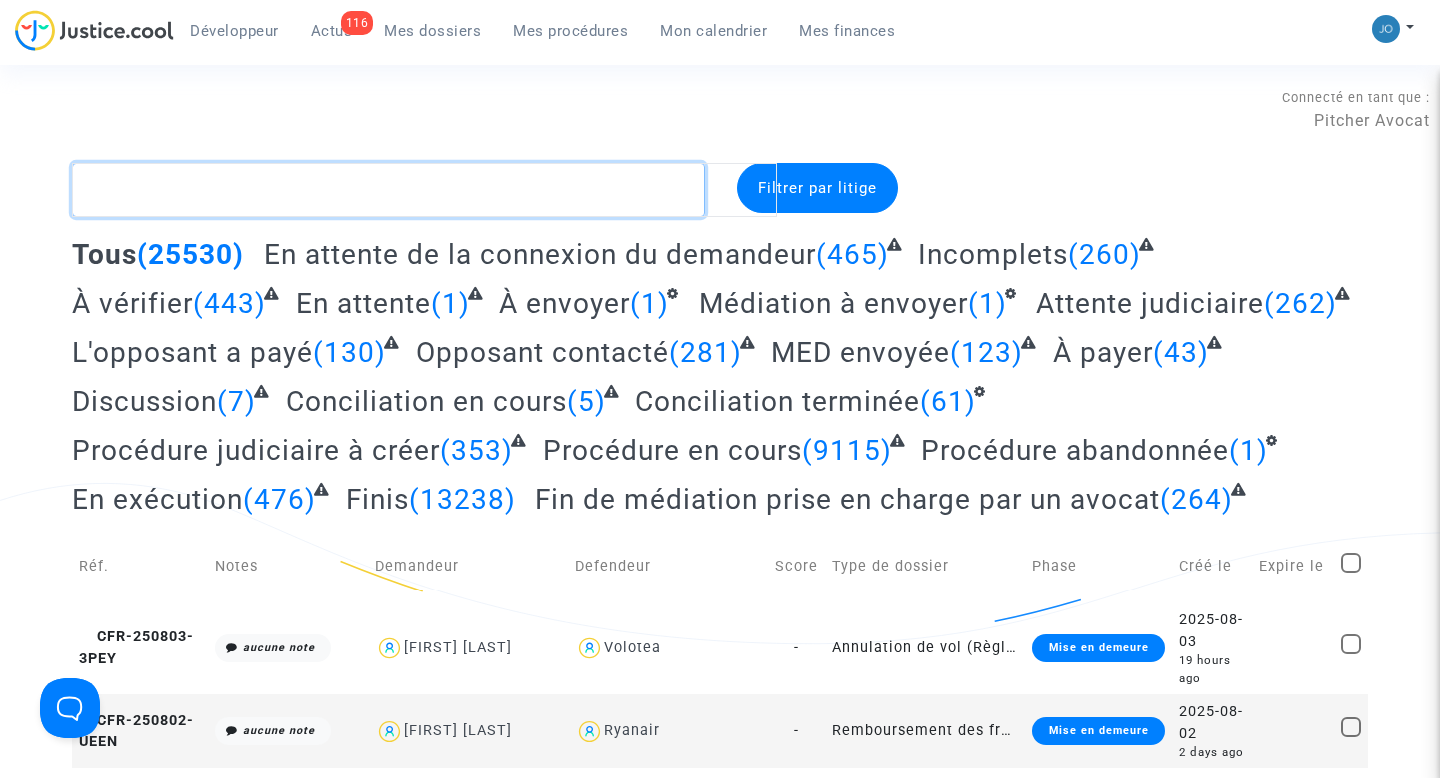 click 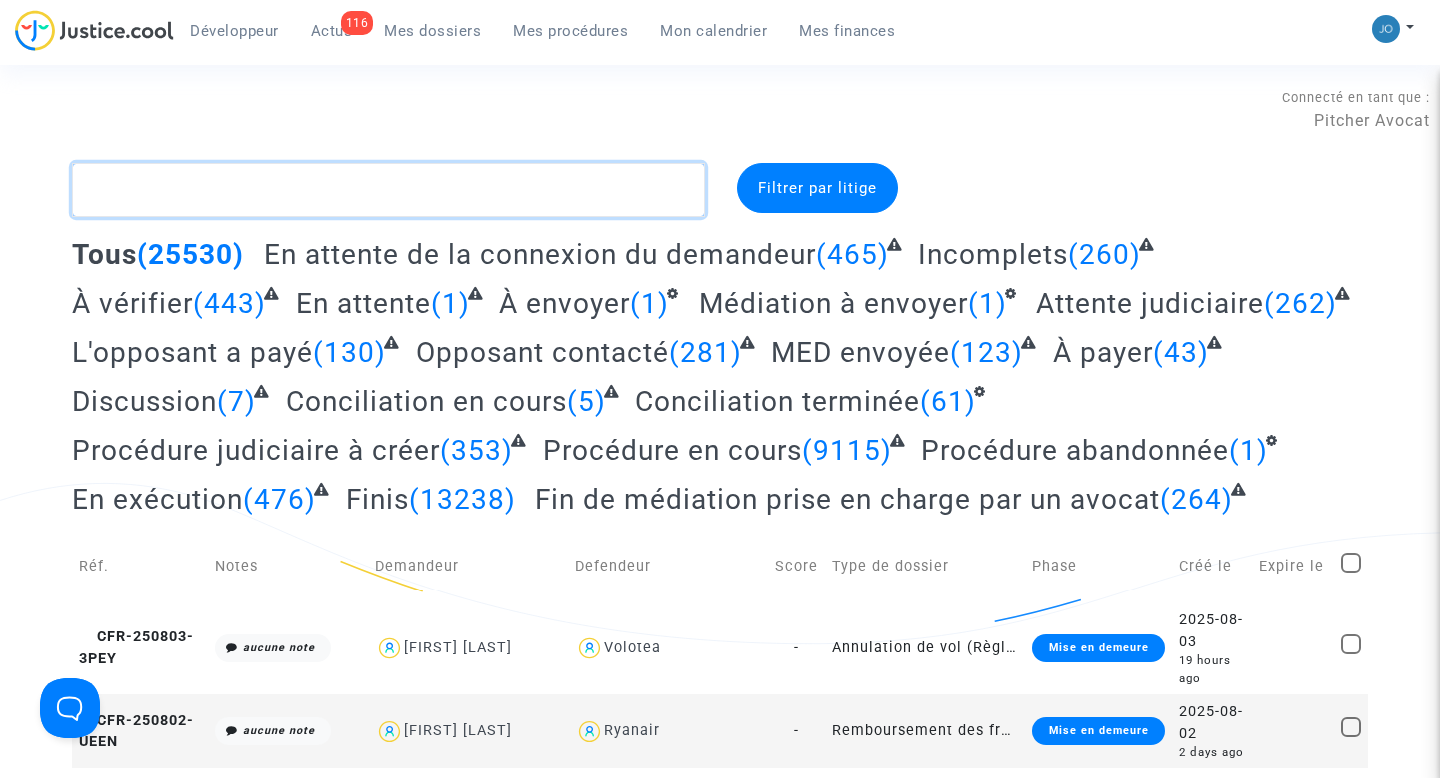 paste on "7QC2" 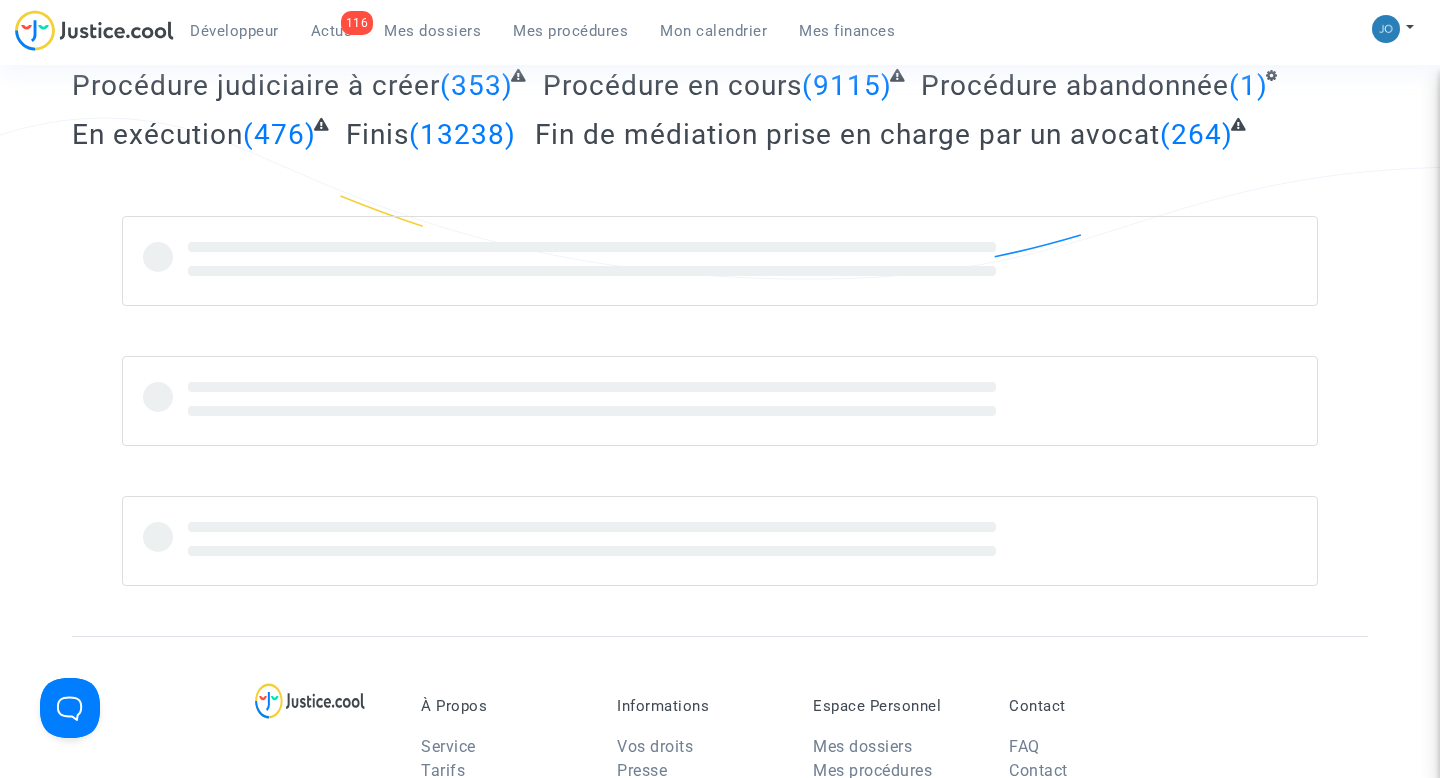 scroll, scrollTop: 0, scrollLeft: 0, axis: both 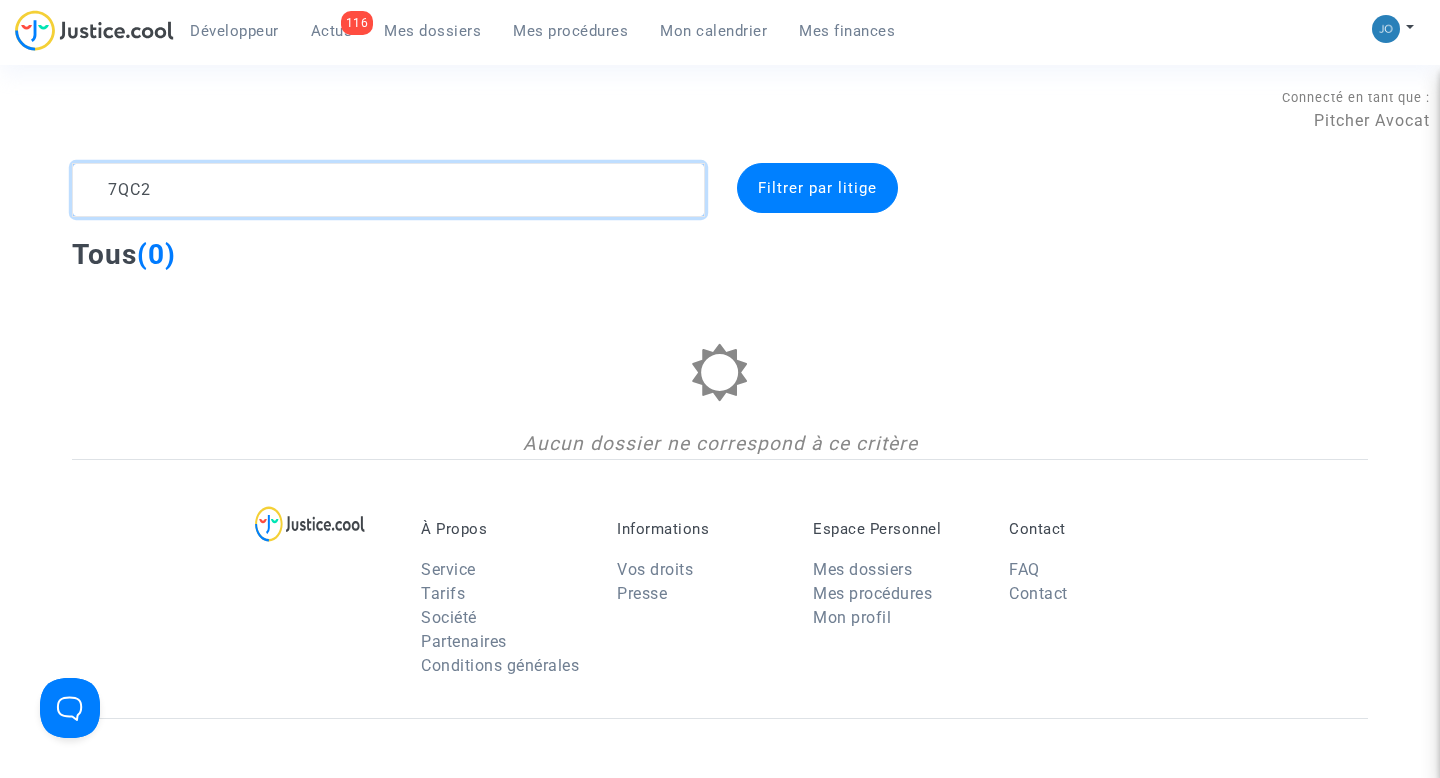 type on "7QC2" 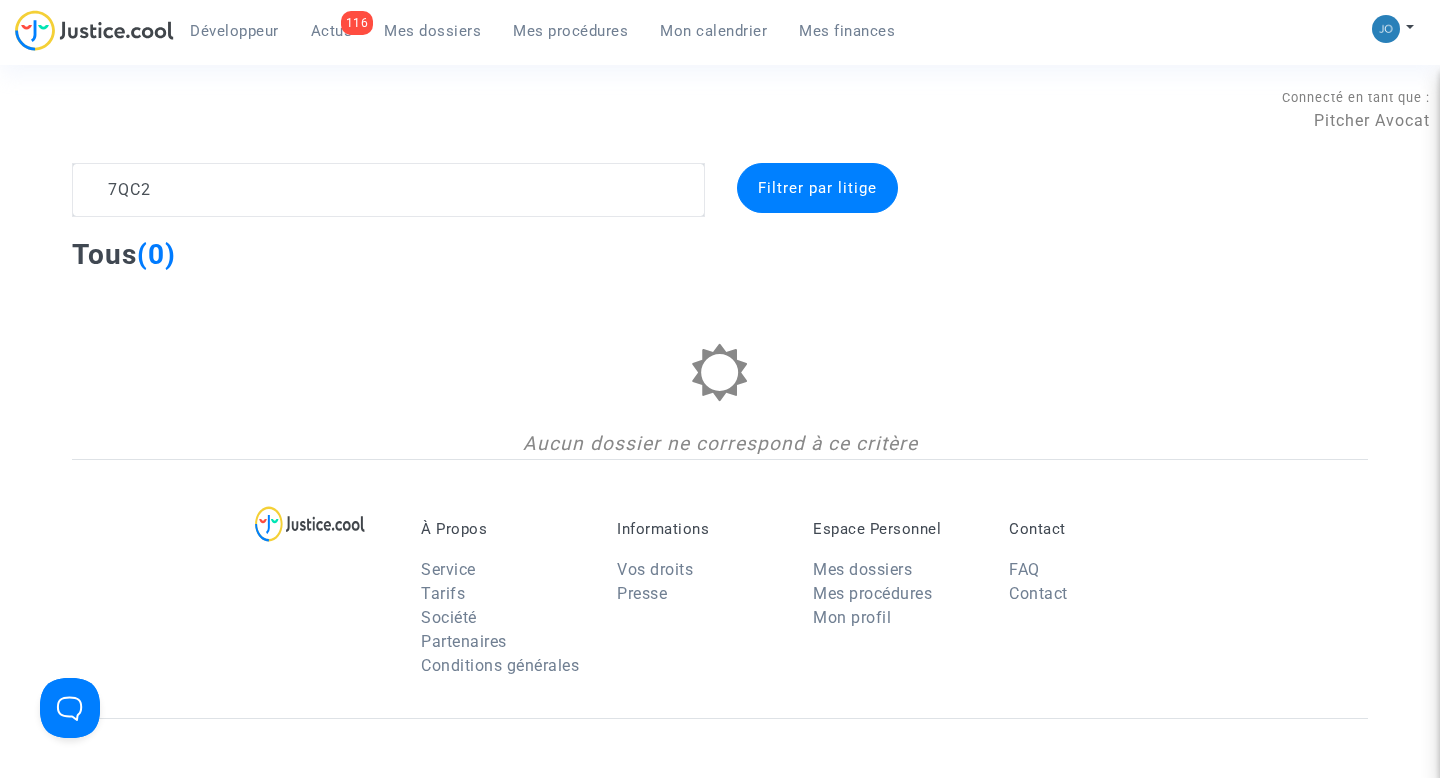 click on "Mes procédures" at bounding box center (570, 31) 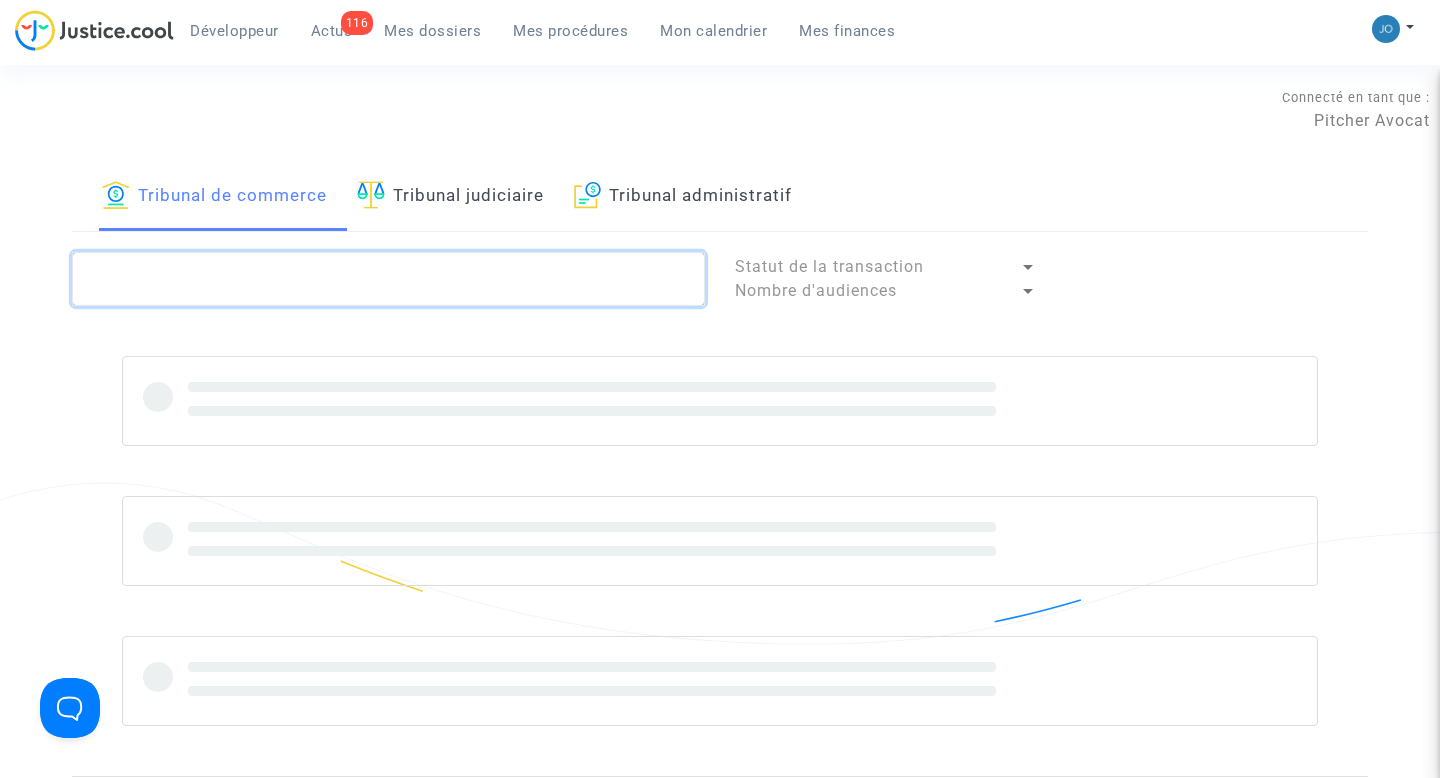 click 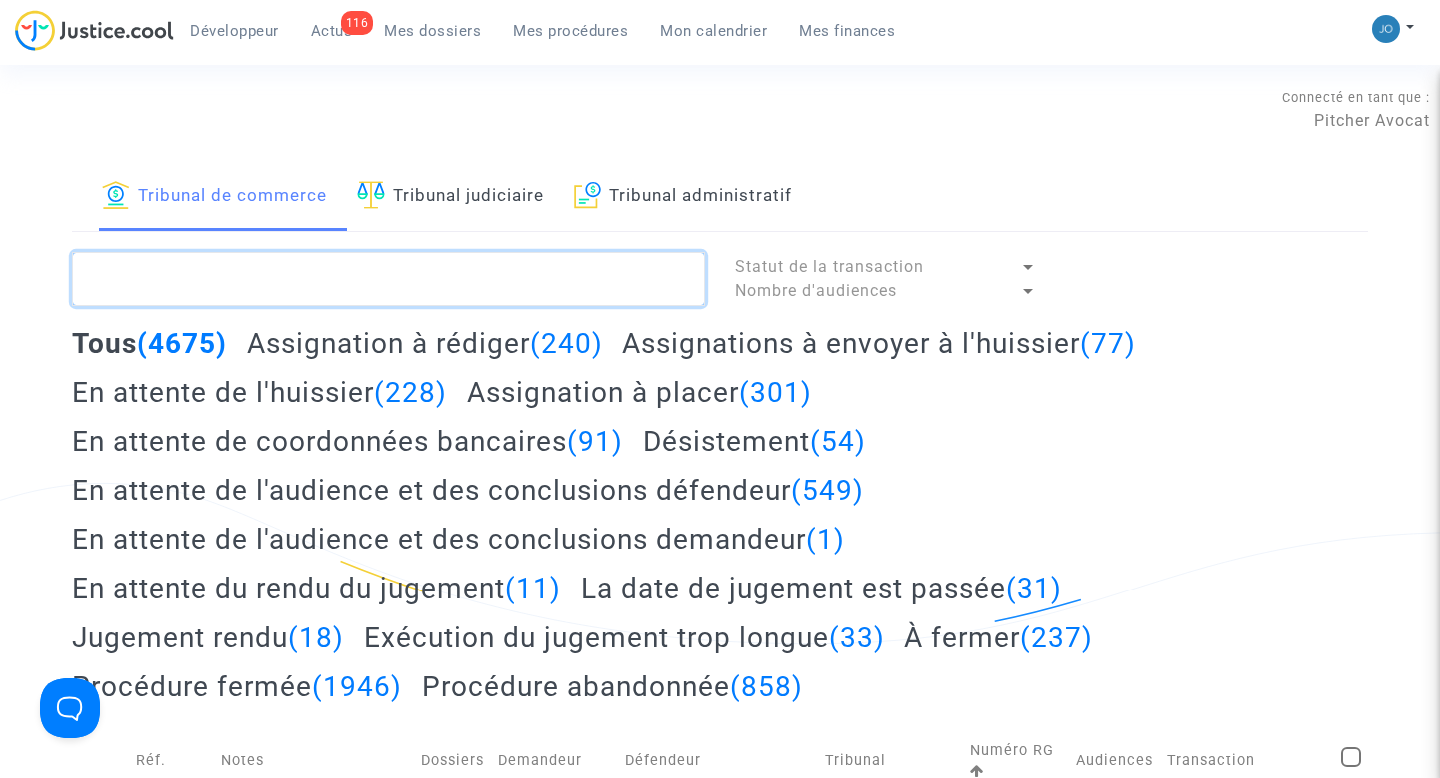 paste on "7QC2" 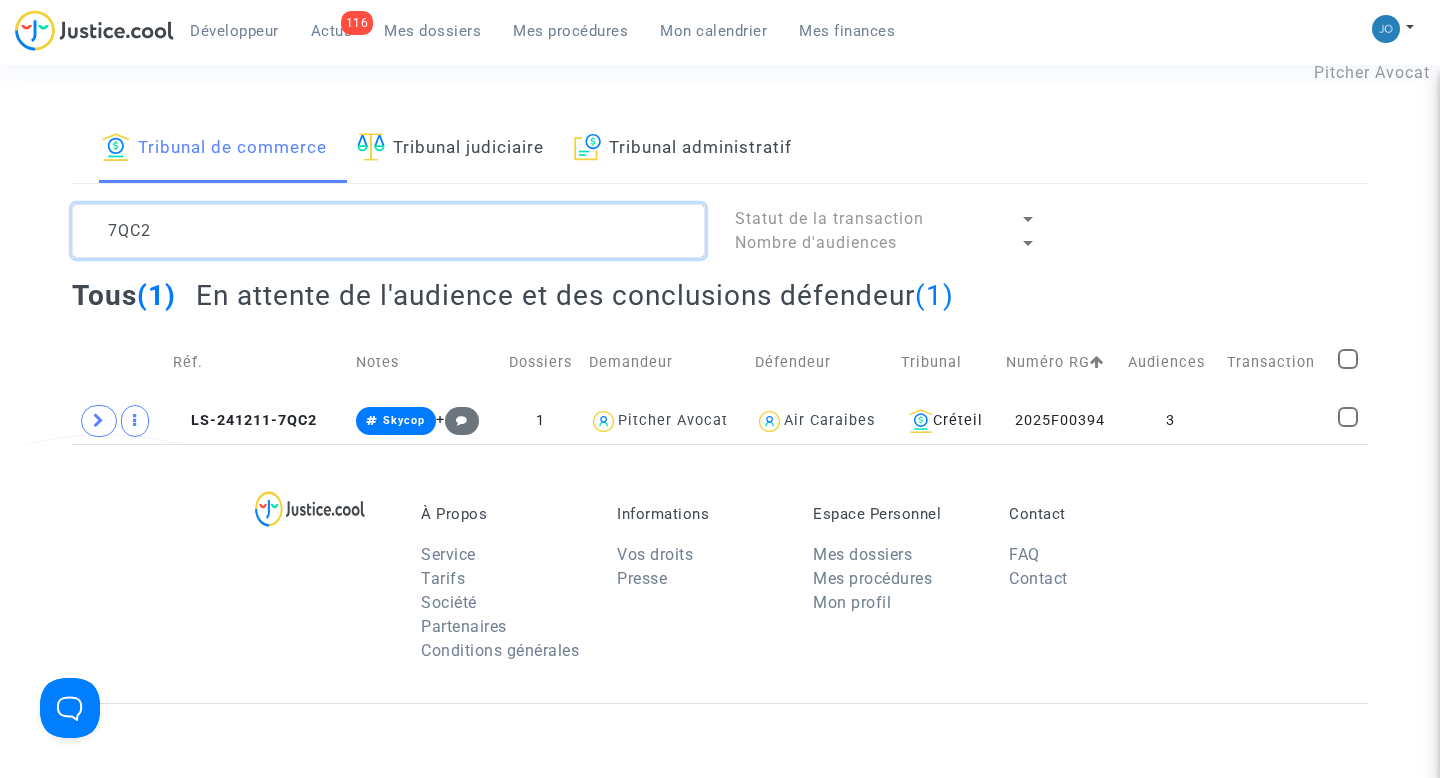scroll, scrollTop: 56, scrollLeft: 0, axis: vertical 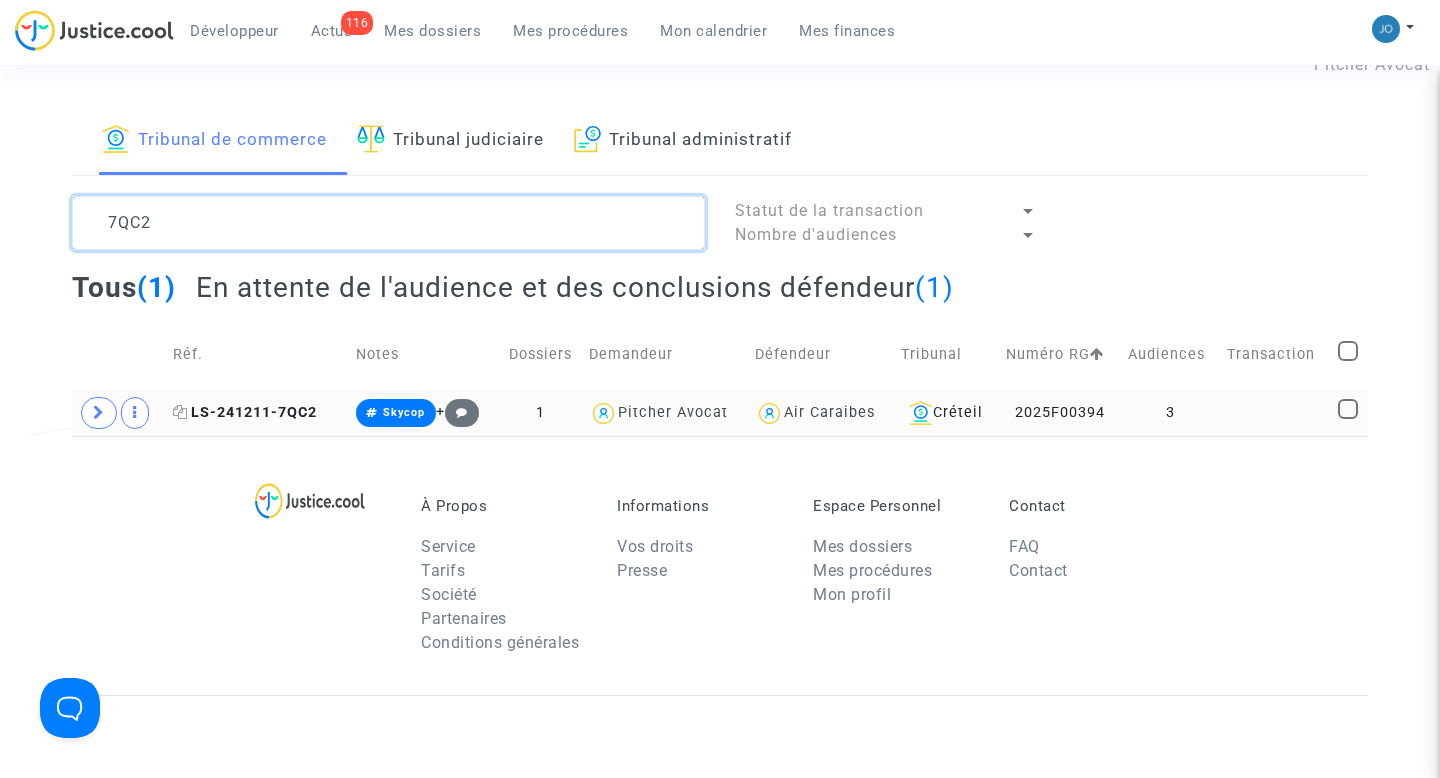 type on "7QC2" 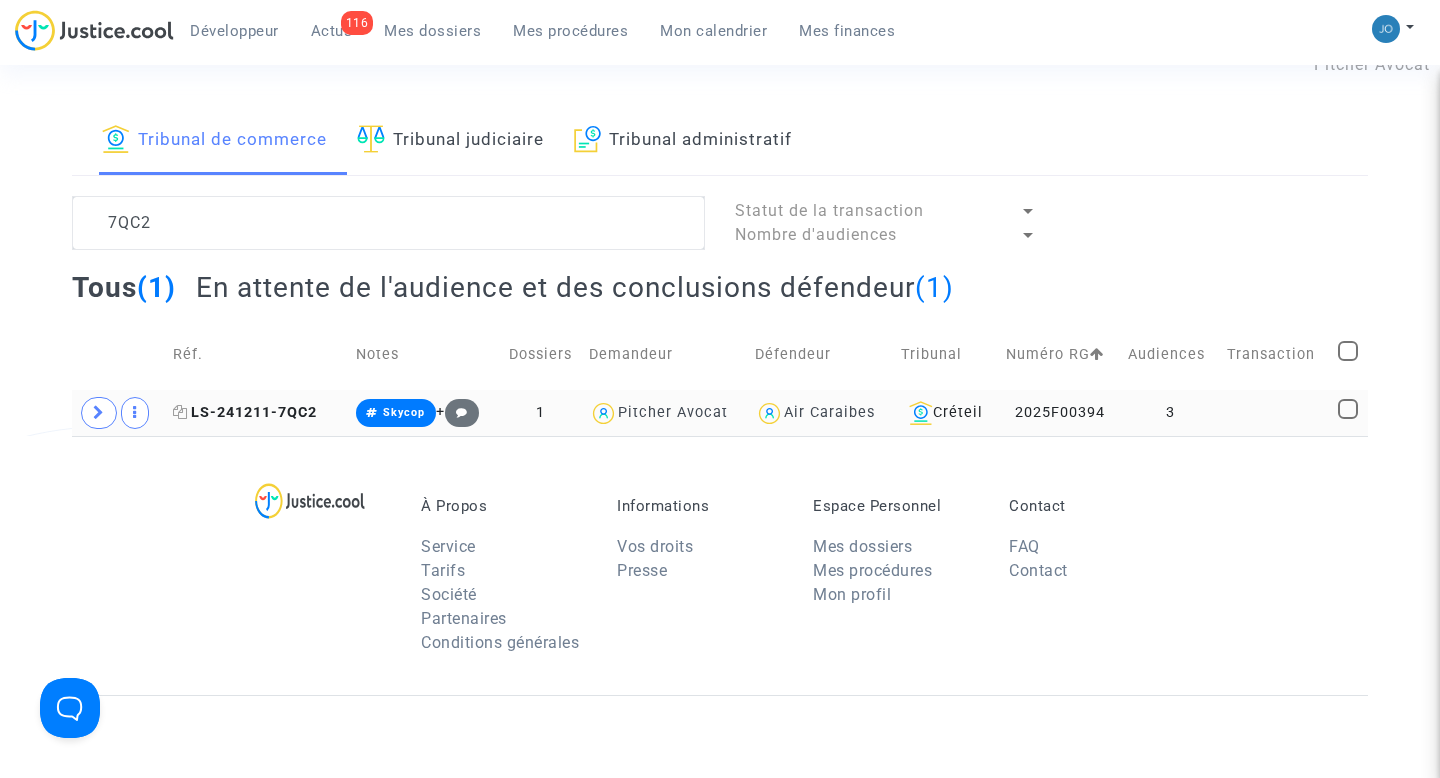 click on "LS-241211-7QC2" 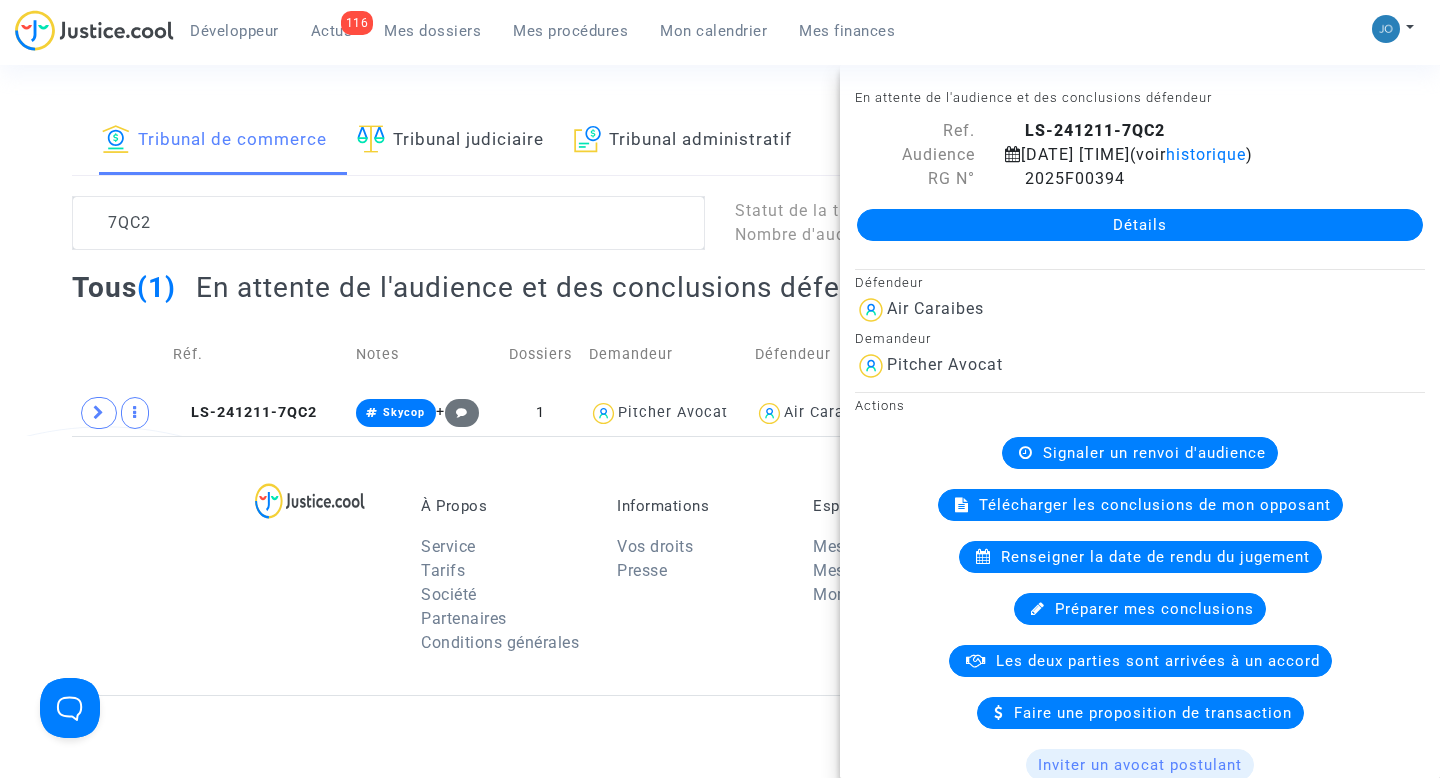 click on "Détails" 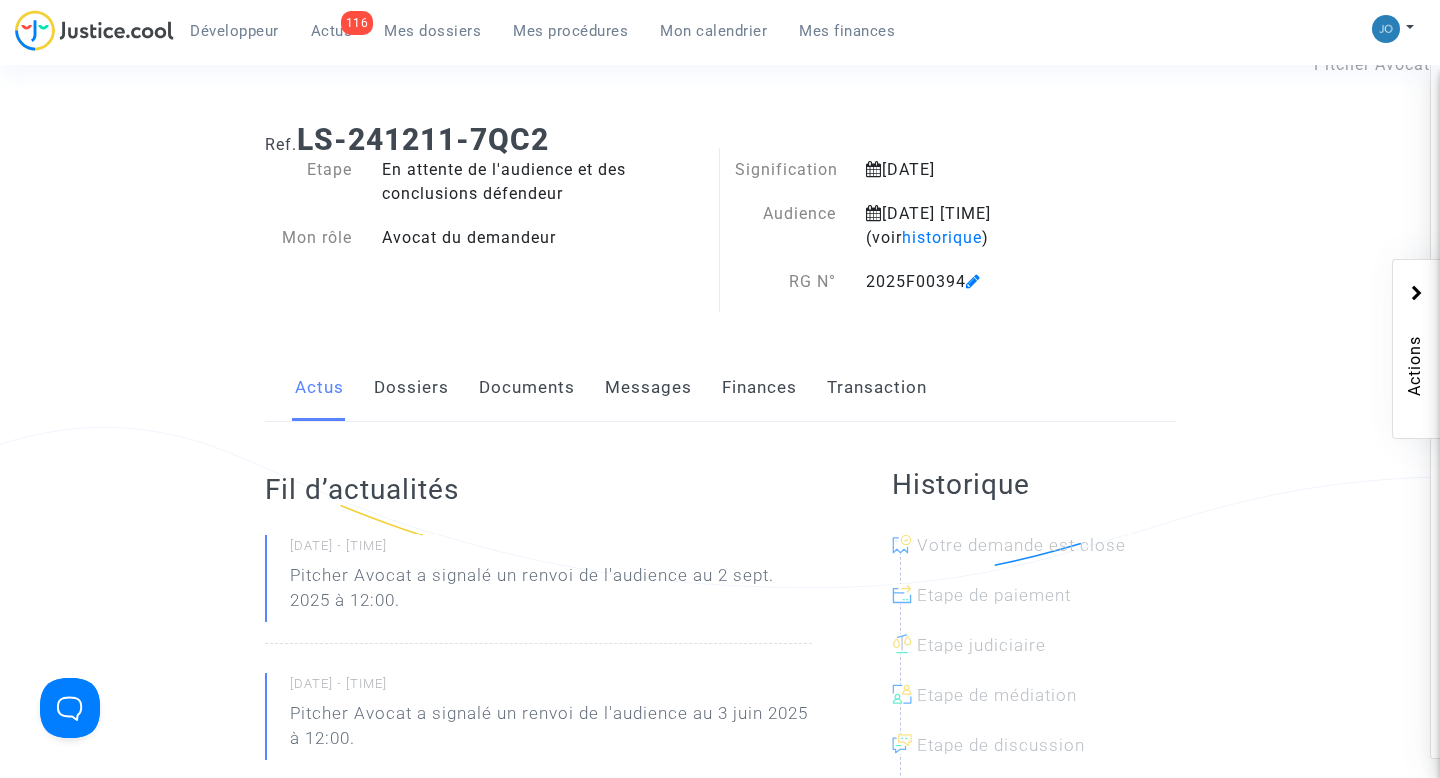 scroll, scrollTop: 44, scrollLeft: 0, axis: vertical 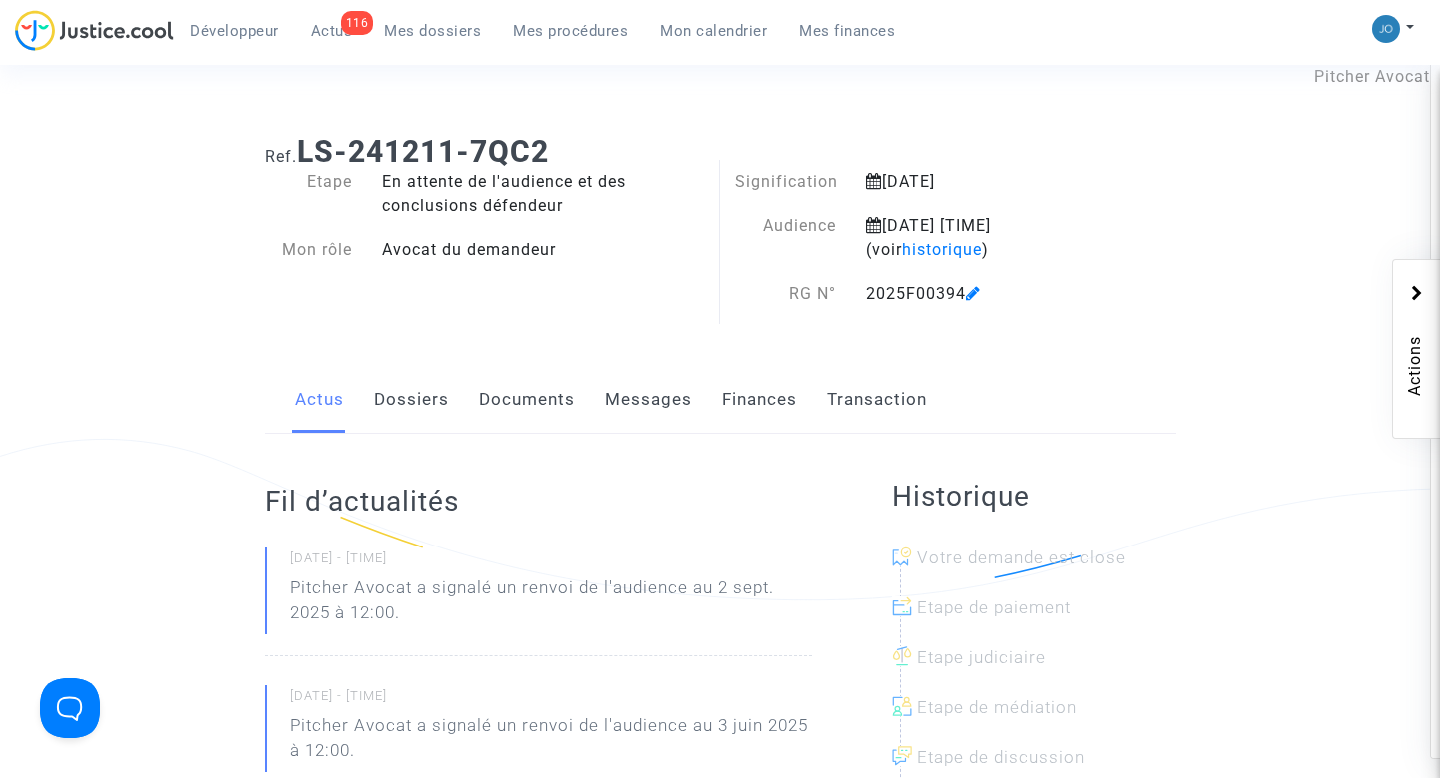 click on "Dossiers" 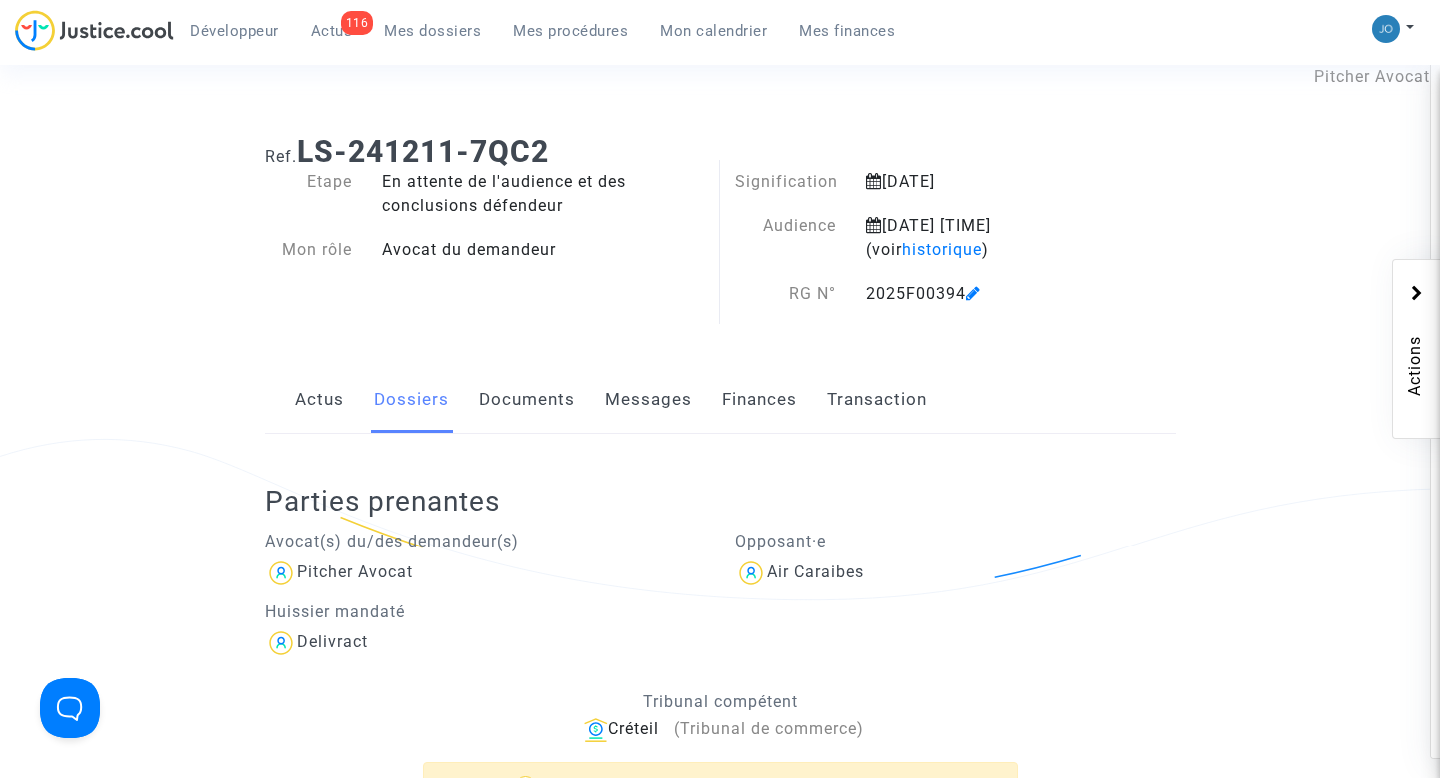 click on "Documents" 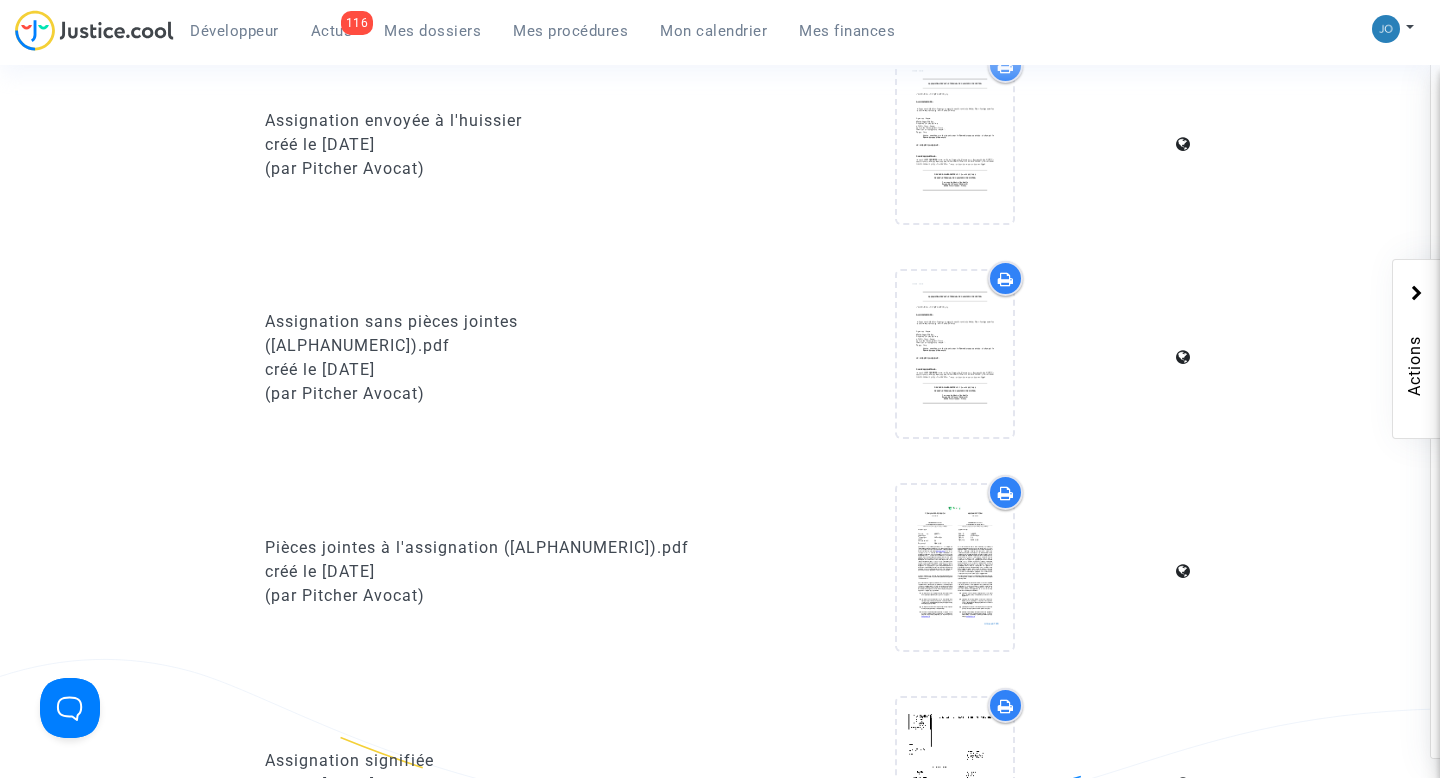 scroll, scrollTop: 1427, scrollLeft: 0, axis: vertical 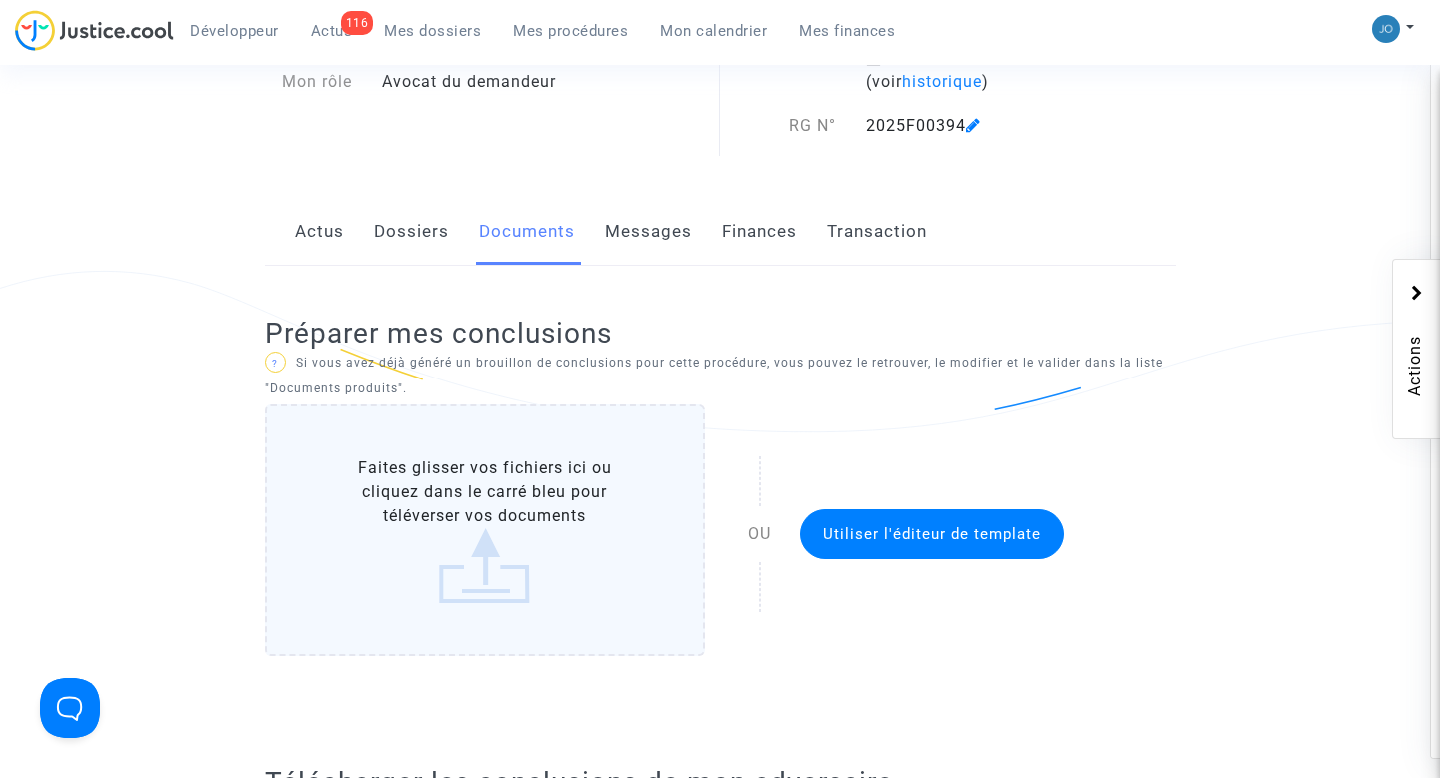 click on "Dossiers" 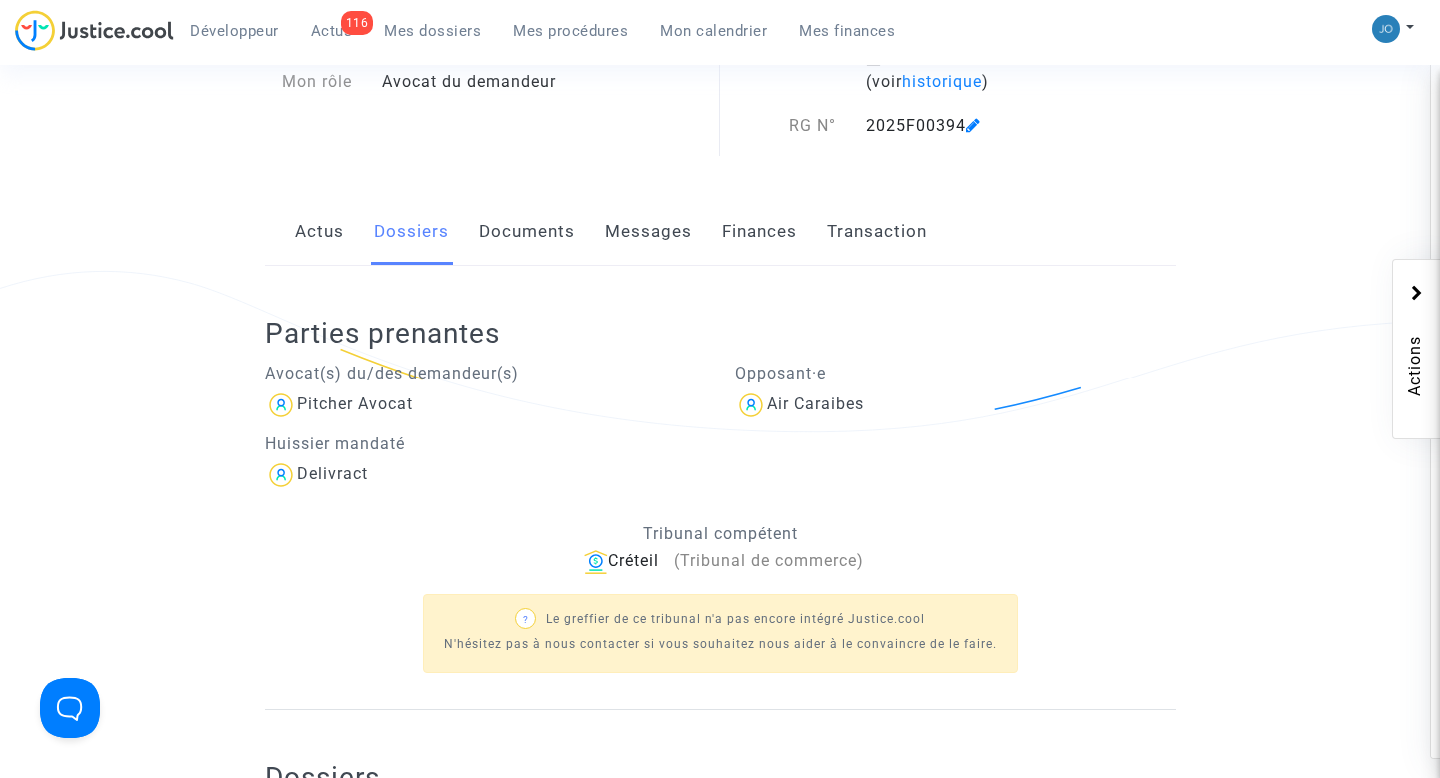 click on "Documents" 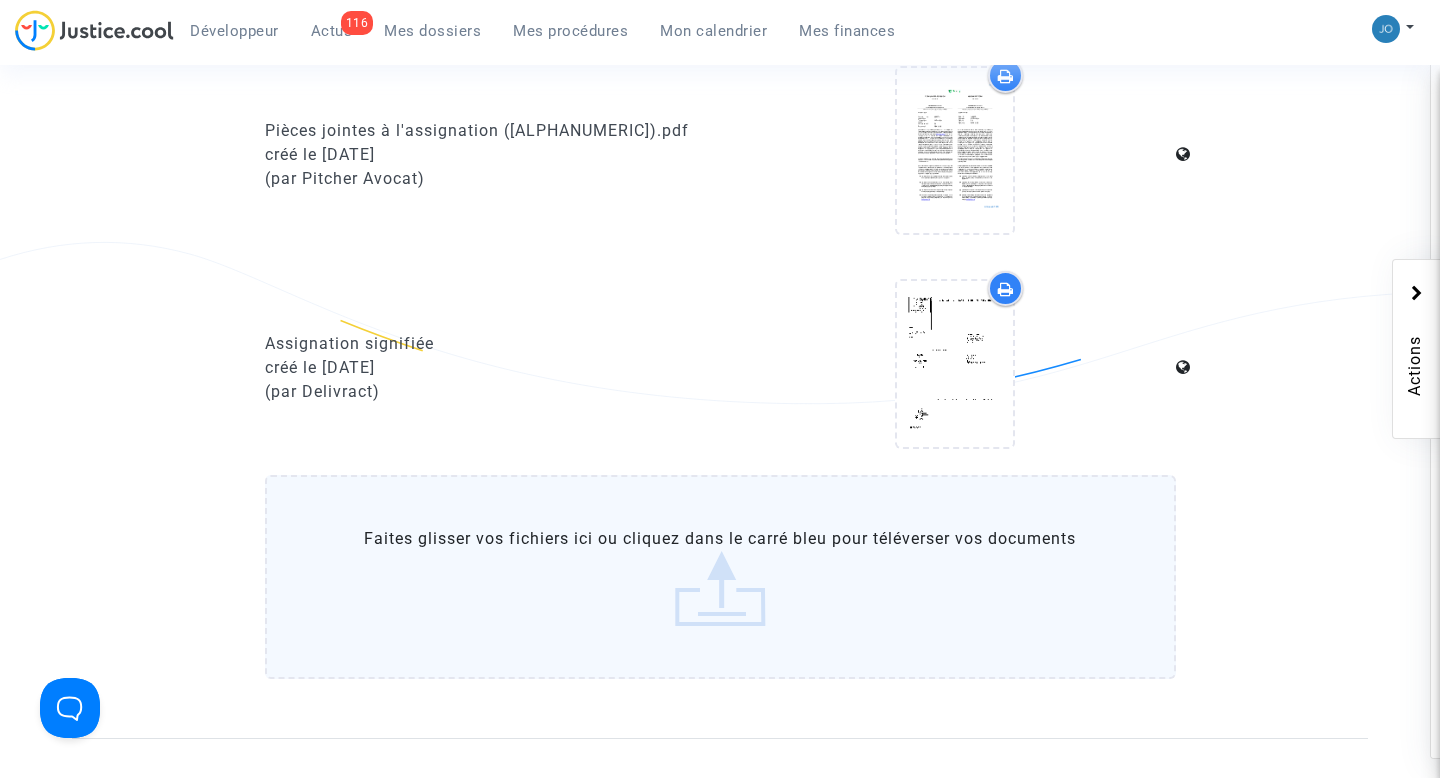 scroll, scrollTop: 1841, scrollLeft: 0, axis: vertical 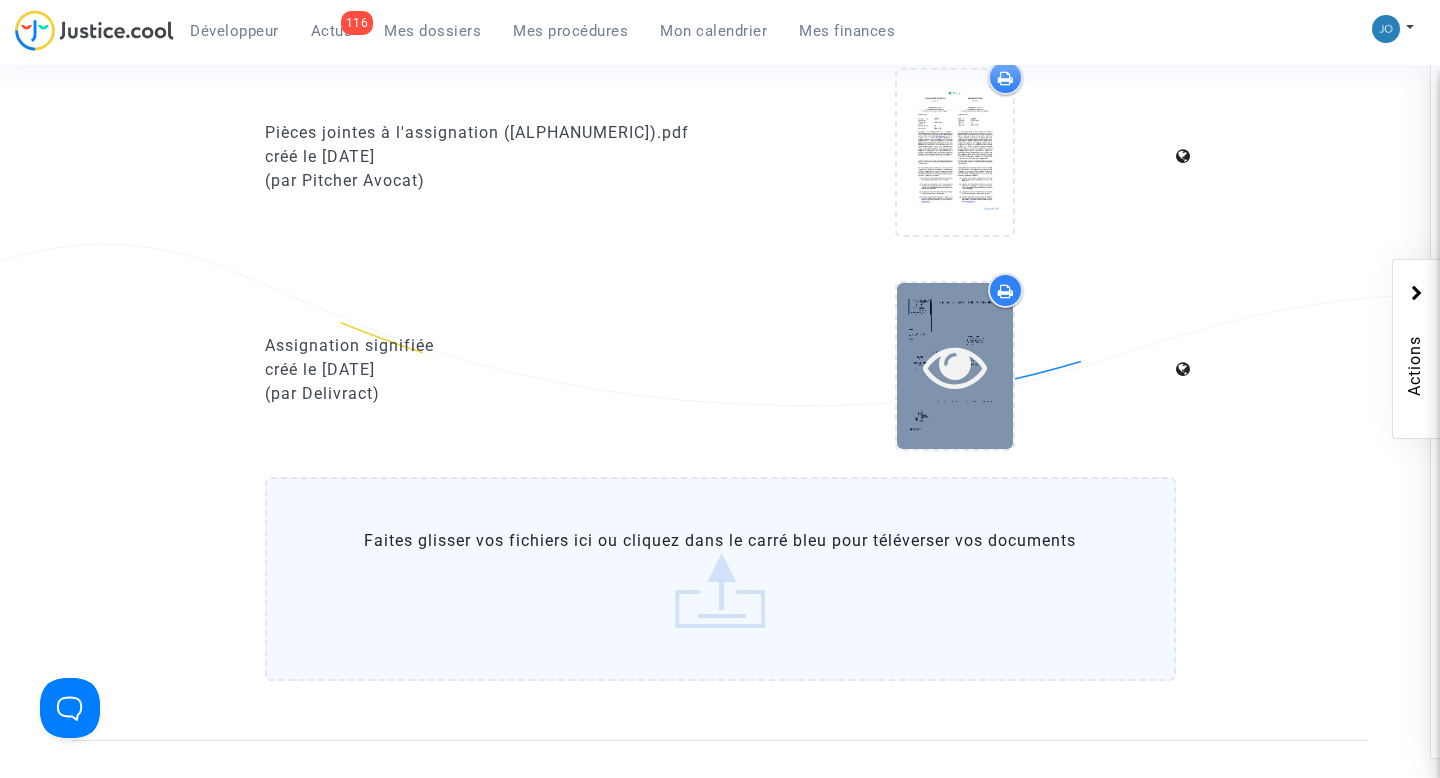 click at bounding box center [955, 366] 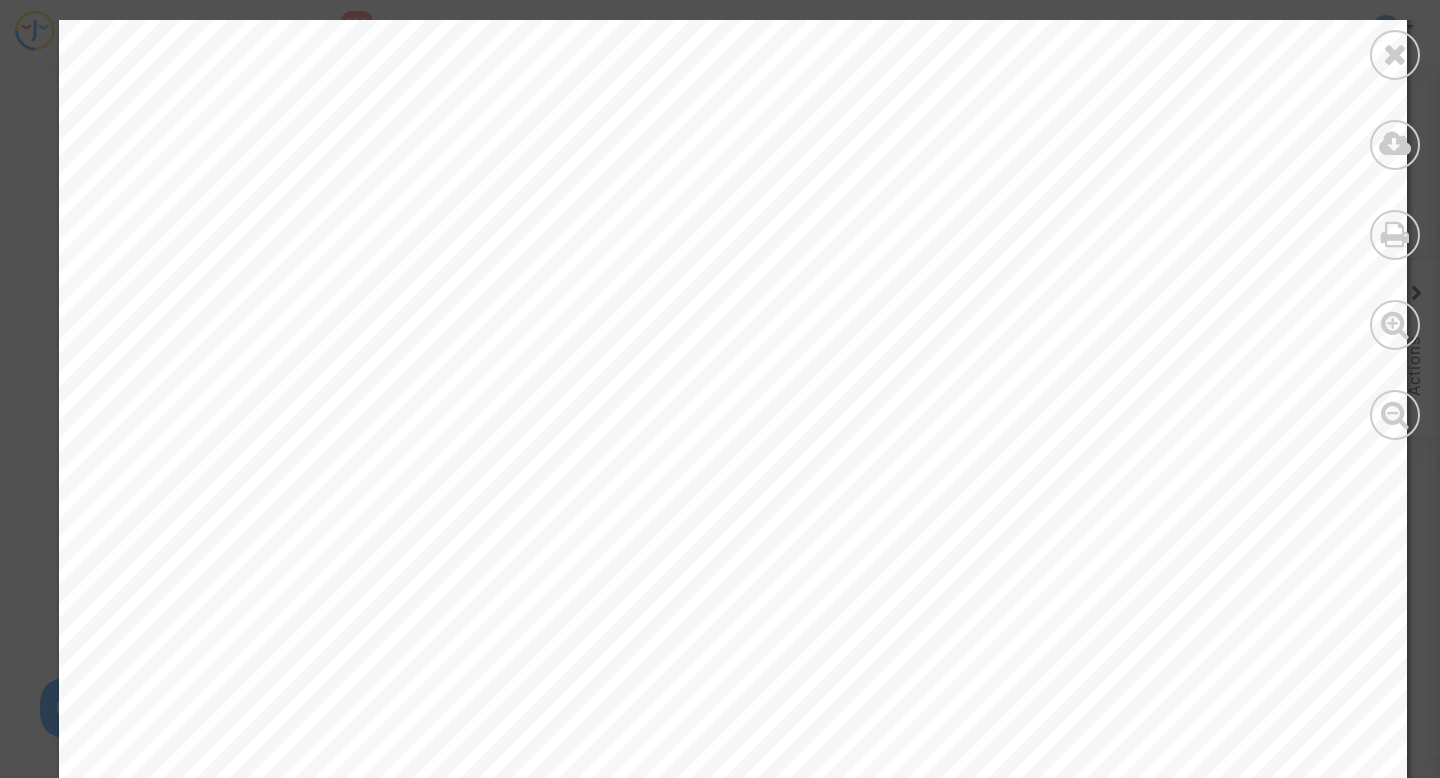 click at bounding box center (733, 516) 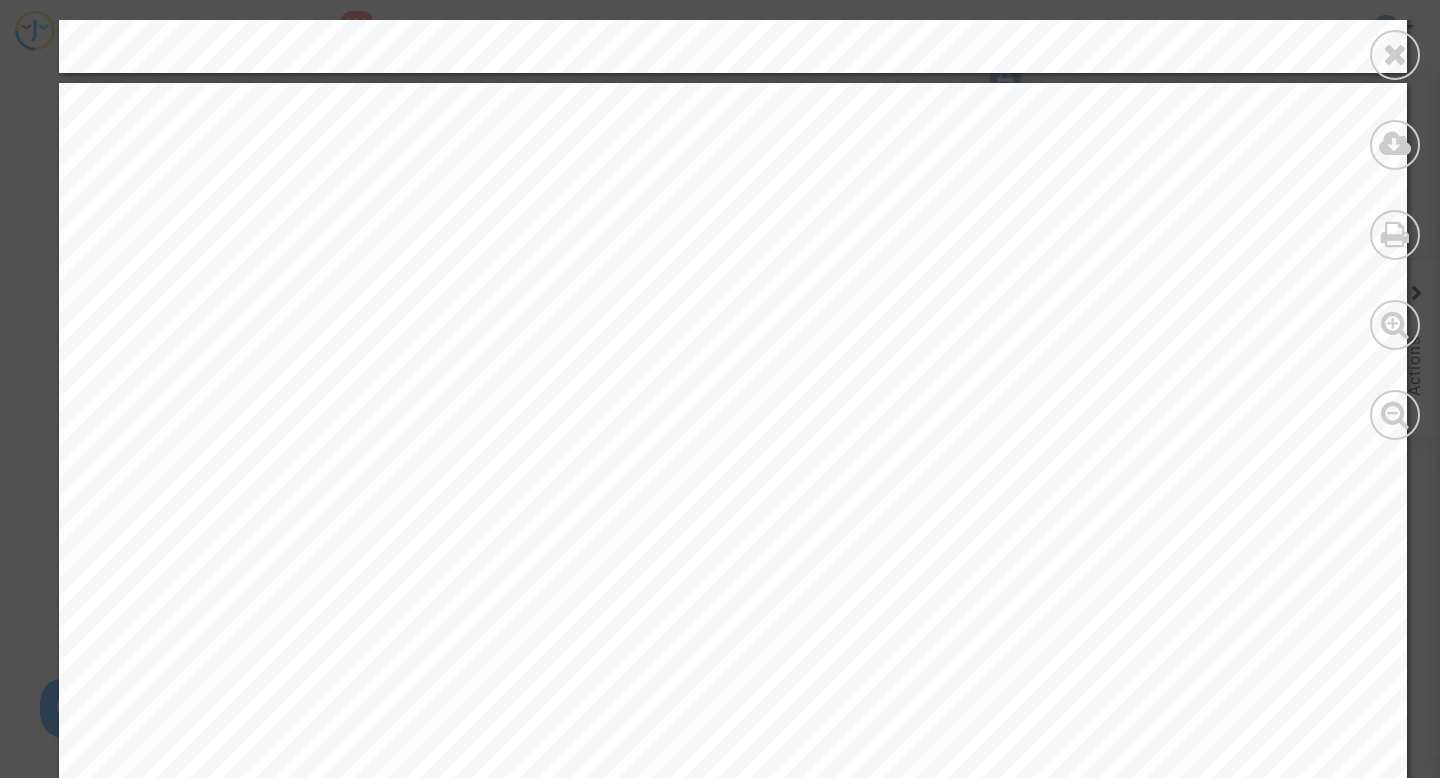scroll, scrollTop: 5690, scrollLeft: 0, axis: vertical 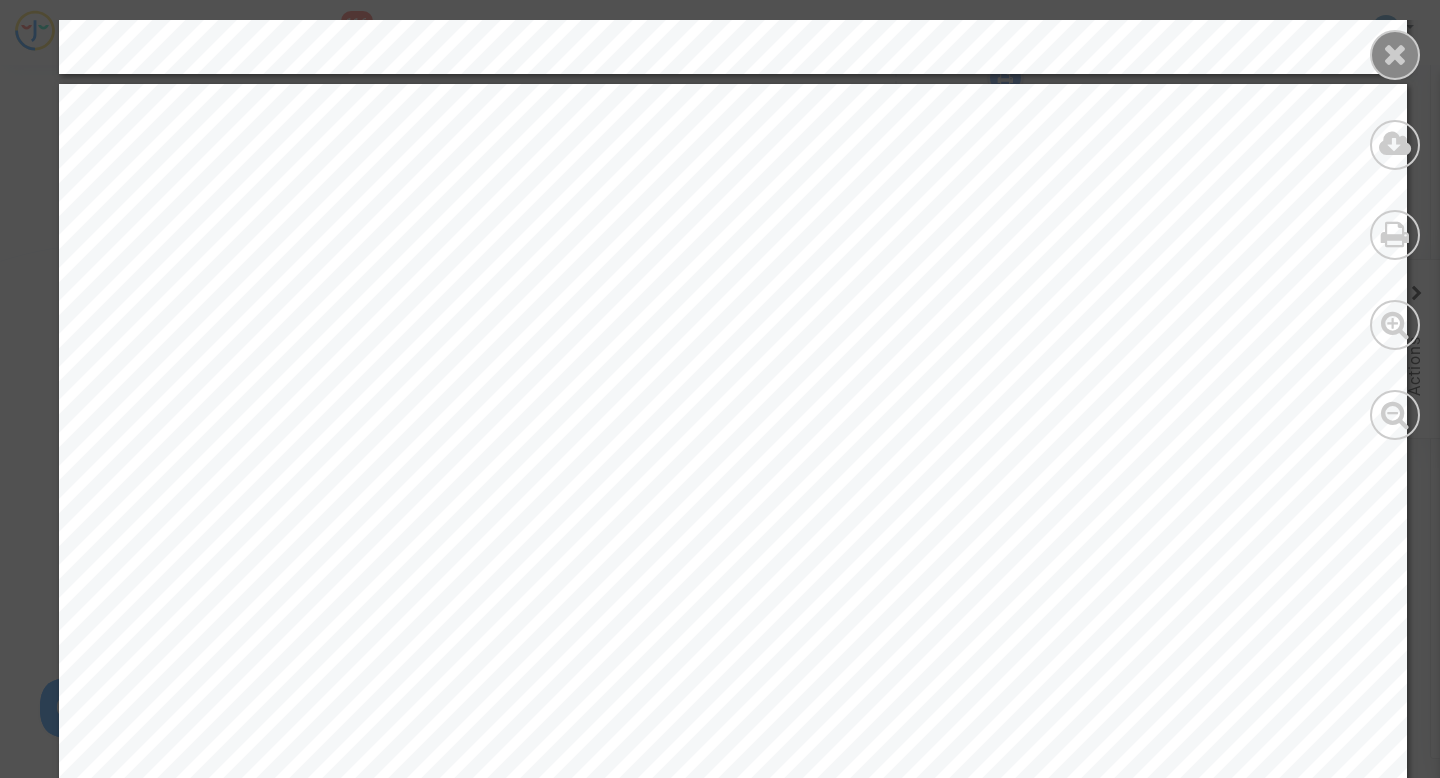 click at bounding box center (1395, 55) 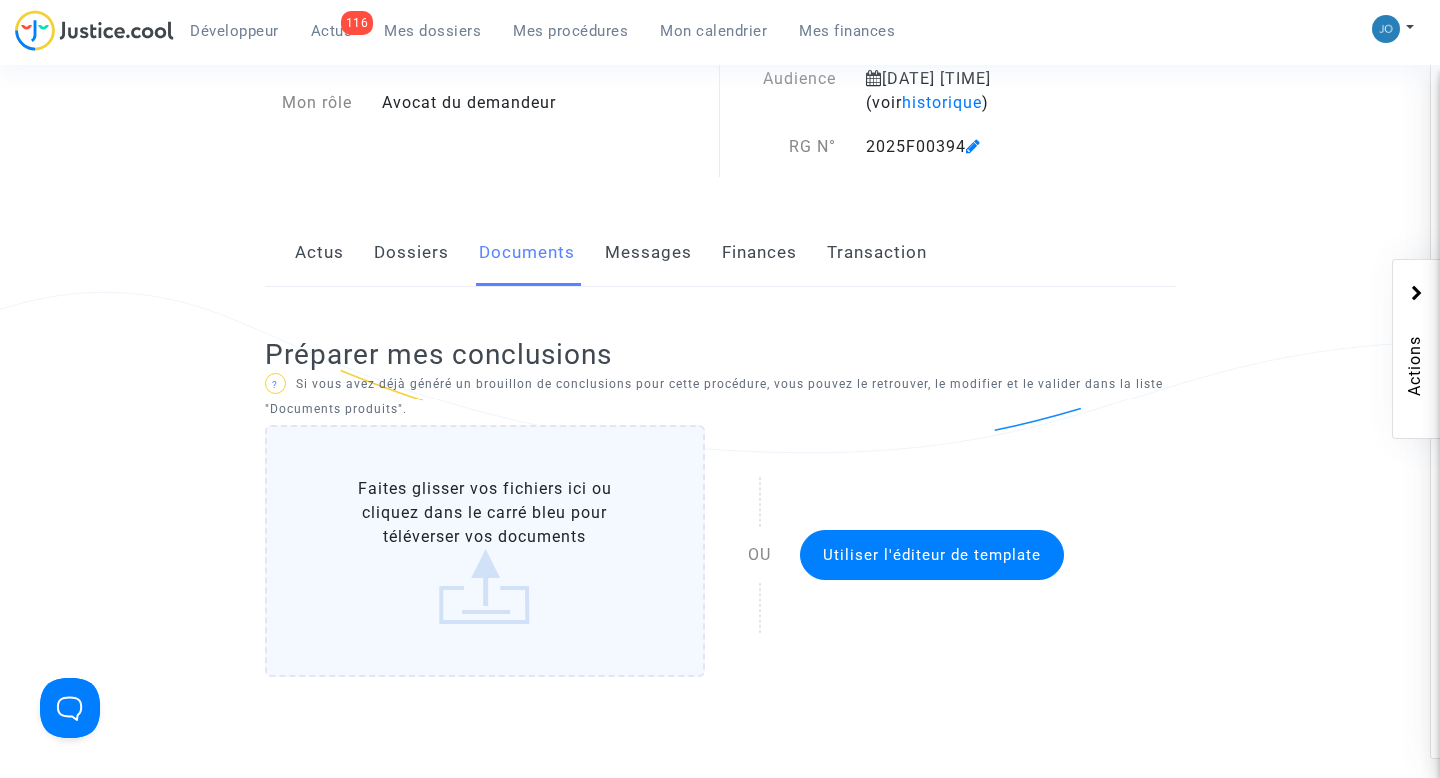 scroll, scrollTop: 0, scrollLeft: 0, axis: both 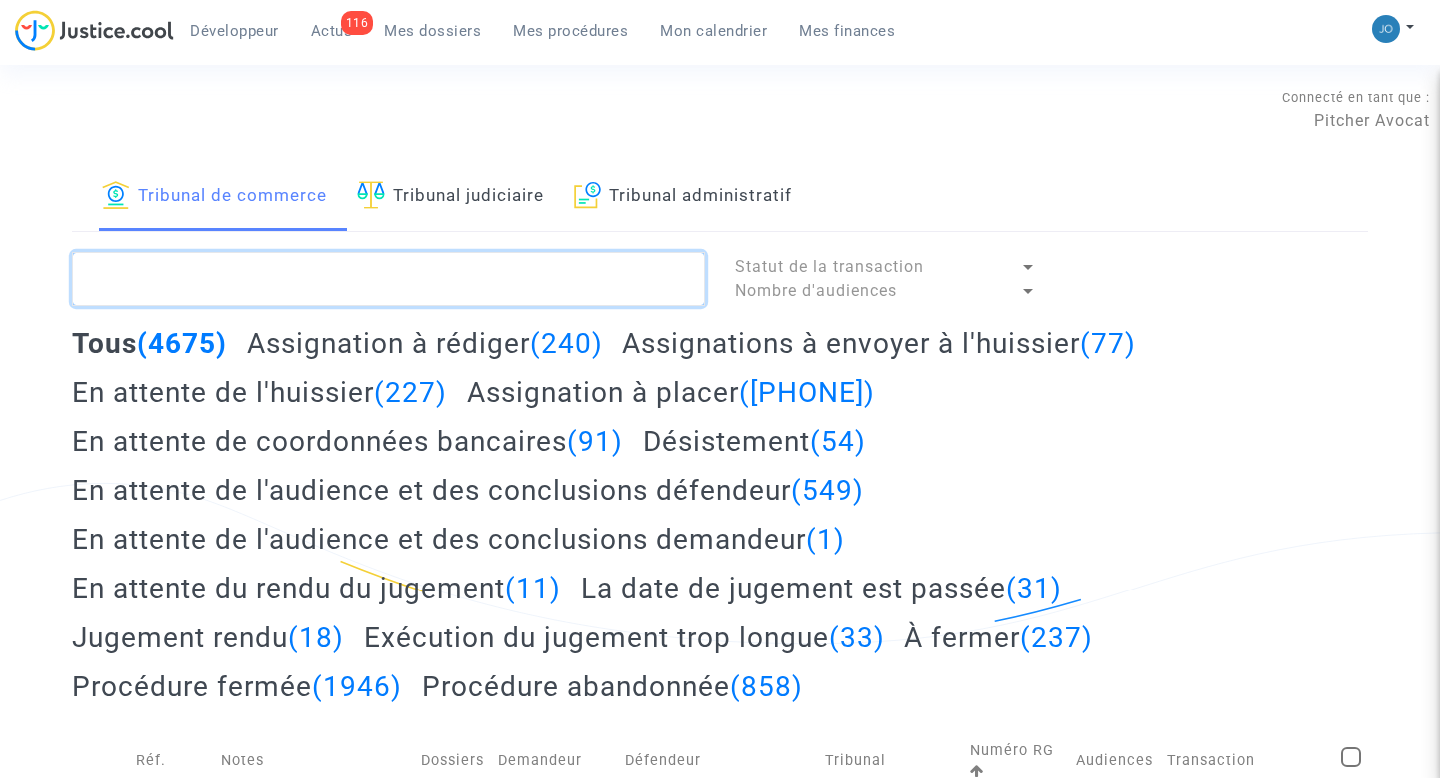 click 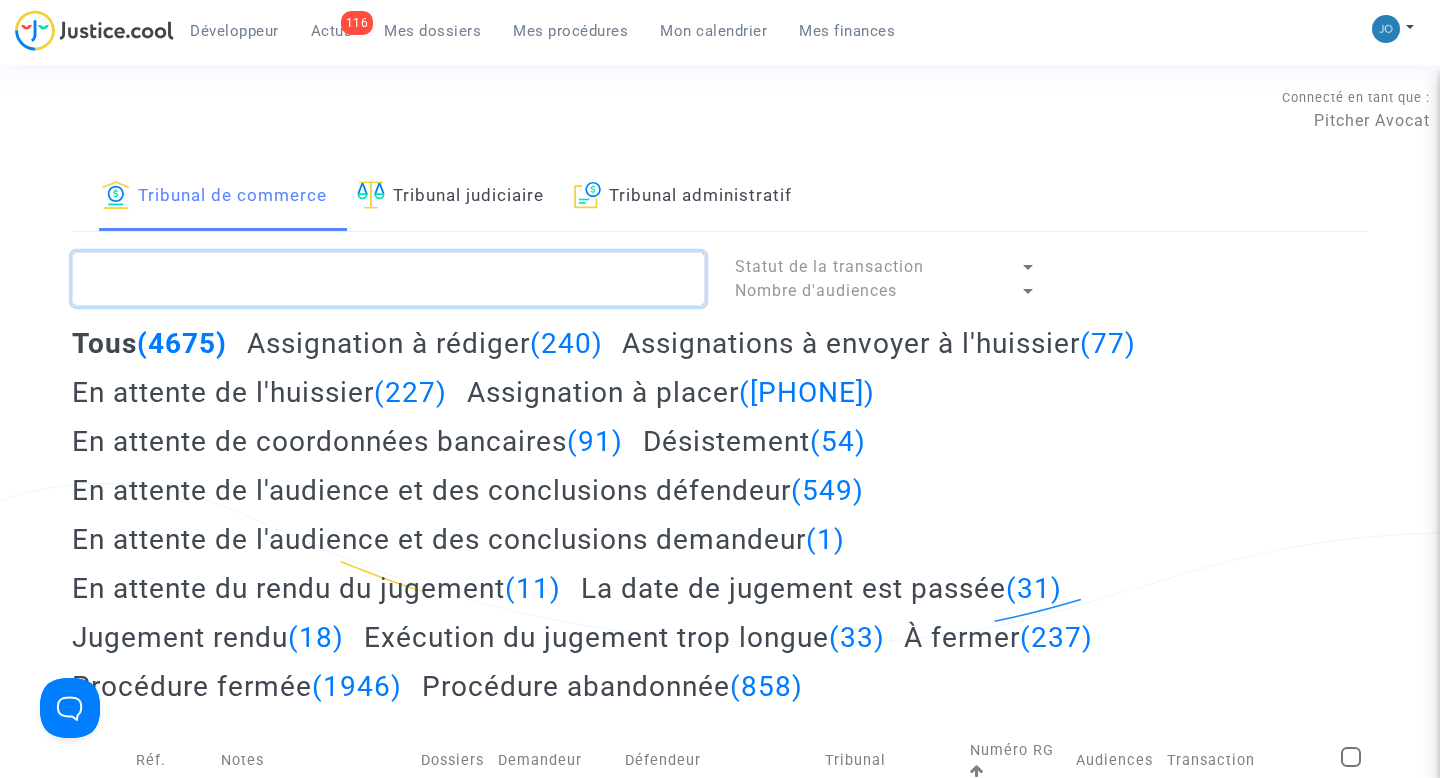 scroll, scrollTop: 0, scrollLeft: 0, axis: both 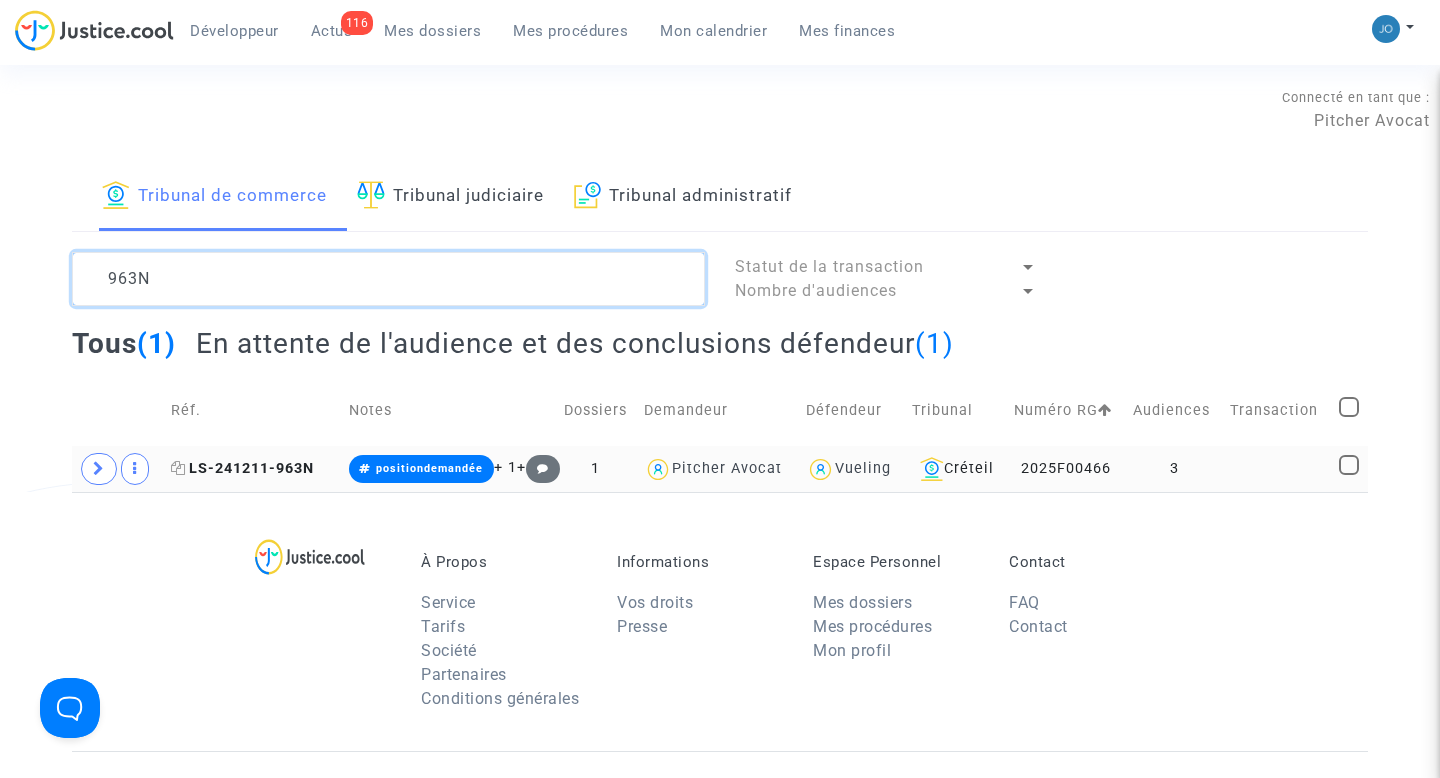 type on "963N" 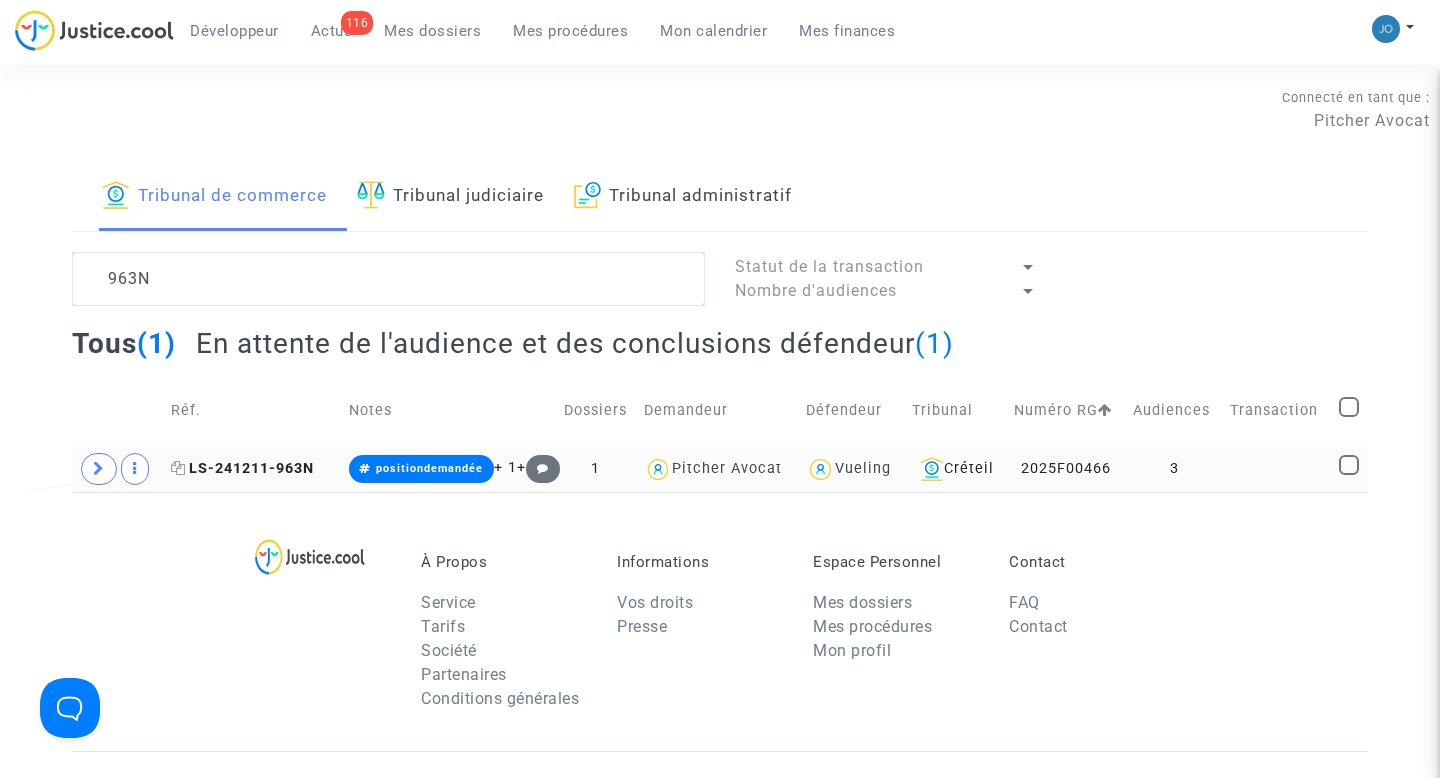 click on "LS-241211-963N" 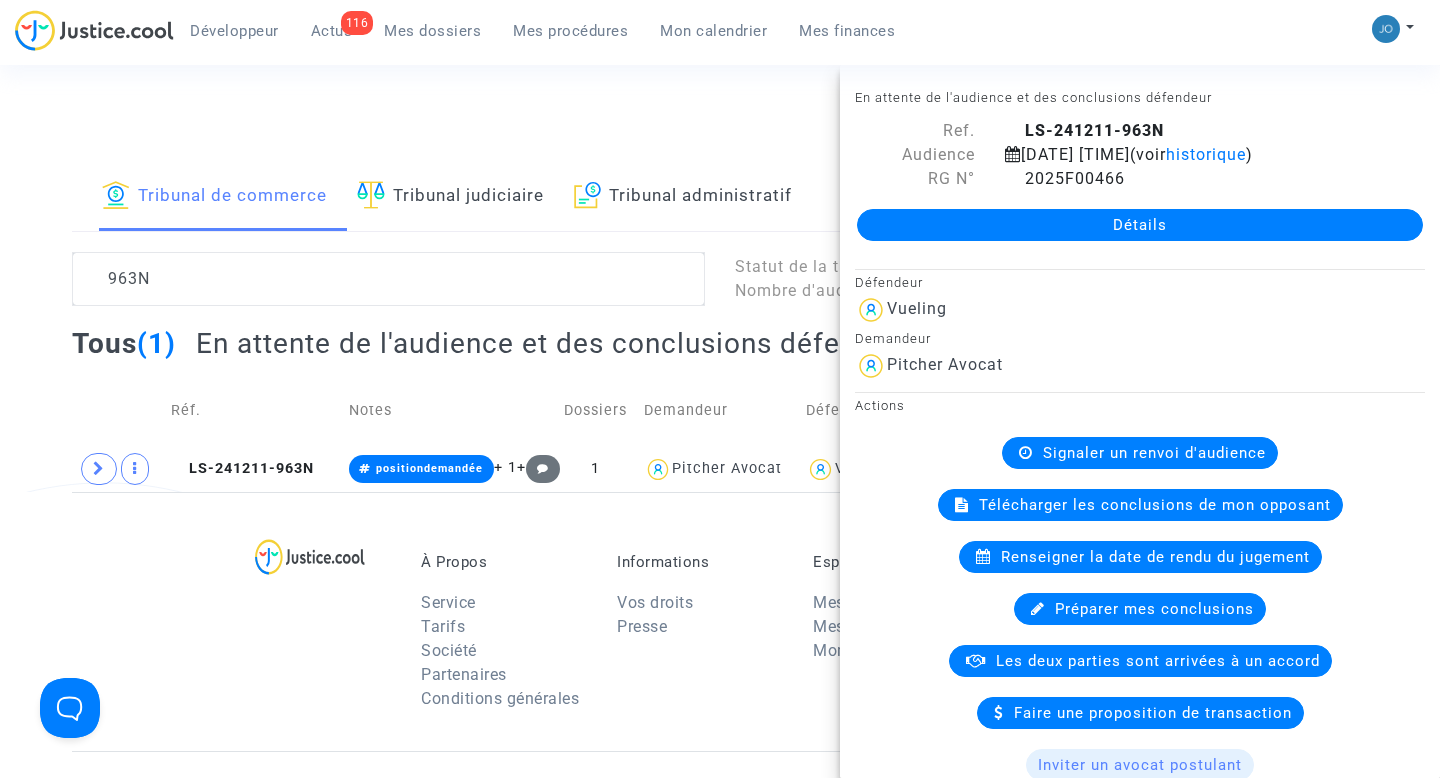click on "Détails" 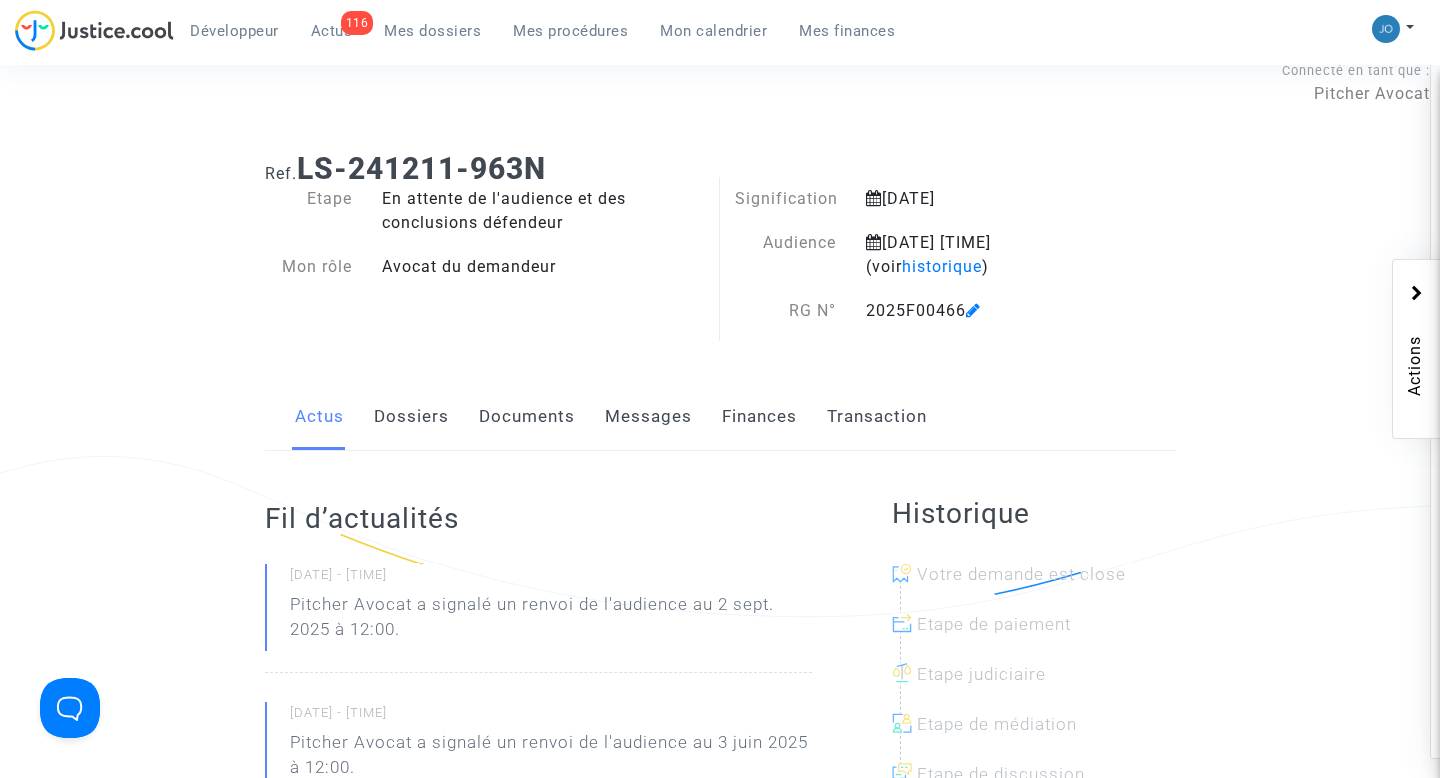 scroll, scrollTop: 0, scrollLeft: 0, axis: both 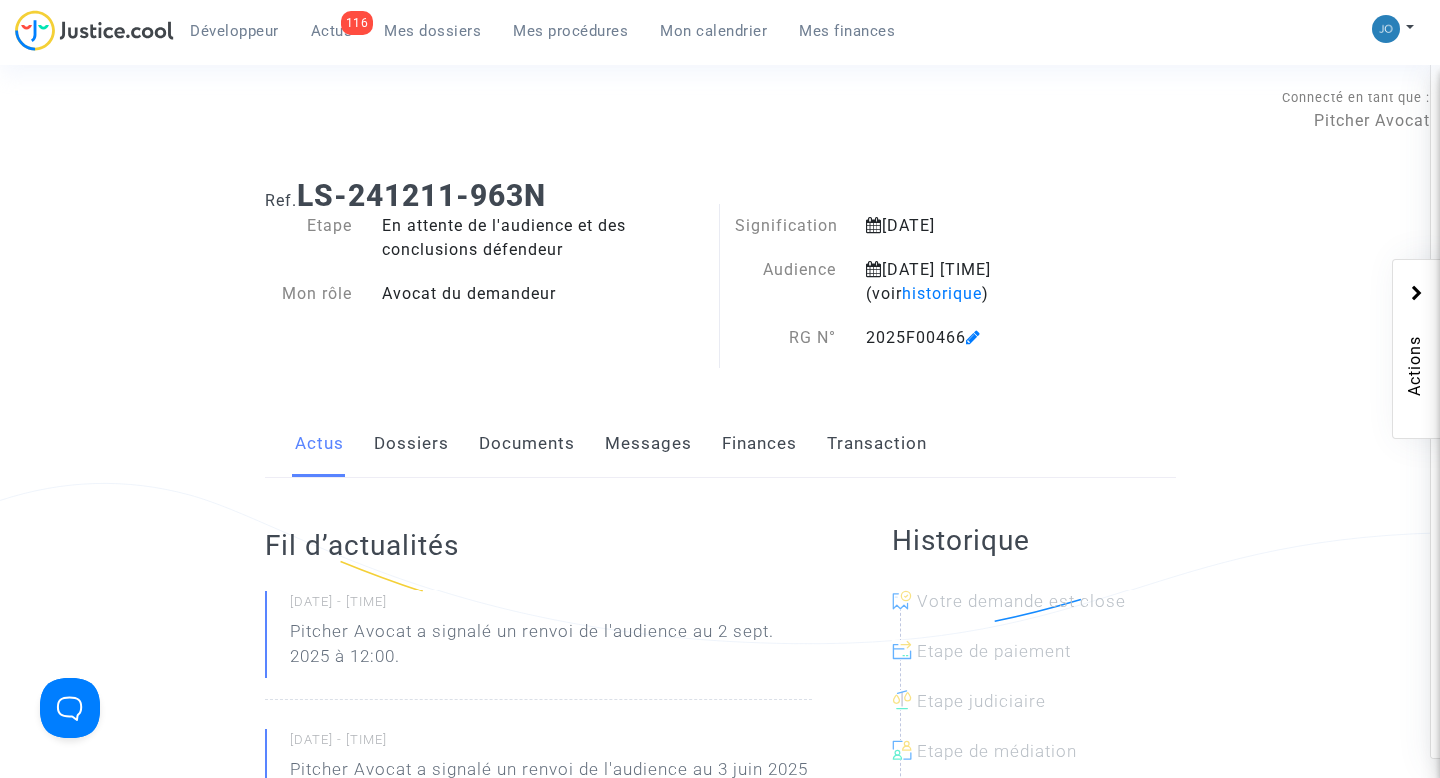 click on "Documents" 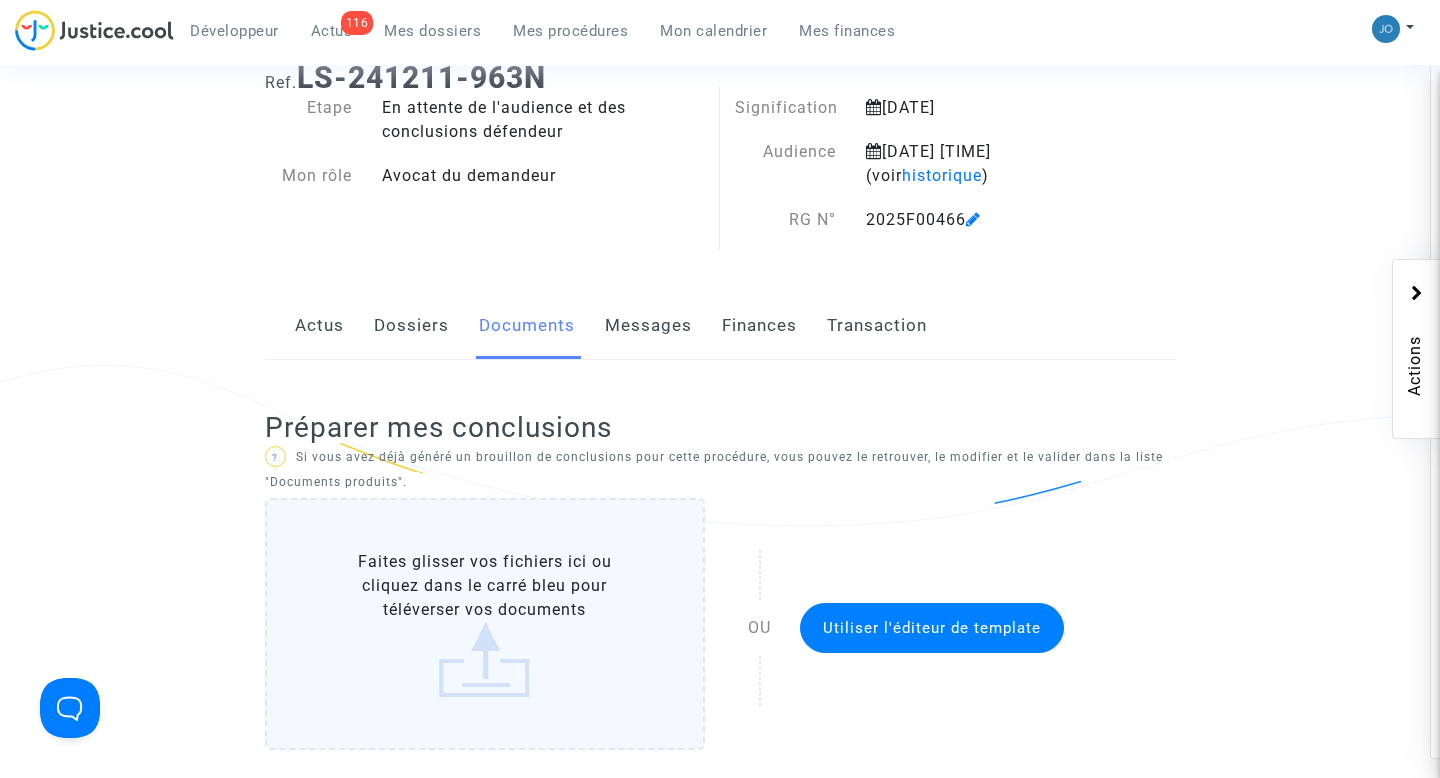 scroll, scrollTop: 0, scrollLeft: 0, axis: both 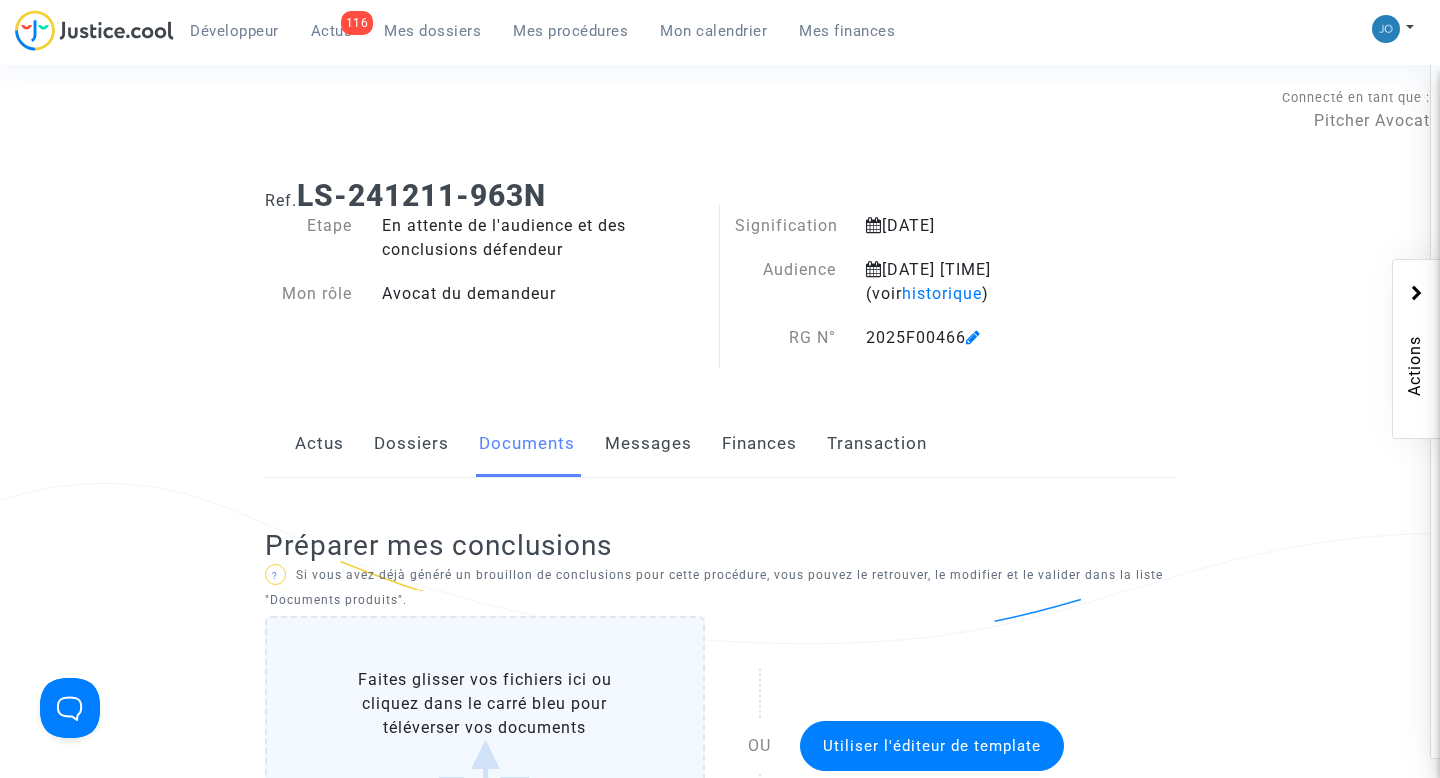 click on "Dossiers" 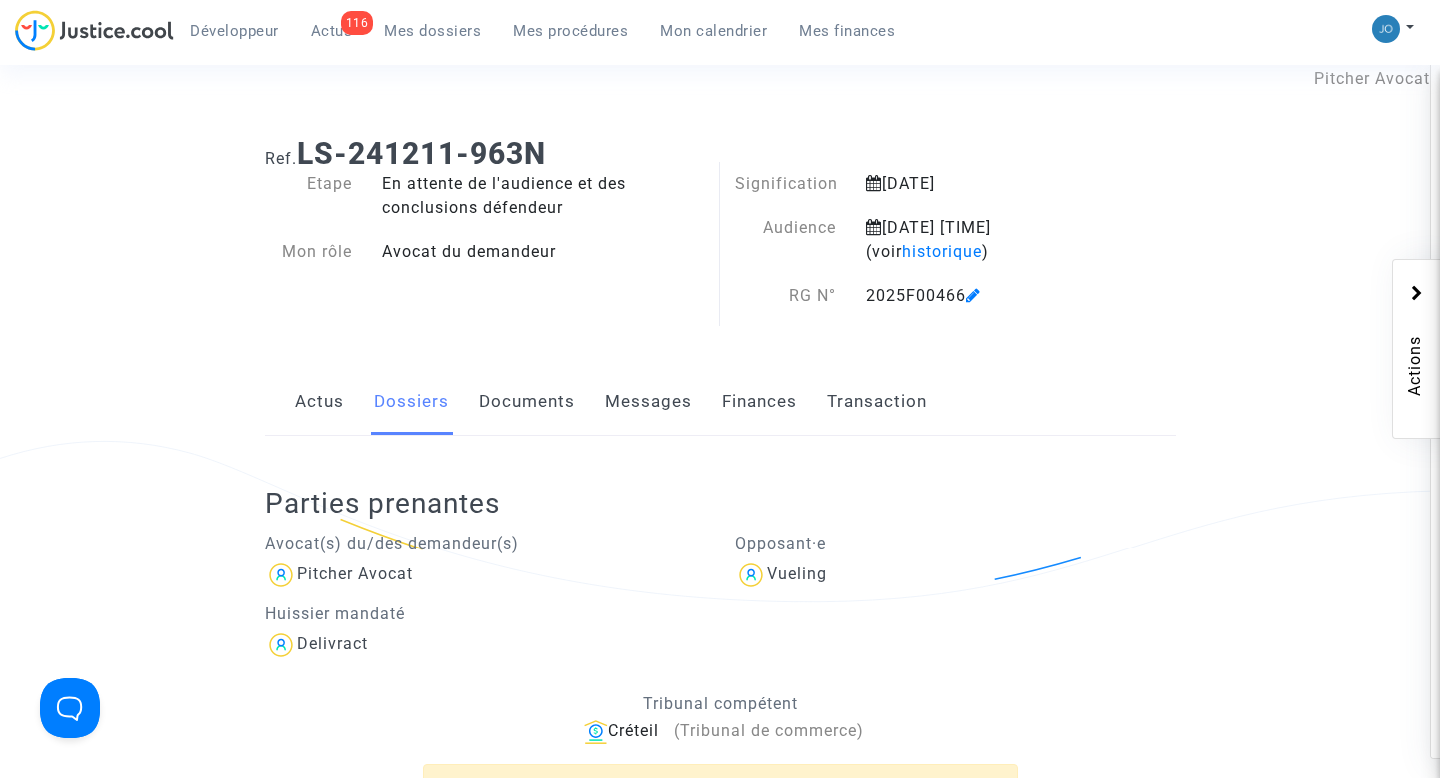 scroll, scrollTop: 41, scrollLeft: 0, axis: vertical 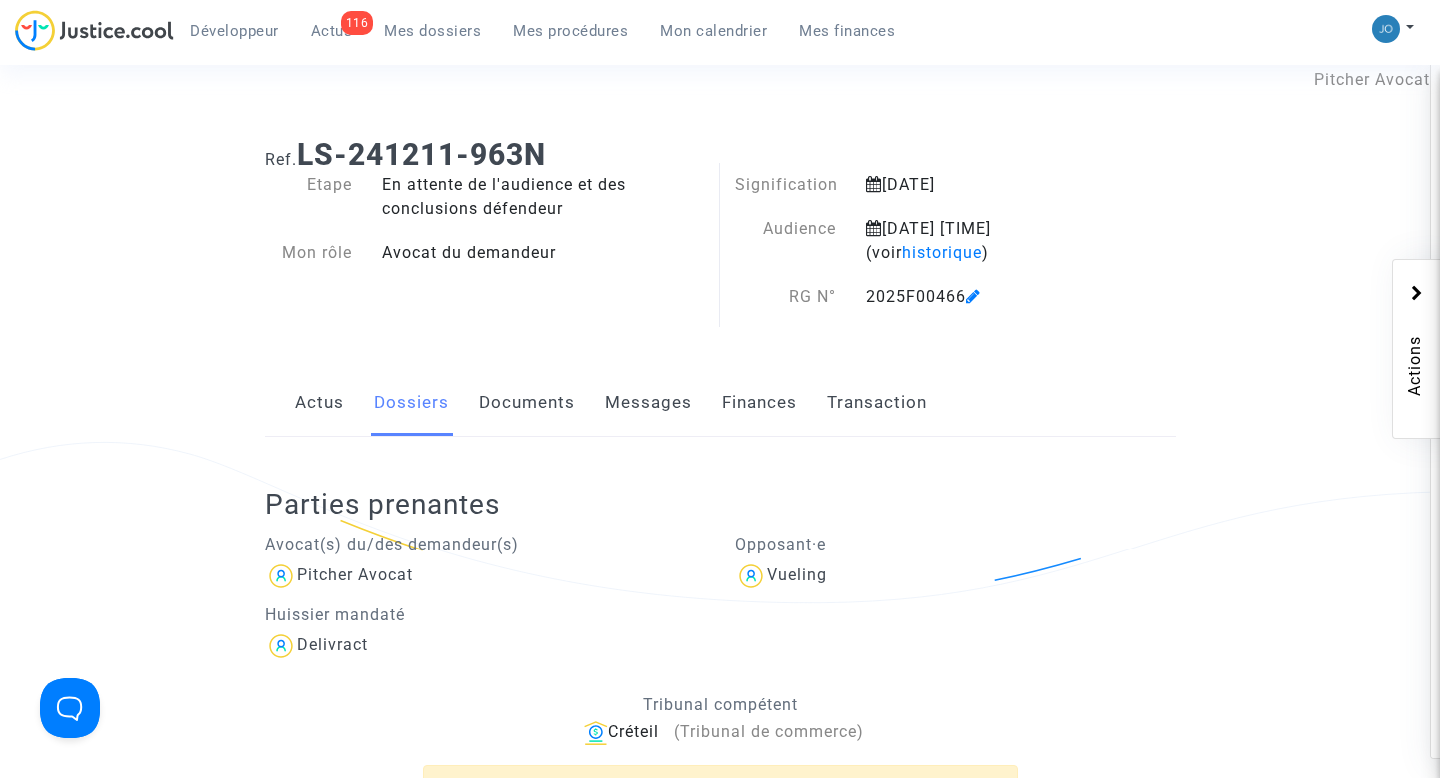 click on "Documents" 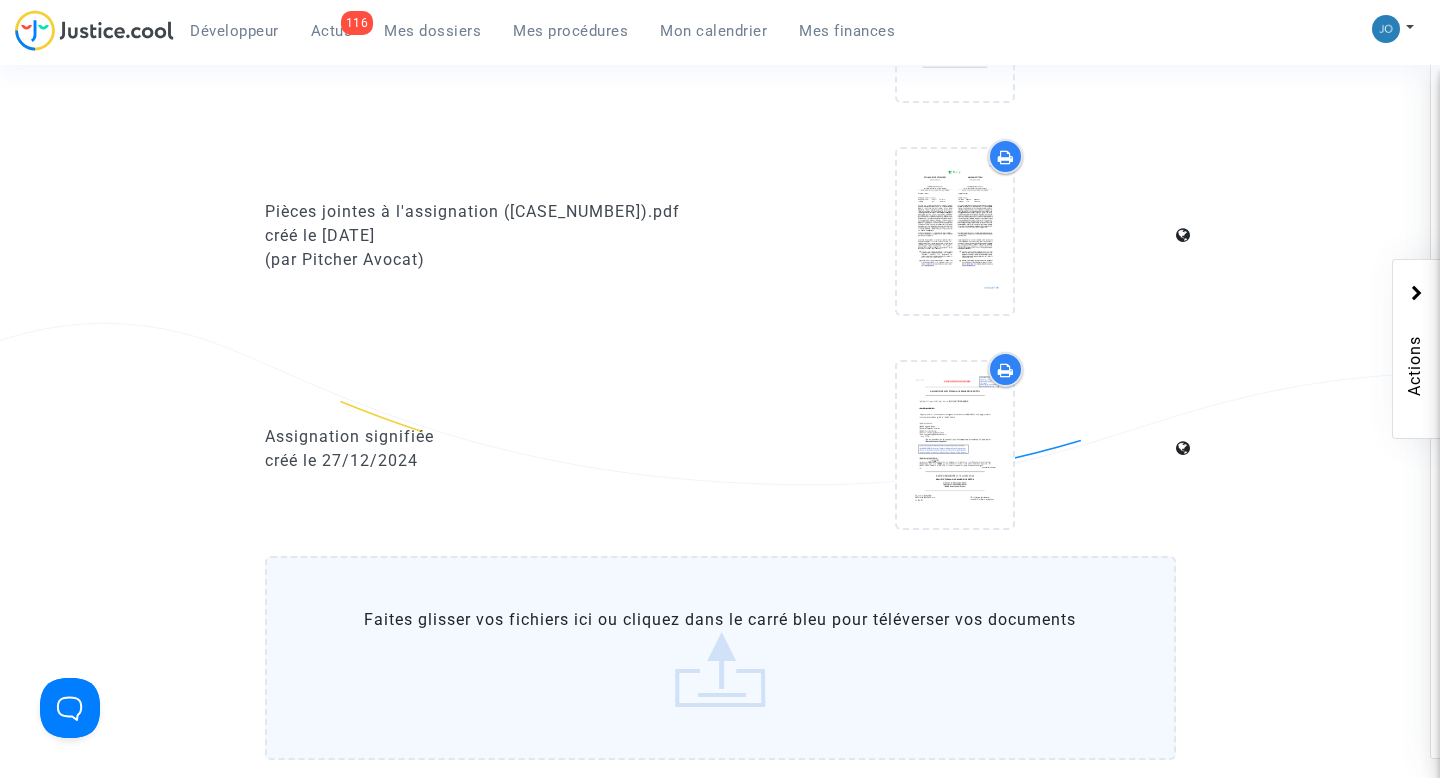 scroll, scrollTop: 1764, scrollLeft: 0, axis: vertical 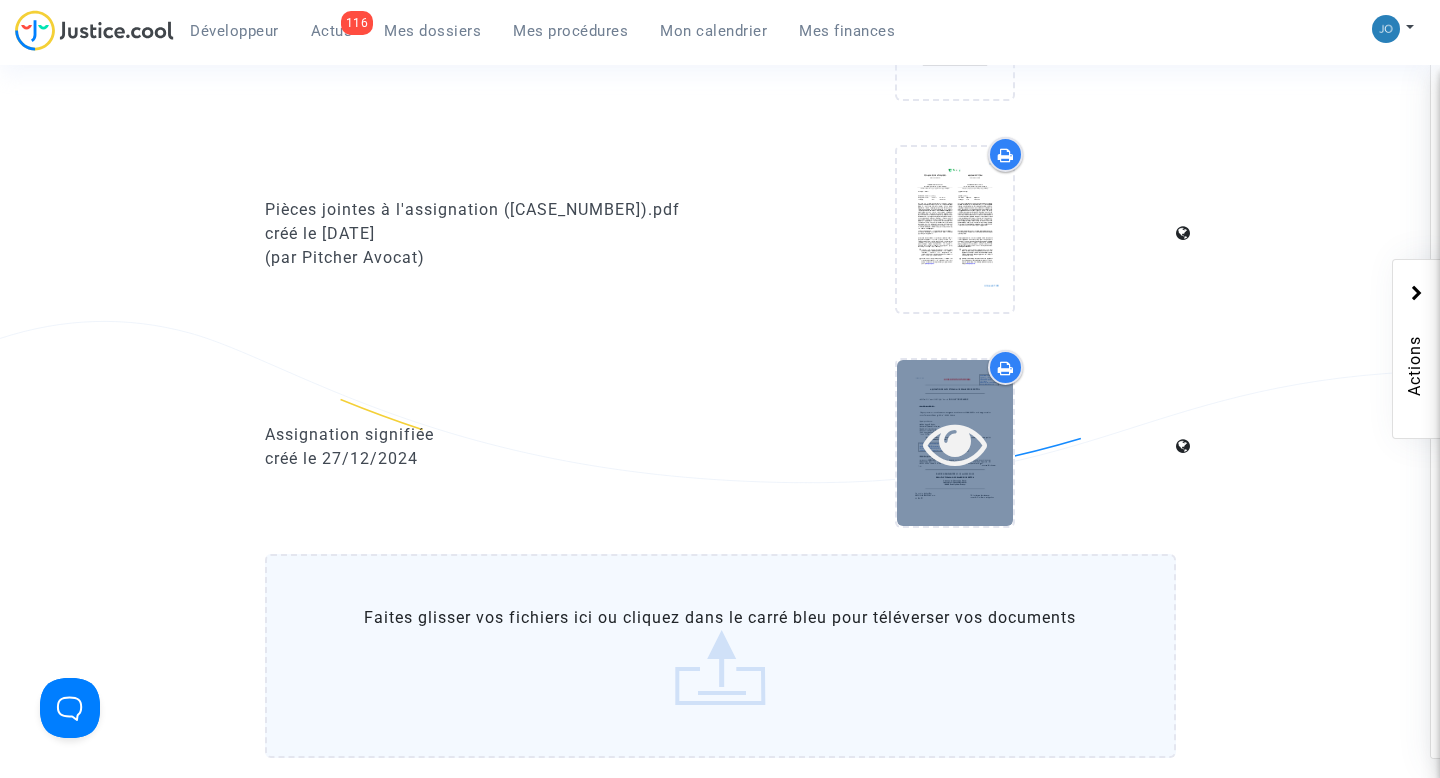 click at bounding box center (955, 443) 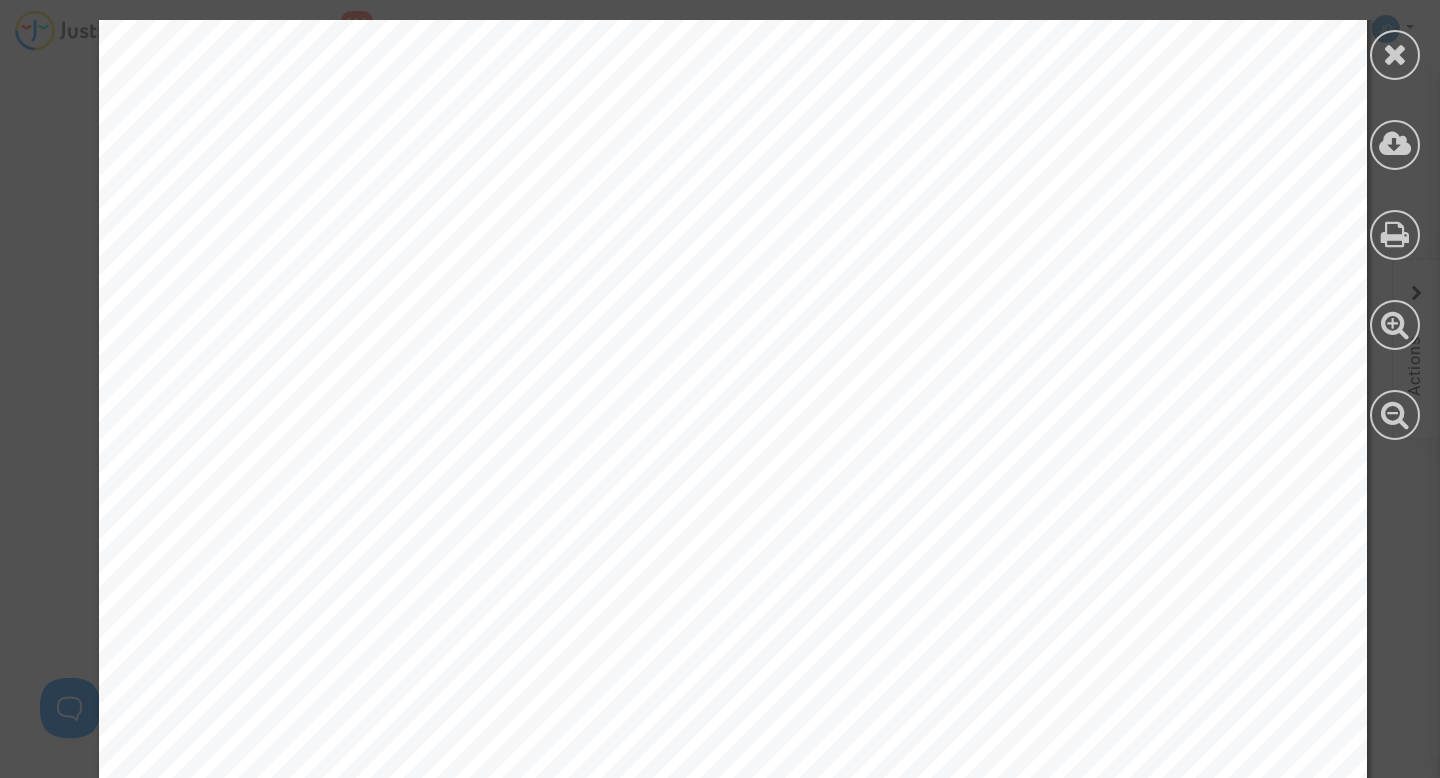 scroll, scrollTop: 27, scrollLeft: 0, axis: vertical 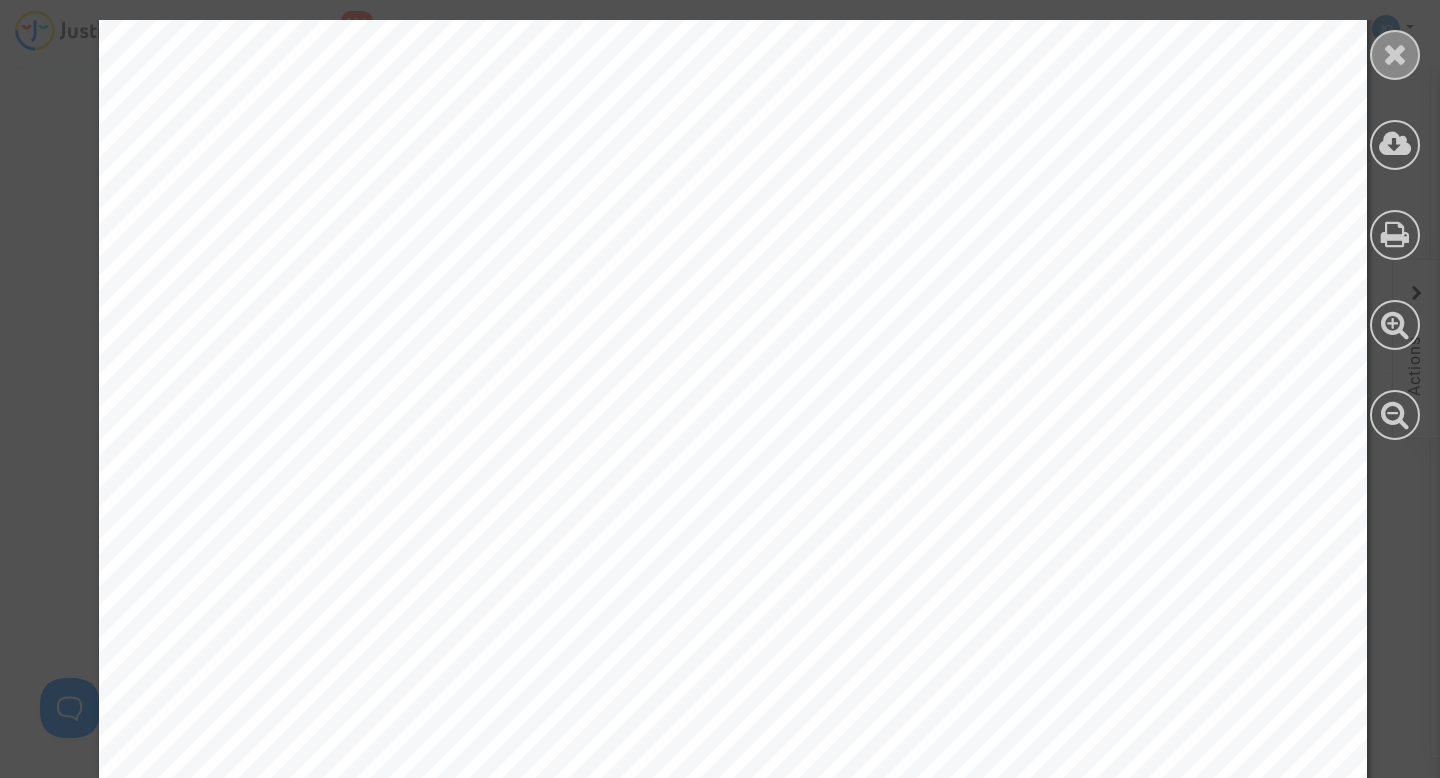 click at bounding box center [1395, 54] 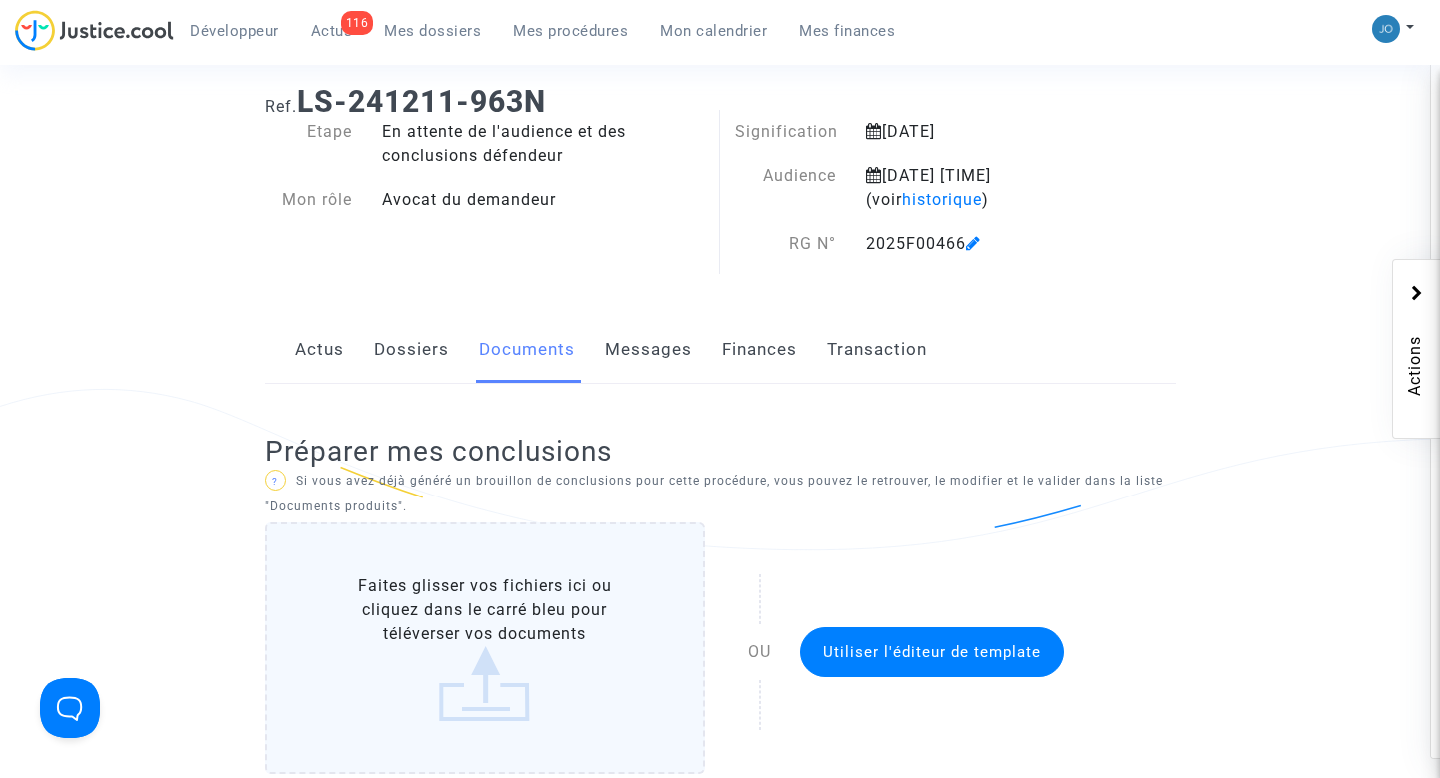 scroll, scrollTop: 0, scrollLeft: 0, axis: both 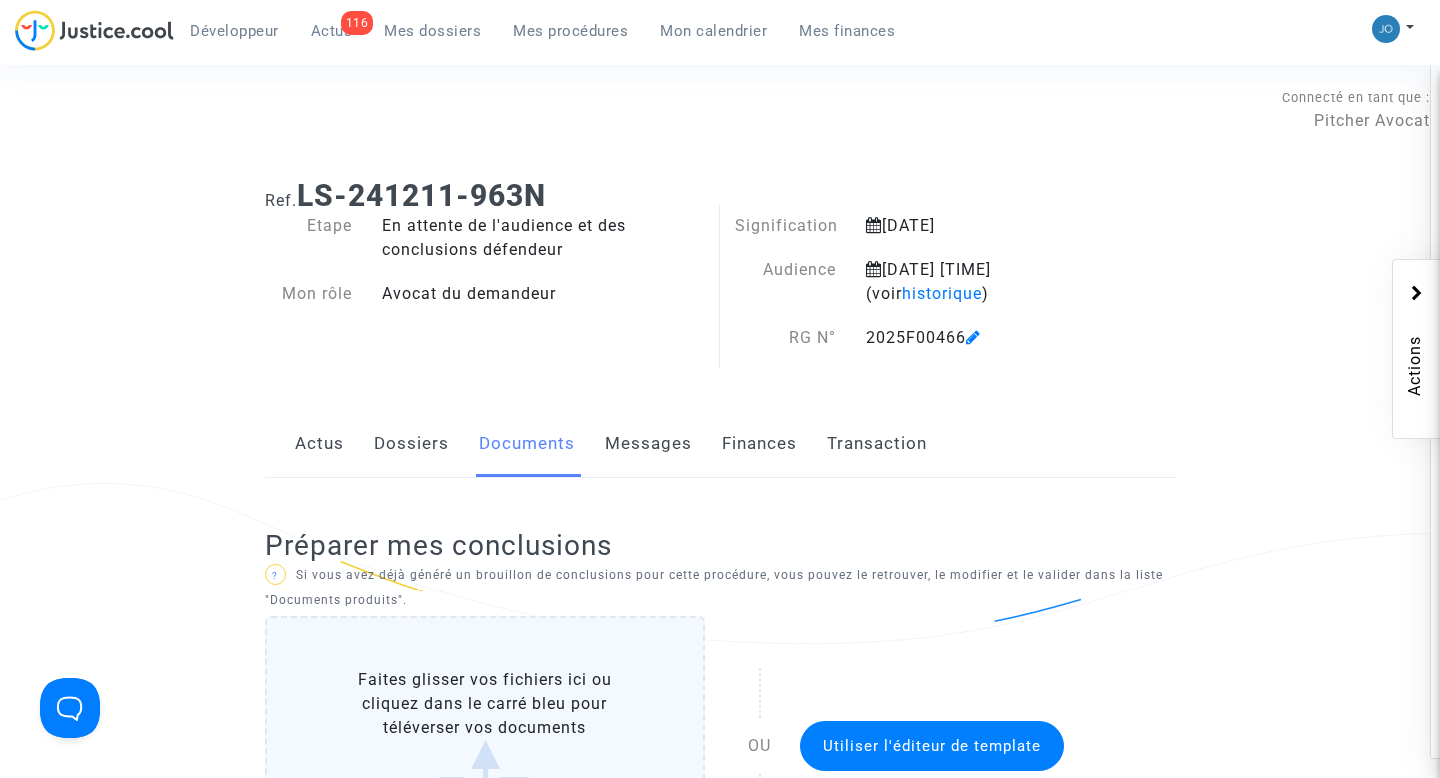 click on "Dossiers" 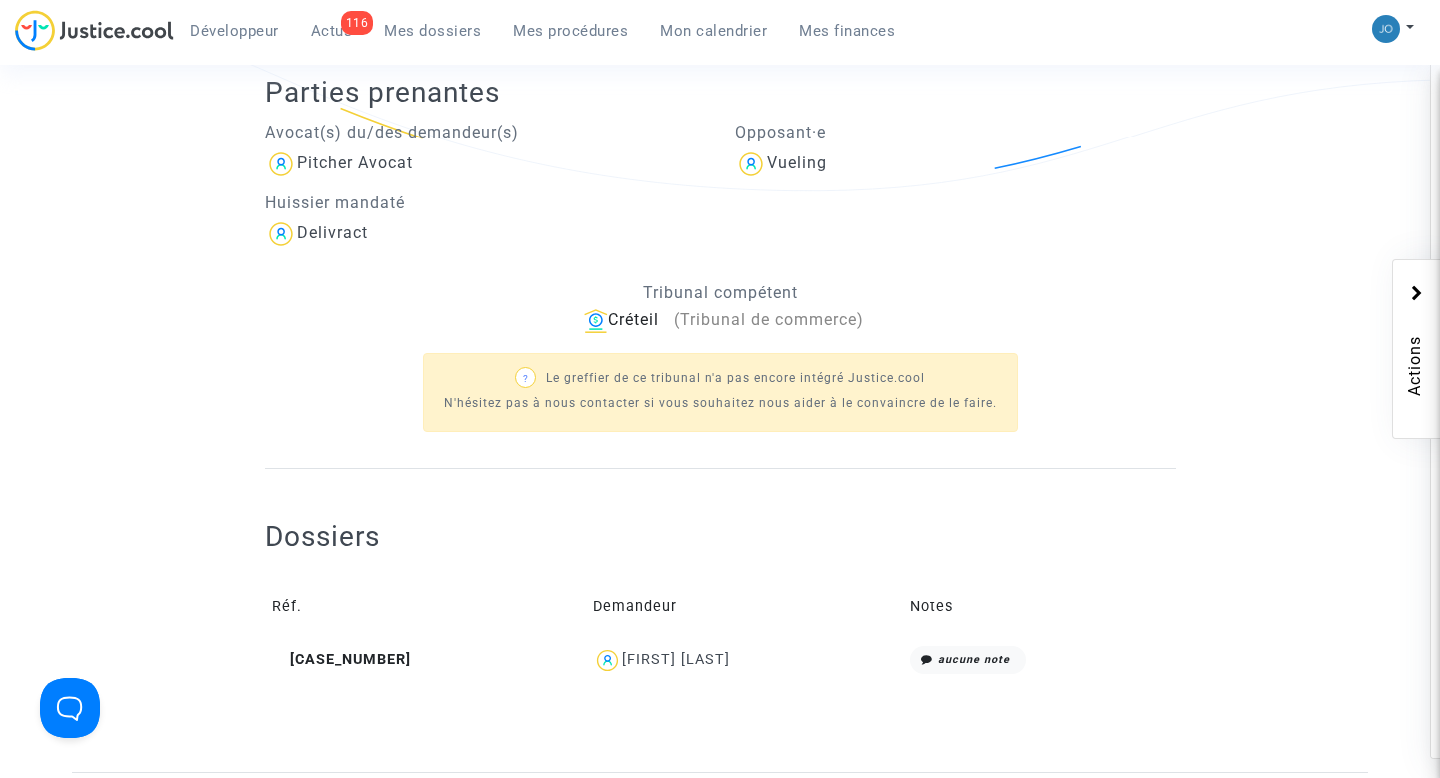 scroll, scrollTop: 868, scrollLeft: 0, axis: vertical 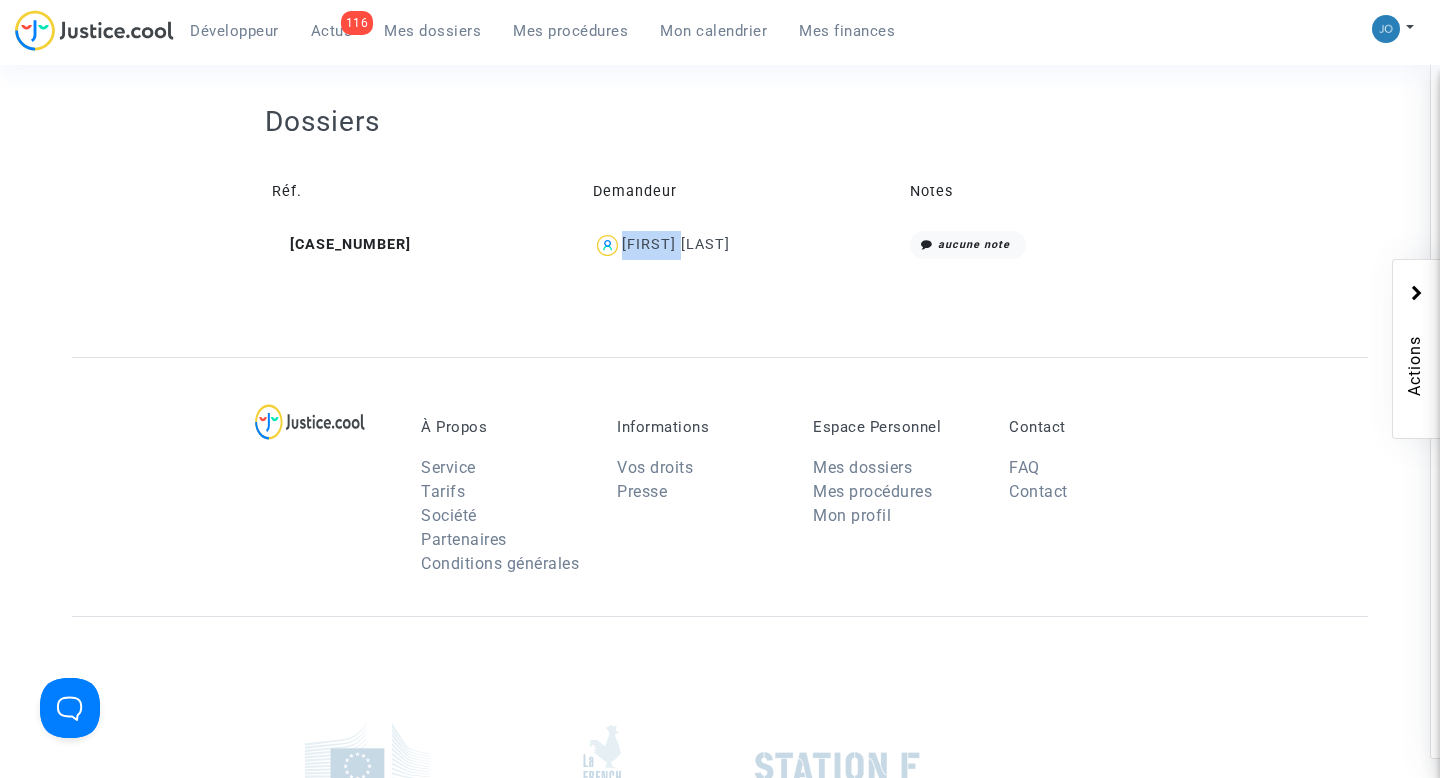click on "[FIRST] [LAST]" 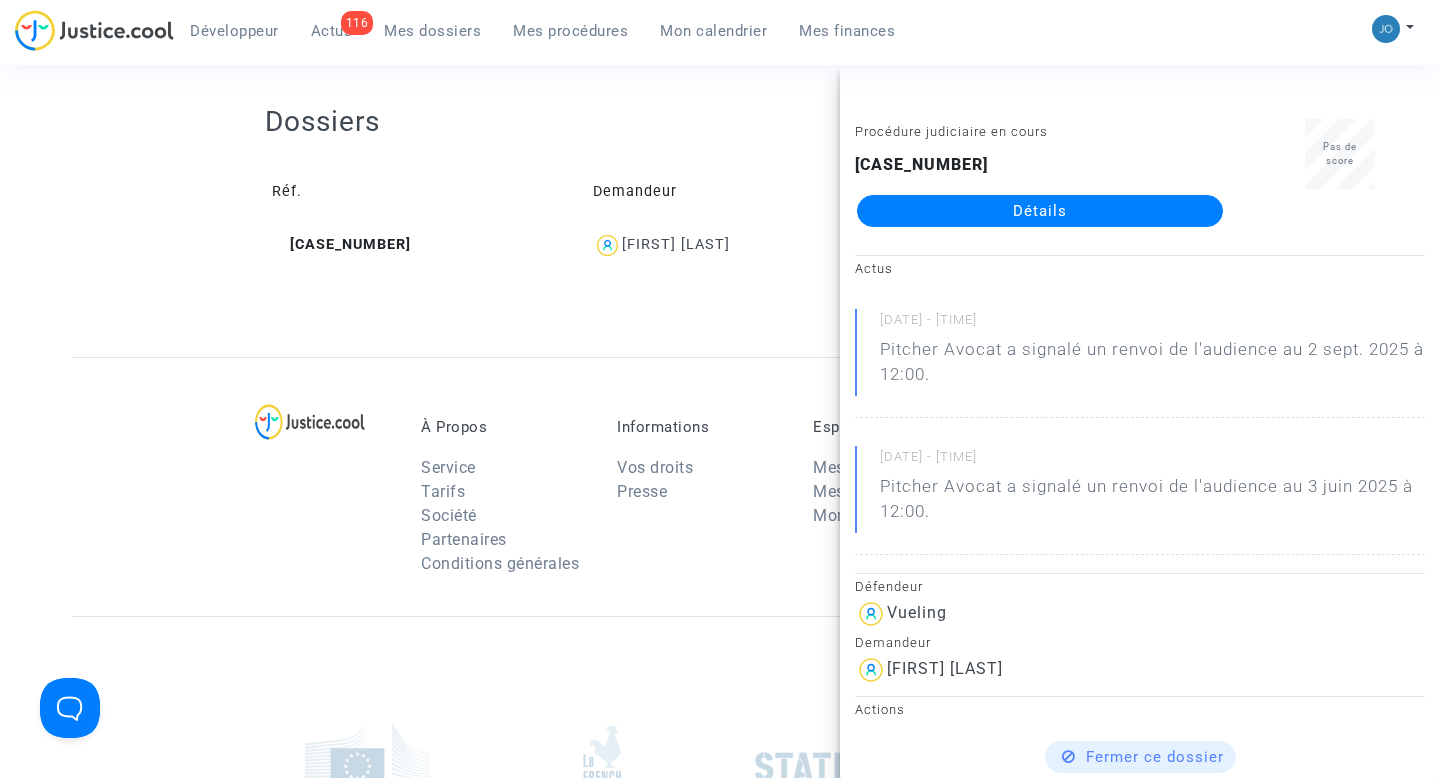 click on "Dossiers  Réf.   Demandeur   Notes  CFR-240826-CQHR Catarina Frechez  aucune note" 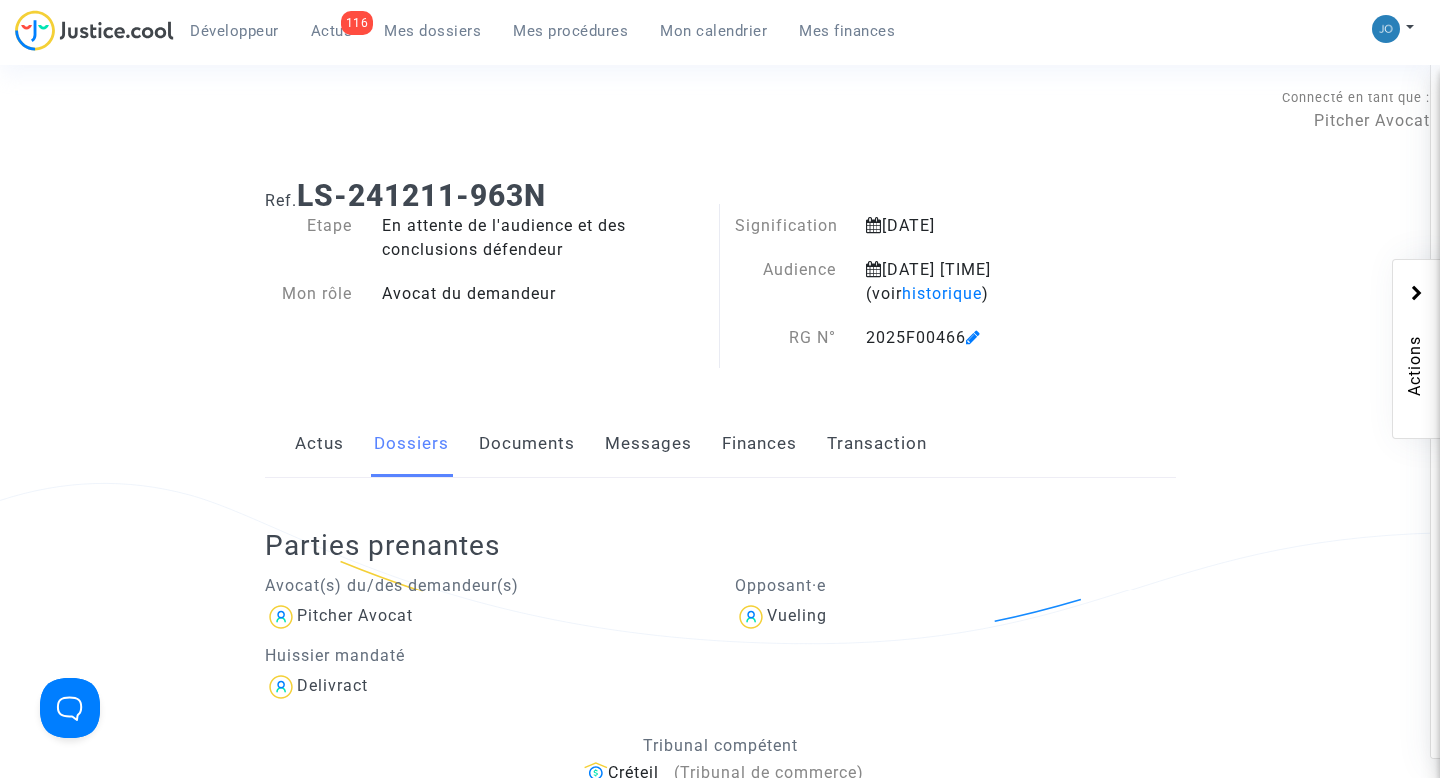 scroll, scrollTop: 259, scrollLeft: 0, axis: vertical 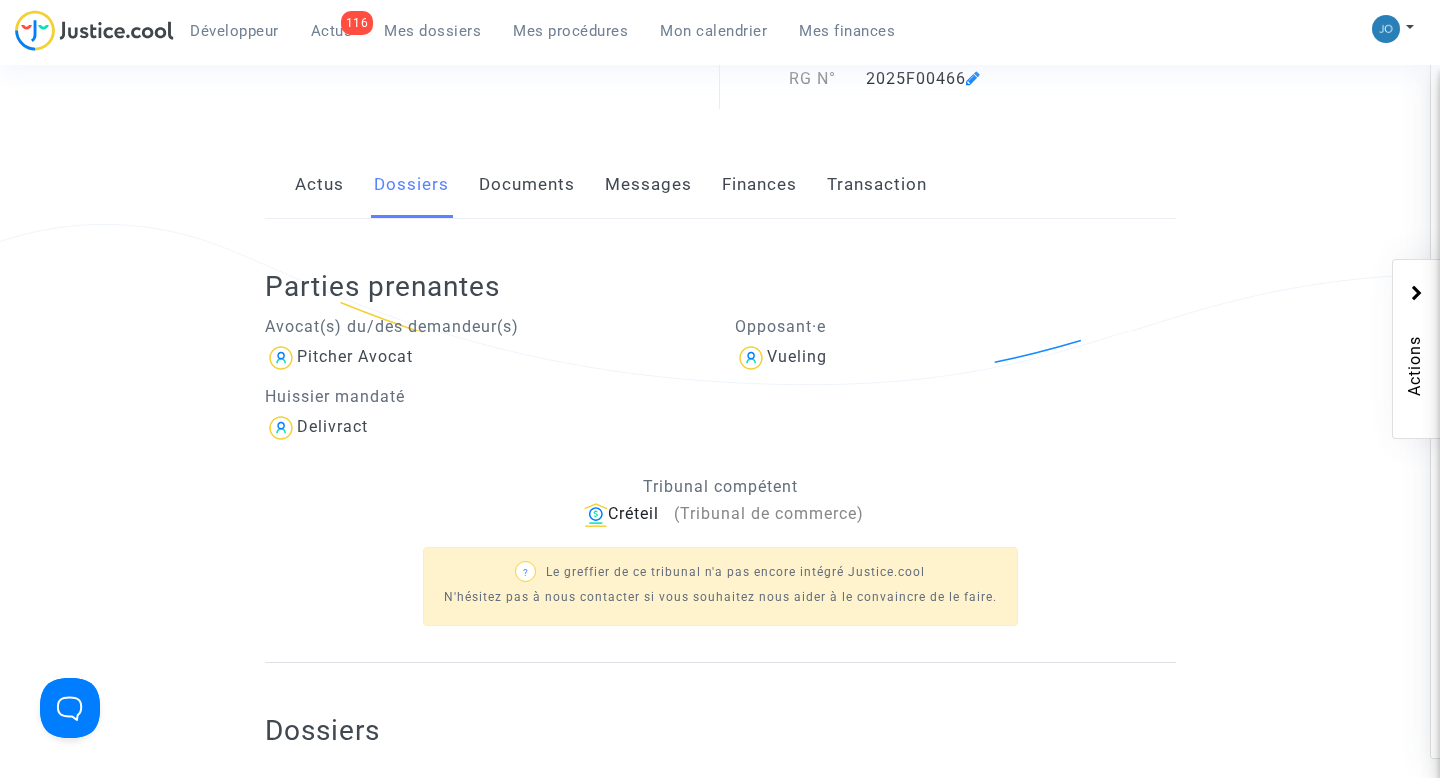 click on "Documents" 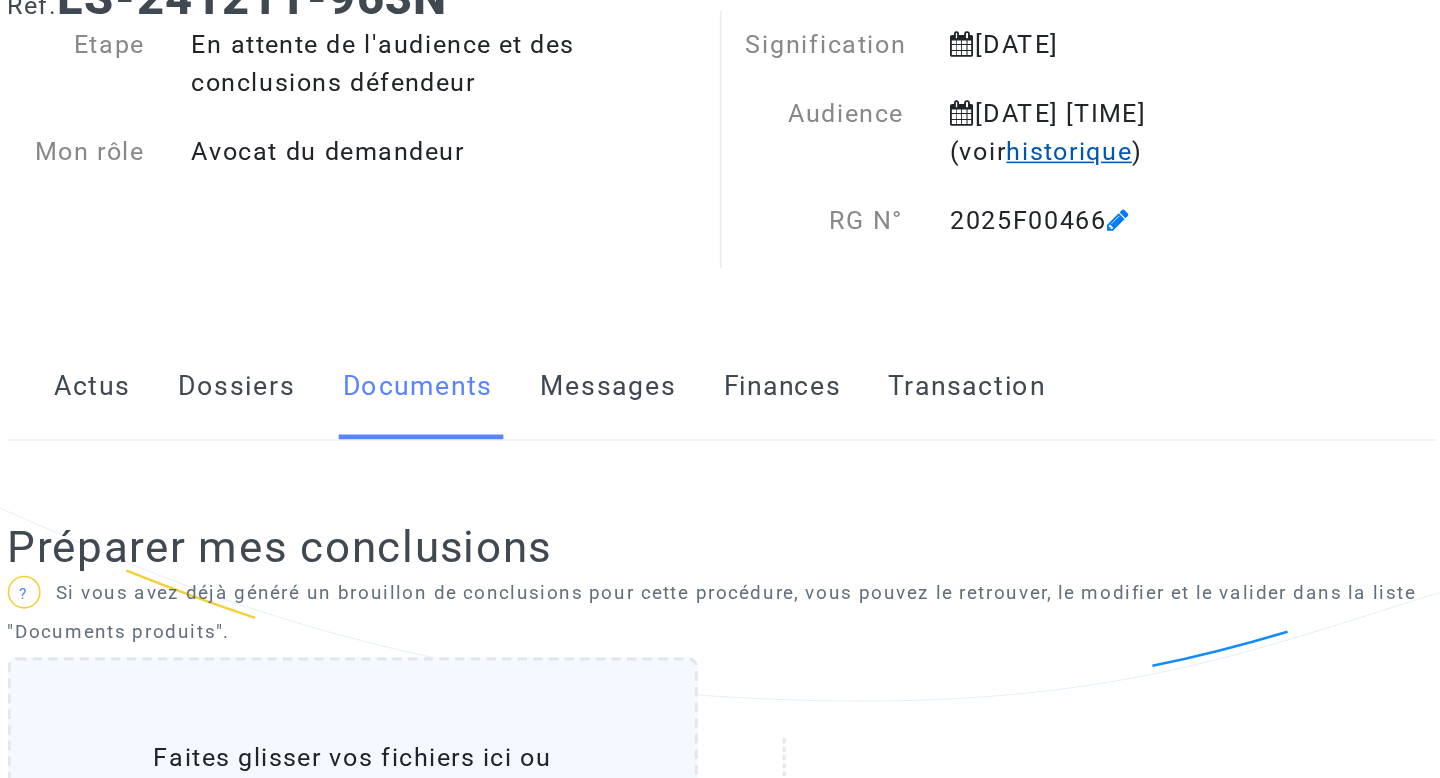 scroll, scrollTop: 0, scrollLeft: 0, axis: both 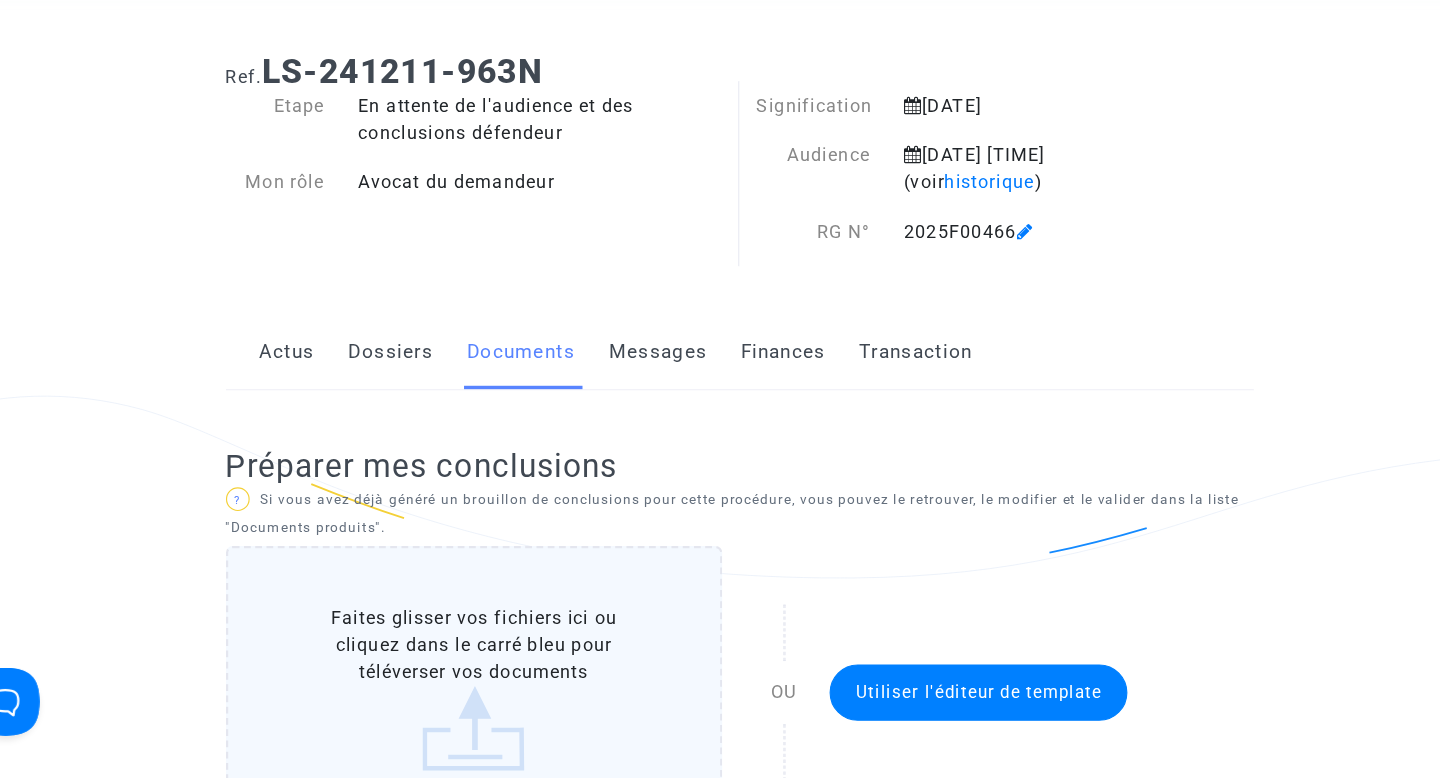 click on "Dossiers" 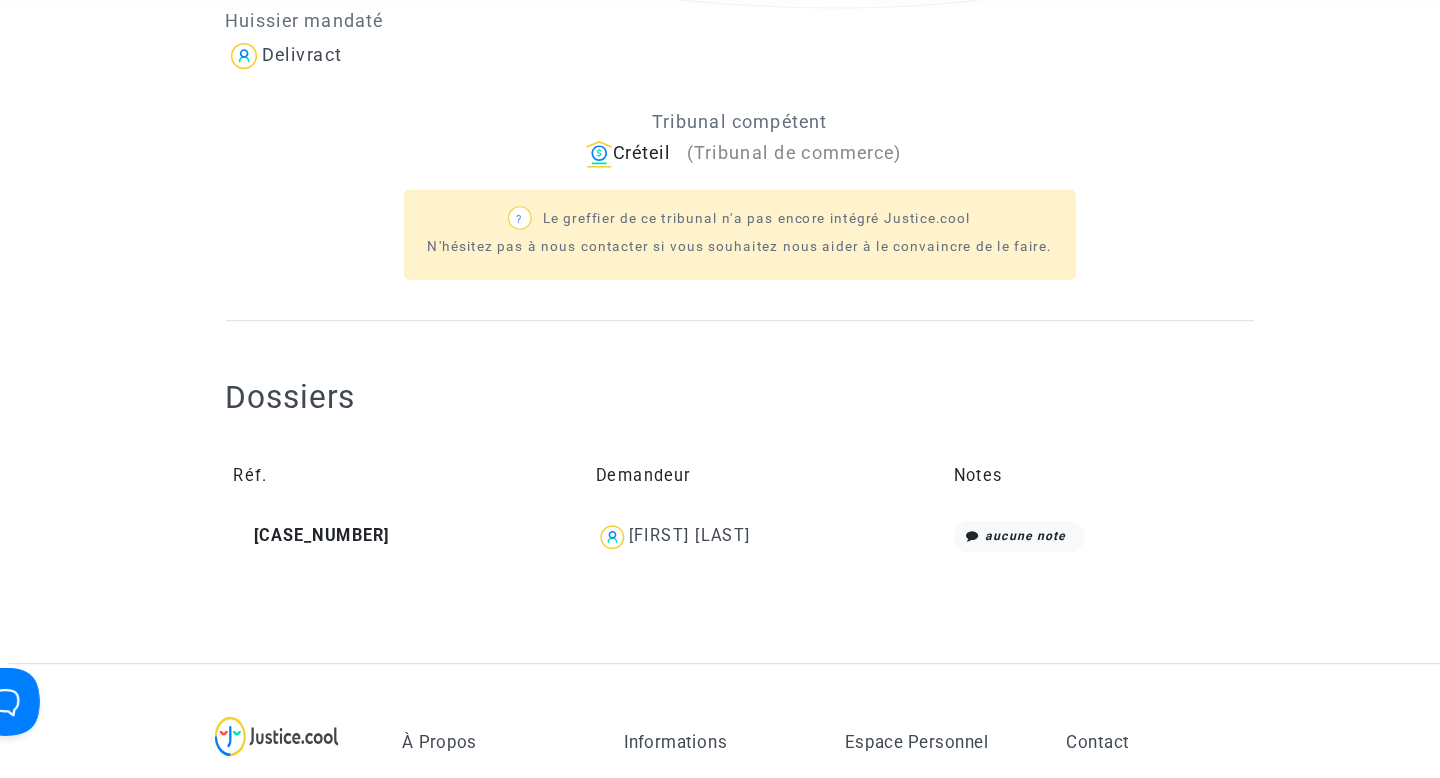 scroll, scrollTop: 556, scrollLeft: 0, axis: vertical 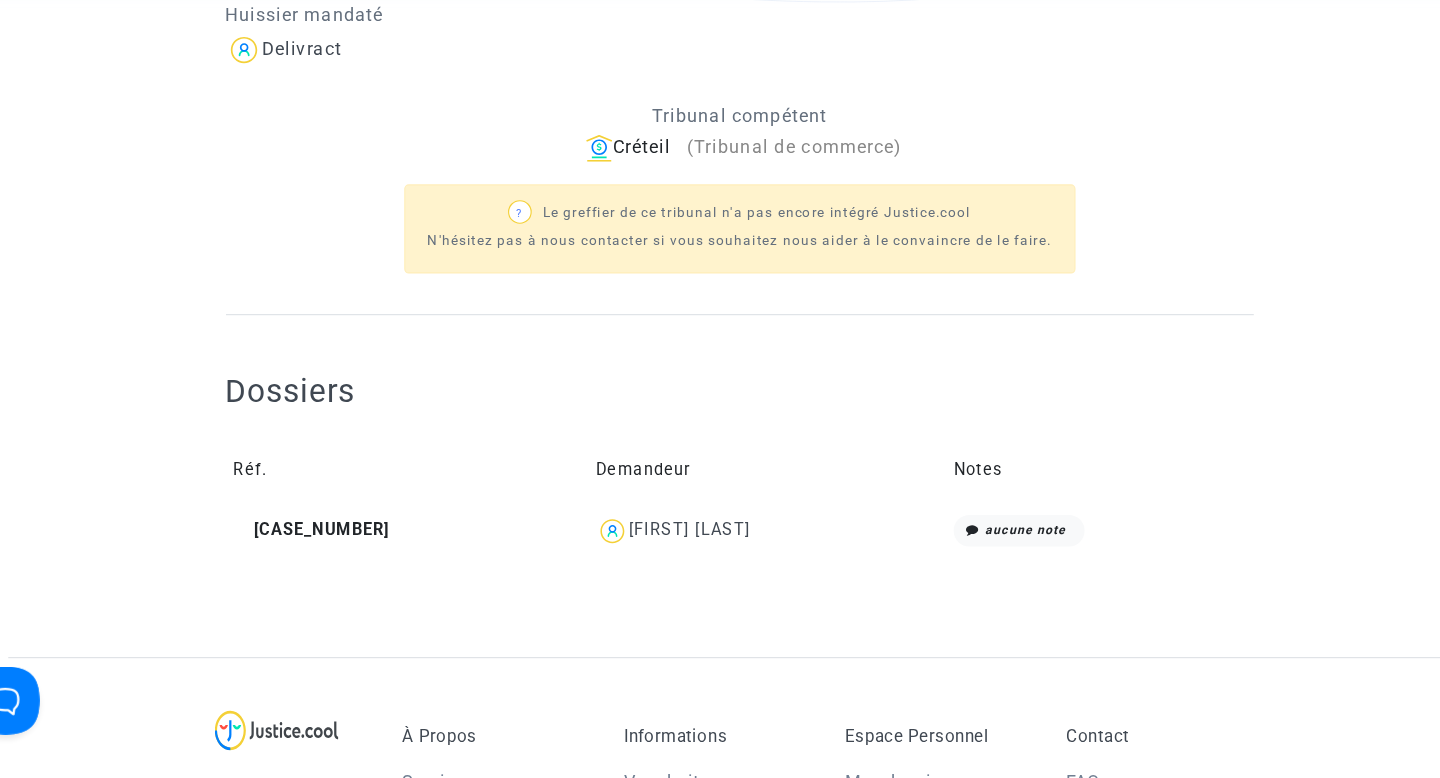 click on "Catarina Frechez" 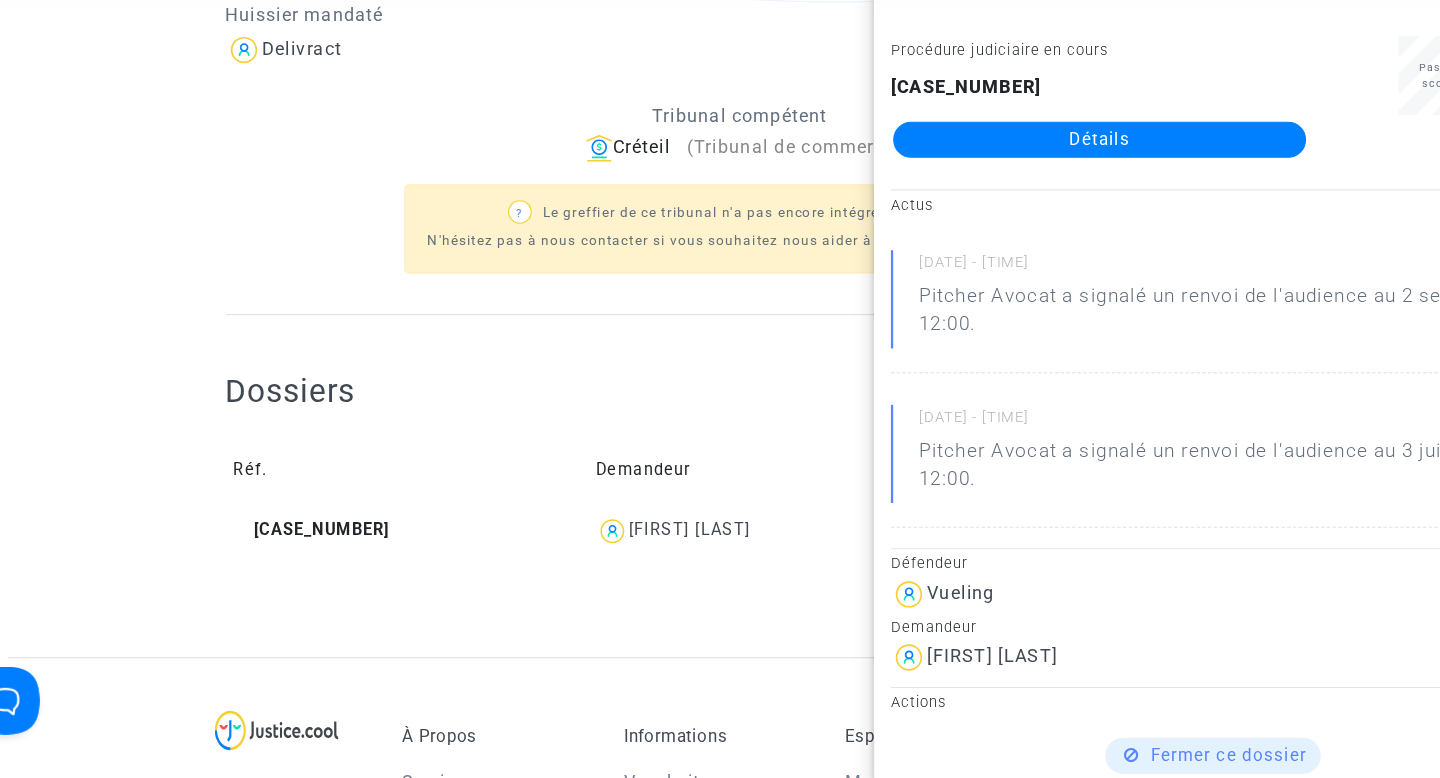 click on "?  Le greffier de ce tribunal n'a pas encore intégré Justice.cool  N'hésitez pas à nous contacter si vous souhaitez nous aider à le convaincre de le faire." 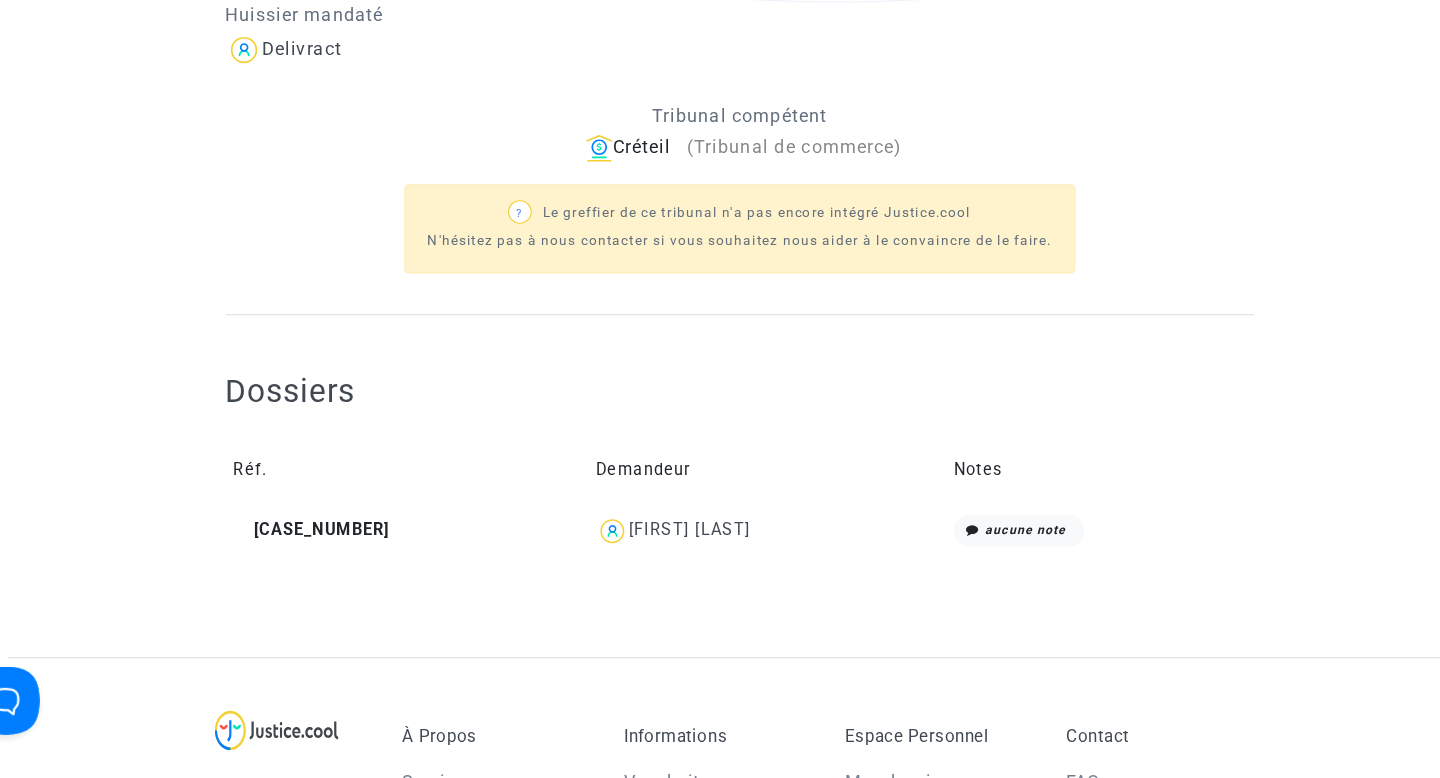 scroll, scrollTop: 0, scrollLeft: 0, axis: both 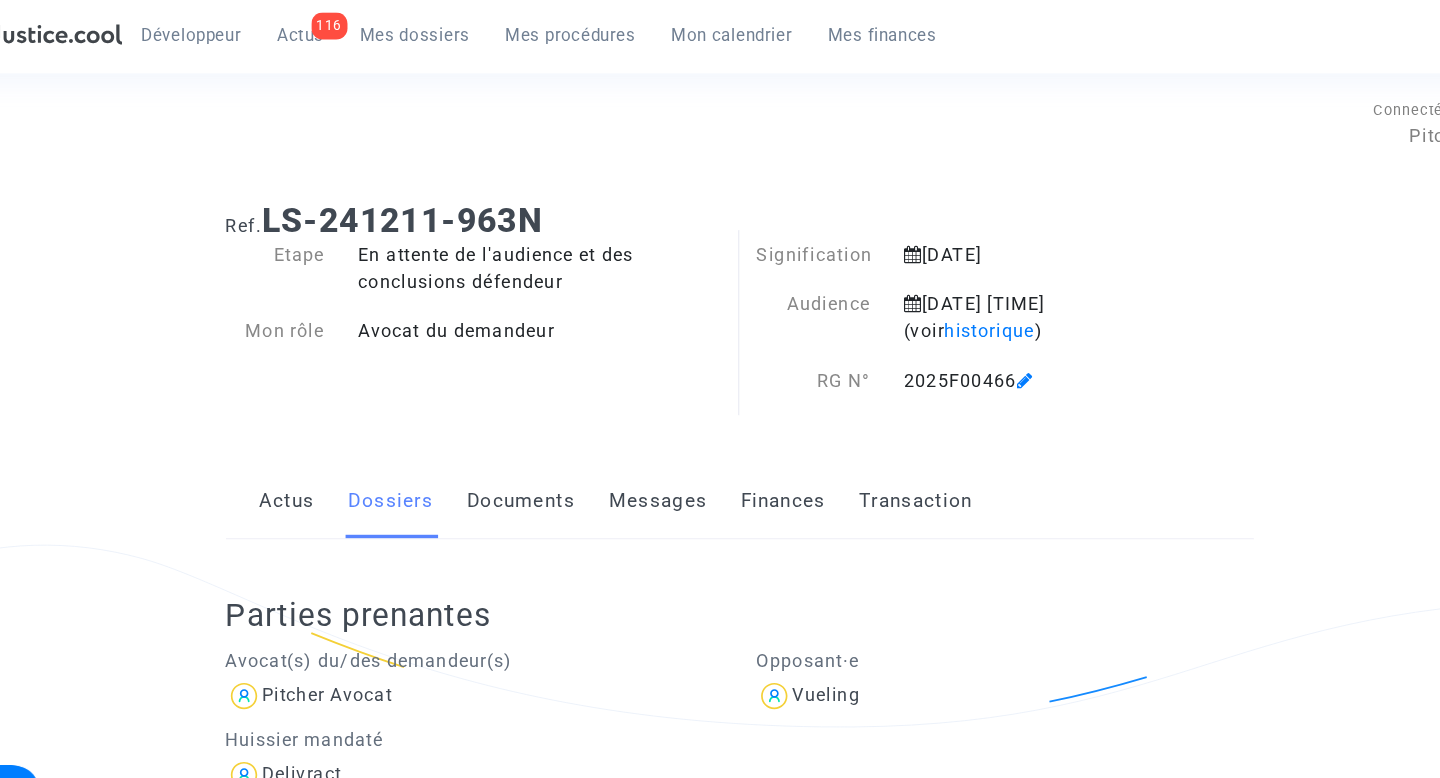 click on "Mon rôle" 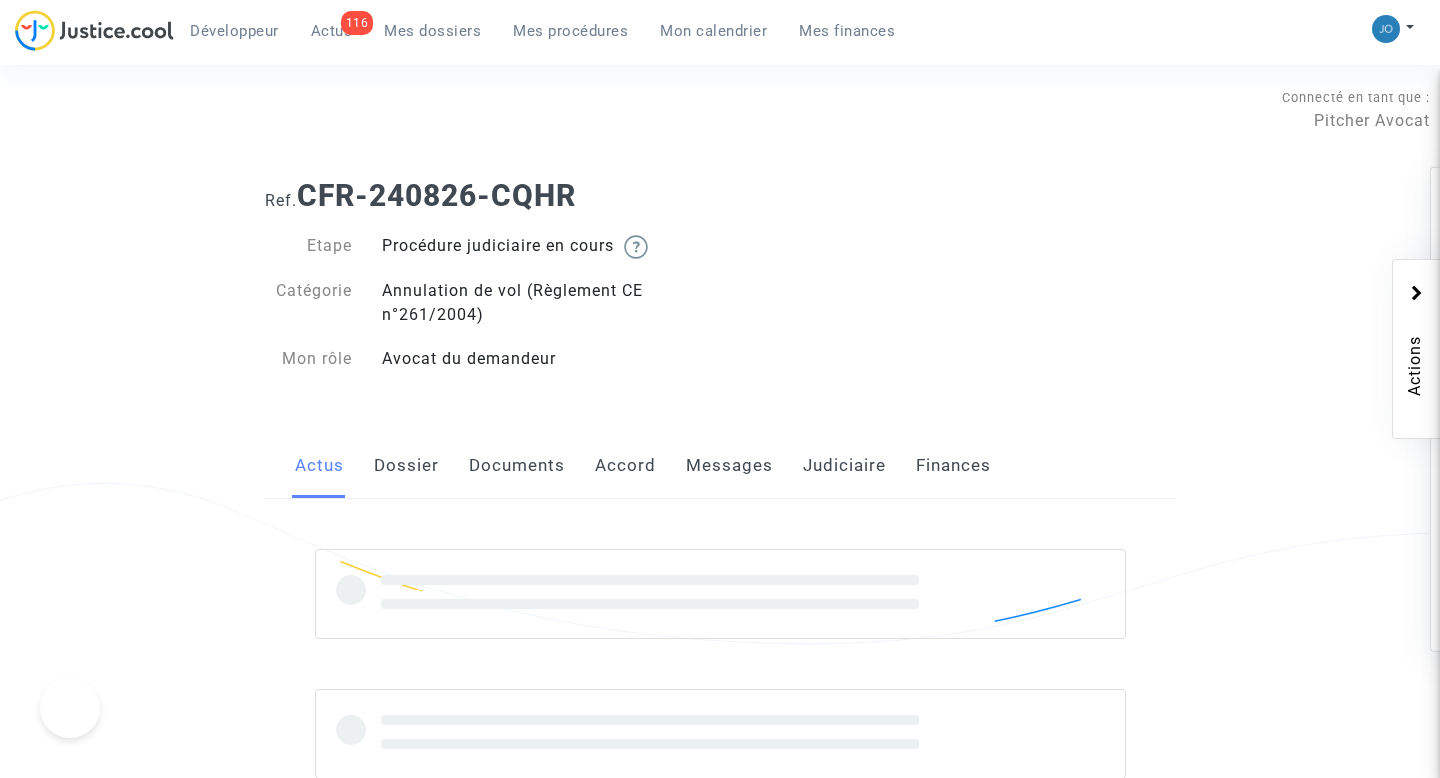 scroll, scrollTop: 0, scrollLeft: 0, axis: both 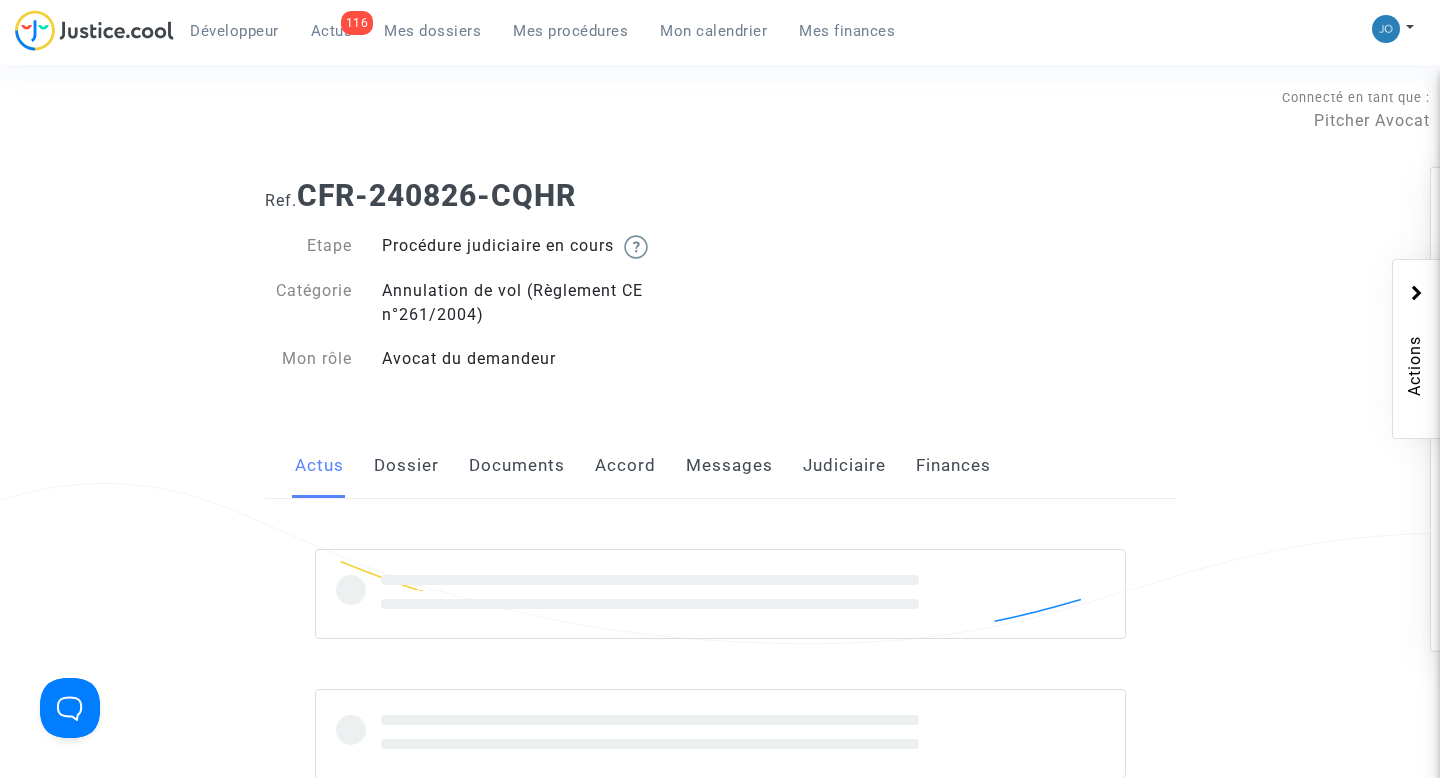 click on "Dossier" 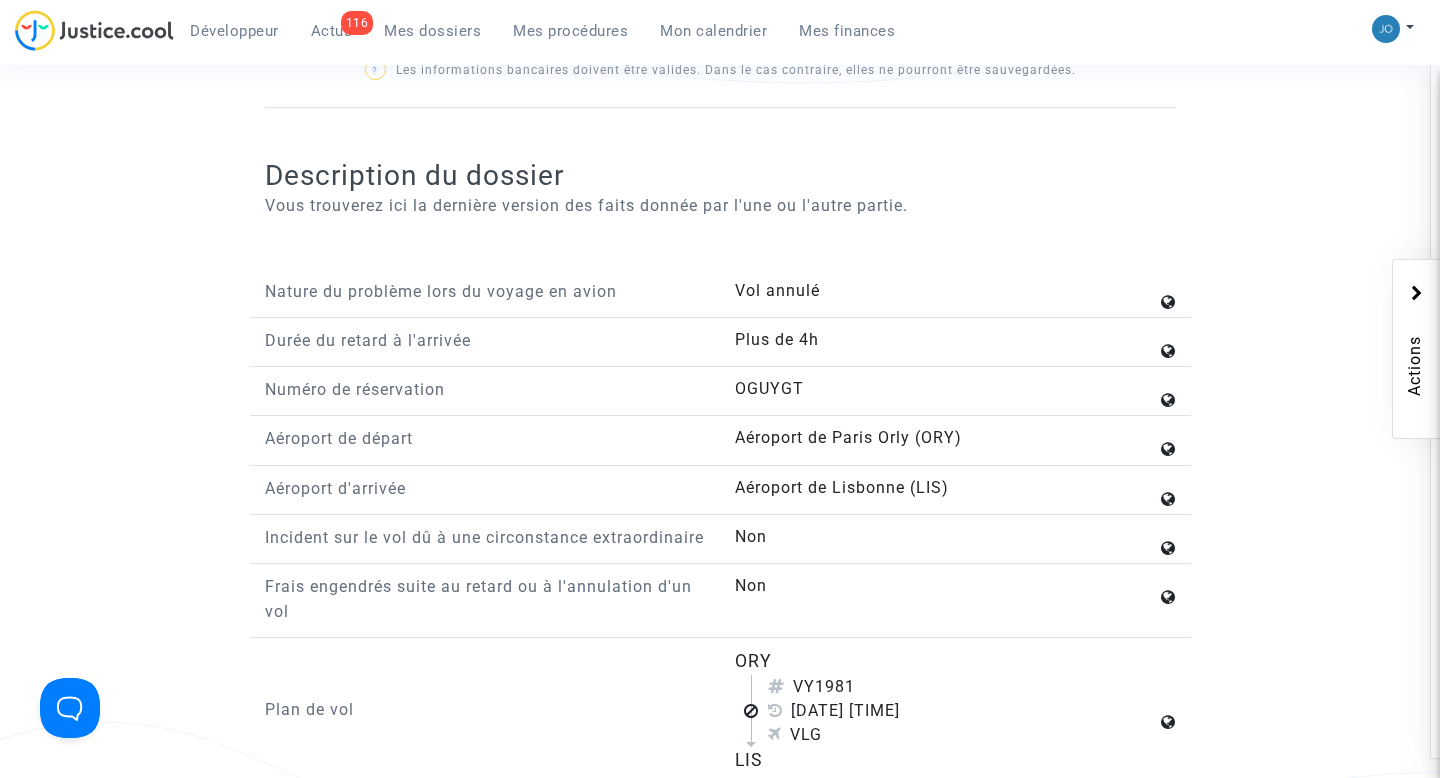 click on "Nature du problème lors du voyage en avion  Vol annulé  Durée du retard à l'arrivée  Plus de 4h  Numéro de réservation  OGUYGT  Aéroport de départ  Aéroport de Paris Orly (ORY)  Aéroport d'arrivée  Aéroport de Lisbonne (LIS)  Incident sur le vol dû à une circonstance extraordinaire  Non  Frais engendrés suite au retard ou à l'annulation d'un vol  Non  Plan de vol   ORY
VY1981   18 juin 2022 16:45   VLG   LIS   Vol annulé moins de 14 jours avant le départ  Oui  Réacheminement gratuit par la compagnie  Oui  Présence de correspondances  Non  Nombre de vols  1  Type de litige  Voyage - Billets, bagages, réservations, locations etc.  Type de voyage  Un voyage en avion  Nature du problème lors du voyage en avion  Vol annulé  Montant du billet à rembourser  Catarina Frechez :  -  Commentaires  Catarina Frechez :  Fiz escala em Paris para apanhar o voo para Lisboa, e no próprio dia o voo foi cancelado. Disseram que houve um problema com o avião. Até hoje não recebi o dinheiro da viagem" 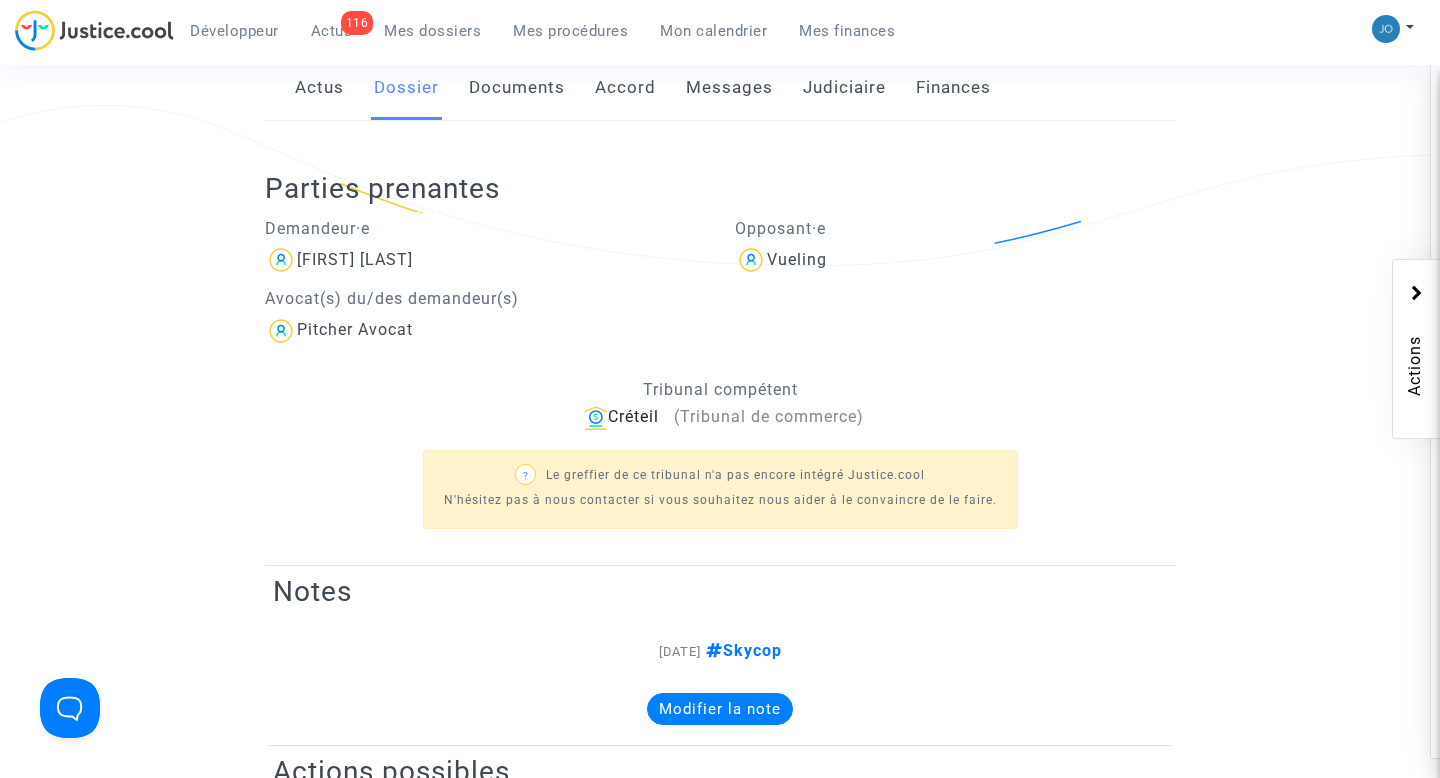 scroll, scrollTop: 0, scrollLeft: 0, axis: both 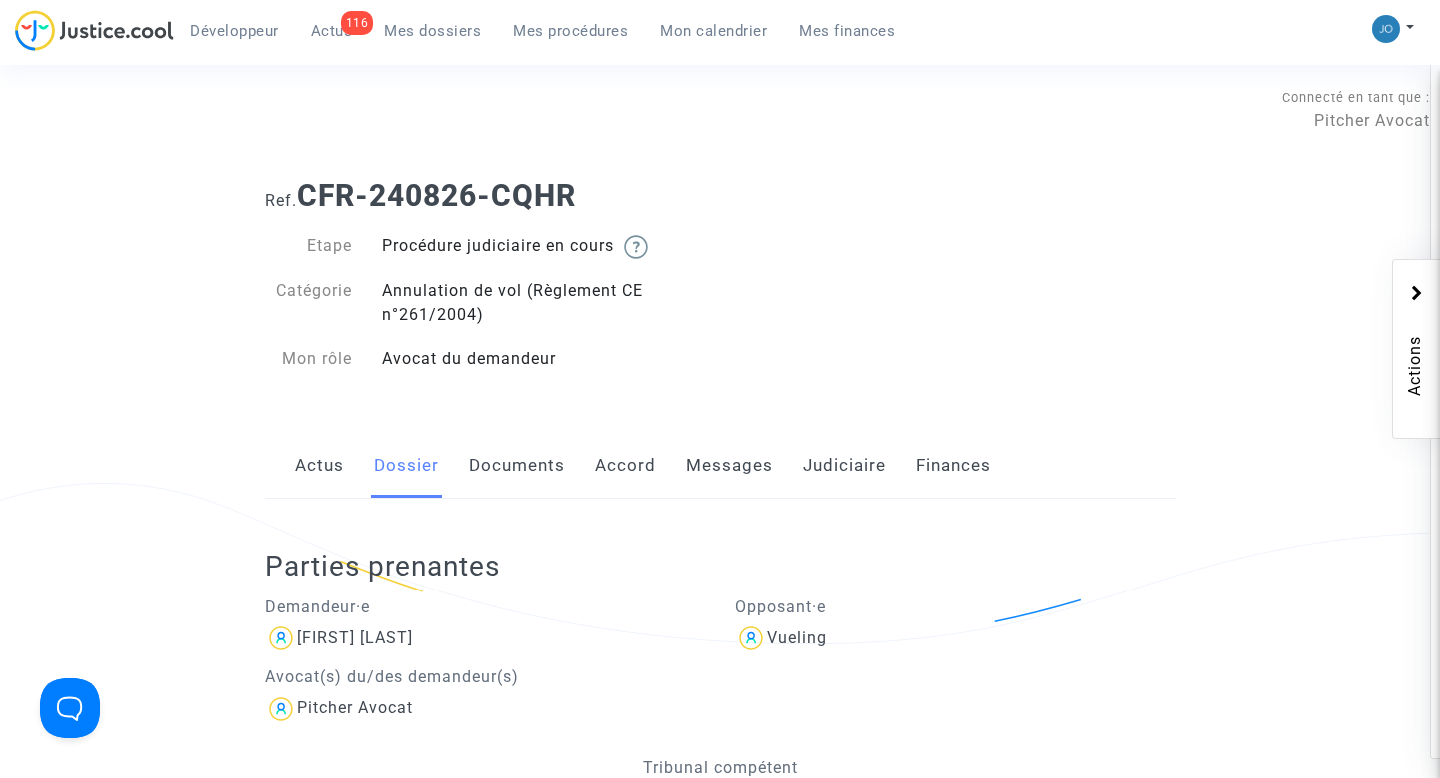 click on "Actus   Dossier   Documents   Accord   Messages   Judiciaire   Finances" 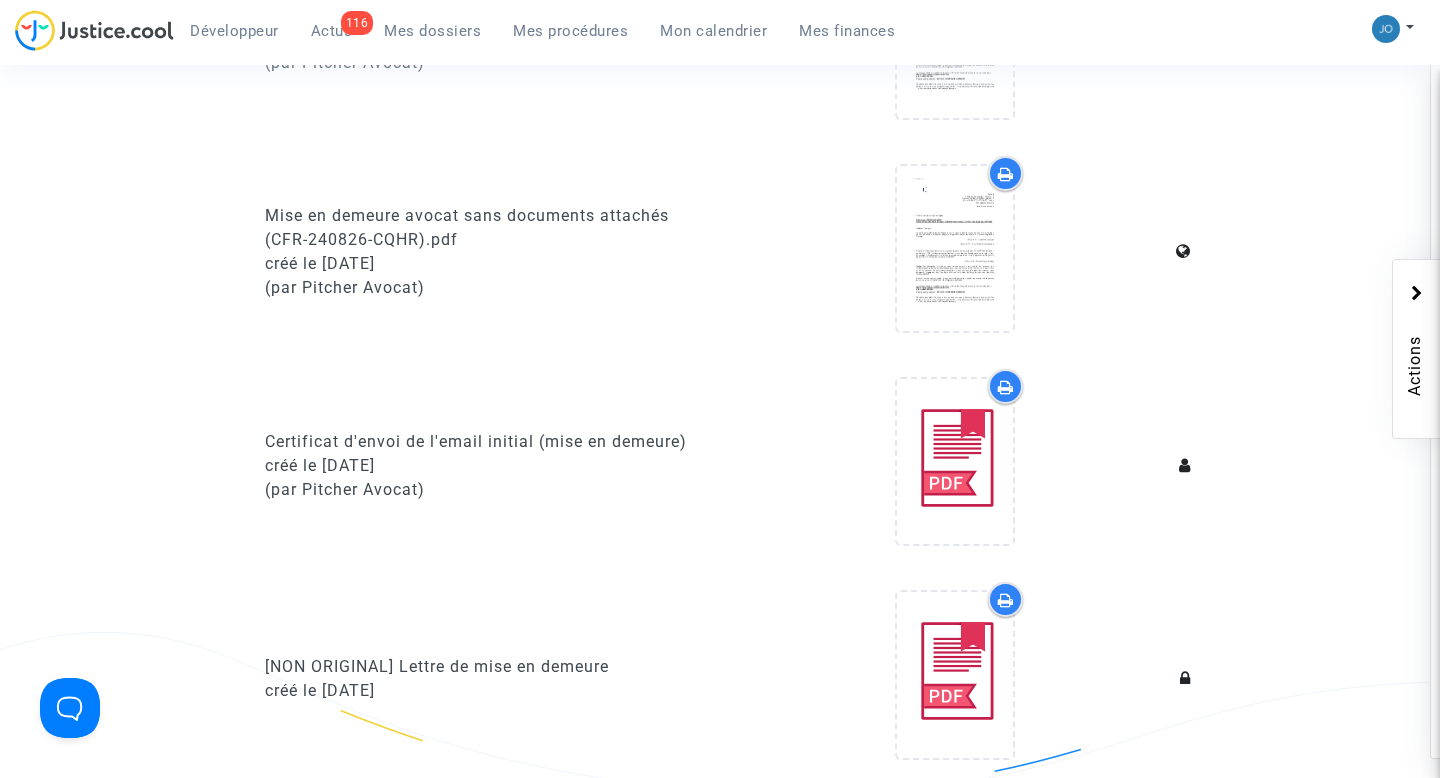 scroll, scrollTop: 0, scrollLeft: 0, axis: both 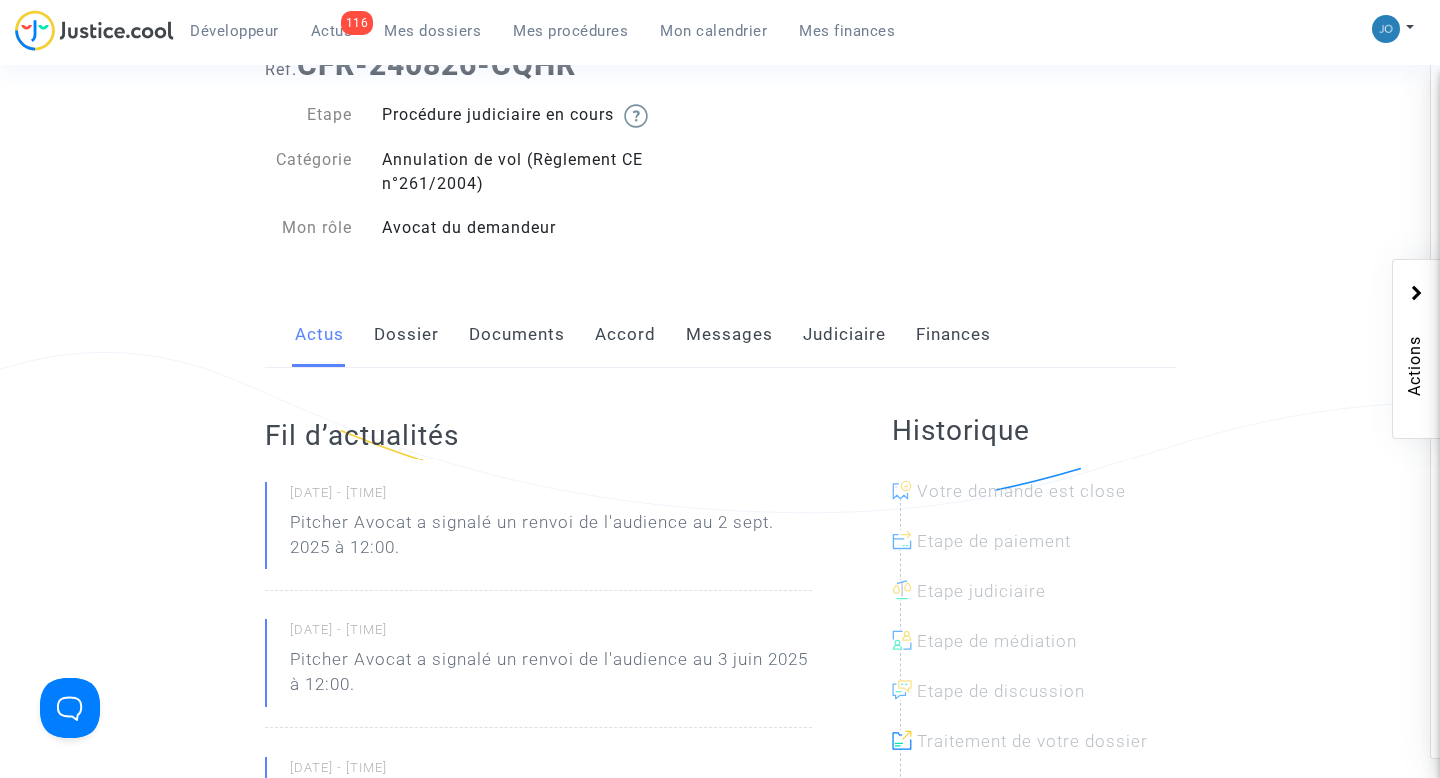 click on "Dossier" 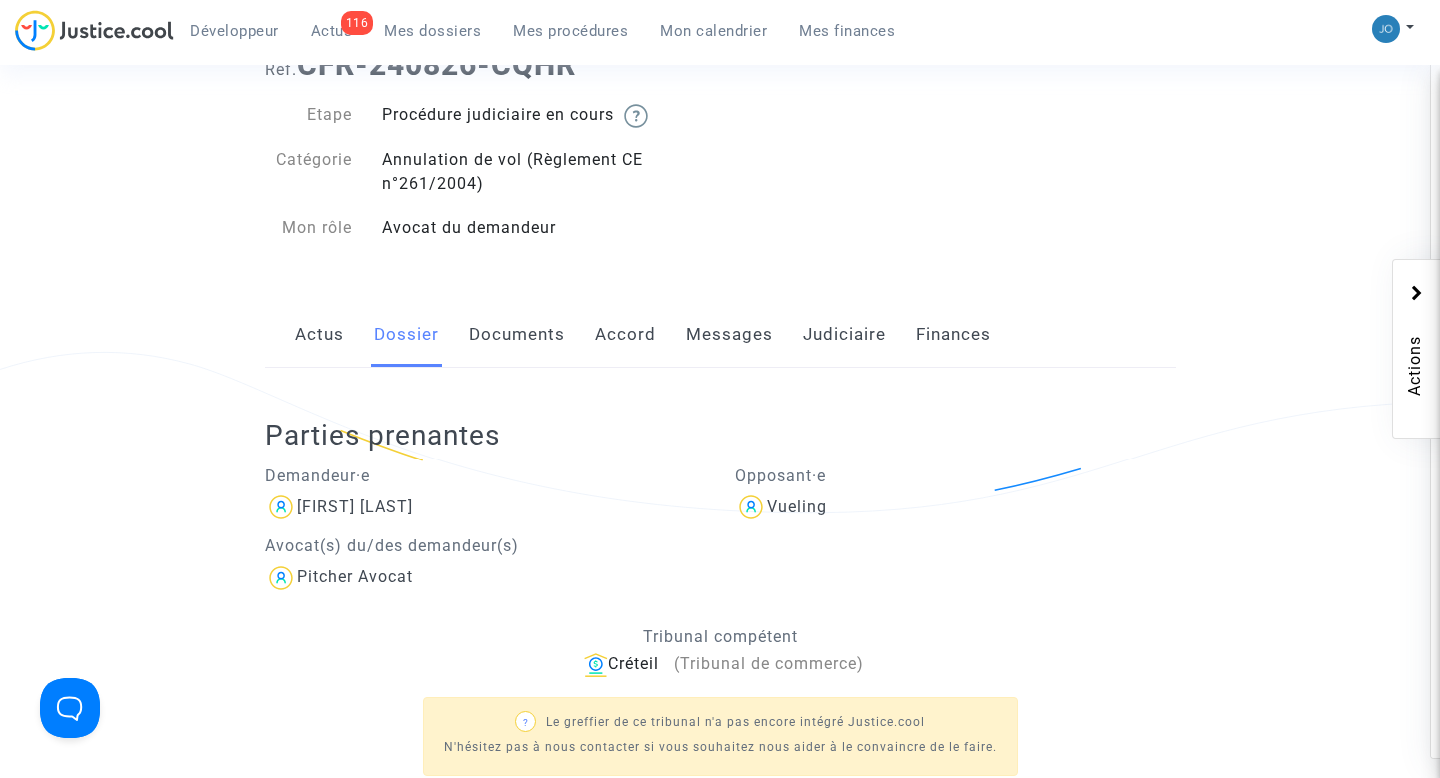 scroll, scrollTop: 143, scrollLeft: 0, axis: vertical 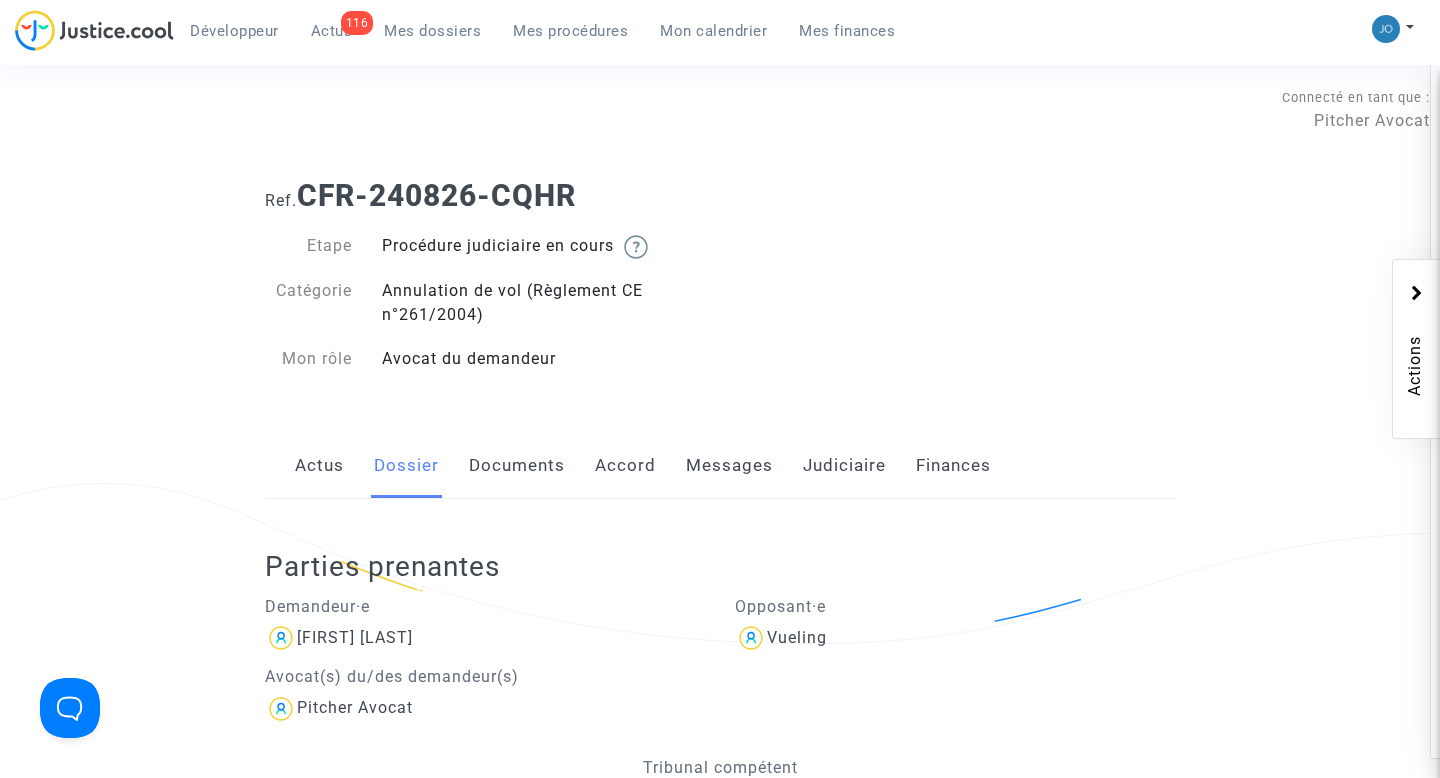 click on "Mes procédures" at bounding box center [570, 31] 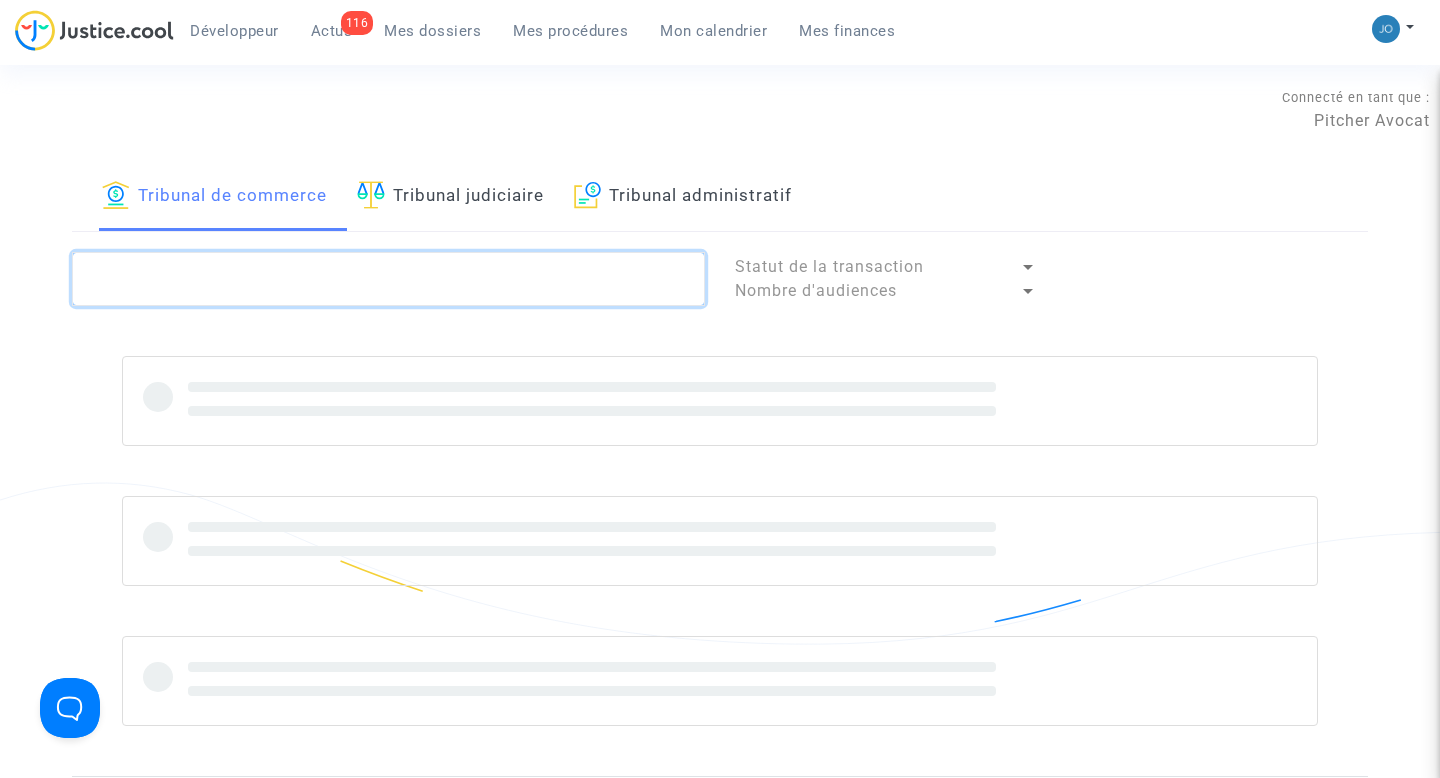 click 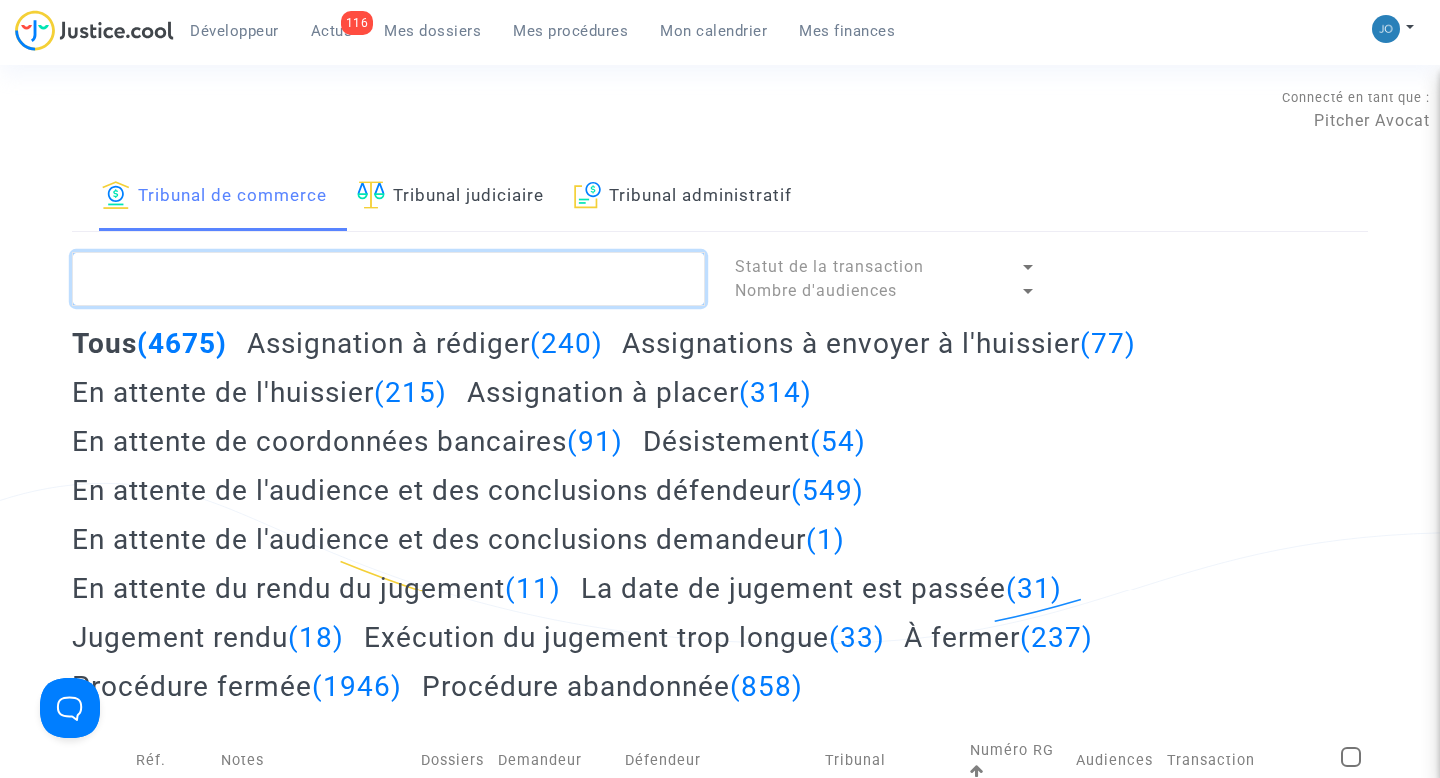 paste on "GQ82" 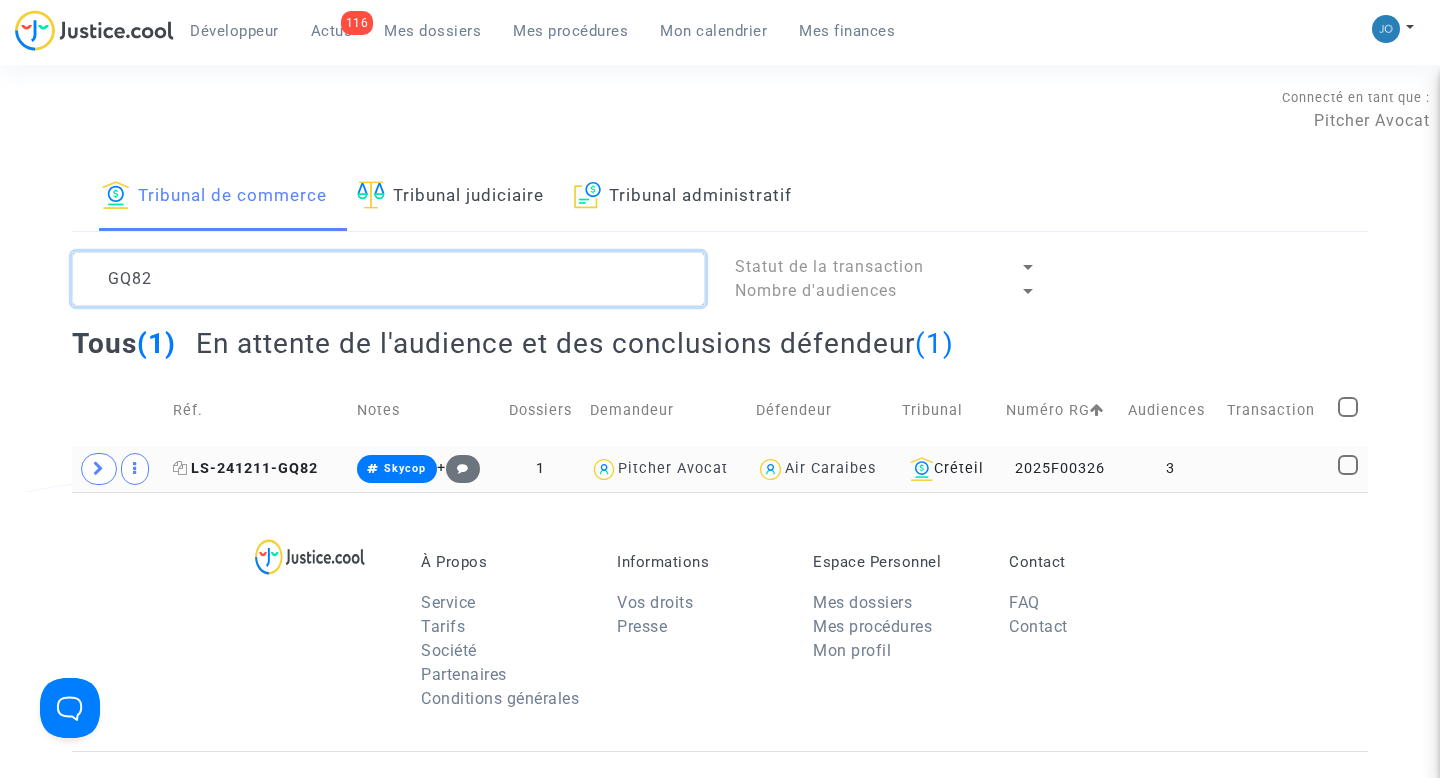 type on "GQ82" 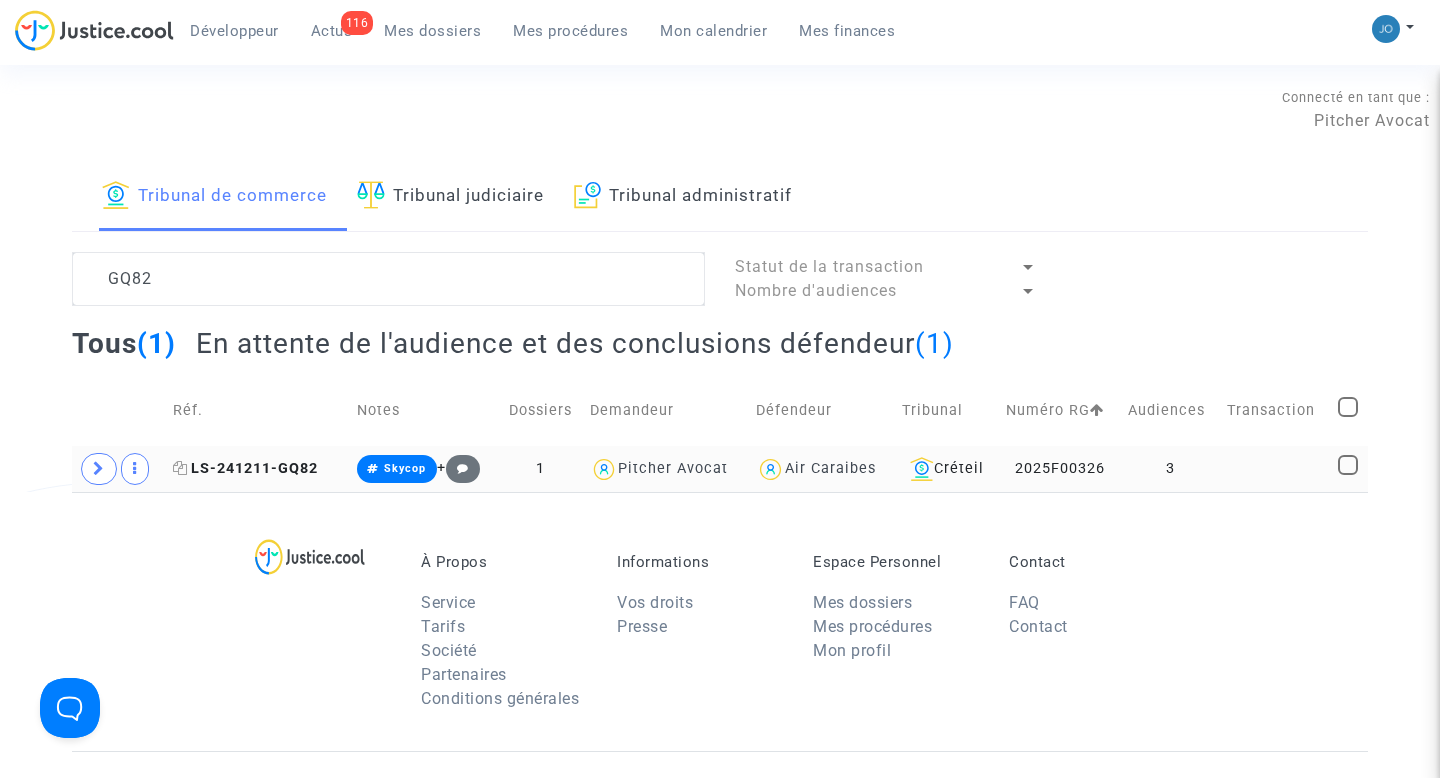 click on "LS-241211-GQ82" 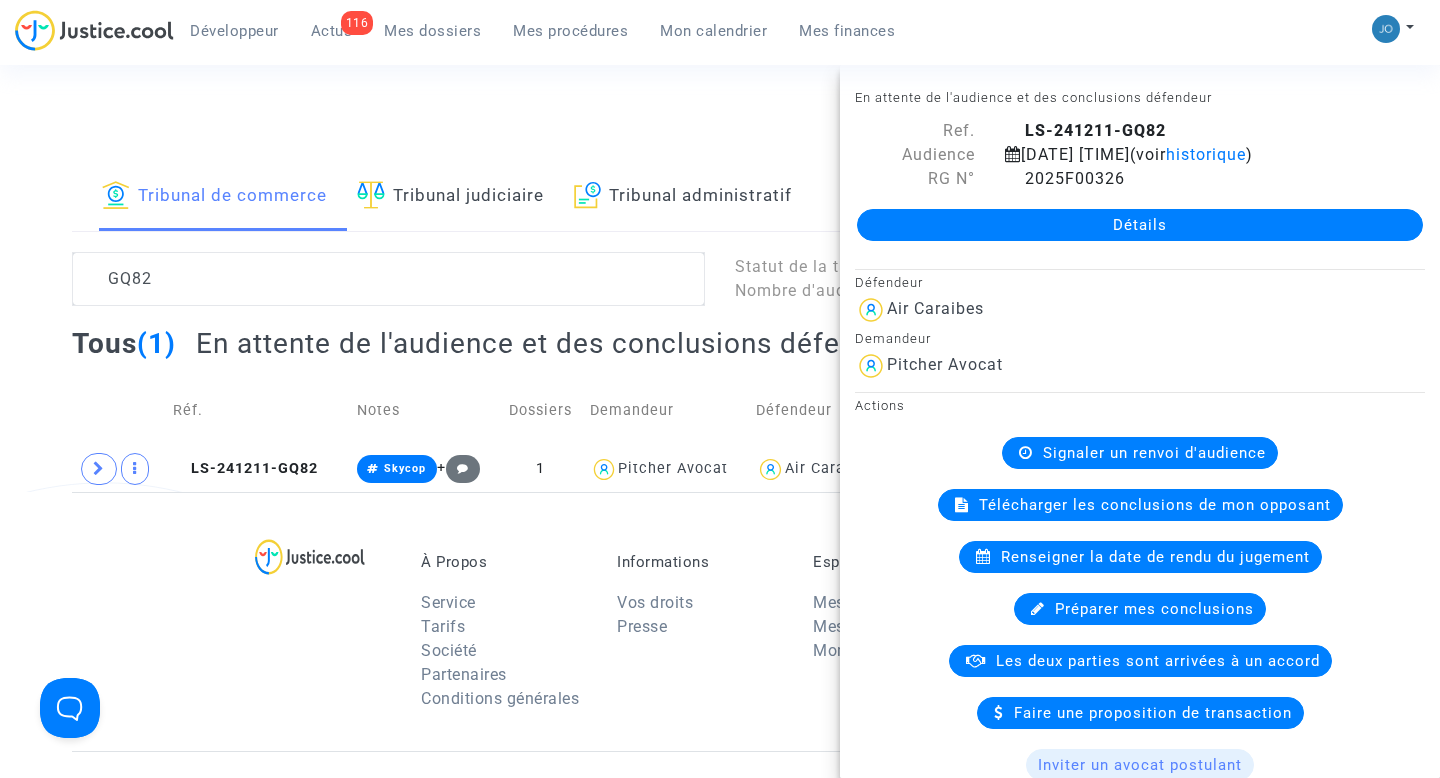 click on "Détails" 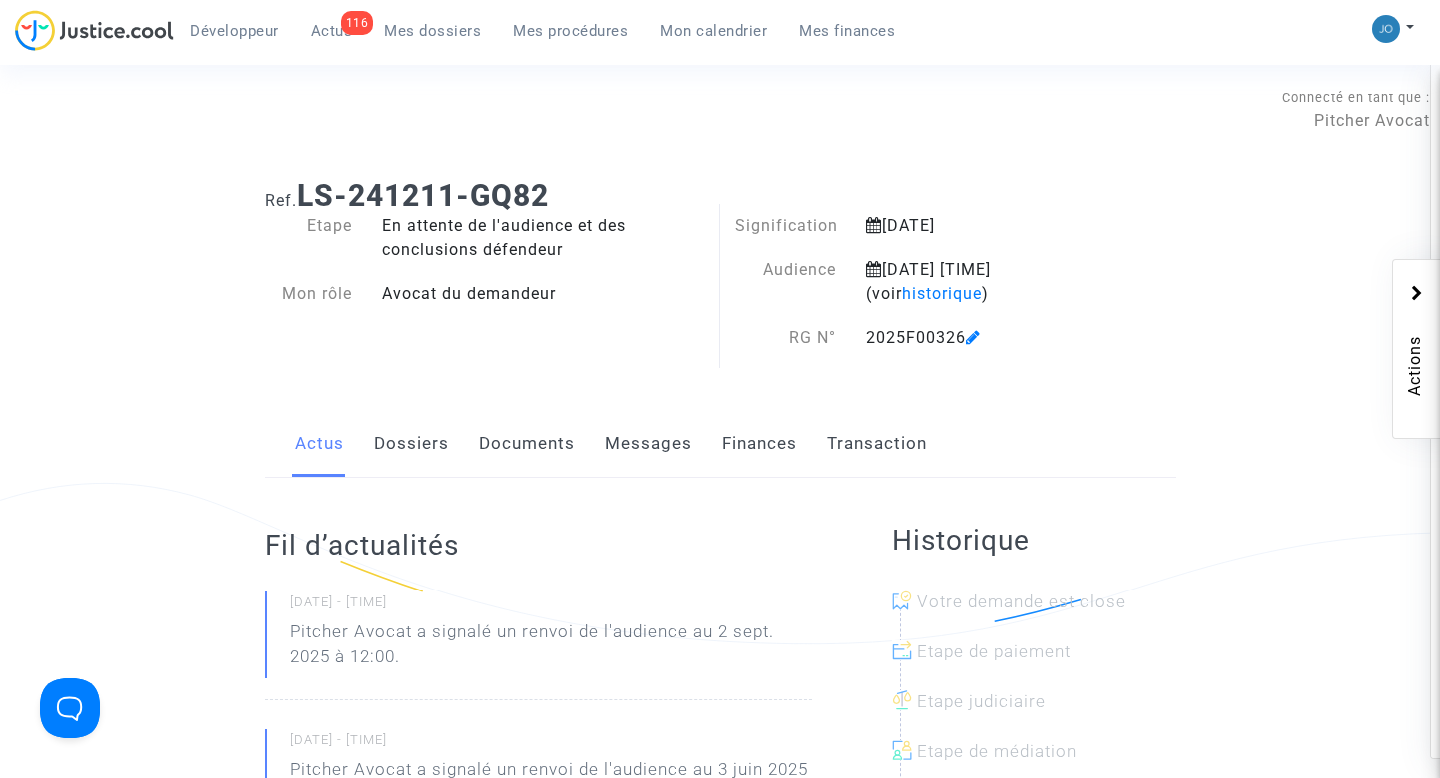 click on "19 décembre 2024" 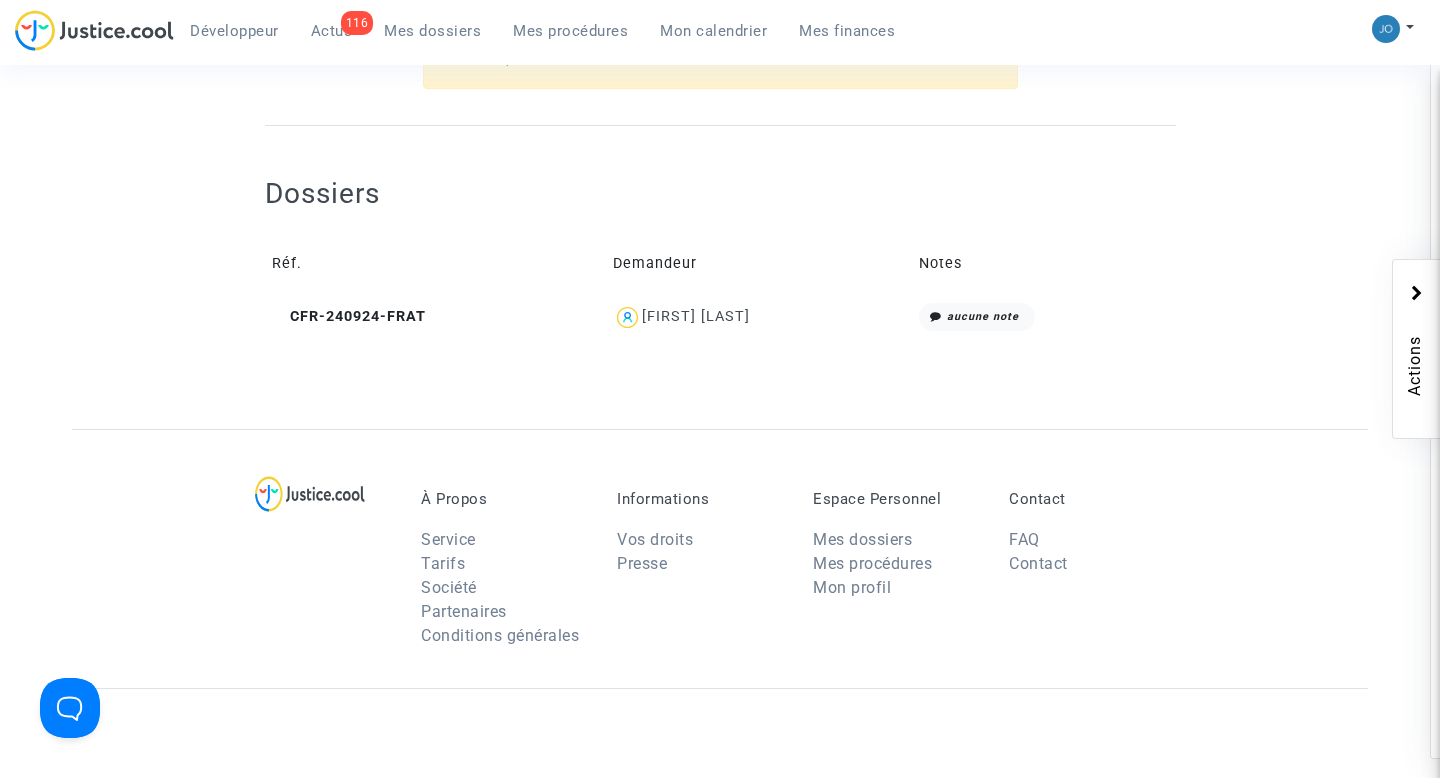 scroll, scrollTop: 790, scrollLeft: 0, axis: vertical 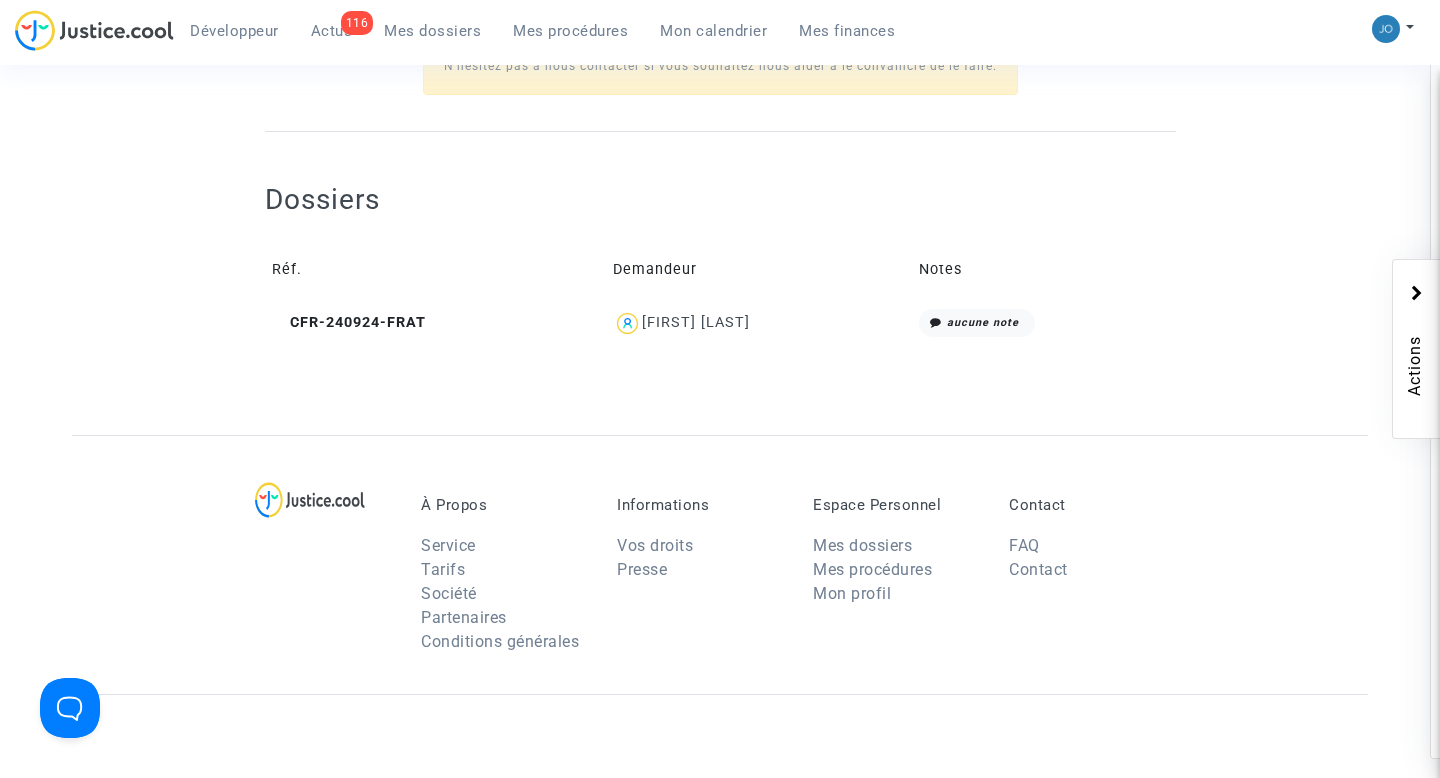 click on "[FIRST] [LAST]" 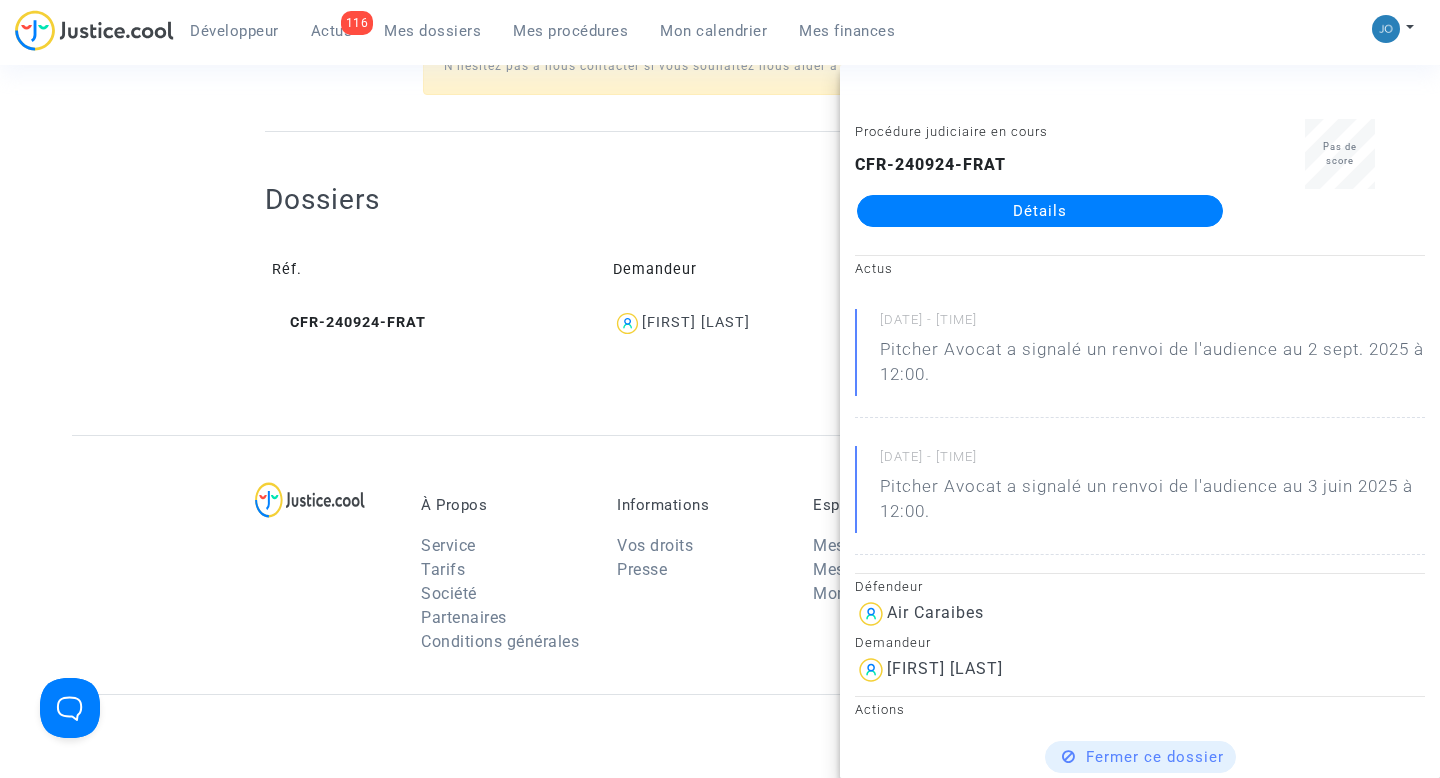 click on "Dossiers  Réf.   Demandeur   Notes  CFR-240924-FRAT Camille Landy  aucune note" 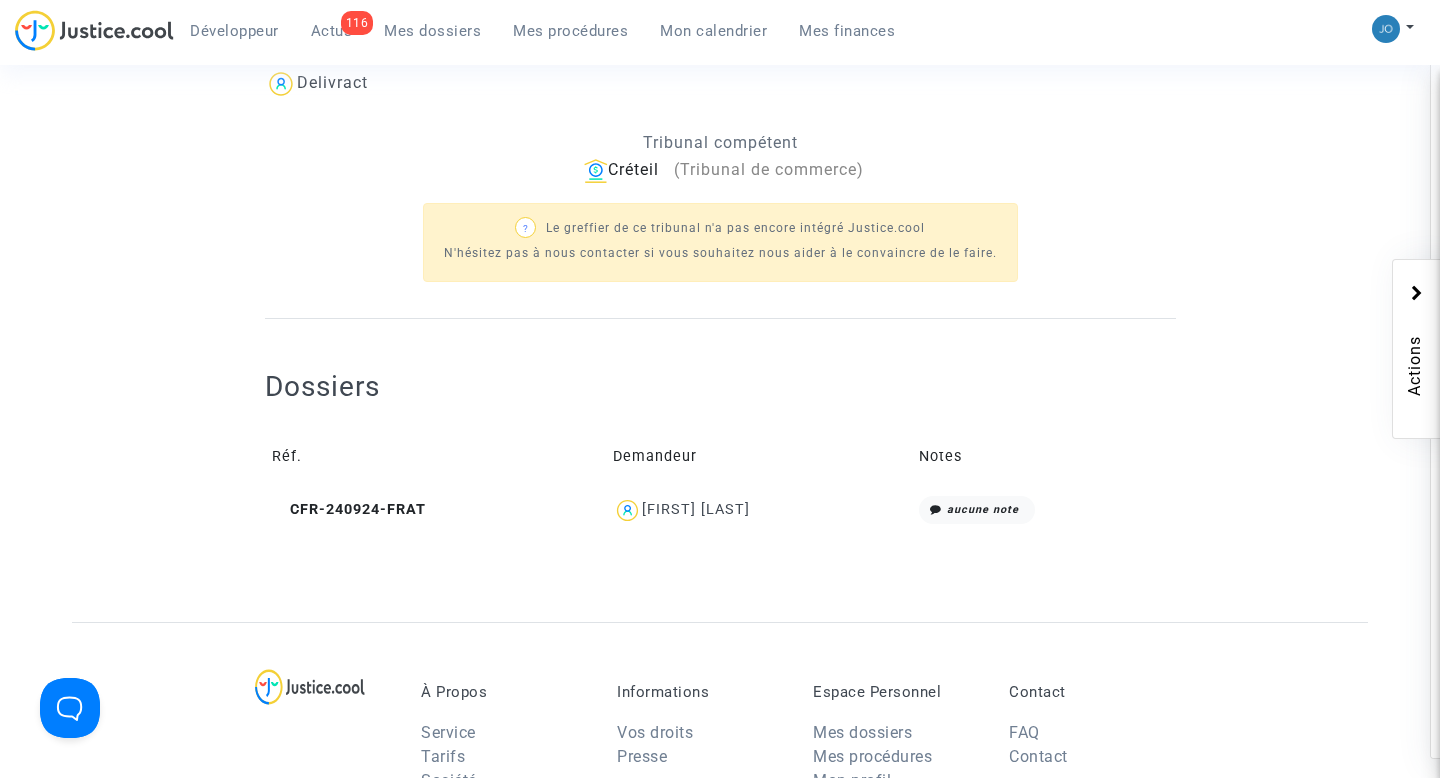 scroll, scrollTop: 0, scrollLeft: 0, axis: both 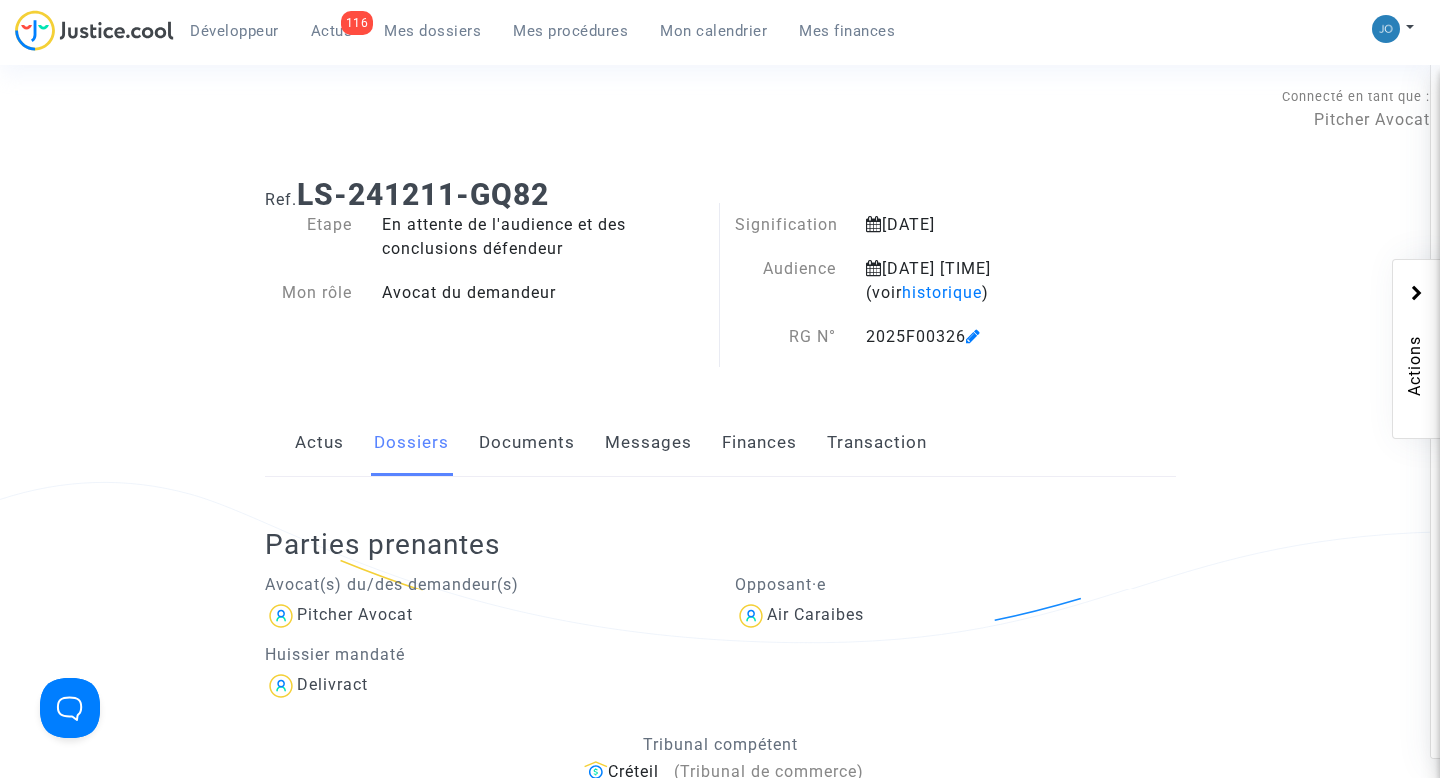 click on "Documents" 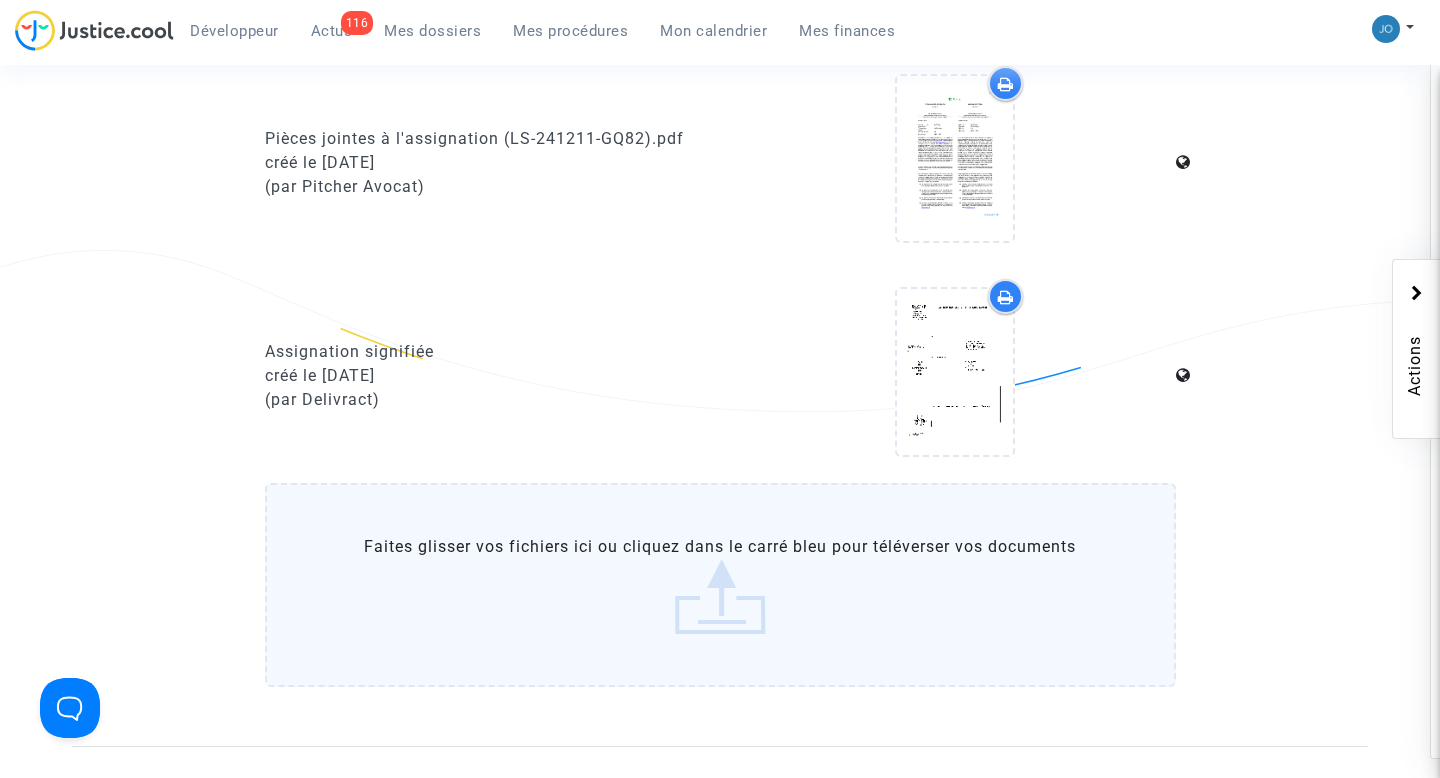 scroll, scrollTop: 1834, scrollLeft: 0, axis: vertical 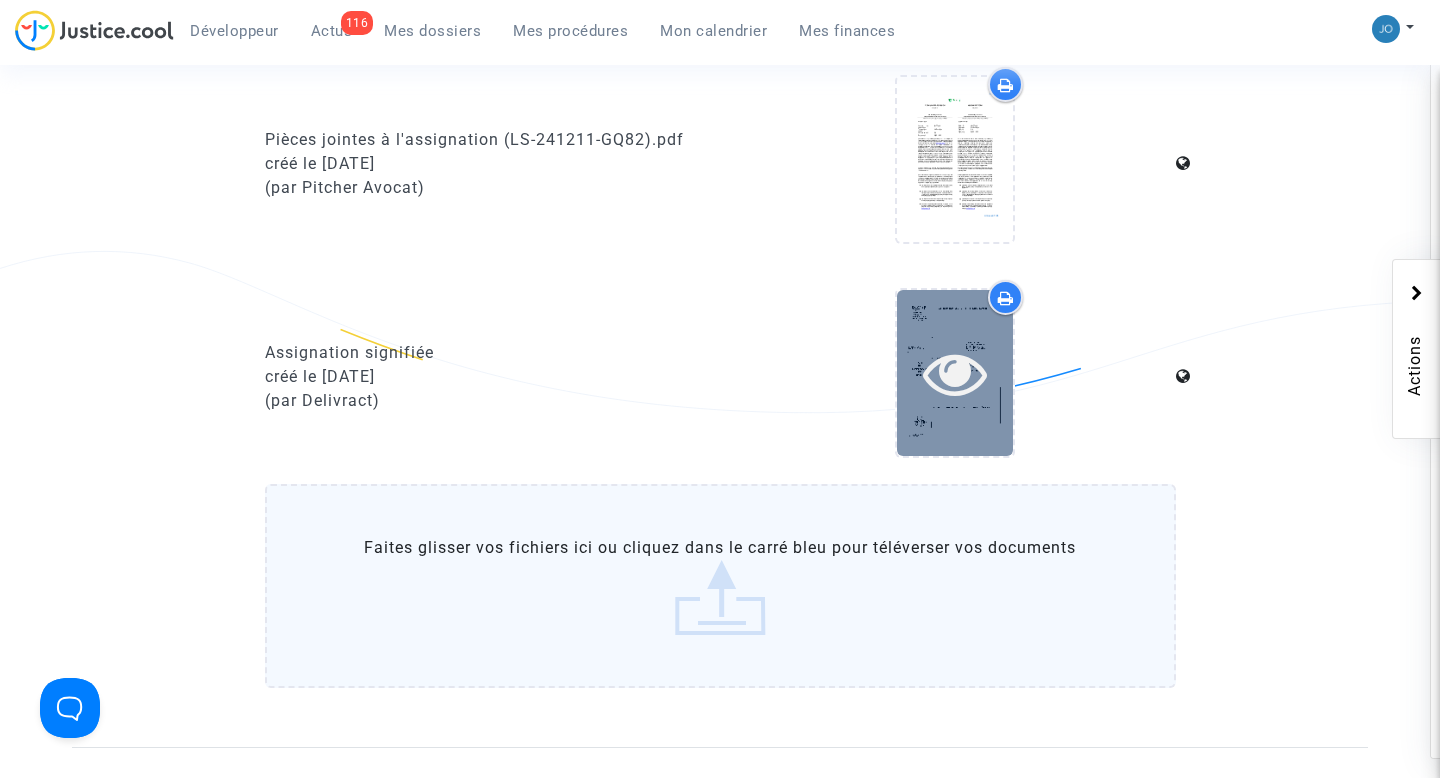 click at bounding box center (955, 373) 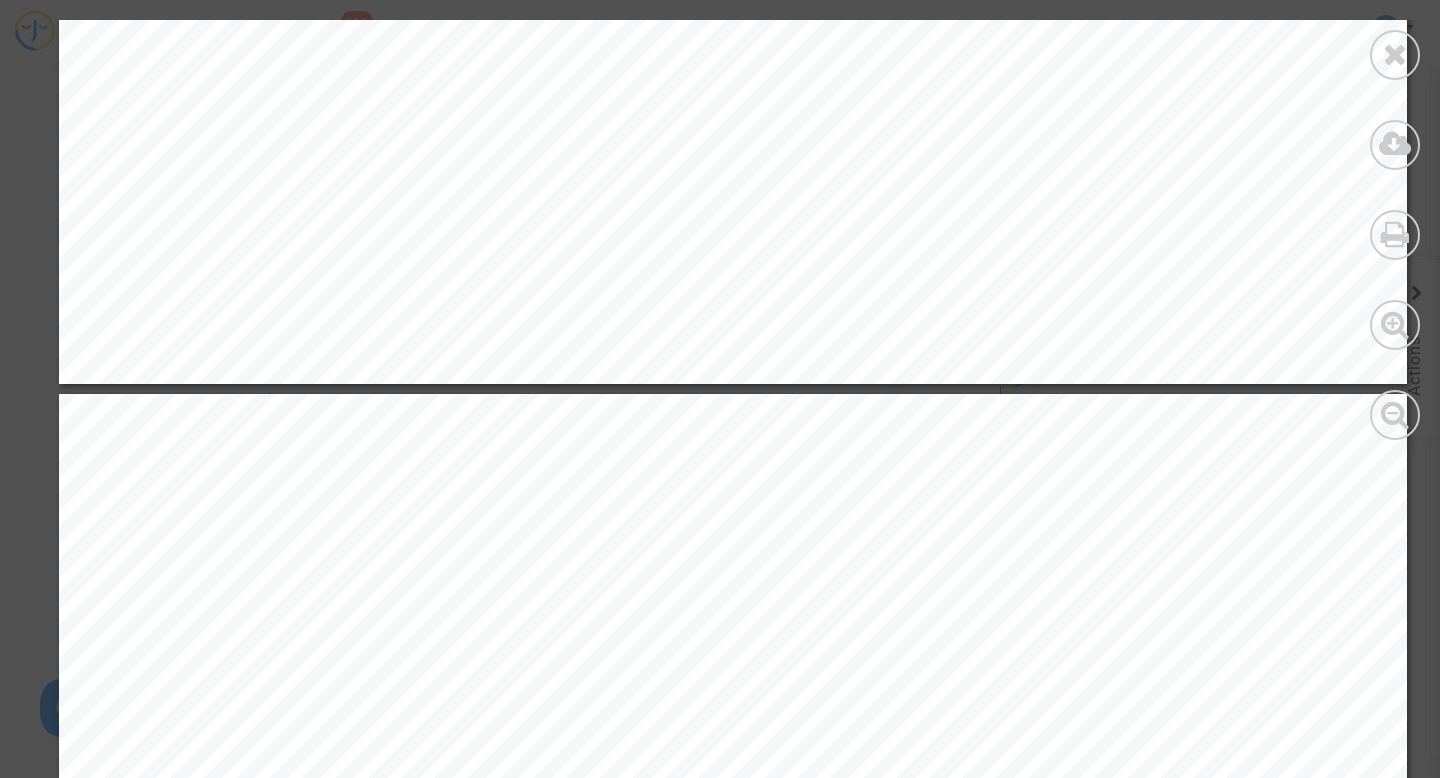 scroll, scrollTop: 13263, scrollLeft: 0, axis: vertical 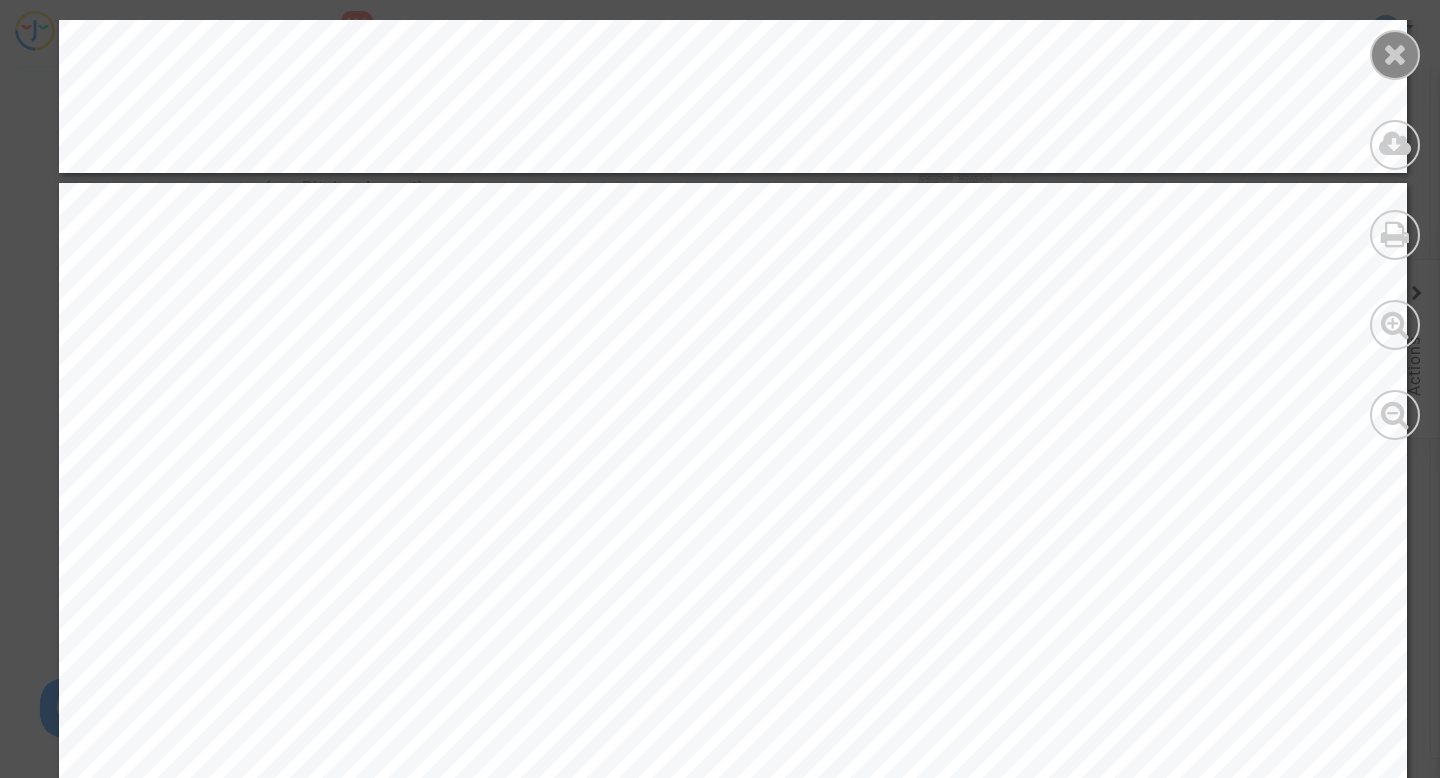 click at bounding box center (1395, 54) 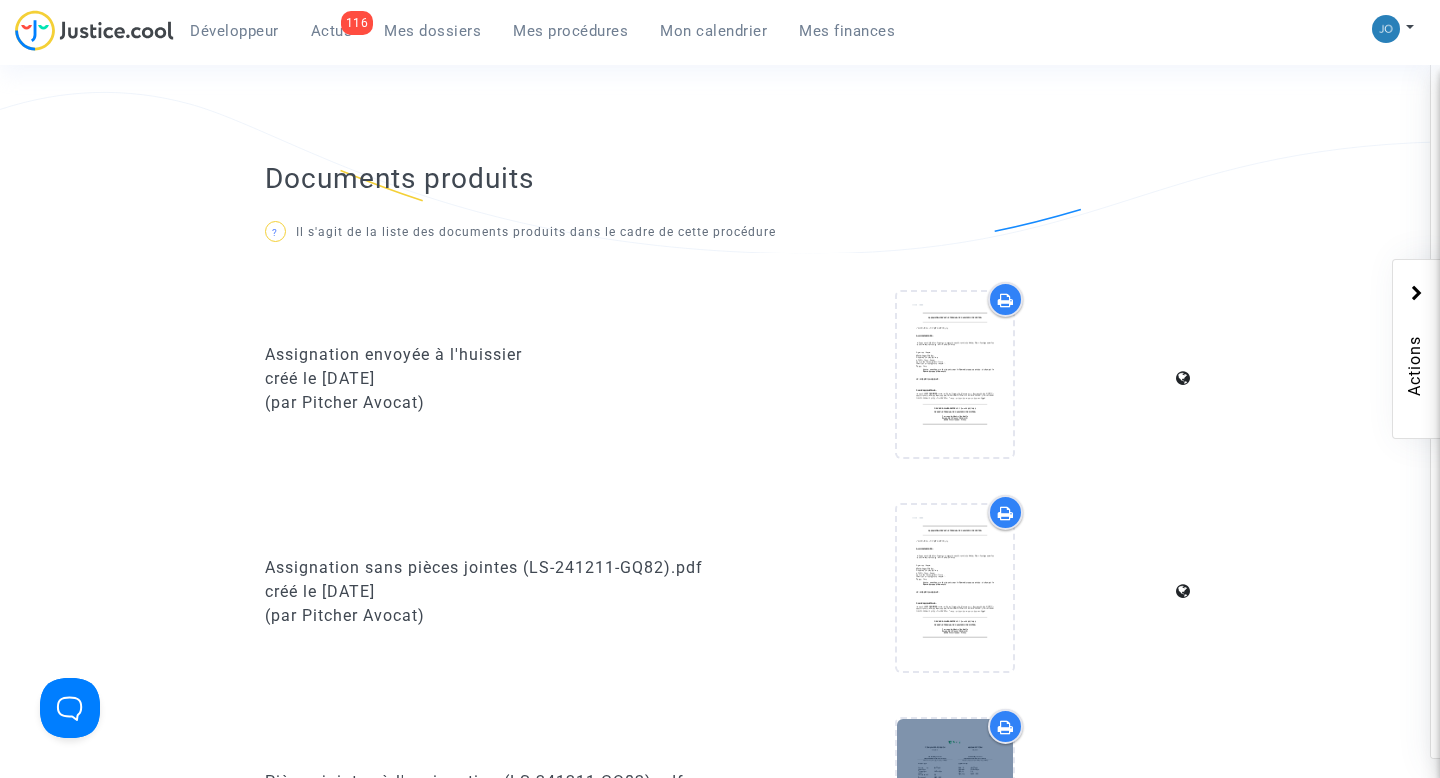 scroll, scrollTop: 0, scrollLeft: 0, axis: both 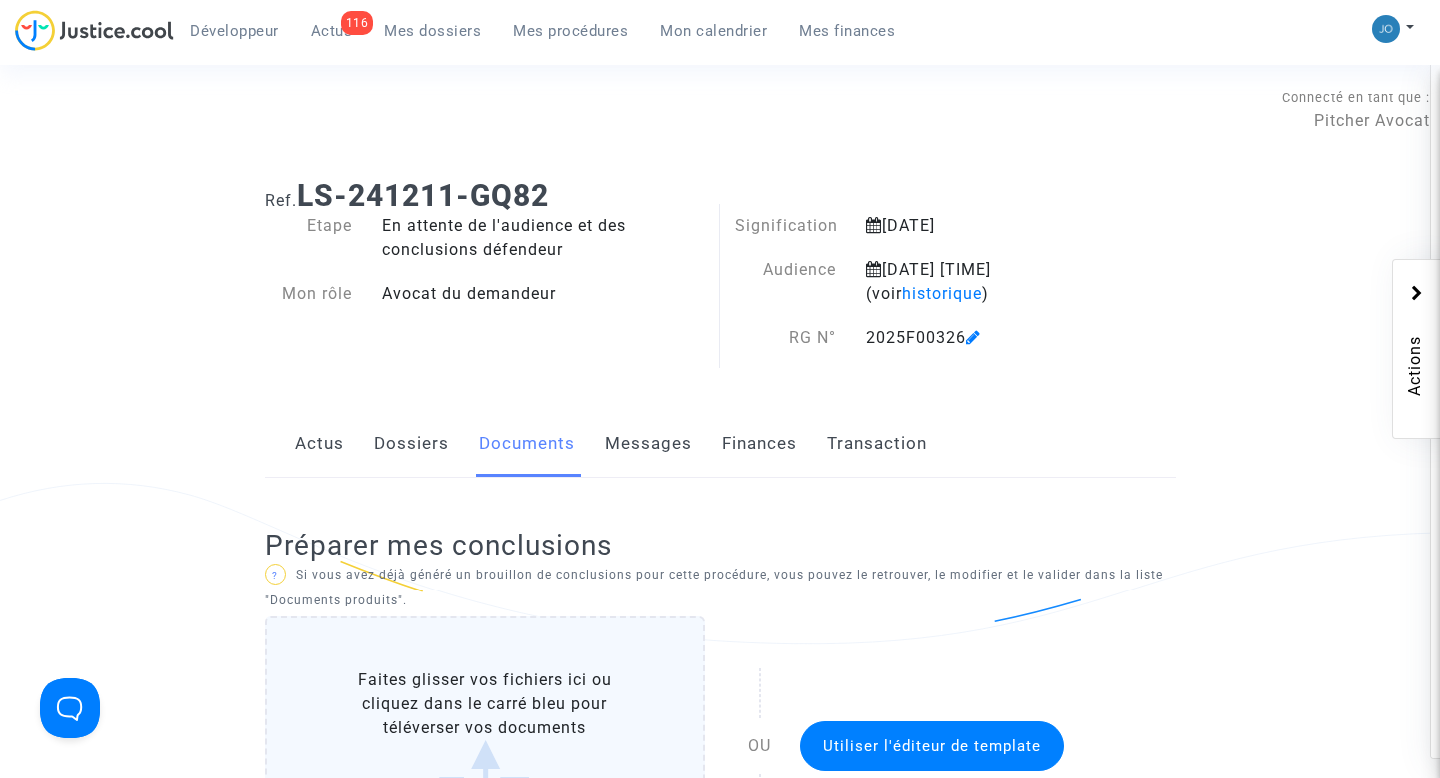 click on "Messages" 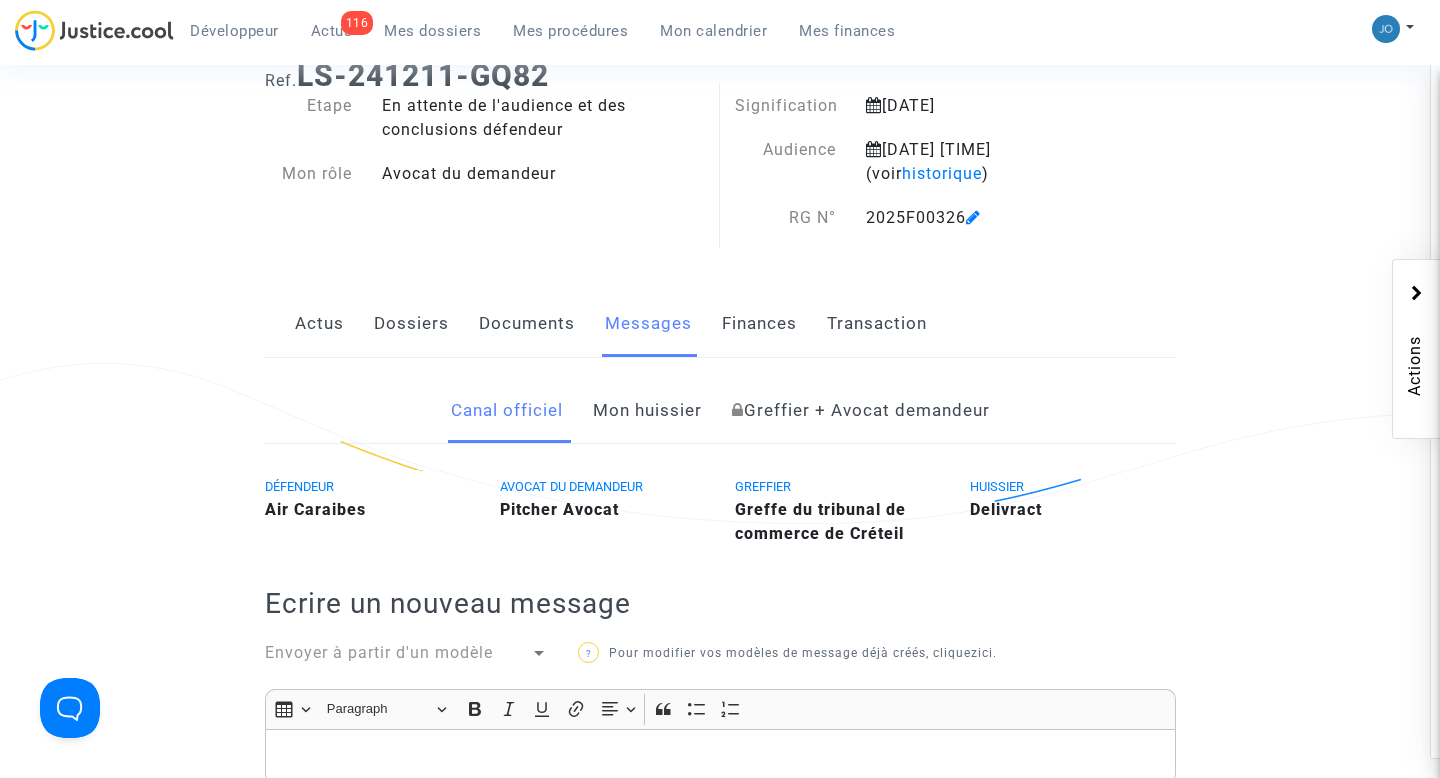 scroll, scrollTop: 0, scrollLeft: 0, axis: both 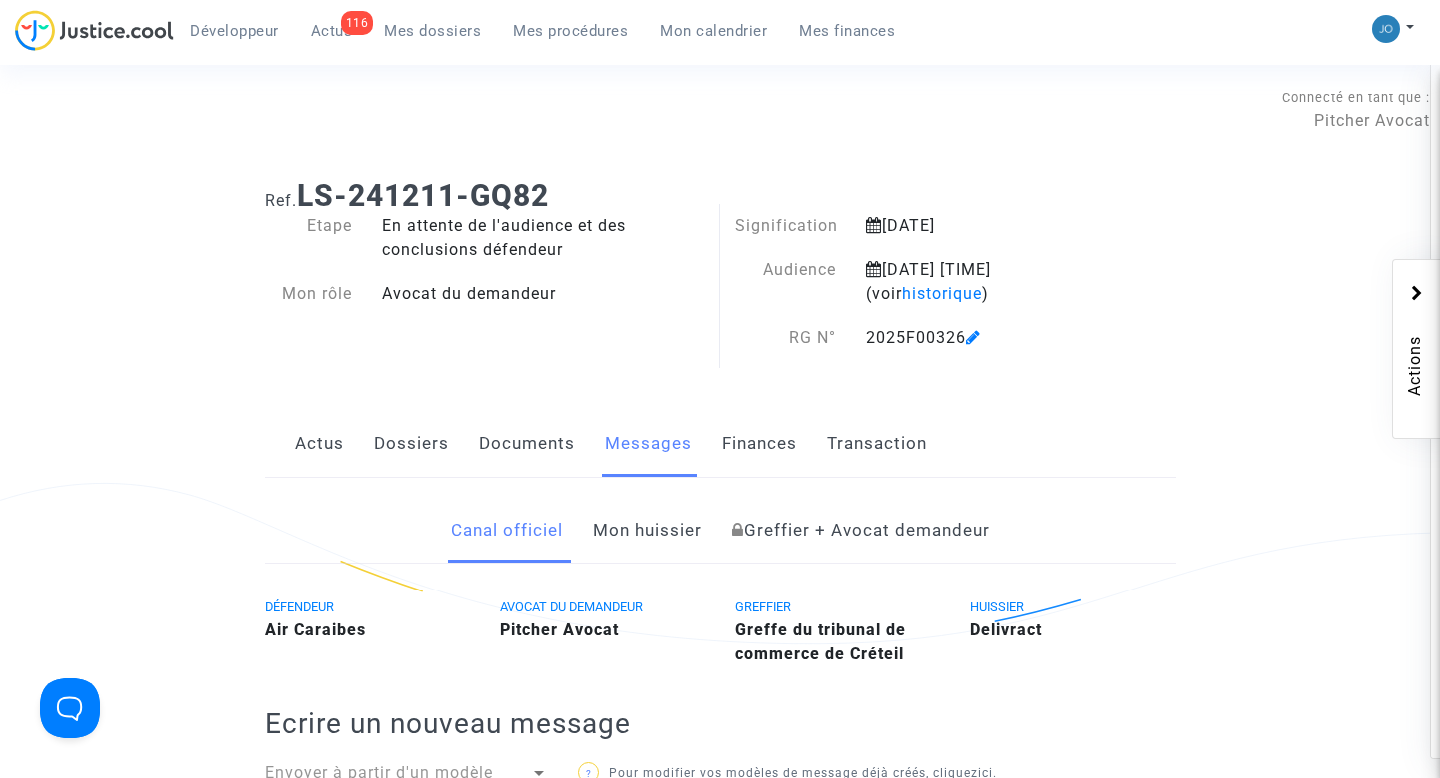 click on "Dossiers" 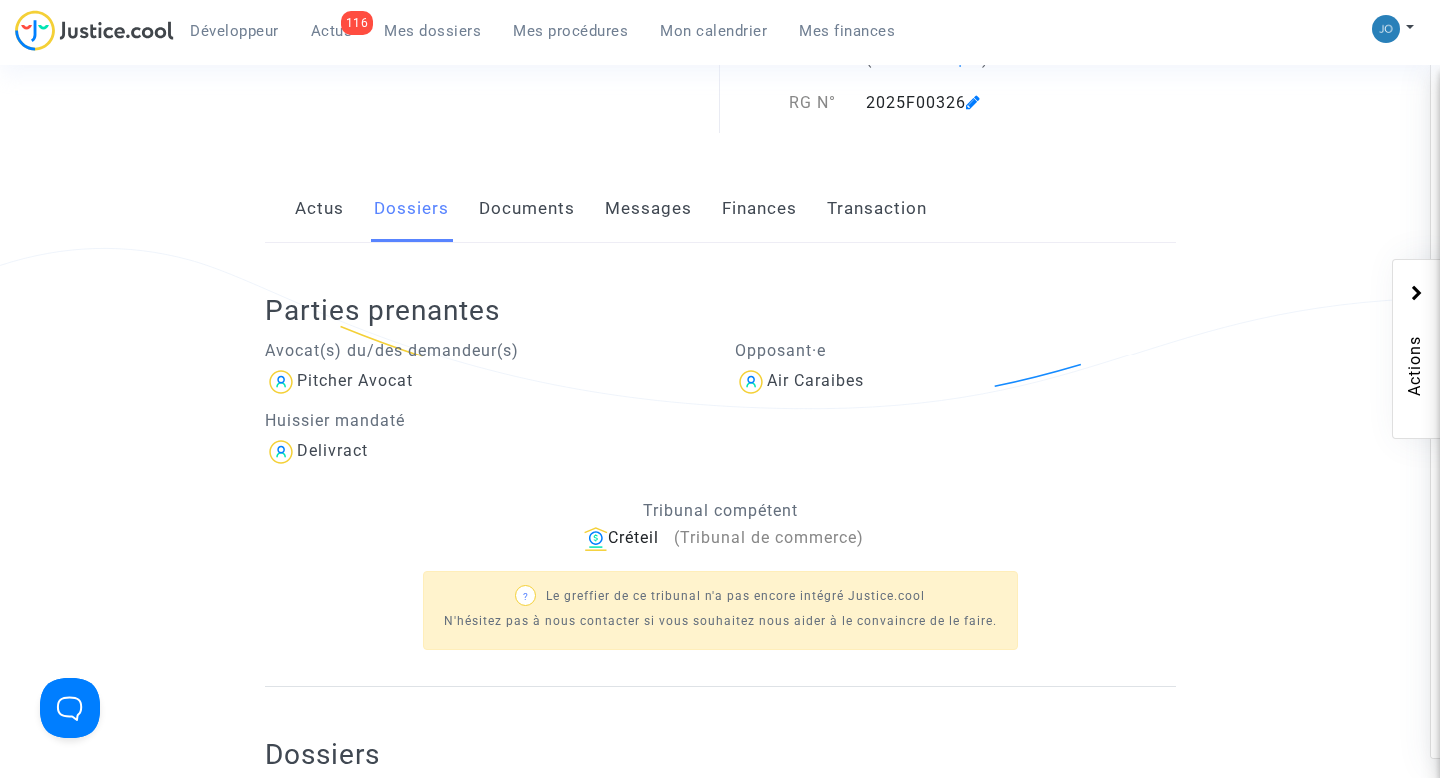 scroll, scrollTop: 236, scrollLeft: 0, axis: vertical 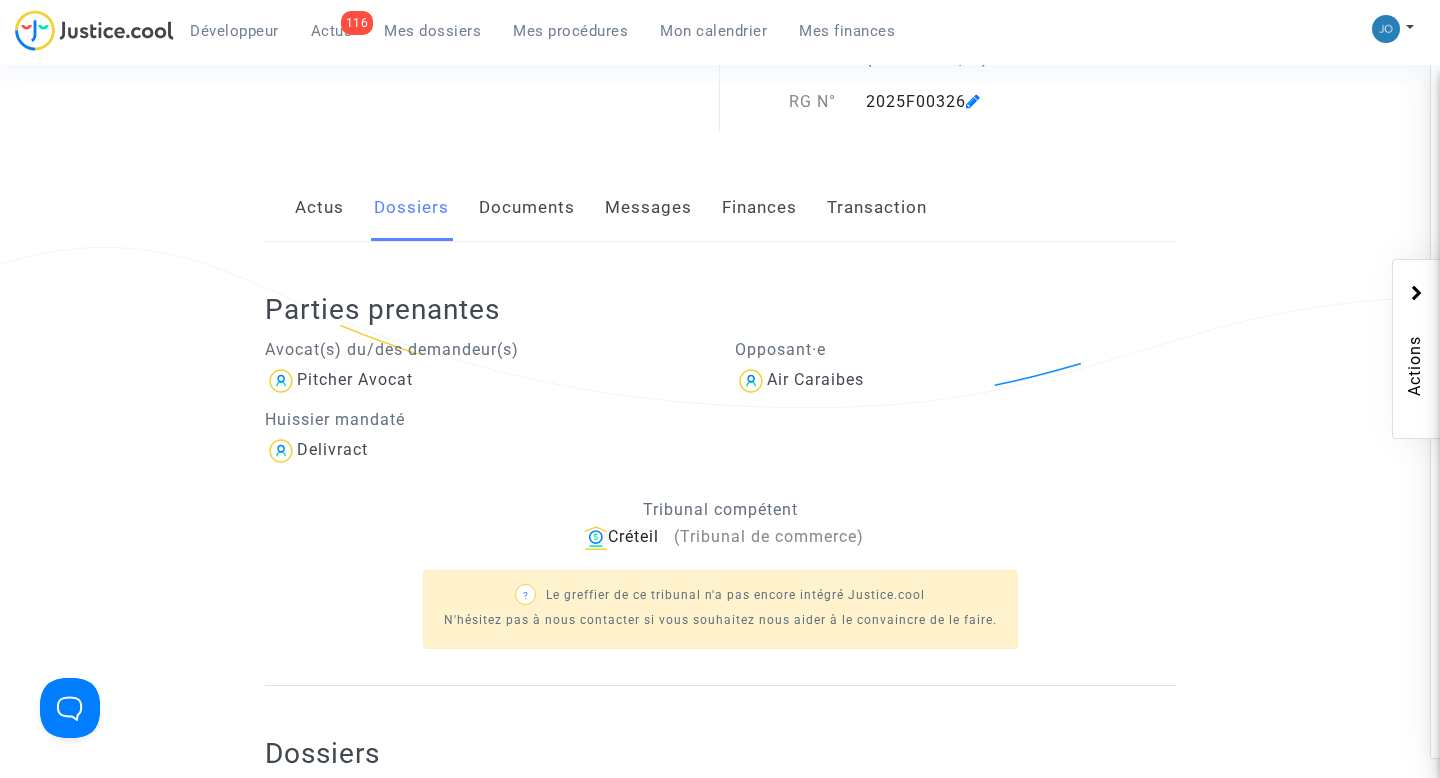 click on "Documents" 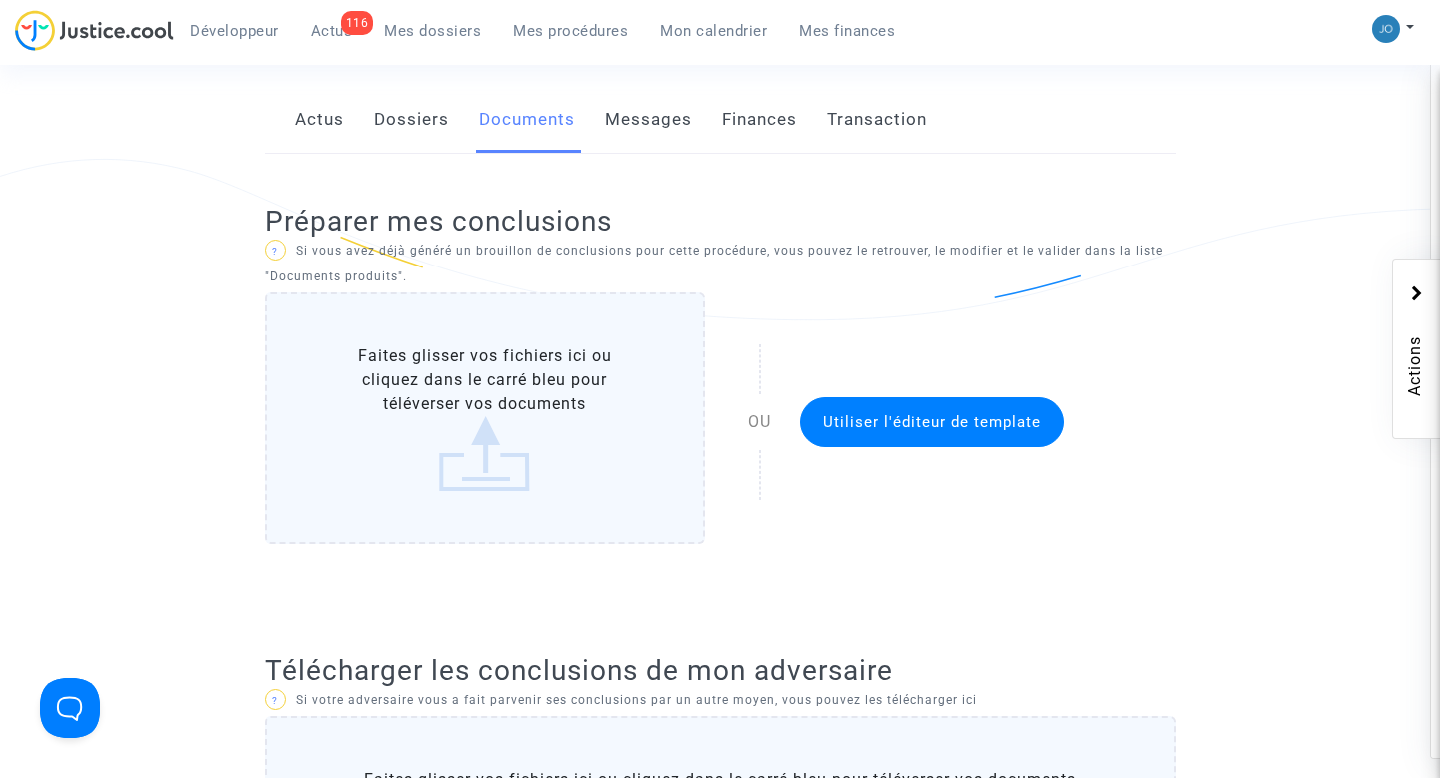 scroll, scrollTop: 329, scrollLeft: 0, axis: vertical 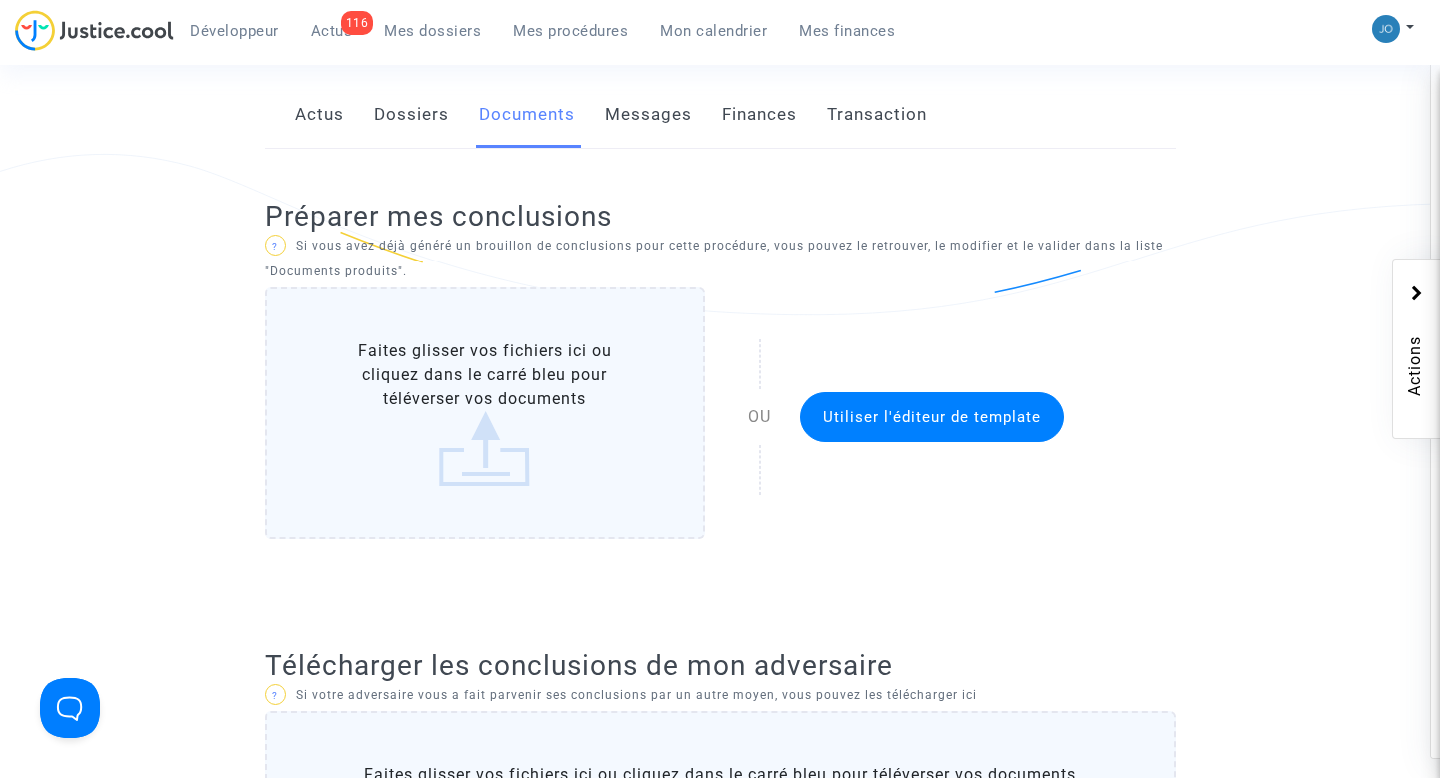 click on "Actus" 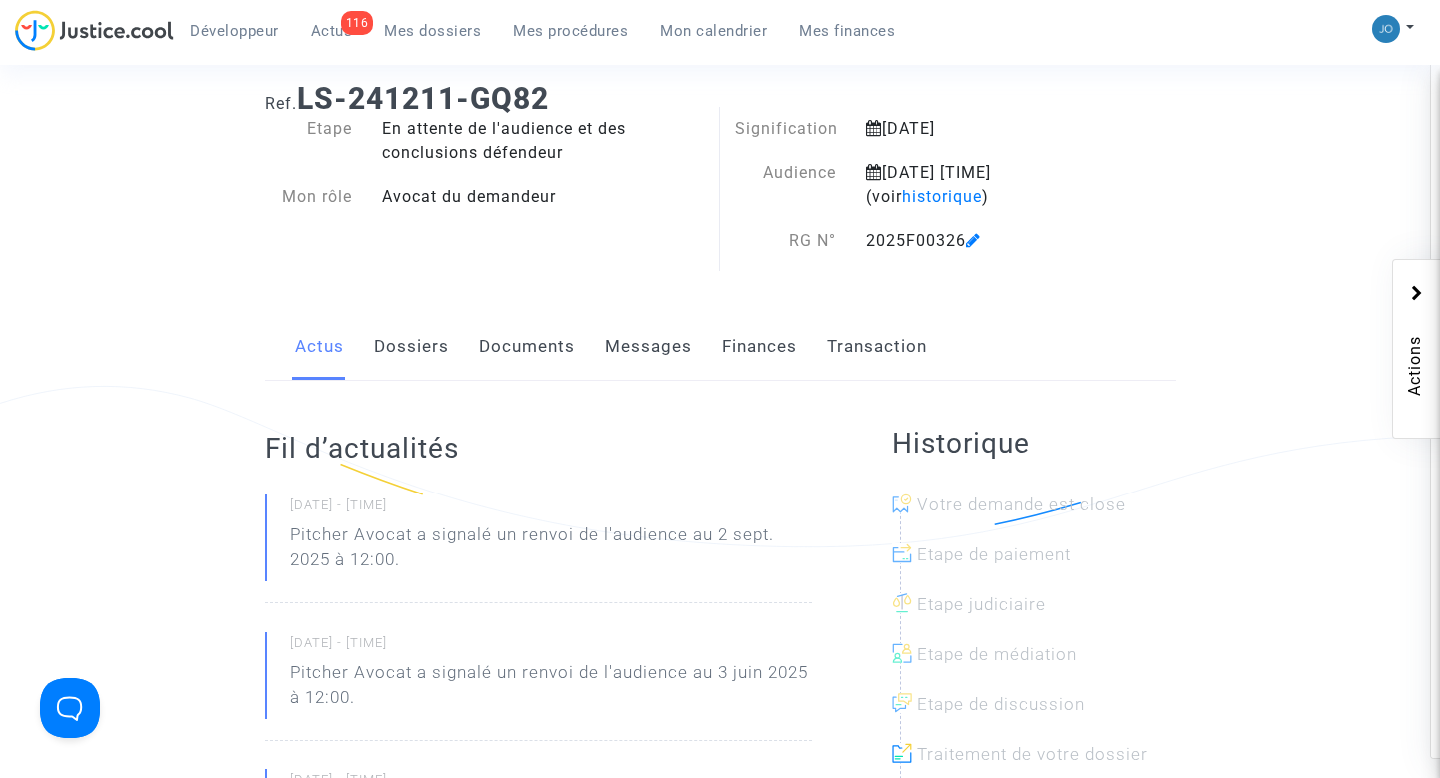 scroll, scrollTop: 54, scrollLeft: 0, axis: vertical 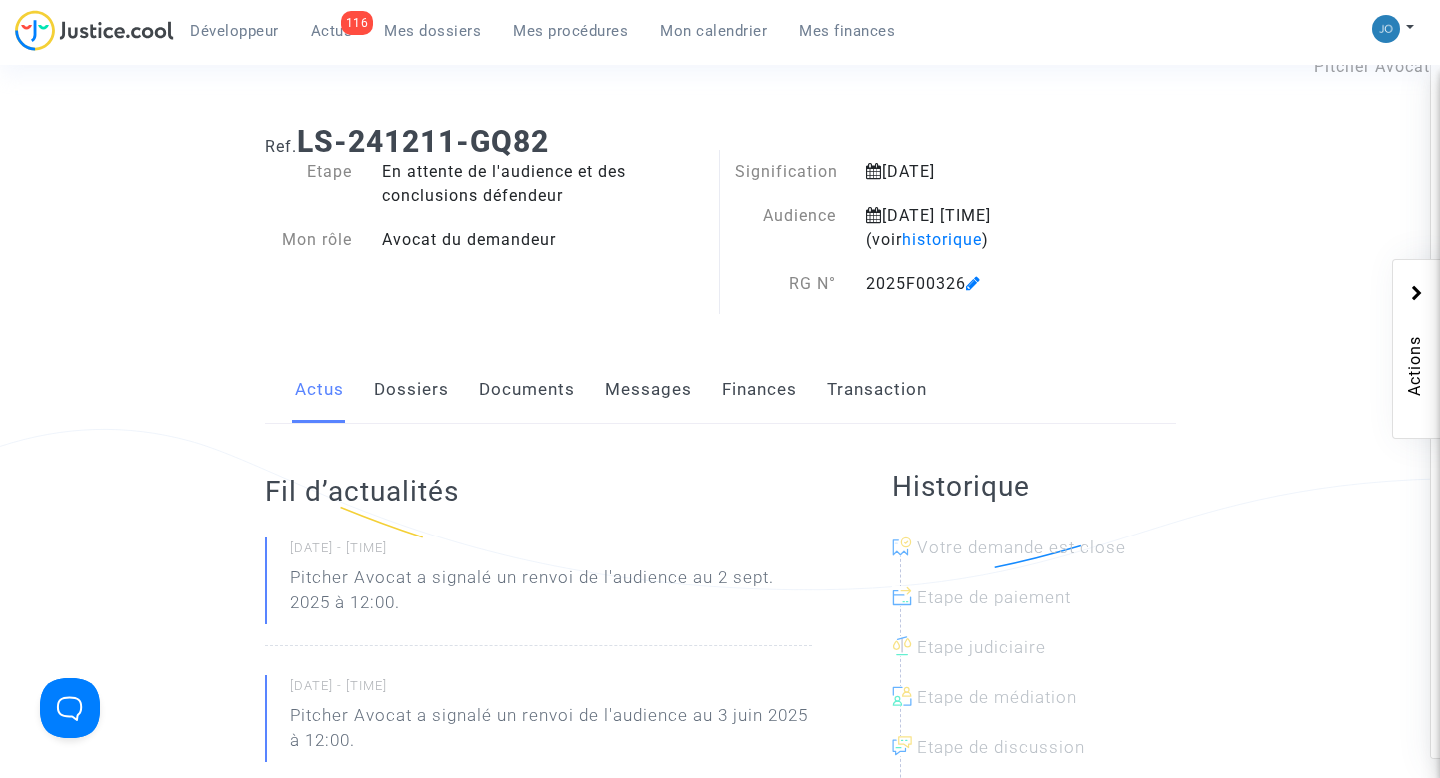 click on "Documents" 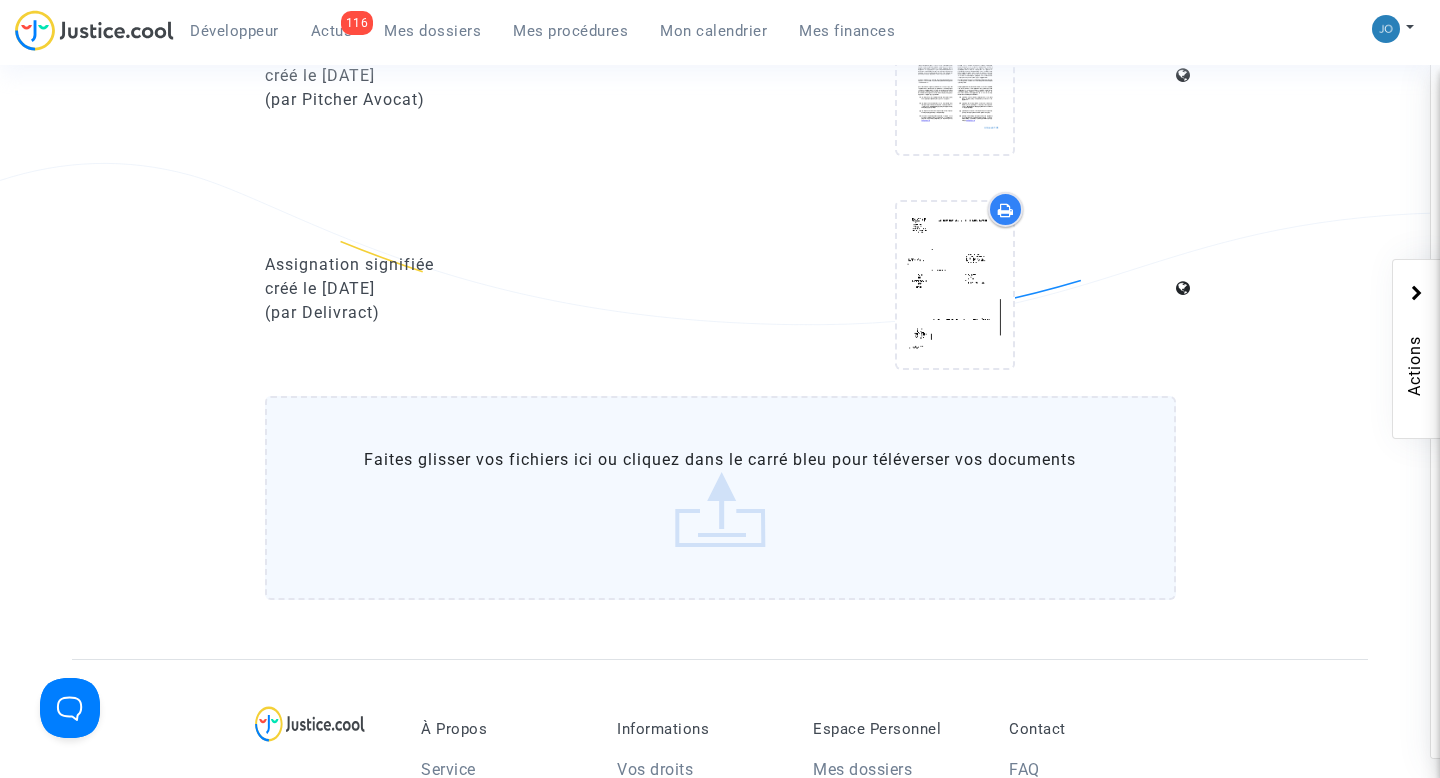 scroll, scrollTop: 1854, scrollLeft: 0, axis: vertical 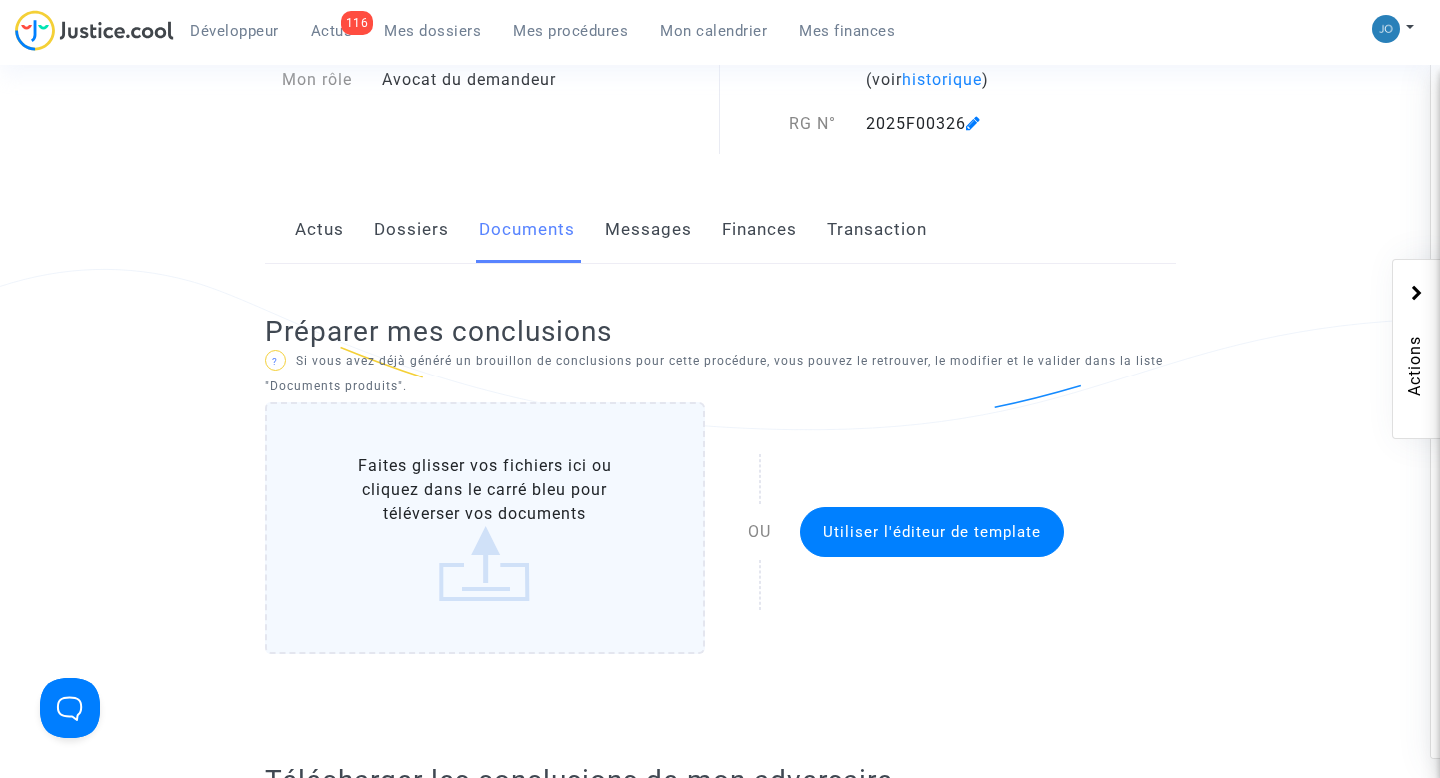 click on "Dossiers" 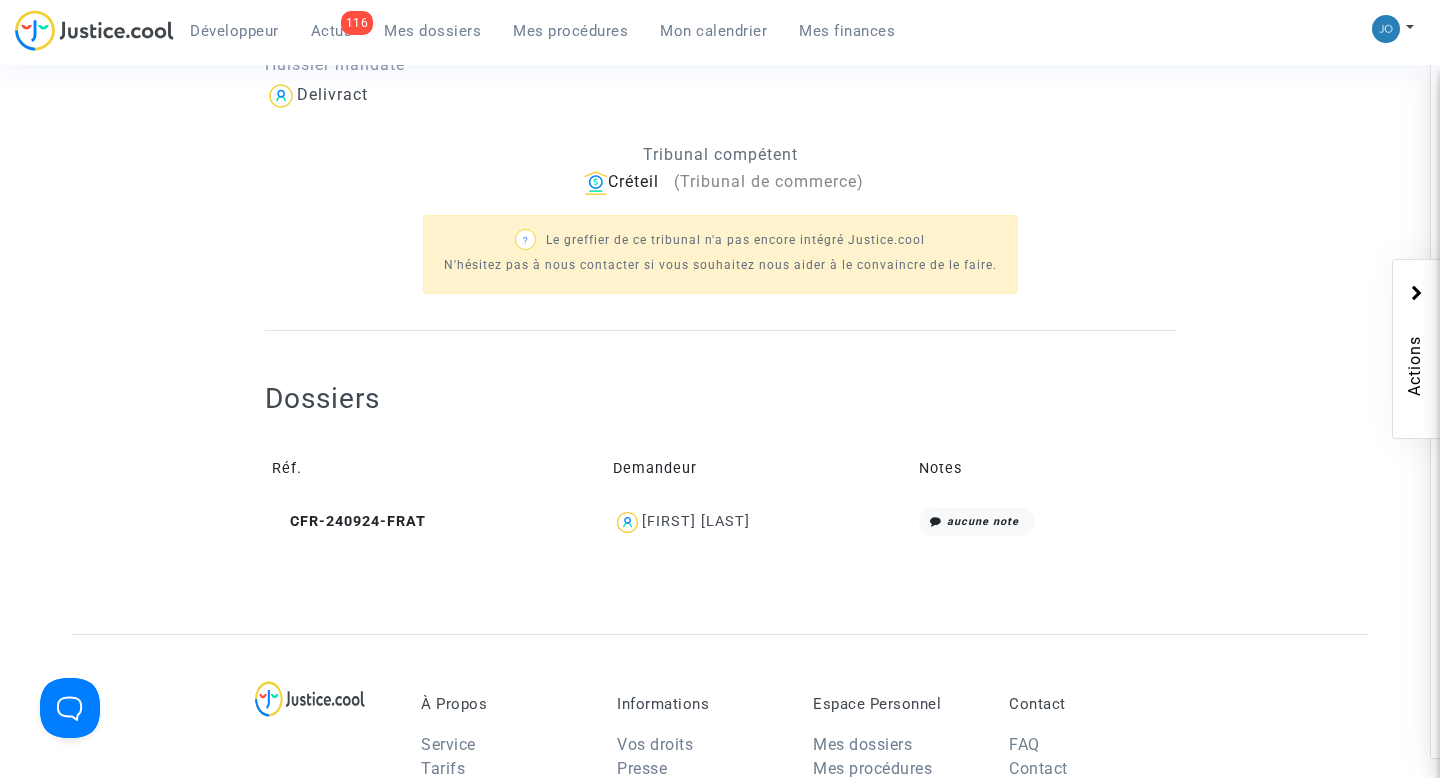 scroll, scrollTop: 602, scrollLeft: 0, axis: vertical 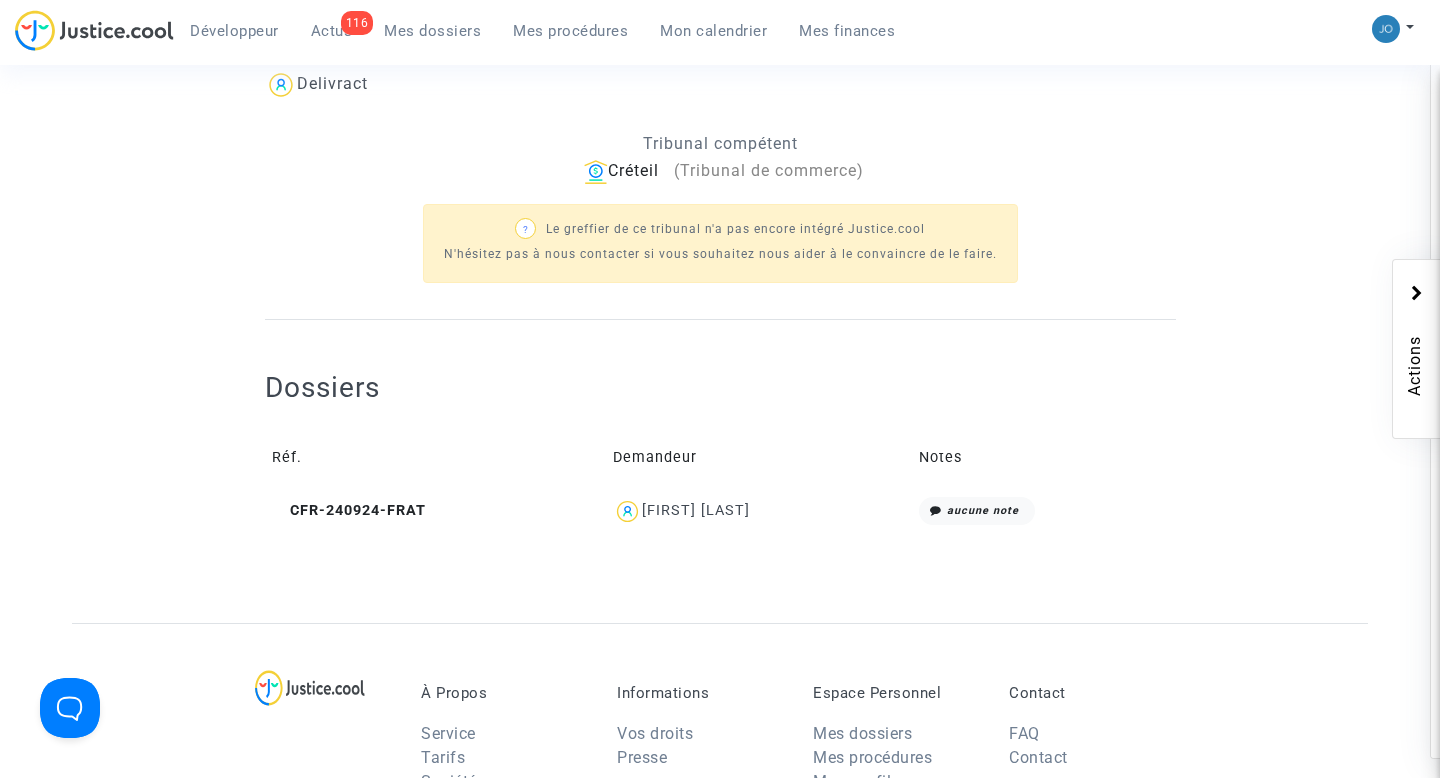 click on "Camille Landy" 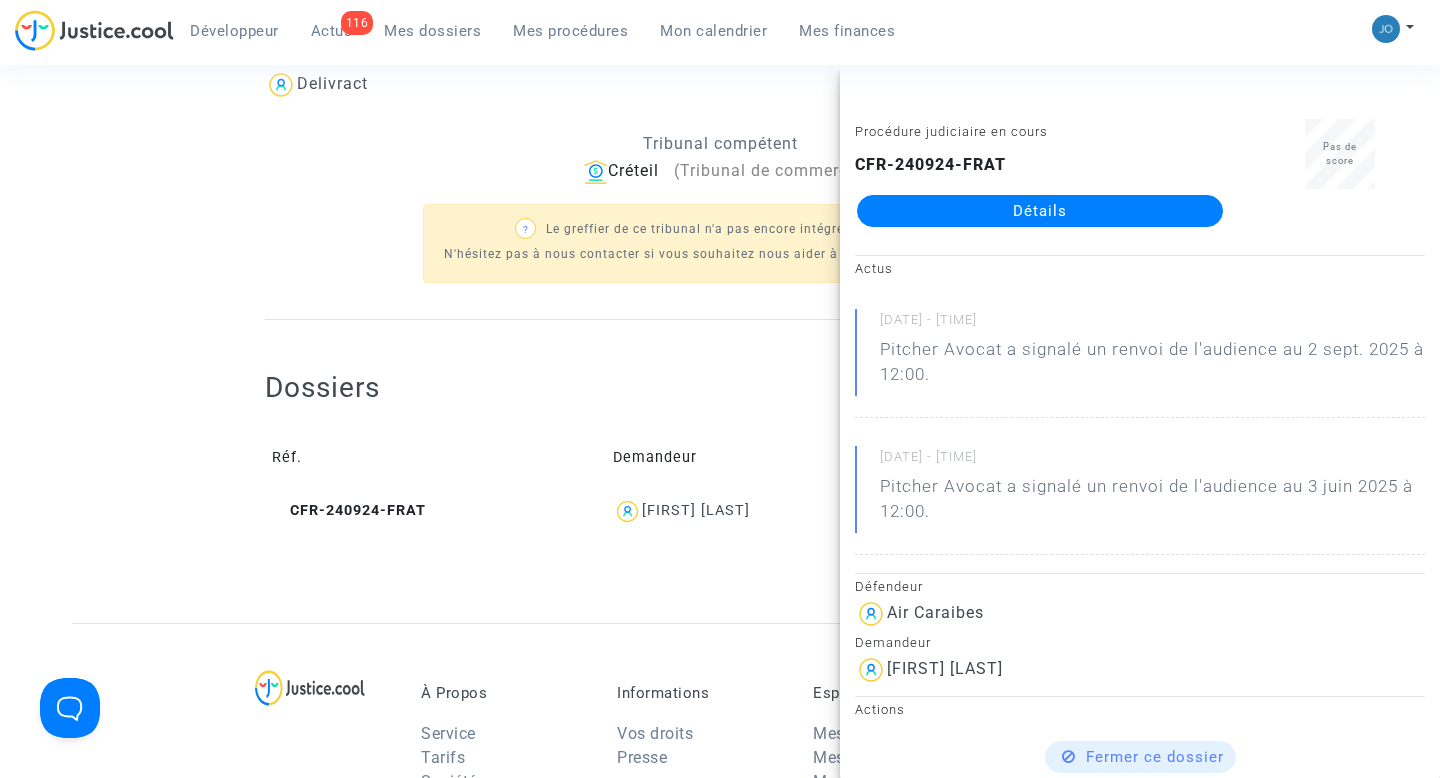 click on "Avocat(s) du/des demandeur(s)  Pitcher Avocat  Huissier mandaté  Delivract  Opposant·e  Air Caraibes  Tribunal compétent     Créteil      (Tribunal de commerce) ?  Le greffier de ce tribunal n'a pas encore intégré Justice.cool  N'hésitez pas à nous contacter si vous souhaitez nous aider à le convaincre de le faire." 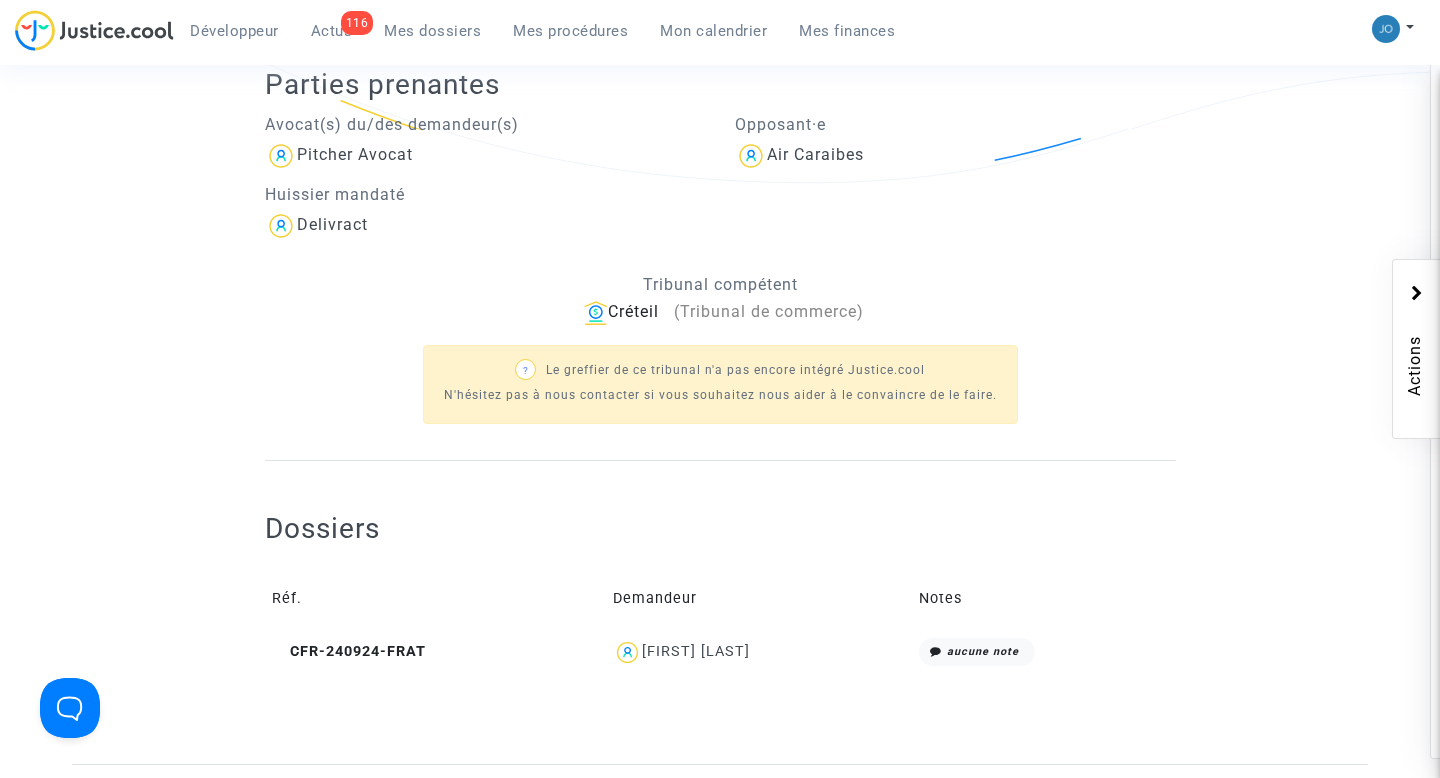scroll, scrollTop: 0, scrollLeft: 0, axis: both 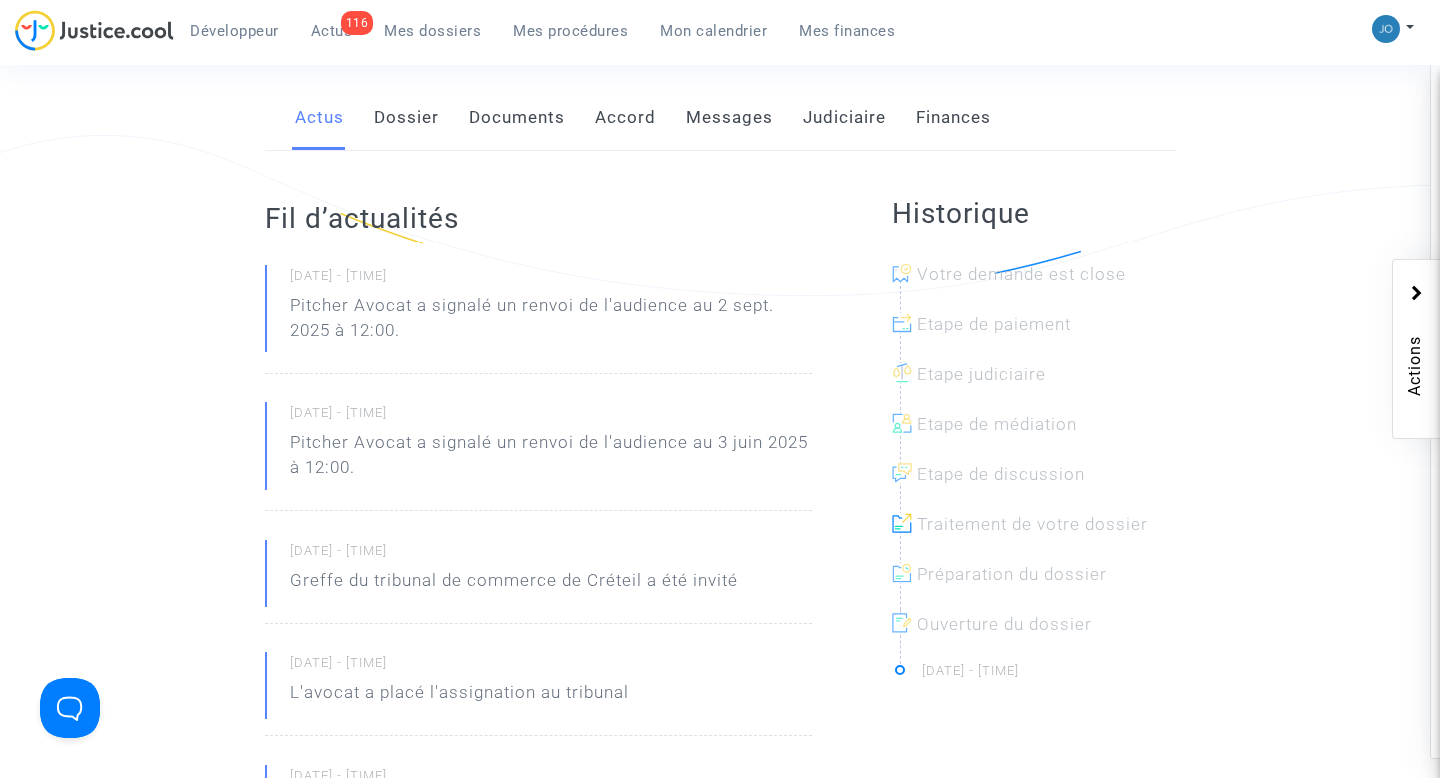 click on "Documents" 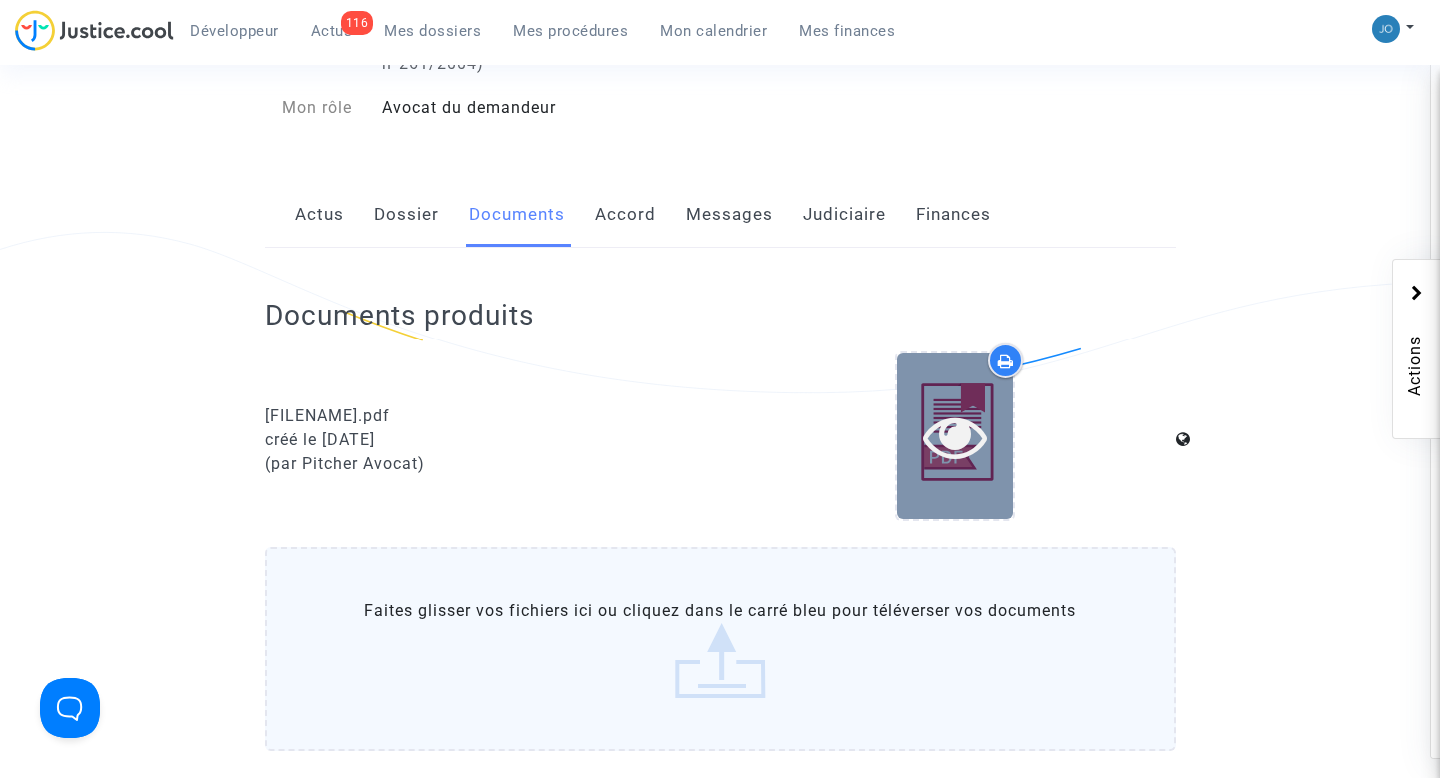 scroll, scrollTop: 311, scrollLeft: 0, axis: vertical 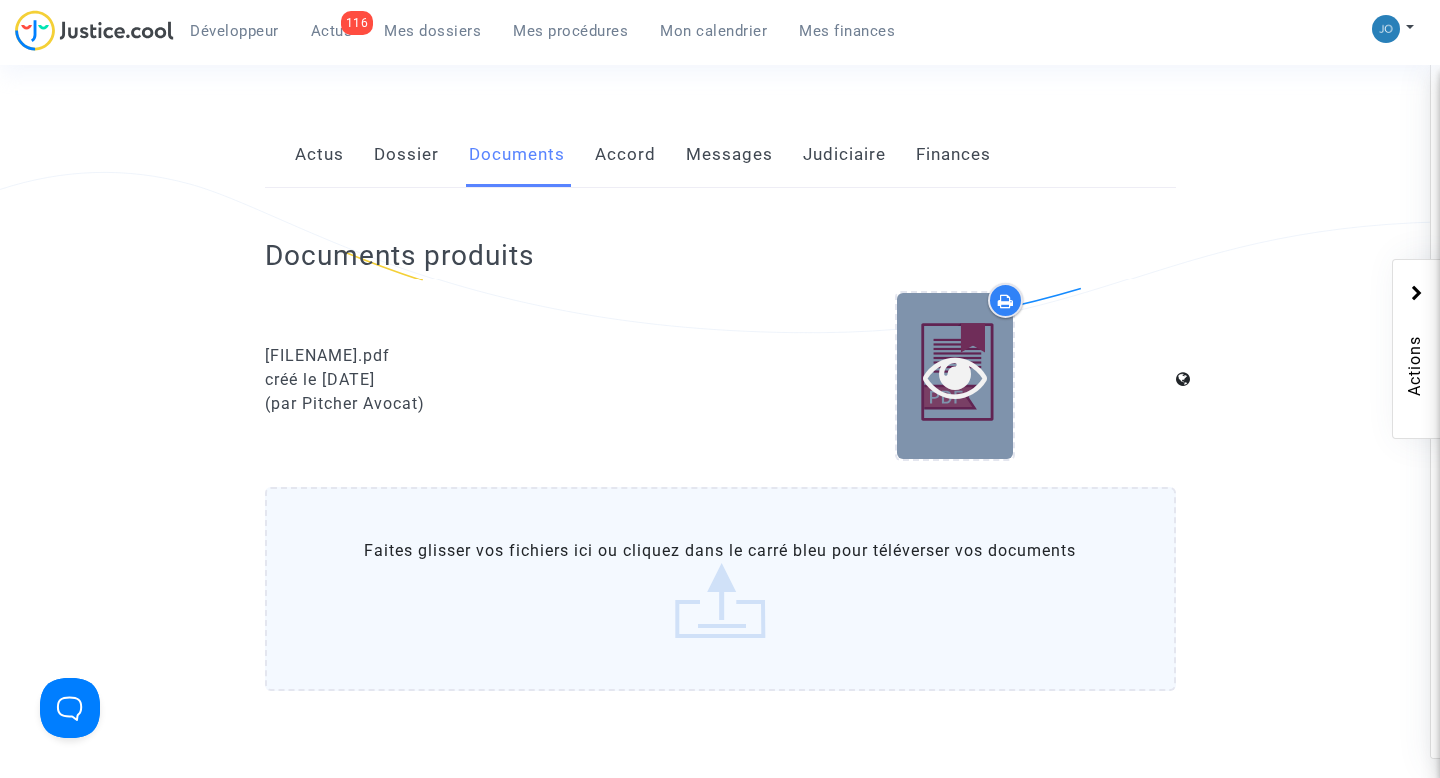 click at bounding box center (955, 376) 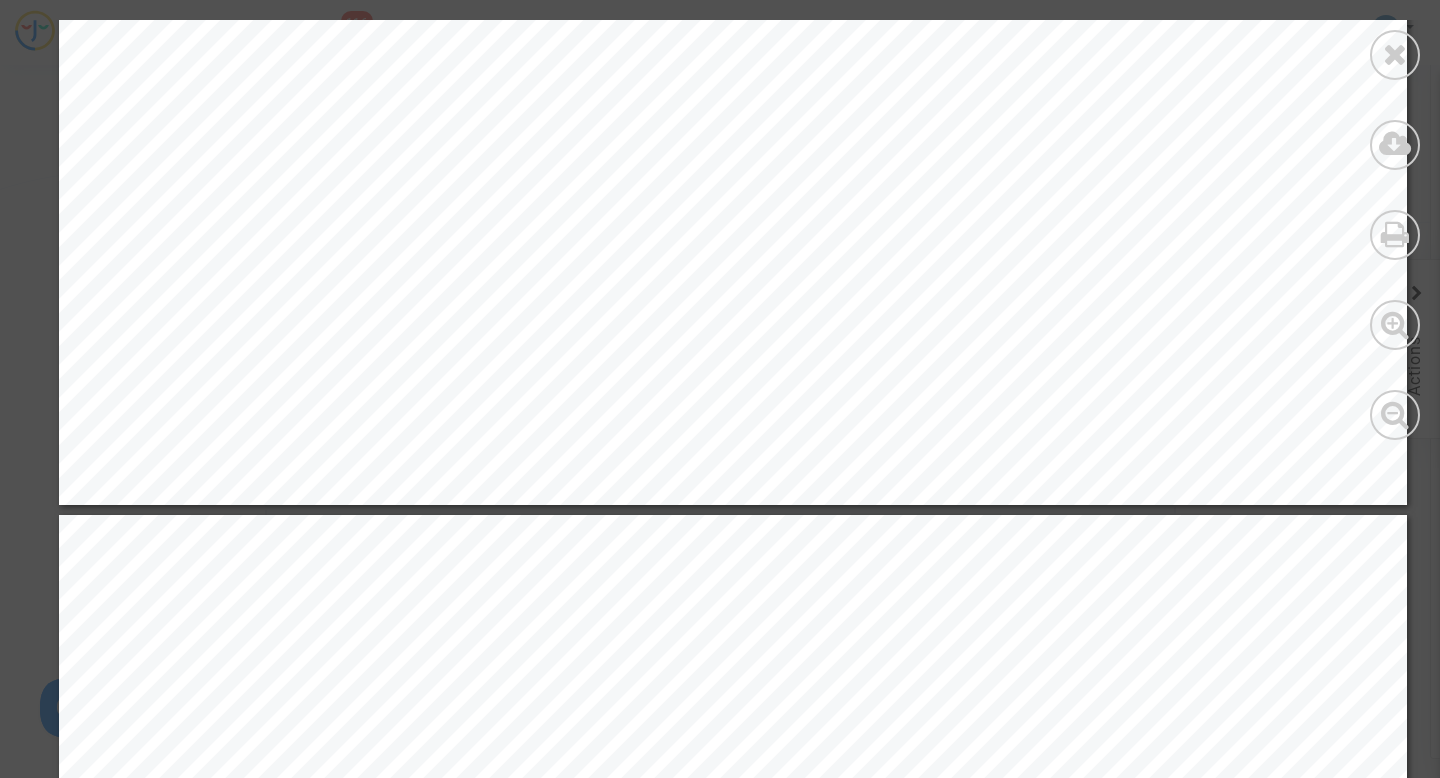 scroll, scrollTop: 1617, scrollLeft: 0, axis: vertical 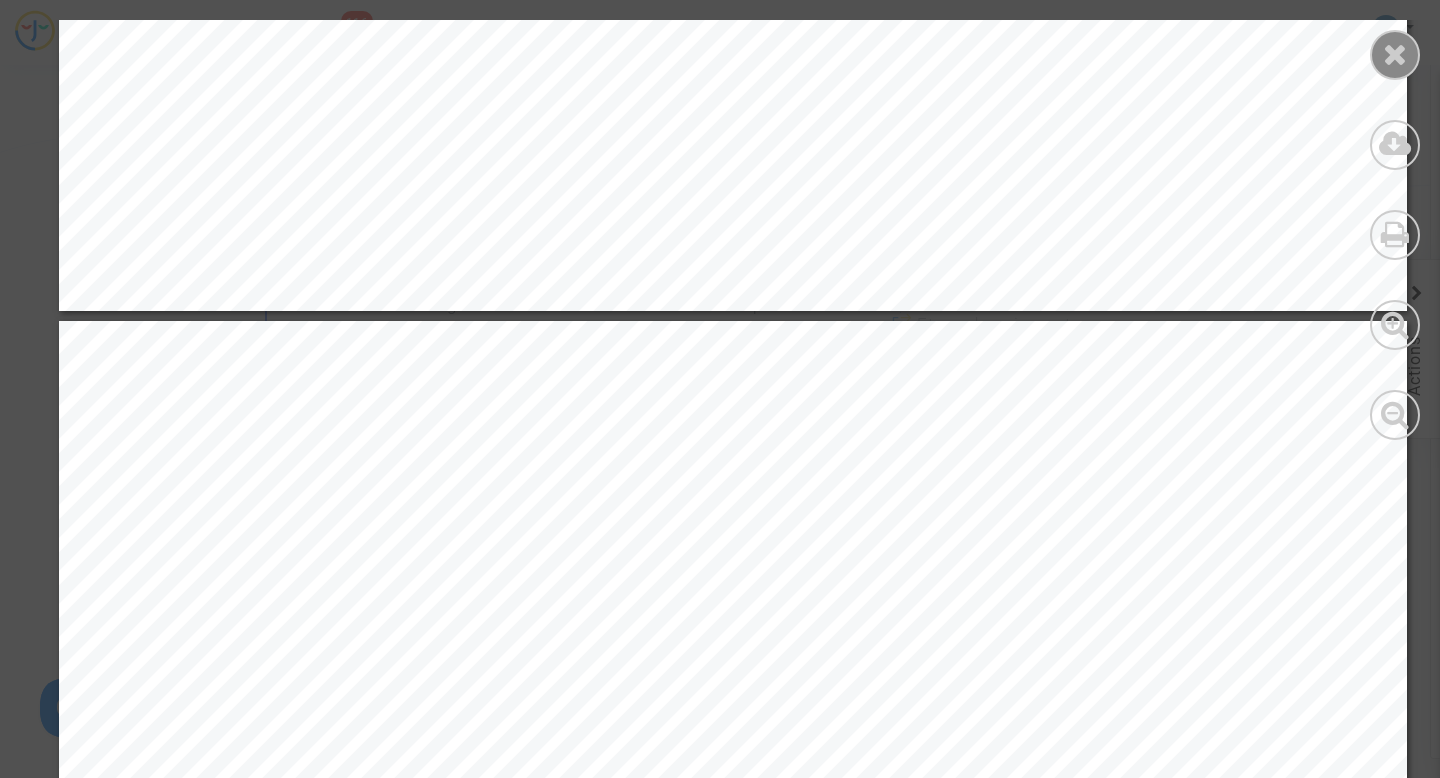click at bounding box center (1395, 54) 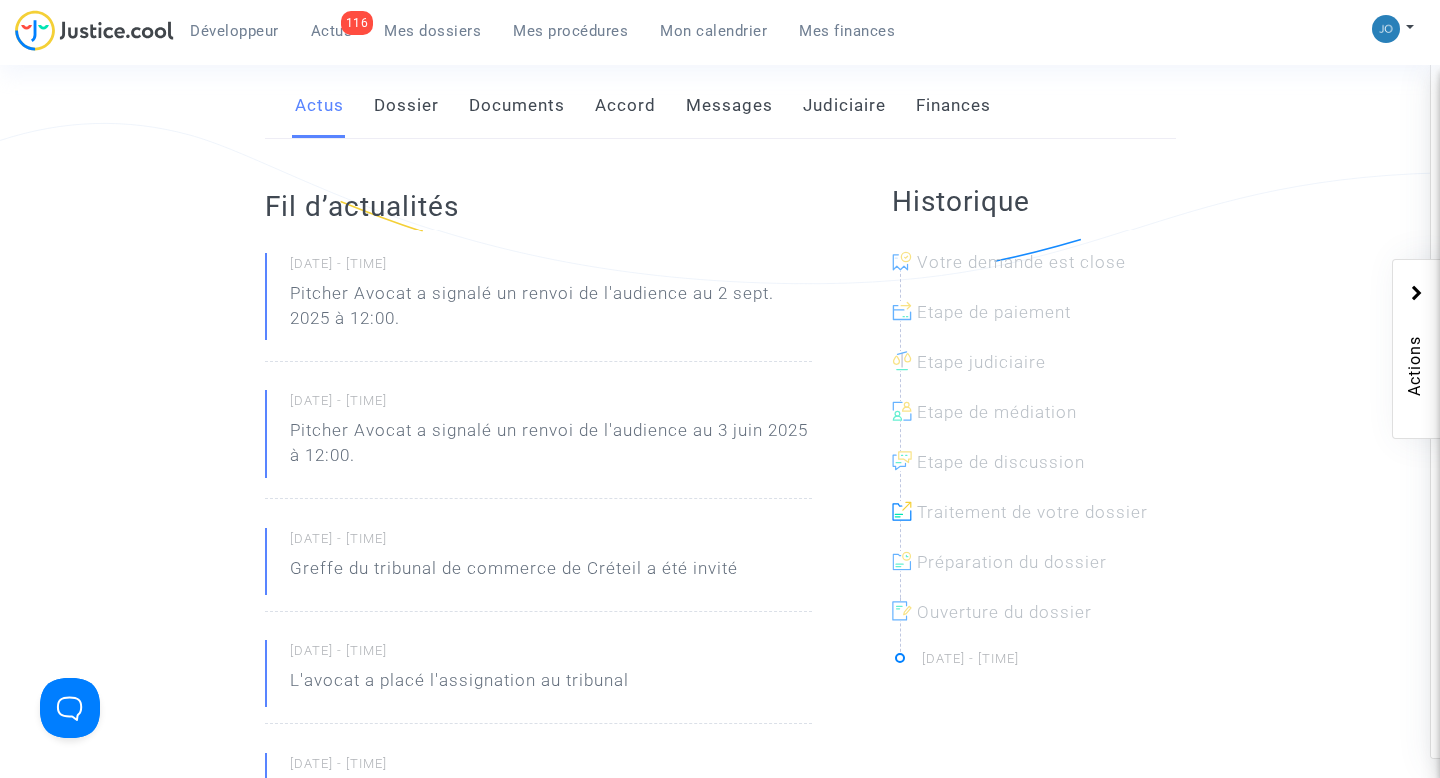 scroll, scrollTop: 369, scrollLeft: 0, axis: vertical 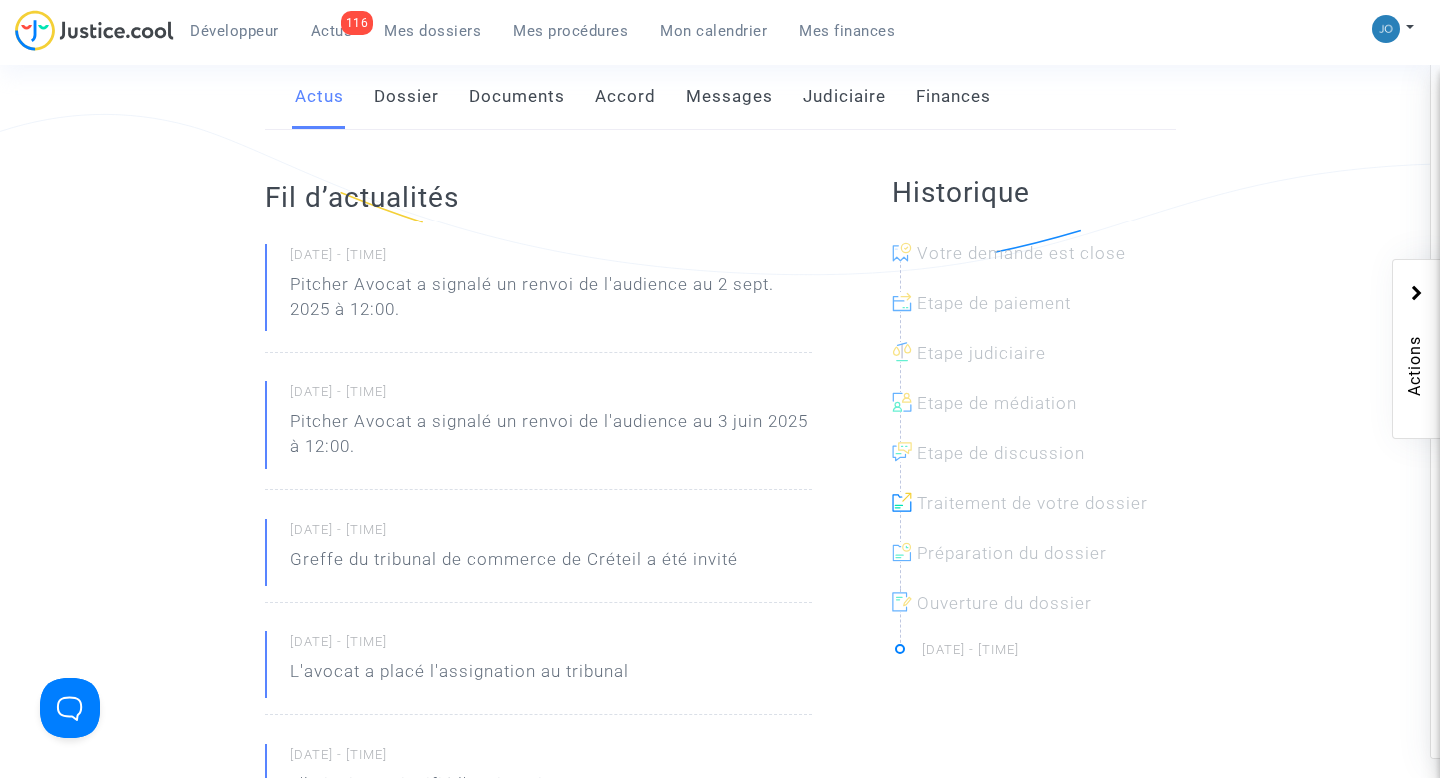 click on "Documents" 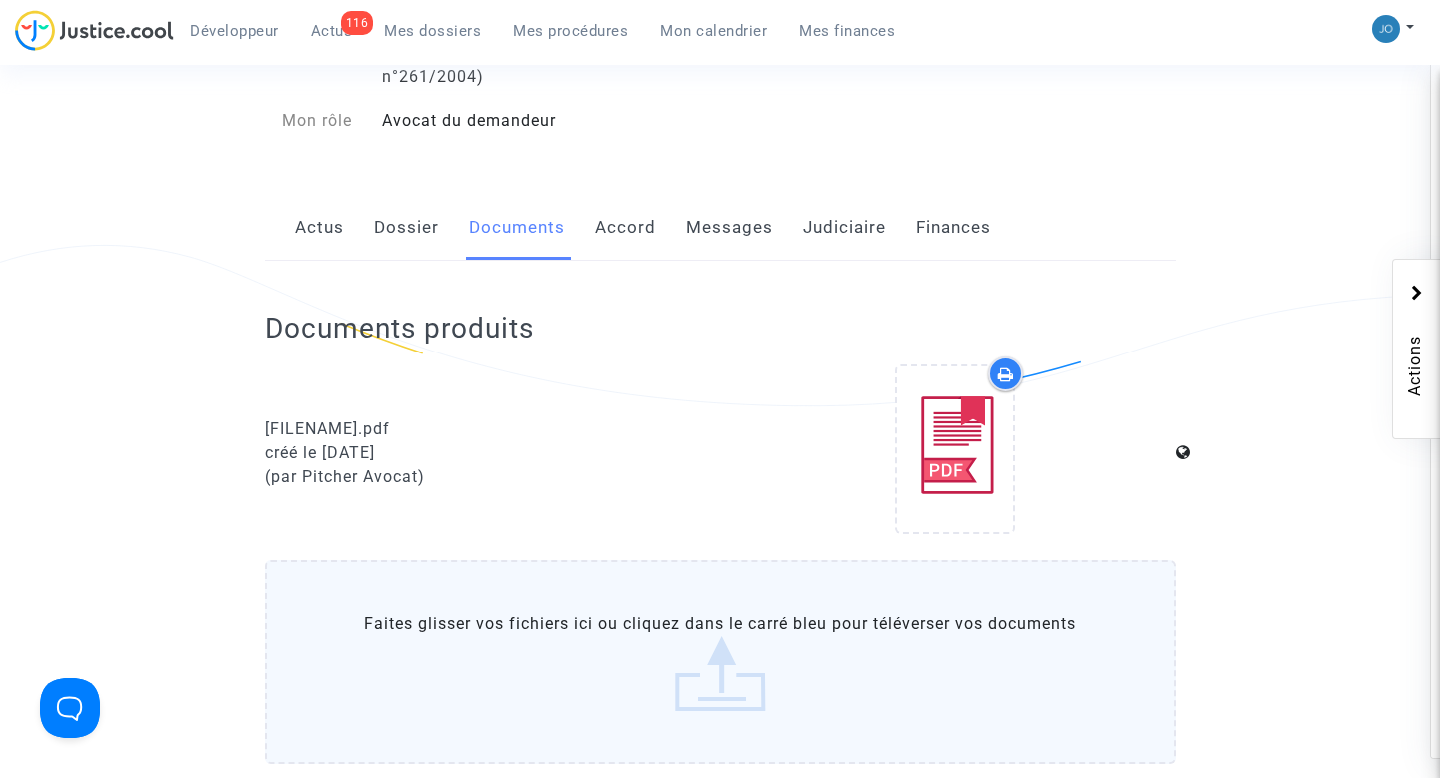 scroll, scrollTop: 234, scrollLeft: 0, axis: vertical 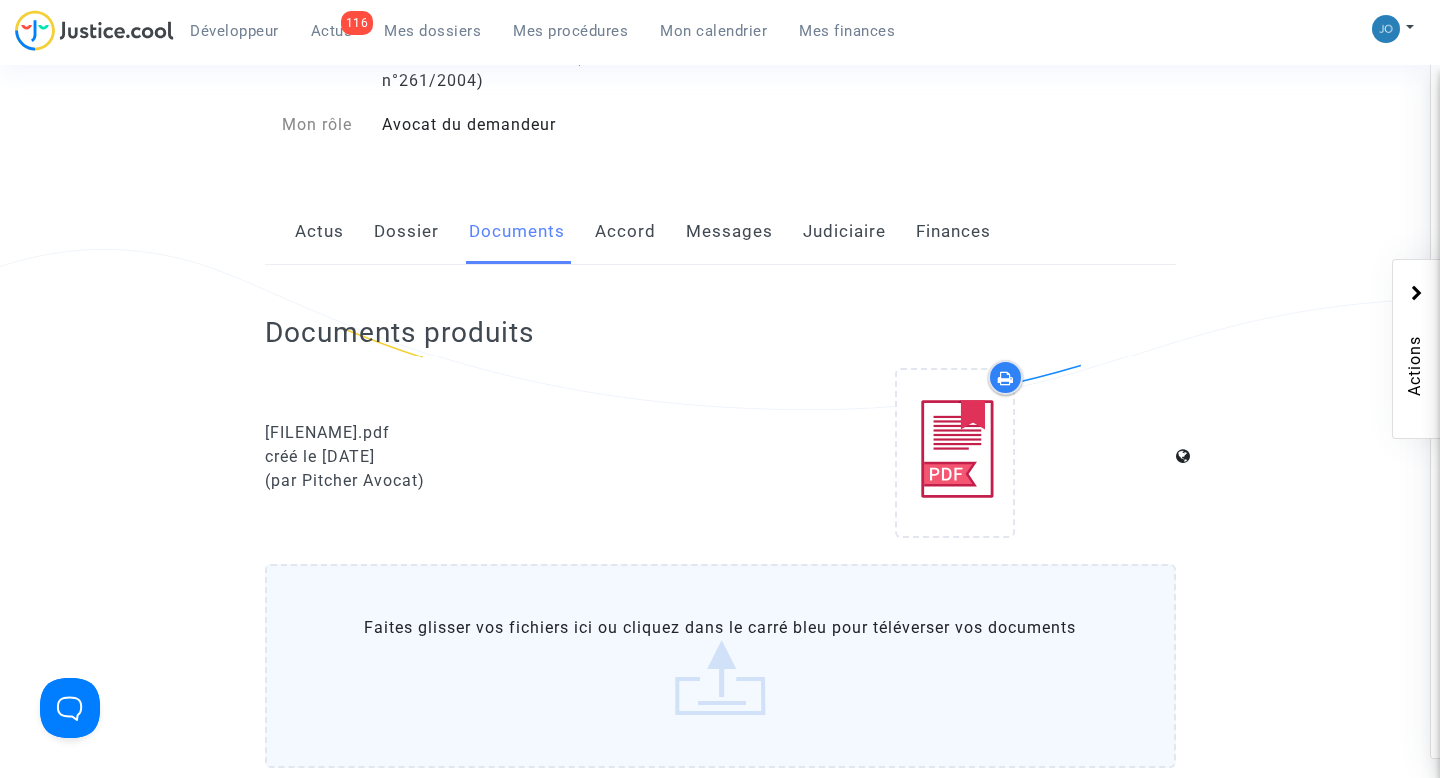 click on "Messages" 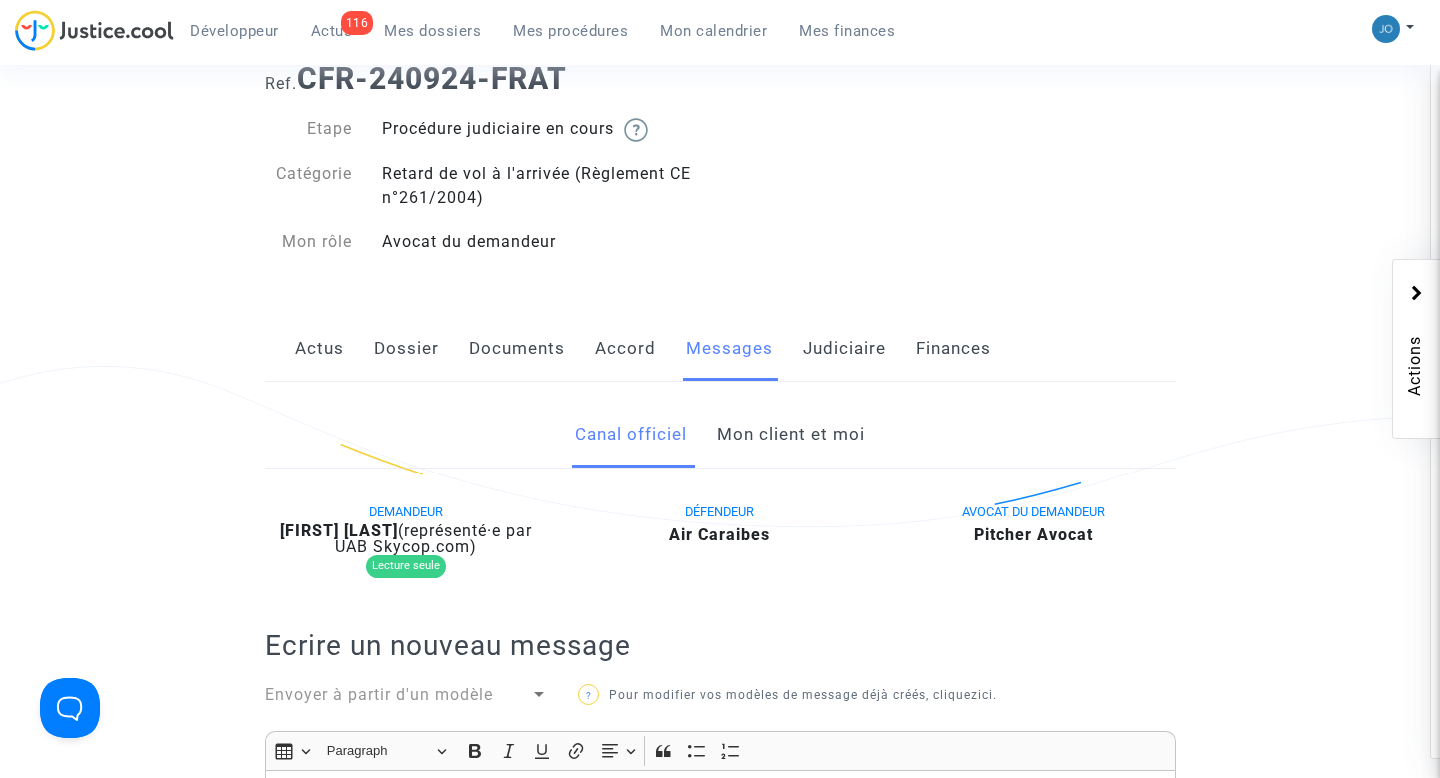 scroll, scrollTop: 32, scrollLeft: 0, axis: vertical 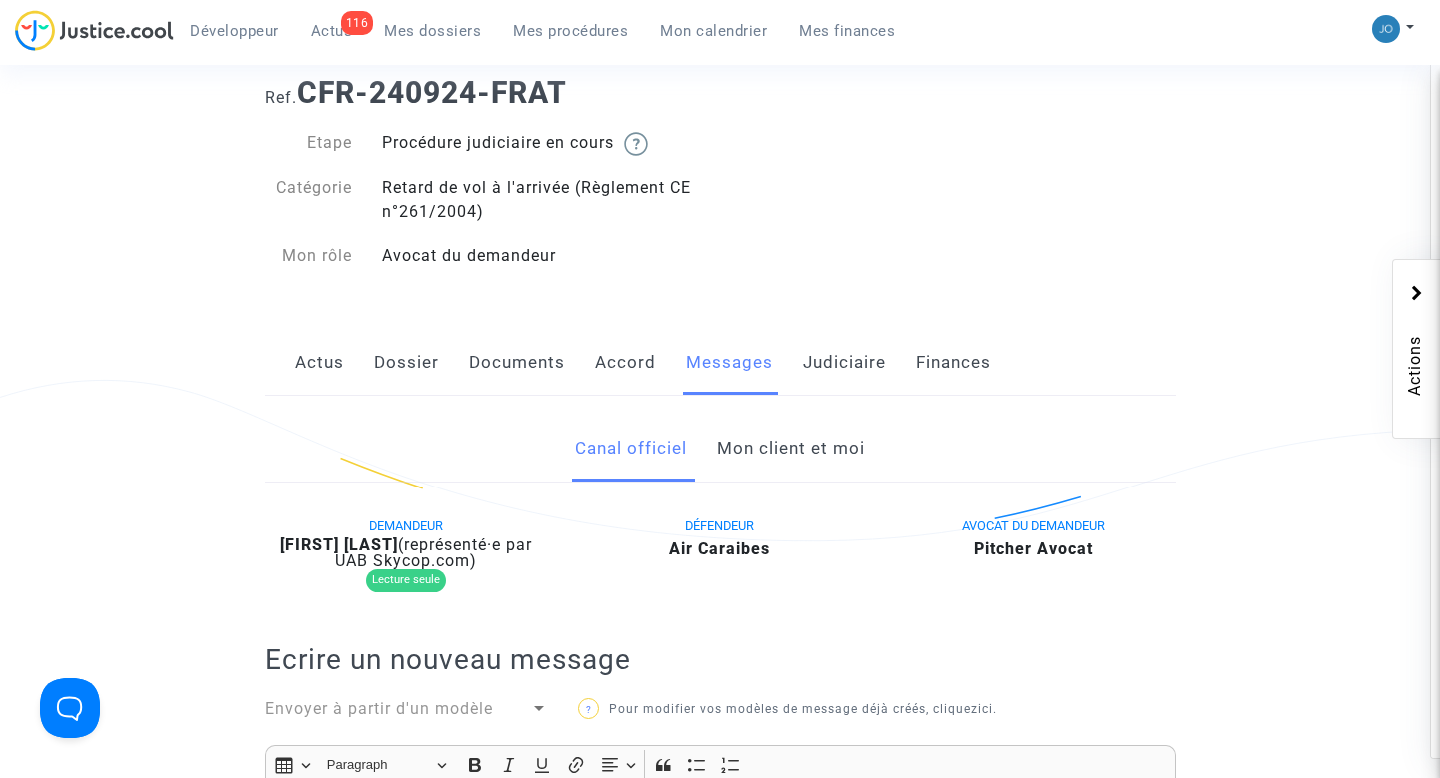 click on "Documents" 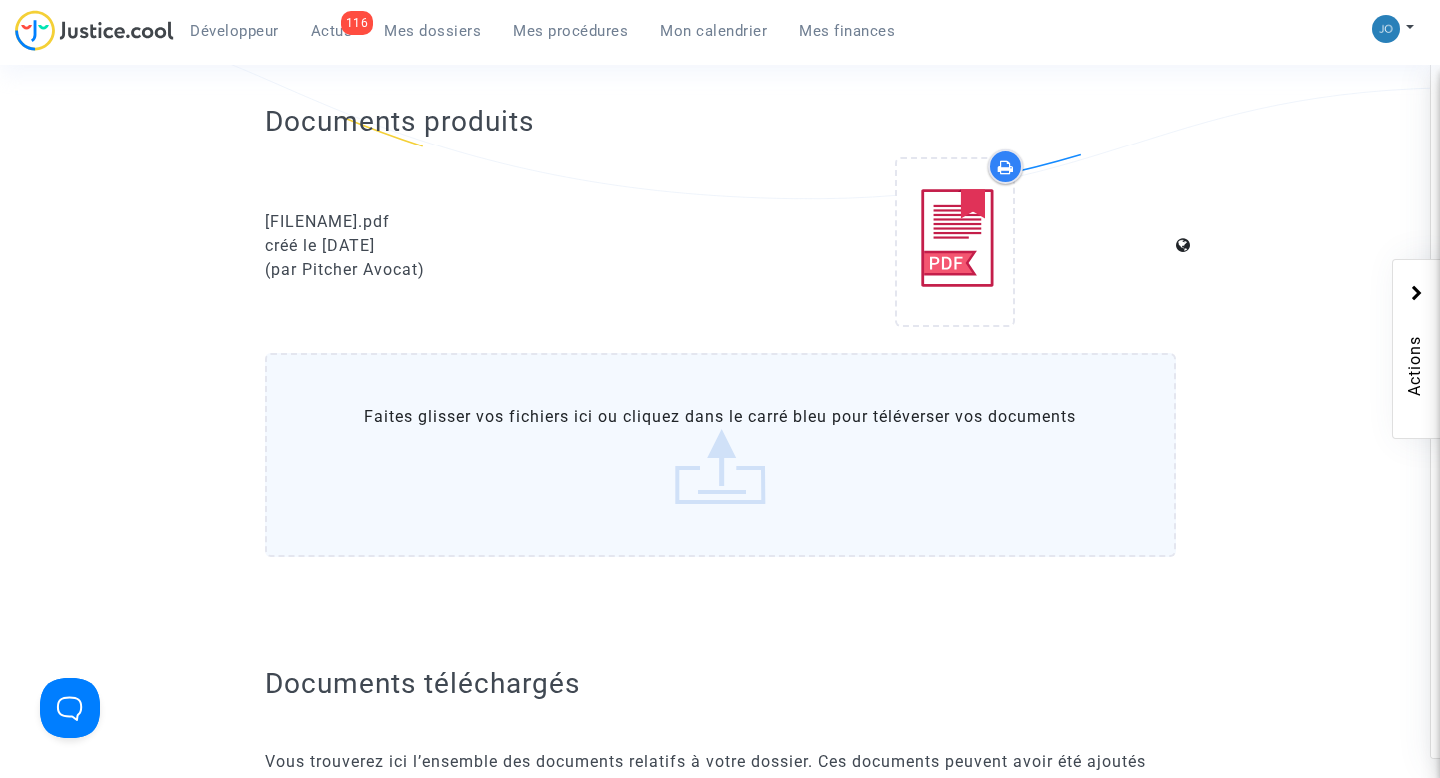scroll, scrollTop: 444, scrollLeft: 0, axis: vertical 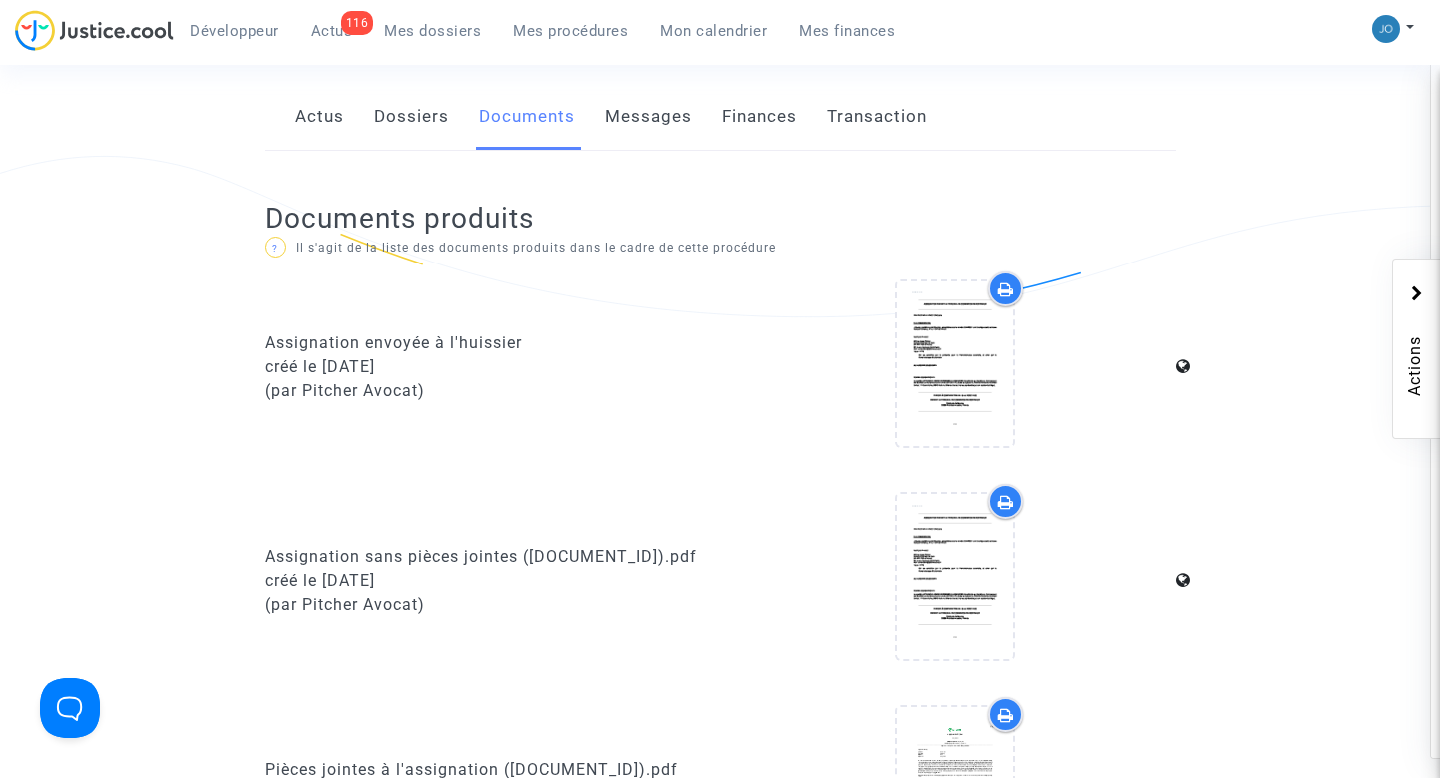 click on "Dossiers" 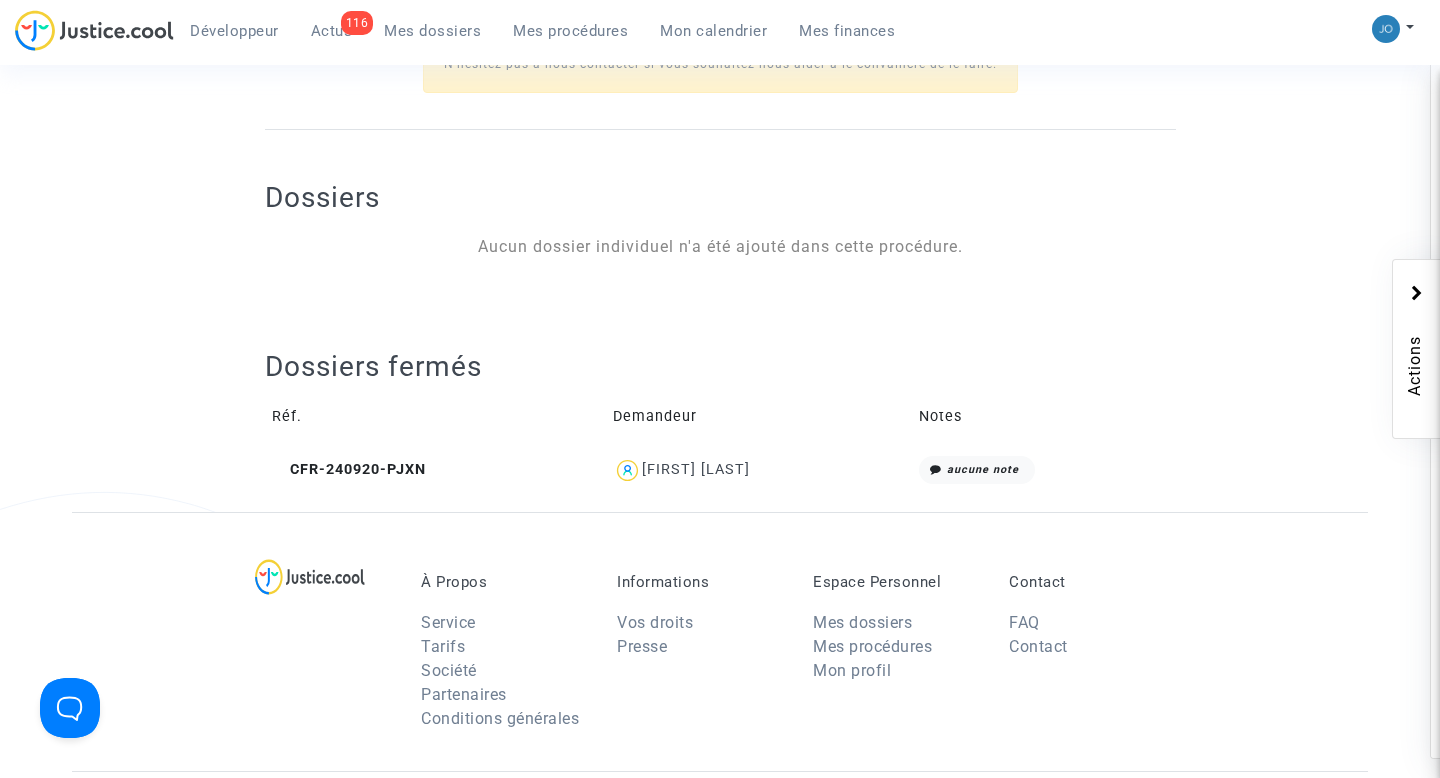 scroll, scrollTop: 786, scrollLeft: 0, axis: vertical 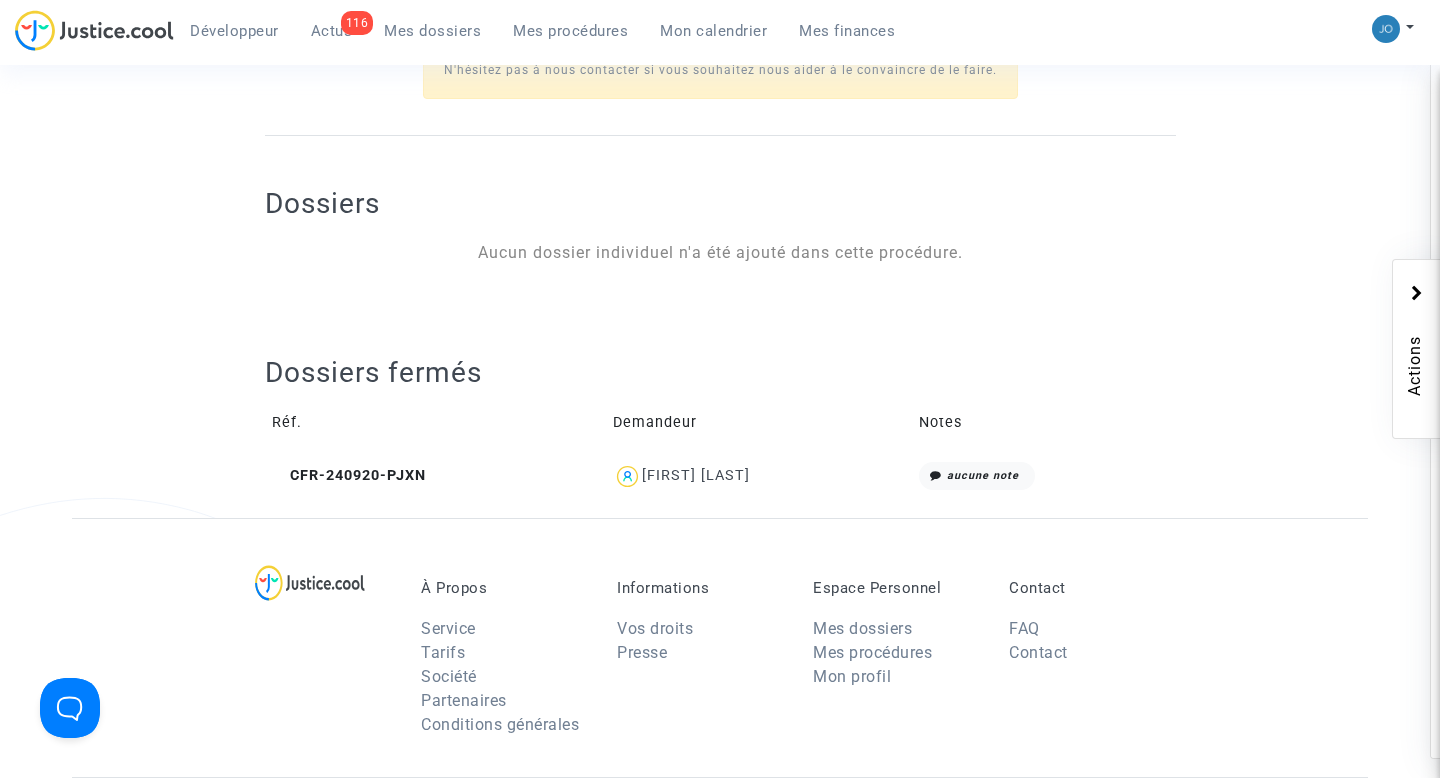 click on "[FIRST] [LAST]" 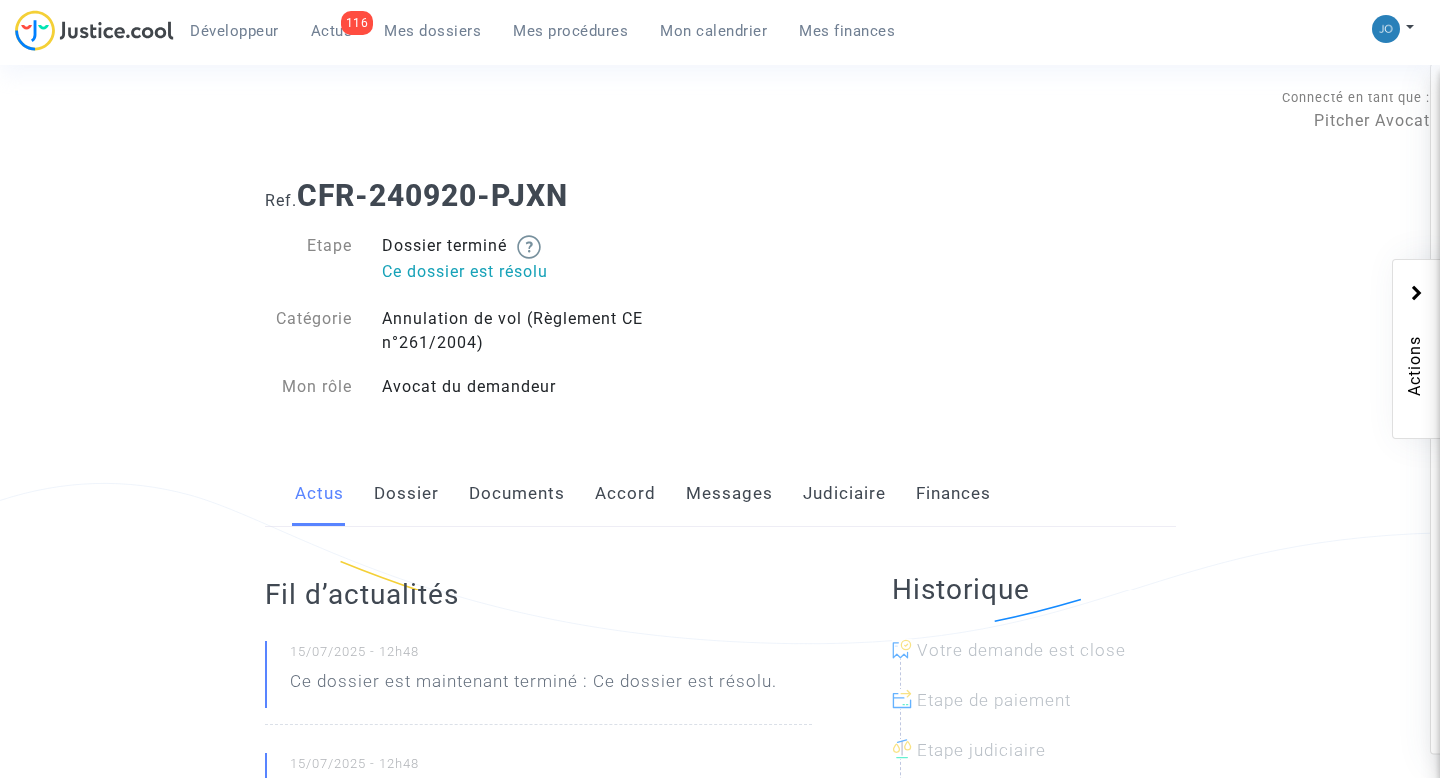 scroll, scrollTop: 0, scrollLeft: 0, axis: both 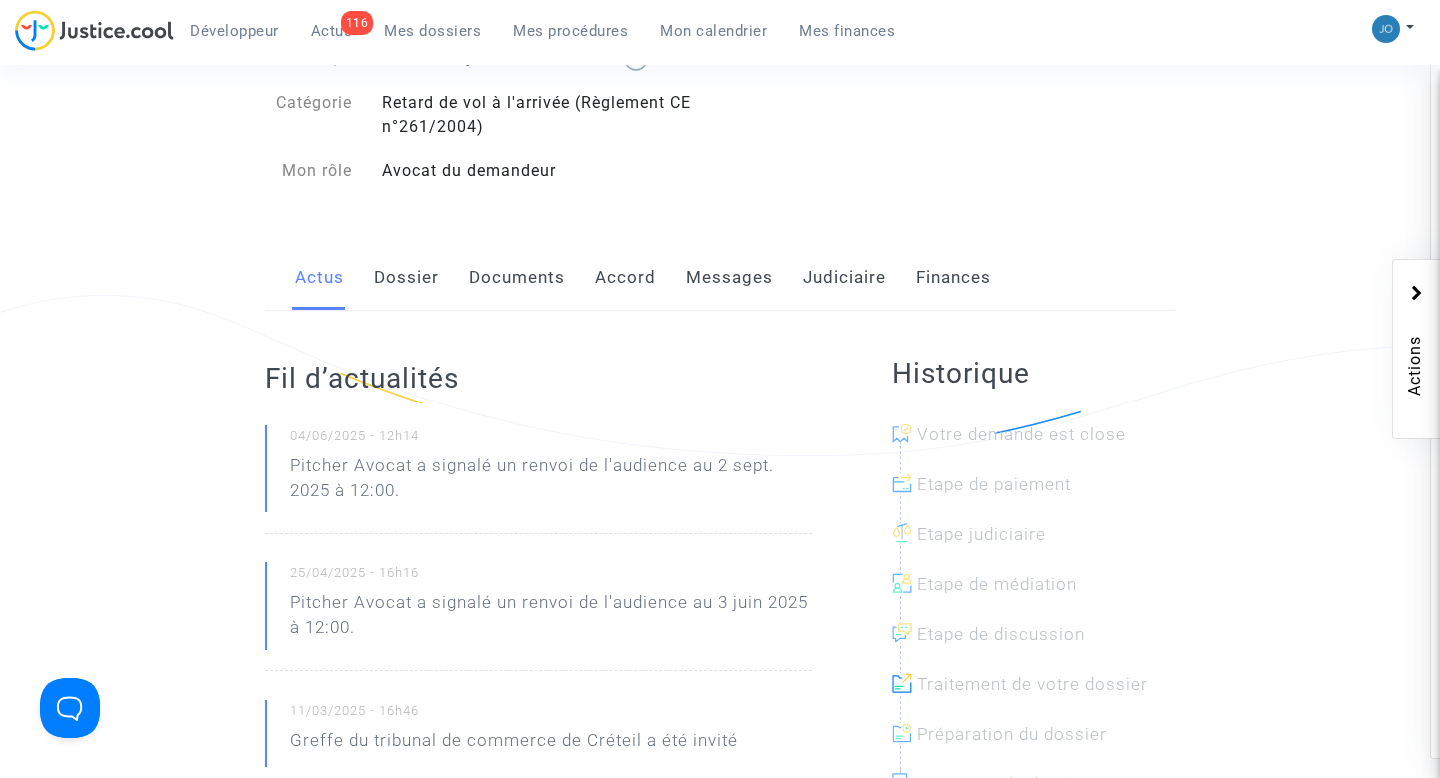 click on "Dossier" 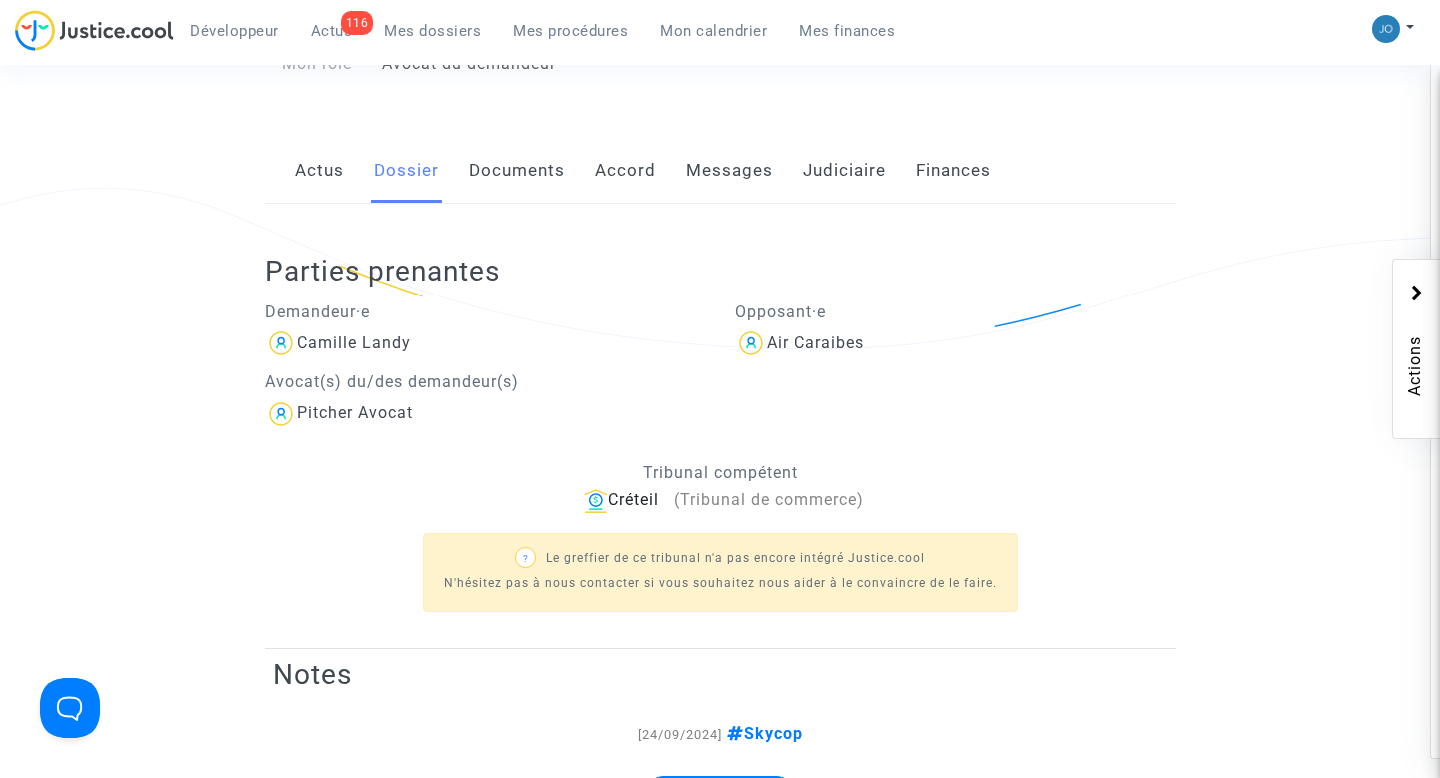 scroll, scrollTop: 293, scrollLeft: 0, axis: vertical 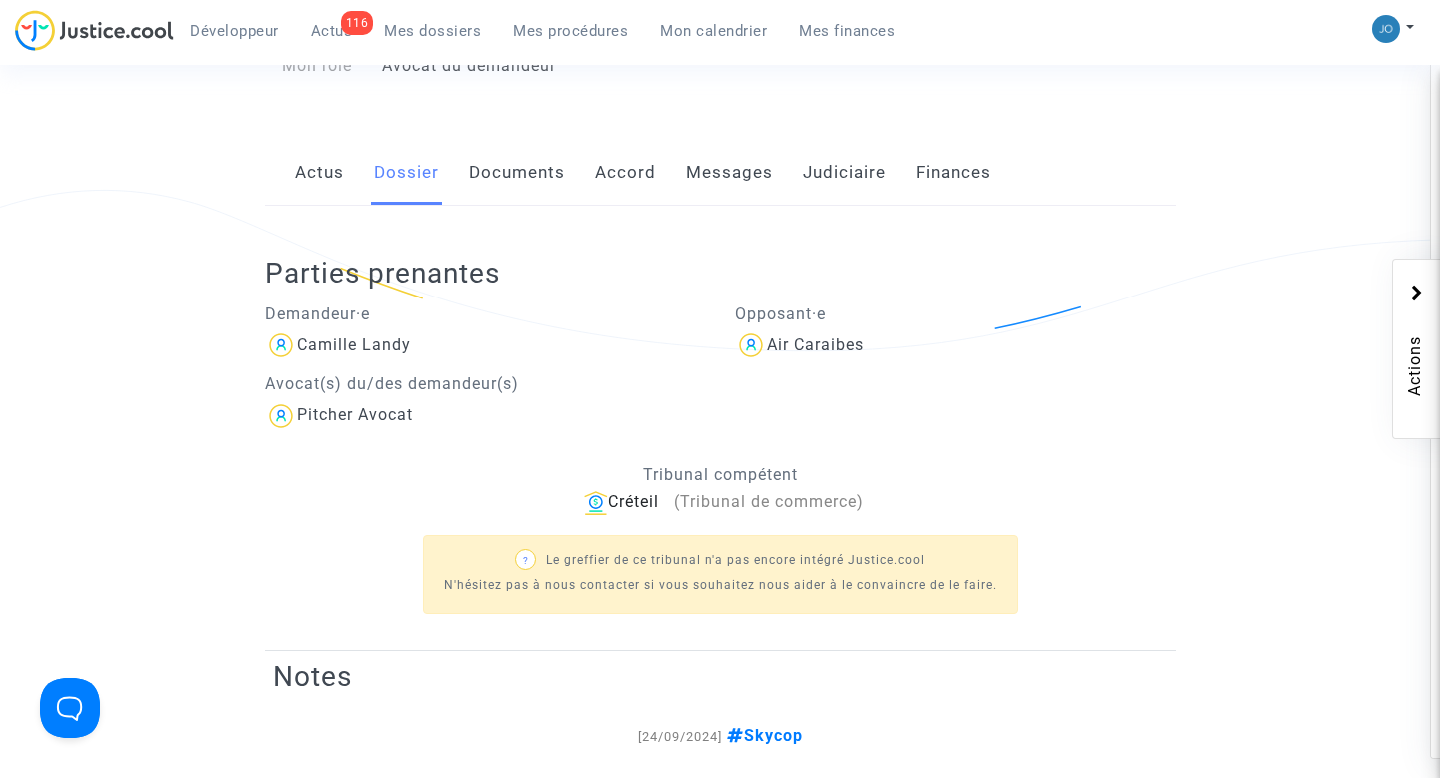 click on "Documents" 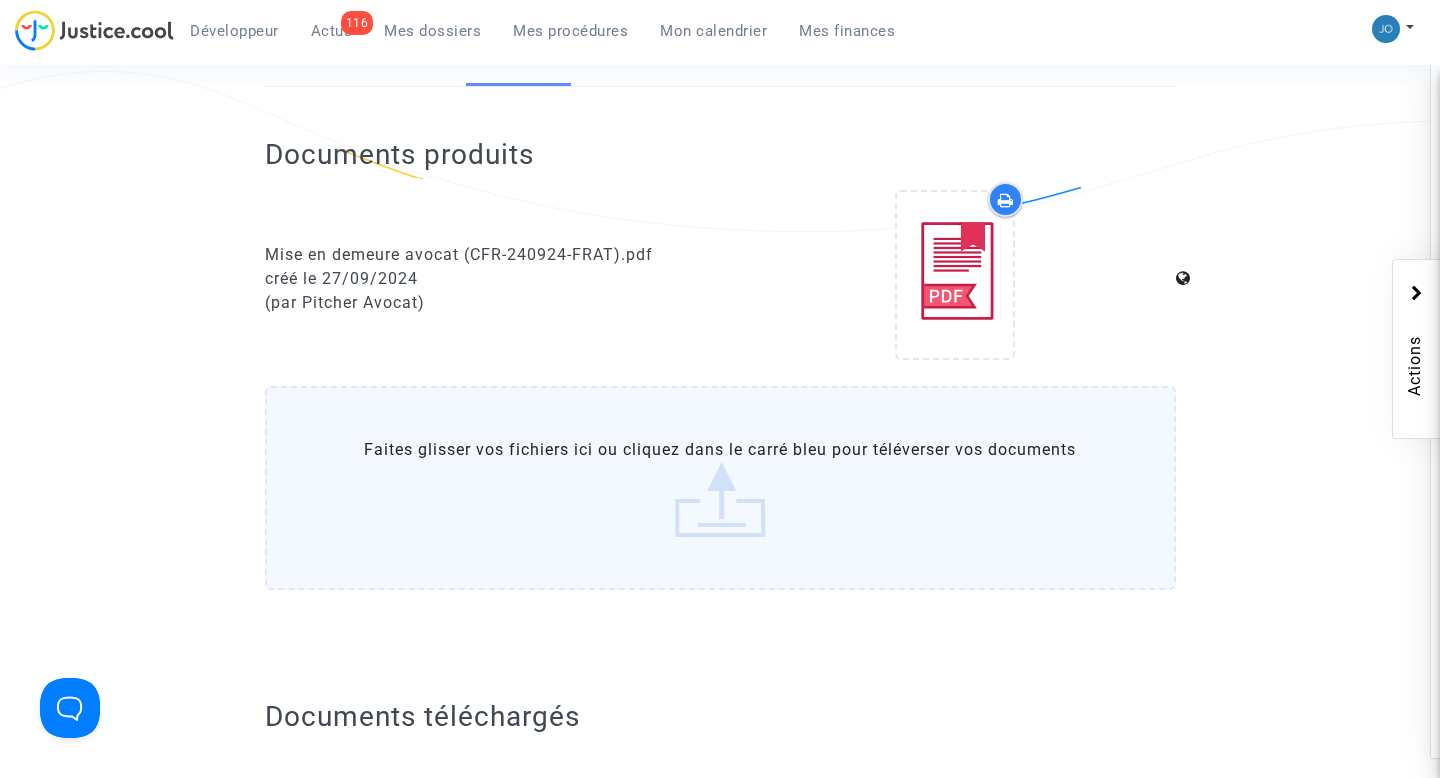 scroll, scrollTop: 410, scrollLeft: 0, axis: vertical 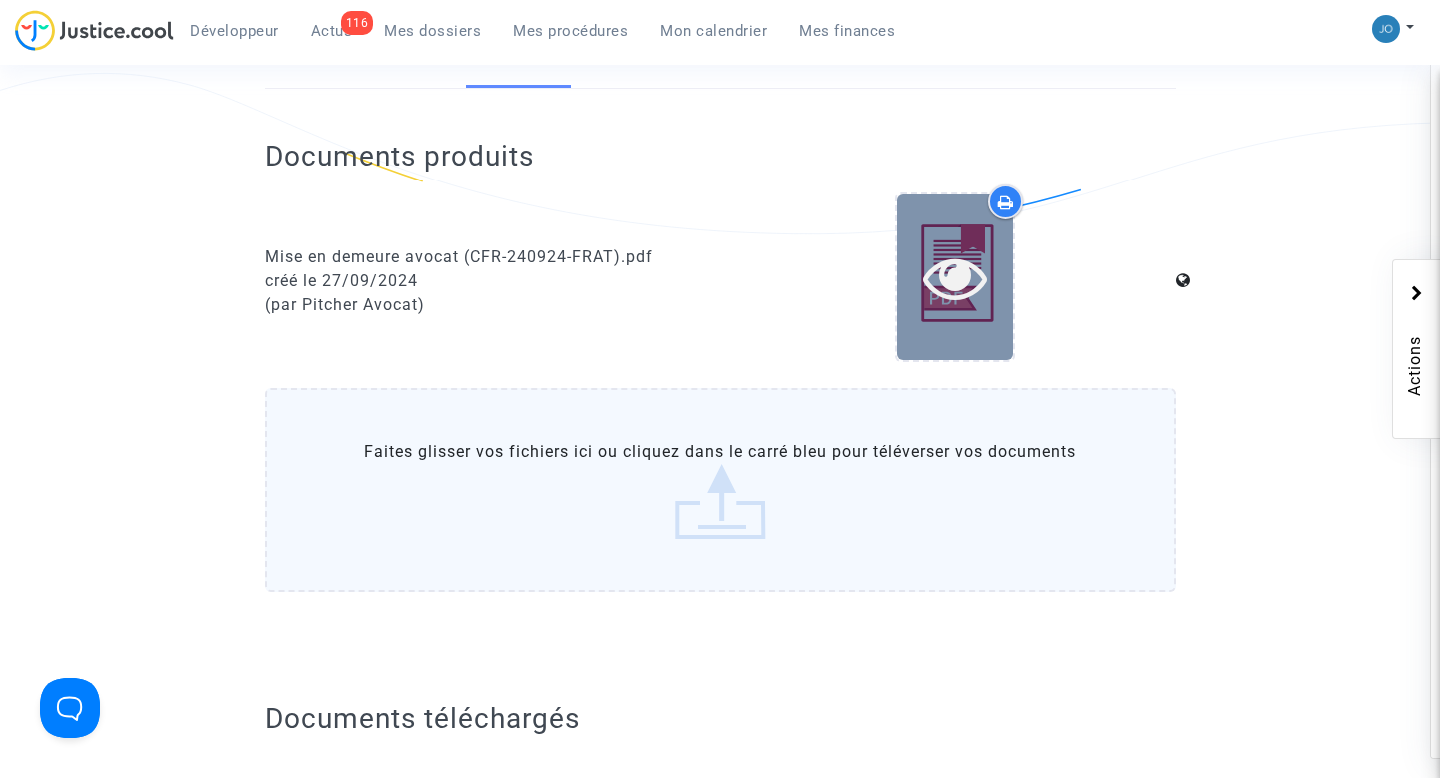 click at bounding box center [955, 277] 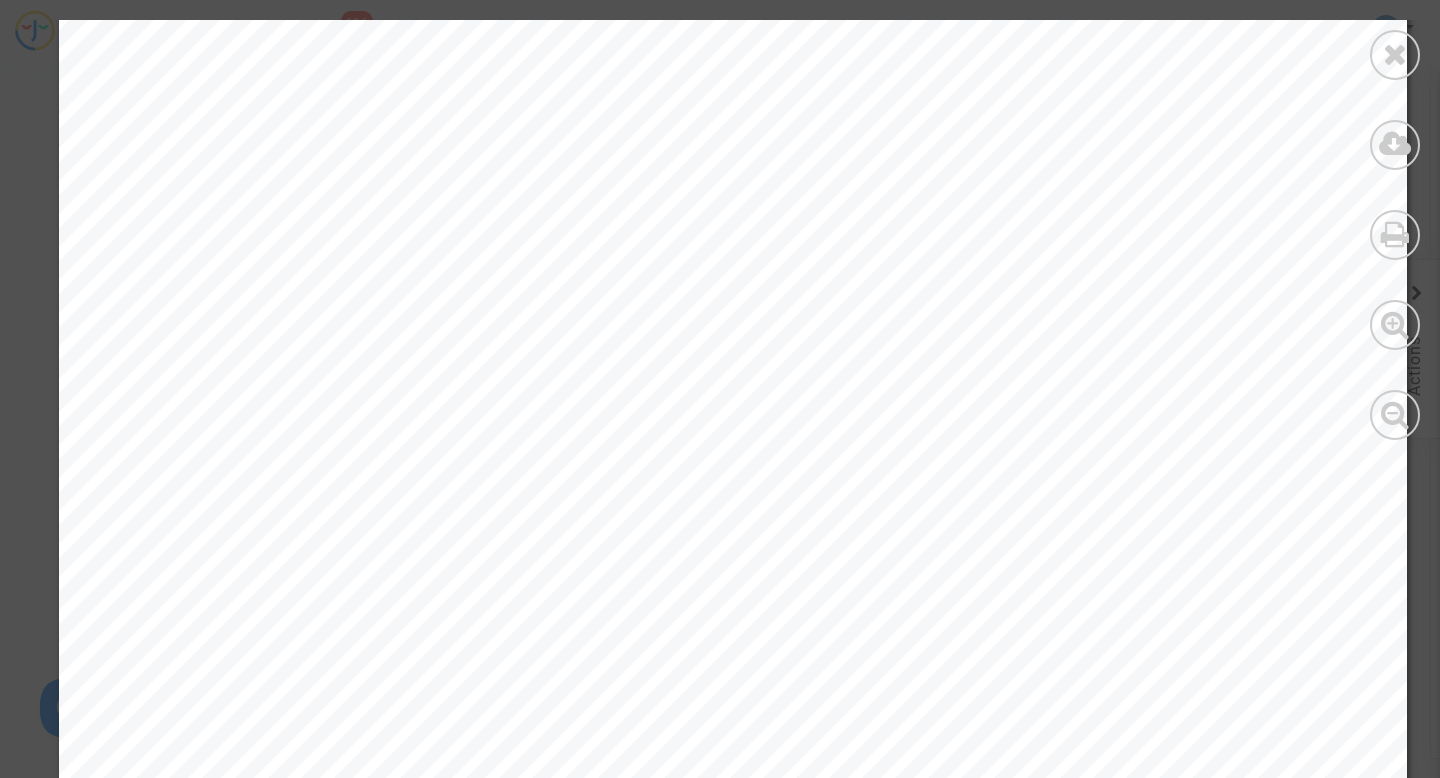 scroll, scrollTop: 0, scrollLeft: 0, axis: both 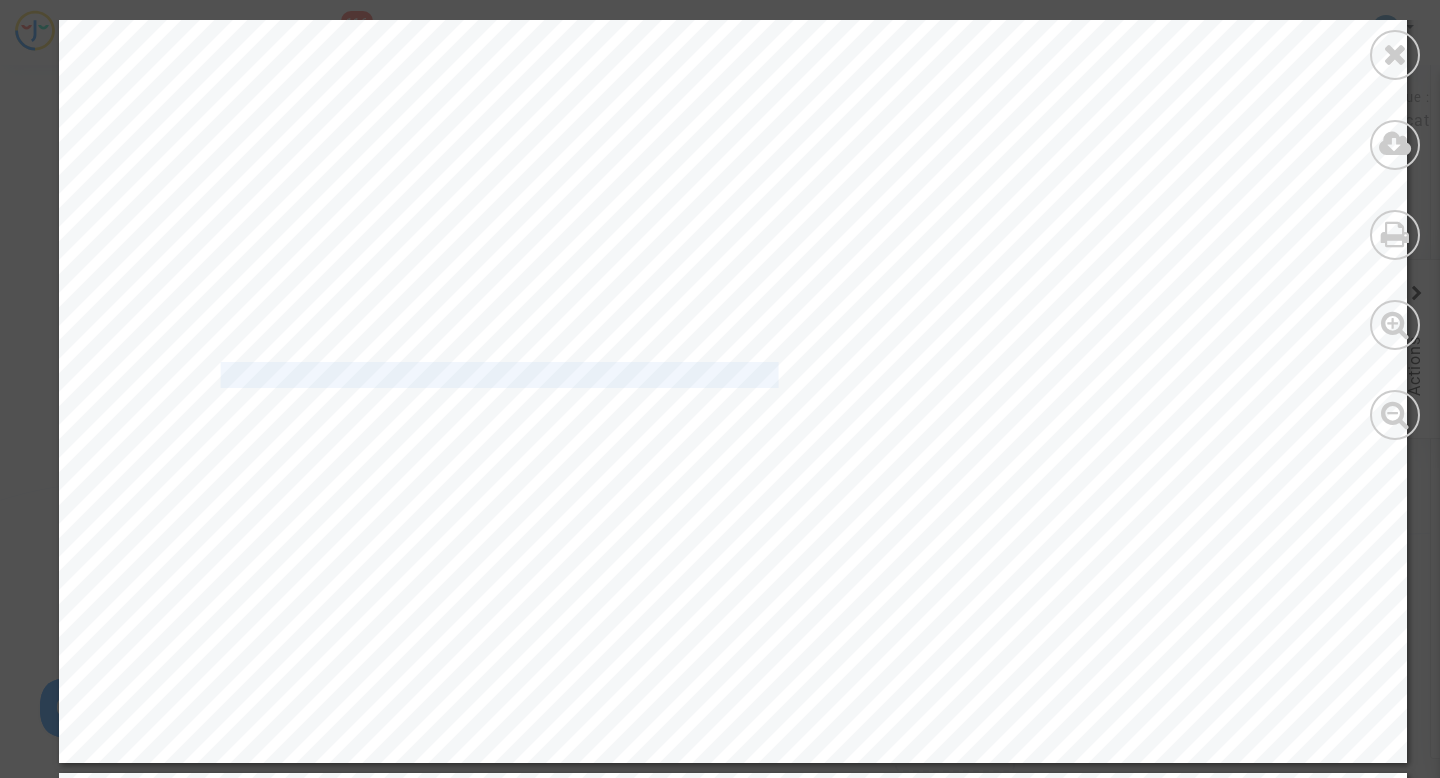 drag, startPoint x: 222, startPoint y: 381, endPoint x: 795, endPoint y: 381, distance: 573 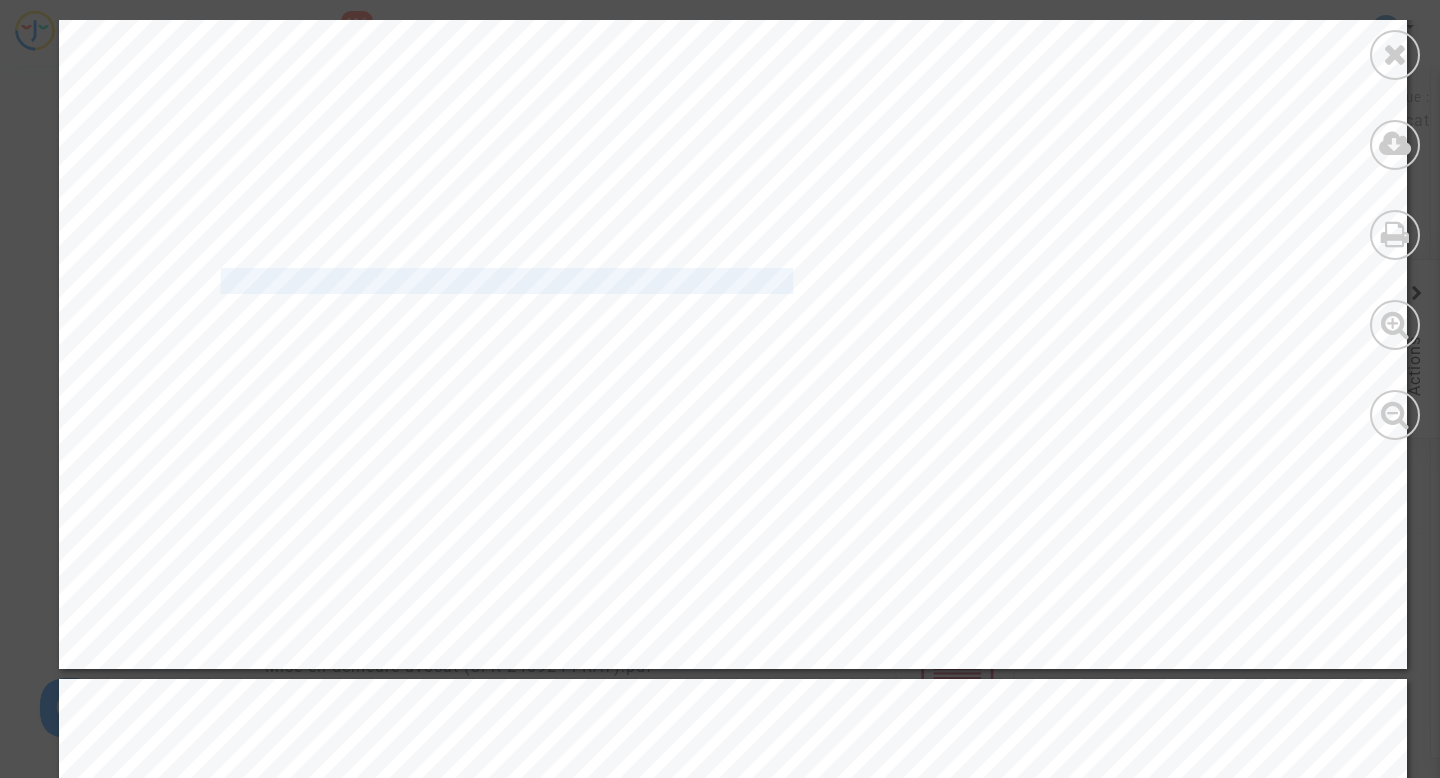 scroll, scrollTop: 1304, scrollLeft: 0, axis: vertical 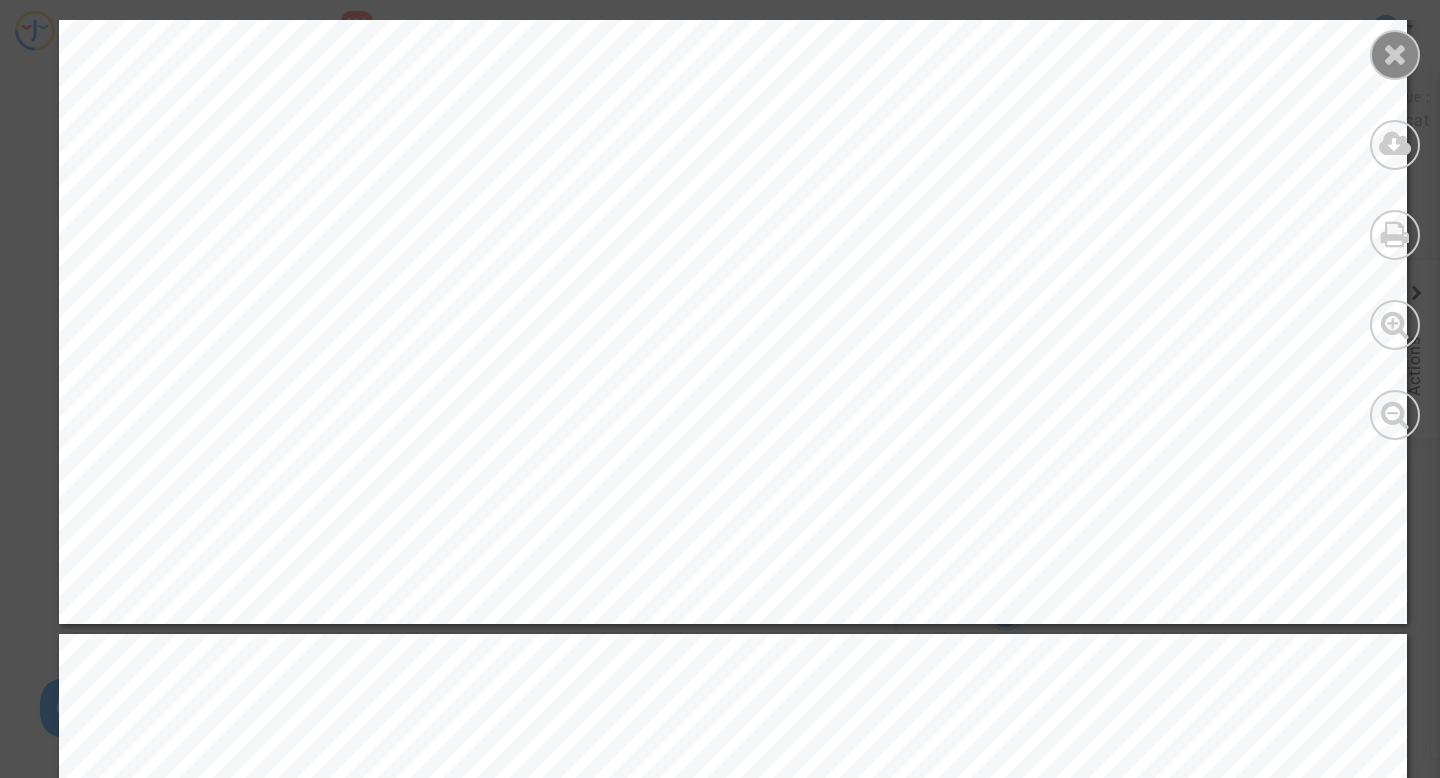 click at bounding box center (1395, 55) 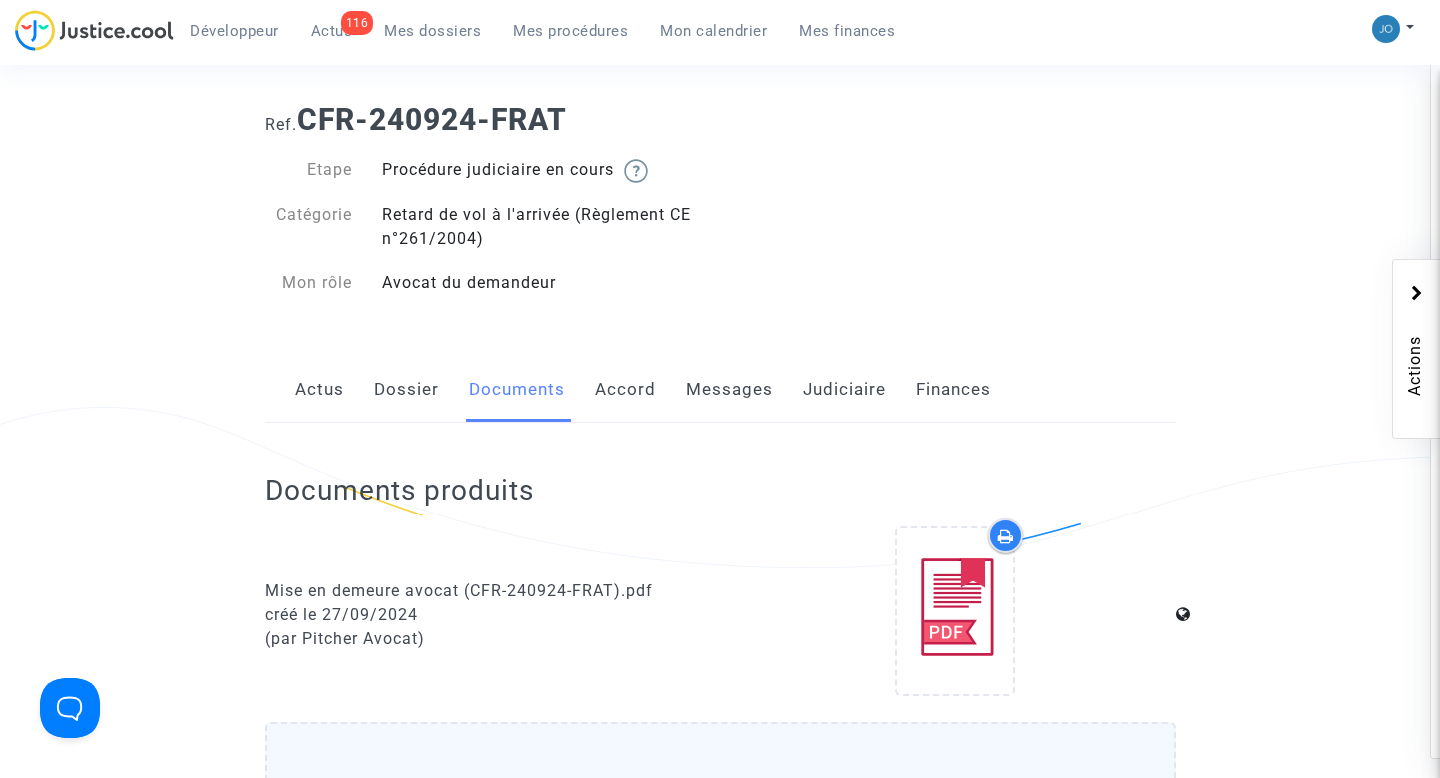 scroll, scrollTop: 157, scrollLeft: 0, axis: vertical 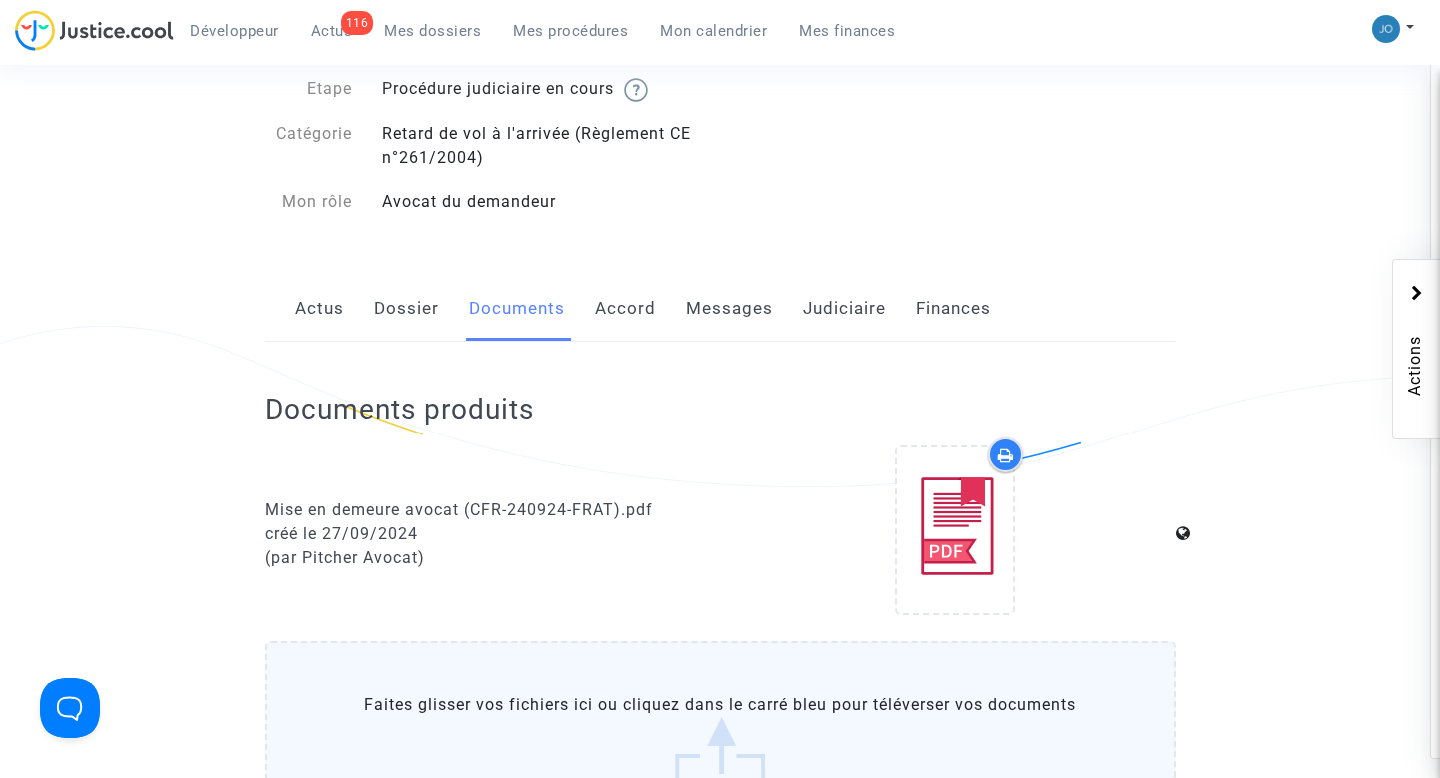 click on "Etape   Procédure judiciaire en cours       Catégorie   Retard de vol à l'arrivée (Règlement CE n°261/2004)   Mon rôle   Avocat du demandeur" 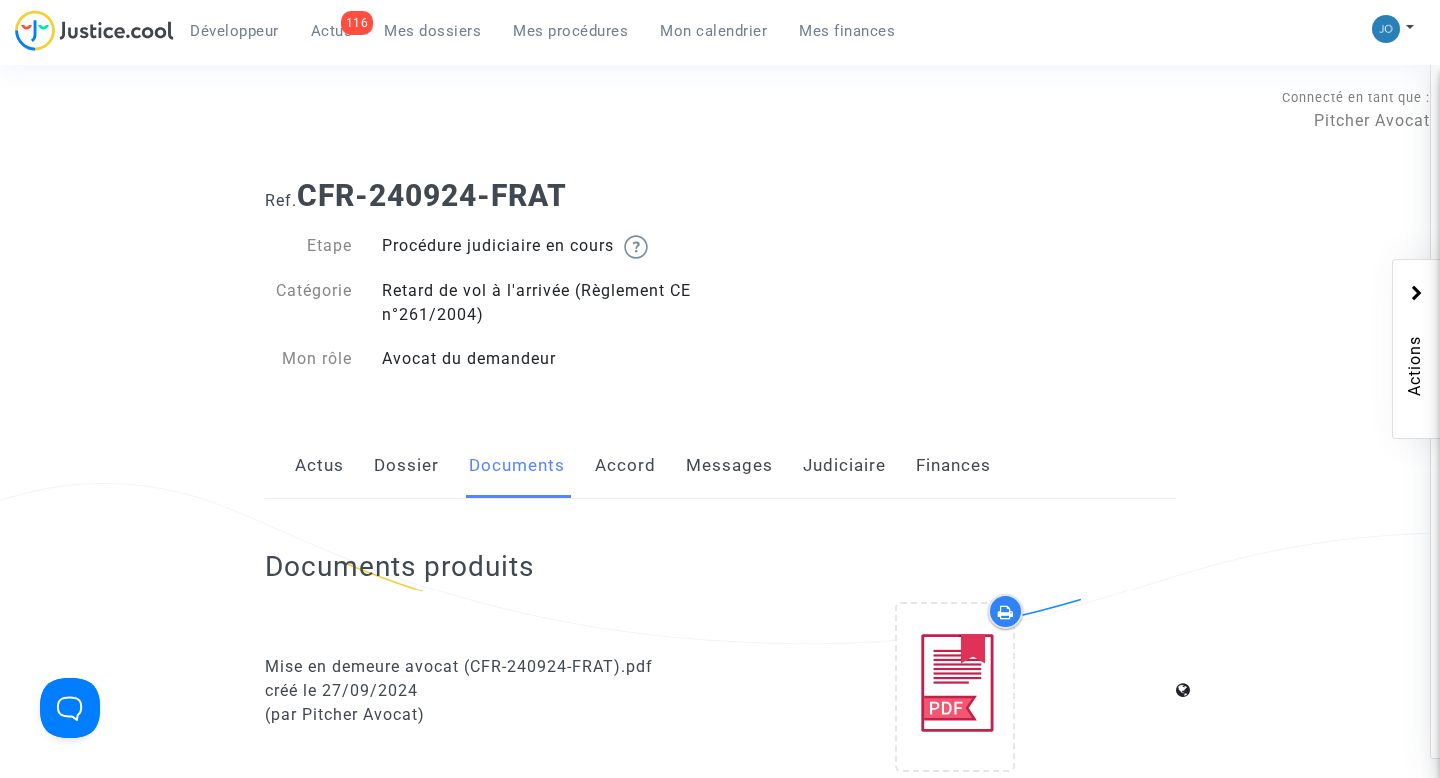 click on "Développeur 116 Actus Mes dossiers Mes procédures Mon calendrier Mes finances" at bounding box center (463, 37) 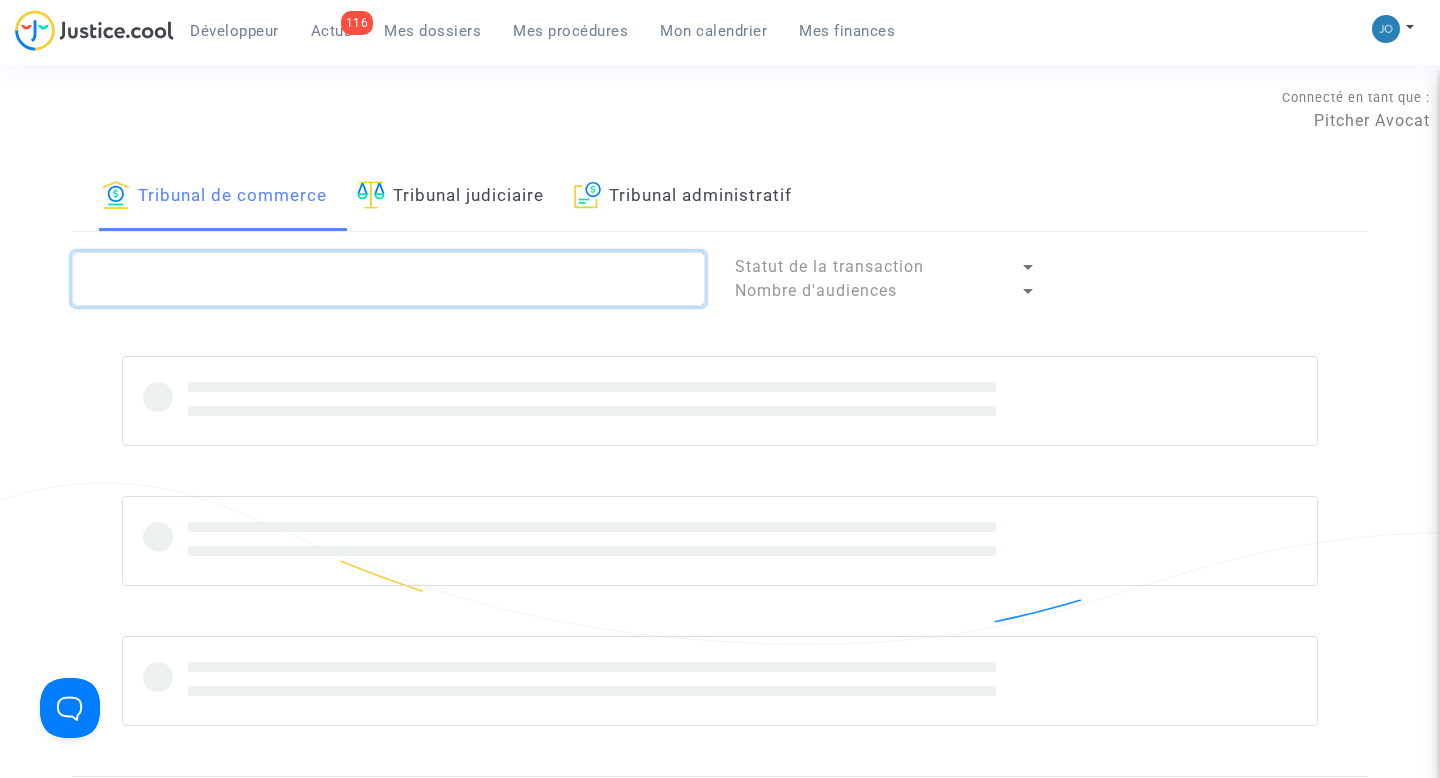 click 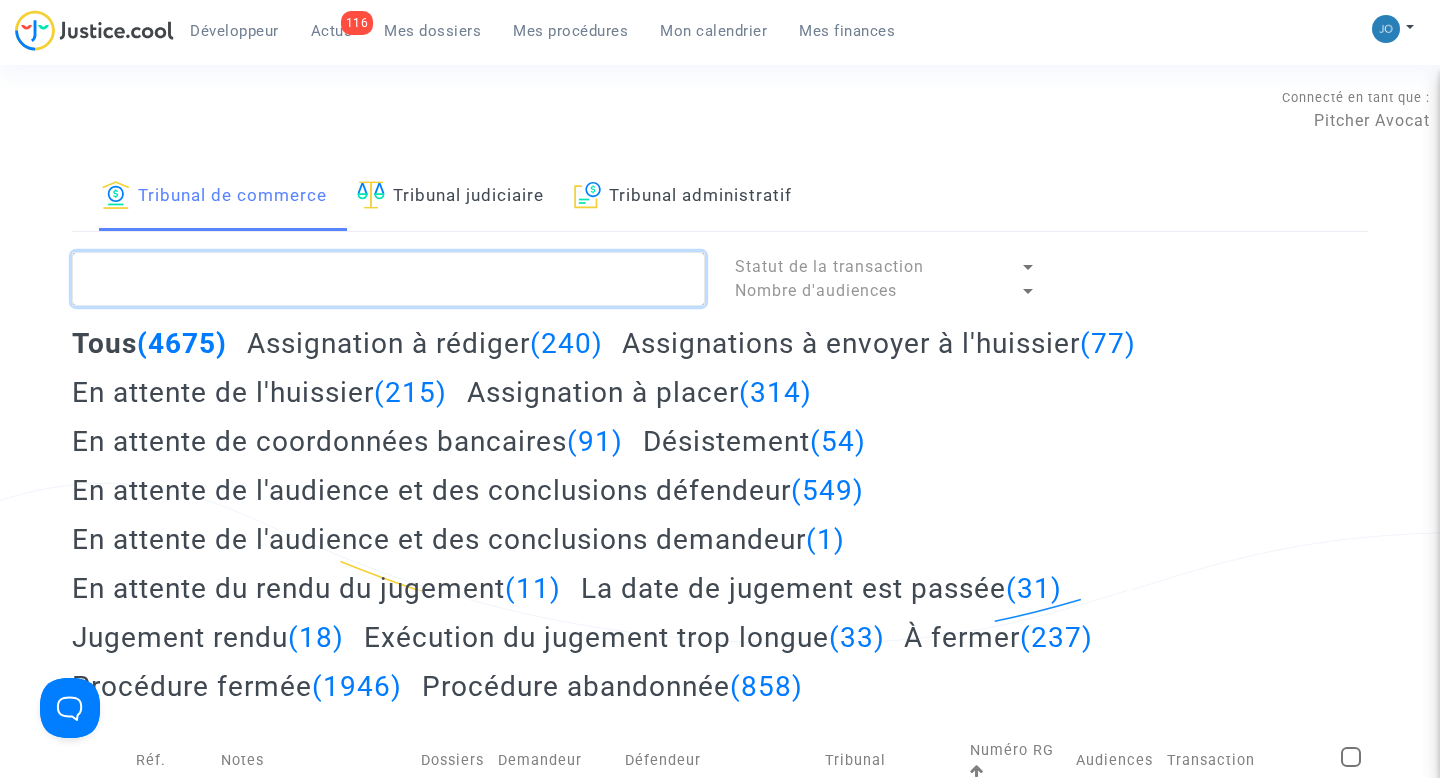 click 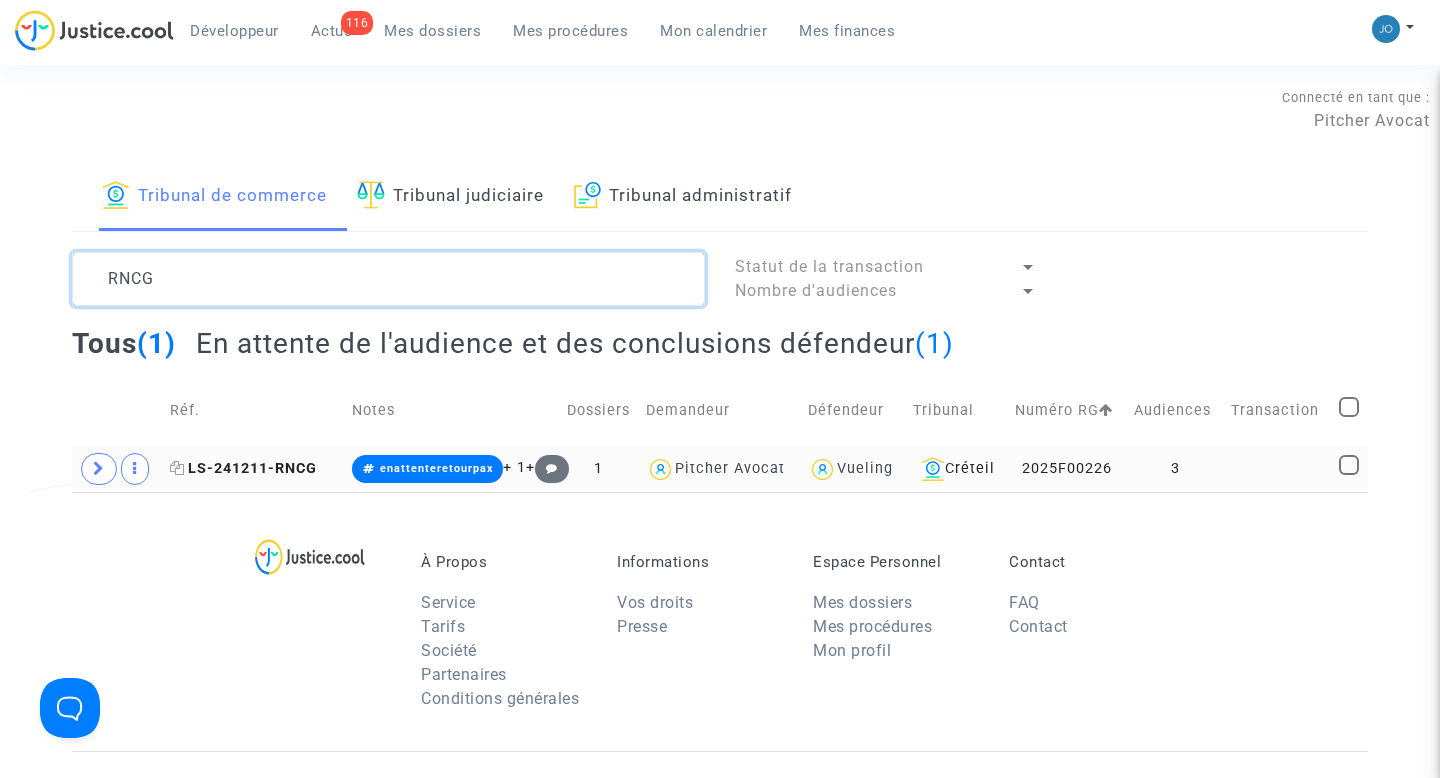 type on "RNCG" 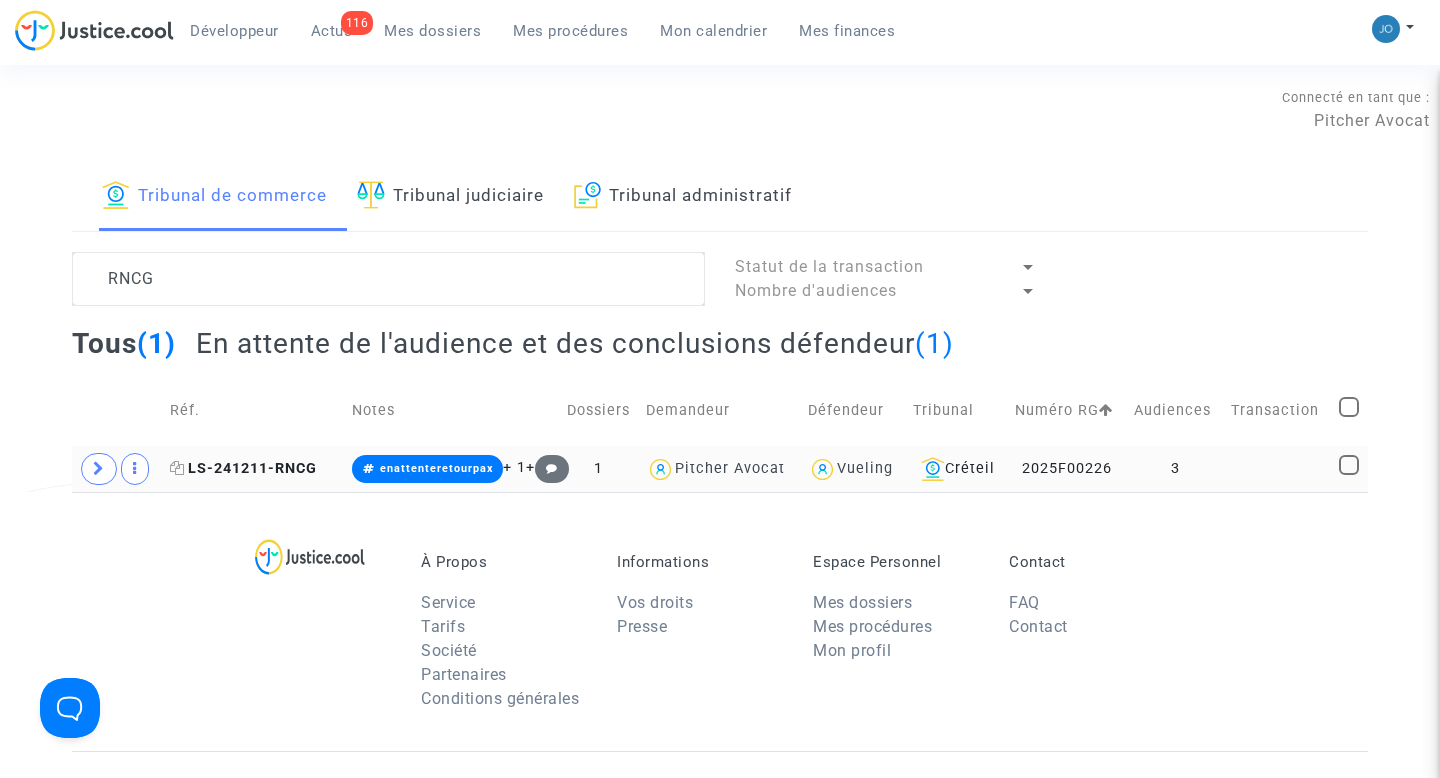 click on "LS-241211-RNCG" 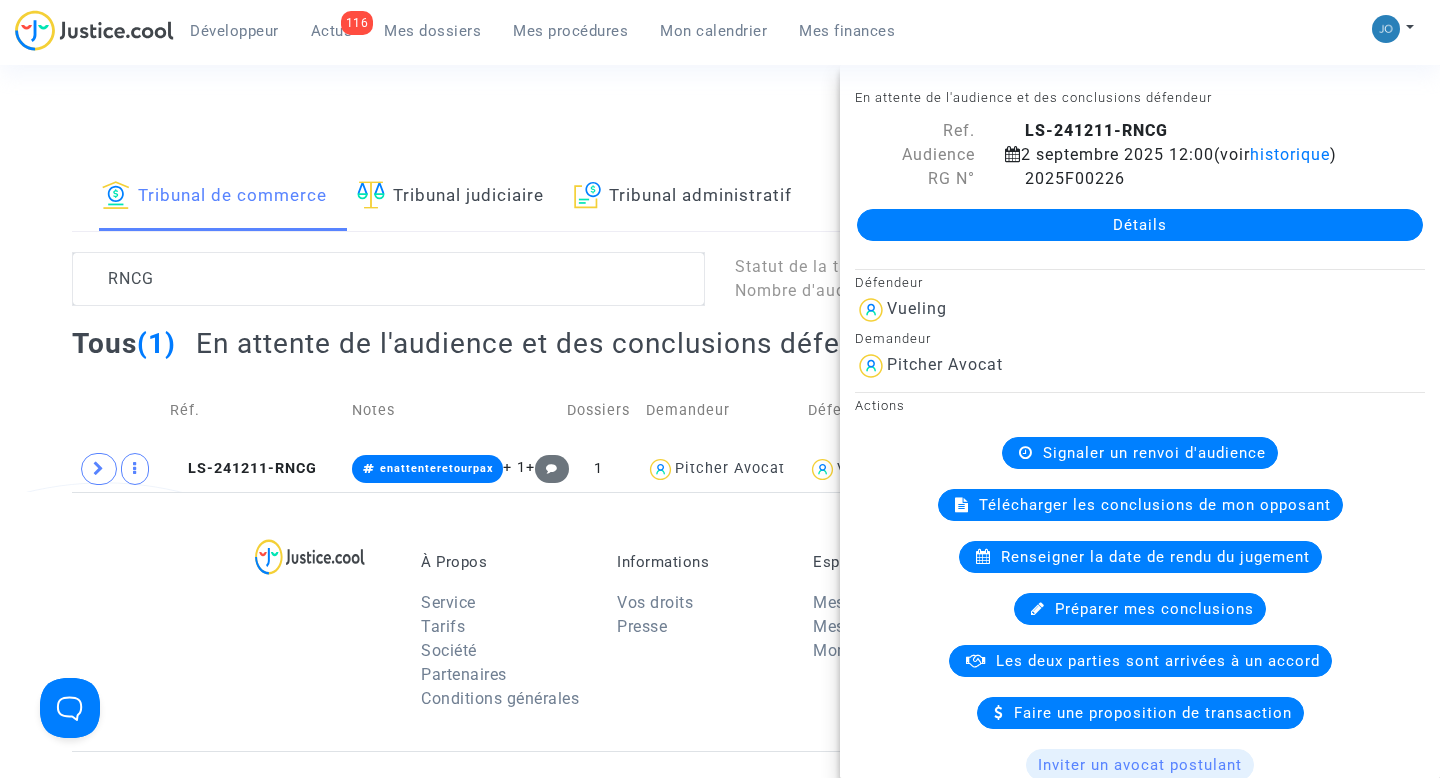 click on "Détails" 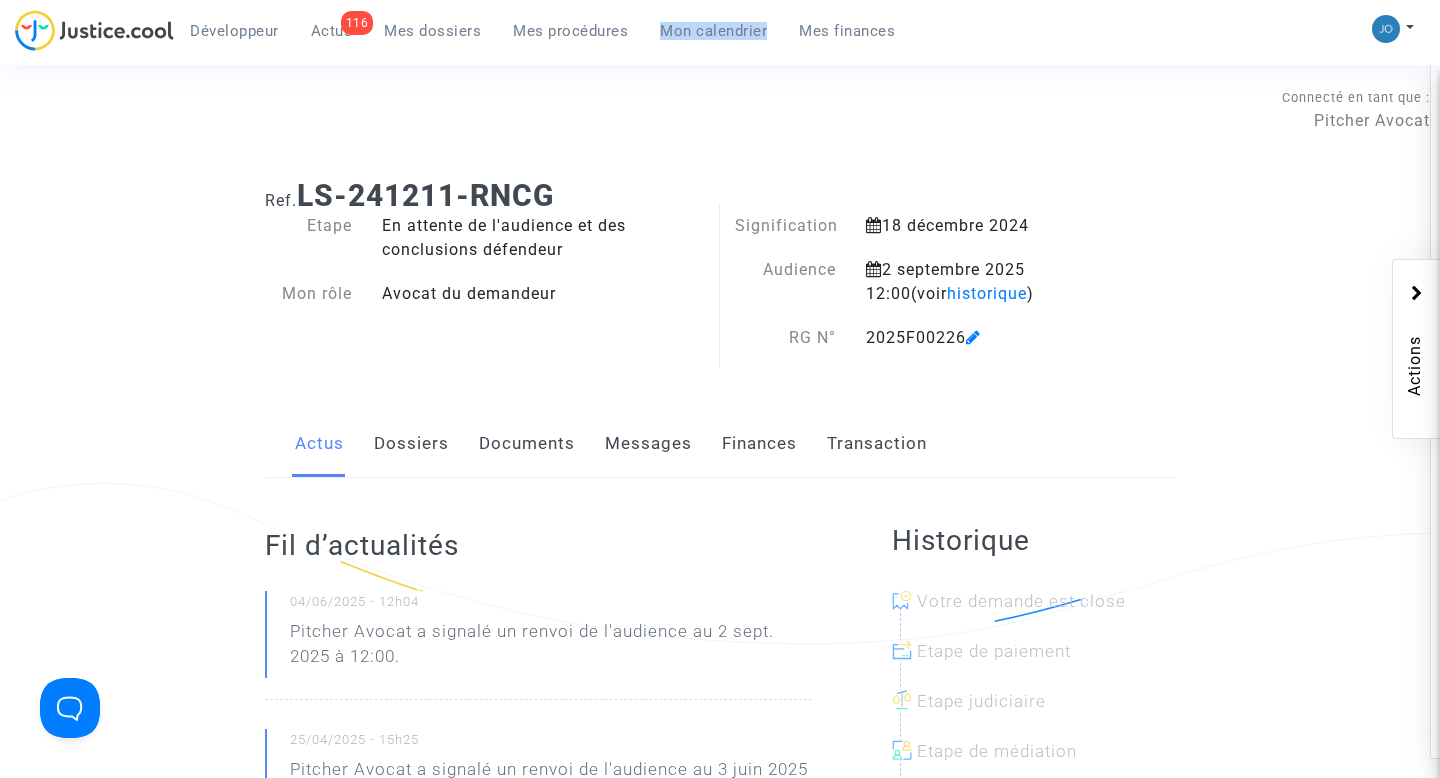 click on "Dossiers" 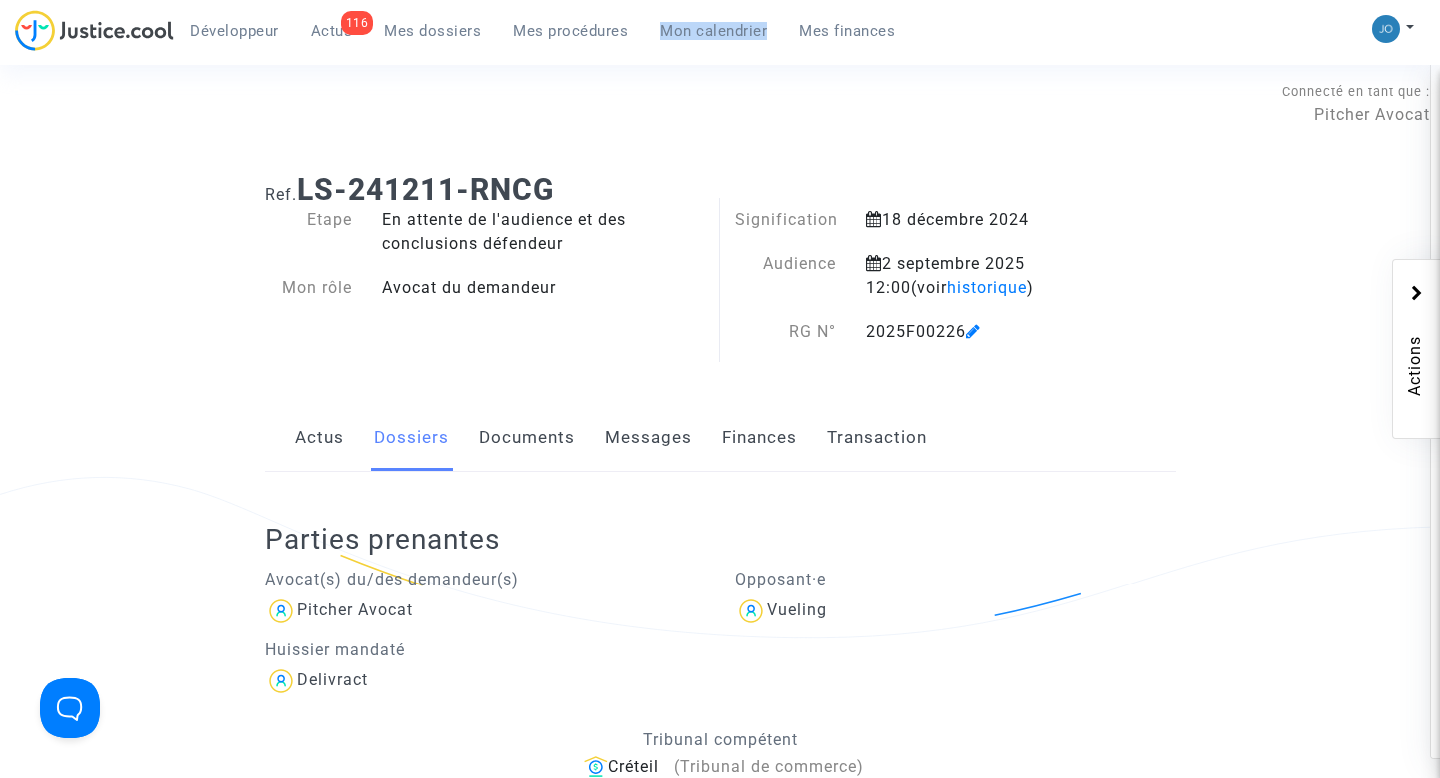 scroll, scrollTop: 0, scrollLeft: 0, axis: both 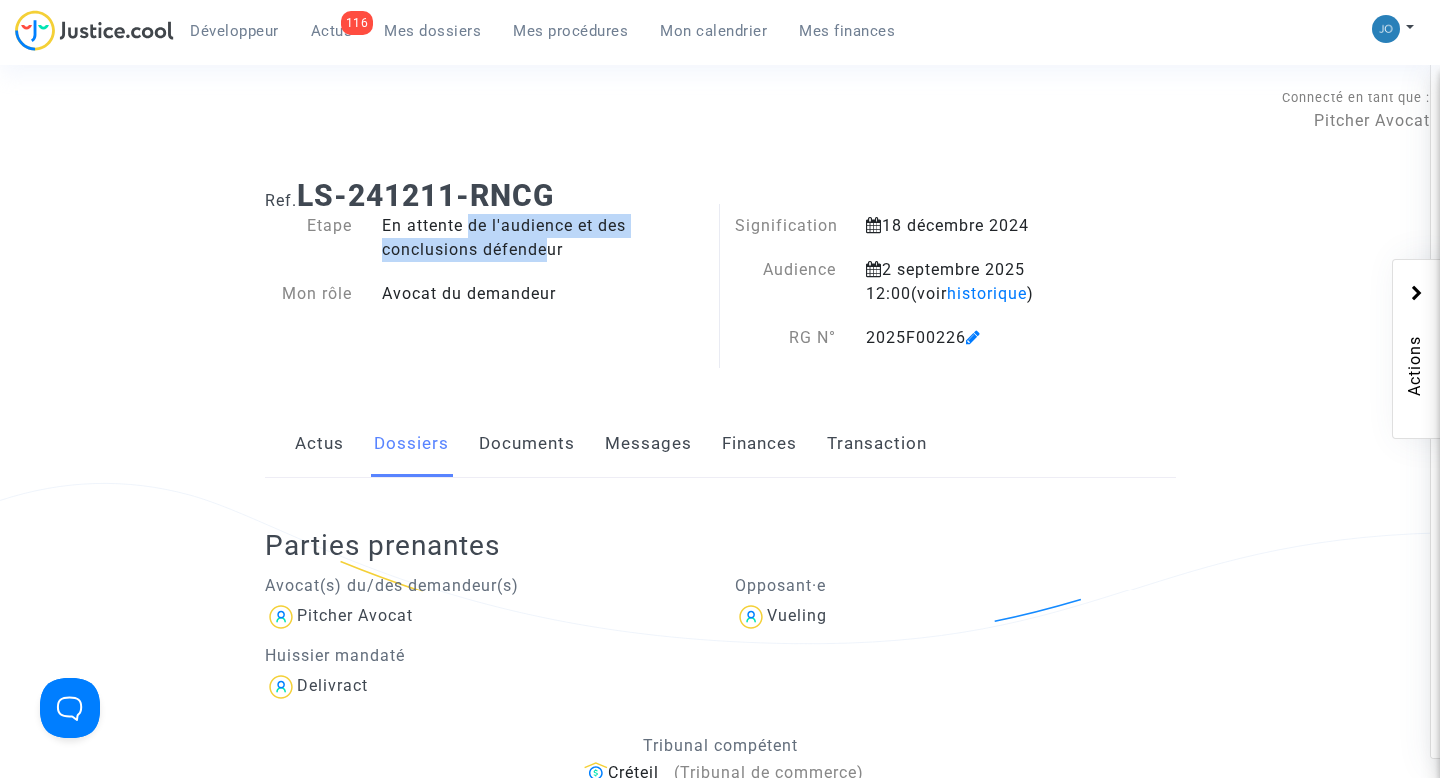 drag, startPoint x: 461, startPoint y: 230, endPoint x: 535, endPoint y: 246, distance: 75.70998 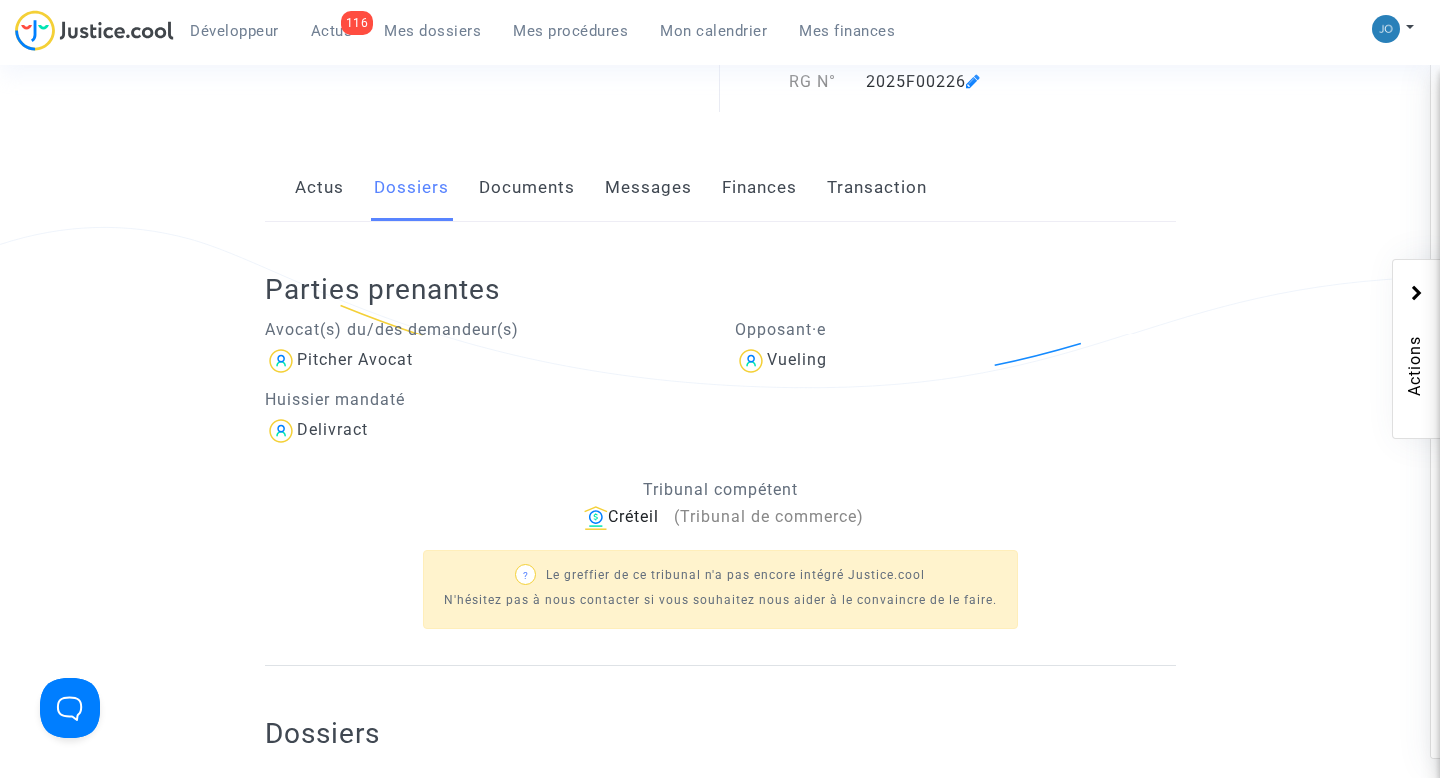scroll, scrollTop: 247, scrollLeft: 0, axis: vertical 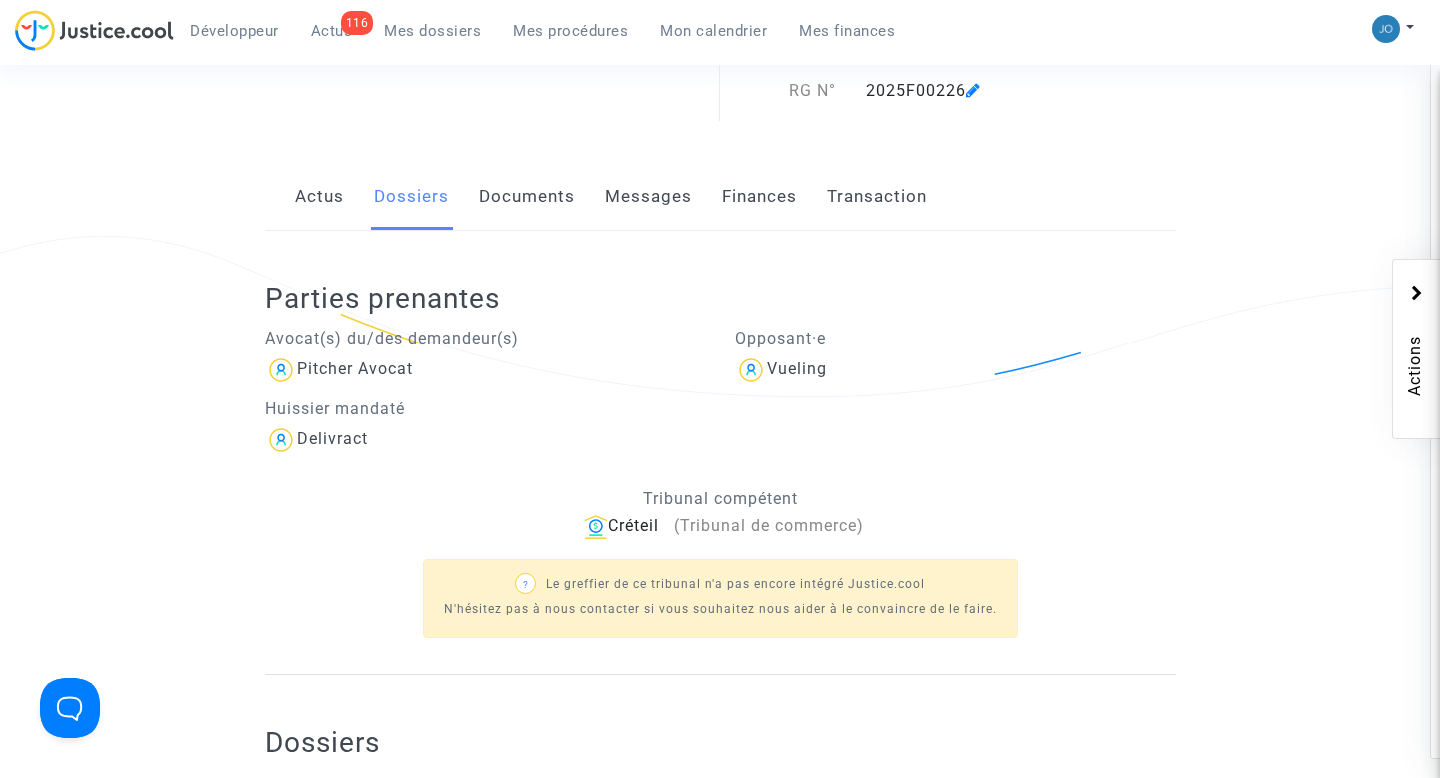 click on "Documents" 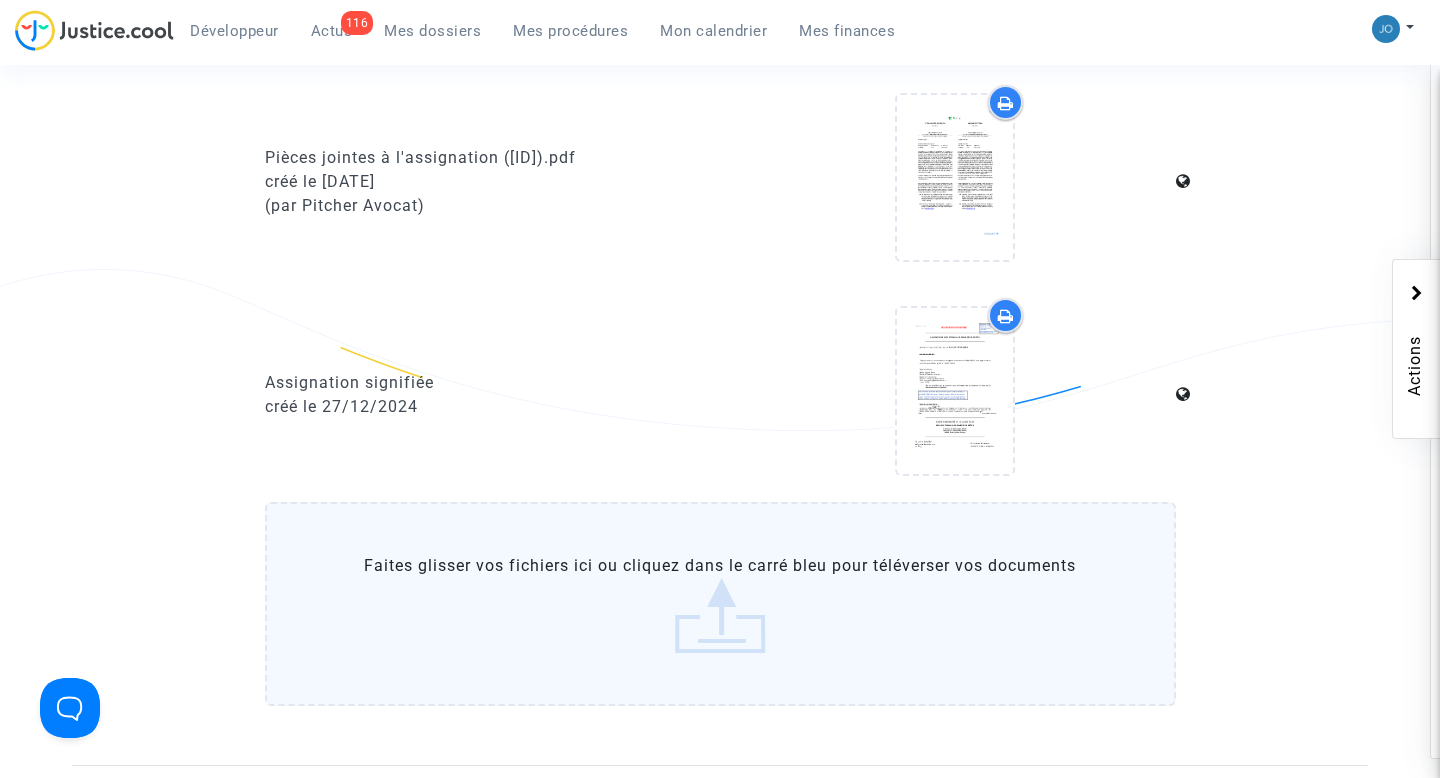 scroll, scrollTop: 1830, scrollLeft: 0, axis: vertical 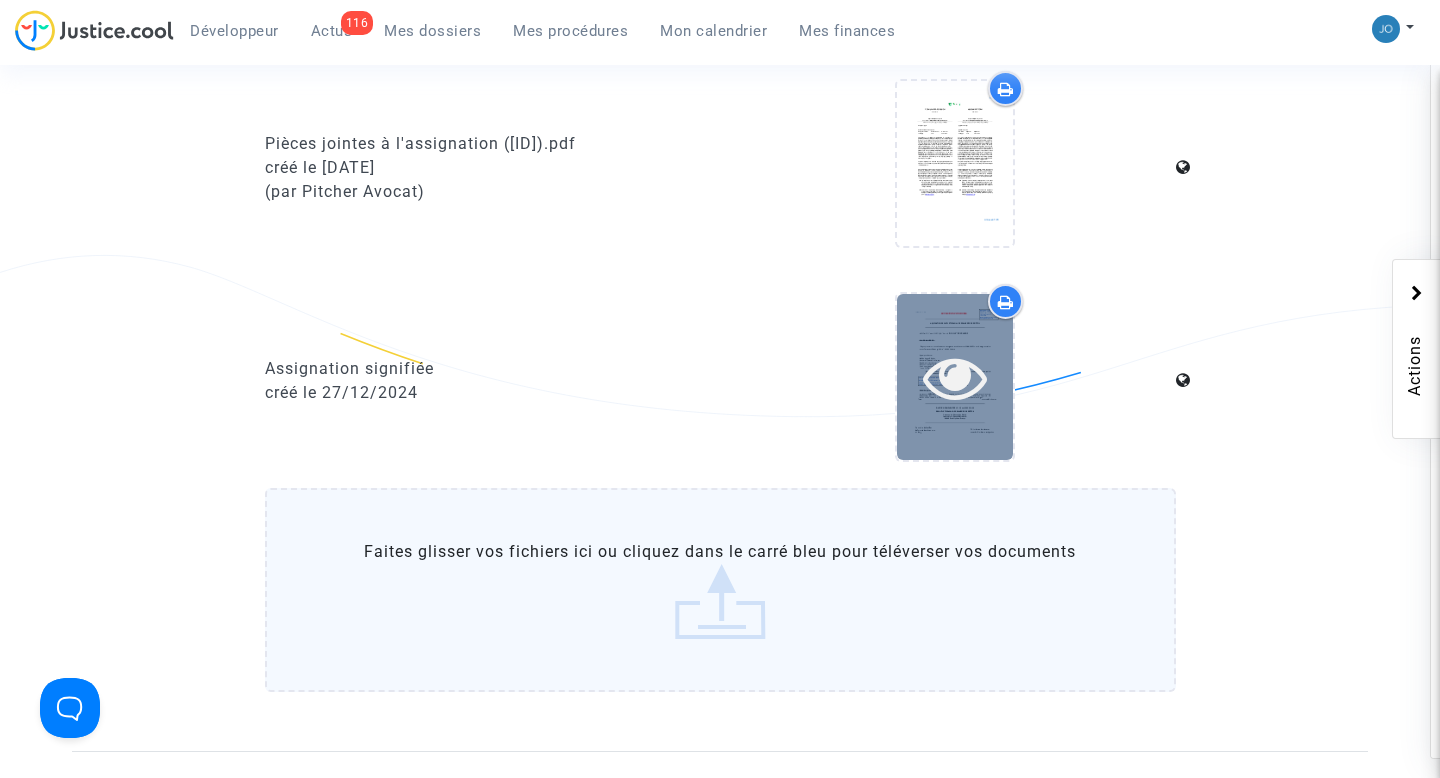 click at bounding box center (955, 377) 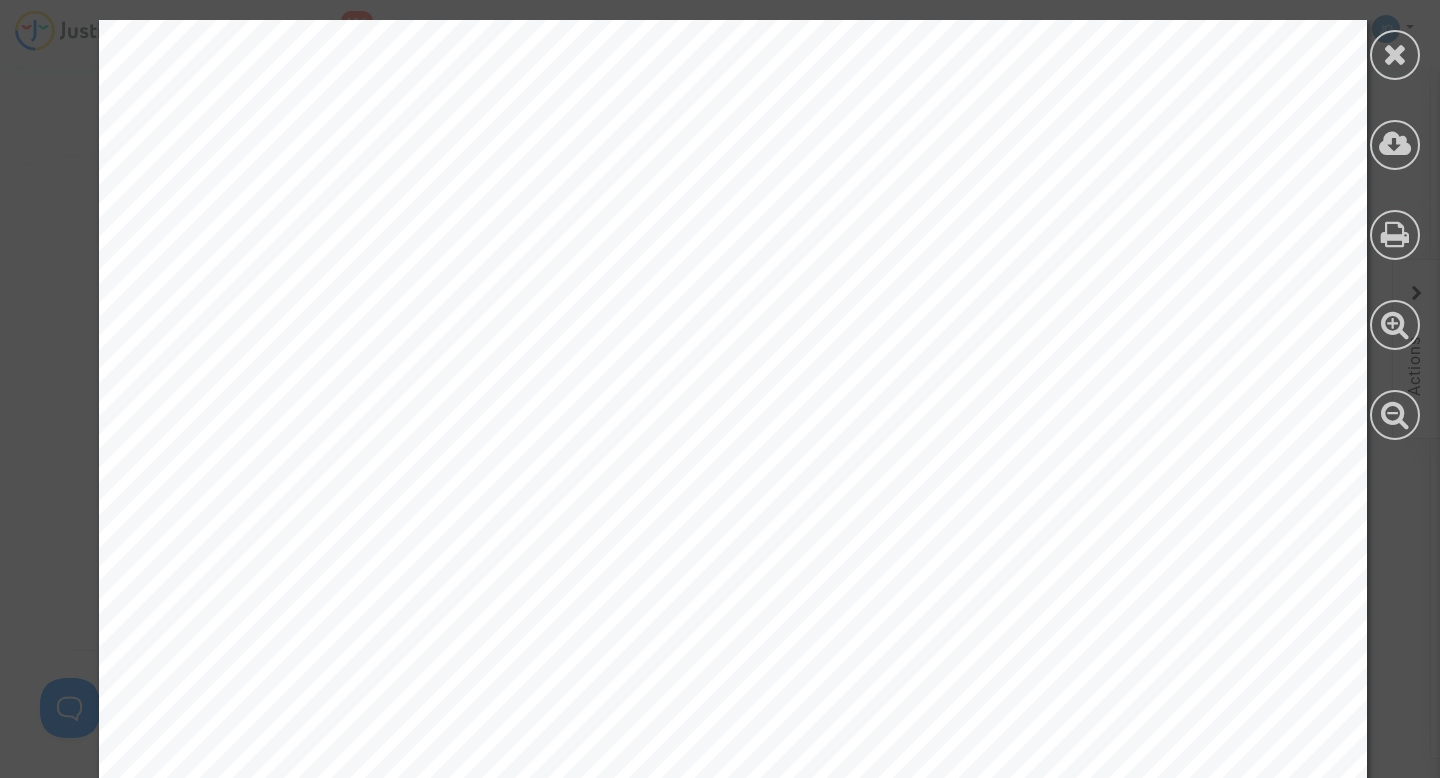 scroll, scrollTop: 1811, scrollLeft: 0, axis: vertical 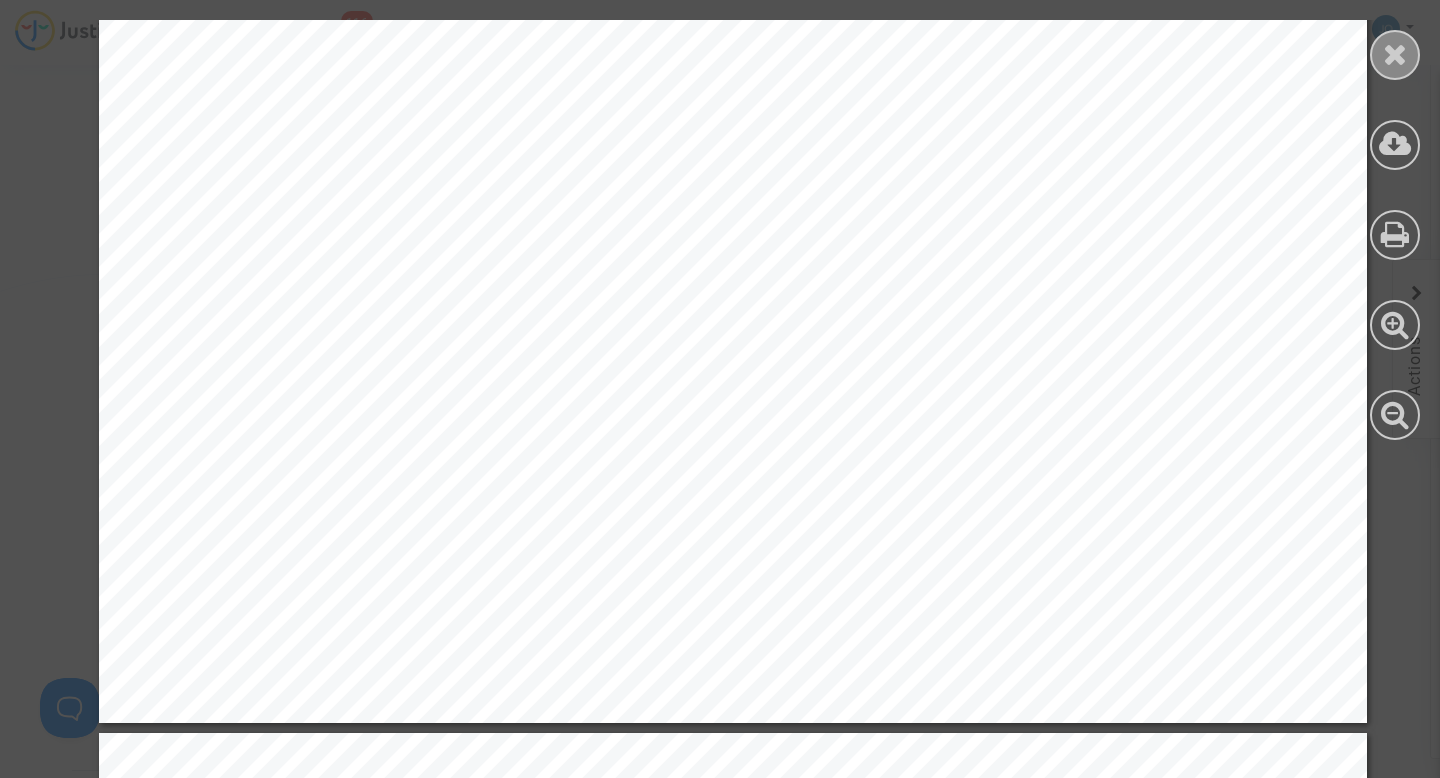 click at bounding box center (1395, 54) 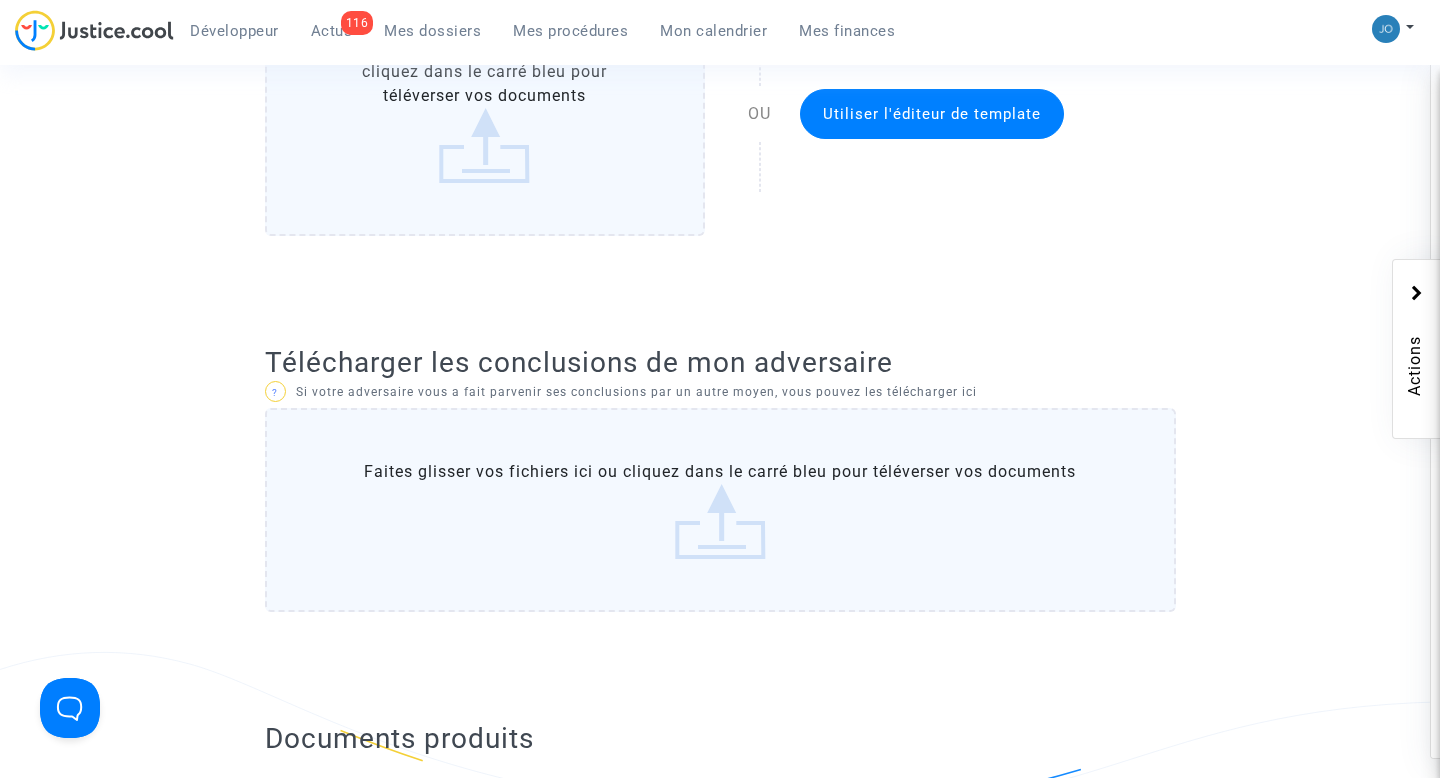 scroll, scrollTop: 0, scrollLeft: 0, axis: both 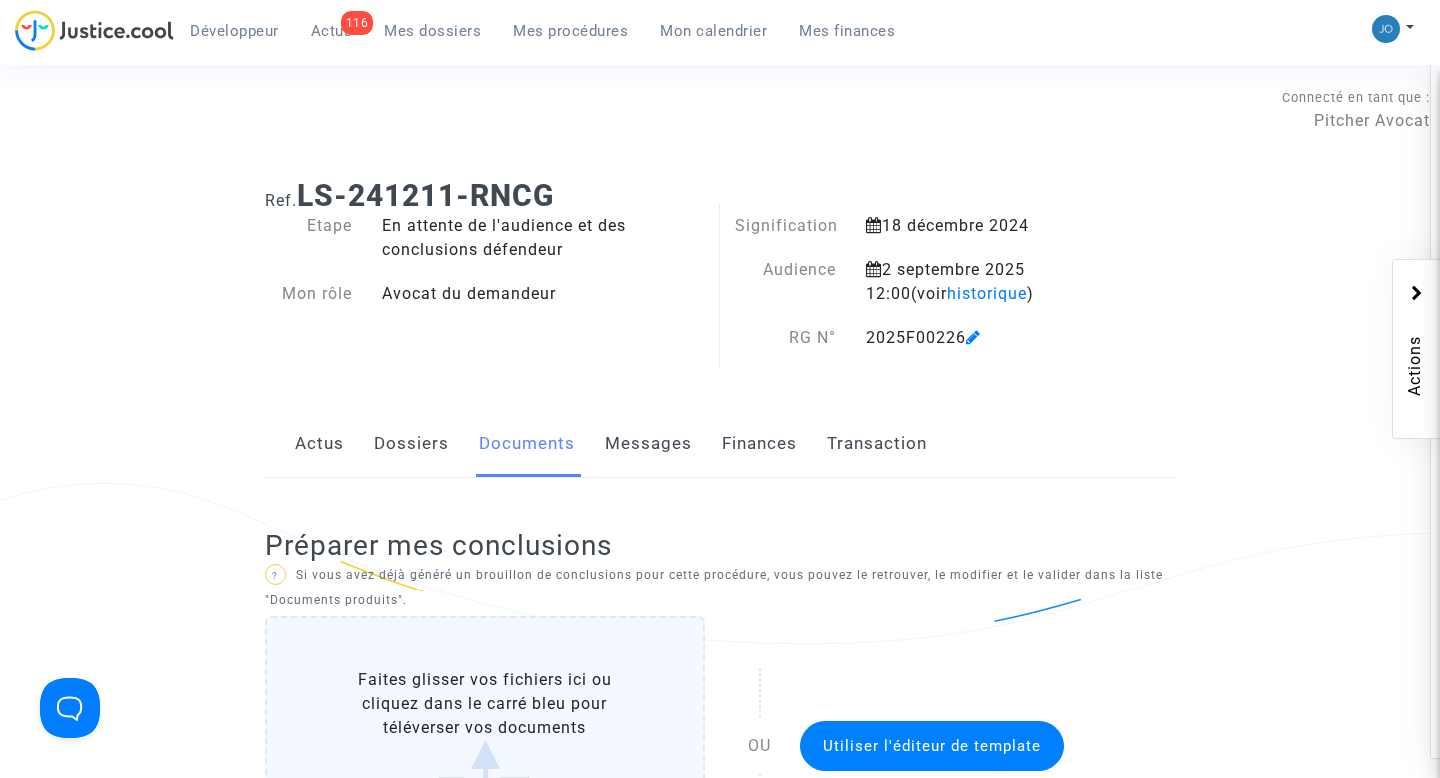 click on "Mes procédures" at bounding box center (570, 31) 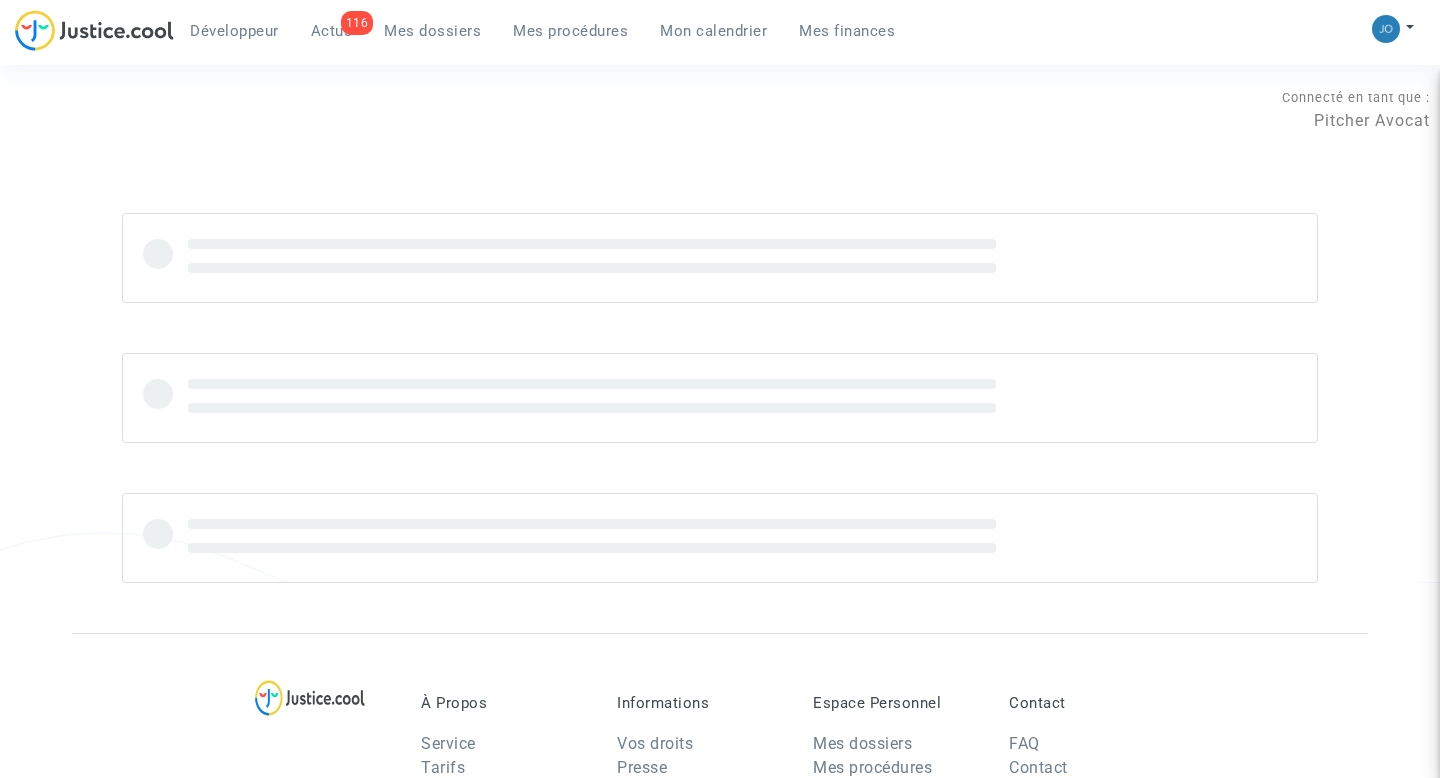 scroll, scrollTop: 0, scrollLeft: 0, axis: both 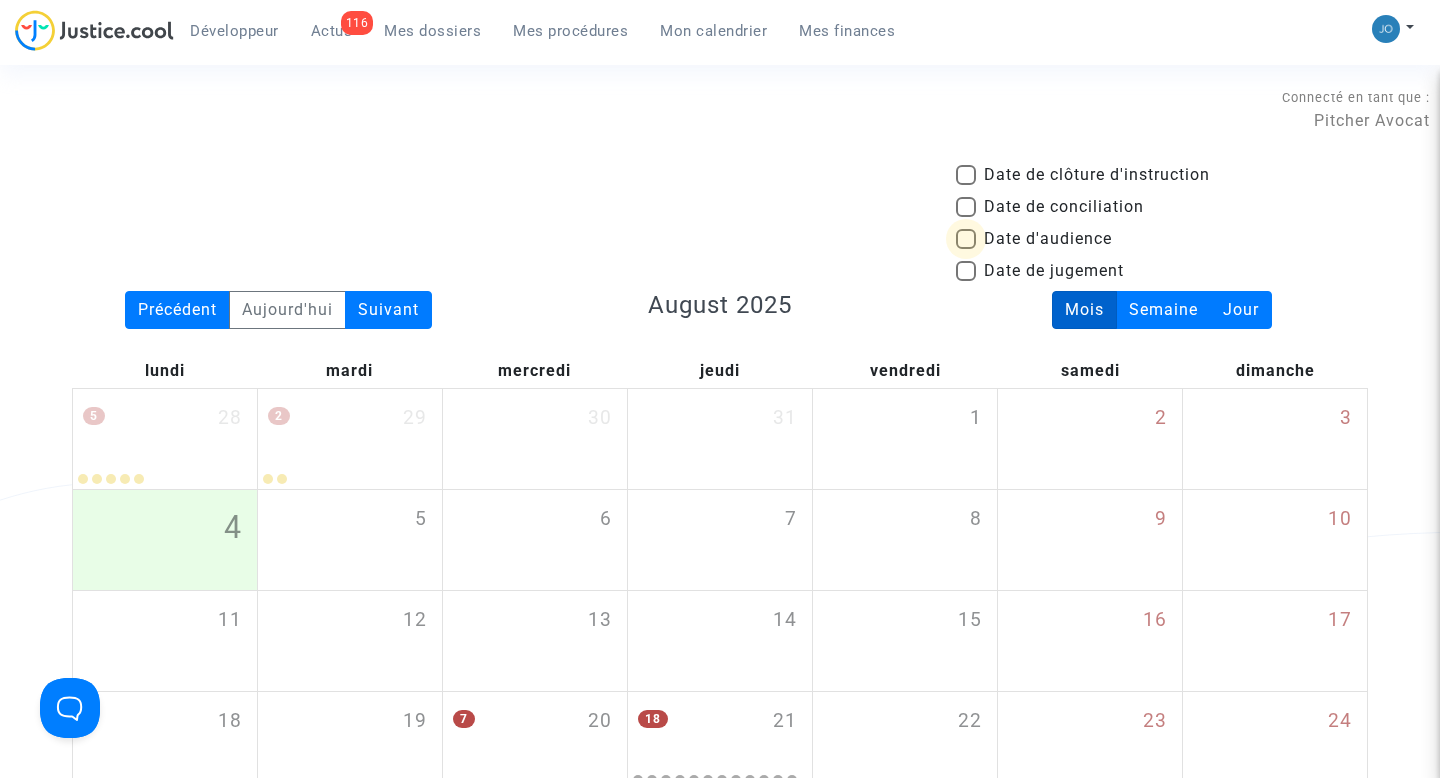 click at bounding box center [966, 239] 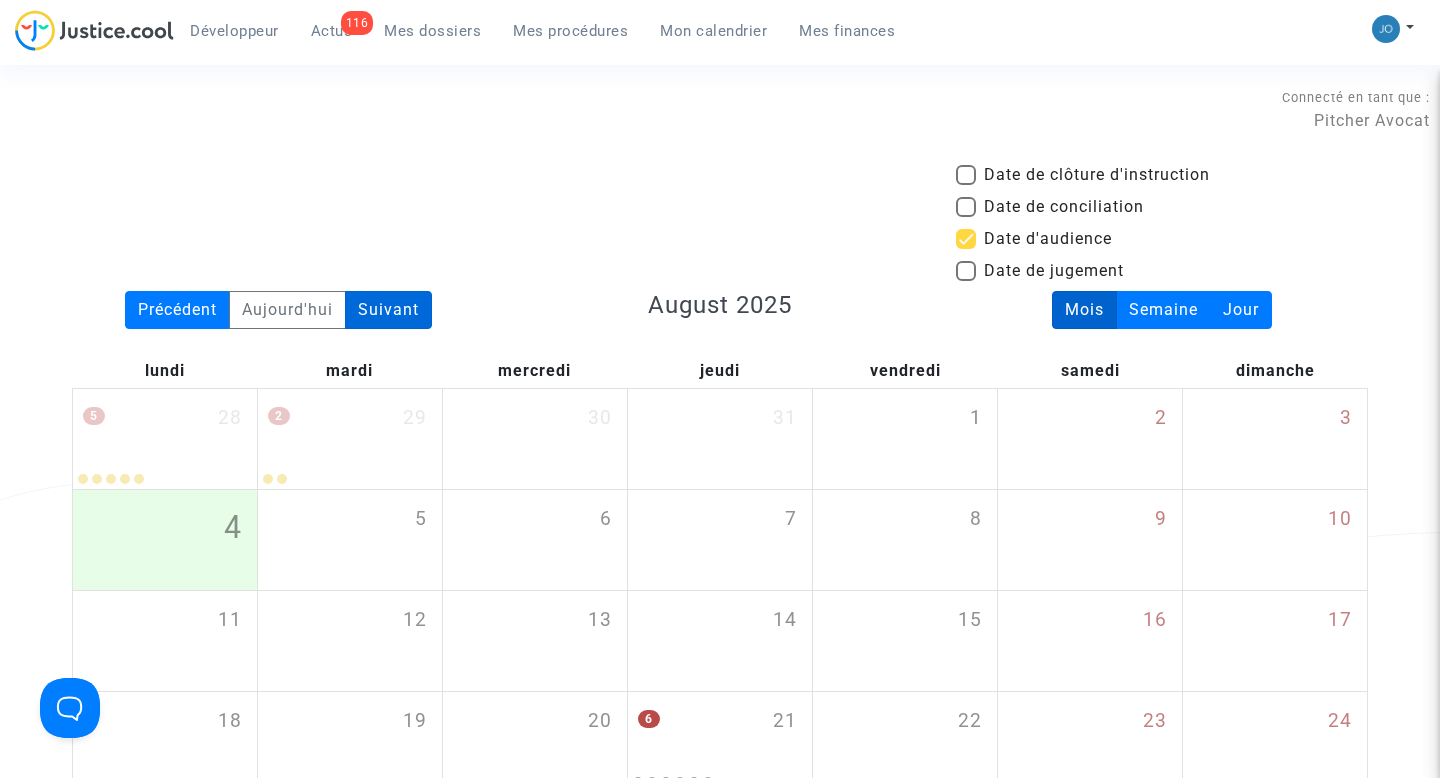 click on "Suivant" 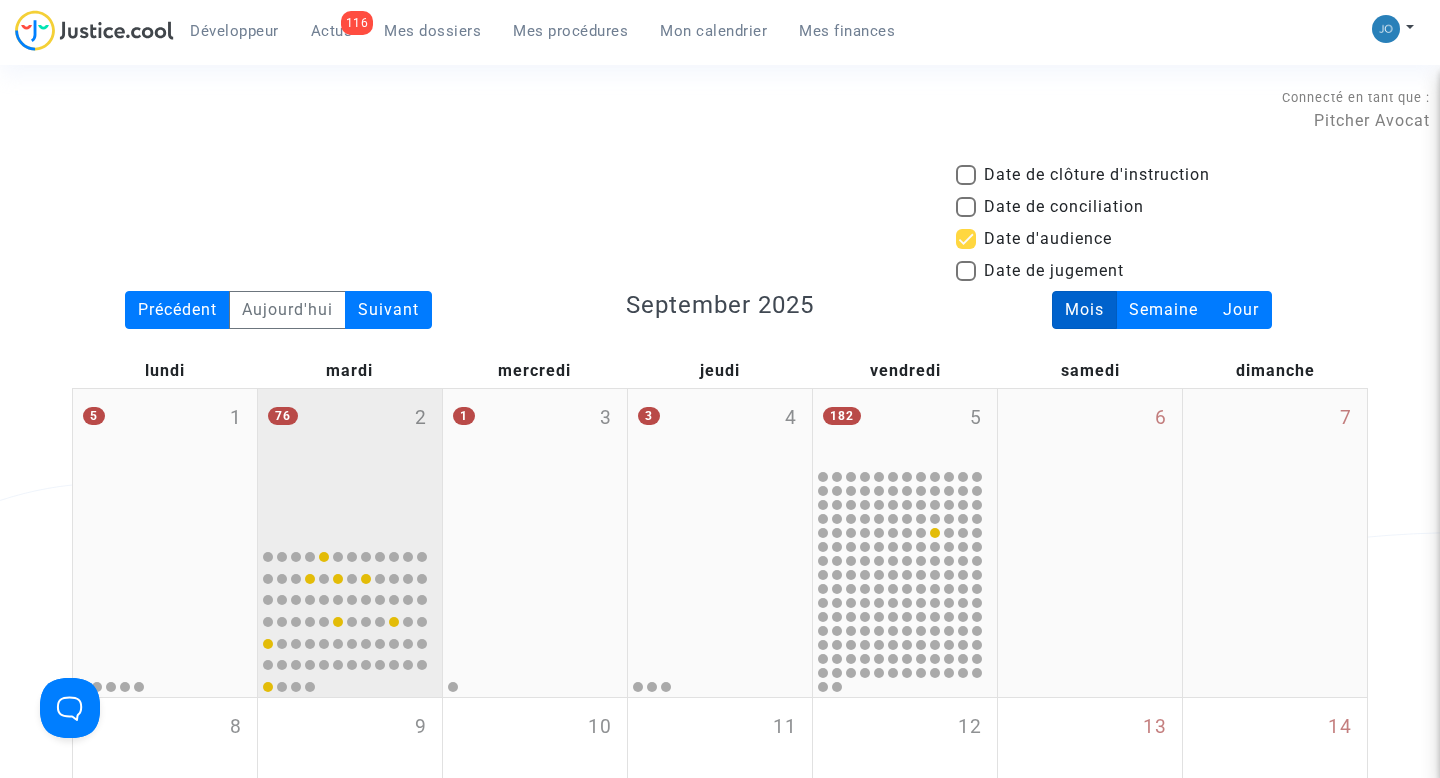 click on "76 2" 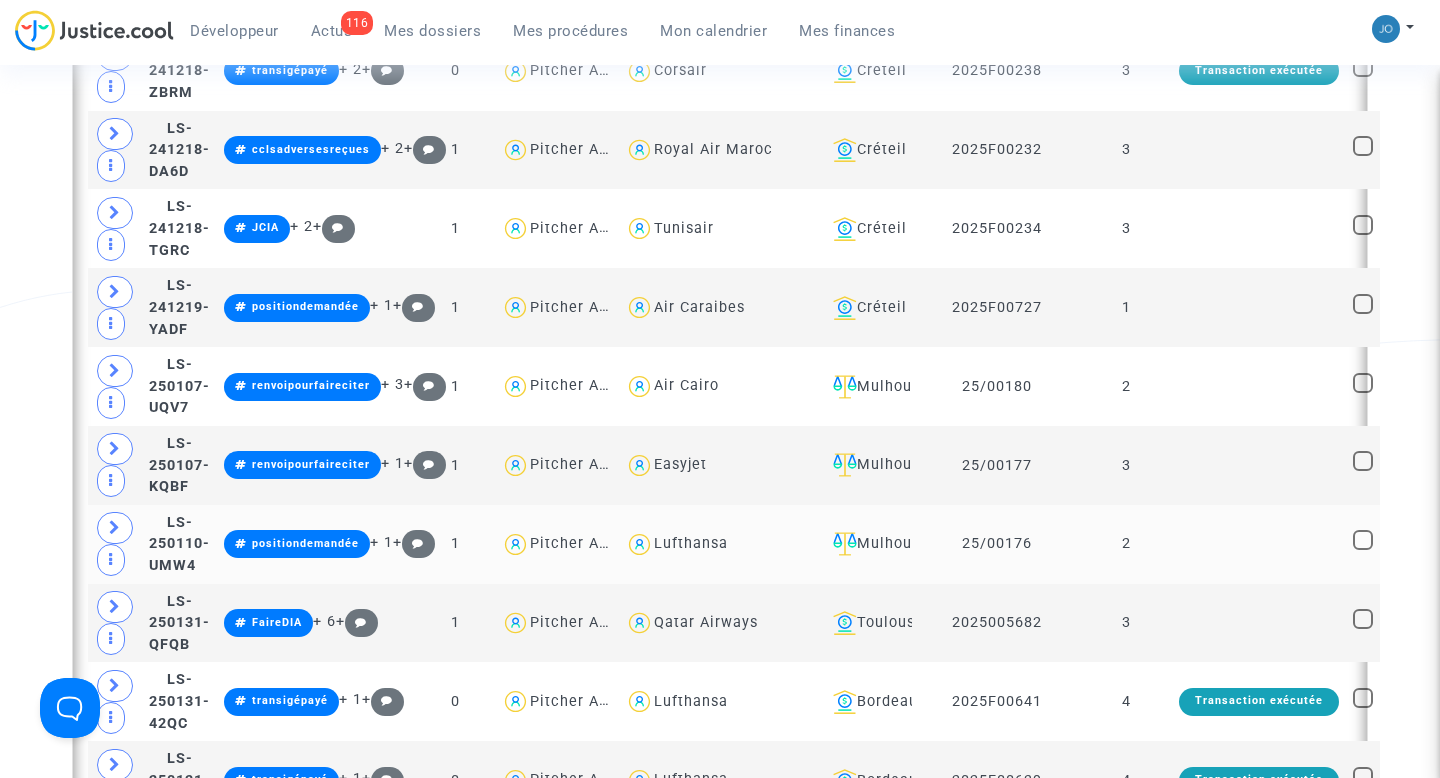 scroll, scrollTop: 2738, scrollLeft: 0, axis: vertical 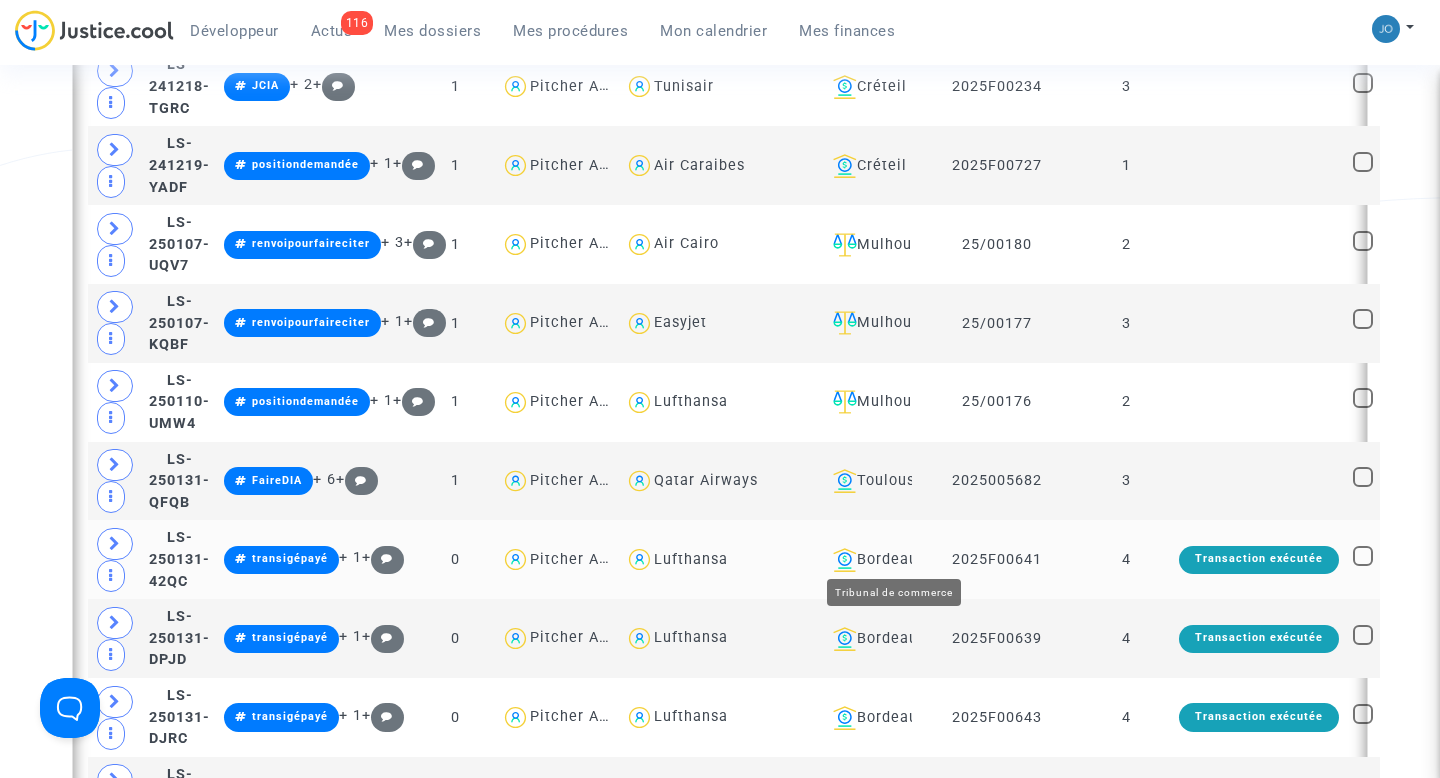 click on "Bordeaux" 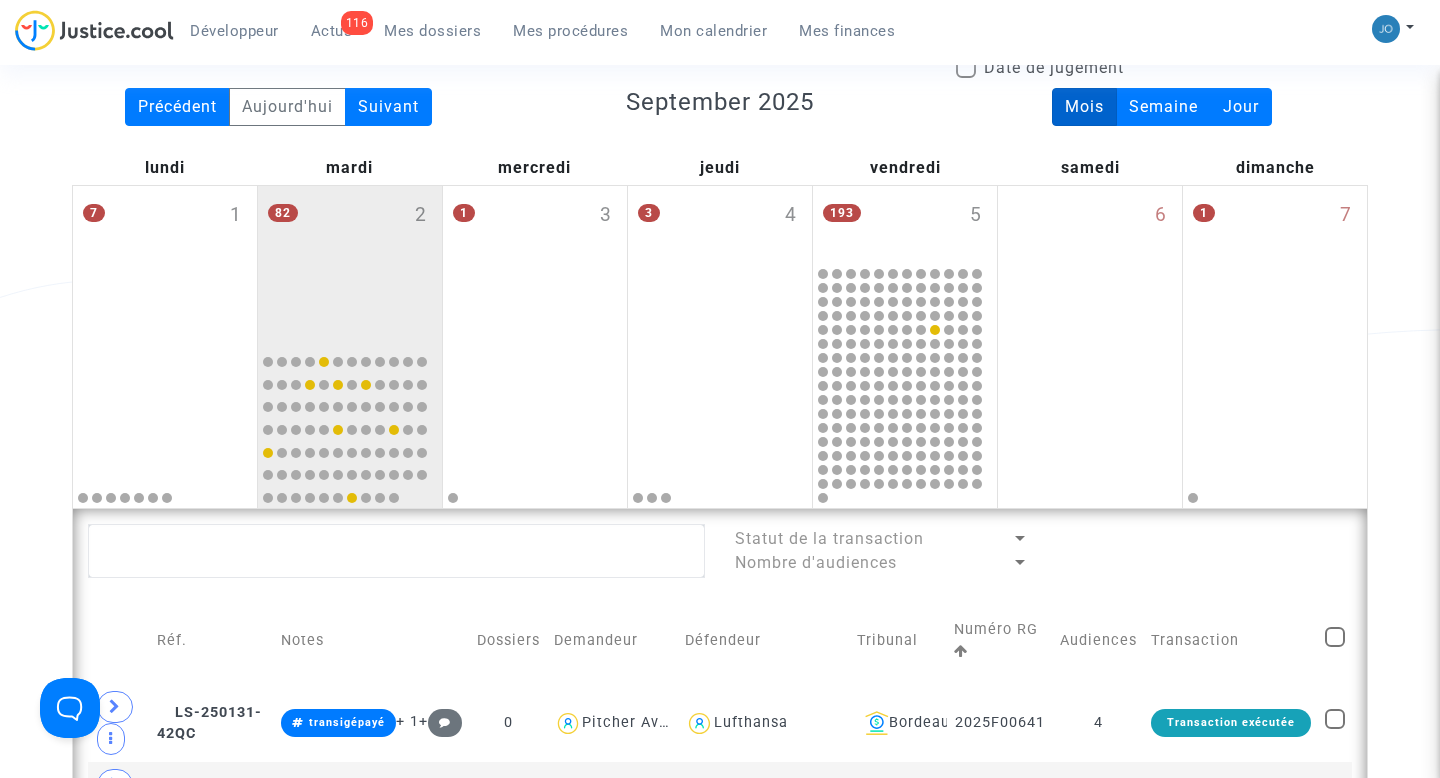 scroll, scrollTop: 0, scrollLeft: 0, axis: both 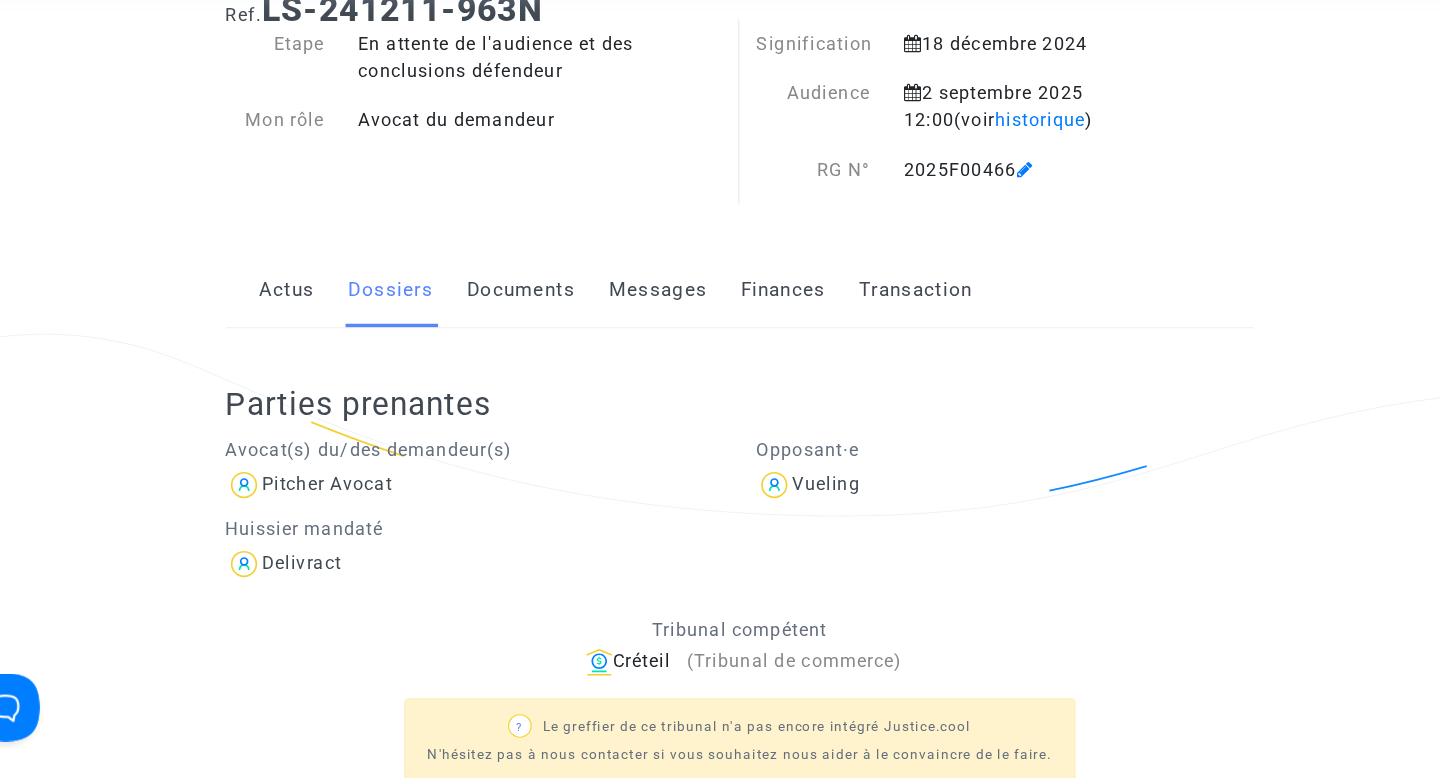 click on "Documents" 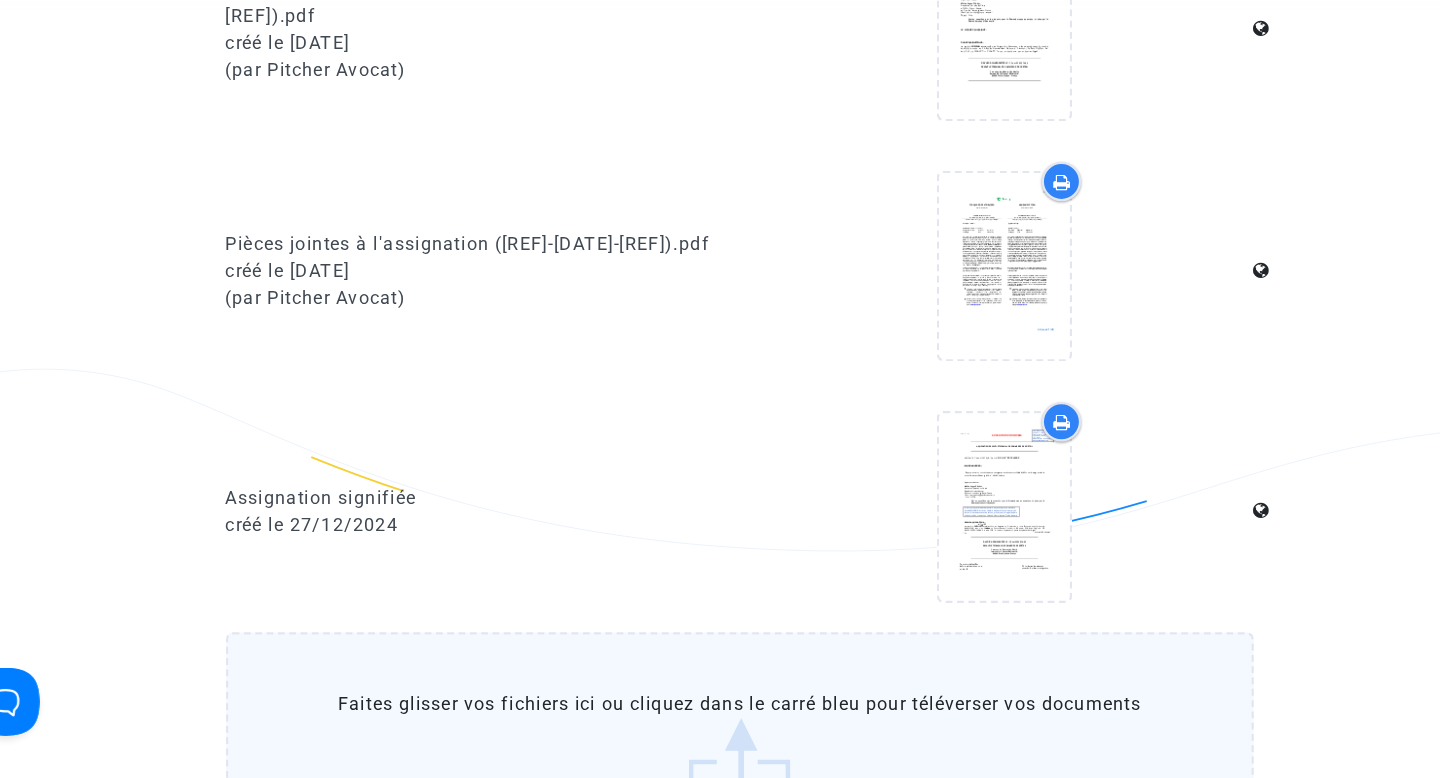 scroll, scrollTop: 1698, scrollLeft: 0, axis: vertical 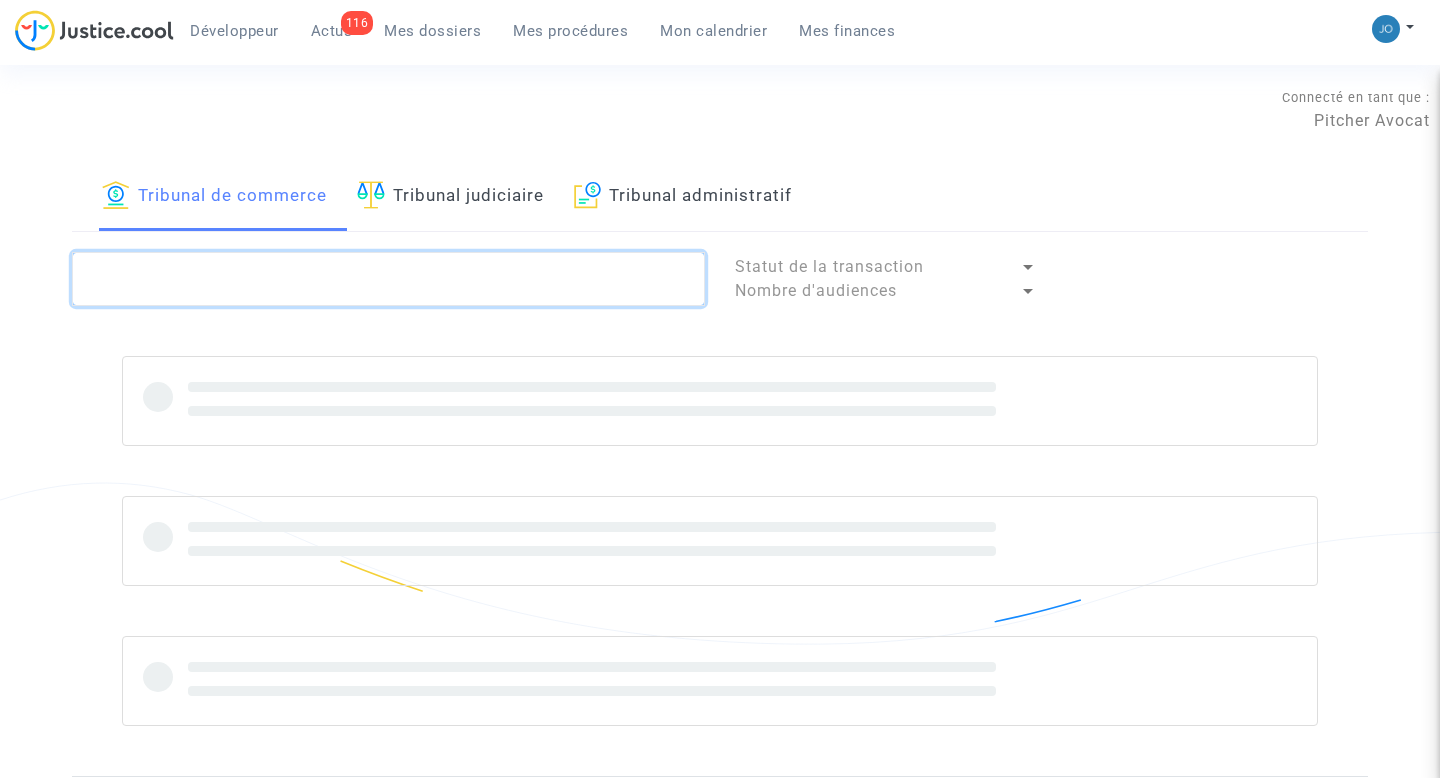 click 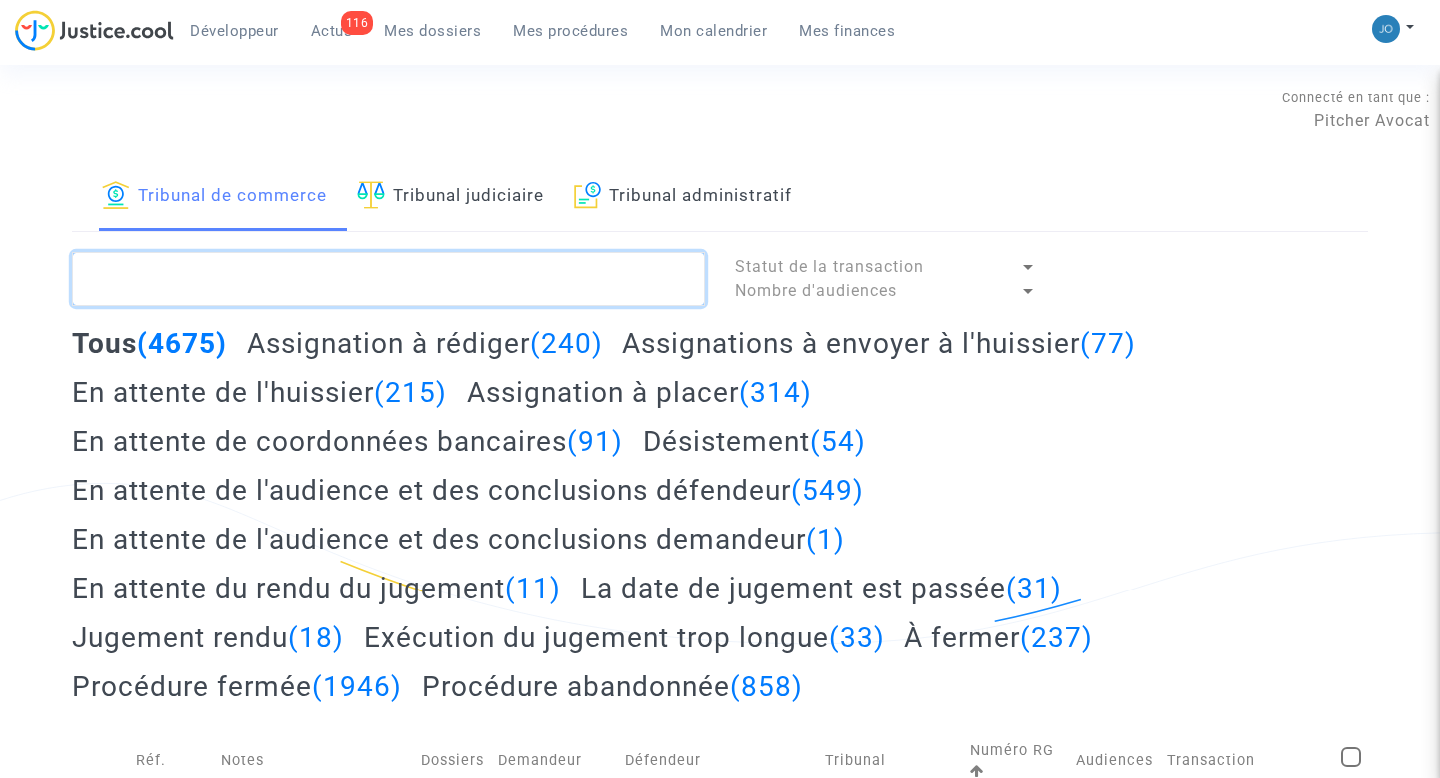 paste on "UFJJ" 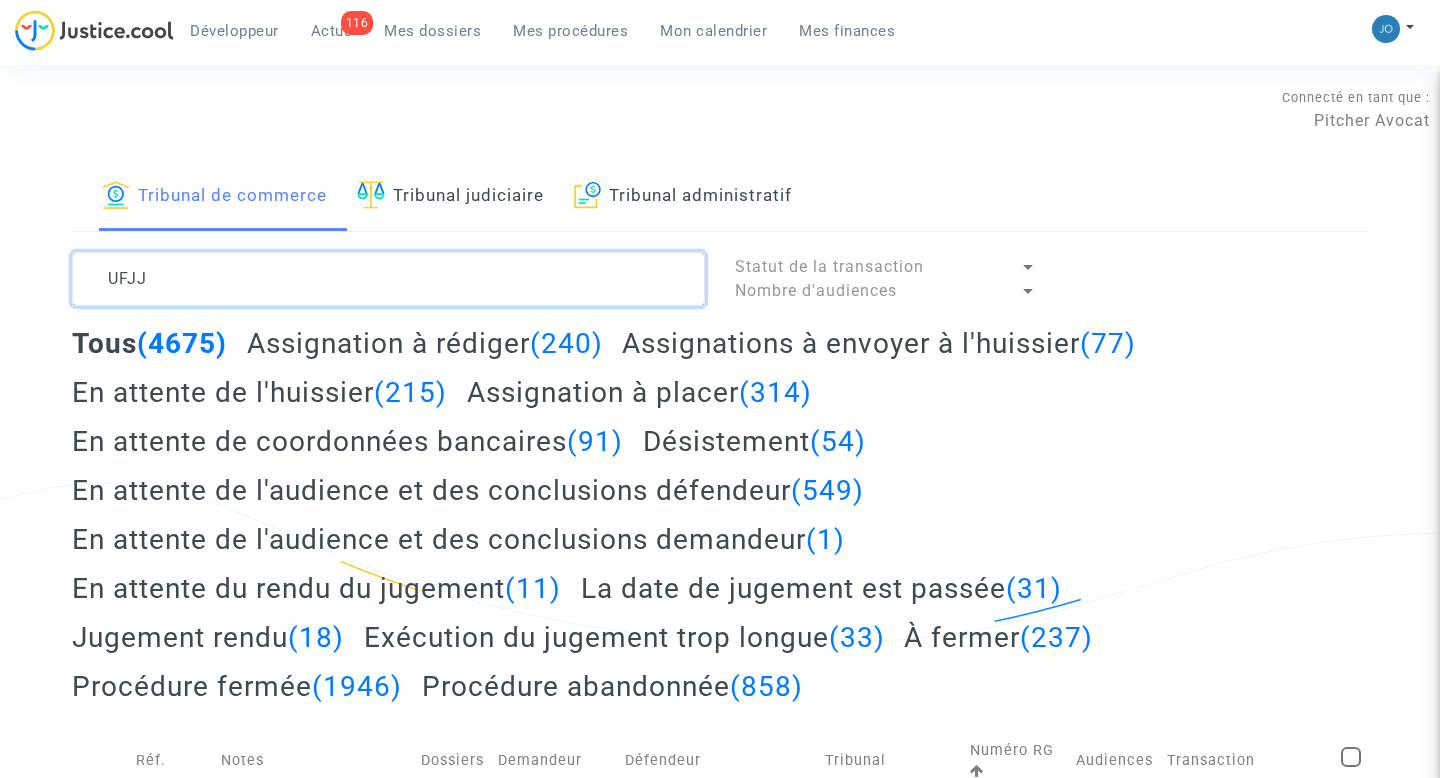 scroll, scrollTop: 0, scrollLeft: 0, axis: both 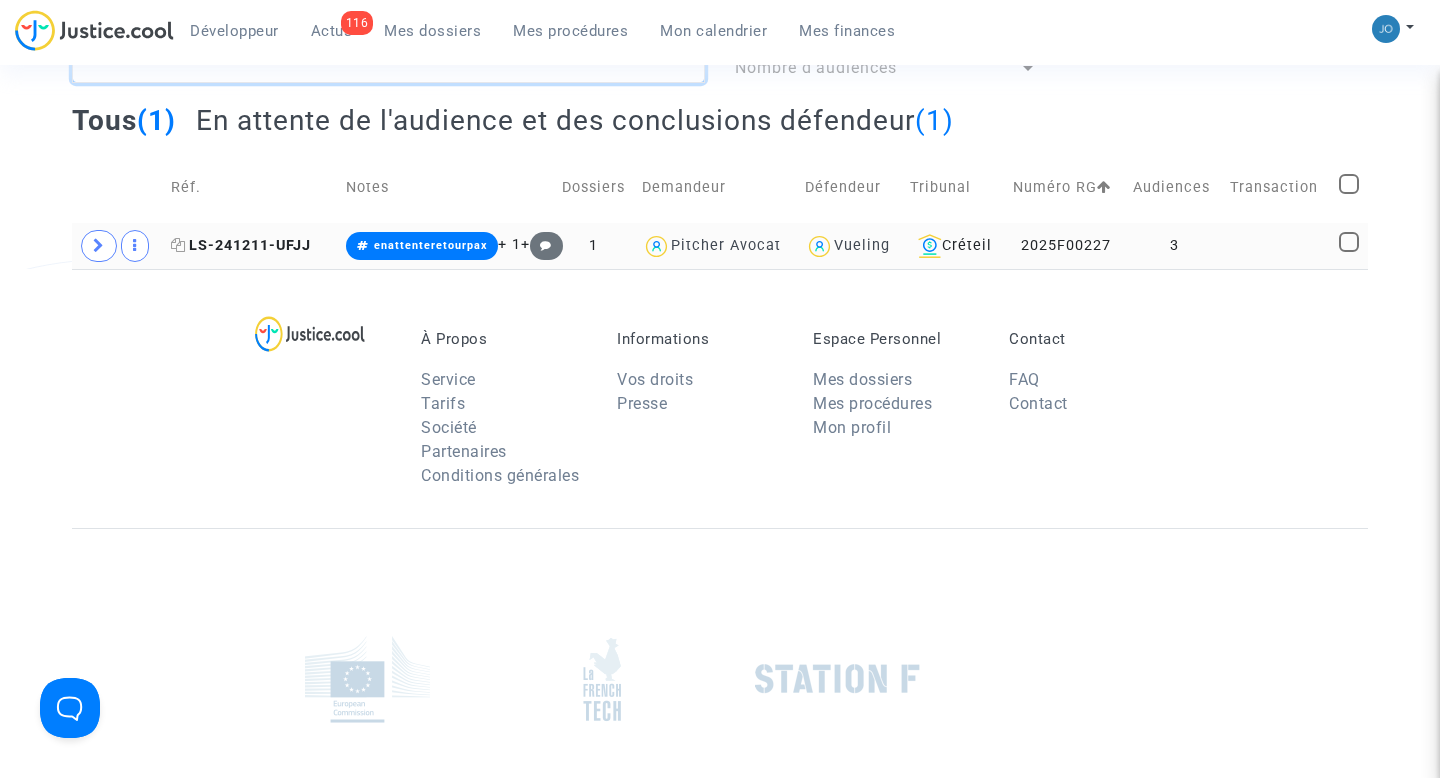 type on "UFJJ" 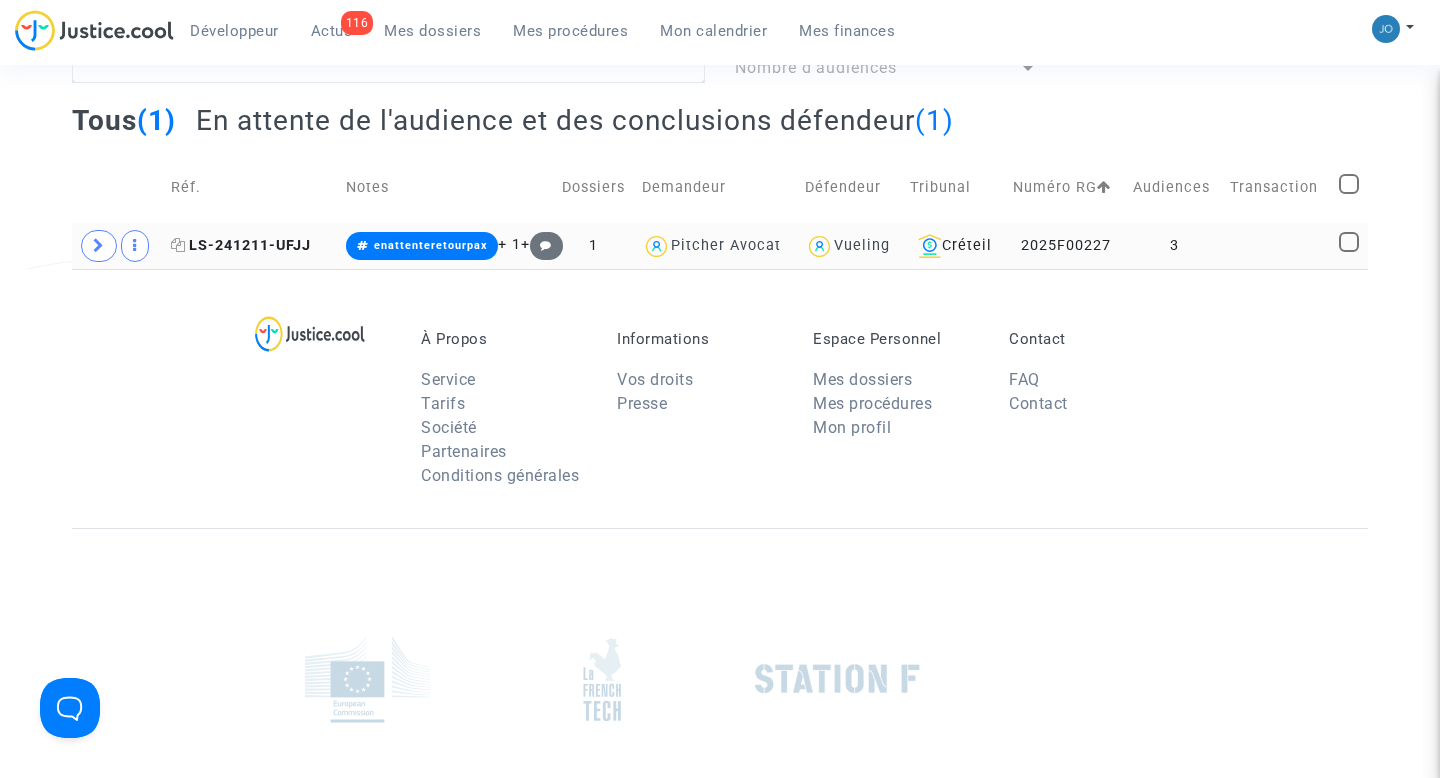 click on "LS-241211-UFJJ" 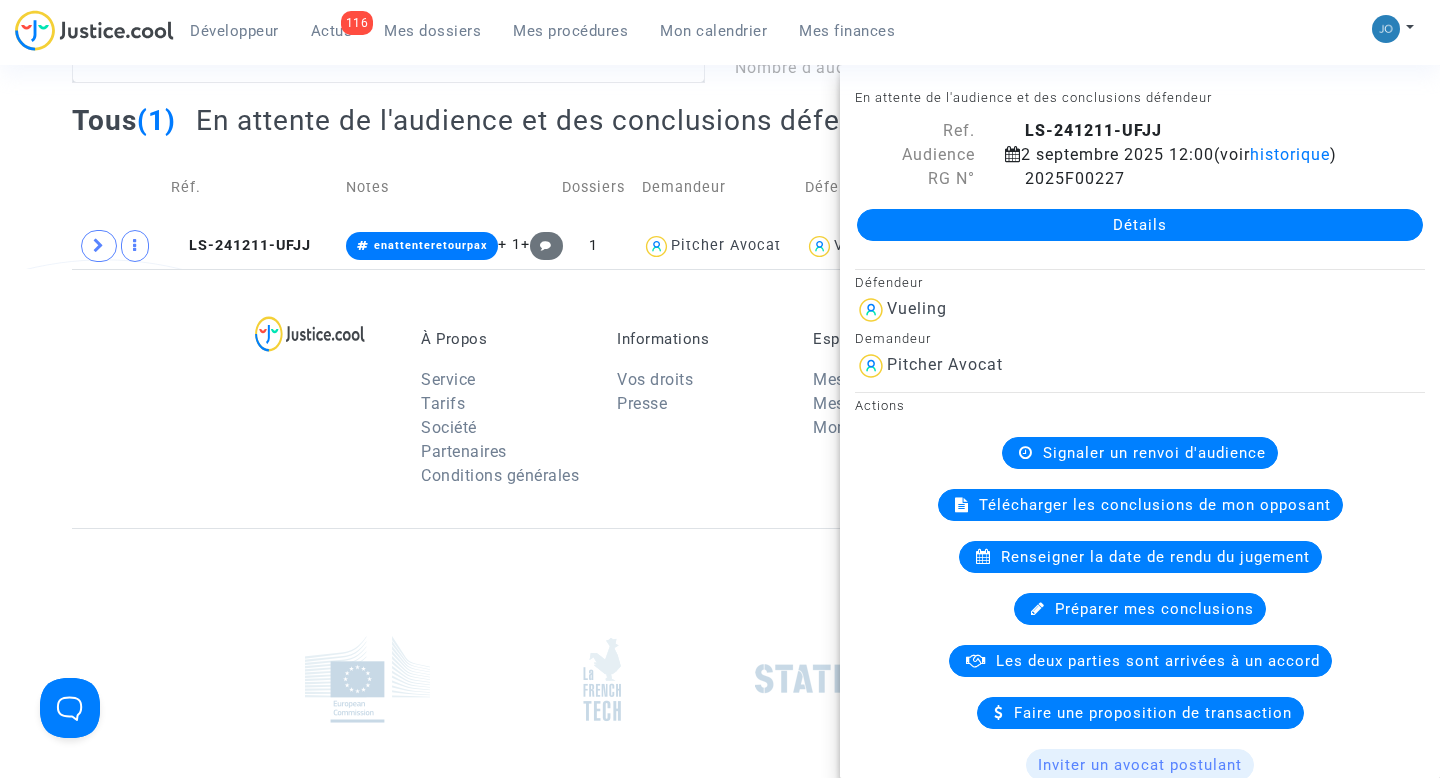 click on "Détails" 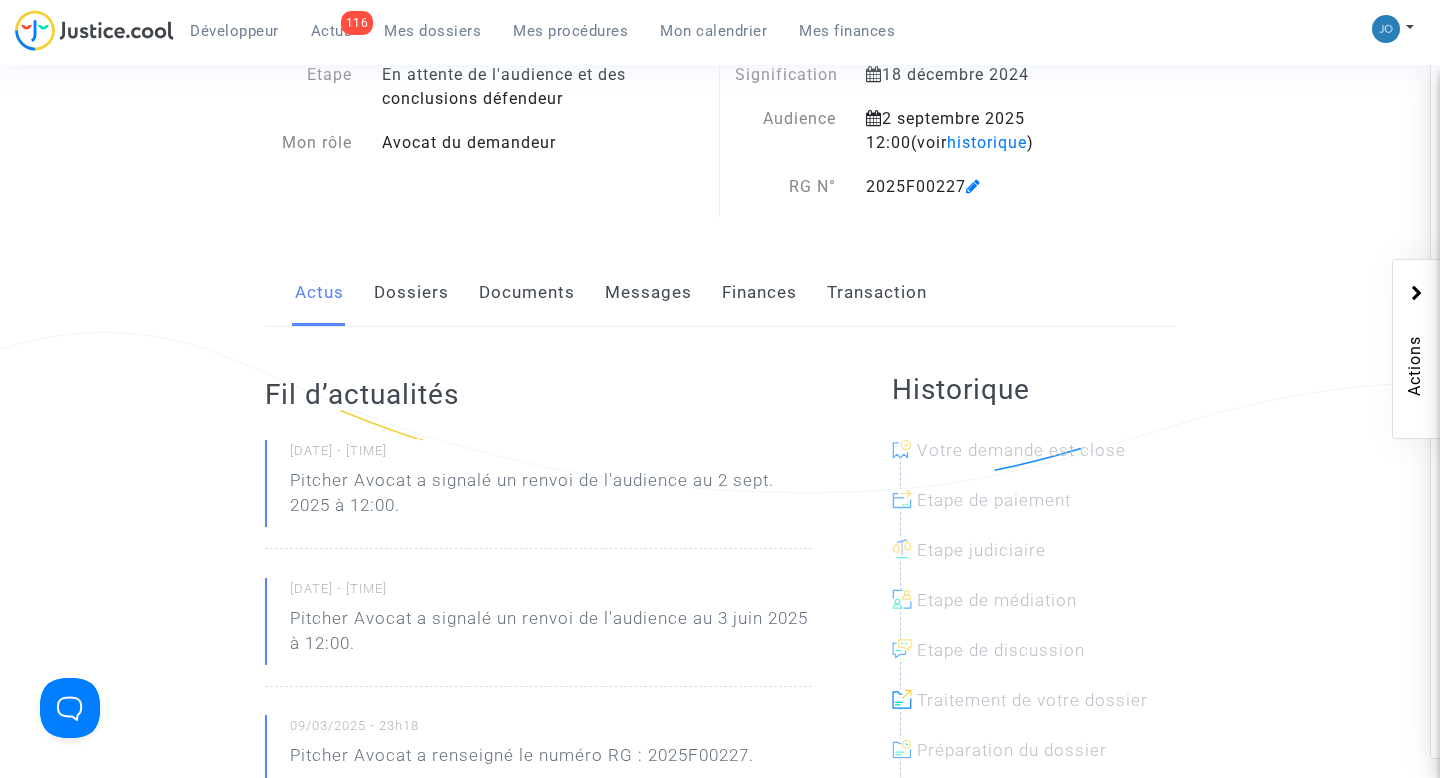 scroll, scrollTop: 0, scrollLeft: 0, axis: both 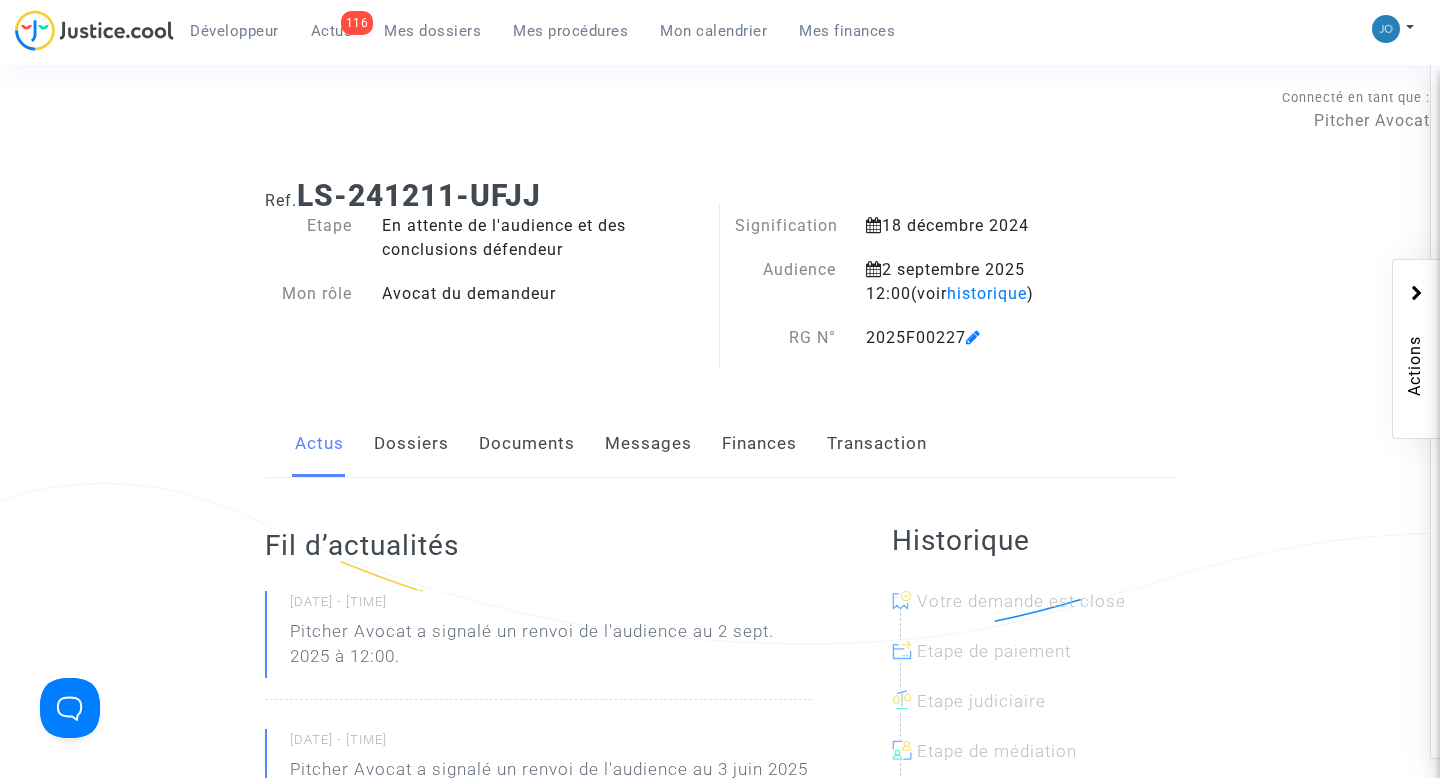 click on "Dossiers" 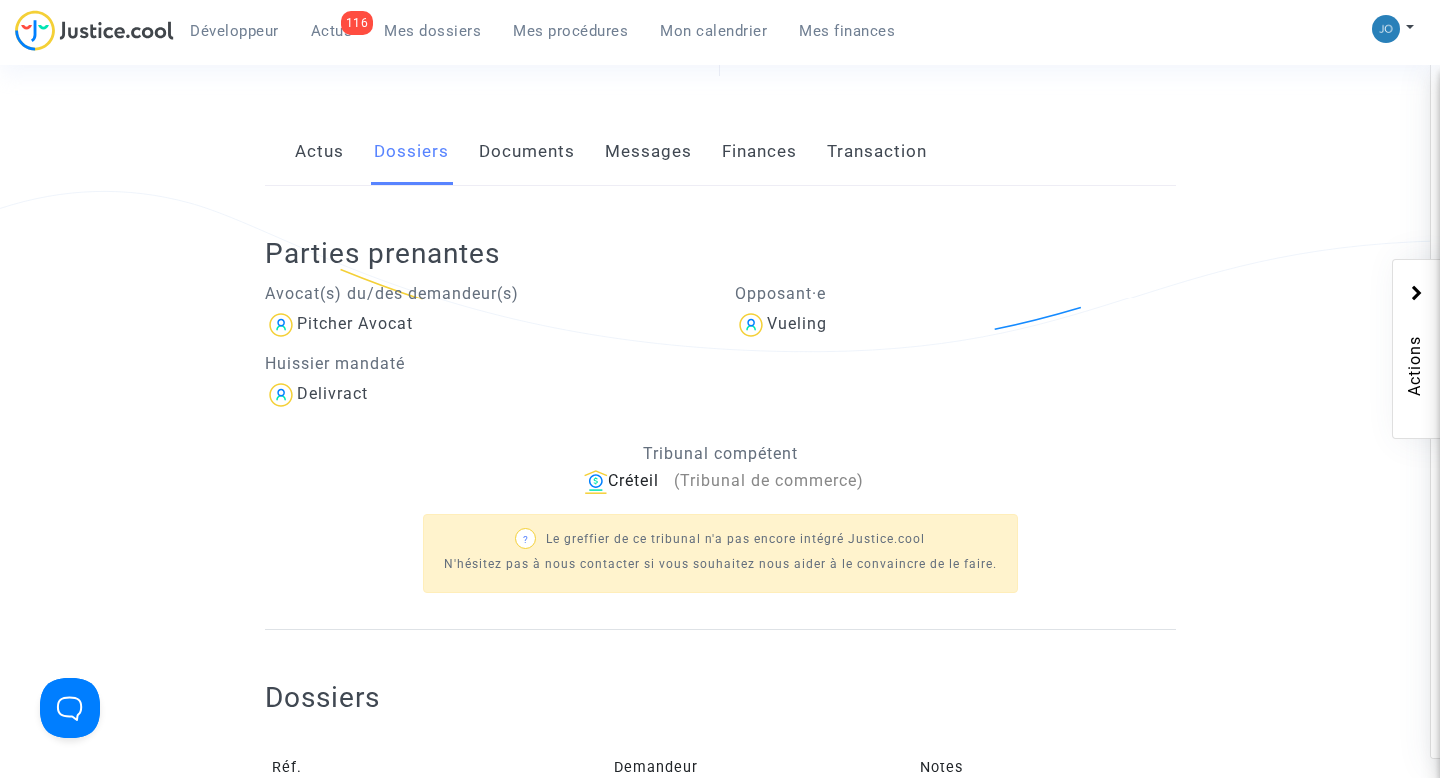 scroll, scrollTop: 264, scrollLeft: 0, axis: vertical 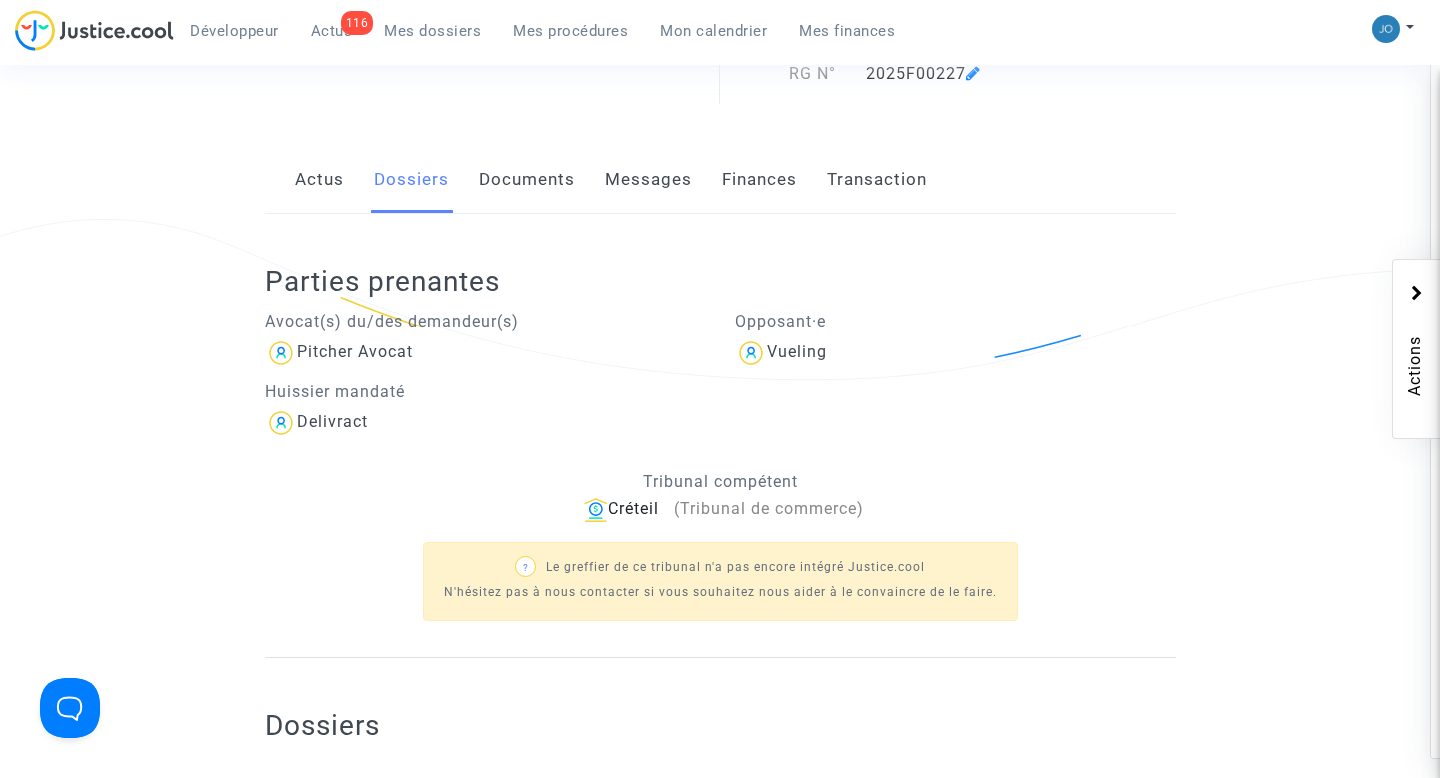 click on "Documents" 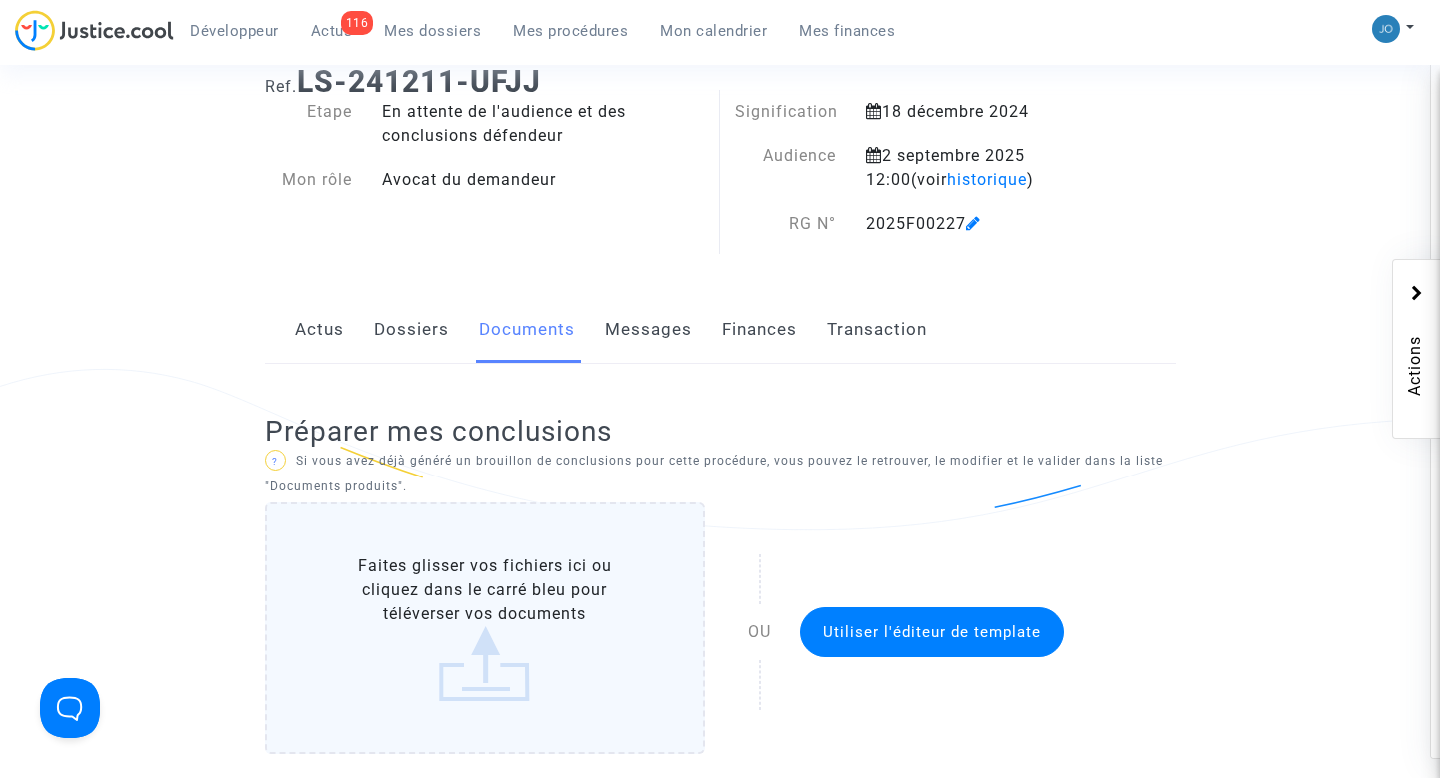 scroll, scrollTop: 0, scrollLeft: 0, axis: both 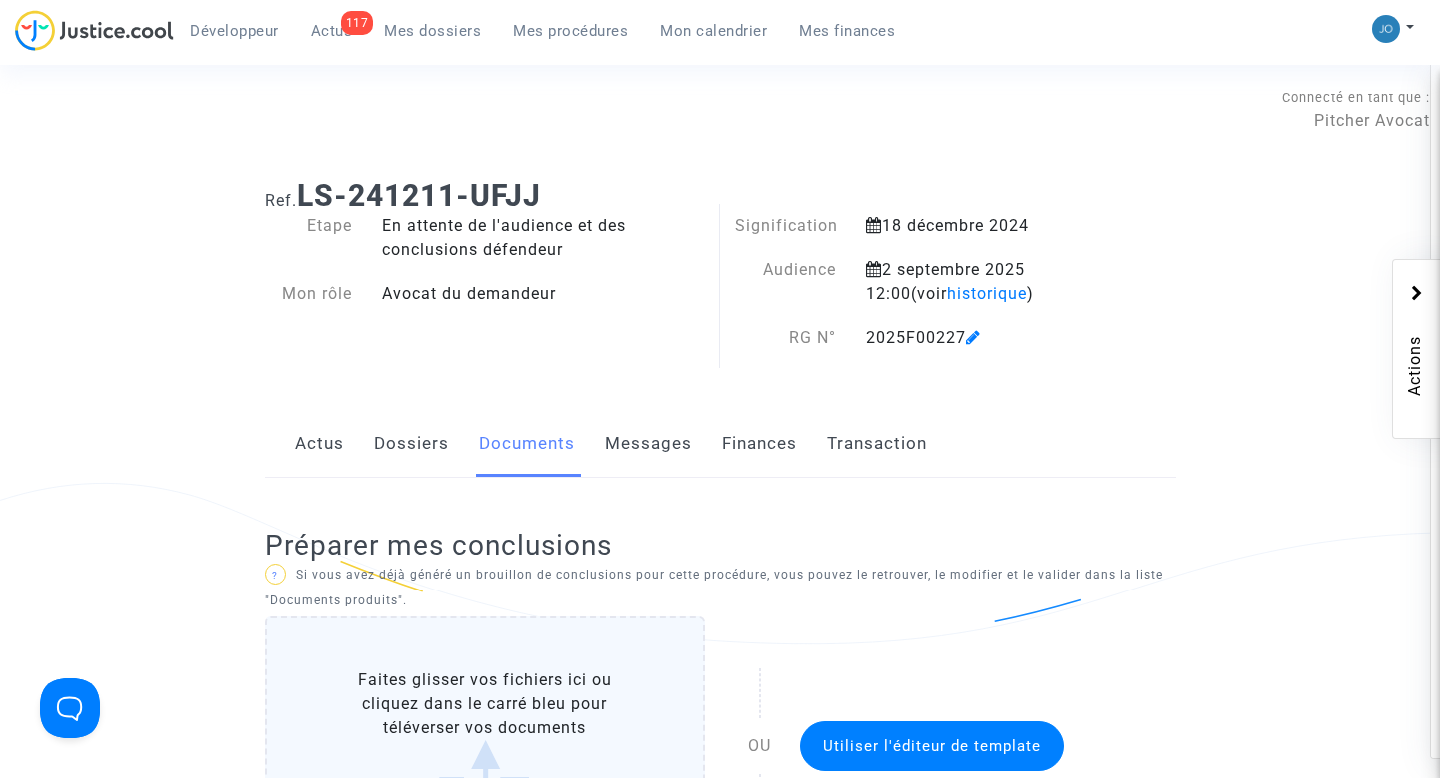 click on "Messages" 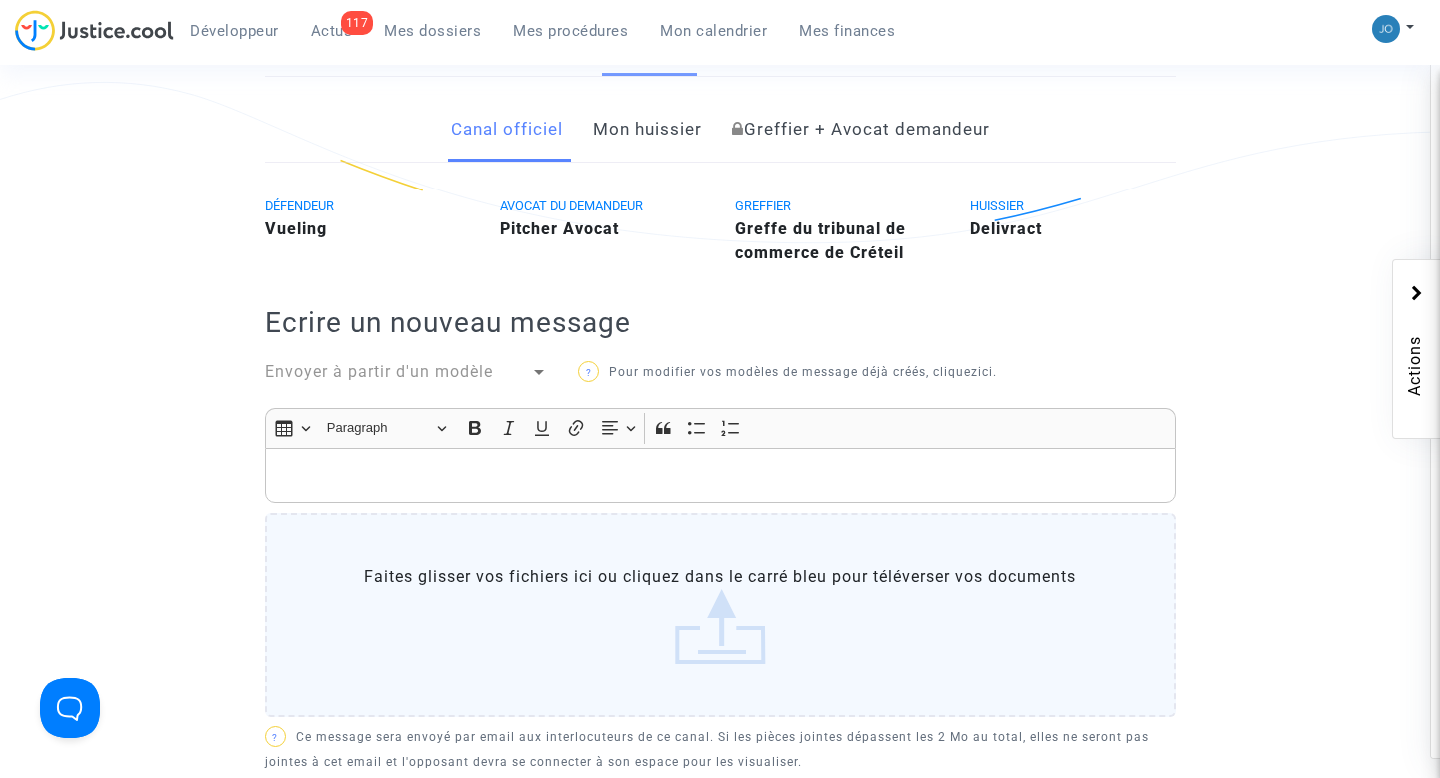 scroll, scrollTop: 195, scrollLeft: 0, axis: vertical 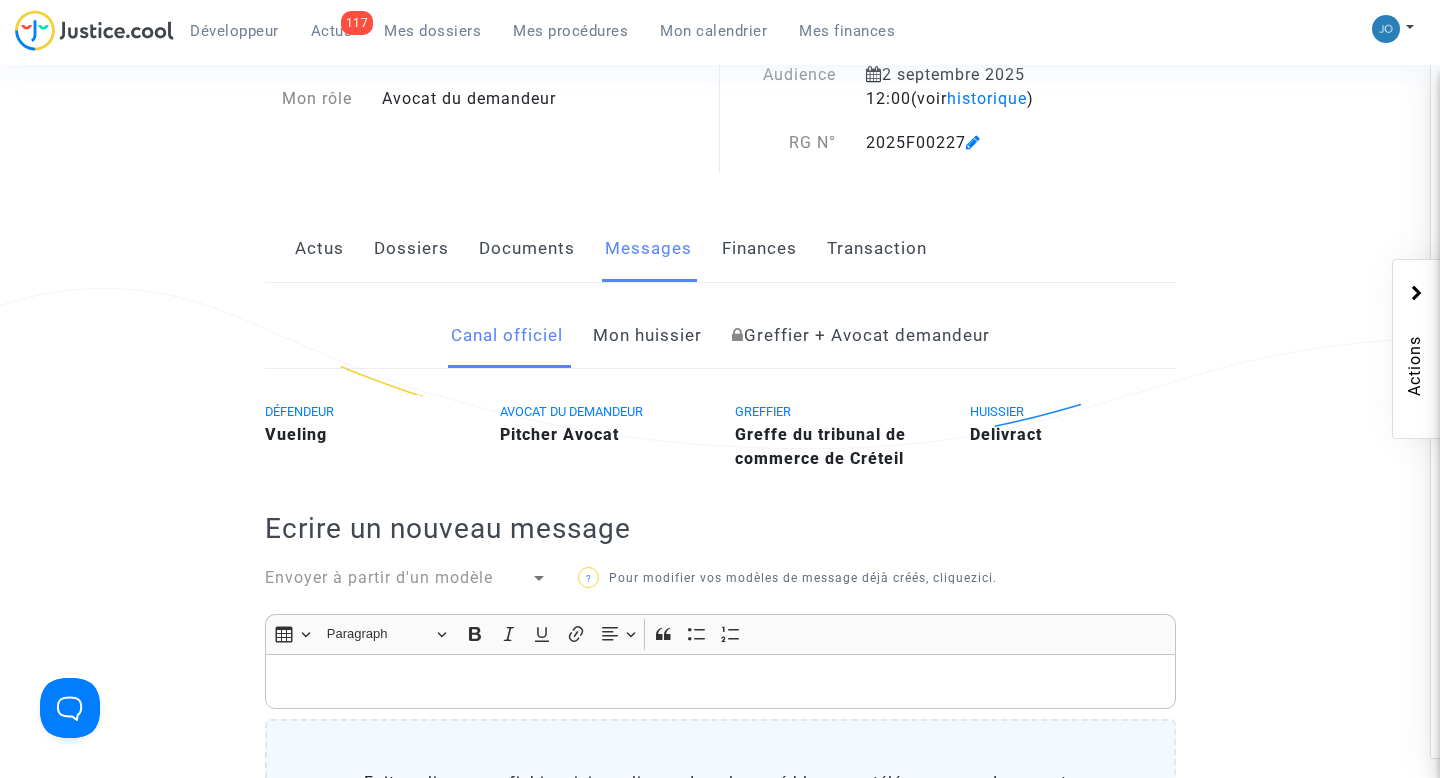 click on "Dossiers" 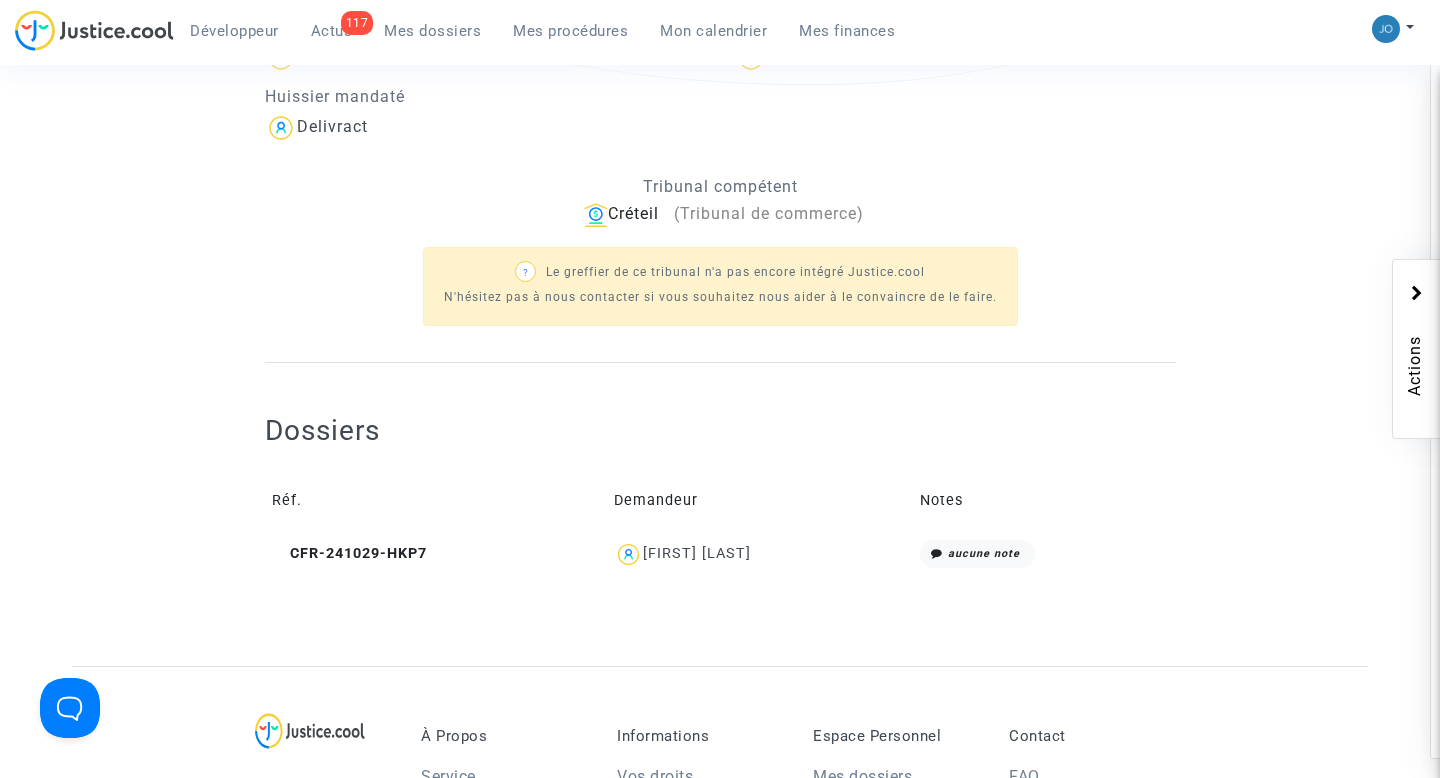 scroll, scrollTop: 562, scrollLeft: 0, axis: vertical 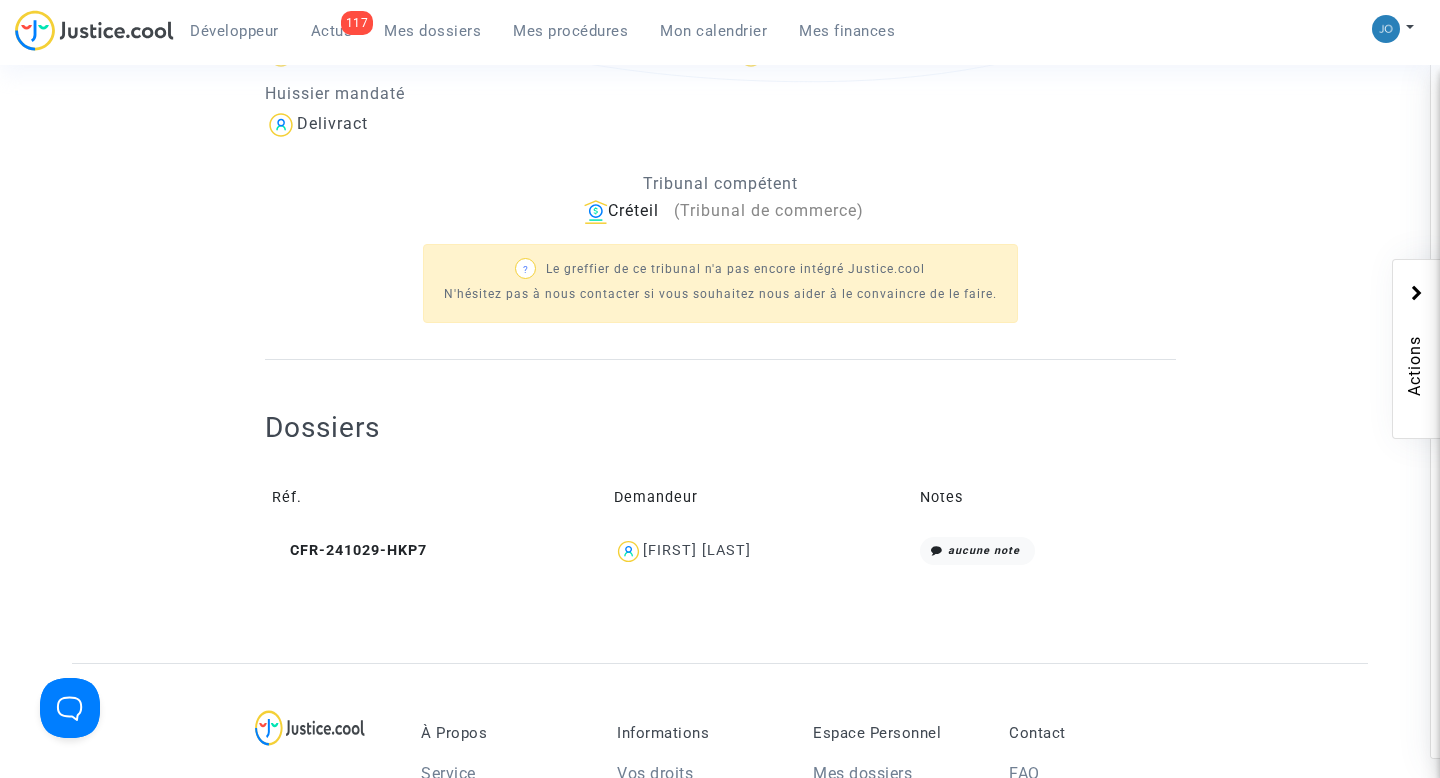 click on "[FIRST] [LAST]" 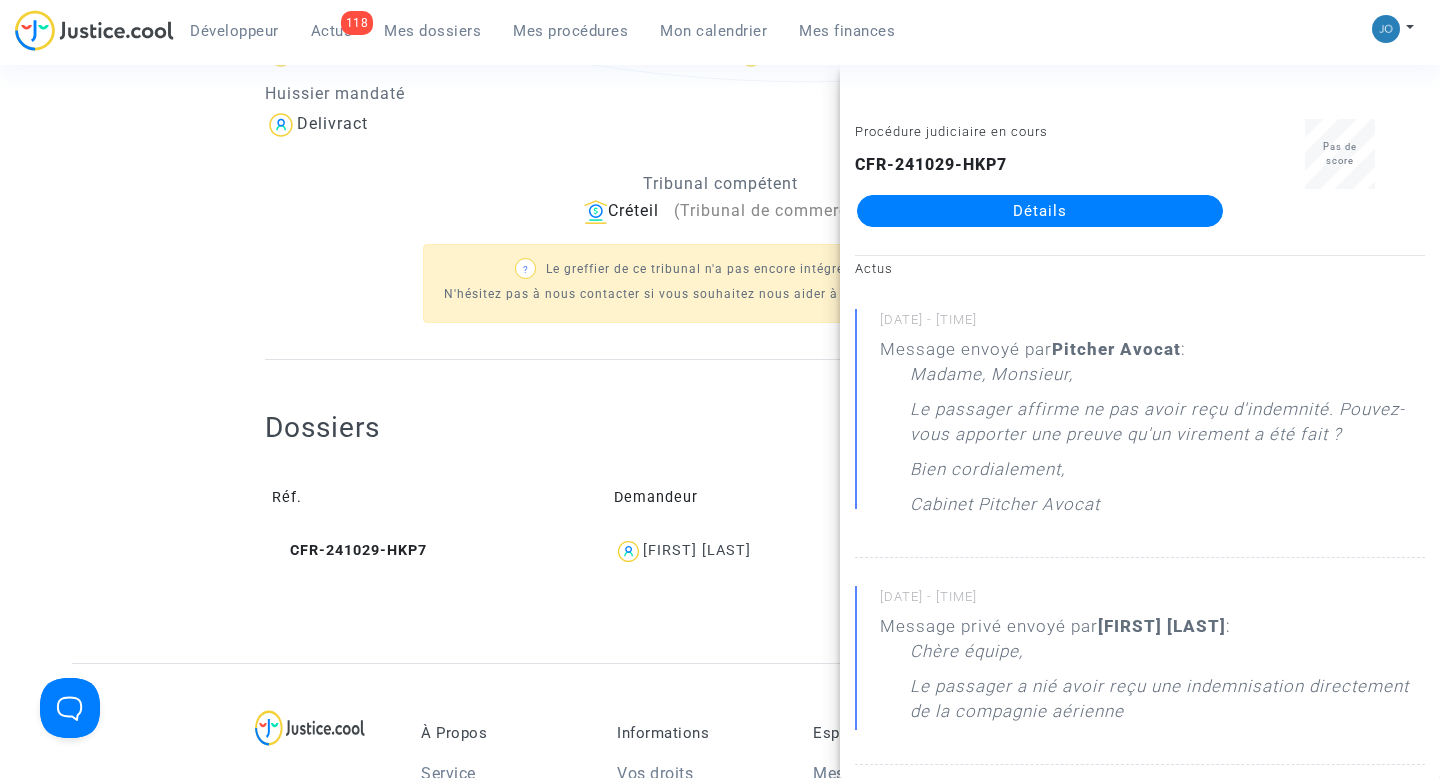 click on "Dossiers Réf. Demandeur Notes CFR-241029-HKP7 [FIRST] [LAST] aucune note" 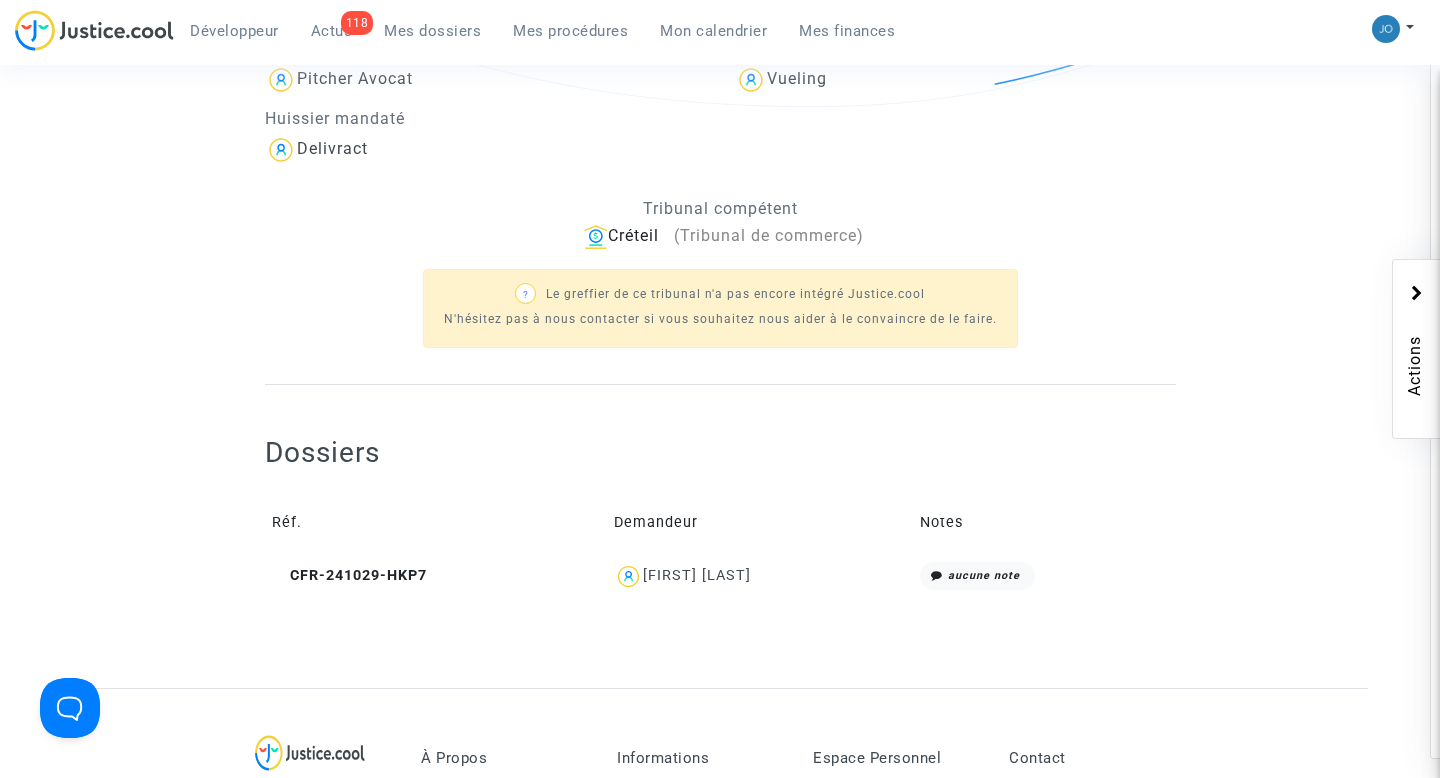 scroll, scrollTop: 218, scrollLeft: 0, axis: vertical 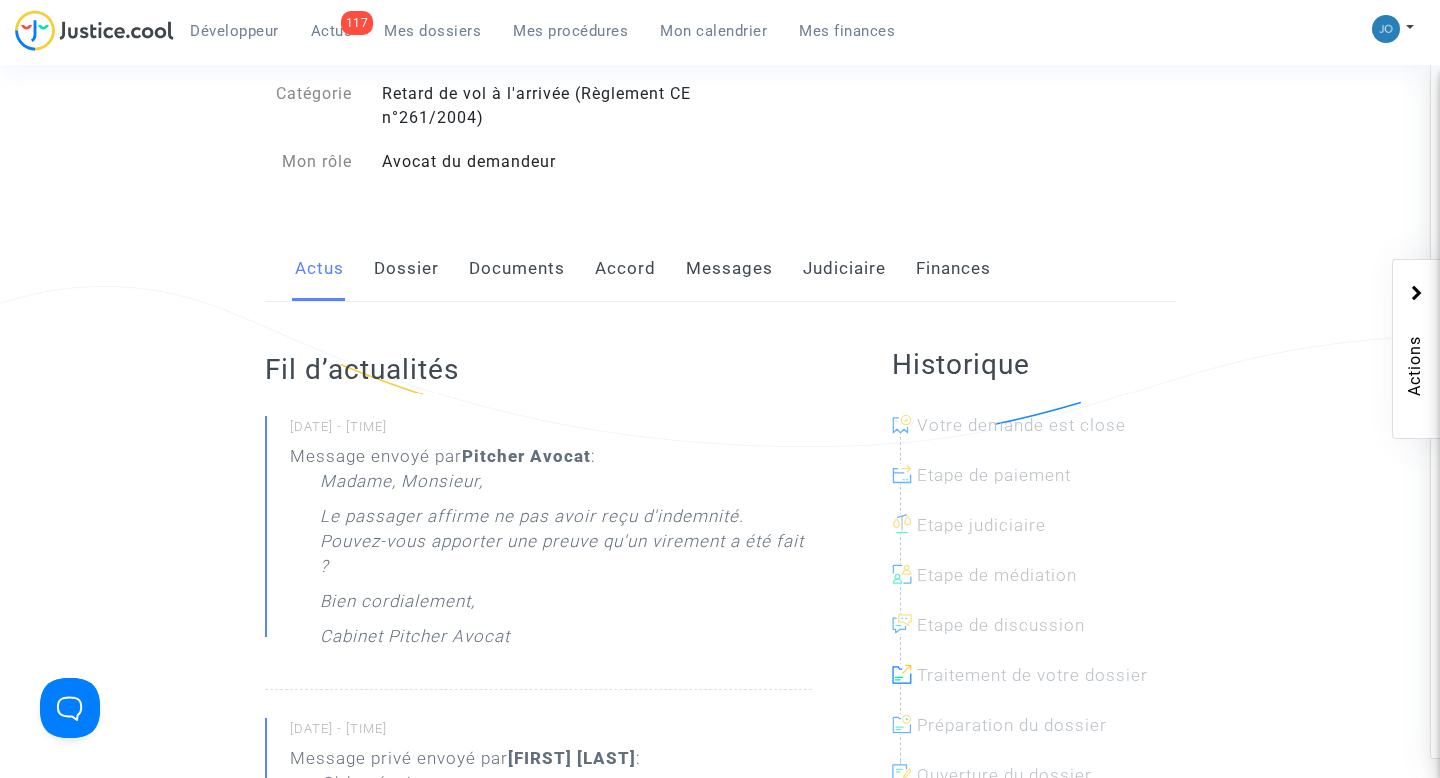 click on "Messages" 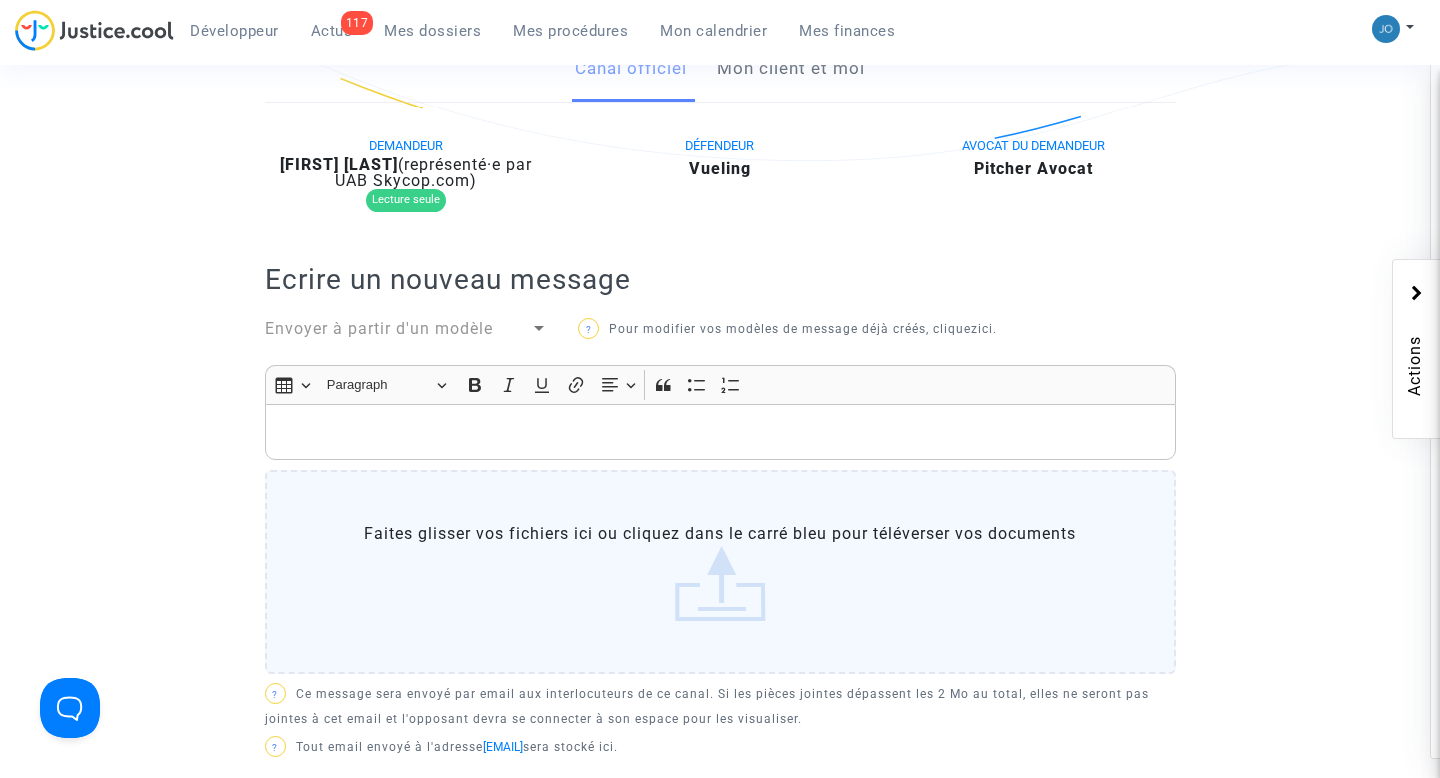 scroll, scrollTop: 0, scrollLeft: 0, axis: both 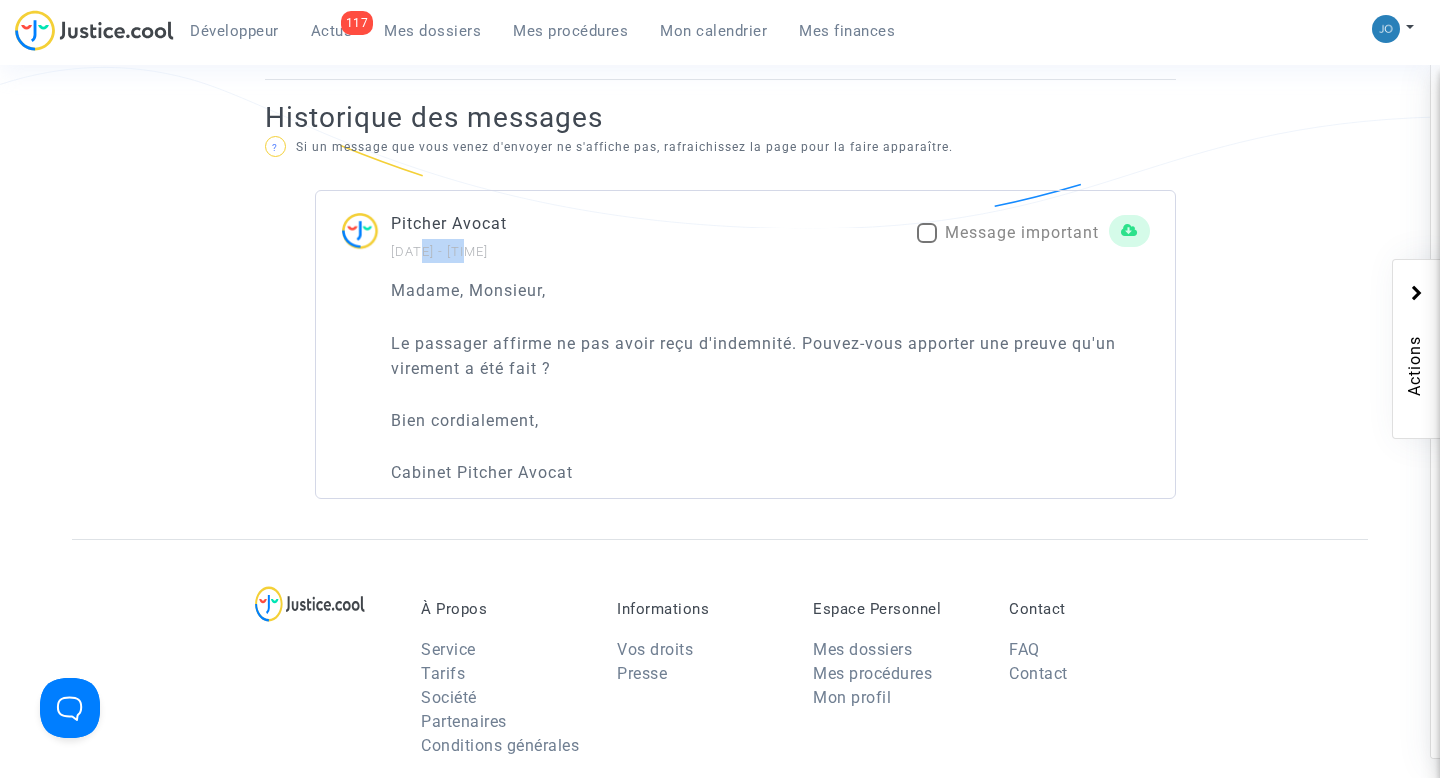 drag, startPoint x: 412, startPoint y: 258, endPoint x: 471, endPoint y: 257, distance: 59.008472 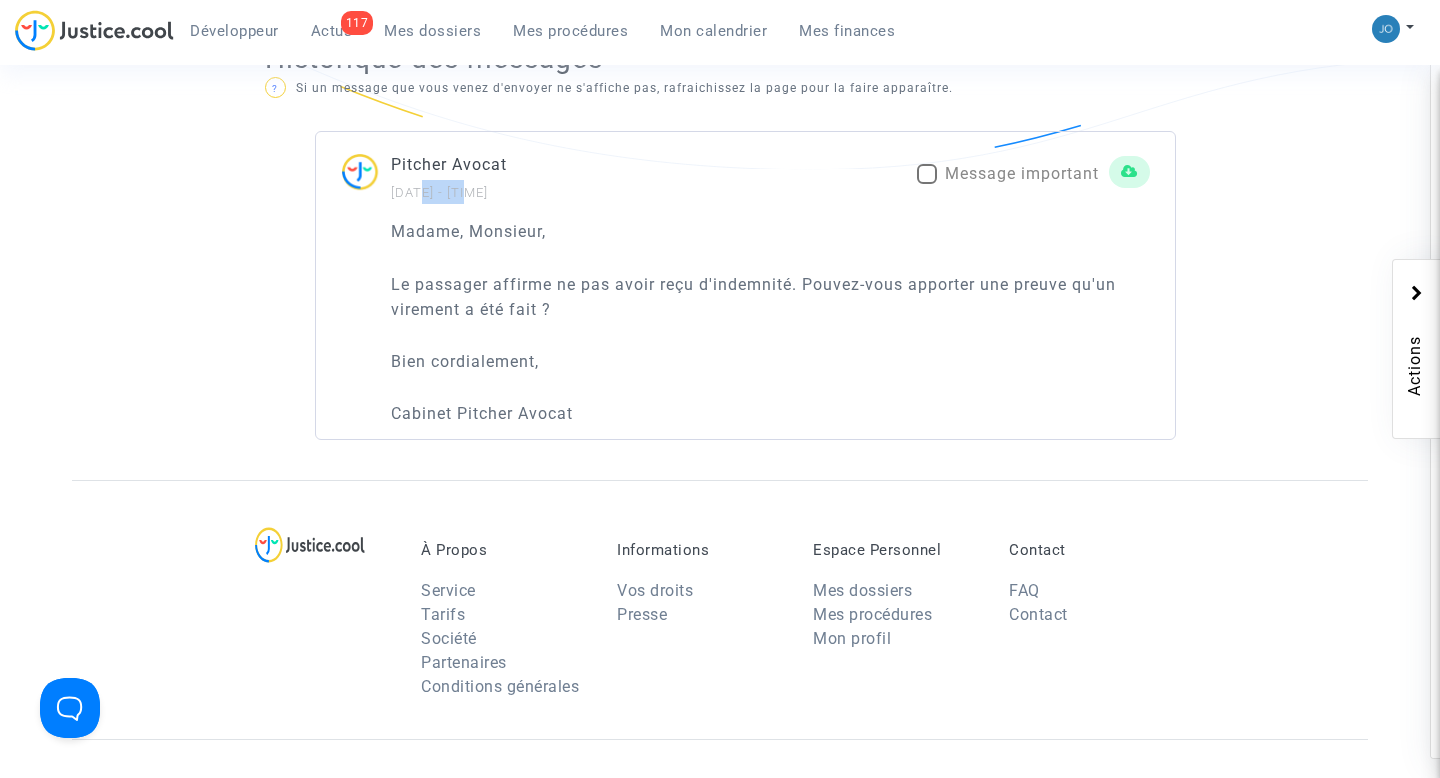 scroll, scrollTop: 1277, scrollLeft: 0, axis: vertical 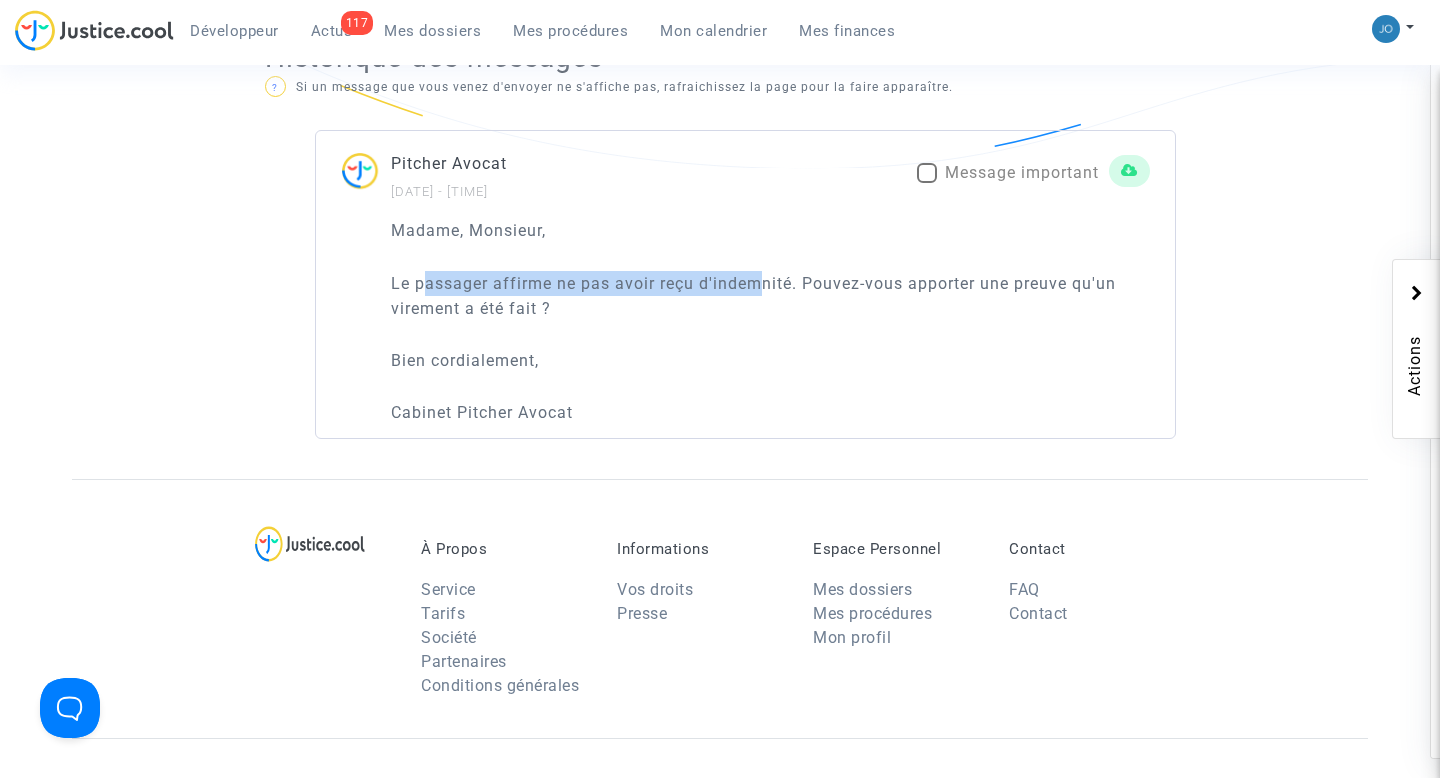 drag, startPoint x: 421, startPoint y: 286, endPoint x: 761, endPoint y: 274, distance: 340.2117 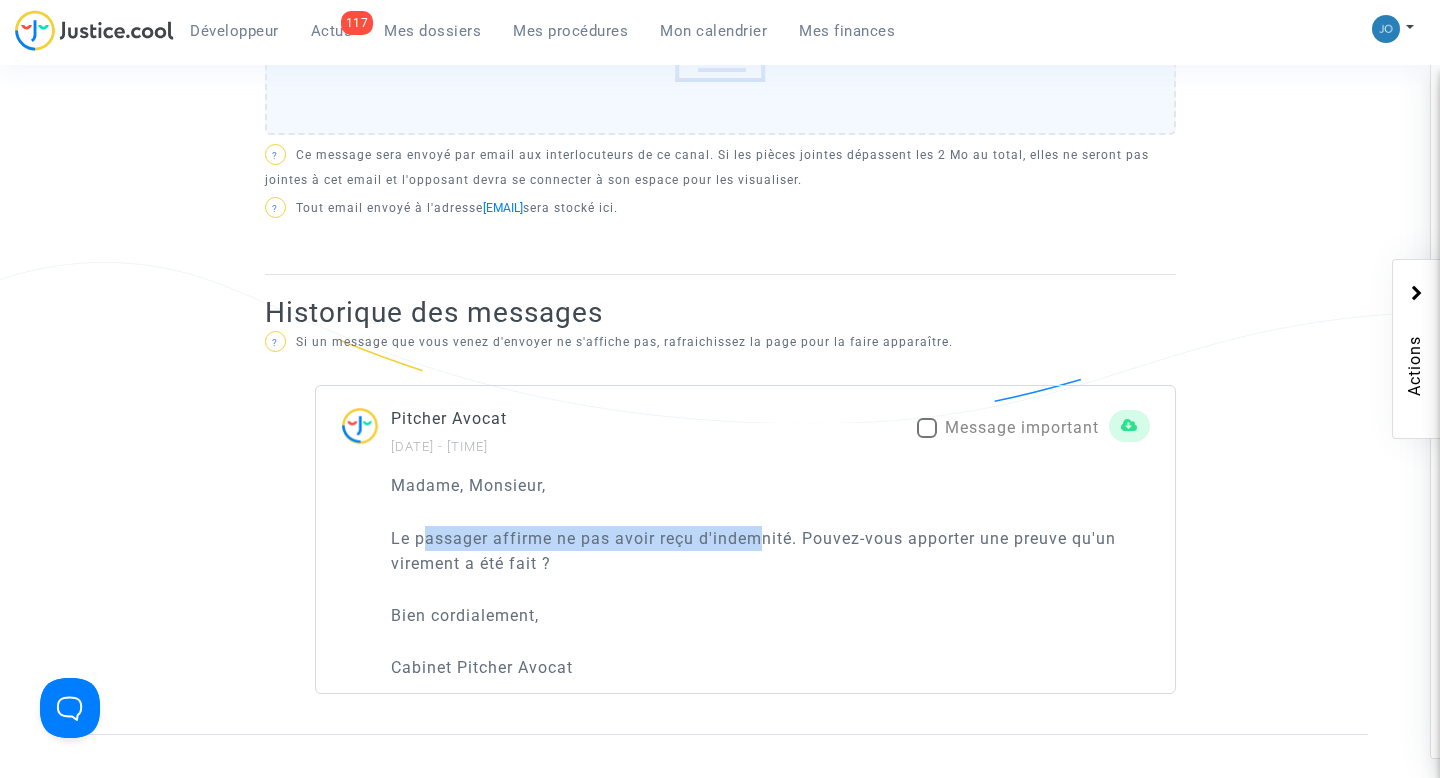 scroll, scrollTop: 1024, scrollLeft: 0, axis: vertical 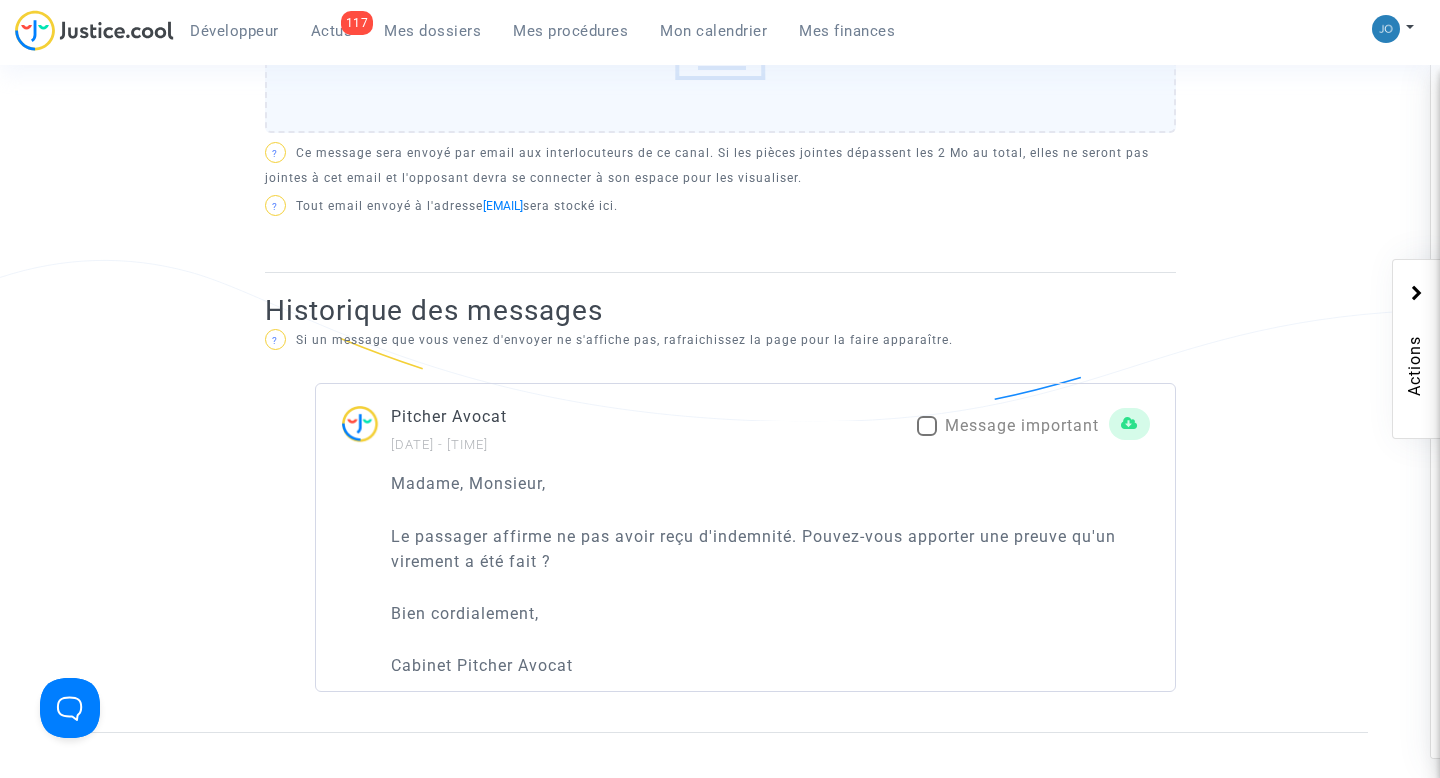 click on "Madame, Monsieur," 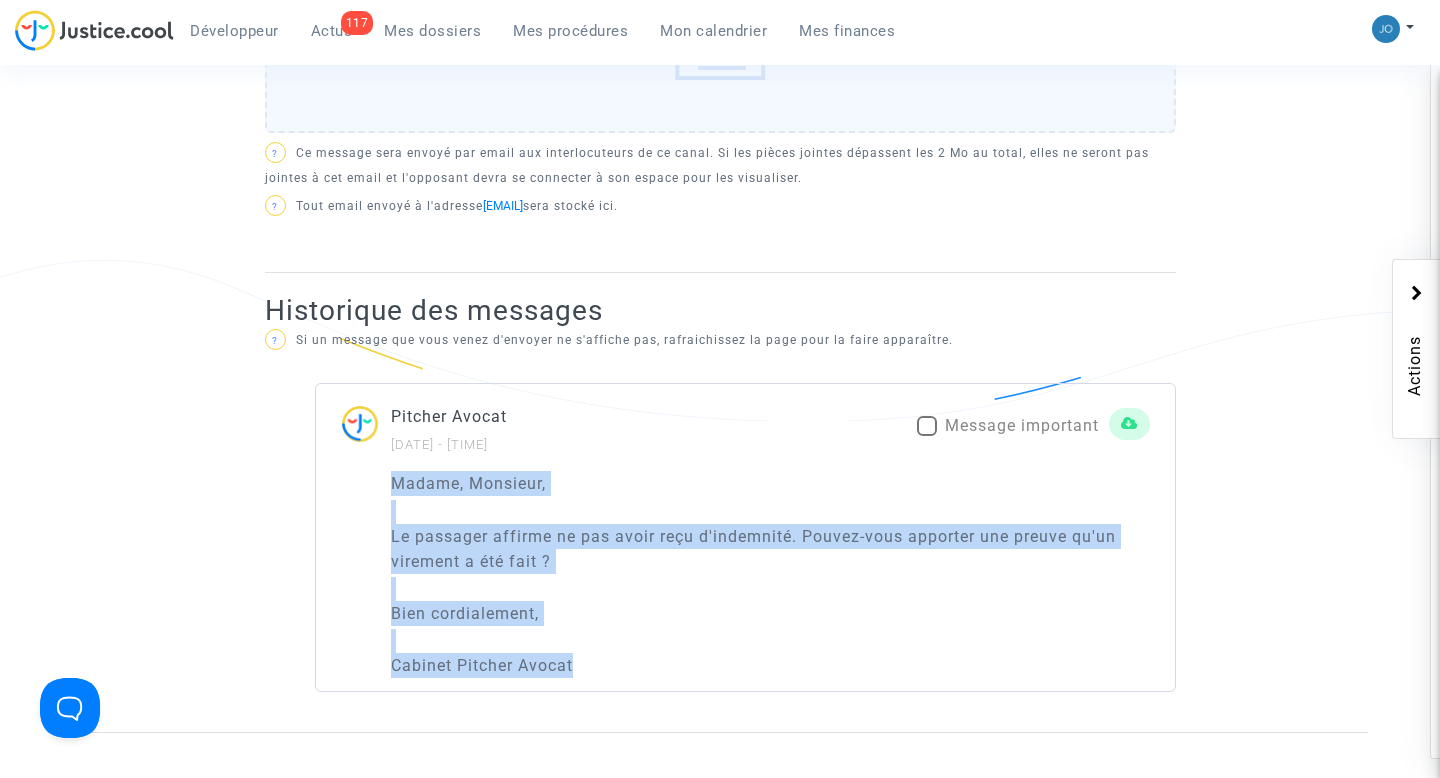 drag, startPoint x: 391, startPoint y: 480, endPoint x: 589, endPoint y: 671, distance: 275.10907 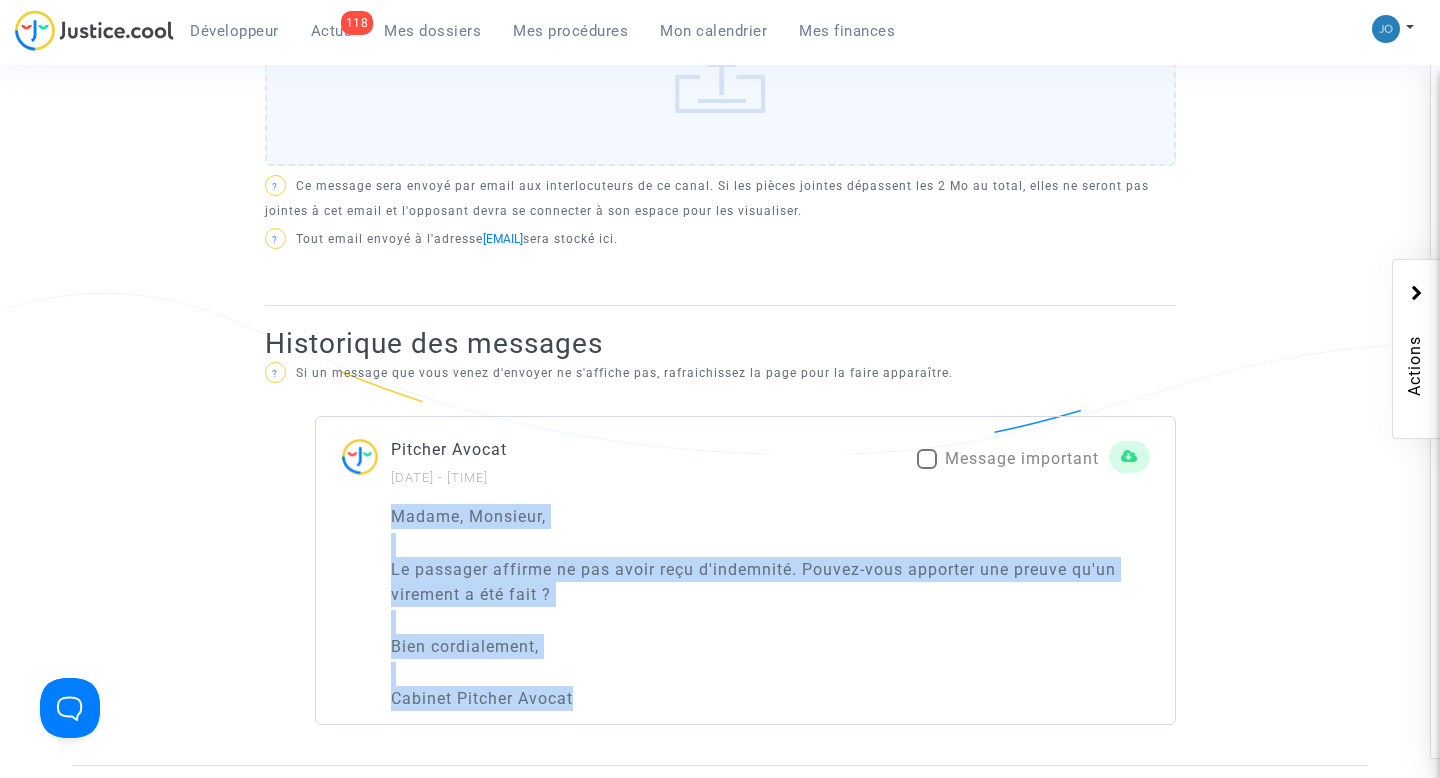 scroll, scrollTop: 984, scrollLeft: 0, axis: vertical 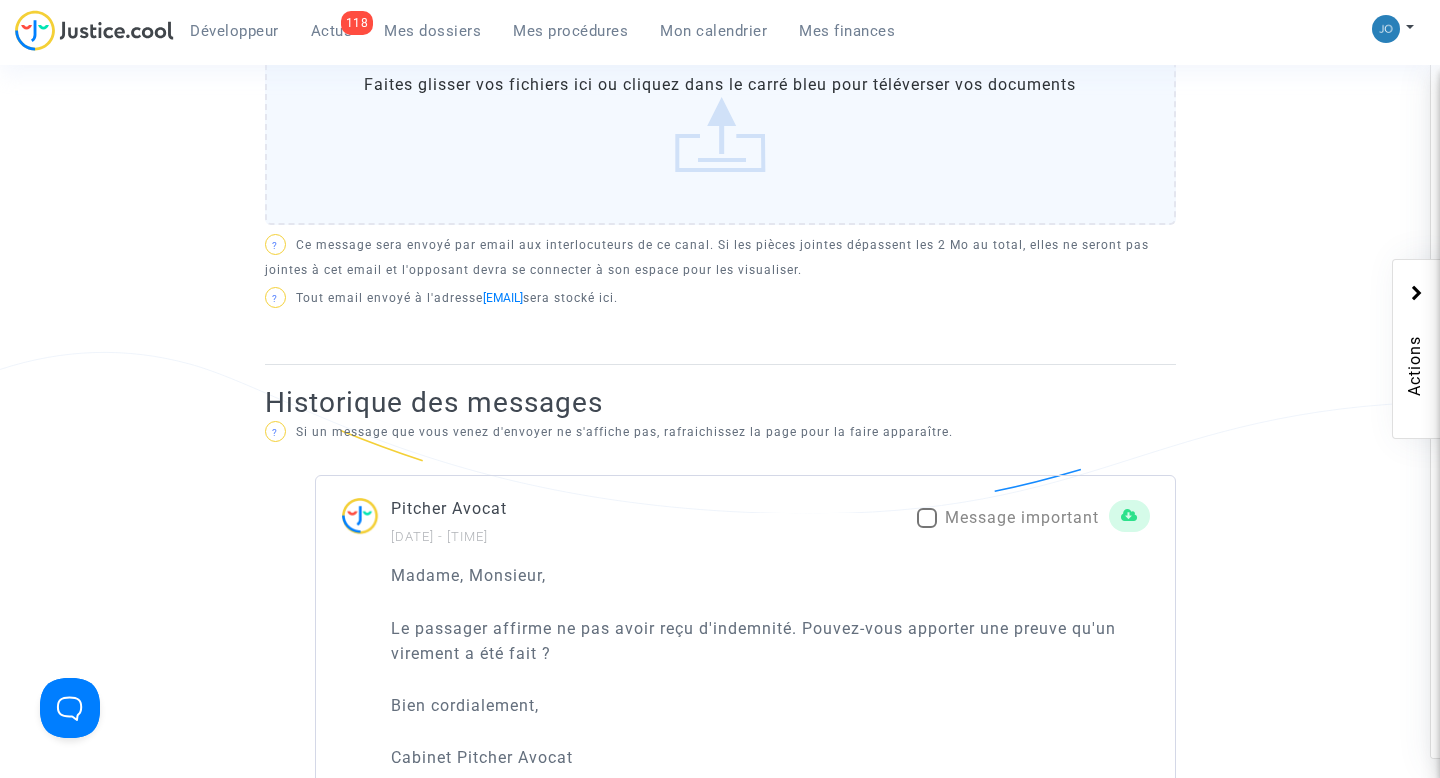 click on "Pitcher Avocat  15/07/2025 - 16h20" 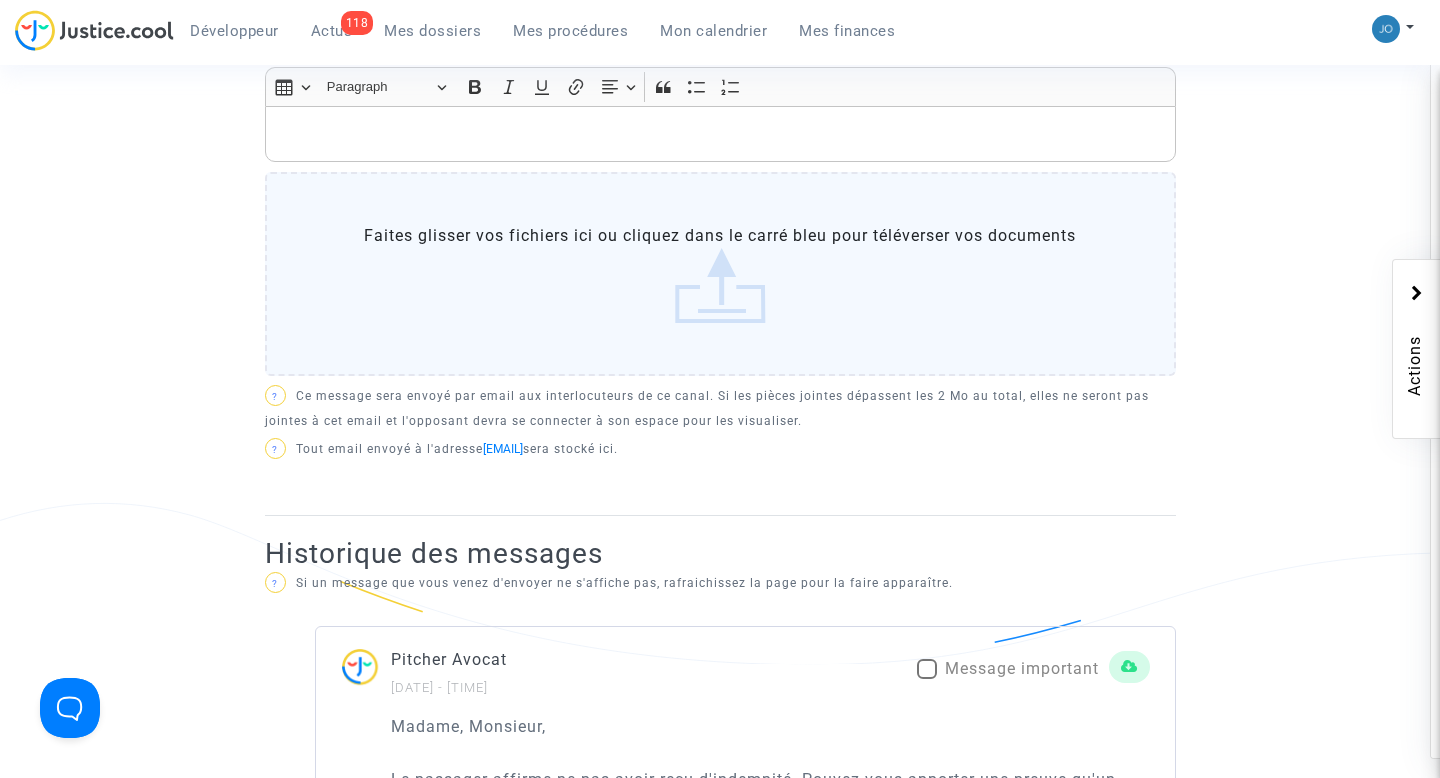 scroll, scrollTop: 636, scrollLeft: 0, axis: vertical 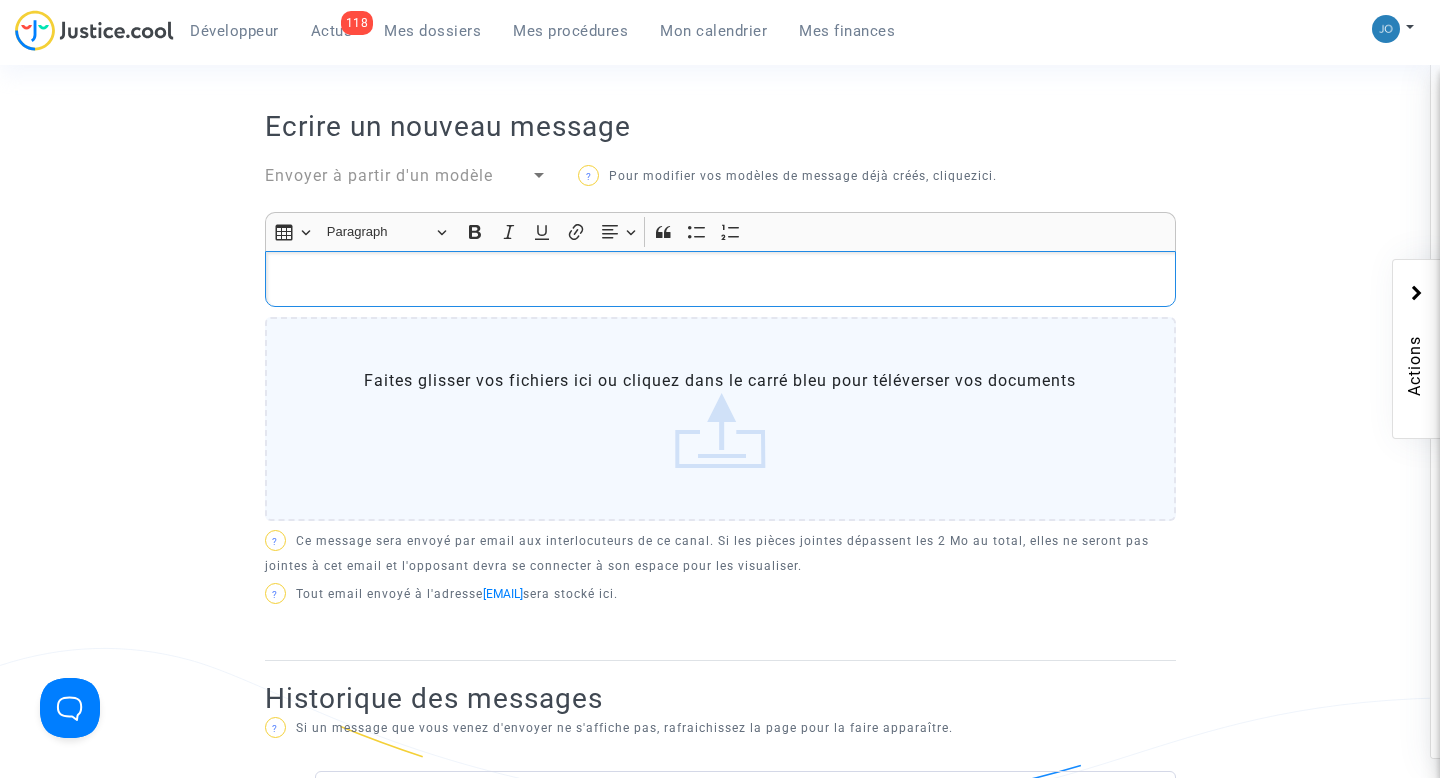 click 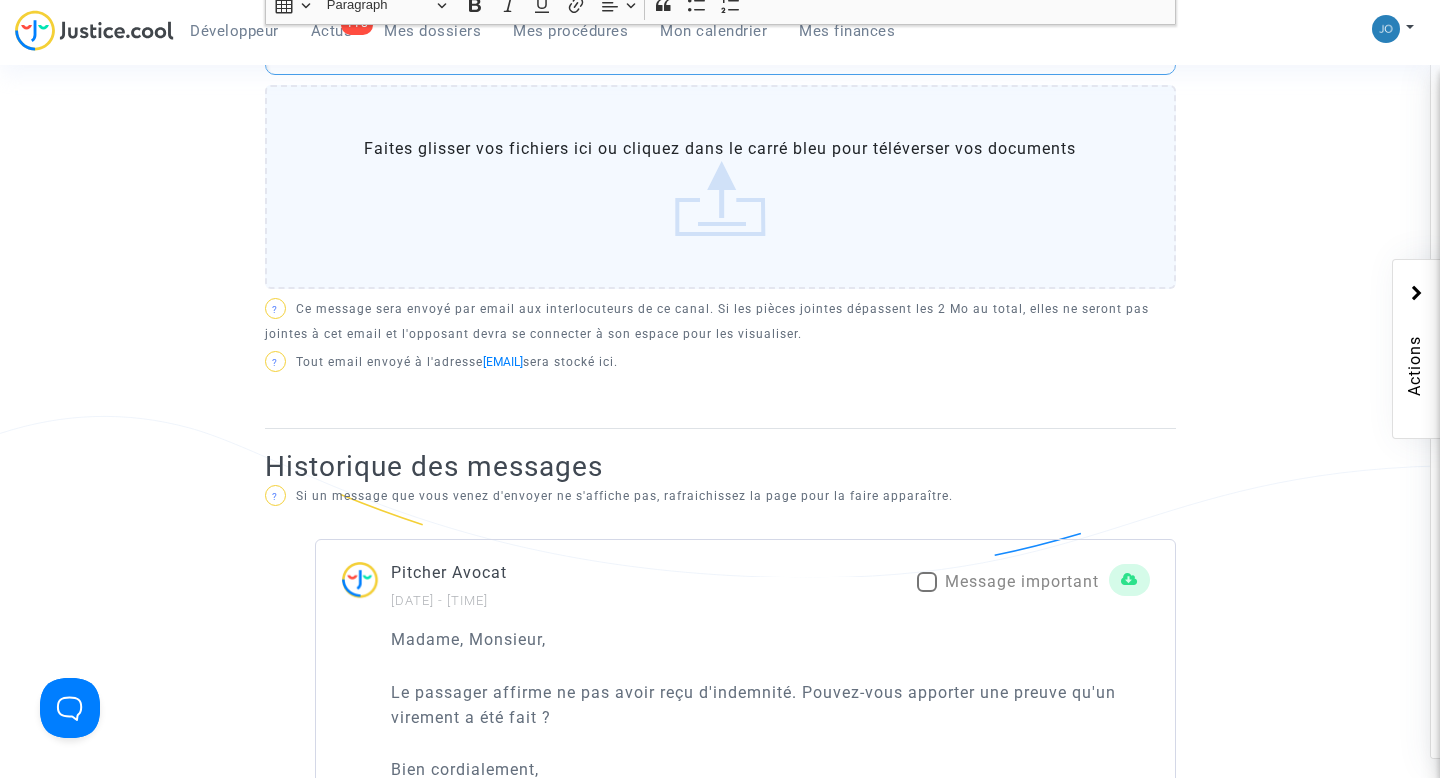 scroll, scrollTop: 843, scrollLeft: 0, axis: vertical 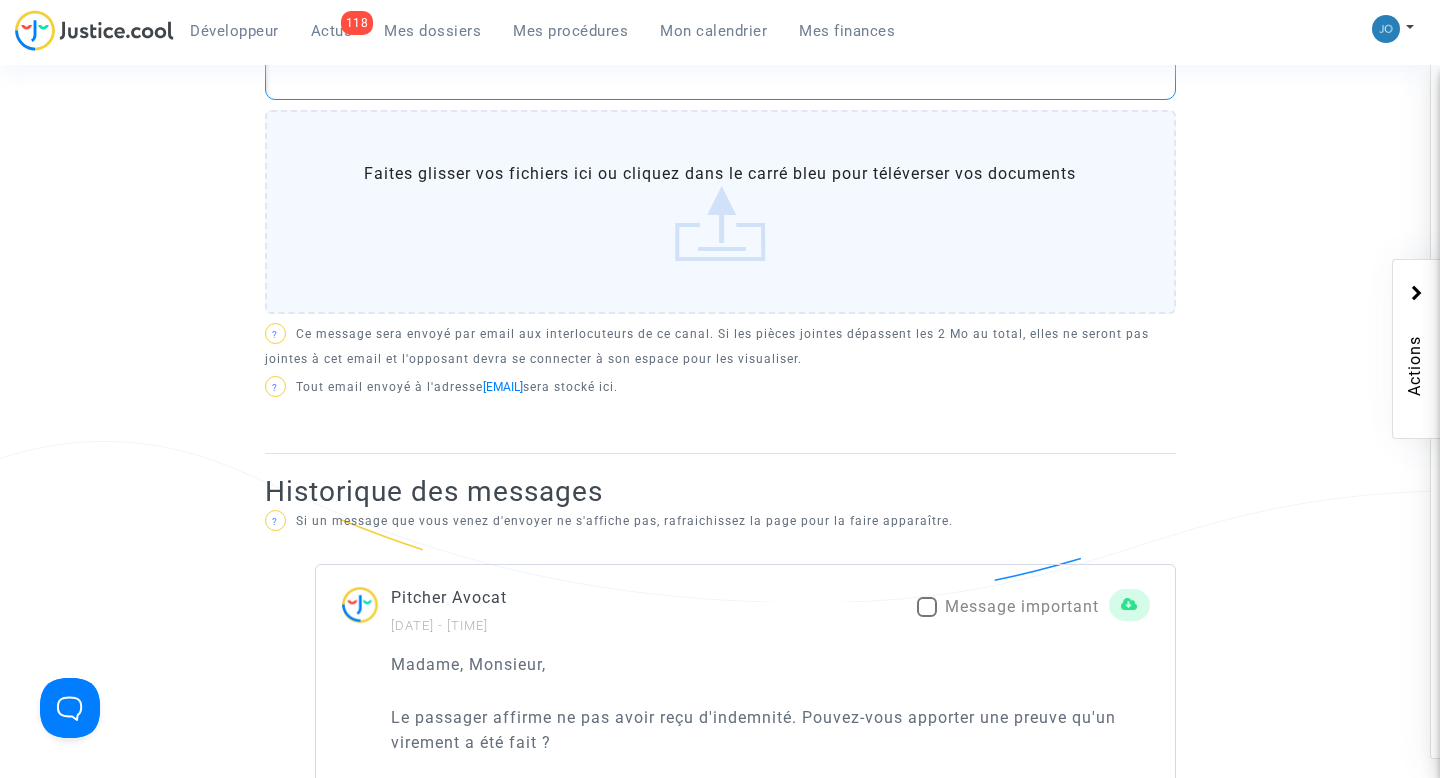 type 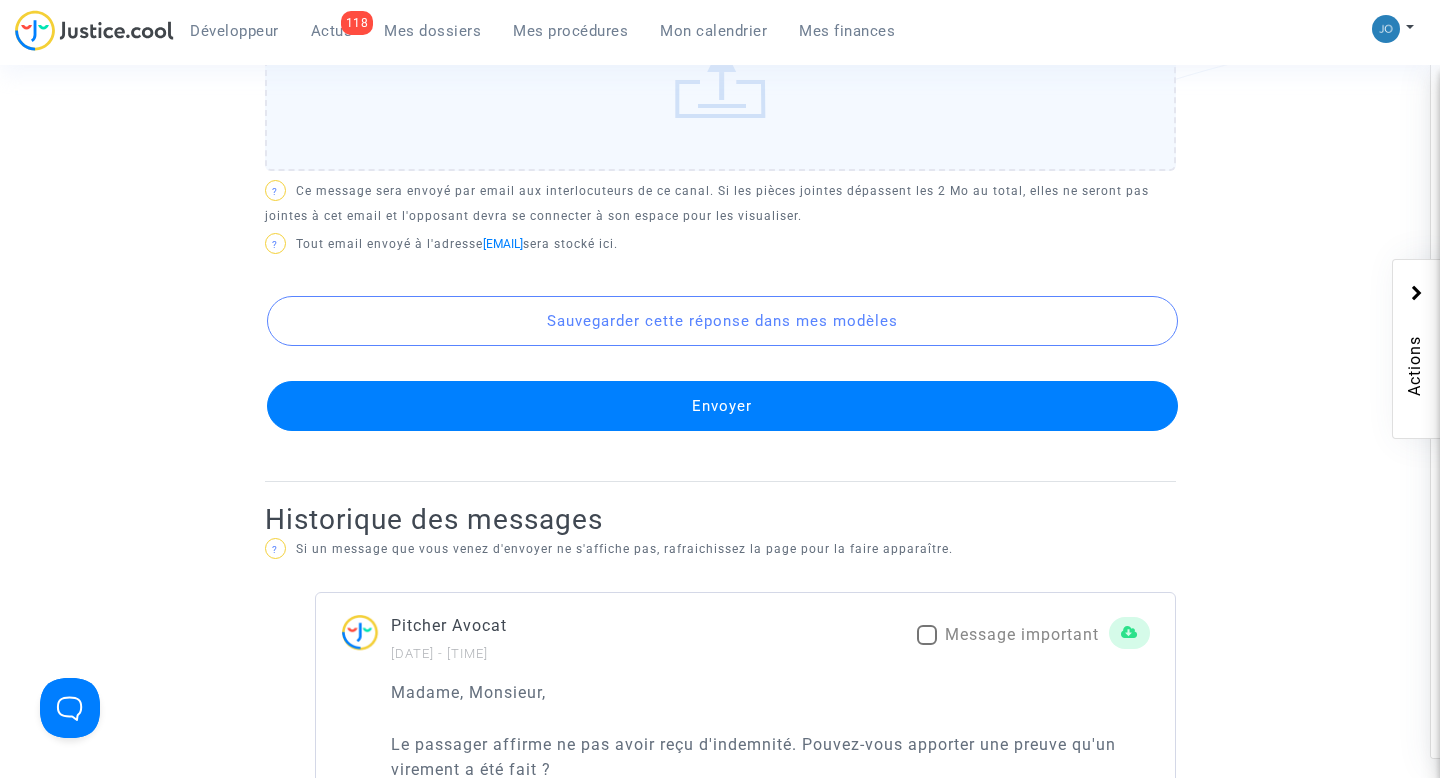 scroll, scrollTop: 1287, scrollLeft: 0, axis: vertical 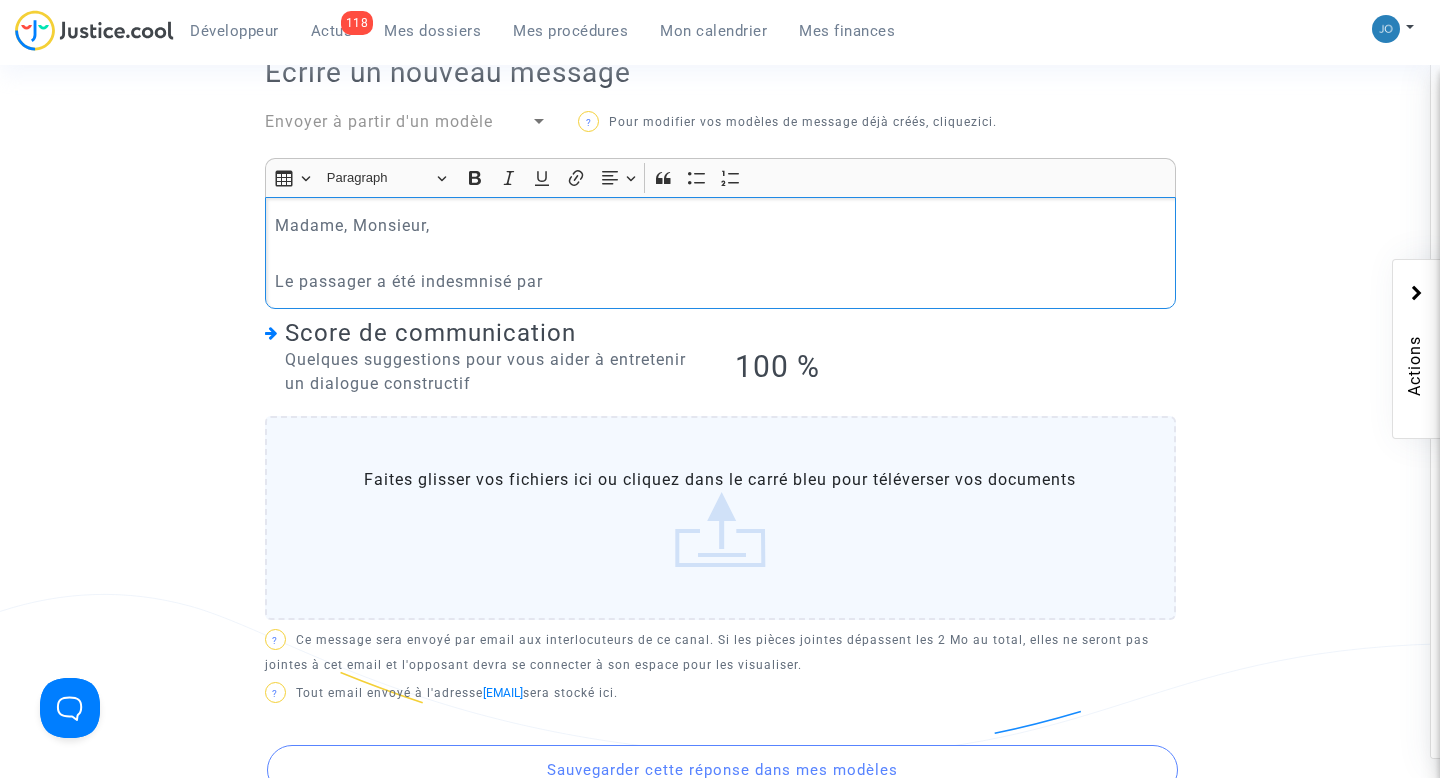 click on "Le passager a été indesmnisé par" 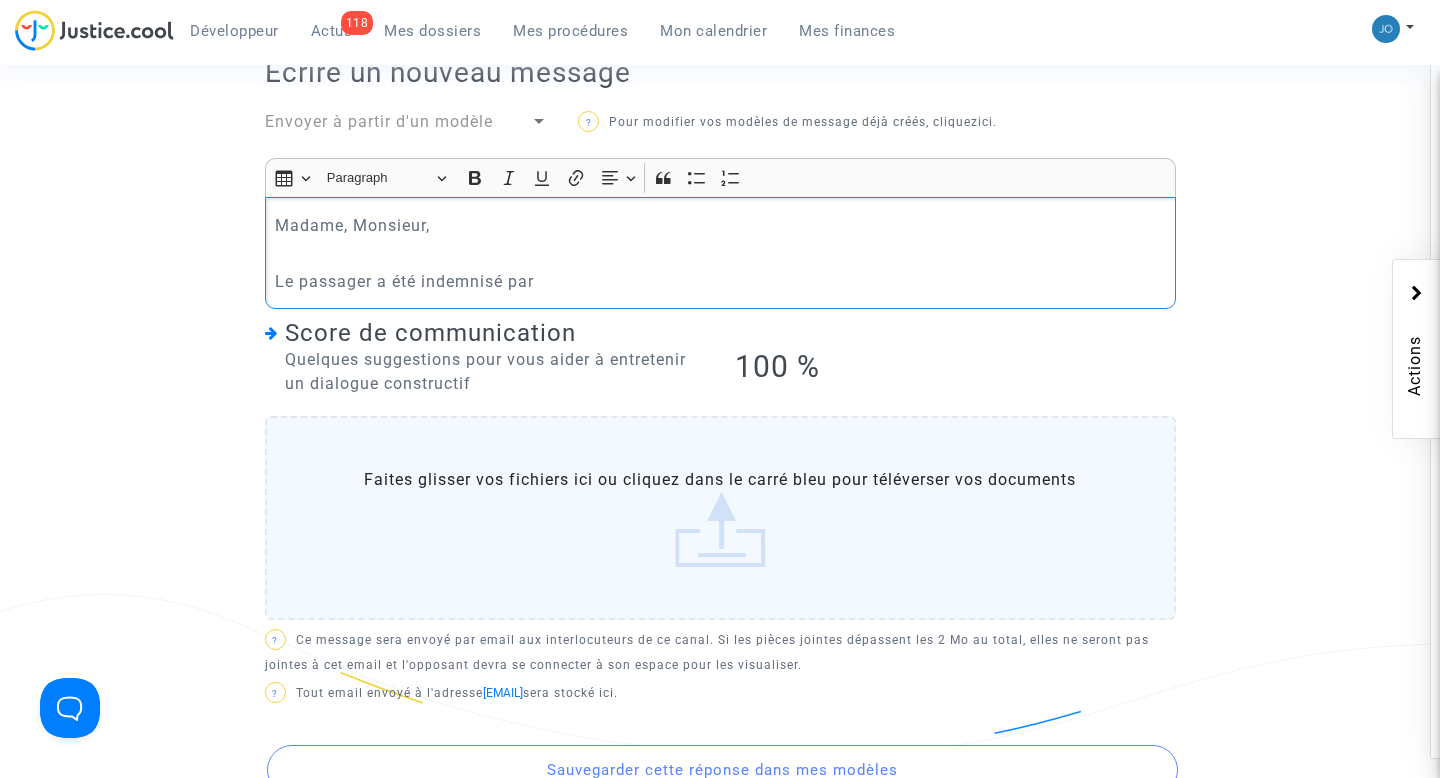 click on "Le passager a été indemnisé par" 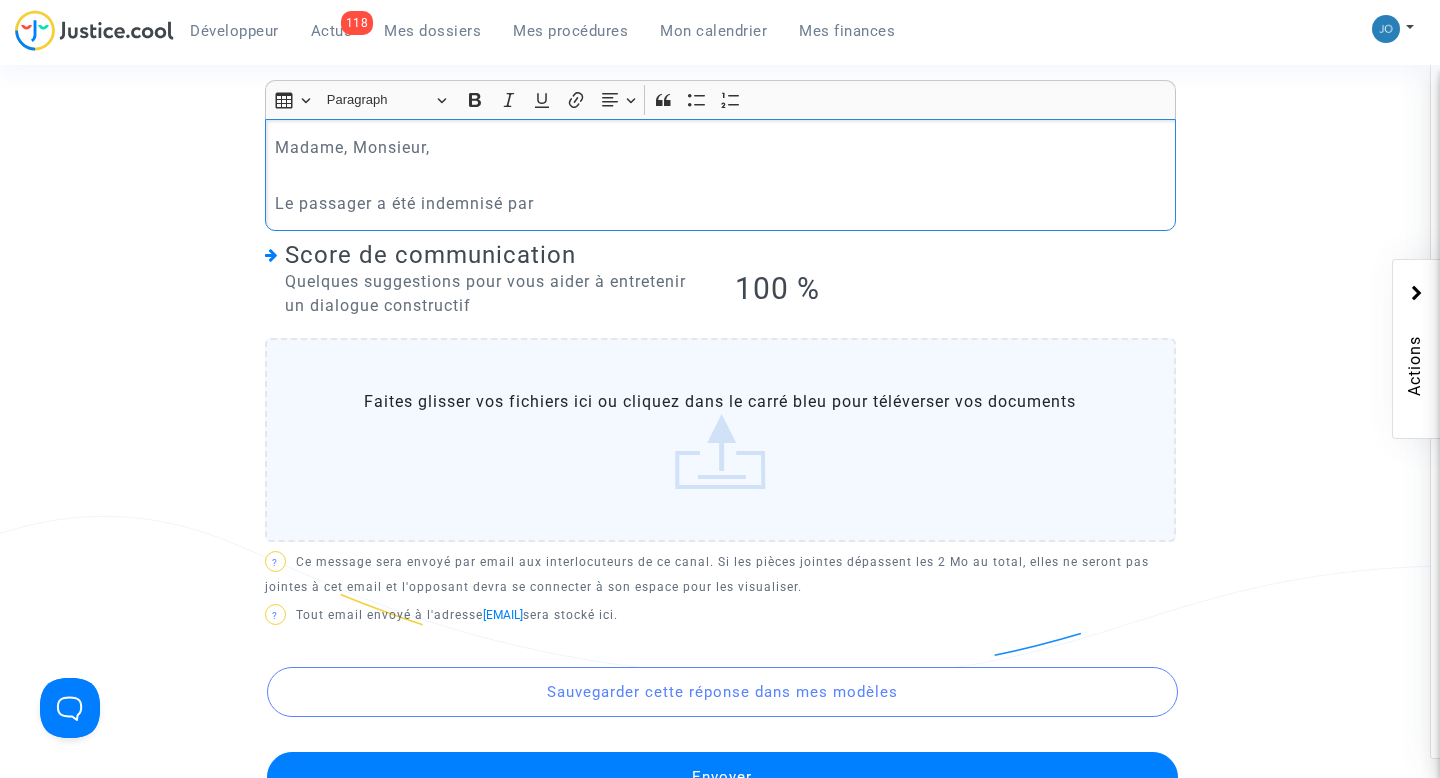 scroll, scrollTop: 734, scrollLeft: 0, axis: vertical 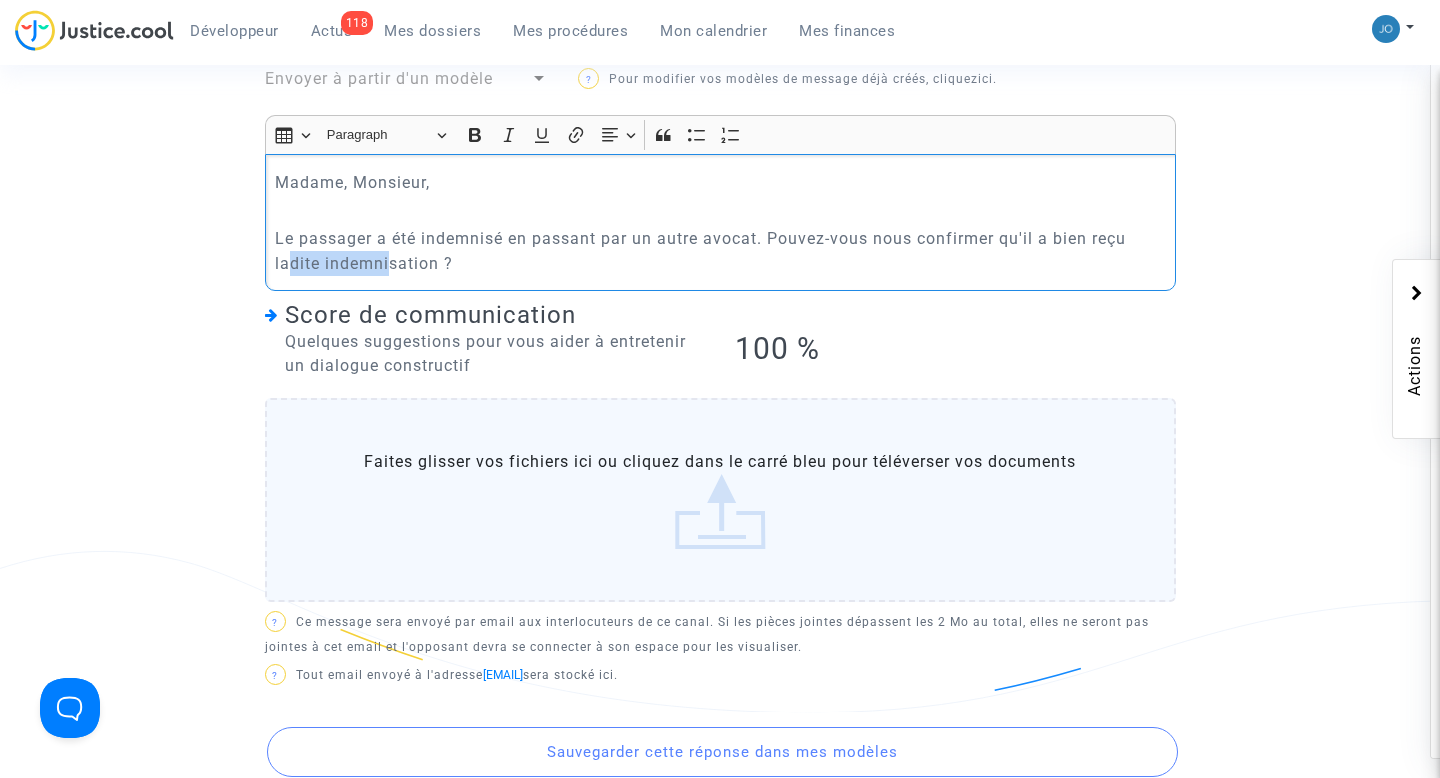 drag, startPoint x: 288, startPoint y: 260, endPoint x: 392, endPoint y: 260, distance: 104 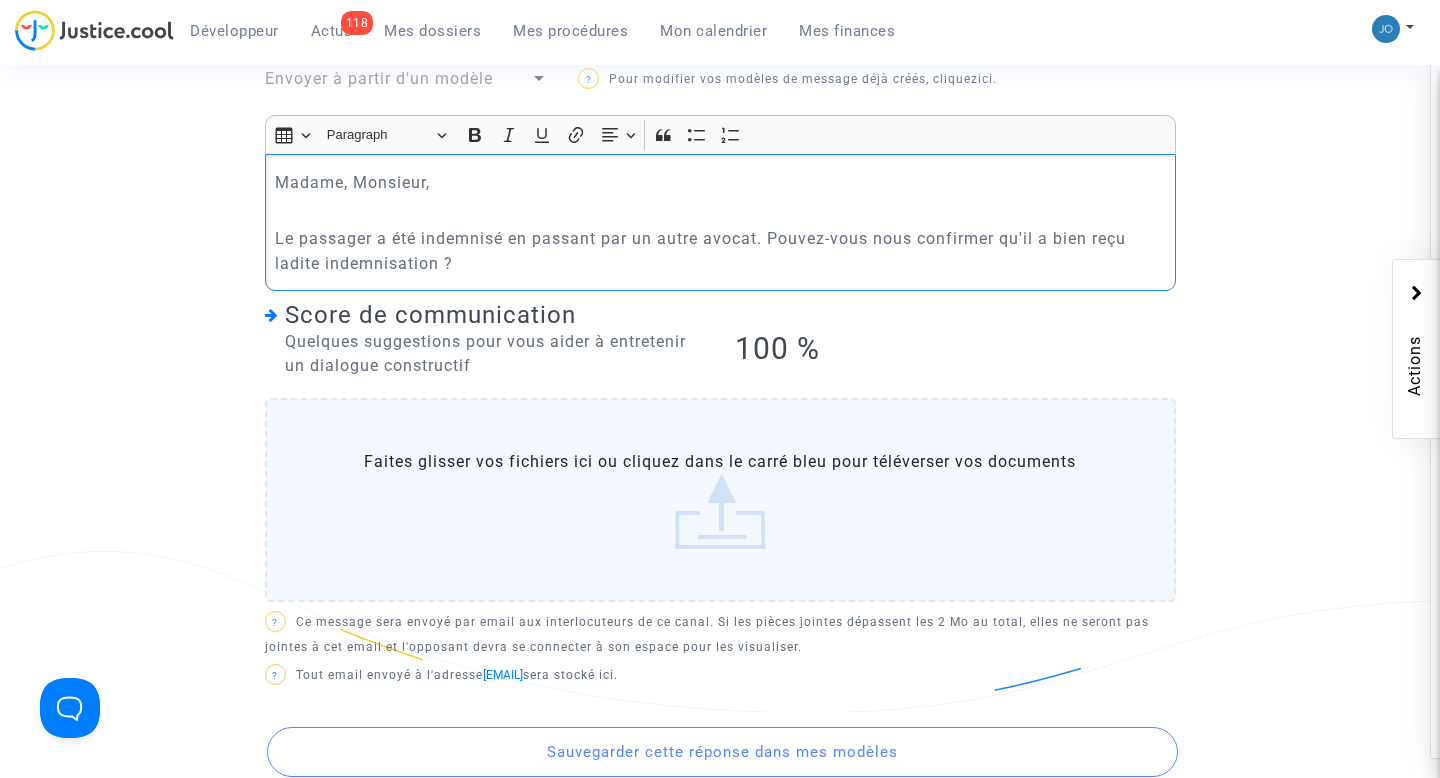 click on "Le passager a été indemnisé en passant par un autre avocat. Pouvez-vous nous confirmer qu'il a bien reçu ladite indemnisation ?" 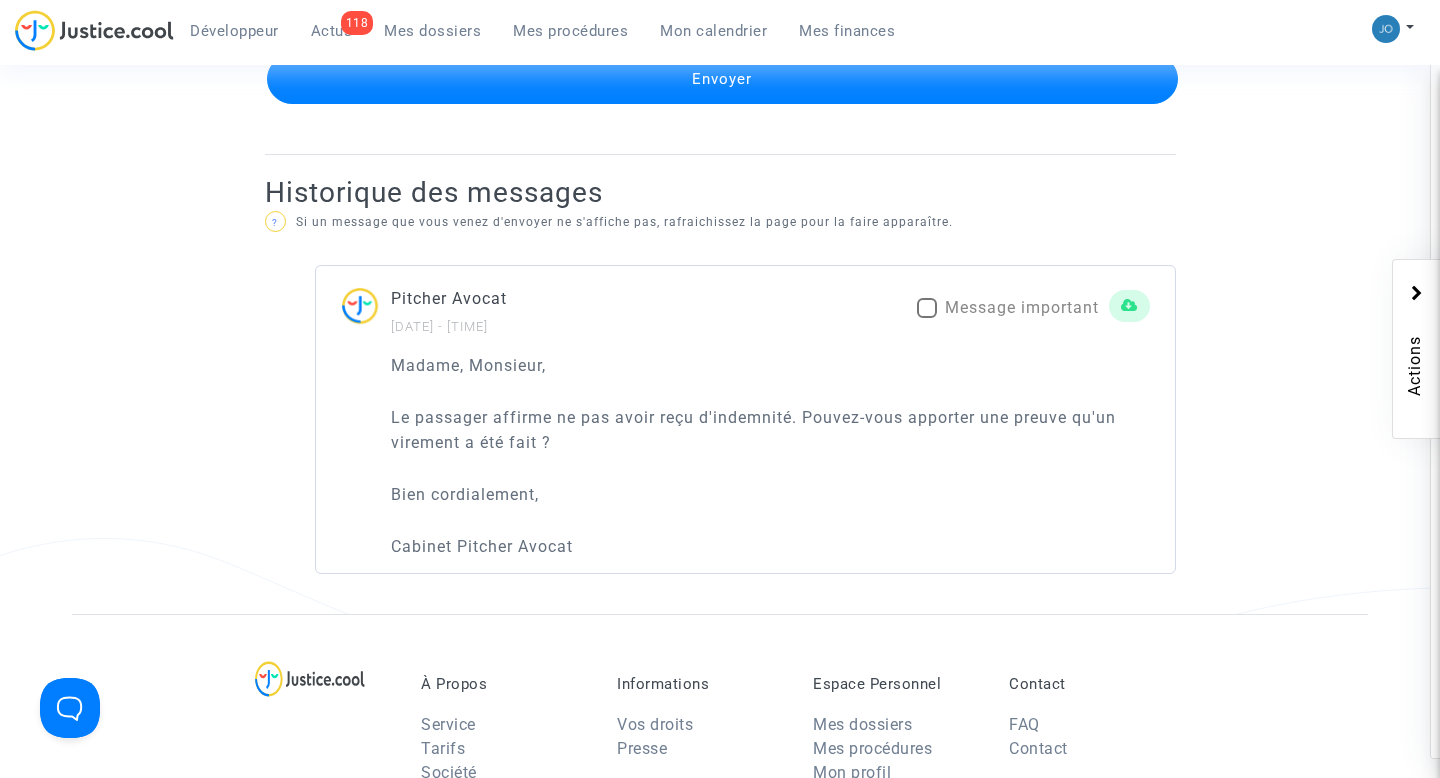 scroll, scrollTop: 1539, scrollLeft: 0, axis: vertical 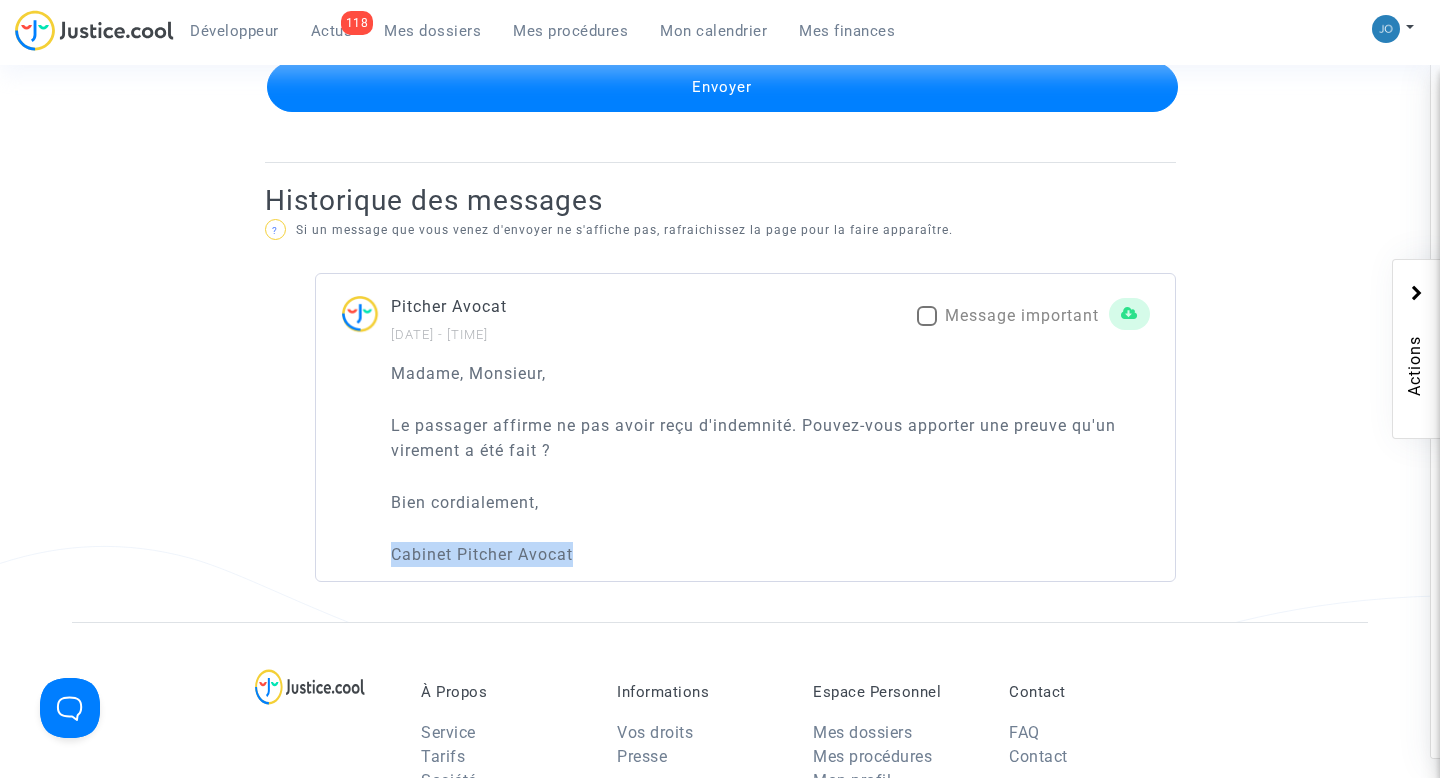 drag, startPoint x: 576, startPoint y: 552, endPoint x: 393, endPoint y: 553, distance: 183.00273 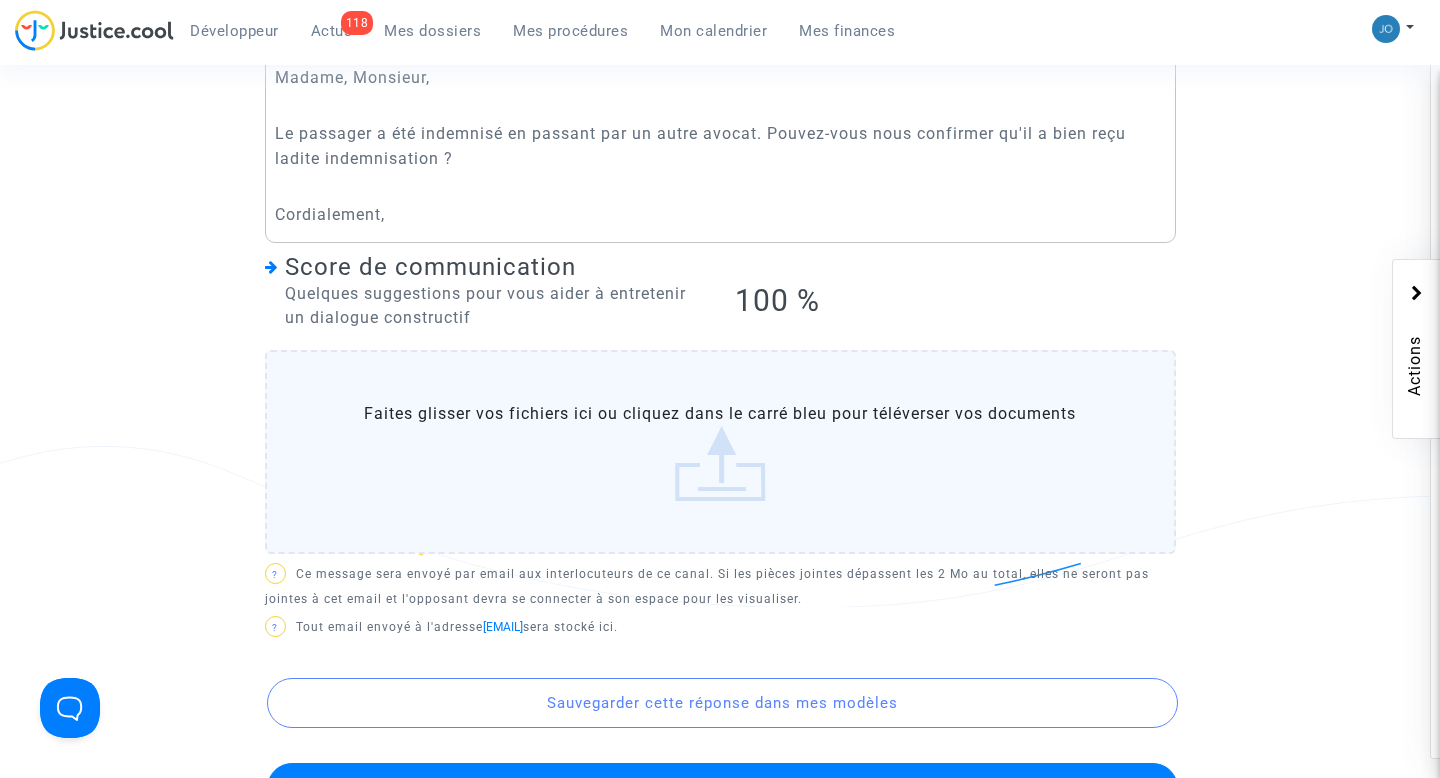 scroll, scrollTop: 820, scrollLeft: 0, axis: vertical 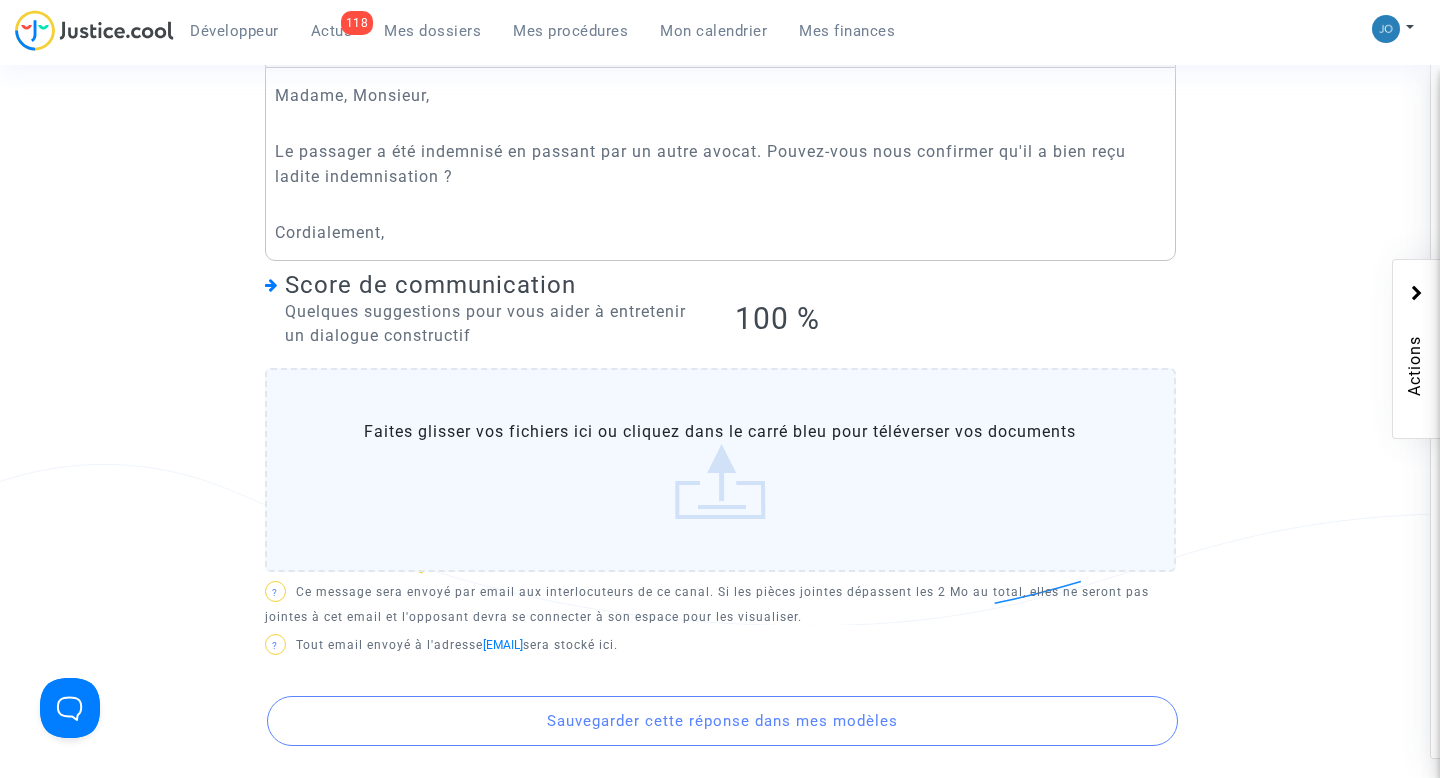 click on "Cordialement," 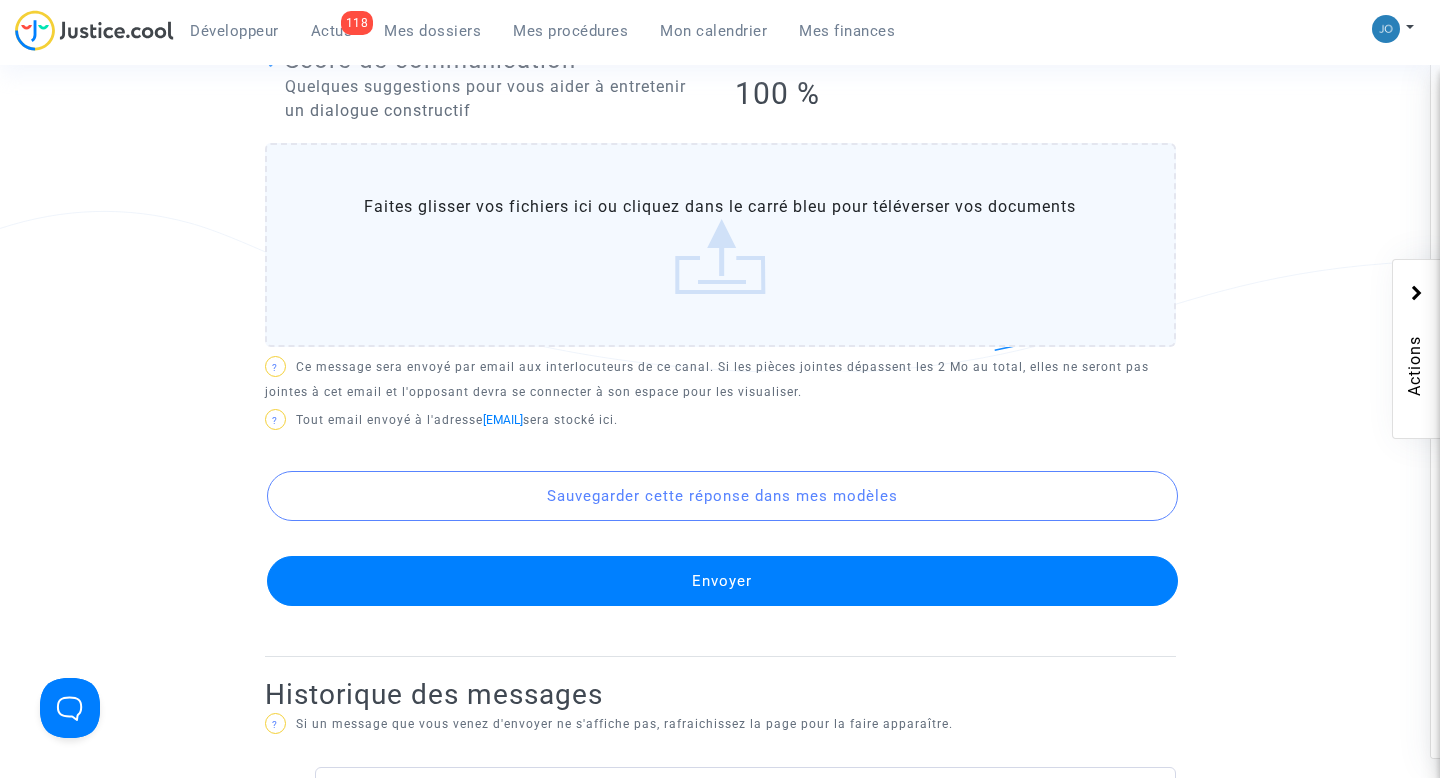 scroll, scrollTop: 1072, scrollLeft: 0, axis: vertical 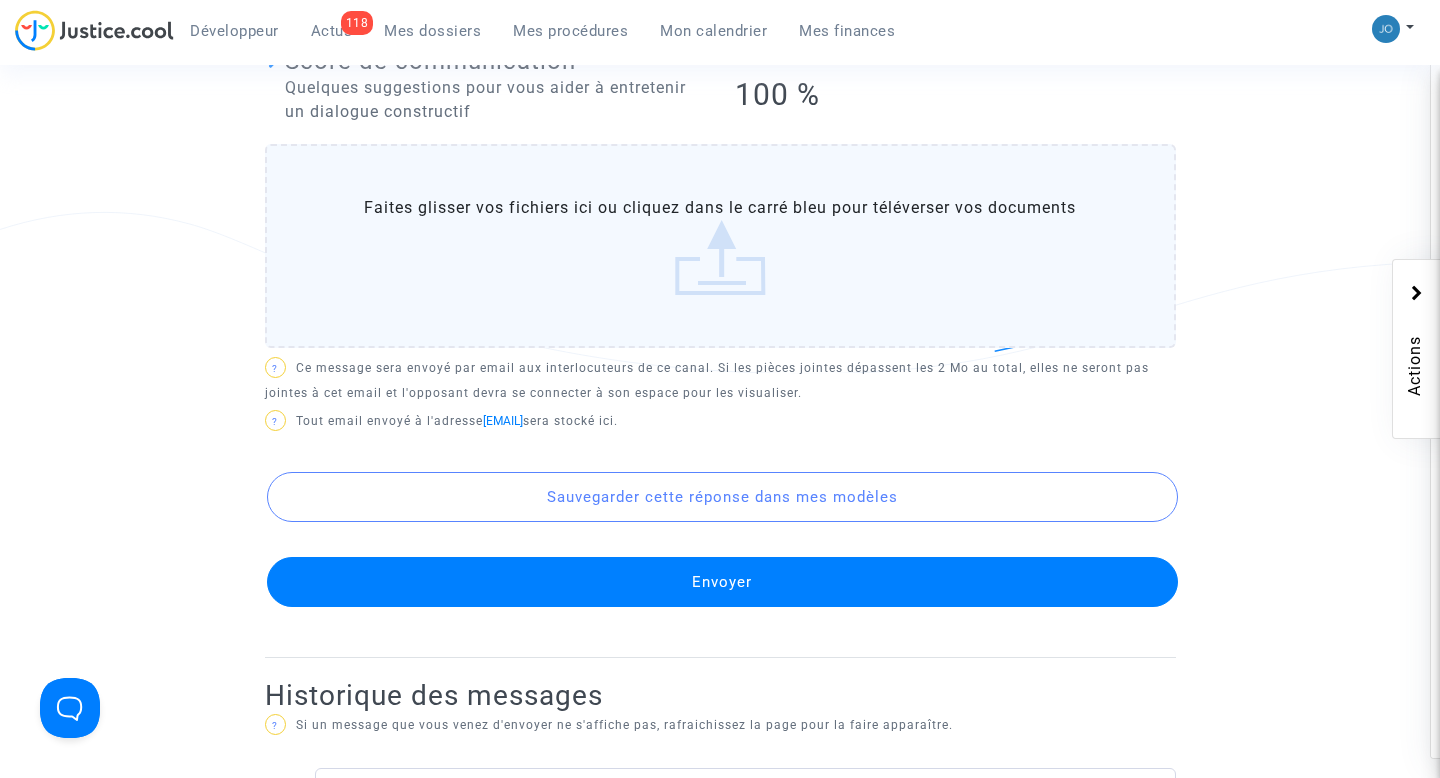 click on "Envoyer" 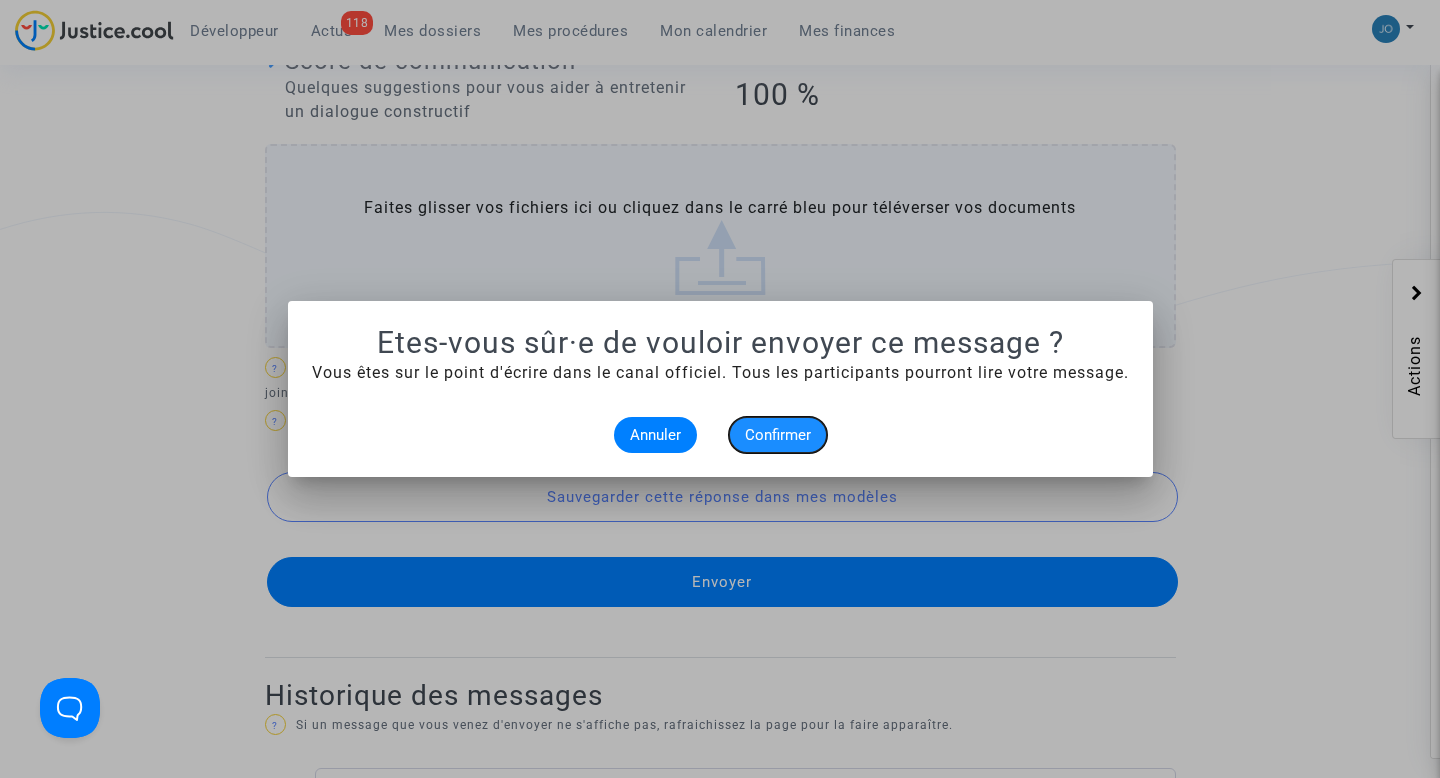 click on "Confirmer" at bounding box center [778, 435] 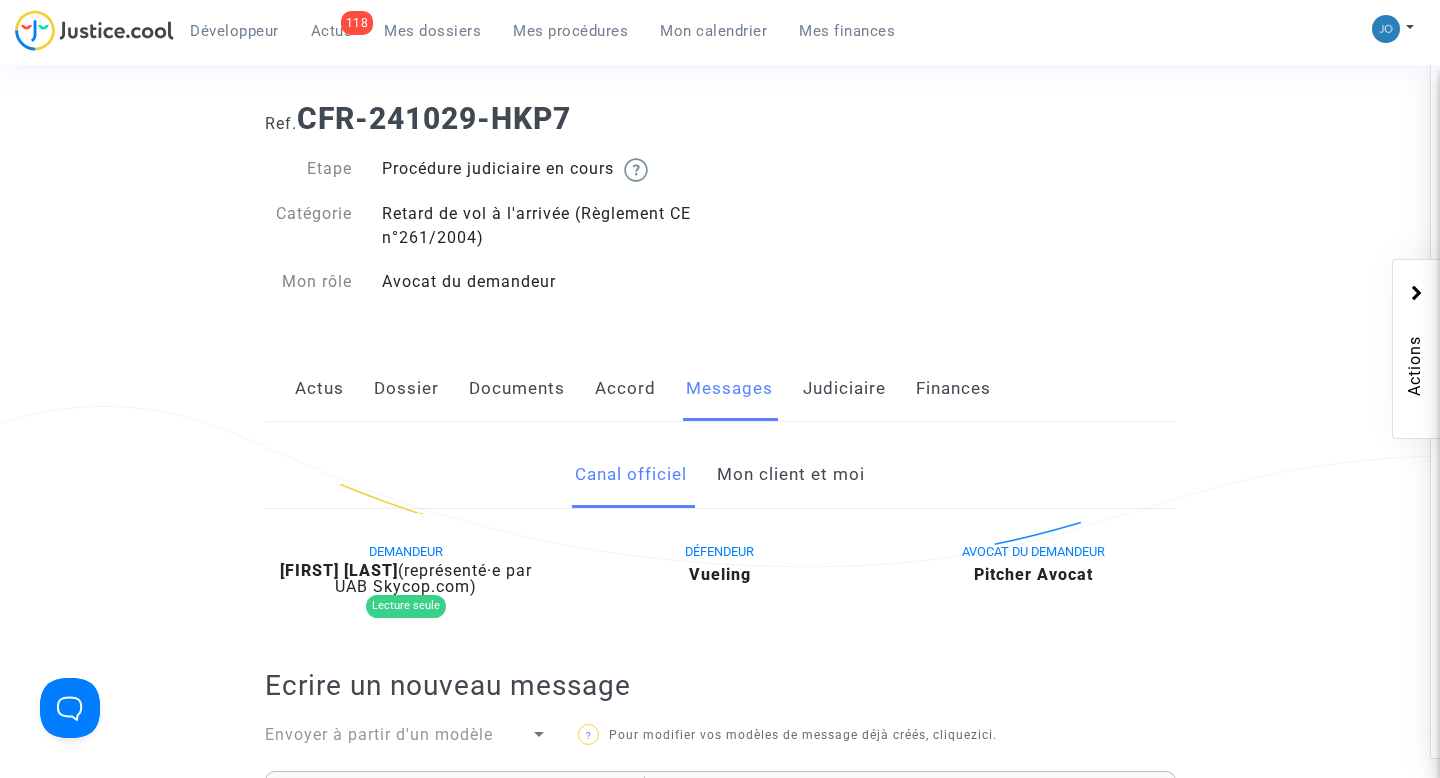 scroll, scrollTop: 0, scrollLeft: 0, axis: both 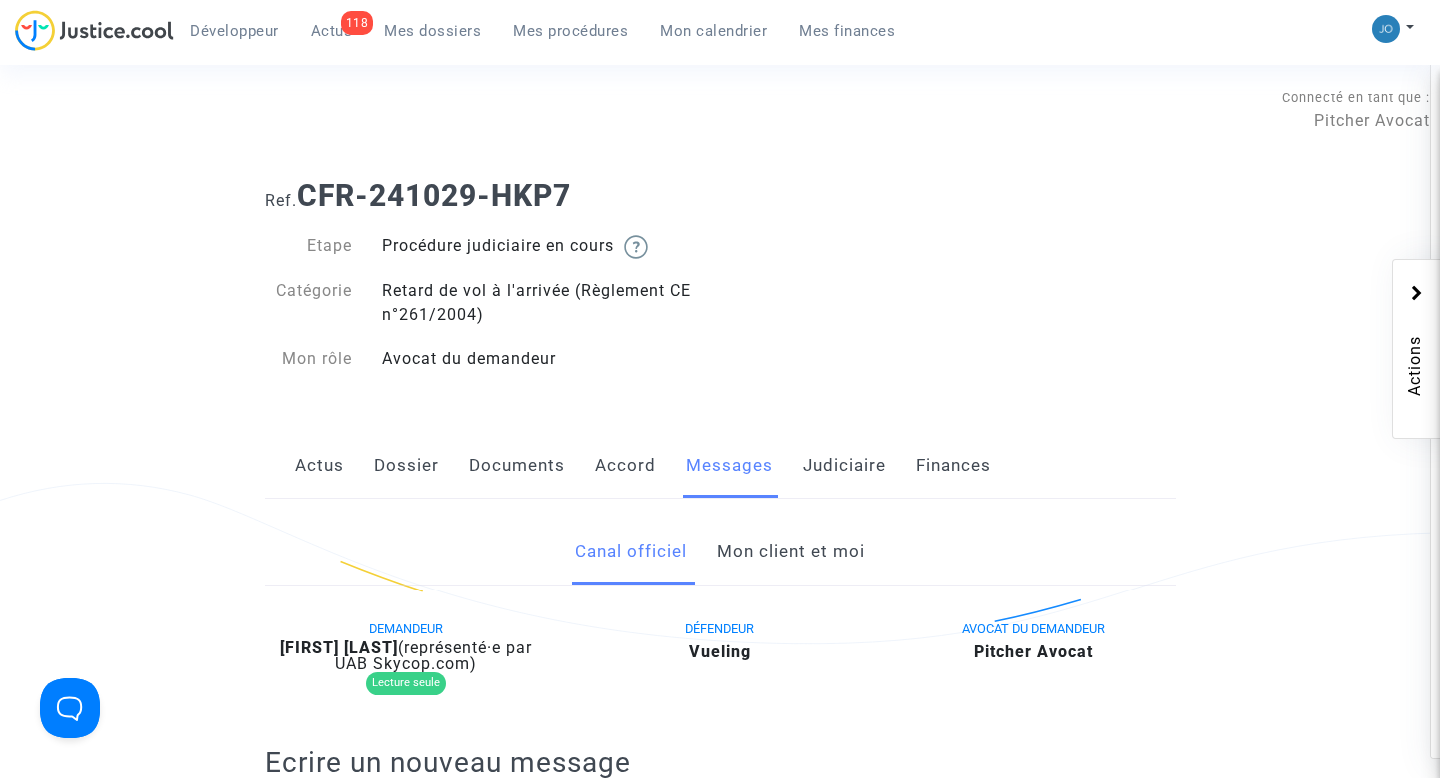 click on "Actus" at bounding box center [332, 31] 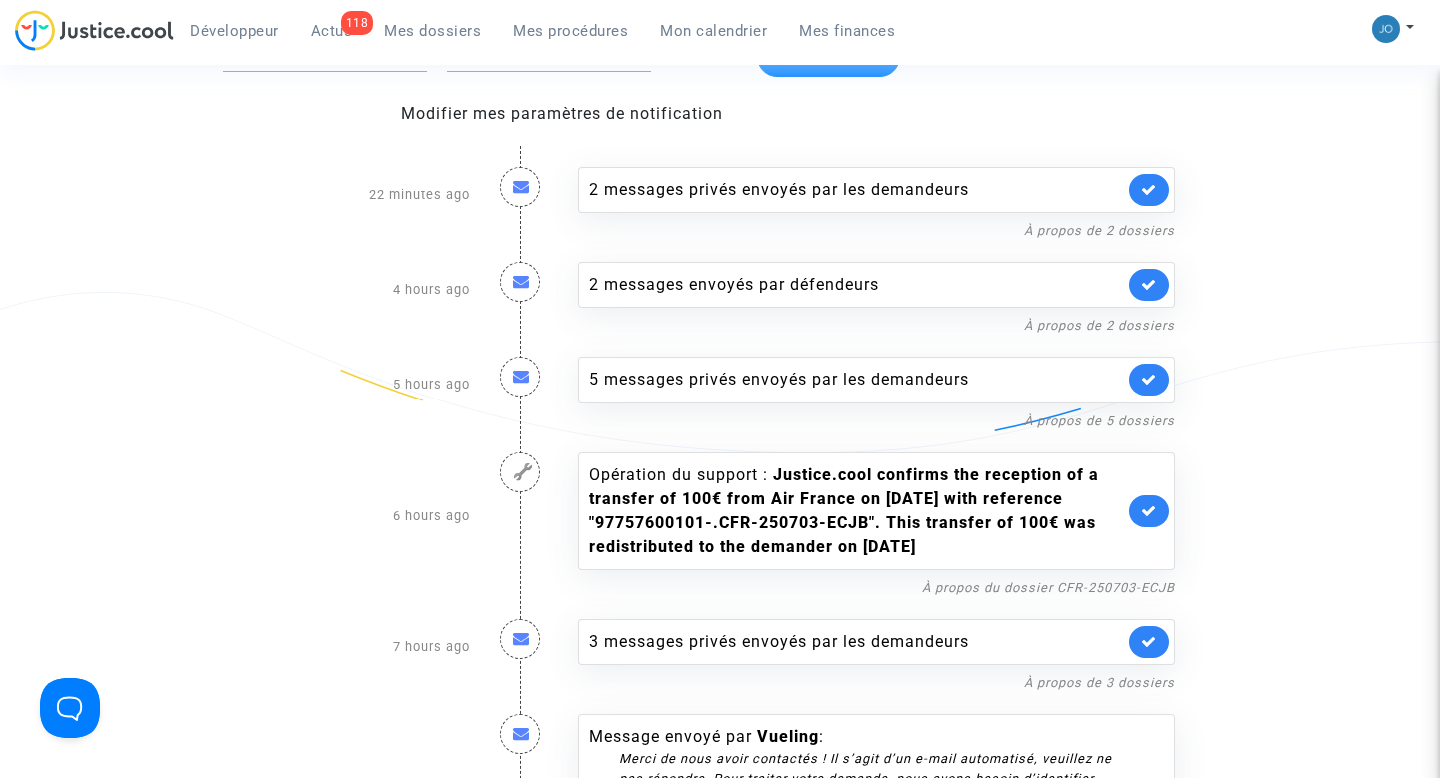 scroll, scrollTop: 0, scrollLeft: 0, axis: both 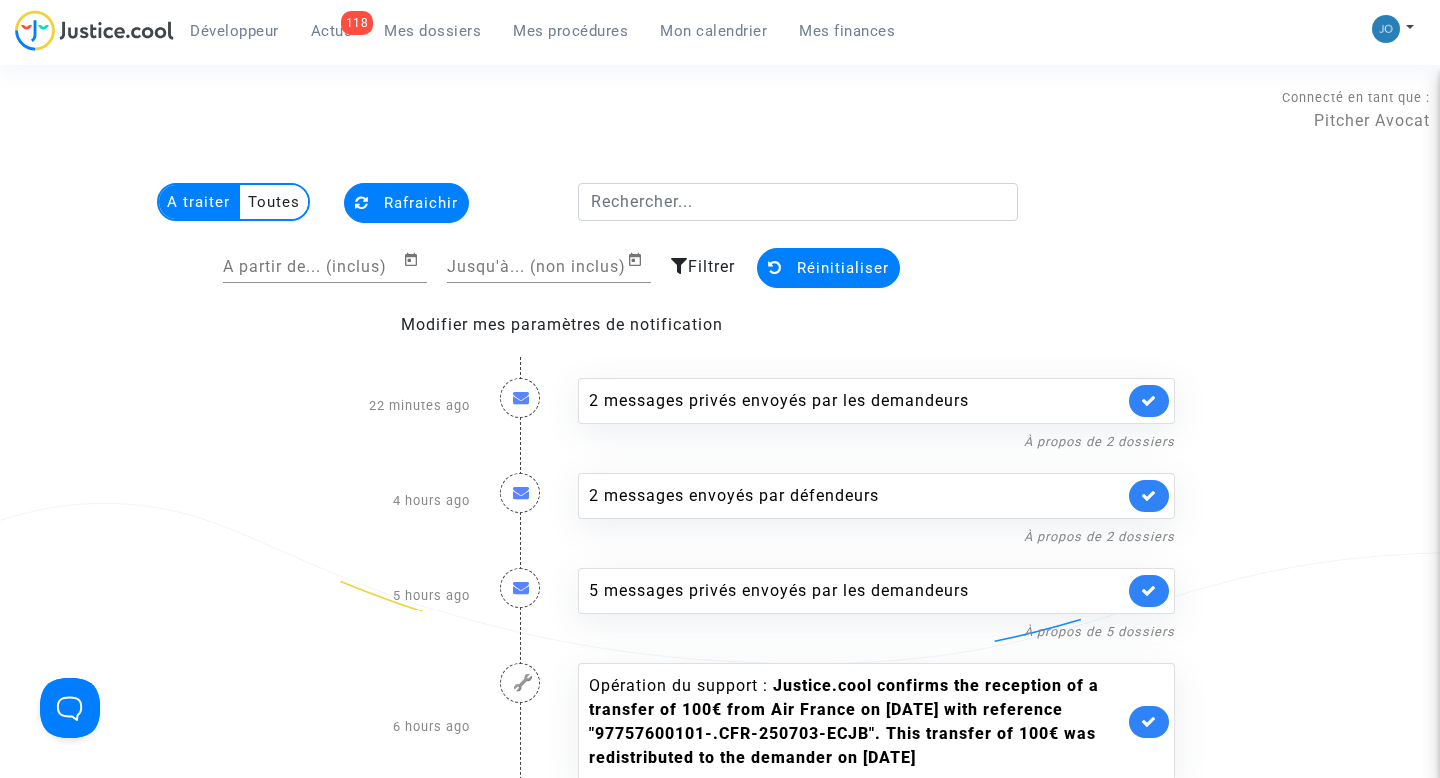 click on "Mes dossiers" at bounding box center (432, 31) 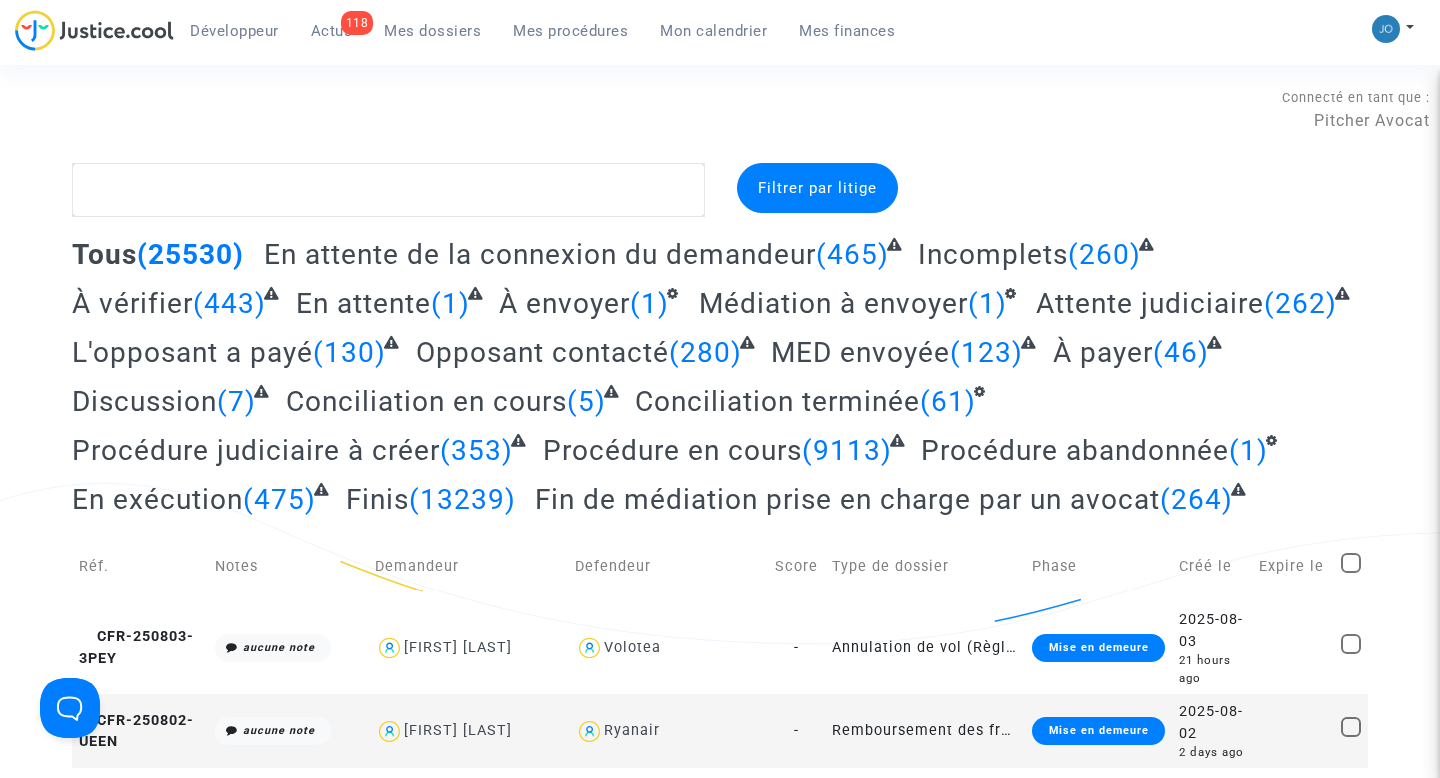 click on "Mon calendrier" at bounding box center (713, 31) 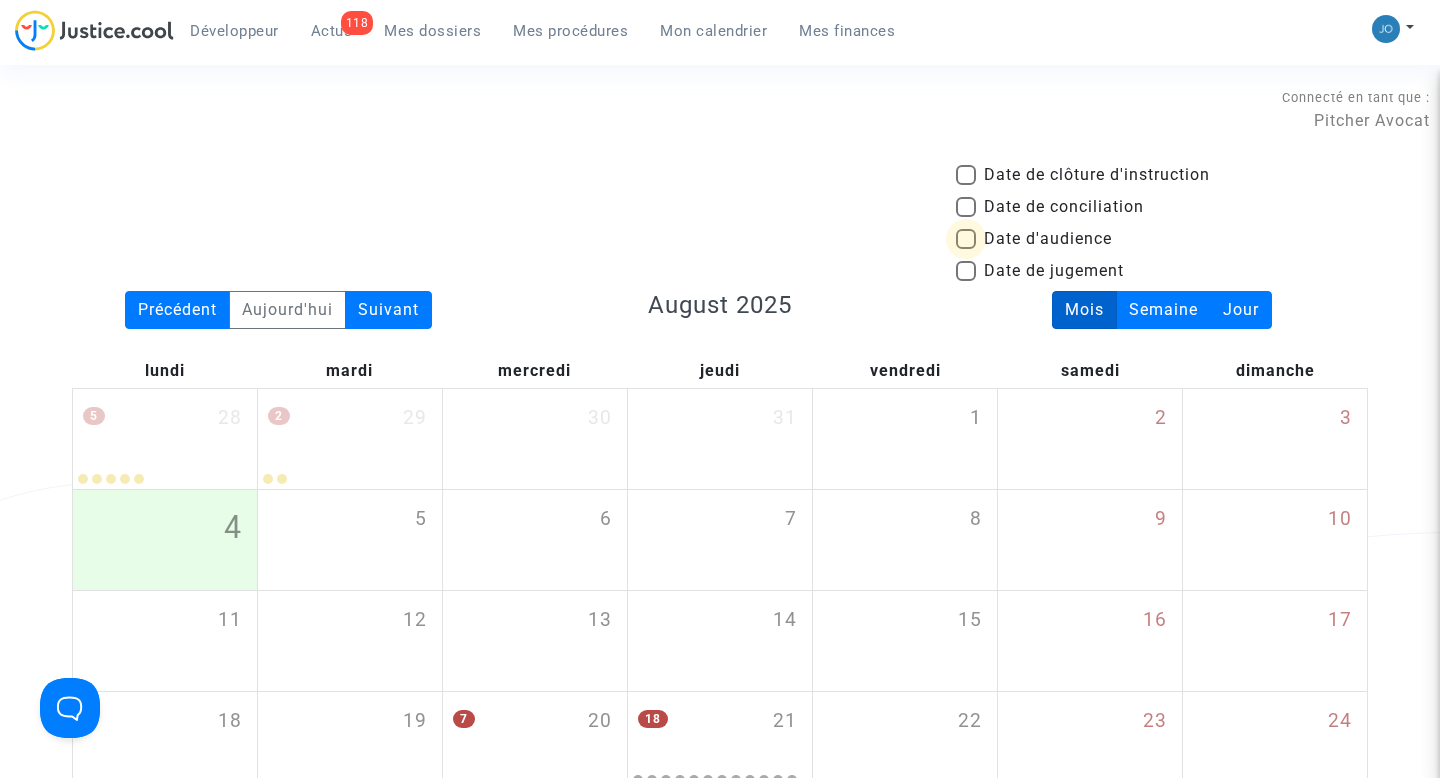 click at bounding box center (966, 239) 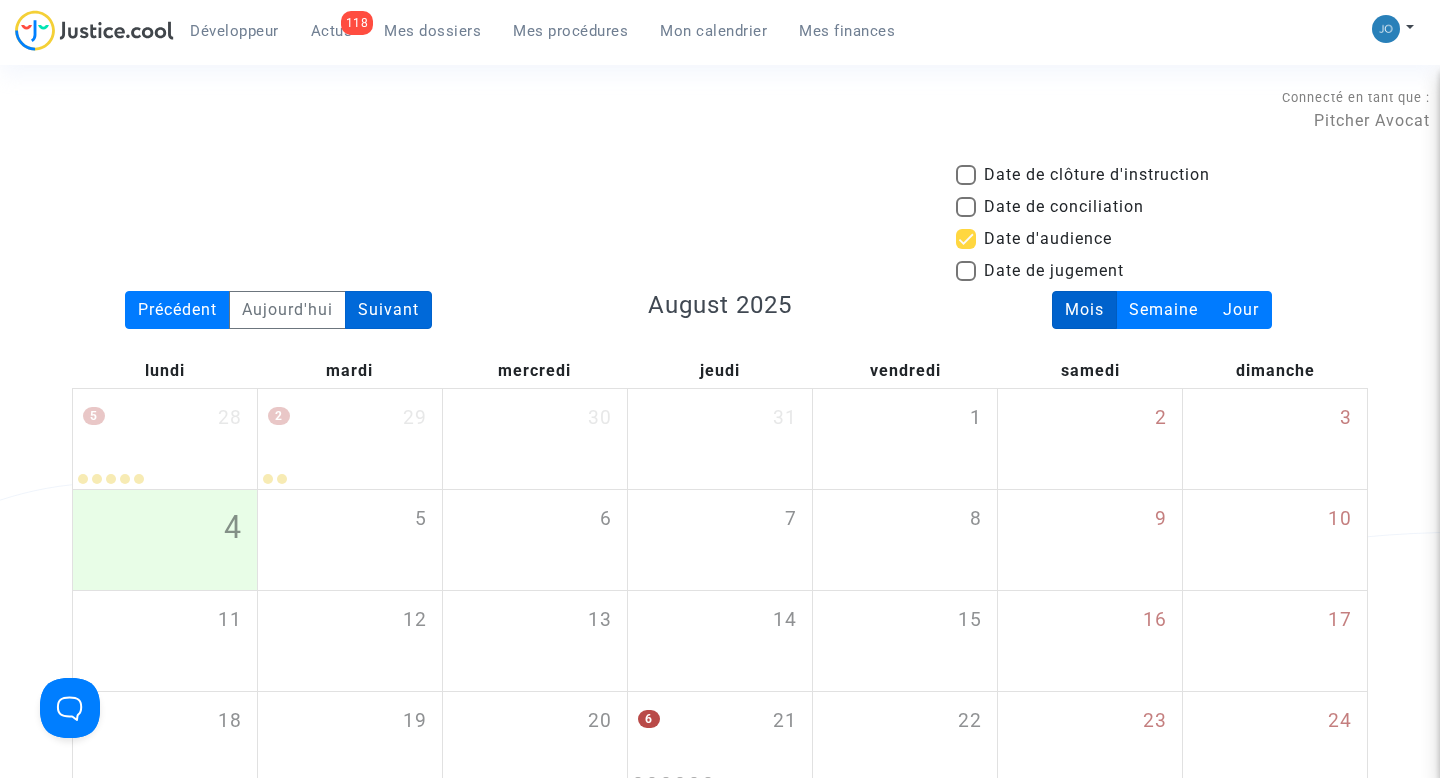 click on "Suivant" 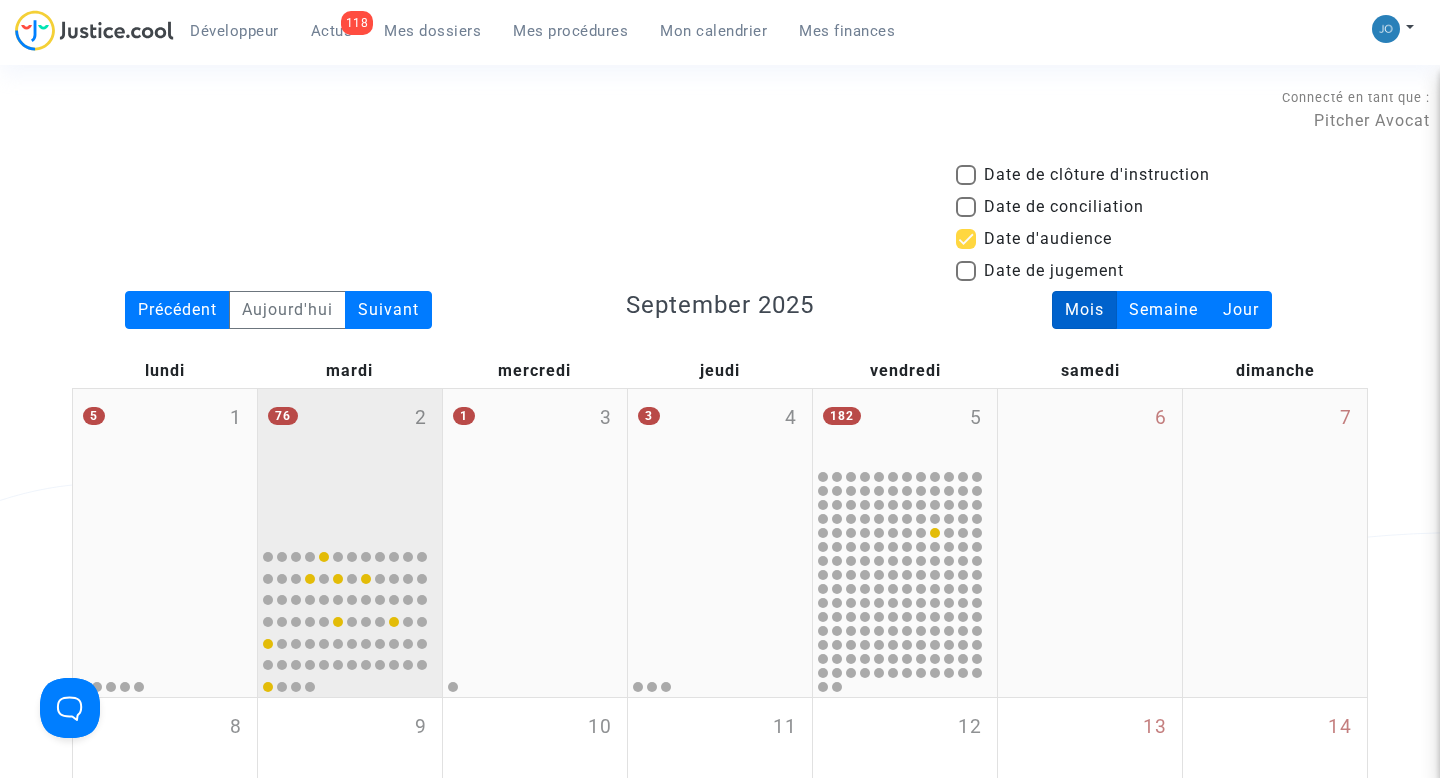 click on "76 2" 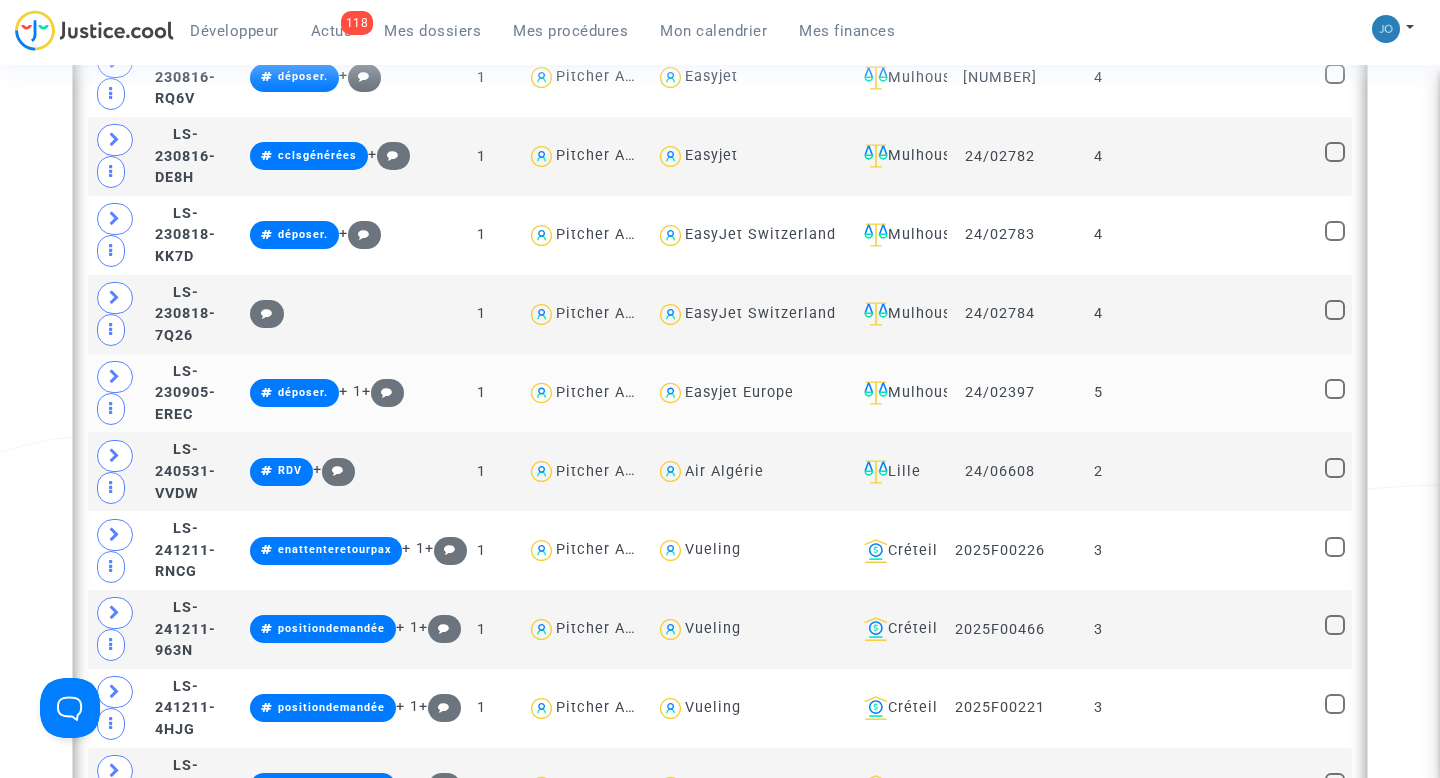 scroll, scrollTop: 0, scrollLeft: 0, axis: both 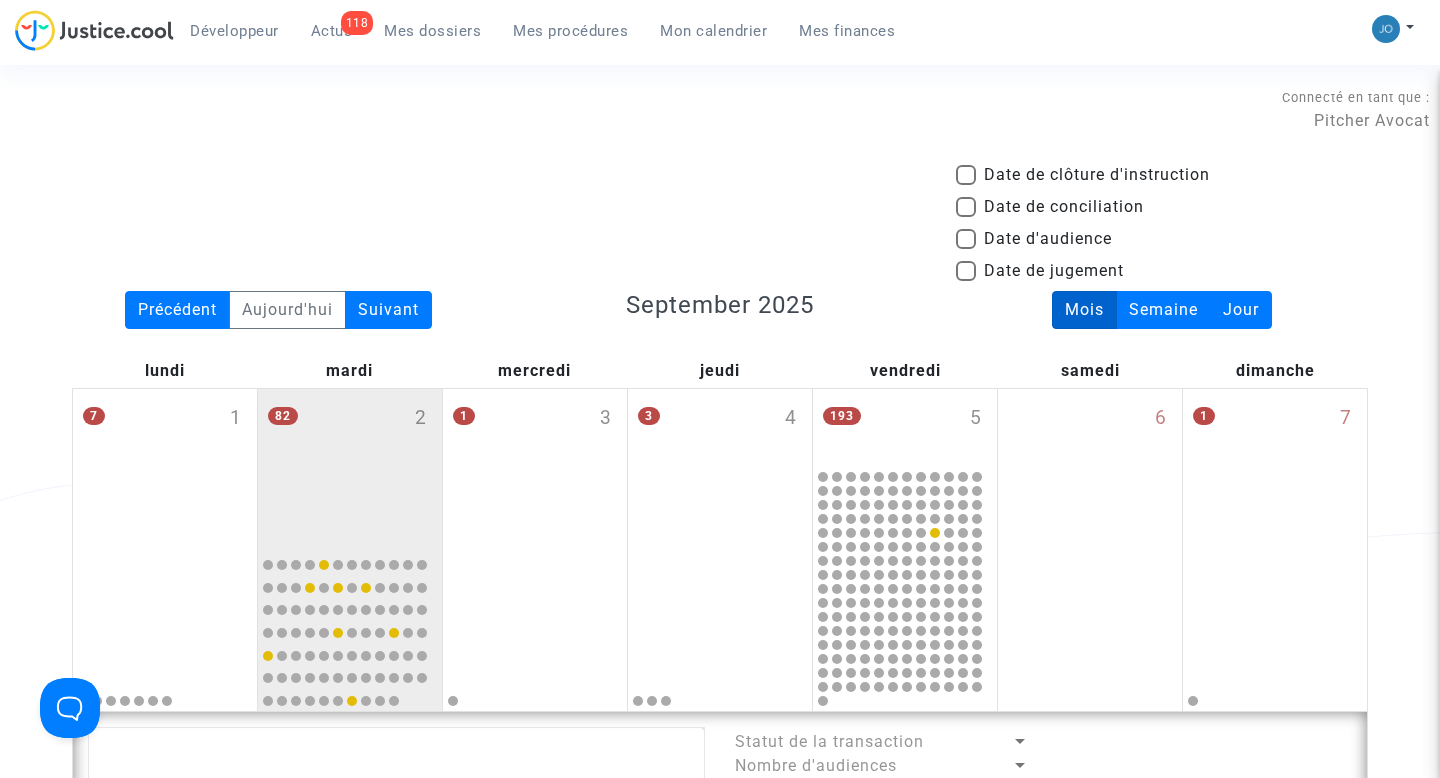 click on "Mes procédures" at bounding box center (570, 31) 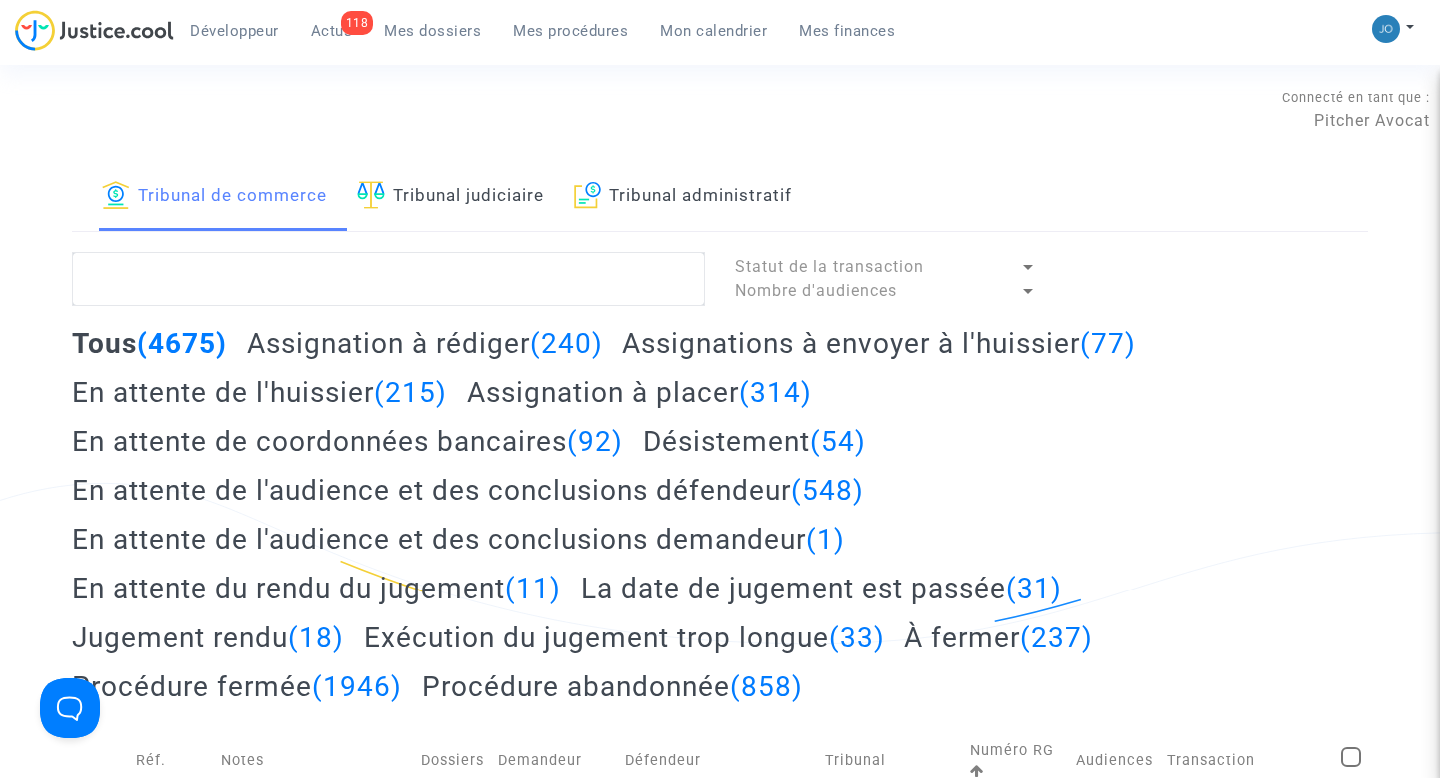 click on "Mes dossiers" at bounding box center (432, 31) 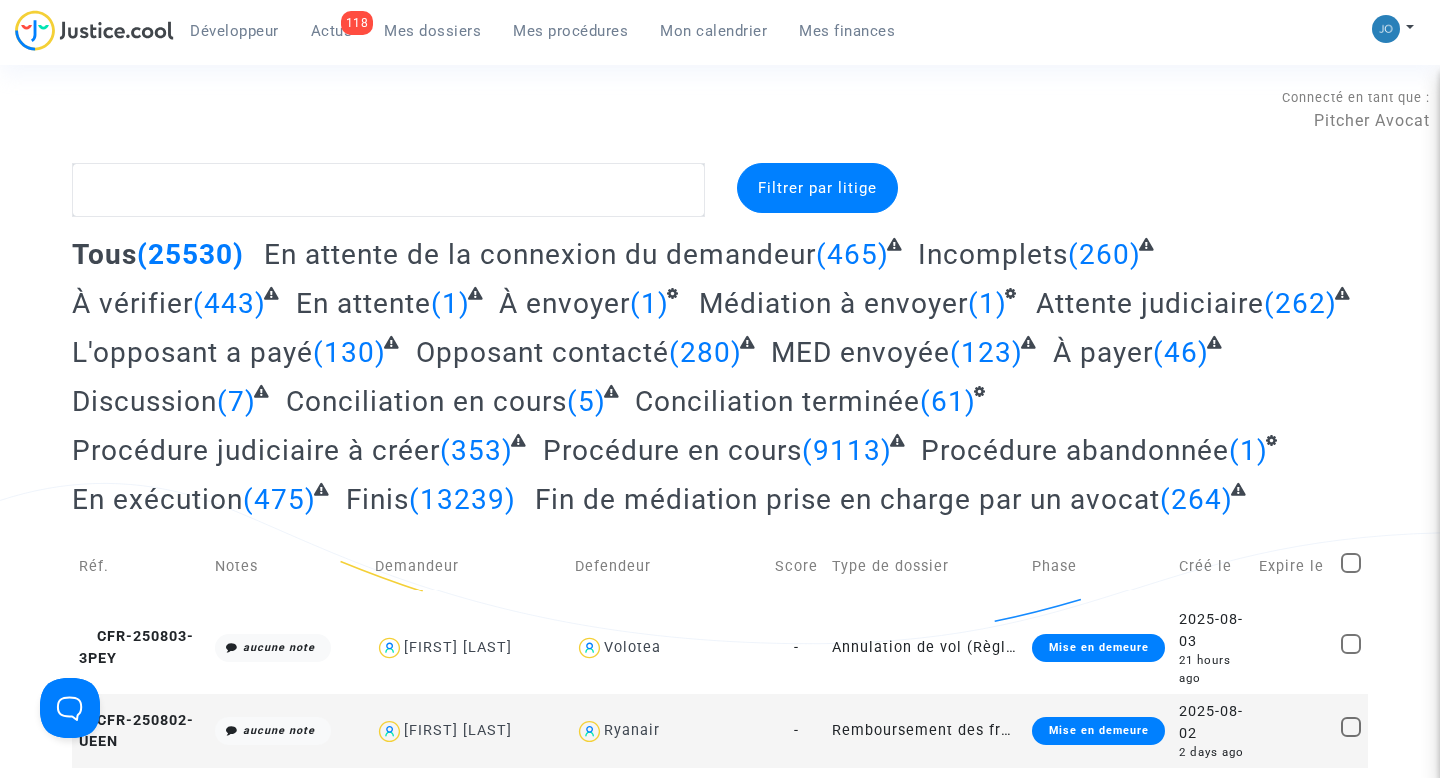 click on "Mes procédures" at bounding box center [570, 31] 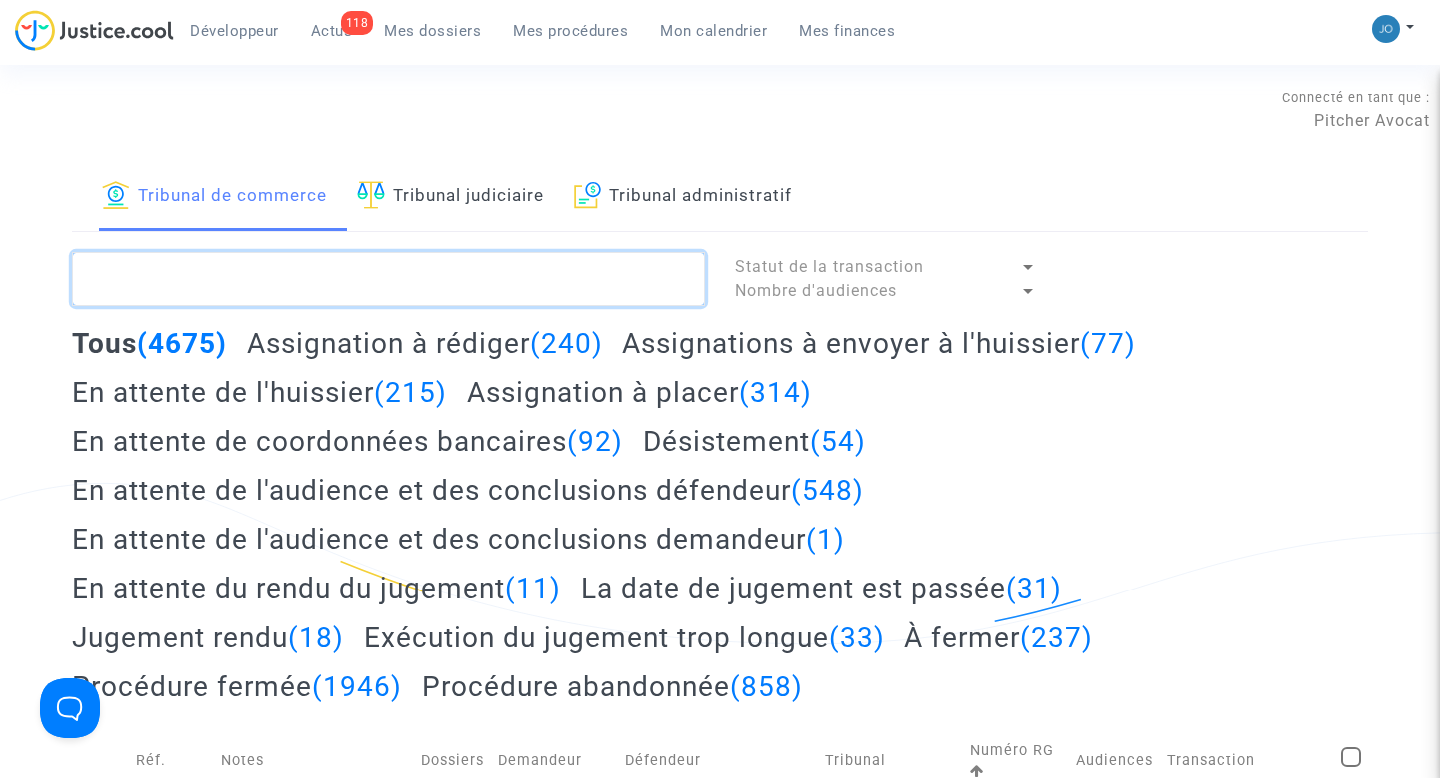 click 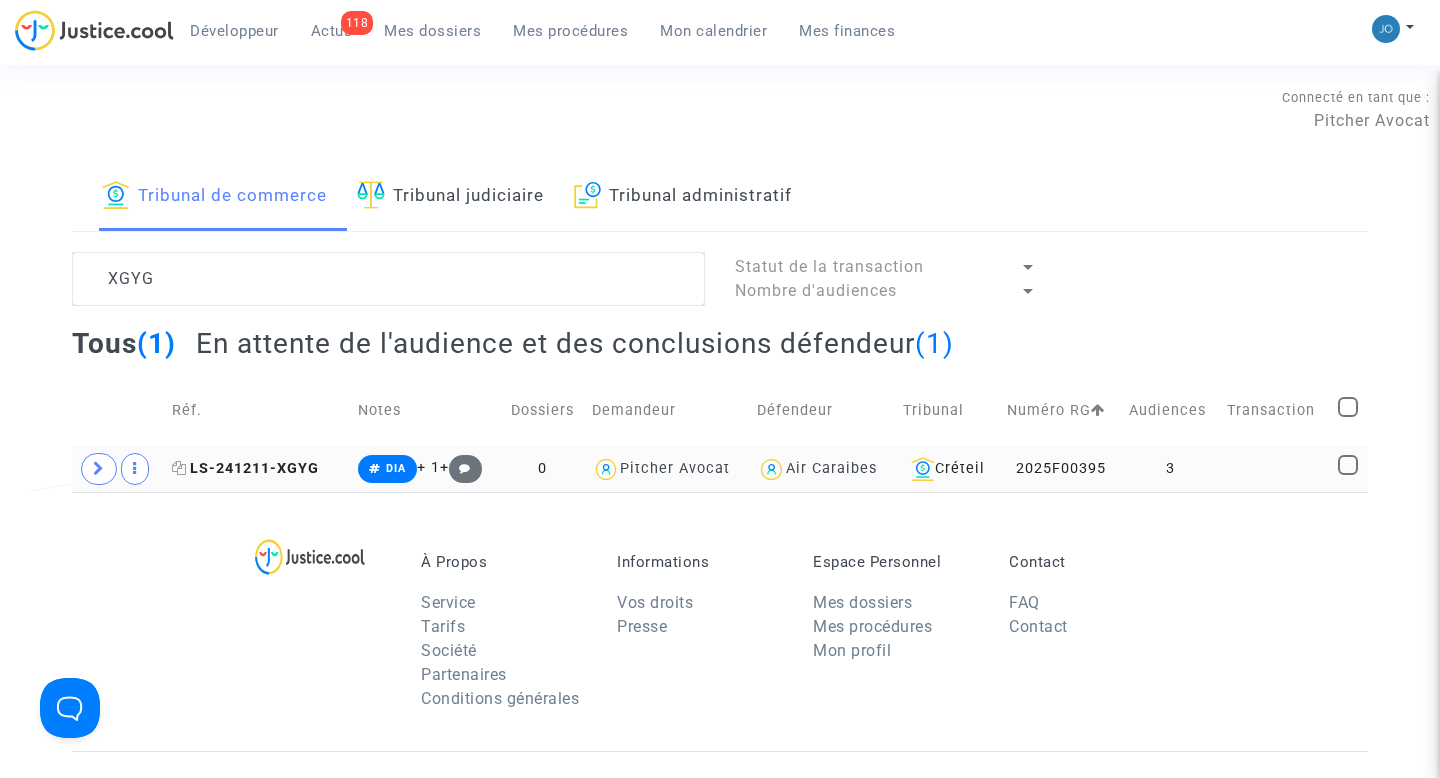 click on "LS-241211-XGYG" 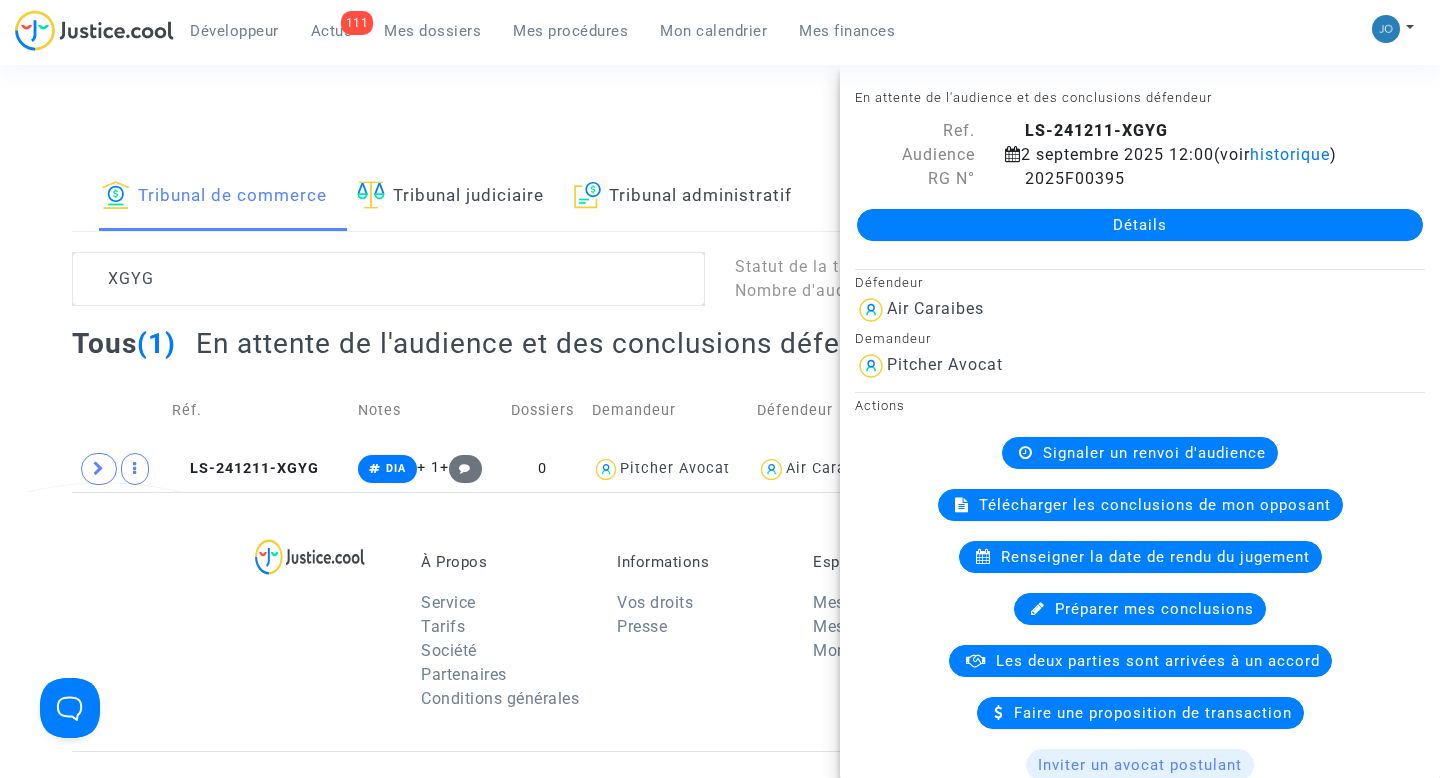 click on "Connecté en tant que :   Pitcher Avocat" at bounding box center [715, 109] 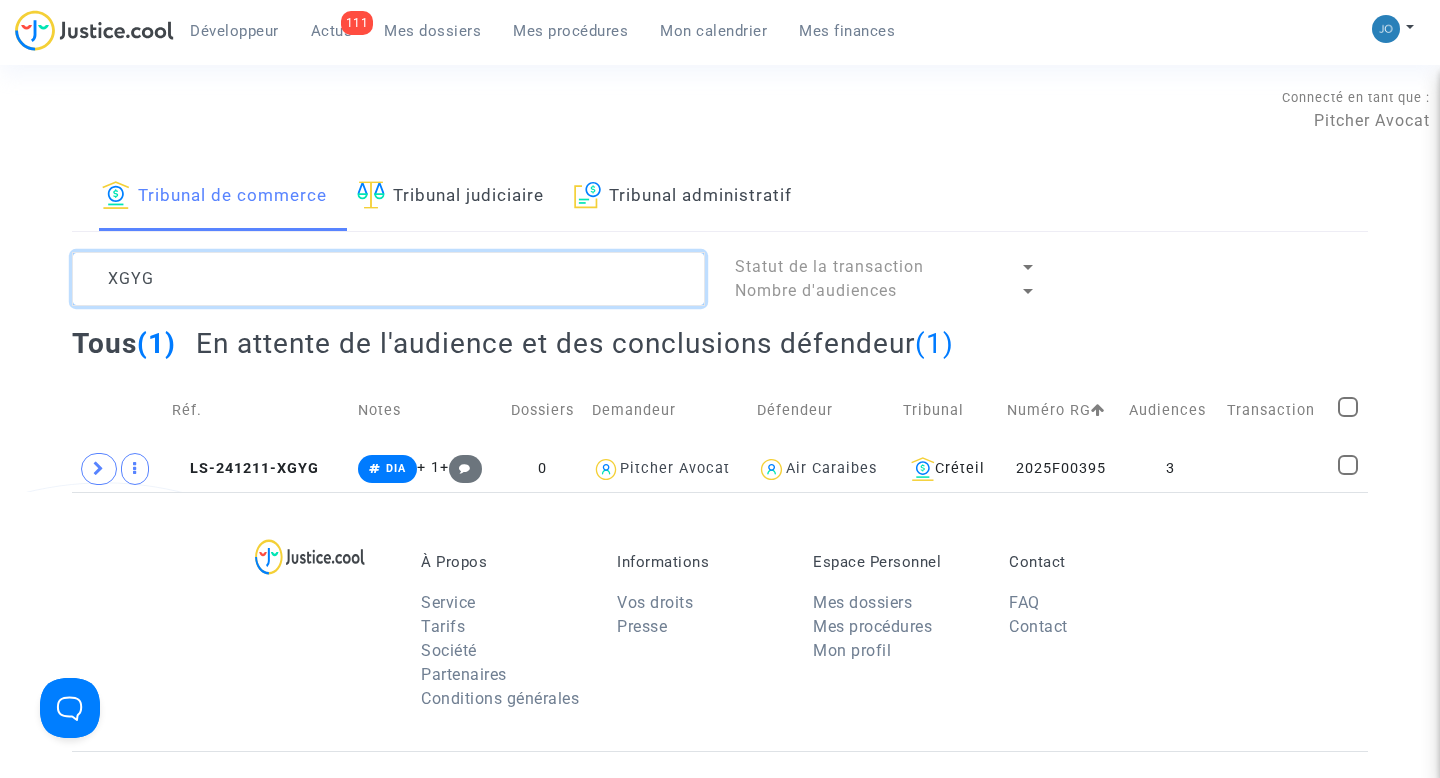 drag, startPoint x: 246, startPoint y: 280, endPoint x: 137, endPoint y: 280, distance: 109 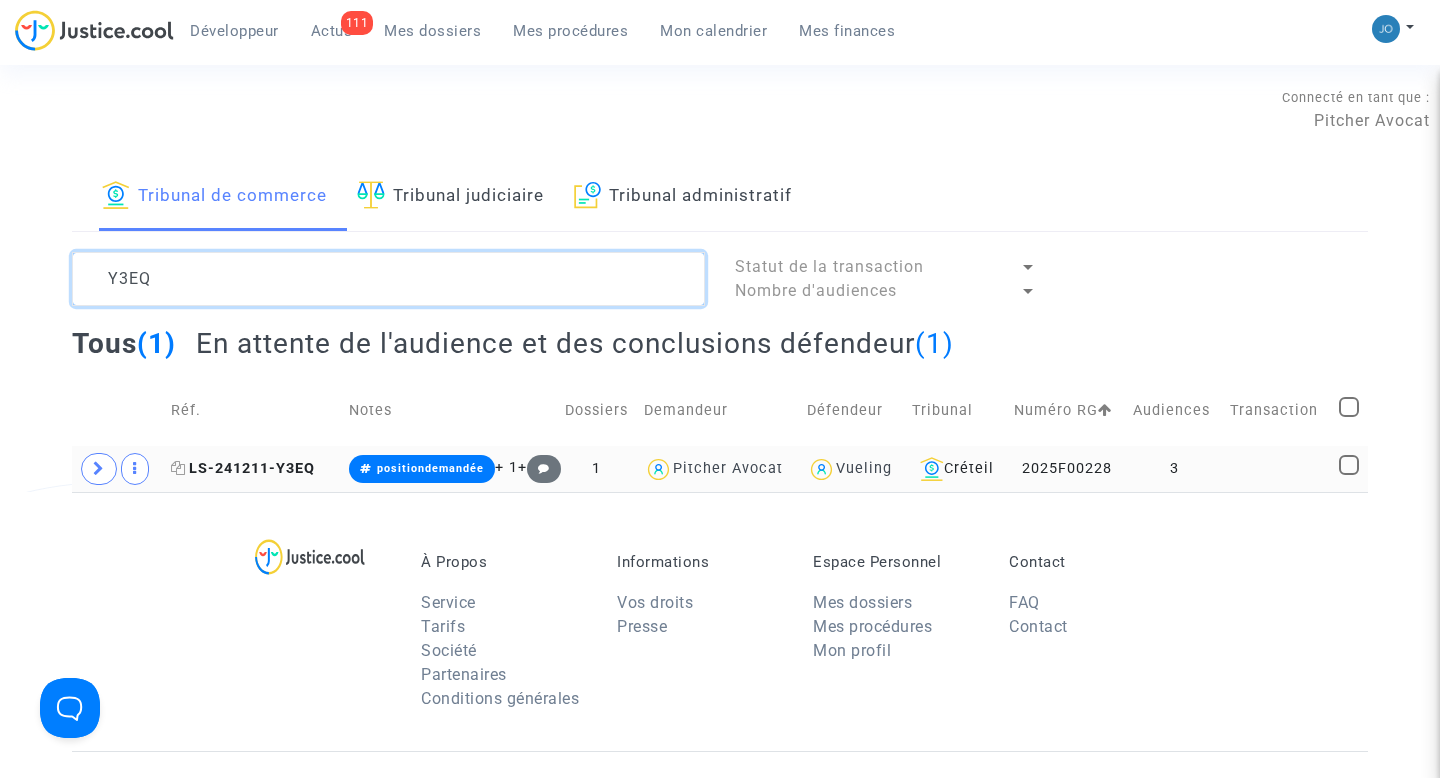 type on "Y3EQ" 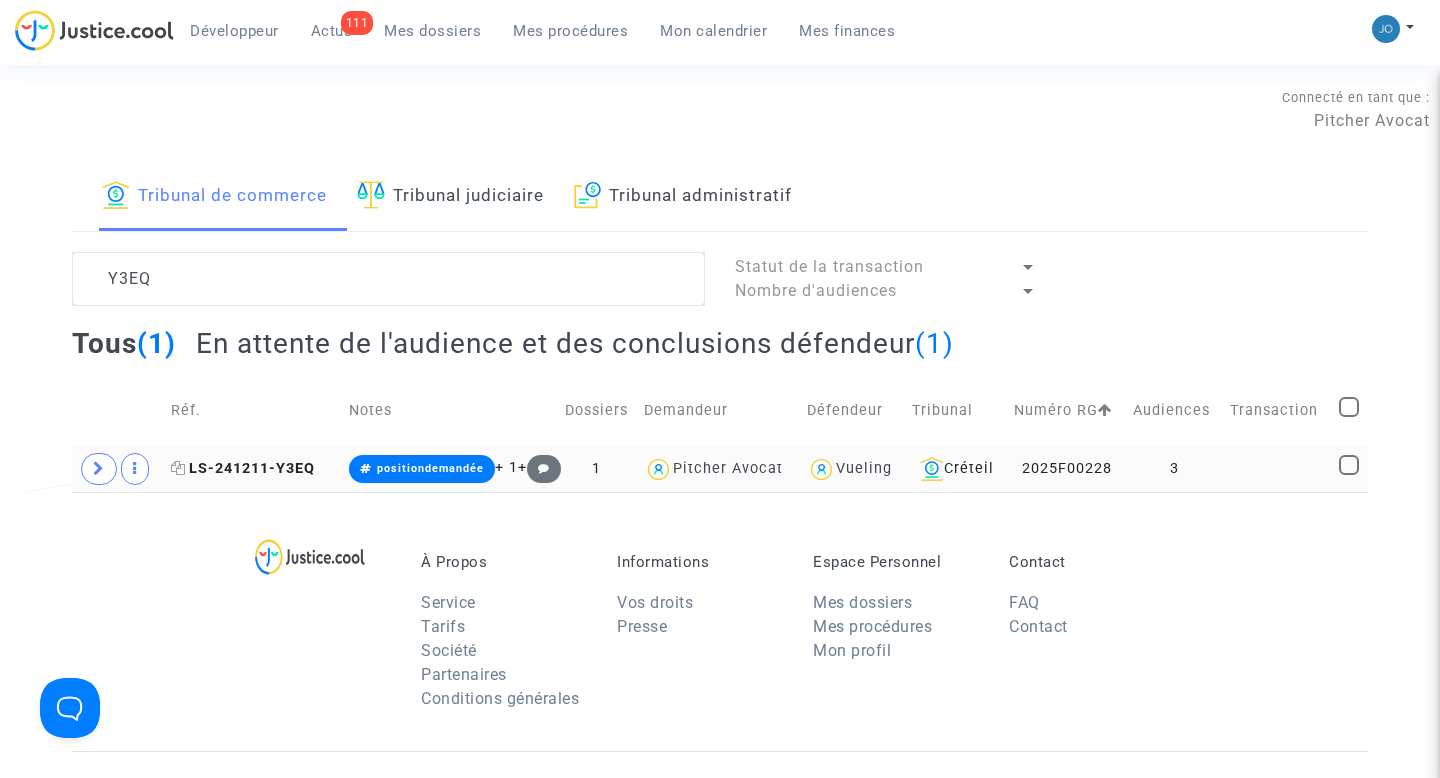 click on "LS-241211-Y3EQ" 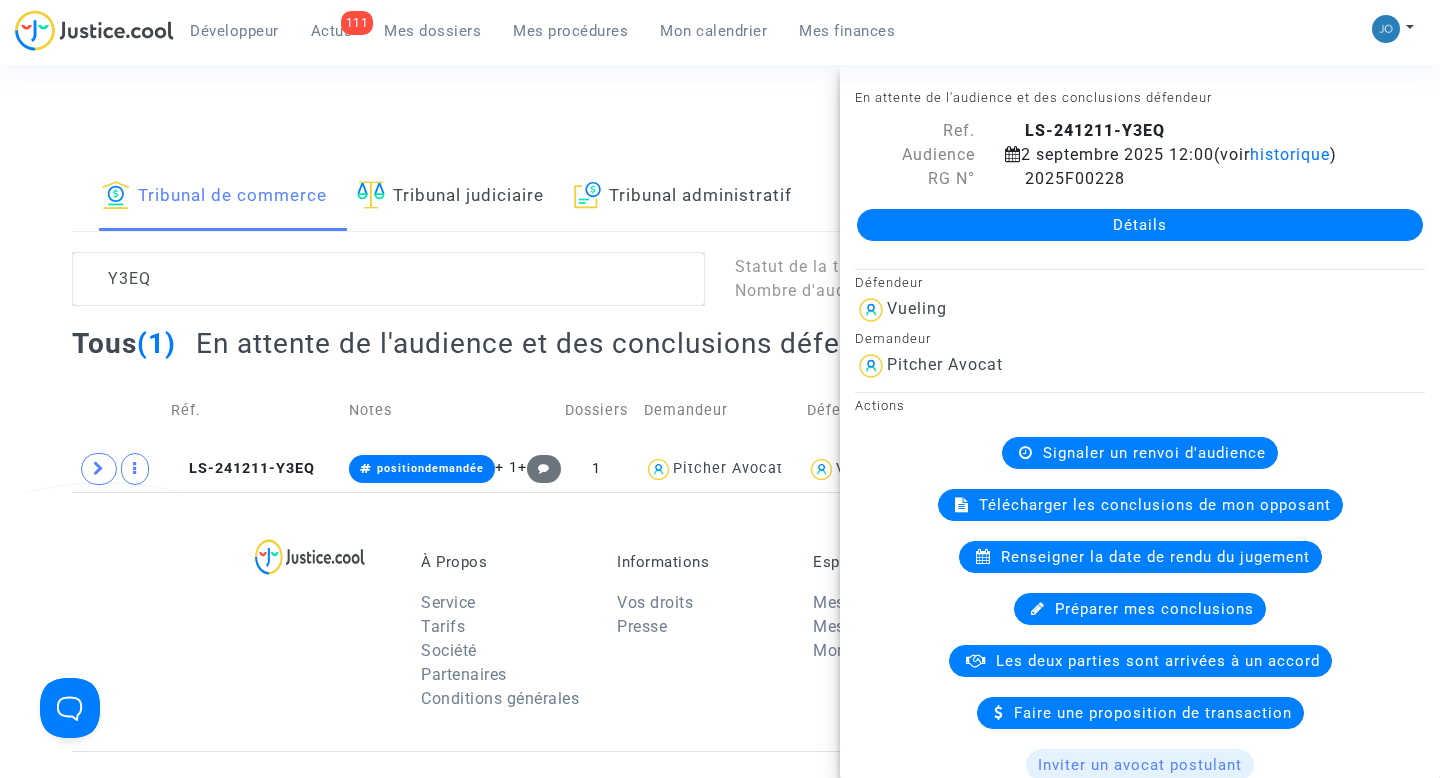 click on "Détails" 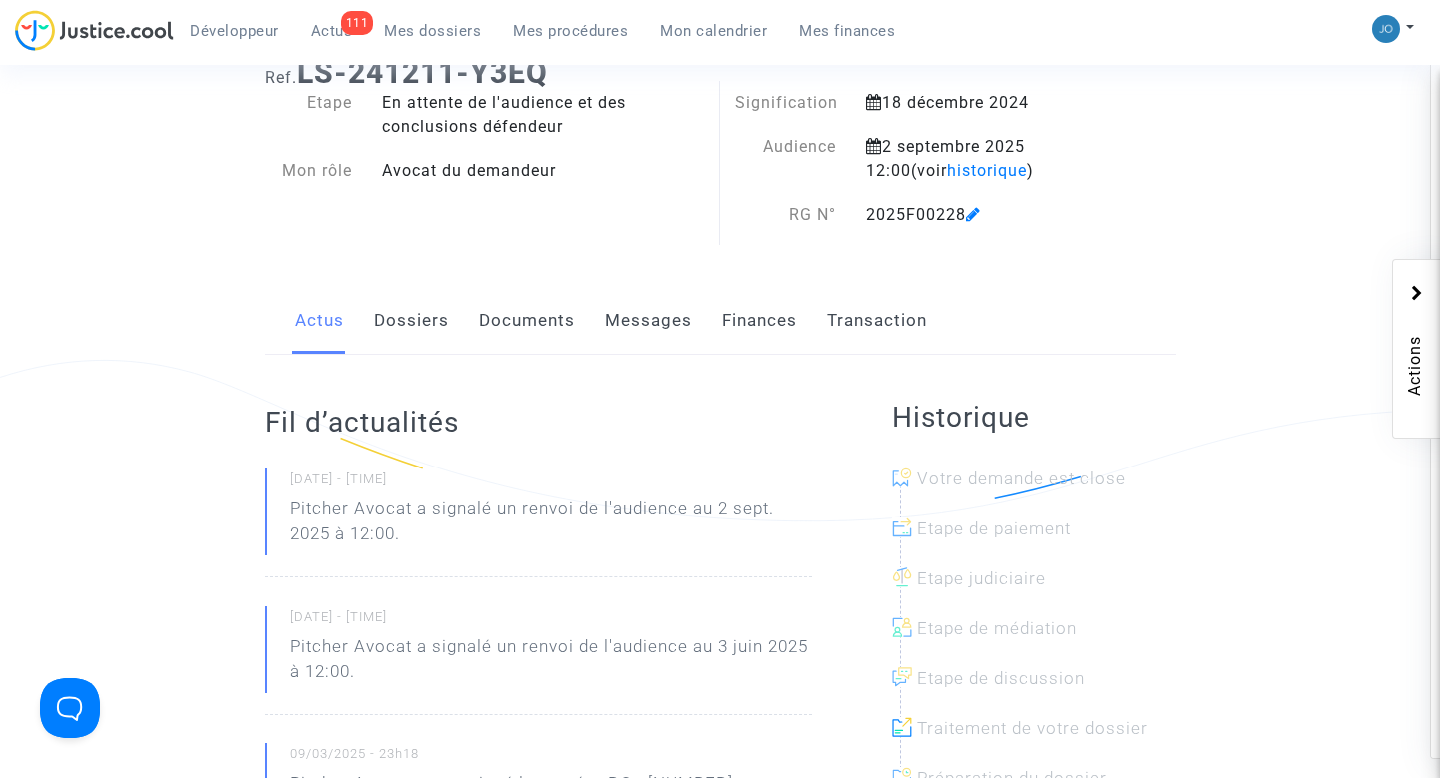 scroll, scrollTop: 131, scrollLeft: 0, axis: vertical 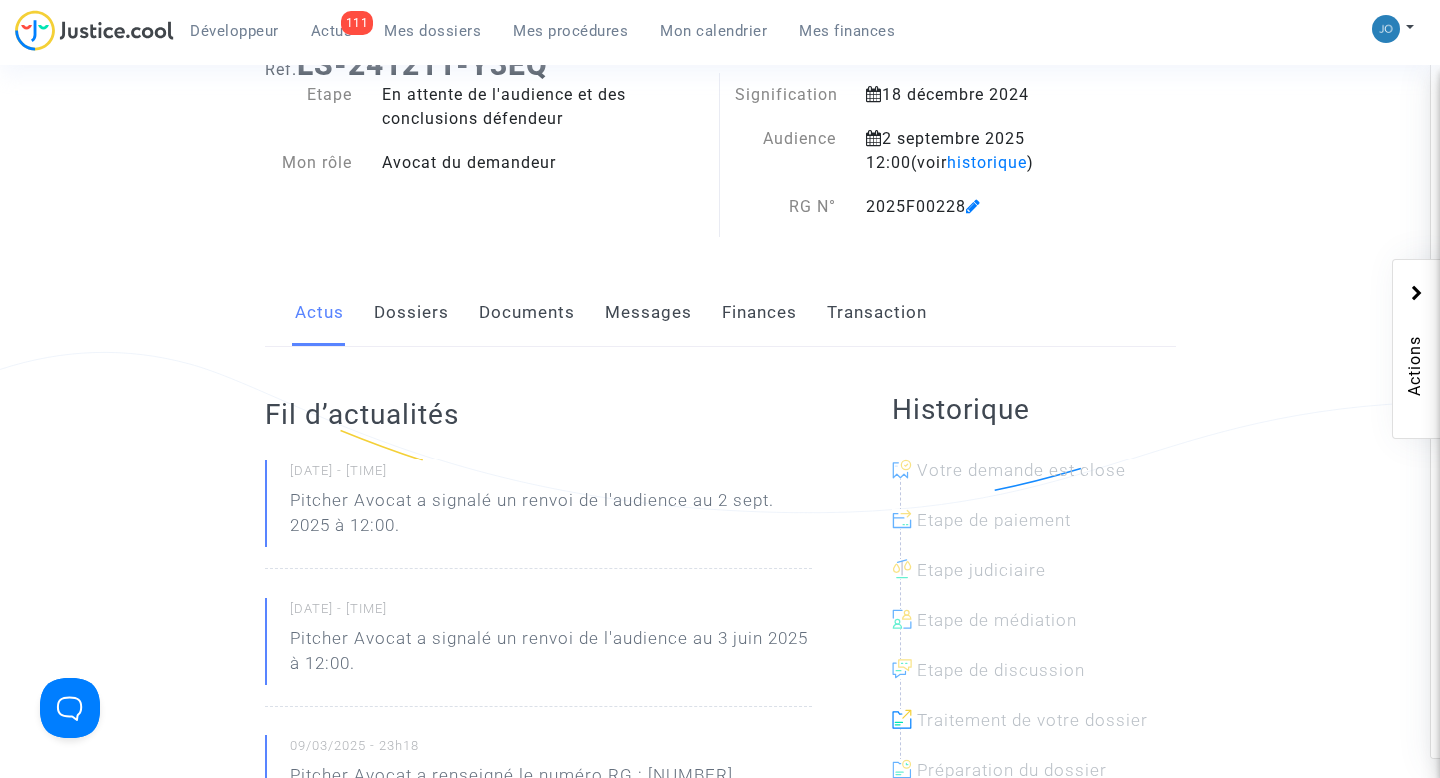 click on "Dossiers" 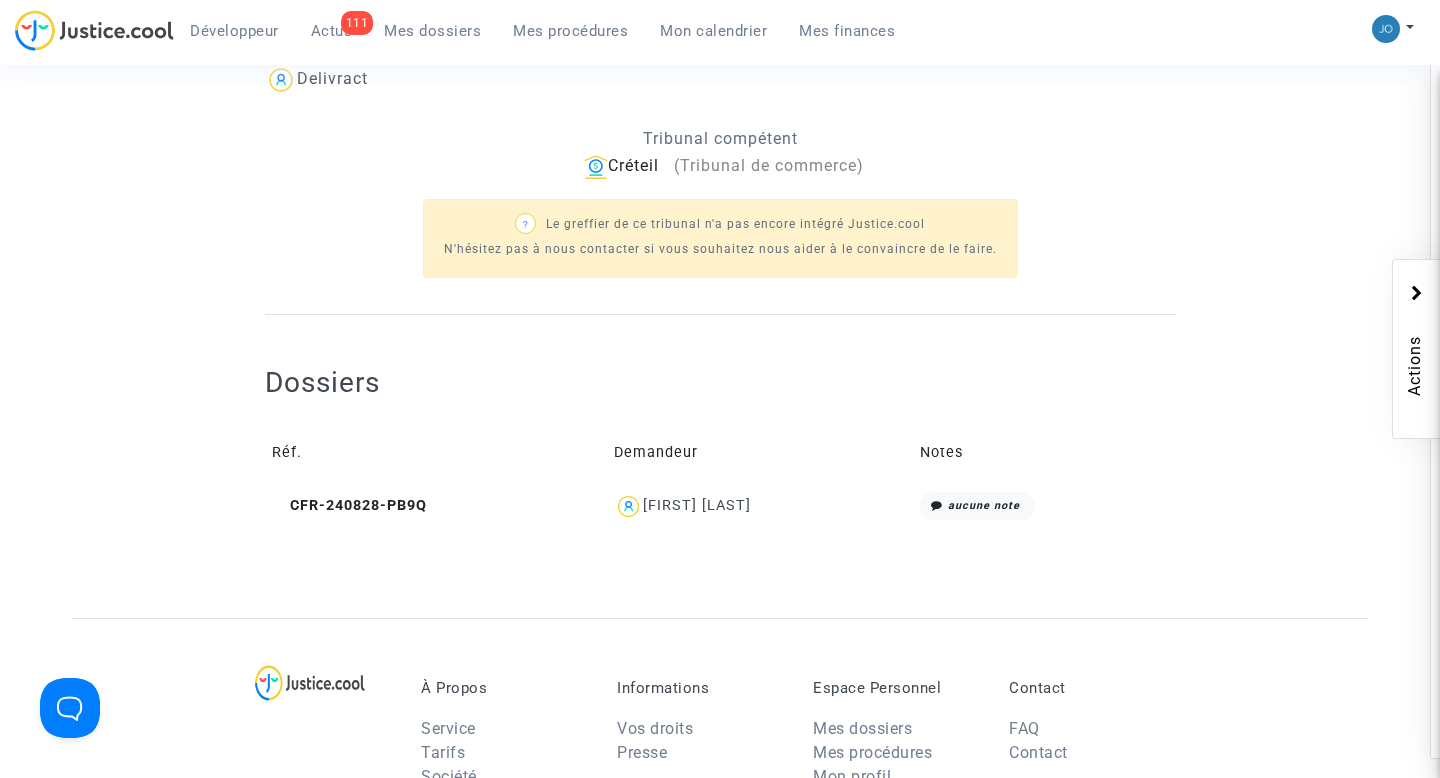 scroll, scrollTop: 627, scrollLeft: 0, axis: vertical 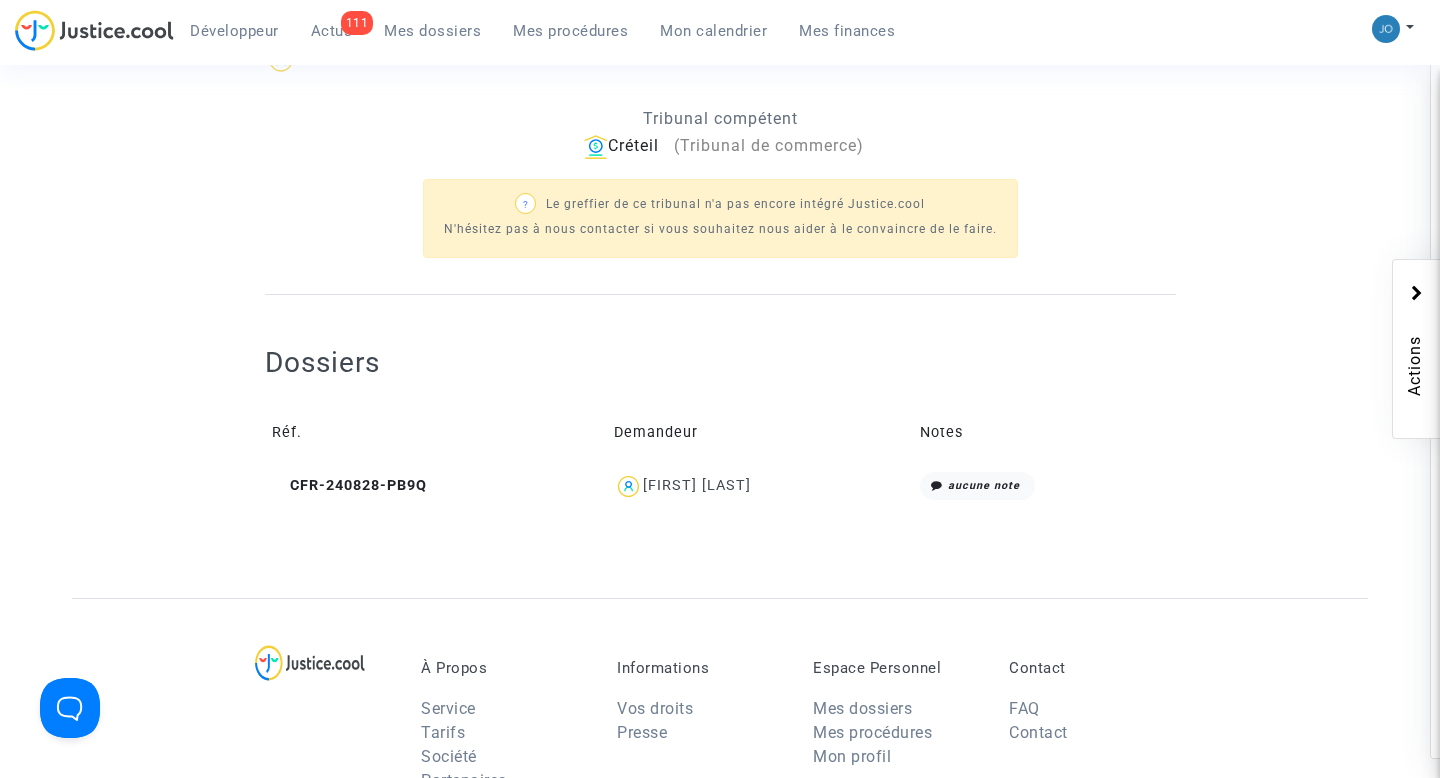 click 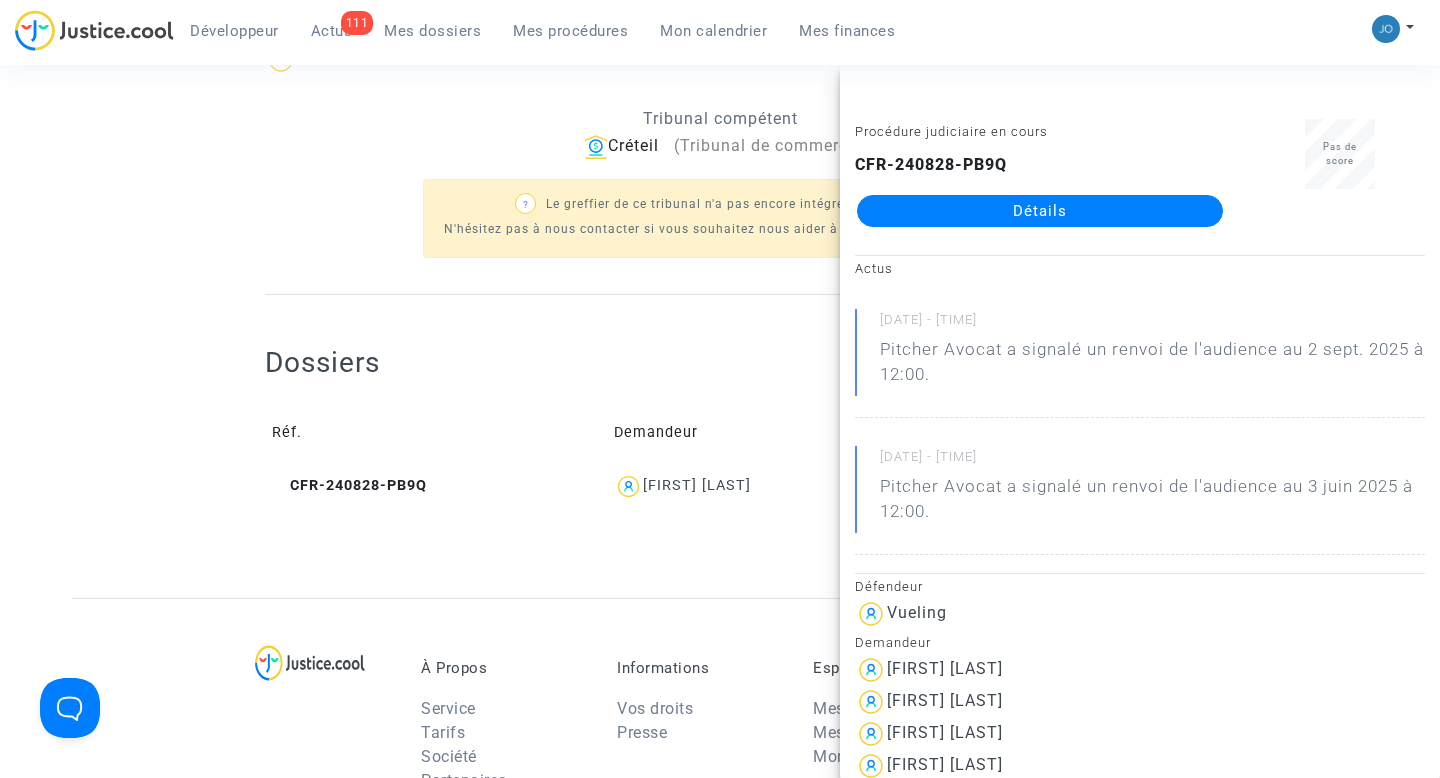 click on "Dossiers  Réf.   Demandeur   Notes  CFR-240828-PB9Q Cheyma Mouh  aucune note" 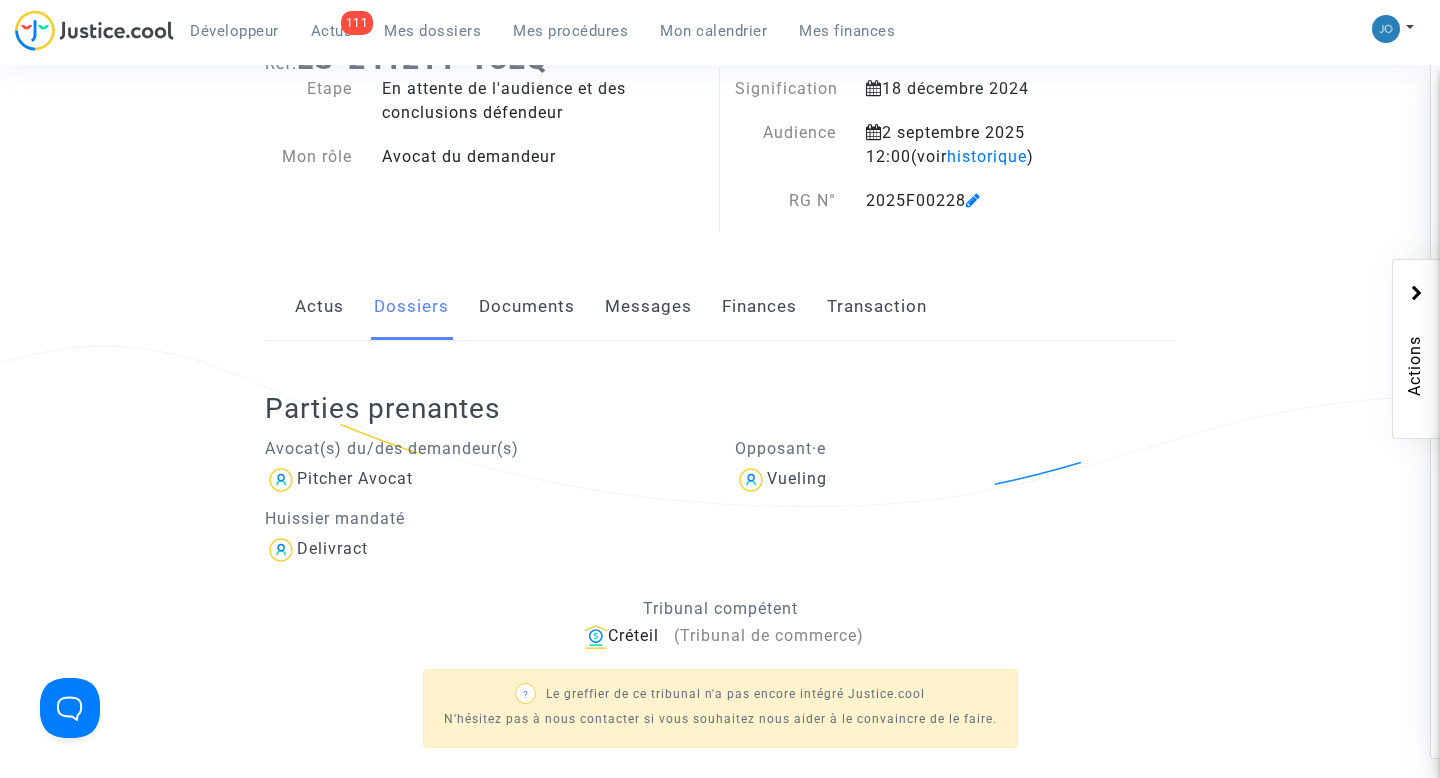 scroll, scrollTop: 24, scrollLeft: 0, axis: vertical 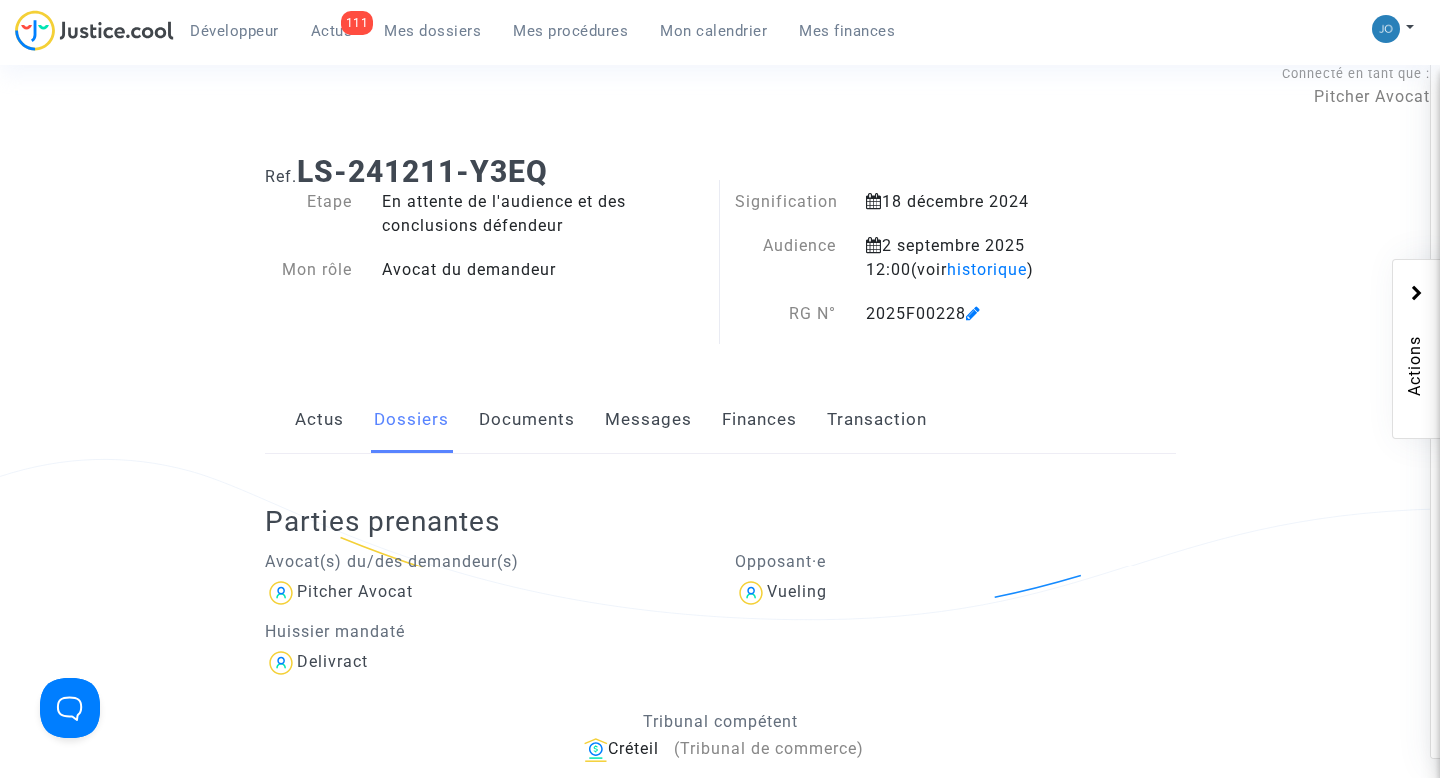 click on "Messages" 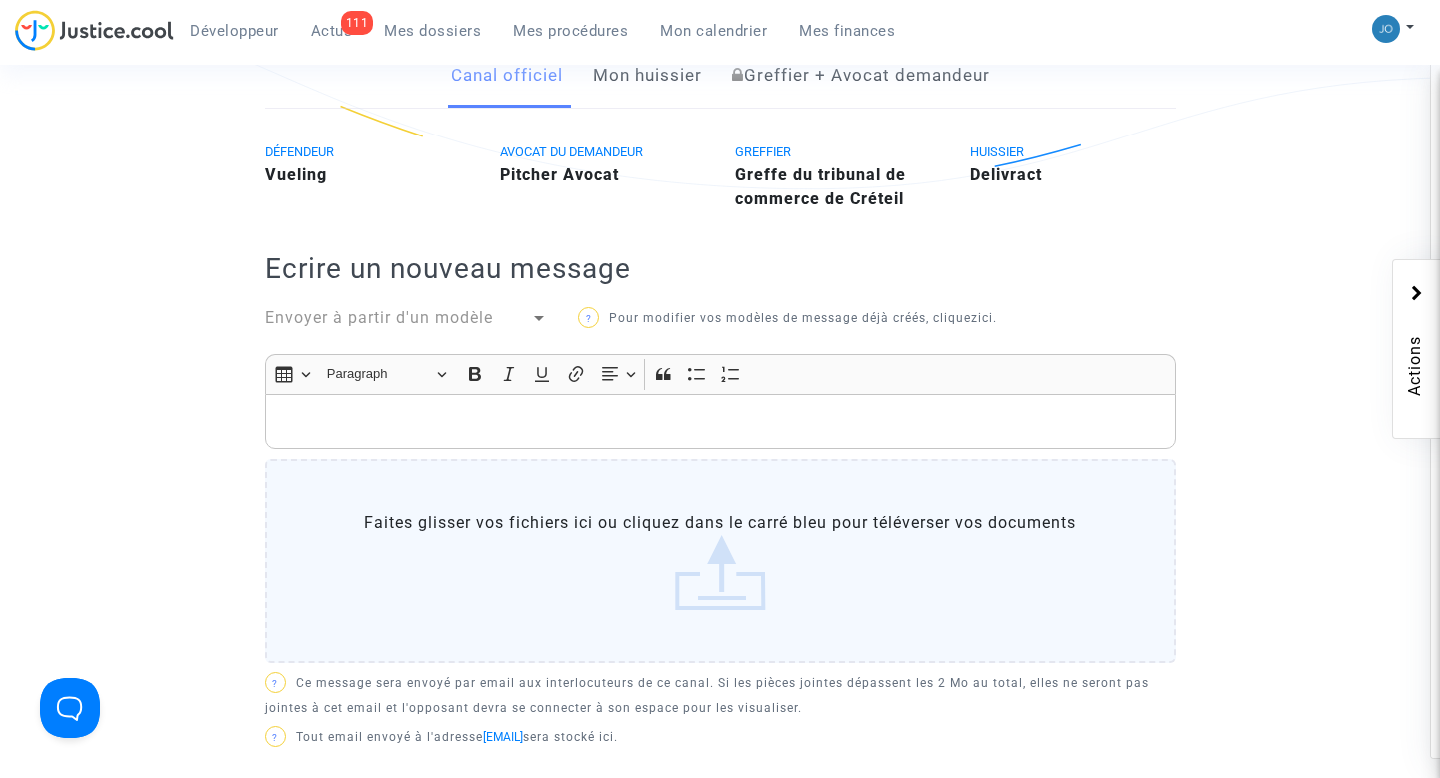 scroll, scrollTop: 4, scrollLeft: 0, axis: vertical 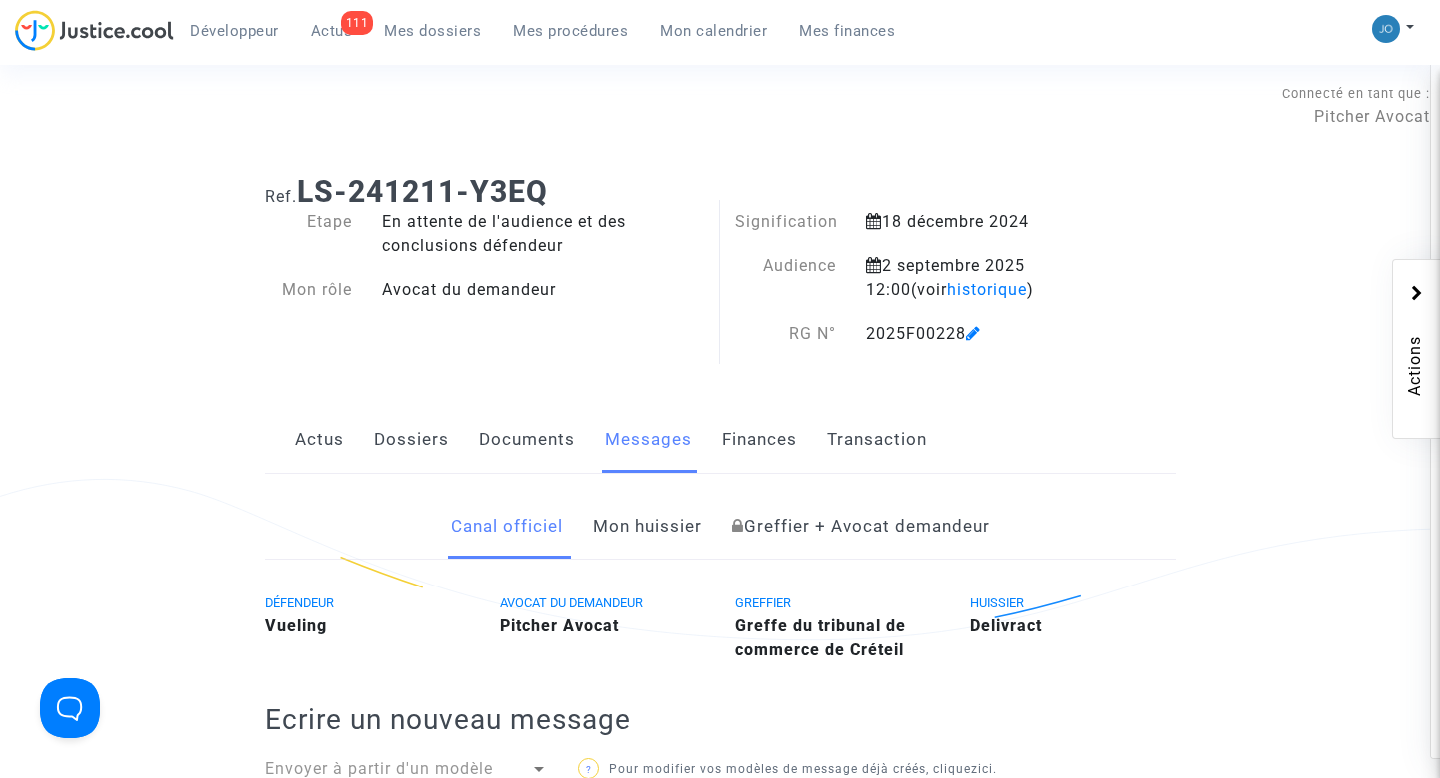 click on "Documents" 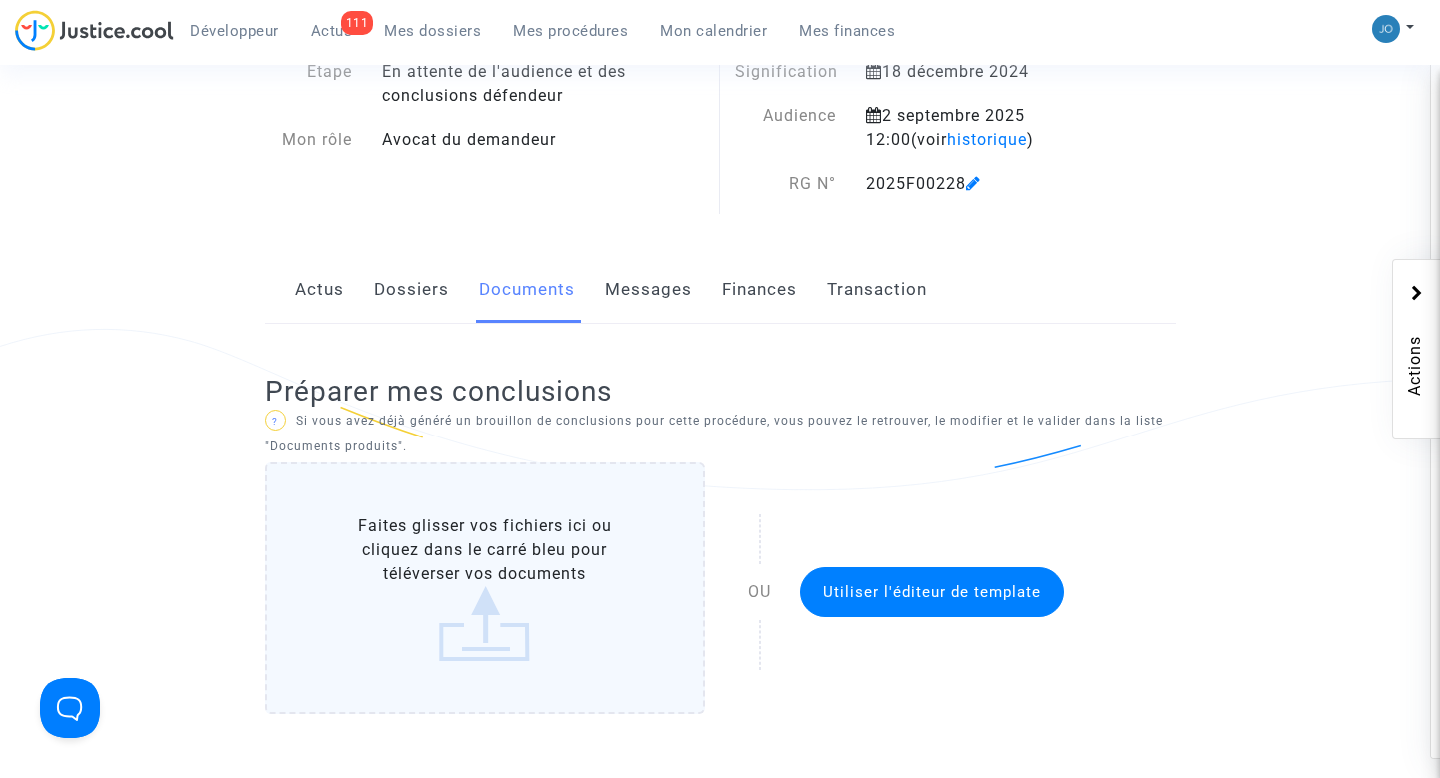 scroll, scrollTop: 24, scrollLeft: 0, axis: vertical 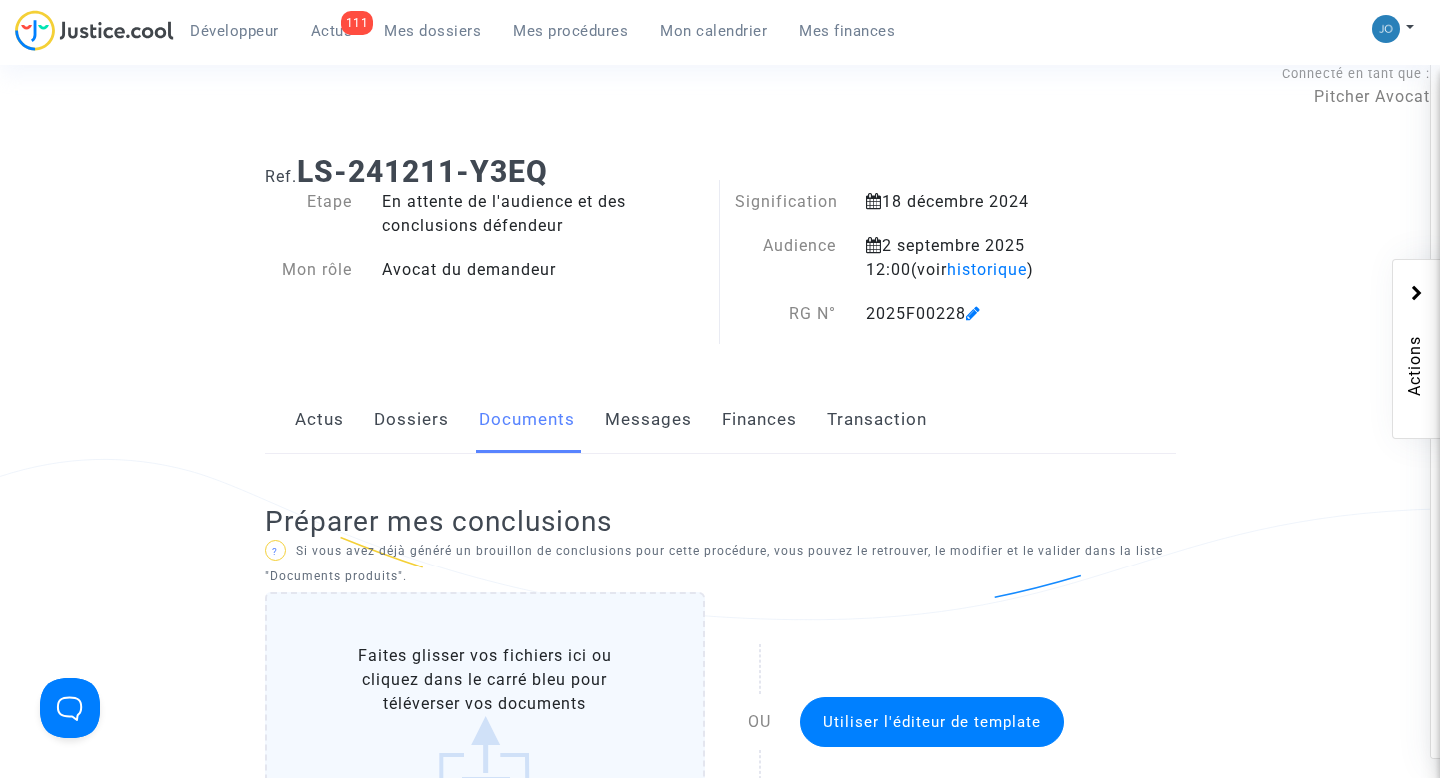 click on "Dossiers" 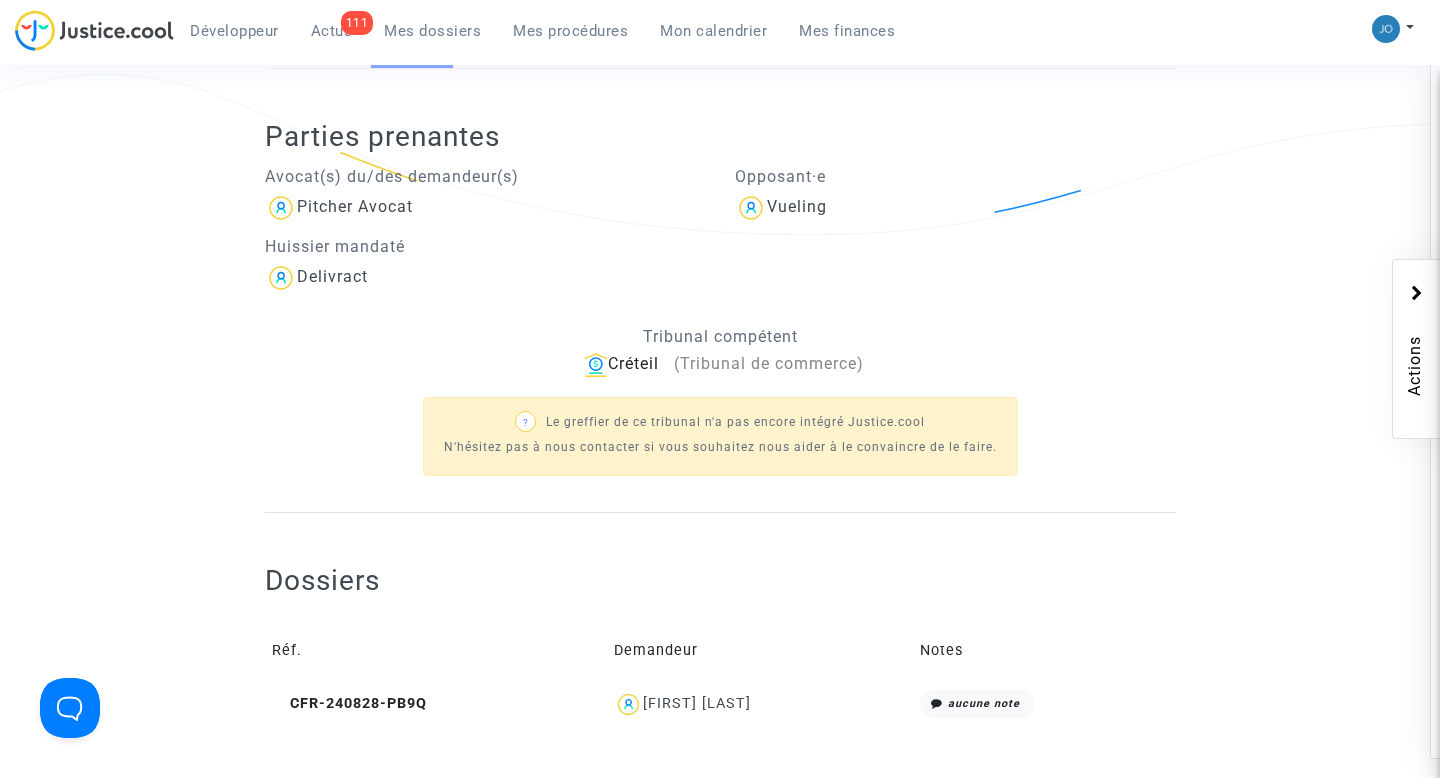 scroll, scrollTop: 225, scrollLeft: 0, axis: vertical 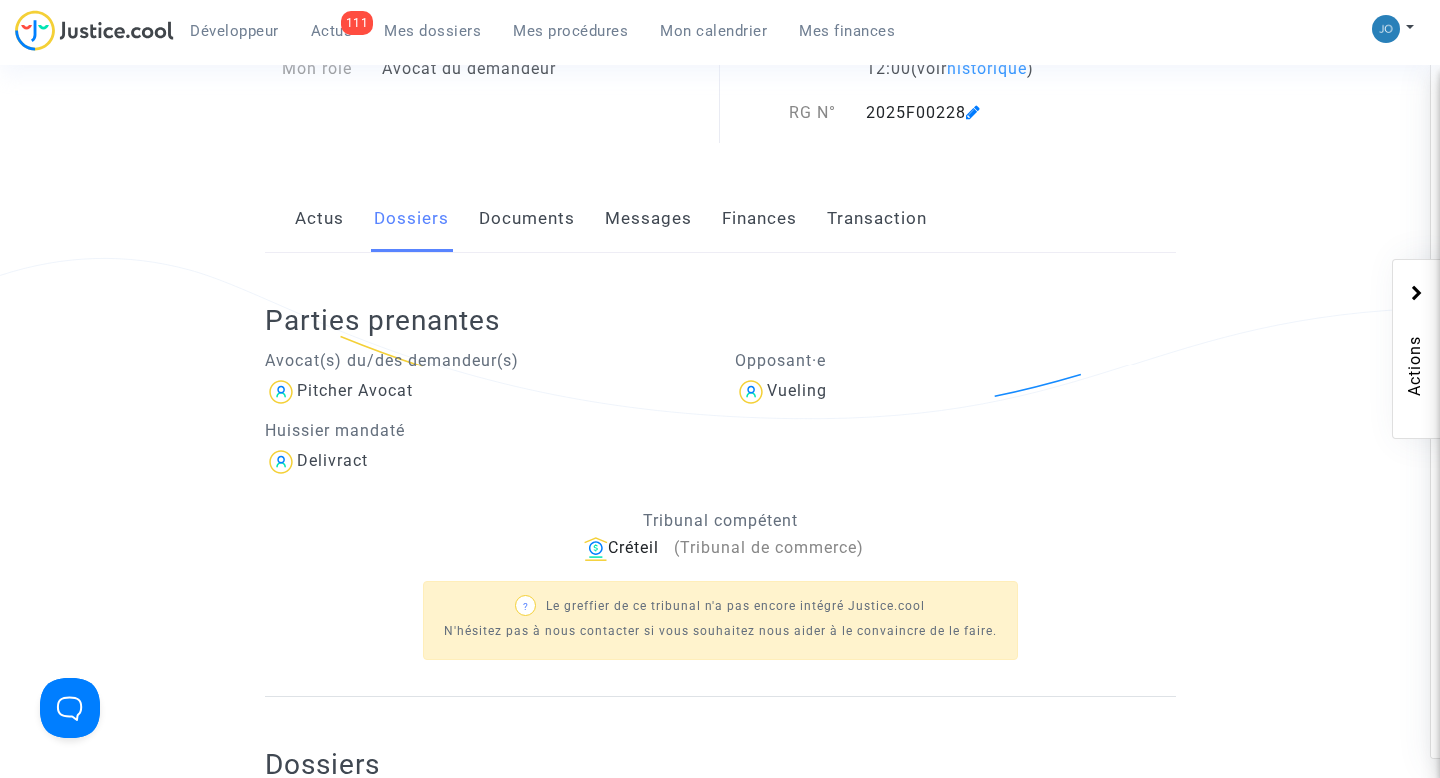 click on "Documents" 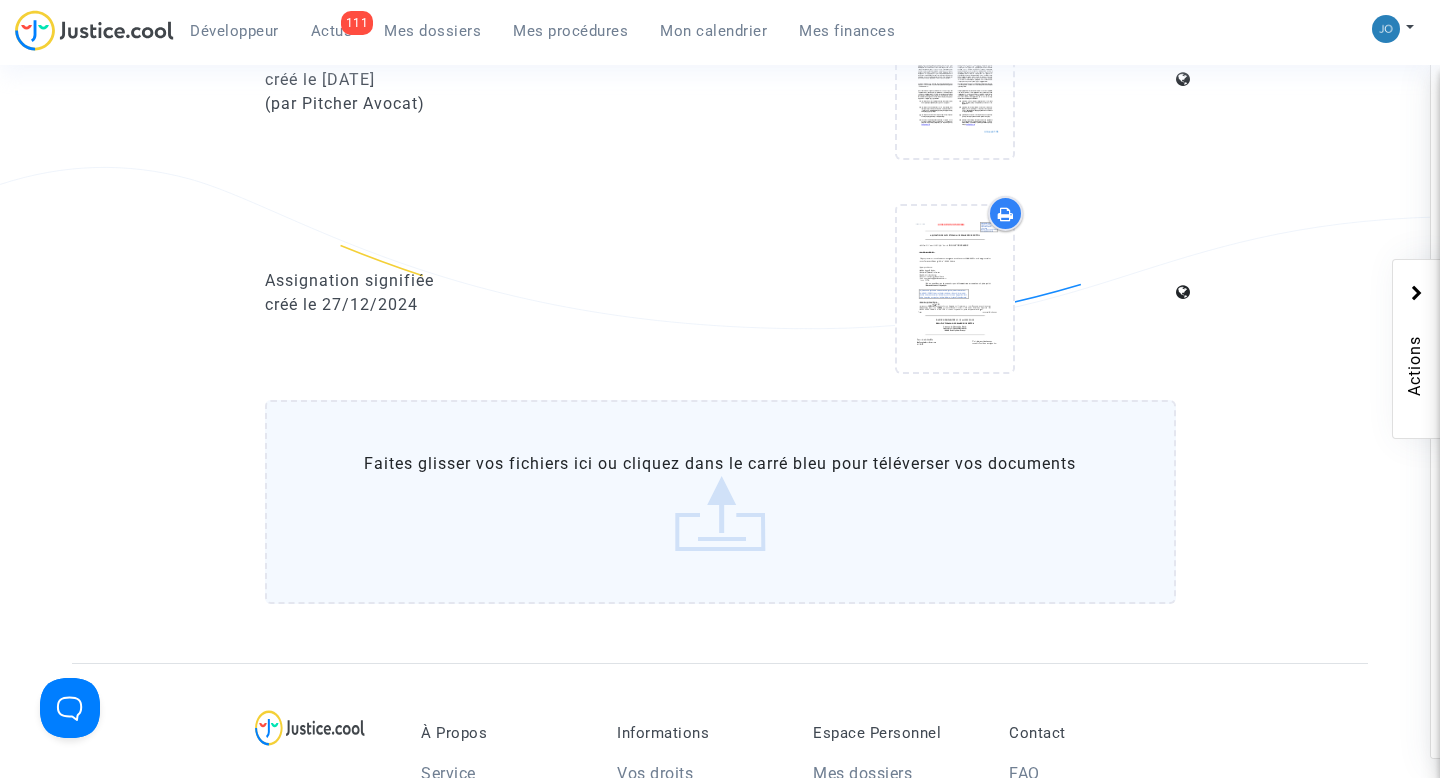 scroll, scrollTop: 1929, scrollLeft: 0, axis: vertical 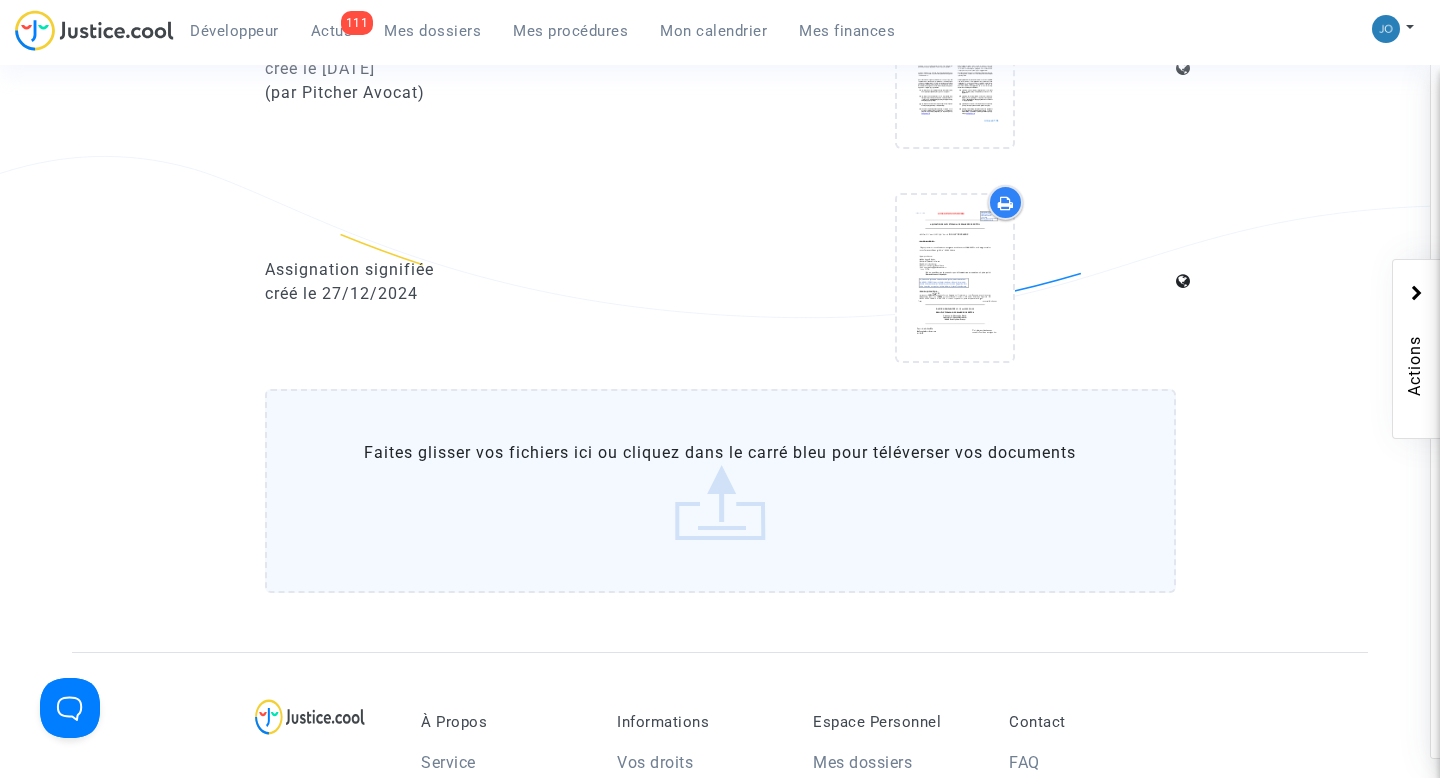 click on "Faites glisser vos fichiers ici ou cliquez dans le carré bleu pour téléverser vos documents" 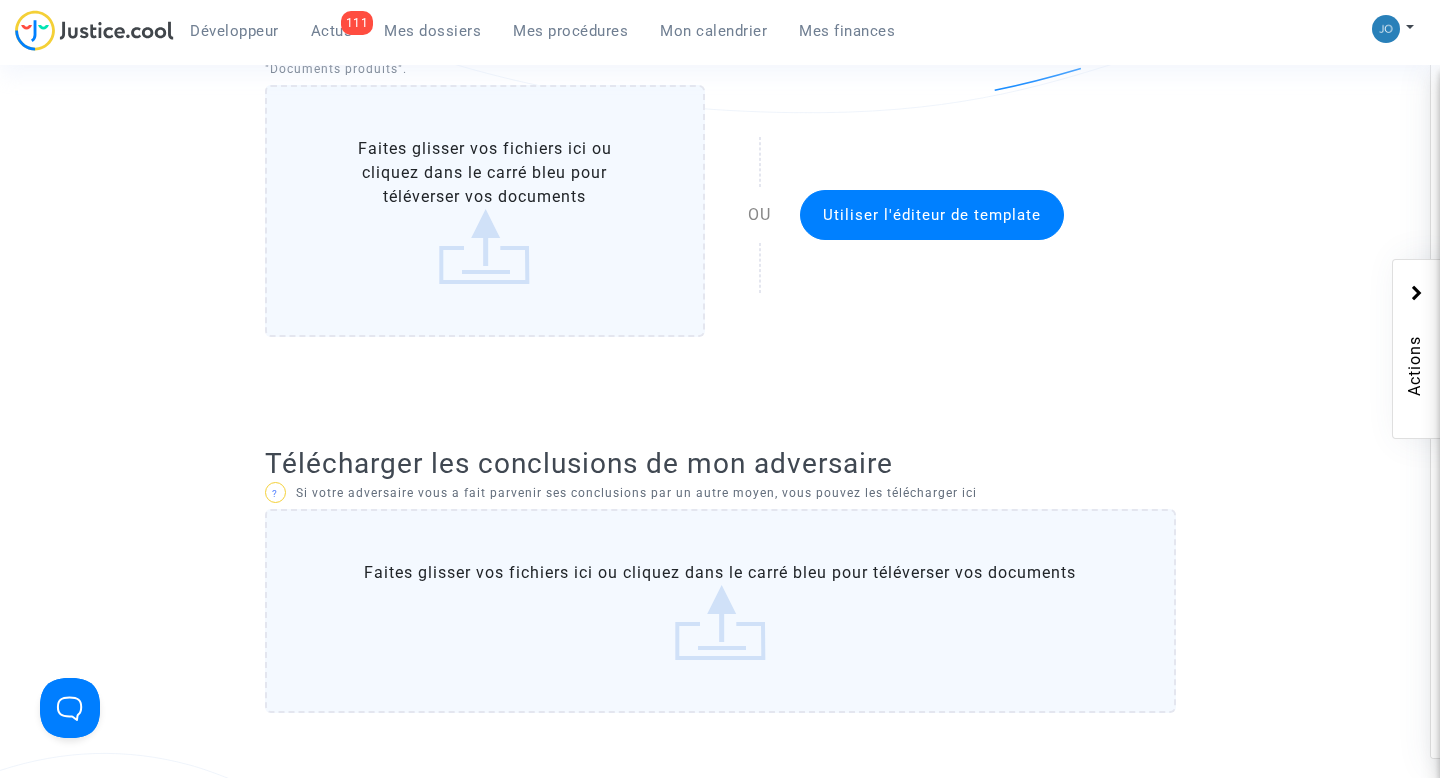 scroll, scrollTop: 295, scrollLeft: 0, axis: vertical 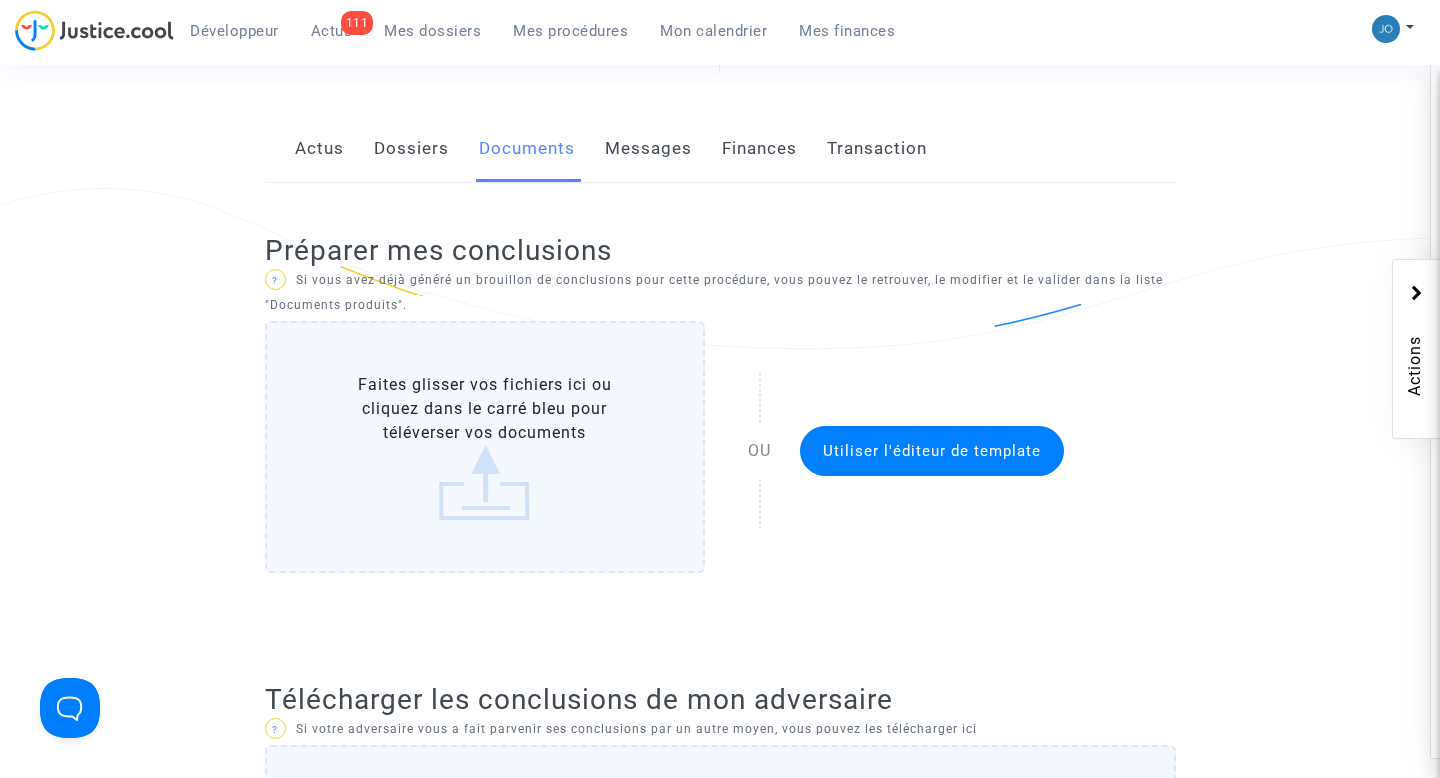 click on "Faites glisser vos fichiers ici ou cliquez dans le carré bleu pour téléverser vos documents" 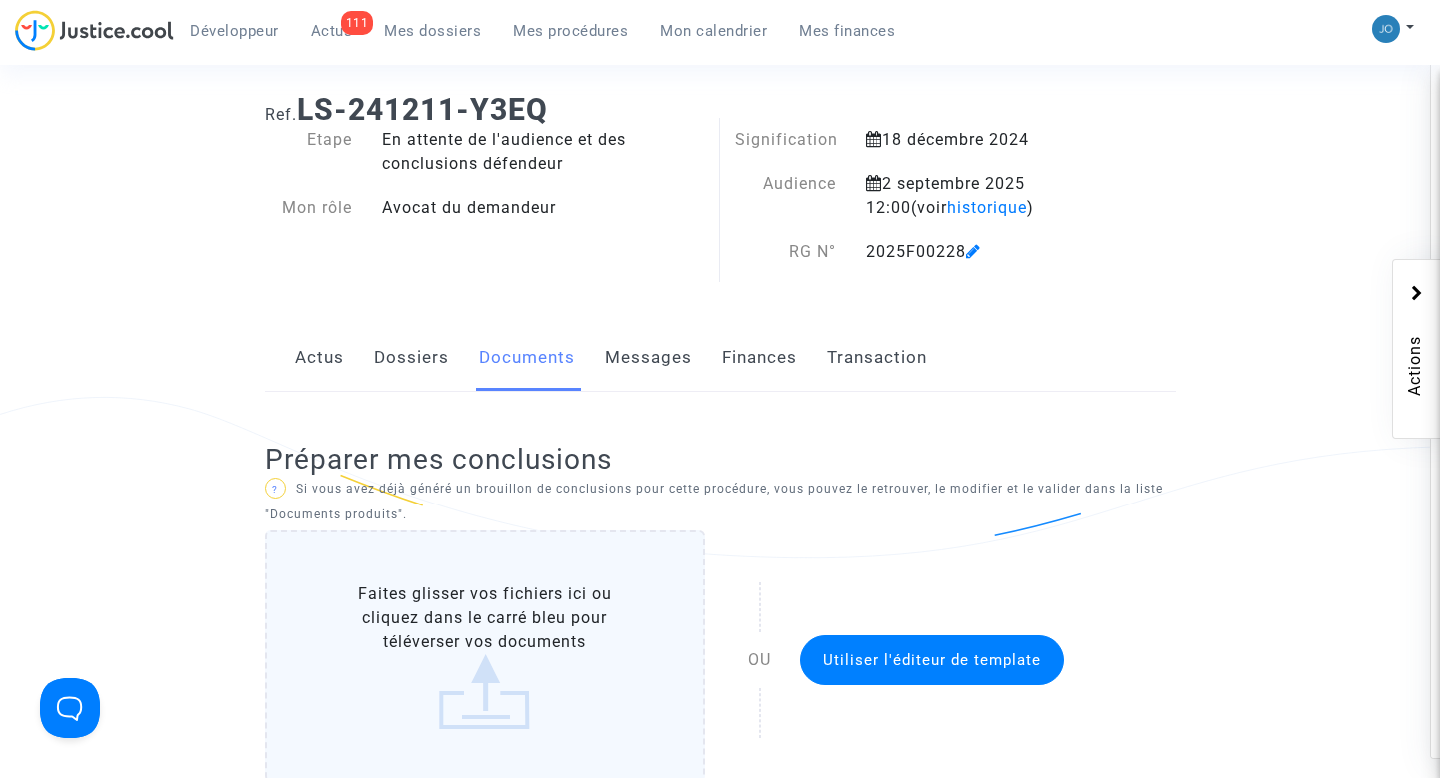 scroll, scrollTop: 0, scrollLeft: 0, axis: both 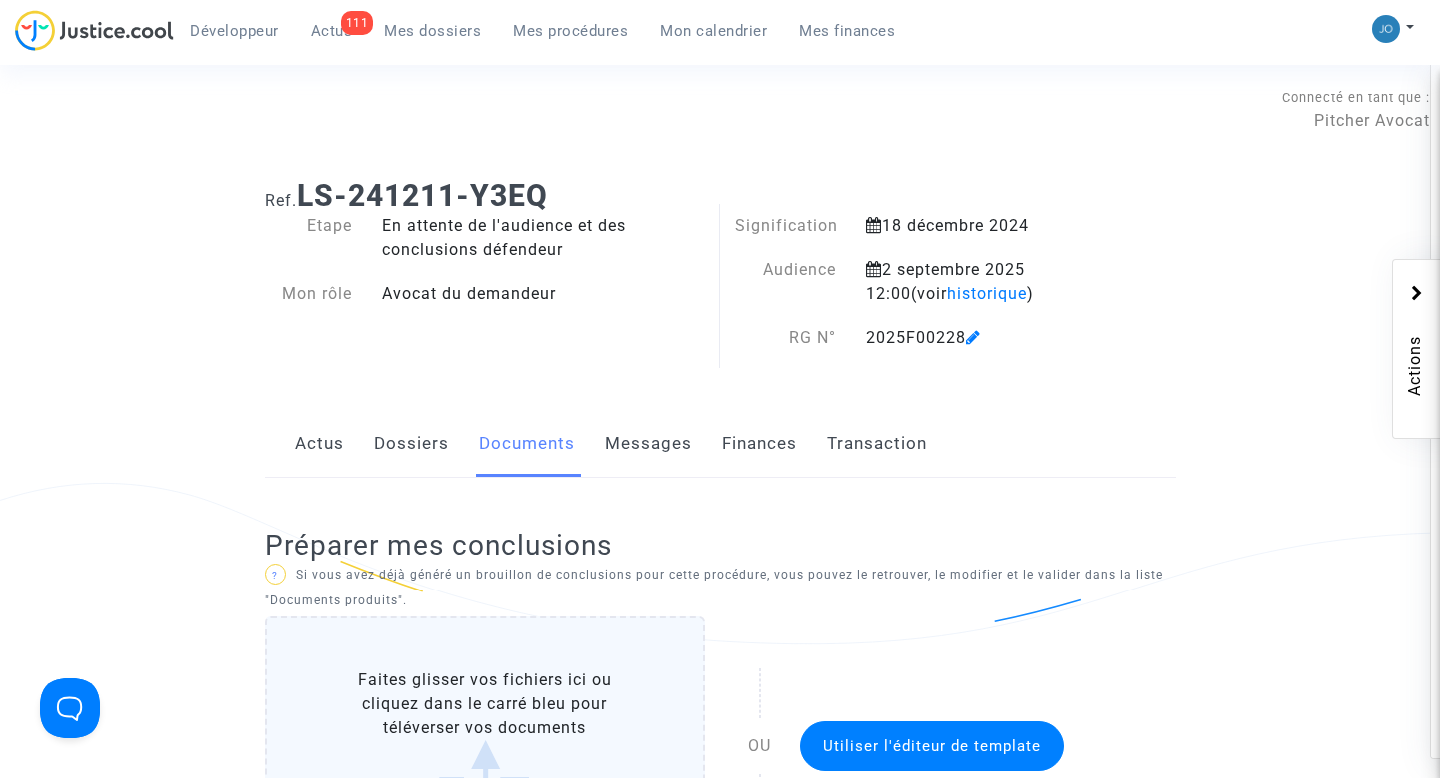 click on "Dossiers" 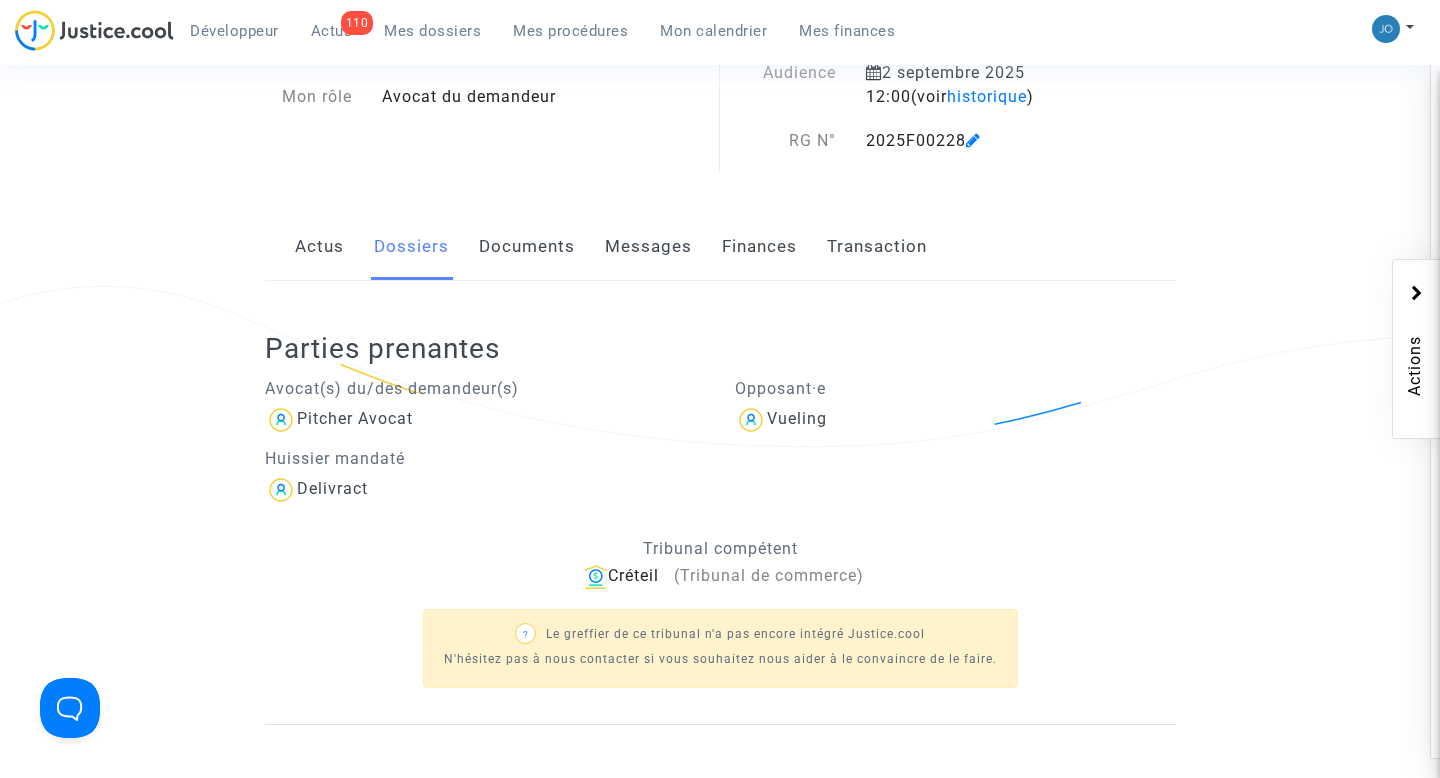 scroll, scrollTop: 199, scrollLeft: 0, axis: vertical 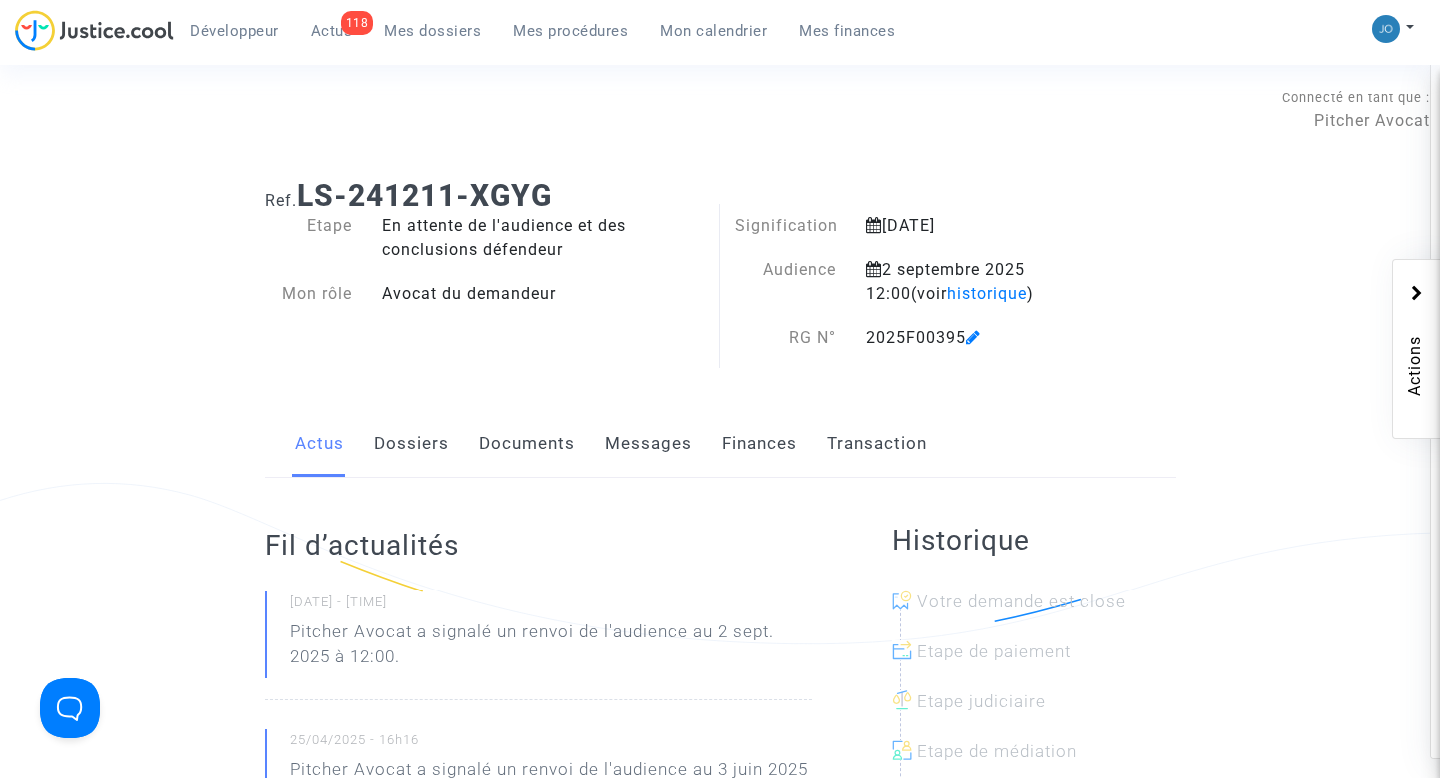 click on "Documents" 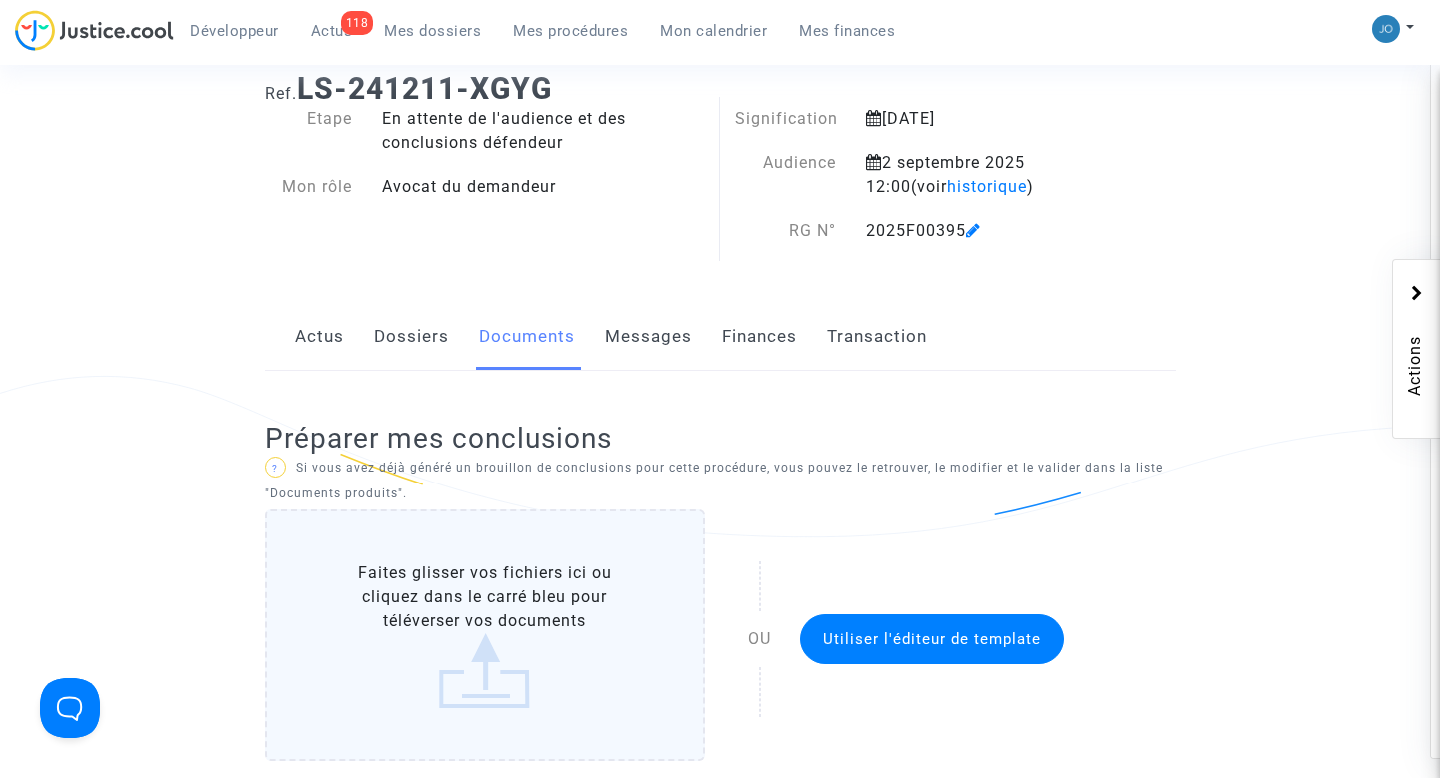 scroll, scrollTop: 58, scrollLeft: 0, axis: vertical 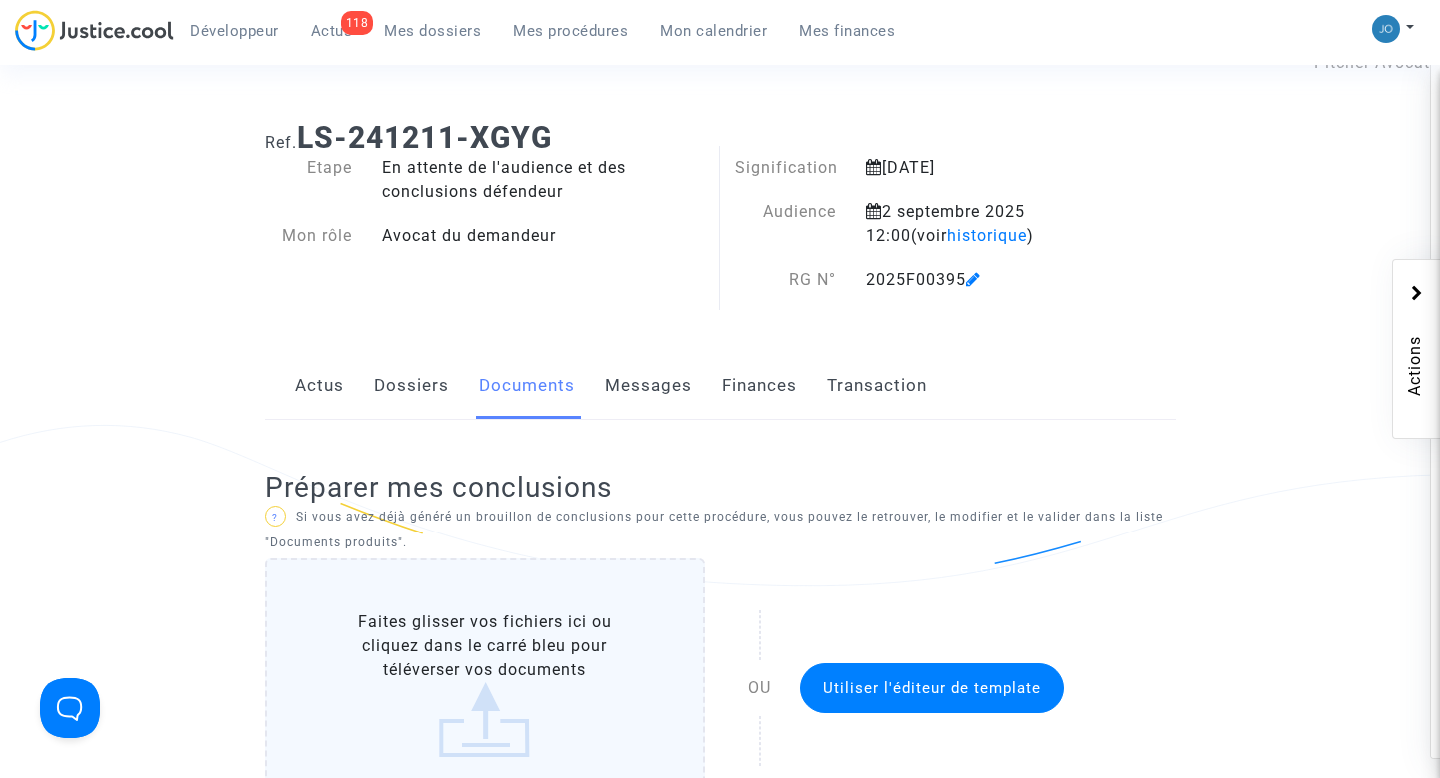 click on "Dossiers" 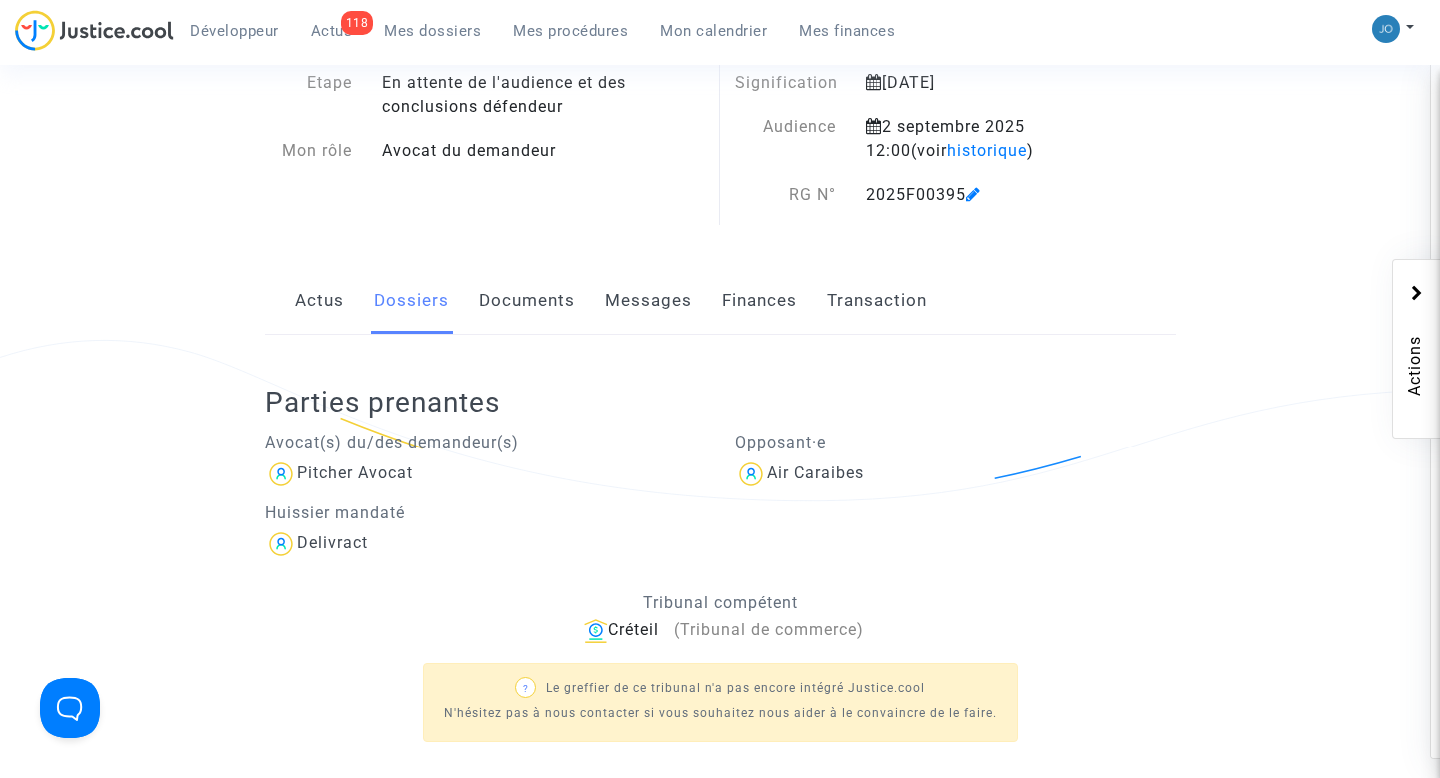 scroll, scrollTop: 153, scrollLeft: 0, axis: vertical 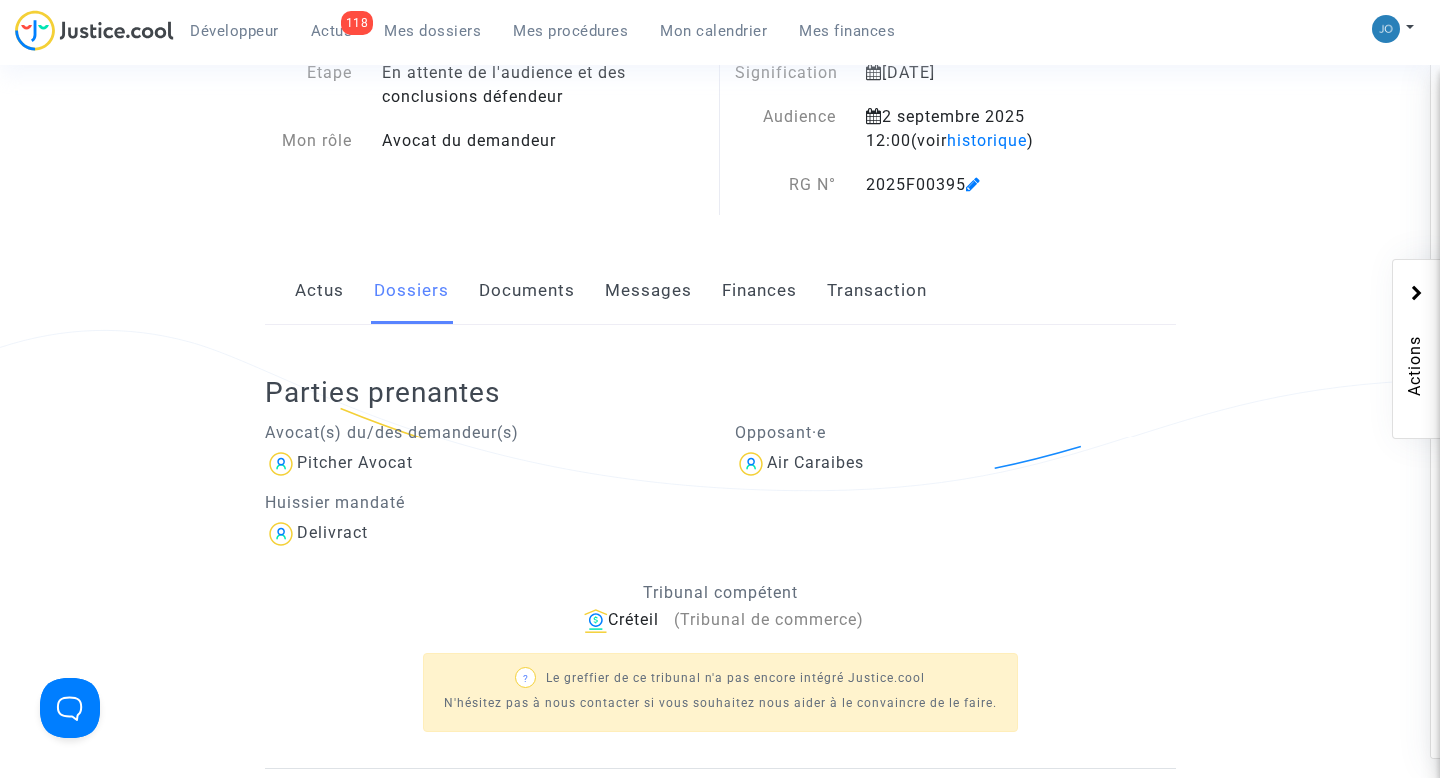 click on "Documents" 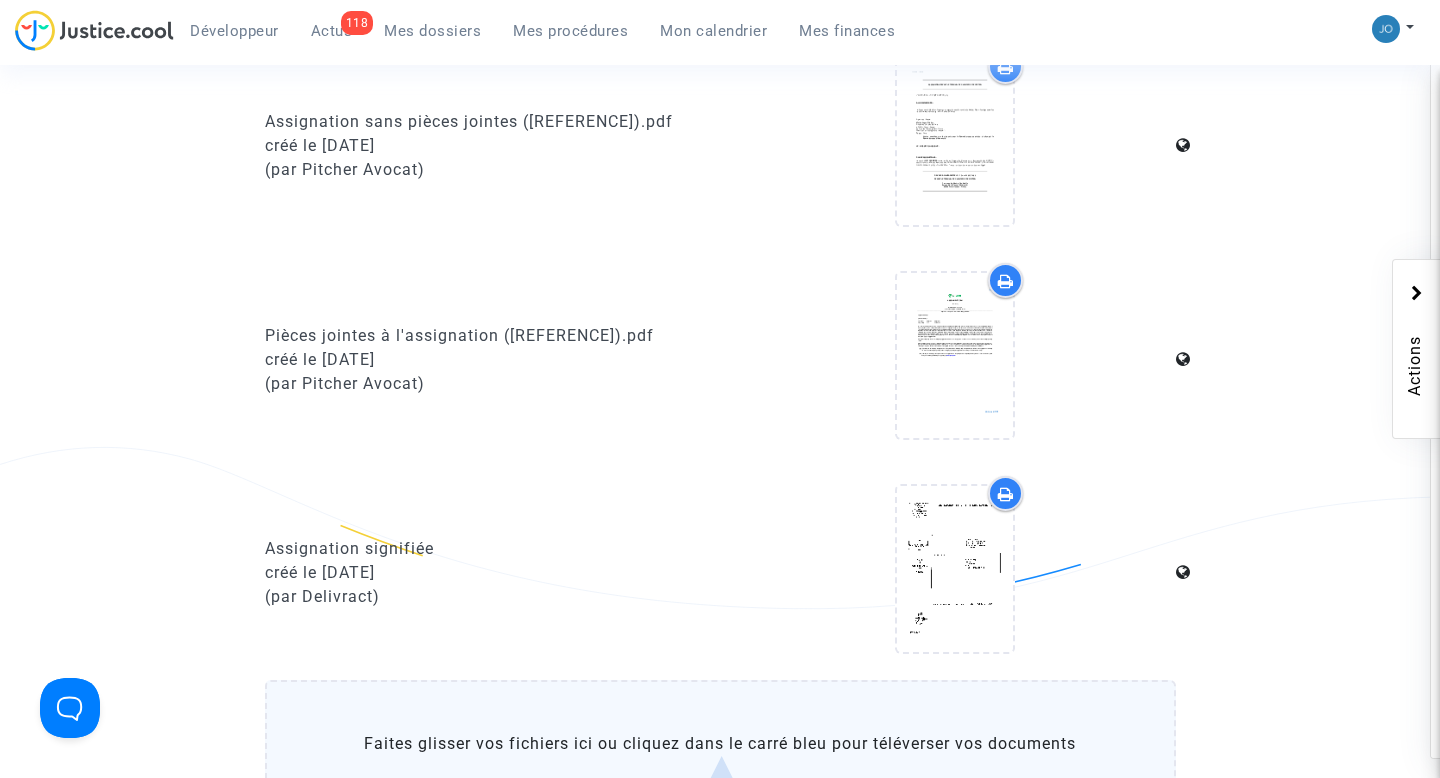 scroll, scrollTop: 1719, scrollLeft: 0, axis: vertical 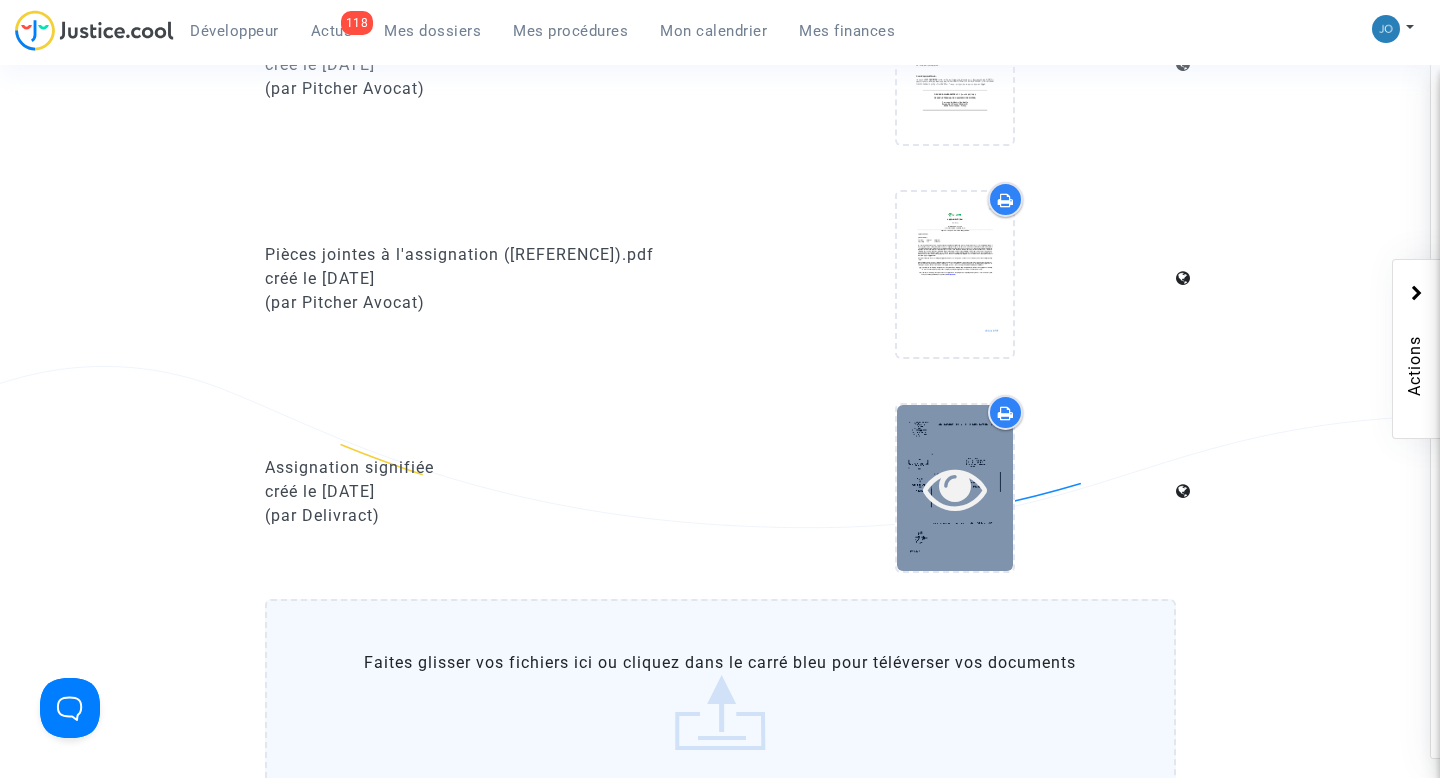 click at bounding box center (955, 488) 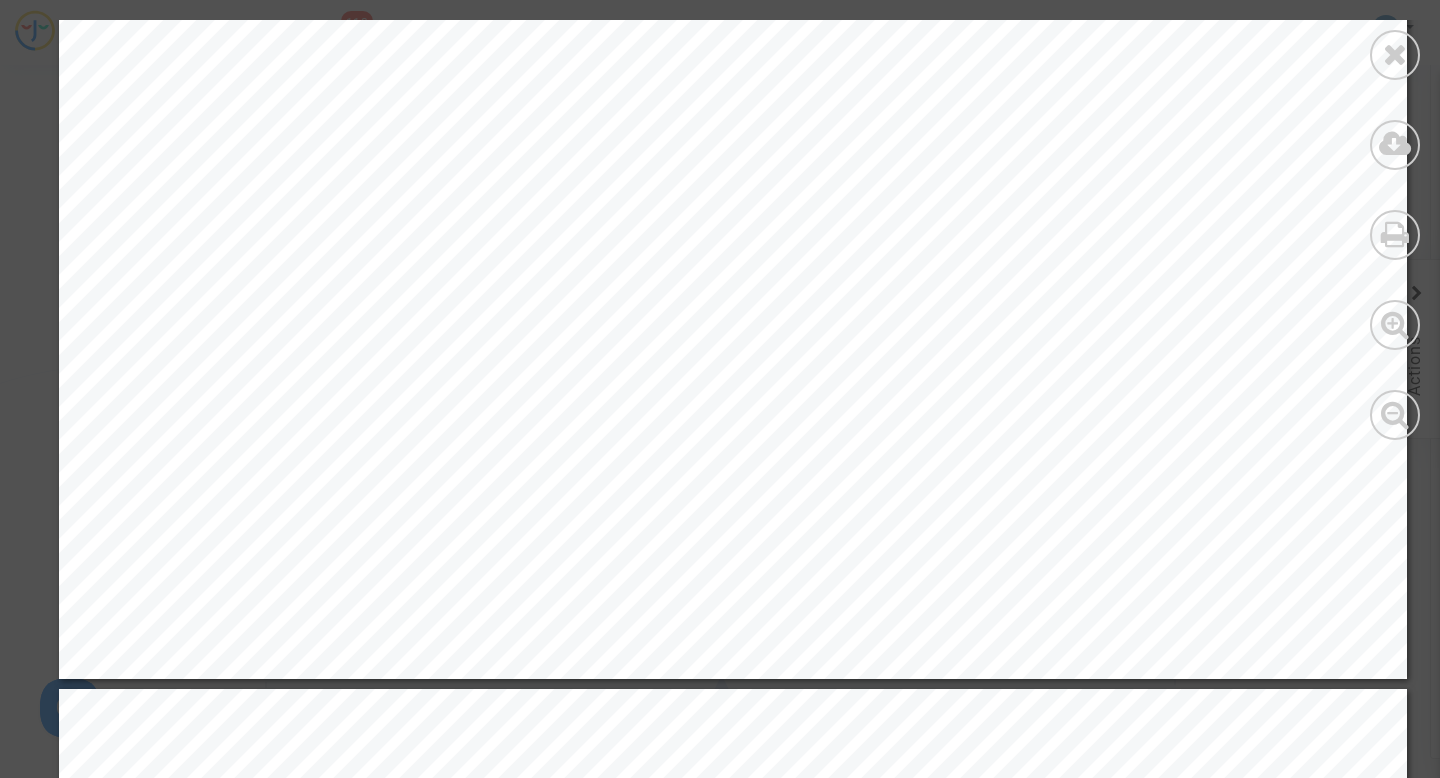 scroll, scrollTop: 10175, scrollLeft: 0, axis: vertical 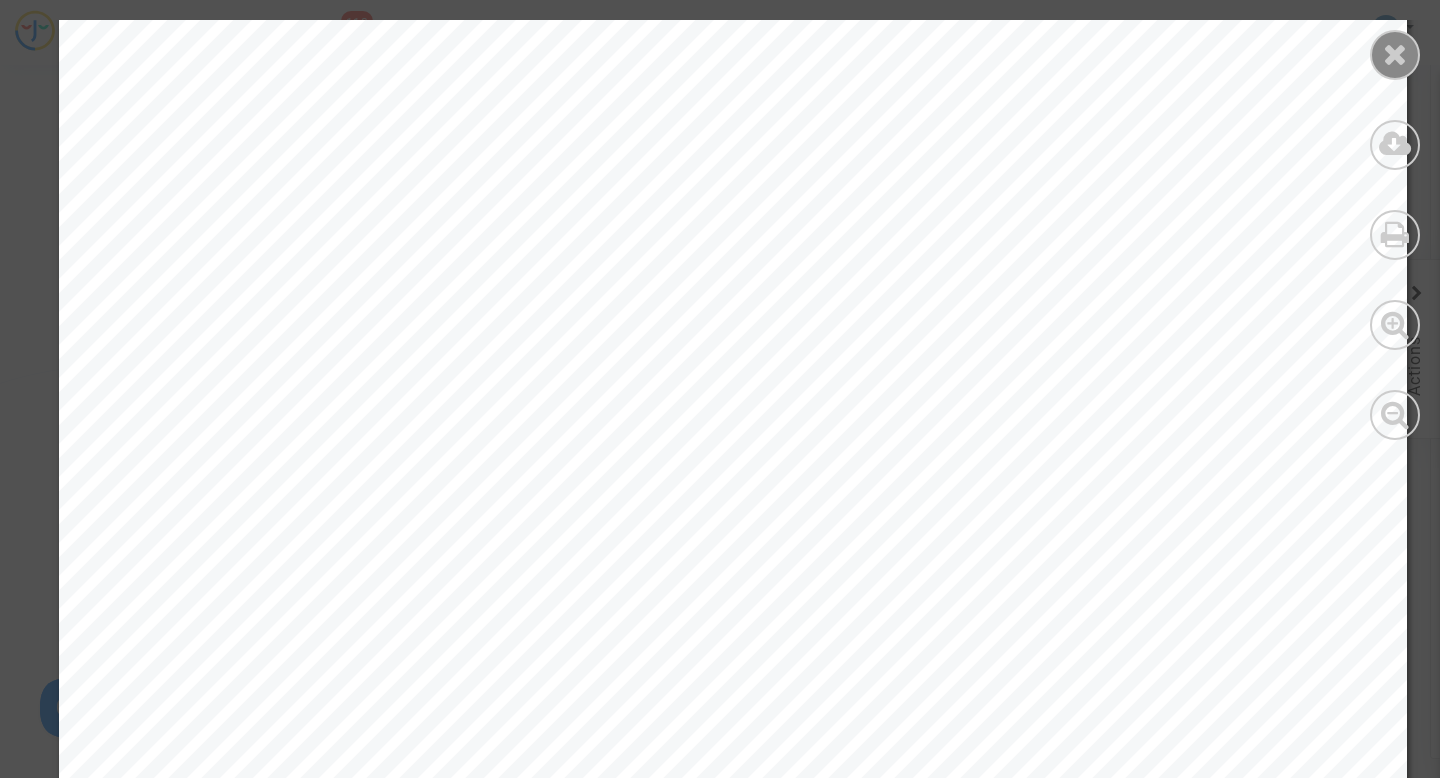 click at bounding box center (1395, 54) 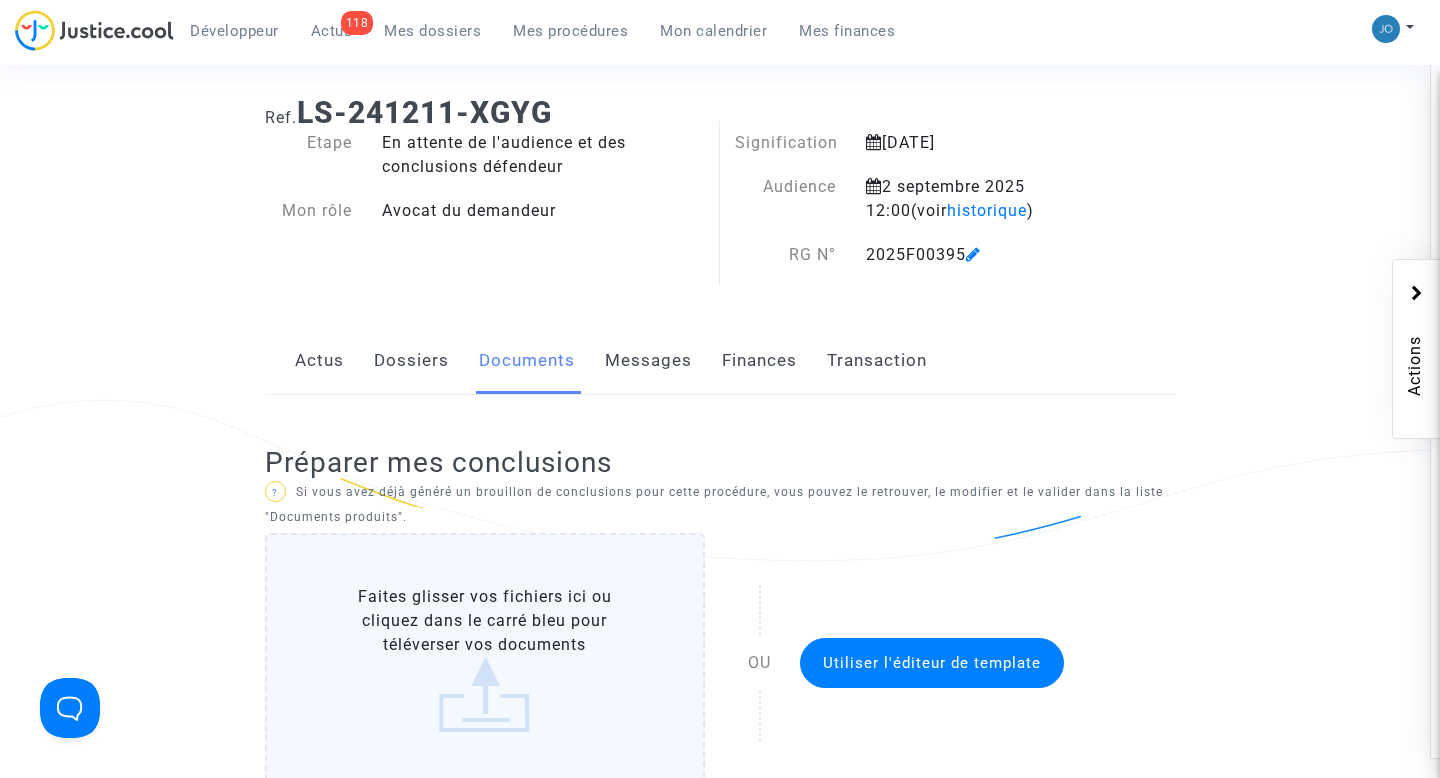 scroll, scrollTop: 0, scrollLeft: 0, axis: both 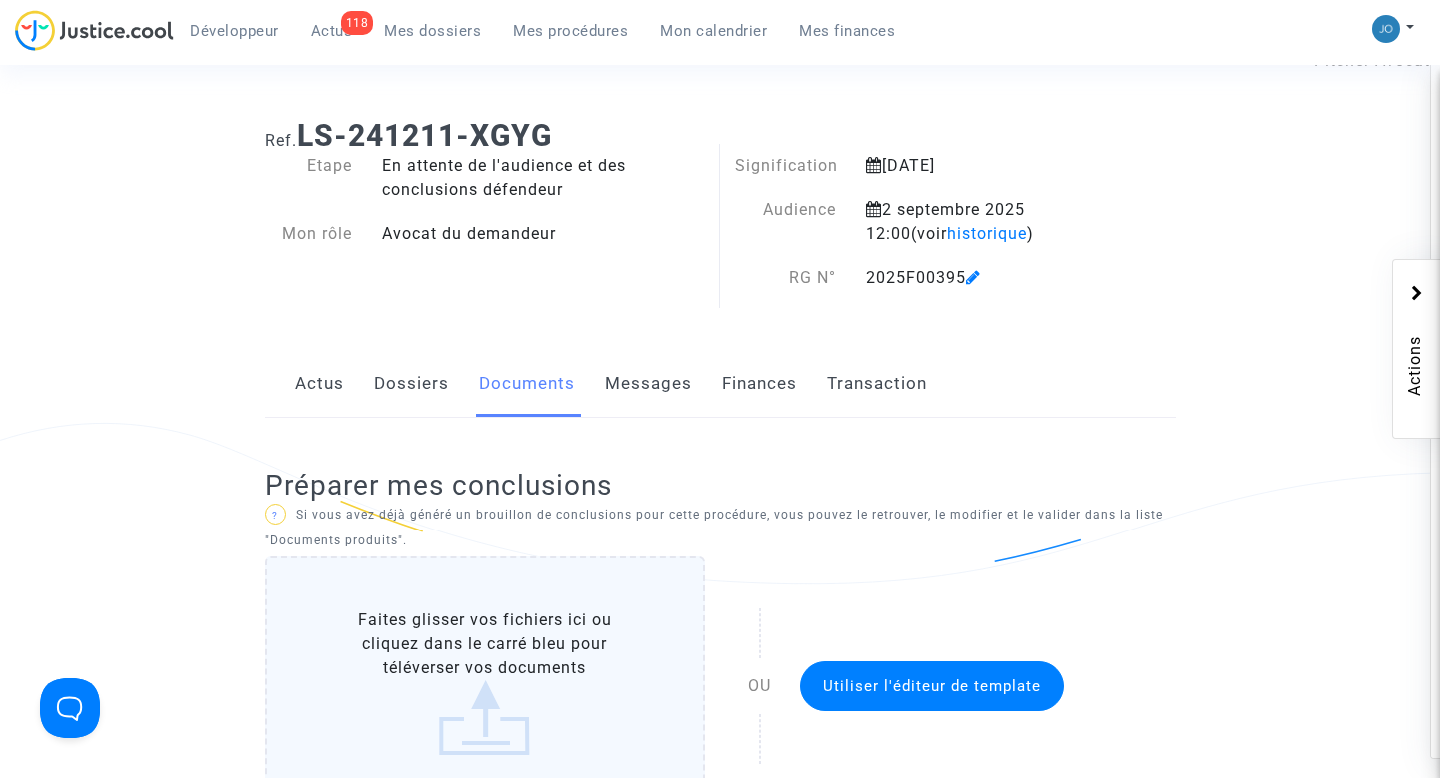 click on "Dossiers" 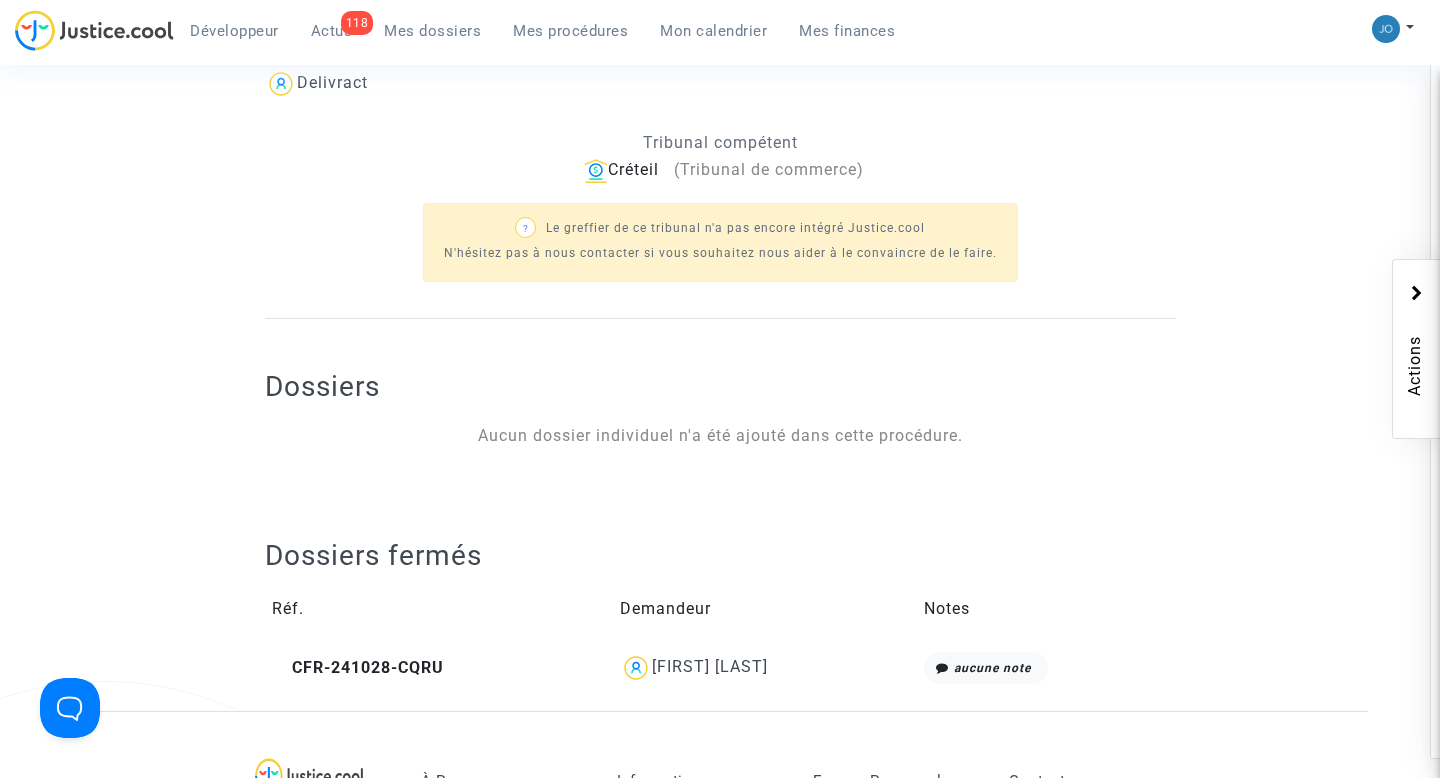 scroll, scrollTop: 727, scrollLeft: 0, axis: vertical 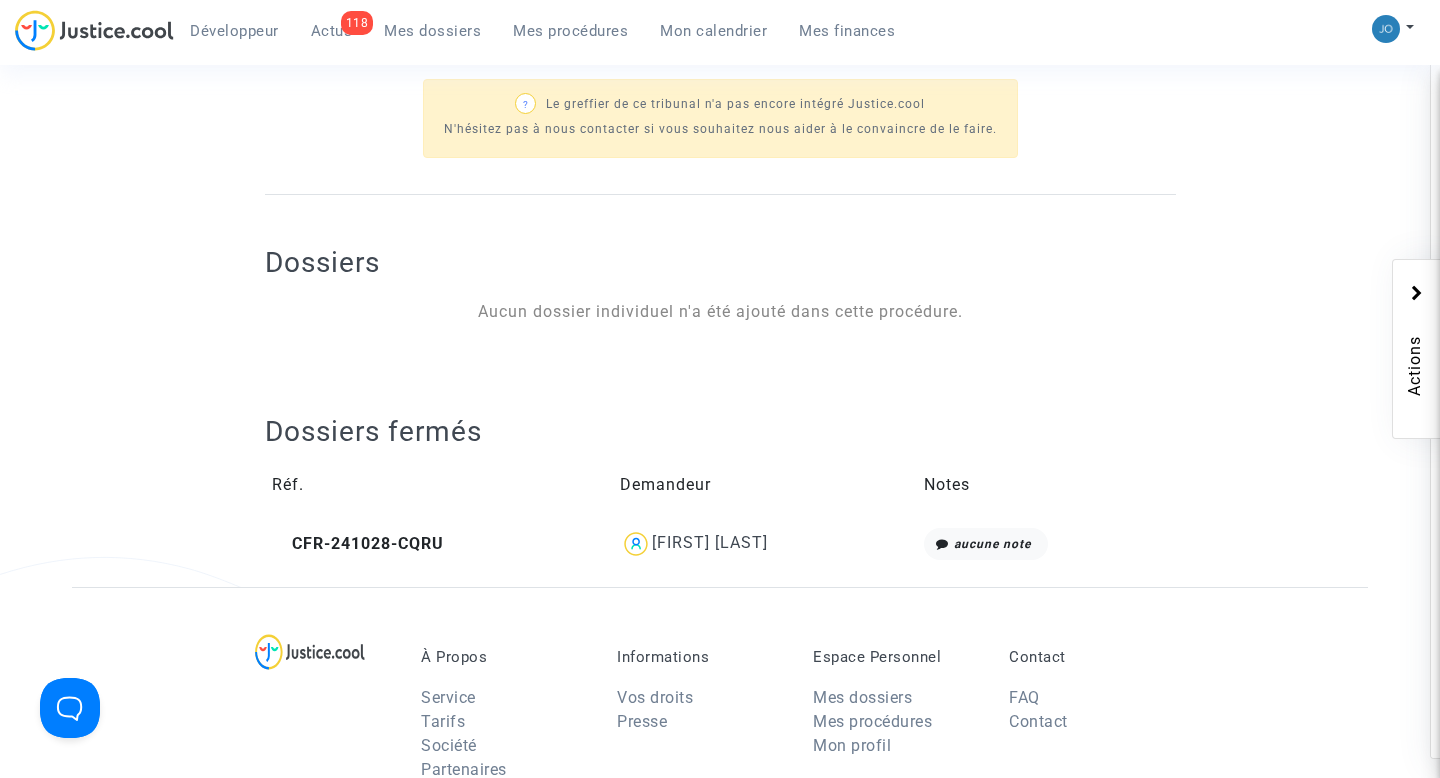 click on "[FIRST] [LAST]" 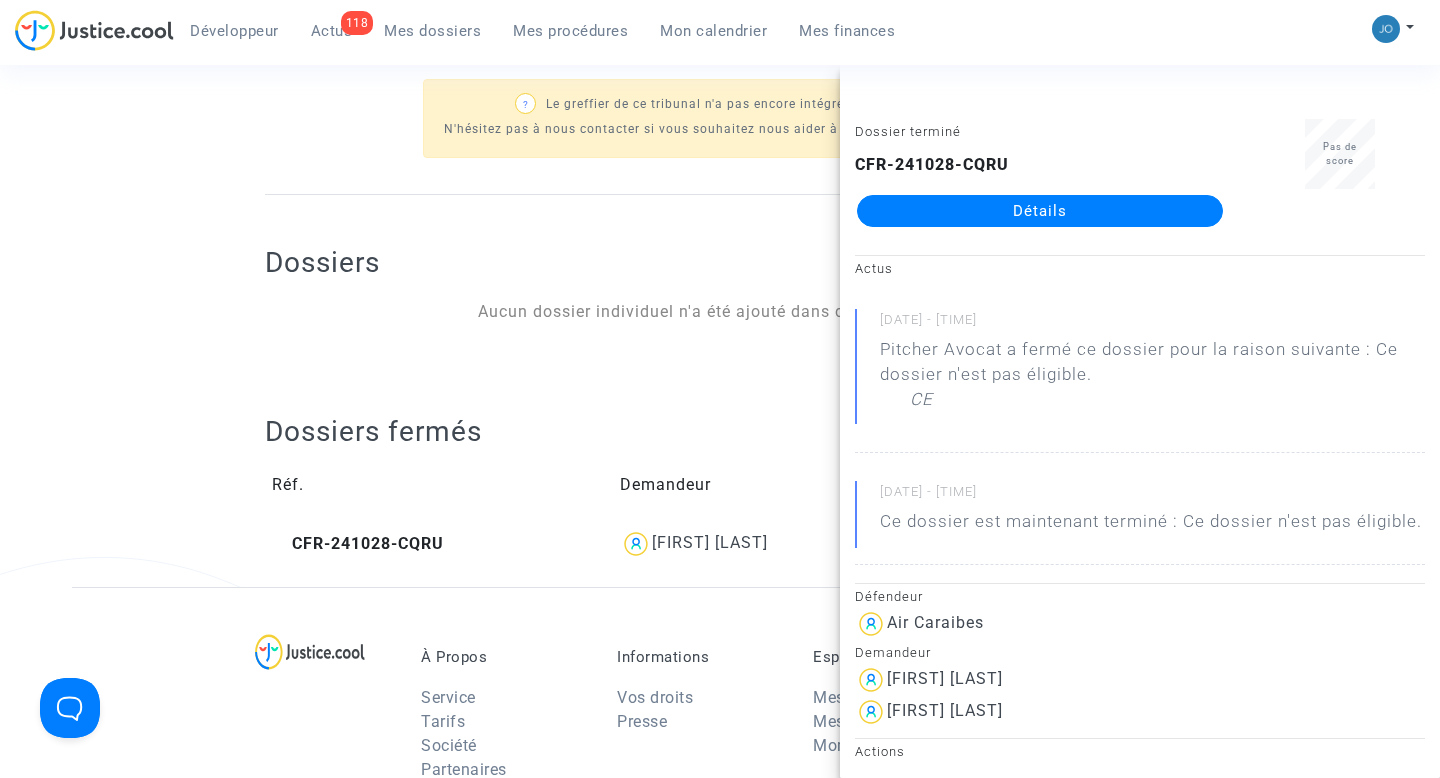 click on "Dossiers  Aucun dossier individuel n'a été ajouté dans cette procédure." 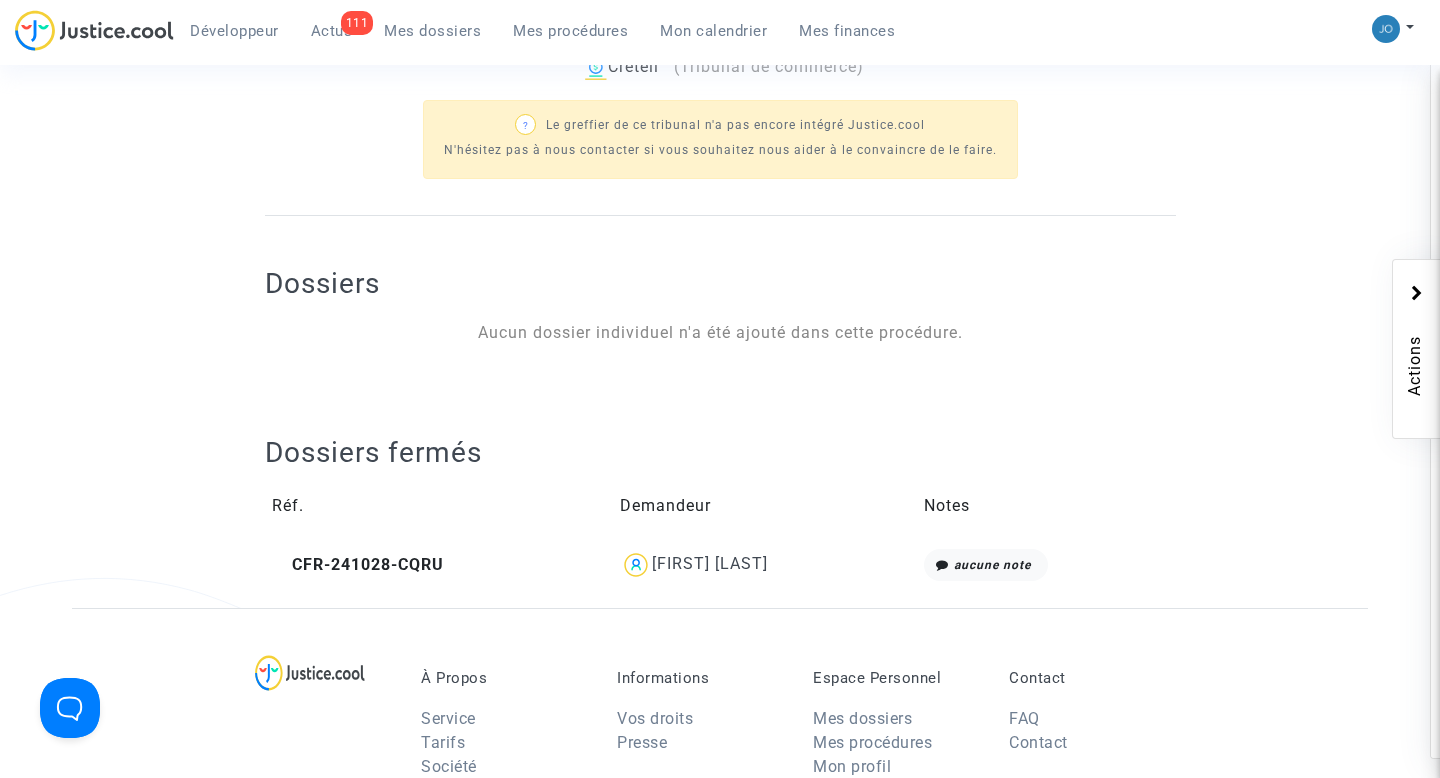 scroll, scrollTop: 719, scrollLeft: 0, axis: vertical 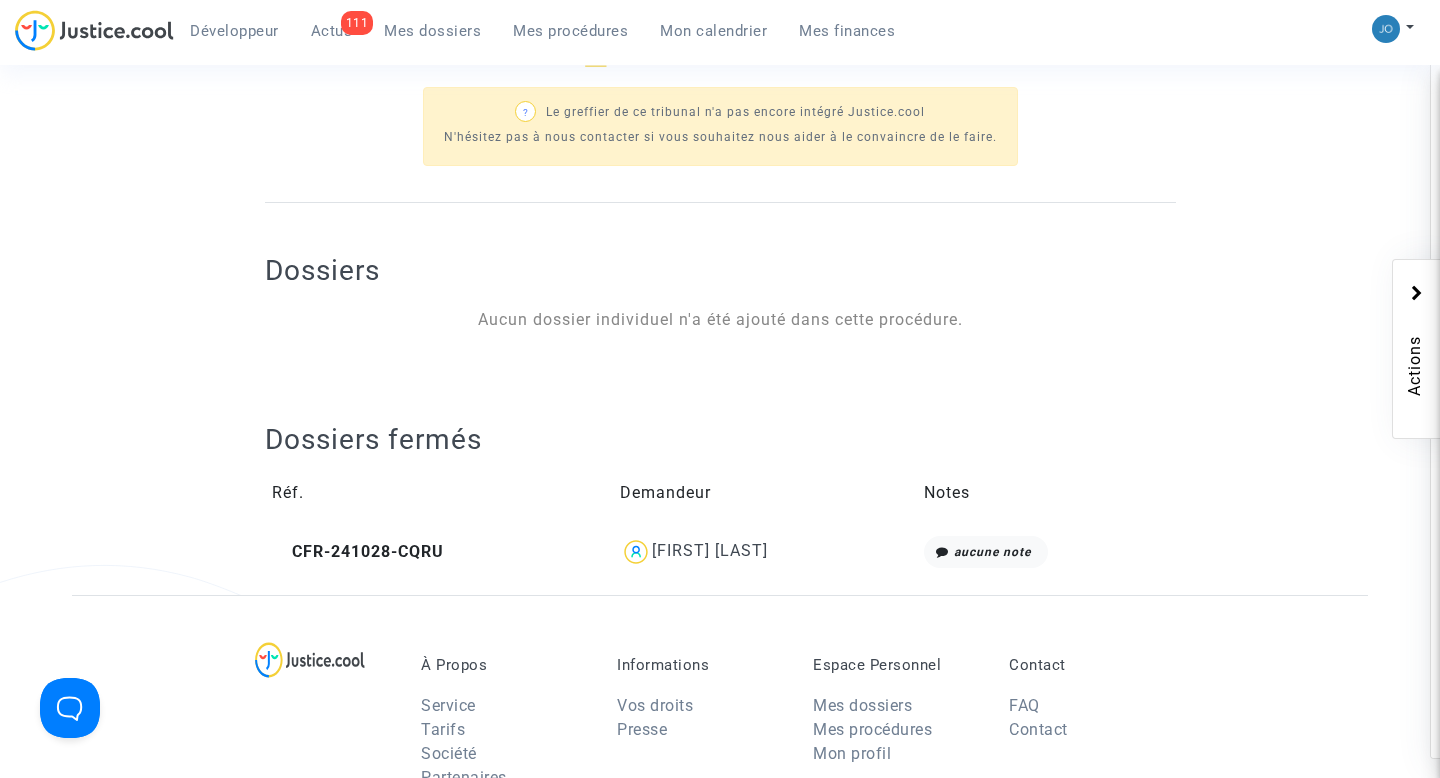 click on "[FIRST] [LAST]" 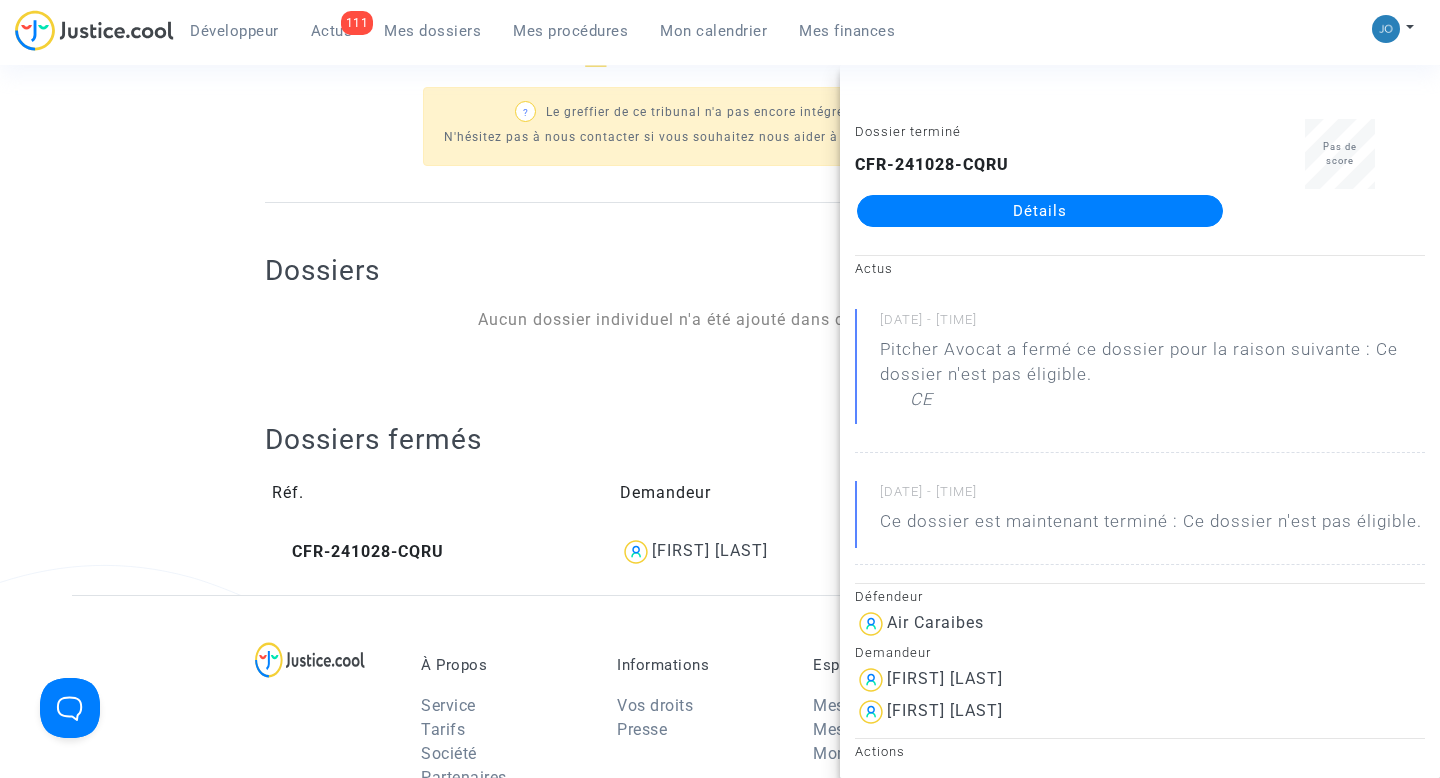 click on "Dossiers fermés  Réf.   Demandeur   Notes  [REFERENCE] [LAST] [FIRST]  aucune note" 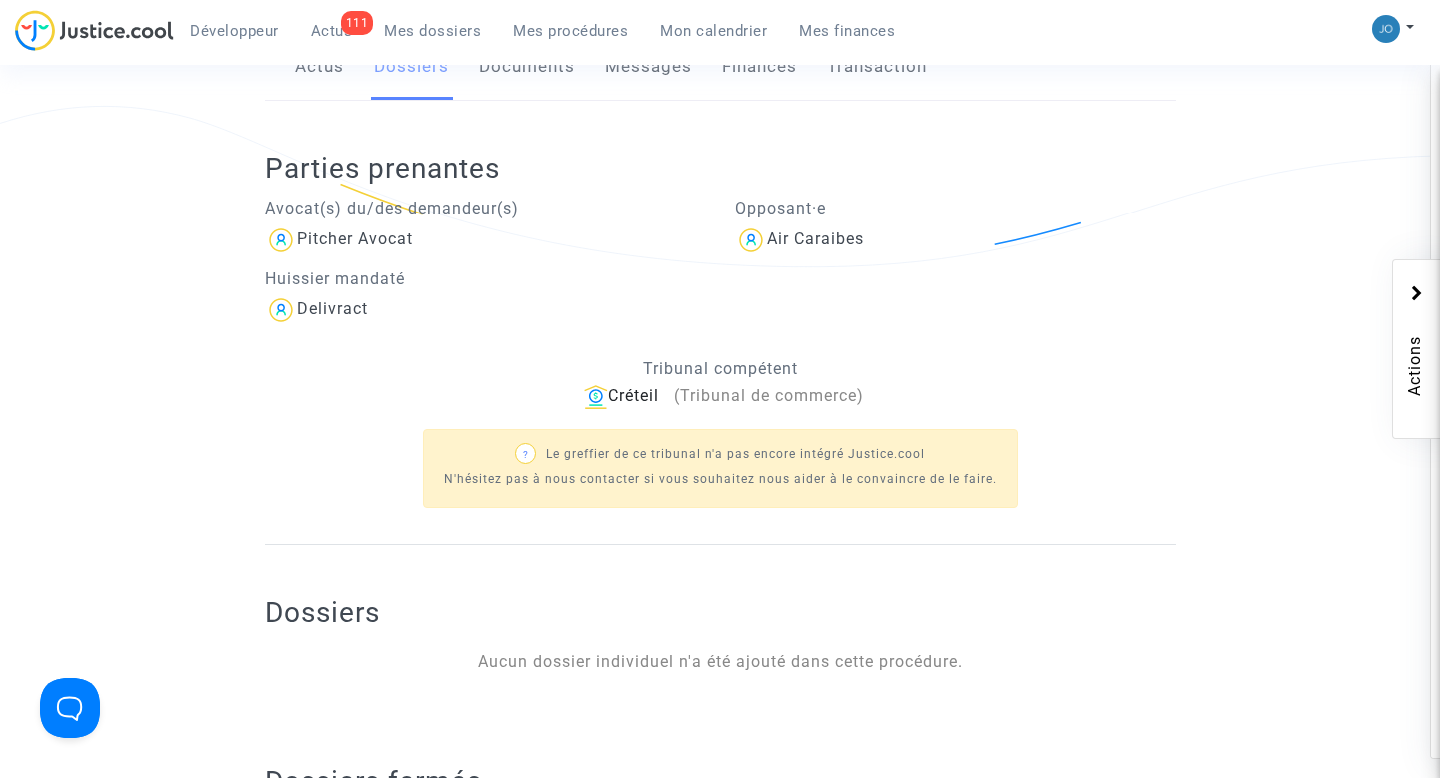 scroll, scrollTop: 0, scrollLeft: 0, axis: both 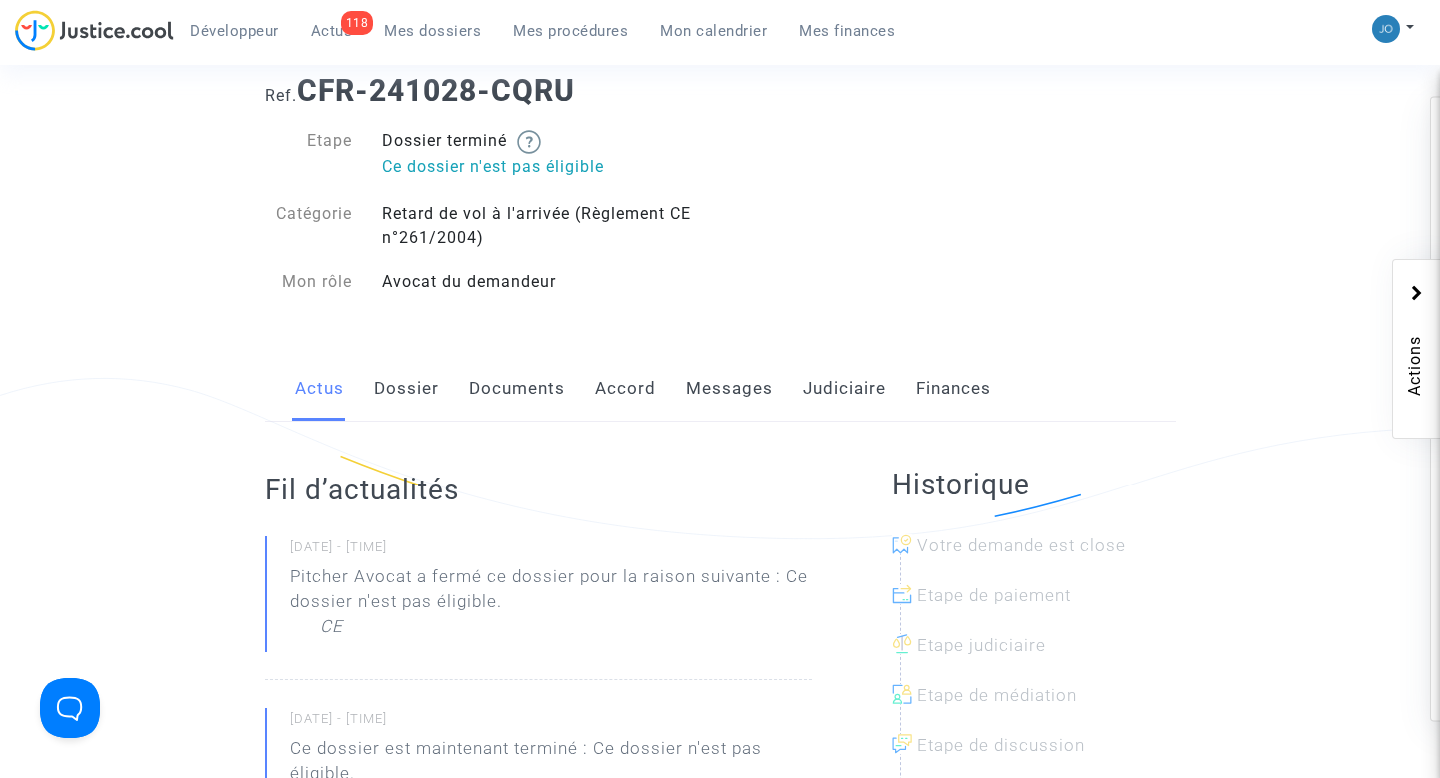 click on "Dossier" 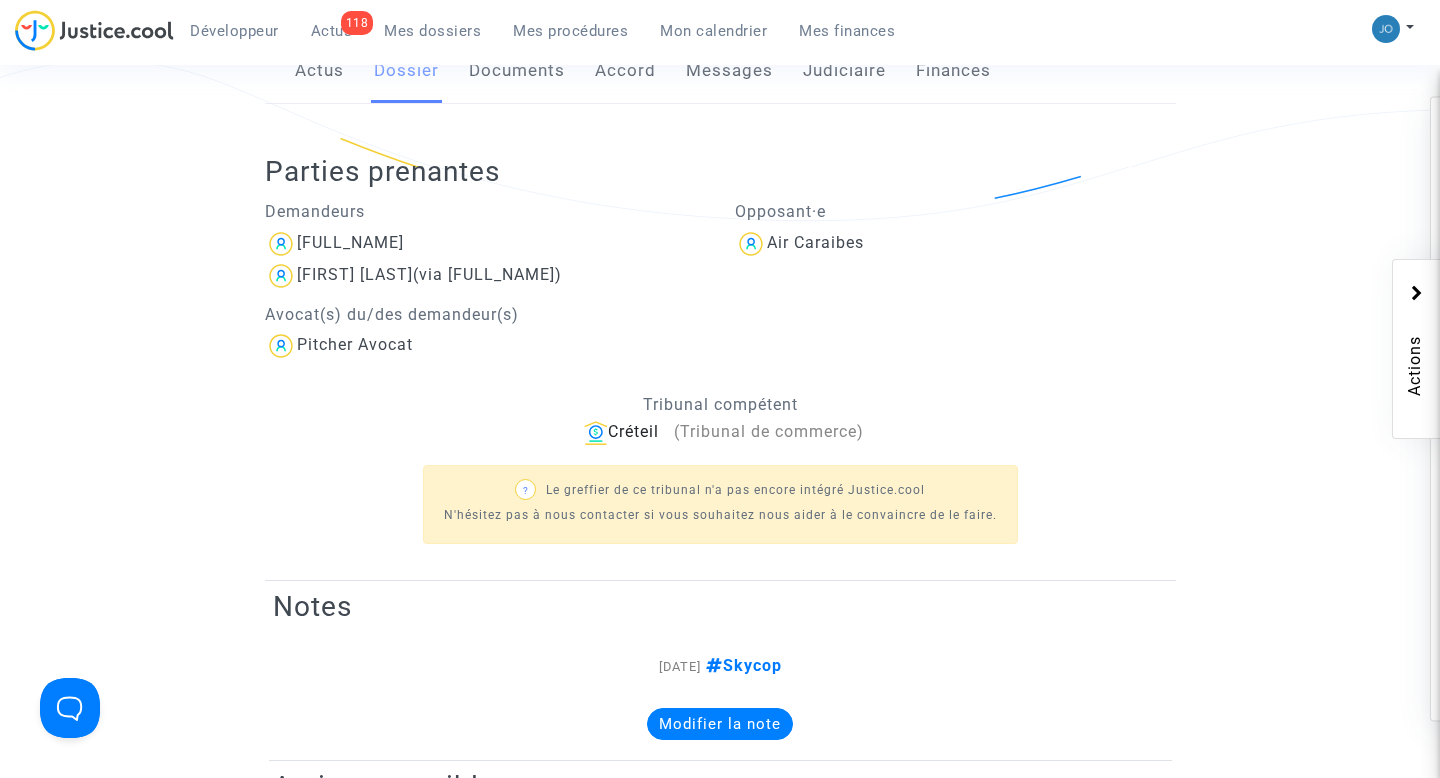 scroll, scrollTop: 346, scrollLeft: 0, axis: vertical 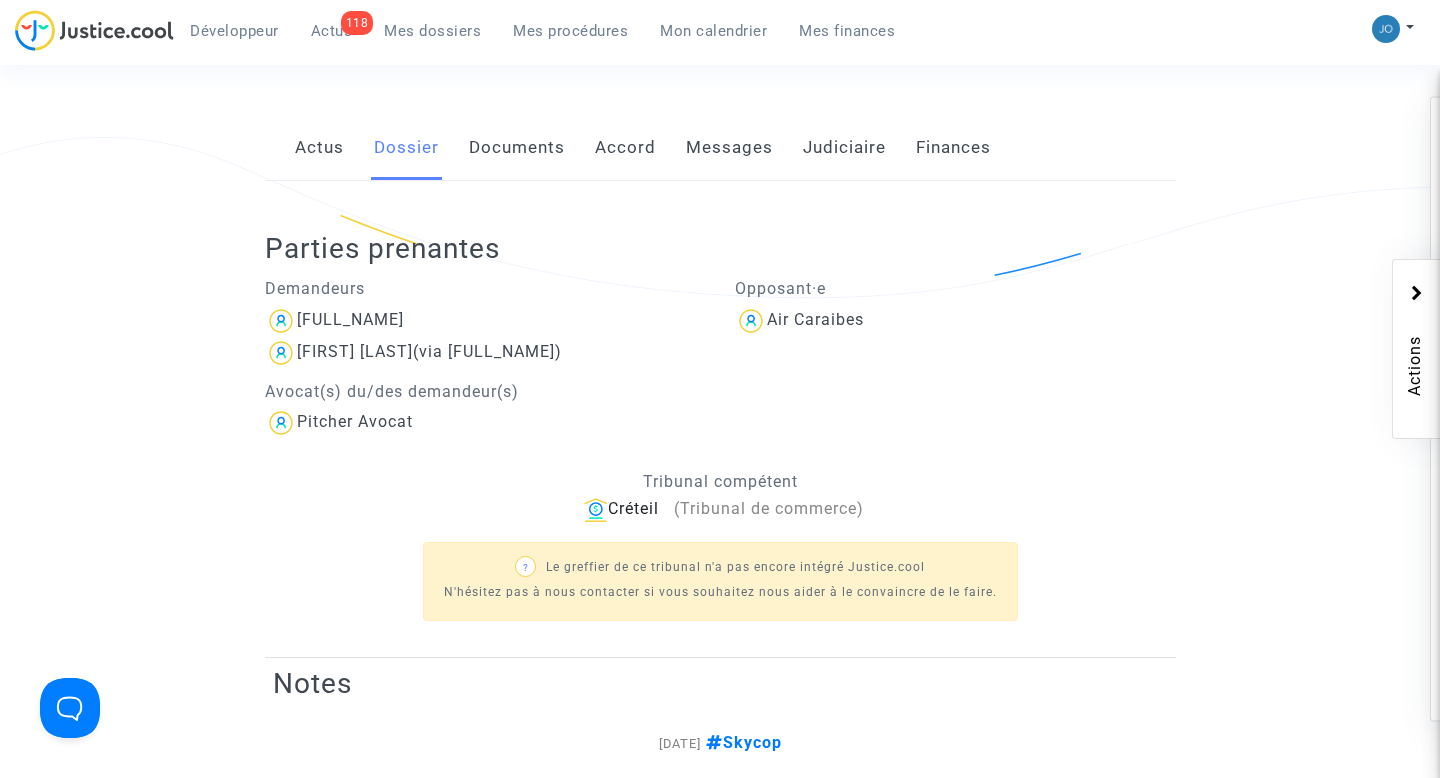click on "Documents" 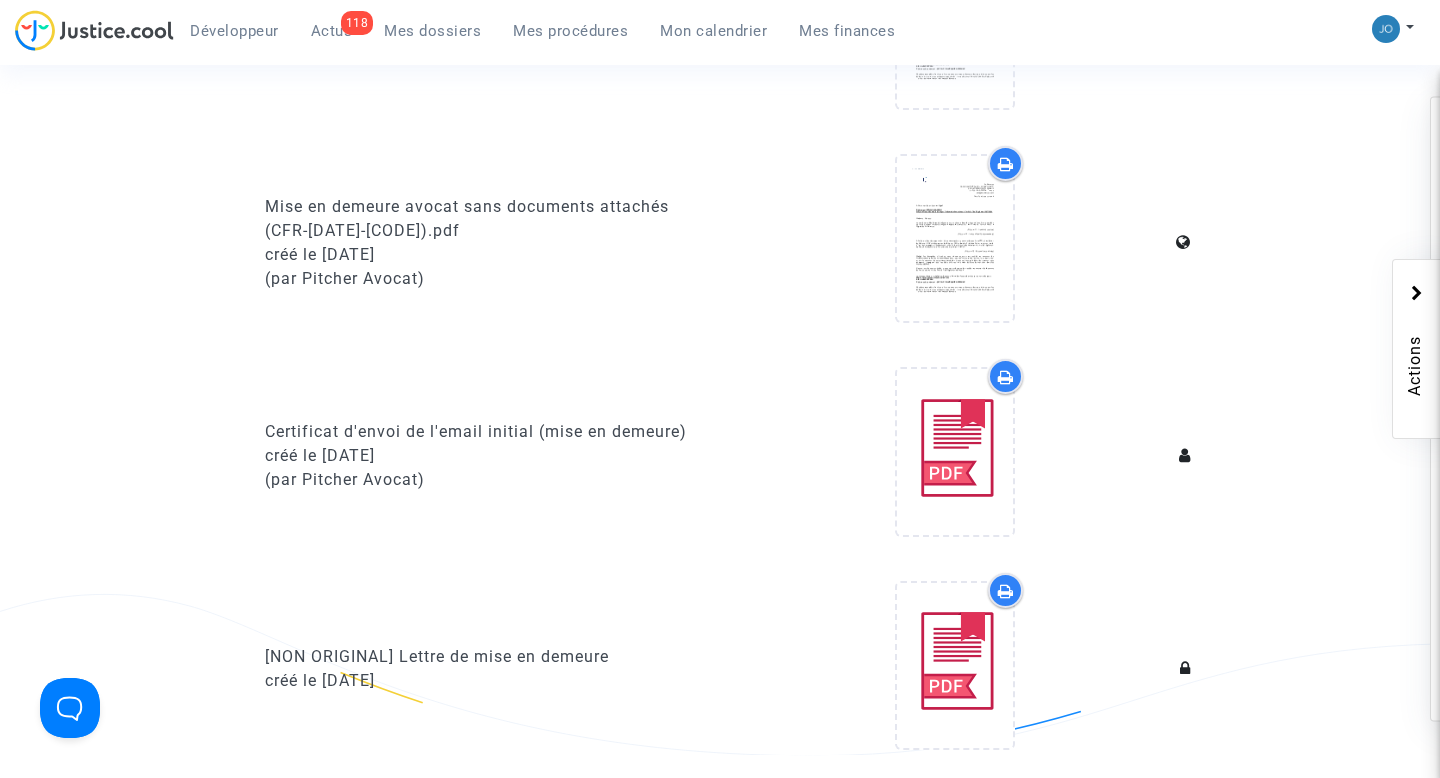 scroll, scrollTop: 614, scrollLeft: 0, axis: vertical 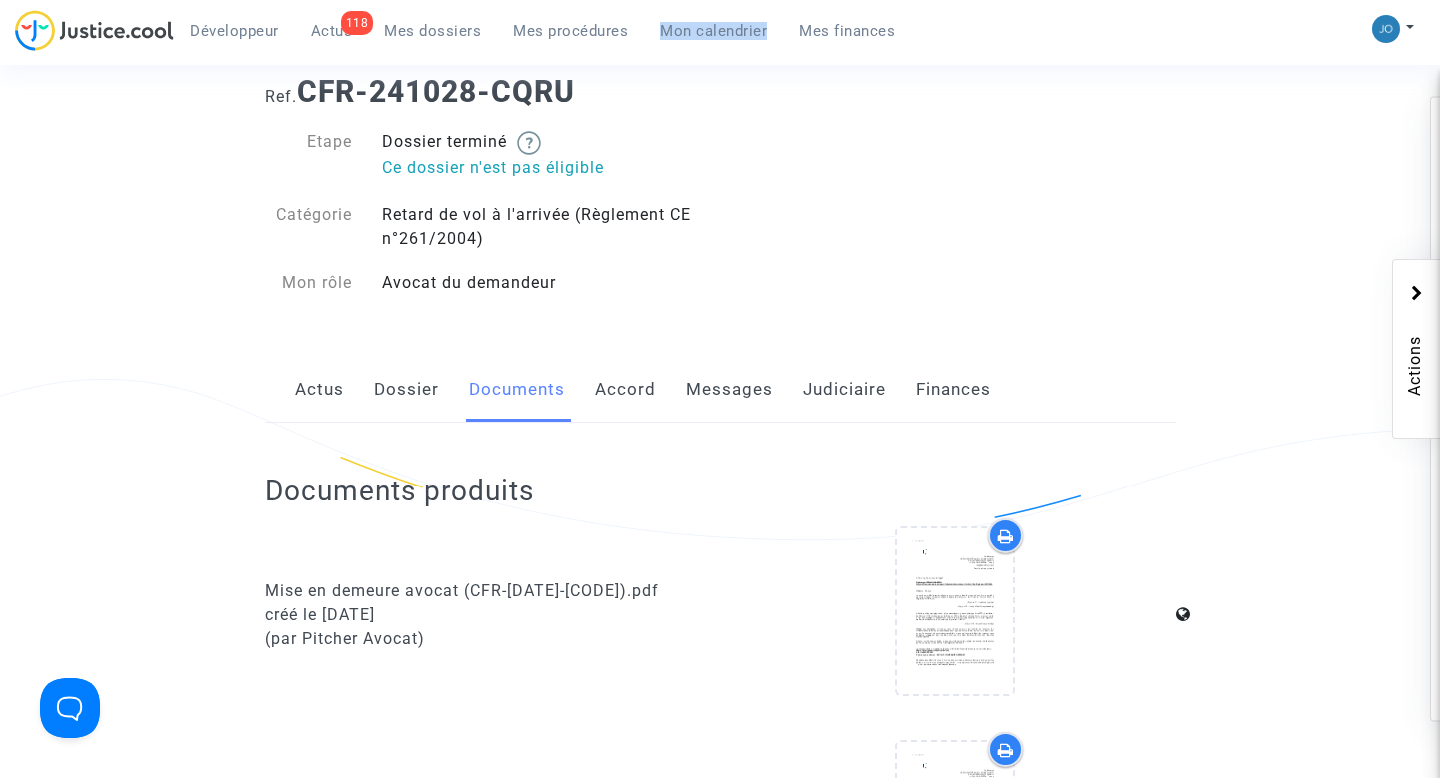 click on "Dossier" 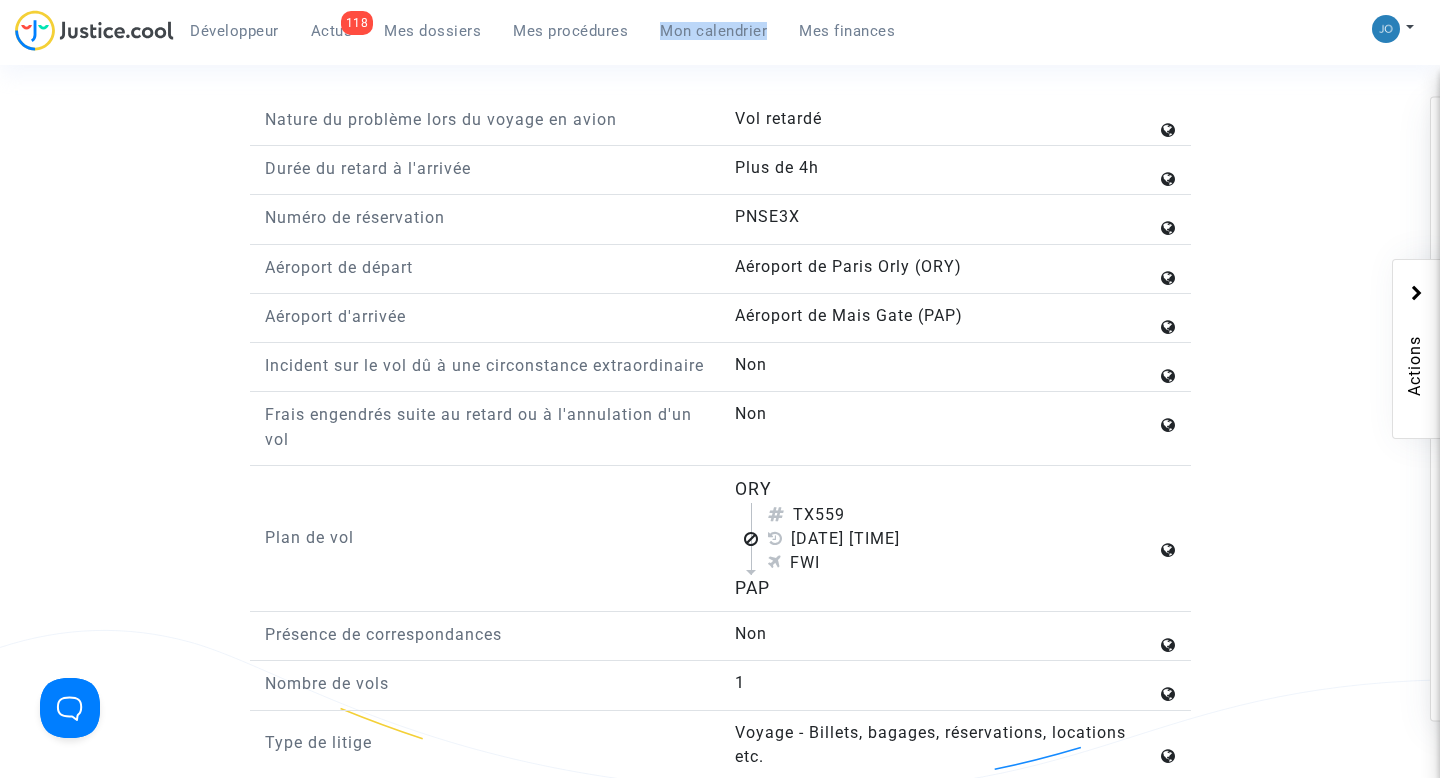scroll, scrollTop: 2257, scrollLeft: 0, axis: vertical 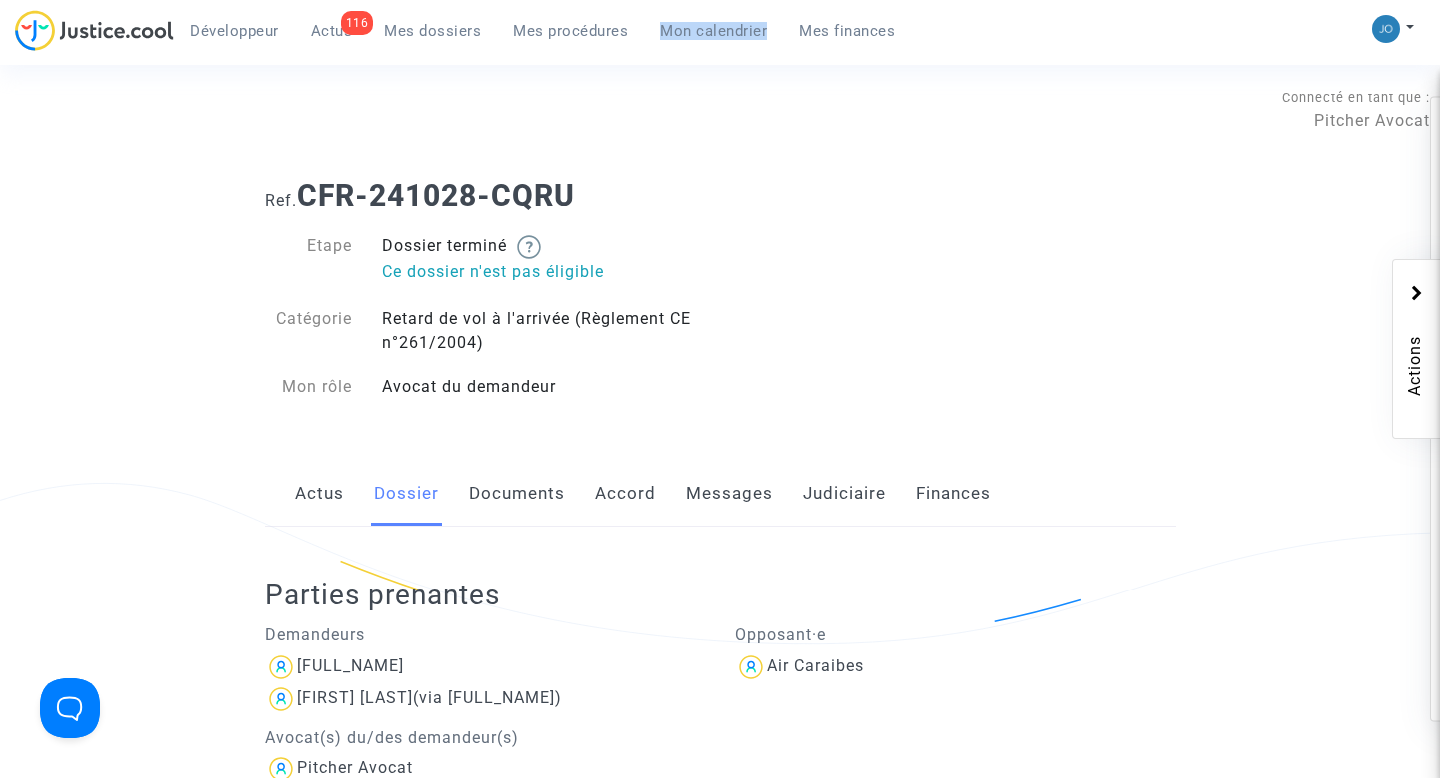click on "Mes procédures" at bounding box center (570, 31) 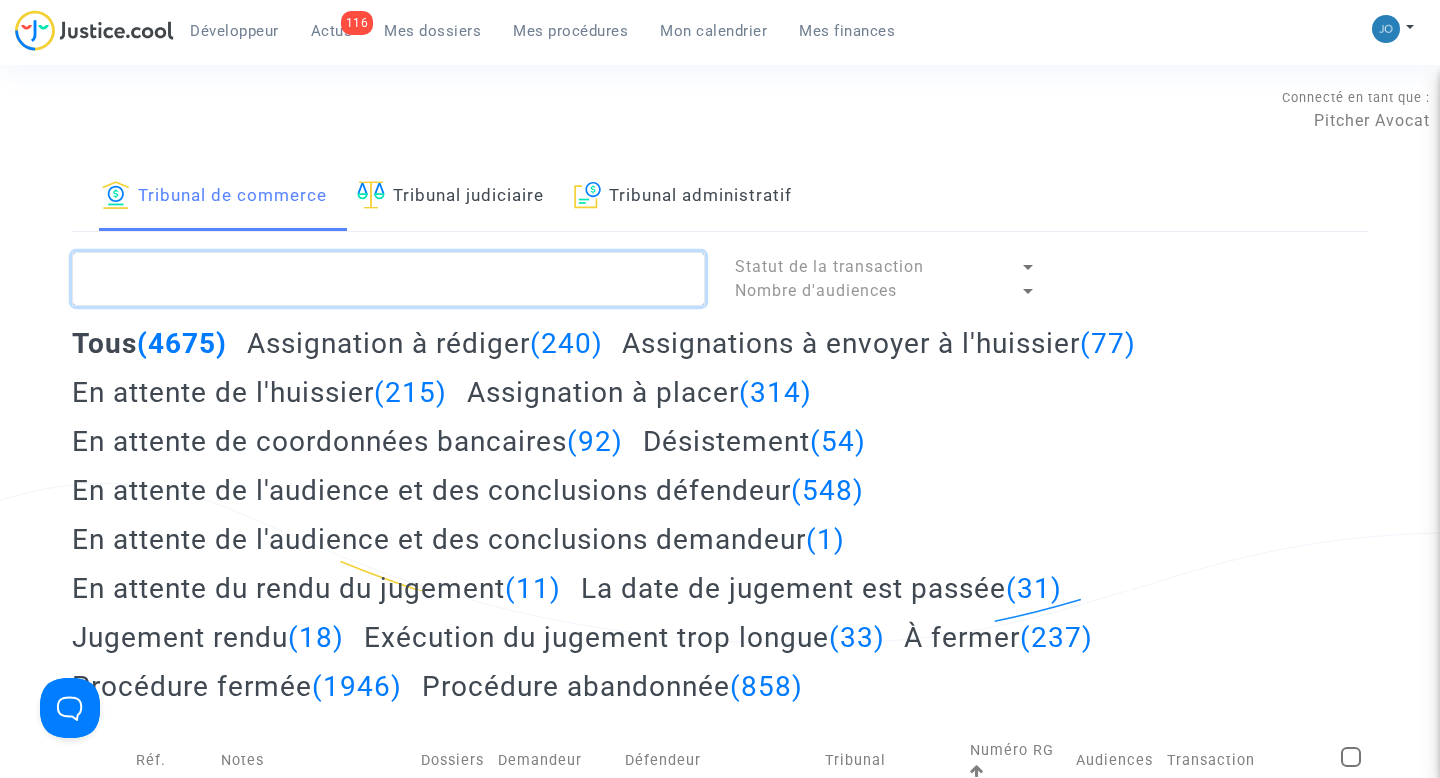 click 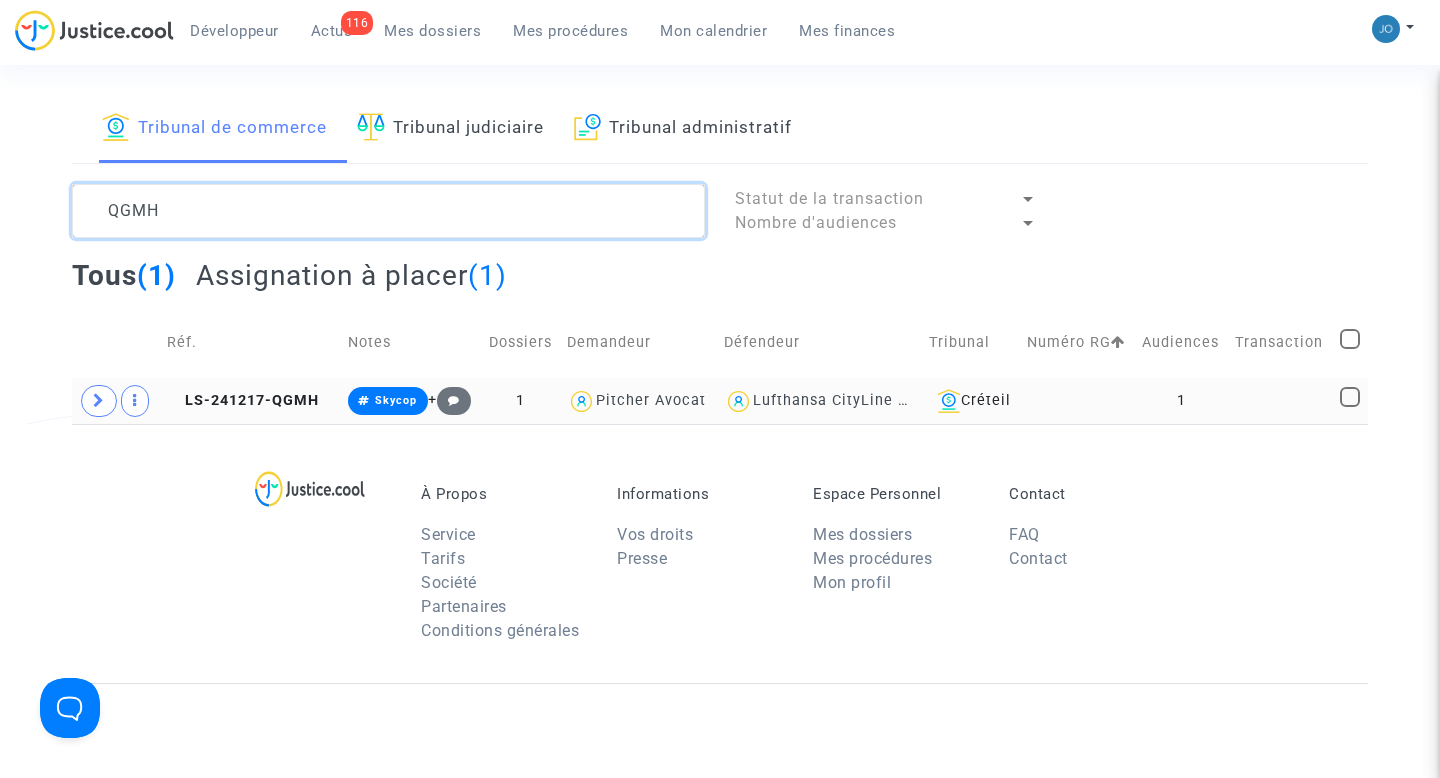 scroll, scrollTop: 0, scrollLeft: 0, axis: both 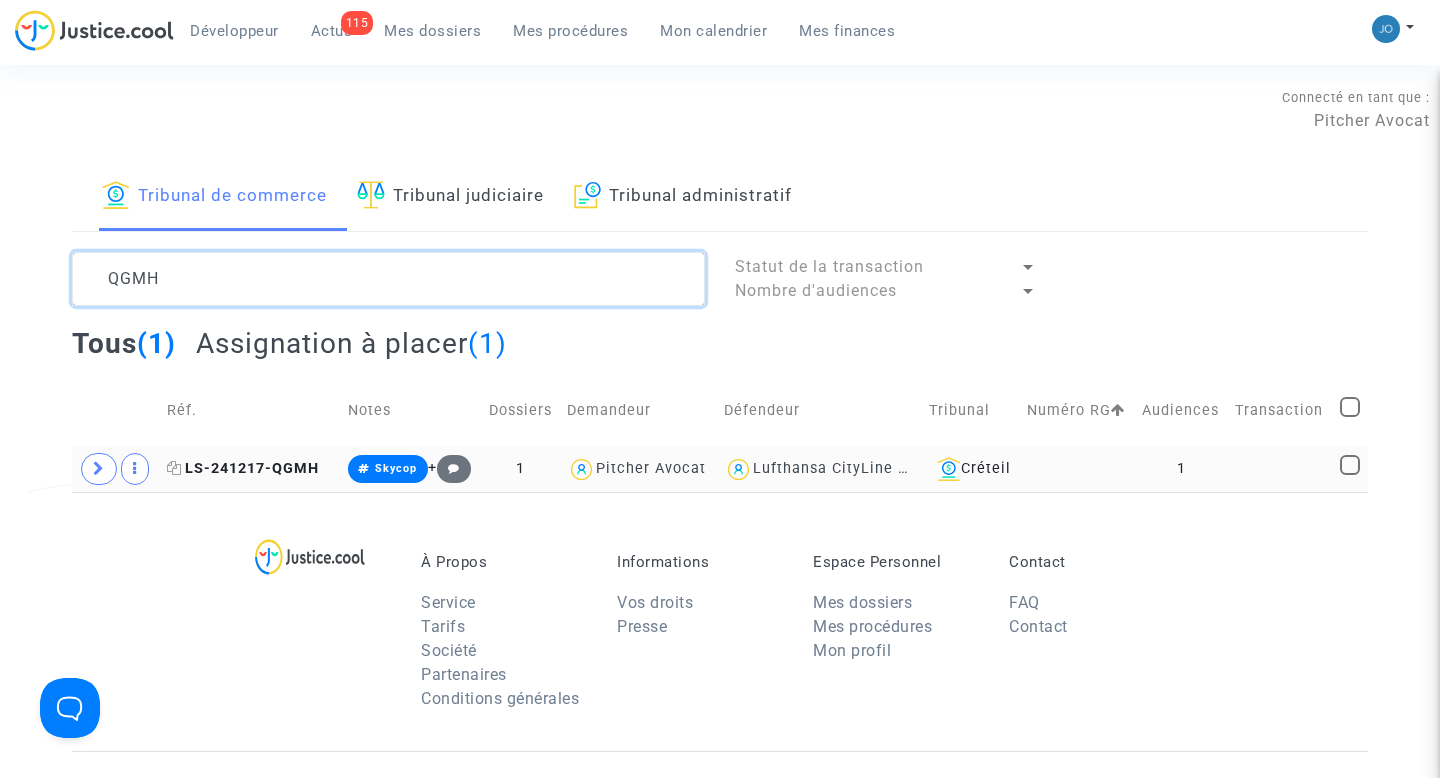type on "QGMH" 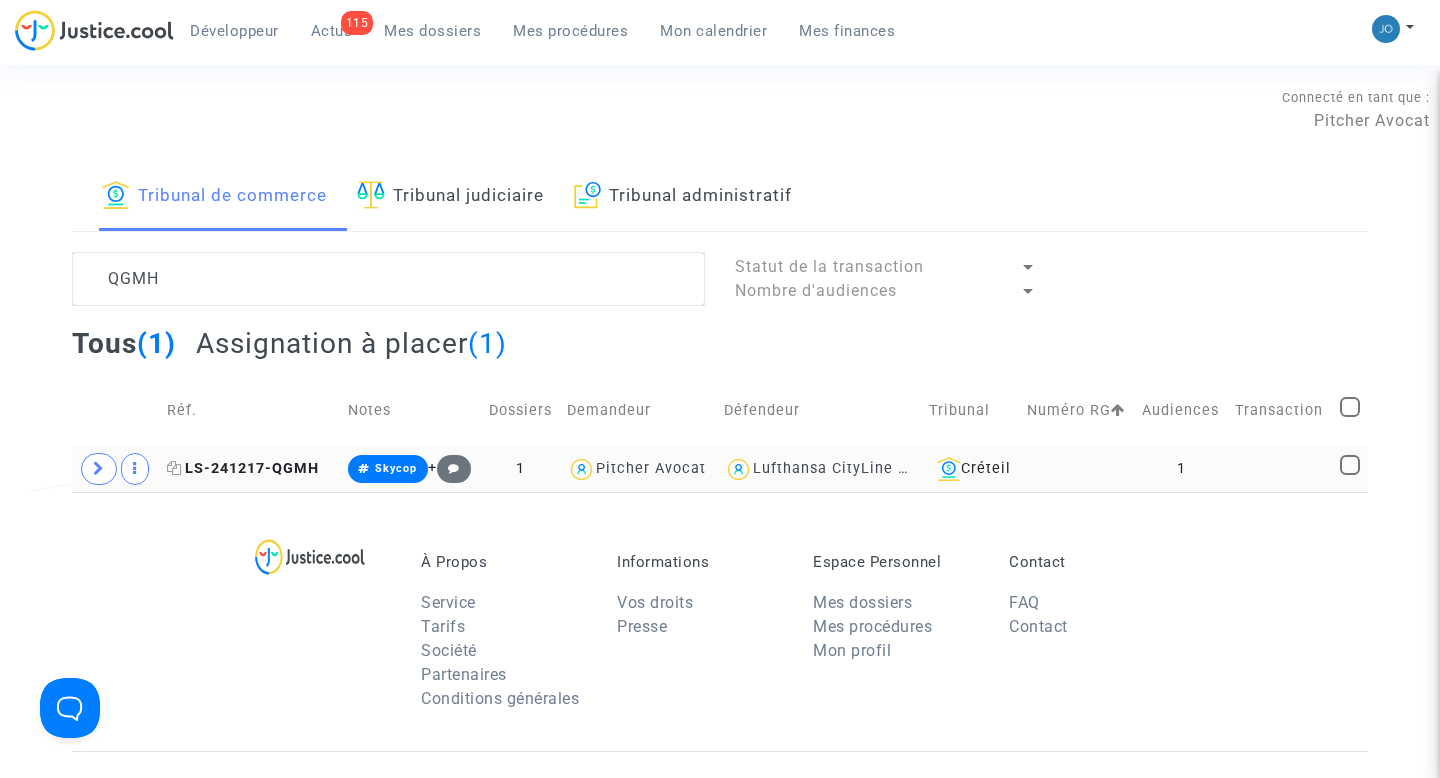 click on "LS-241217-QGMH" 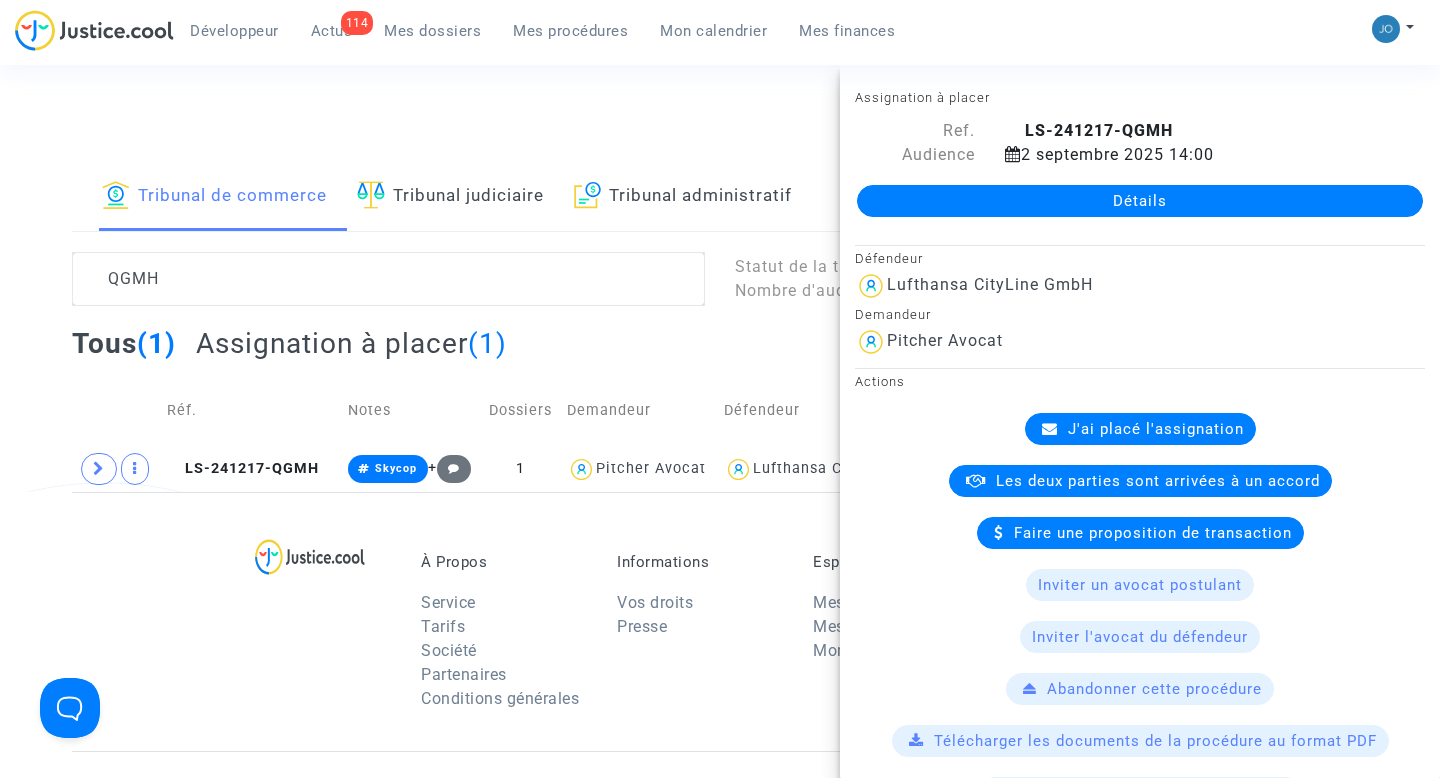 click on "Détails" 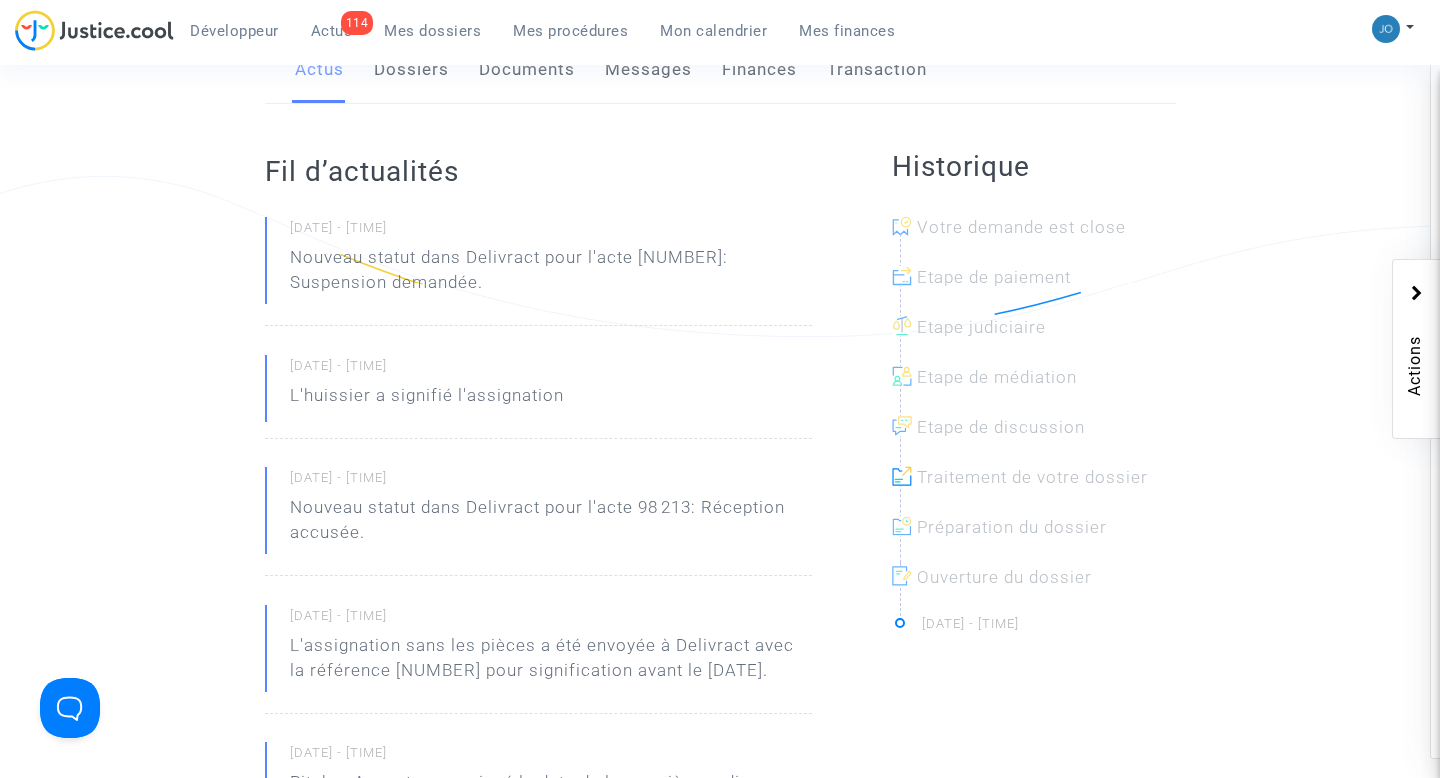 scroll, scrollTop: 244, scrollLeft: 0, axis: vertical 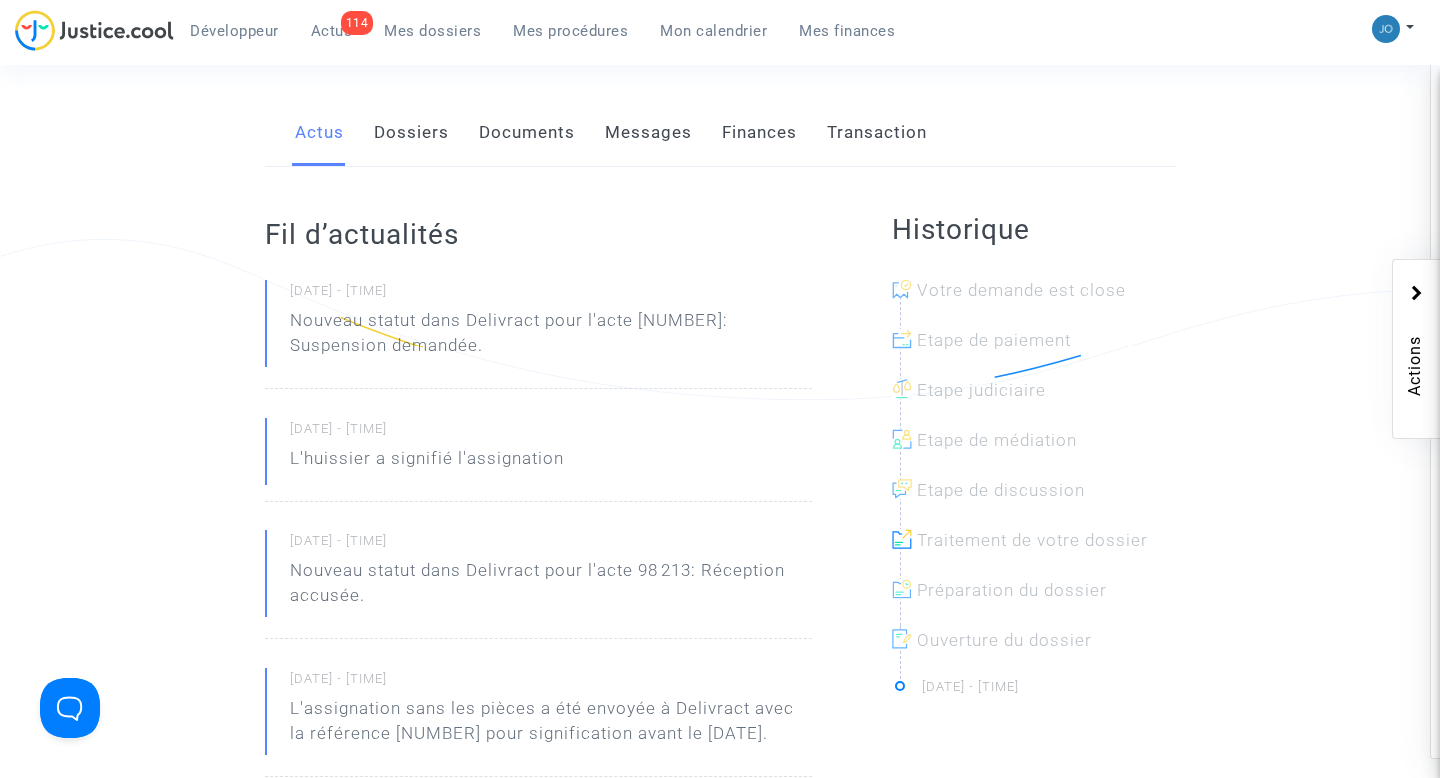 click on "Dossiers" 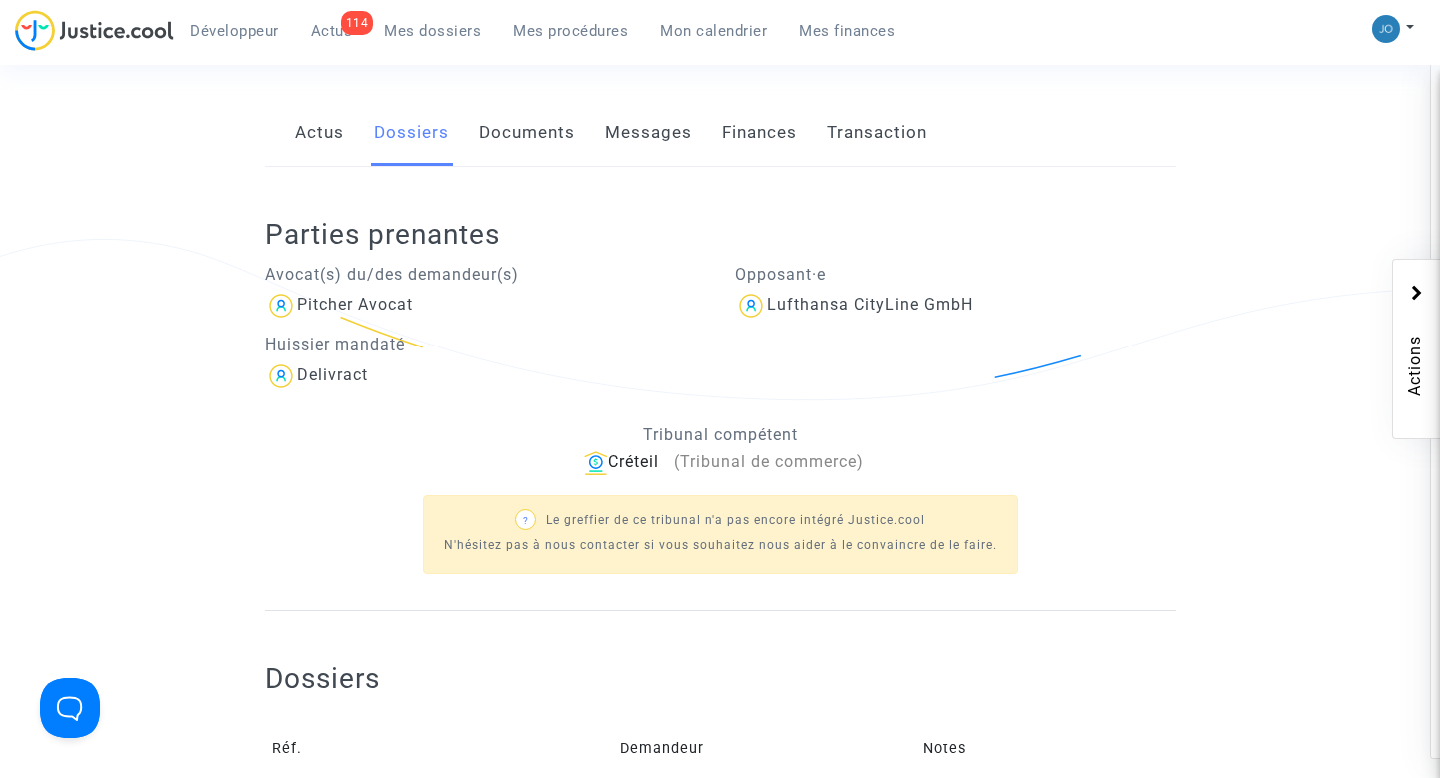 click on "Documents" 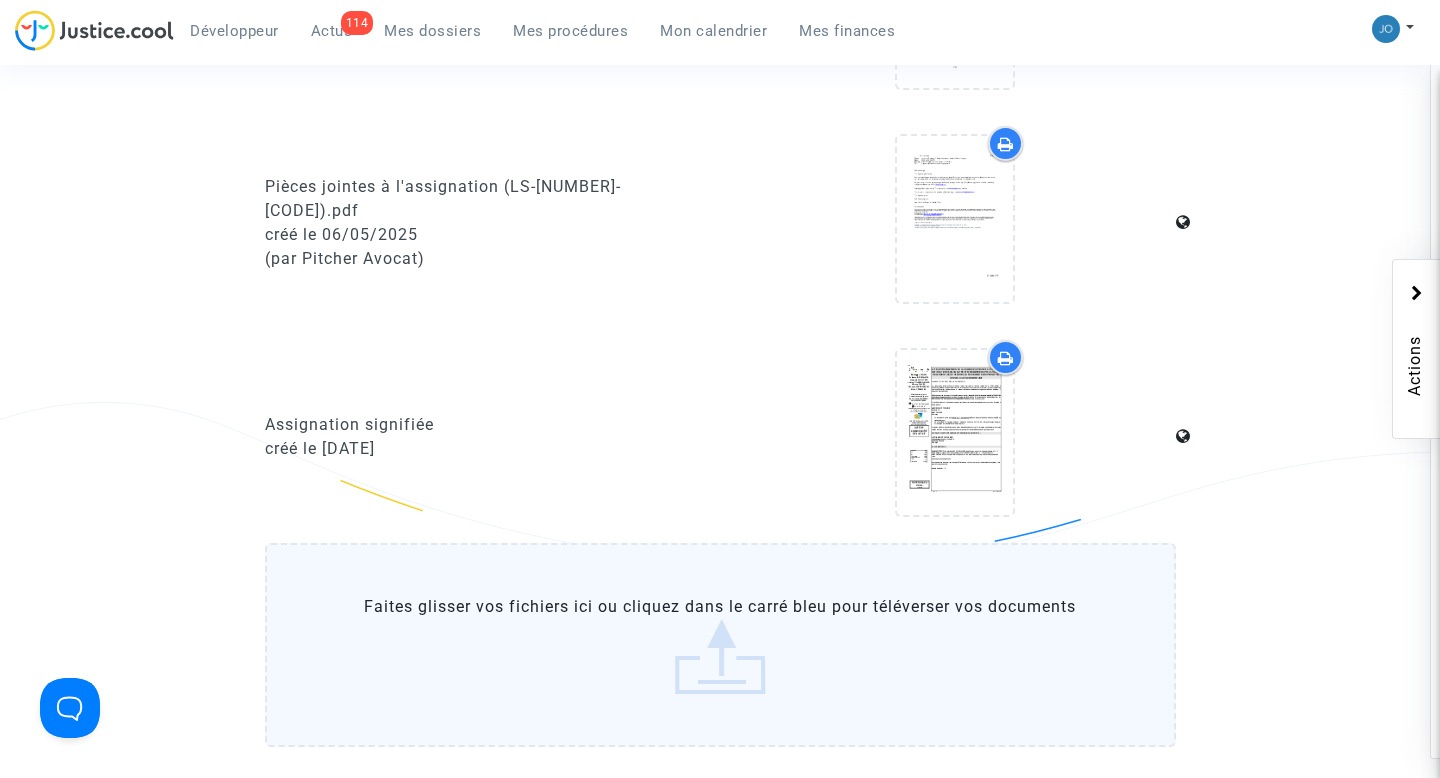 scroll, scrollTop: 881, scrollLeft: 0, axis: vertical 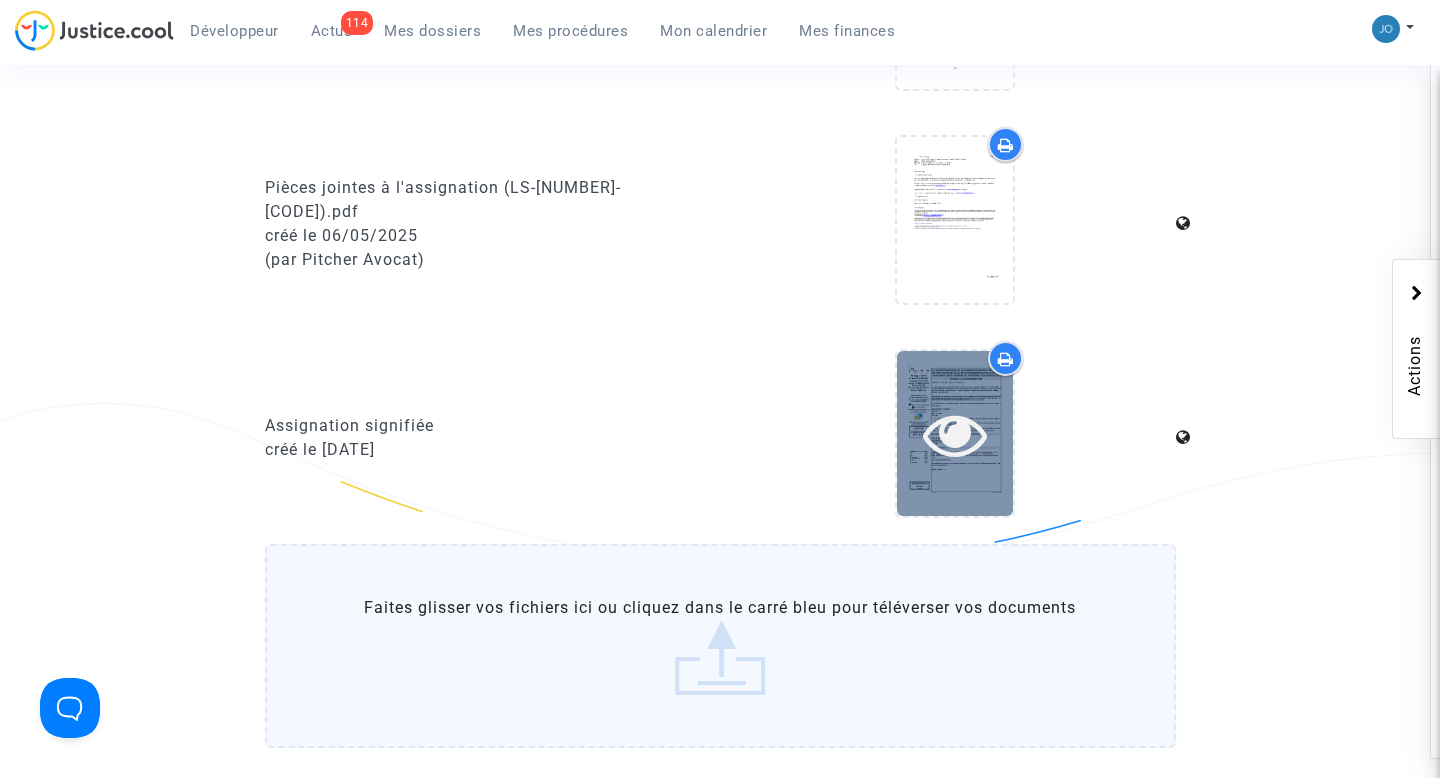 click at bounding box center (955, 434) 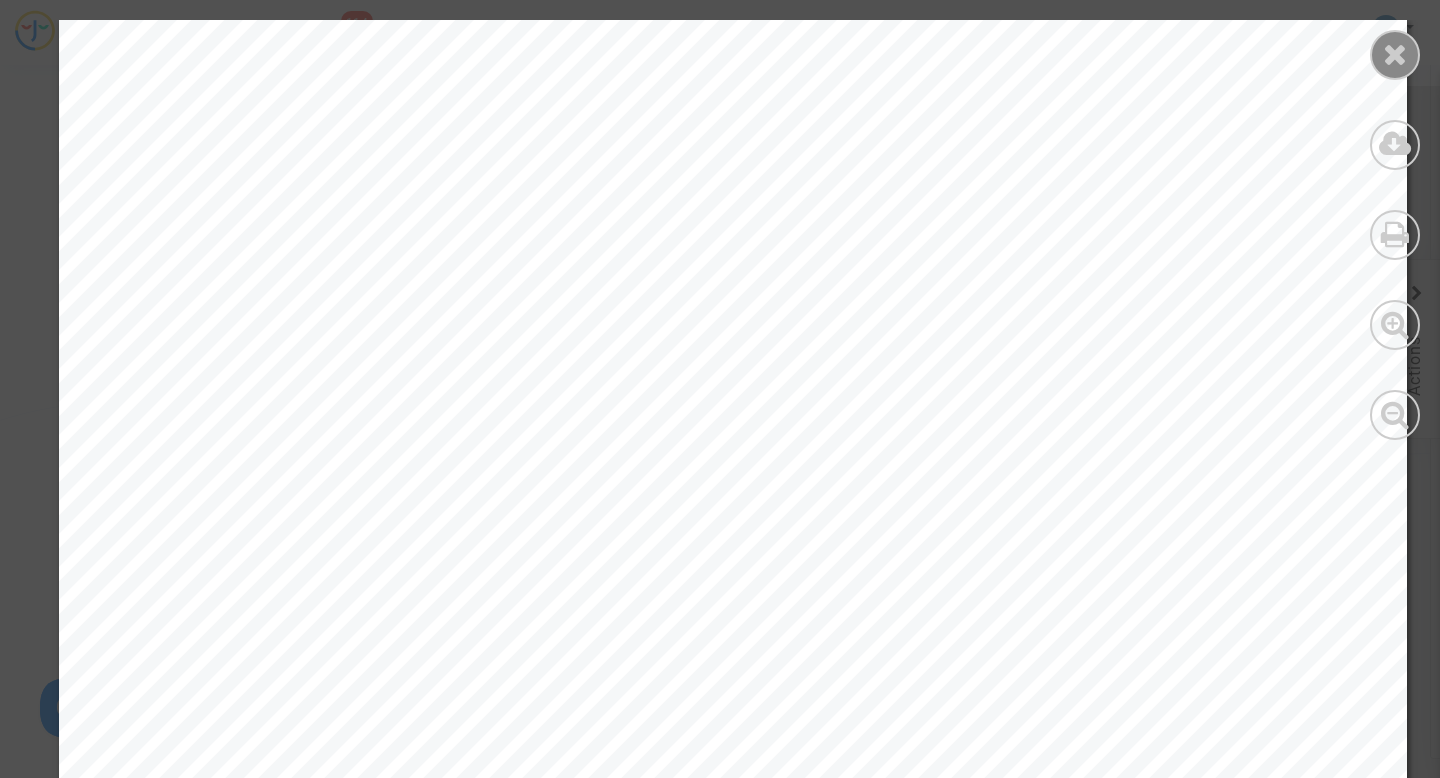 click at bounding box center [1395, 54] 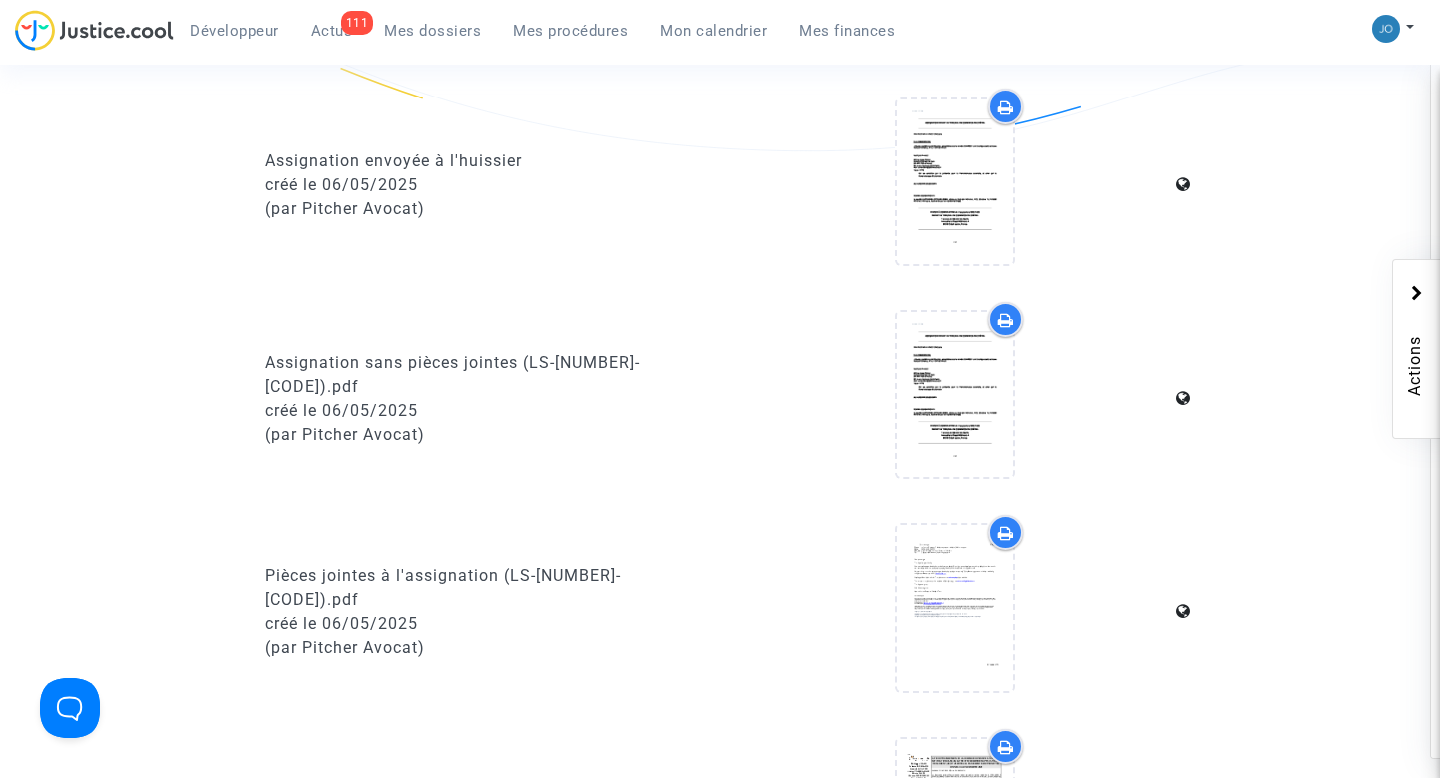 scroll, scrollTop: 73, scrollLeft: 0, axis: vertical 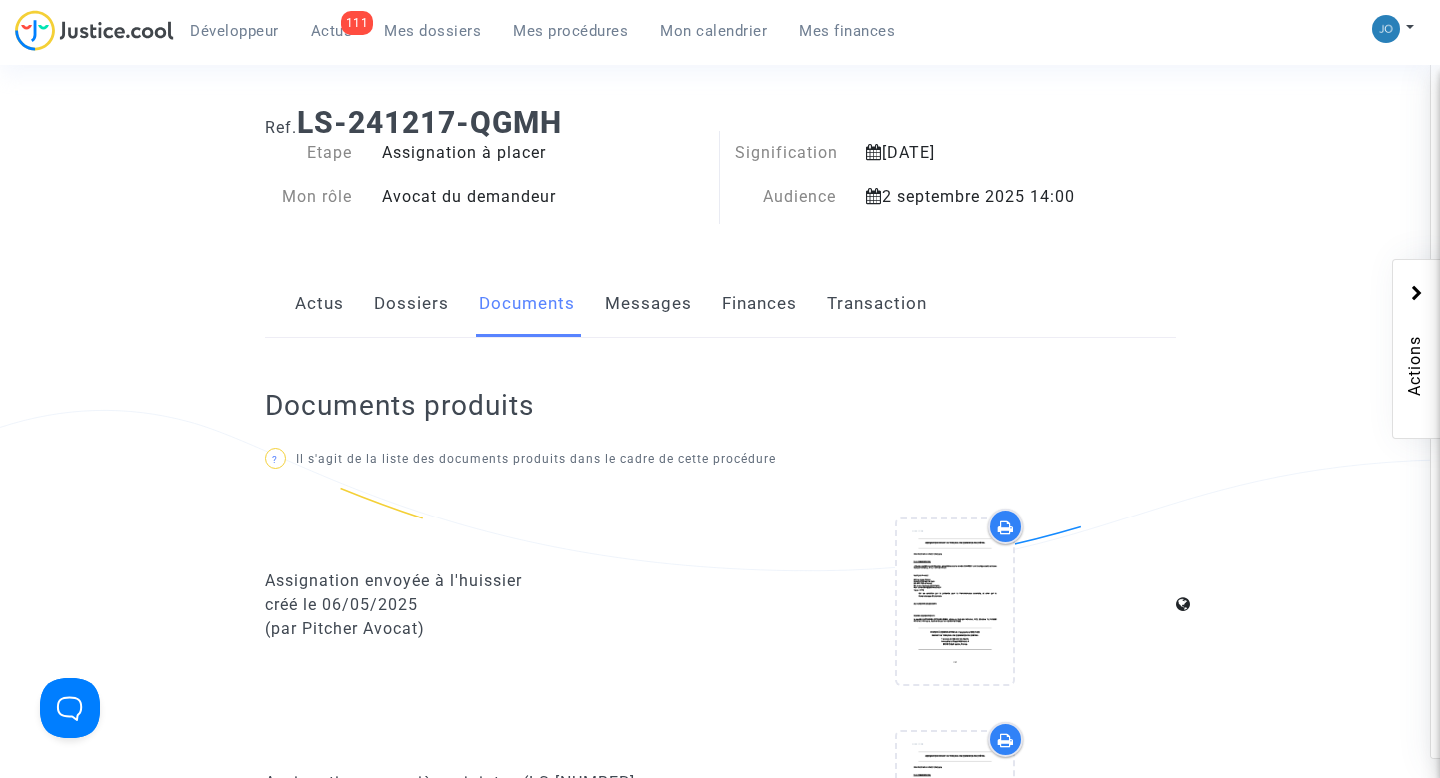 click on "Dossiers" 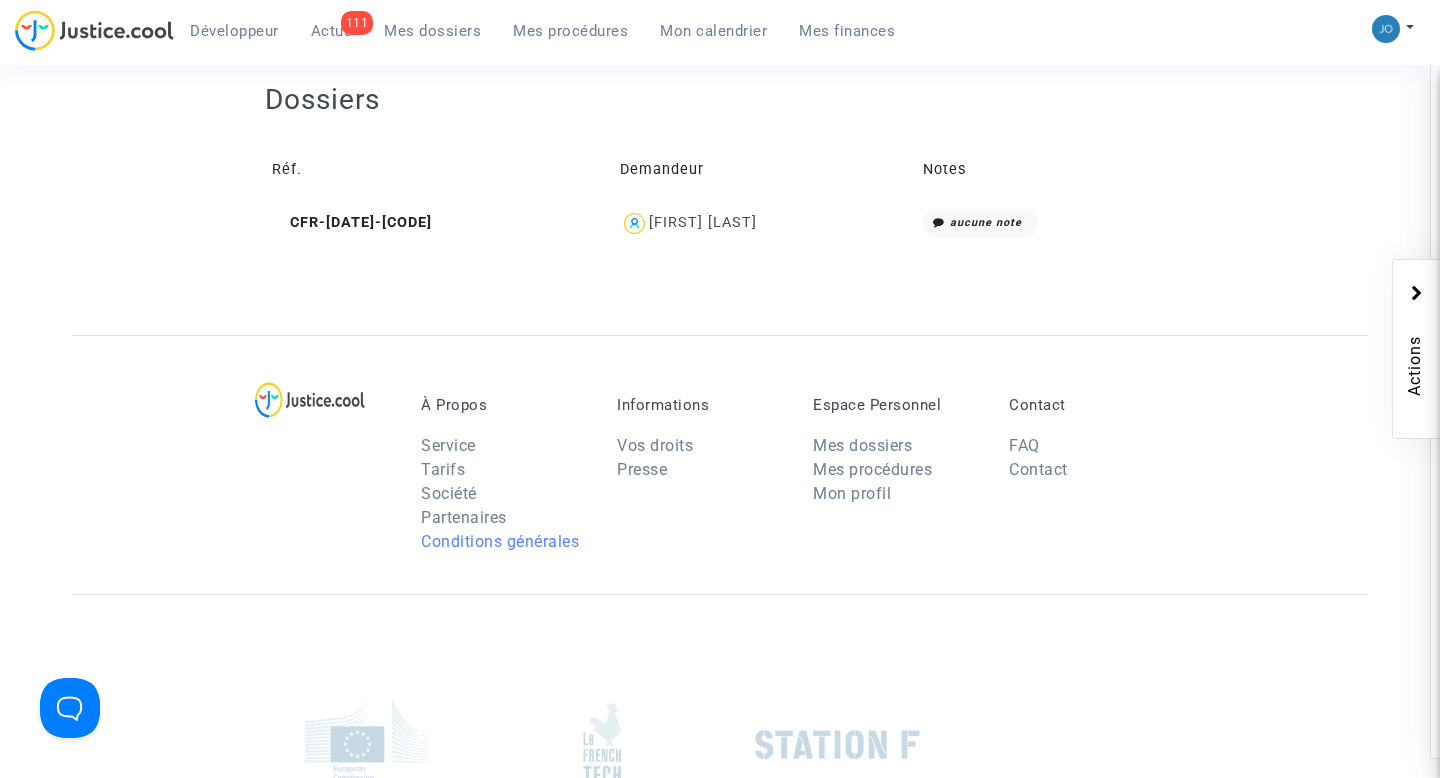 scroll, scrollTop: 822, scrollLeft: 0, axis: vertical 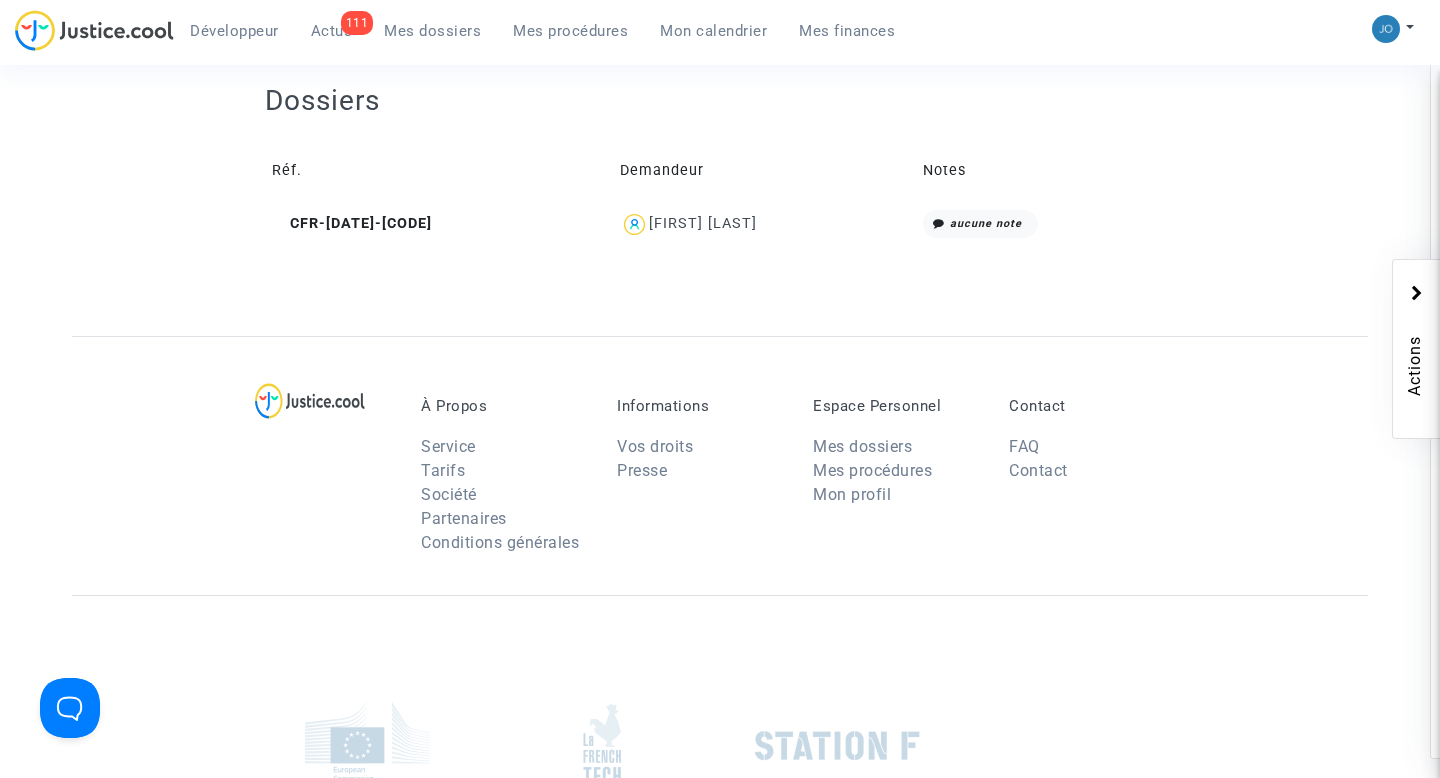 click on "[FIRST] [LAST]" 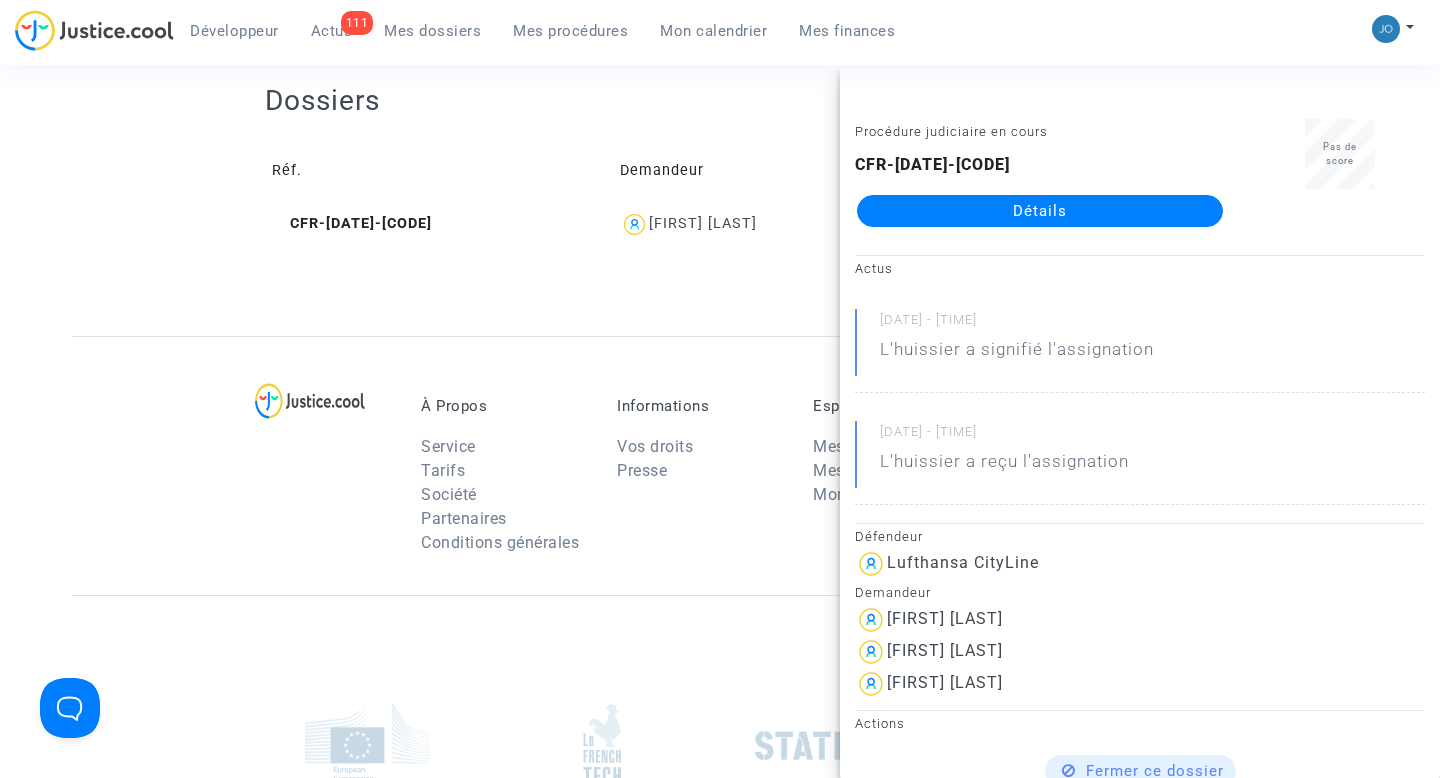 click 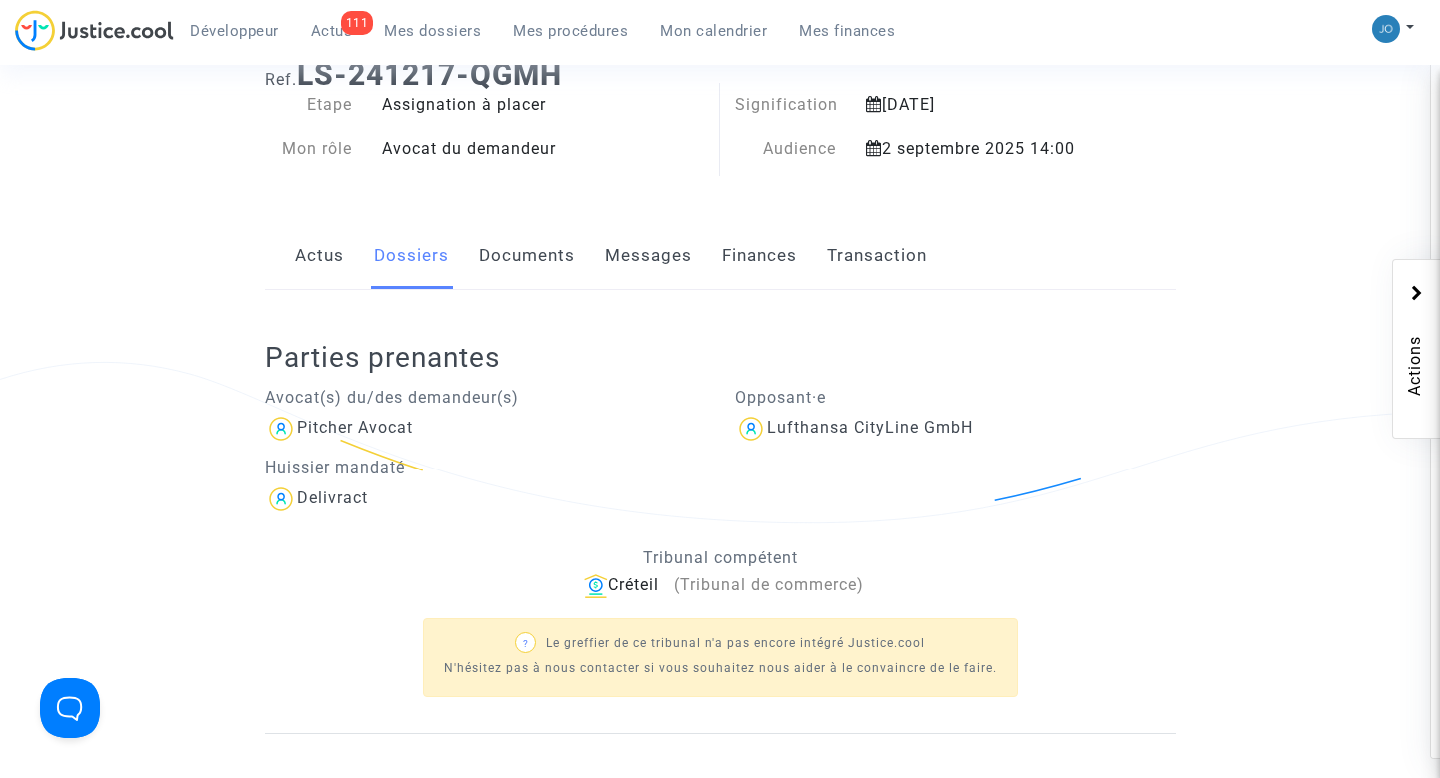 scroll, scrollTop: 0, scrollLeft: 0, axis: both 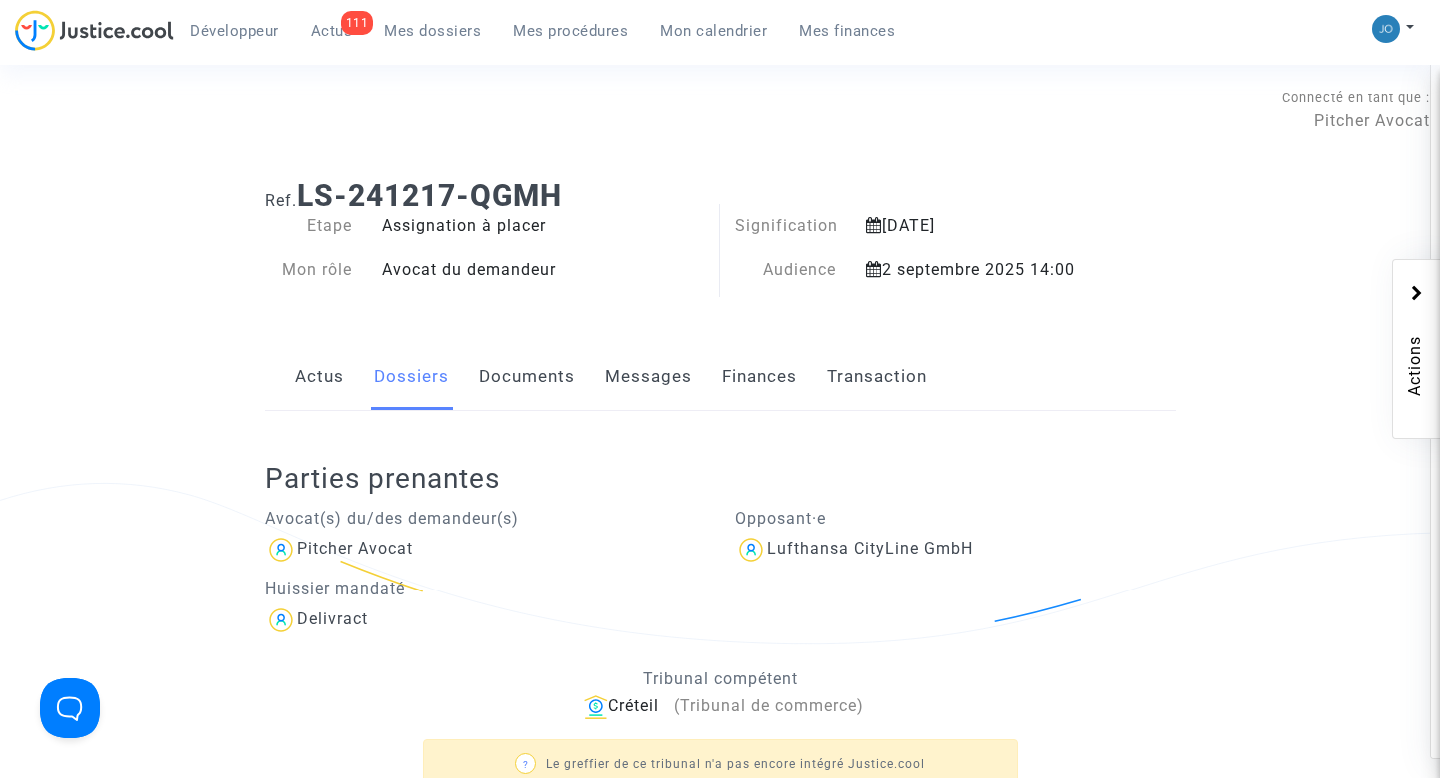 click on "Mes procédures" at bounding box center [570, 31] 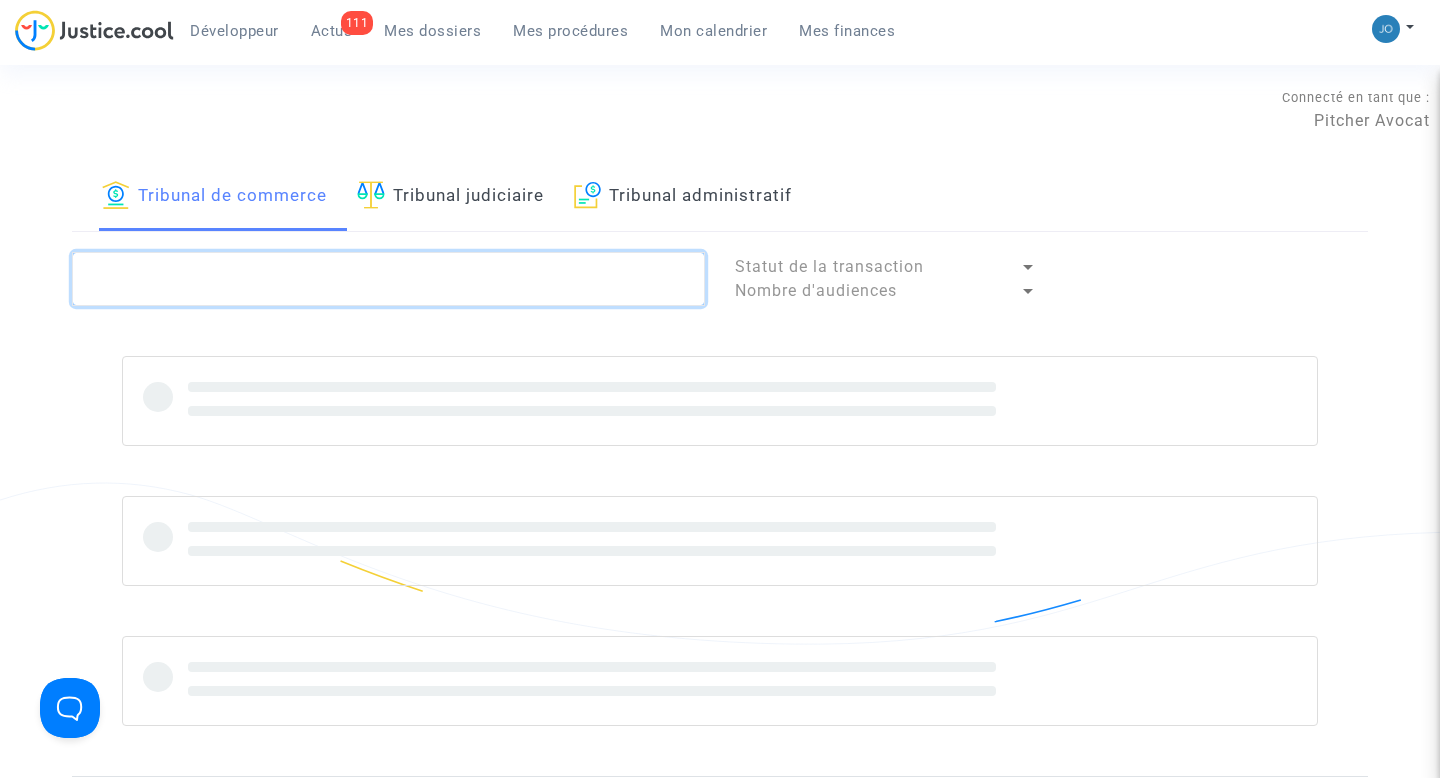 click 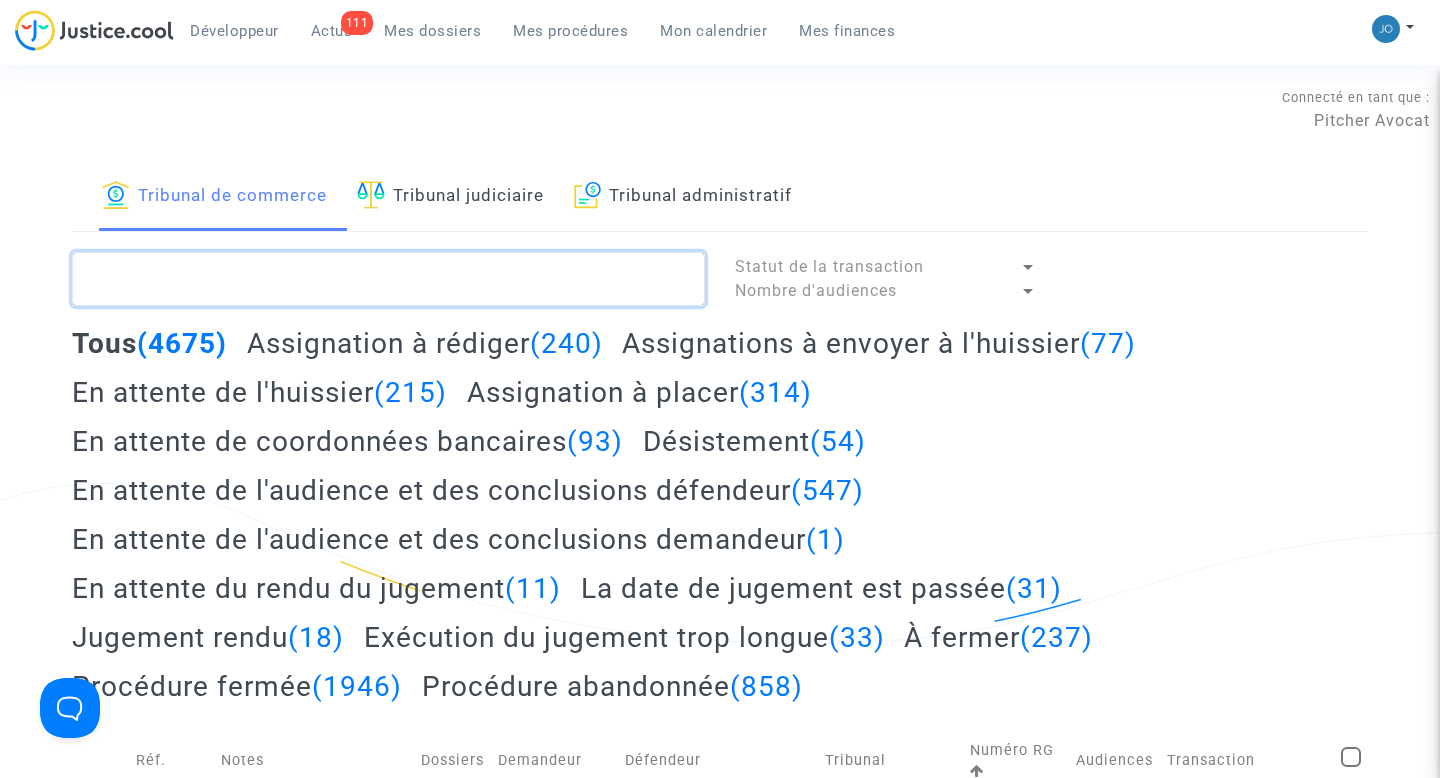 paste on "UFJJ" 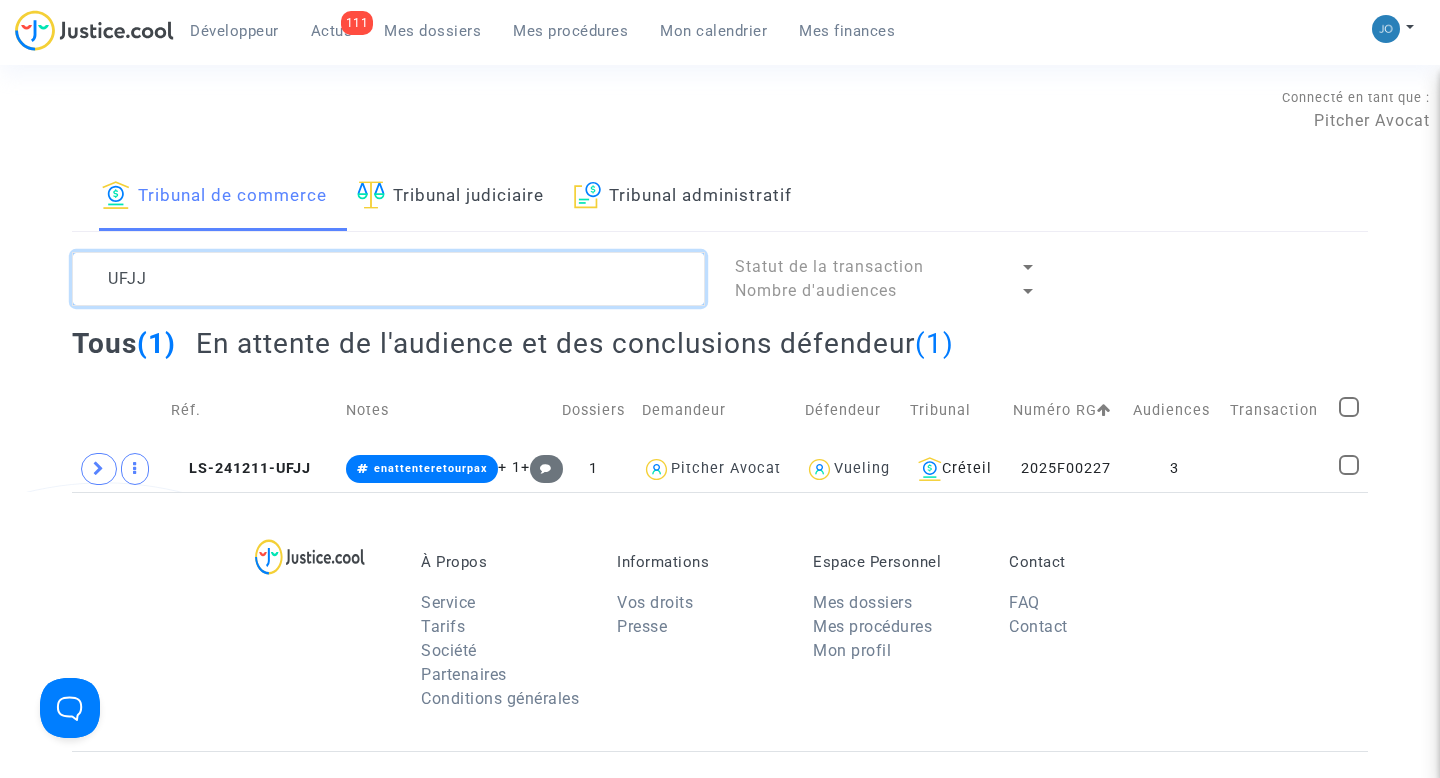 type on "UFJJ" 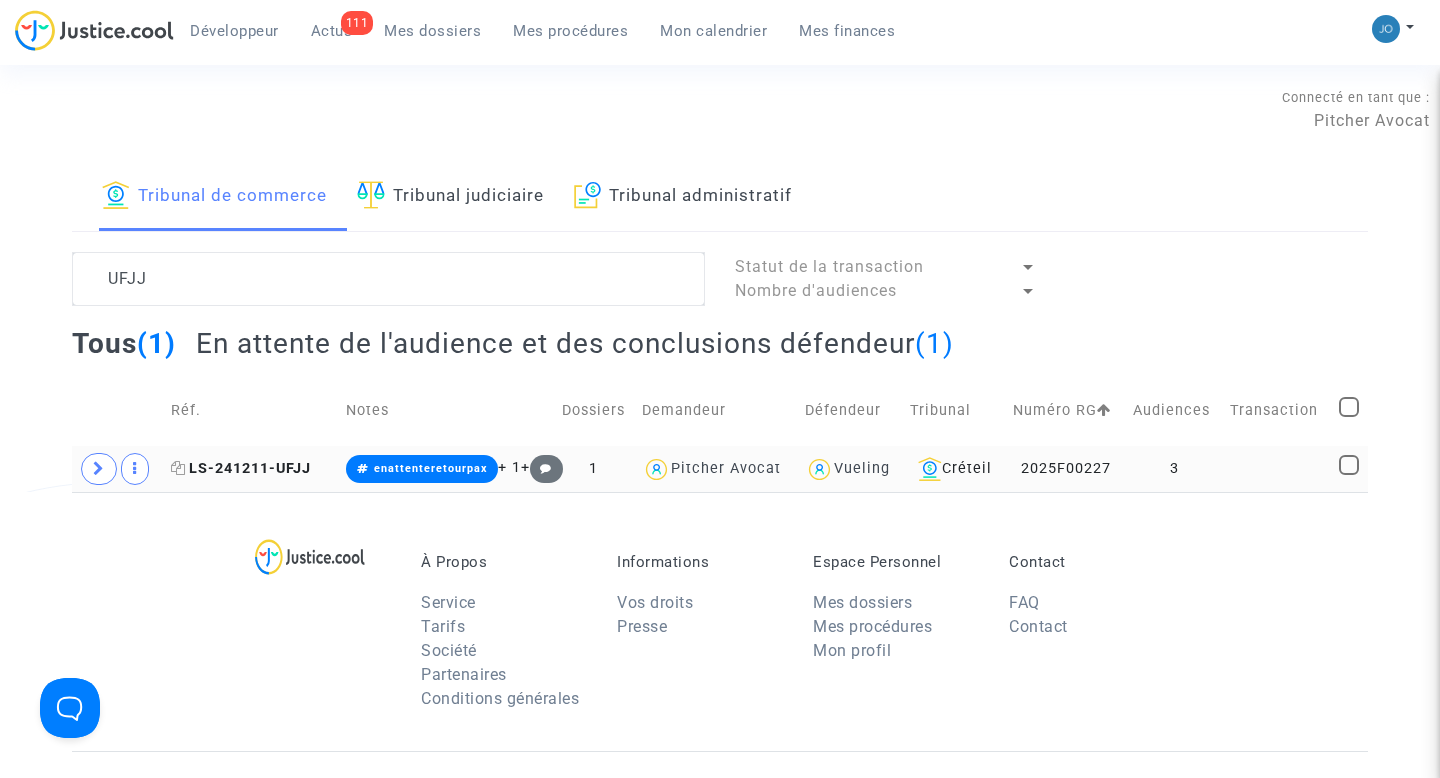 click on "LS-241211-UFJJ" 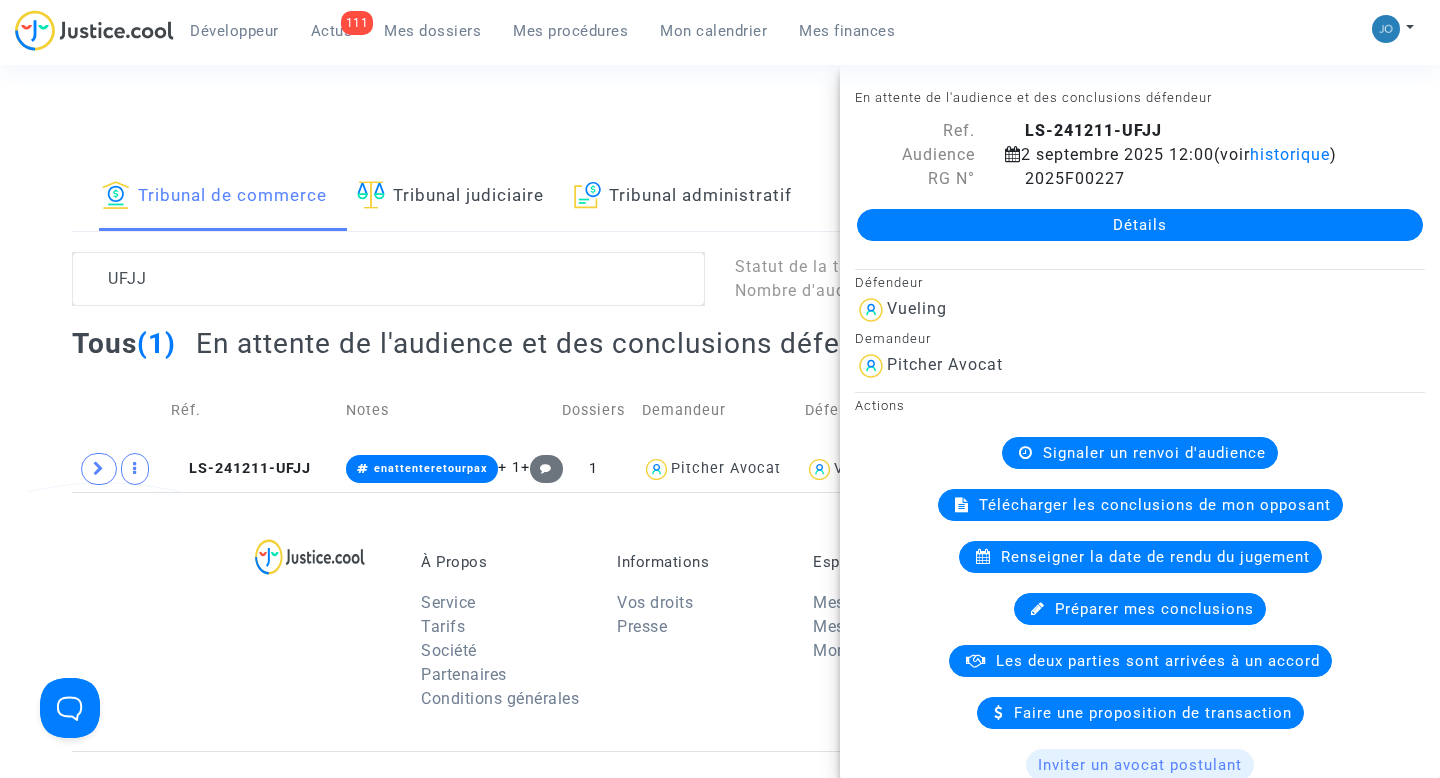 click on "Détails" 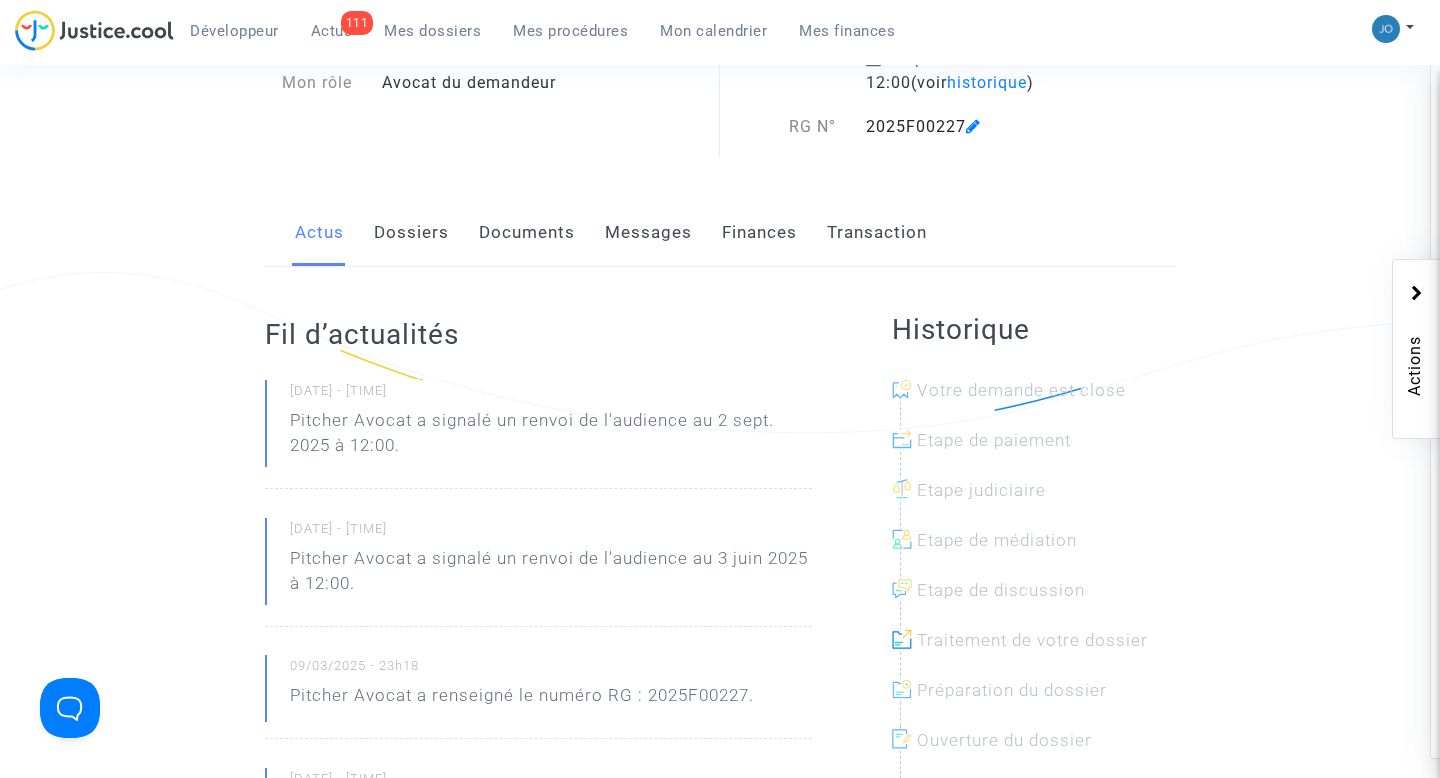 scroll, scrollTop: 205, scrollLeft: 0, axis: vertical 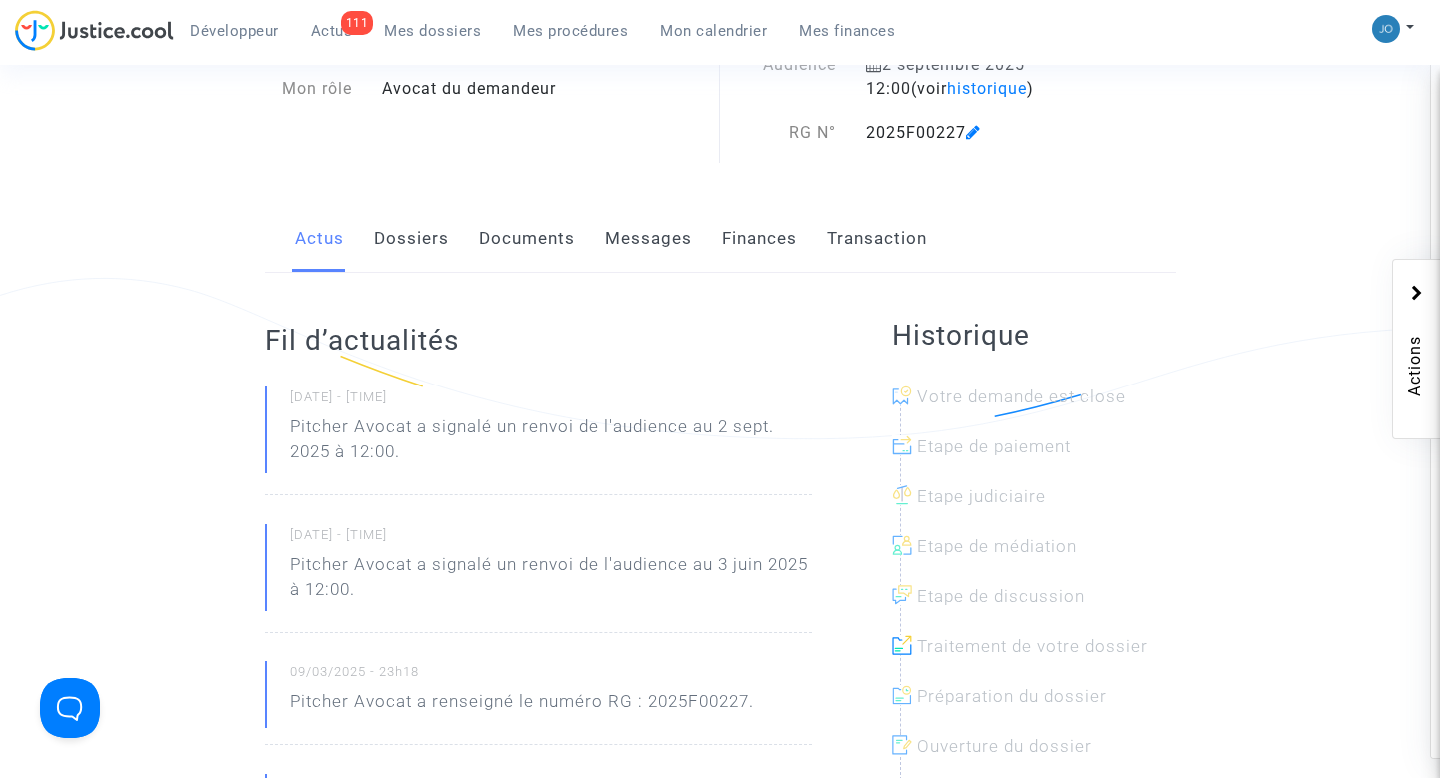 click on "Dossiers" 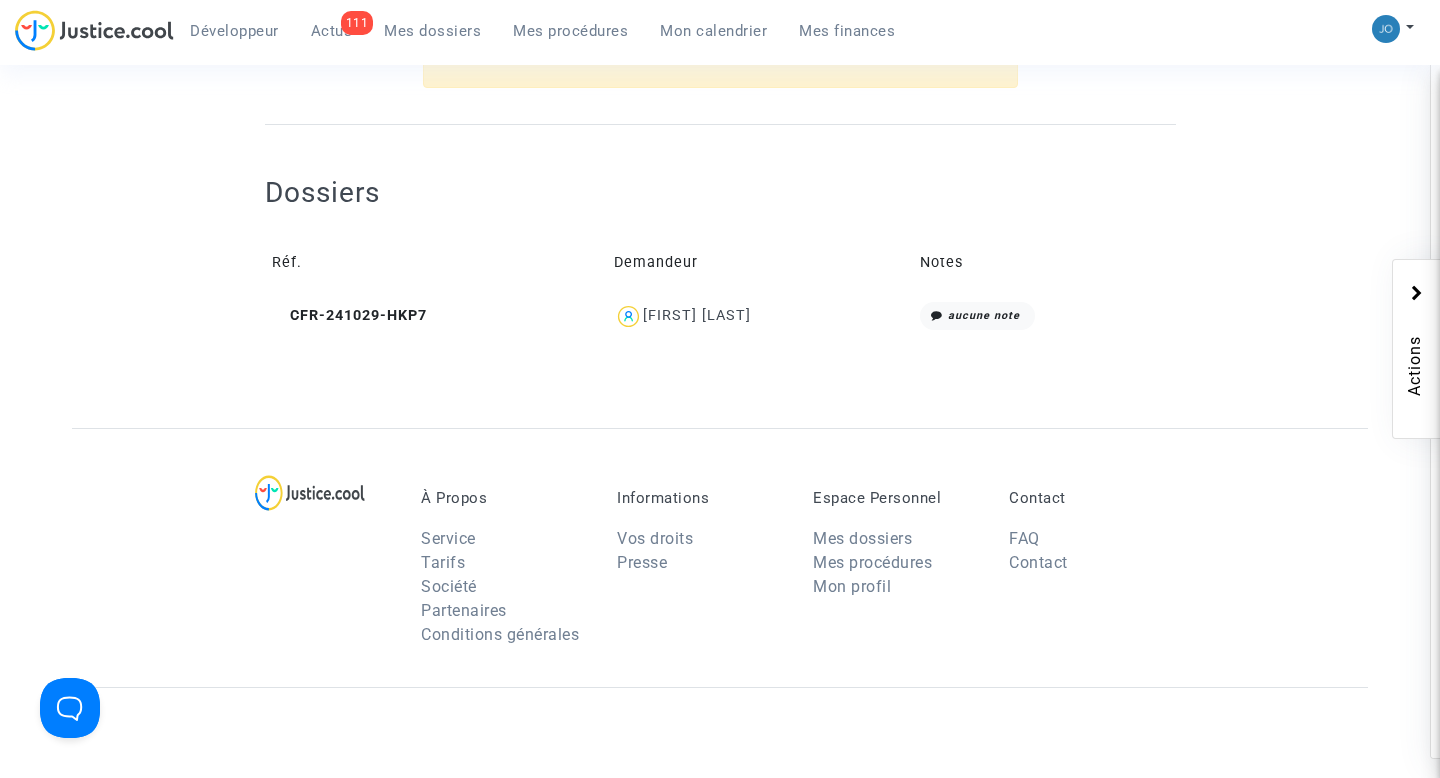 scroll, scrollTop: 796, scrollLeft: 0, axis: vertical 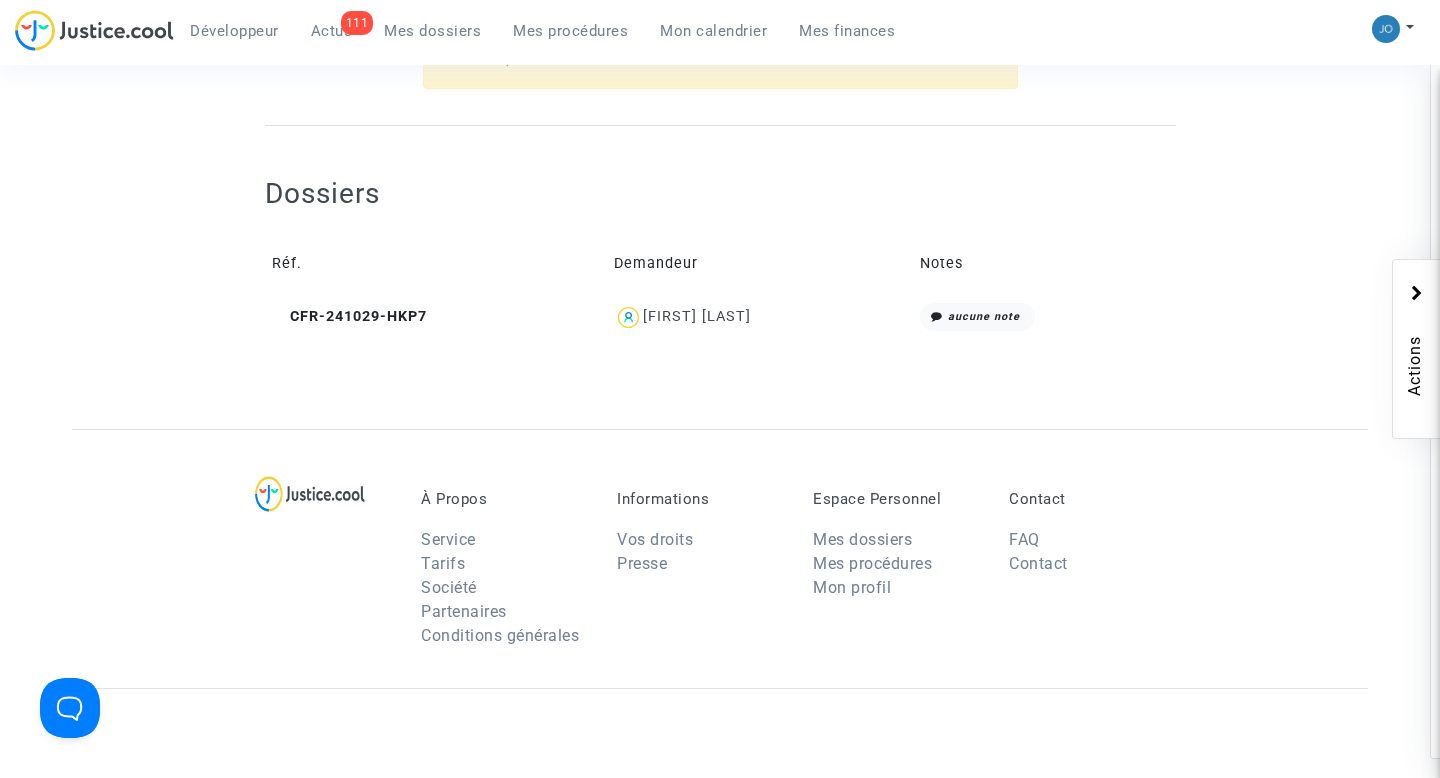 click on "[FIRST] [LAST]" 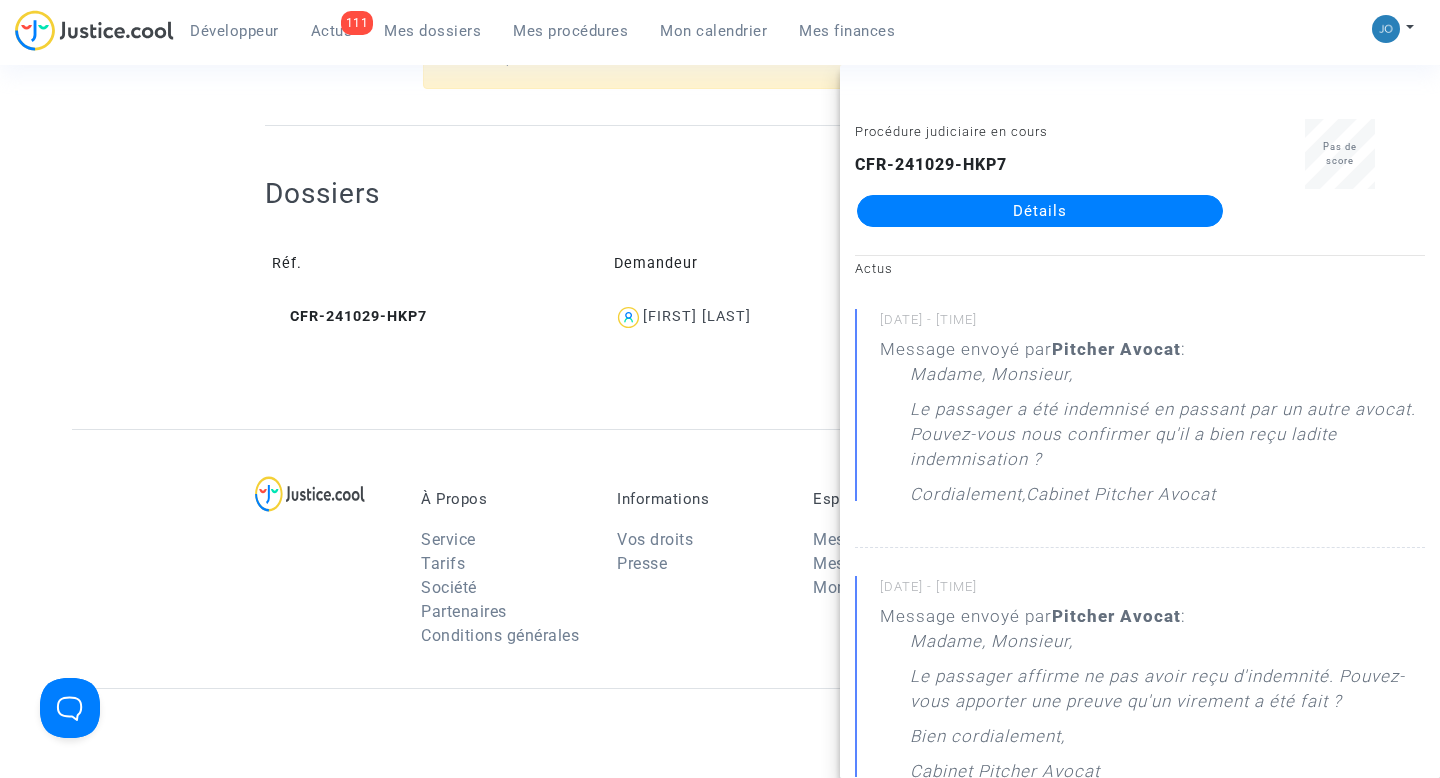 click on "Détails" 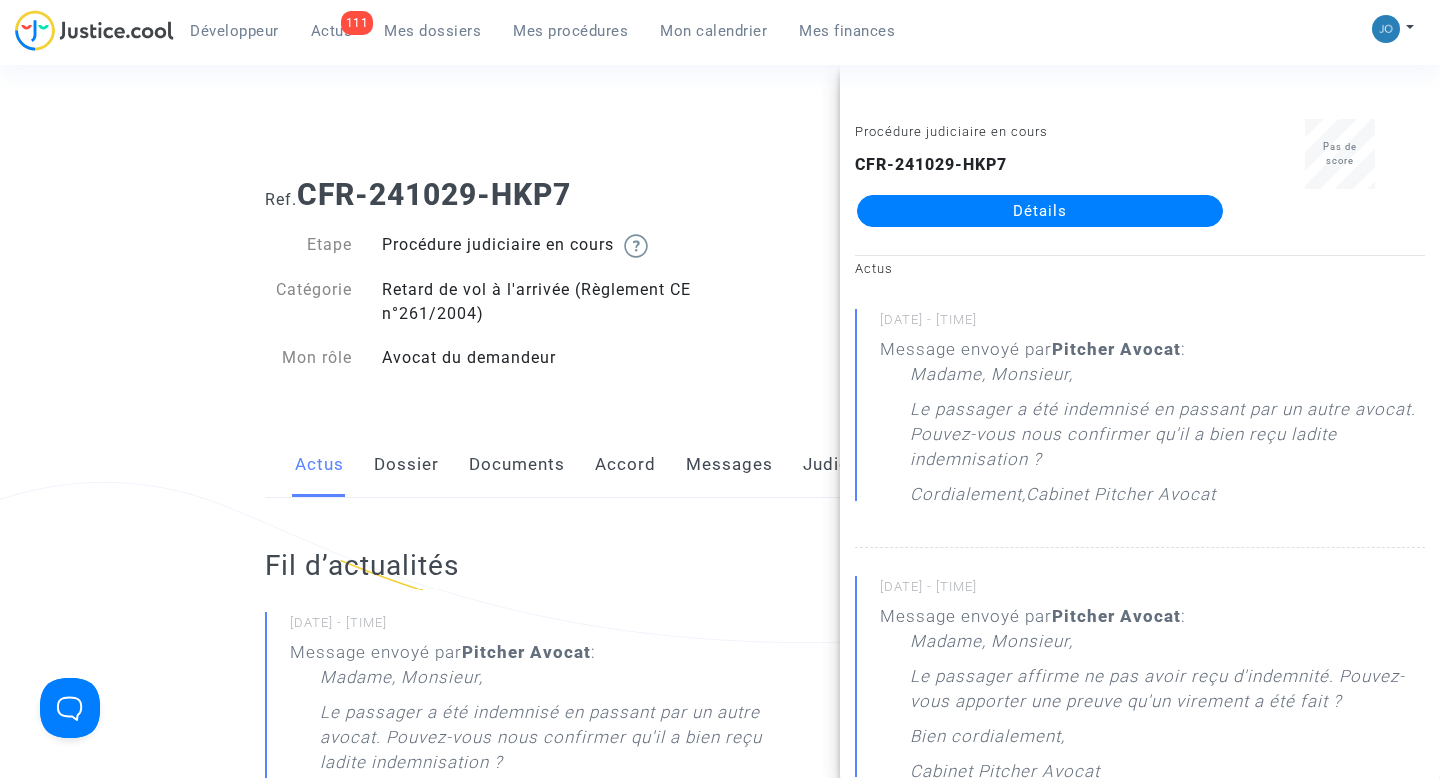 scroll, scrollTop: 0, scrollLeft: 0, axis: both 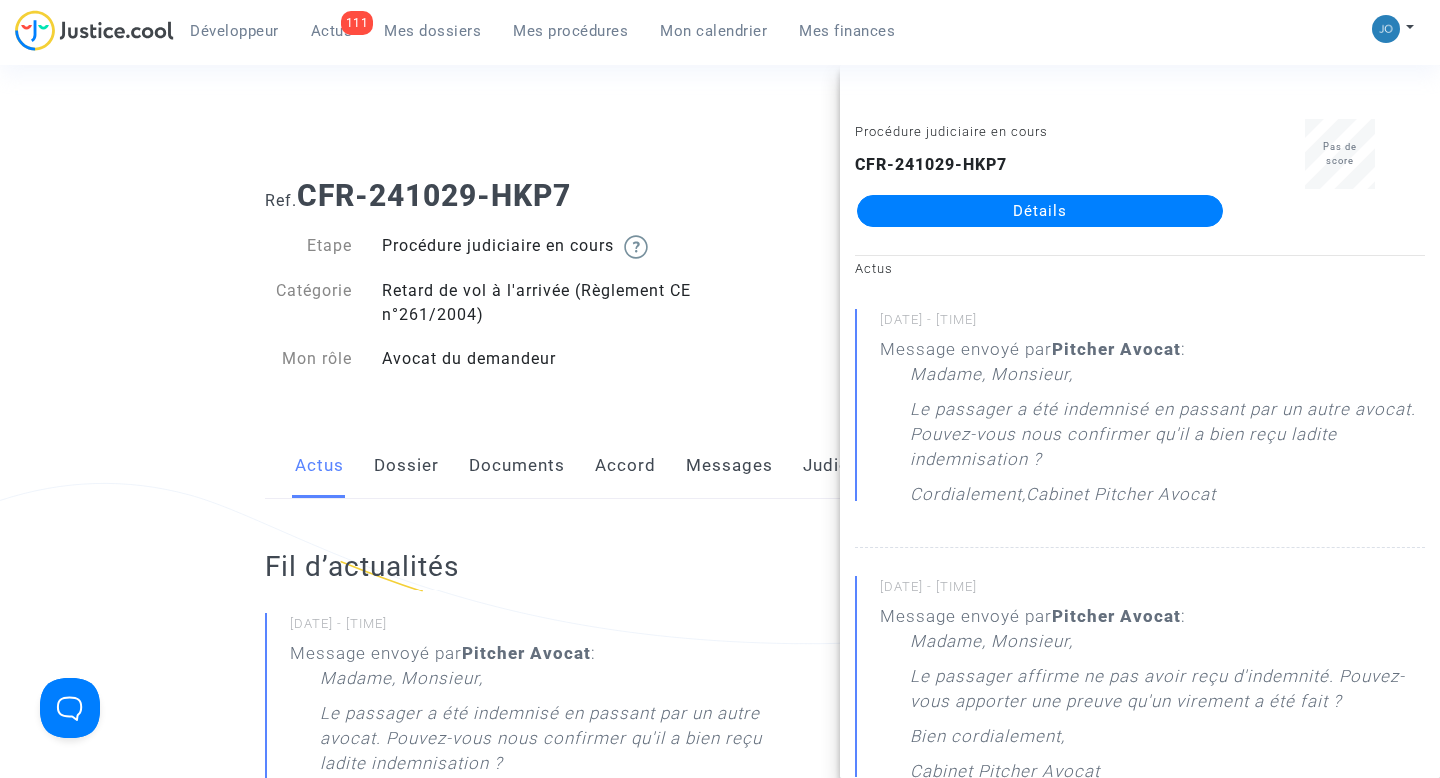 click on "Connecté en tant que :   Pitcher Avocat" at bounding box center [715, 139] 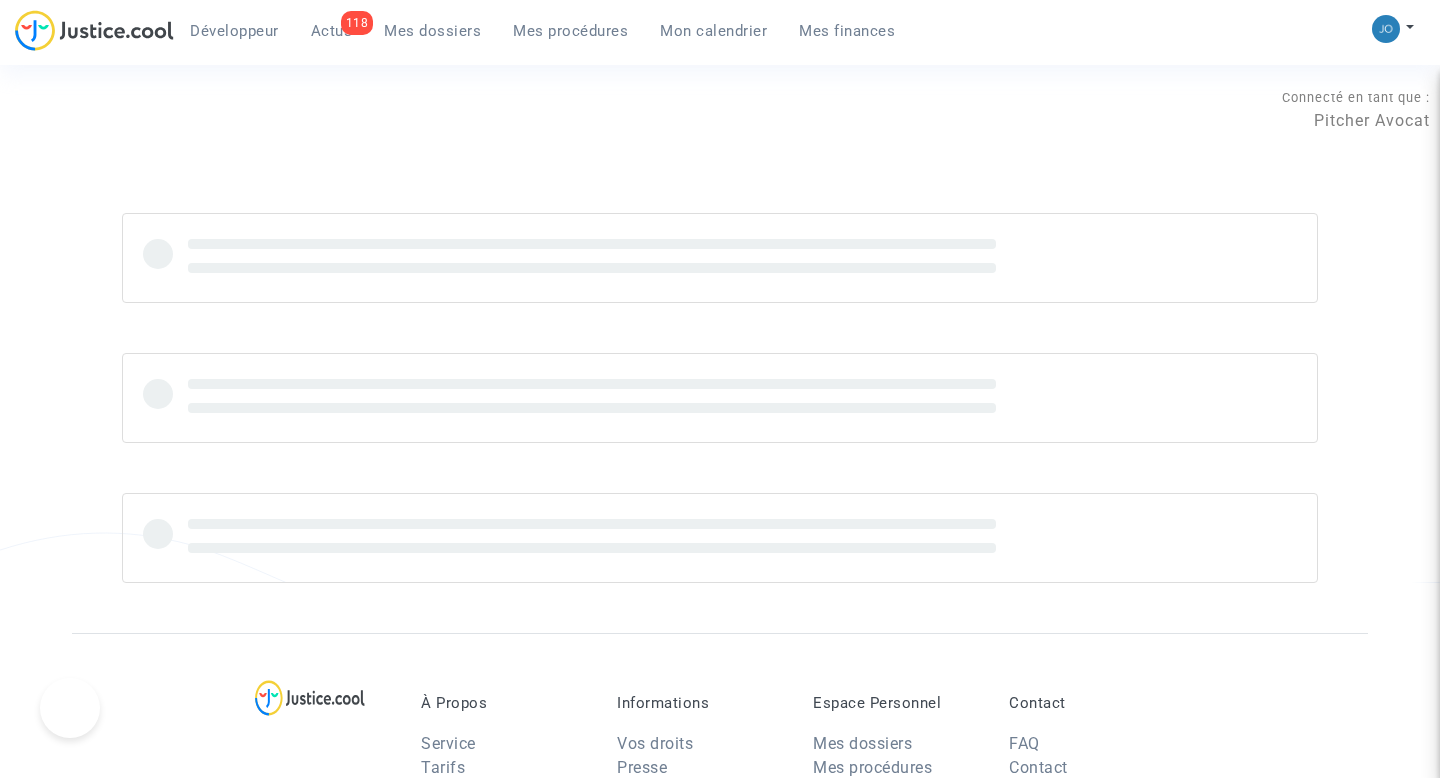 scroll, scrollTop: 0, scrollLeft: 0, axis: both 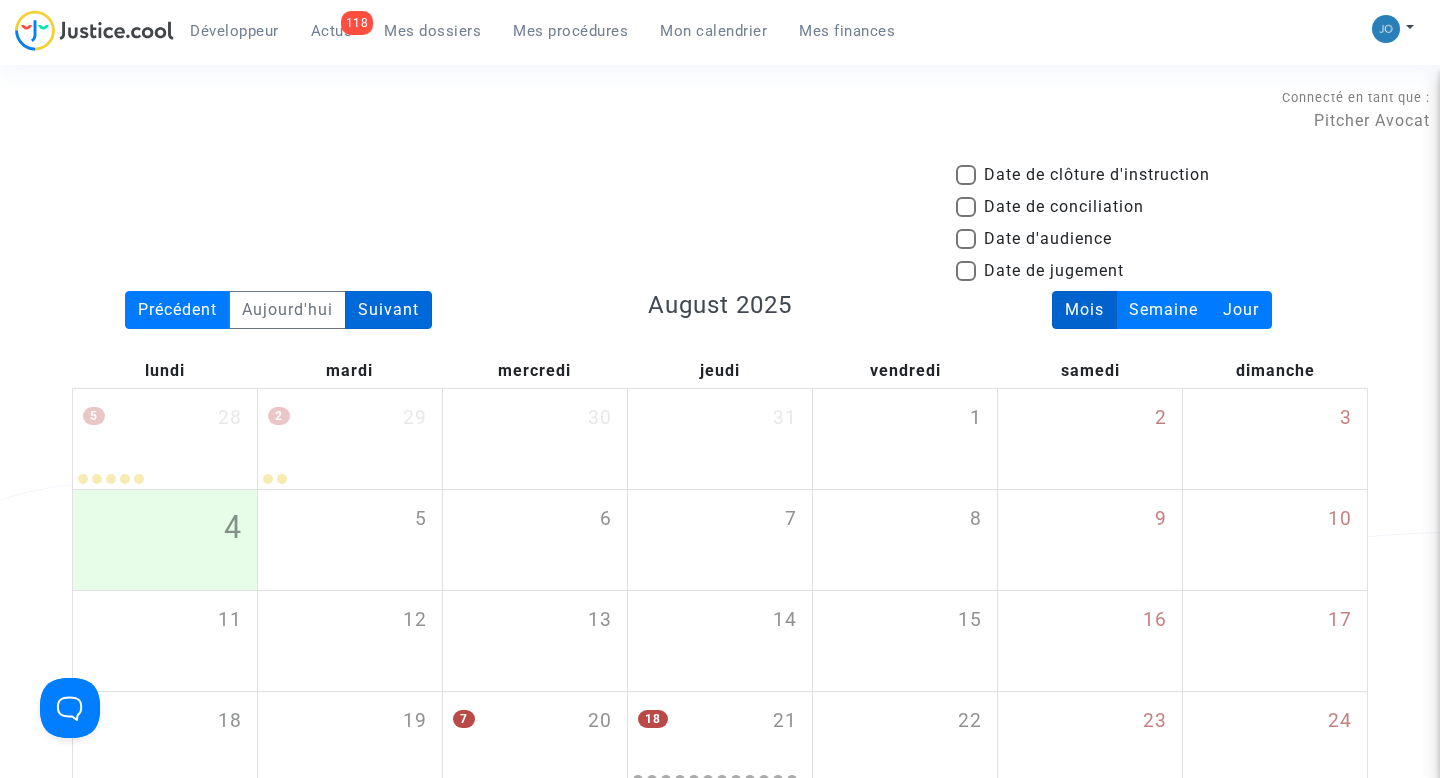 click on "Suivant" 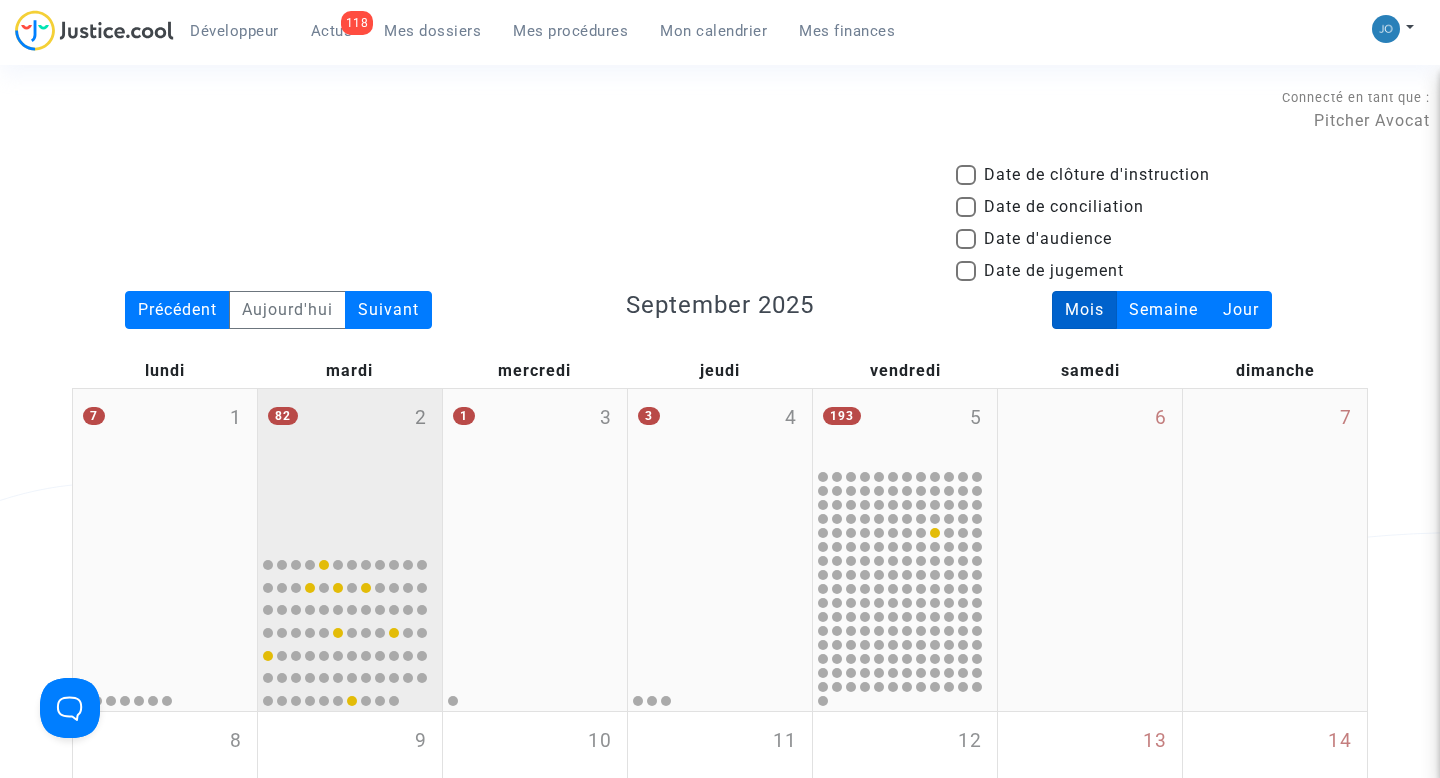 click on "82 2" 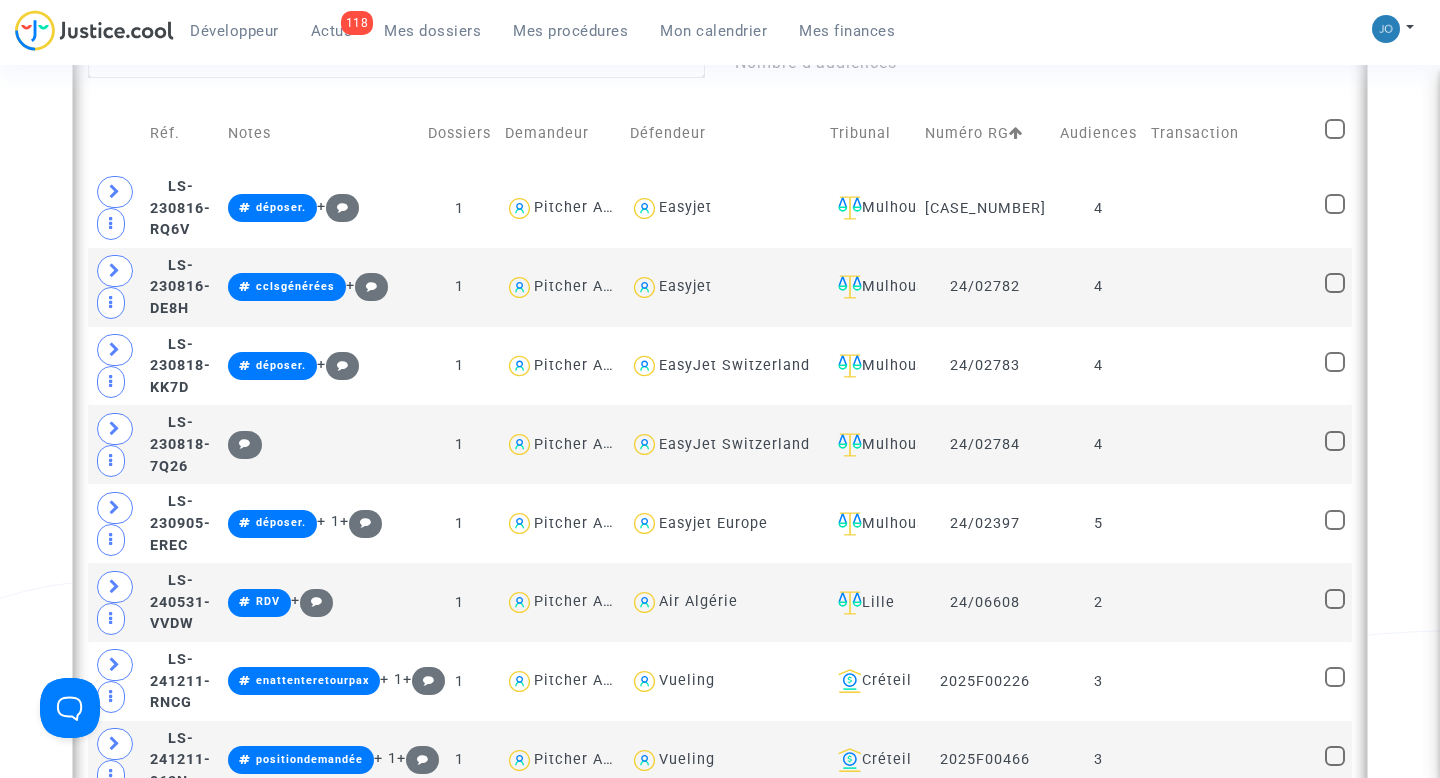 scroll, scrollTop: 705, scrollLeft: 0, axis: vertical 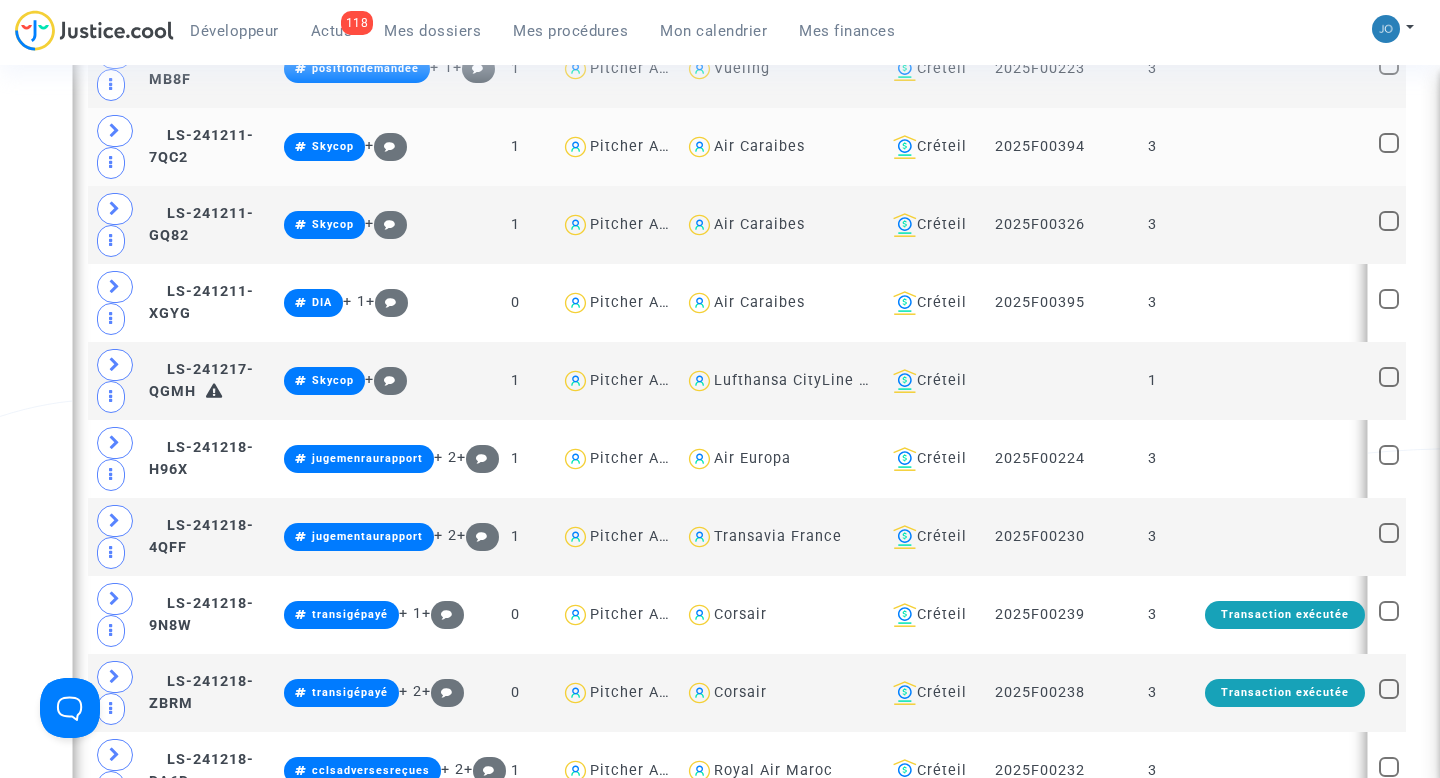 click on "Air Caraibes" 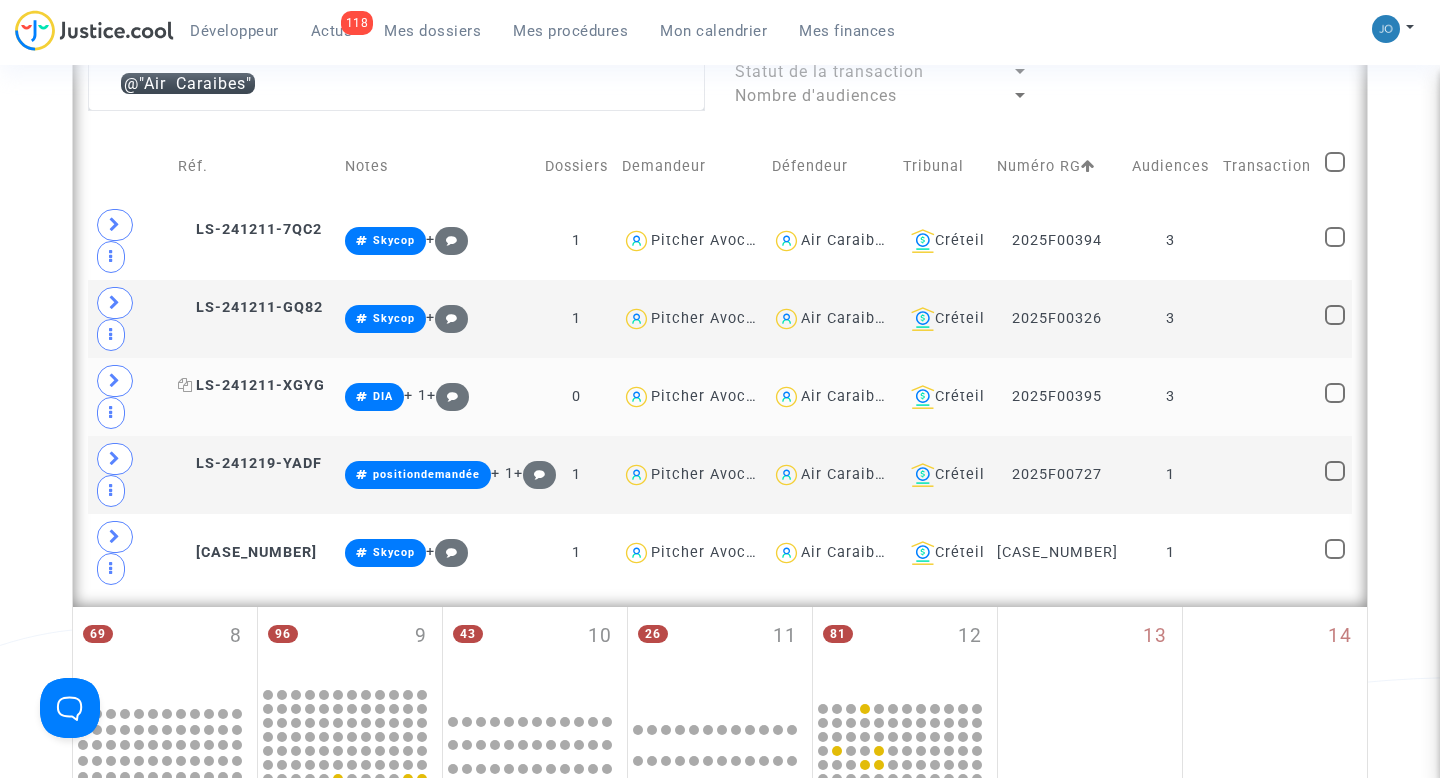 scroll, scrollTop: 663, scrollLeft: 0, axis: vertical 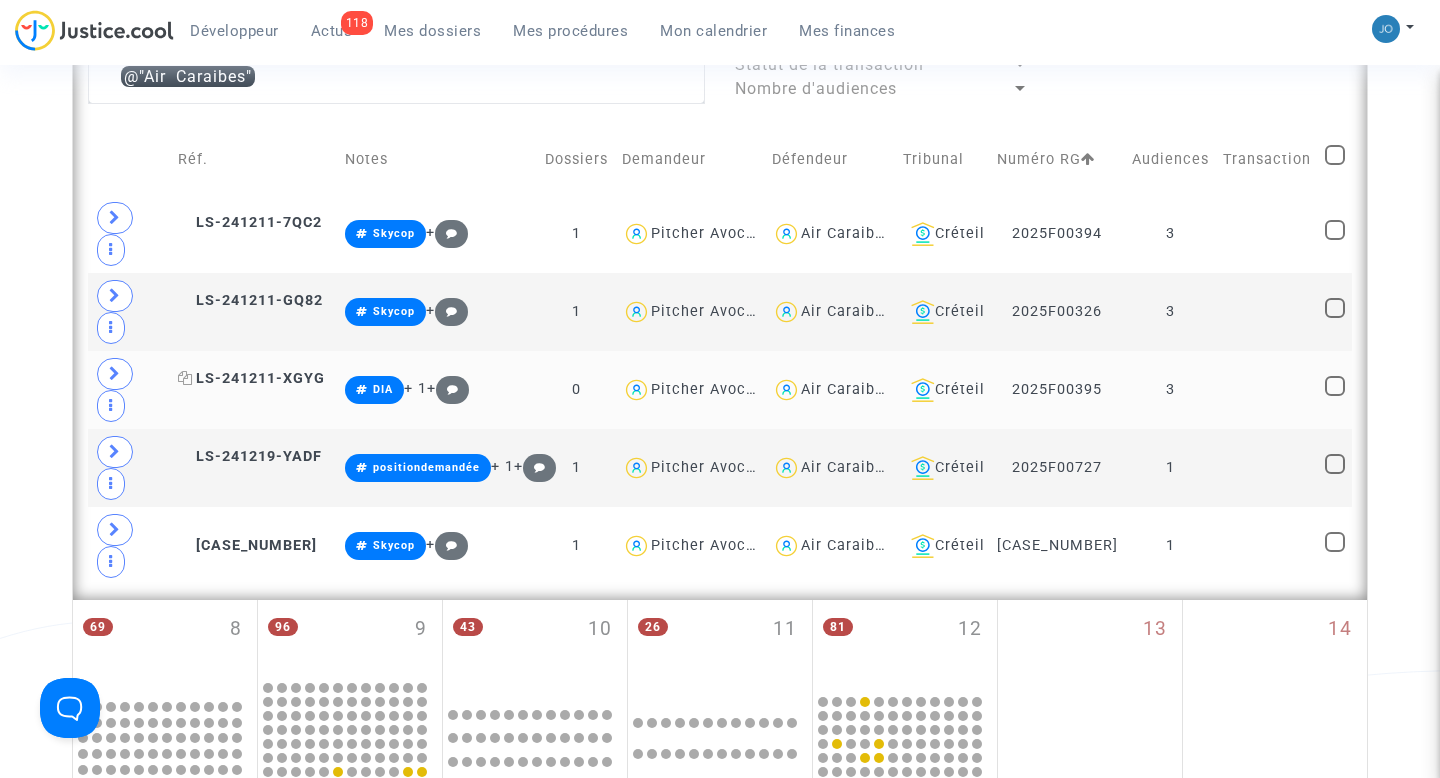 click on "LS-241211-XGYG" 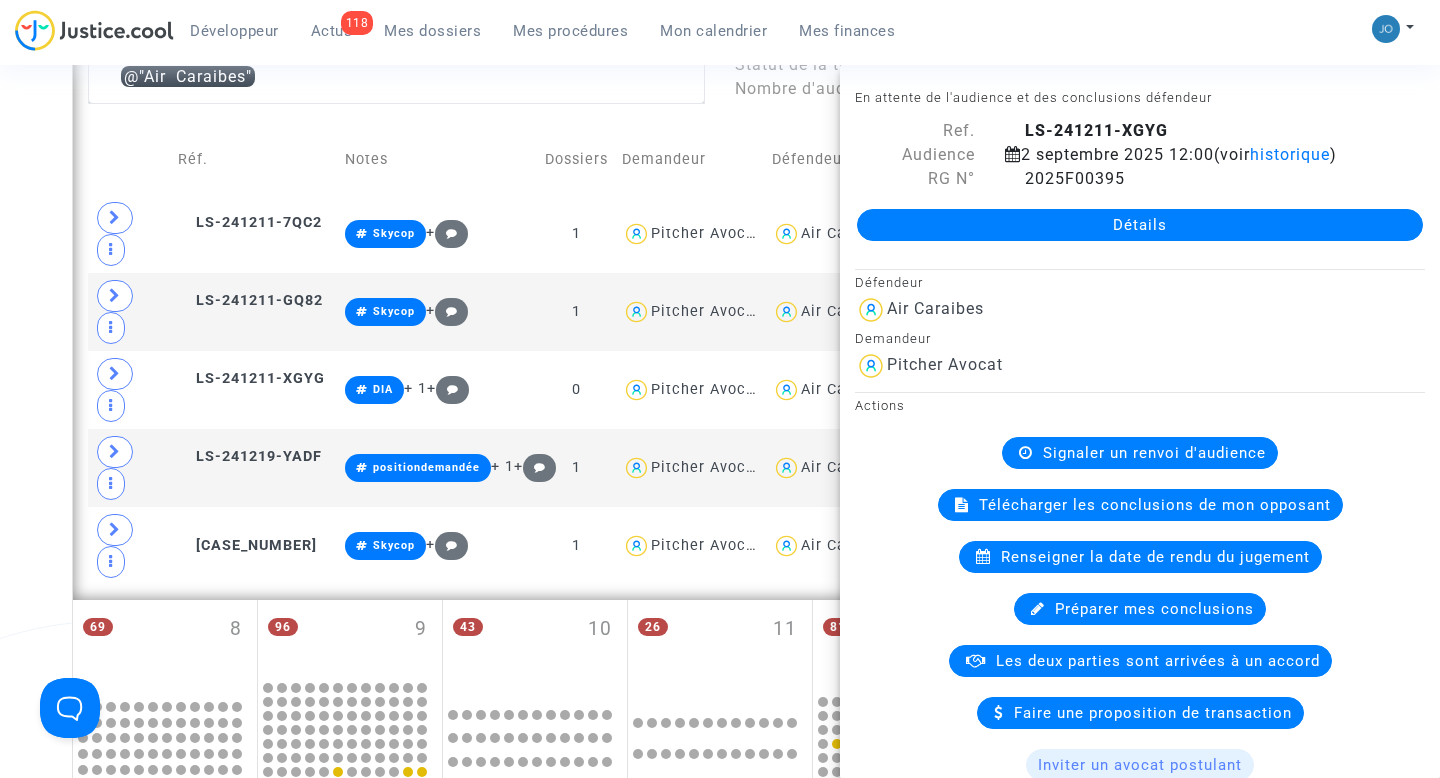 click on "Détails" 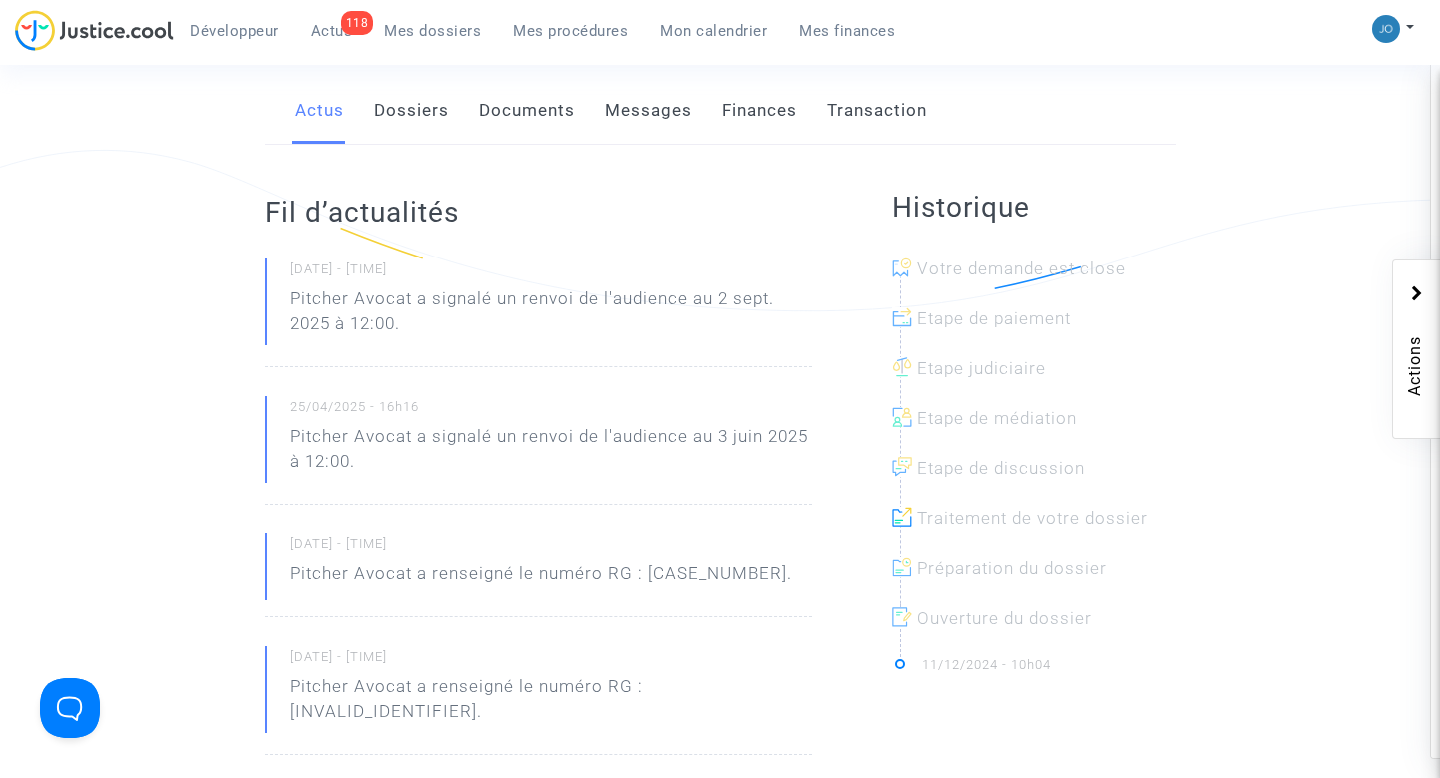 scroll, scrollTop: 0, scrollLeft: 0, axis: both 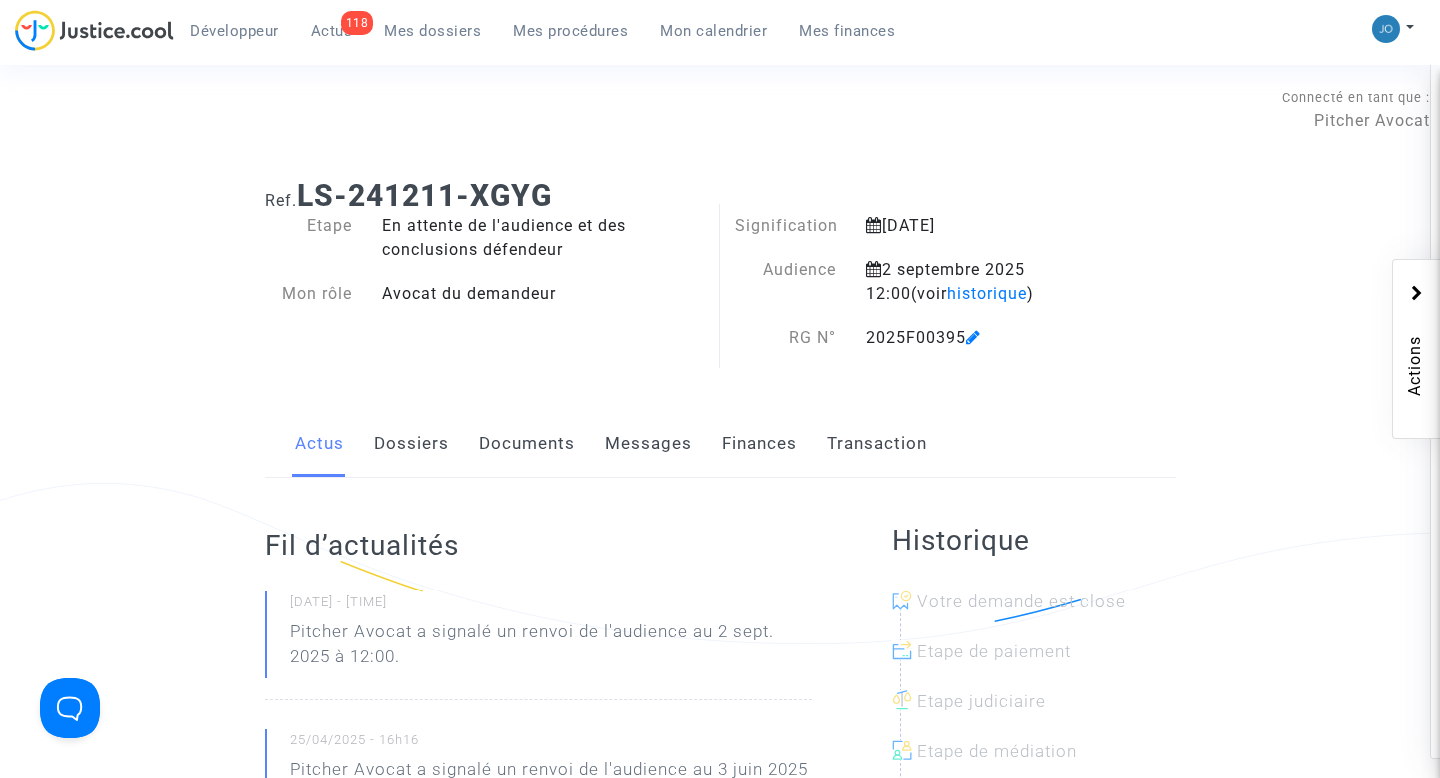 click on "Dossiers" 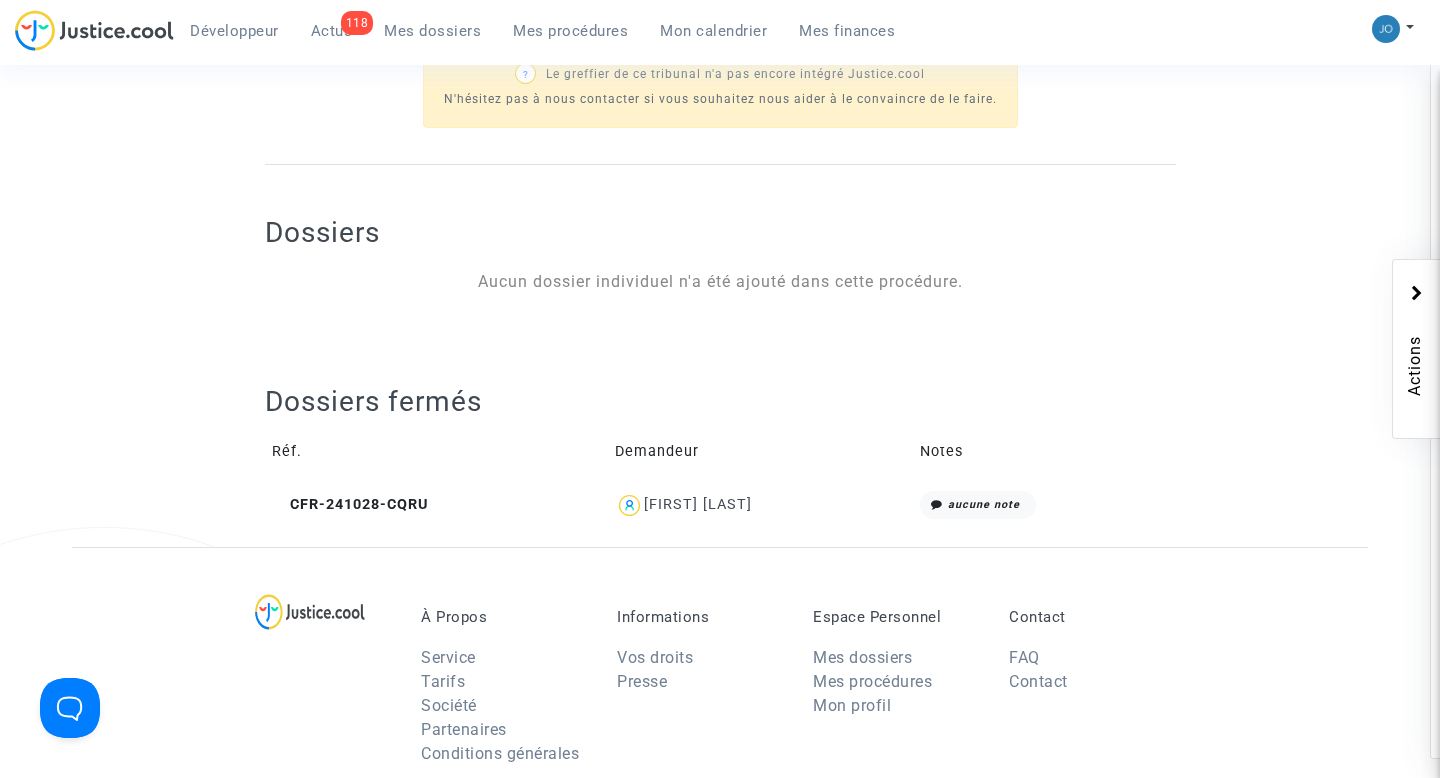 scroll, scrollTop: 765, scrollLeft: 0, axis: vertical 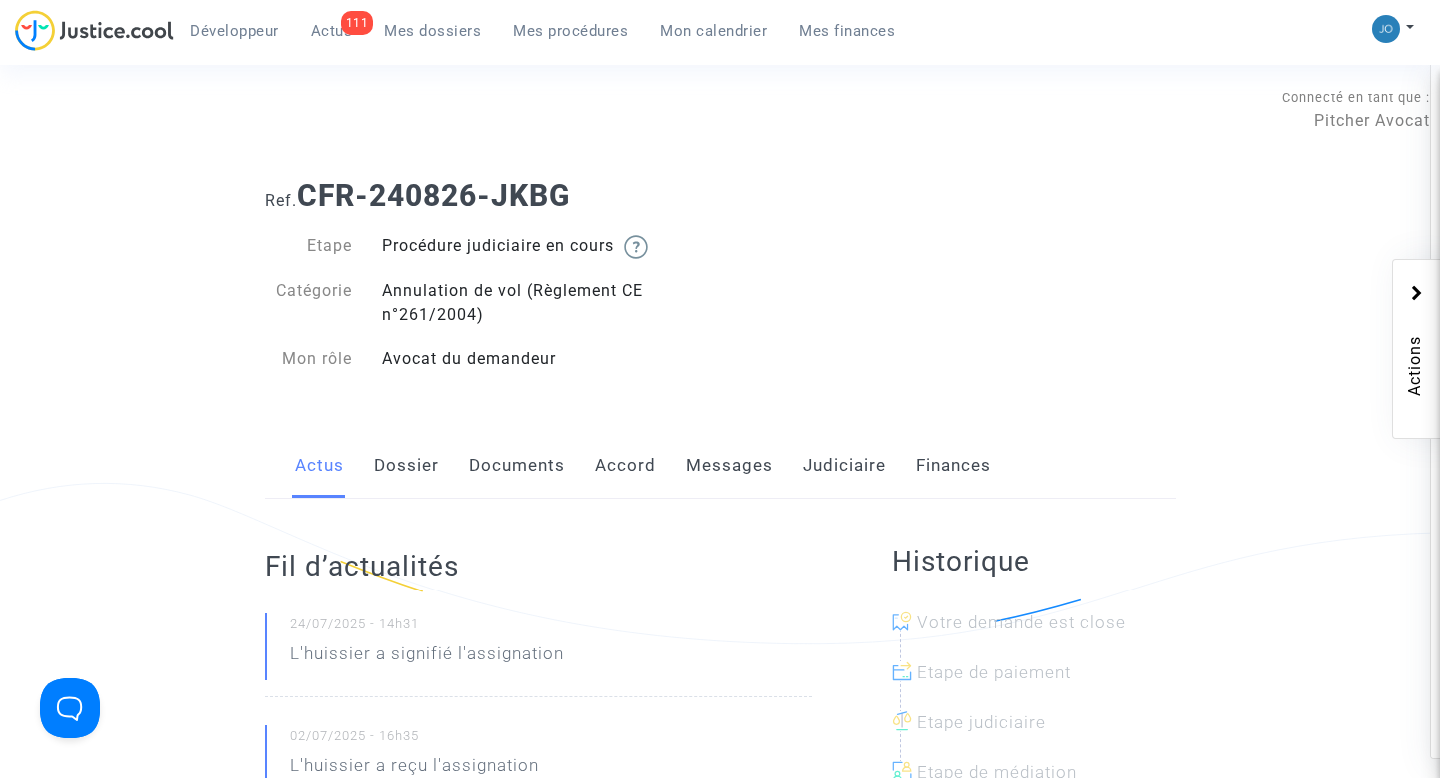 click on "Documents" 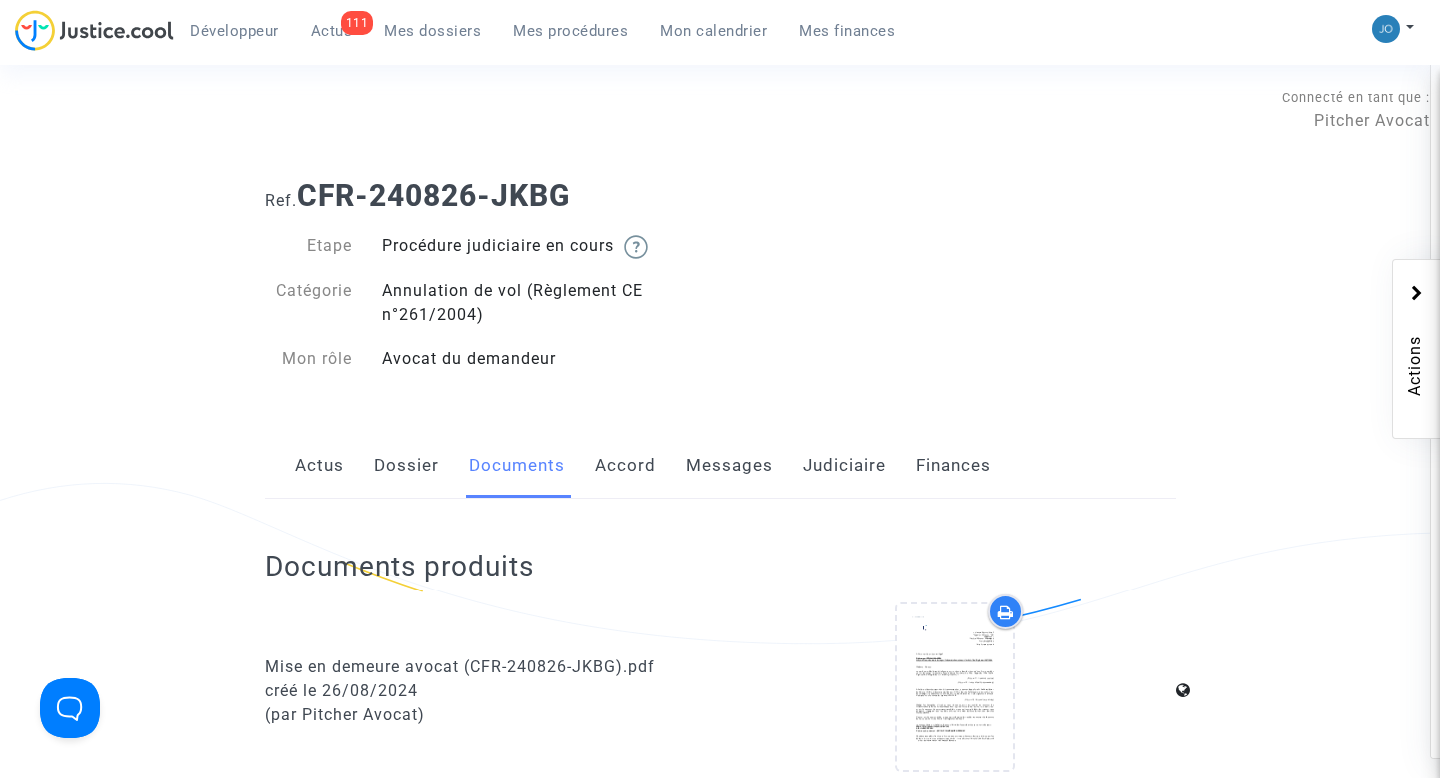 click on "Dossier" 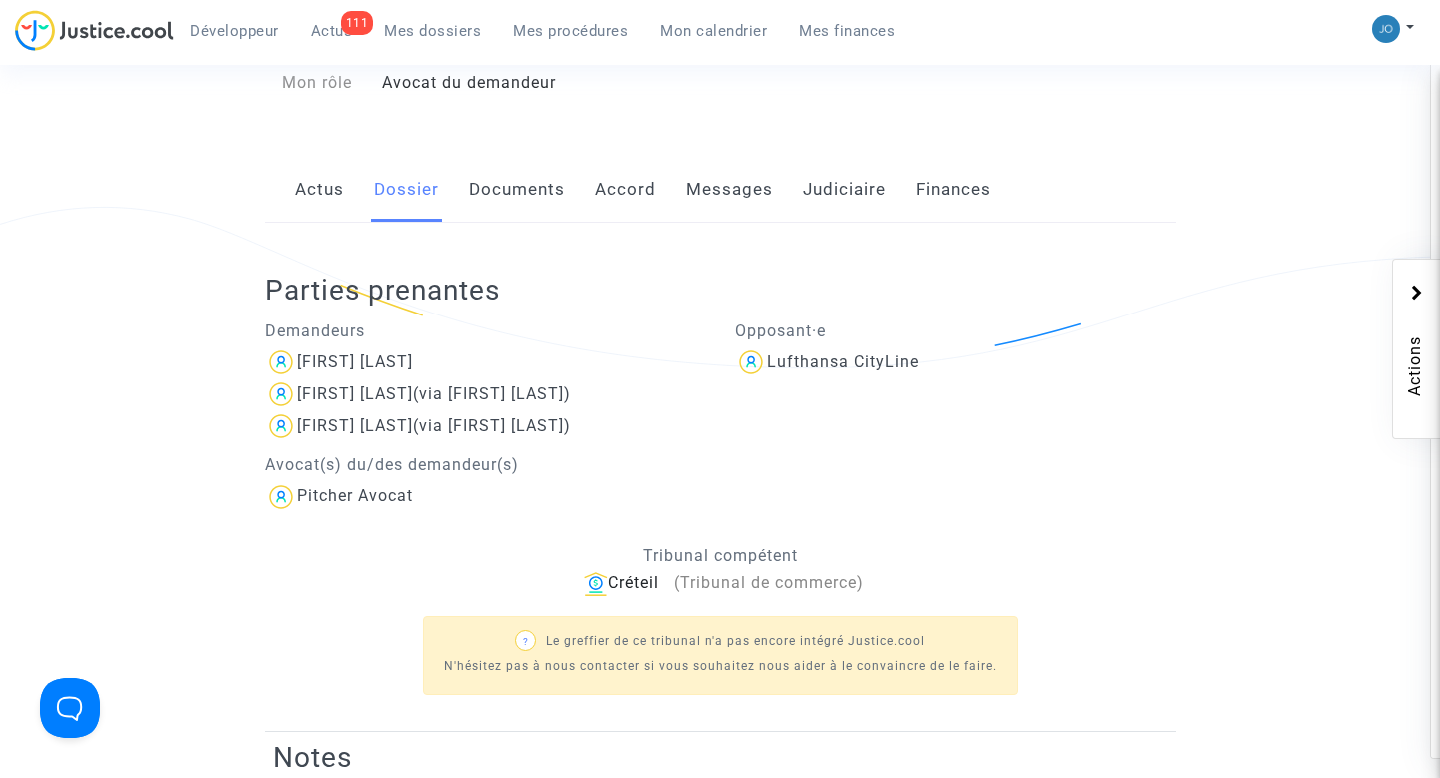 scroll, scrollTop: 255, scrollLeft: 0, axis: vertical 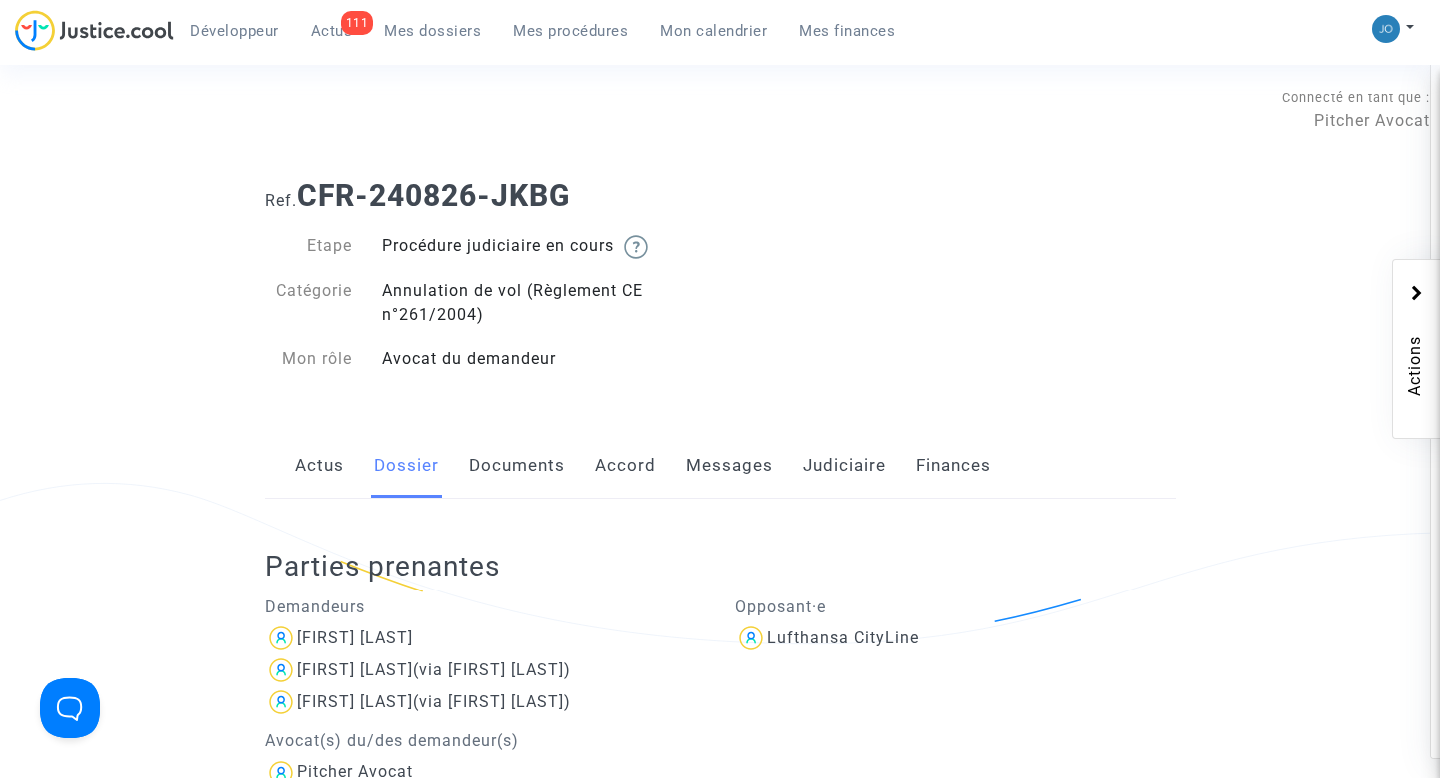 click on "Mes procédures" at bounding box center [570, 31] 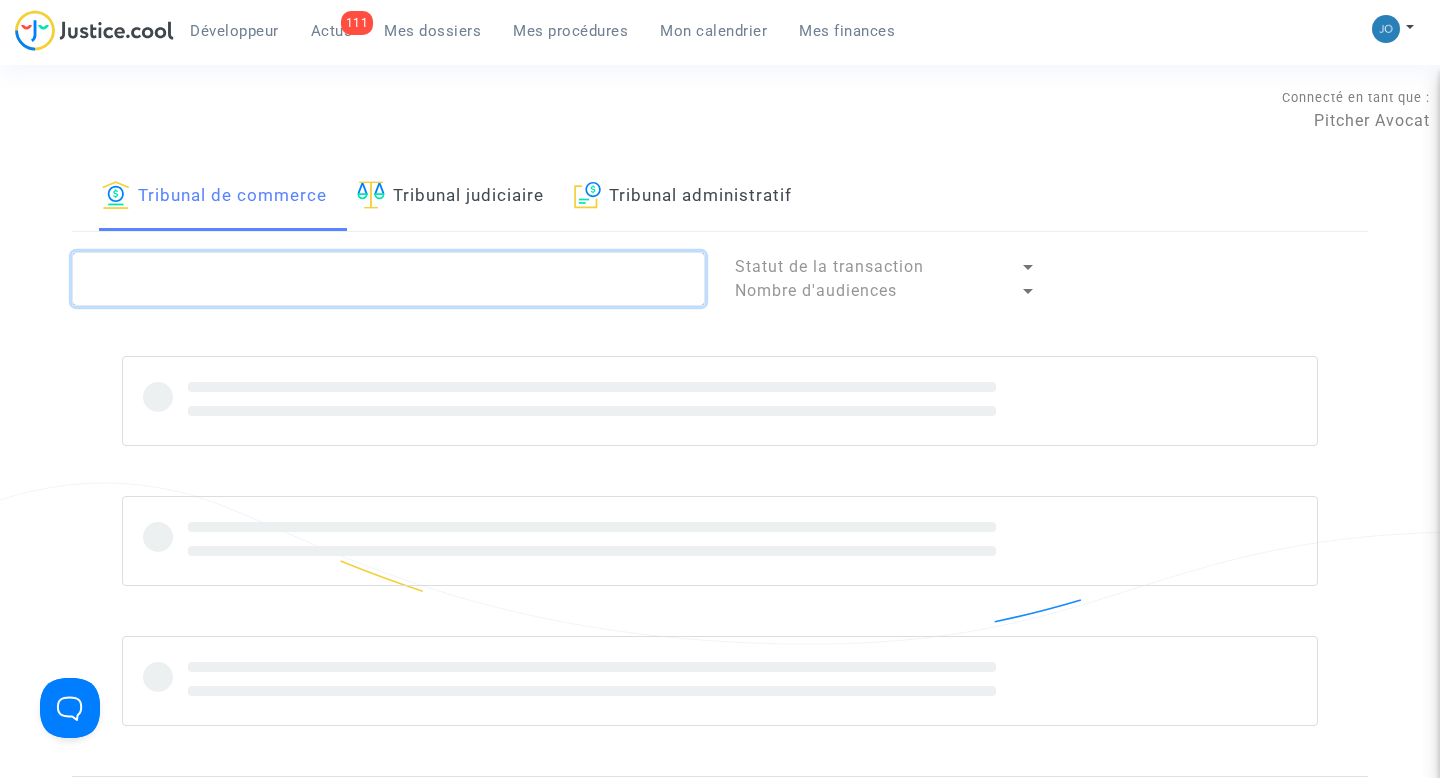 click 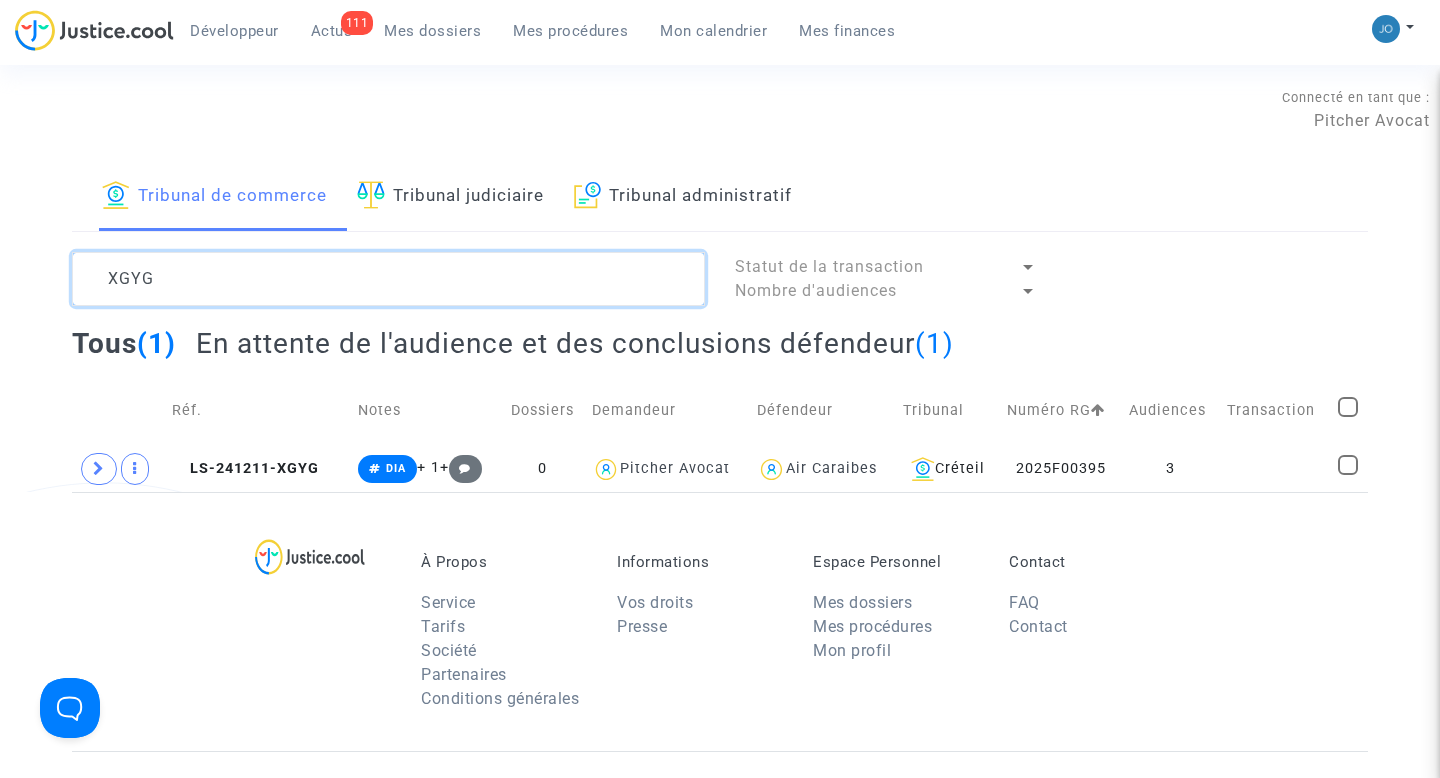 scroll, scrollTop: 52, scrollLeft: 0, axis: vertical 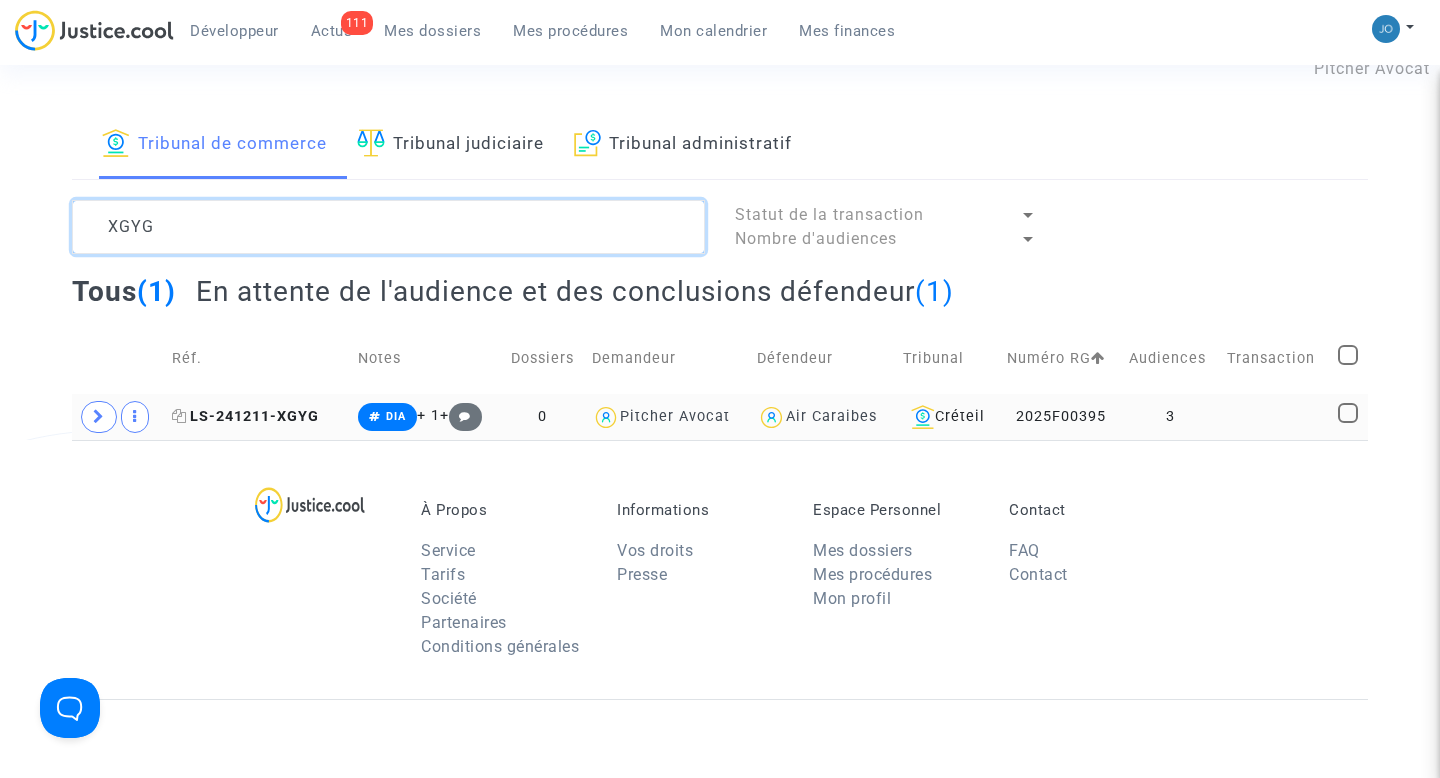 type on "XGYG" 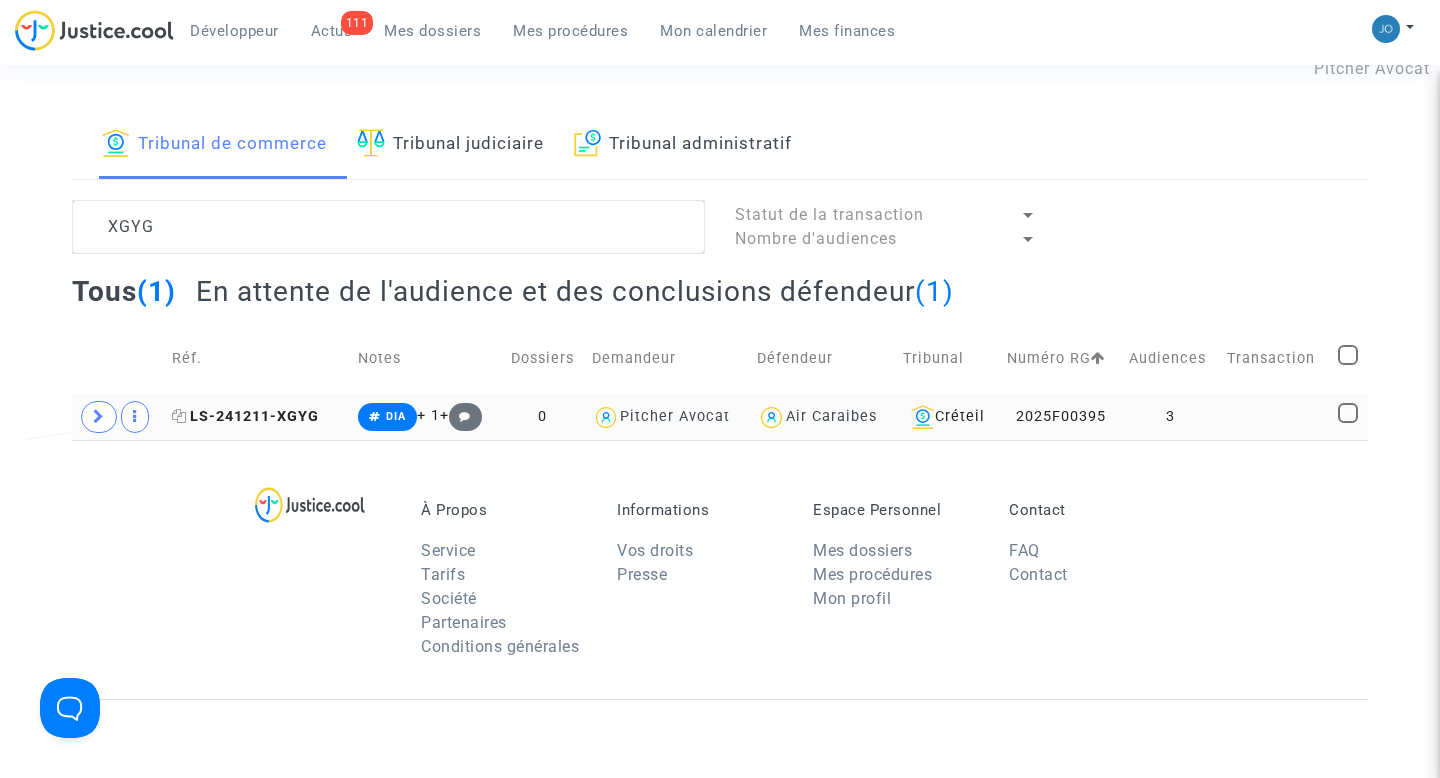 click on "LS-241211-XGYG" 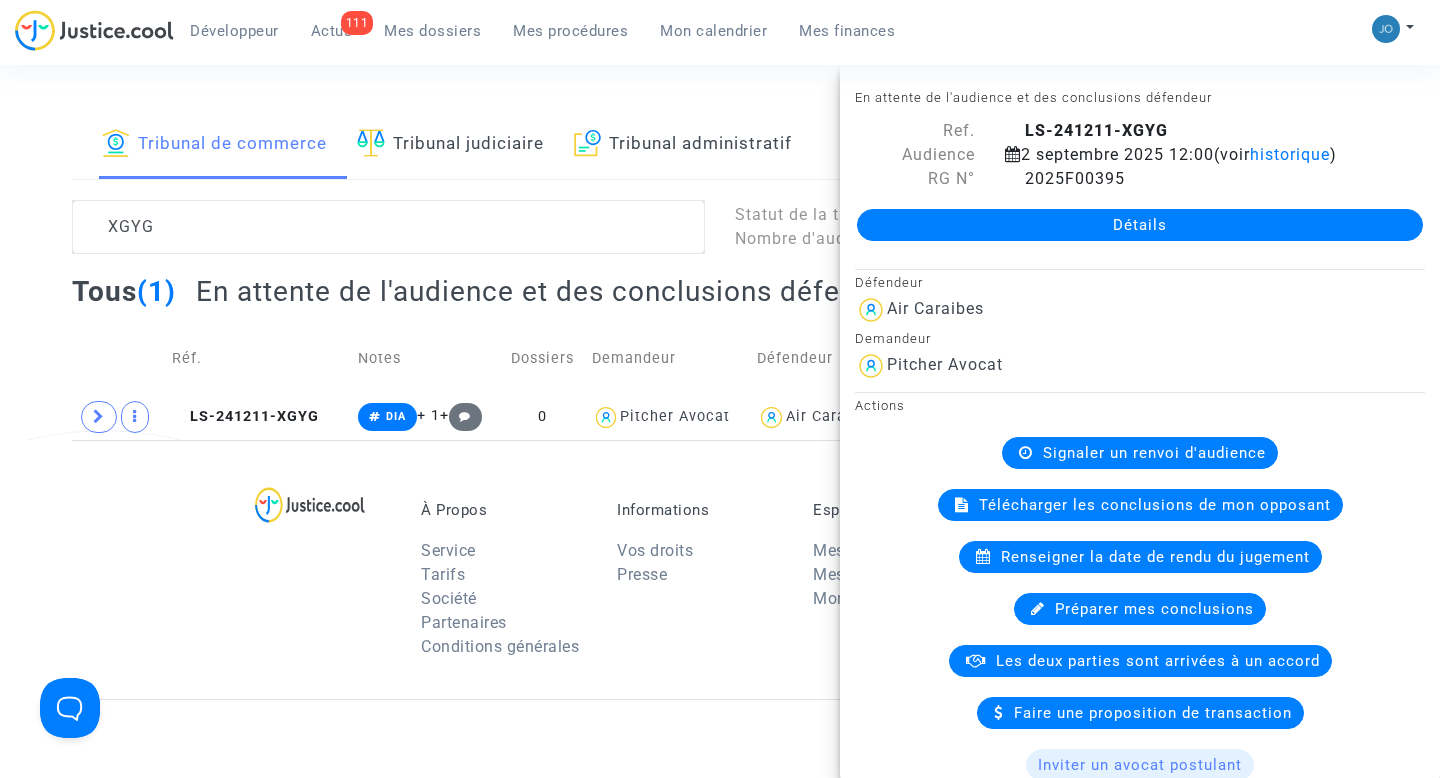 click on "Détails" 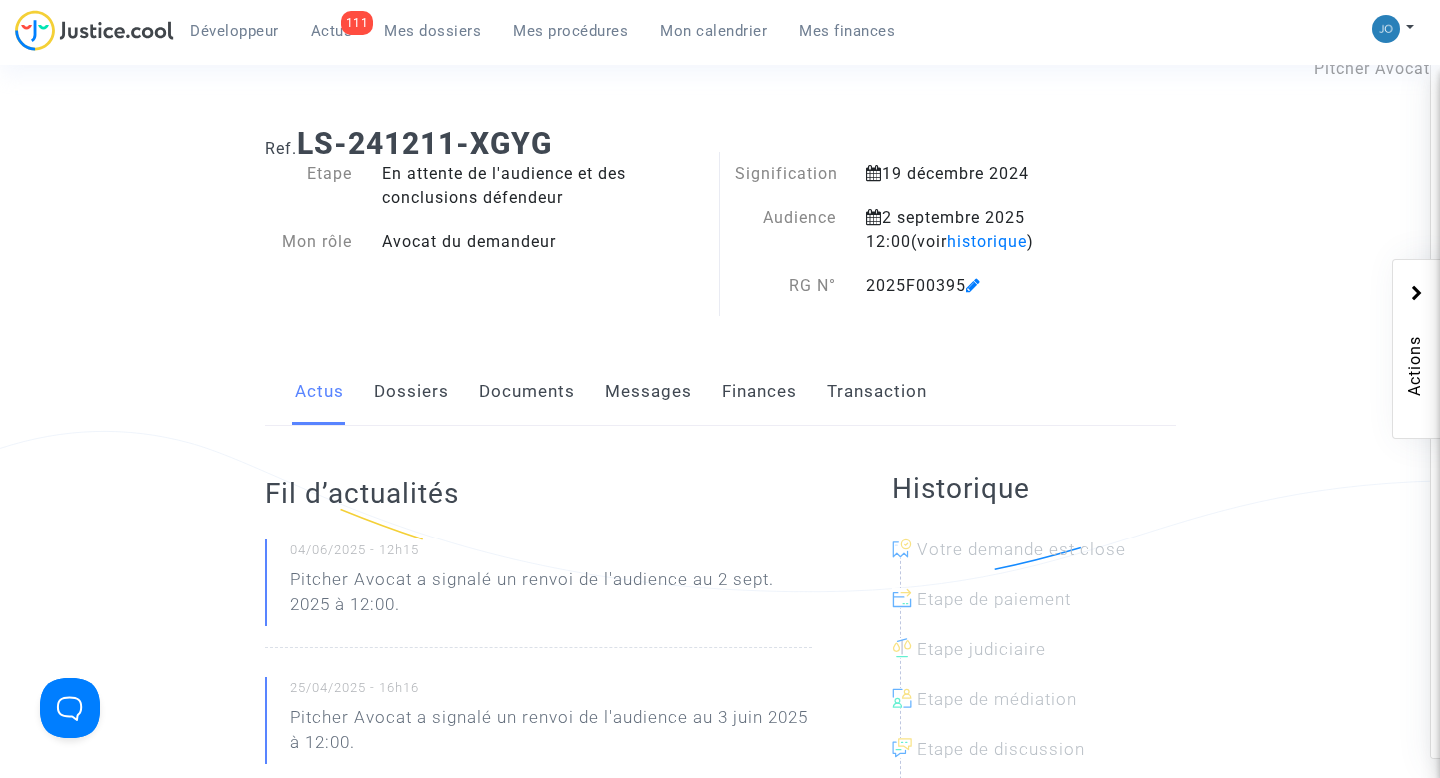 click on "Dossiers" 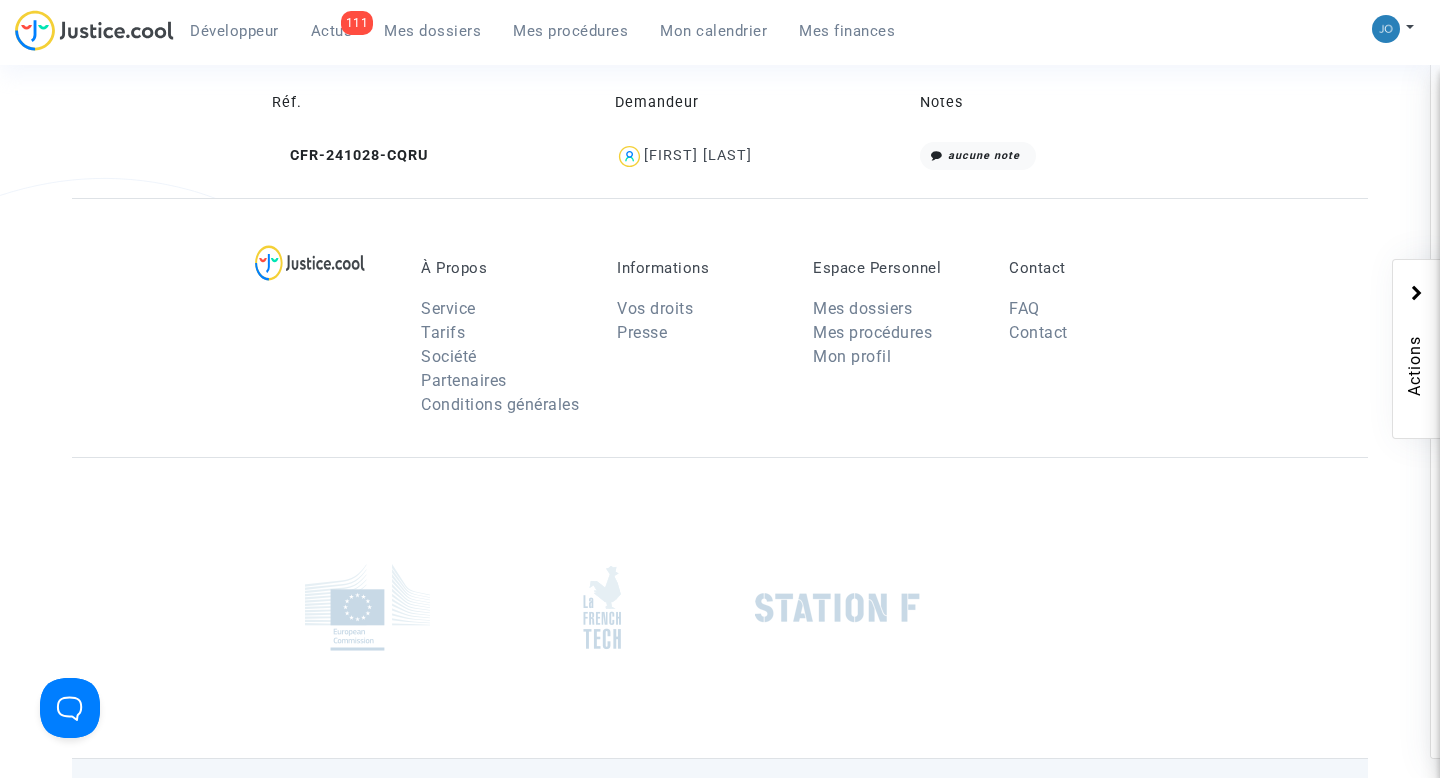 scroll, scrollTop: 1104, scrollLeft: 0, axis: vertical 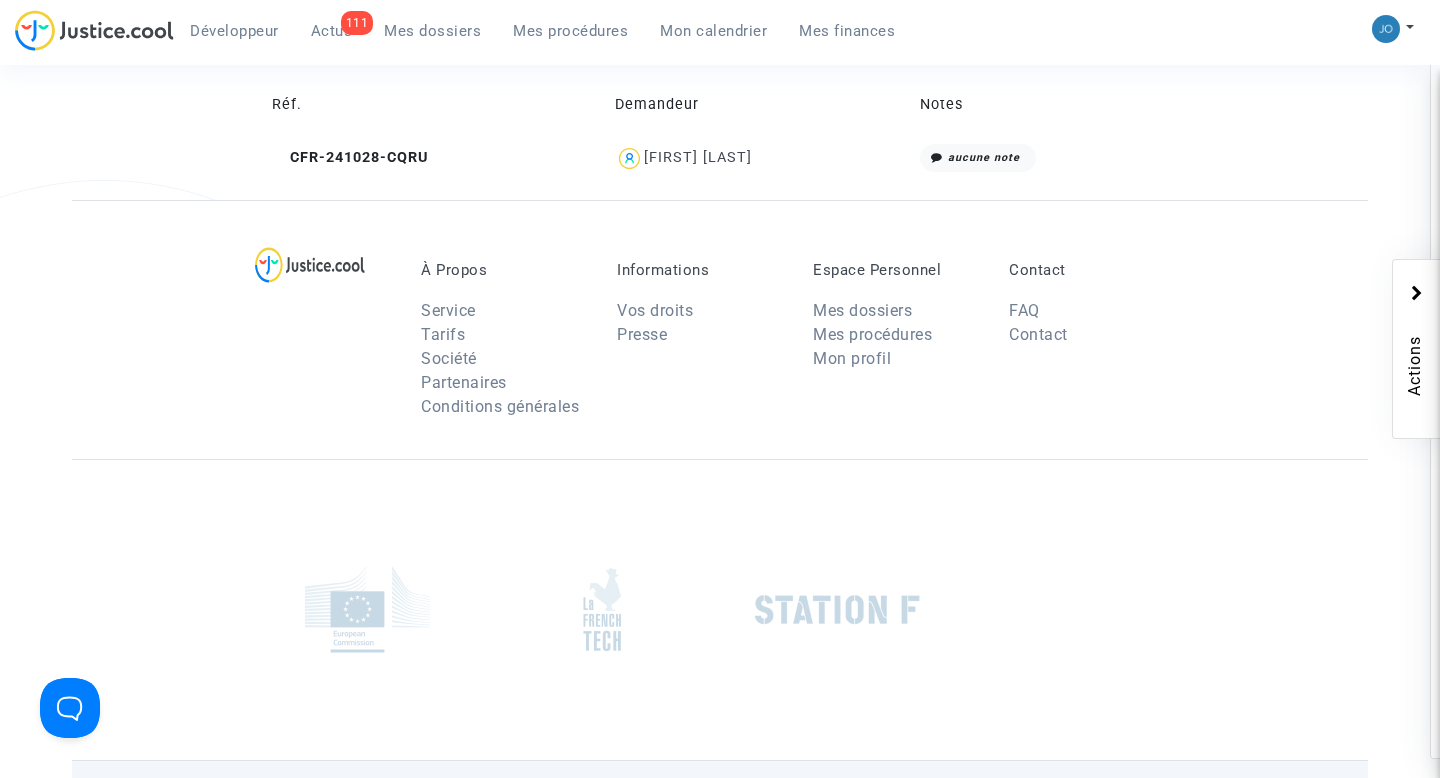 click on "Hanh Thao Do" 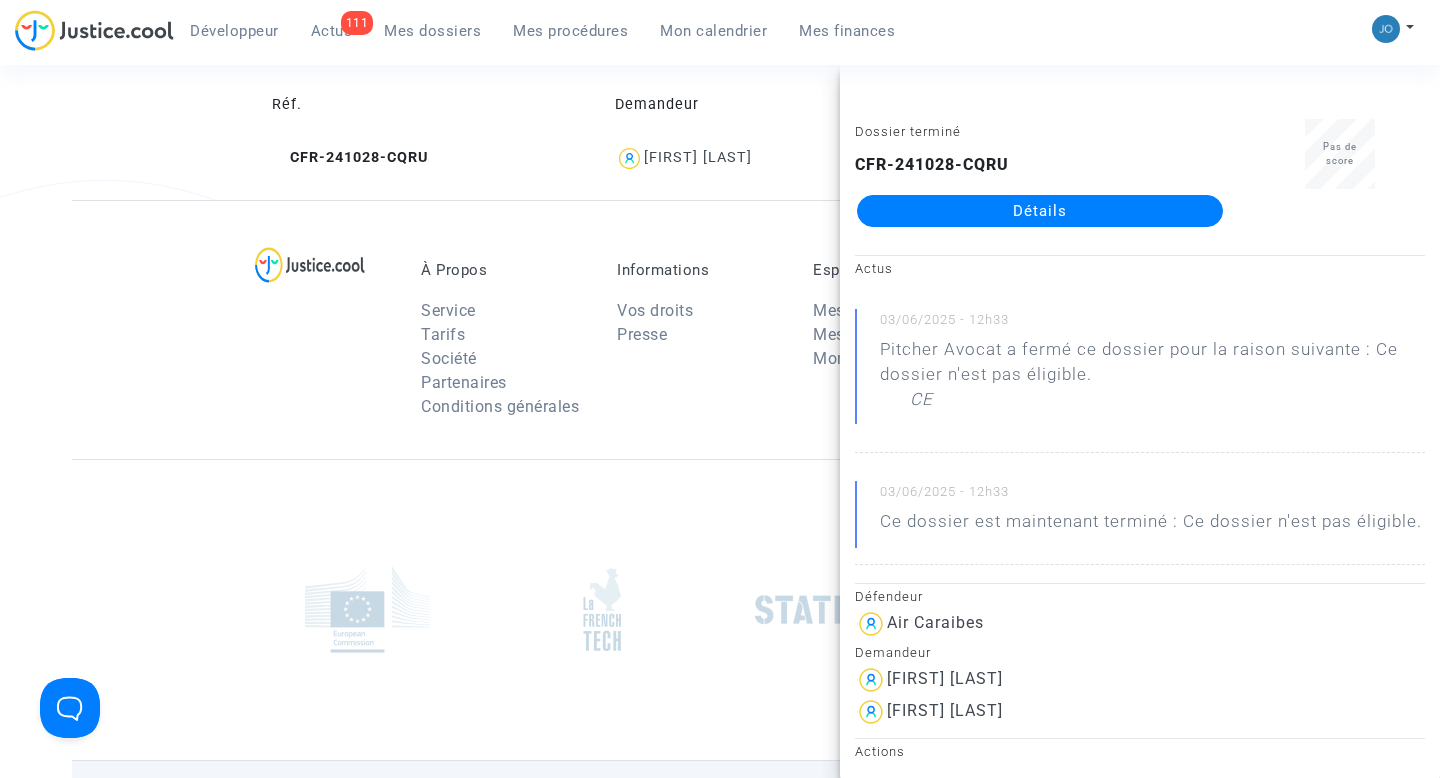 click on "Détails" 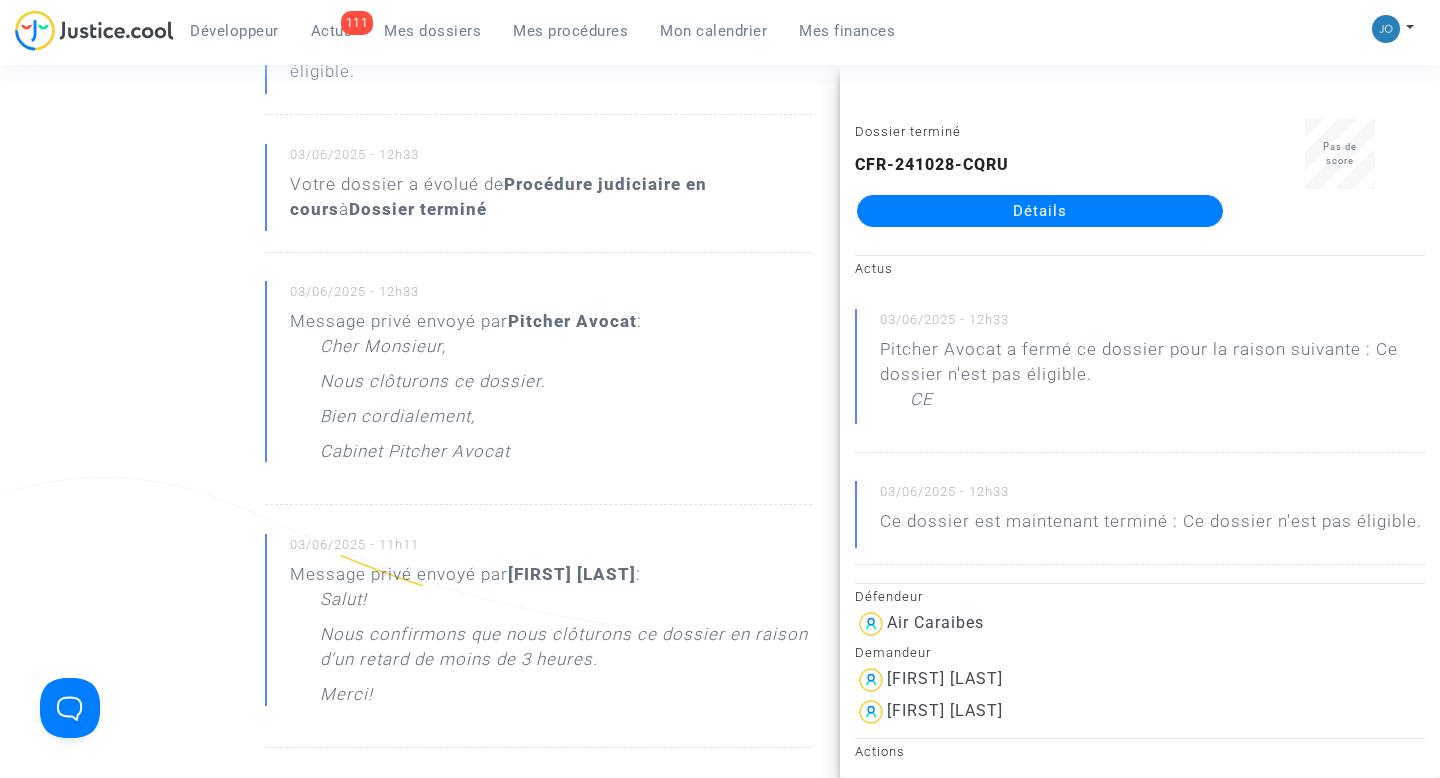 scroll, scrollTop: 388, scrollLeft: 0, axis: vertical 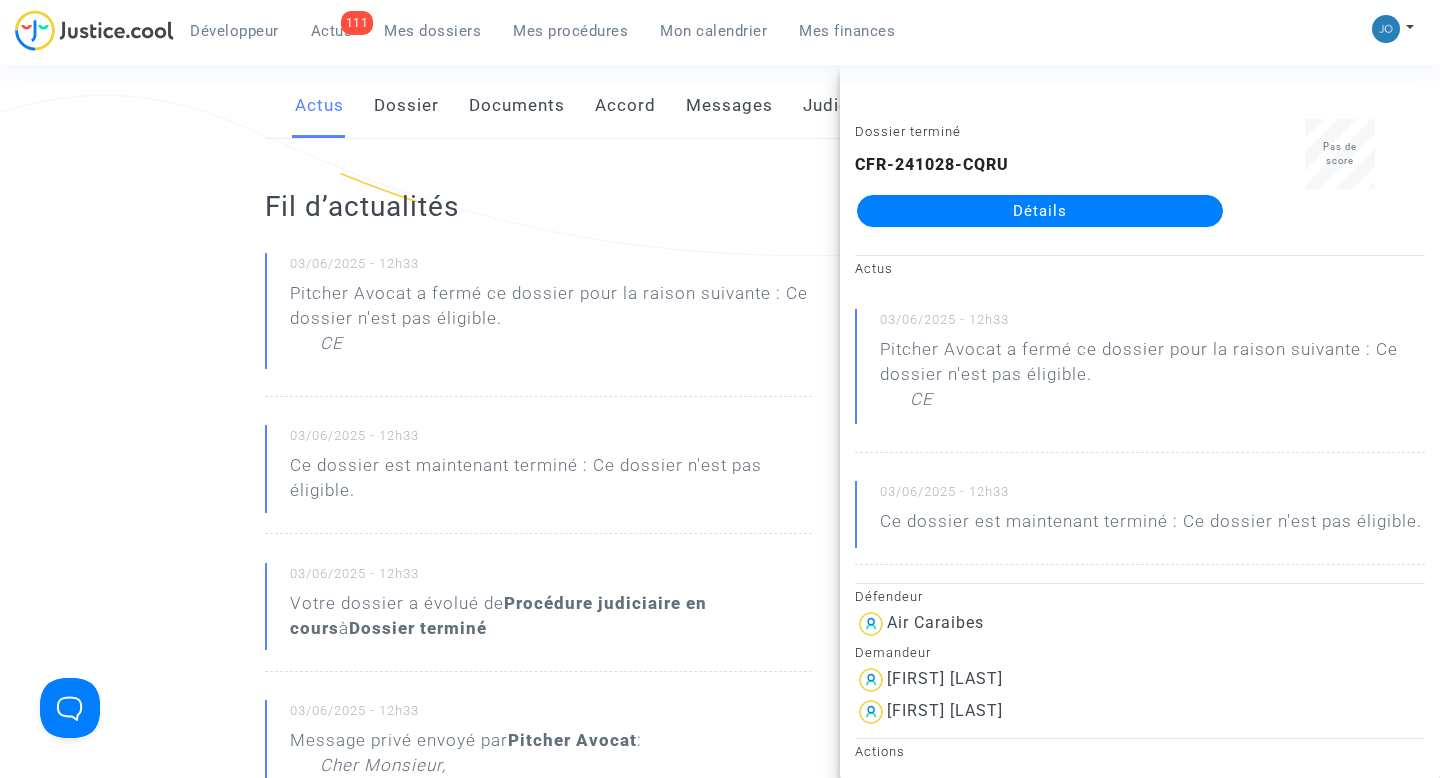 click on "Ref.  CFR-241028-CQRU  Etape   Dossier terminé      Ce dossier n'est pas éligible  Catégorie   Retard de vol à l'arrivée (Règlement CE n°261/2004)   Mon rôle   Avocat du demandeur   Actus   Dossier   Documents   Accord   Messages   Judiciaire   Finances  Fil d’actualités 03/06/2025 - 12h33 Pitcher Avocat a fermé ce dossier pour la raison suivante : Ce dossier n'est pas éligible. CE 03/06/2025 - 12h33 Ce dossier est maintenant terminé : Ce dossier n'est pas éligible. 03/06/2025 - 12h33 Votre dossier a évolué de  Procédure judiciaire en cours  à  Dossier terminé 03/06/2025 - 12h33 Message privé envoyé par  Pitcher Avocat  : Cher Monsieur, Nous clôturons ce dossier. Bien cordialement, Cabinet Pitcher Avocat 03/06/2025 - 11h11 Message privé envoyé par  Hanh Thao Do  : Salut! Nous confirmons que nous clôturons ce dossier en raison d’un retard de moins de 3 heures. Merci! Voir plus d'actualités Où en est mon dossier ? Dossier terminé  03/06/2025 Historique Etape de paiement   CE" at bounding box center (720, 723) 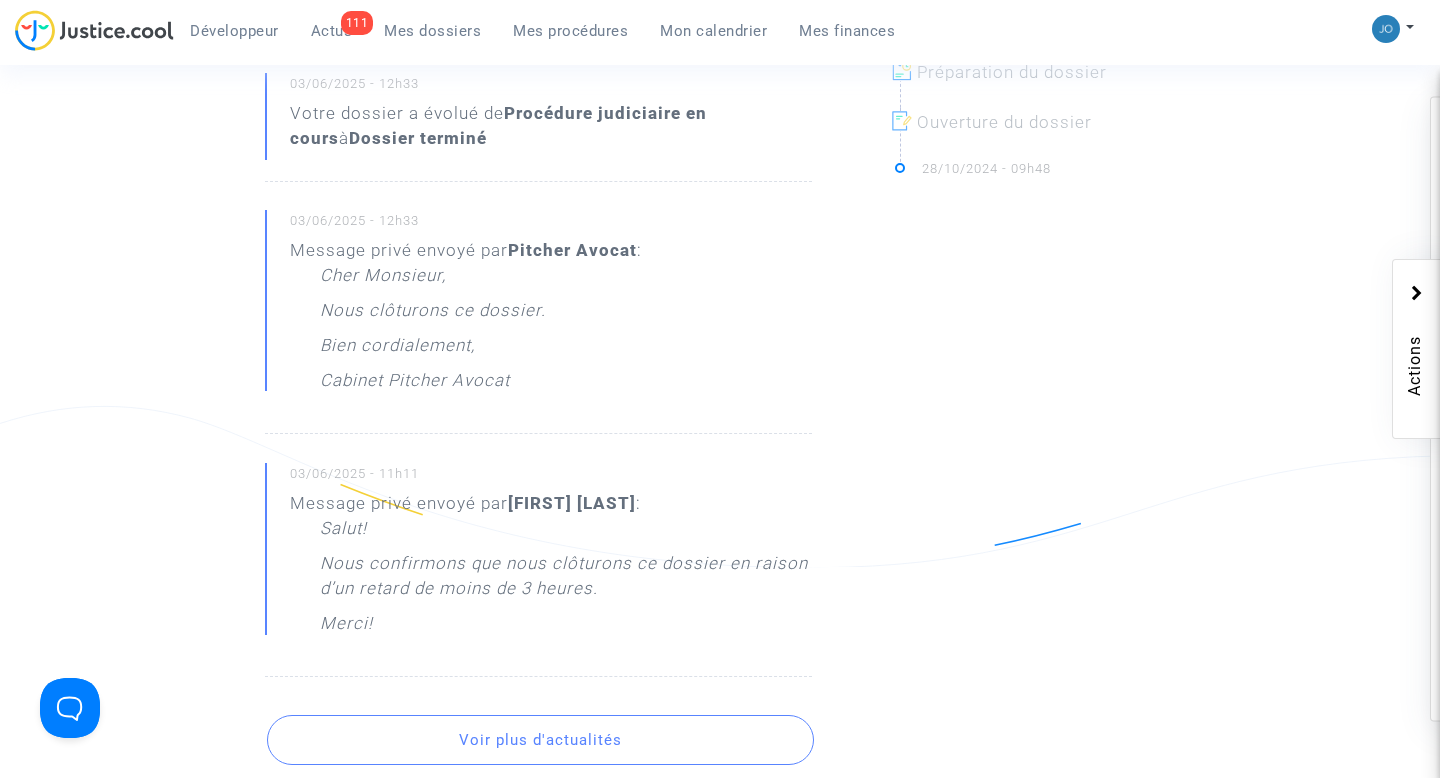 scroll, scrollTop: 0, scrollLeft: 0, axis: both 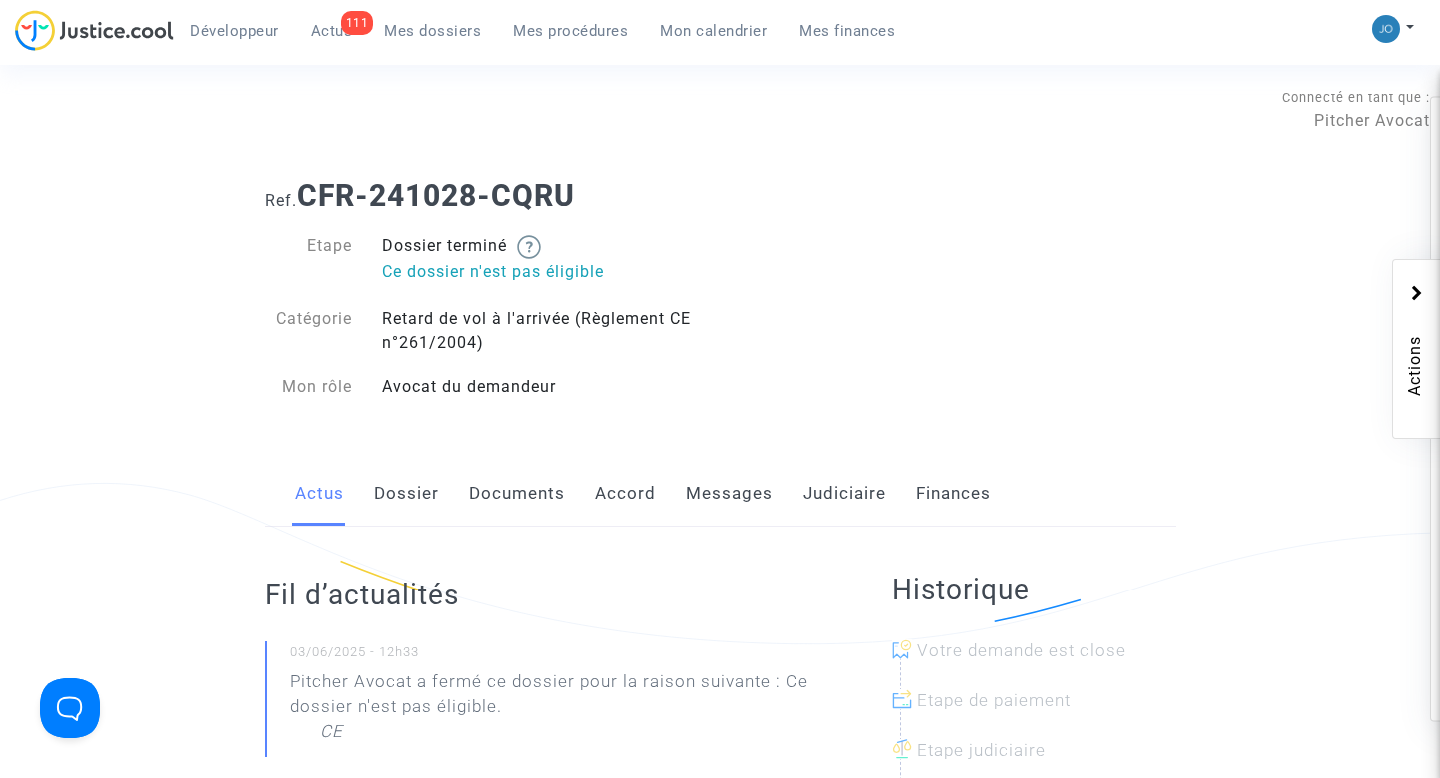 click on "Dossier" 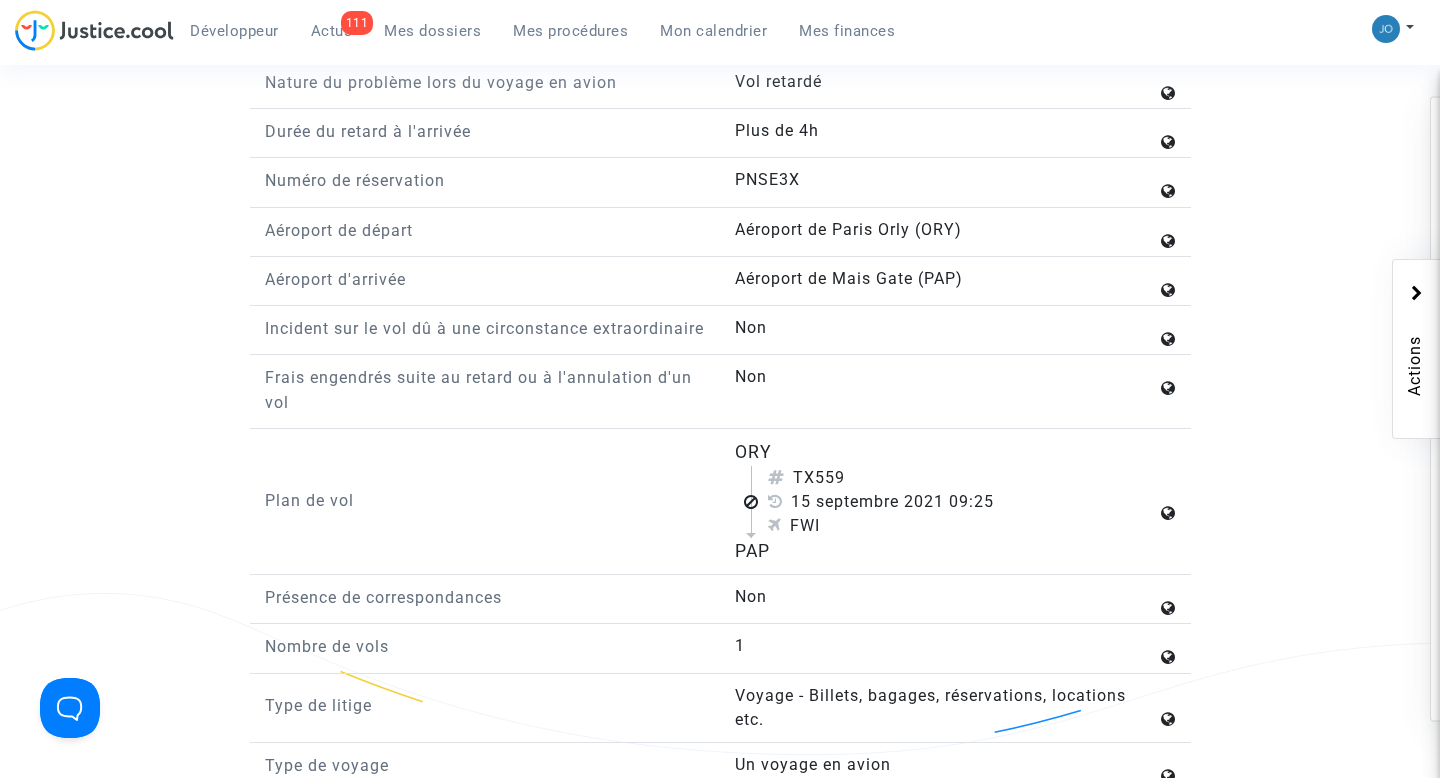 scroll, scrollTop: 2280, scrollLeft: 0, axis: vertical 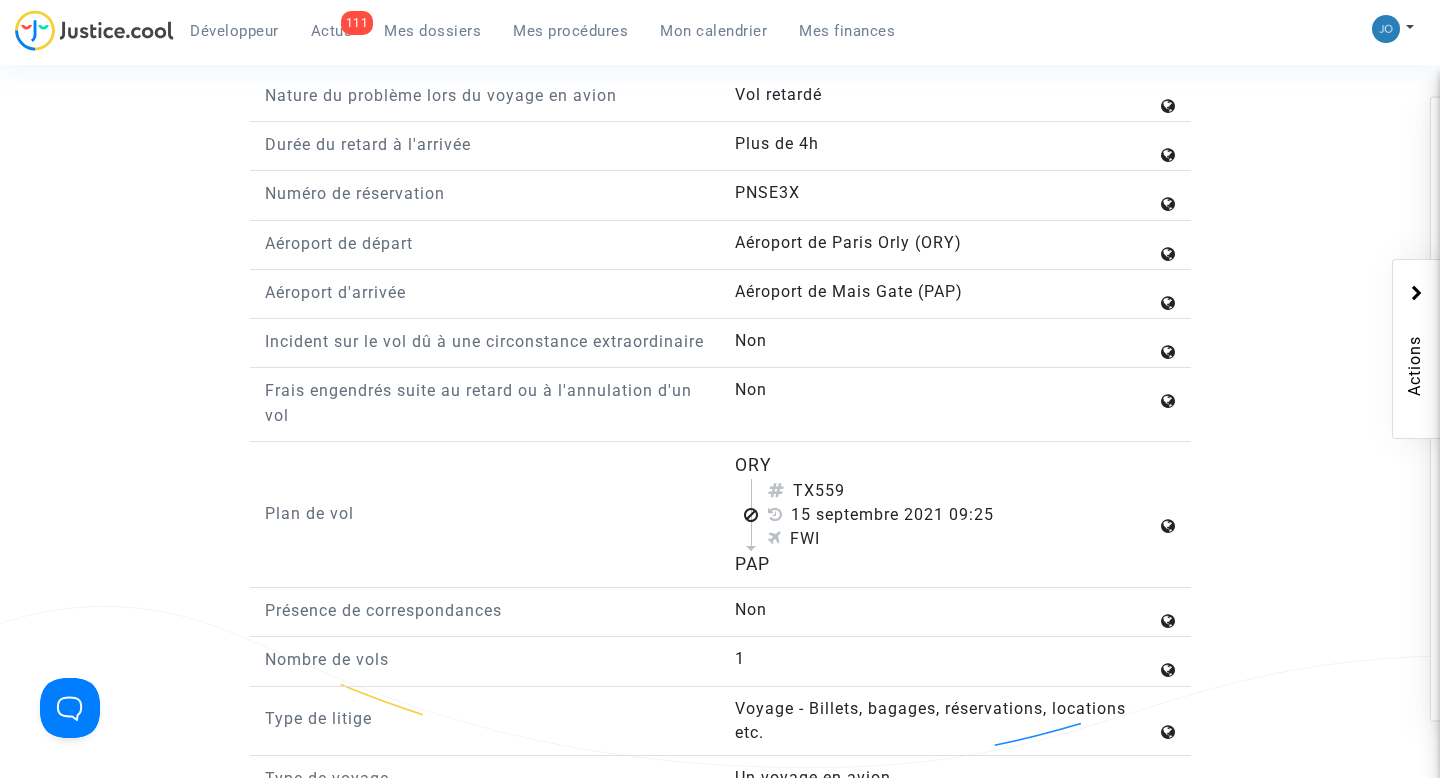 click on "Plan de vol" 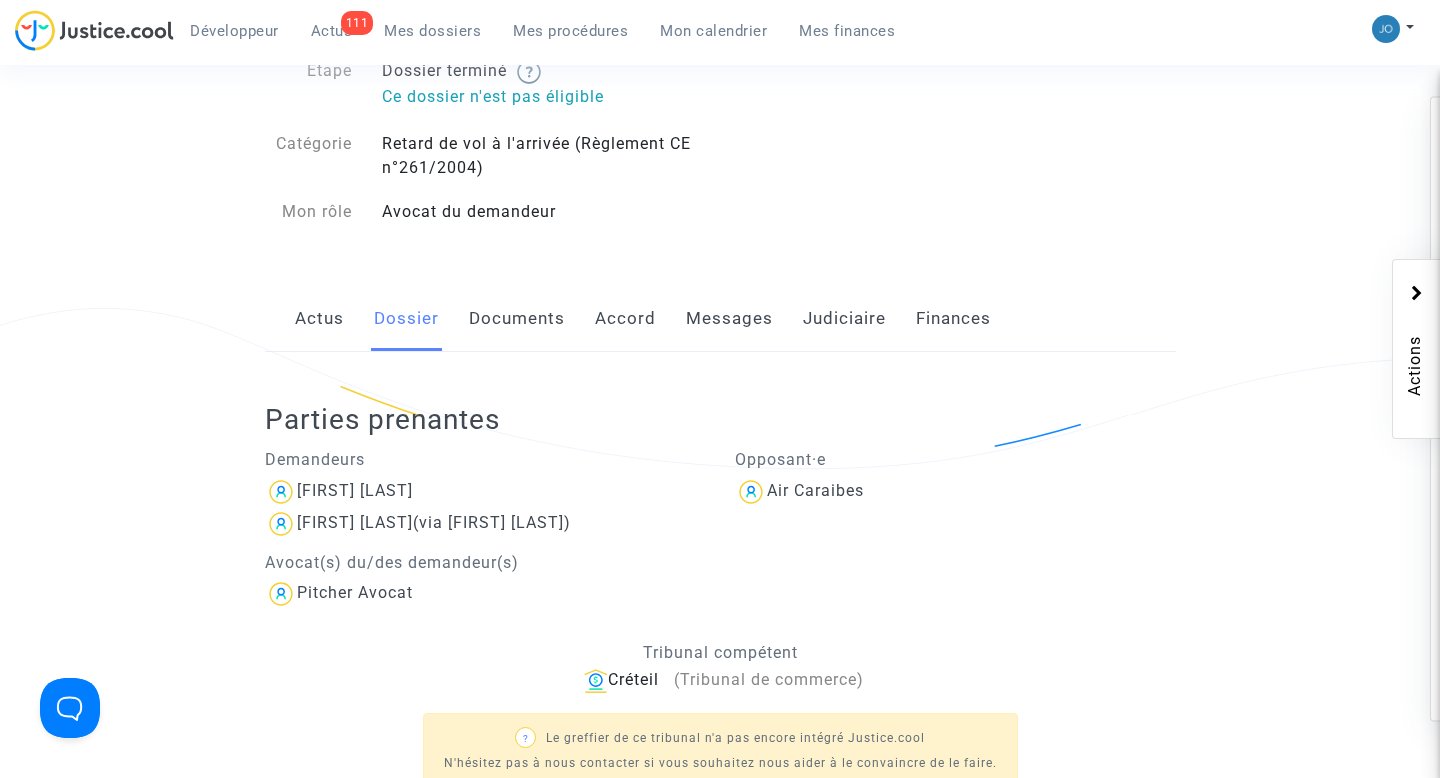 scroll, scrollTop: 164, scrollLeft: 0, axis: vertical 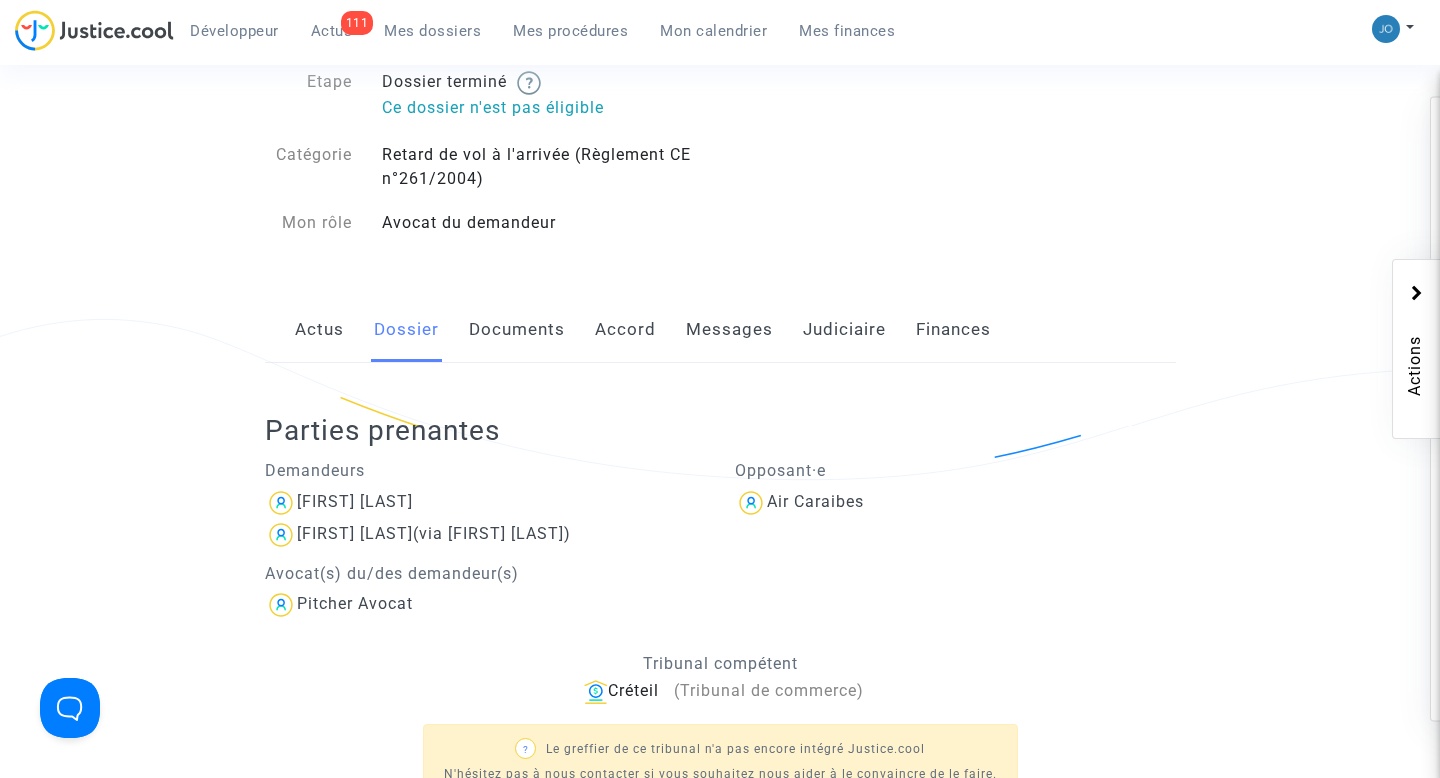 click 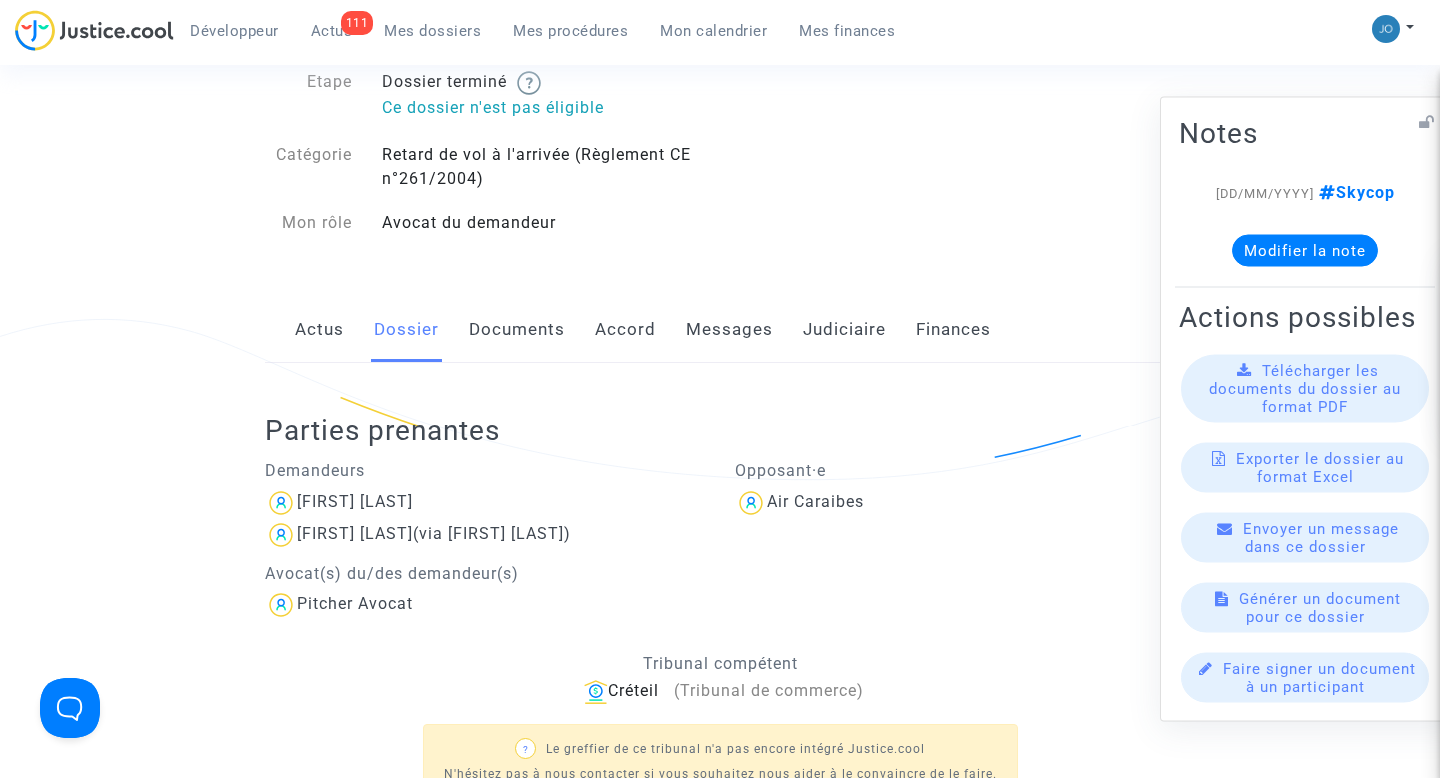 click on "Actions" 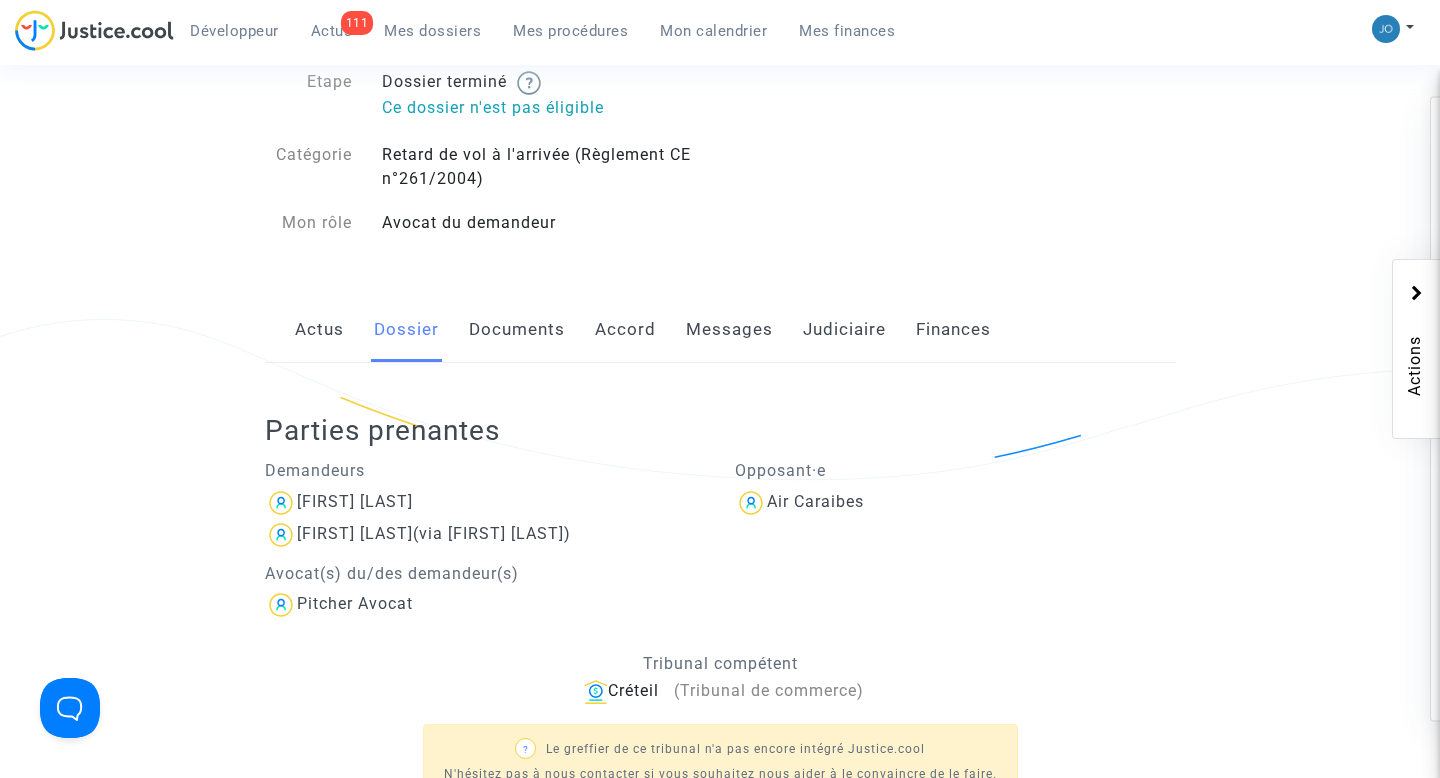 click on "Ref.  CFR-241028-CQRU  Etape   Dossier terminé      Ce dossier n'est pas éligible  Catégorie   Retard de vol à l'arrivée (Règlement CE n°261/2004)   Mon rôle   Avocat du demandeur" 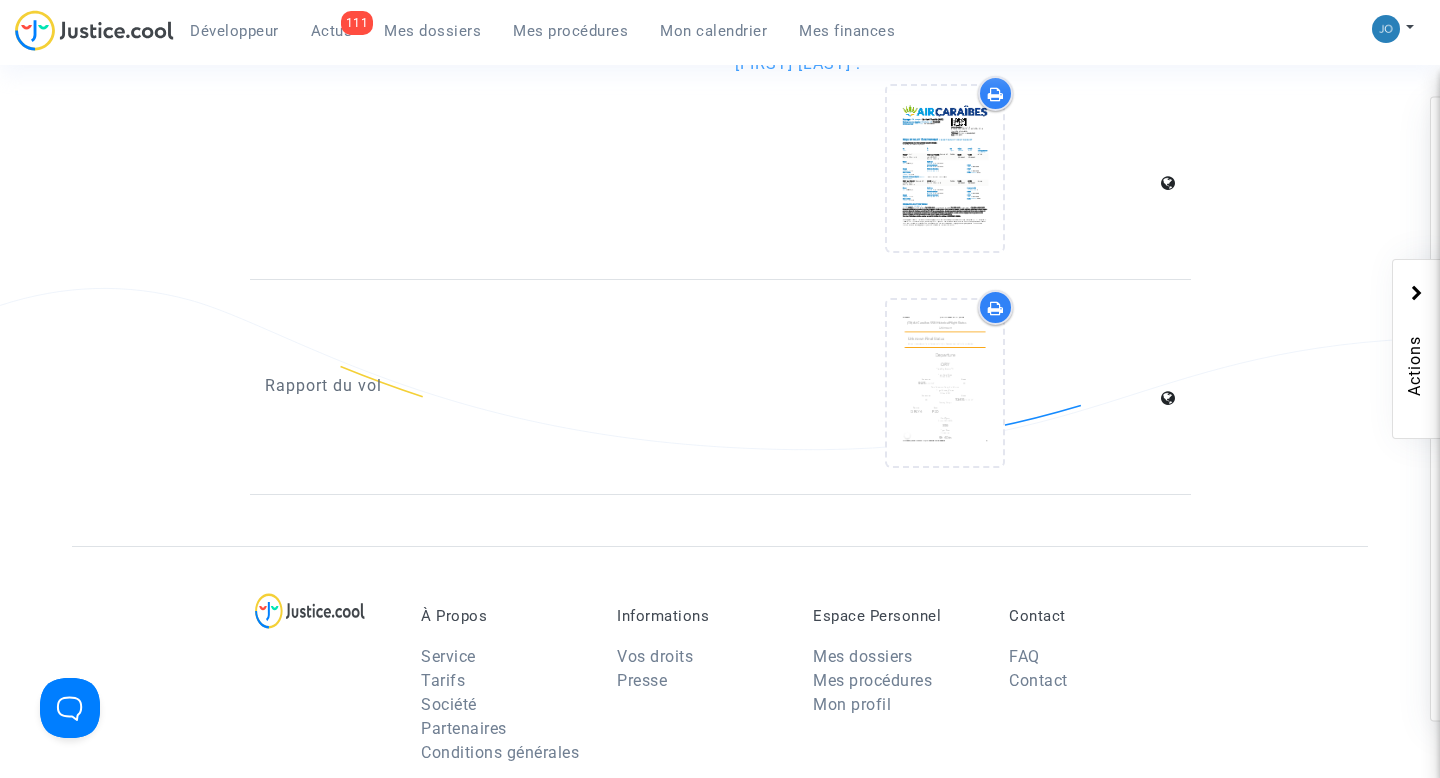 scroll, scrollTop: 3407, scrollLeft: 0, axis: vertical 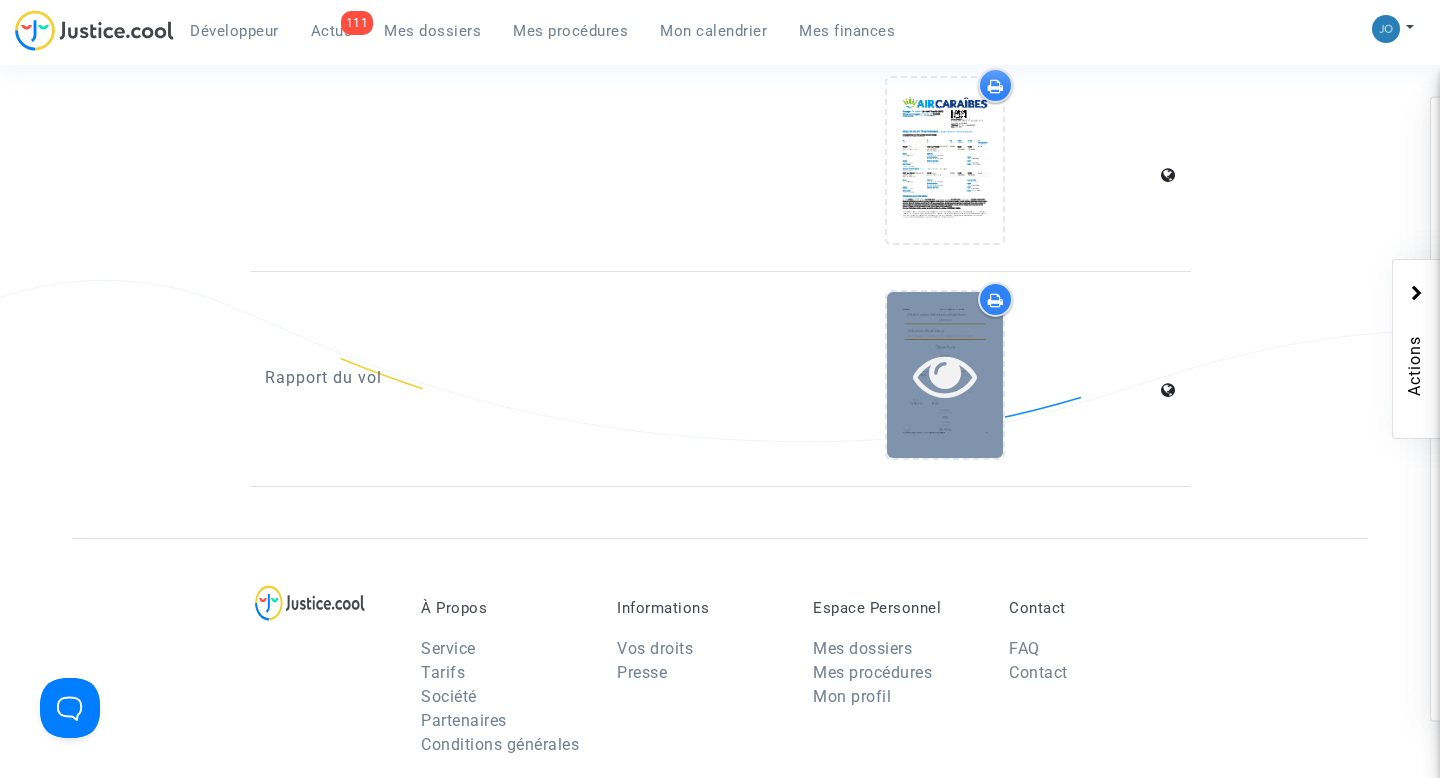 click at bounding box center (945, 375) 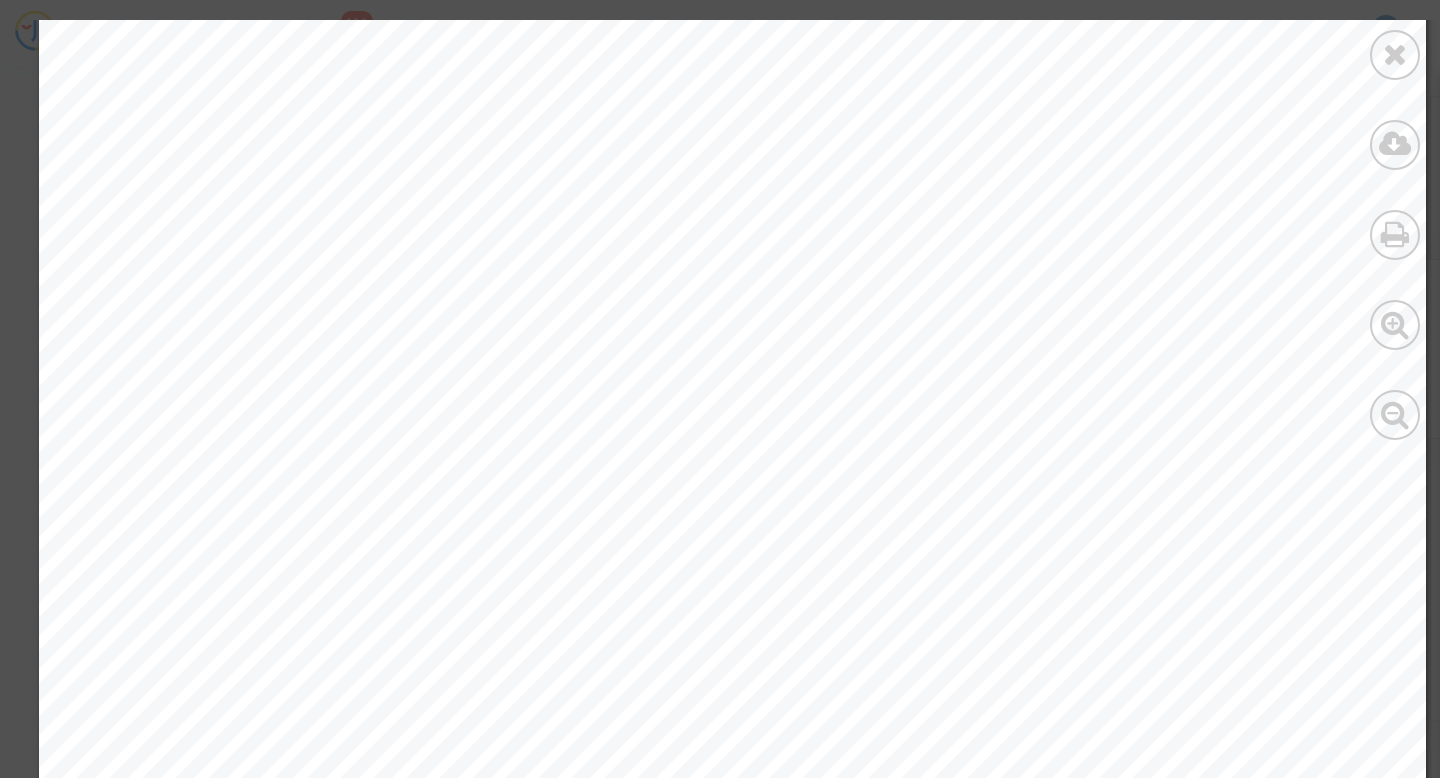 scroll, scrollTop: 6462, scrollLeft: 0, axis: vertical 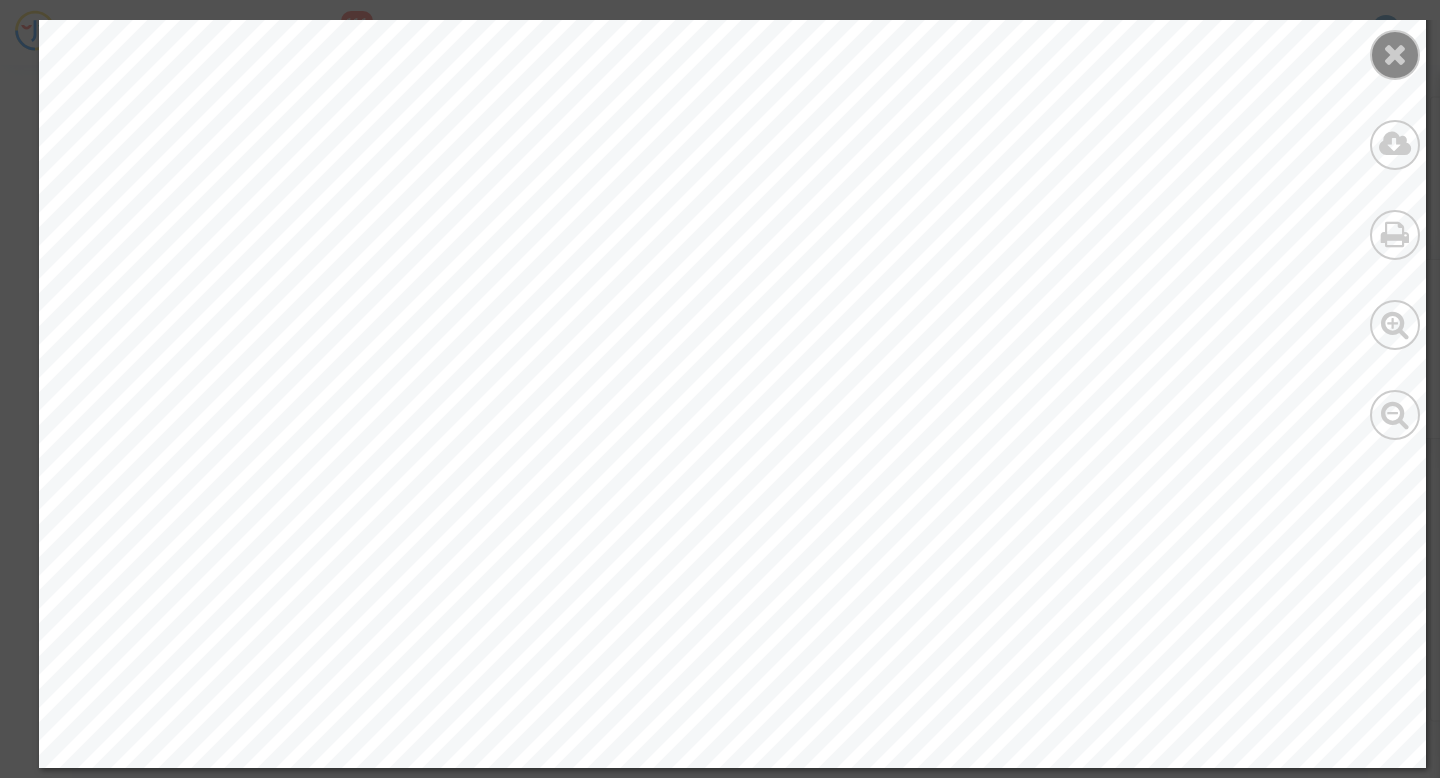 click at bounding box center (1395, 55) 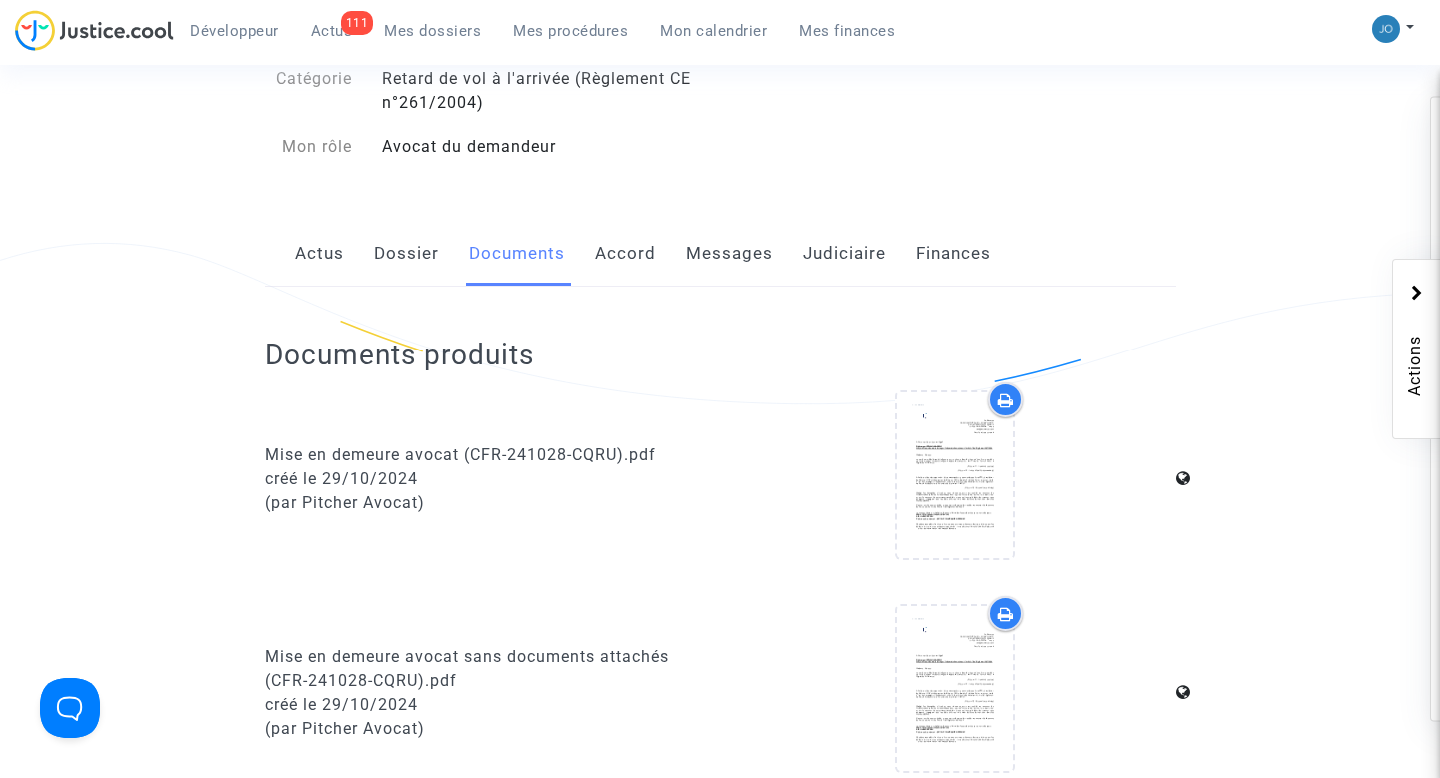 scroll, scrollTop: 243, scrollLeft: 0, axis: vertical 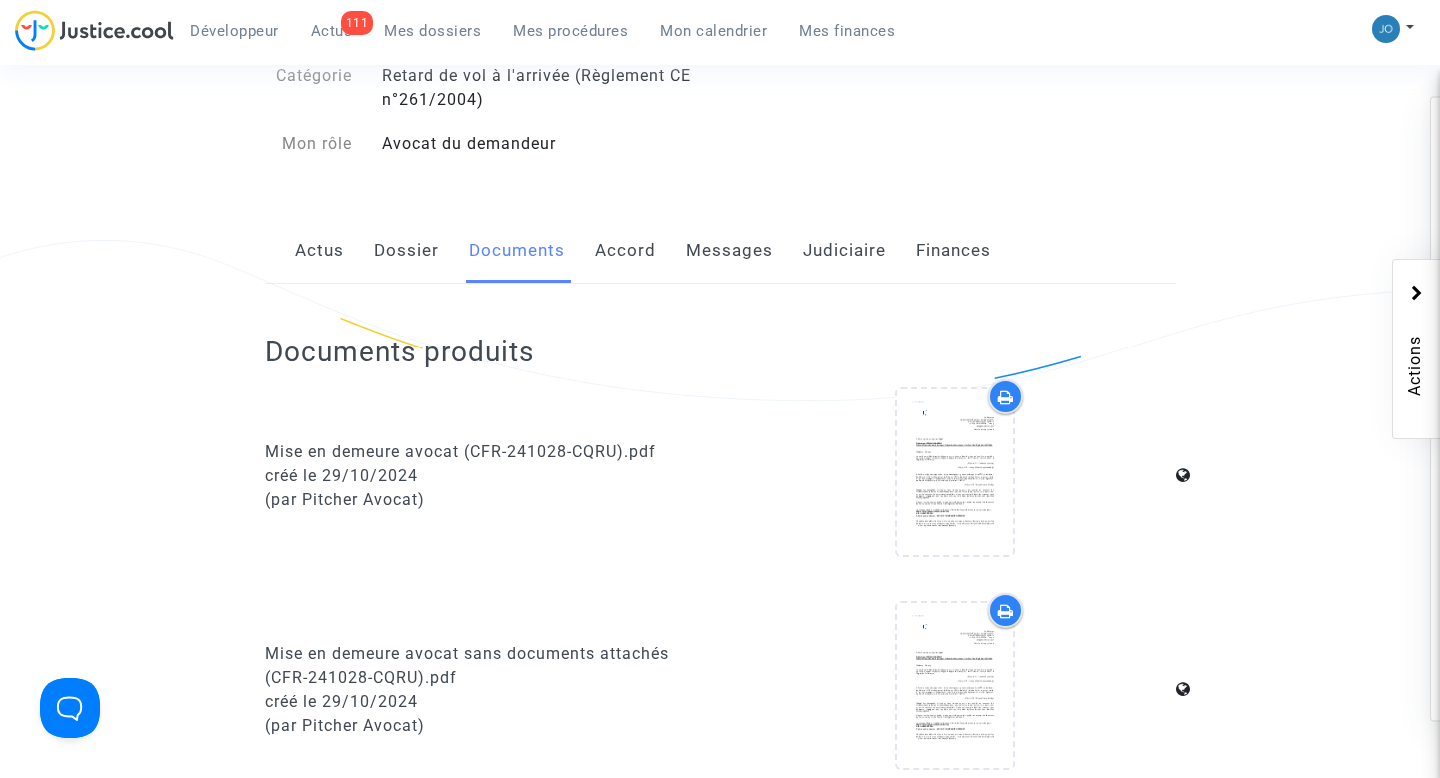 click on "Messages" 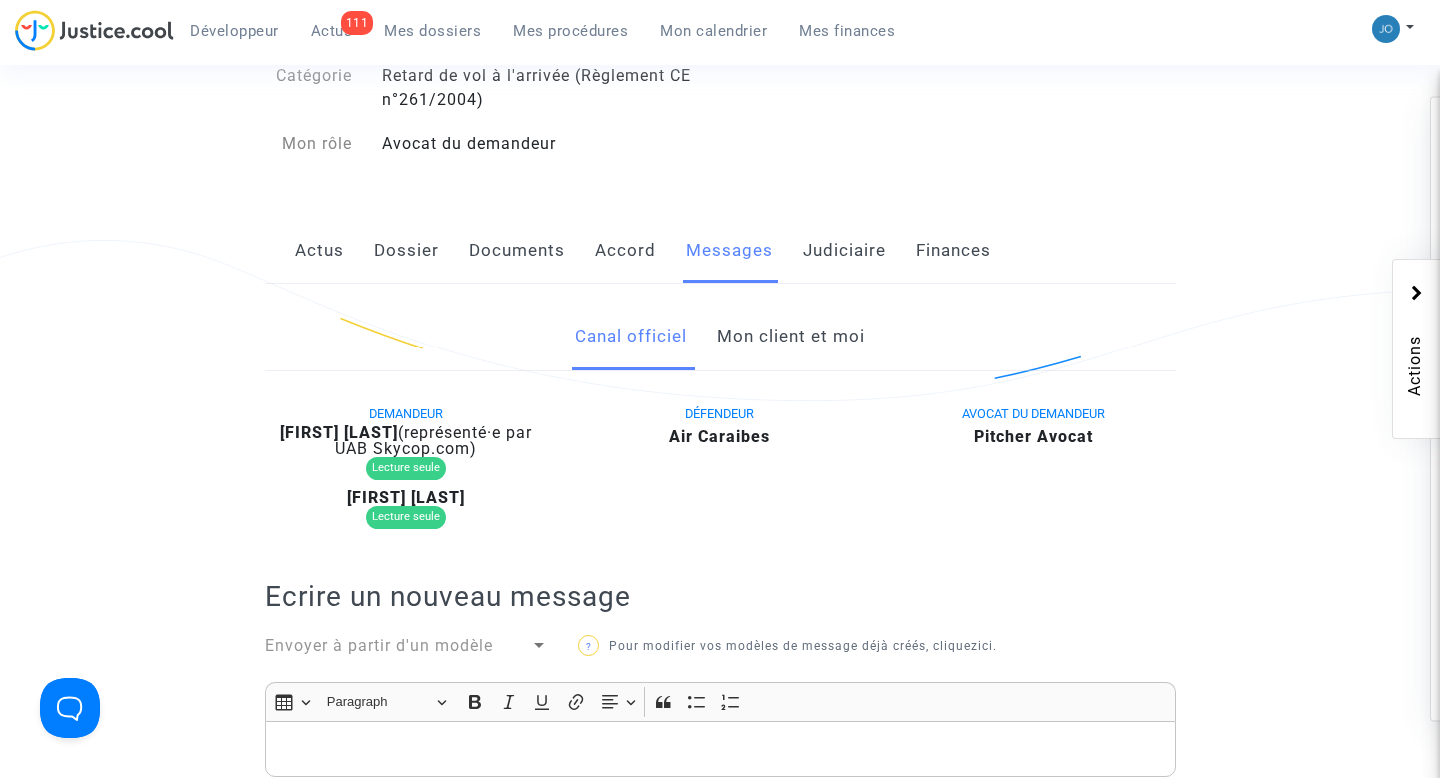click on "Mon client et moi" 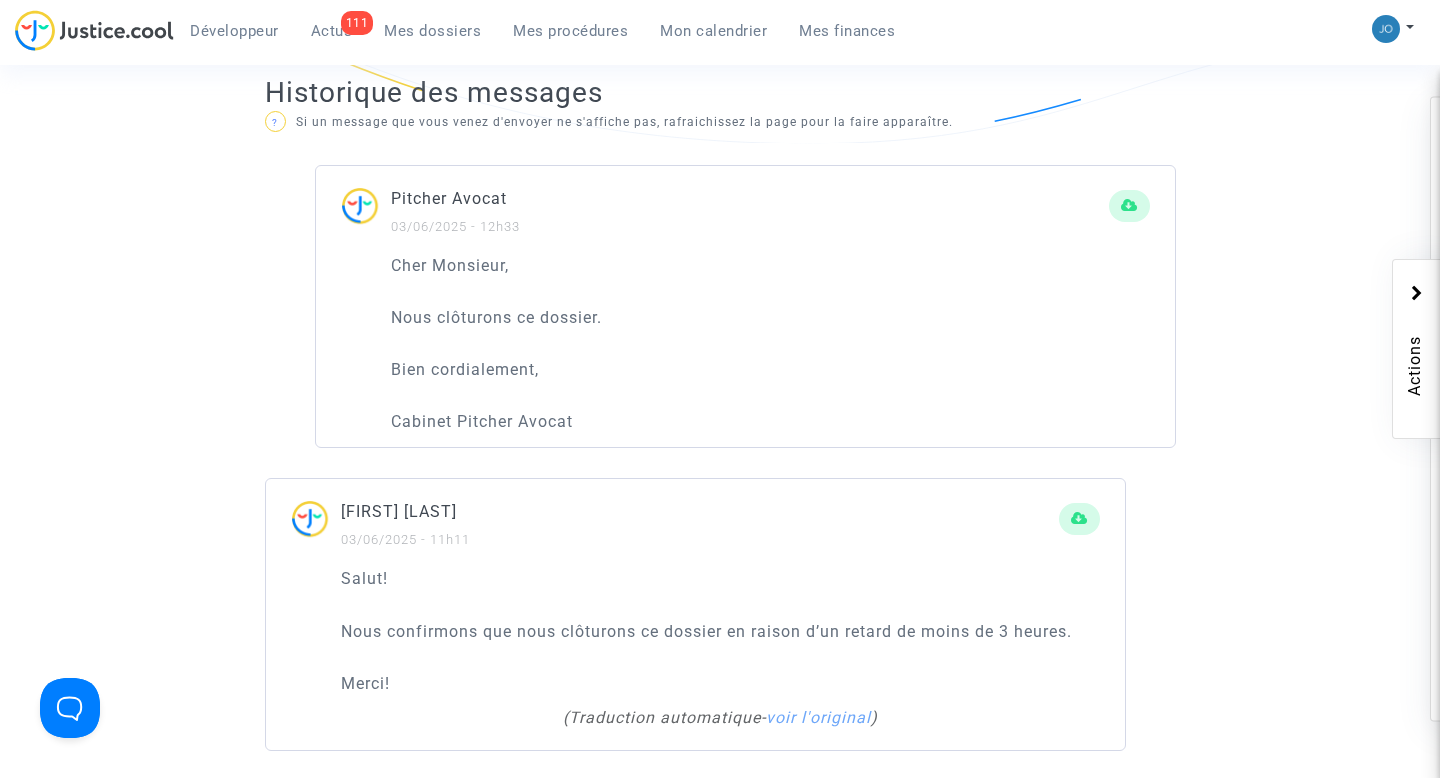 scroll, scrollTop: 1347, scrollLeft: 0, axis: vertical 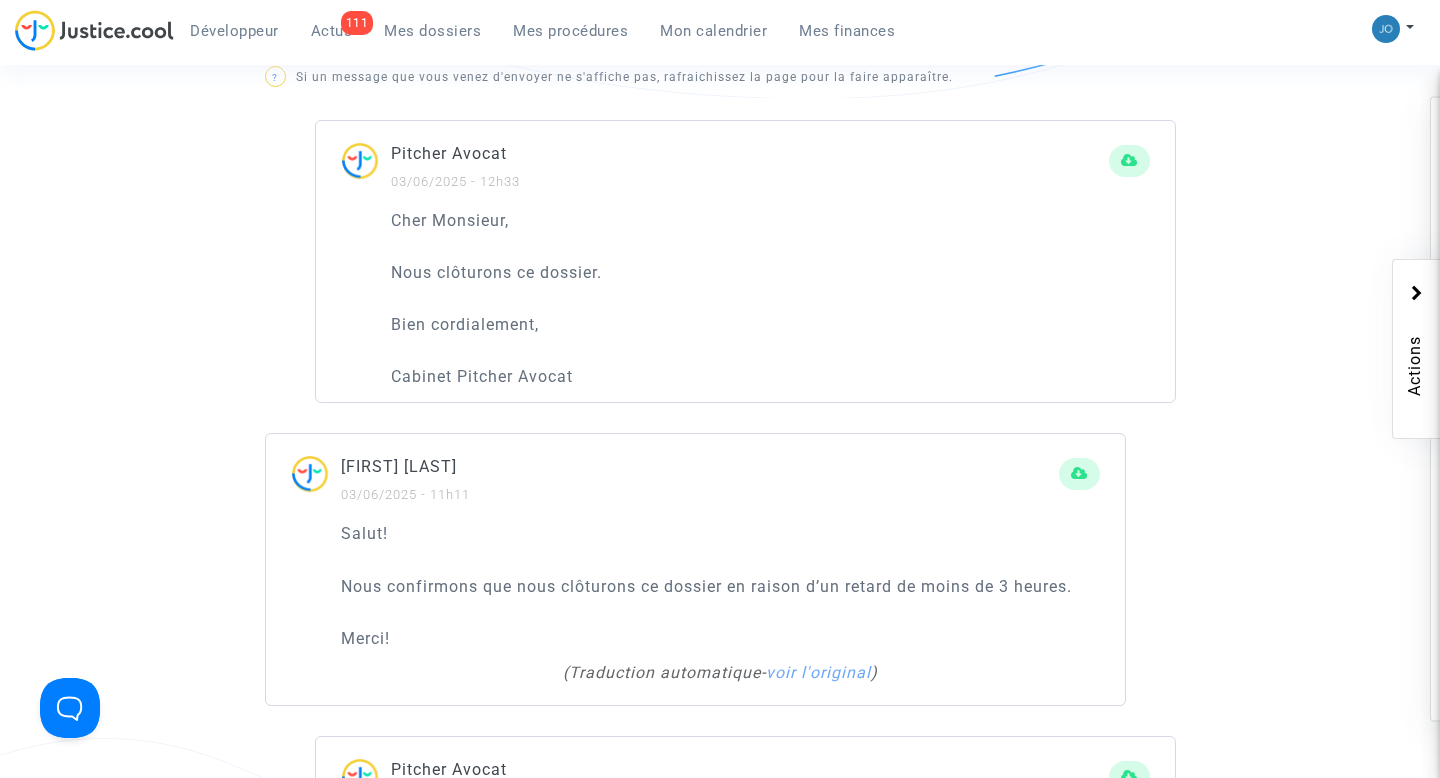 click on "Nous confirmons que nous clôturons ce dossier en raison d’un retard de moins de 3 heures." 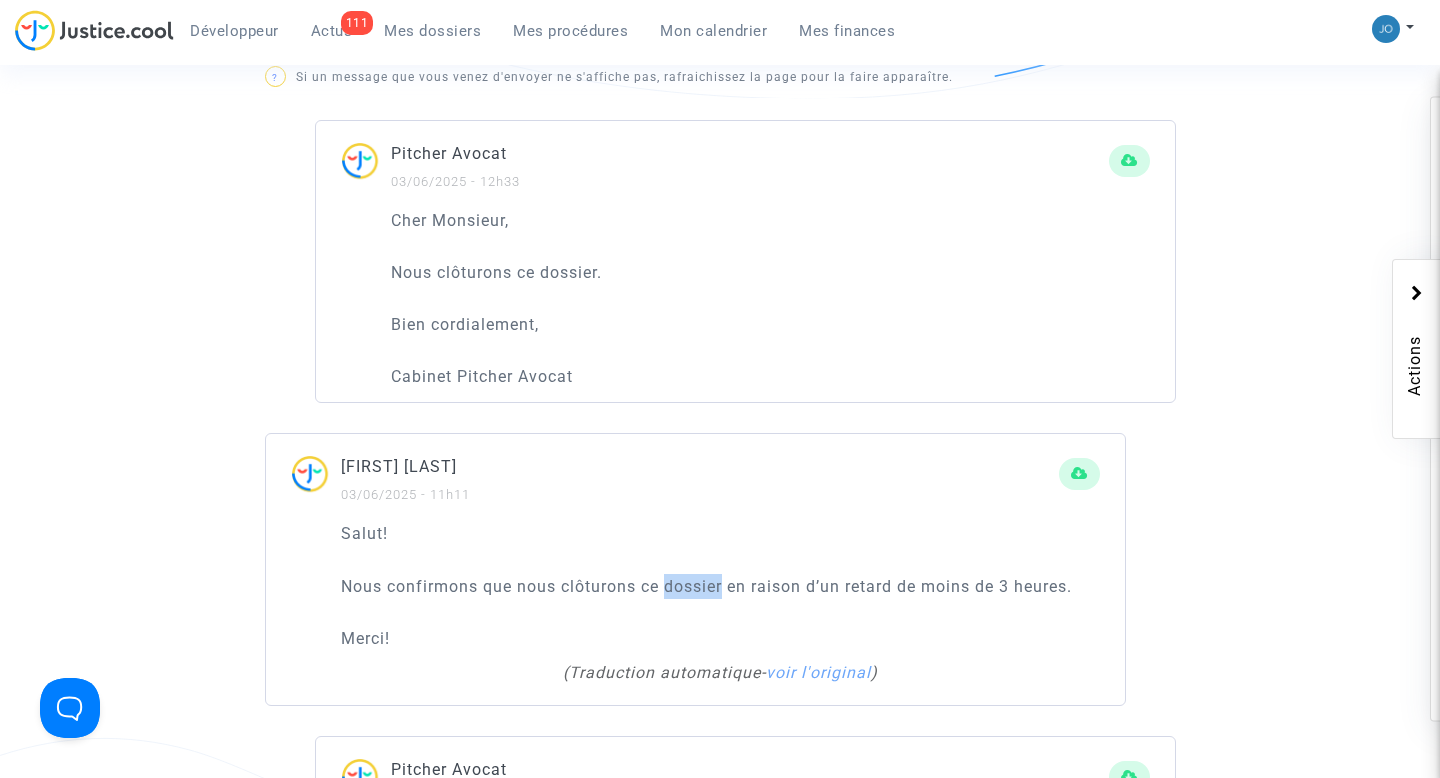 click on "Nous confirmons que nous clôturons ce dossier en raison d’un retard de moins de 3 heures." 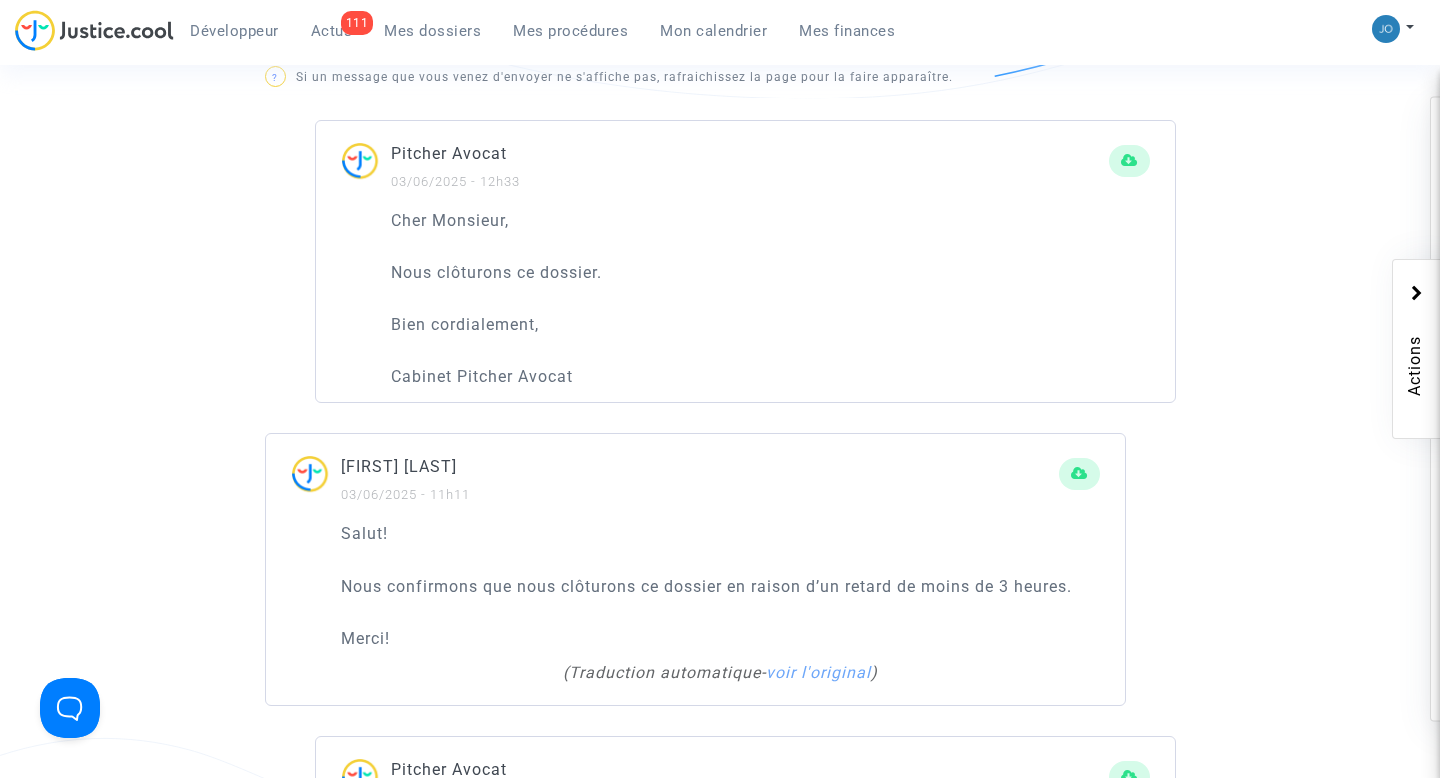 click on "Nous confirmons que nous clôturons ce dossier en raison d’un retard de moins de 3 heures." 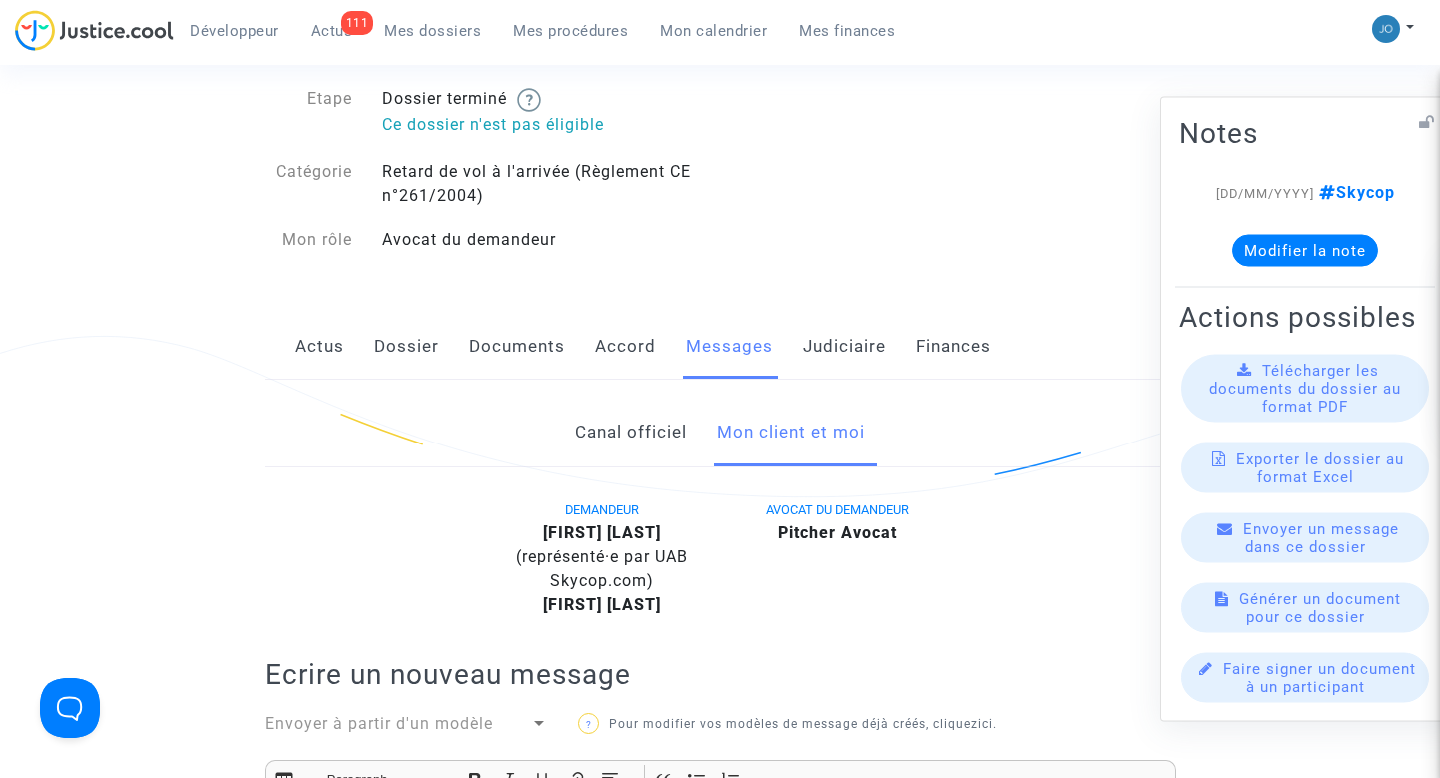 scroll, scrollTop: 0, scrollLeft: 0, axis: both 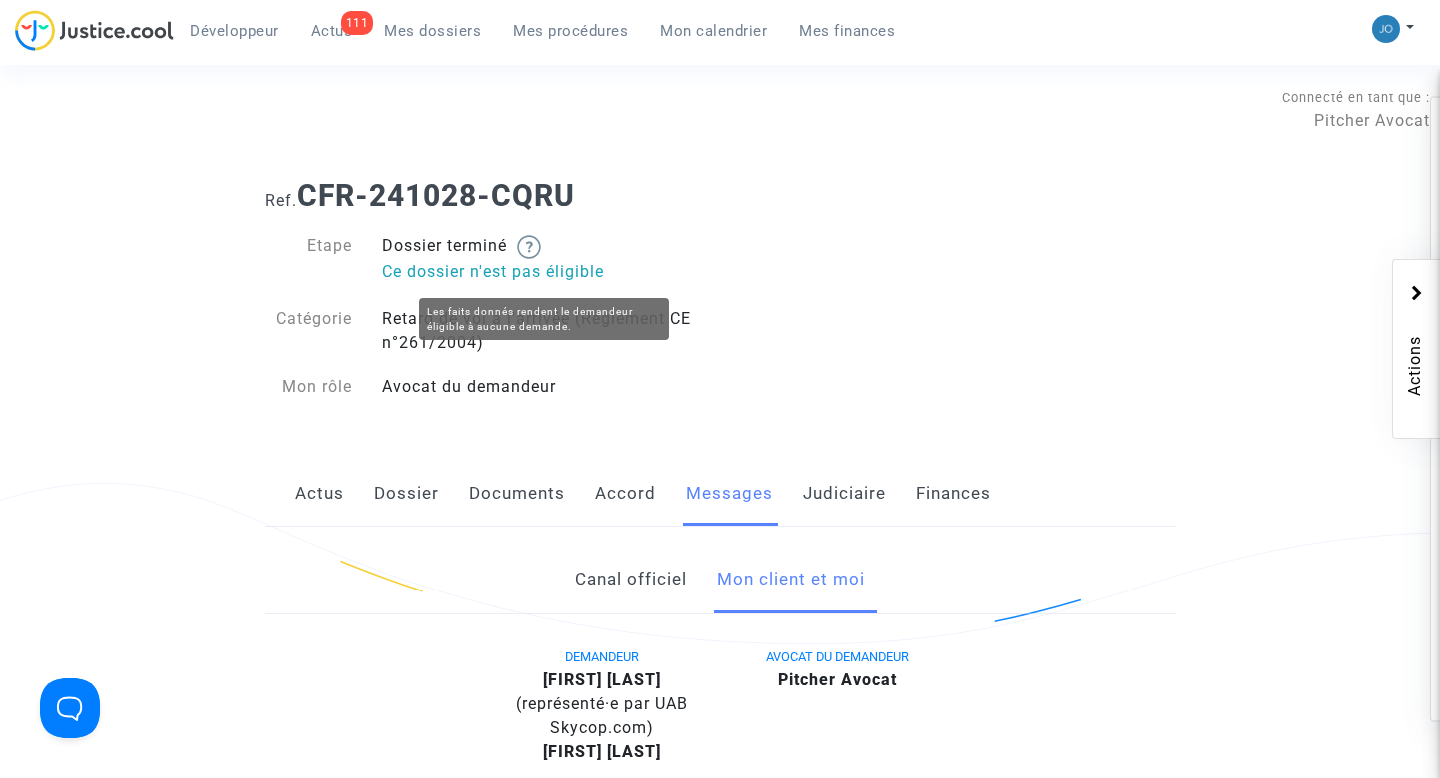 click on "Ce dossier n'est pas éligible" 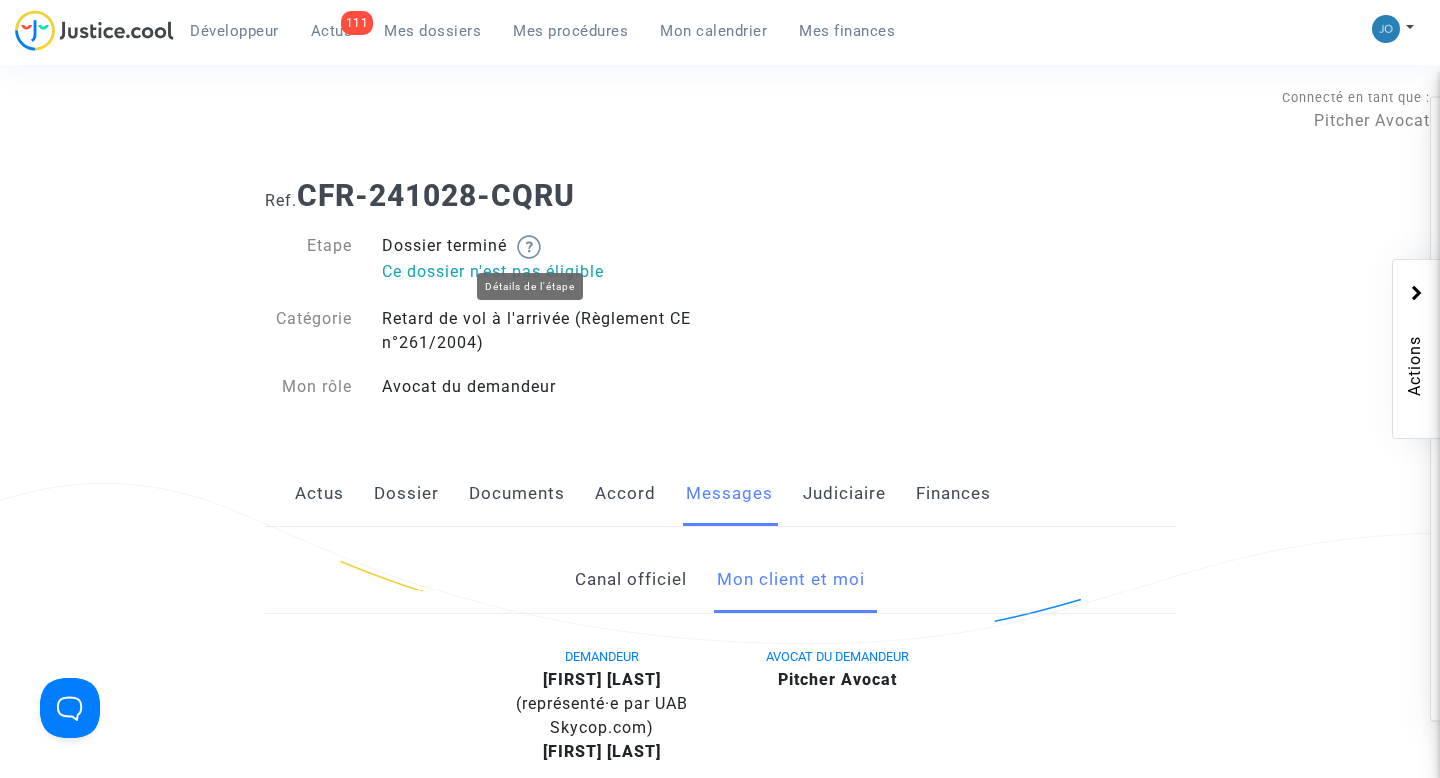 click on "Ref.  CFR-241028-CQRU" 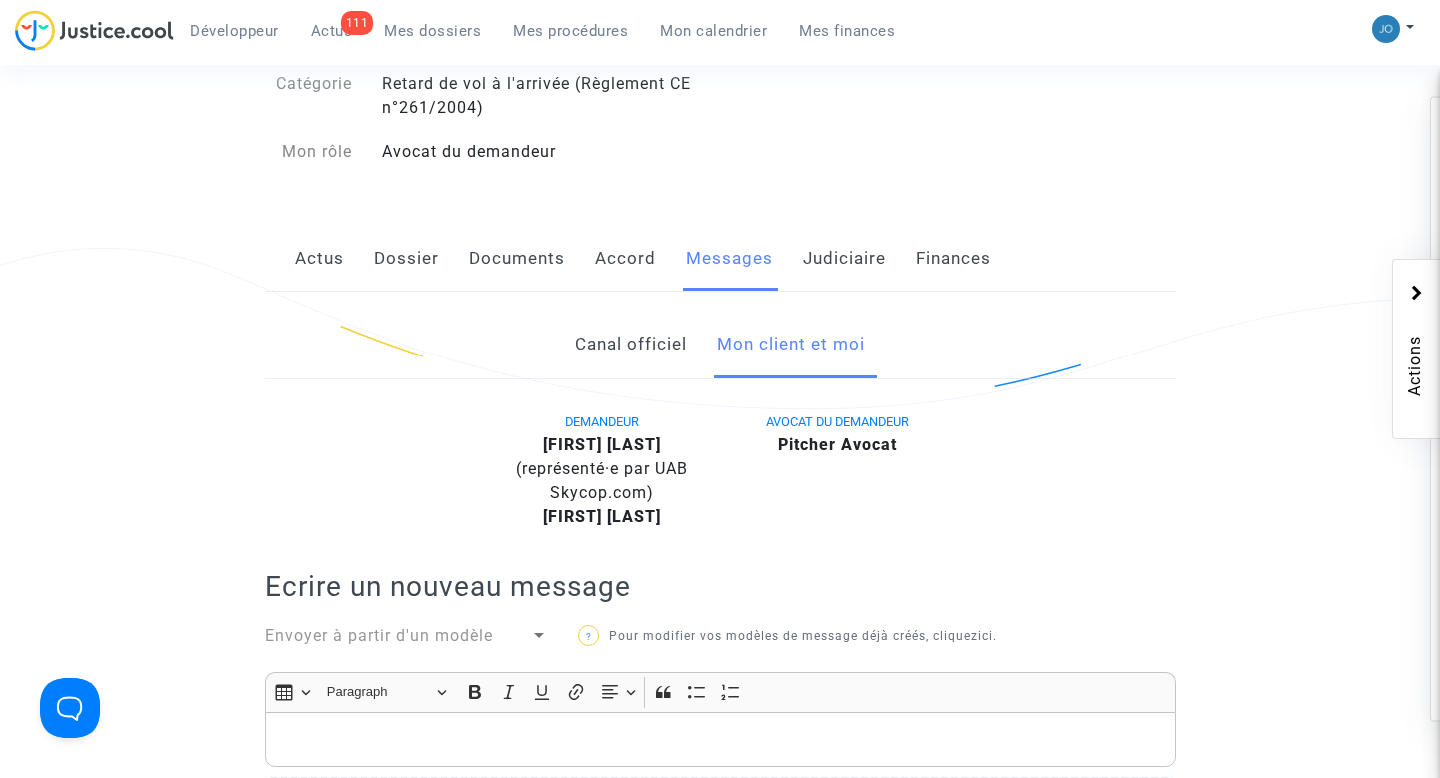 scroll, scrollTop: 0, scrollLeft: 0, axis: both 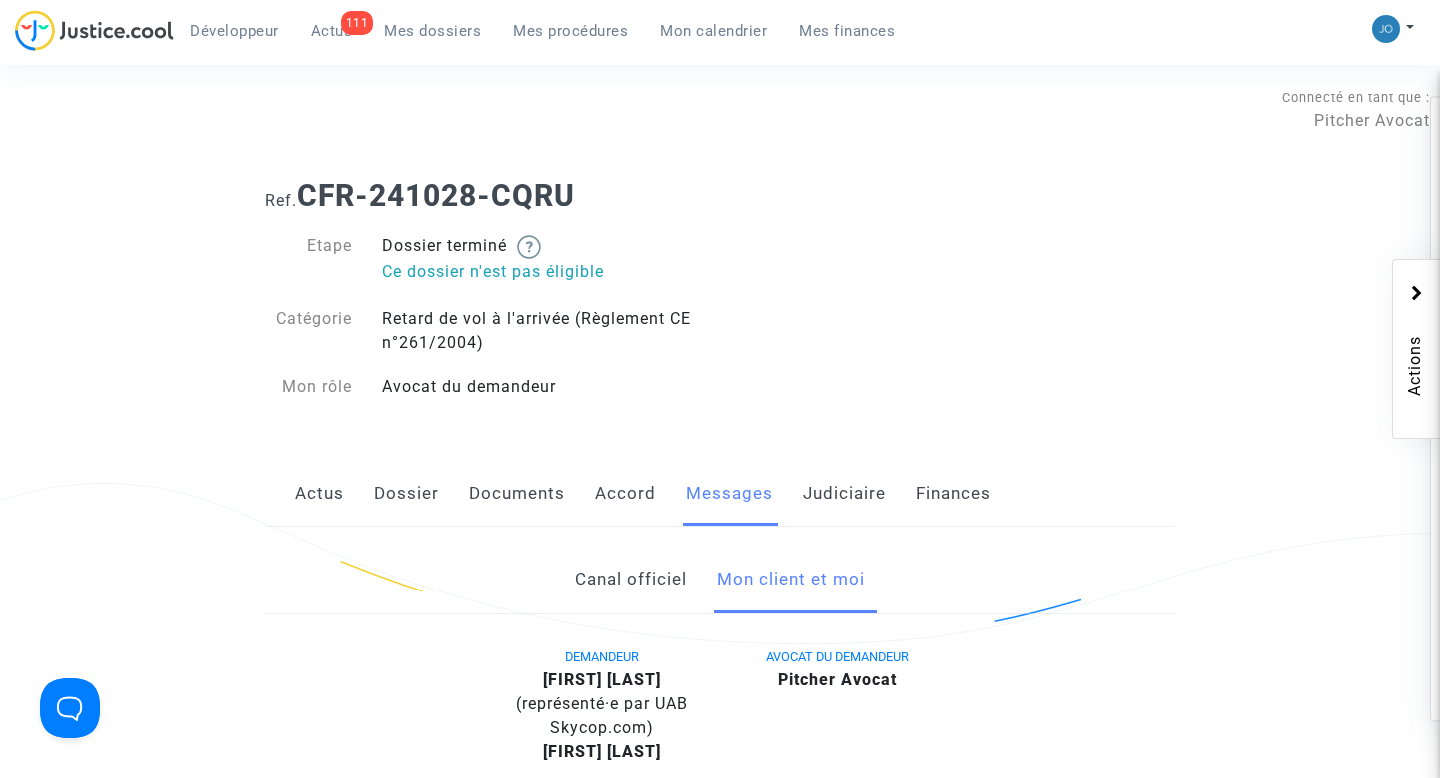 click on "Mes dossiers" at bounding box center [432, 31] 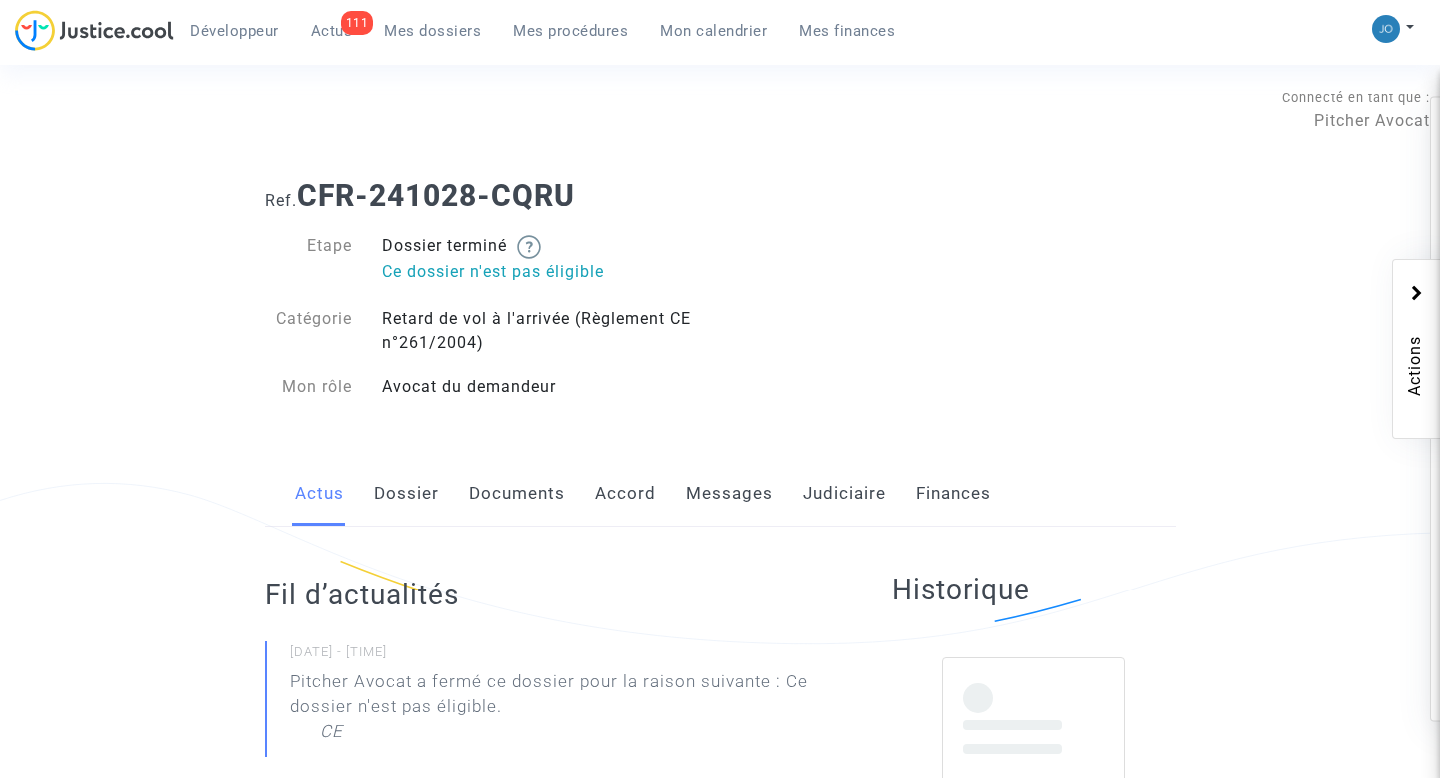 scroll, scrollTop: 0, scrollLeft: 0, axis: both 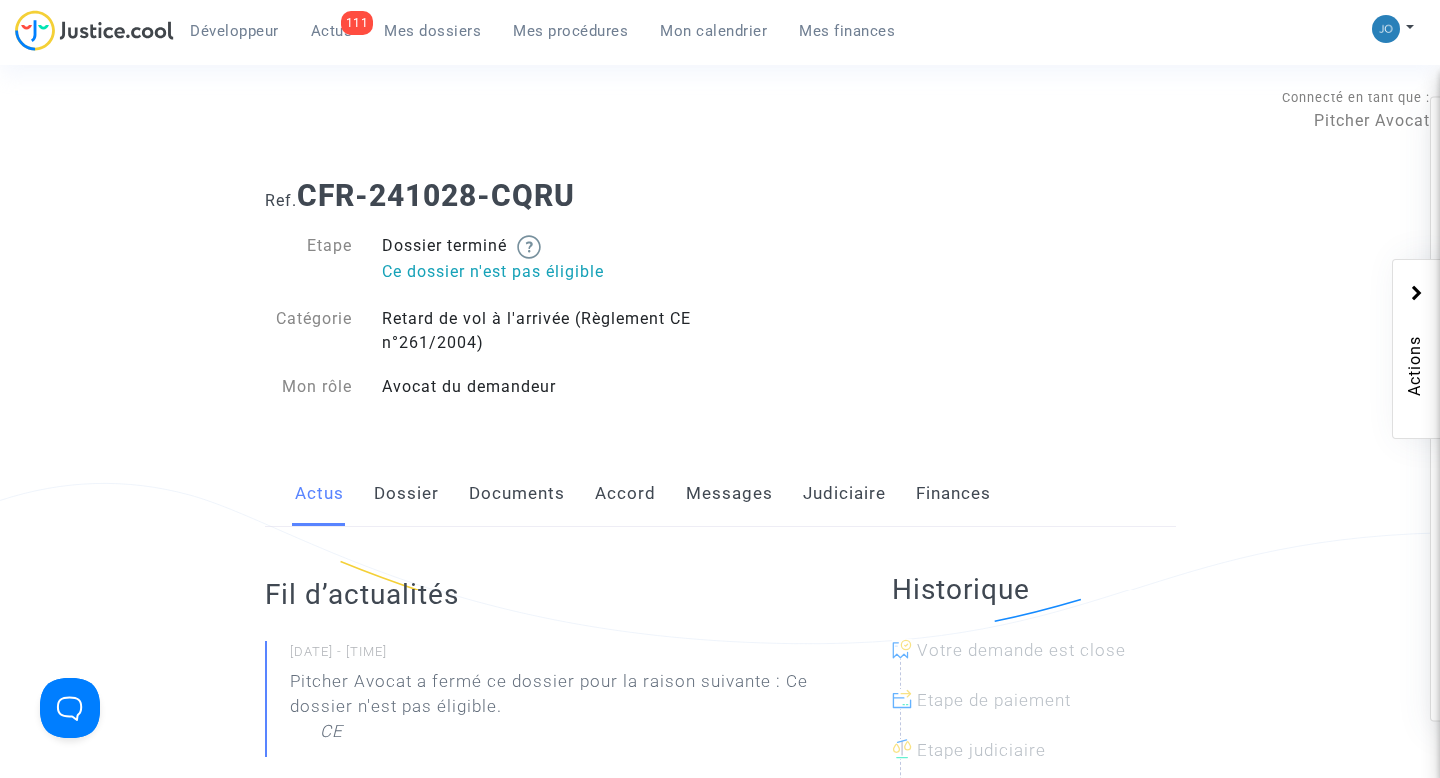 click on "Dossier terminé      Ce dossier n'est pas éligible" 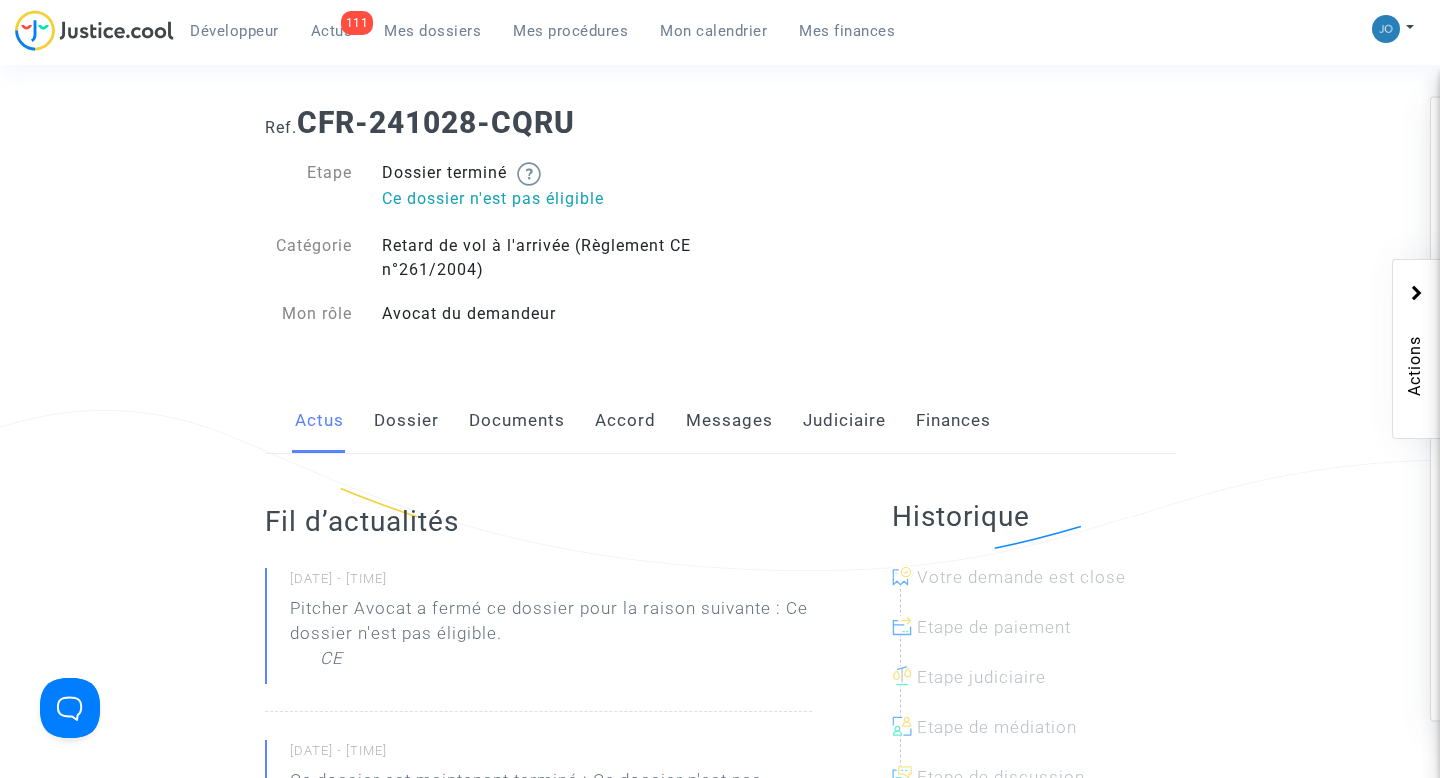 scroll, scrollTop: 0, scrollLeft: 0, axis: both 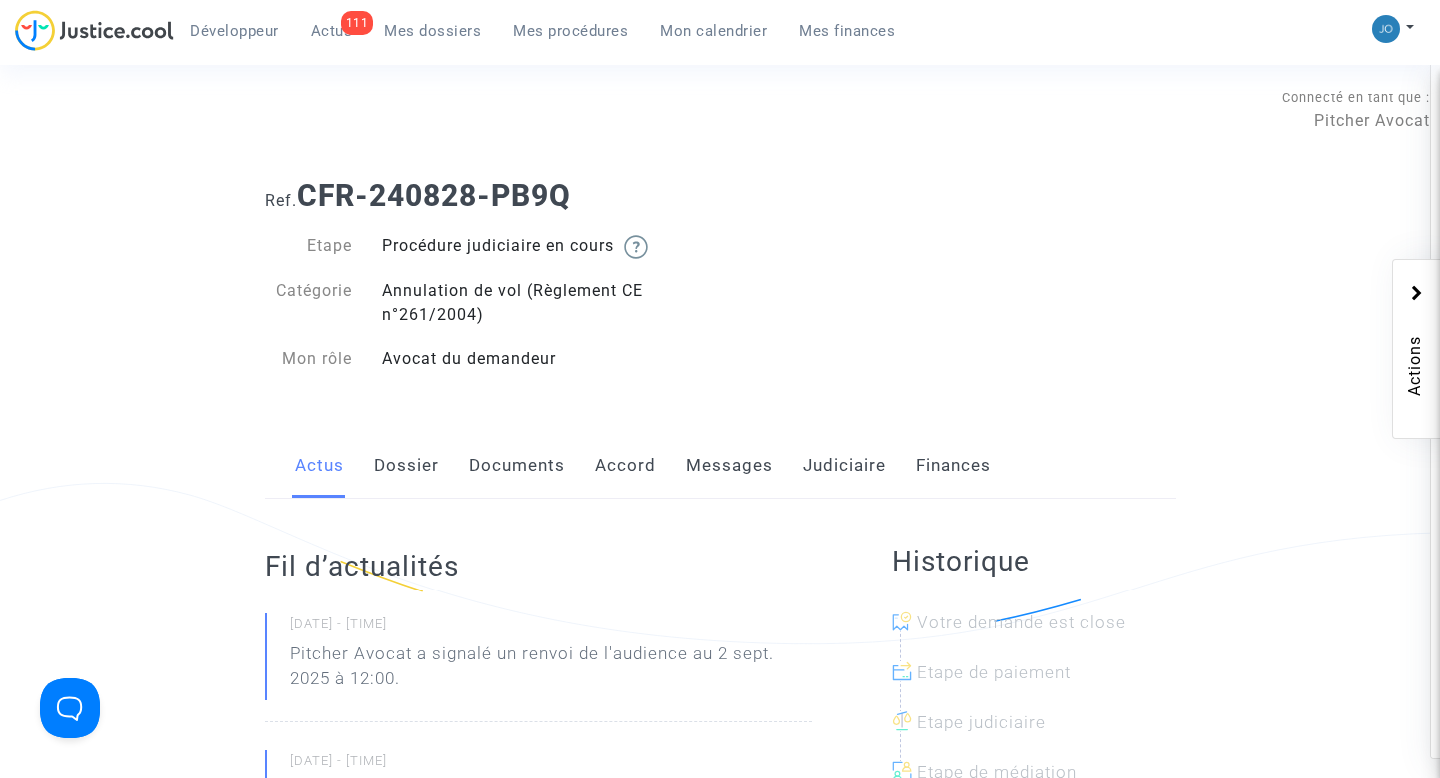 click on "Documents" 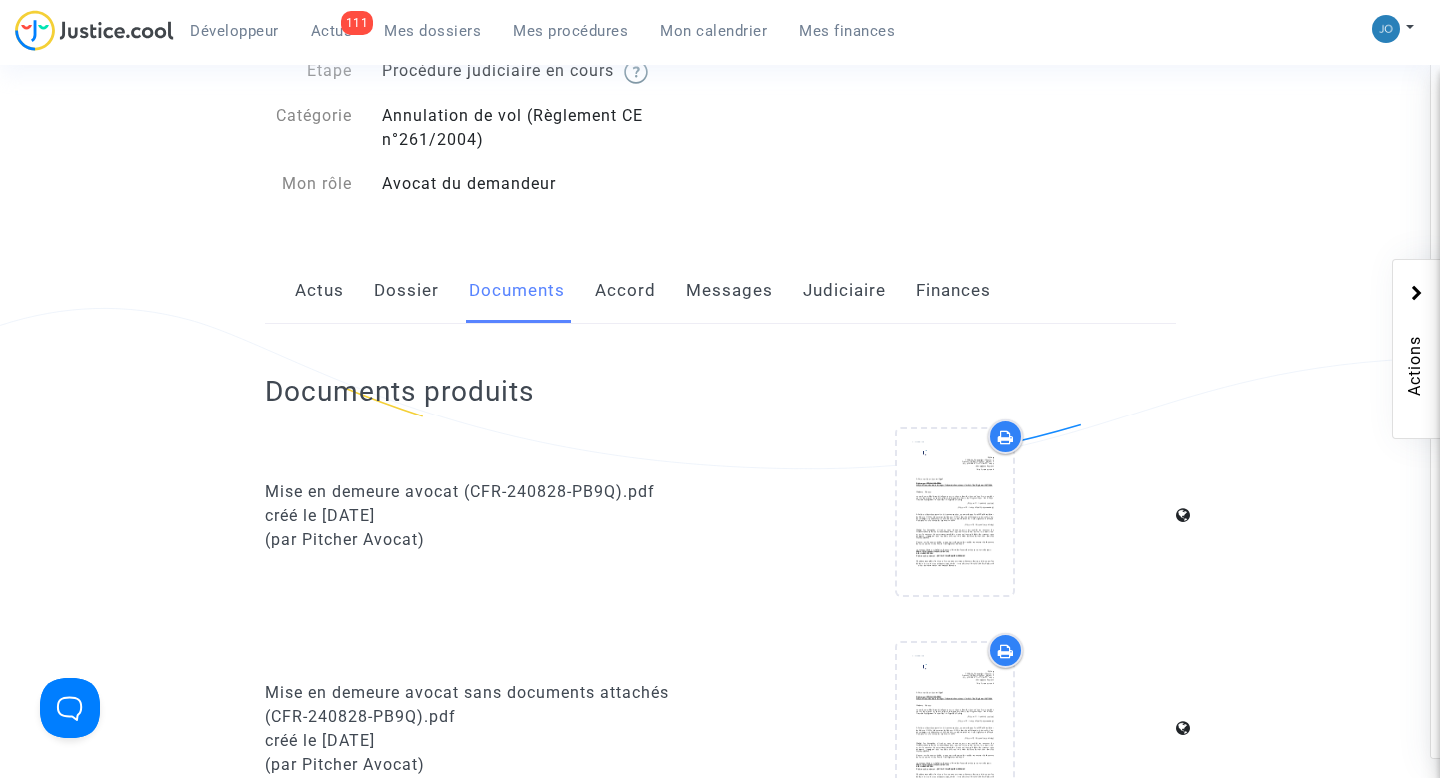 scroll, scrollTop: 0, scrollLeft: 0, axis: both 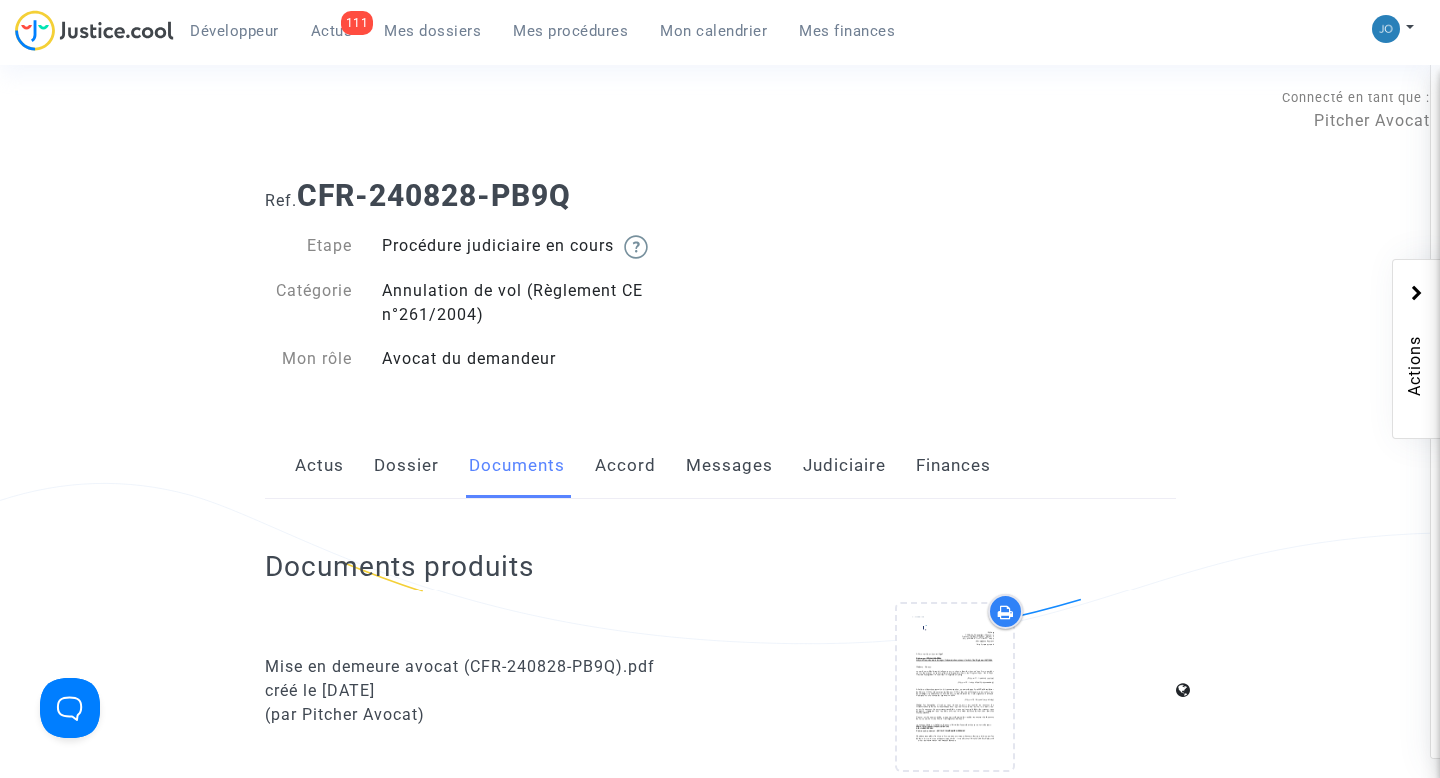 click on "Messages" 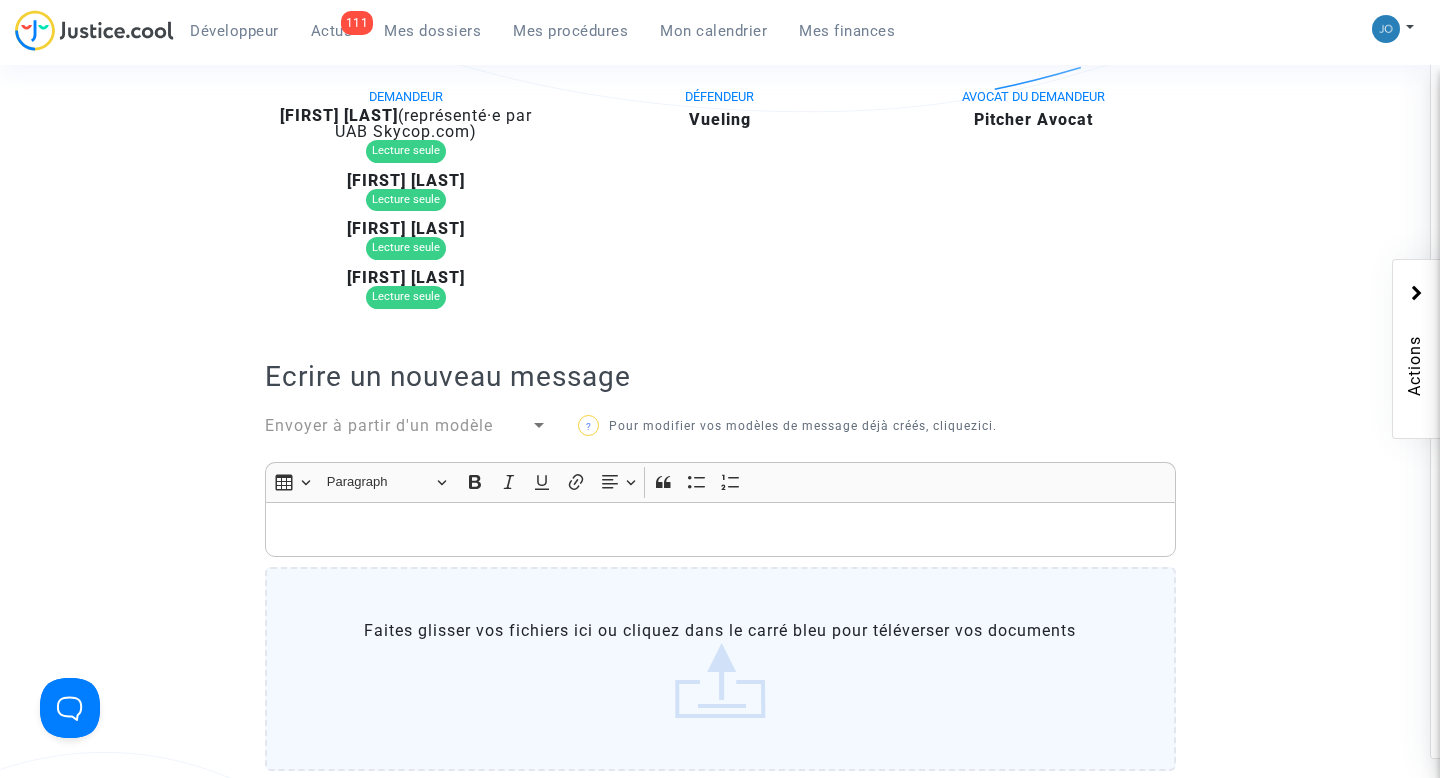 scroll, scrollTop: 0, scrollLeft: 0, axis: both 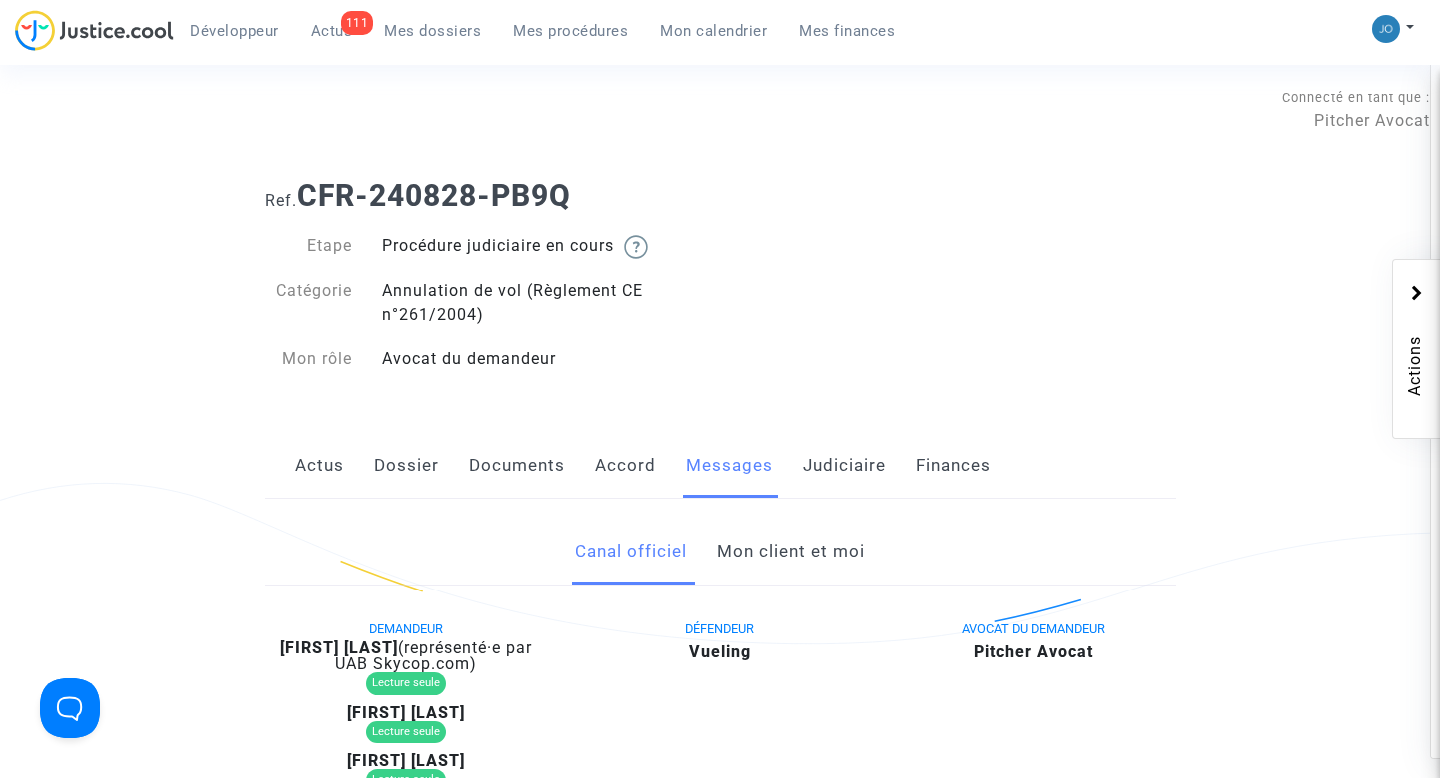 click on "Dossier" 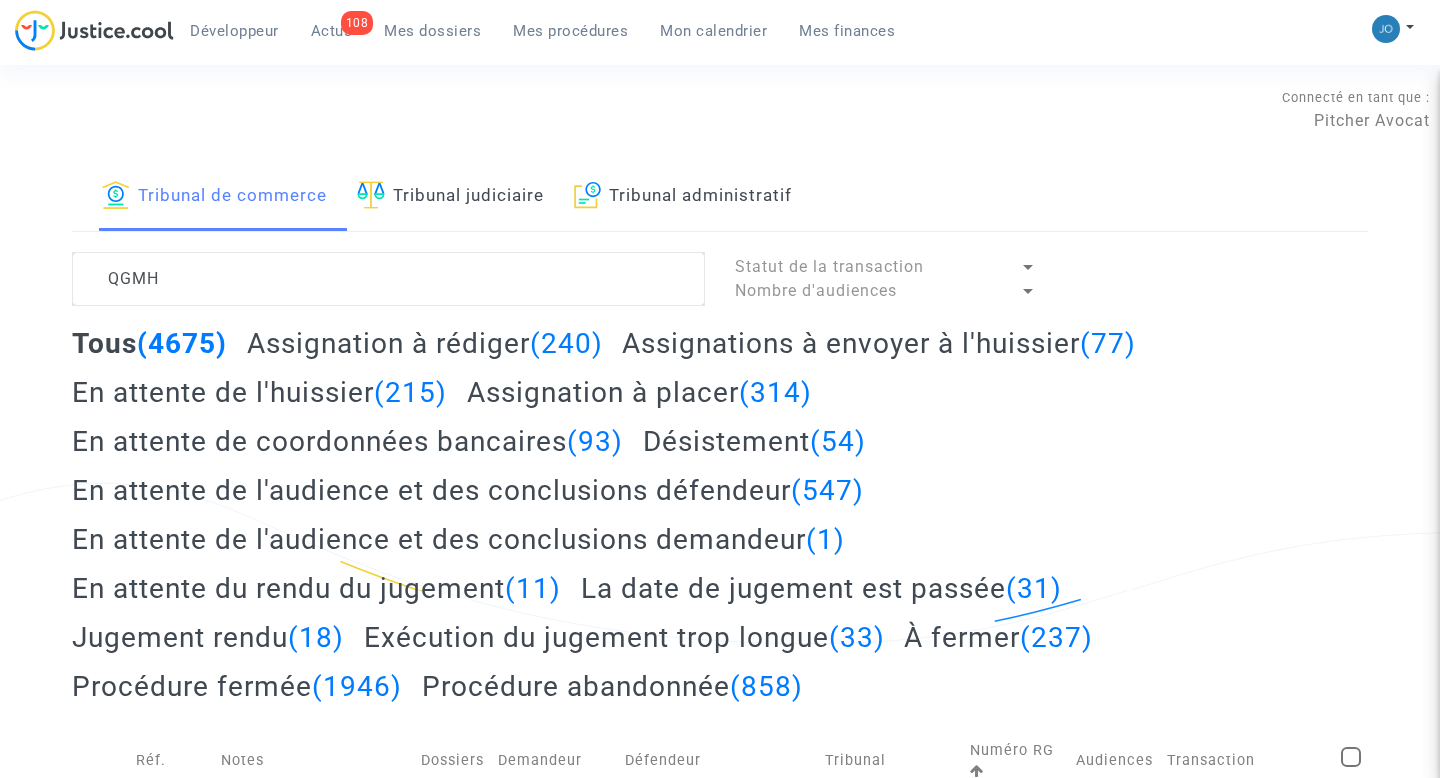 scroll, scrollTop: 0, scrollLeft: 0, axis: both 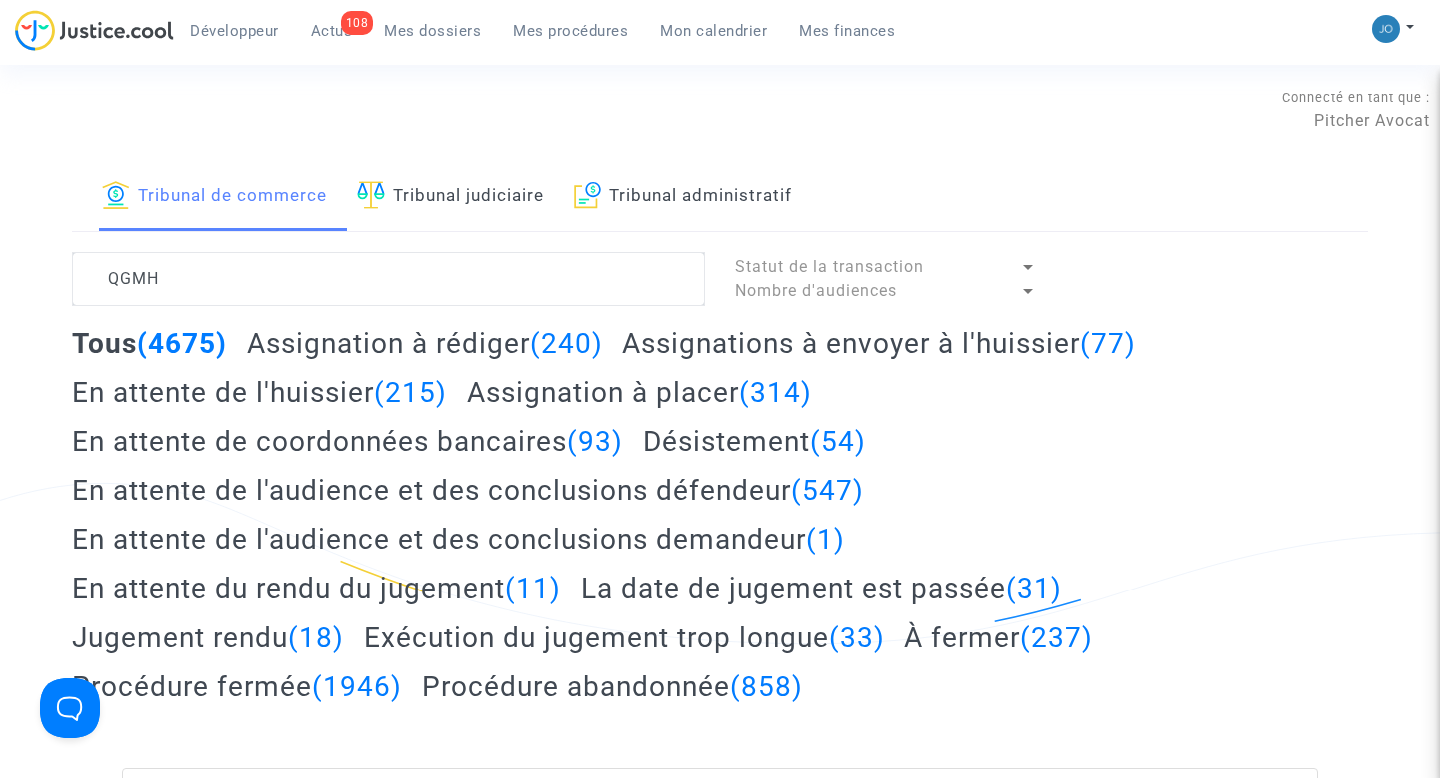 type on "QGMH" 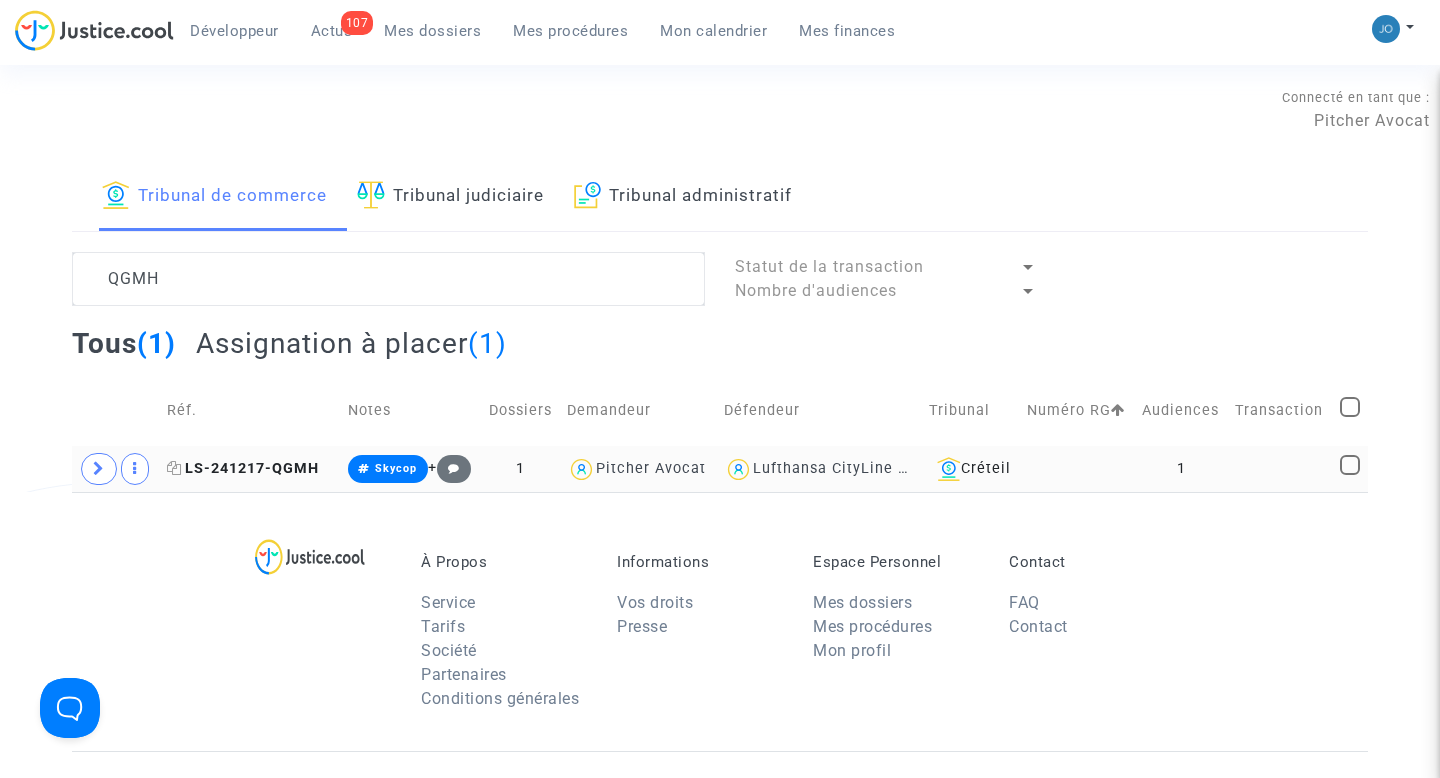 click on "LS-241217-QGMH" 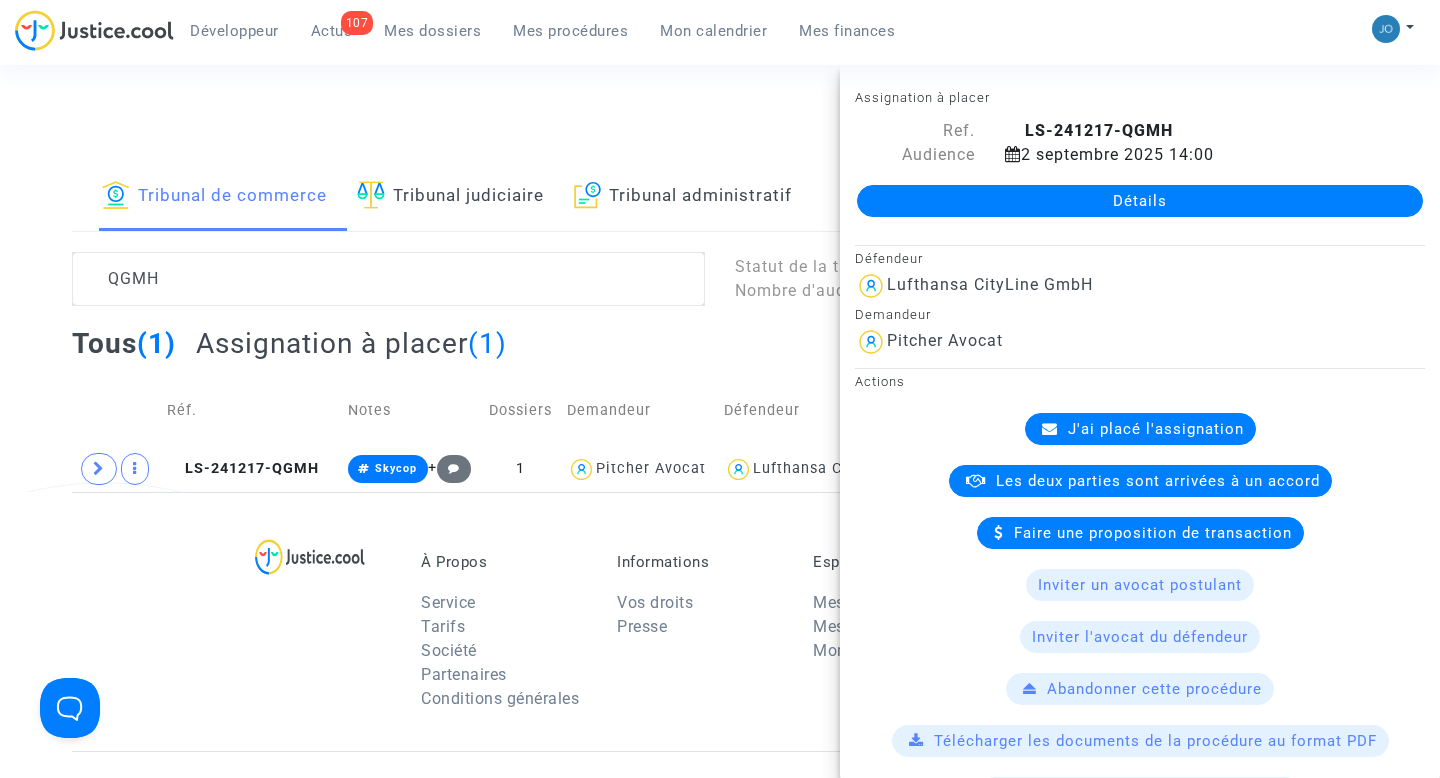 click on "Détails" 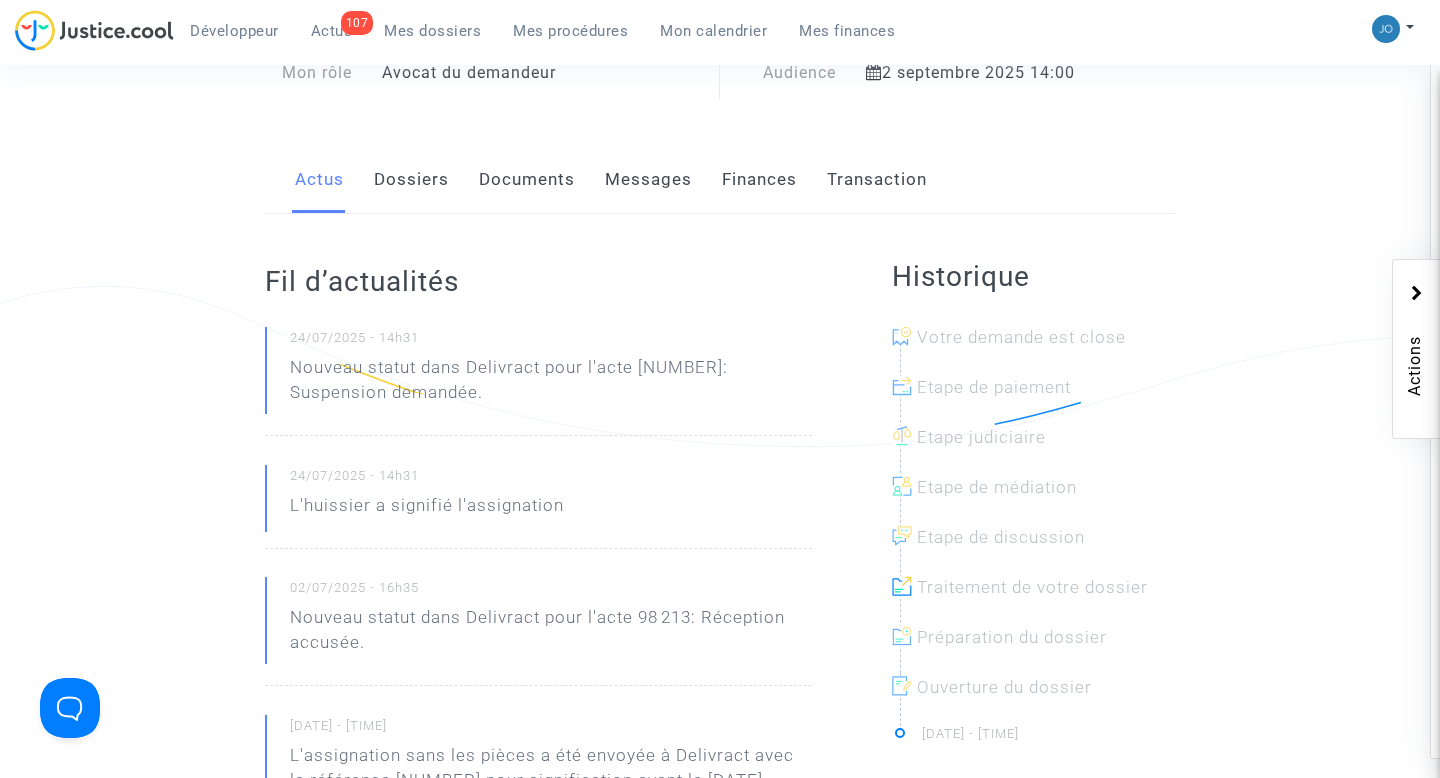 scroll, scrollTop: 195, scrollLeft: 0, axis: vertical 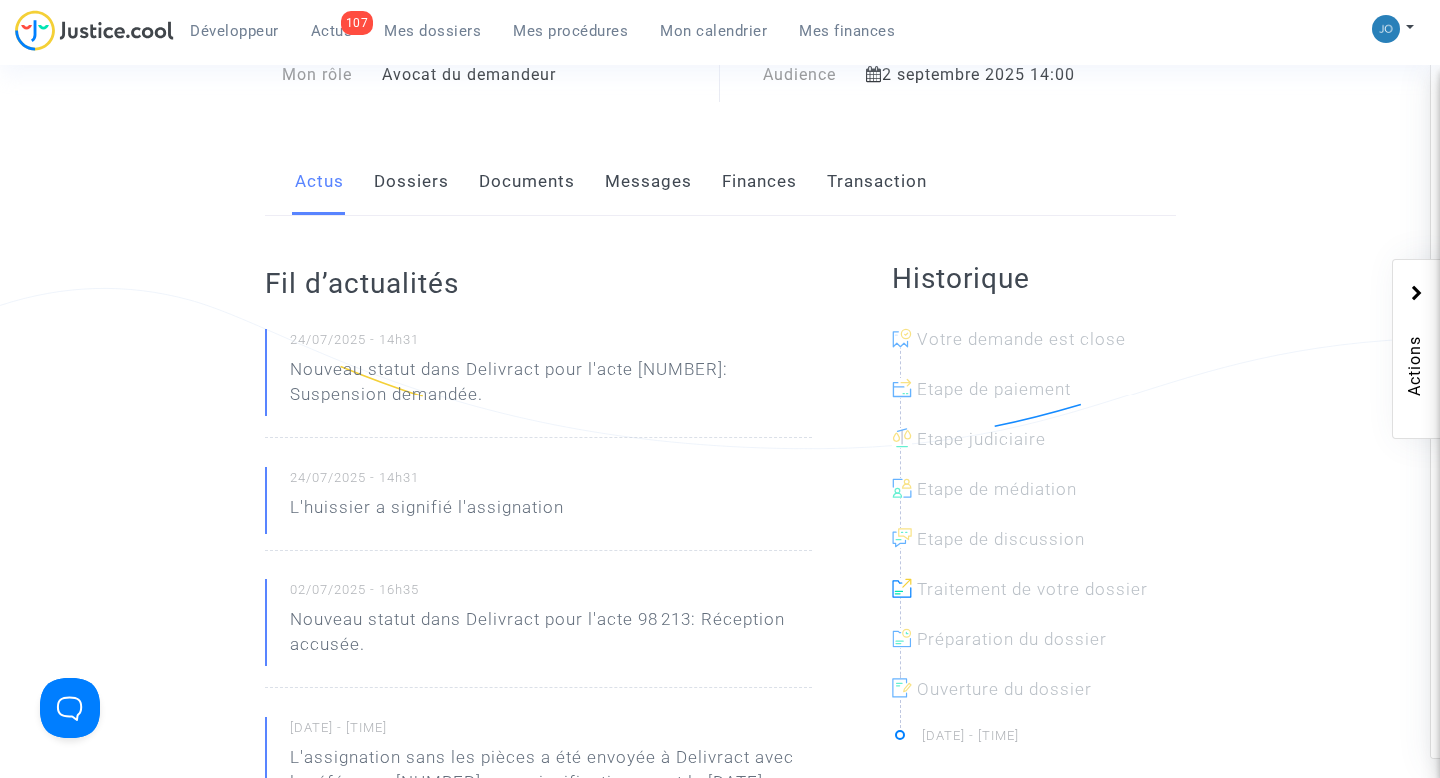 click on "Dossiers" 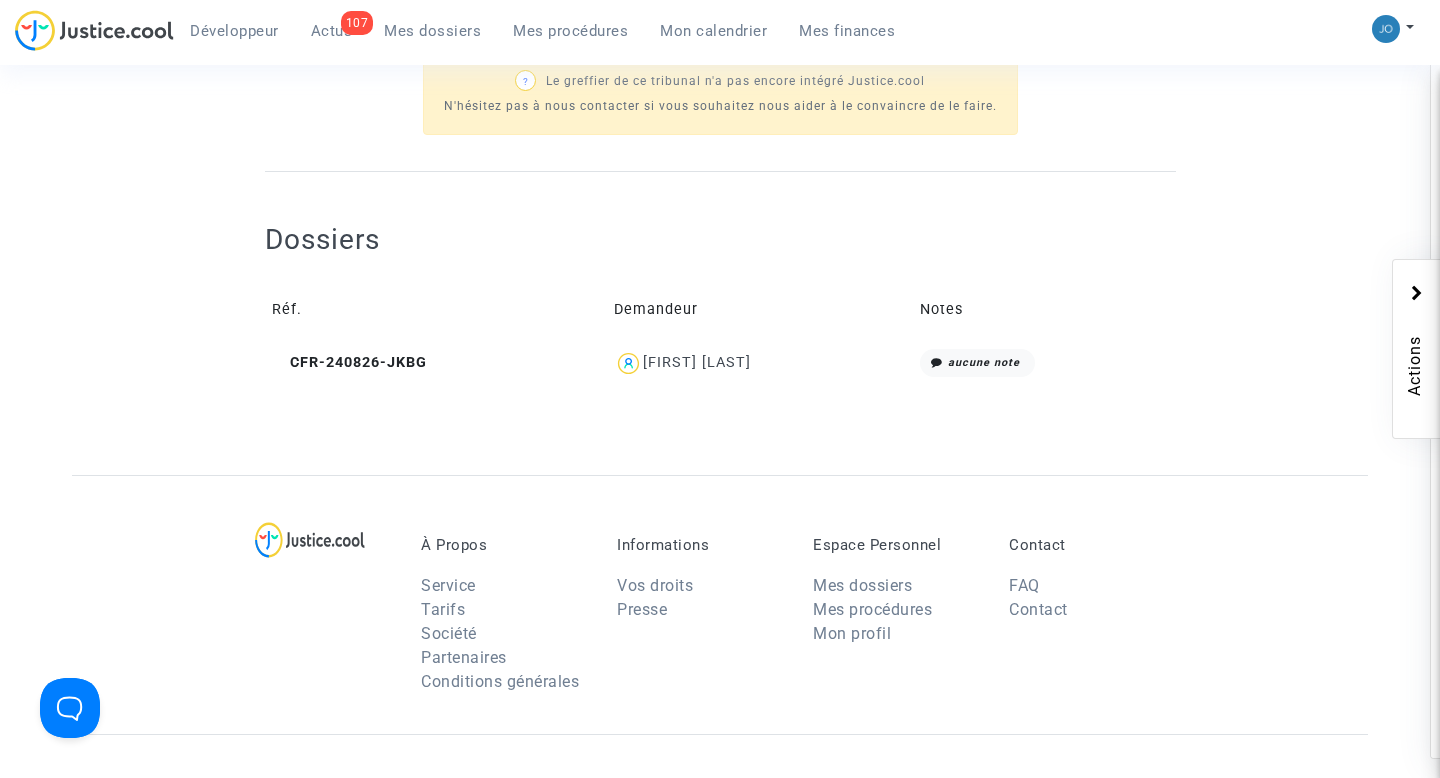 scroll, scrollTop: 724, scrollLeft: 0, axis: vertical 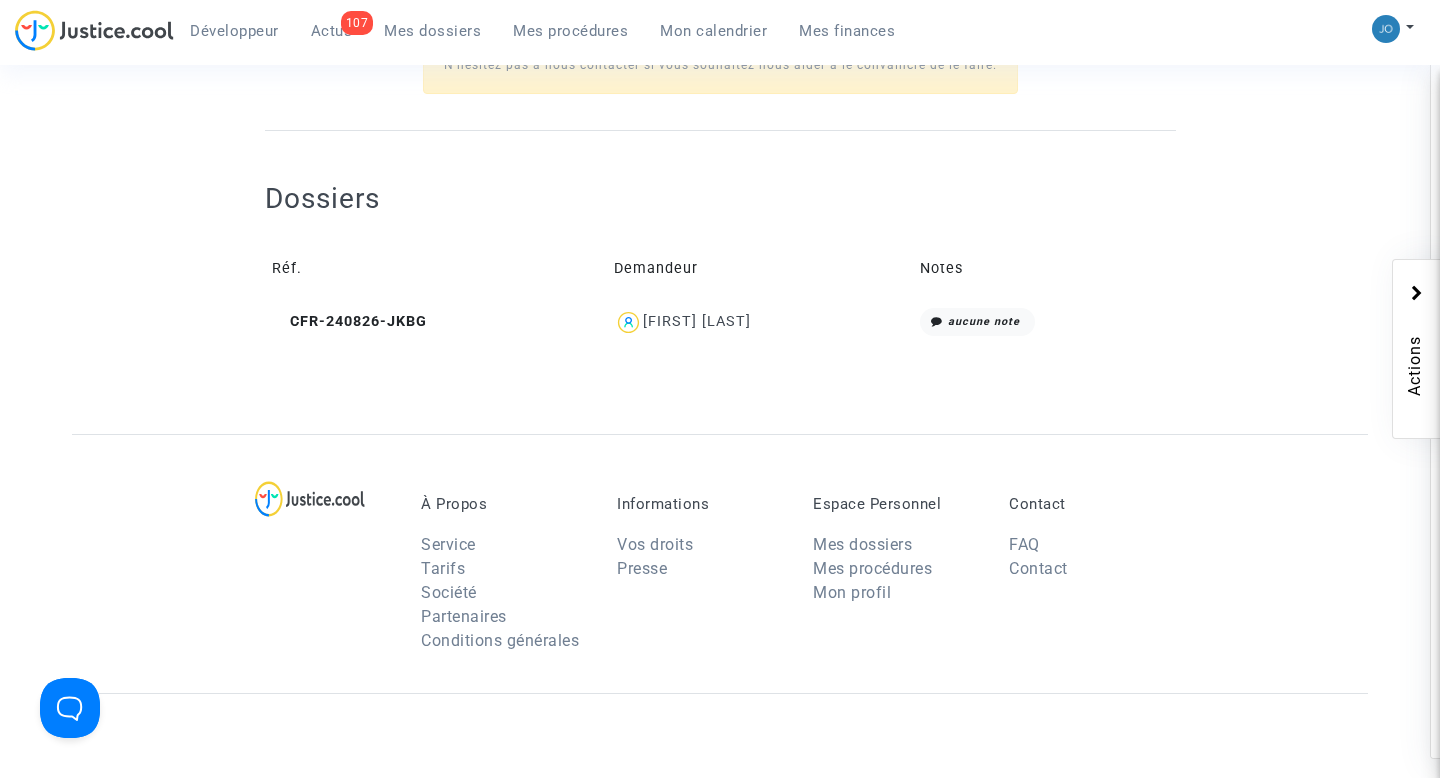 click on "[FIRST] [LAST]" 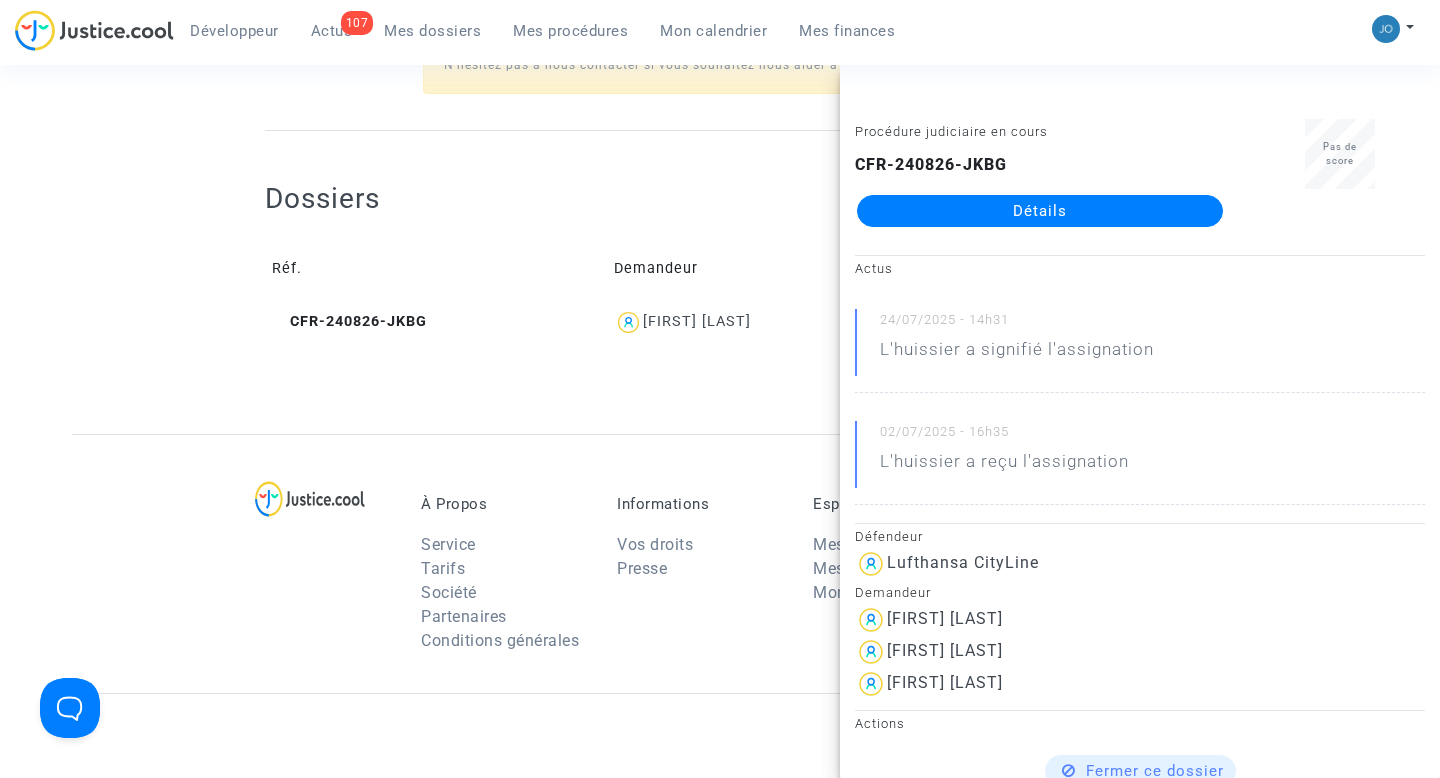 click on "Dossiers Réf. Demandeur Notes CFR-[DATE]-[REFERENCE] [FIRST] [LAST] keine note" 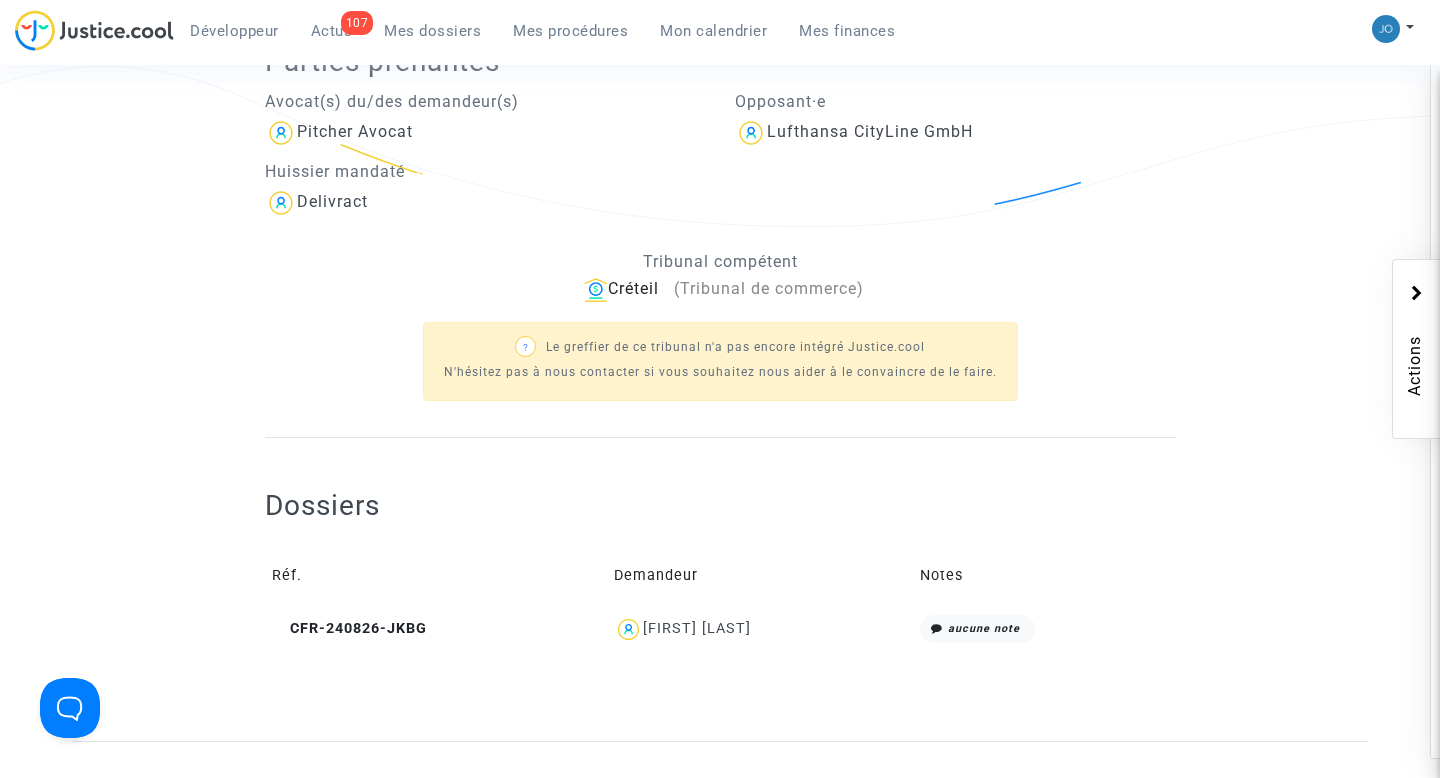 scroll, scrollTop: 0, scrollLeft: 0, axis: both 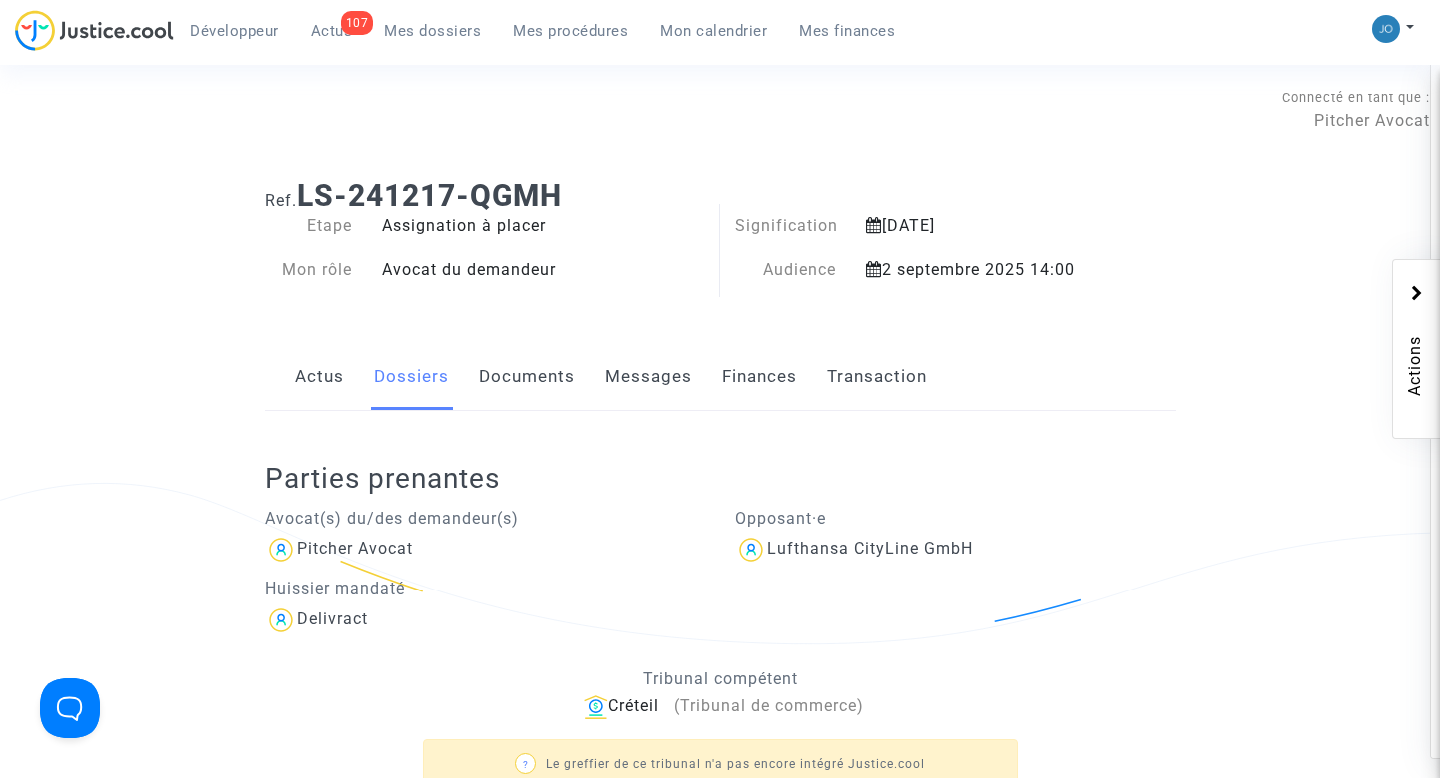 click on "Documents" 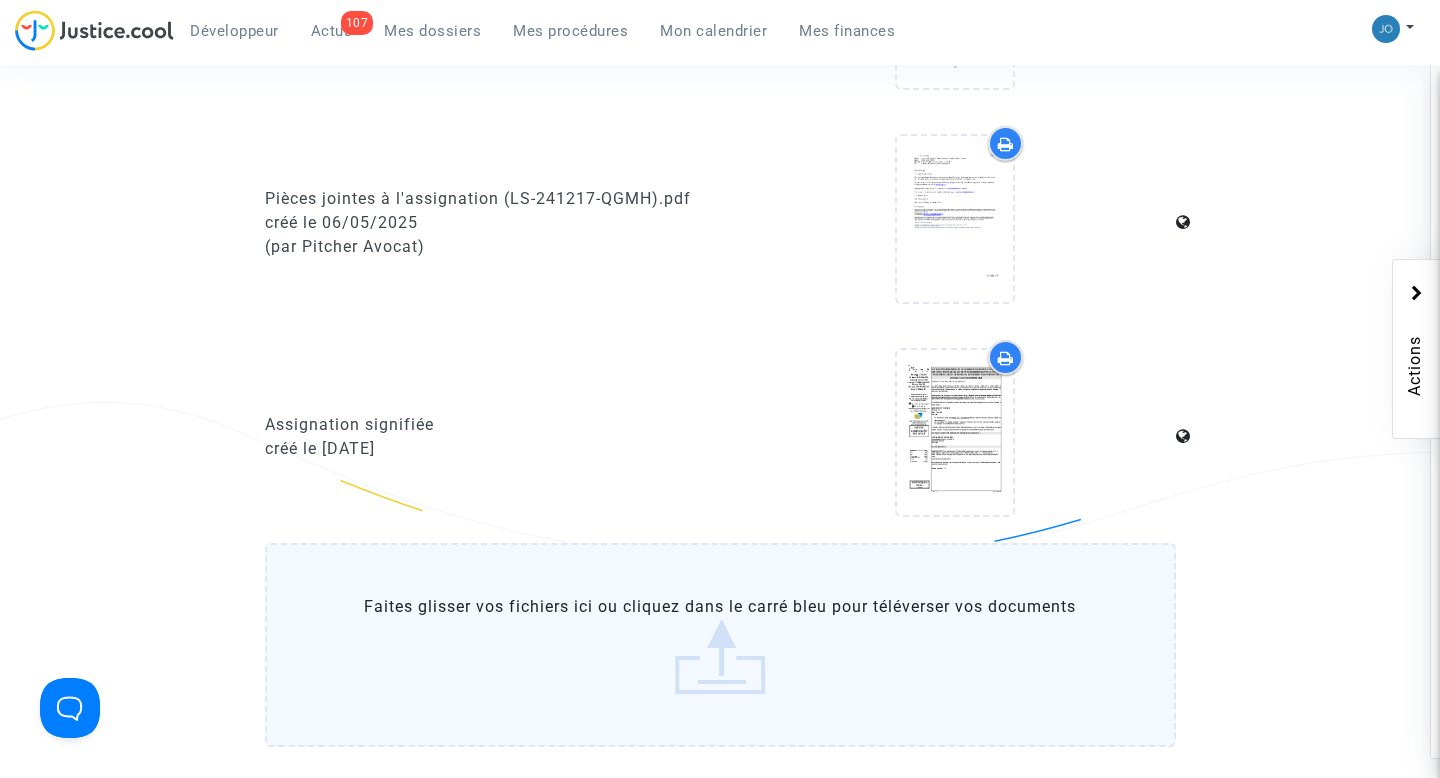 scroll, scrollTop: 869, scrollLeft: 0, axis: vertical 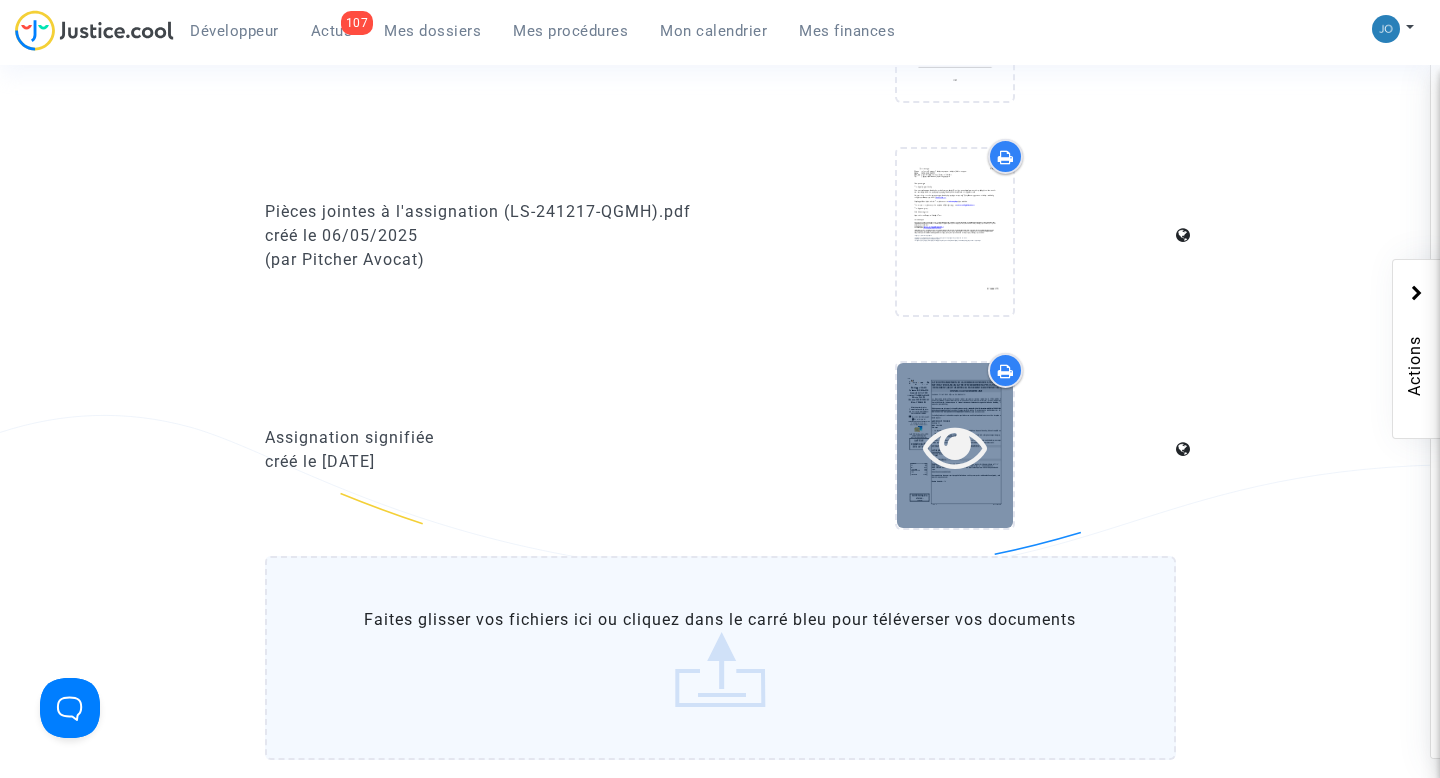 click at bounding box center [955, 445] 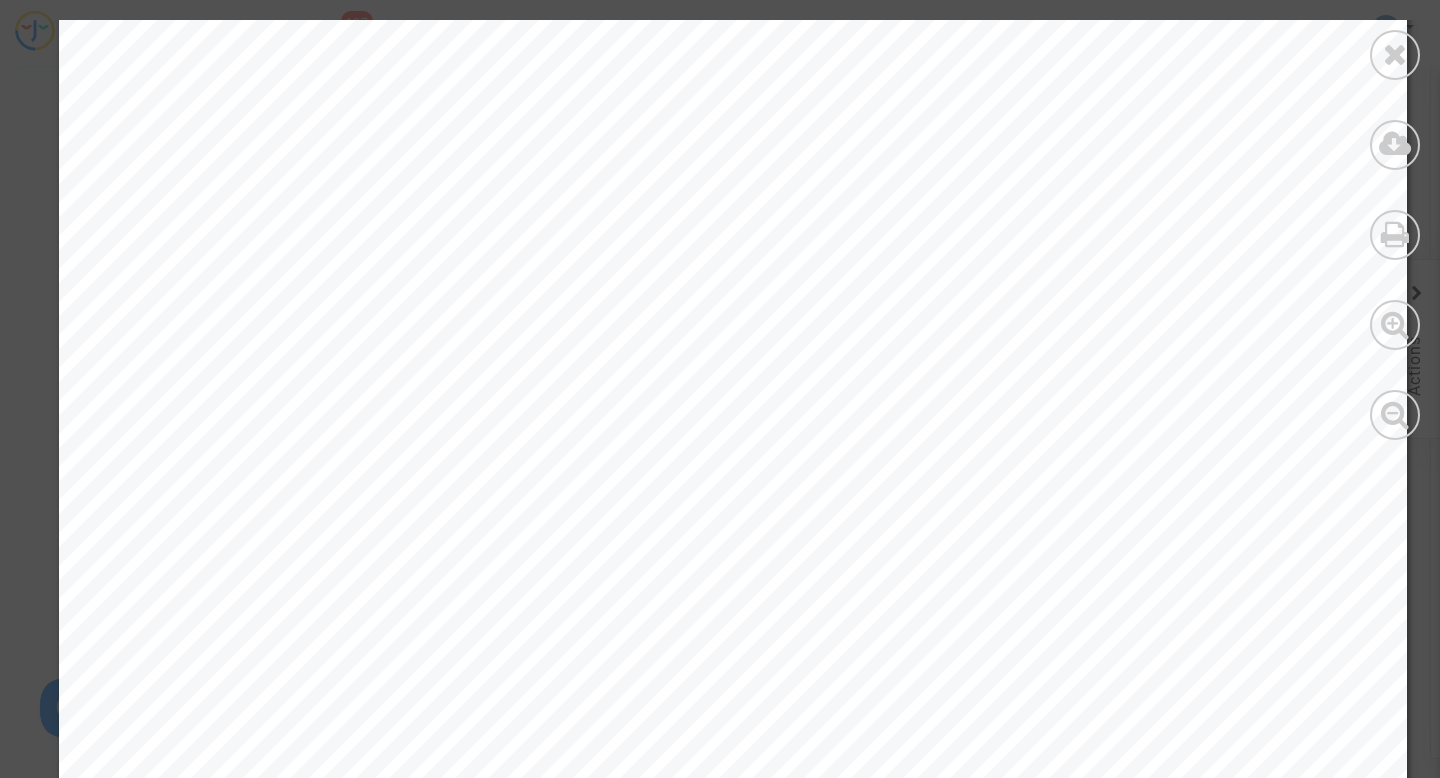 scroll, scrollTop: 19532, scrollLeft: 0, axis: vertical 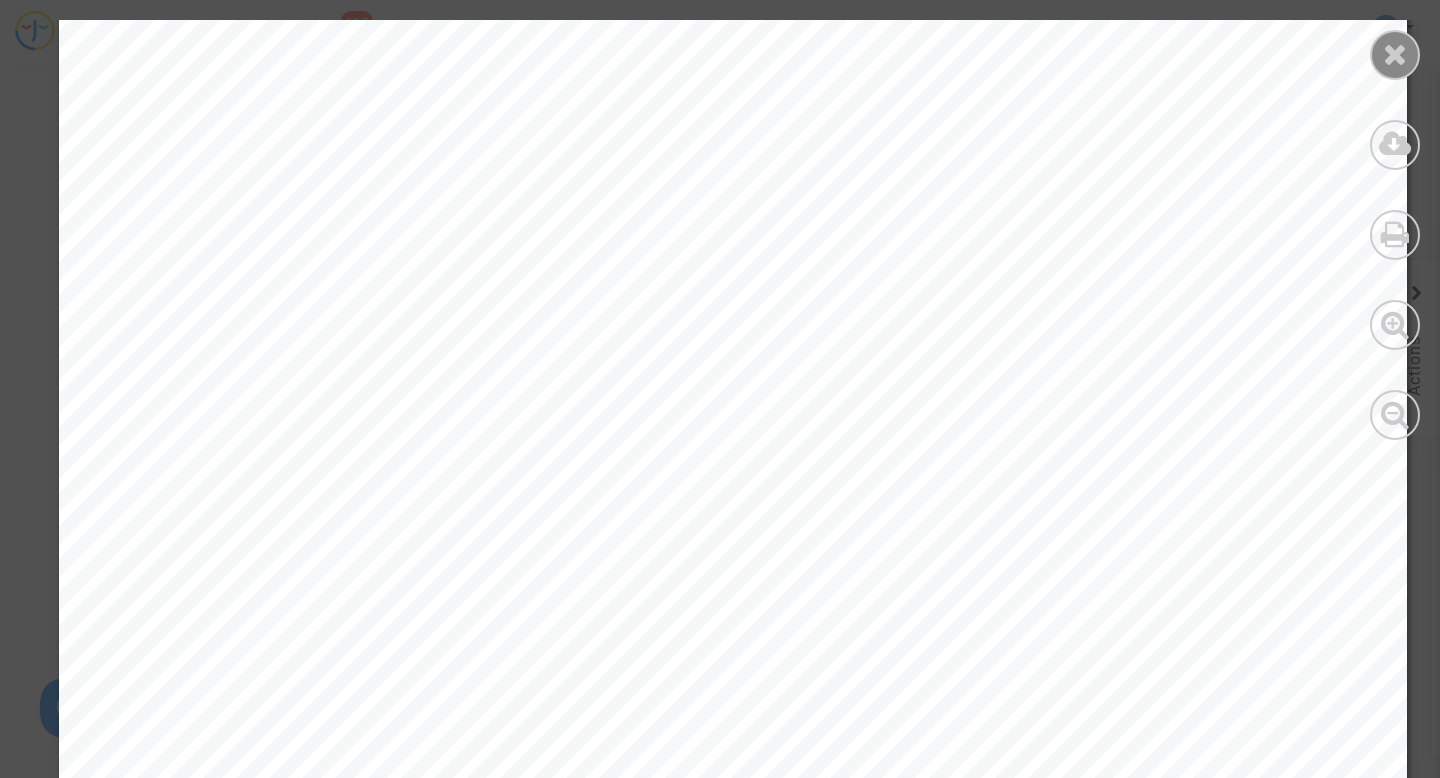 click at bounding box center [1395, 55] 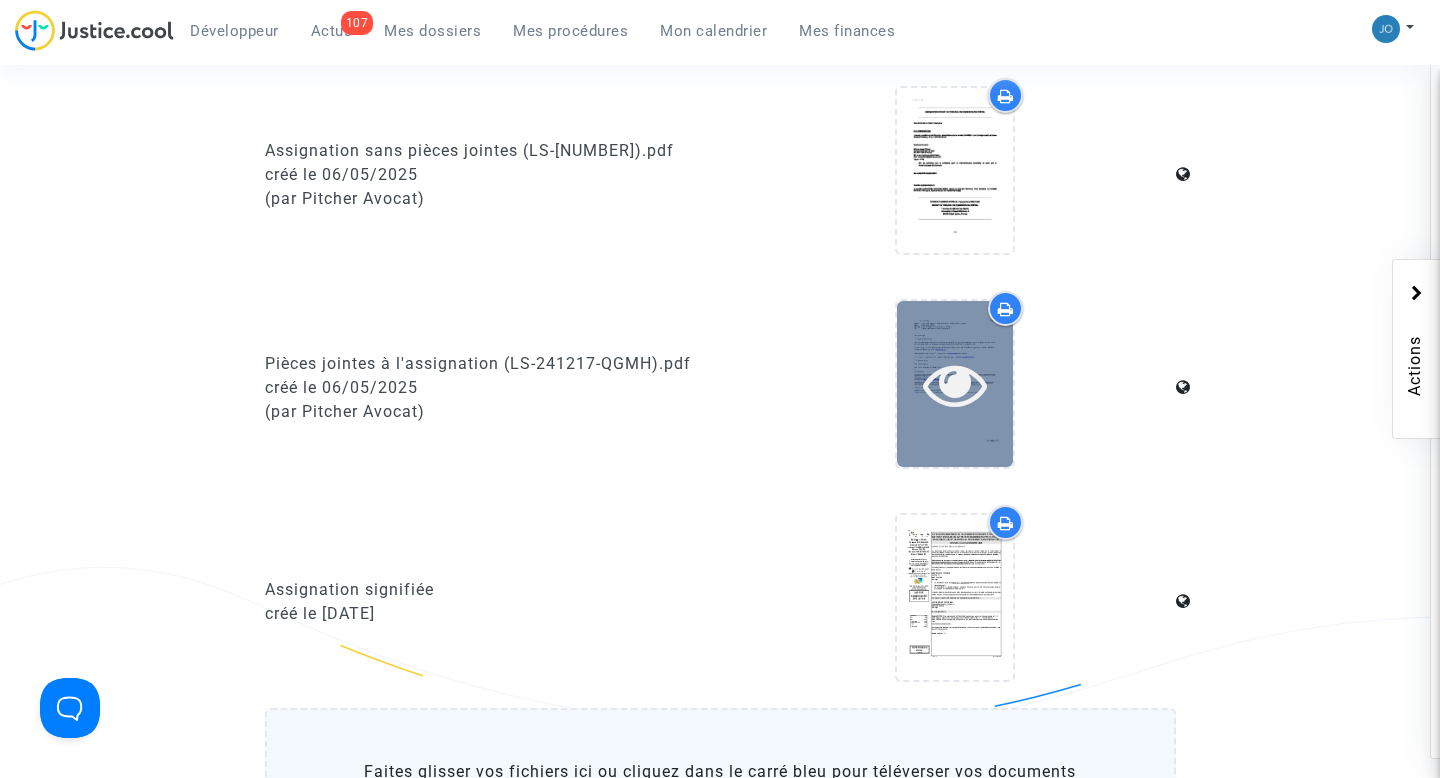 scroll, scrollTop: 696, scrollLeft: 0, axis: vertical 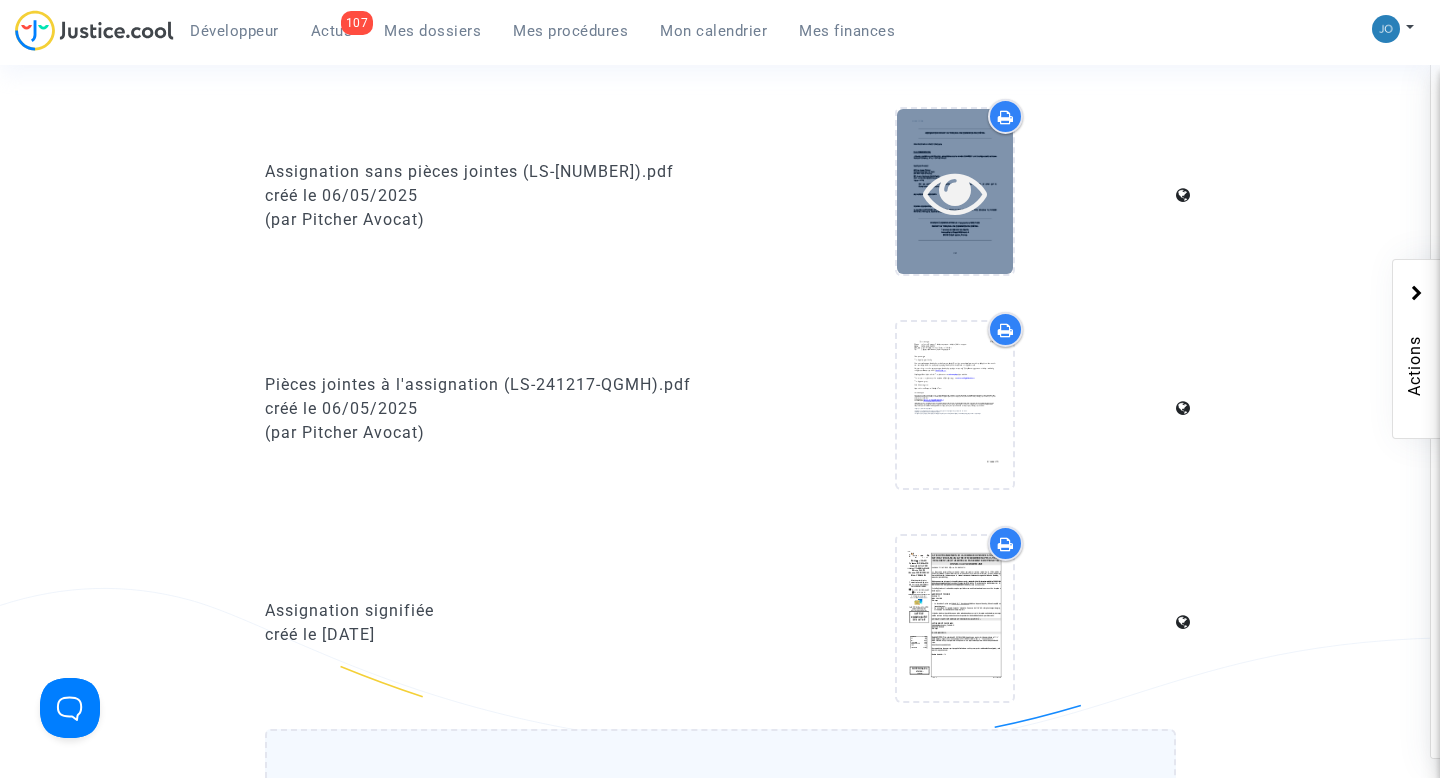 click at bounding box center (955, 192) 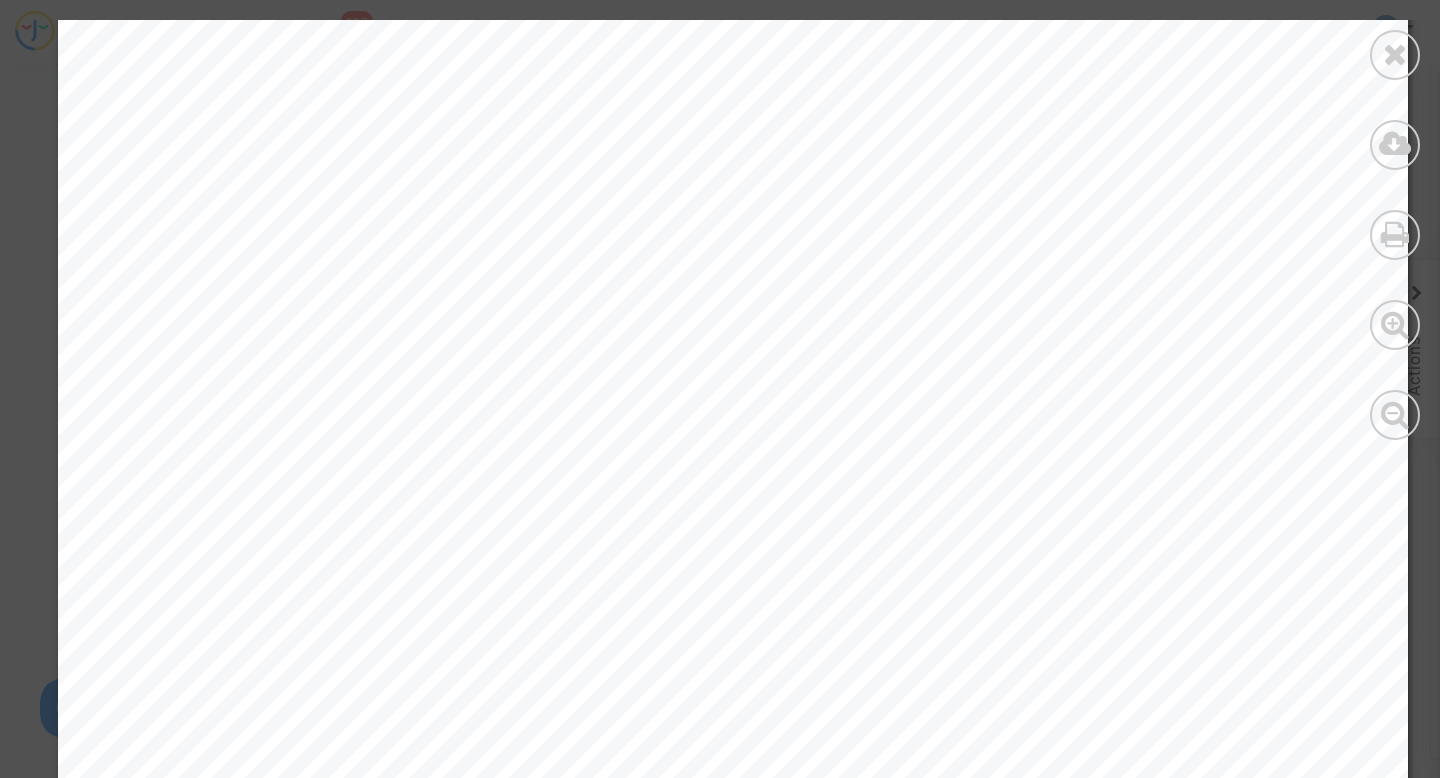 scroll, scrollTop: 10, scrollLeft: 0, axis: vertical 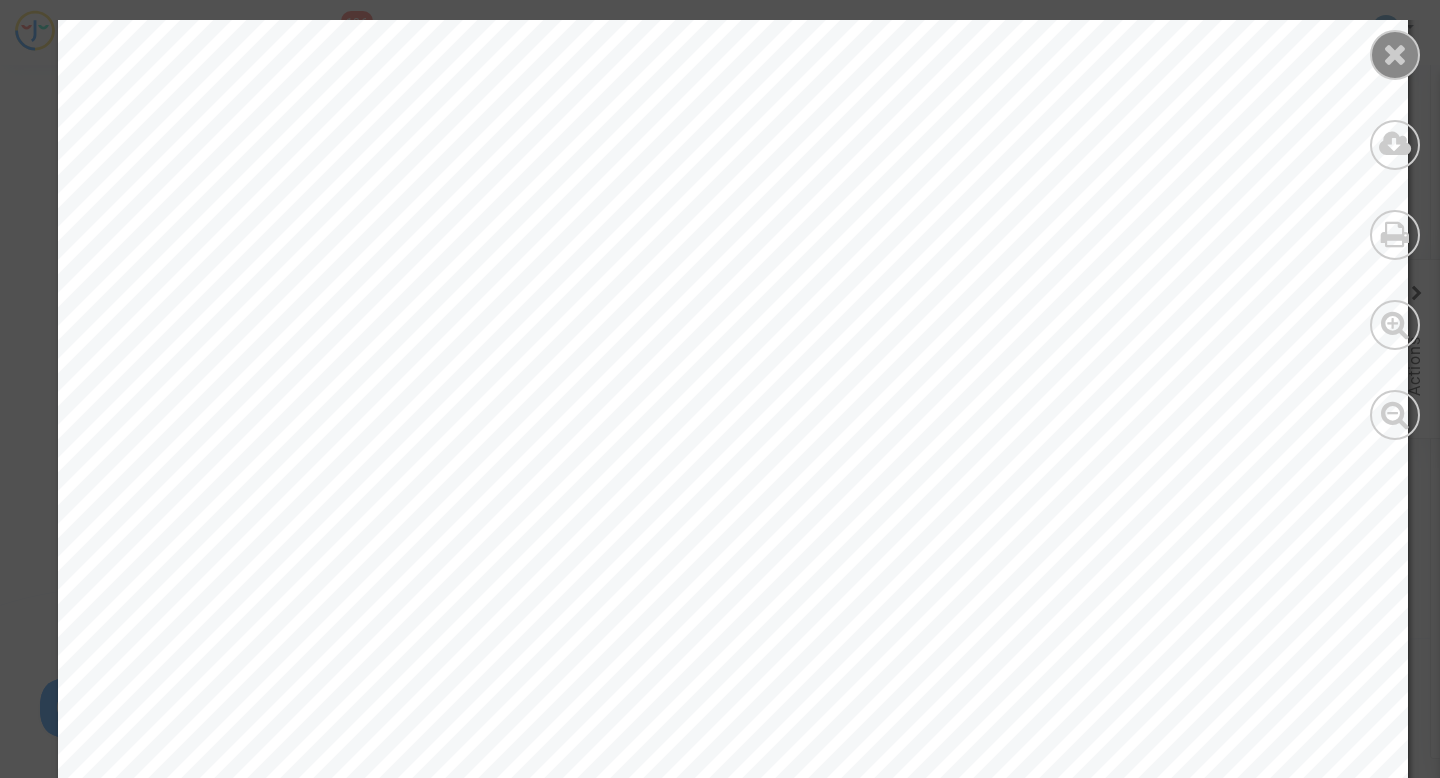 click at bounding box center [1395, 54] 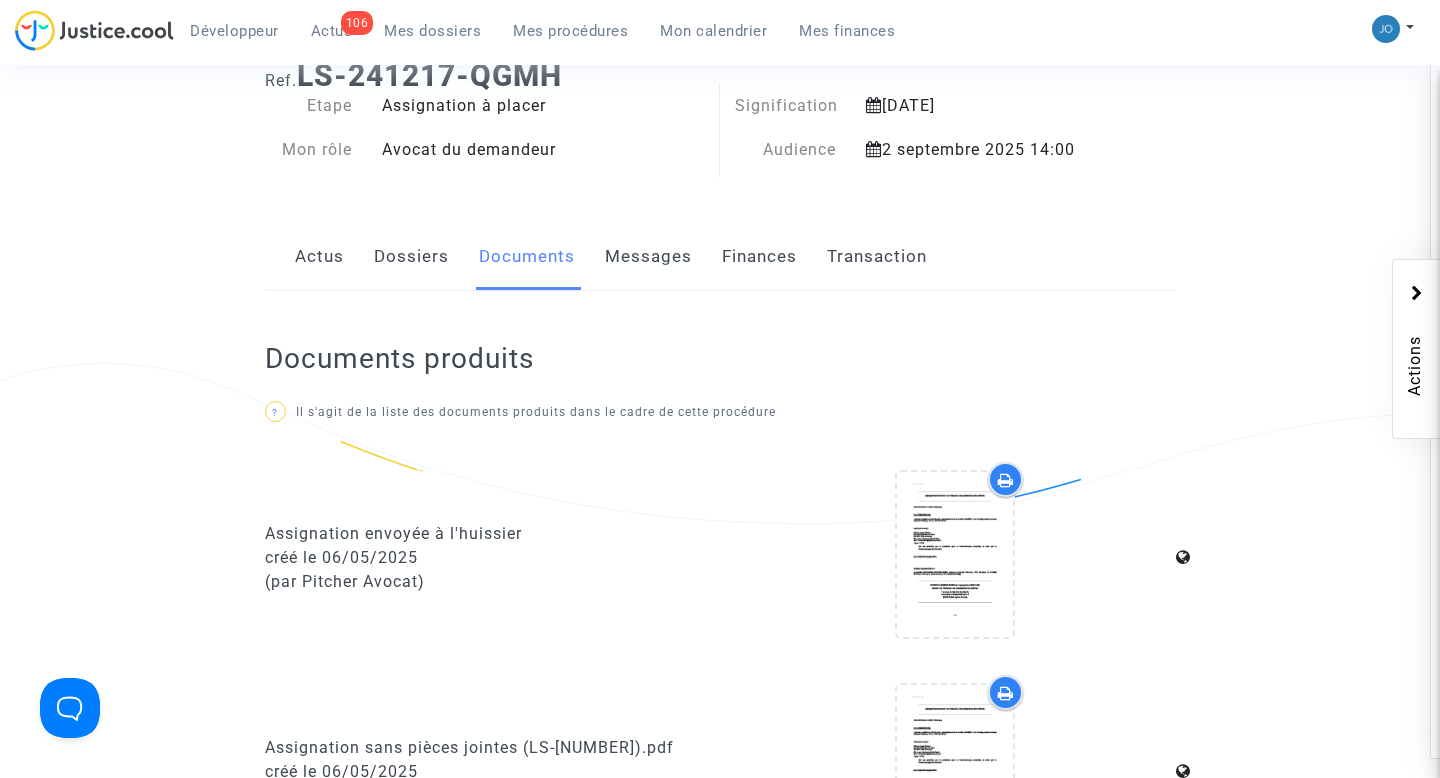 scroll, scrollTop: 0, scrollLeft: 0, axis: both 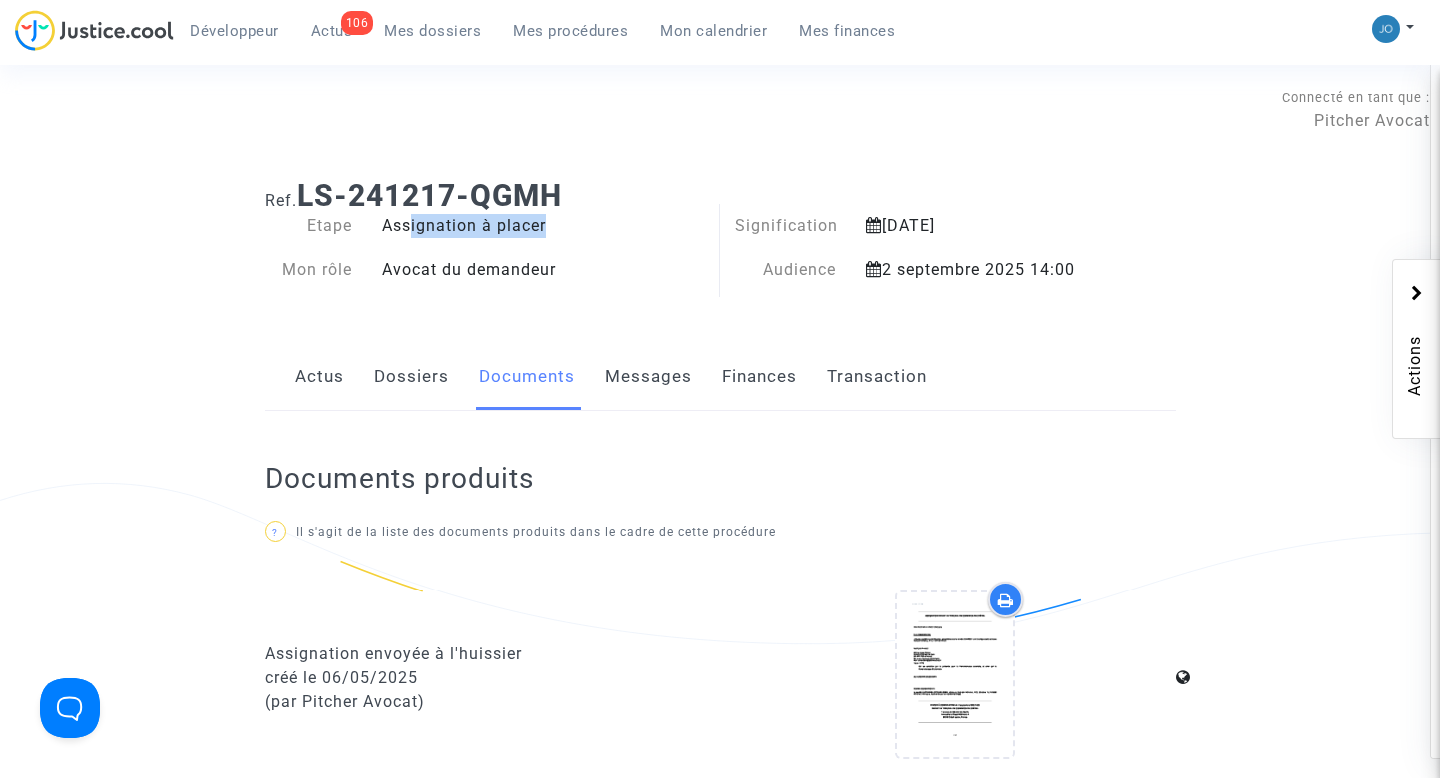 drag, startPoint x: 403, startPoint y: 221, endPoint x: 543, endPoint y: 221, distance: 140 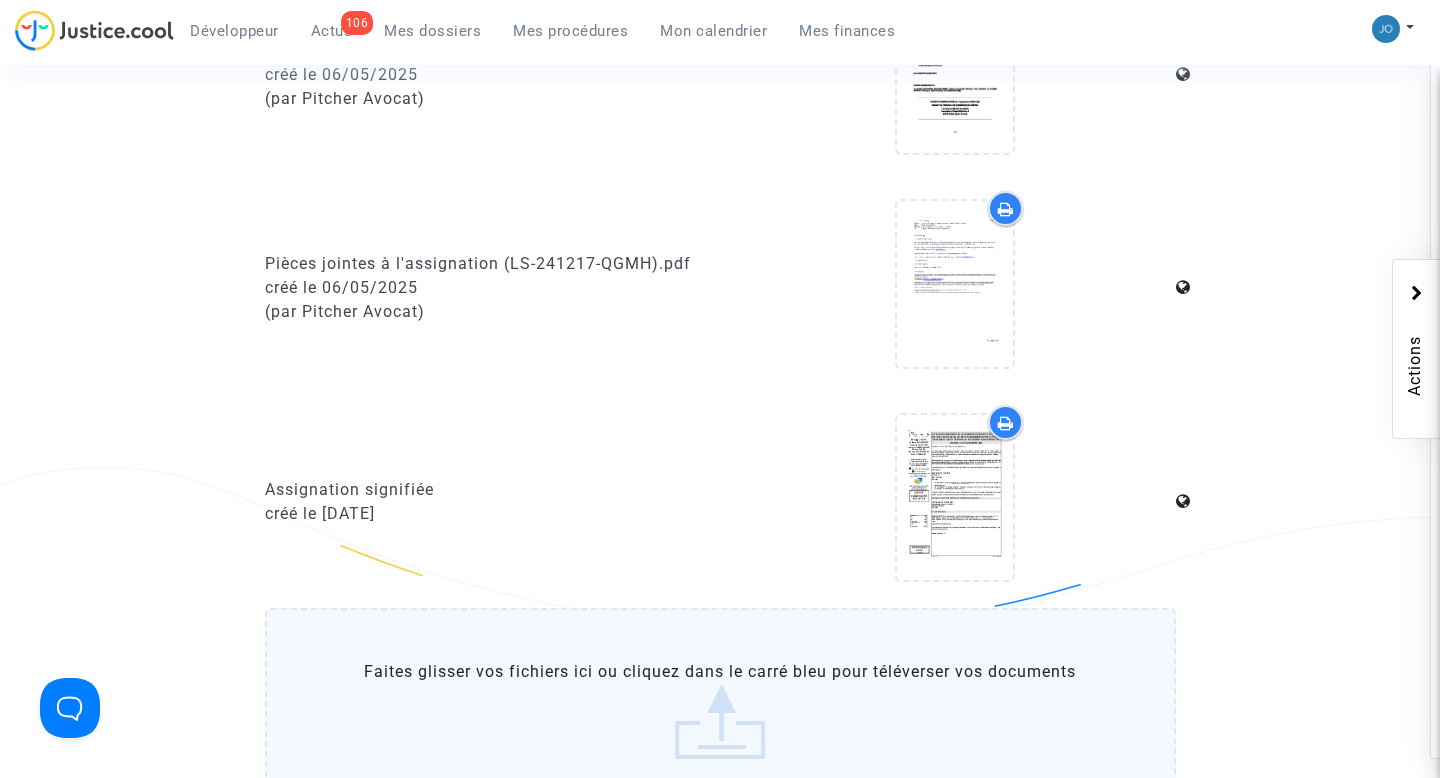 scroll, scrollTop: 815, scrollLeft: 0, axis: vertical 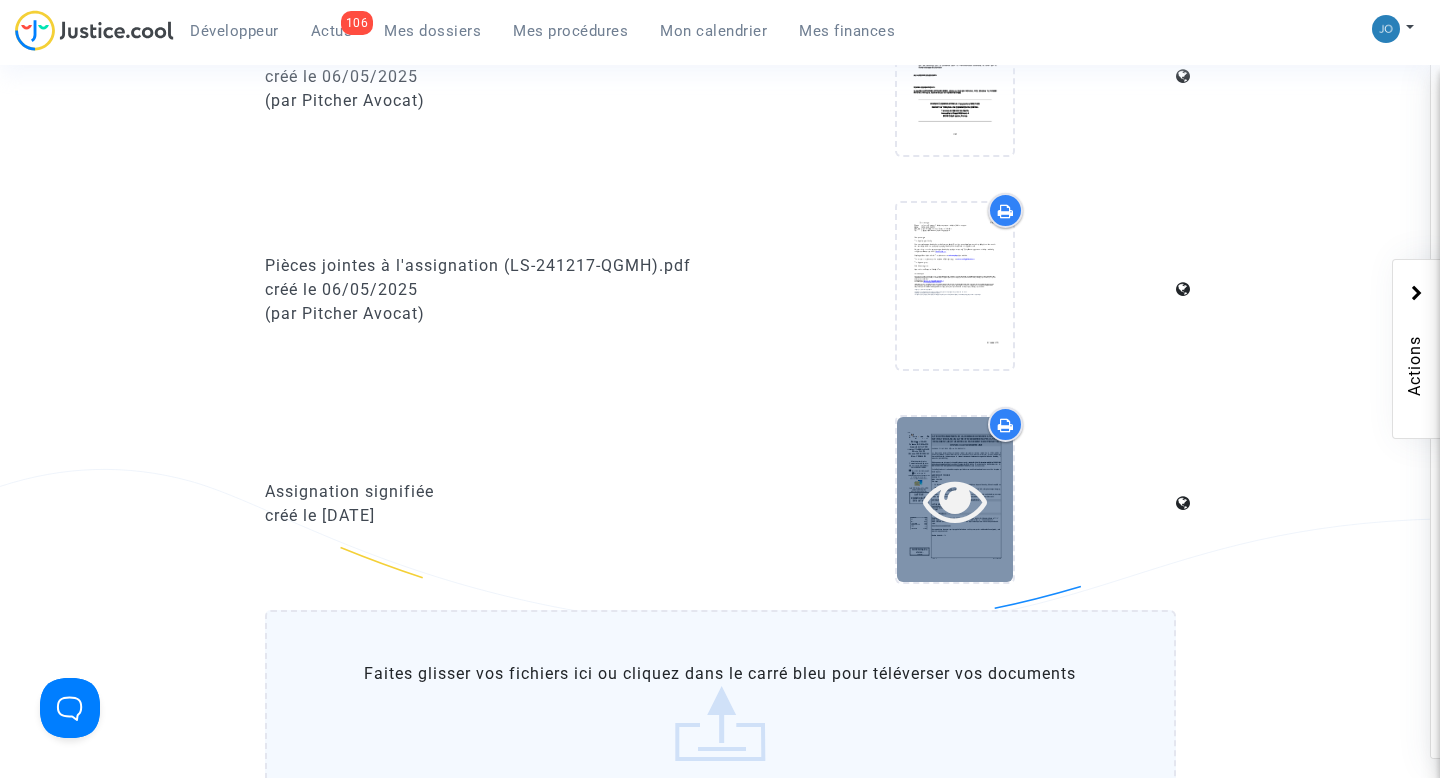 click at bounding box center (955, 500) 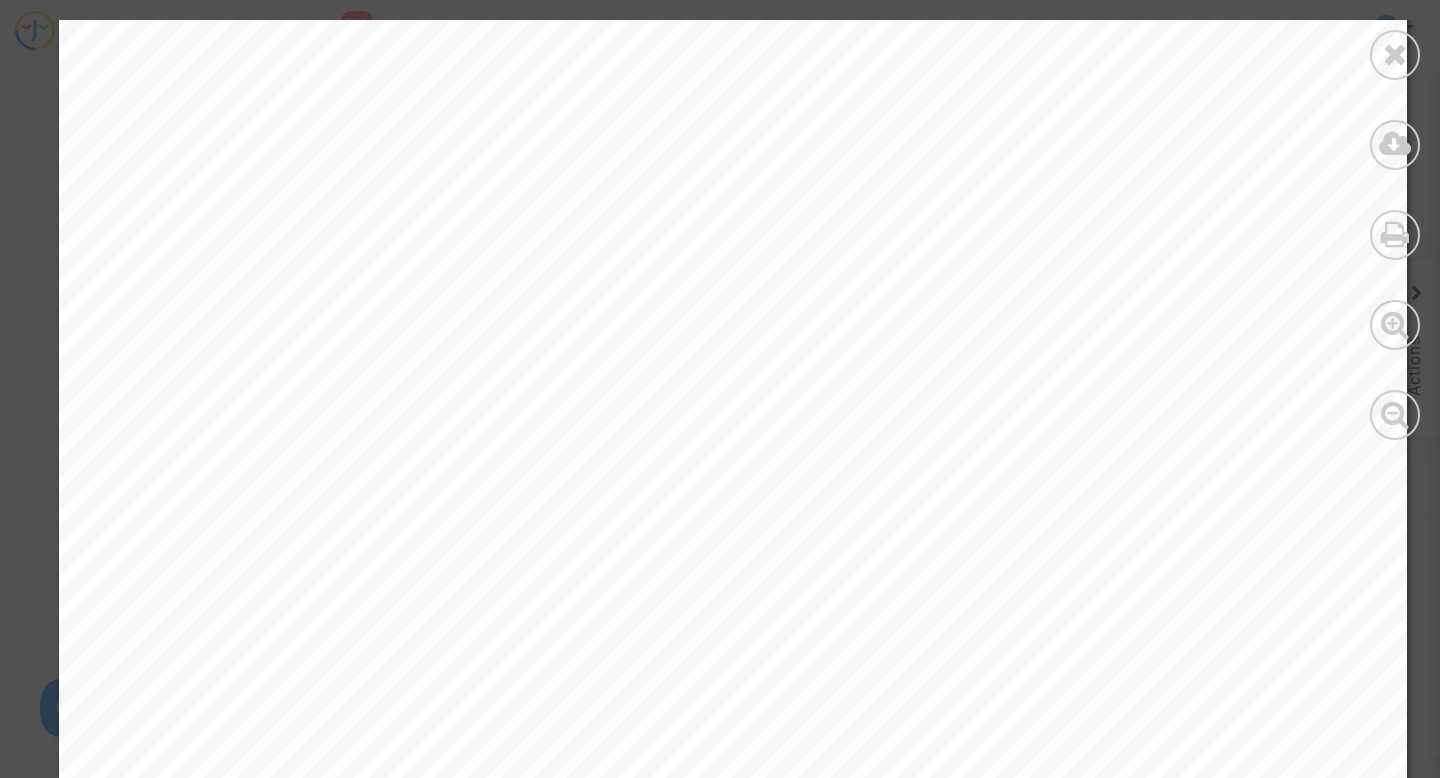 scroll, scrollTop: 19464, scrollLeft: 0, axis: vertical 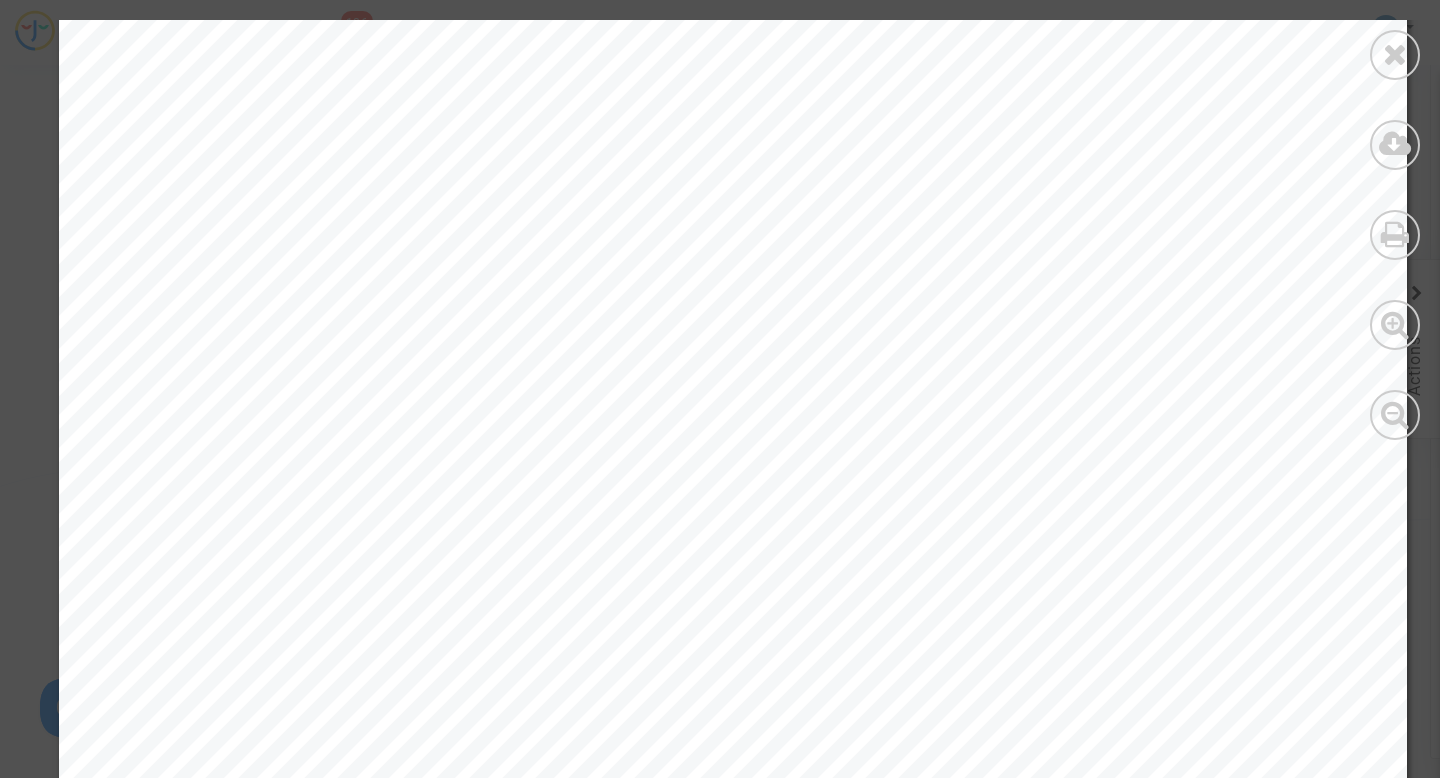 drag, startPoint x: 546, startPoint y: 174, endPoint x: 771, endPoint y: 168, distance: 225.07999 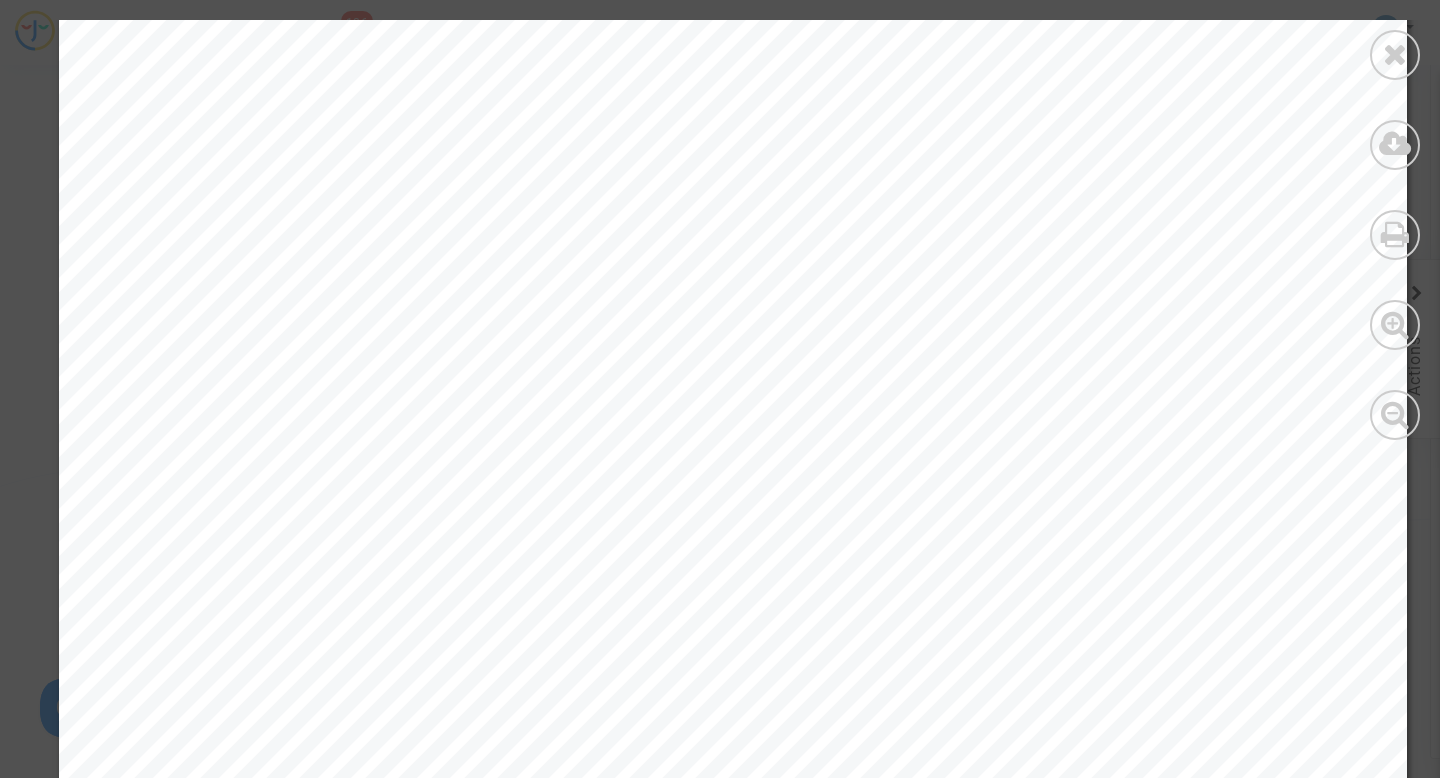 scroll, scrollTop: 19318, scrollLeft: 0, axis: vertical 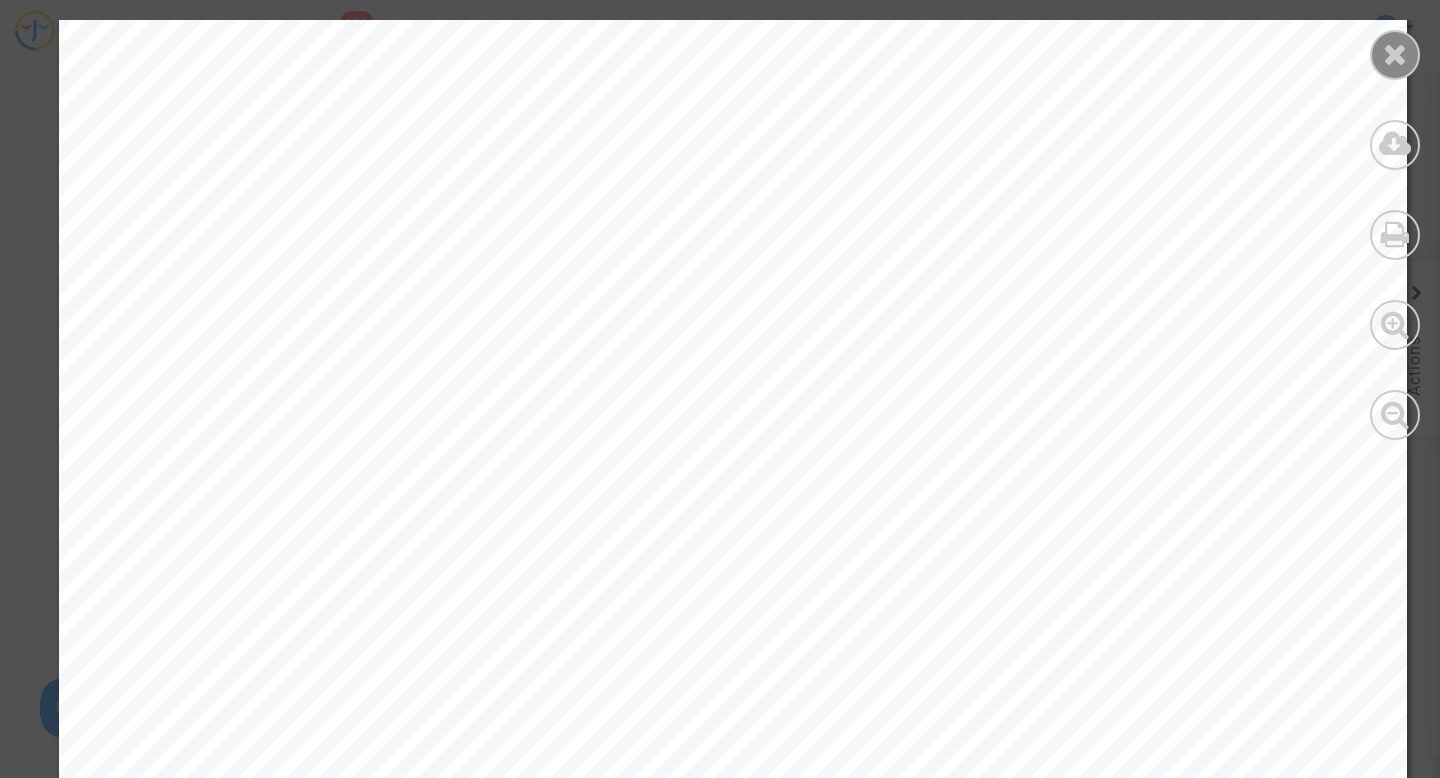 click at bounding box center (1395, 55) 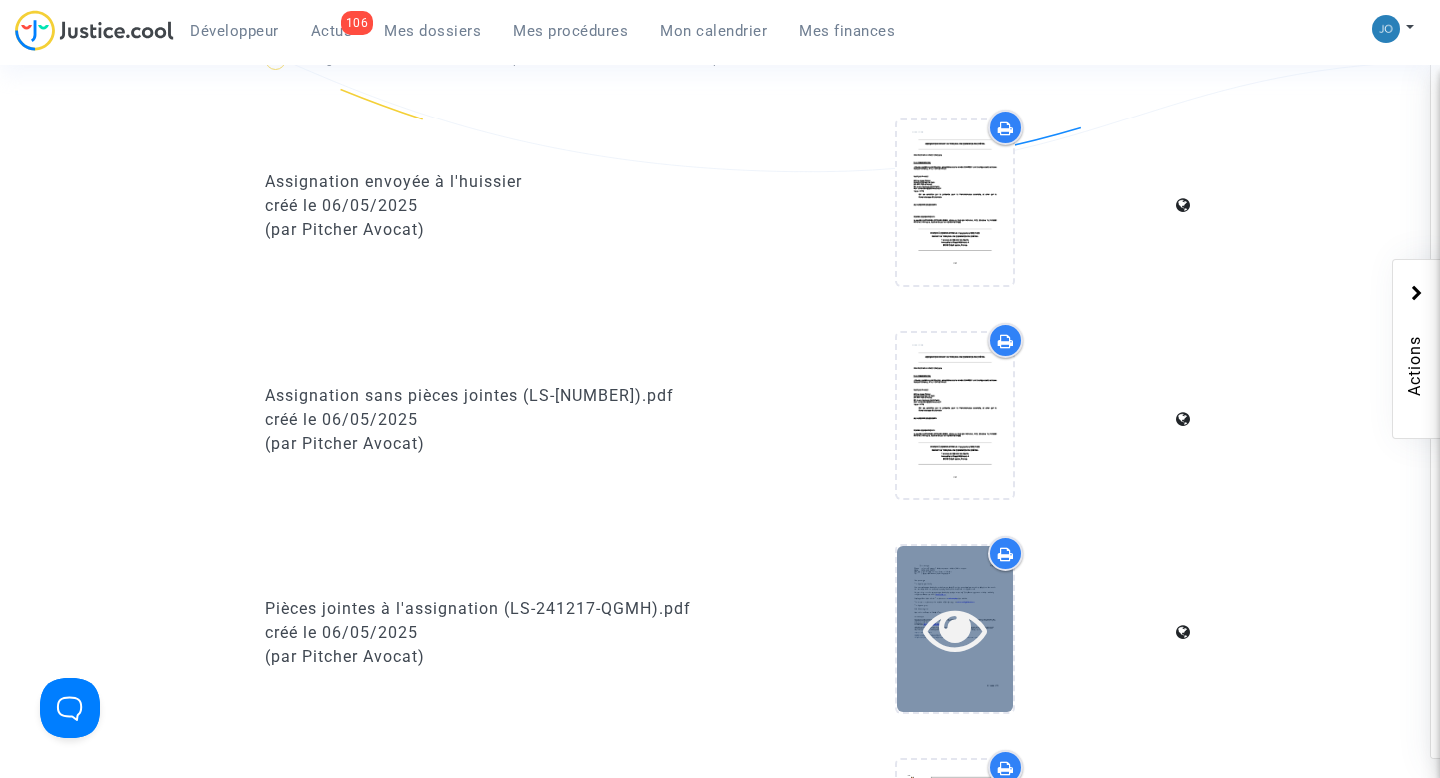 scroll, scrollTop: 0, scrollLeft: 0, axis: both 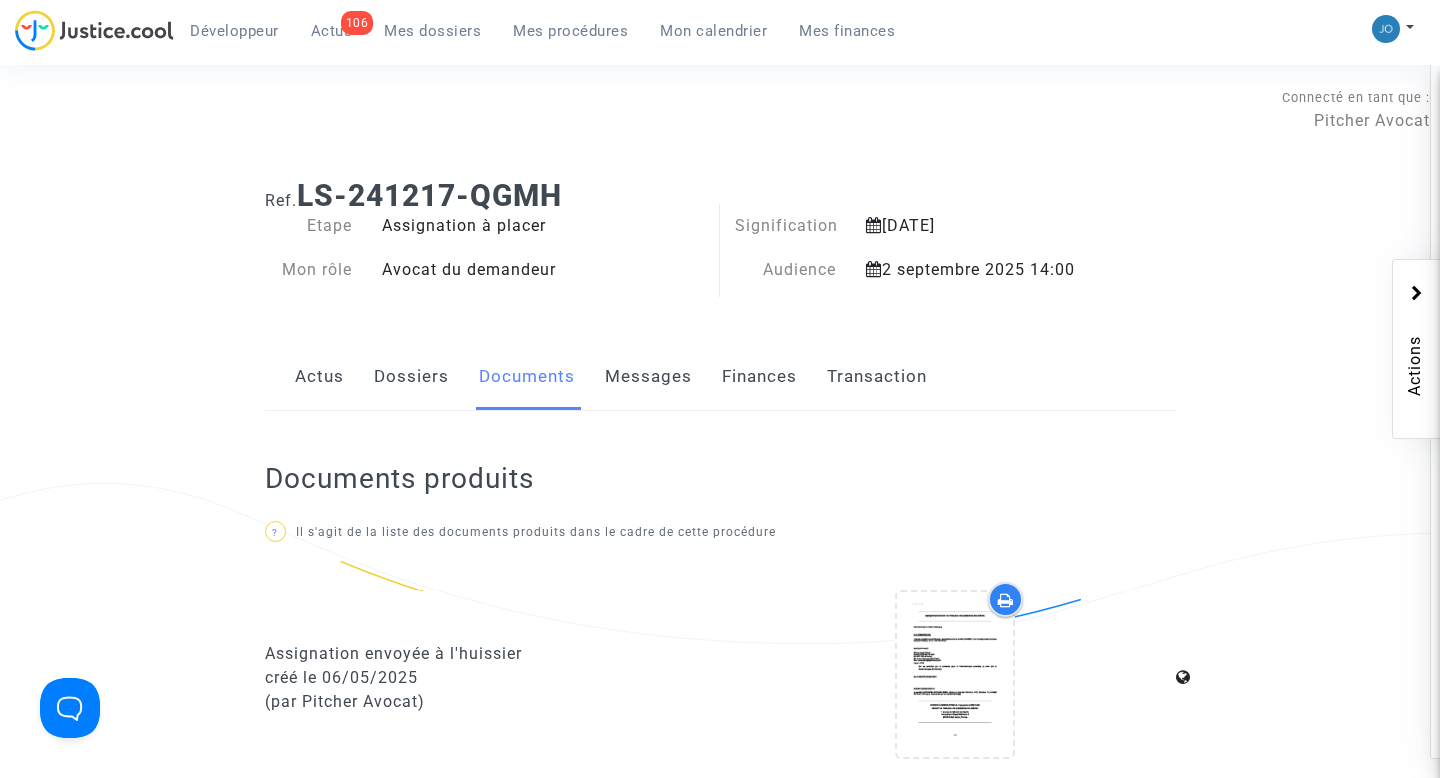 click on "Dossiers" 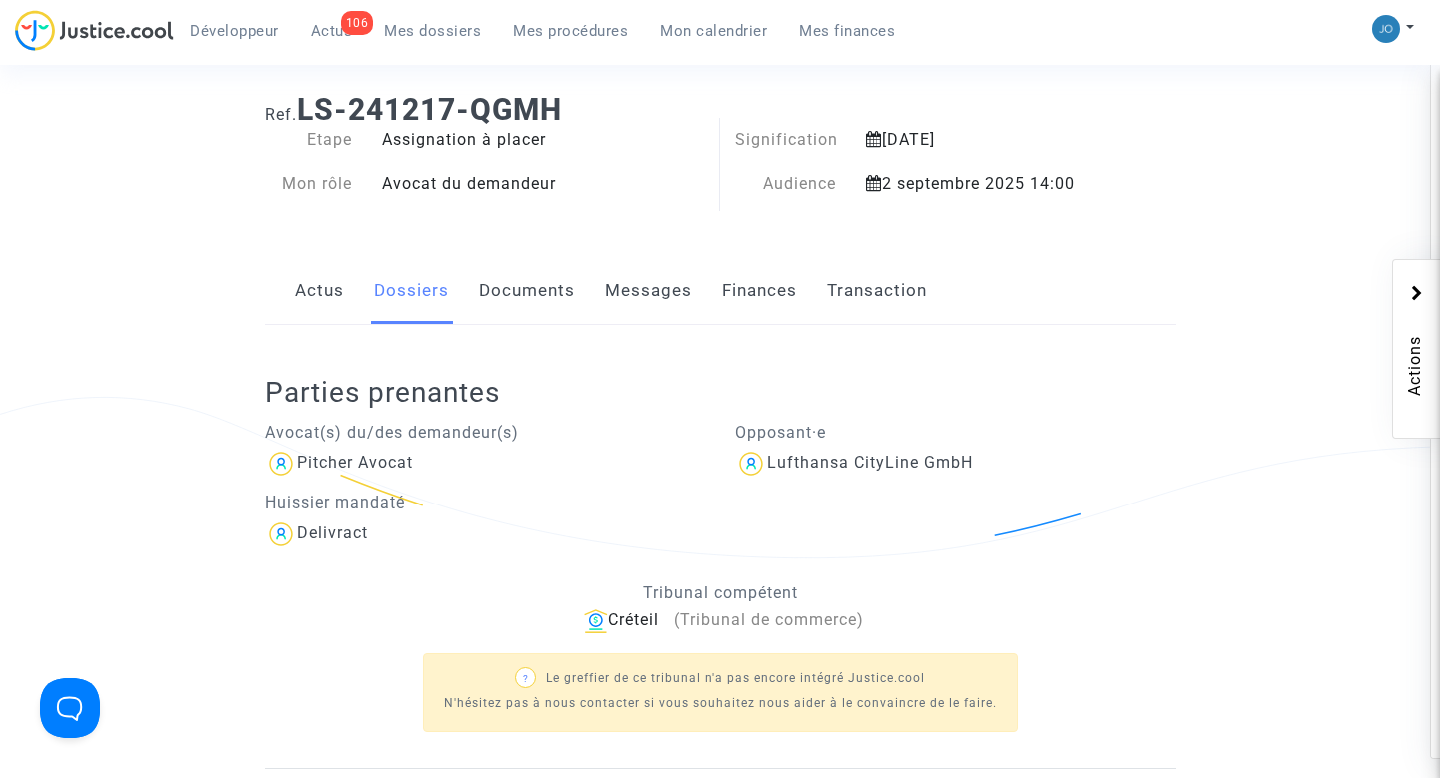 scroll, scrollTop: 91, scrollLeft: 0, axis: vertical 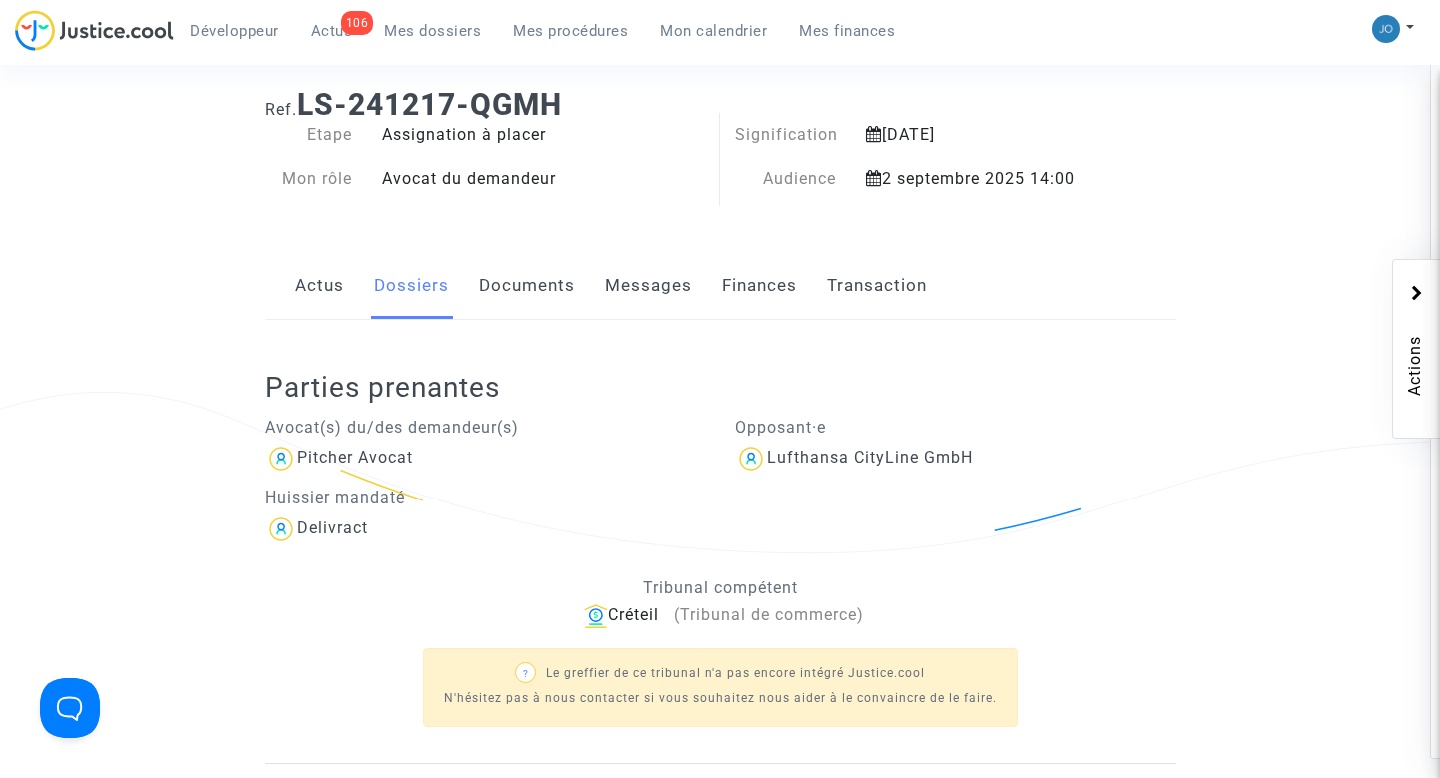 click on "Documents" 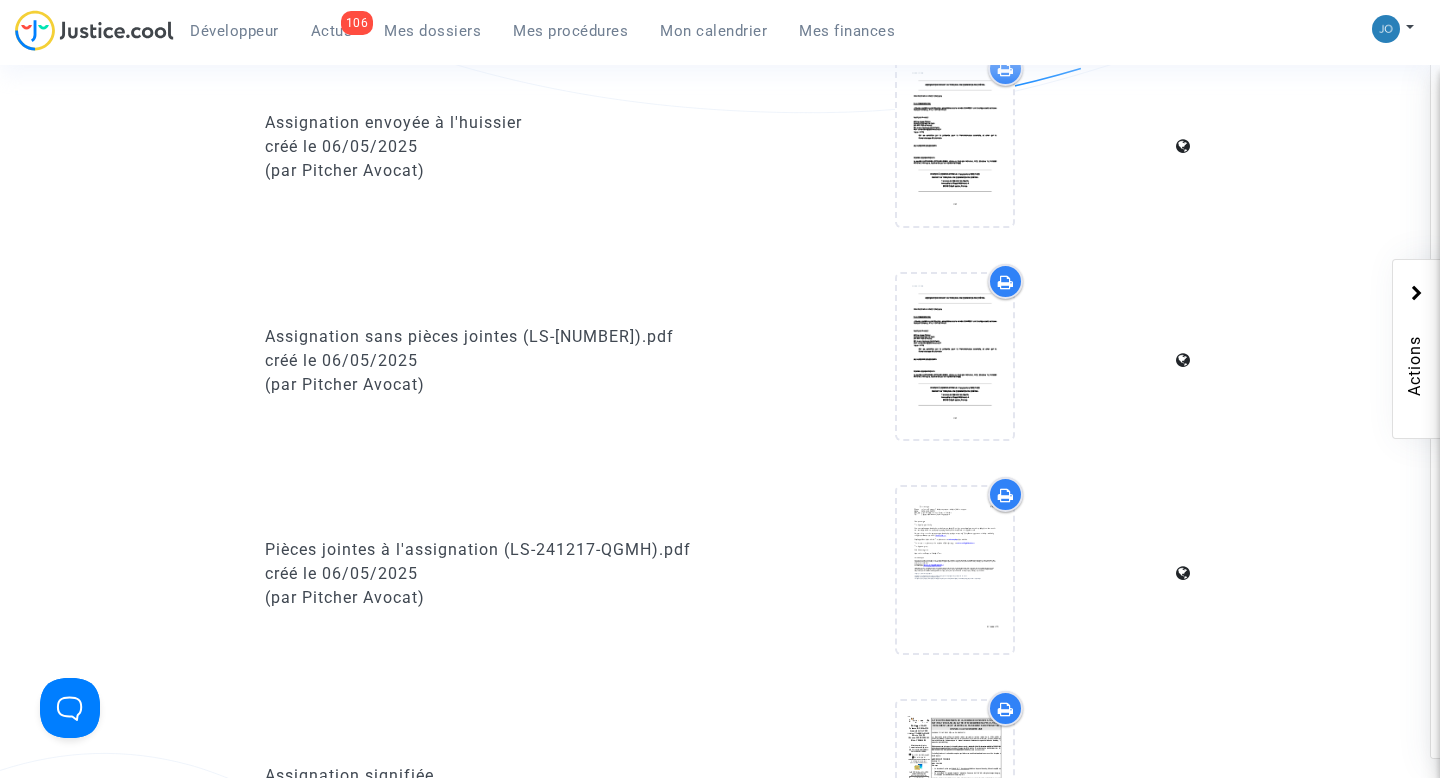 scroll, scrollTop: 676, scrollLeft: 0, axis: vertical 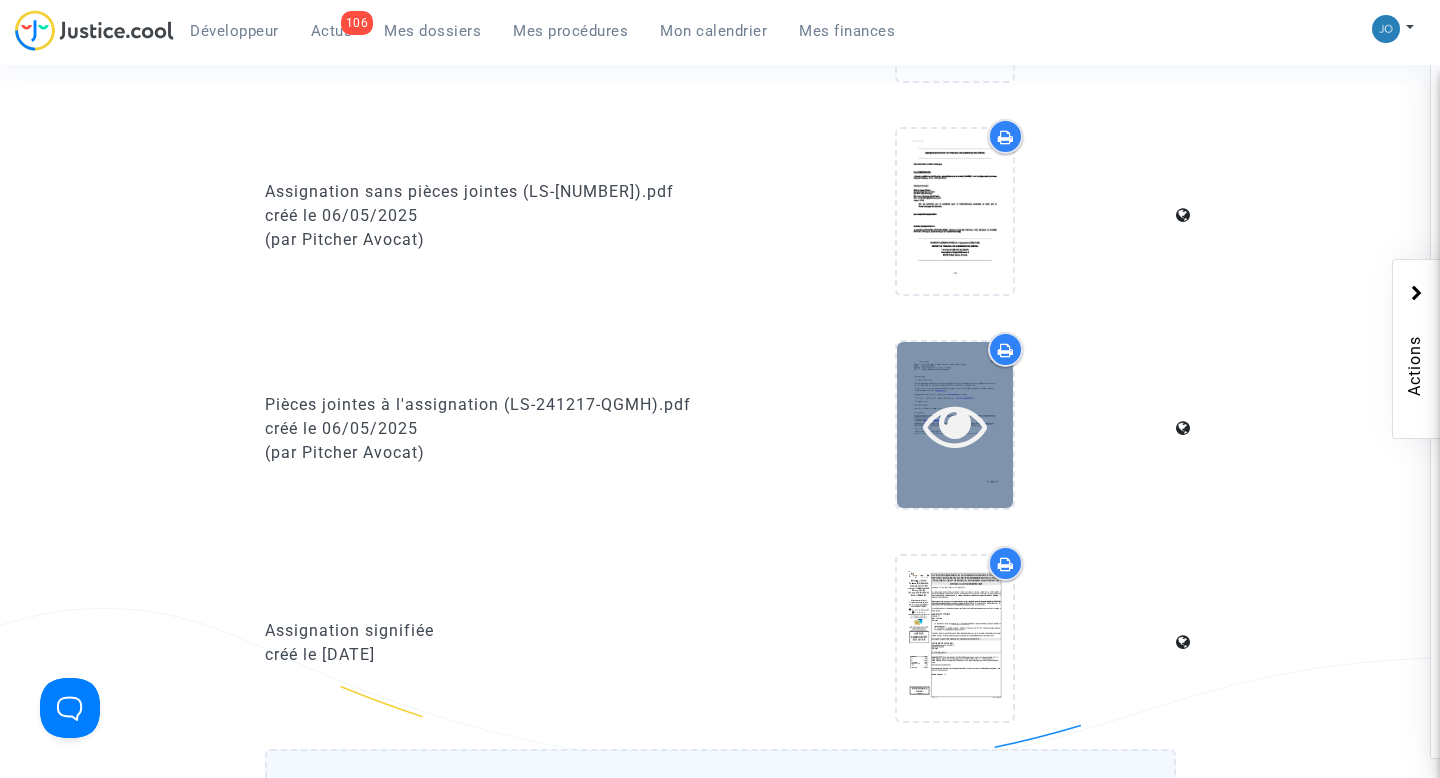 click at bounding box center [955, 425] 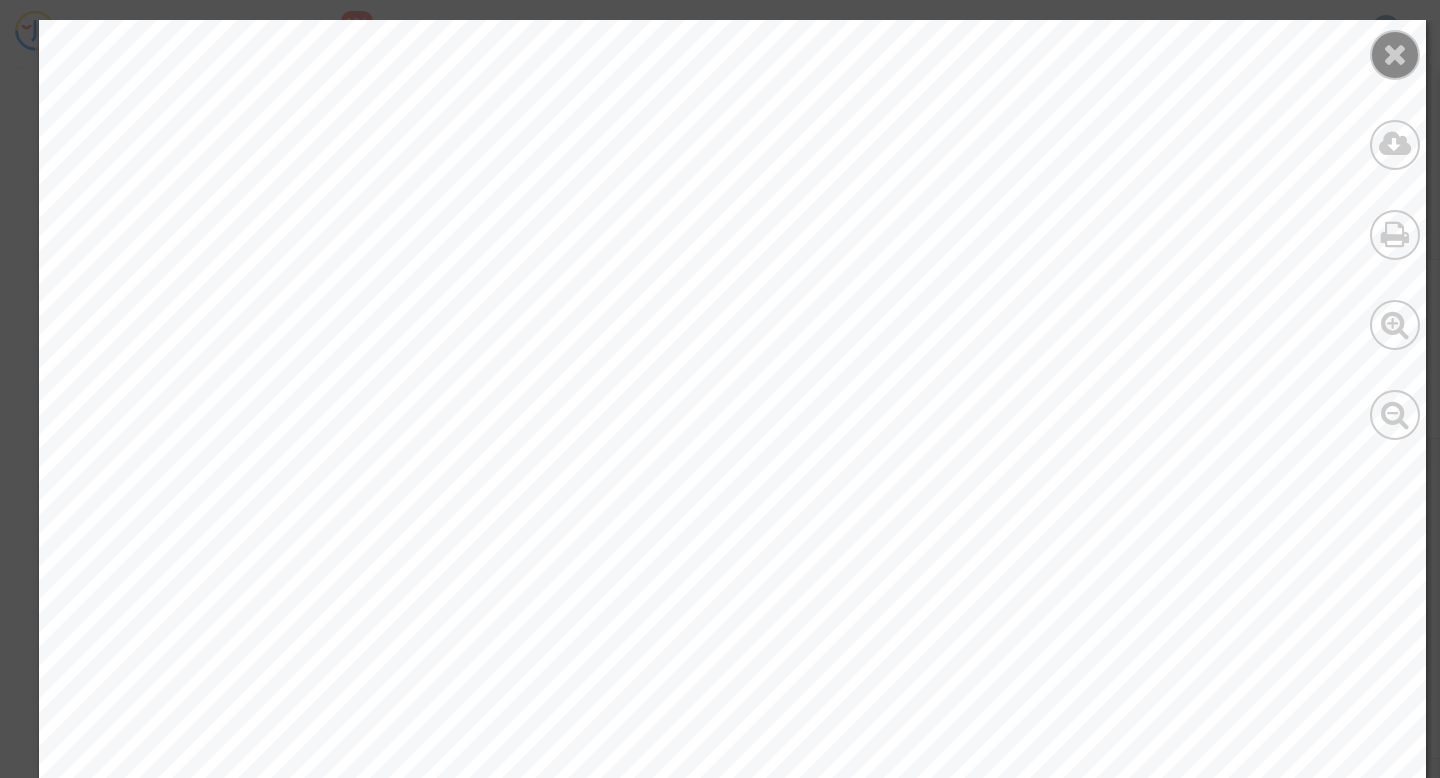 click at bounding box center [1395, 54] 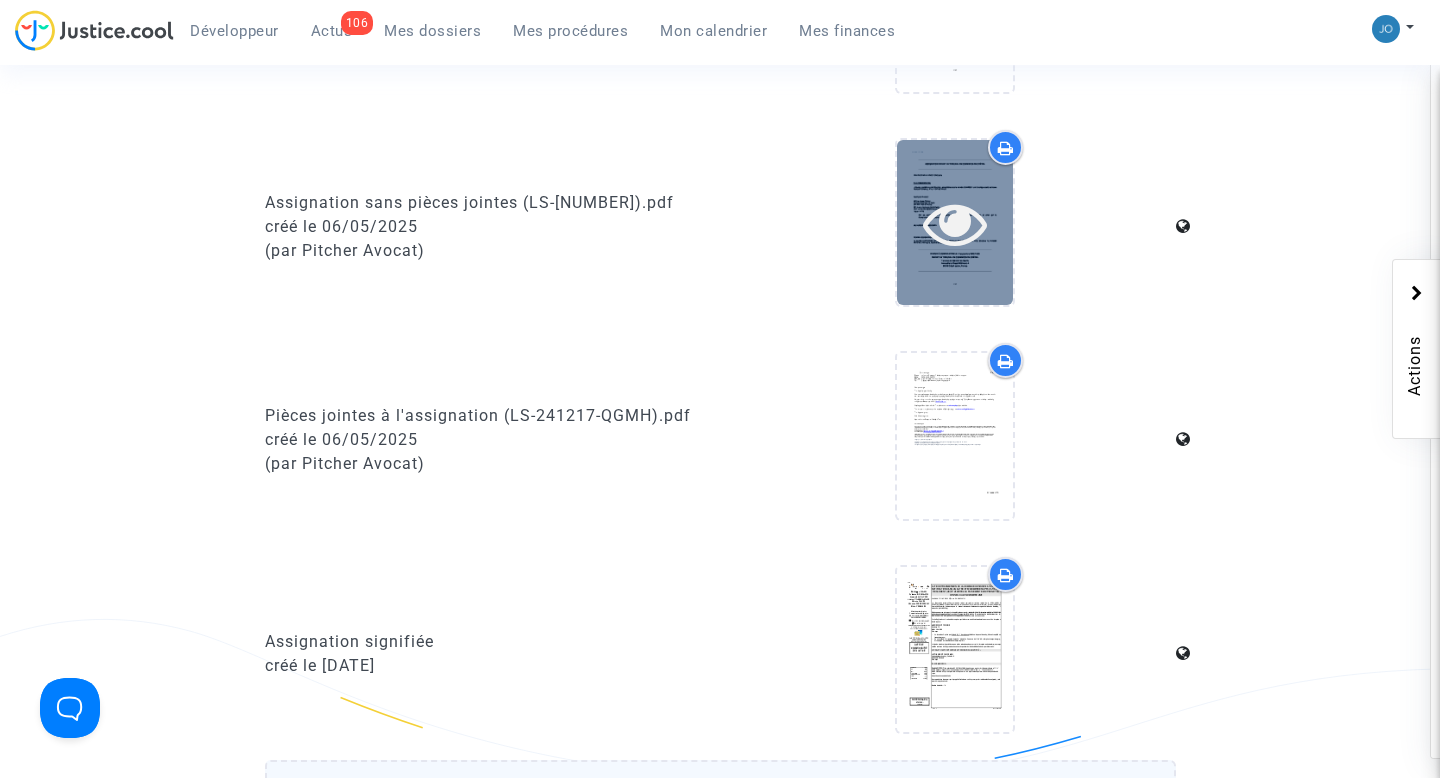 scroll, scrollTop: 663, scrollLeft: 0, axis: vertical 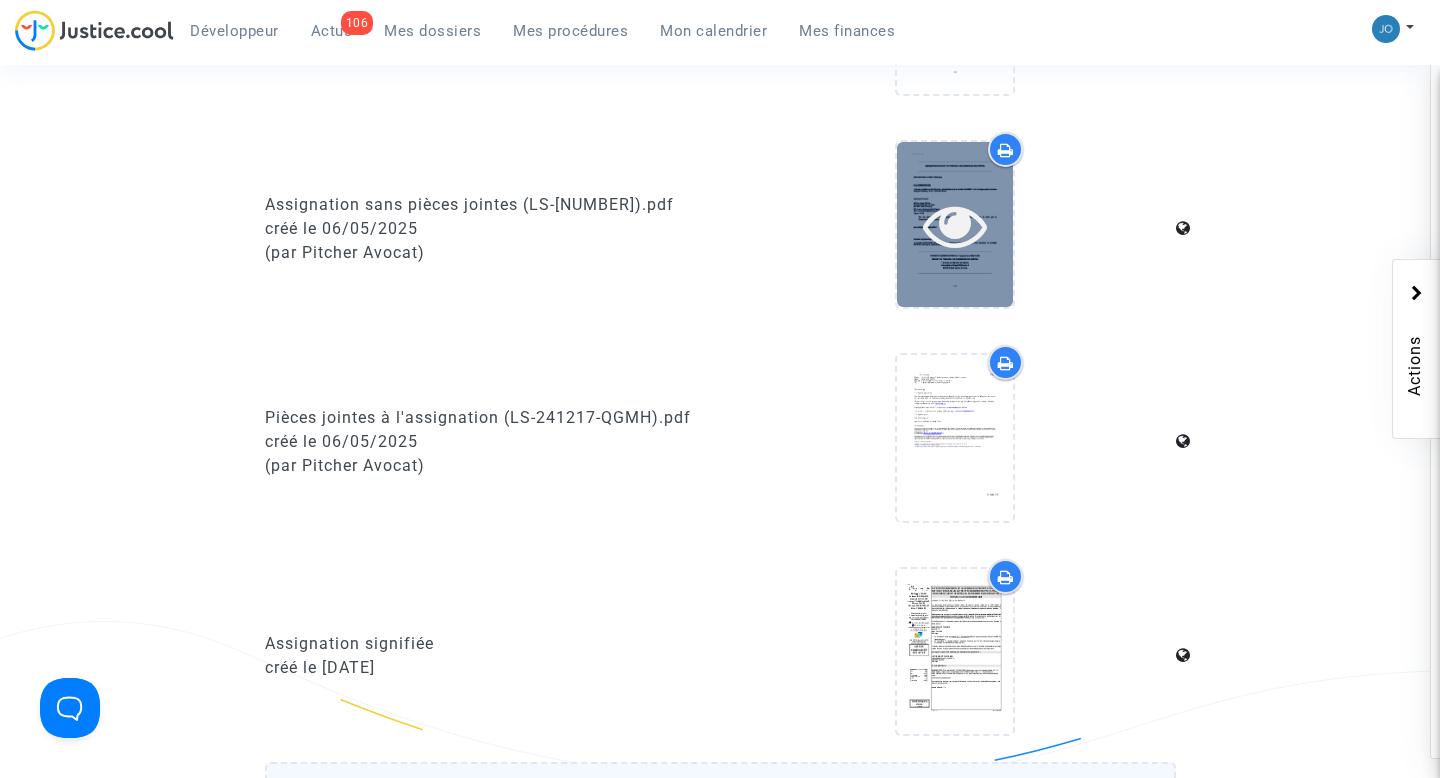 click at bounding box center (955, 225) 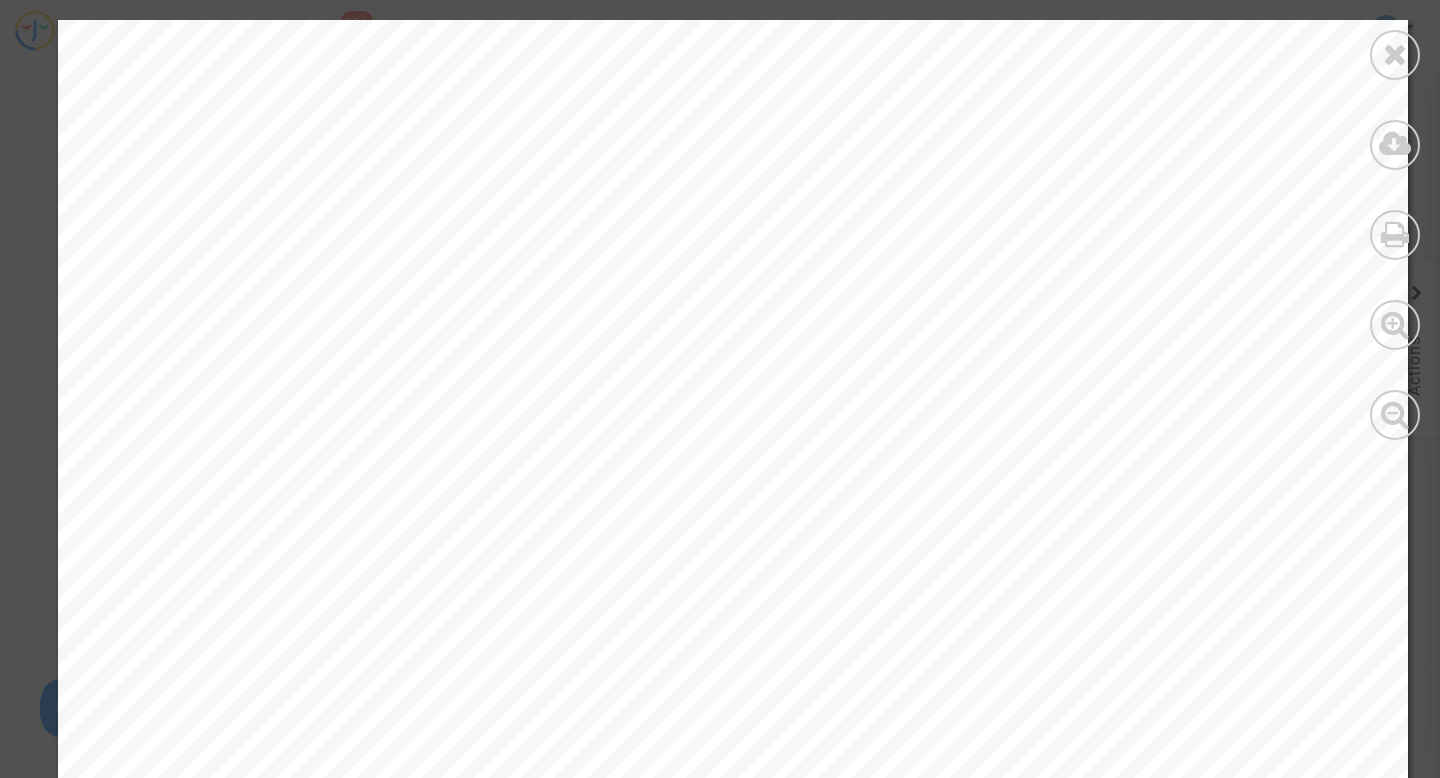 scroll, scrollTop: 20, scrollLeft: 0, axis: vertical 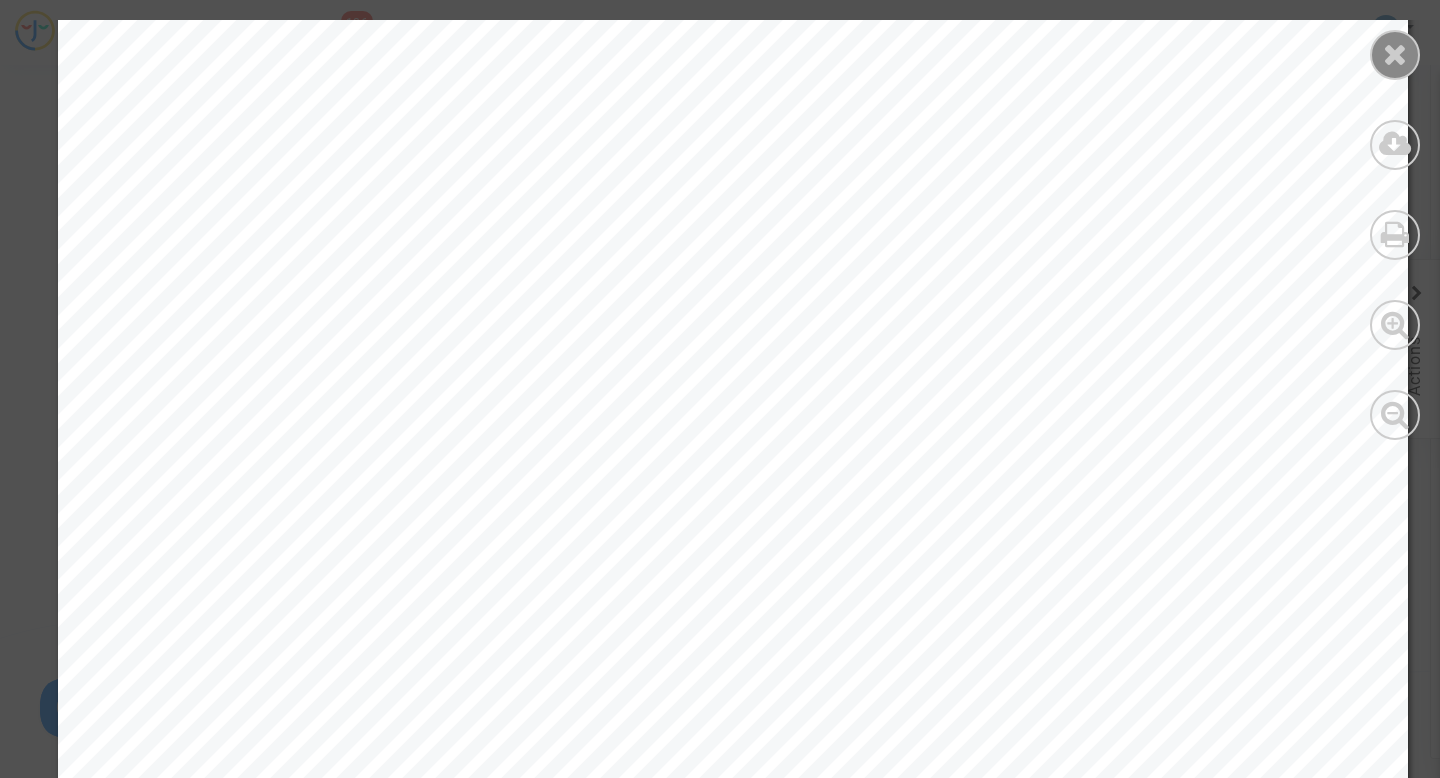 click at bounding box center [1395, 54] 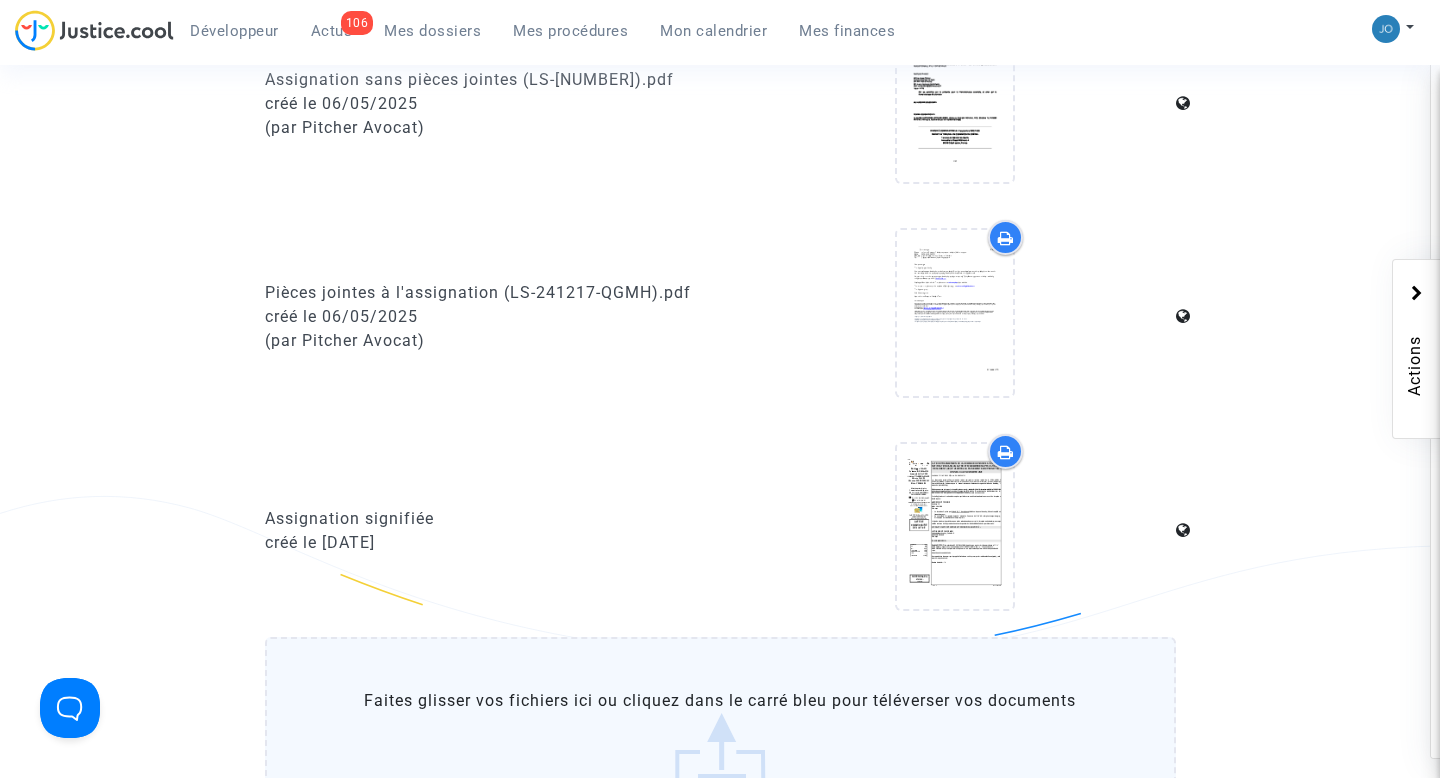 scroll, scrollTop: 787, scrollLeft: 0, axis: vertical 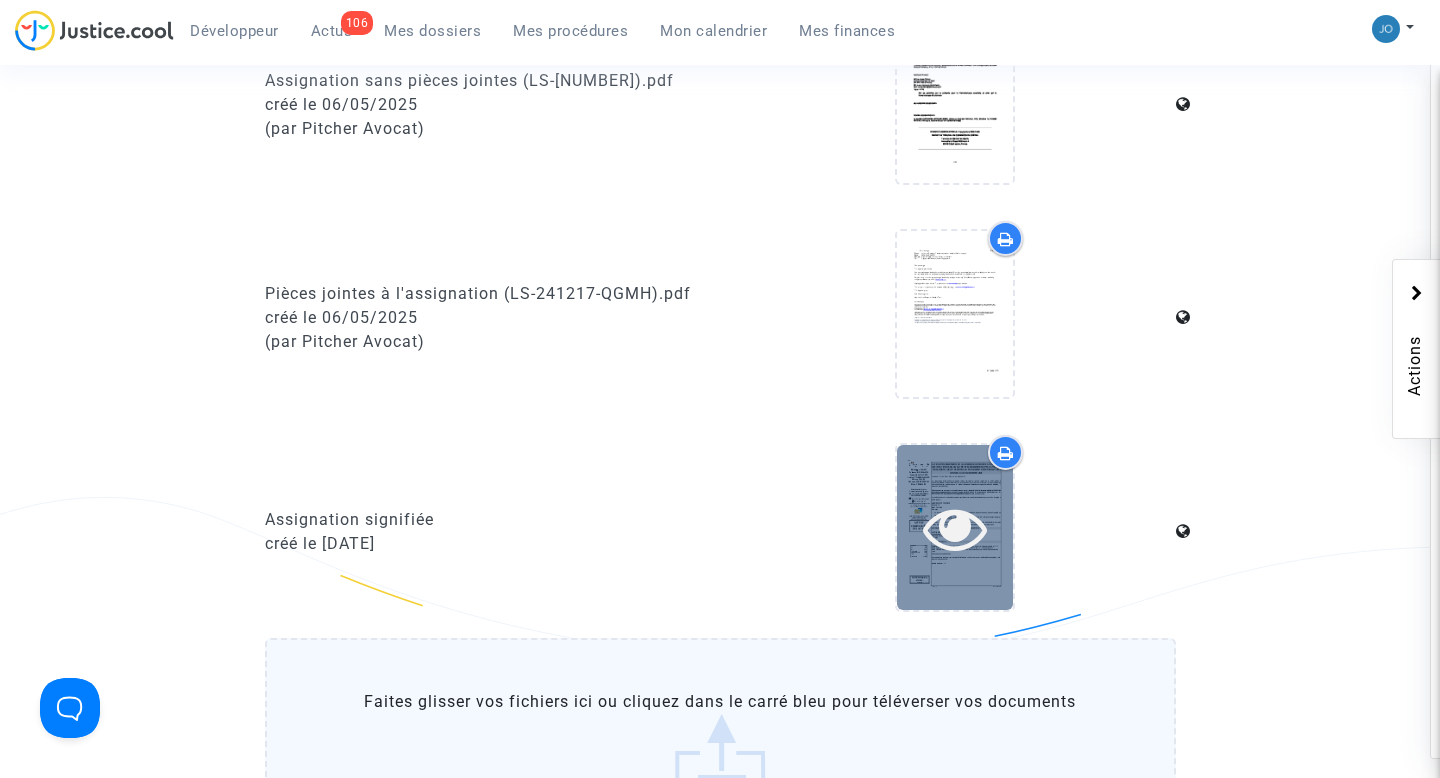 click at bounding box center (955, 528) 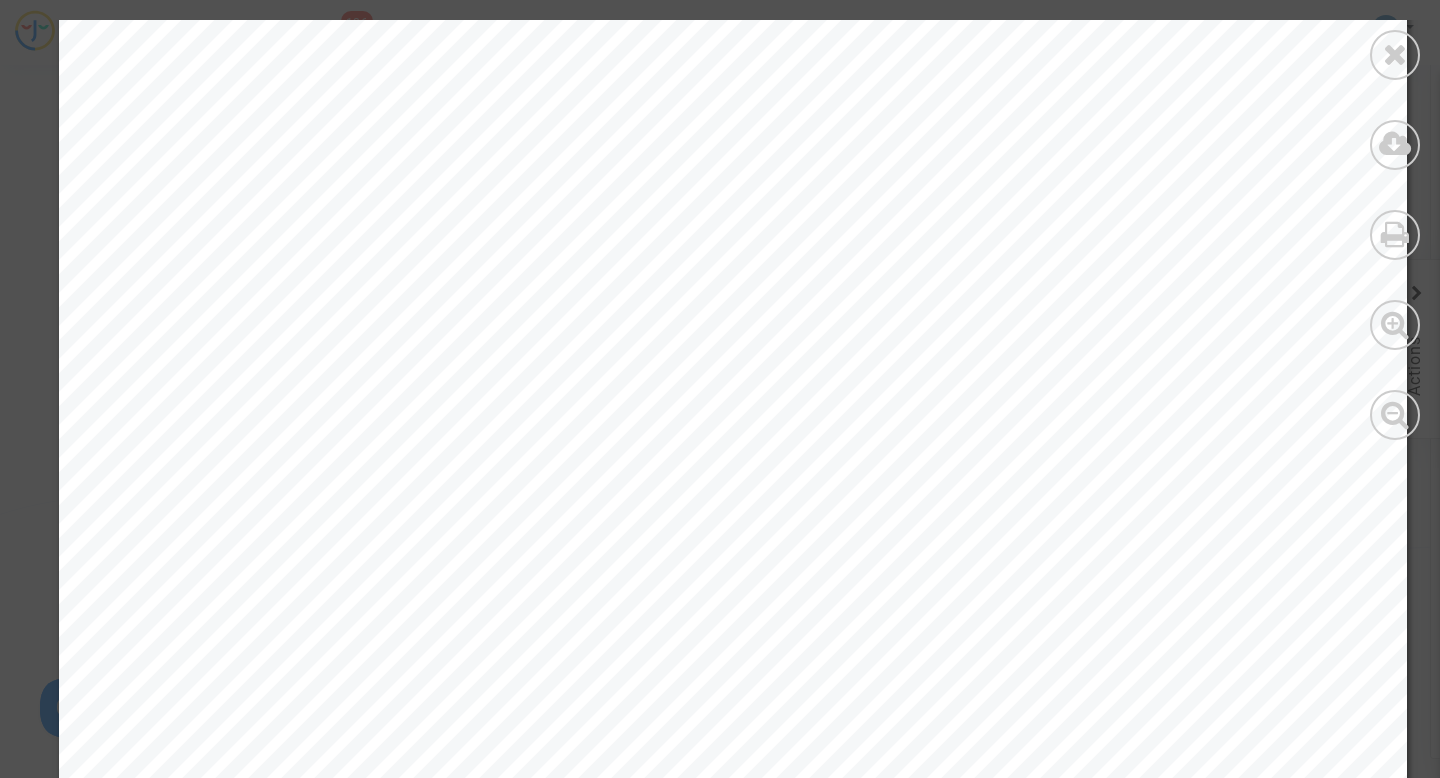 scroll, scrollTop: 35472, scrollLeft: 0, axis: vertical 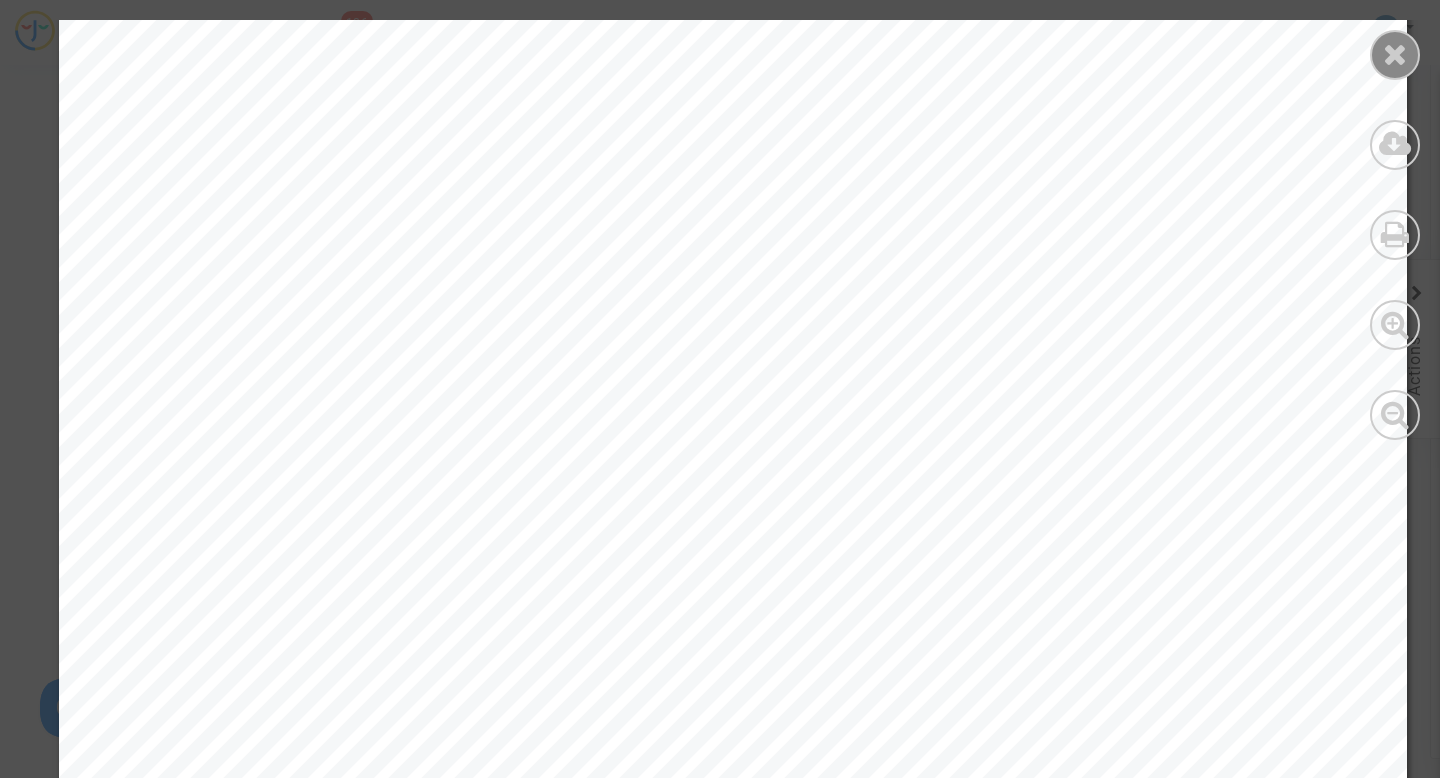 click at bounding box center [1395, 54] 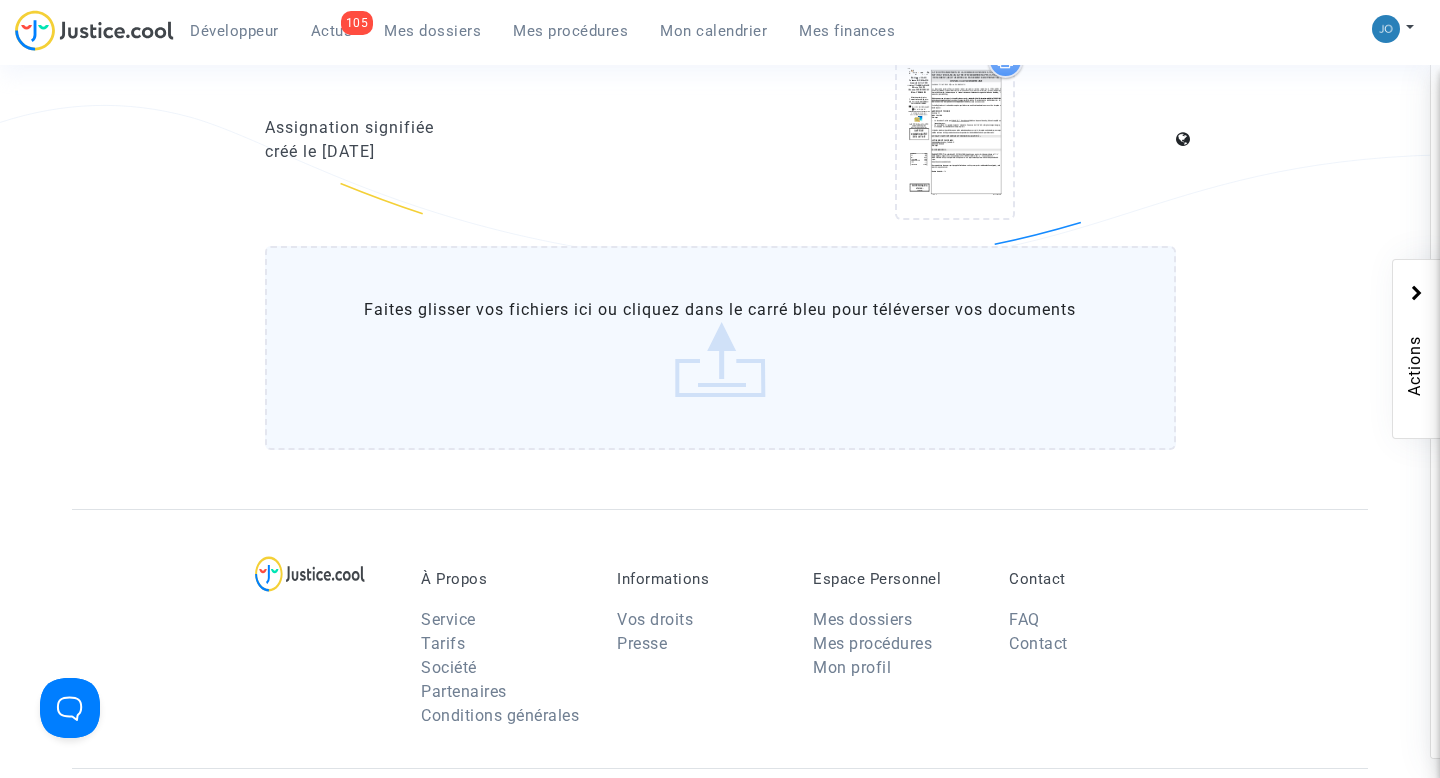 scroll, scrollTop: 872, scrollLeft: 0, axis: vertical 